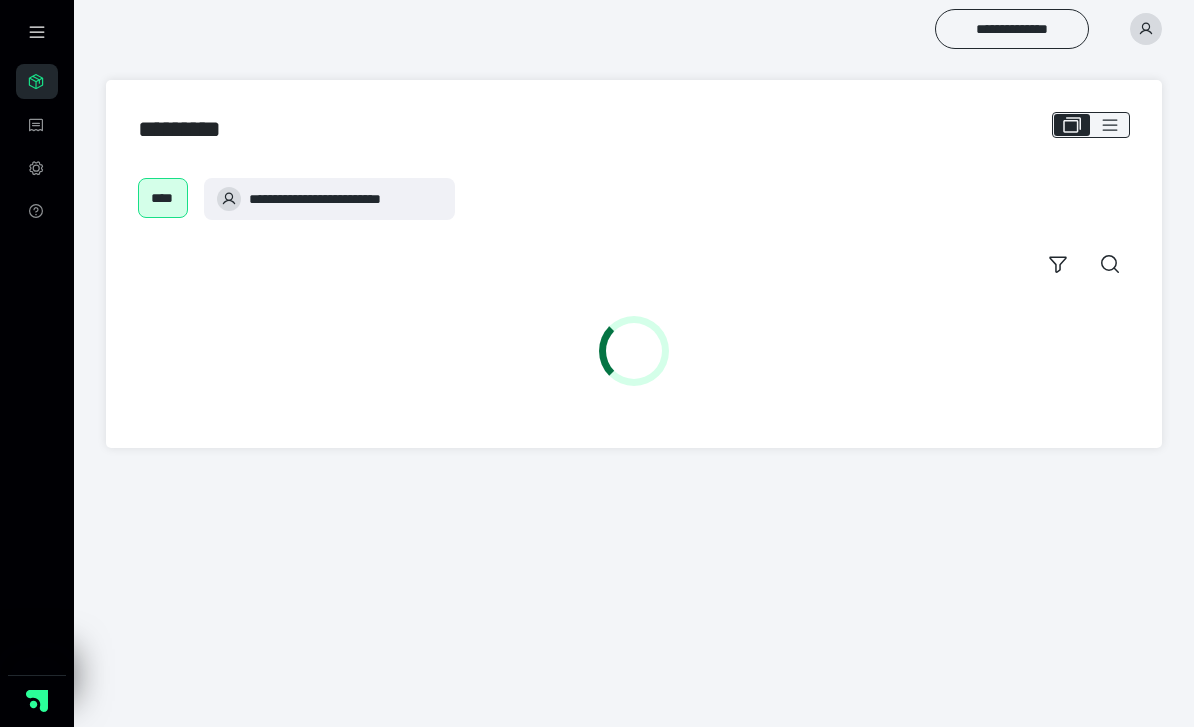 scroll, scrollTop: 0, scrollLeft: 0, axis: both 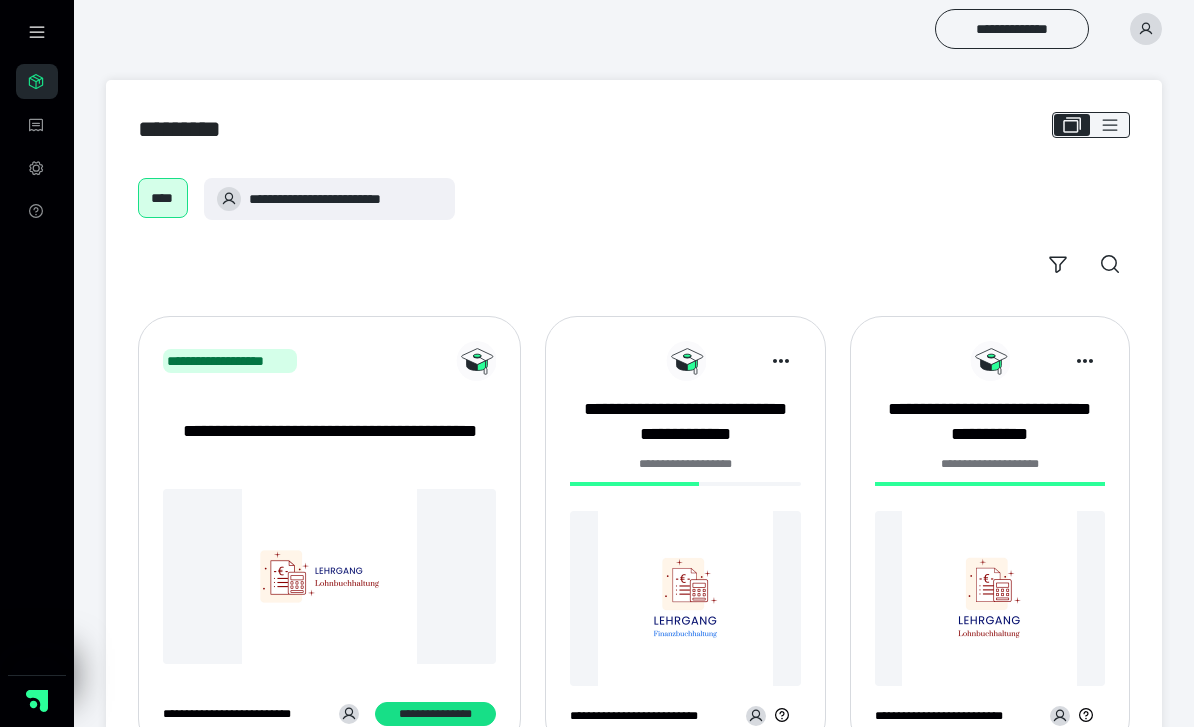 click at bounding box center (685, 598) 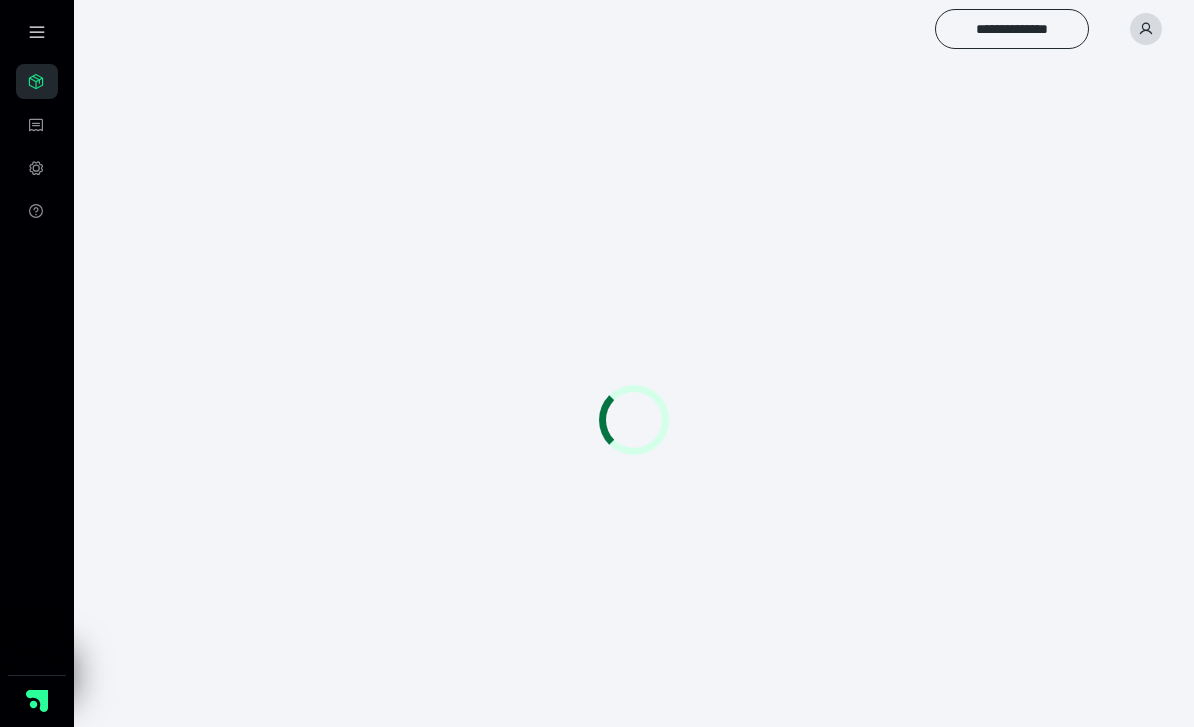 scroll, scrollTop: 0, scrollLeft: 0, axis: both 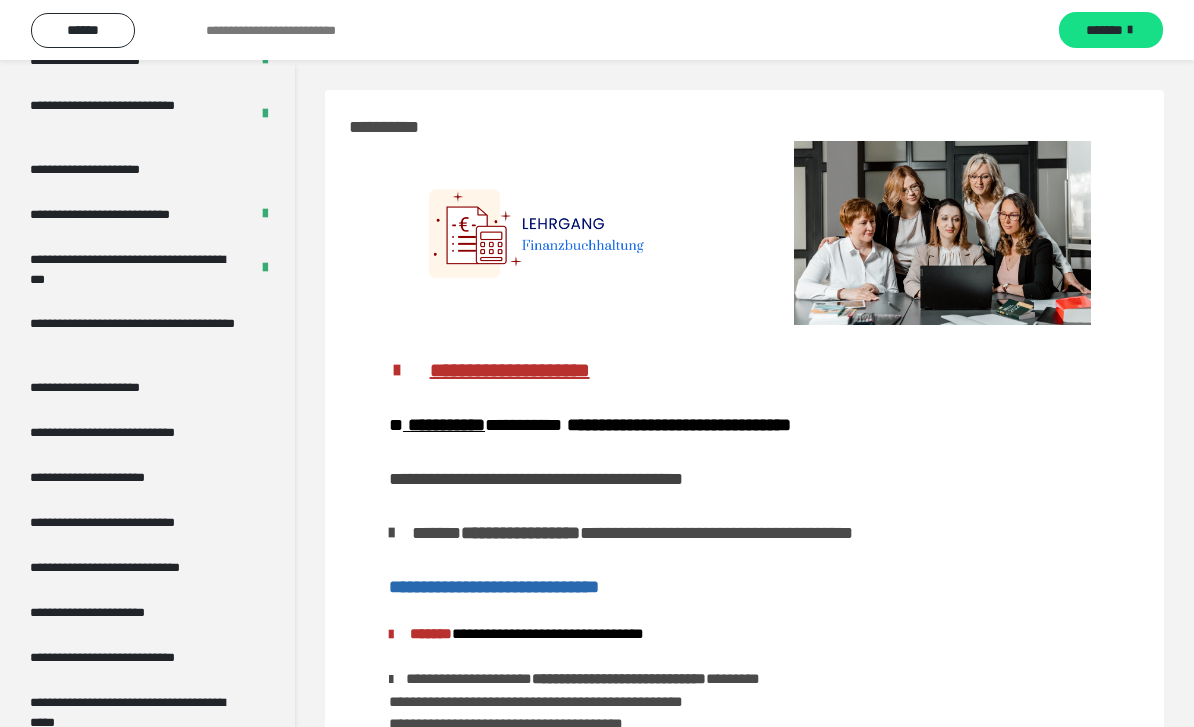 click on "**********" at bounding box center (139, 333) 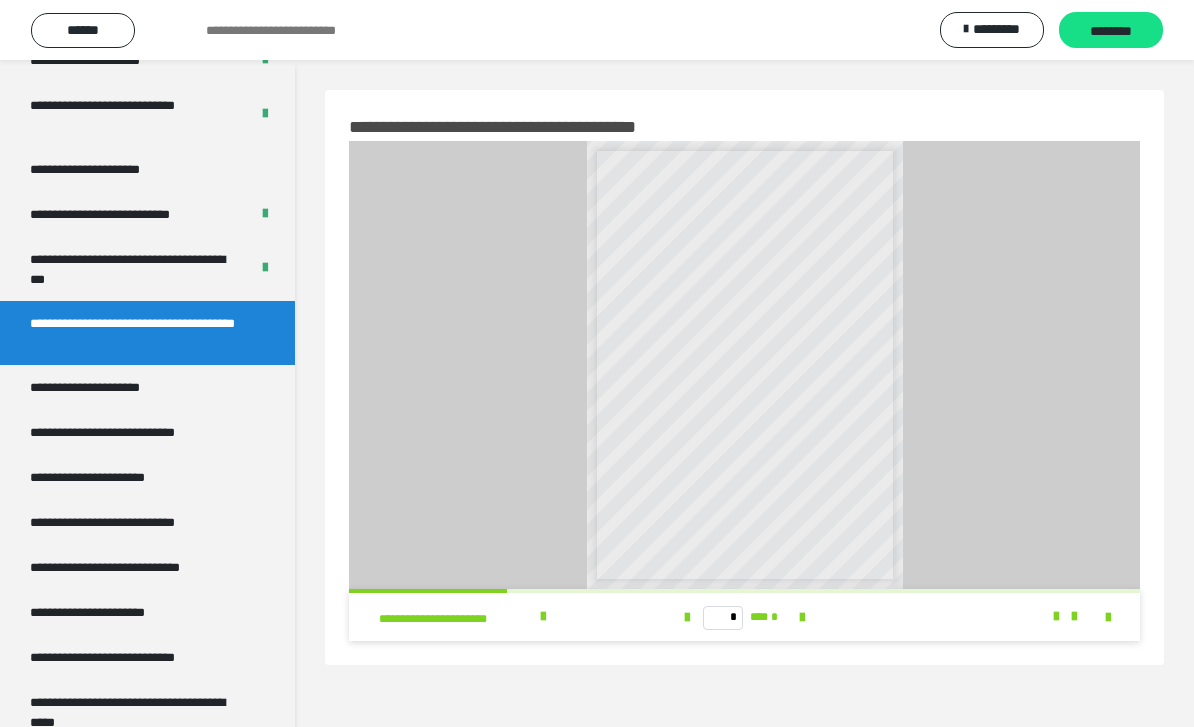click at bounding box center [802, 618] 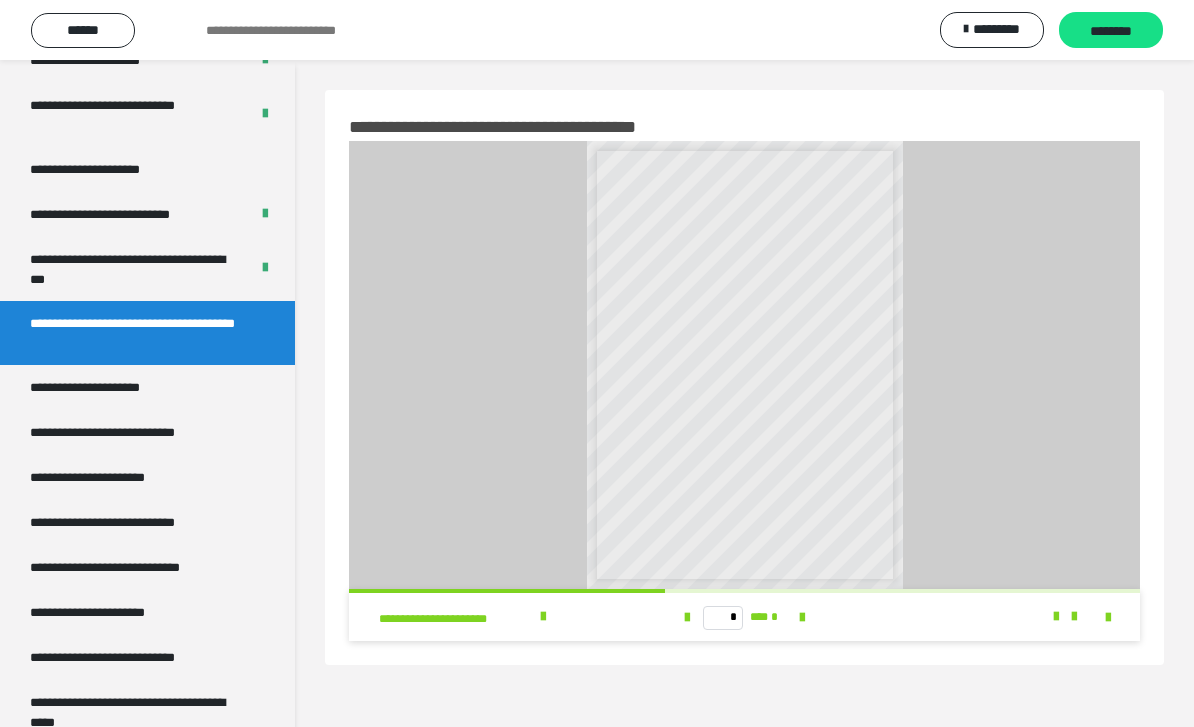 click at bounding box center [802, 617] 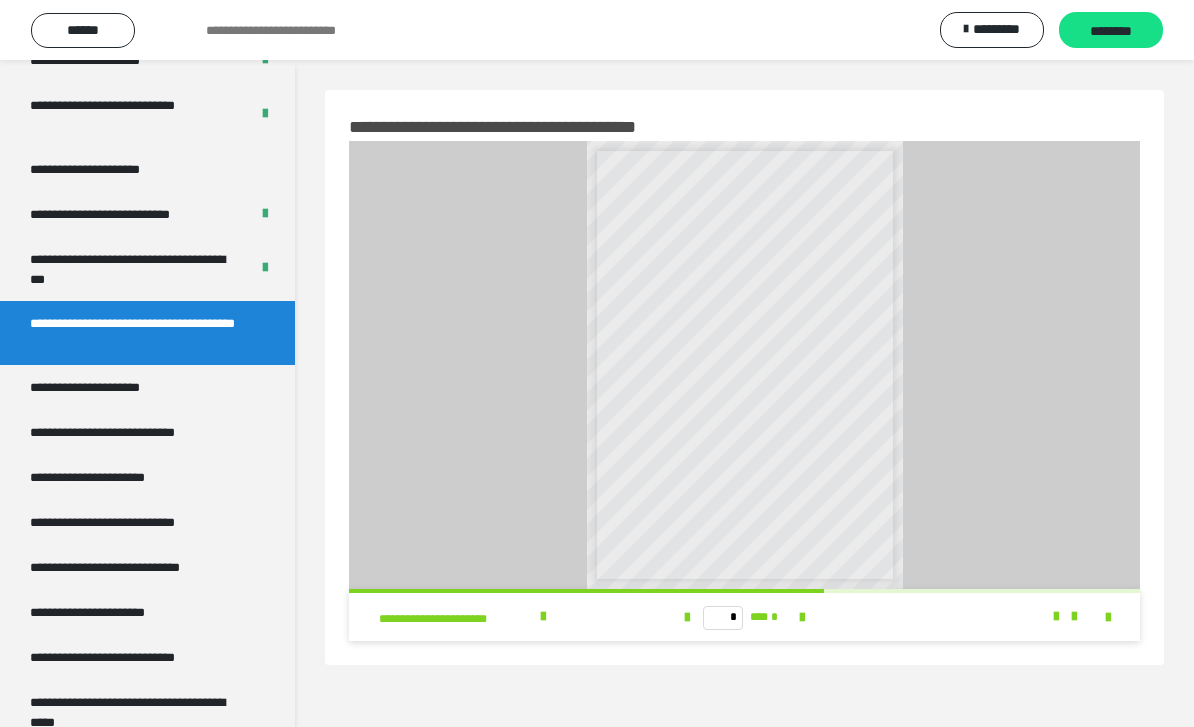 click at bounding box center [802, 618] 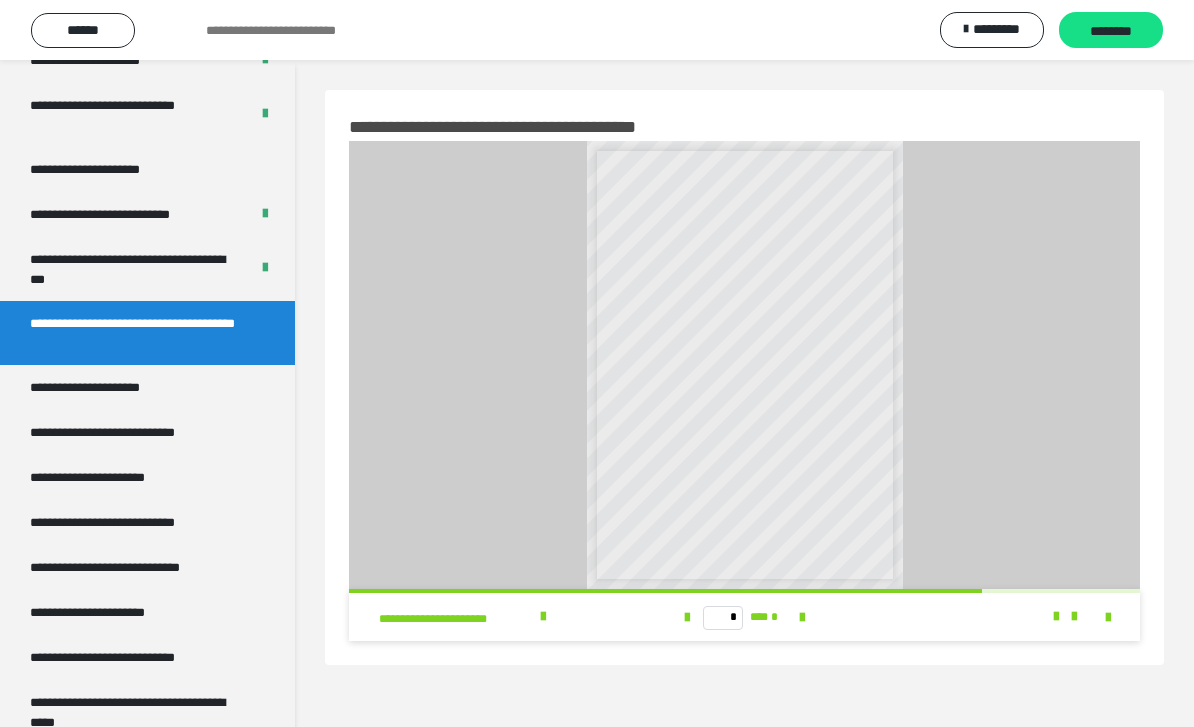 click at bounding box center [802, 618] 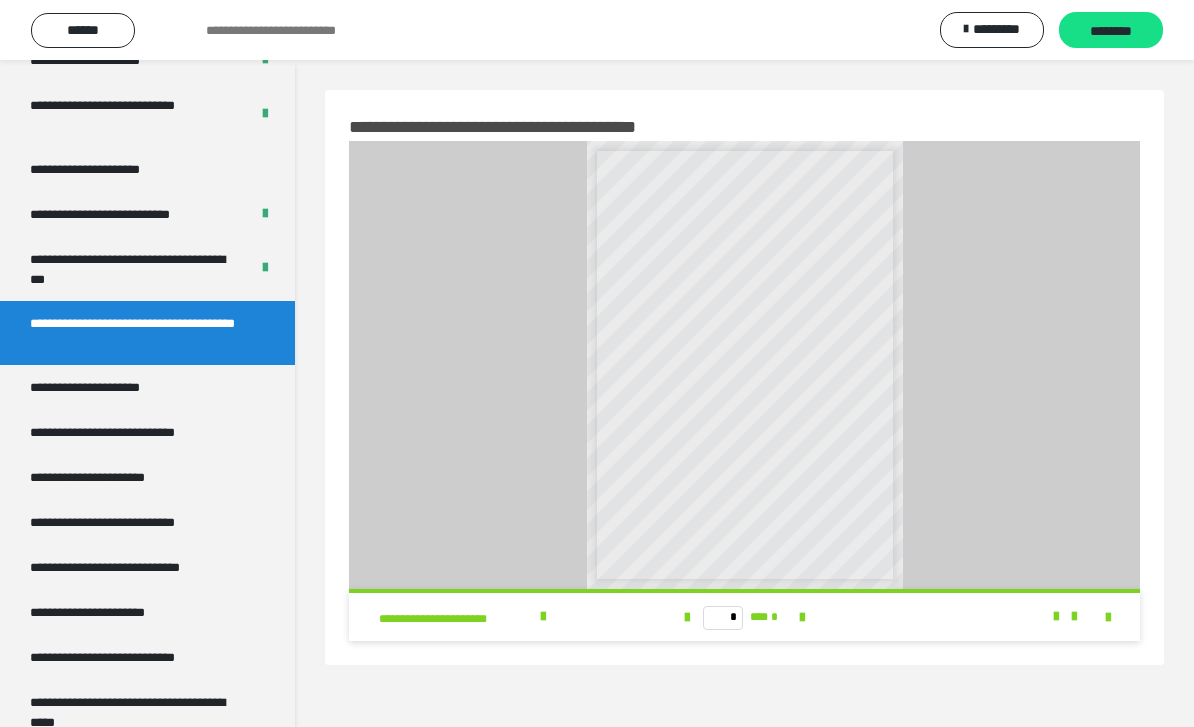 click on "* *** *" at bounding box center (744, 617) 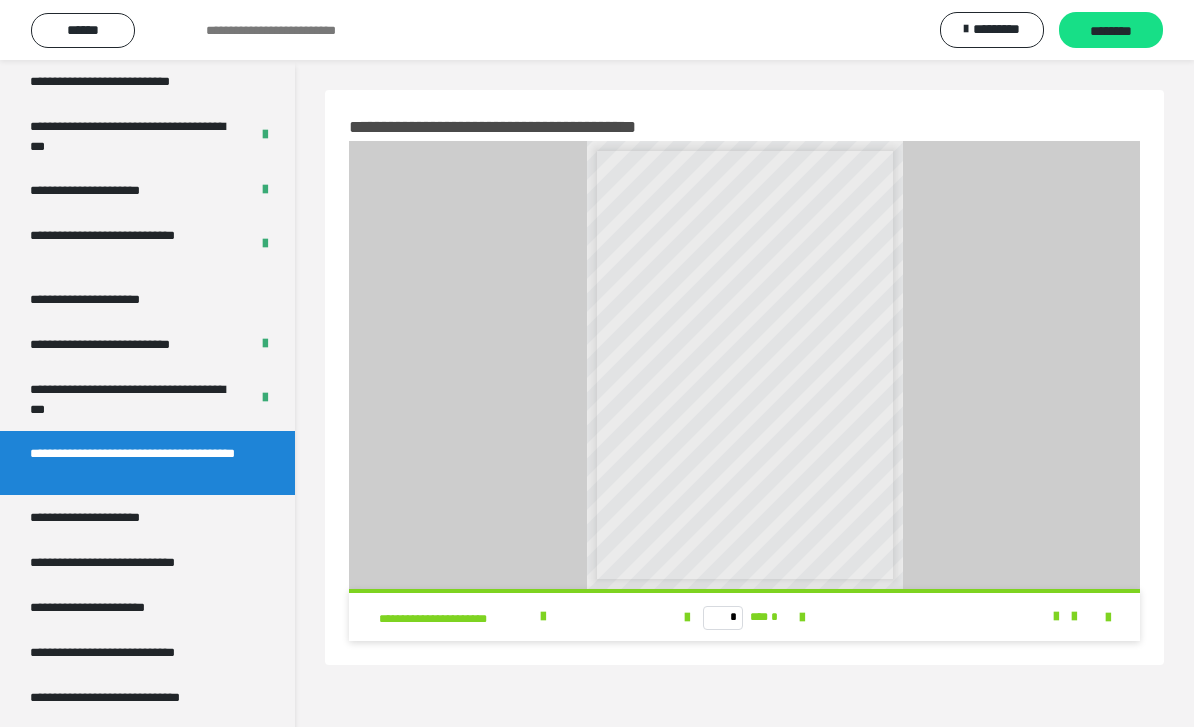 scroll, scrollTop: 3179, scrollLeft: 0, axis: vertical 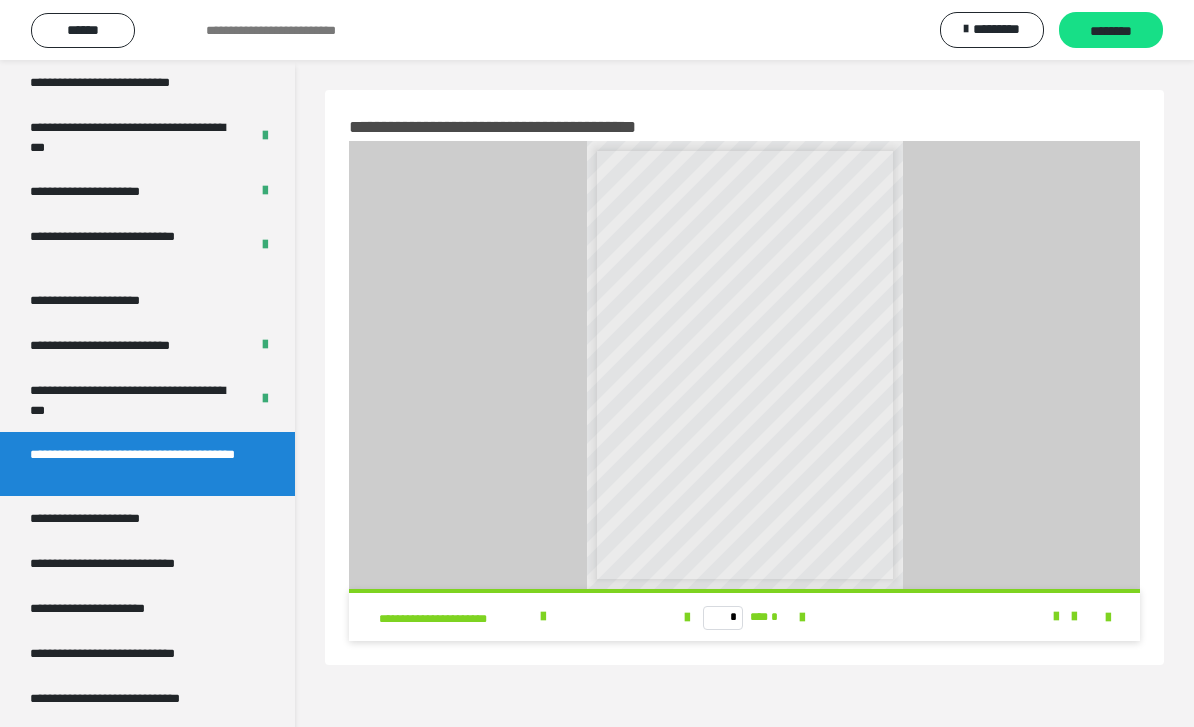 click on "**********" at bounding box center (147, 300) 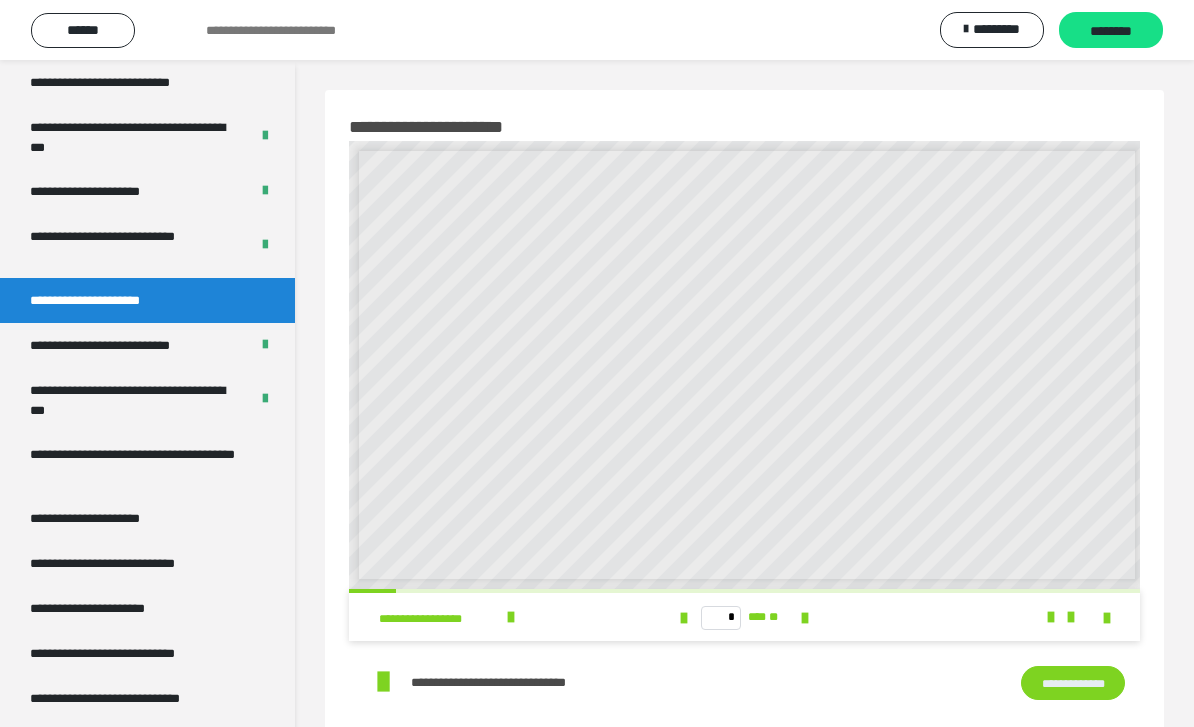 click on "**********" at bounding box center (746, 424) 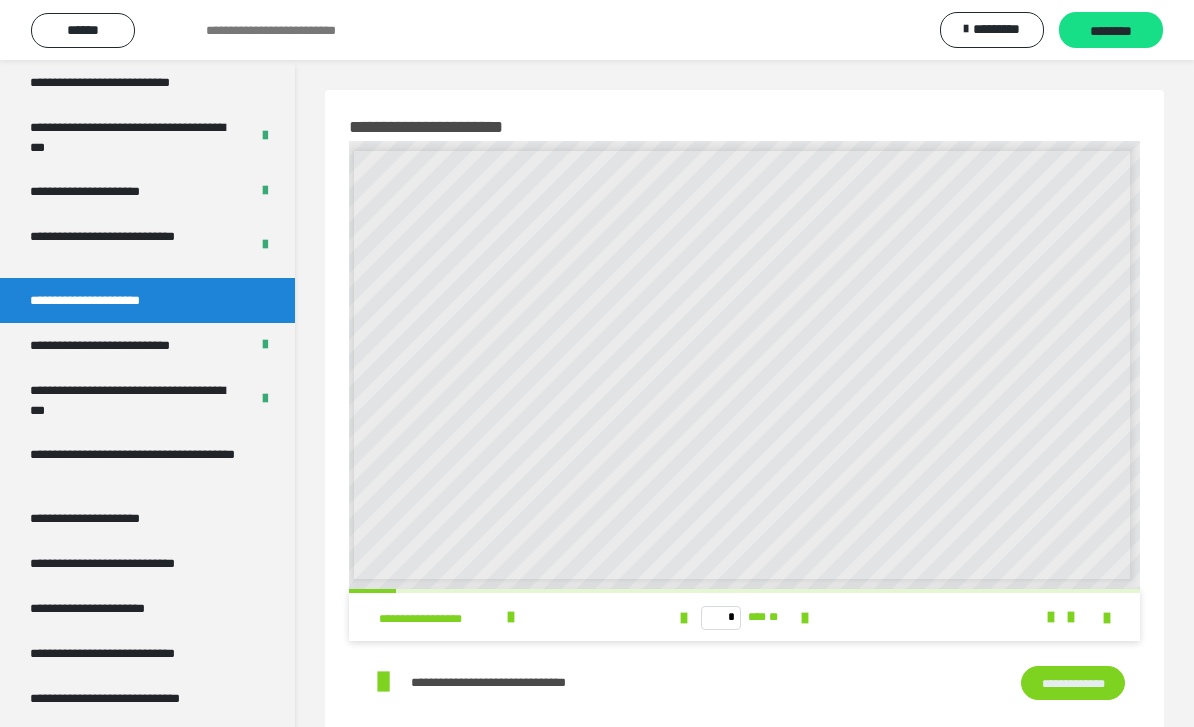 scroll, scrollTop: 0, scrollLeft: 5, axis: horizontal 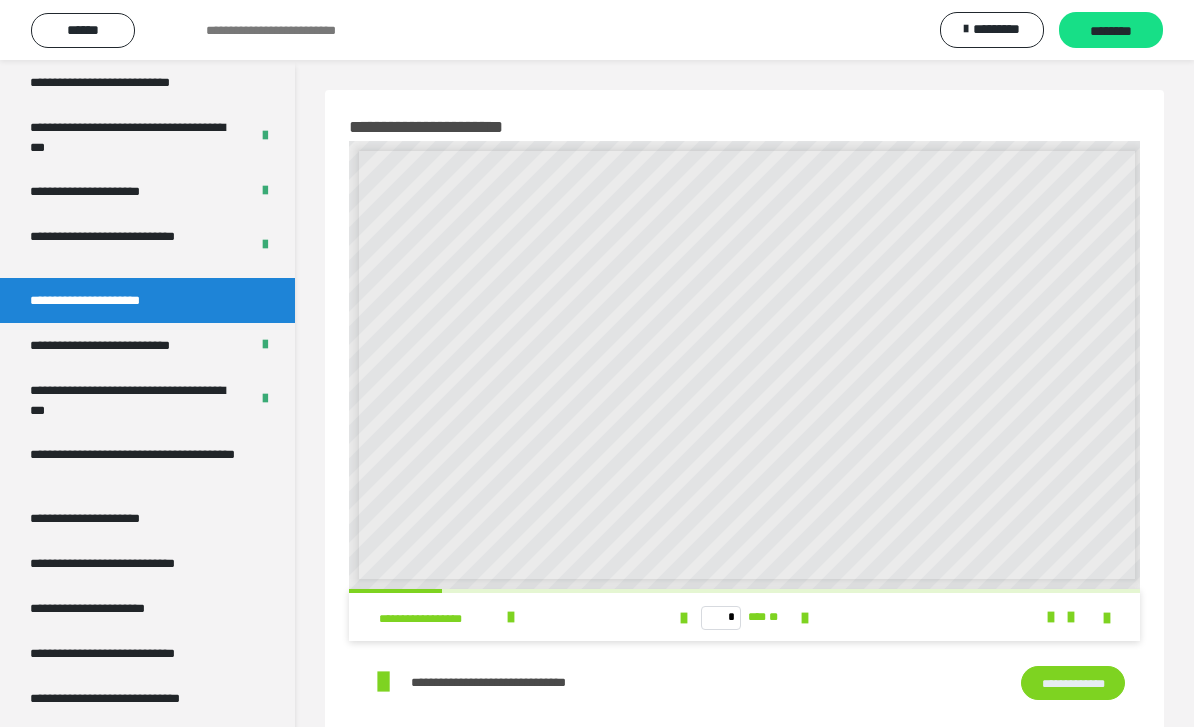 click at bounding box center (805, 618) 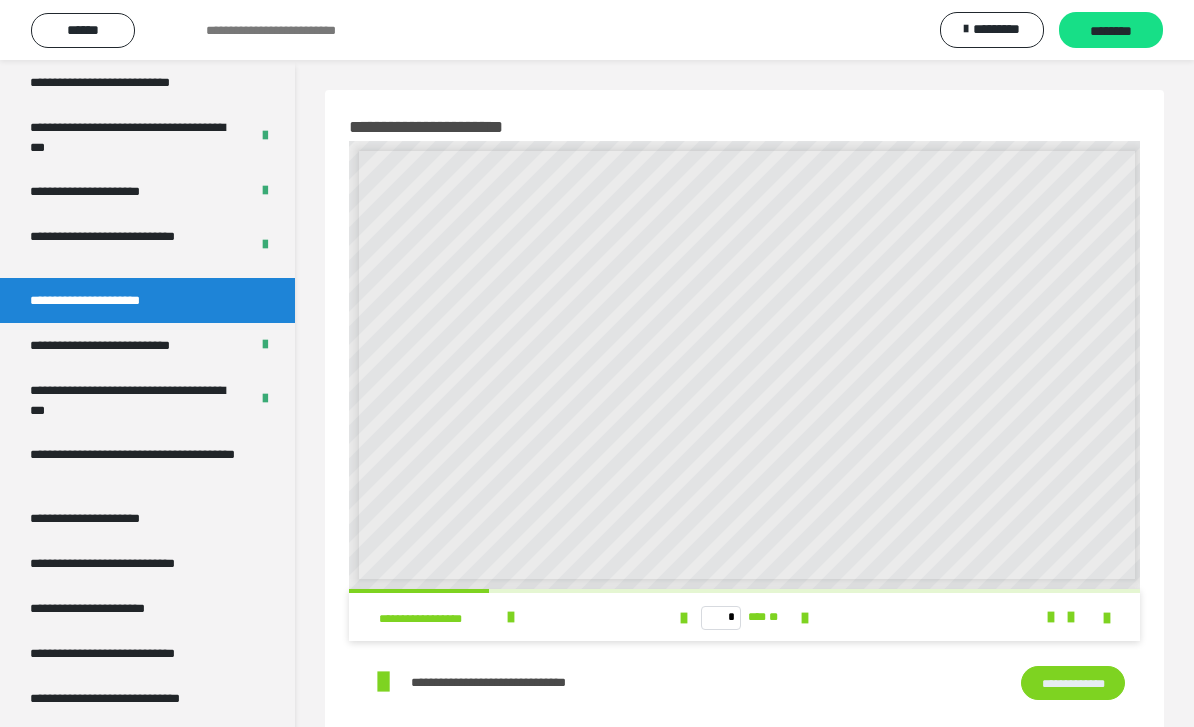 click at bounding box center [805, 618] 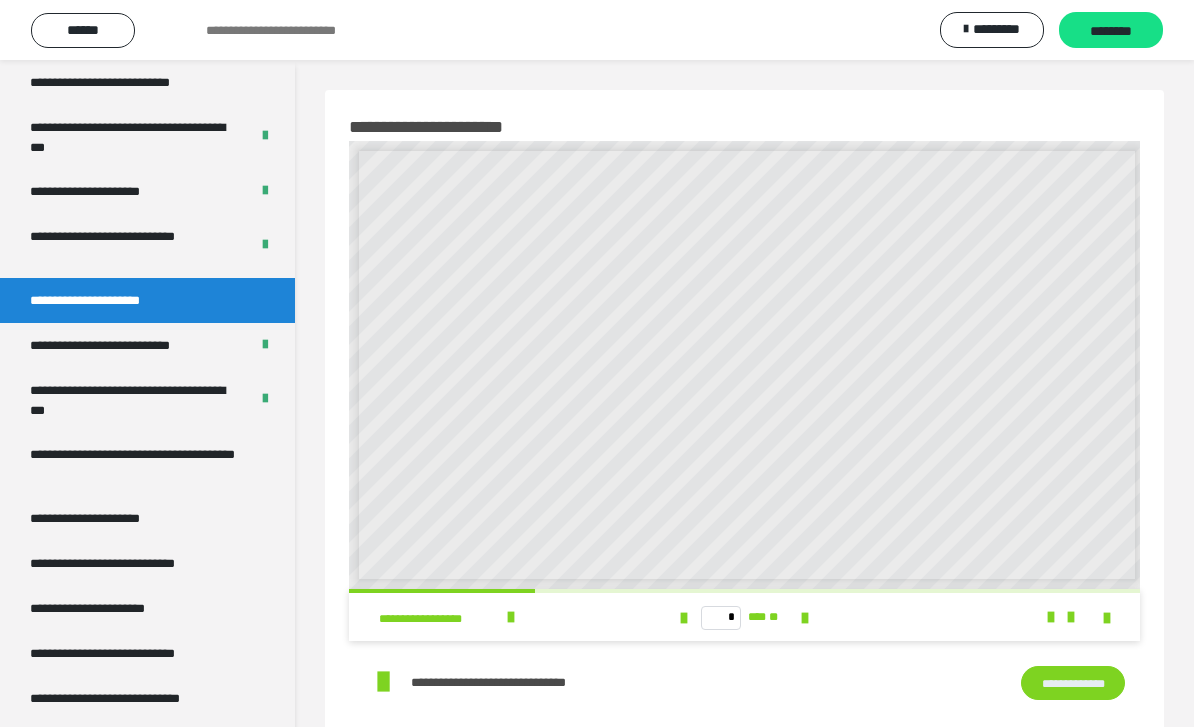 click at bounding box center [805, 618] 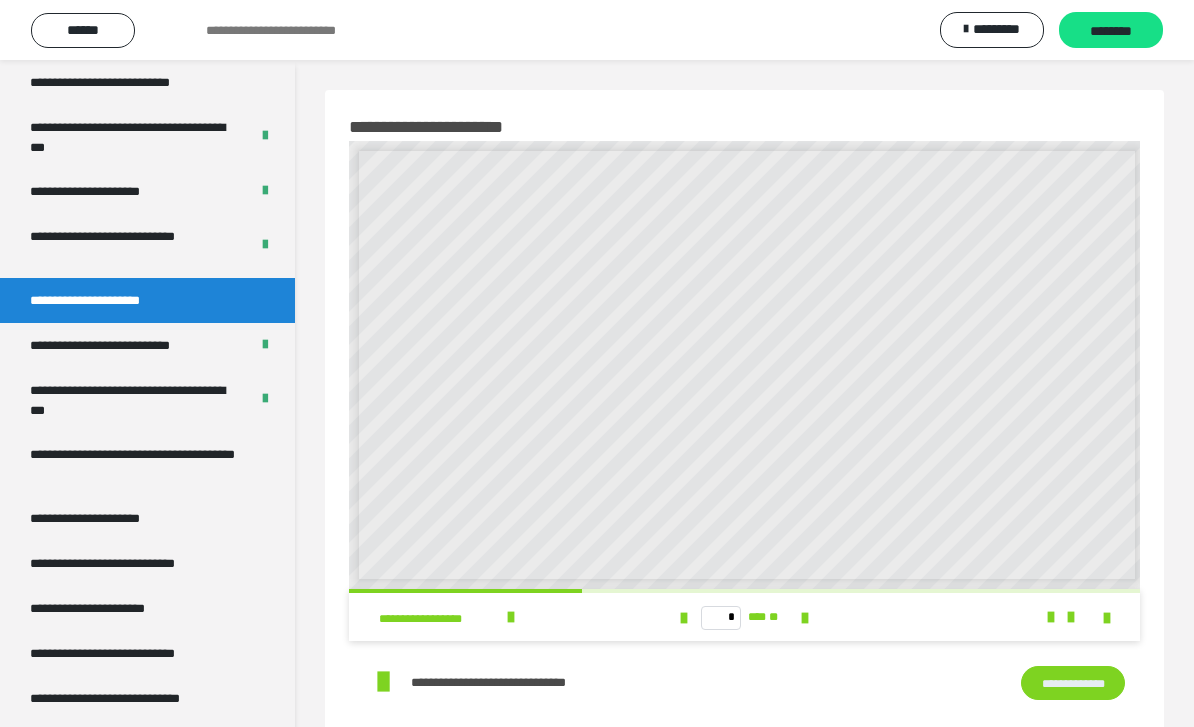click at bounding box center (805, 618) 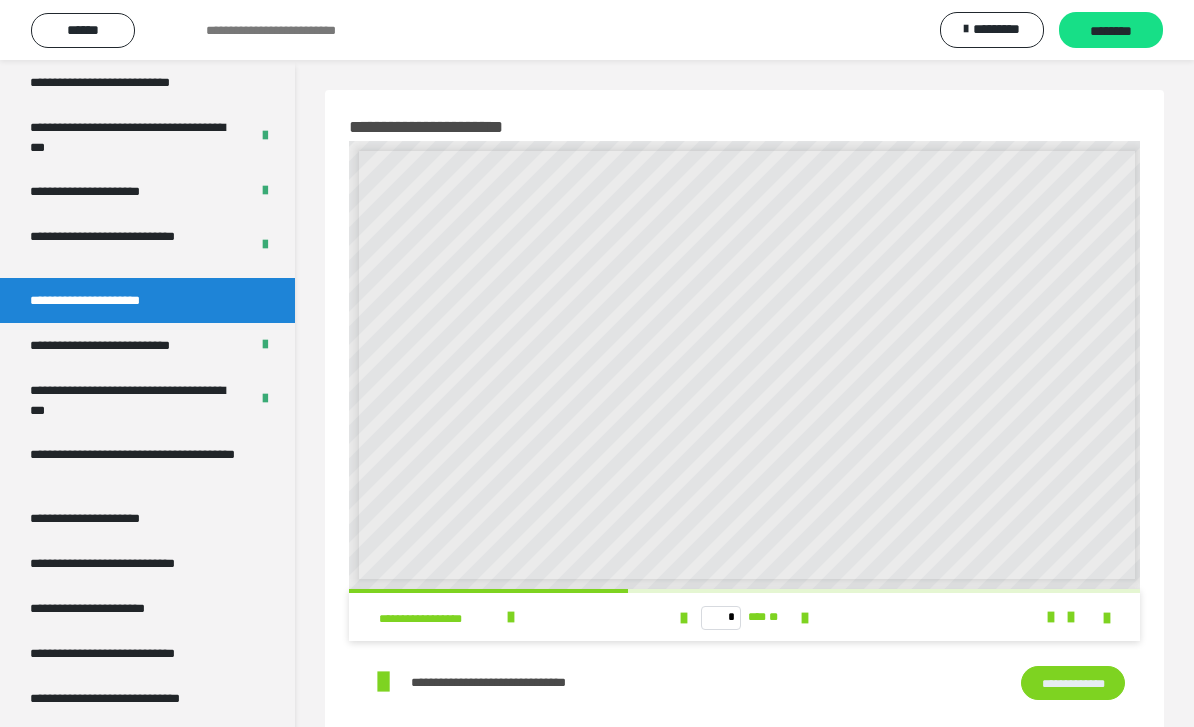 click at bounding box center [684, 618] 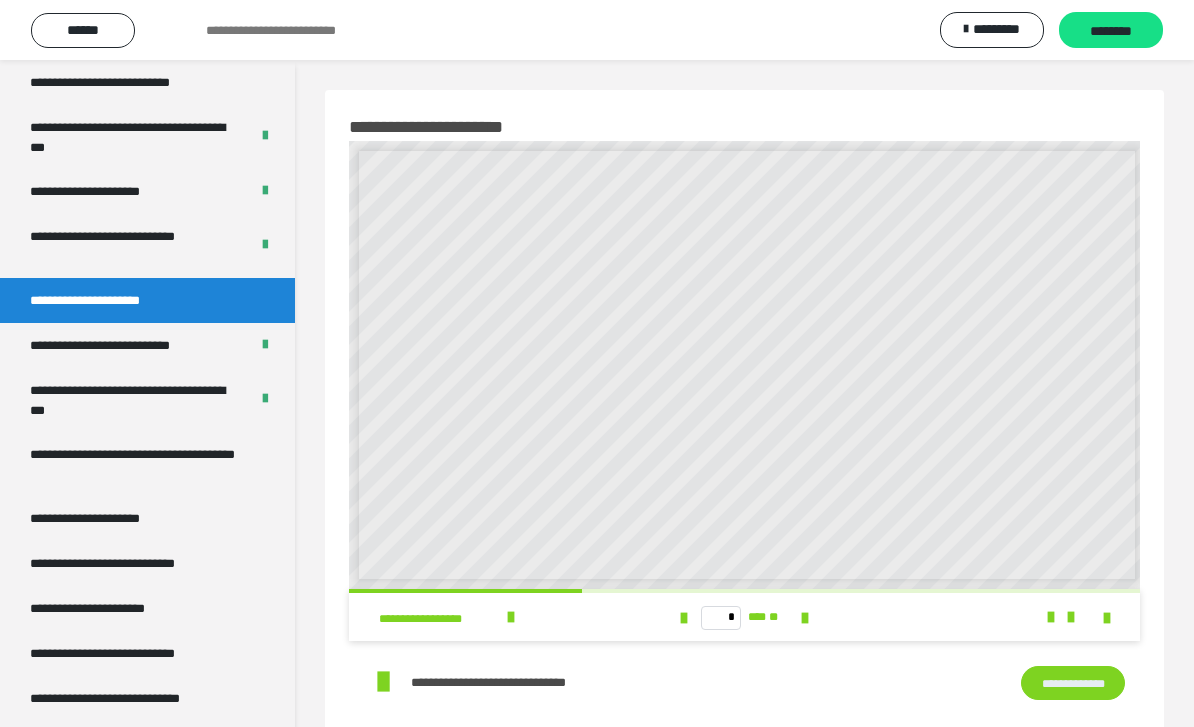 click at bounding box center (684, 618) 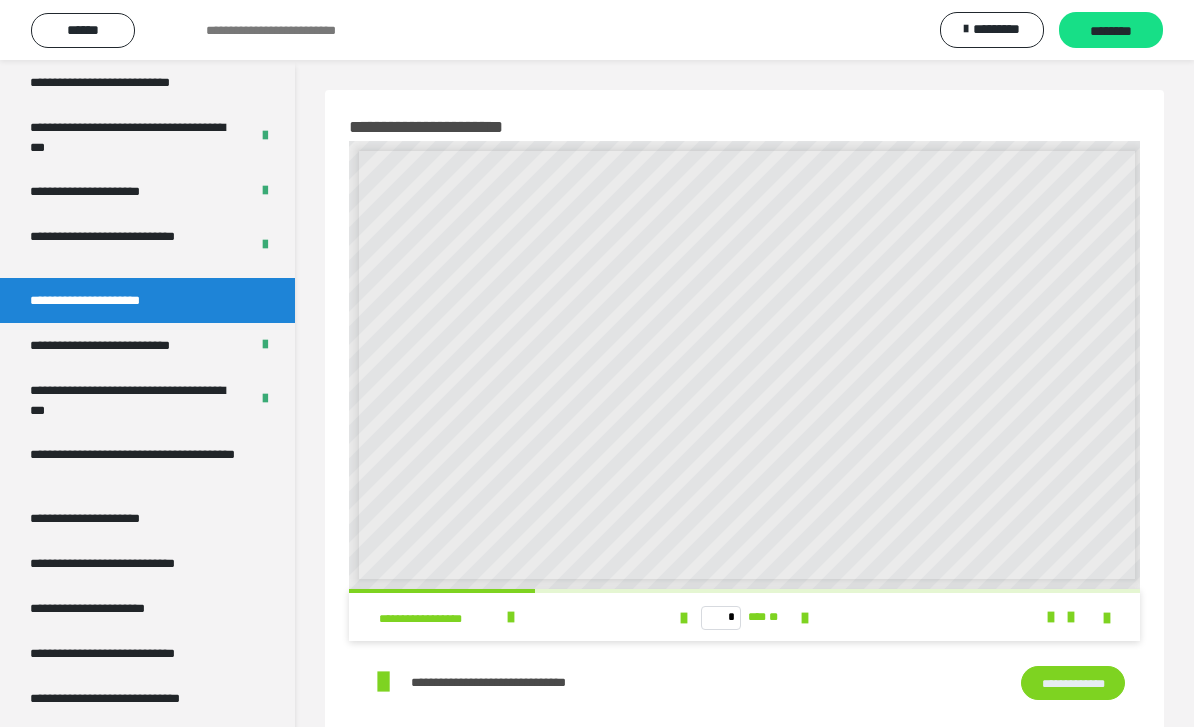 click at bounding box center [684, 618] 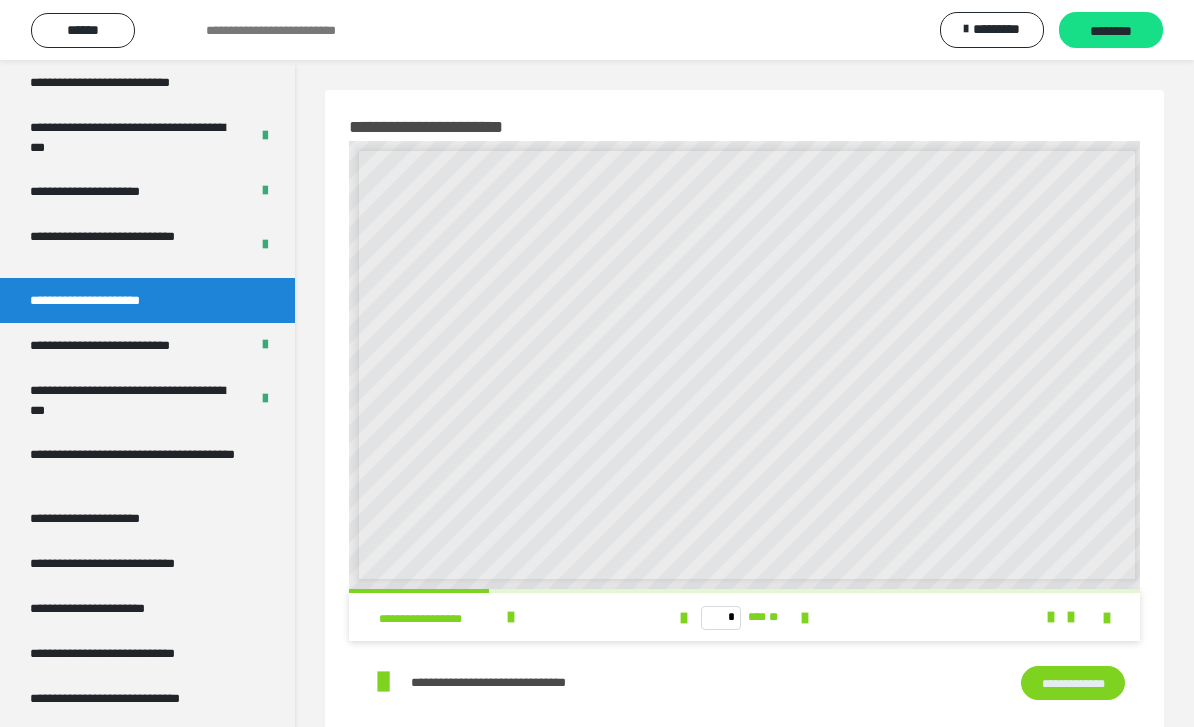click at bounding box center [684, 618] 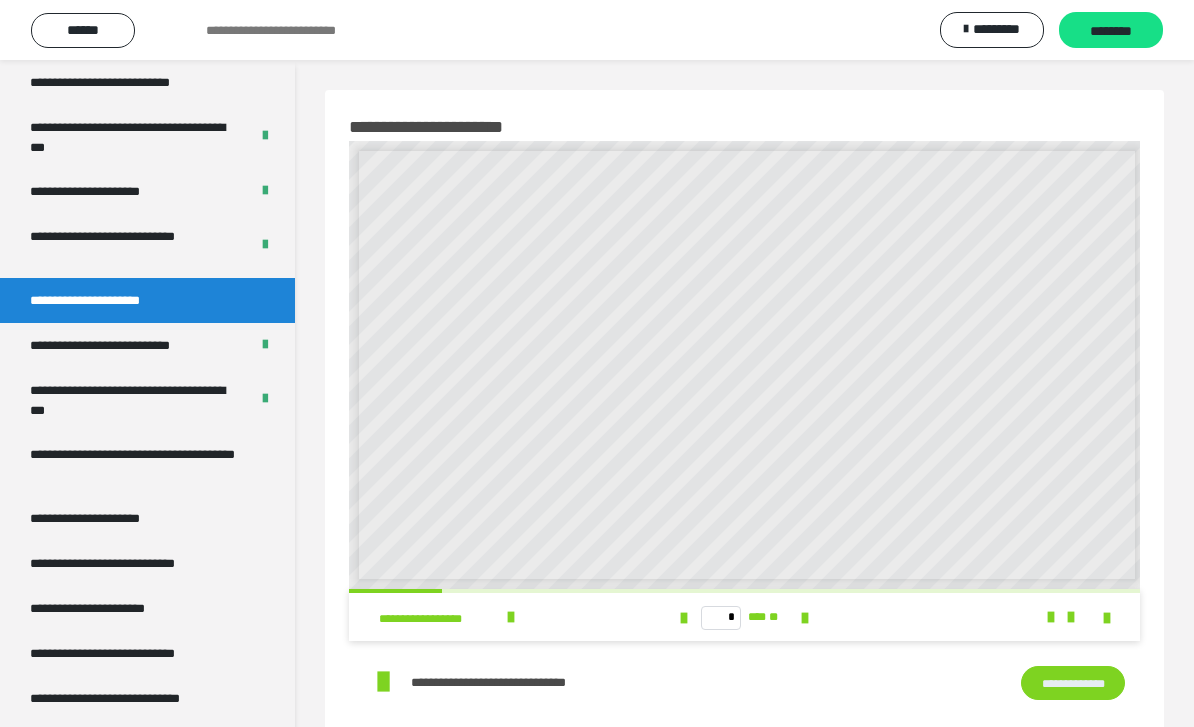 click at bounding box center (684, 618) 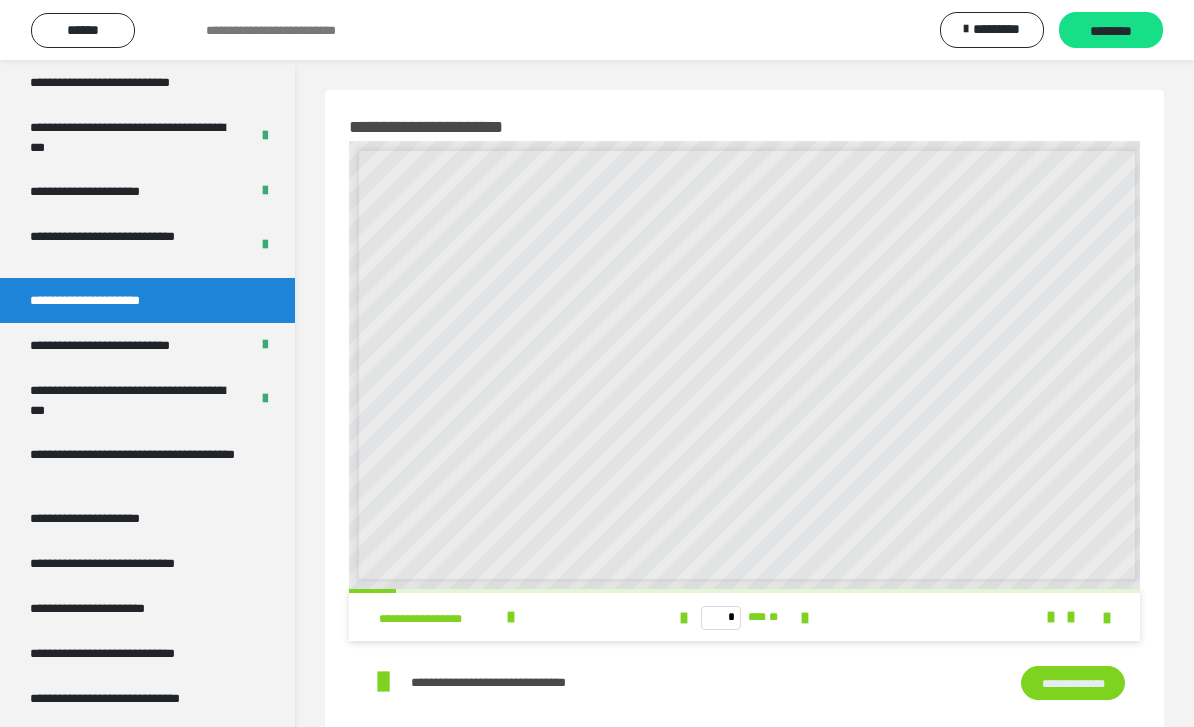 click on "* *** **" at bounding box center [744, 617] 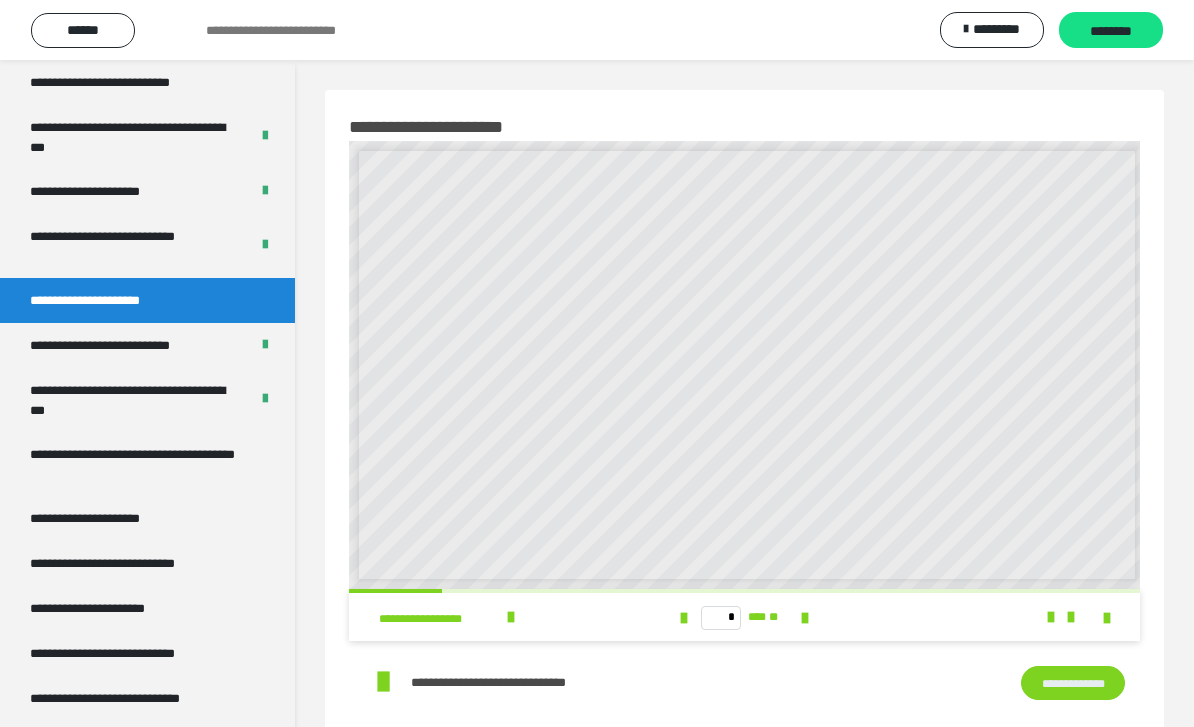 click at bounding box center [805, 618] 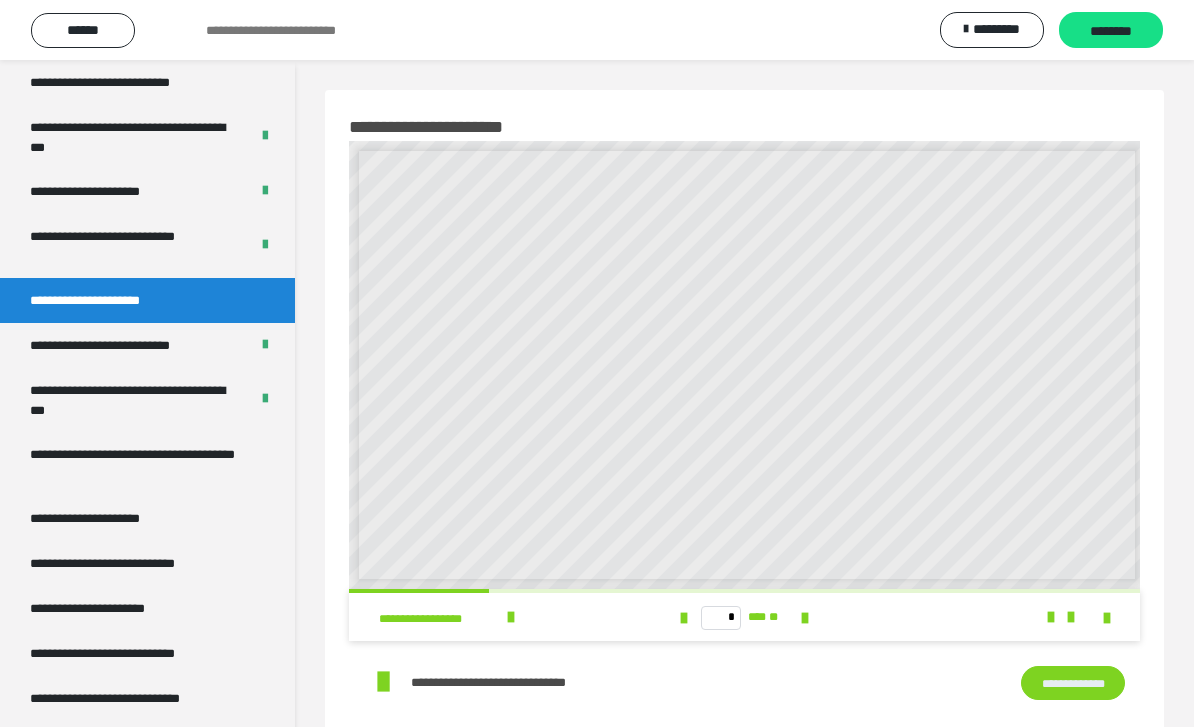 click at bounding box center (805, 618) 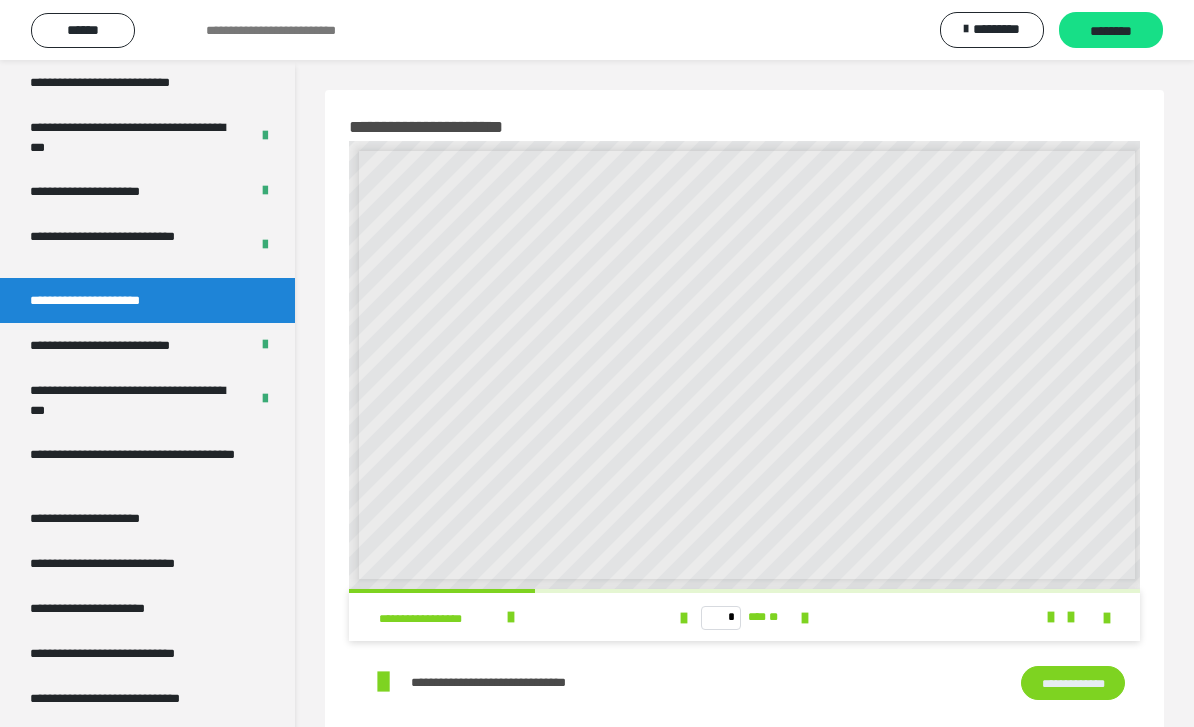 click at bounding box center (805, 618) 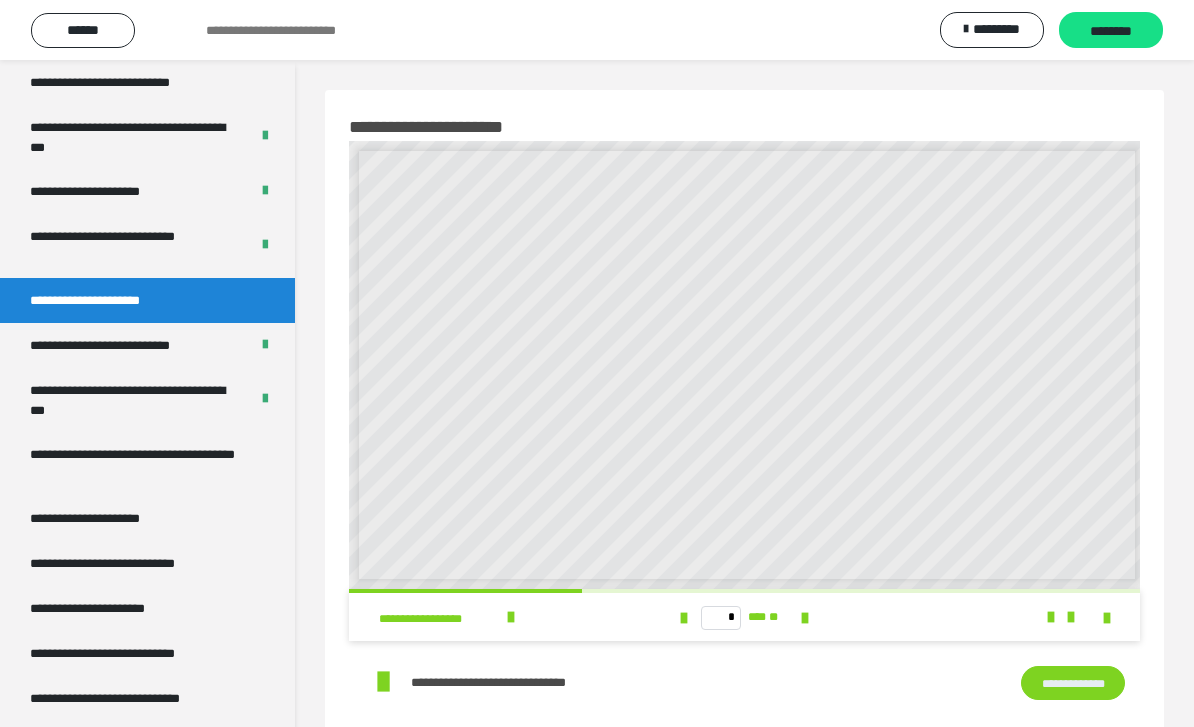click at bounding box center [805, 618] 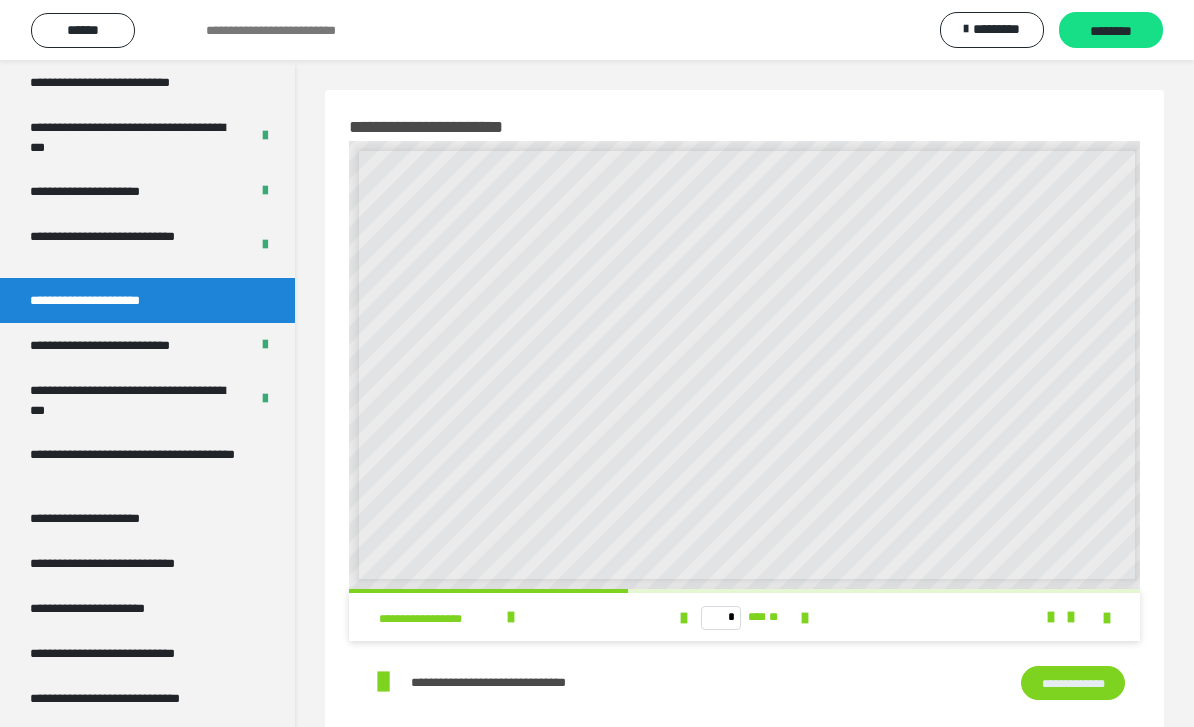 click at bounding box center (805, 618) 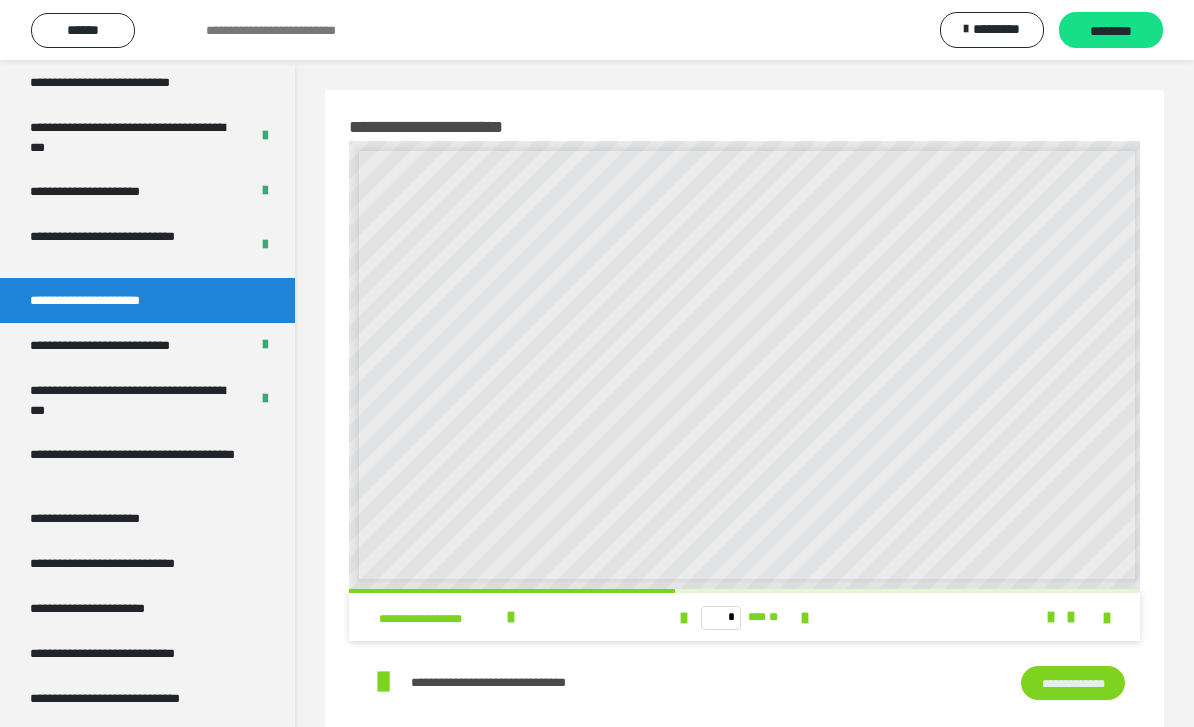 click at bounding box center (805, 618) 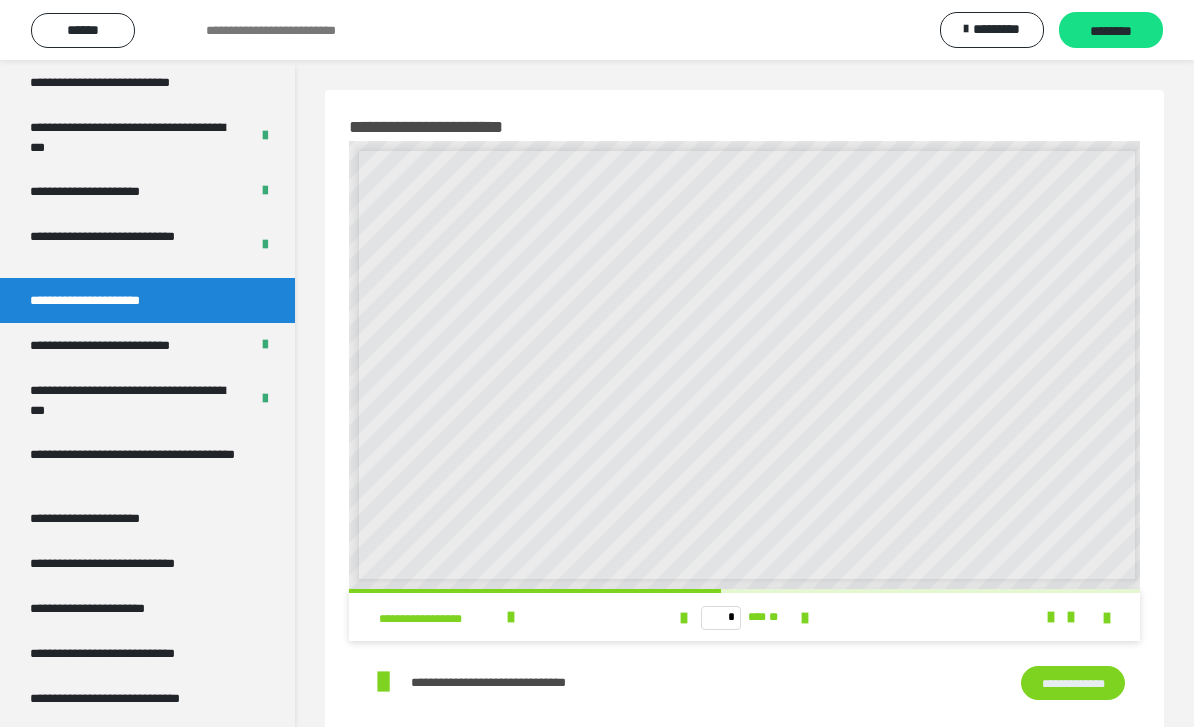 click at bounding box center (805, 617) 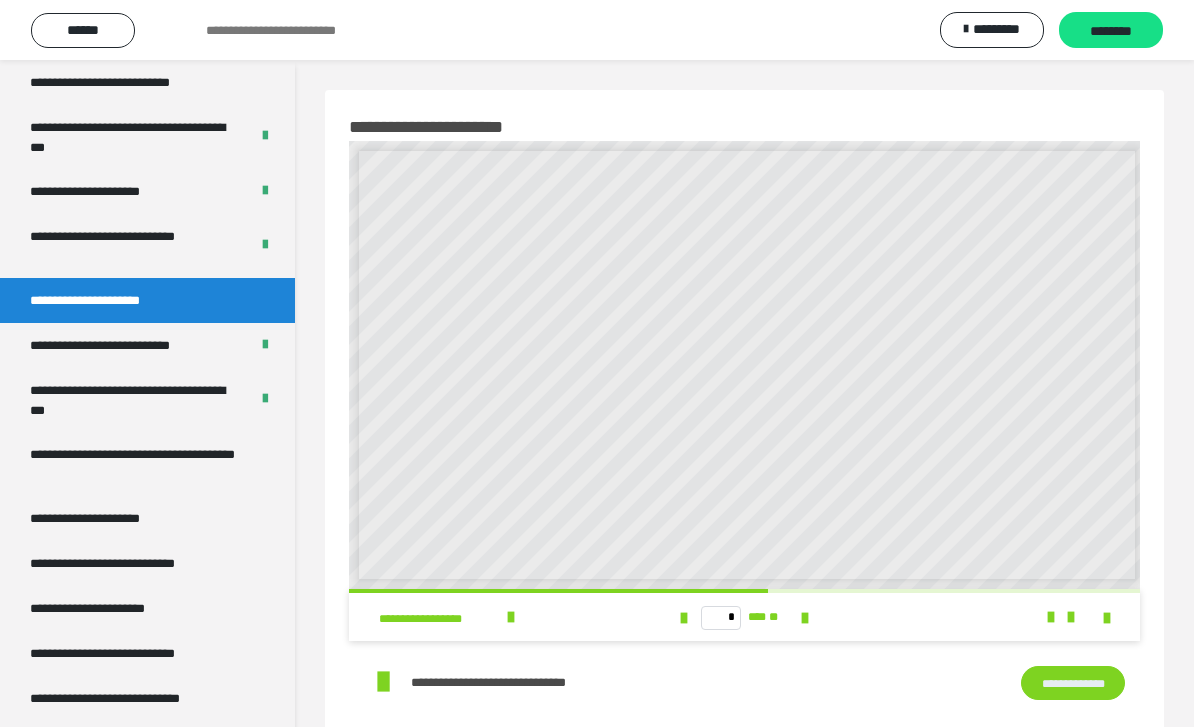 click at bounding box center [805, 617] 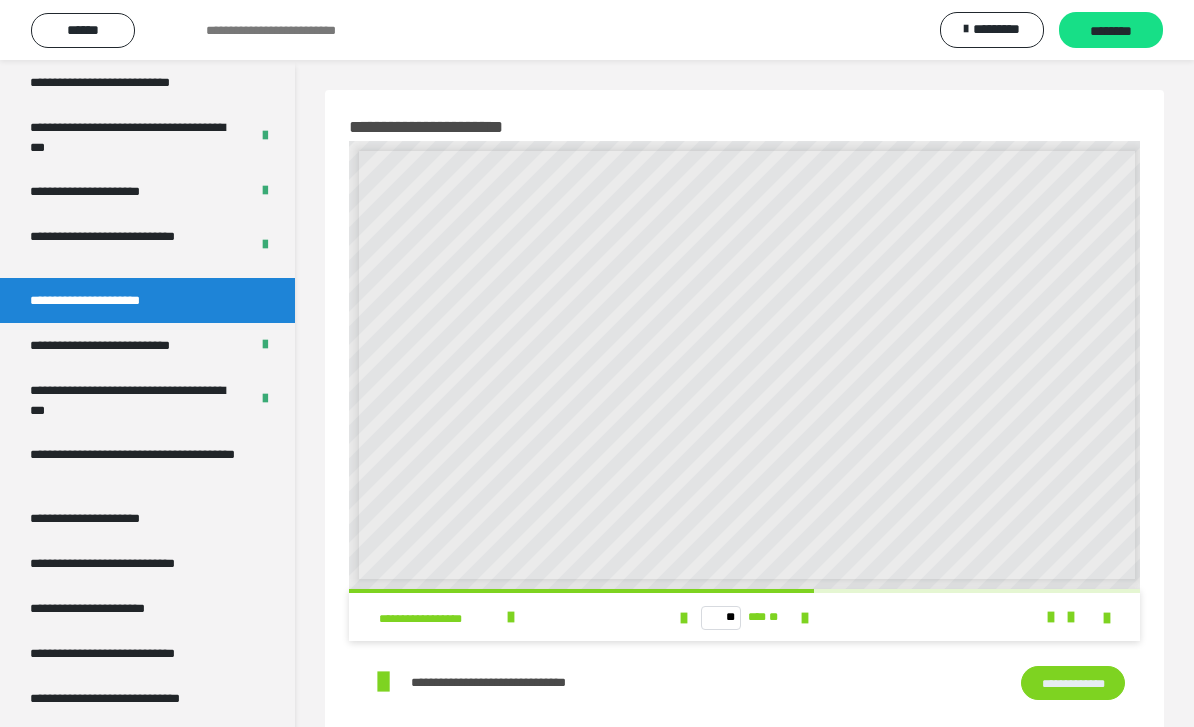 click at bounding box center (805, 617) 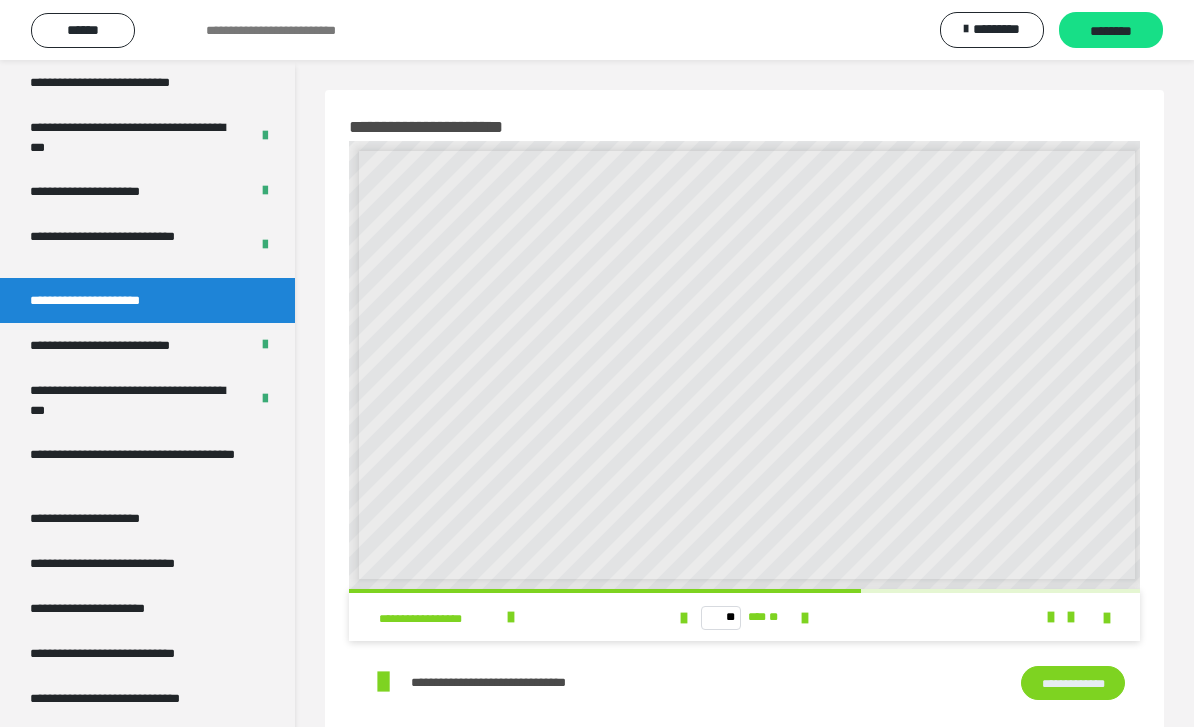 click at bounding box center (805, 617) 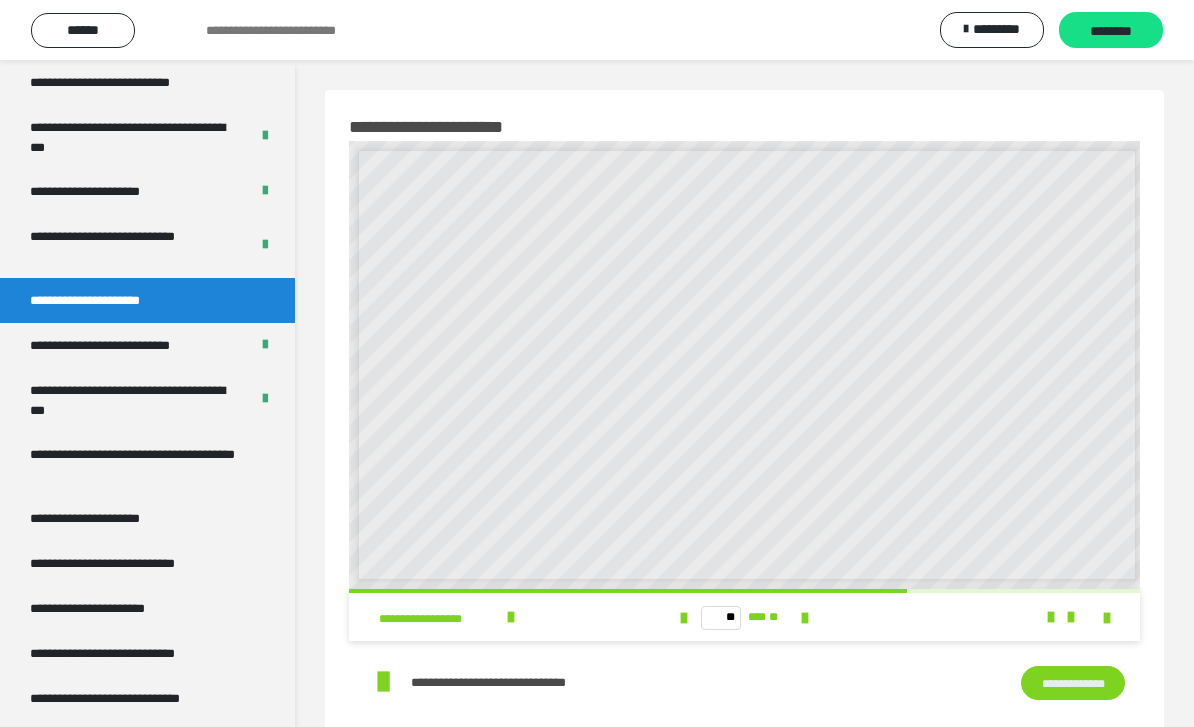 click at bounding box center (805, 617) 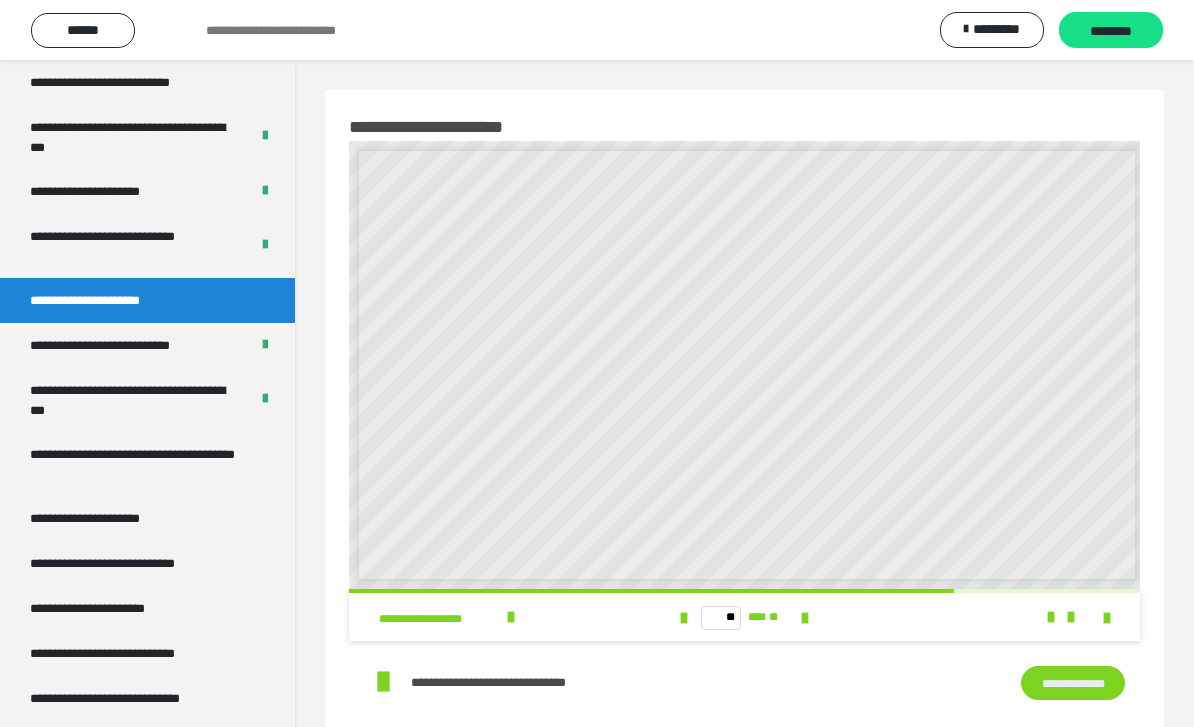 click at bounding box center (805, 618) 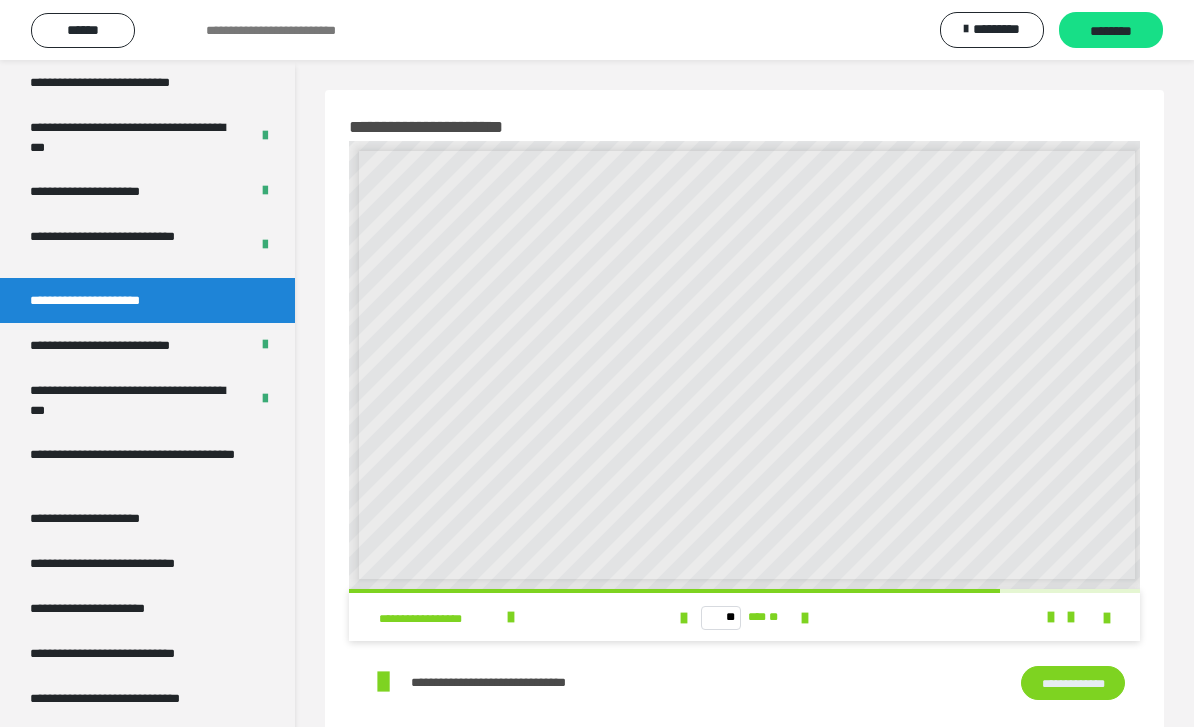 click on "** *** **" at bounding box center [744, 617] 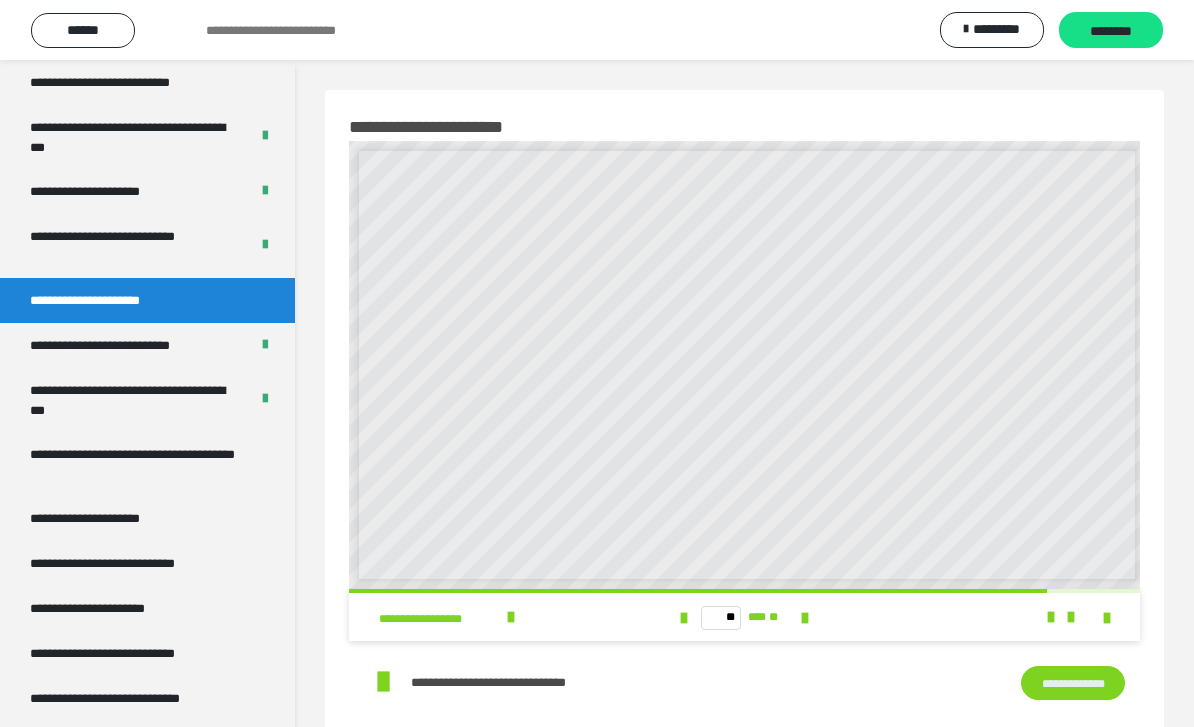 click at bounding box center (805, 618) 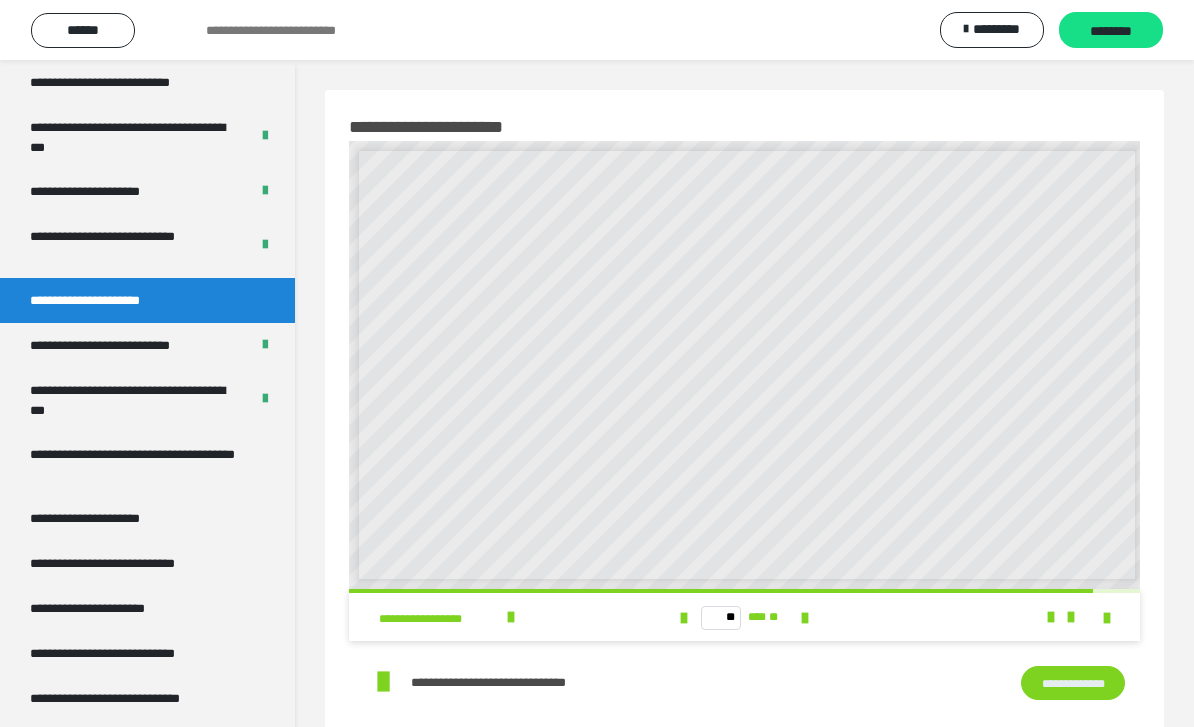 click at bounding box center (805, 618) 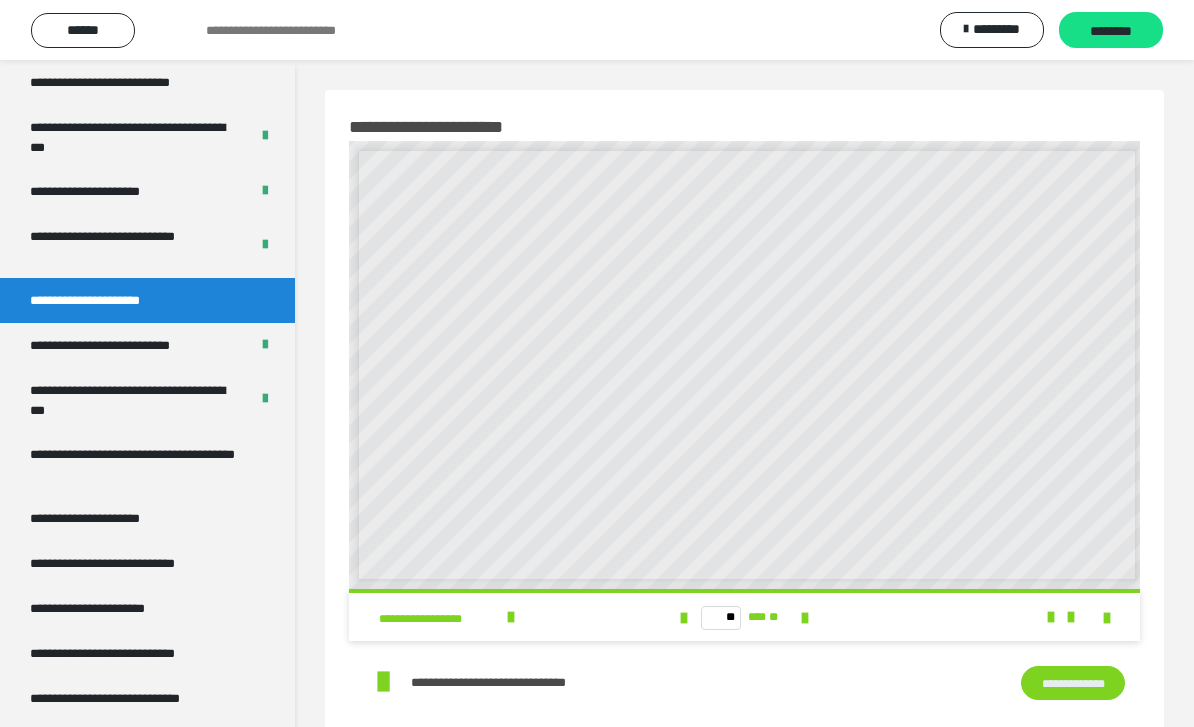 click on "** *** **" at bounding box center [744, 617] 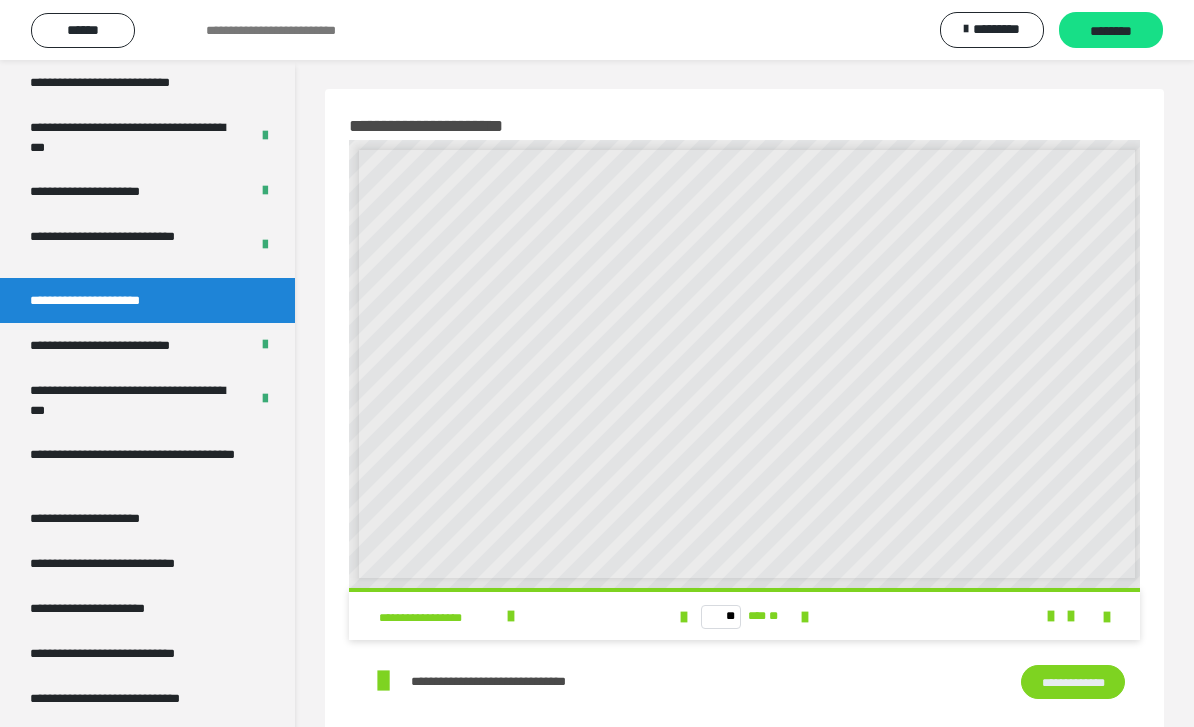 click on "** *** **" at bounding box center [744, 616] 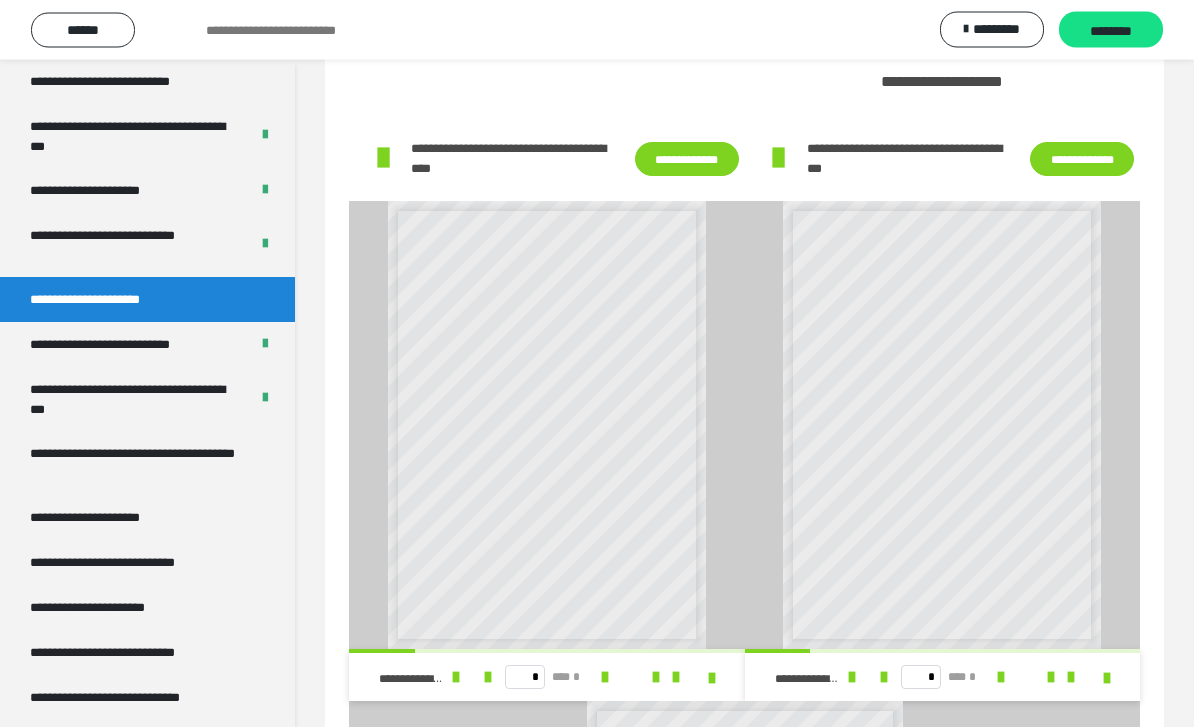 scroll, scrollTop: 704, scrollLeft: 0, axis: vertical 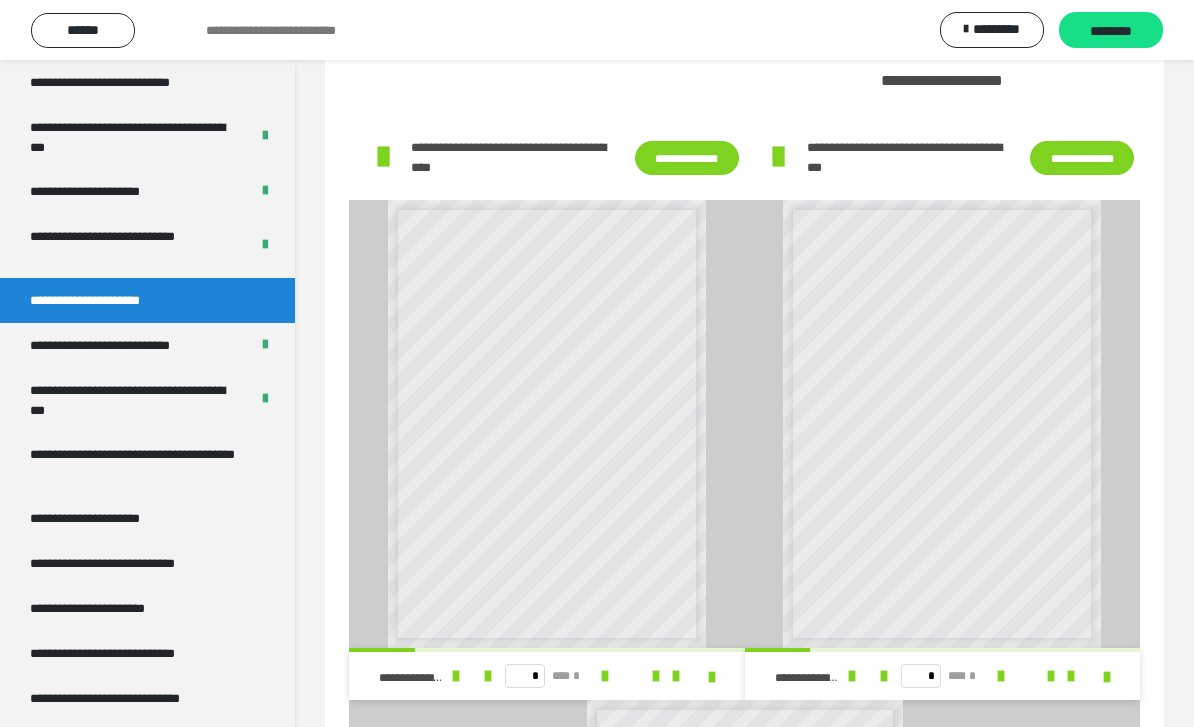 click at bounding box center [456, 676] 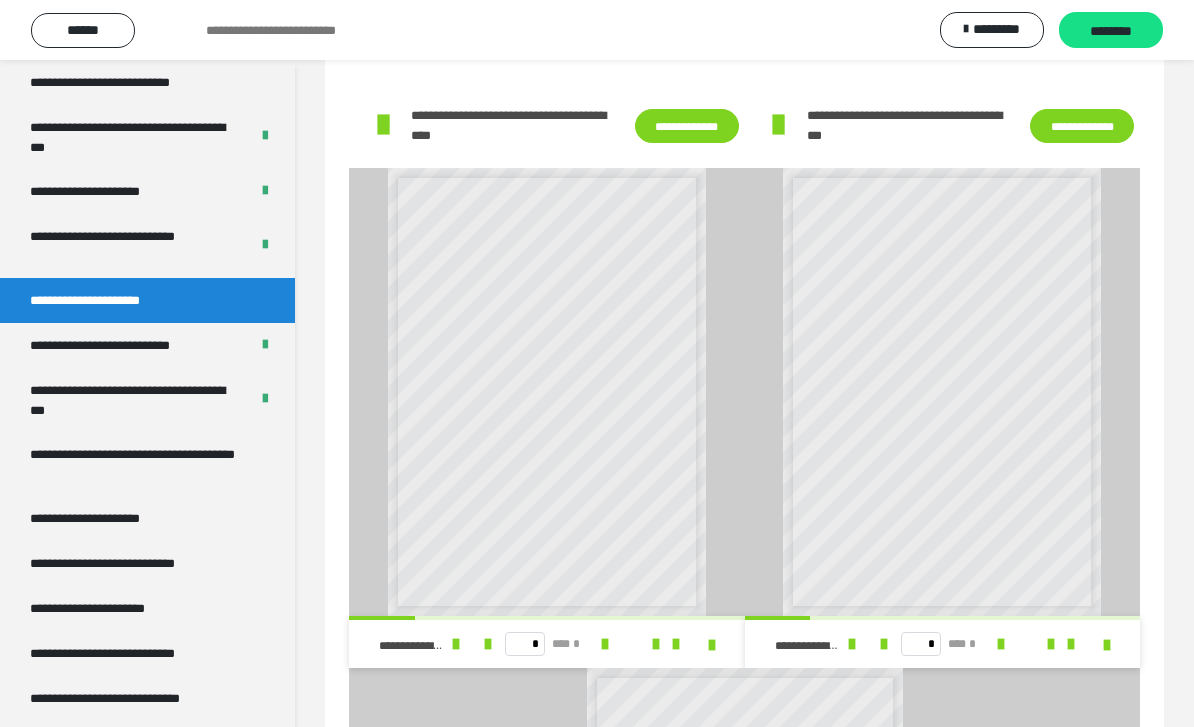 click on "**********" at bounding box center (129, 345) 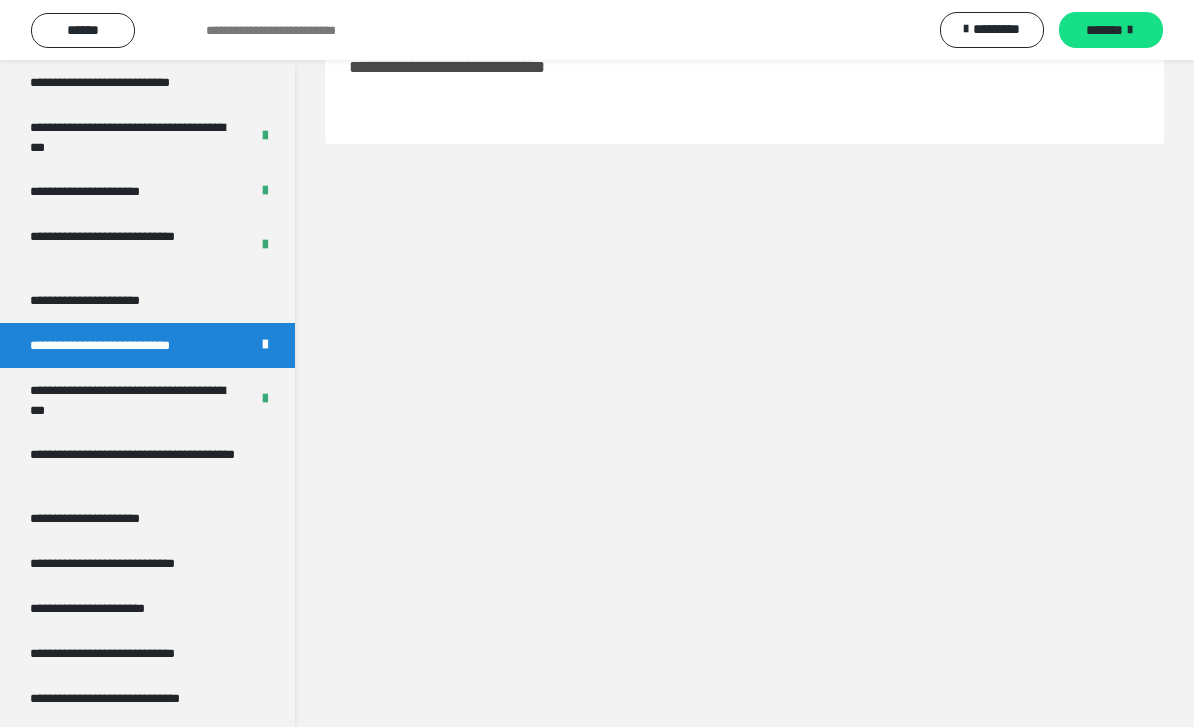 scroll, scrollTop: 124, scrollLeft: 0, axis: vertical 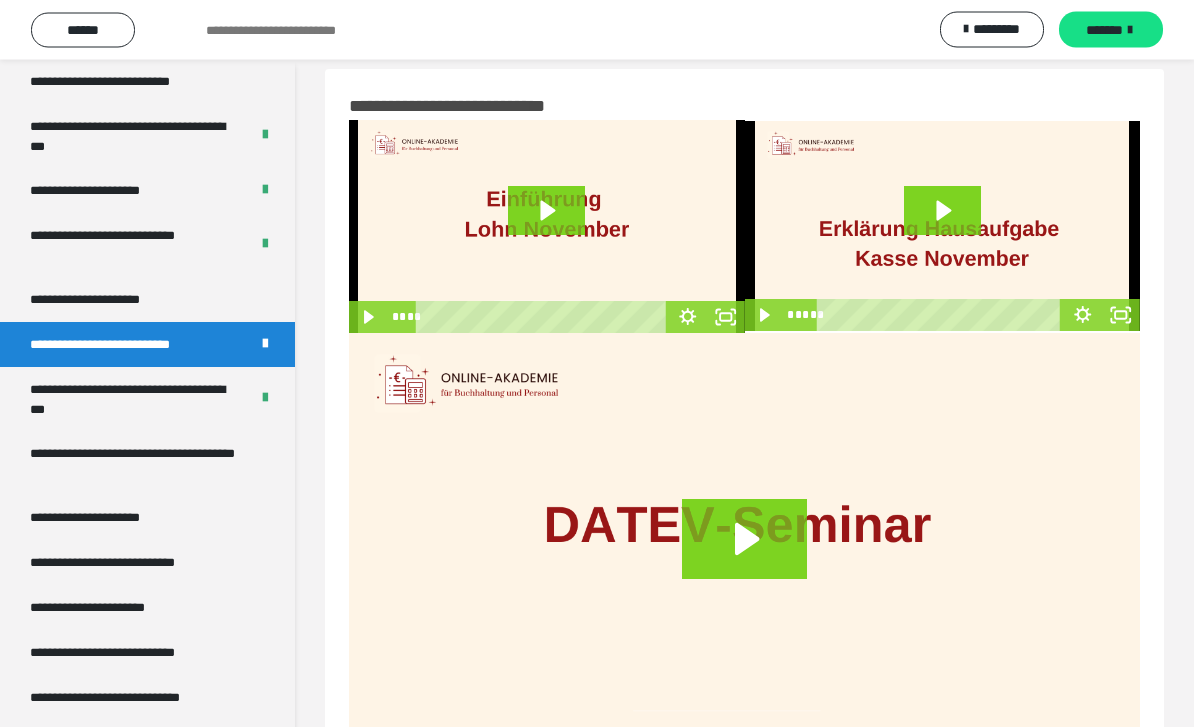 click 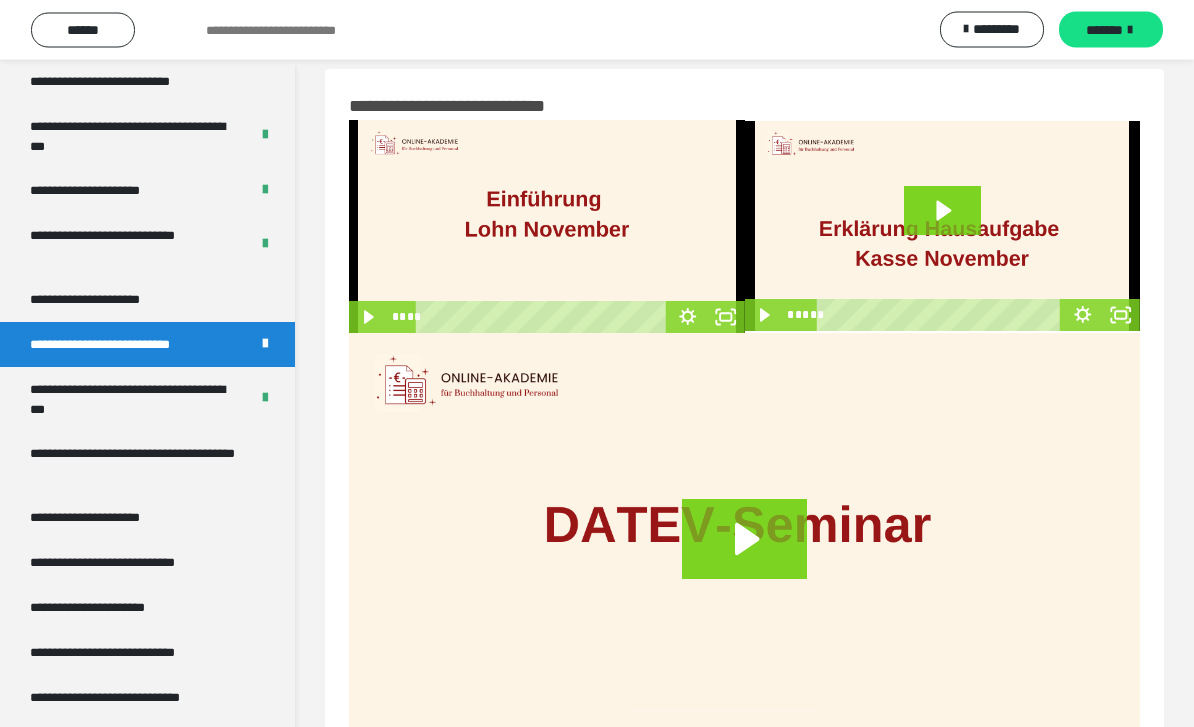 scroll, scrollTop: 21, scrollLeft: 0, axis: vertical 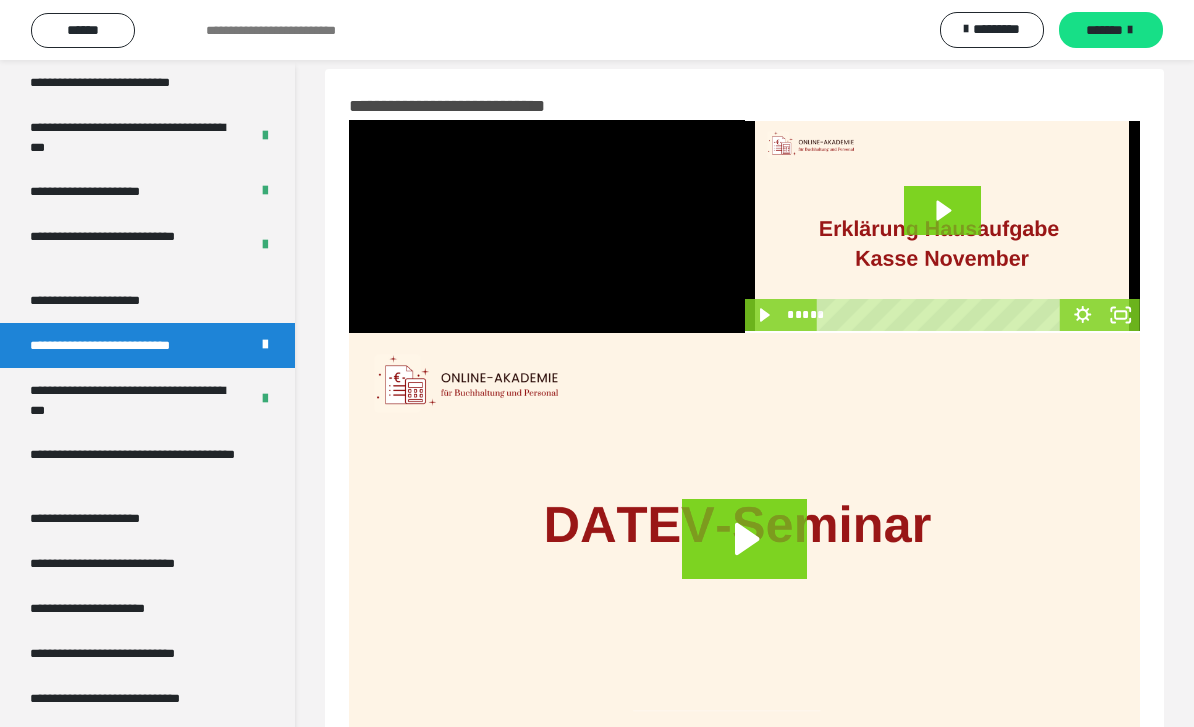 click 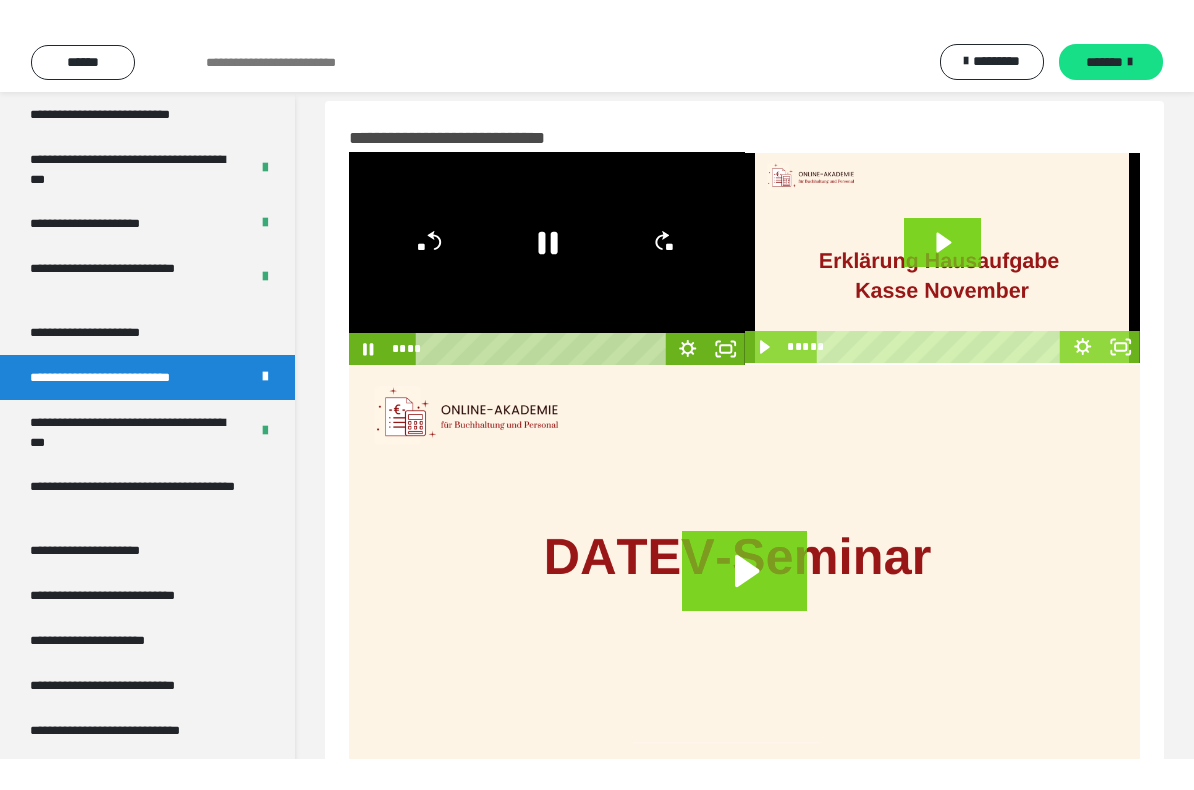 scroll, scrollTop: 0, scrollLeft: 0, axis: both 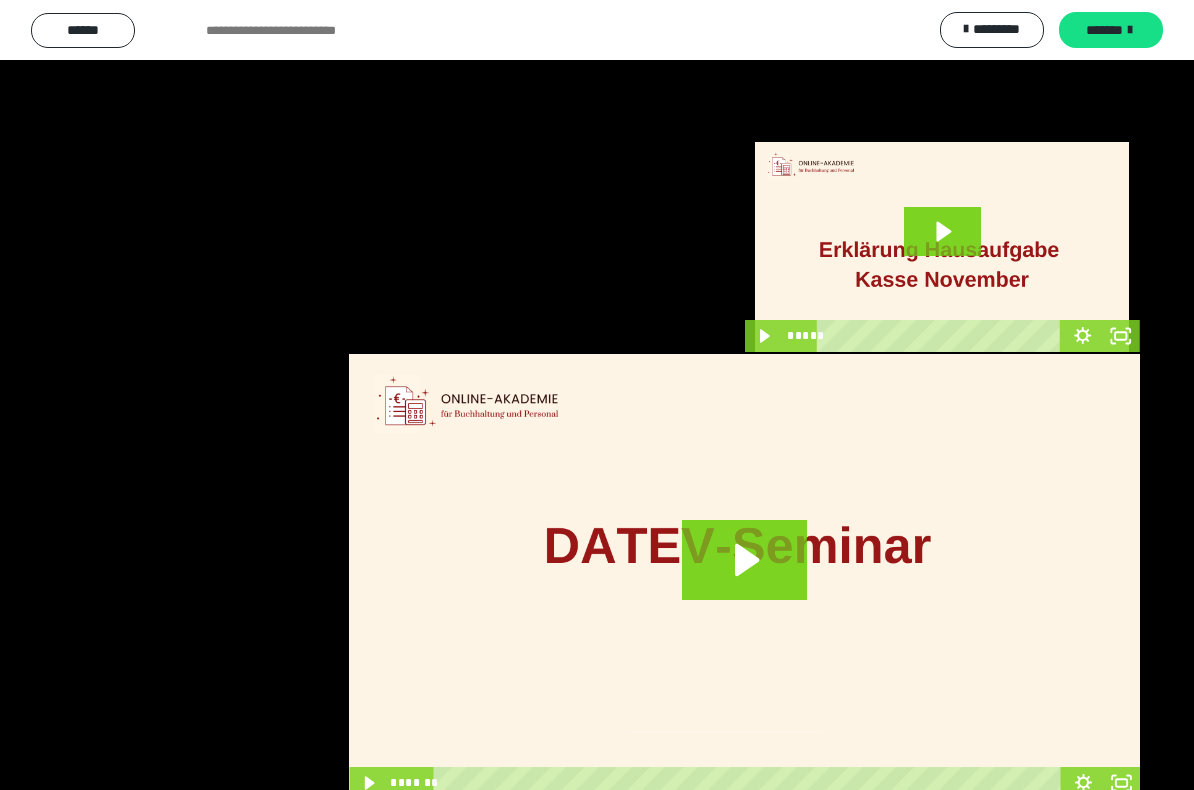 click at bounding box center [597, 395] 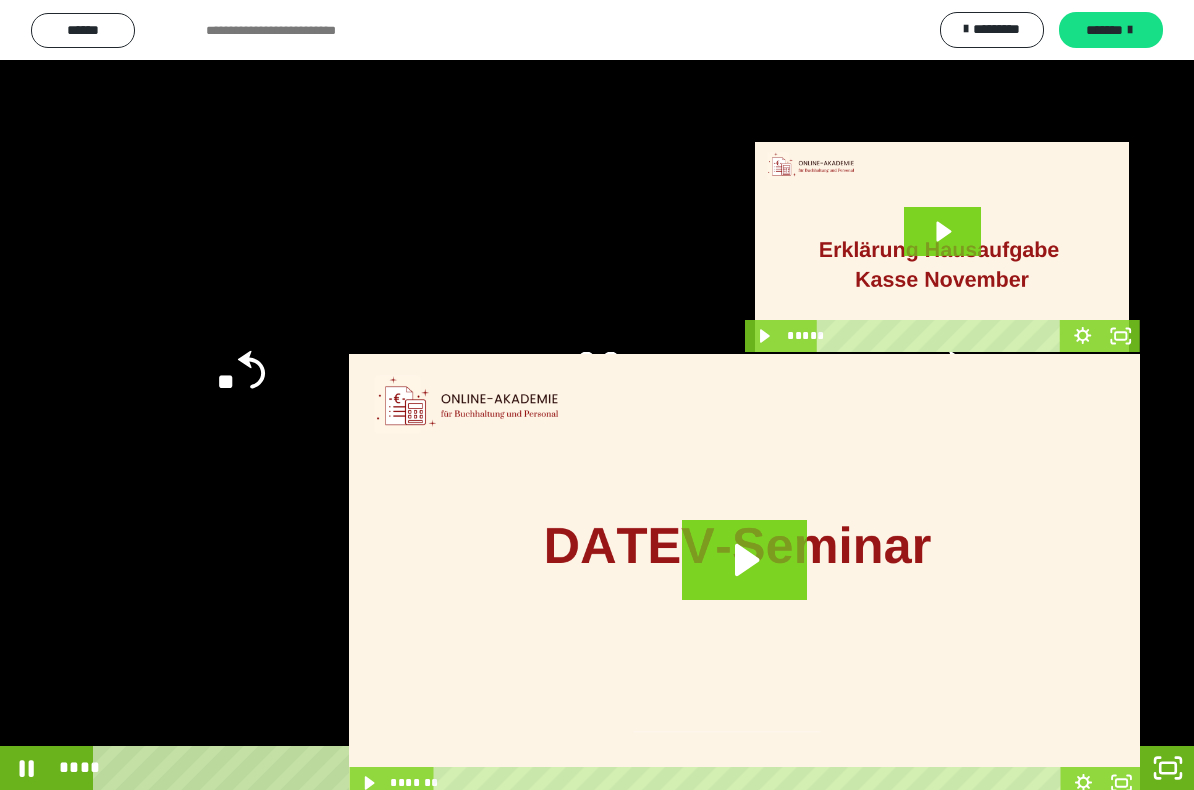 click 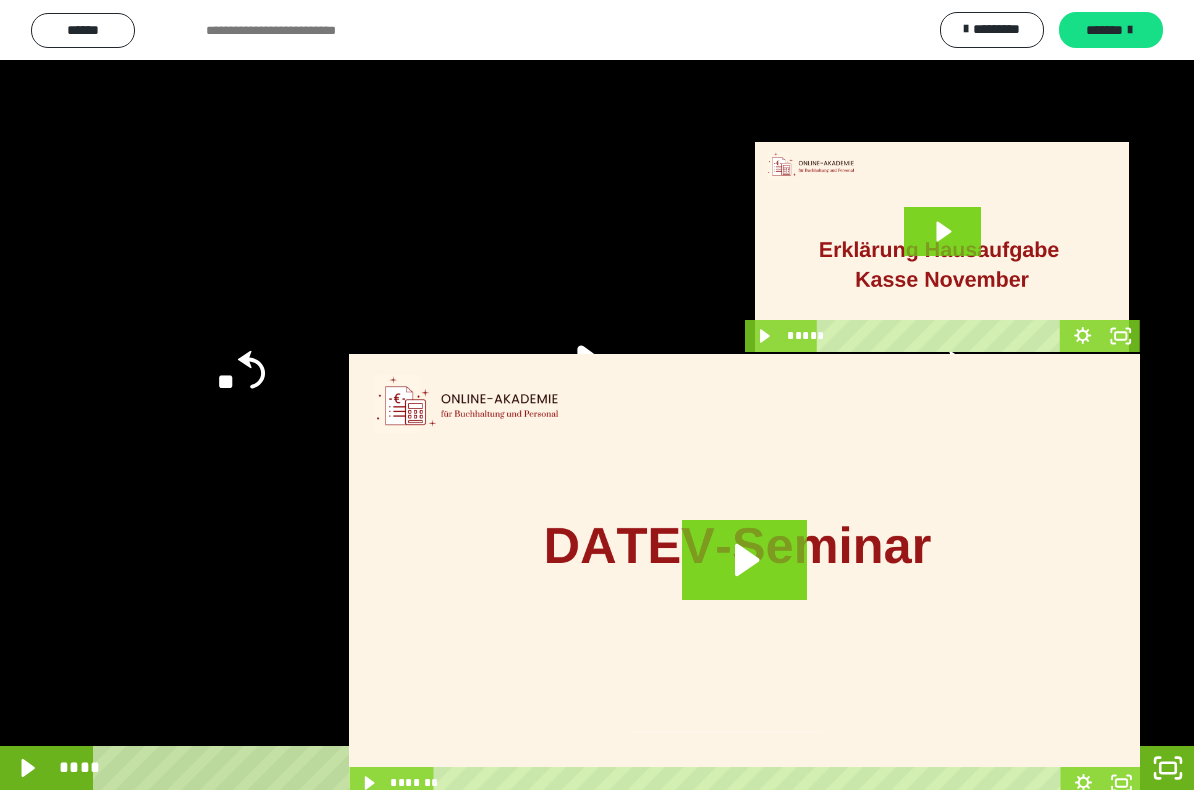 click 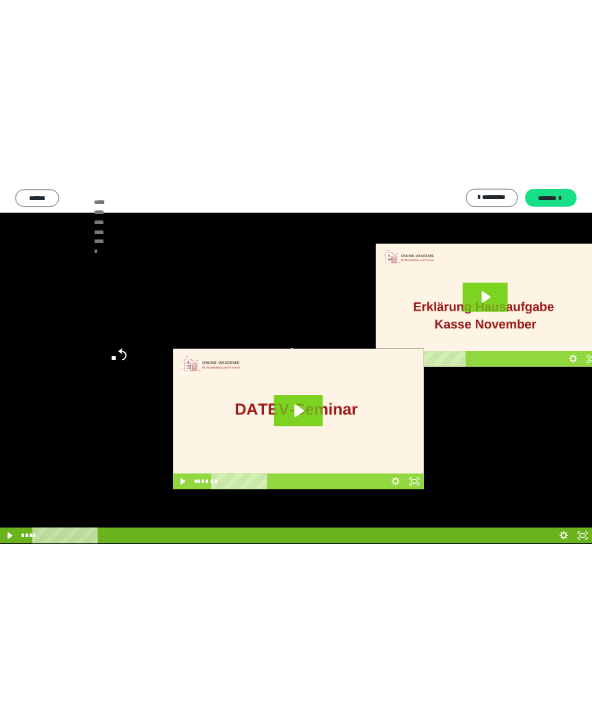 scroll, scrollTop: 2, scrollLeft: 0, axis: vertical 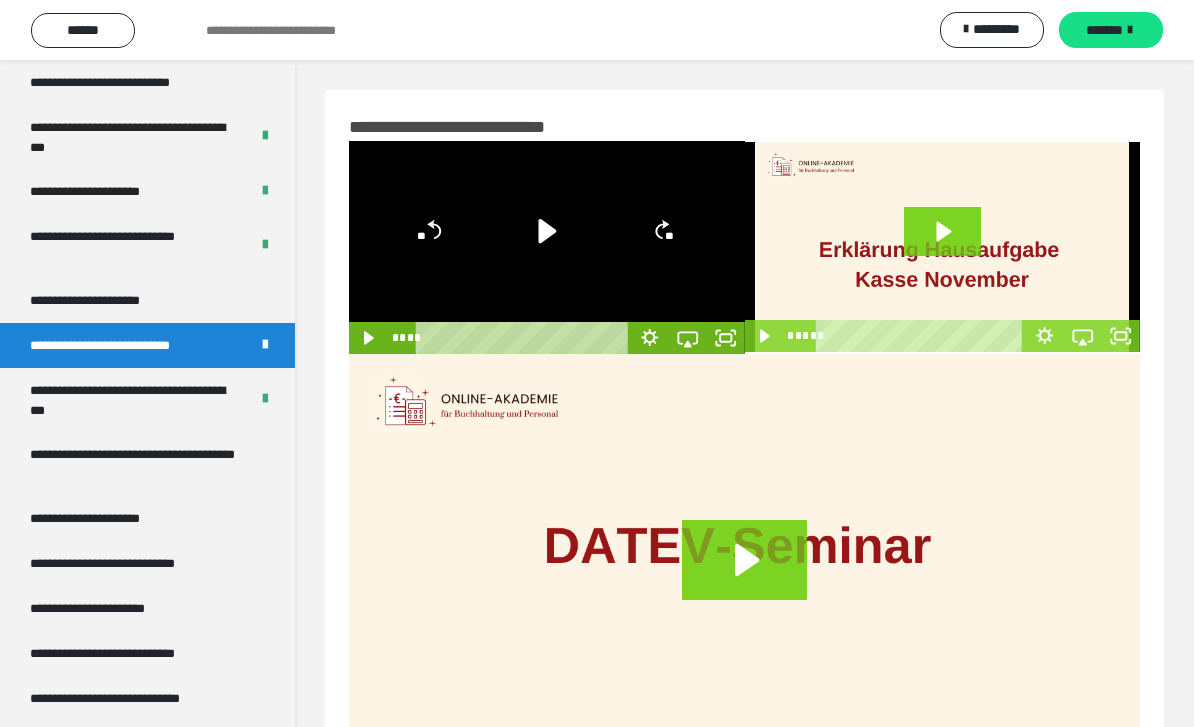 click 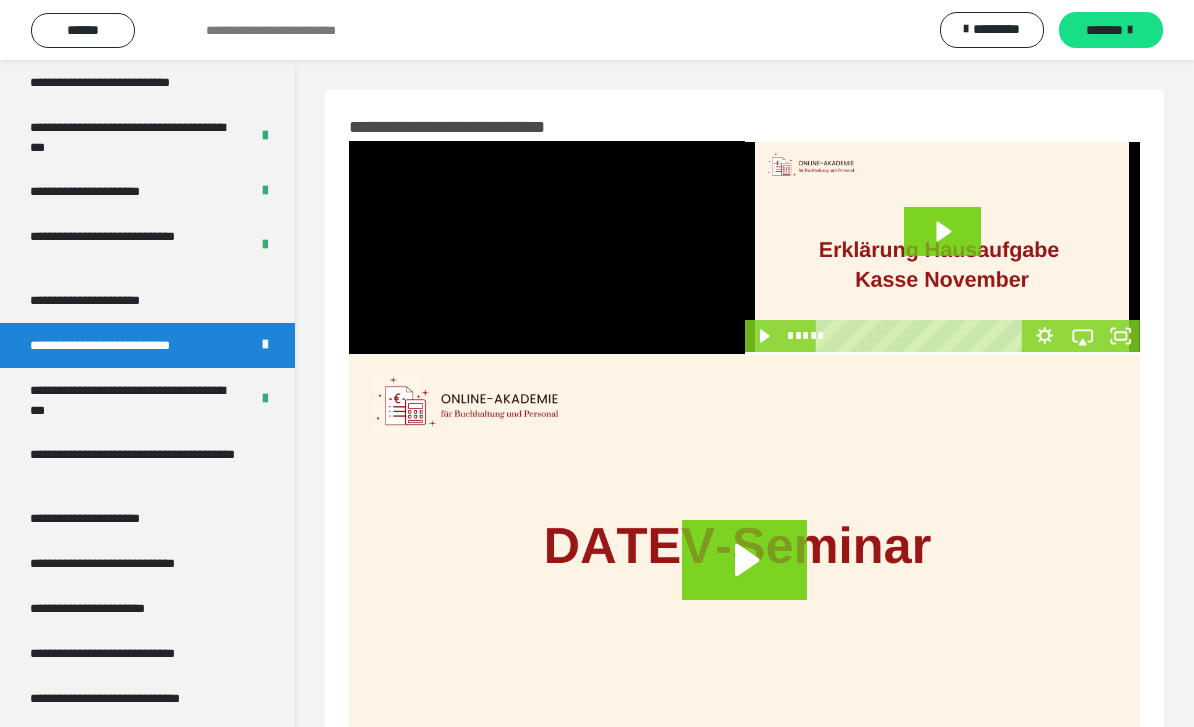 click 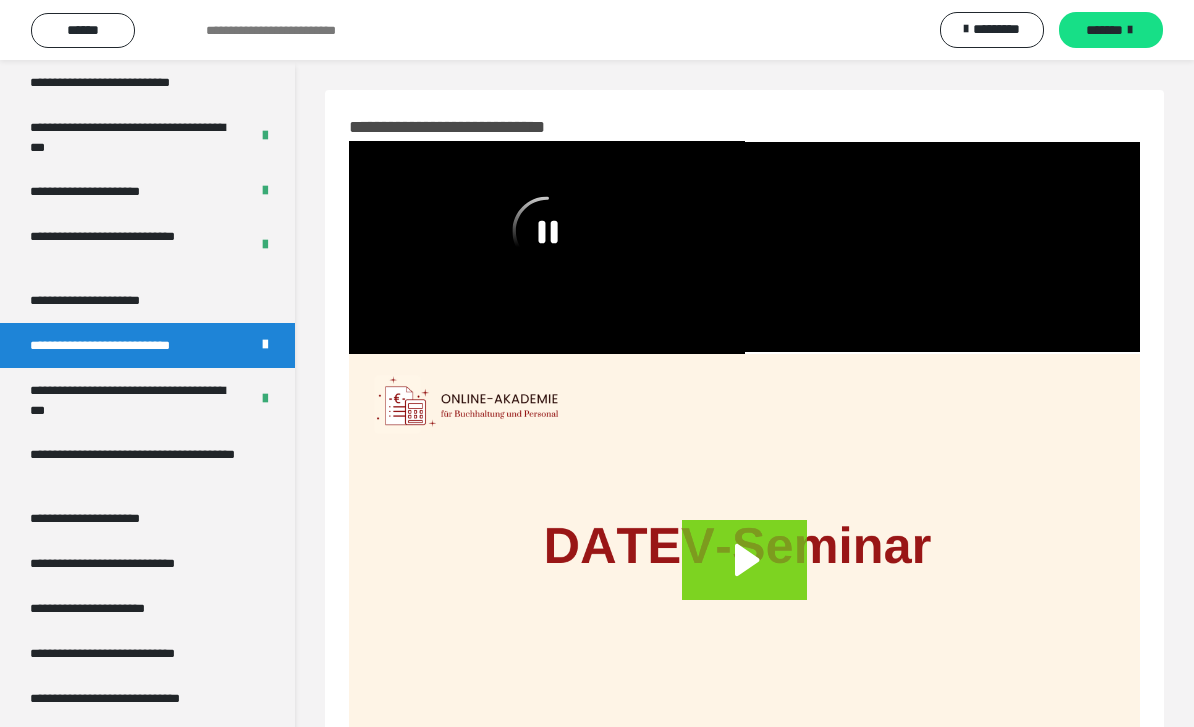 click 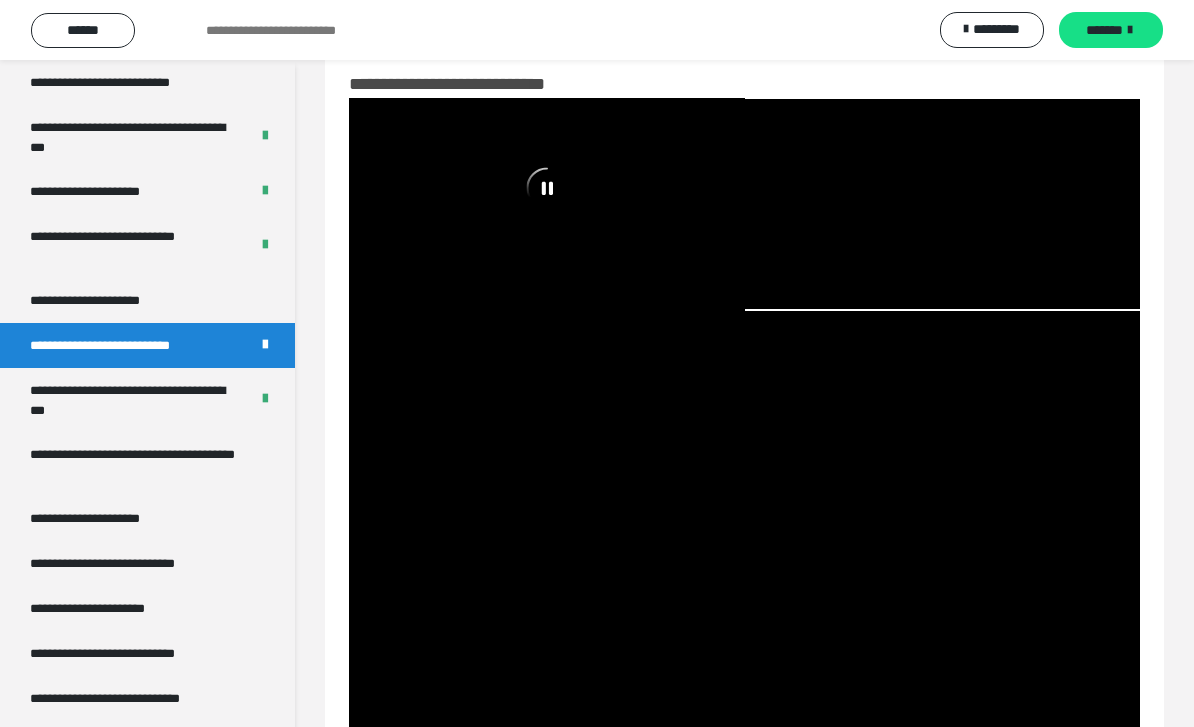 scroll, scrollTop: 50, scrollLeft: 0, axis: vertical 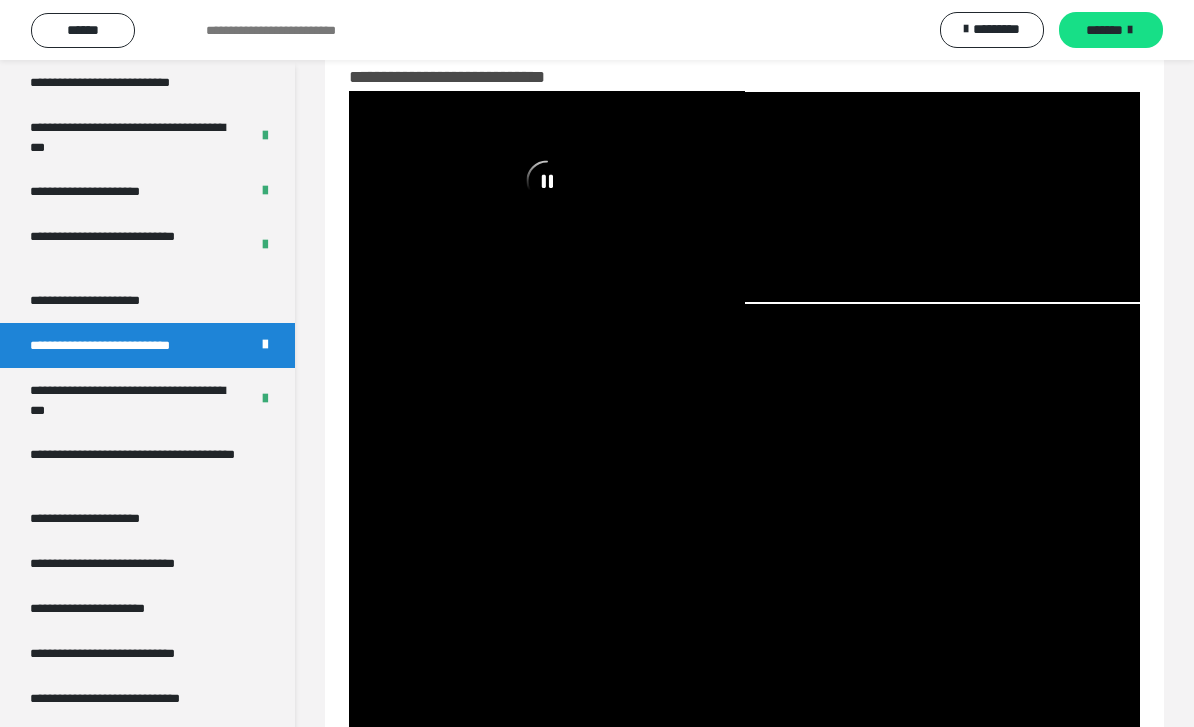 click at bounding box center (744, 526) 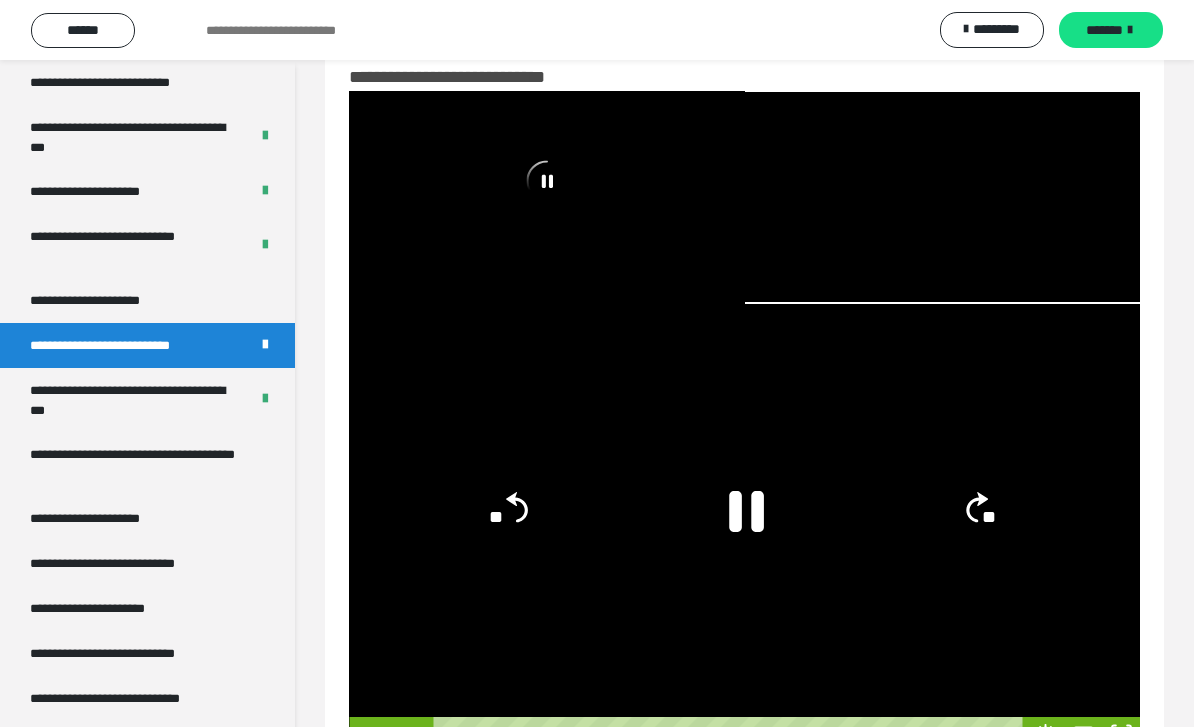 click 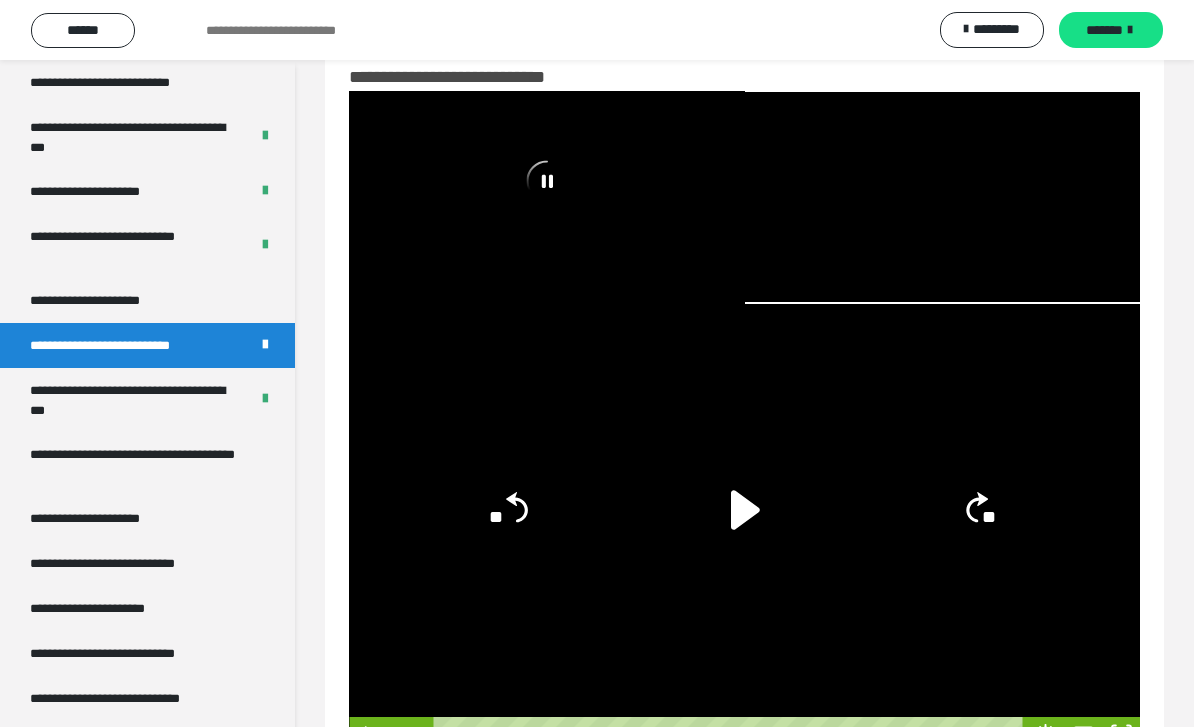 click on "**********" at bounding box center (131, 400) 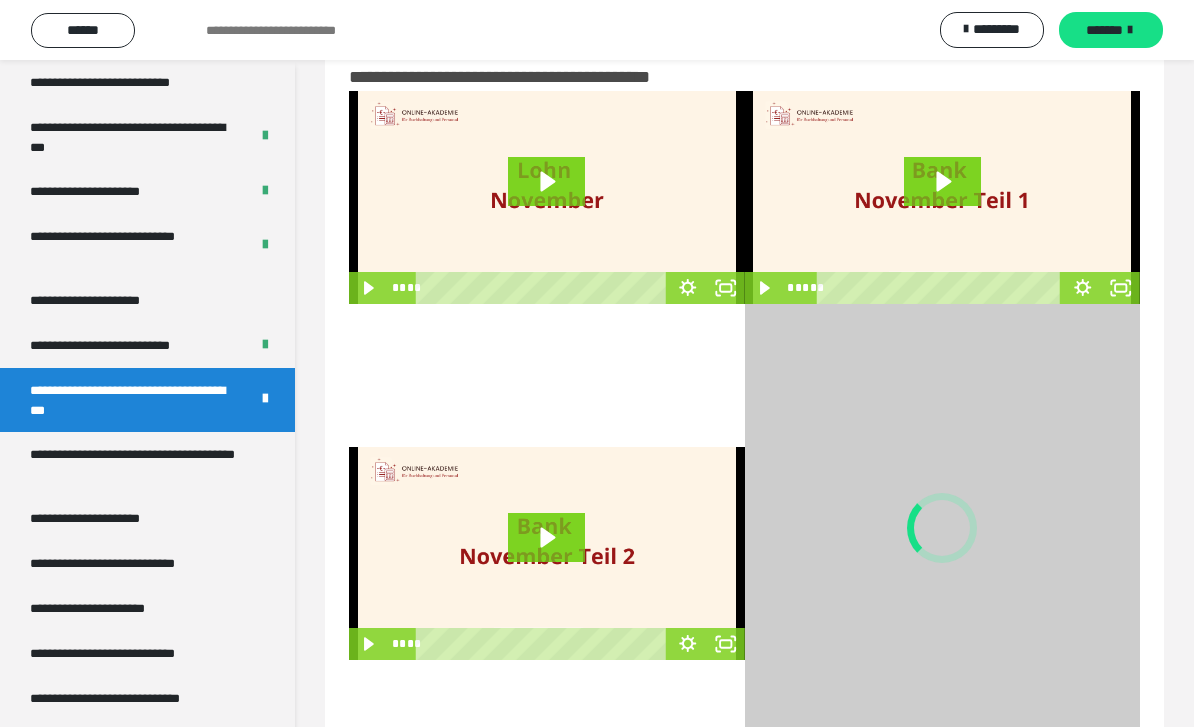 click on "**********" at bounding box center [139, 464] 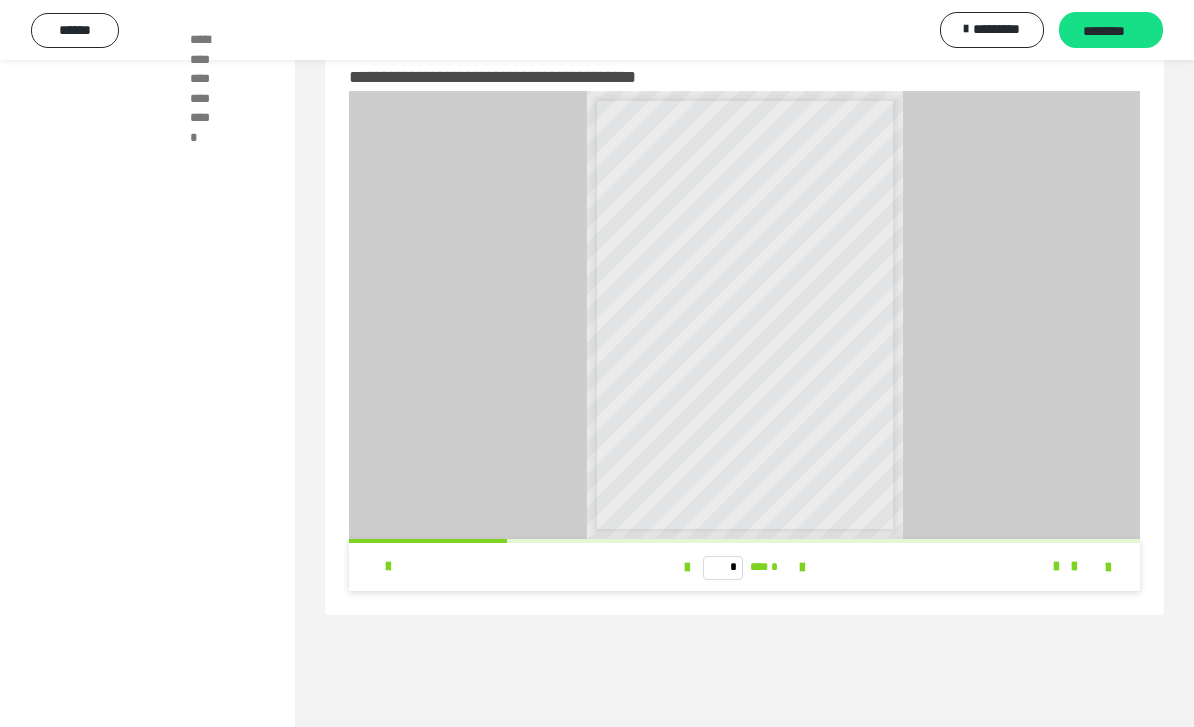 scroll, scrollTop: 32, scrollLeft: 0, axis: vertical 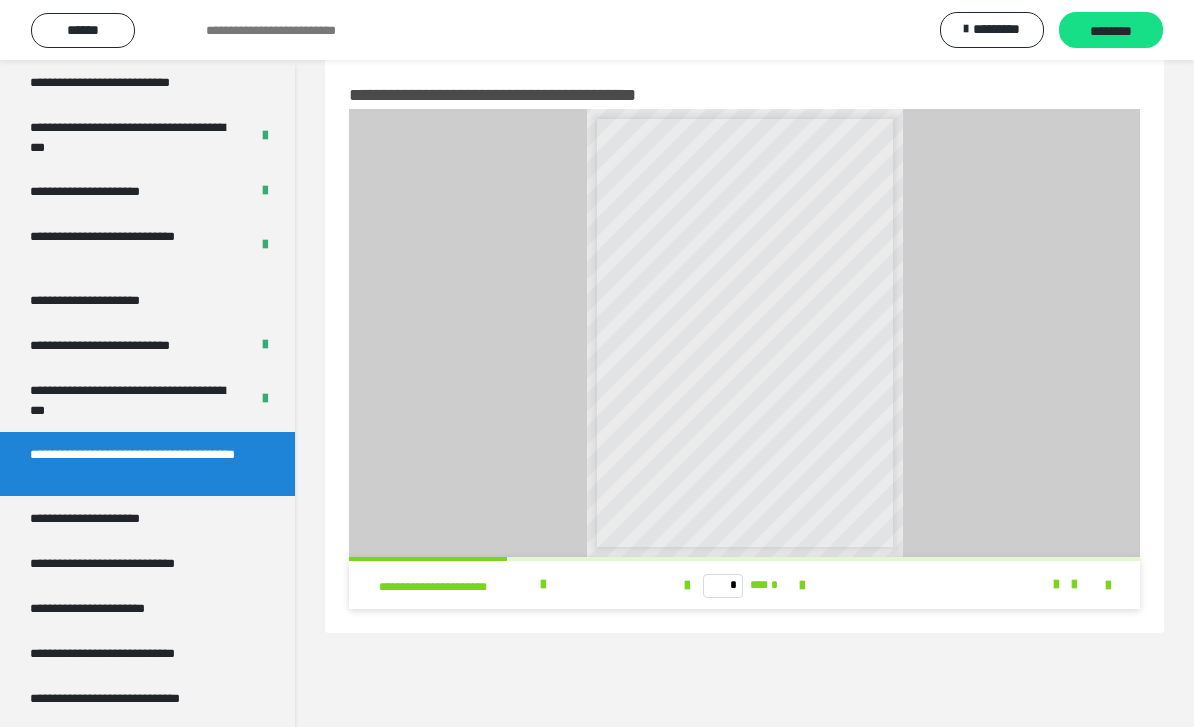 click on "**********" at bounding box center [597, 30] 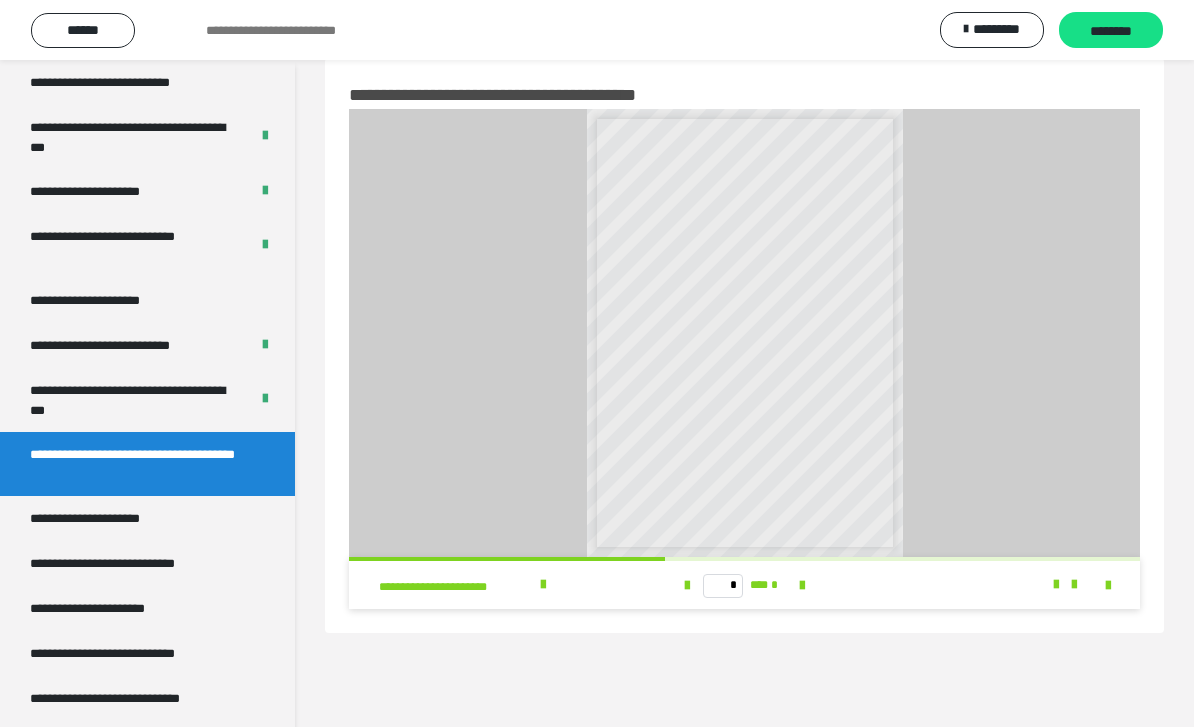 click at bounding box center (802, 585) 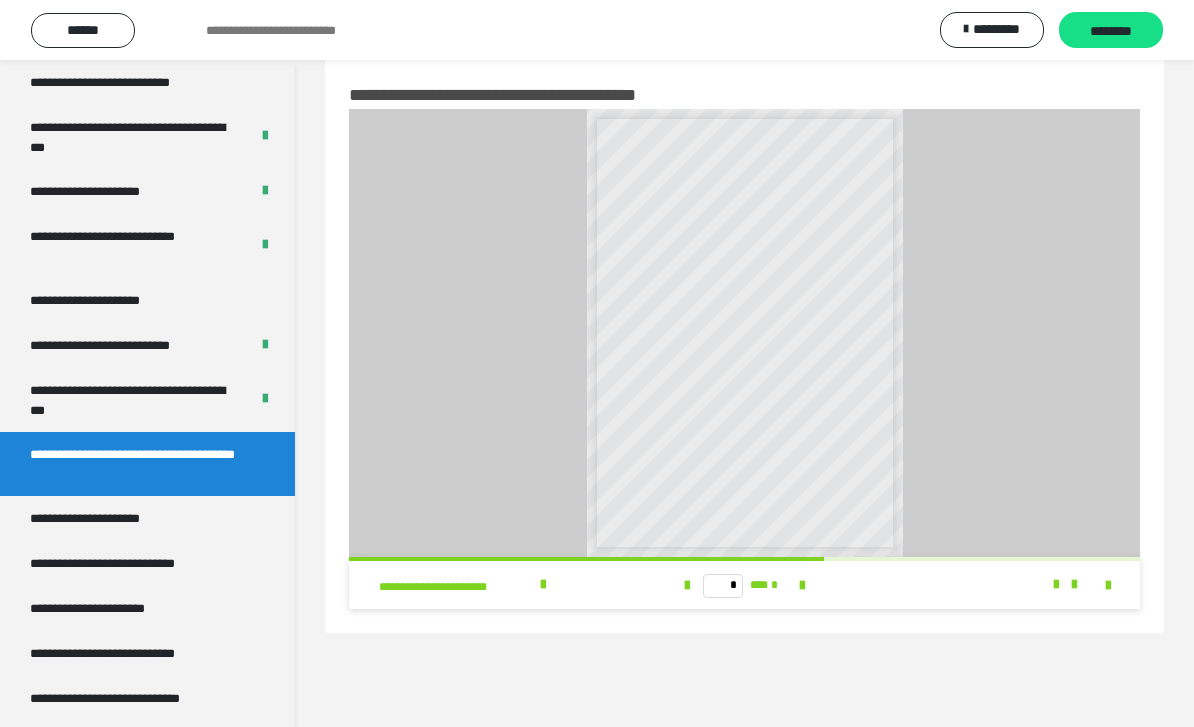 click at bounding box center (802, 586) 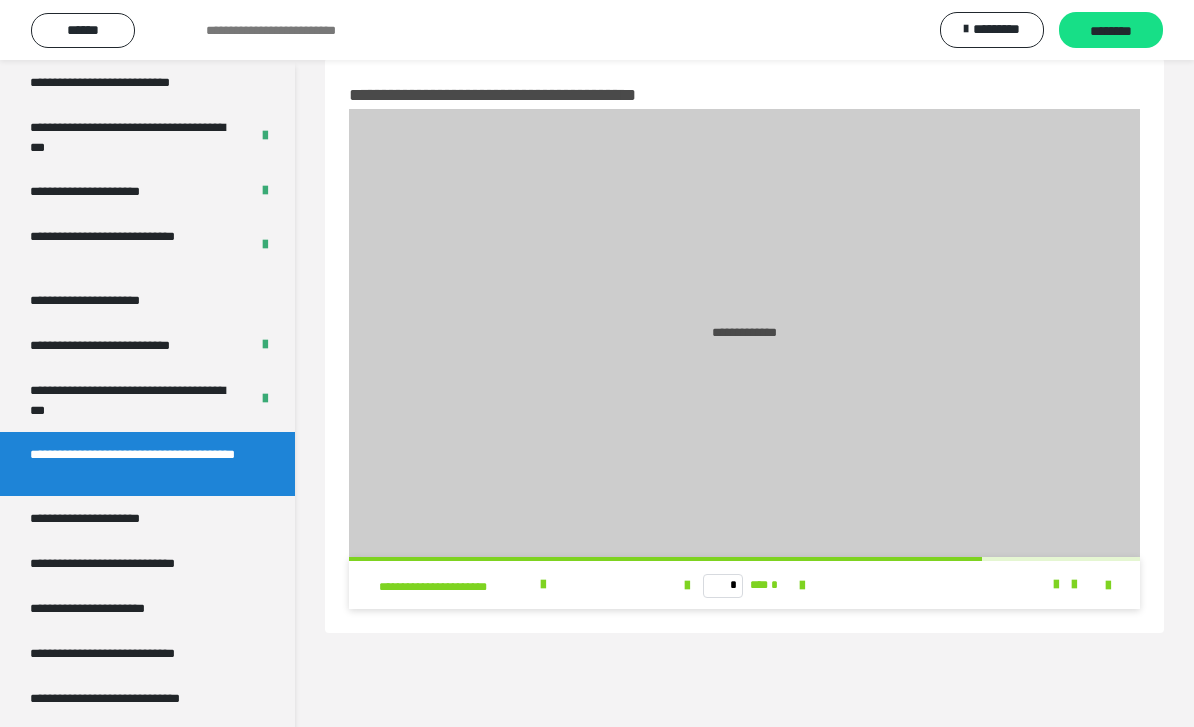 click on "* *** *" at bounding box center [744, 585] 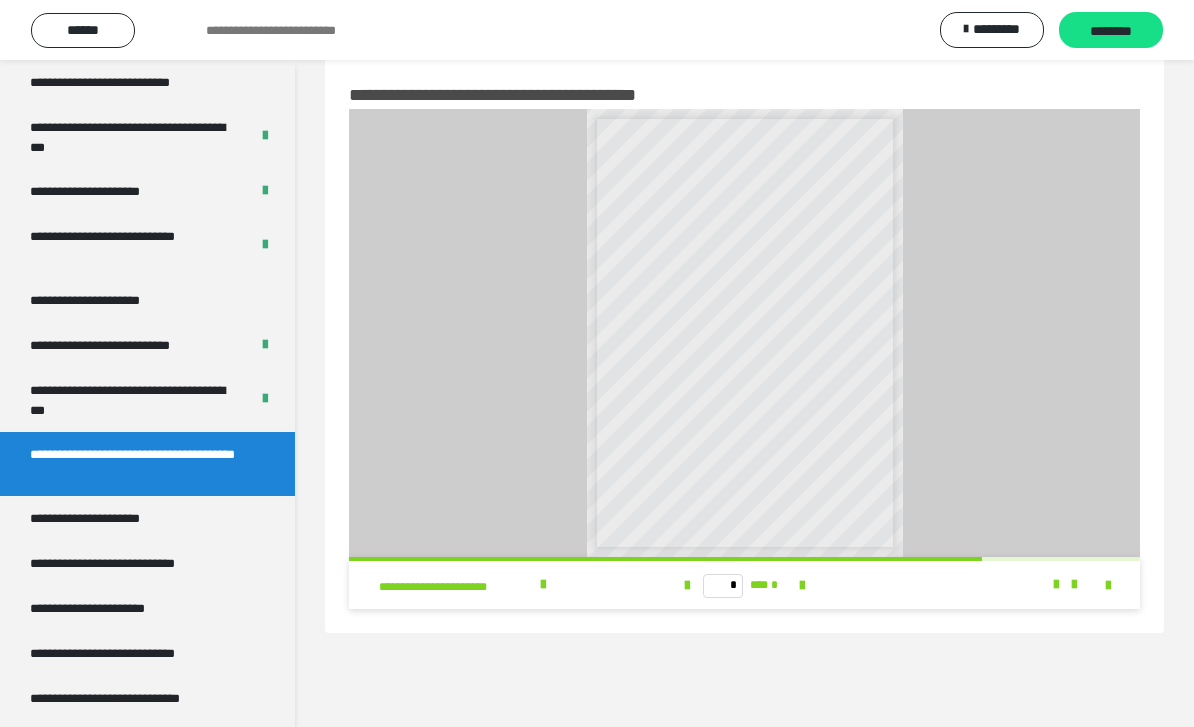 click at bounding box center (802, 586) 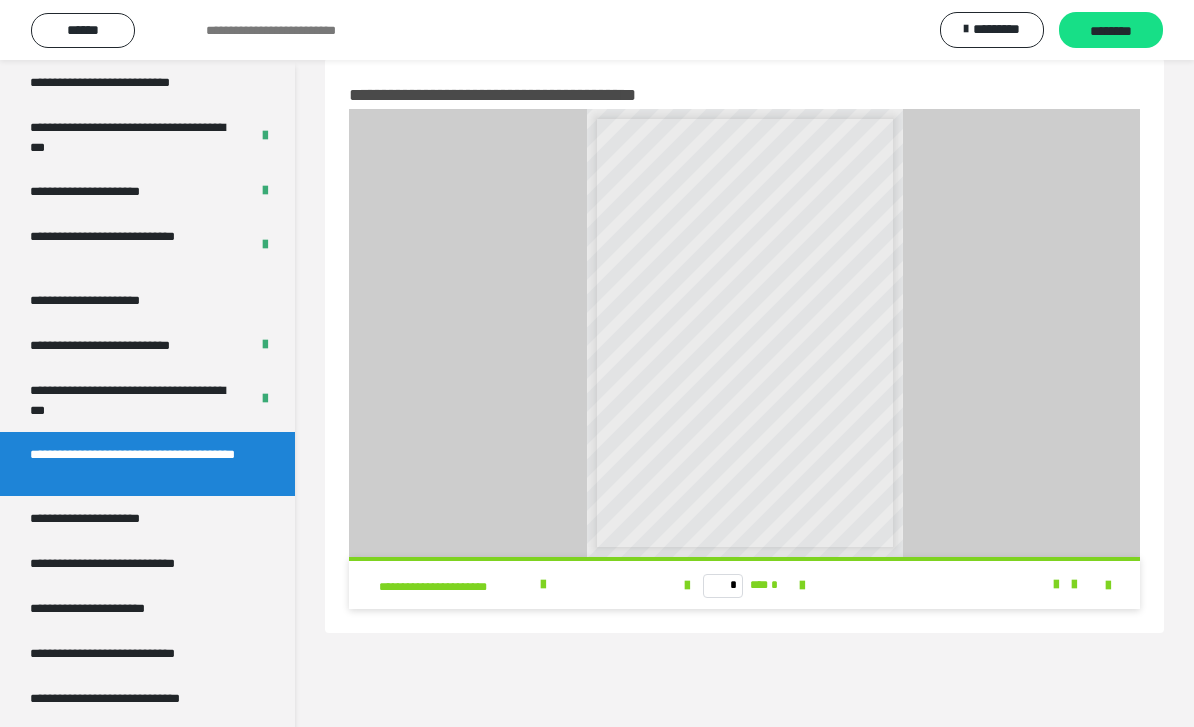 click on "********" at bounding box center [1111, 31] 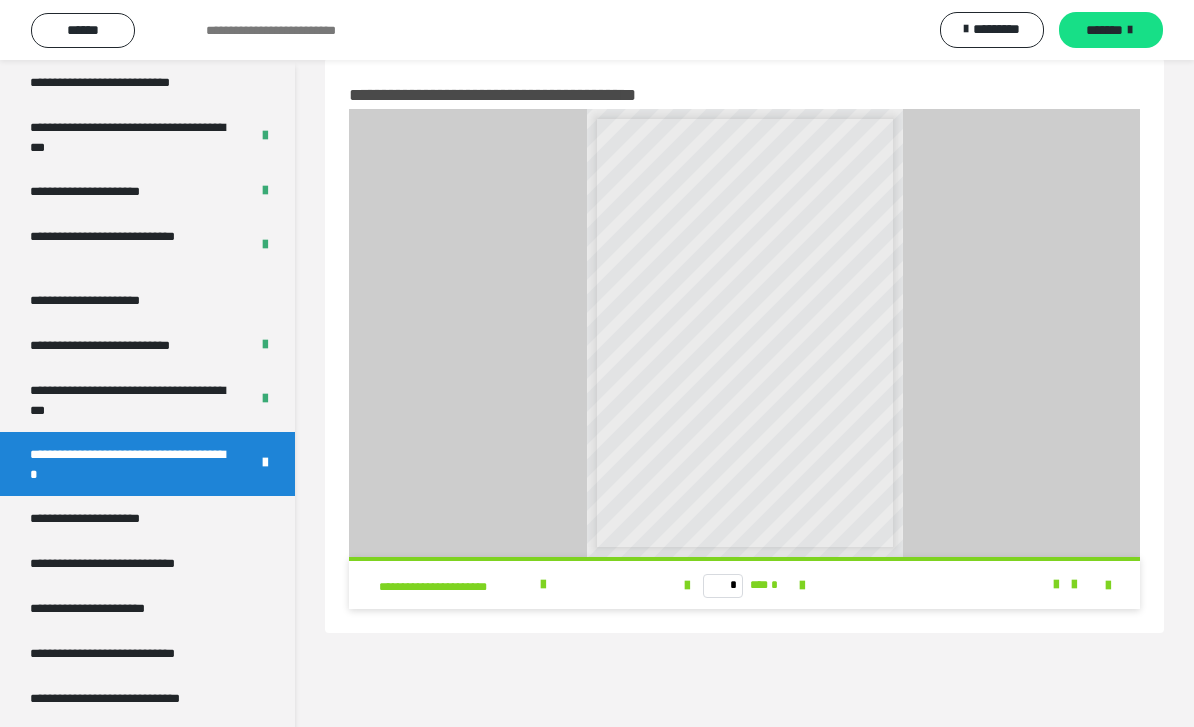 click on "**********" at bounding box center [147, 518] 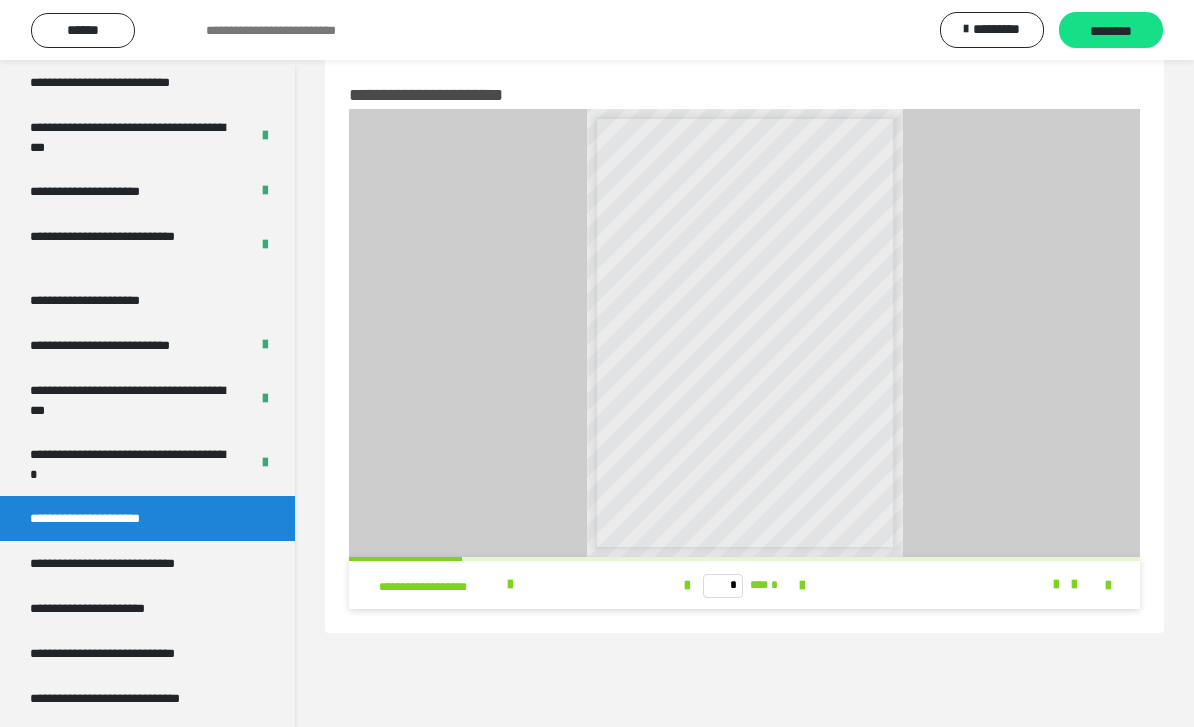 click on "* *** *" at bounding box center [744, 585] 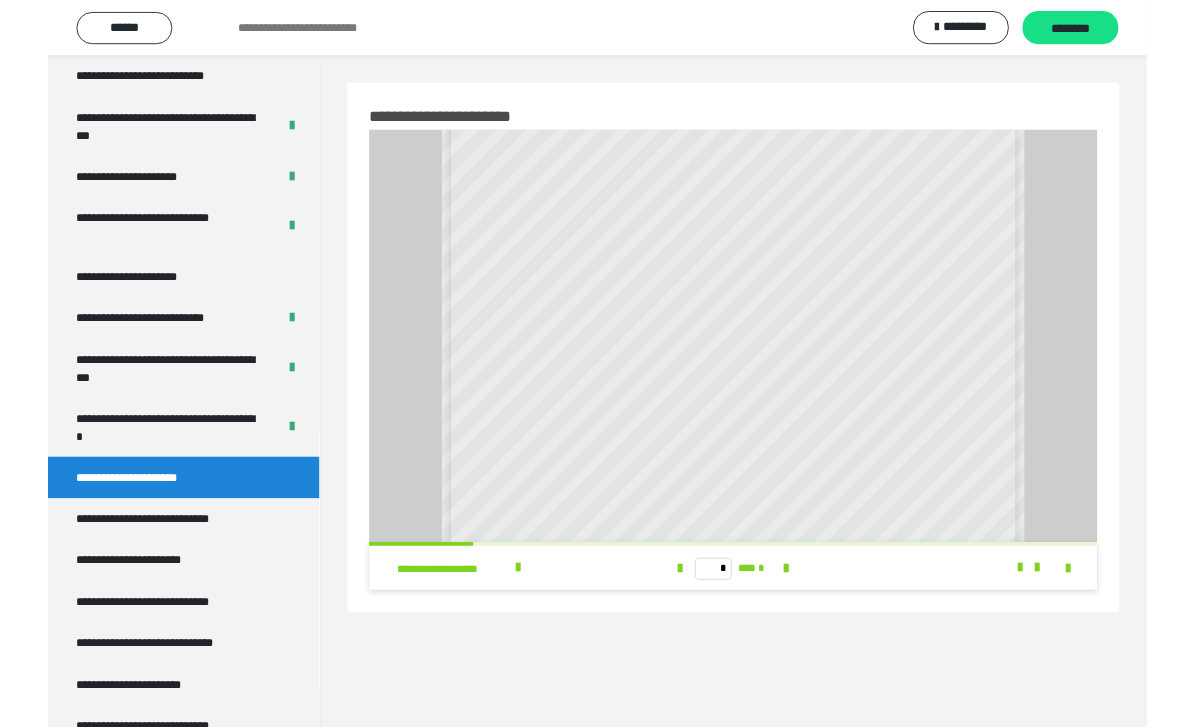 scroll, scrollTop: 32, scrollLeft: 0, axis: vertical 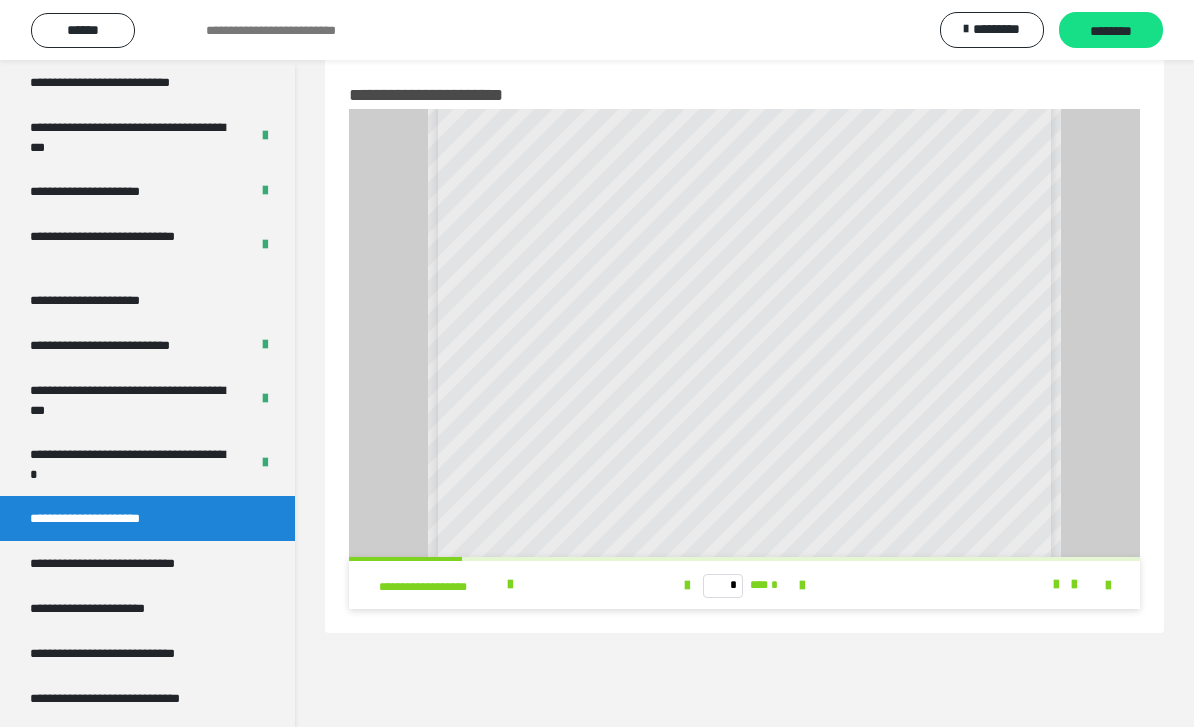 click at bounding box center (802, 586) 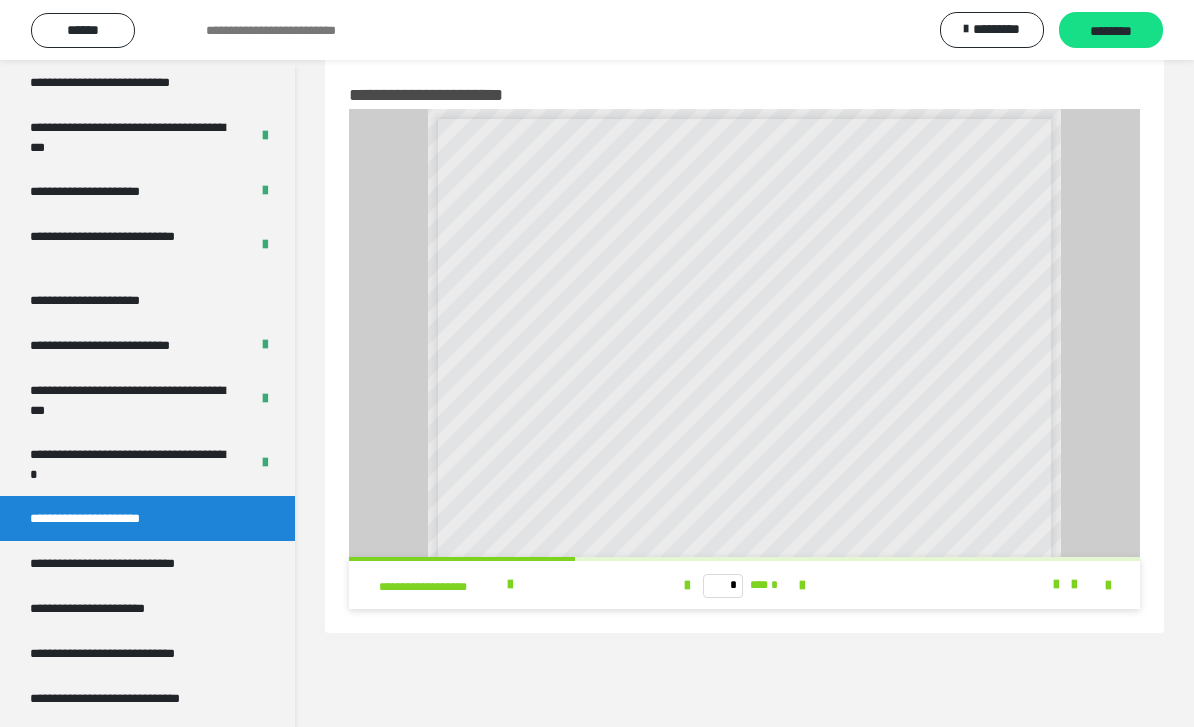click at bounding box center [802, 586] 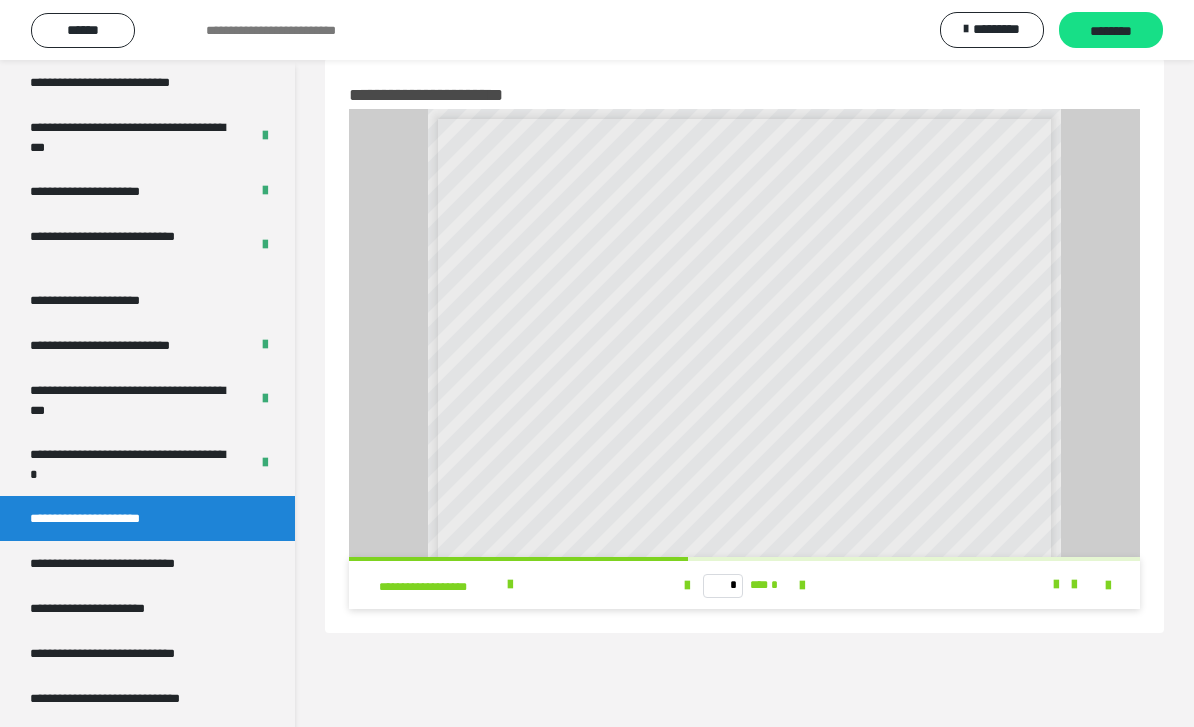 click at bounding box center (802, 585) 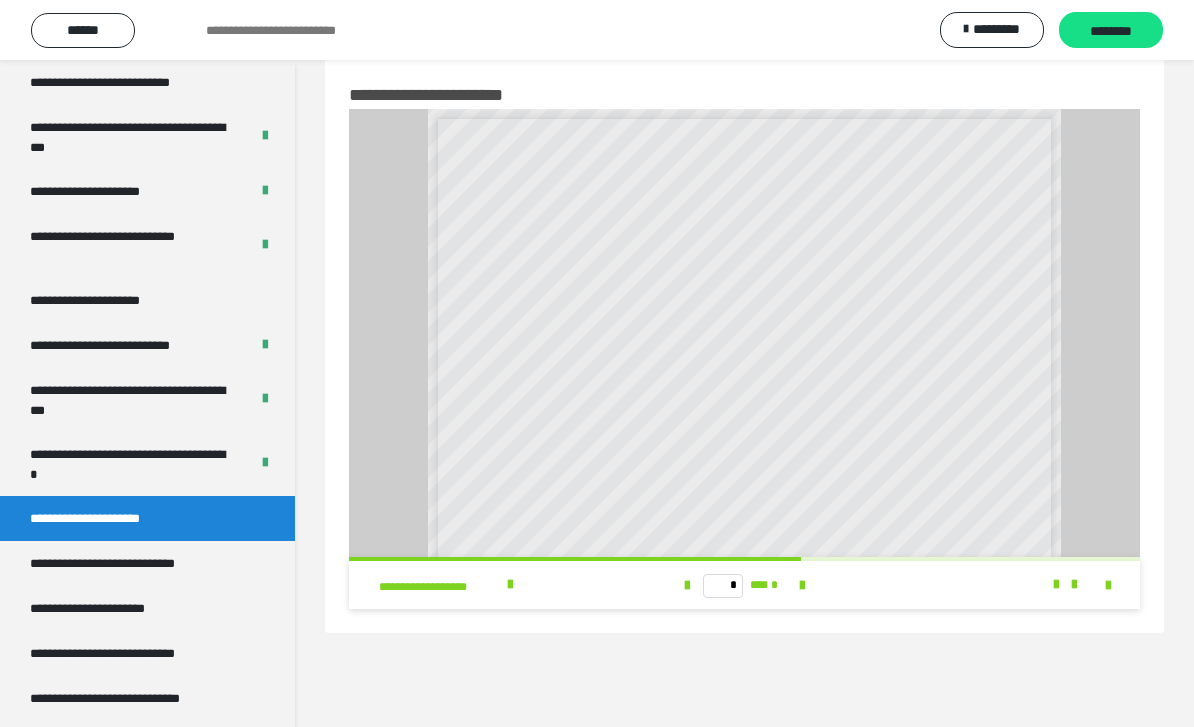 click at bounding box center (802, 585) 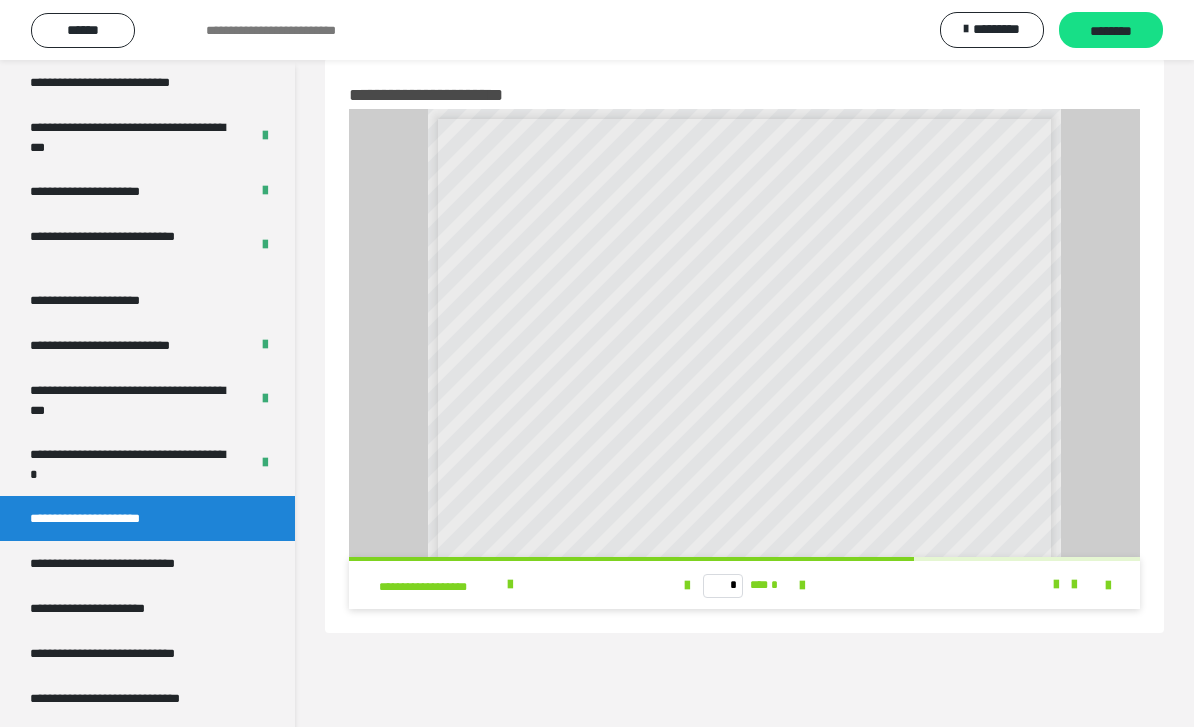click at bounding box center (802, 585) 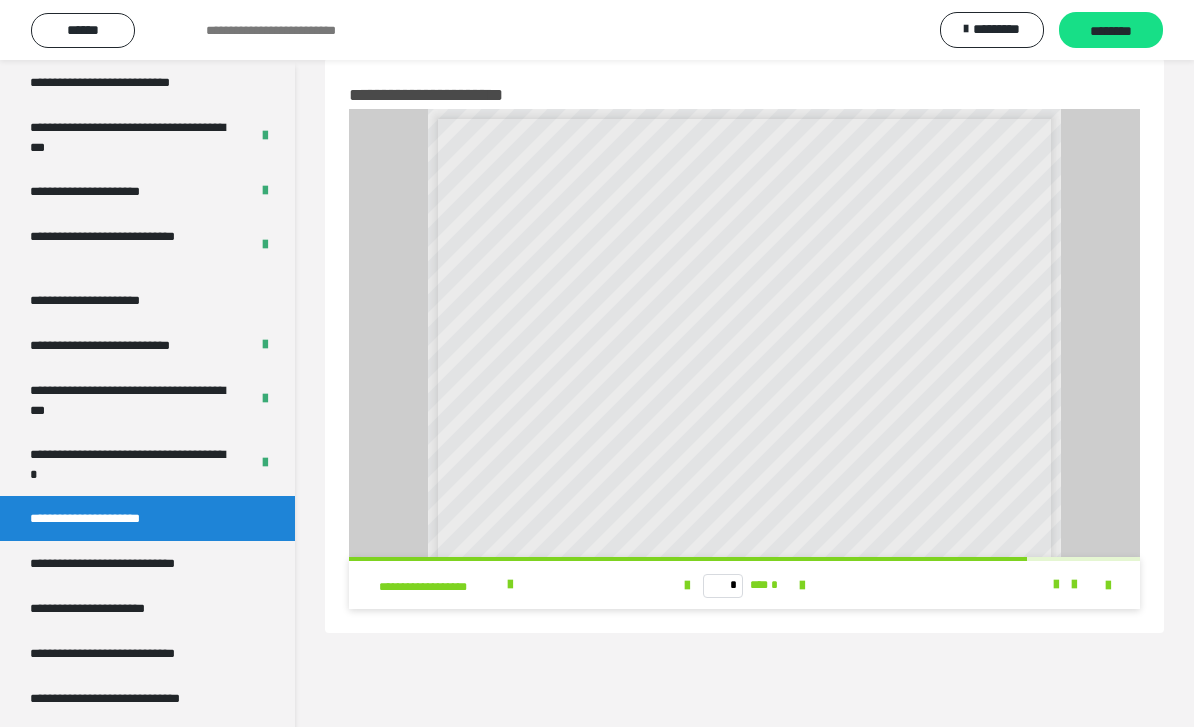 click at bounding box center [802, 585] 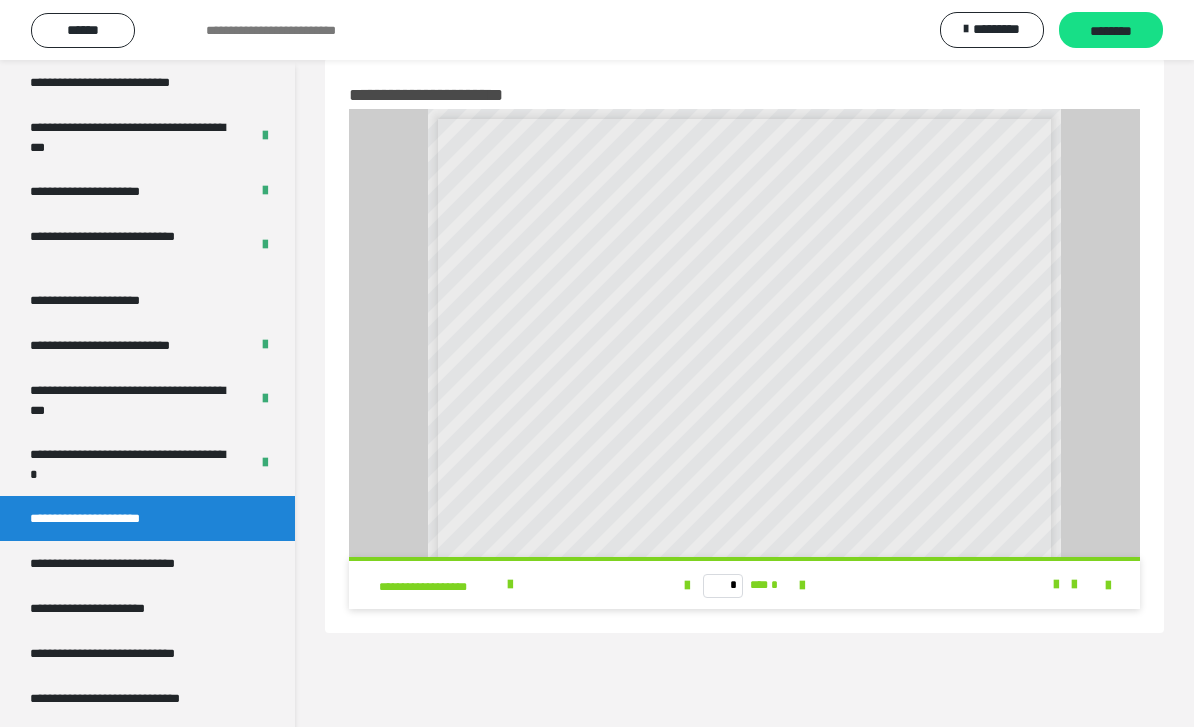 click on "* *** *" at bounding box center (744, 585) 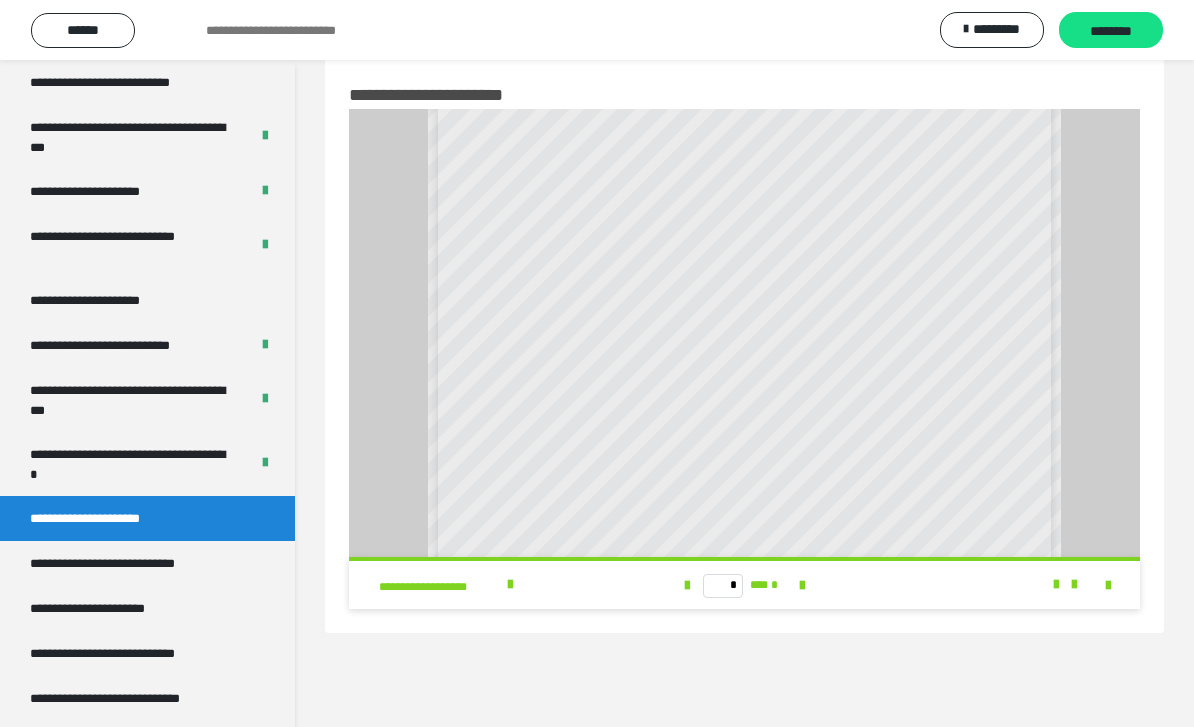 scroll, scrollTop: 173, scrollLeft: 0, axis: vertical 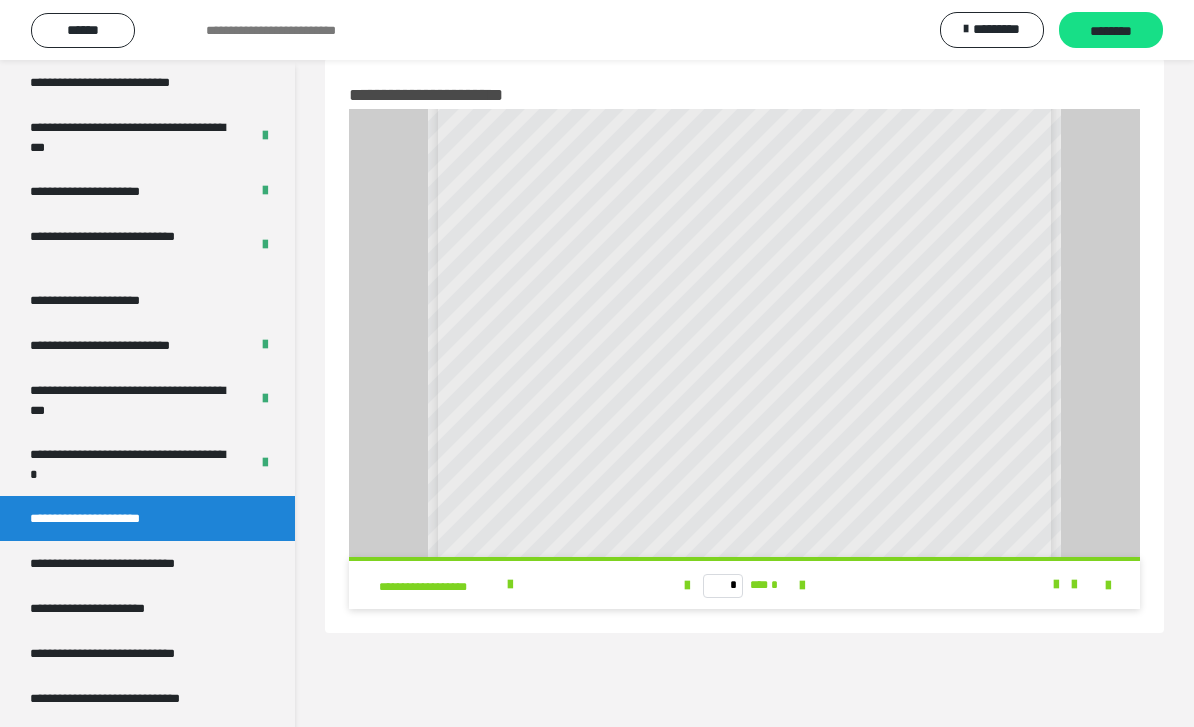 click at bounding box center (687, 586) 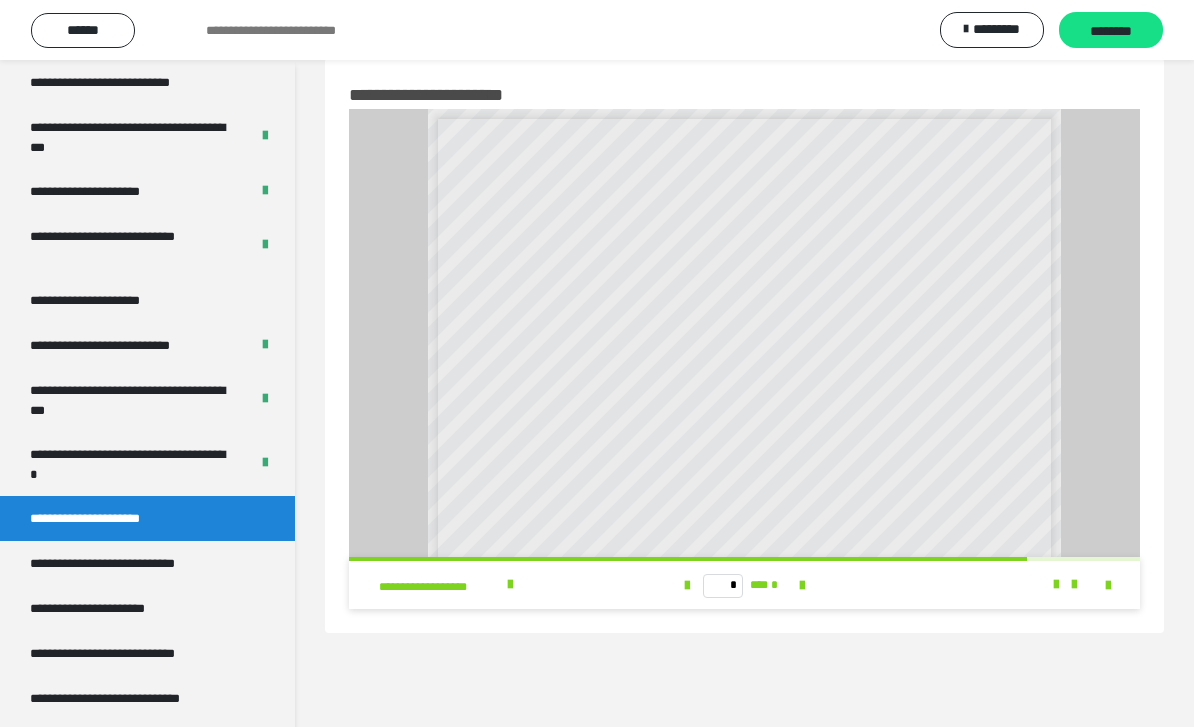 click at bounding box center [687, 585] 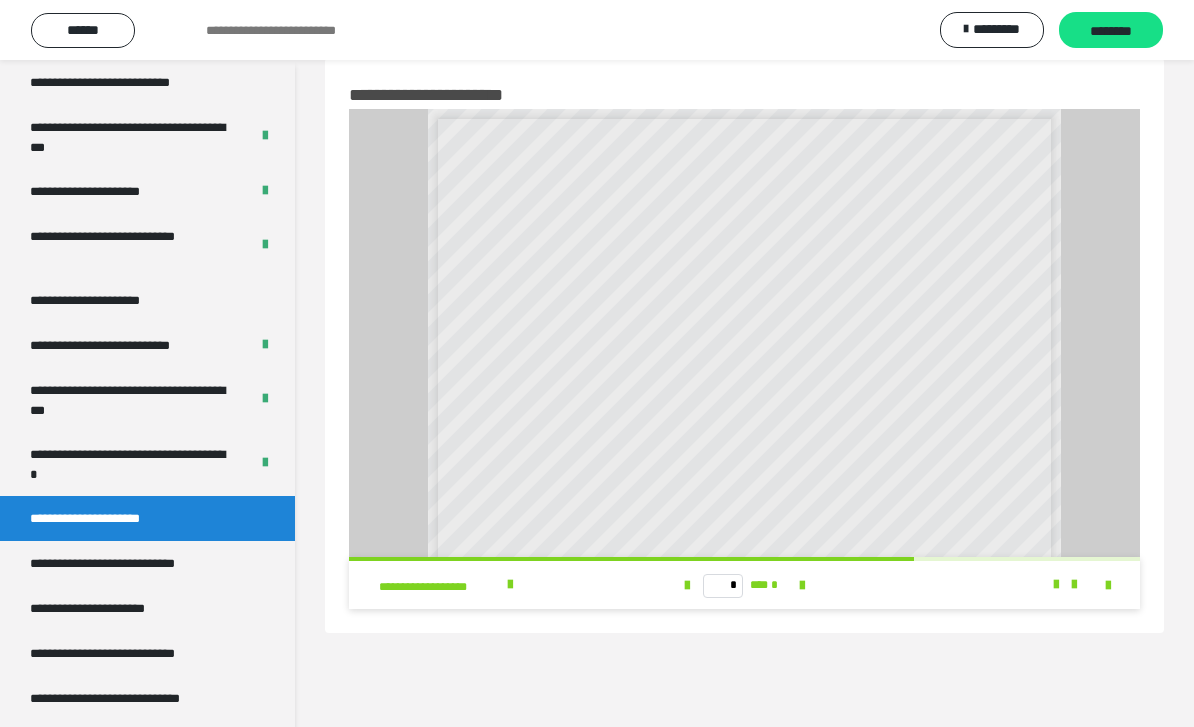click at bounding box center (687, 585) 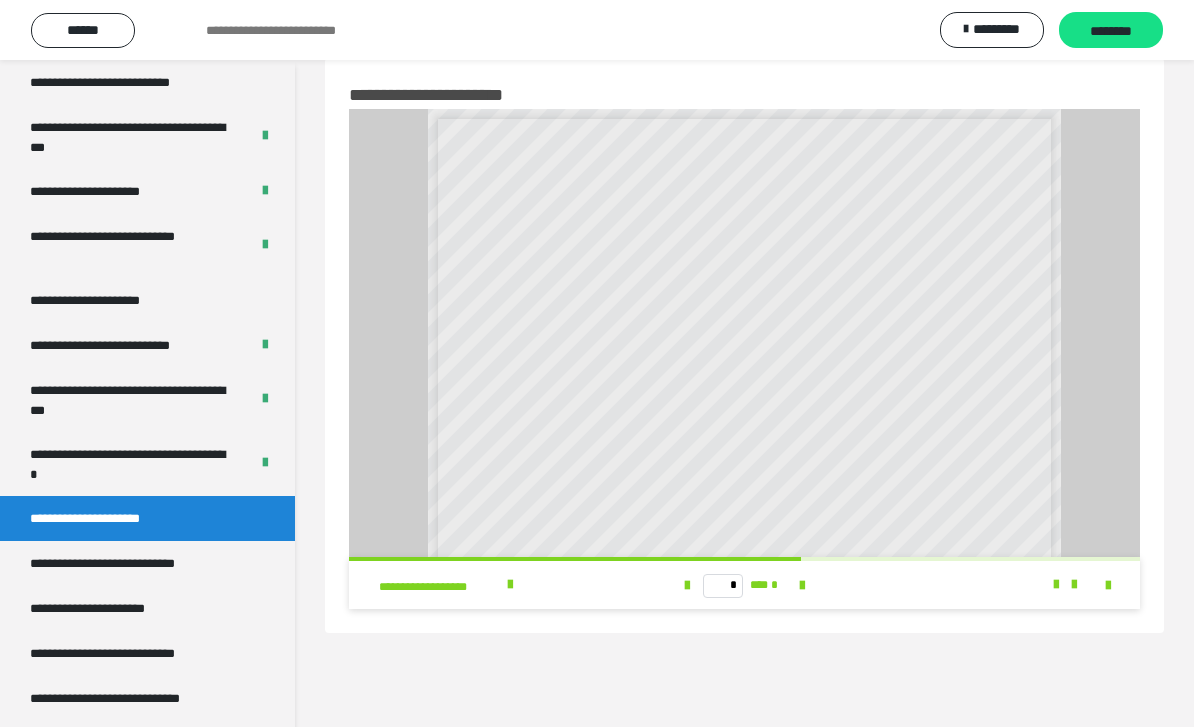 click at bounding box center (687, 585) 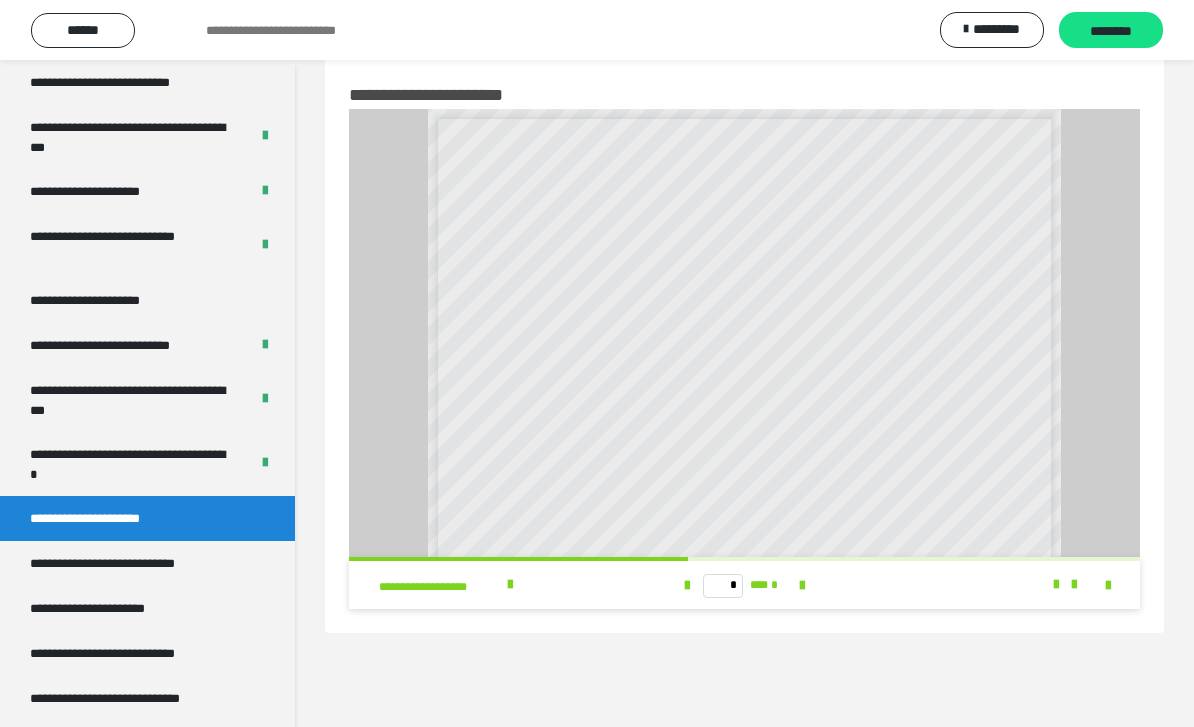 click at bounding box center (687, 585) 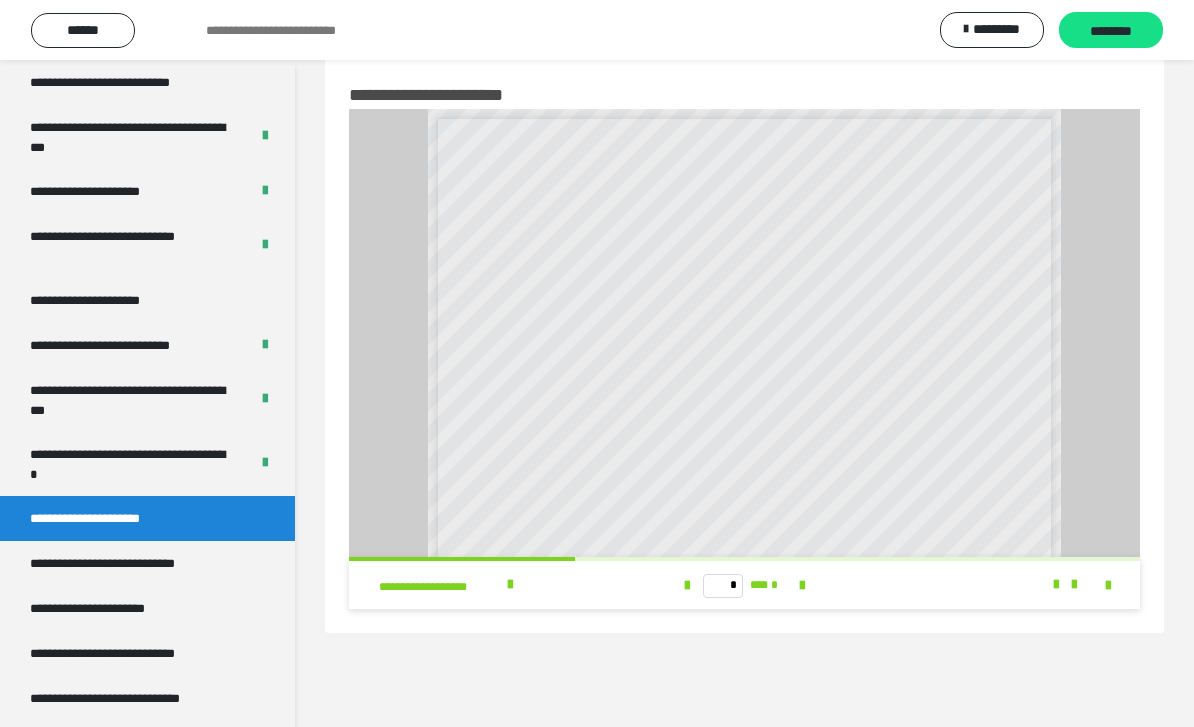 click at bounding box center (687, 585) 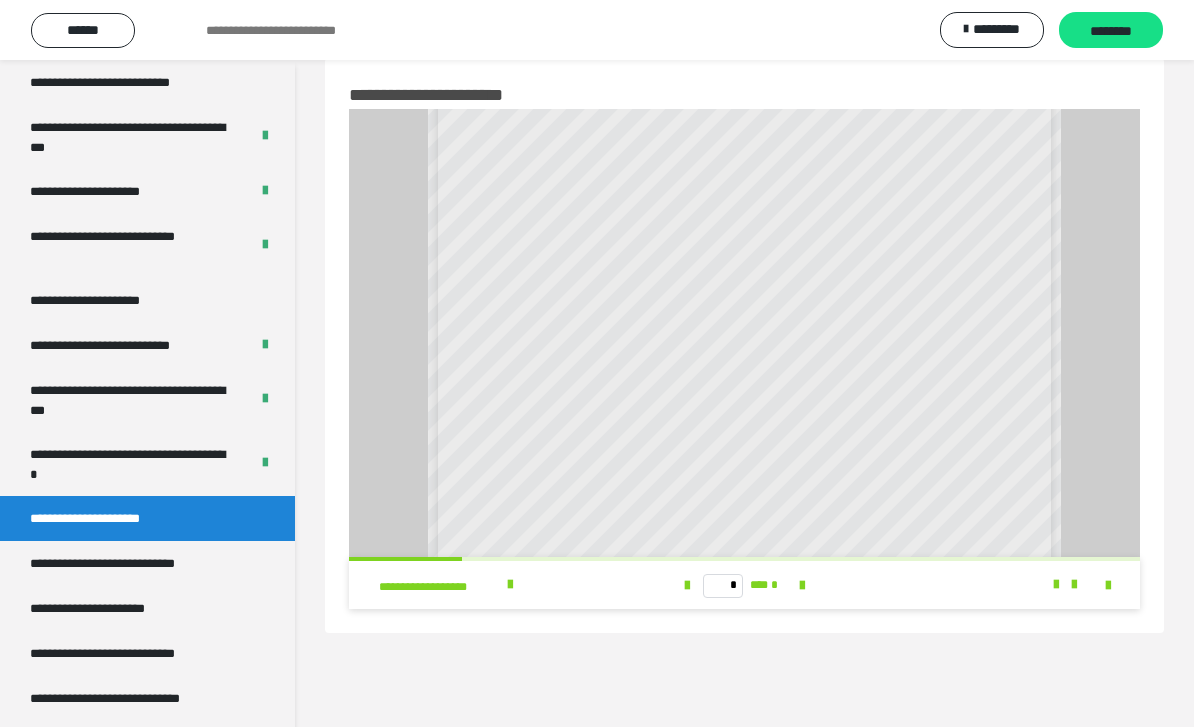scroll, scrollTop: 56, scrollLeft: 0, axis: vertical 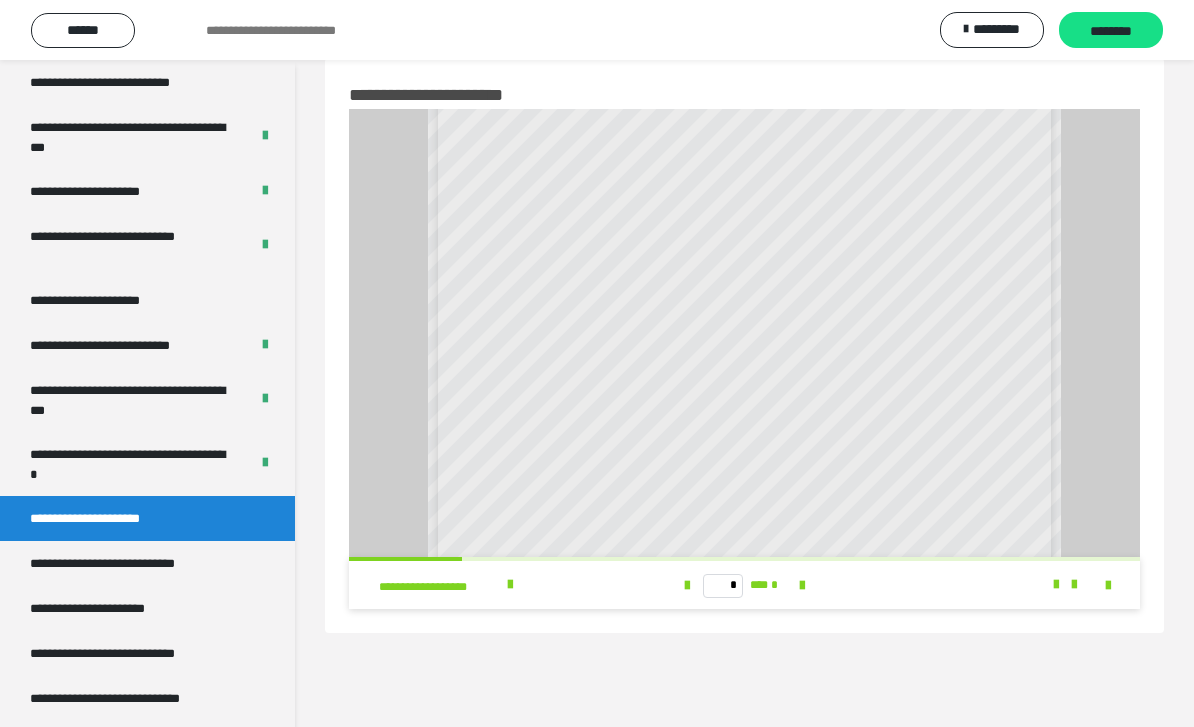 click at bounding box center (802, 585) 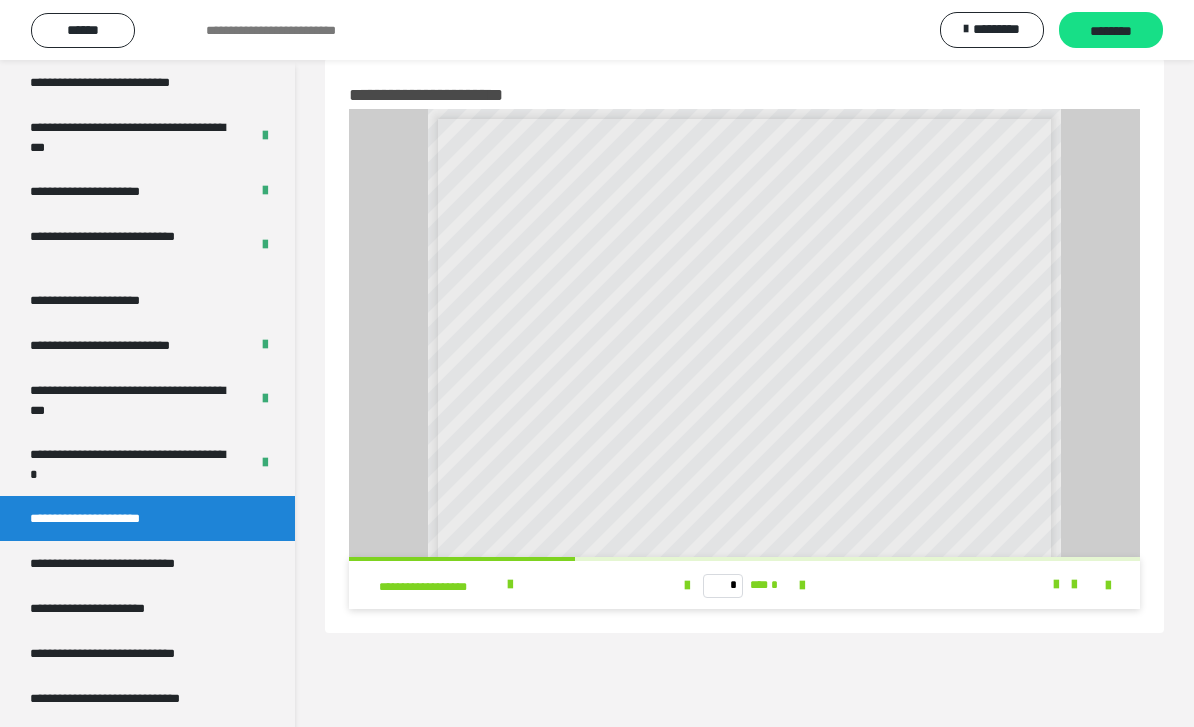 click at bounding box center [802, 585] 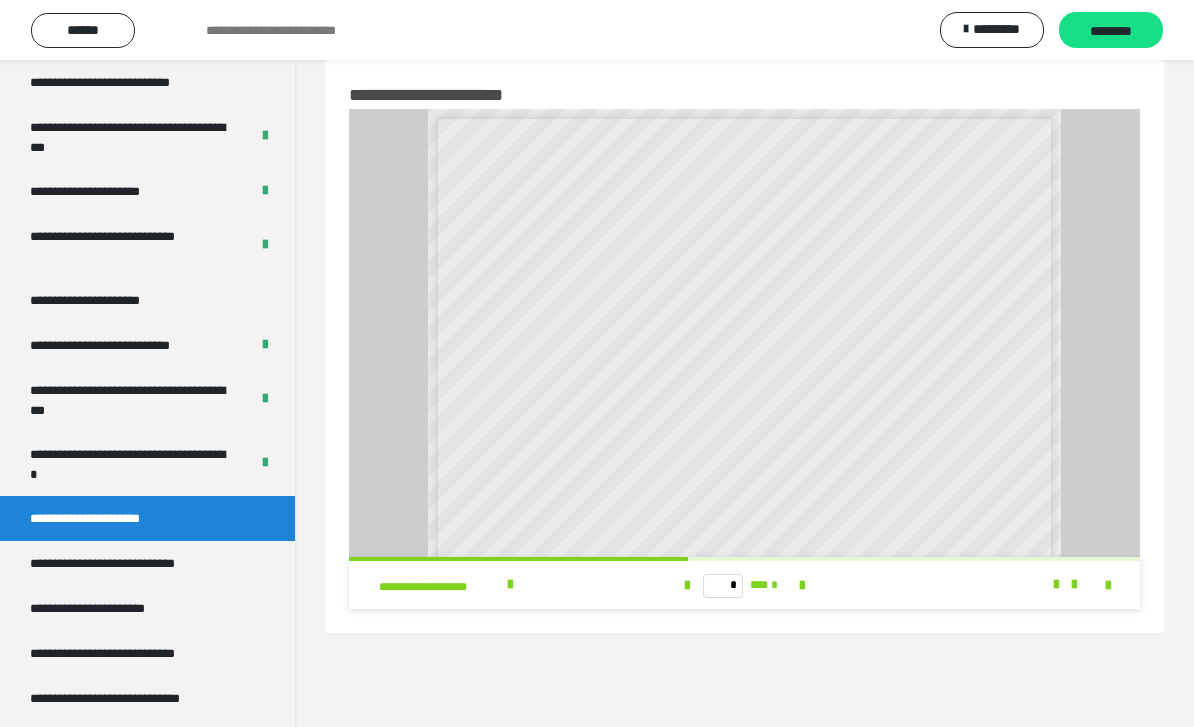 click on "**********" at bounding box center [135, 563] 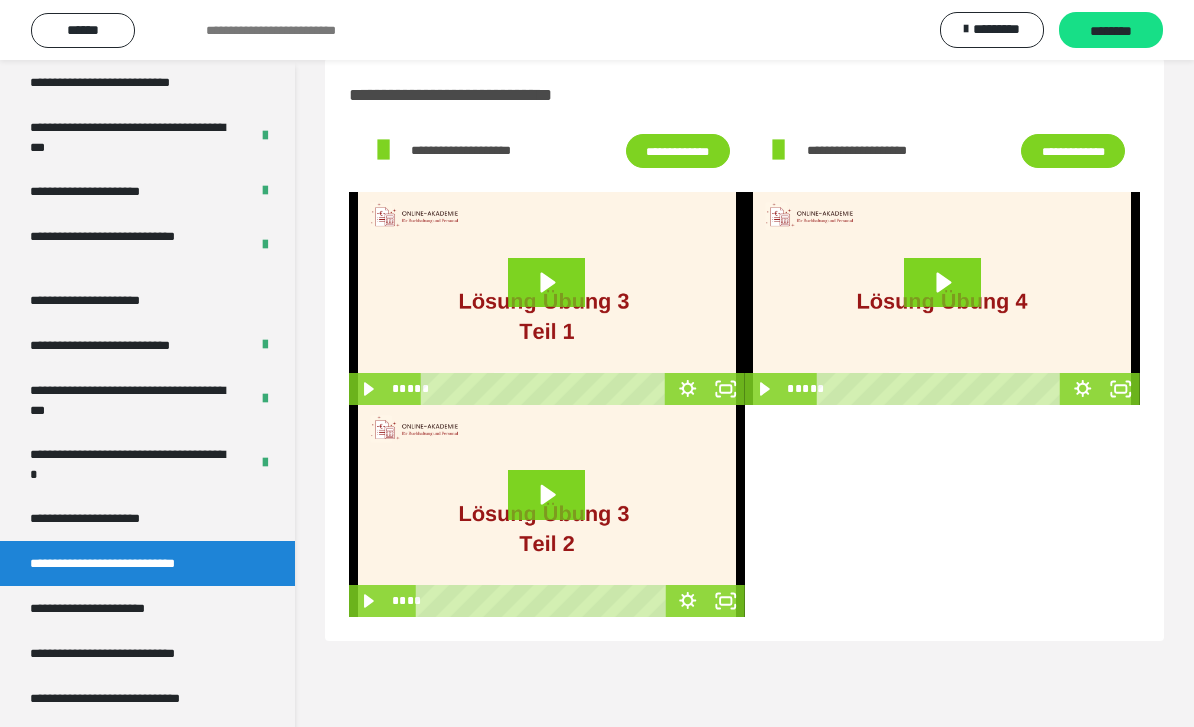 click 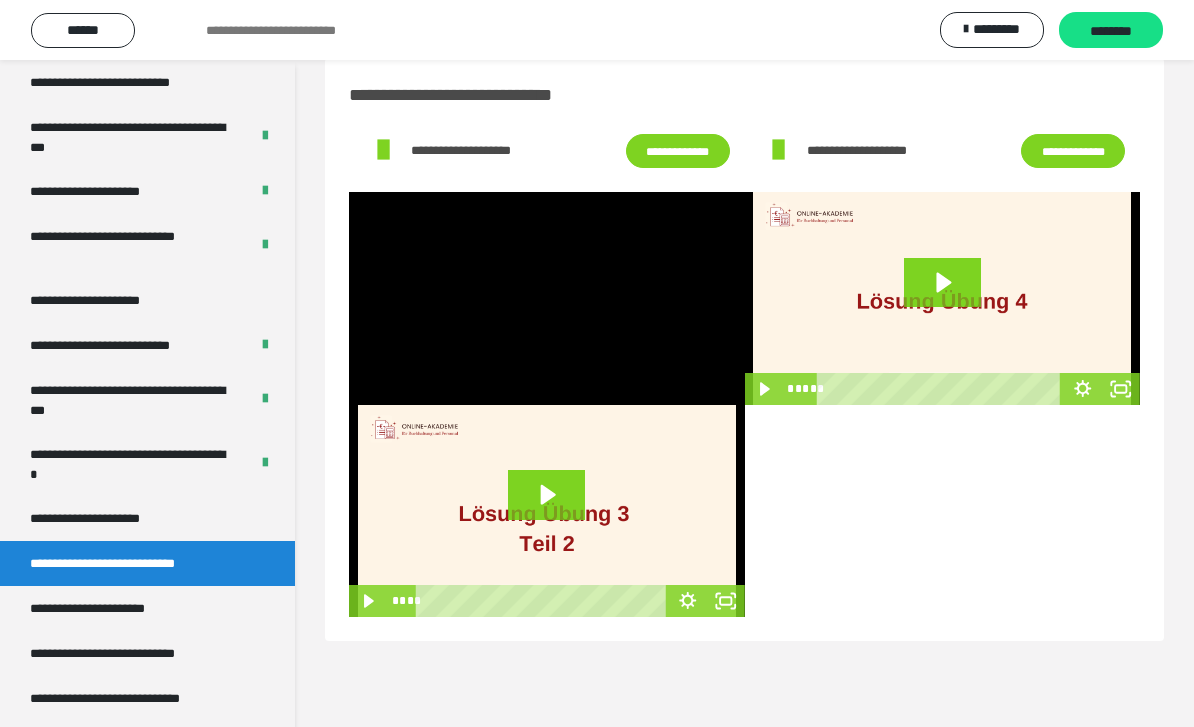click at bounding box center [547, 298] 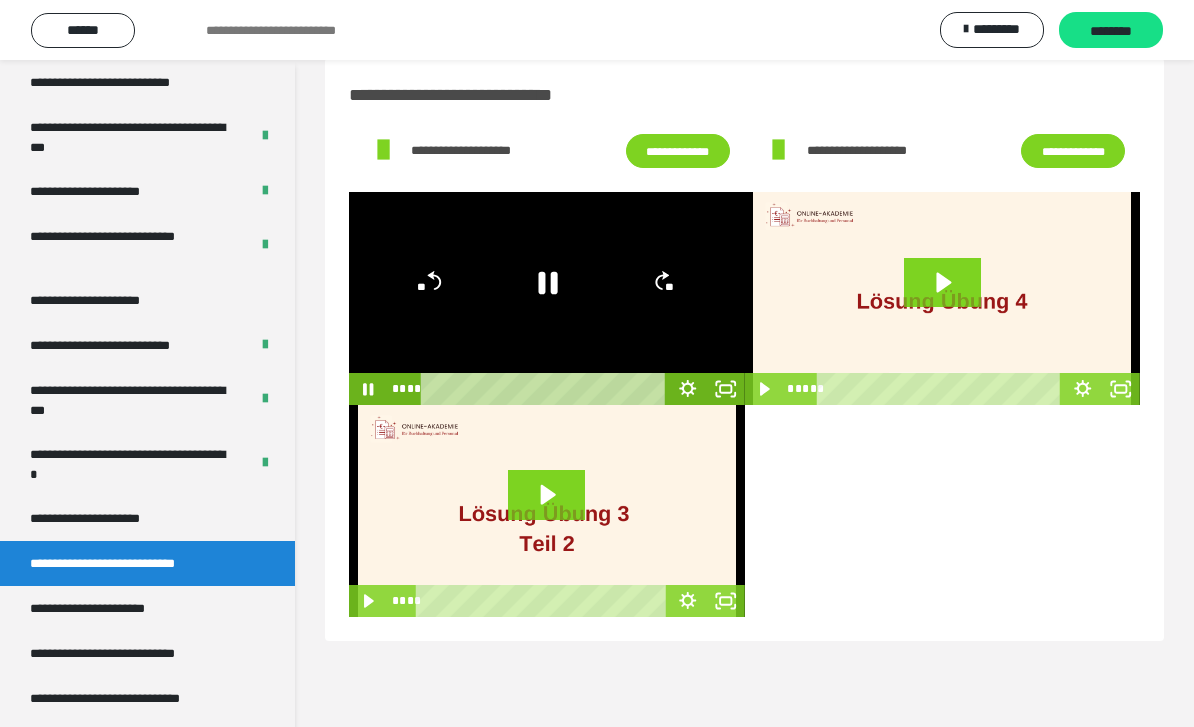 click 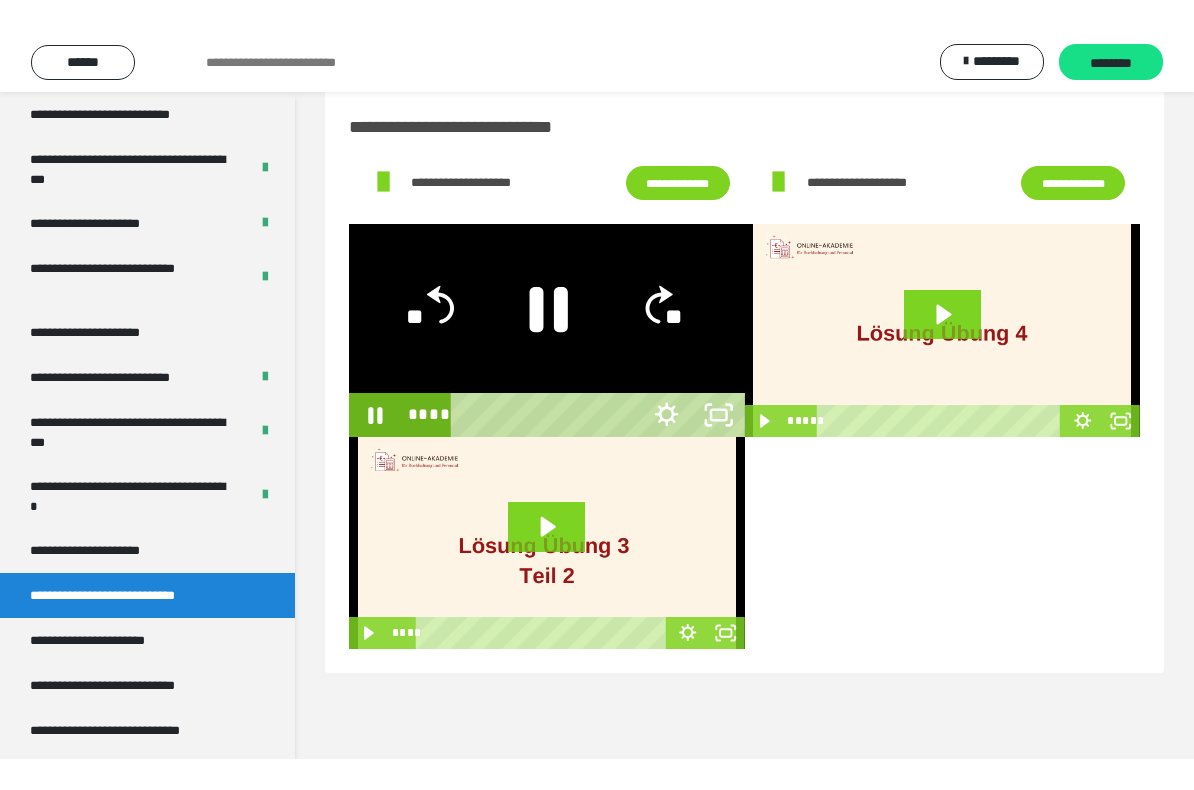 scroll, scrollTop: 0, scrollLeft: 0, axis: both 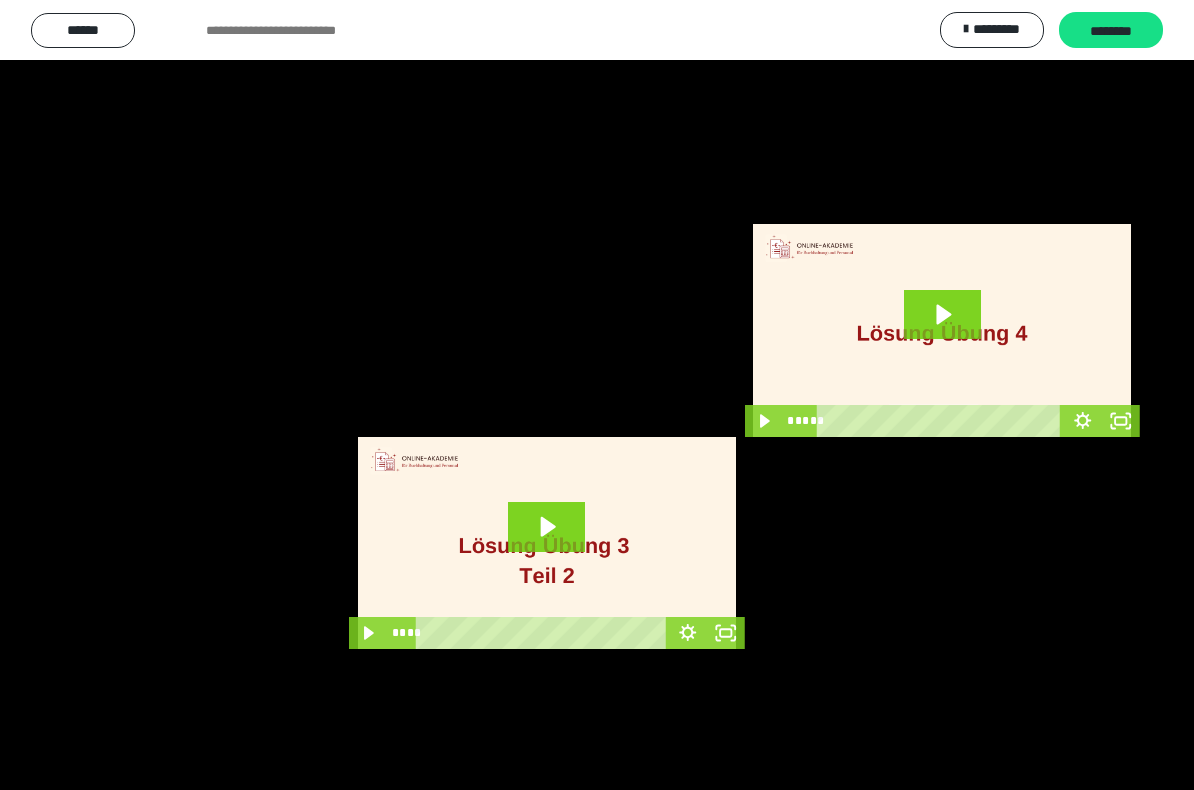 click at bounding box center (597, 395) 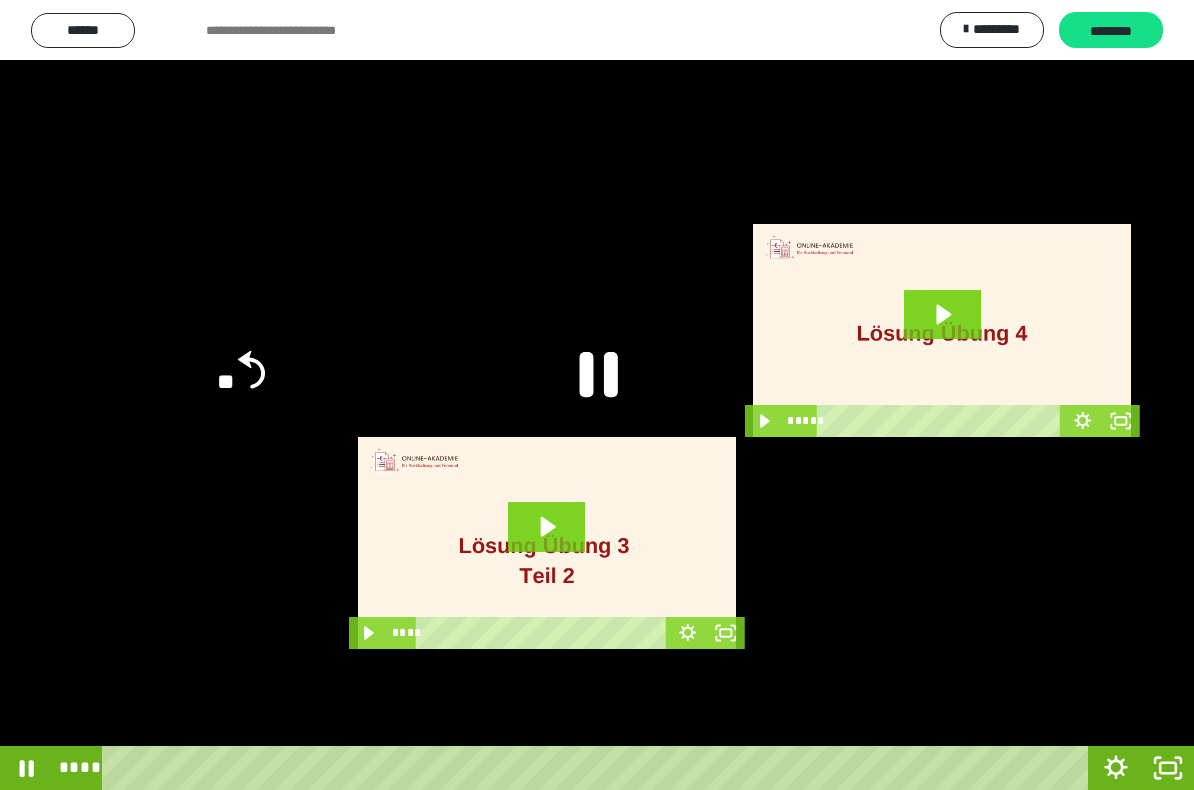 click 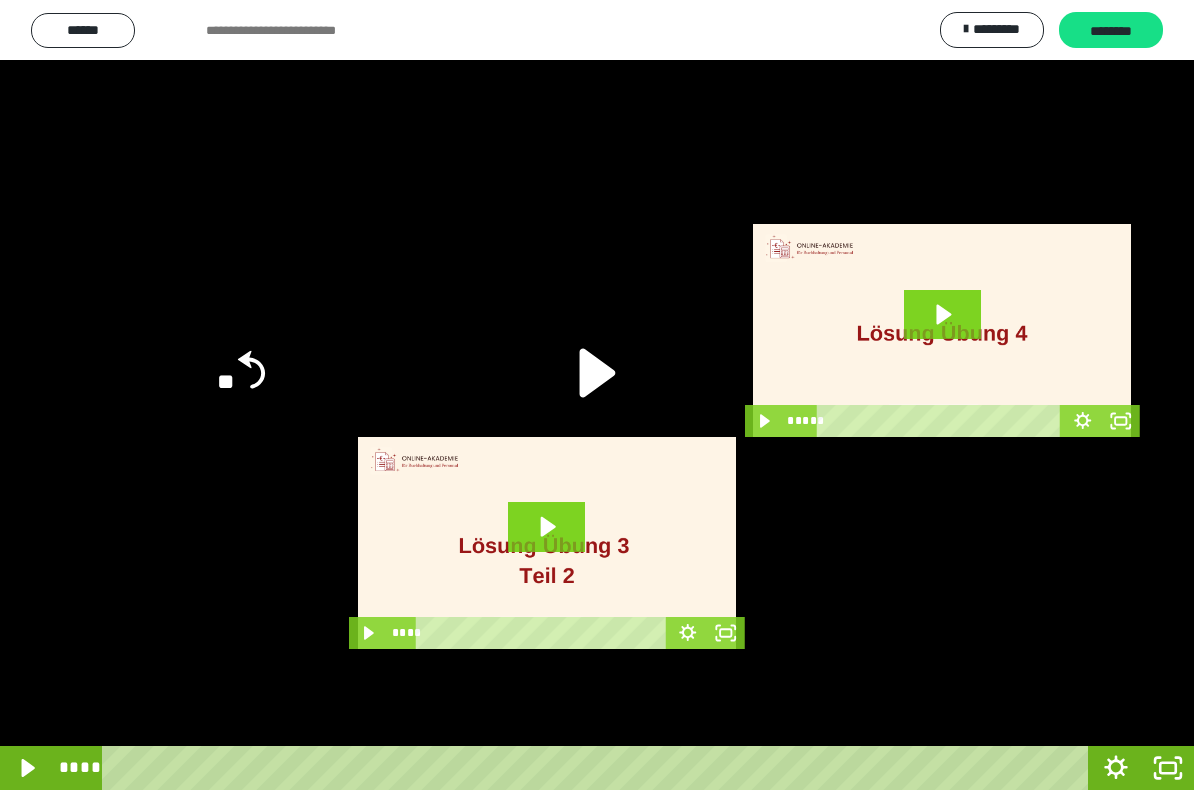 click 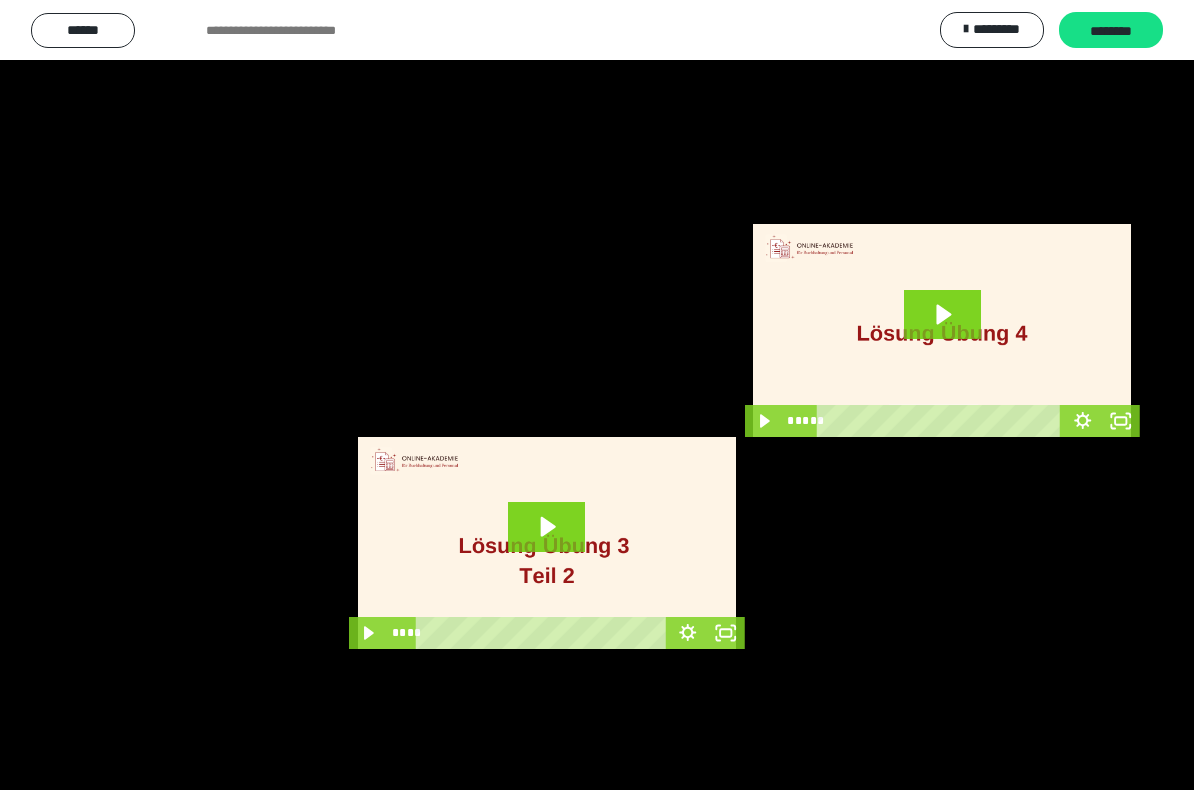 click at bounding box center (597, 395) 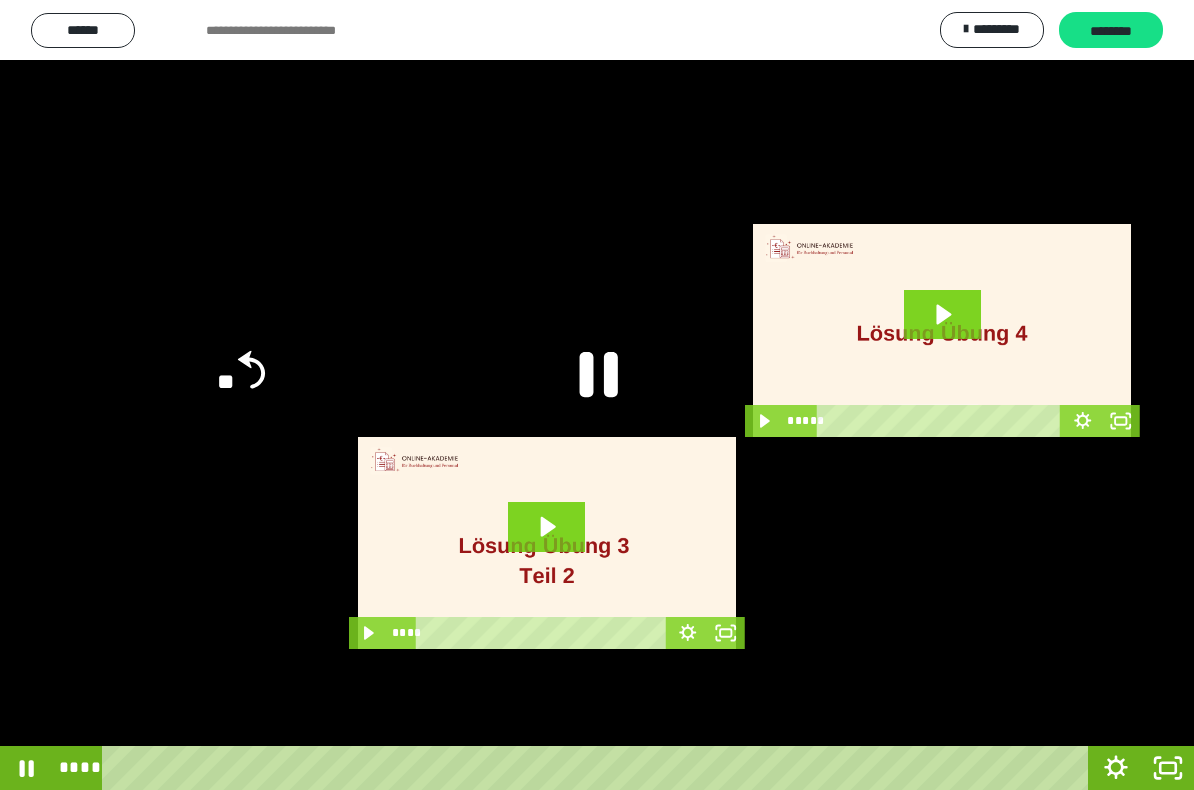 click 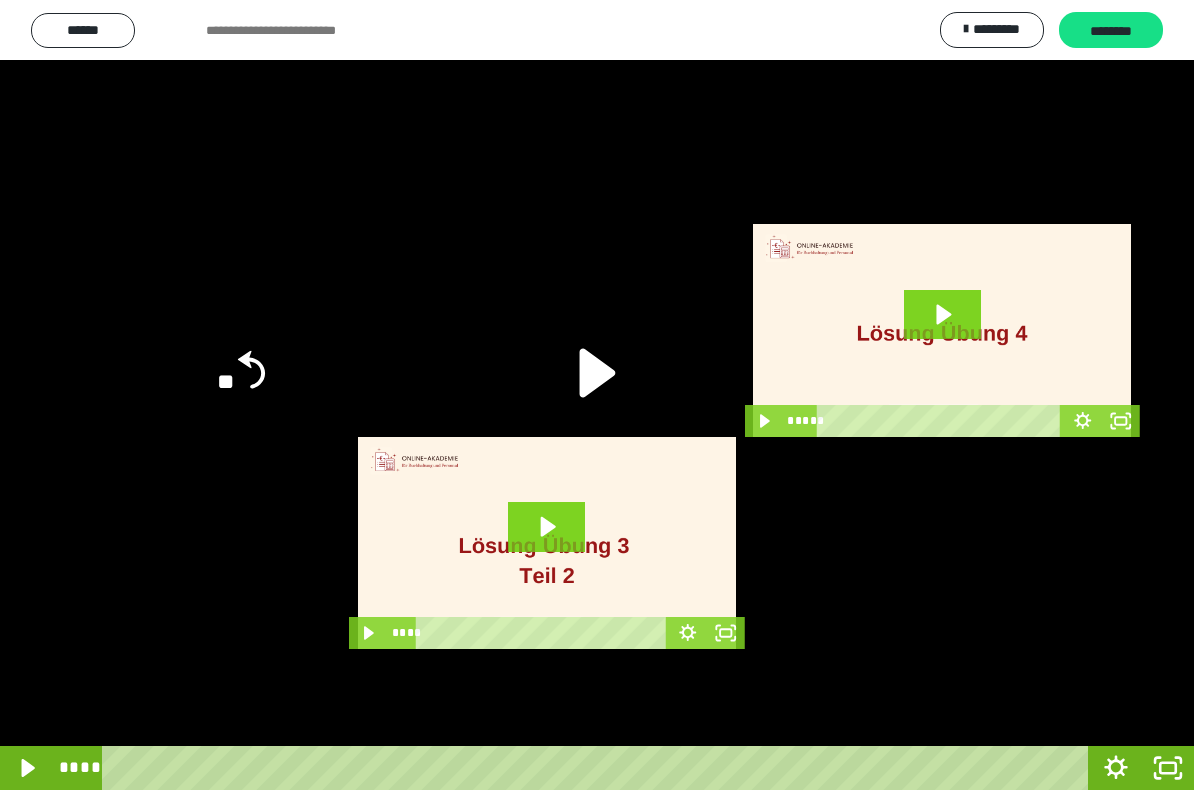 click 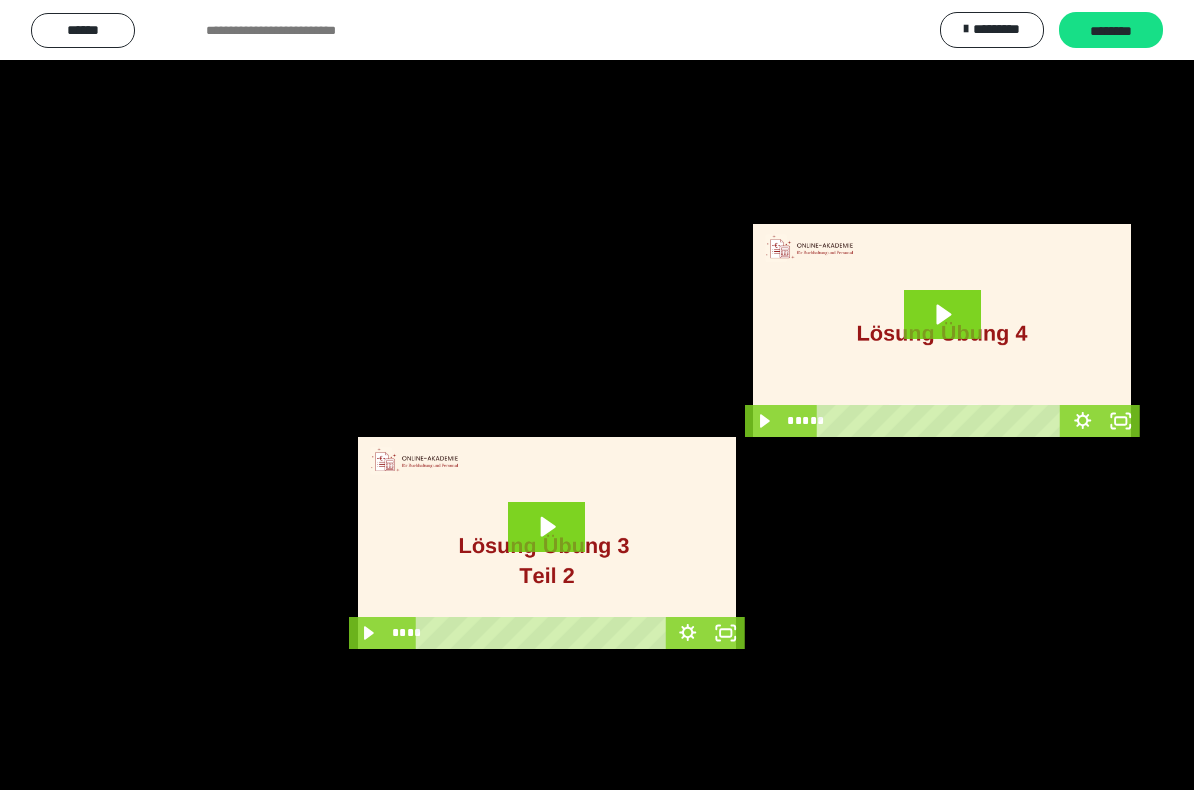 click at bounding box center [597, 395] 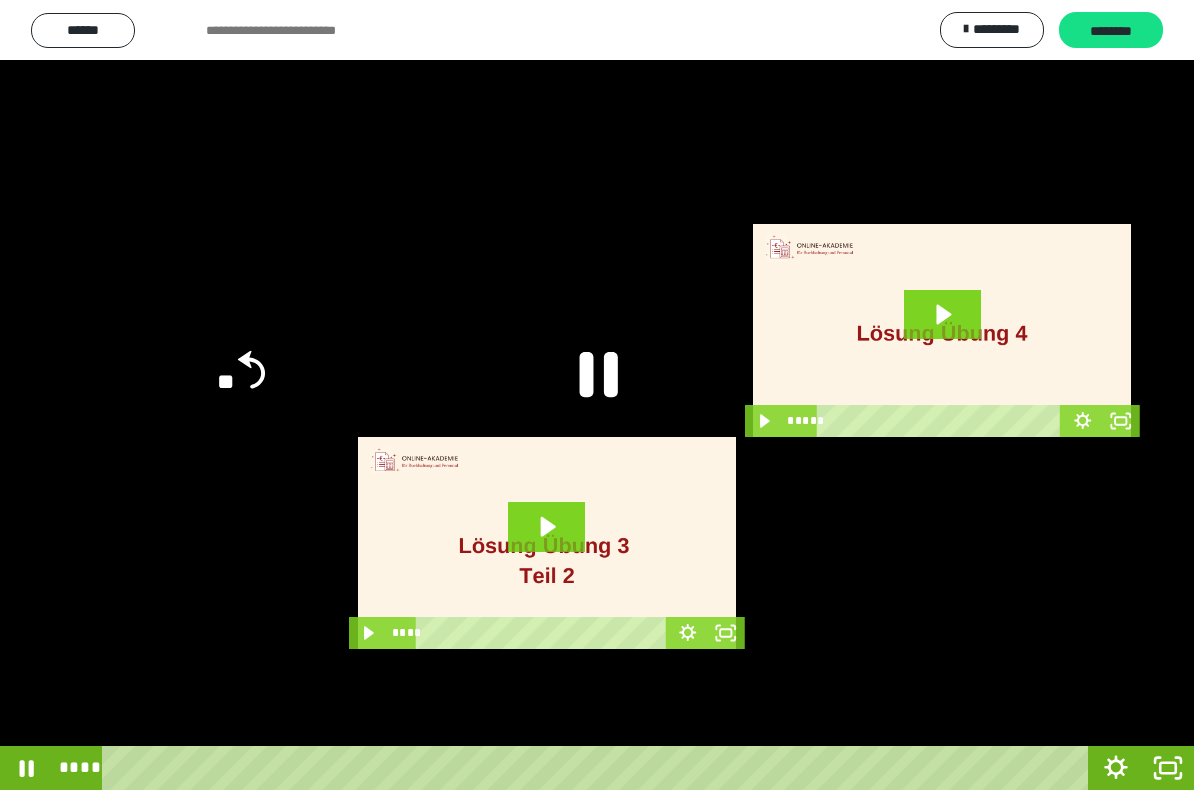 click 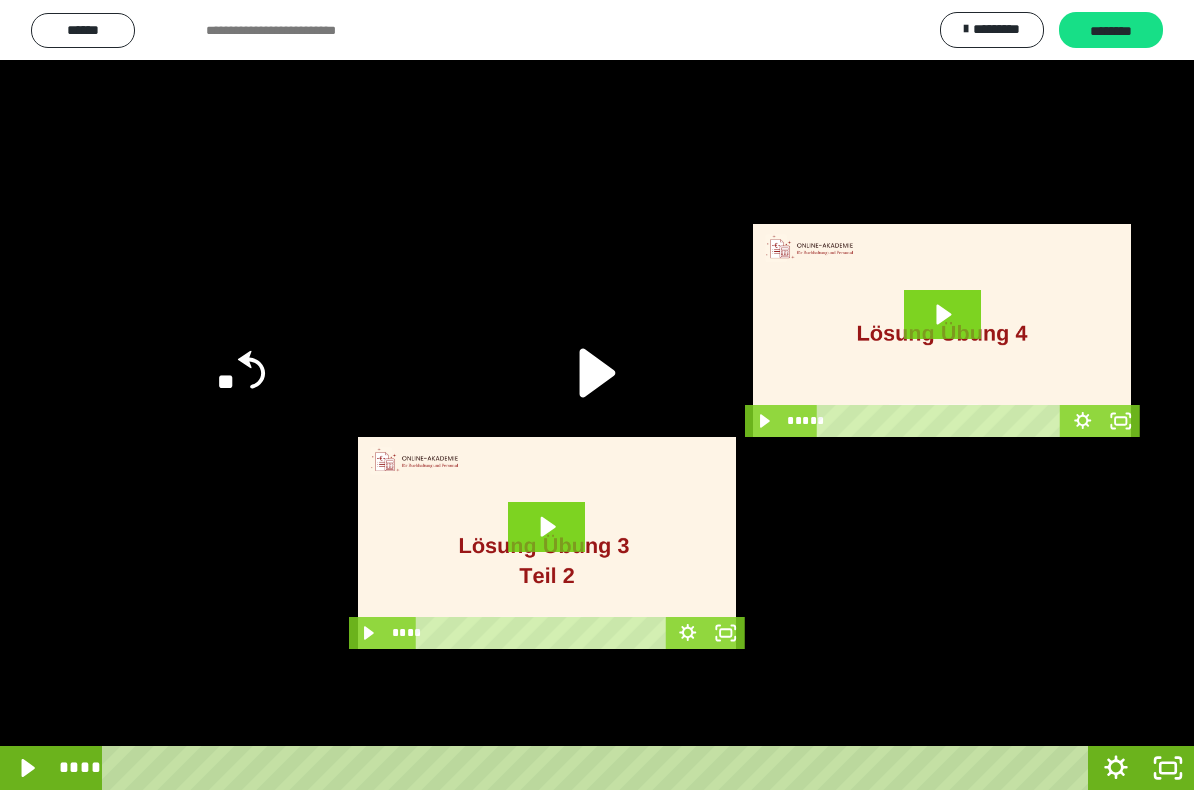 click 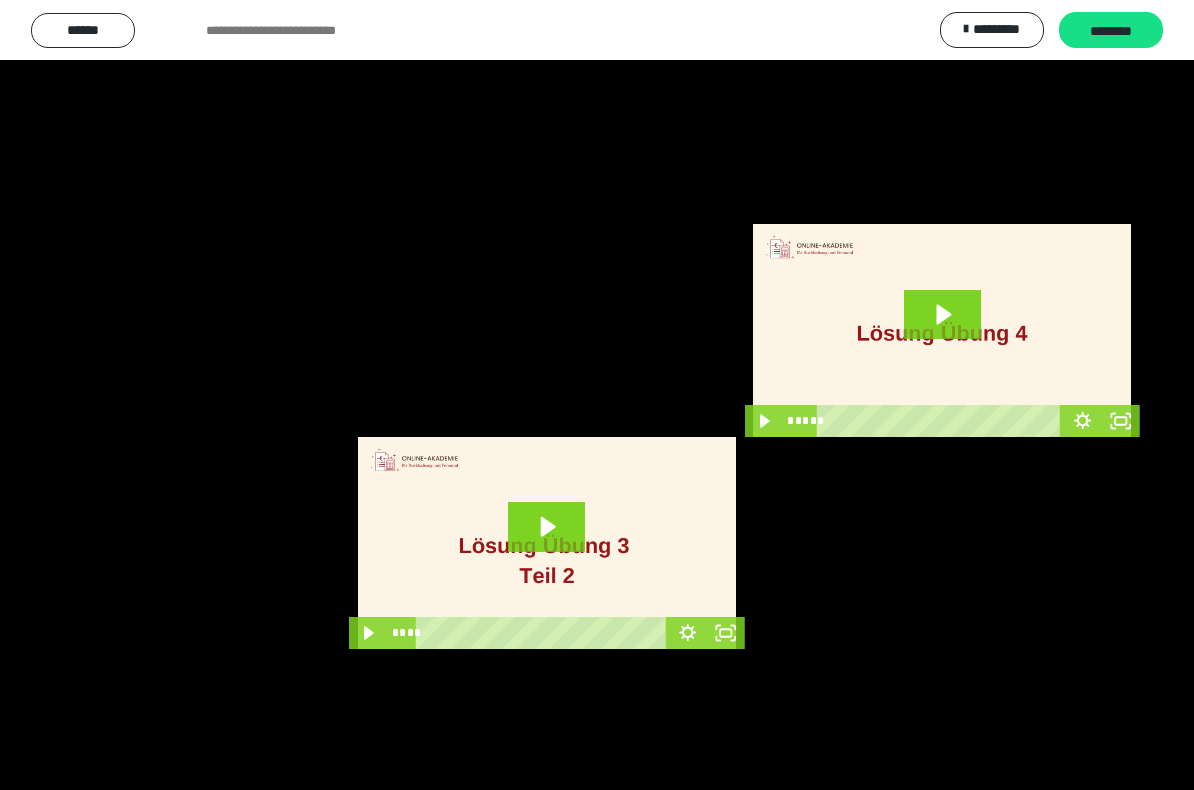 click at bounding box center (597, 395) 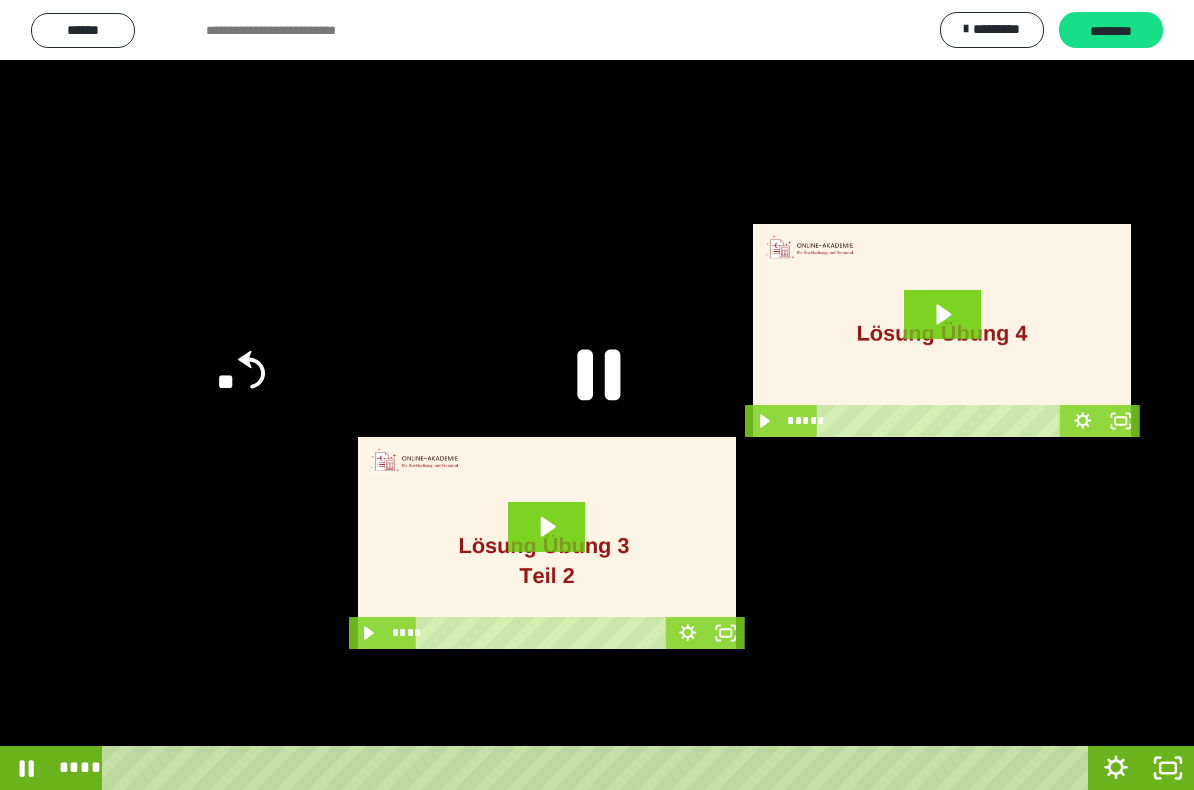 click 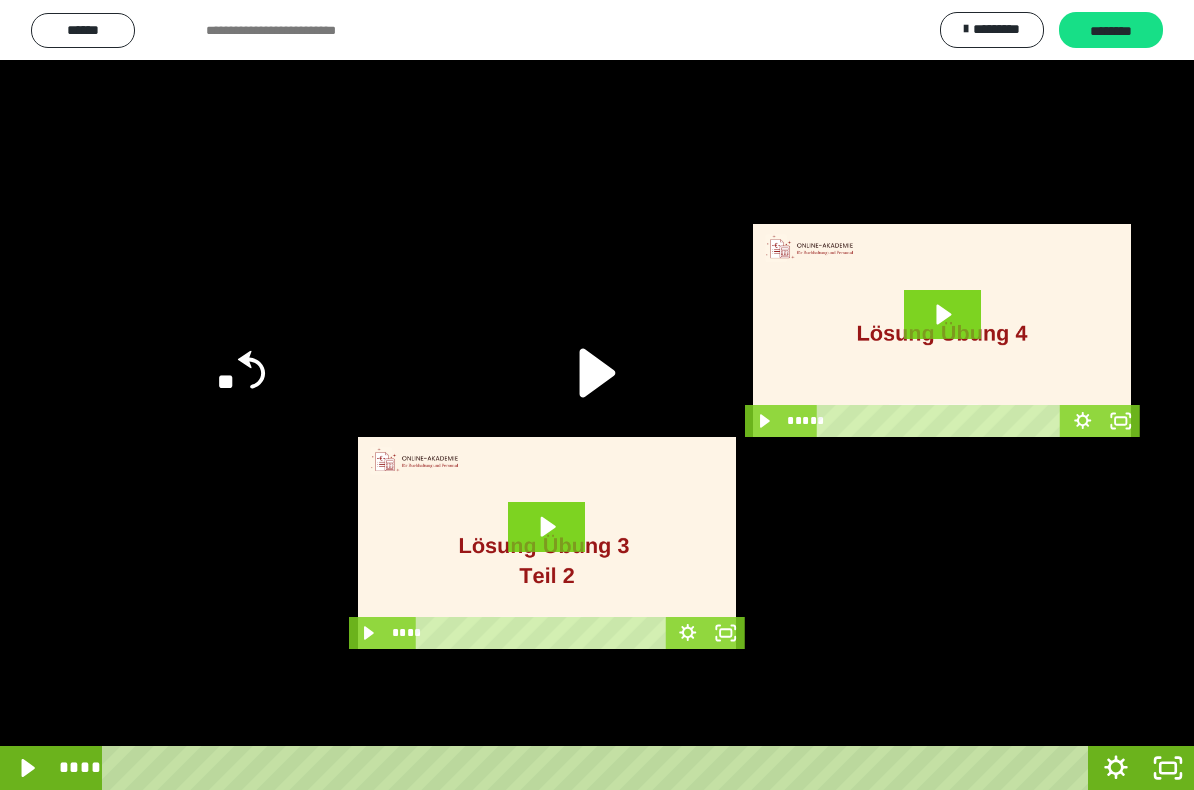 click 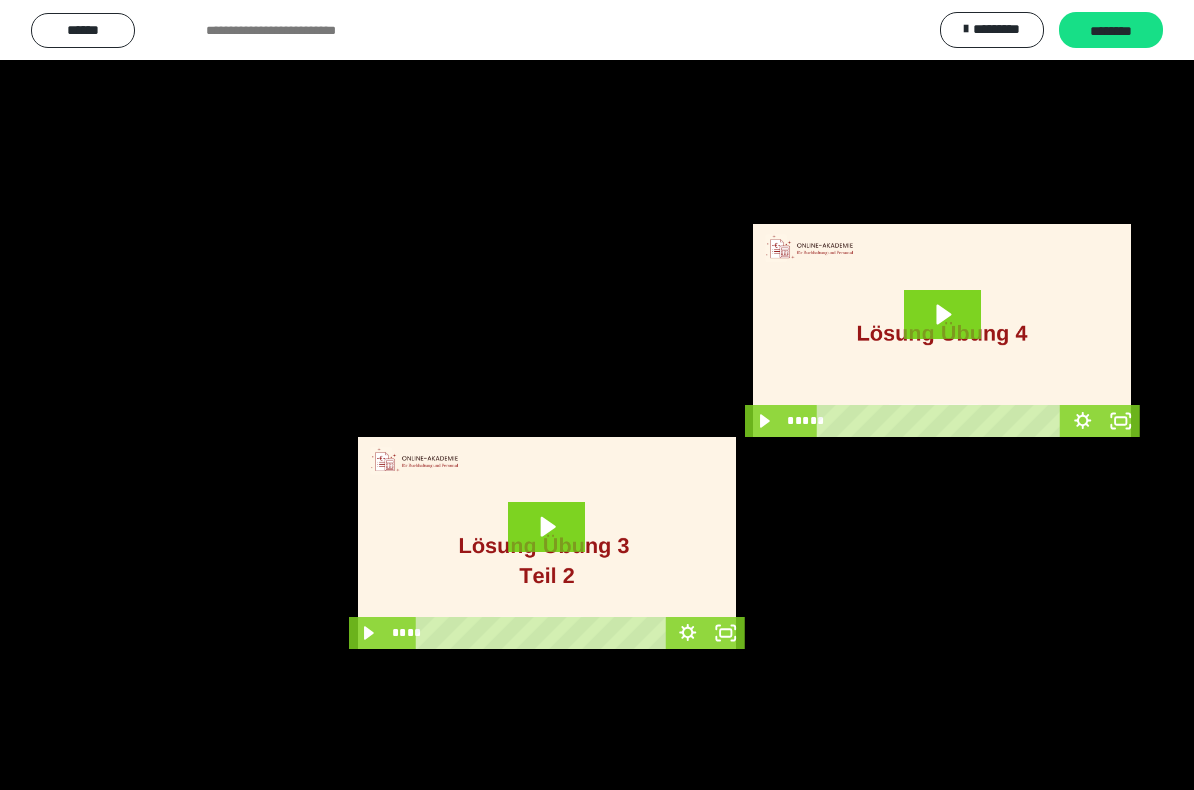 click at bounding box center (597, 395) 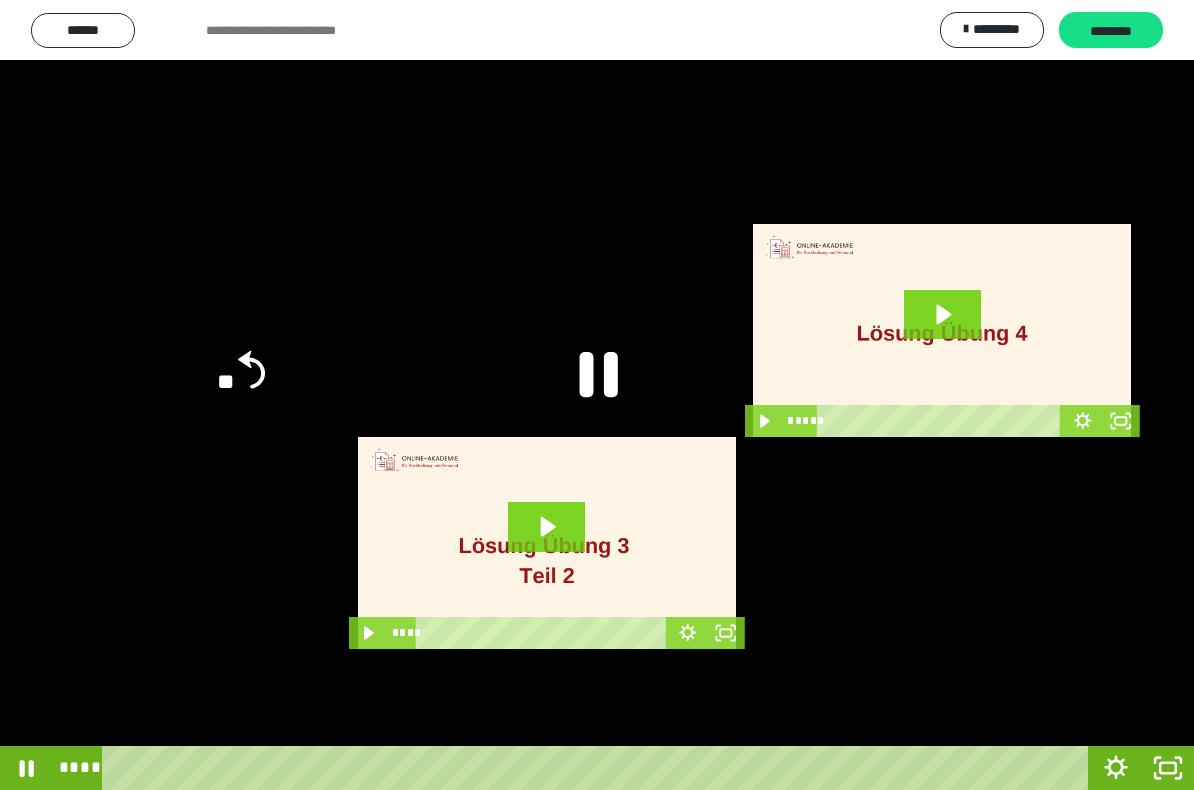 click 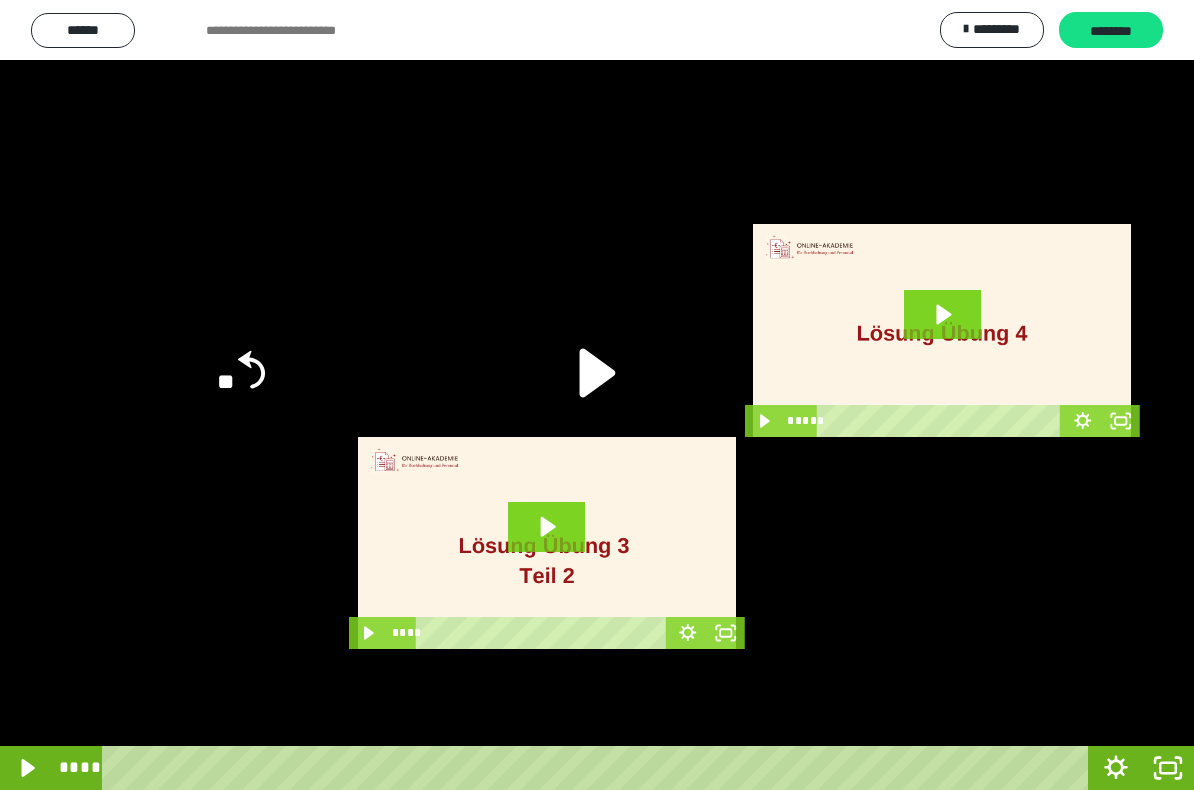 click 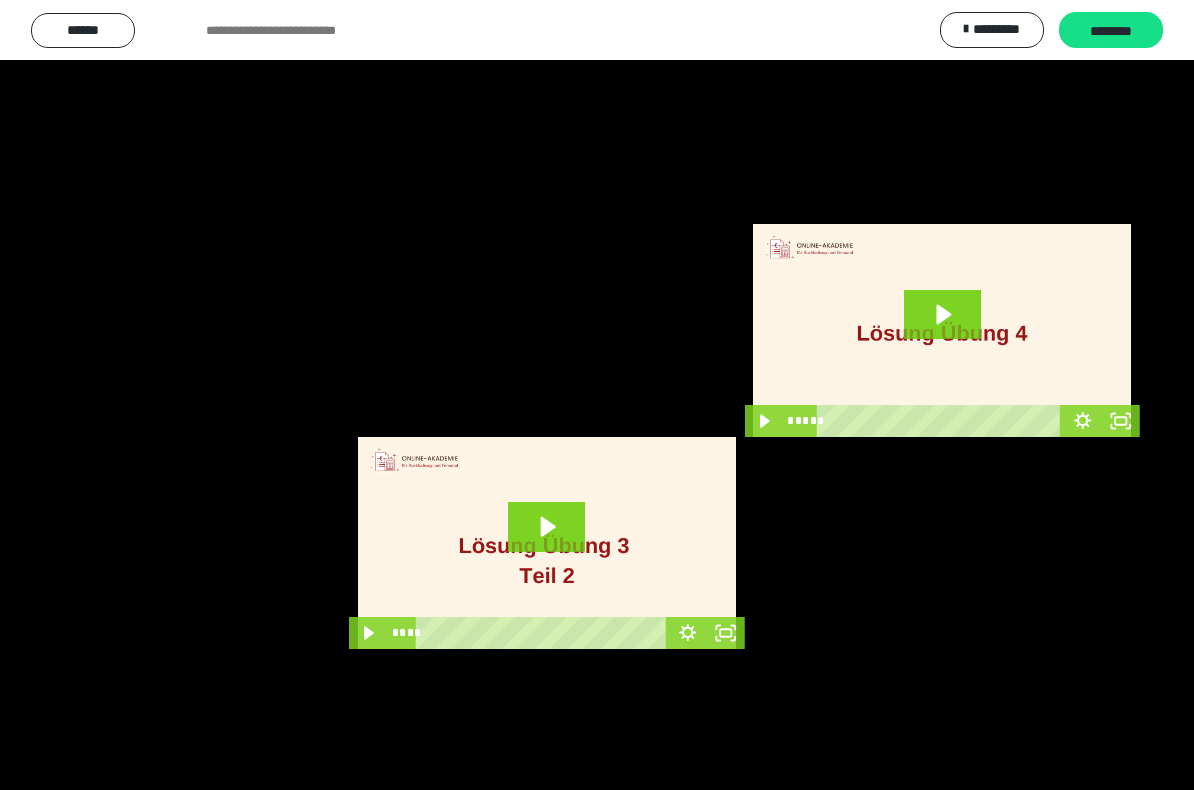 click at bounding box center (597, 395) 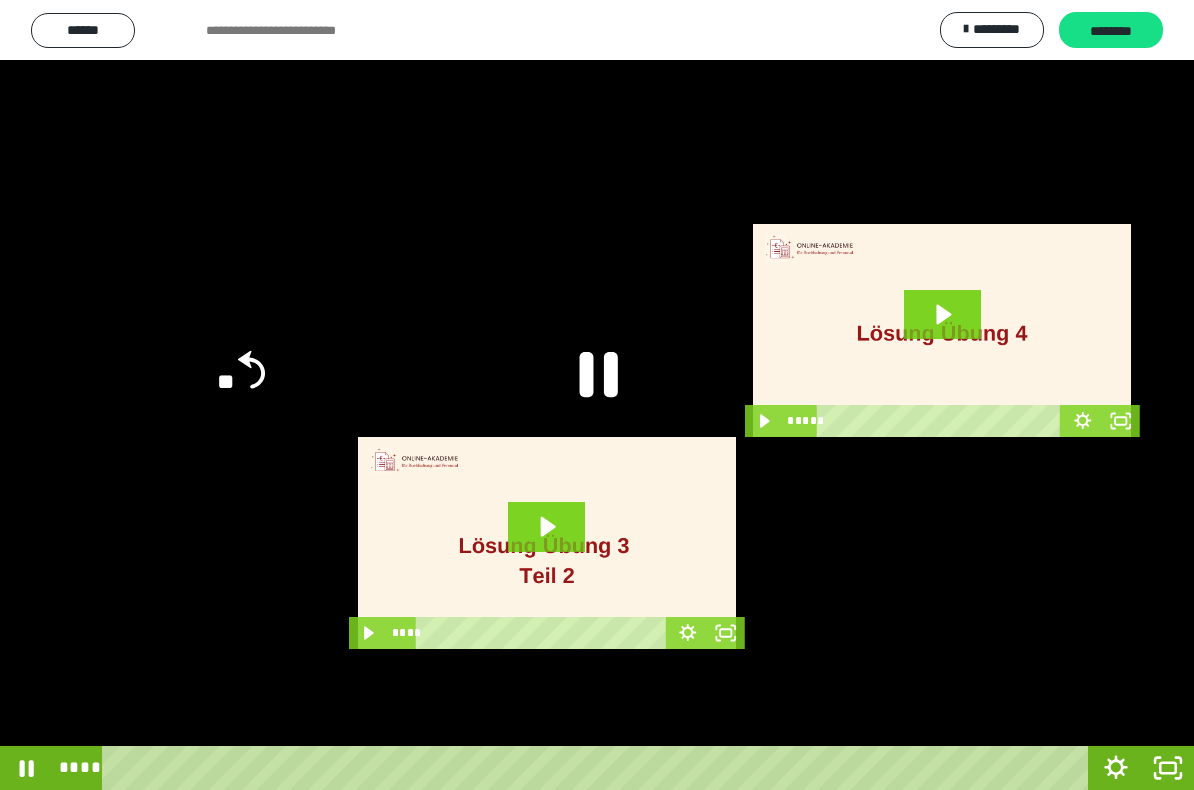 click 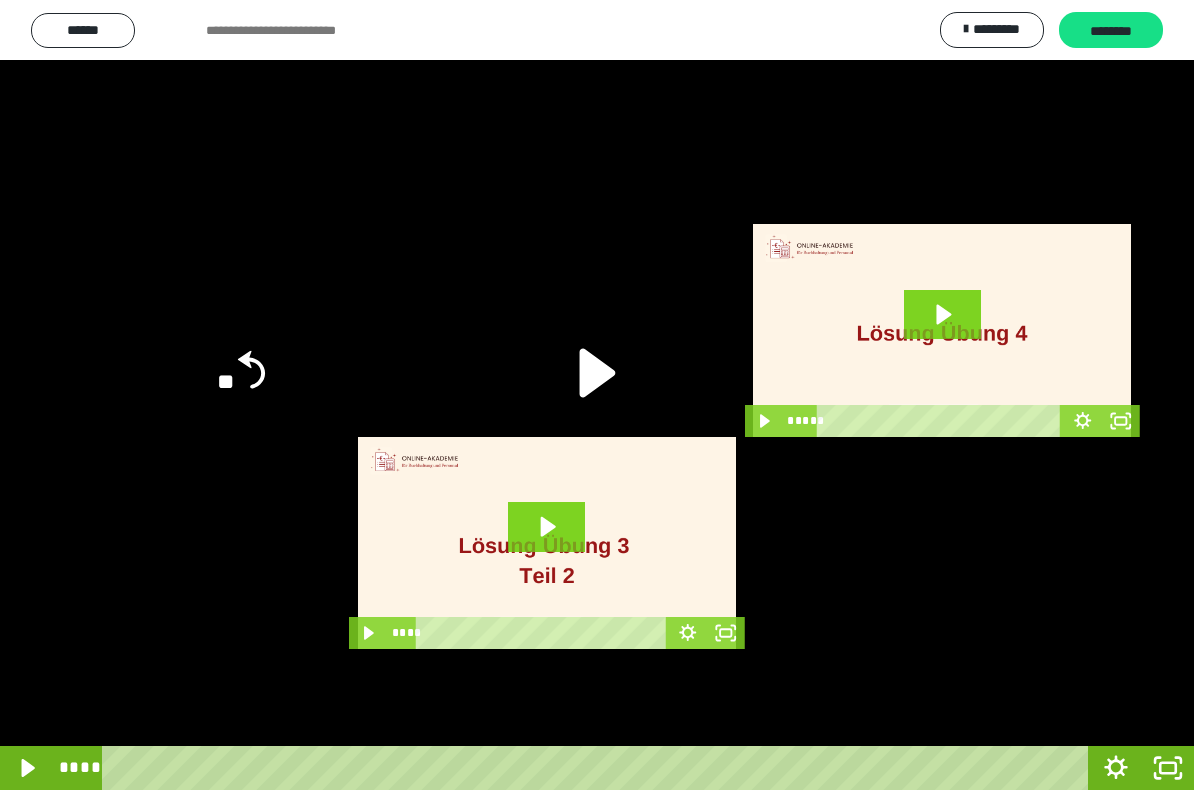 click 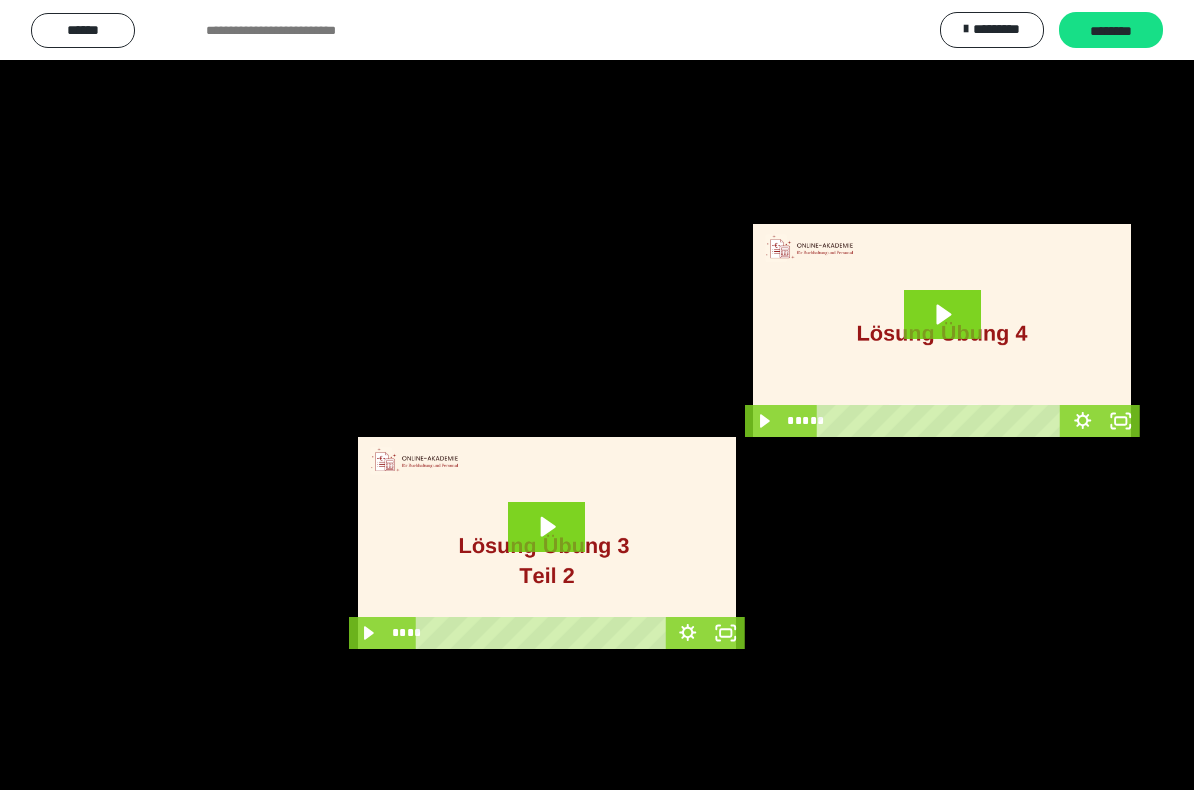 click at bounding box center [597, 395] 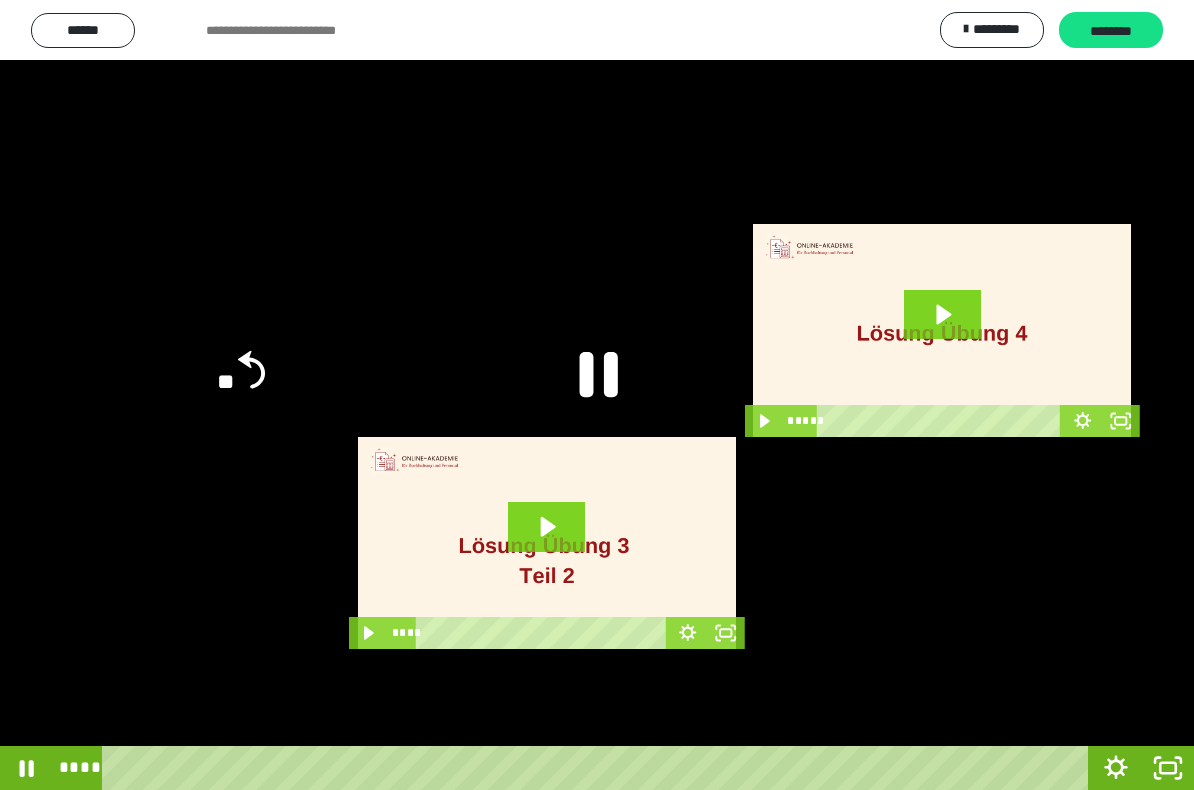 click 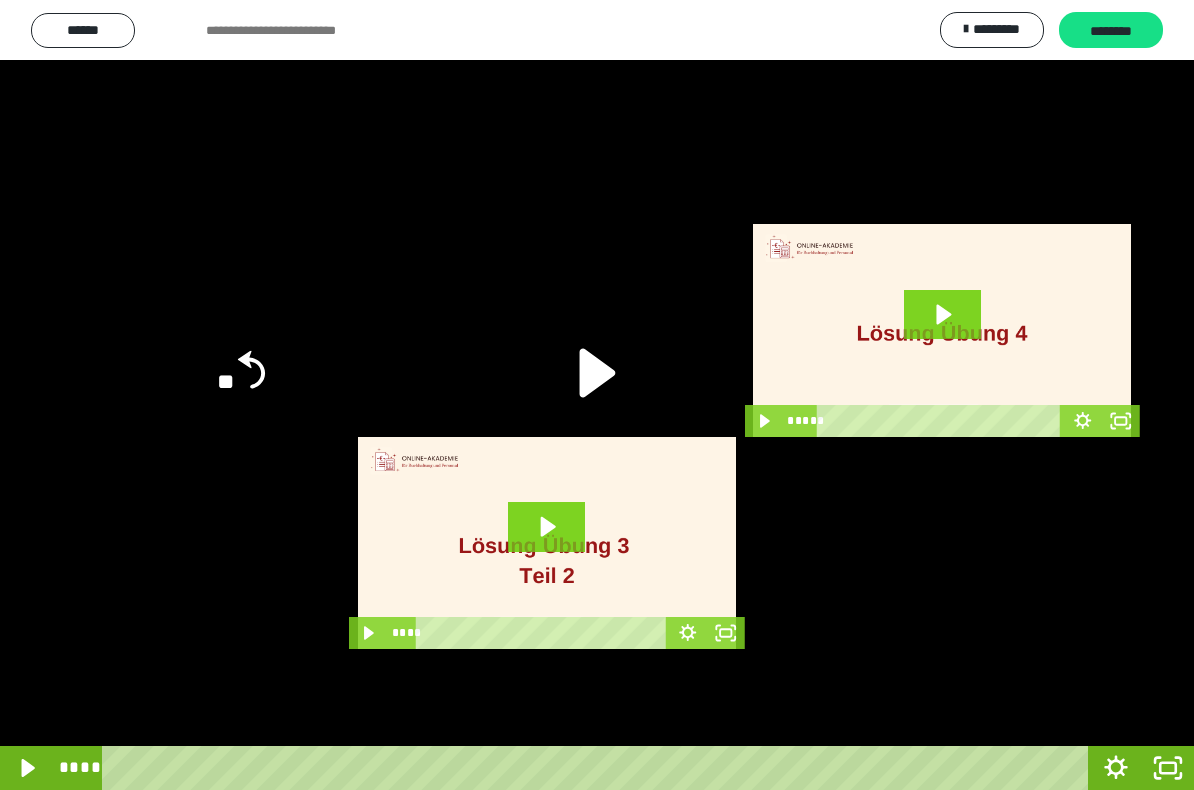 click 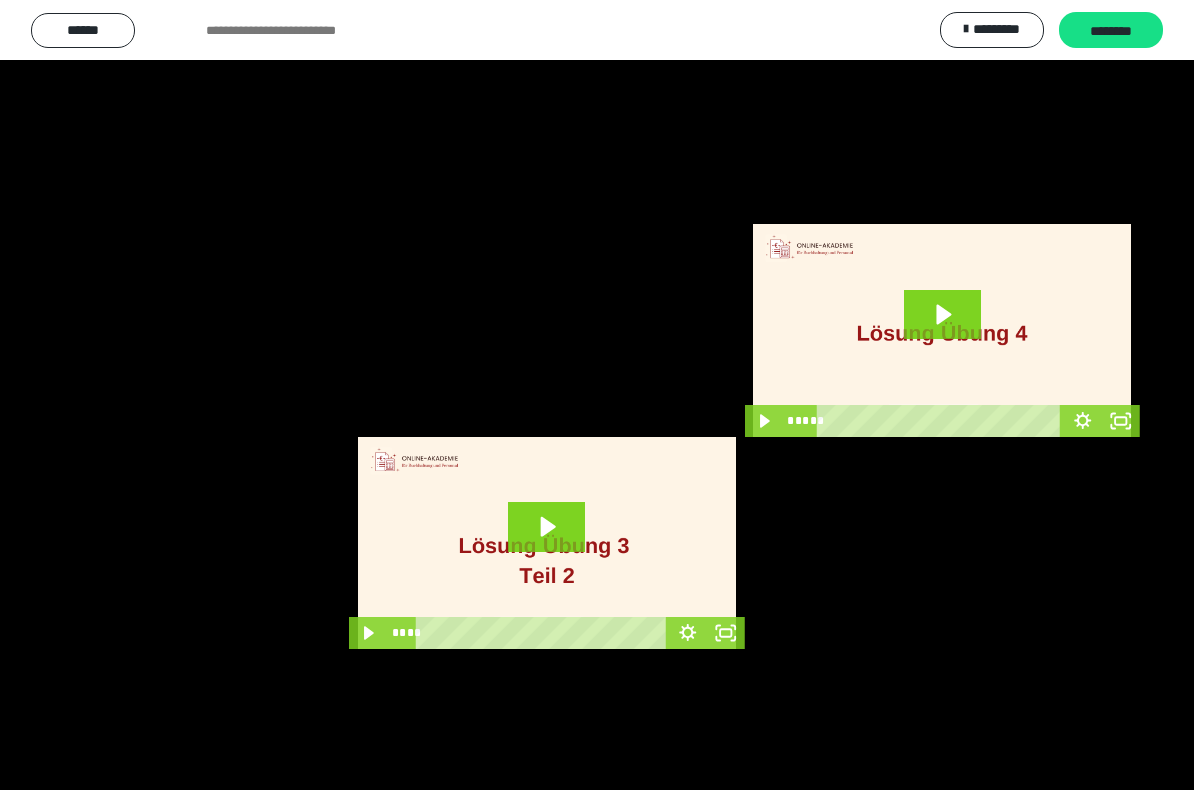 click at bounding box center [597, 395] 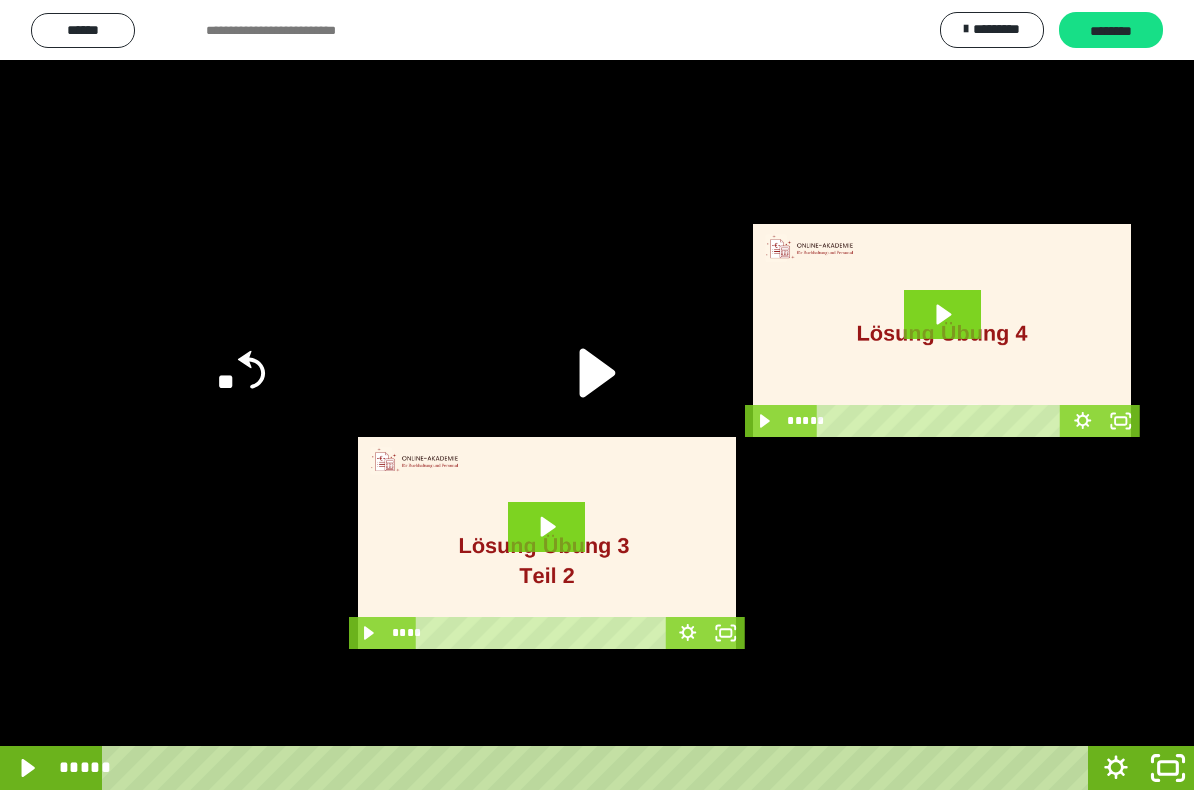click 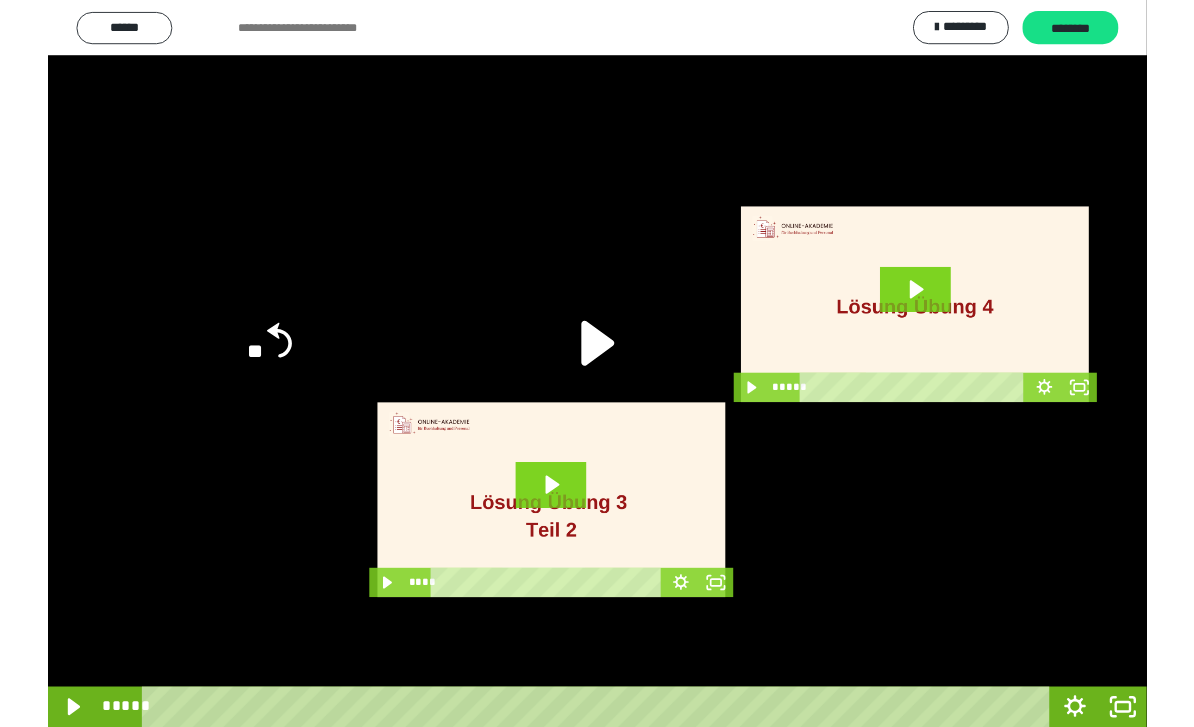 scroll, scrollTop: 32, scrollLeft: 0, axis: vertical 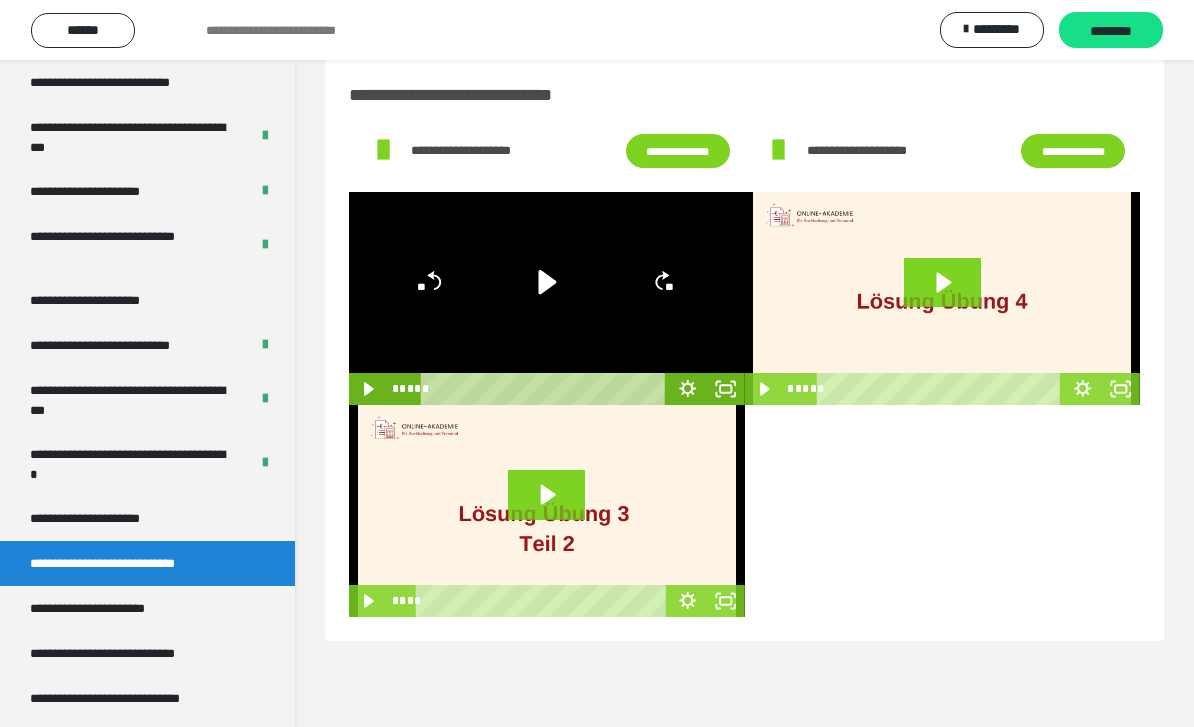 click 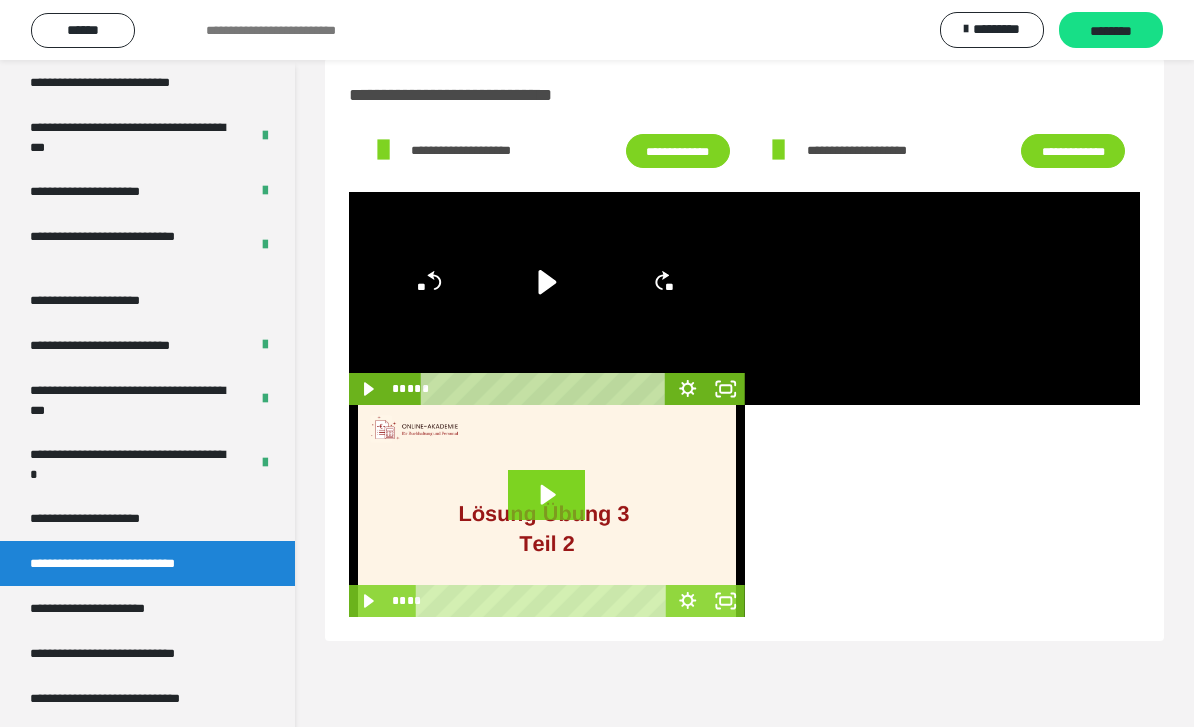 click at bounding box center [943, 298] 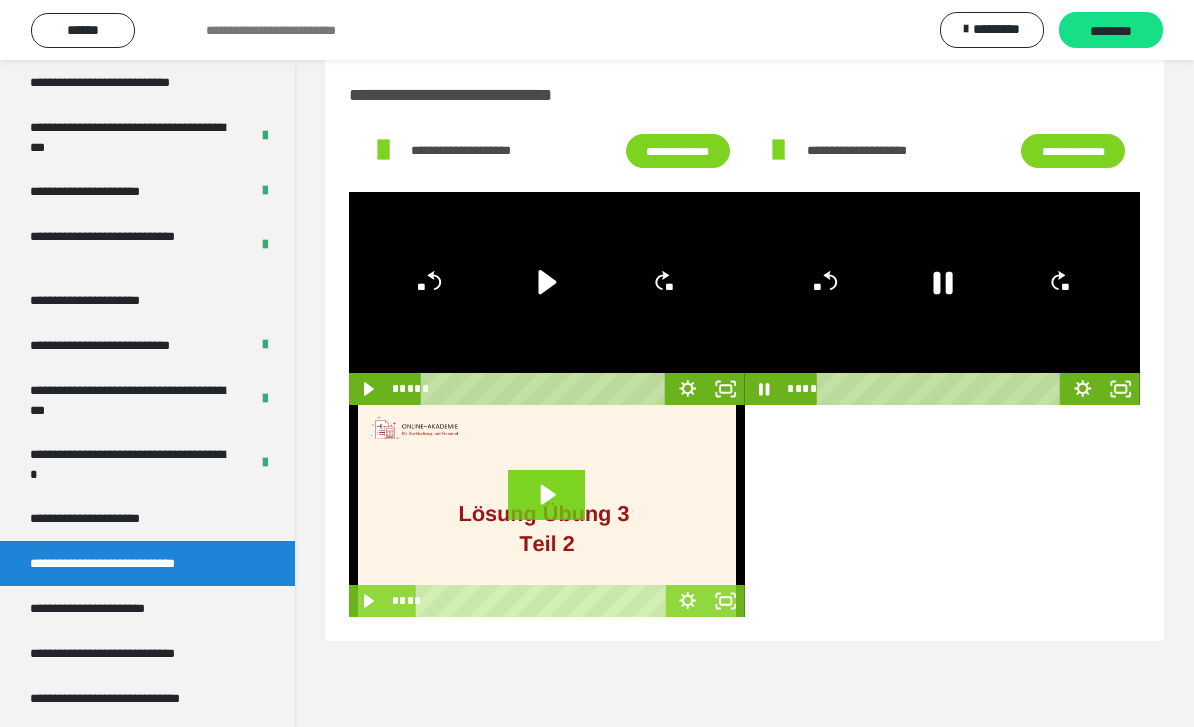 click 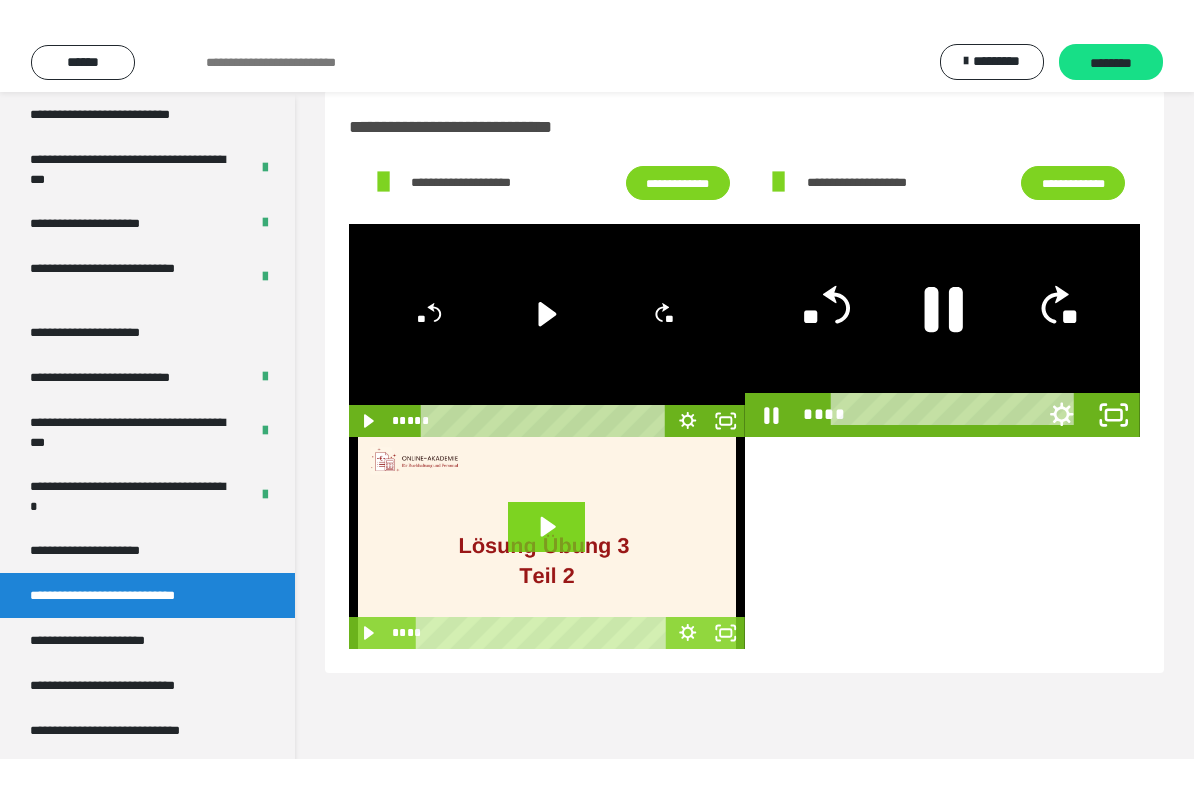 scroll, scrollTop: 0, scrollLeft: 0, axis: both 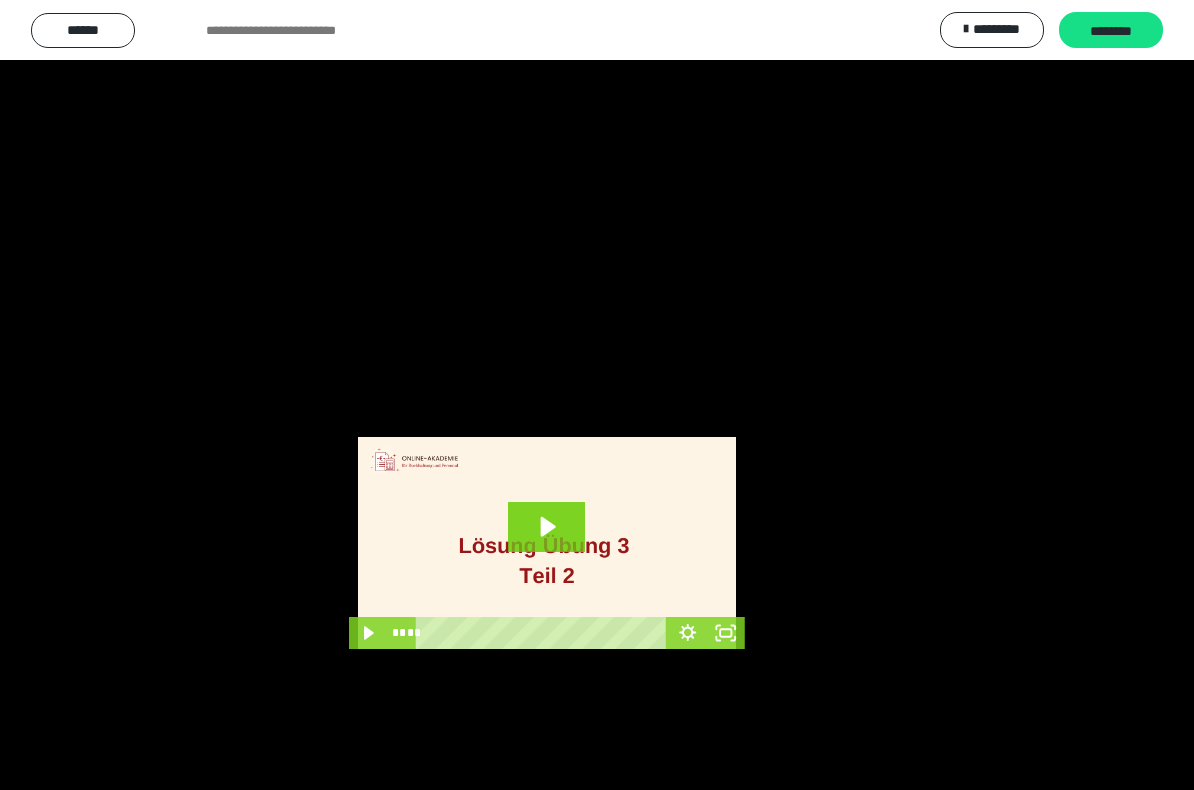 click at bounding box center (597, 395) 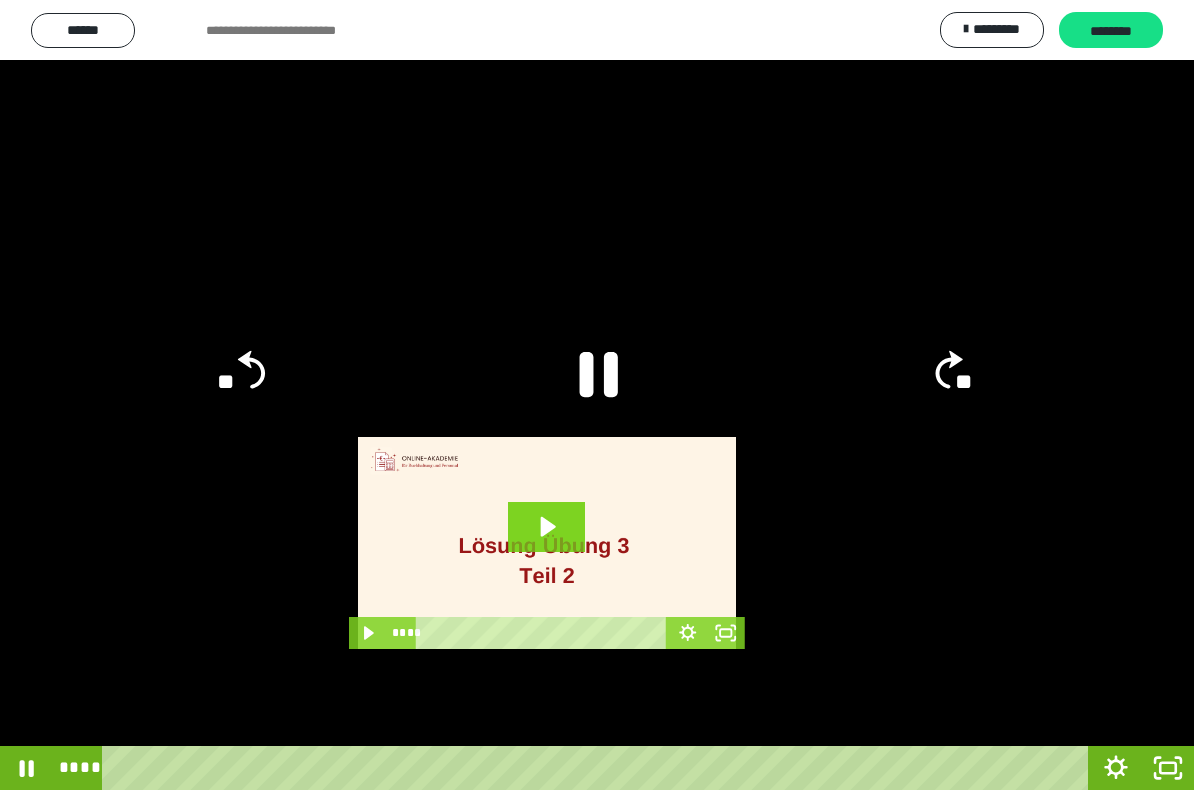 click 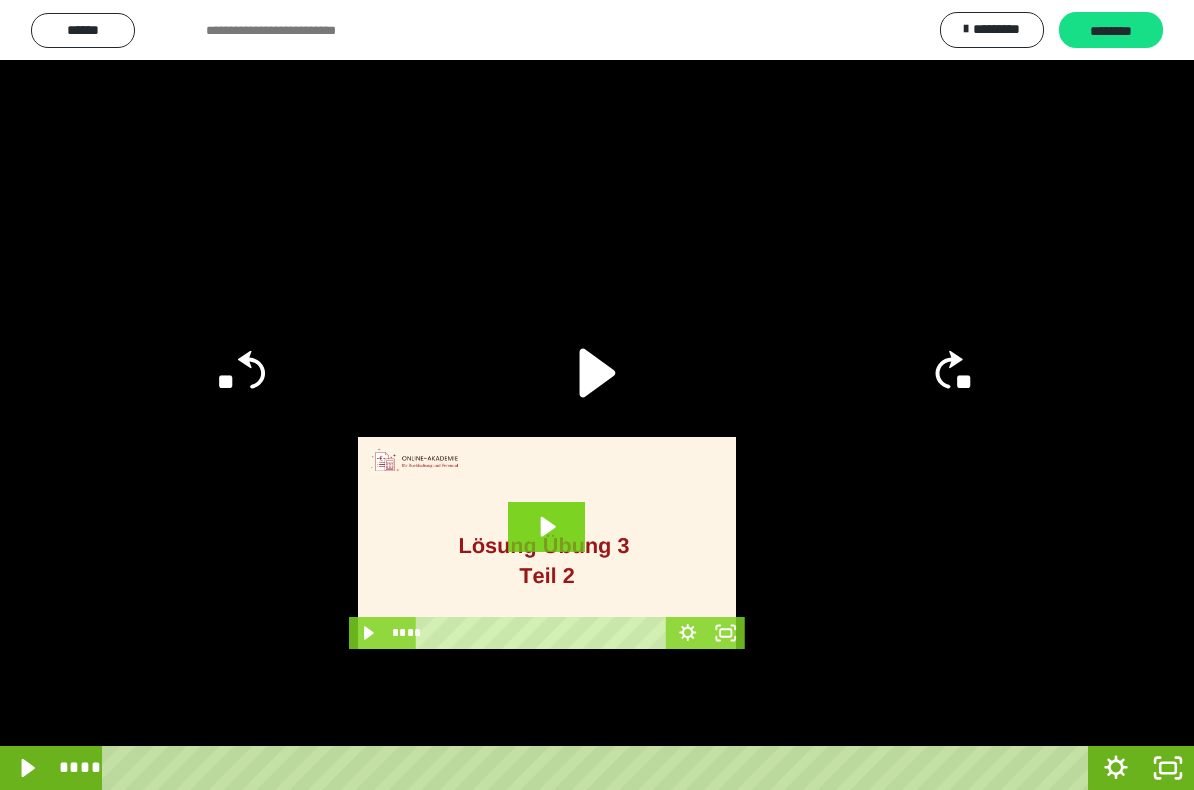 click 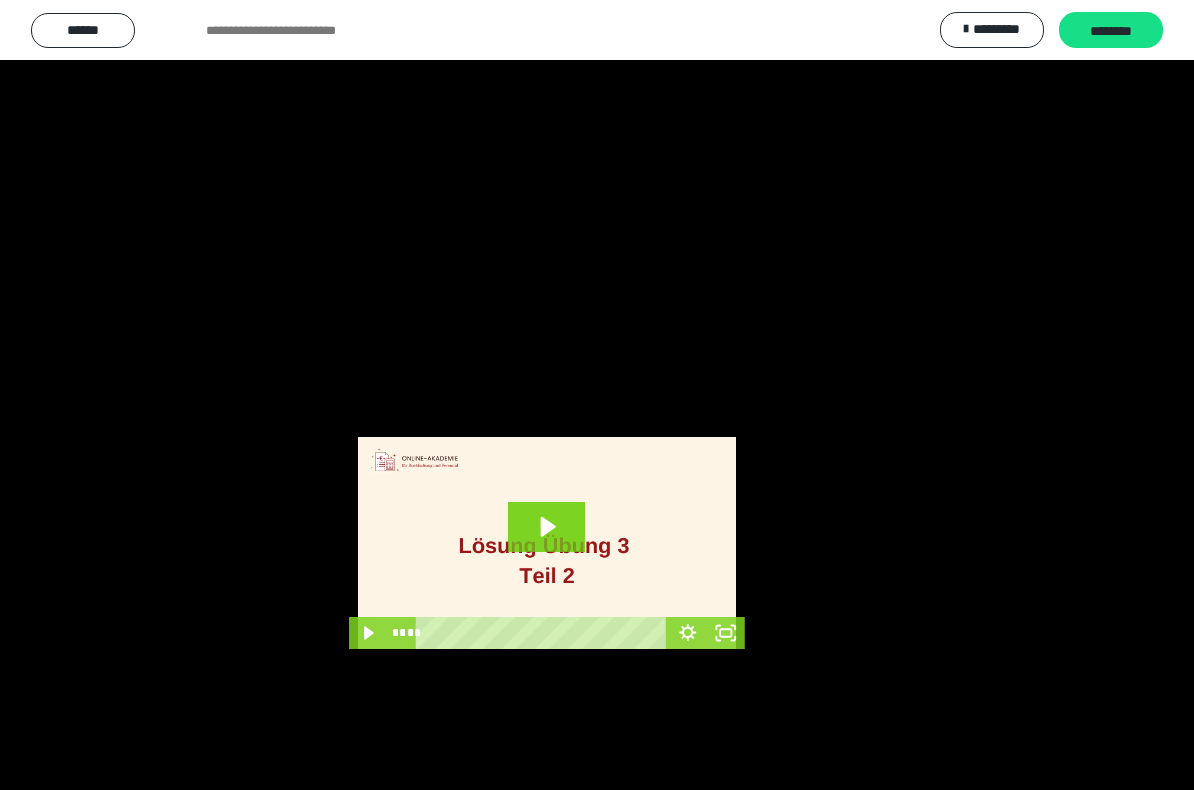 click at bounding box center (597, 395) 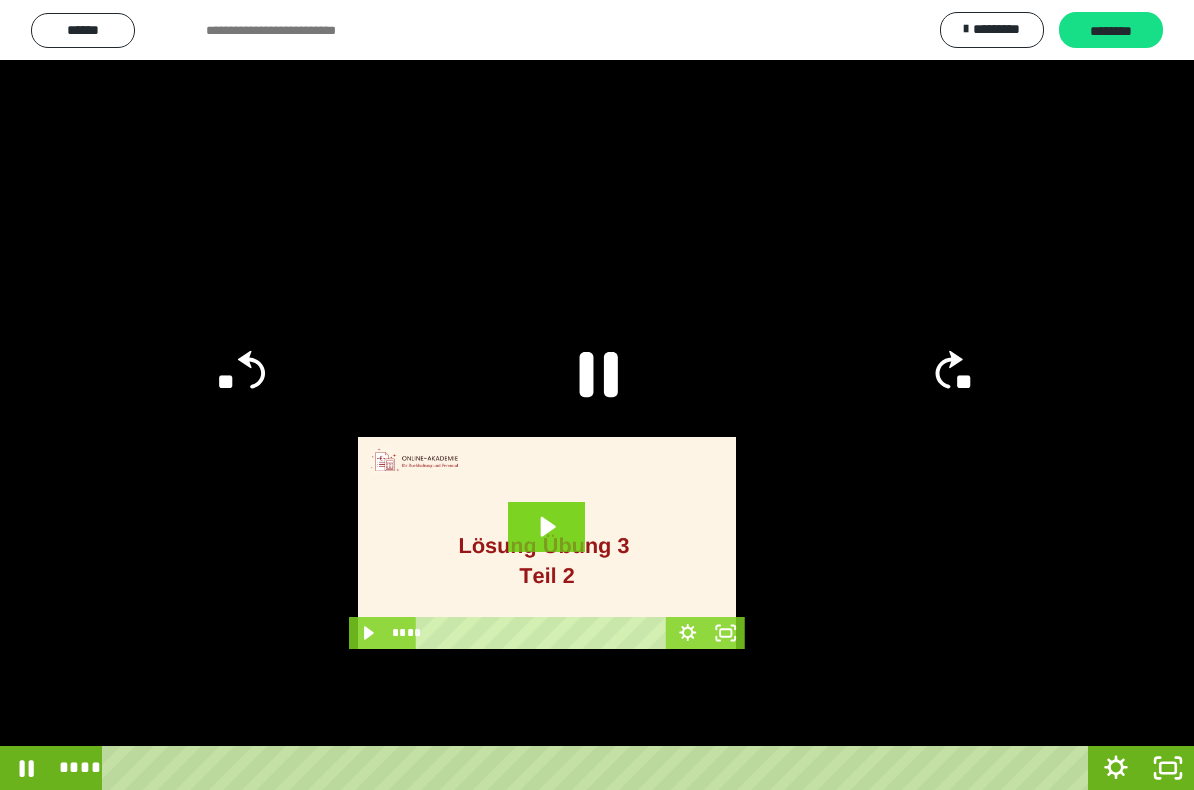 click 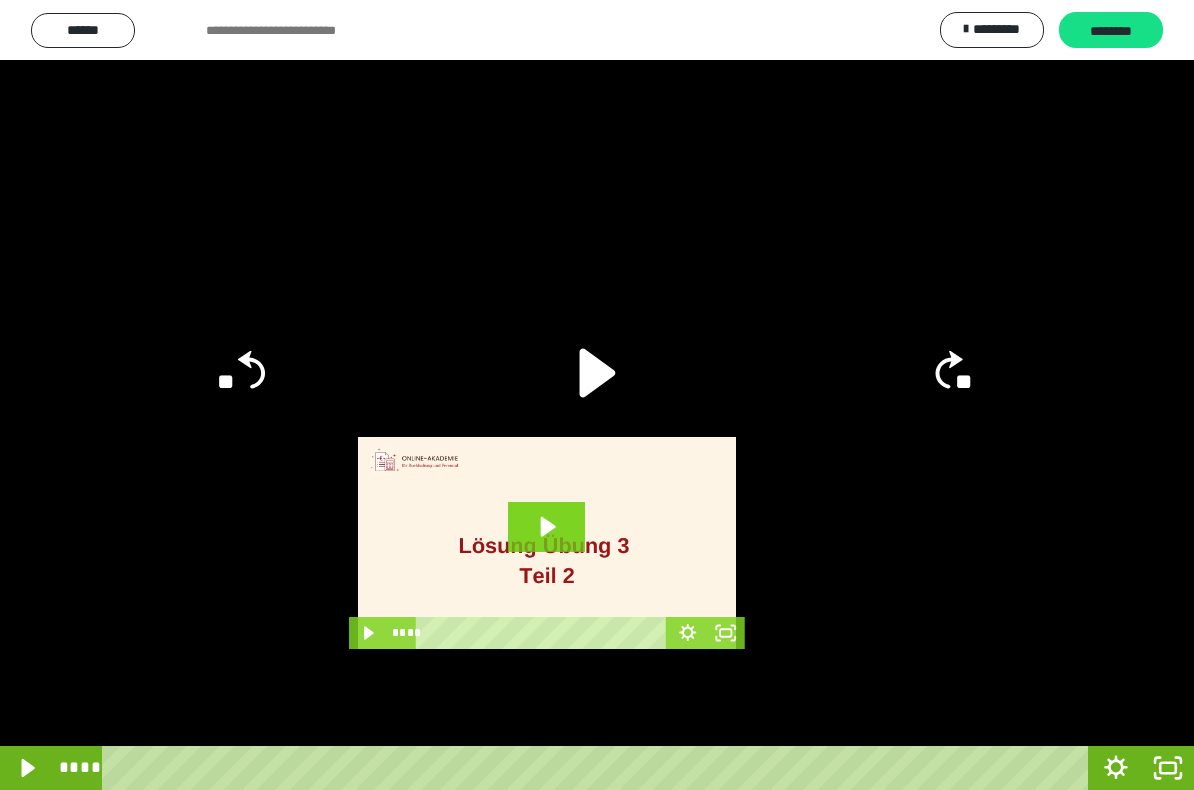 click 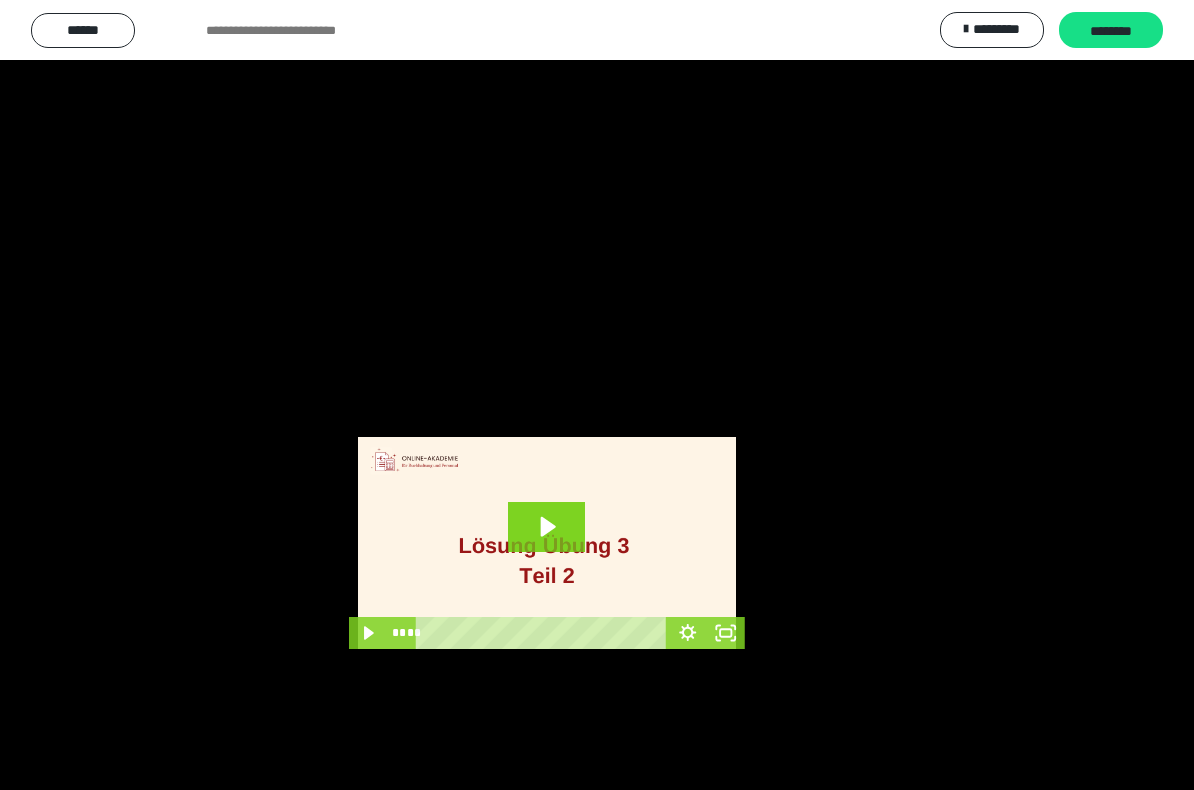 click at bounding box center (597, 395) 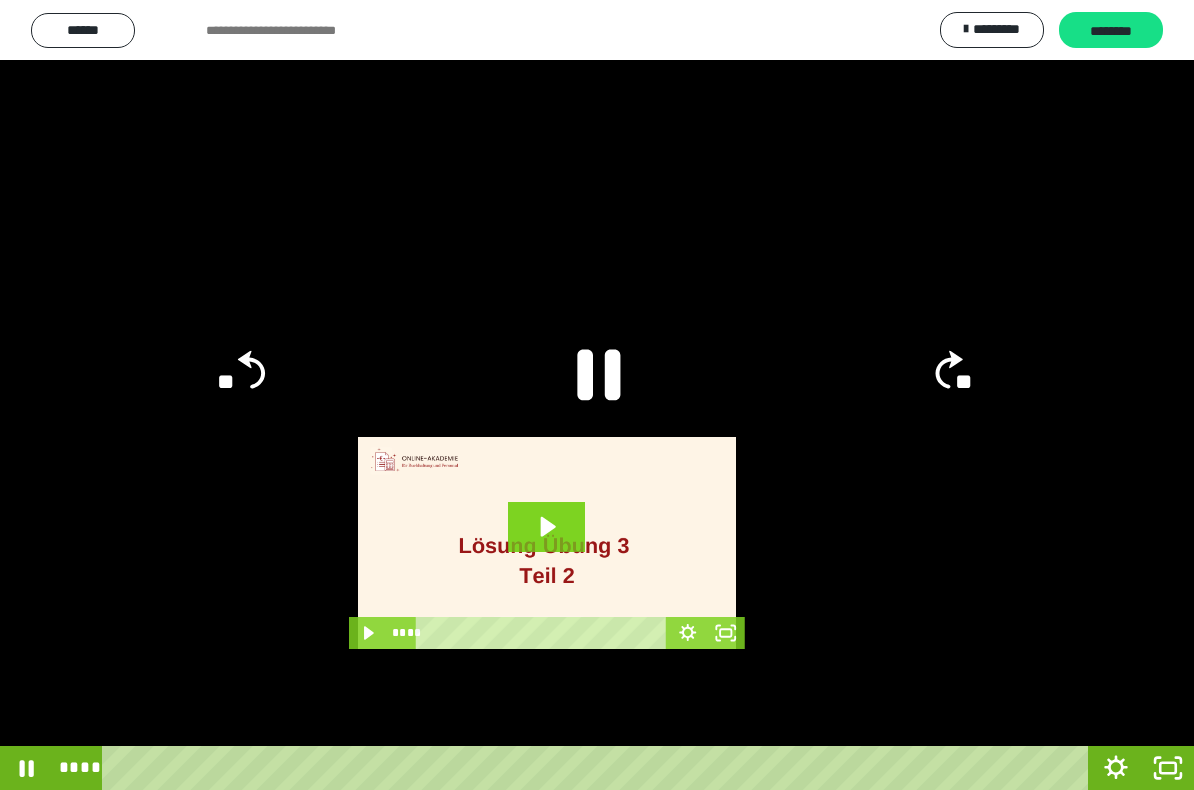 click 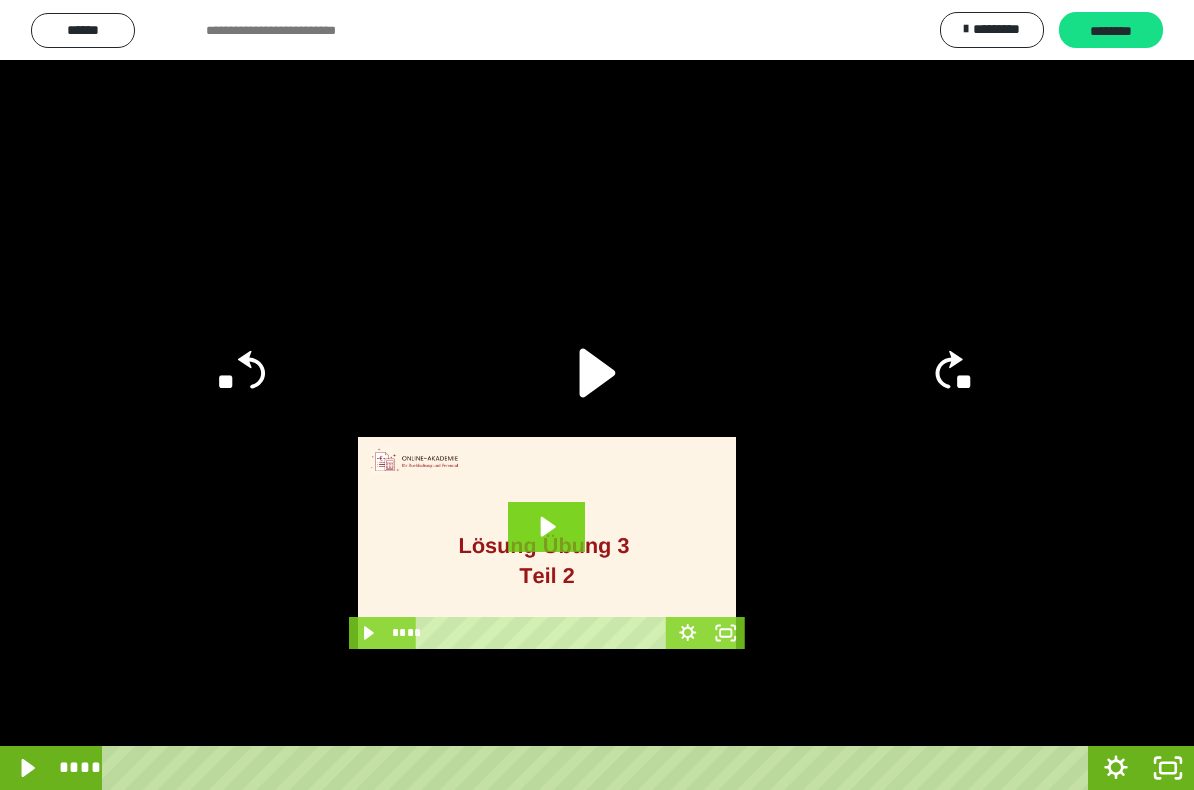 click 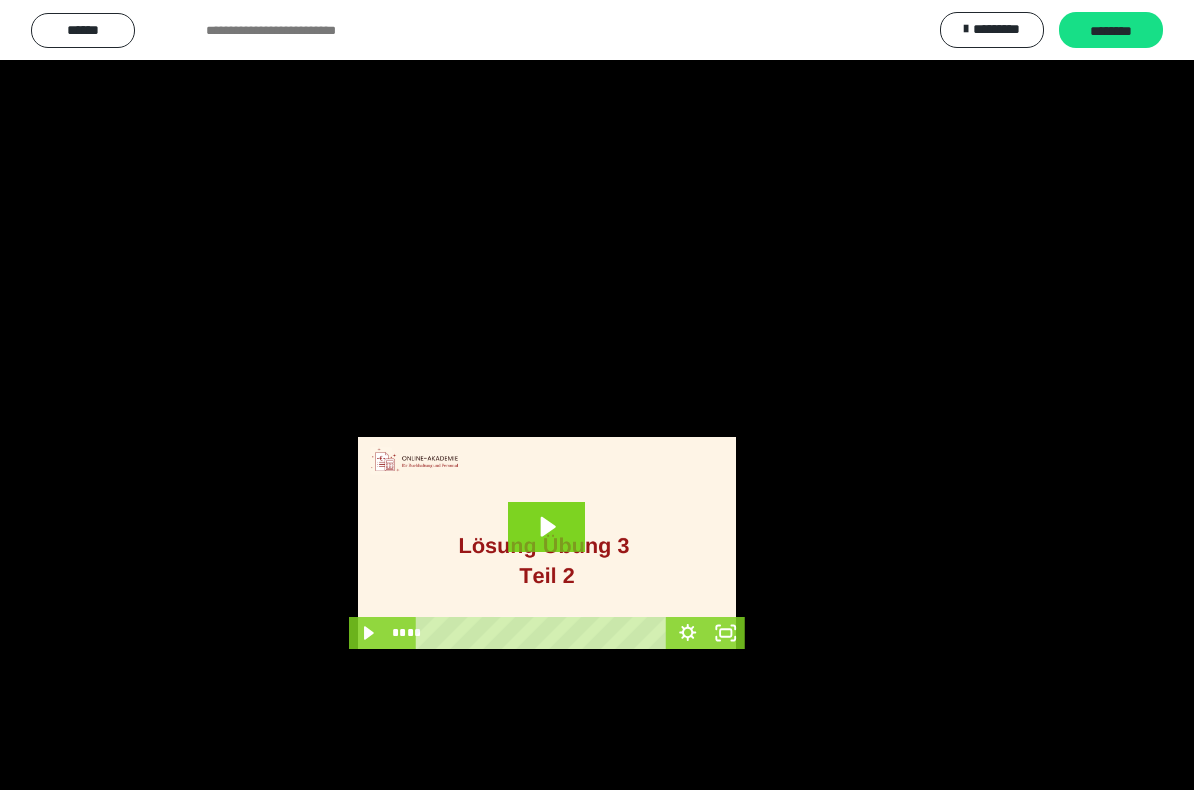 click at bounding box center [597, 395] 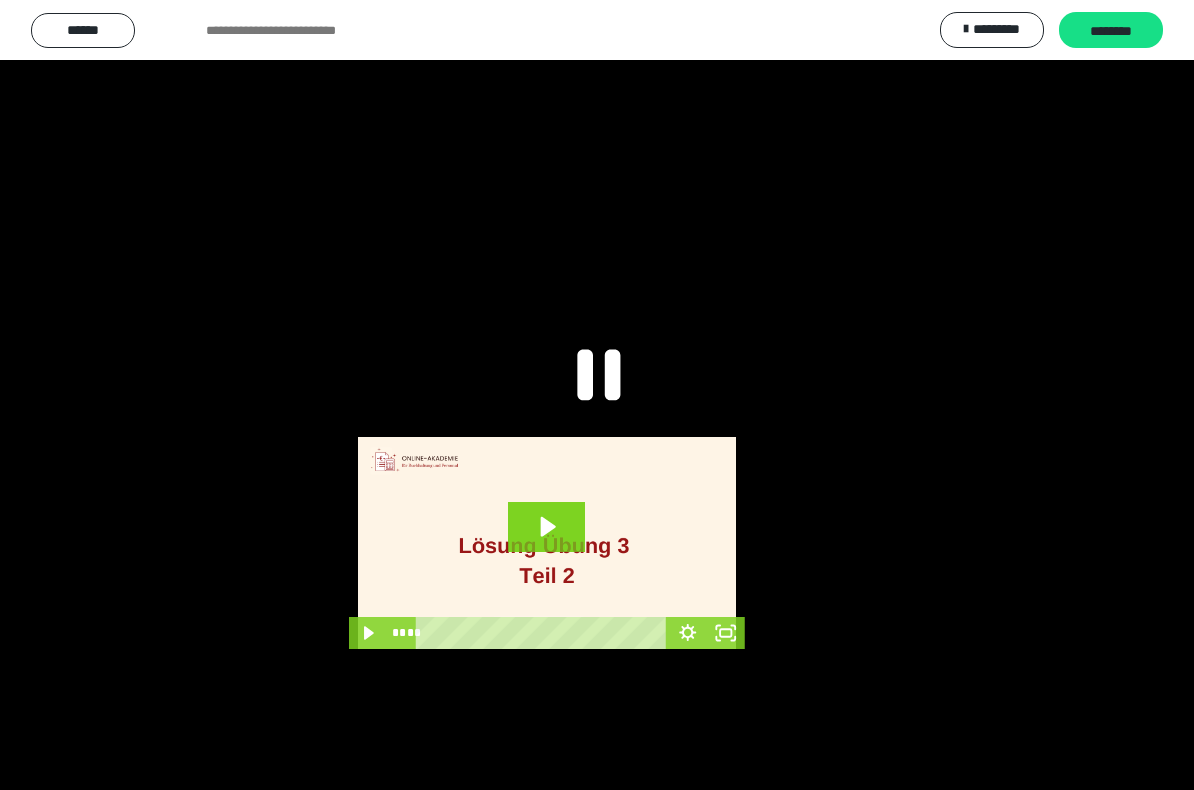 click 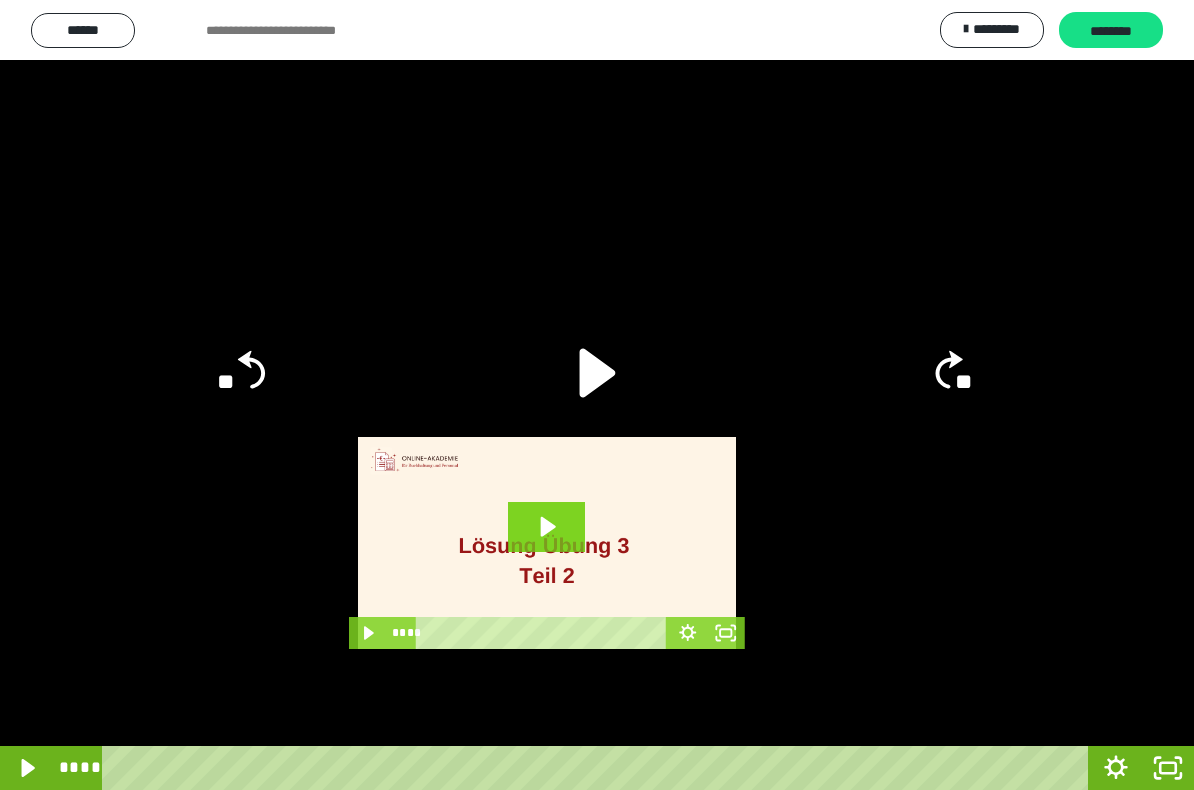 click 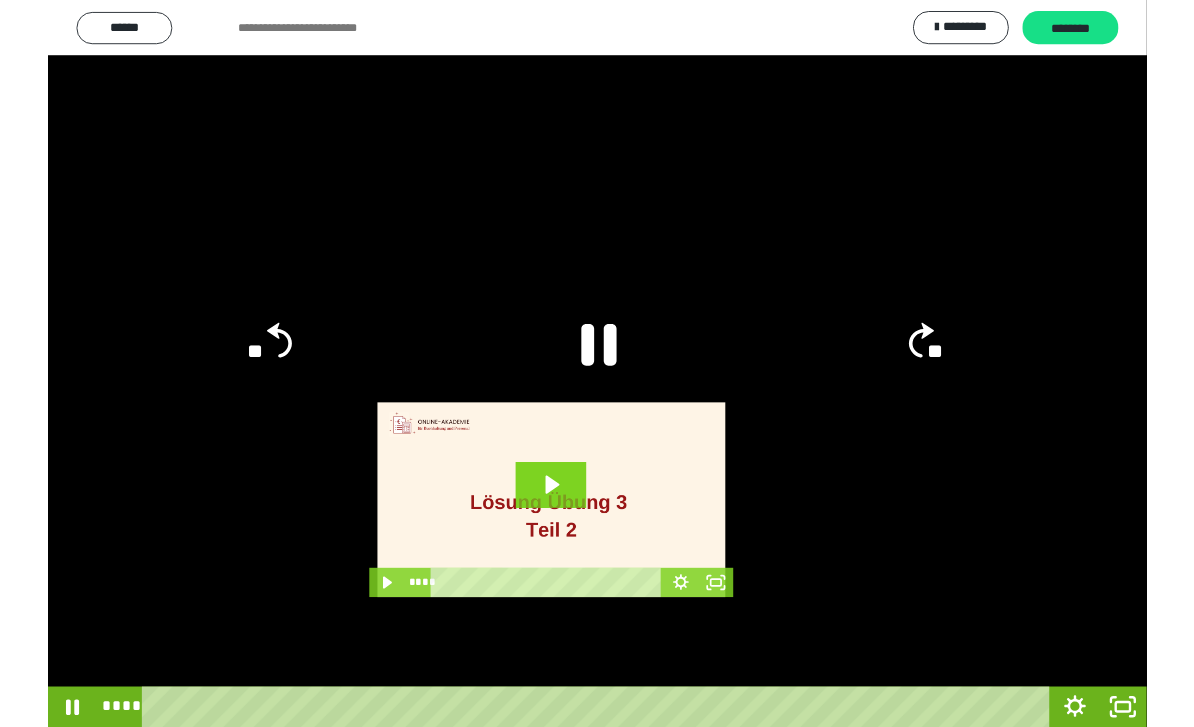 scroll, scrollTop: 32, scrollLeft: 0, axis: vertical 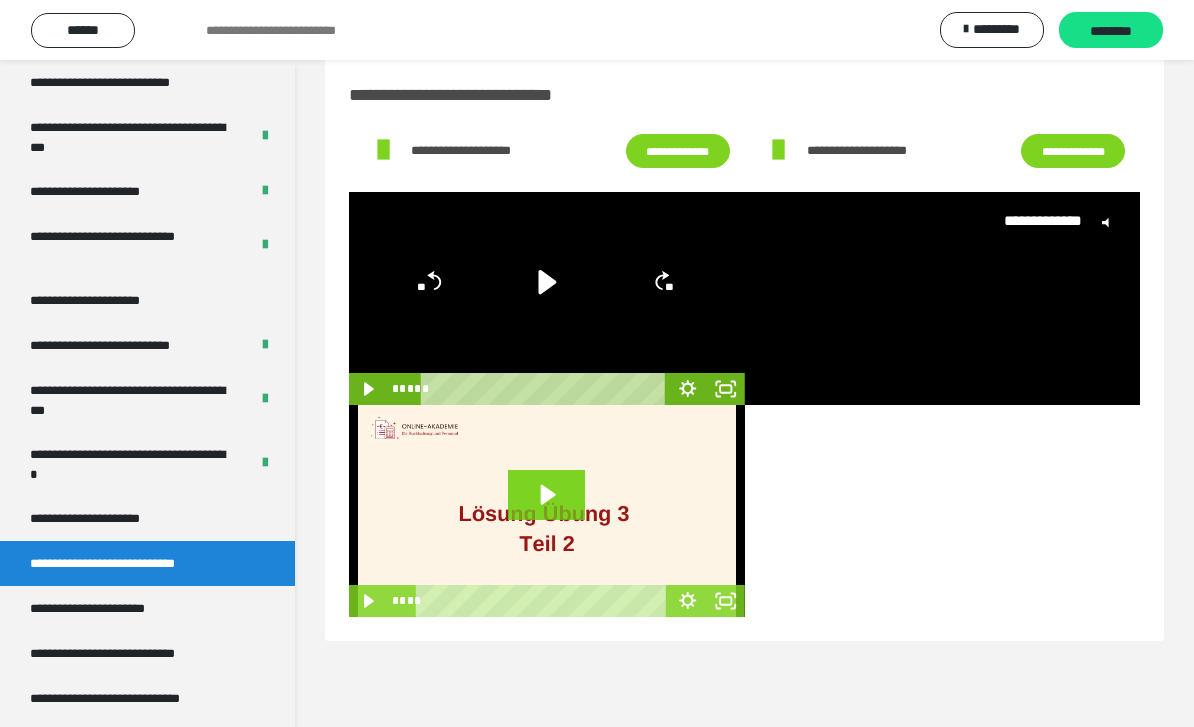 click on "**********" at bounding box center (943, 282) 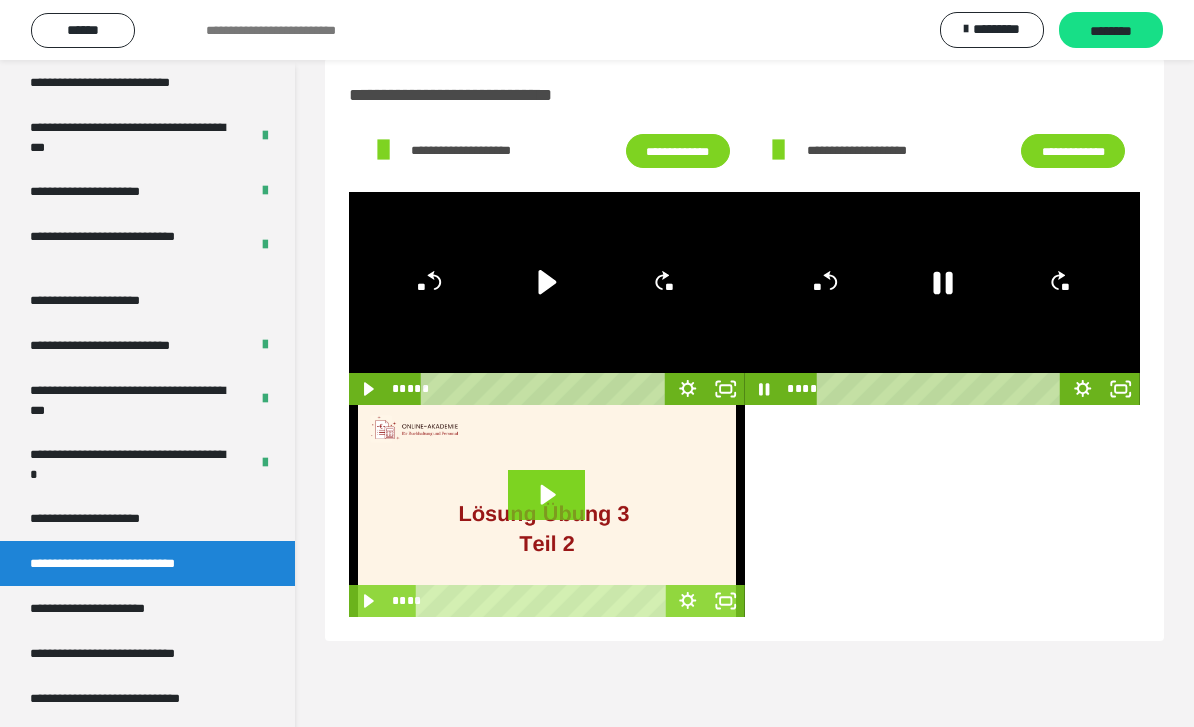 click 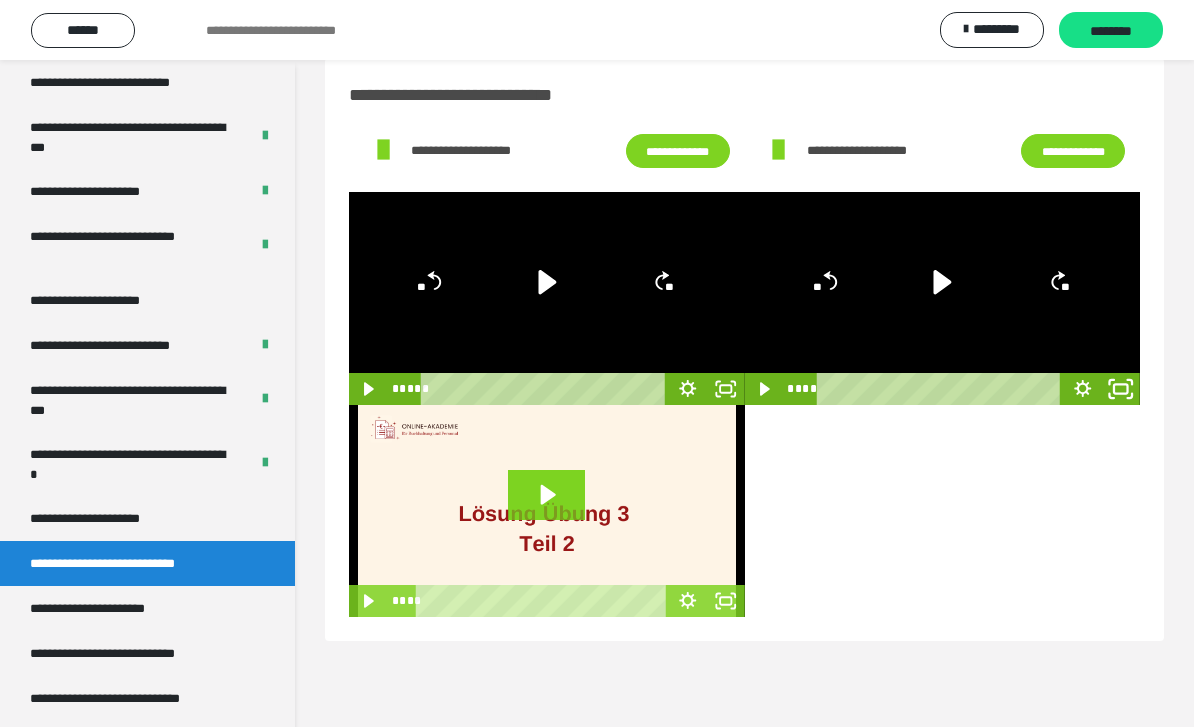 click 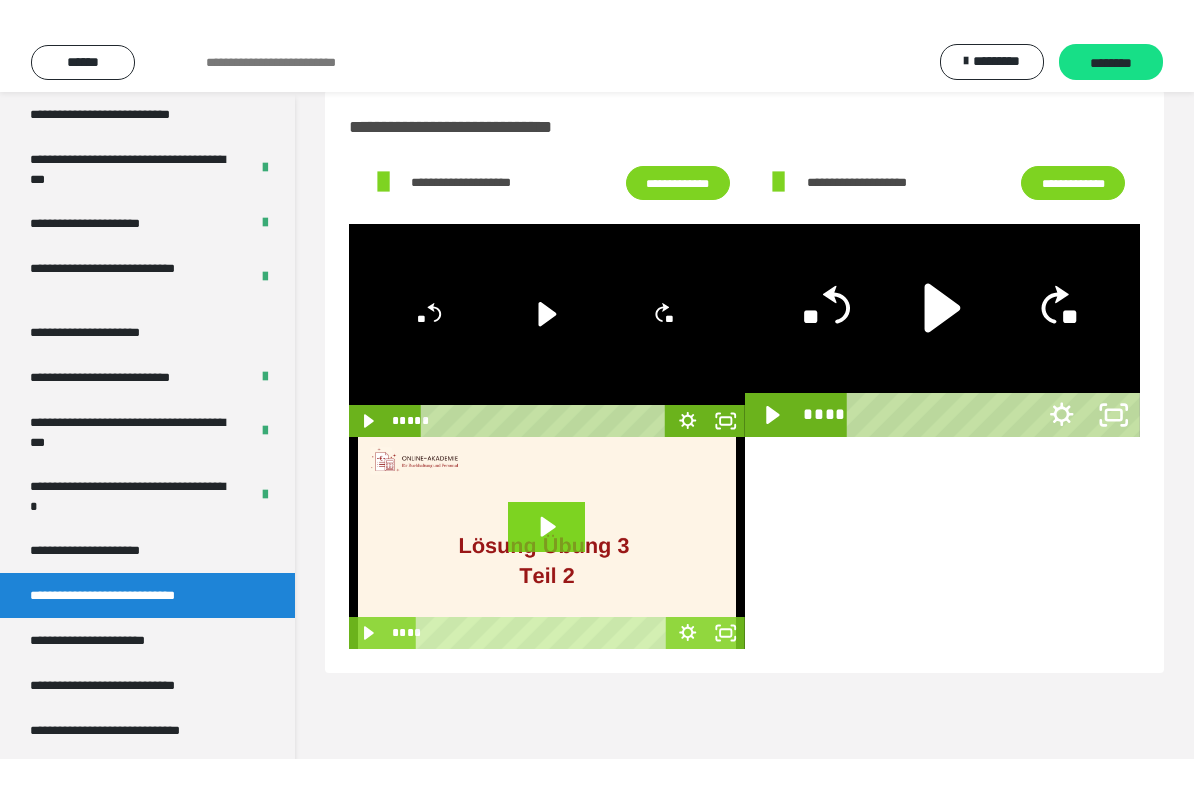 scroll, scrollTop: 0, scrollLeft: 0, axis: both 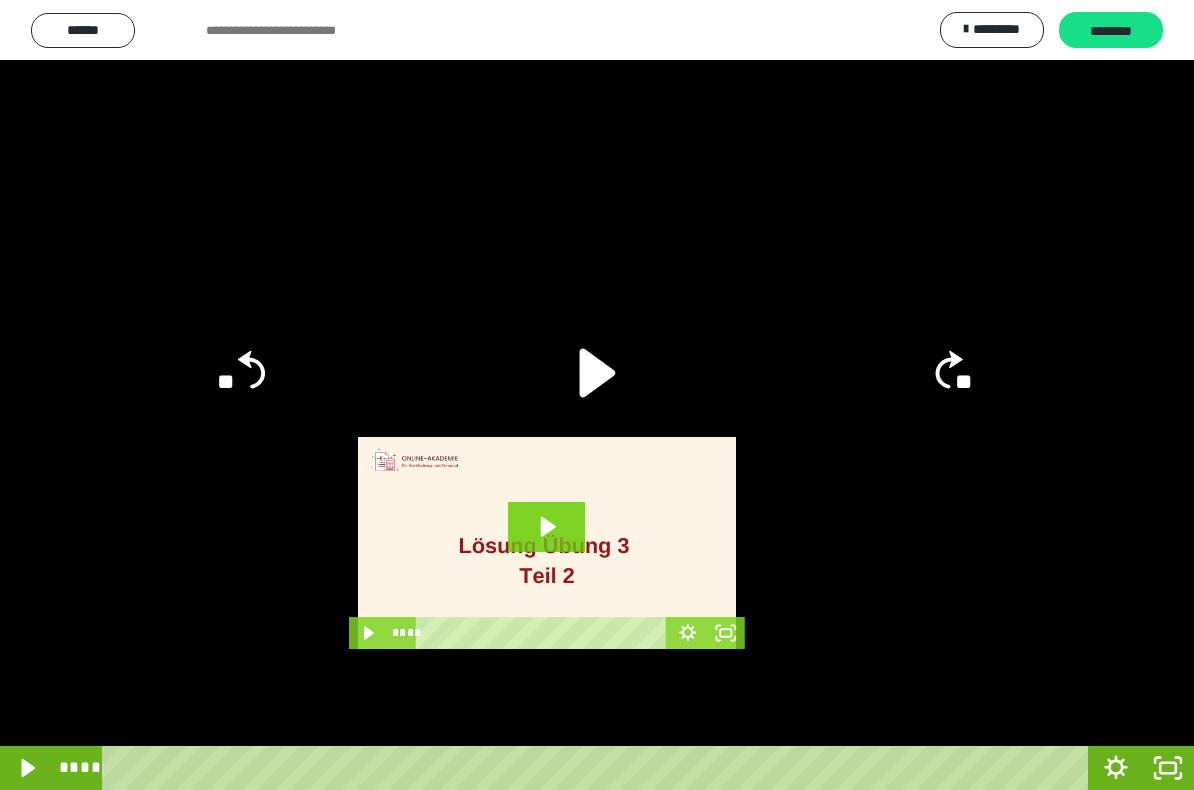 click 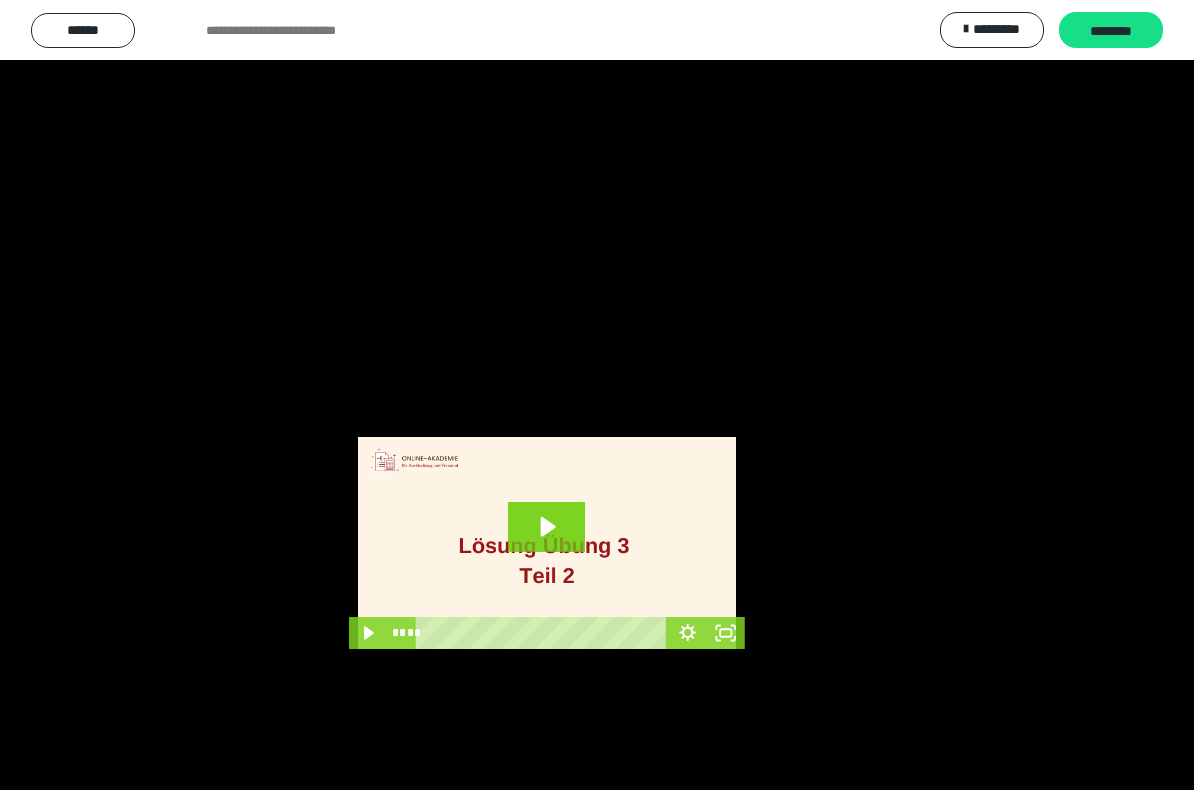 click at bounding box center (597, 395) 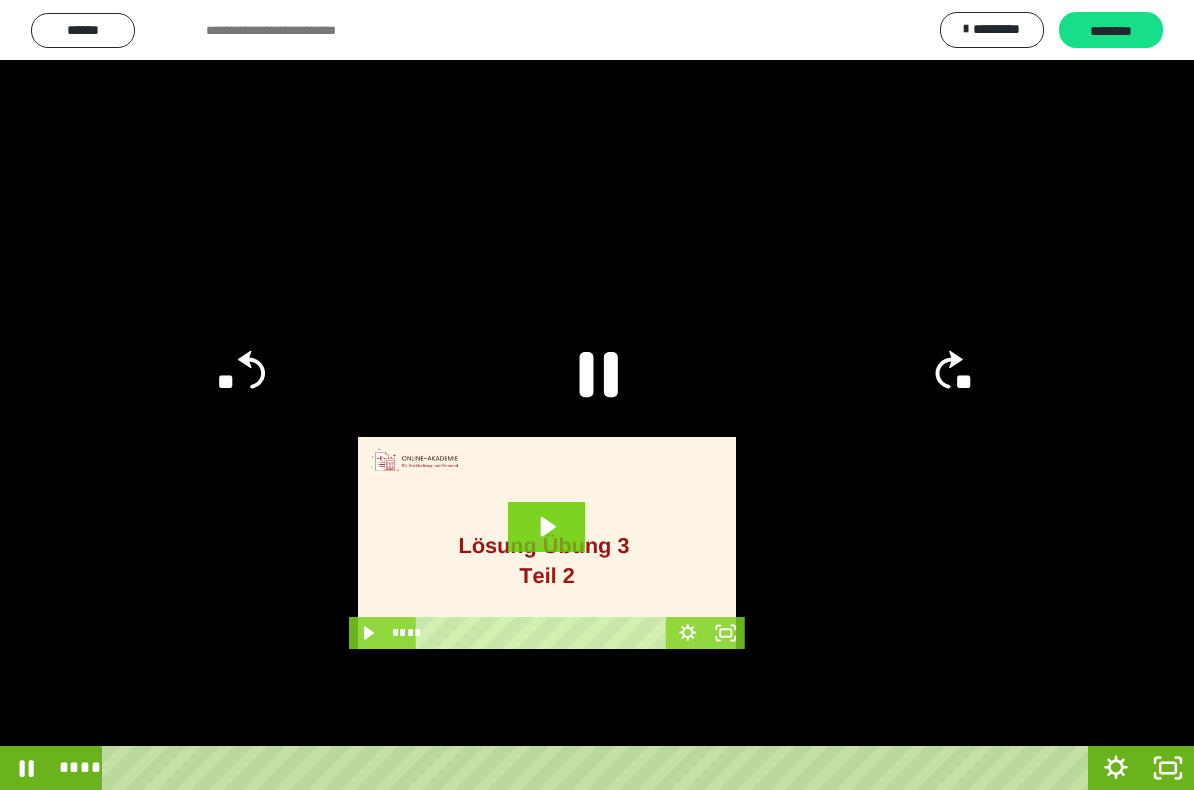 click 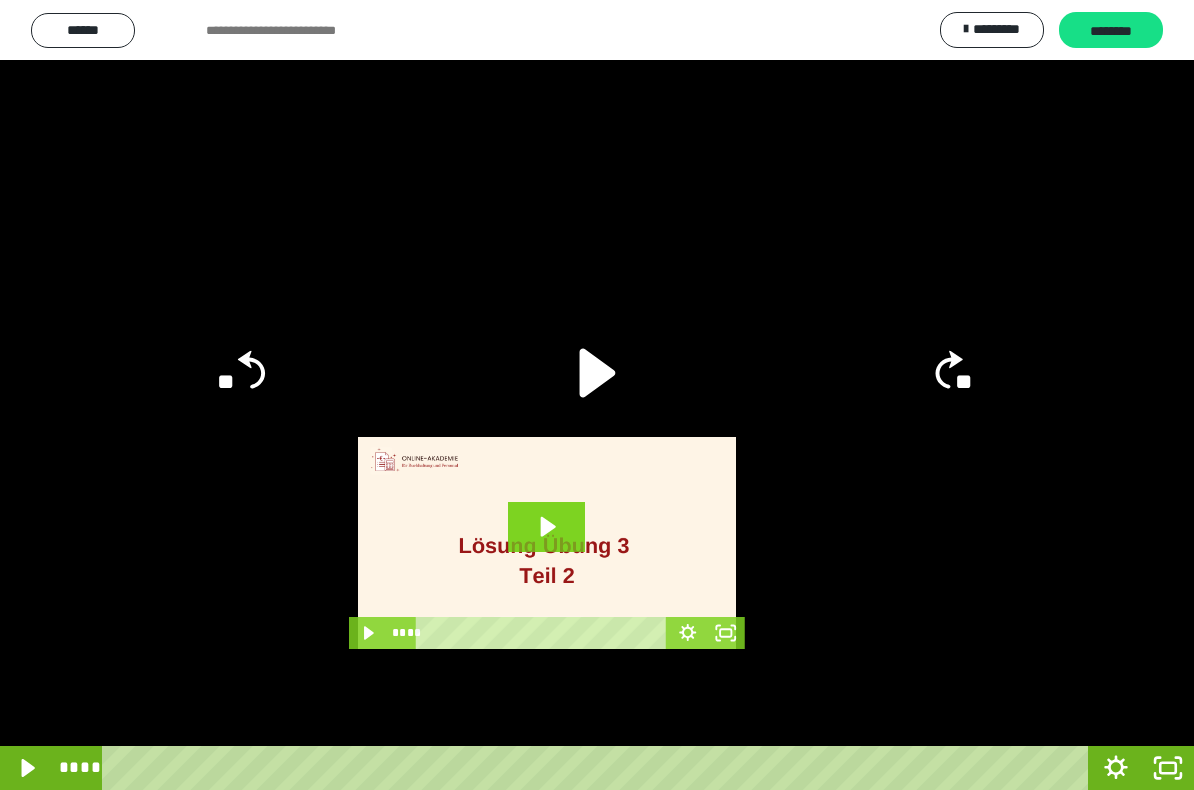 click 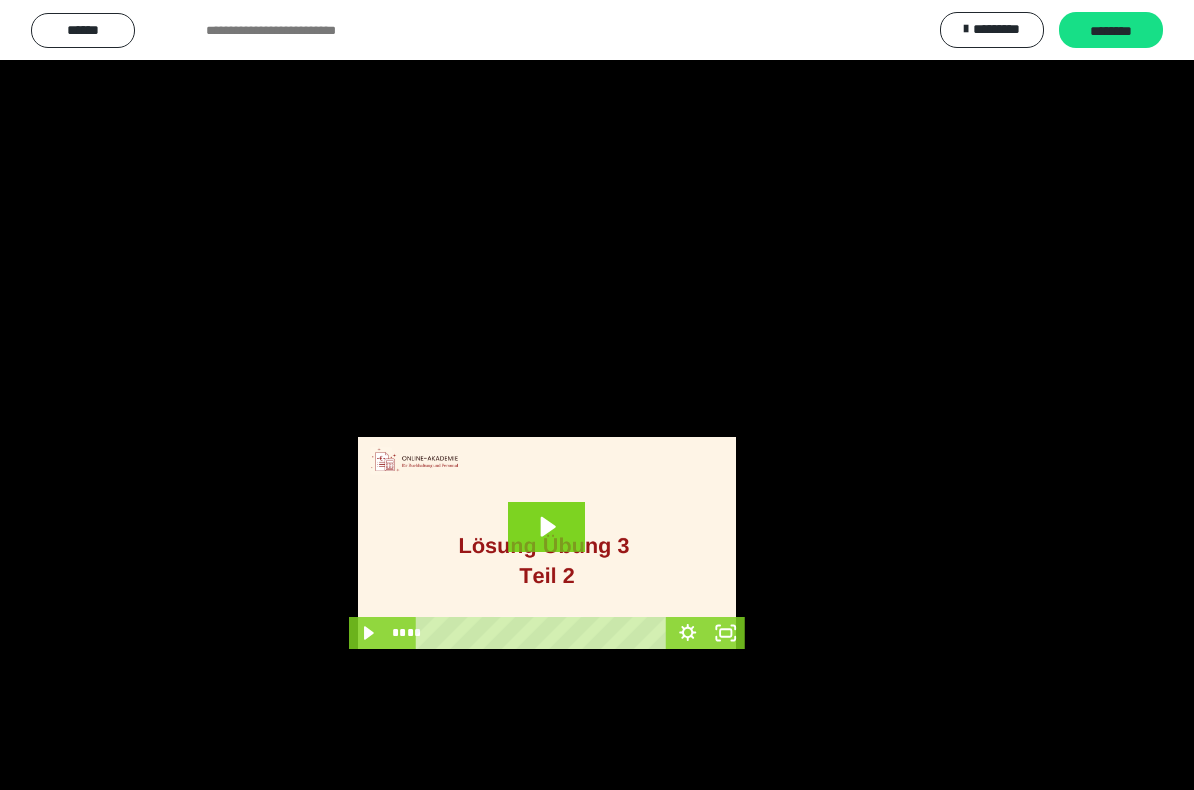 click at bounding box center [597, 395] 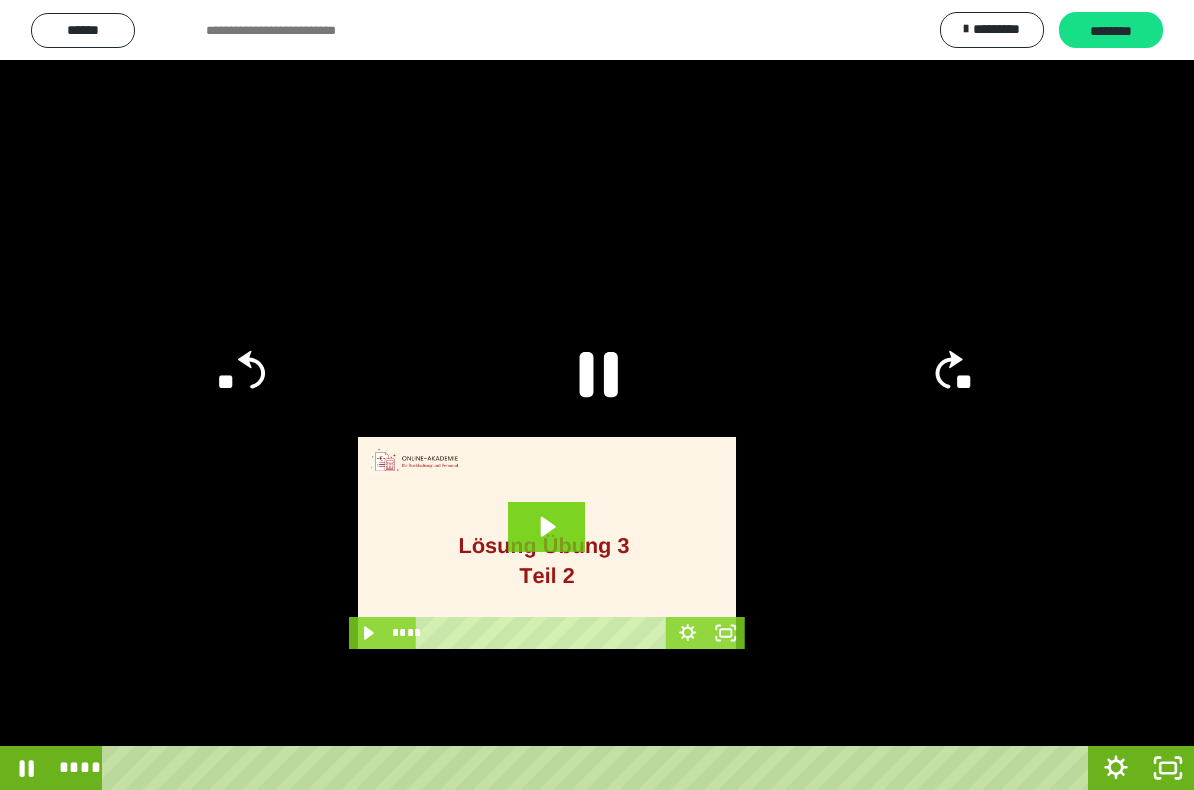 click 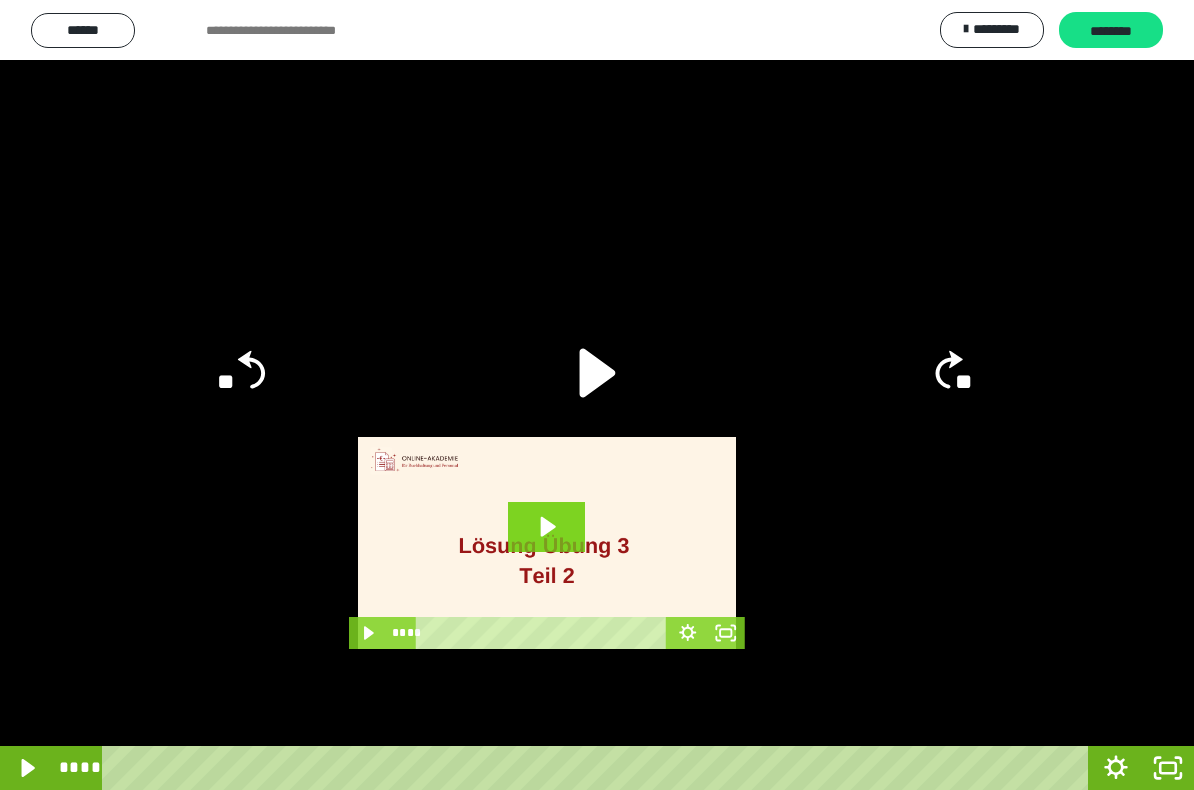click 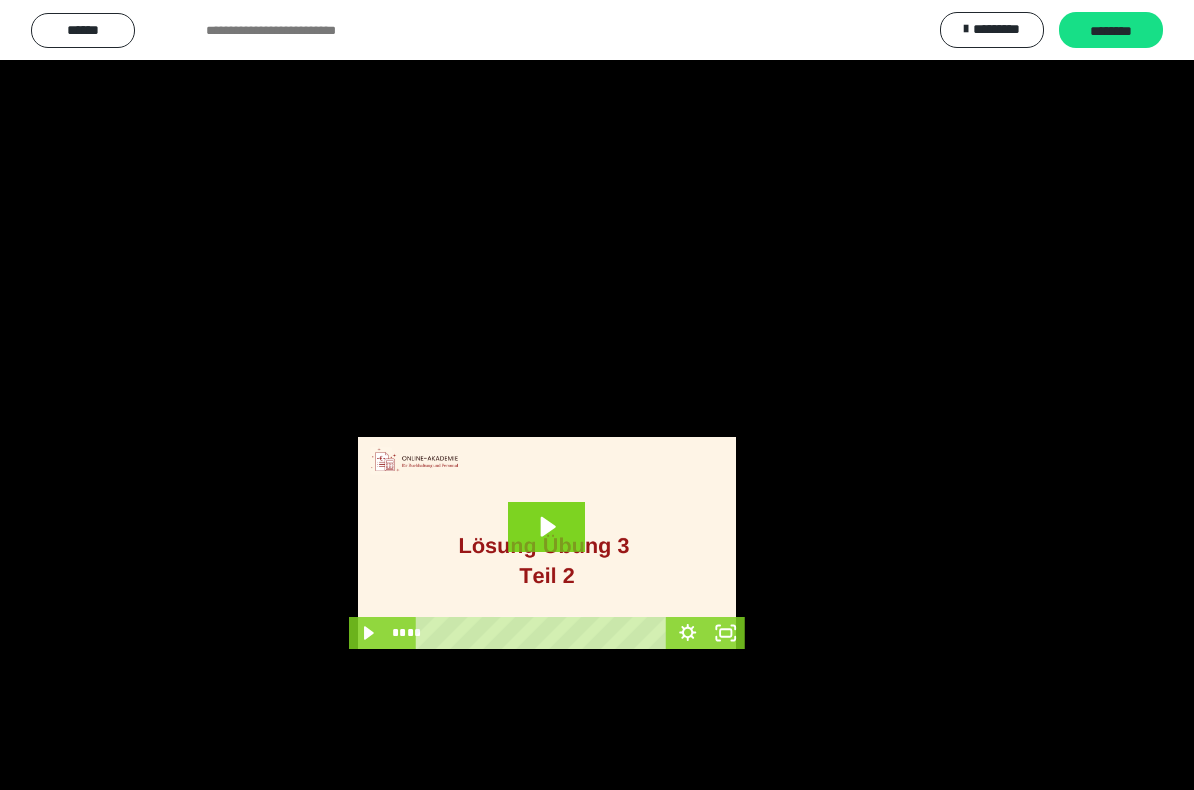 click at bounding box center [597, 395] 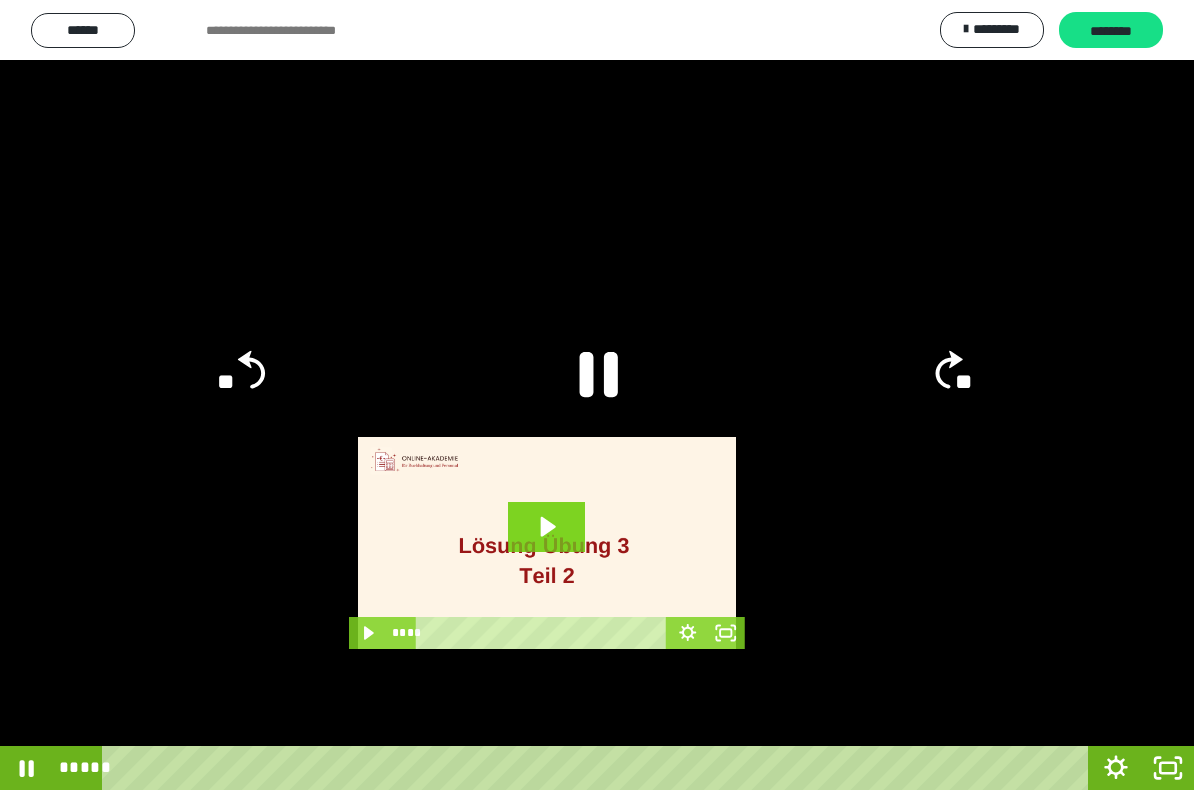click 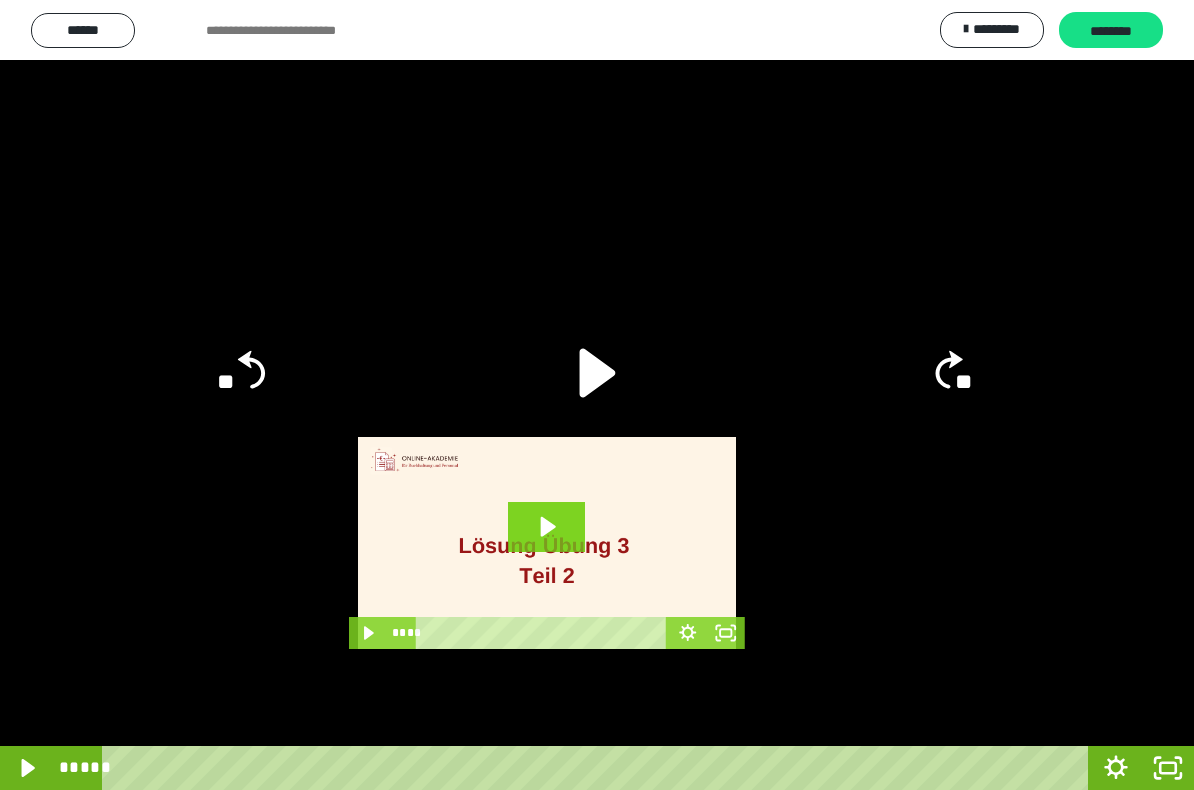 click 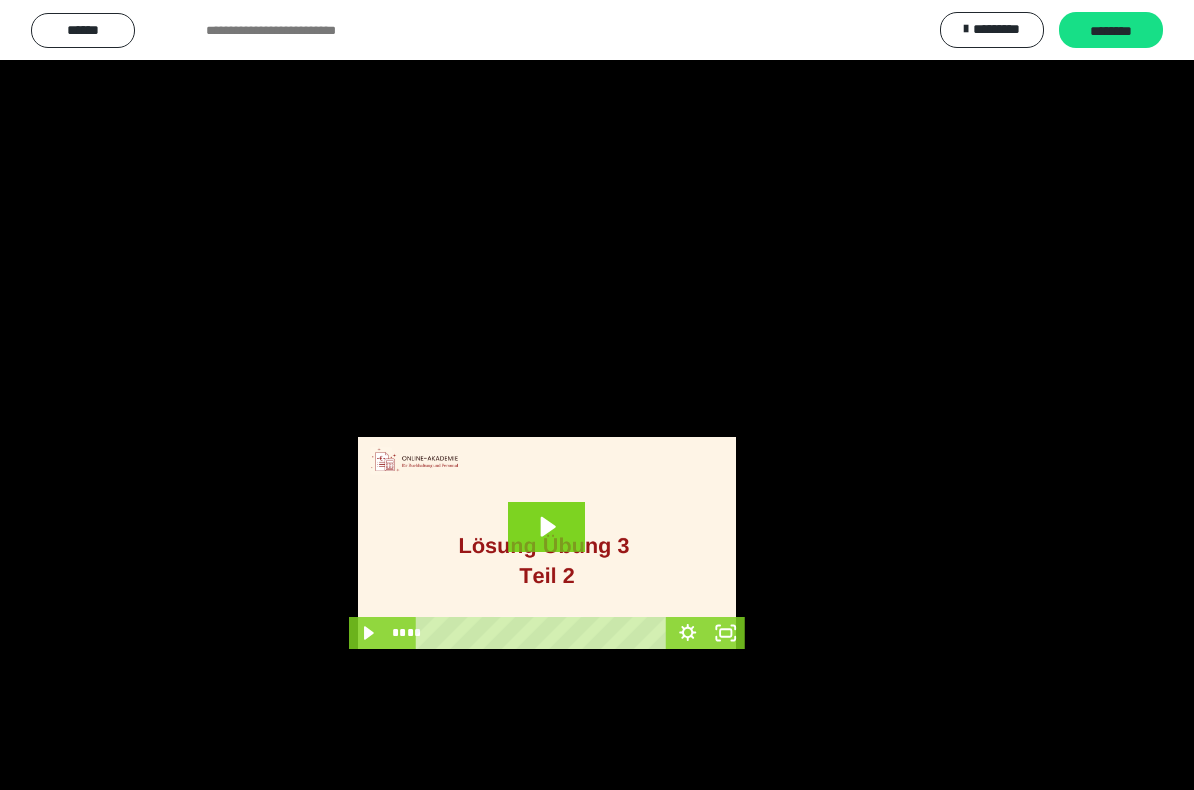 click at bounding box center (597, 395) 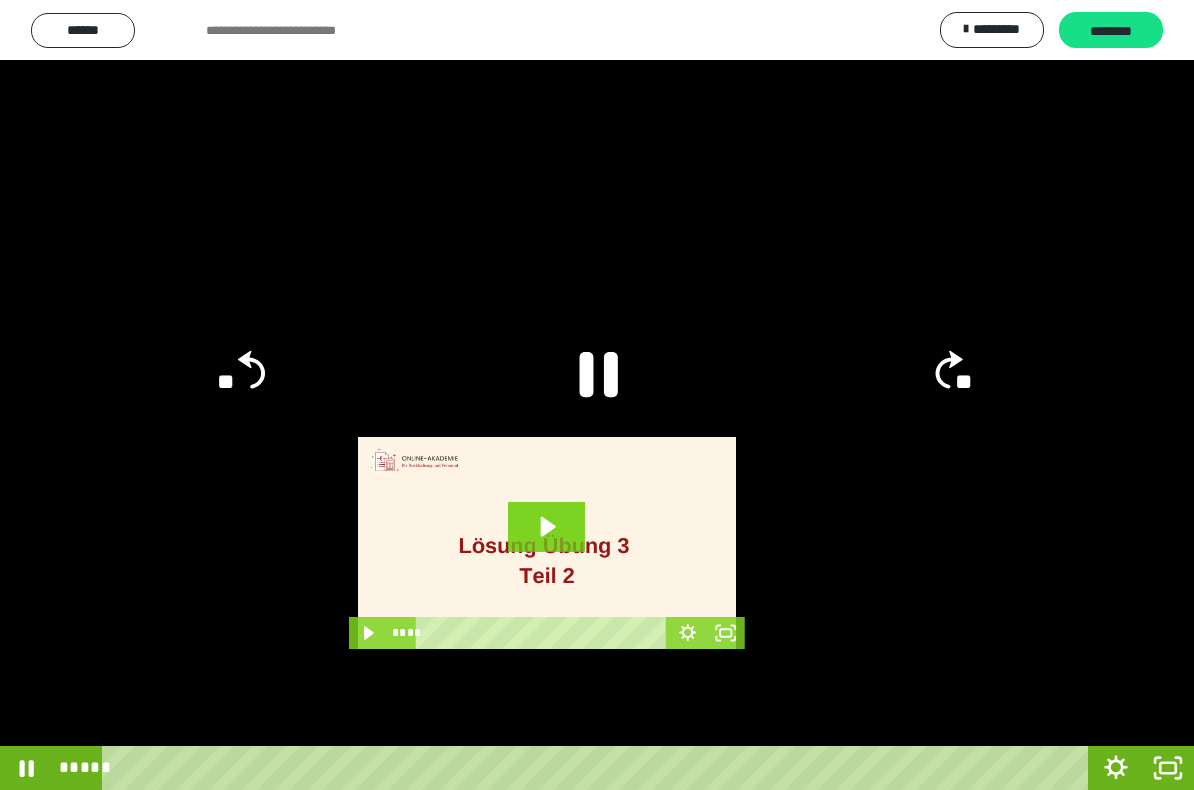 click 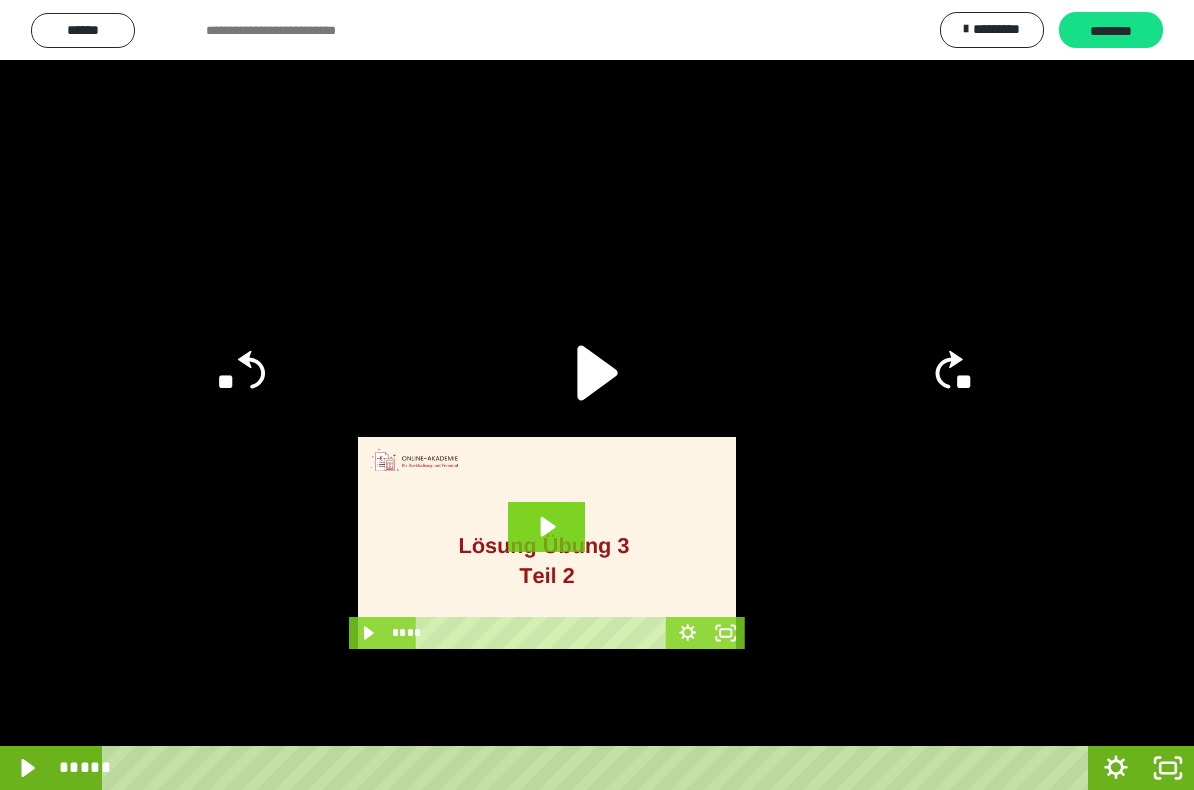 click 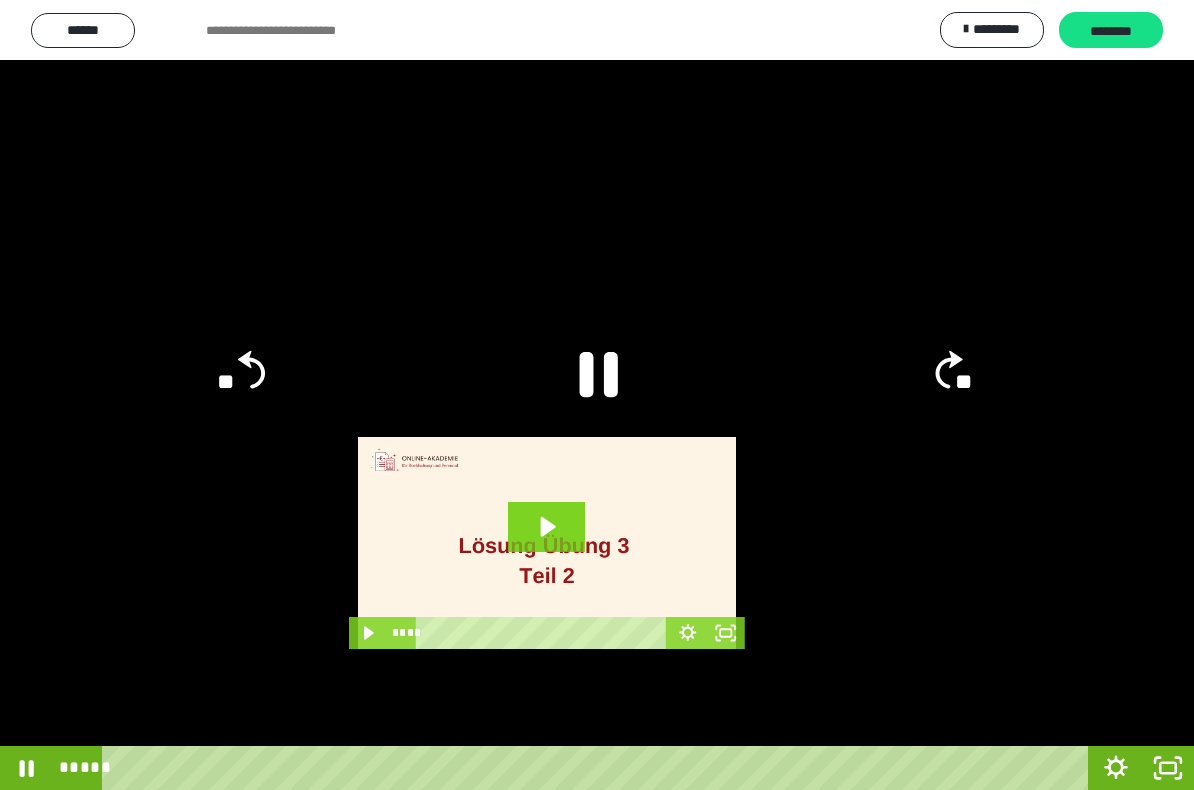 click at bounding box center (597, 395) 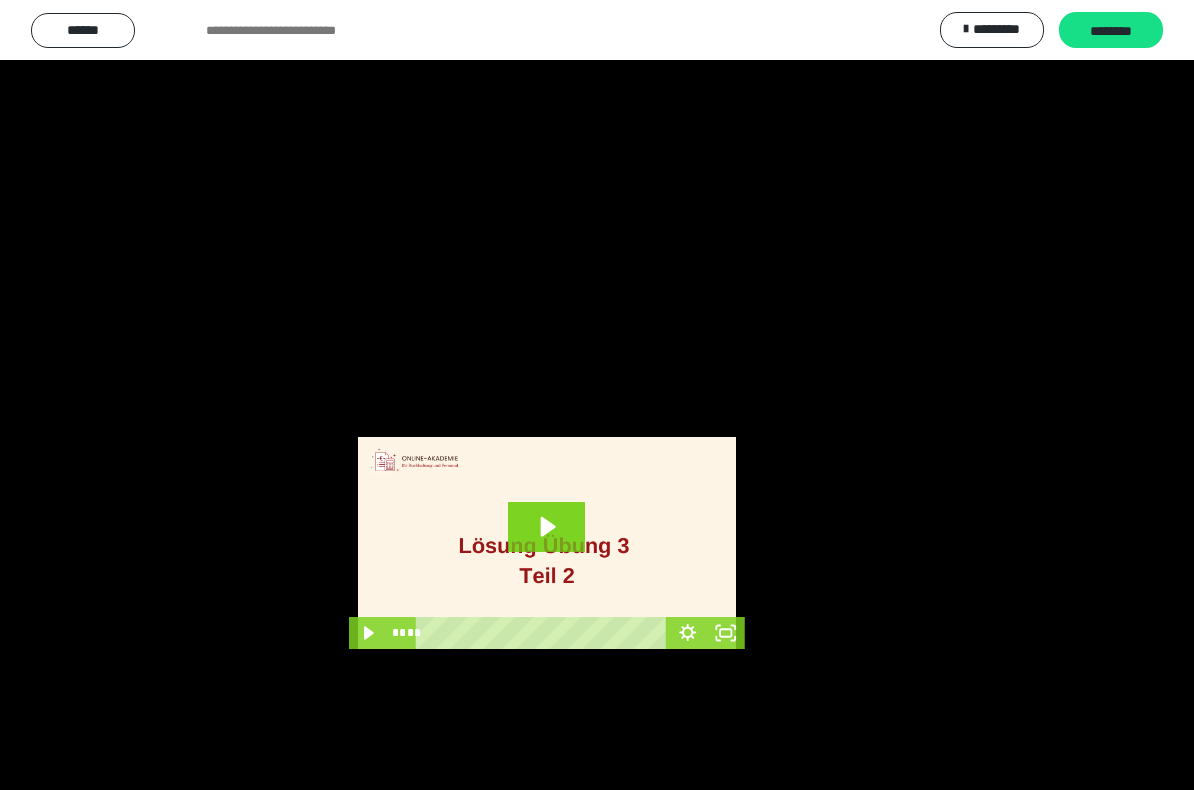click at bounding box center [597, 395] 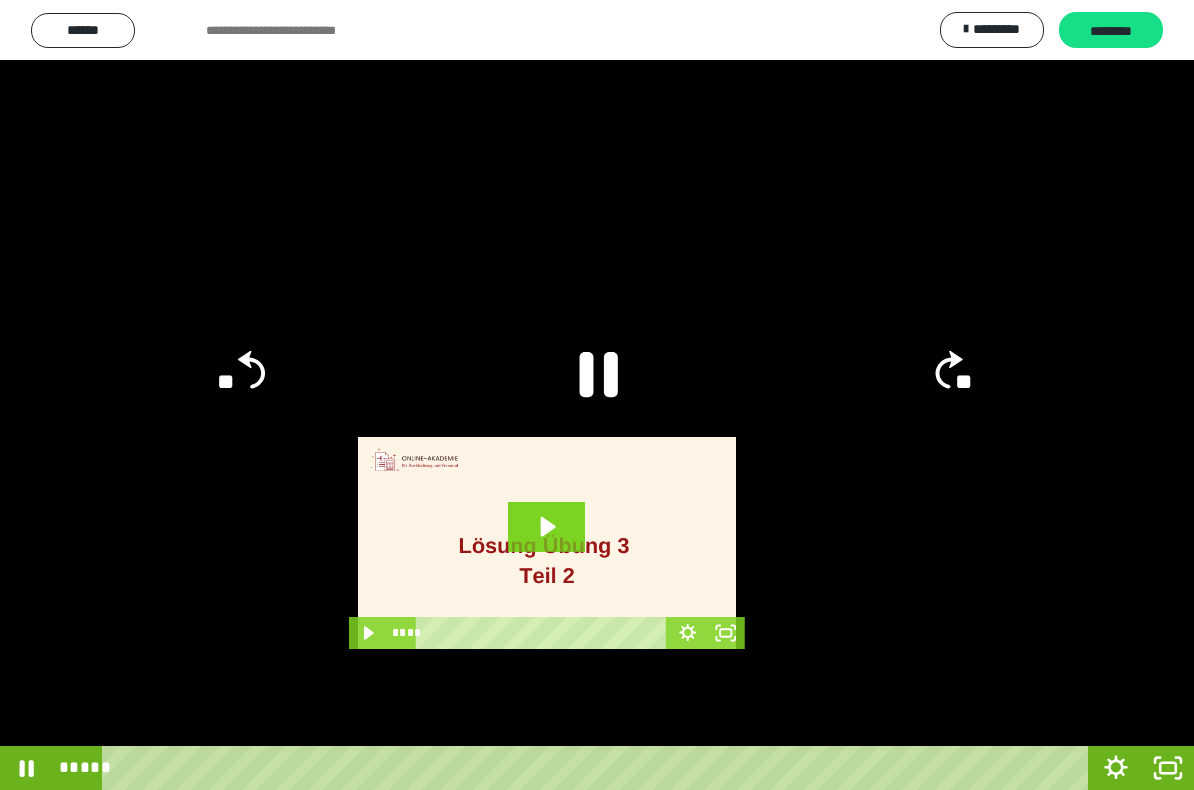 click 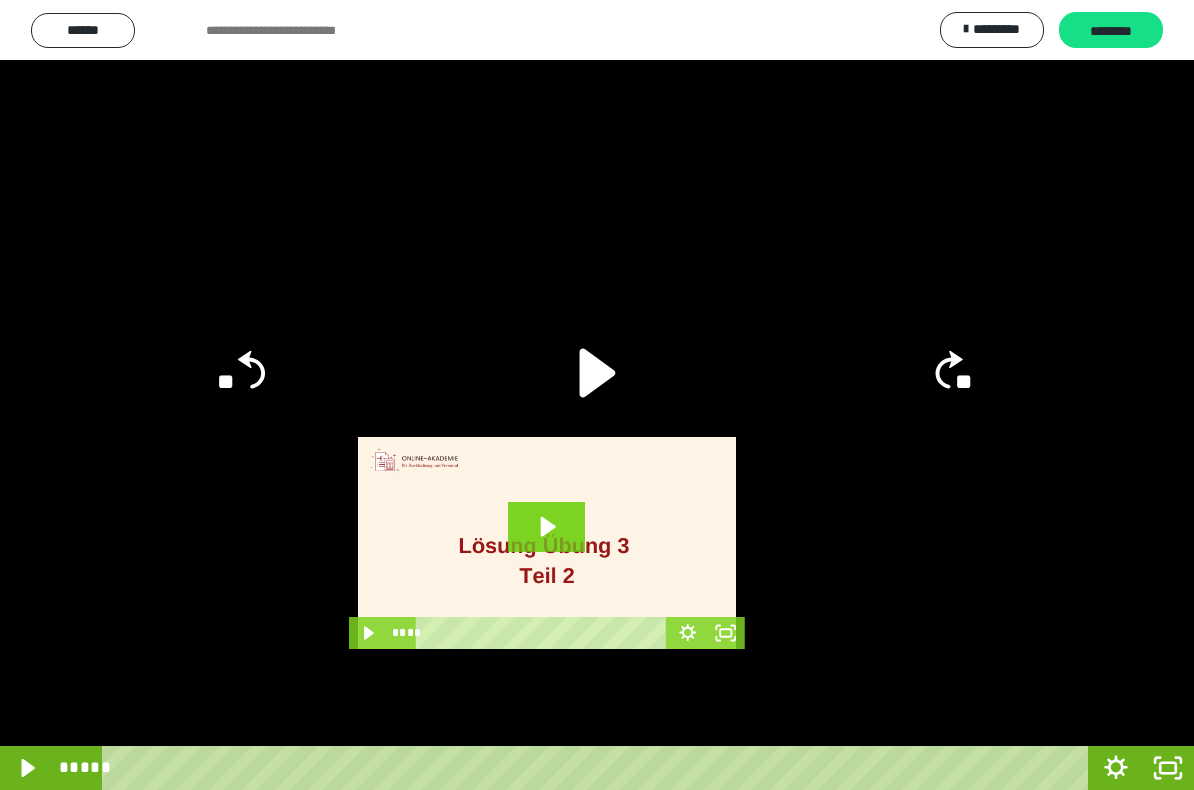 click 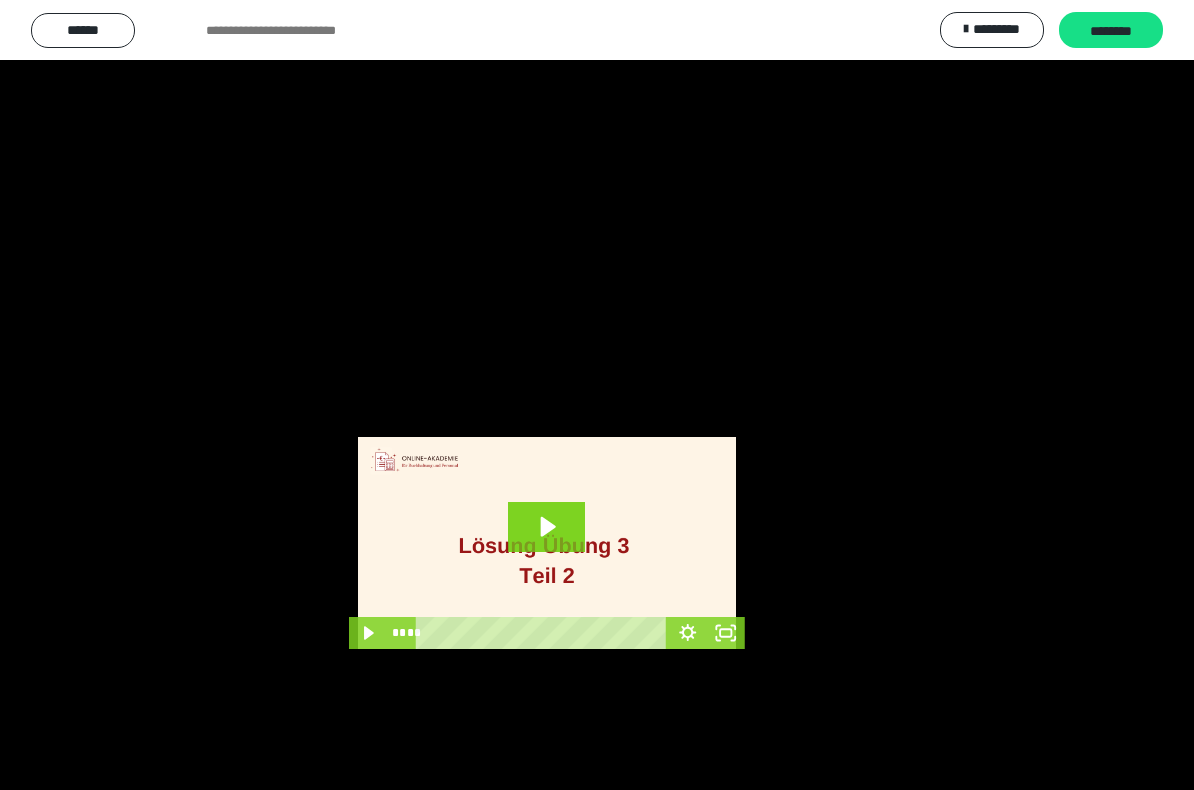 click at bounding box center [597, 395] 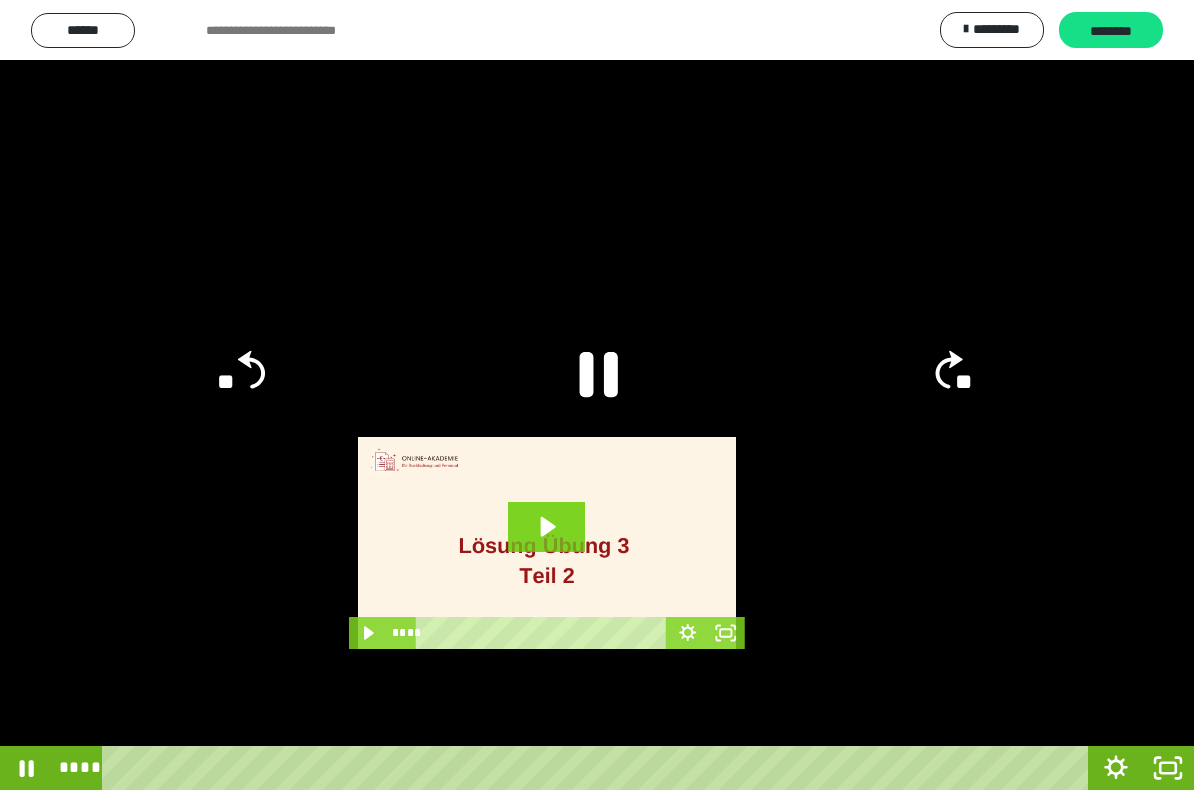 click 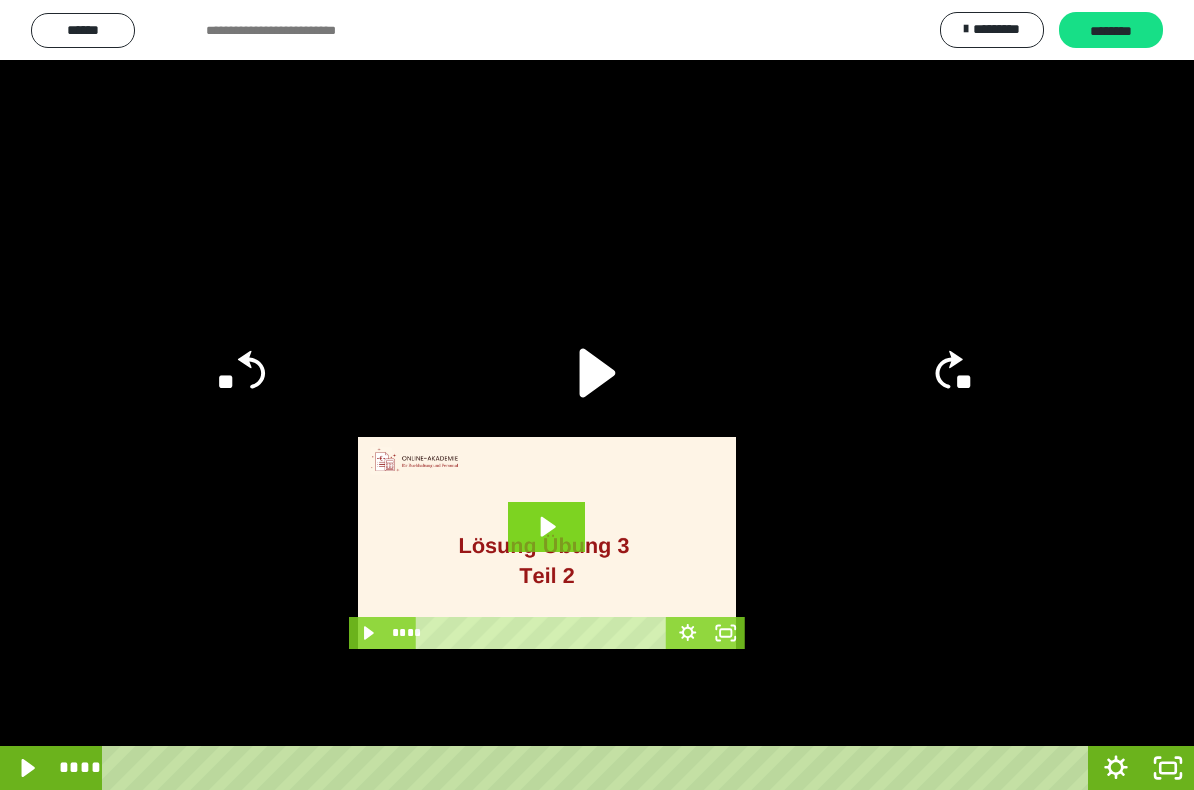 click 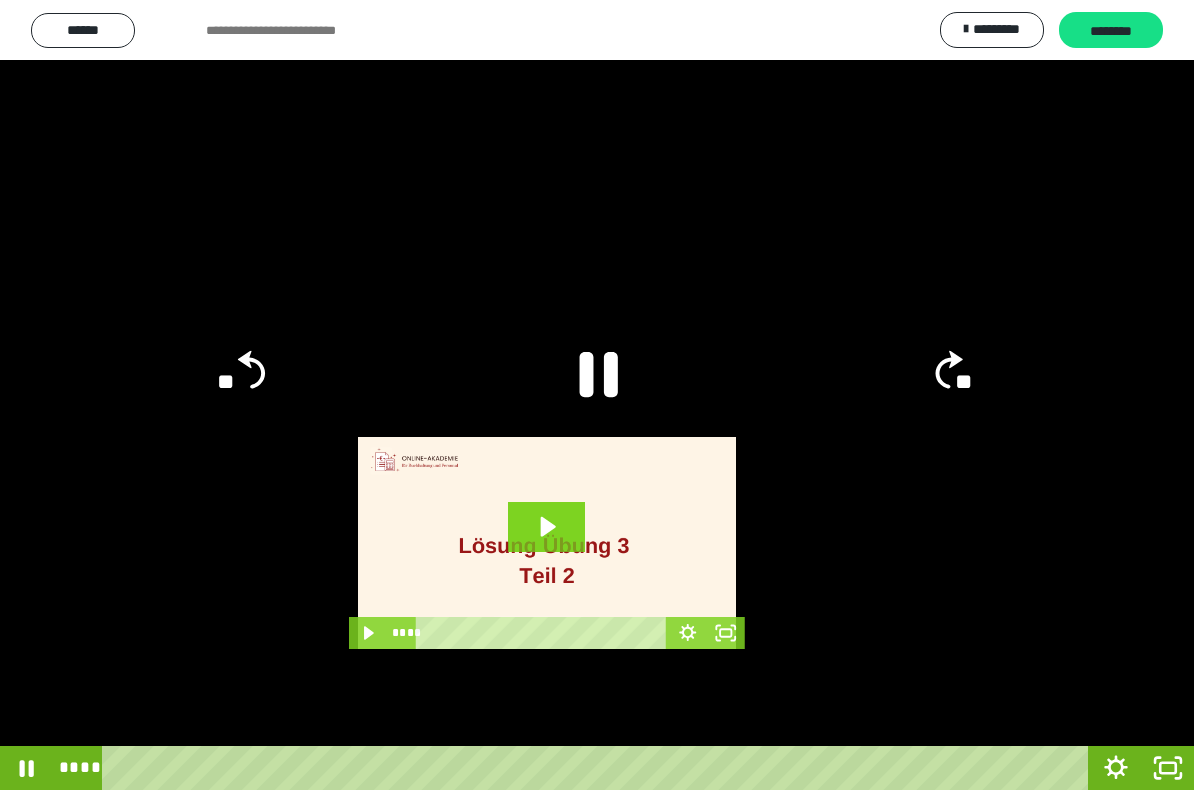 click 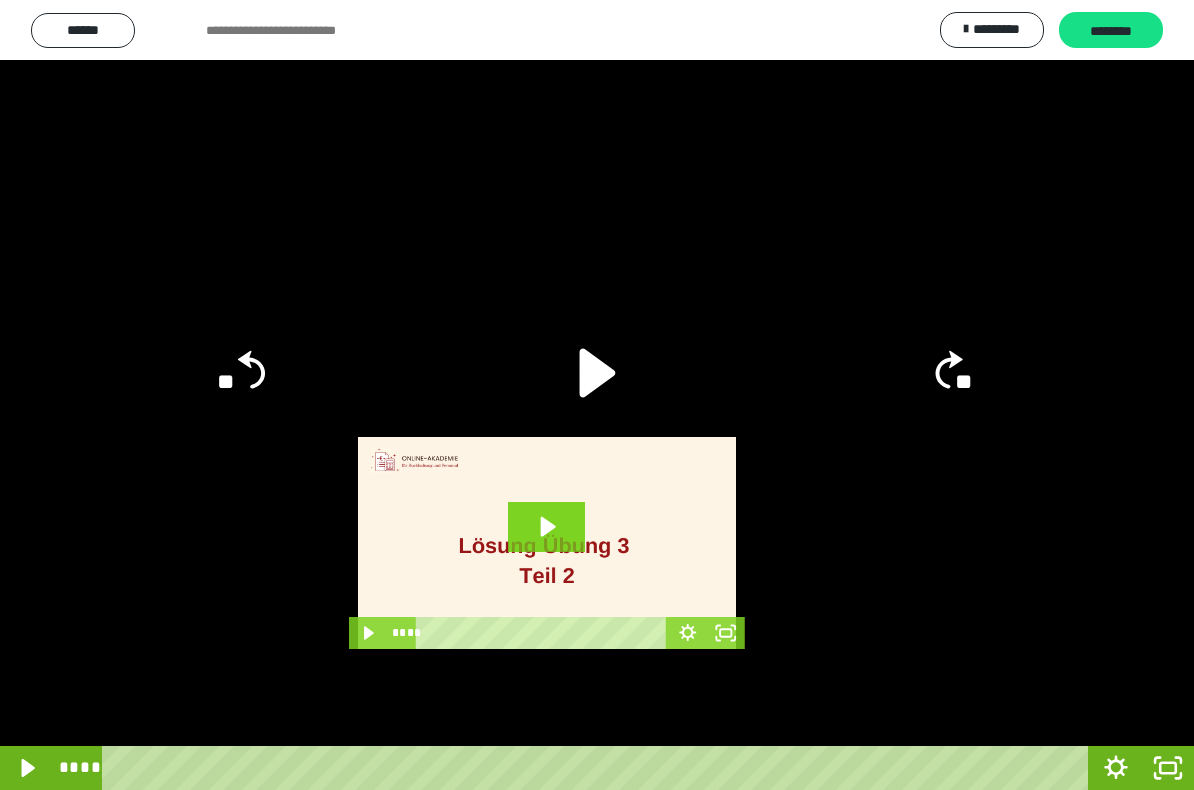click 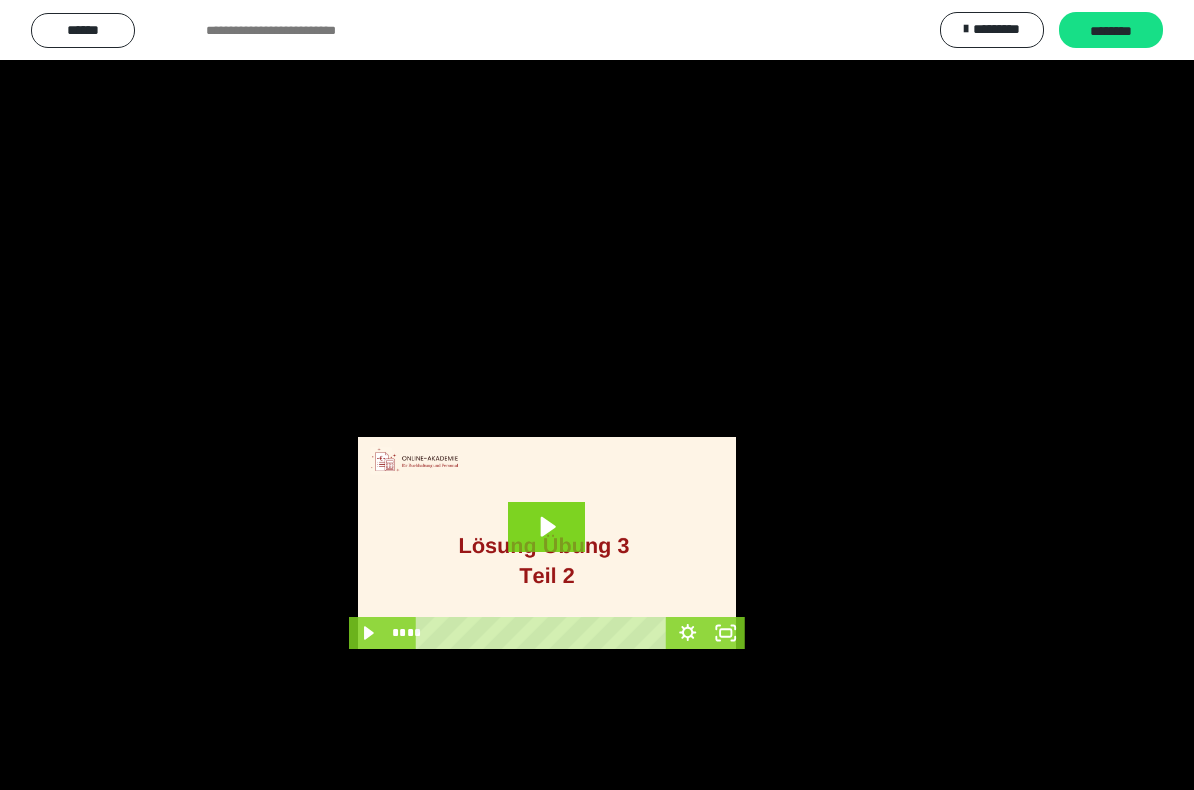 click at bounding box center [597, 395] 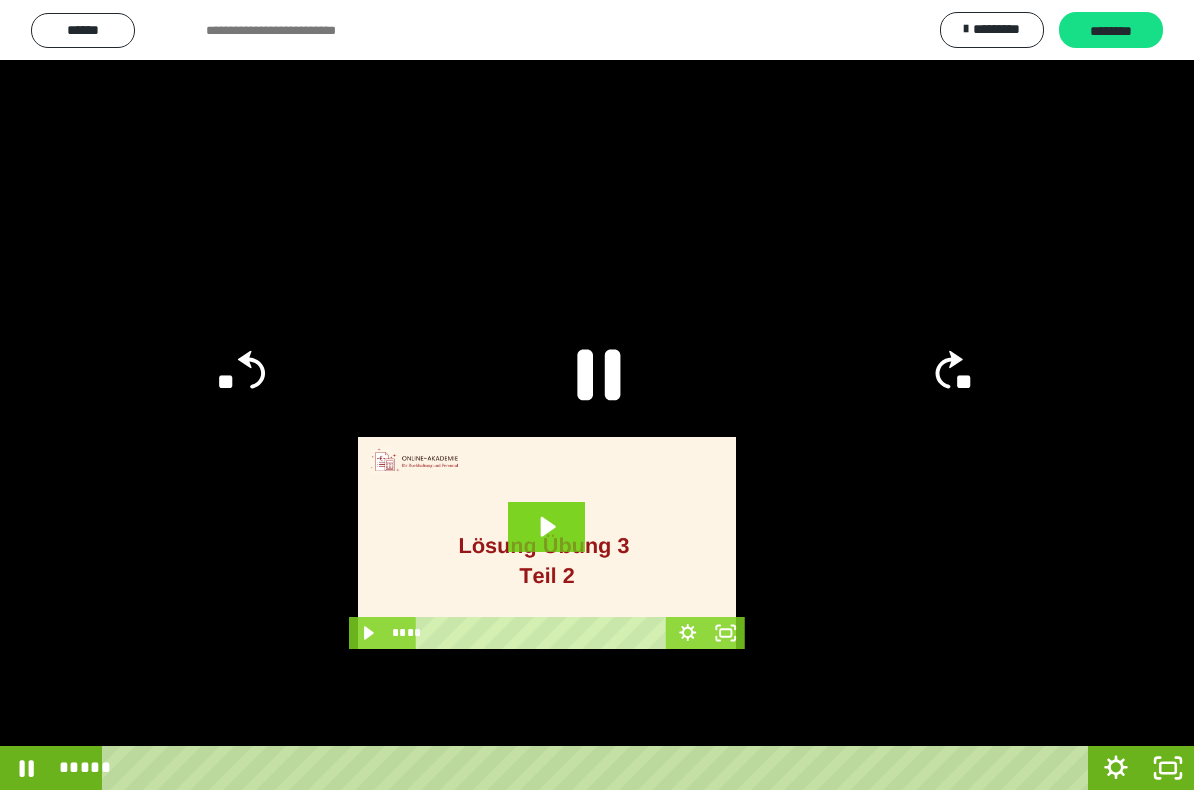 click 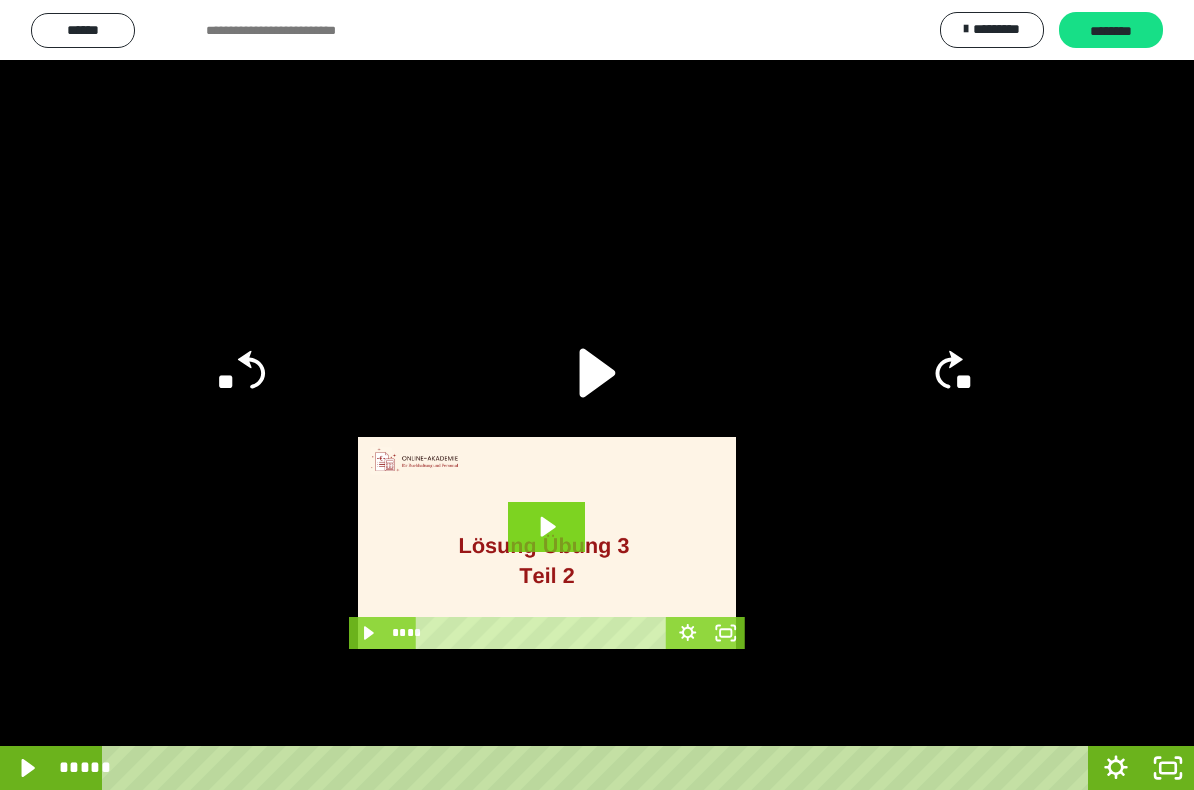 click 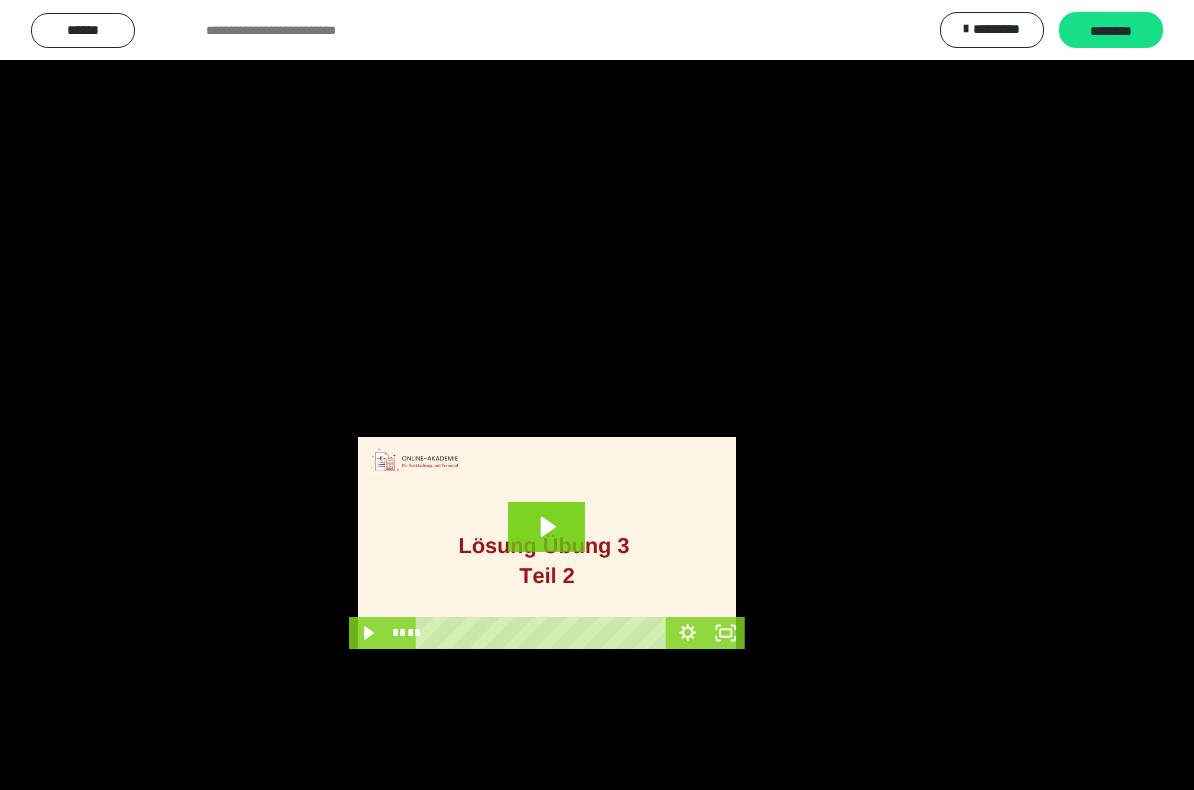 click at bounding box center [597, 395] 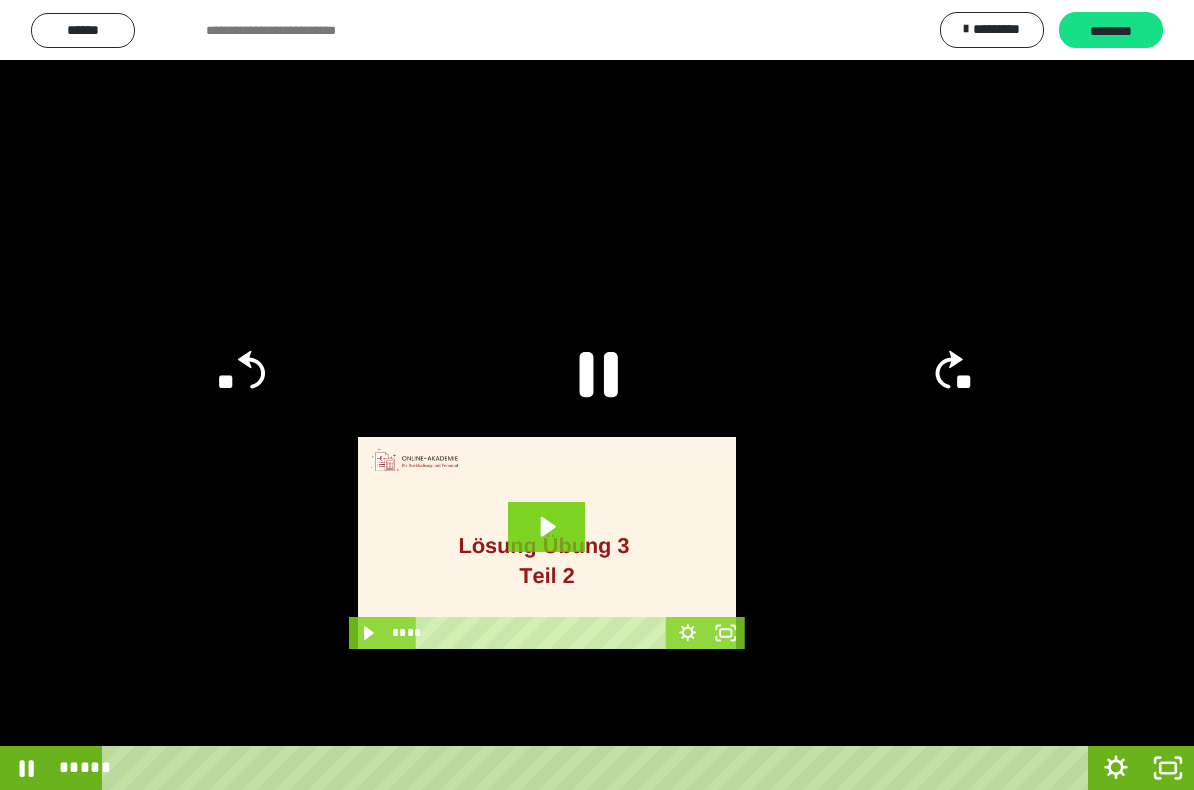click 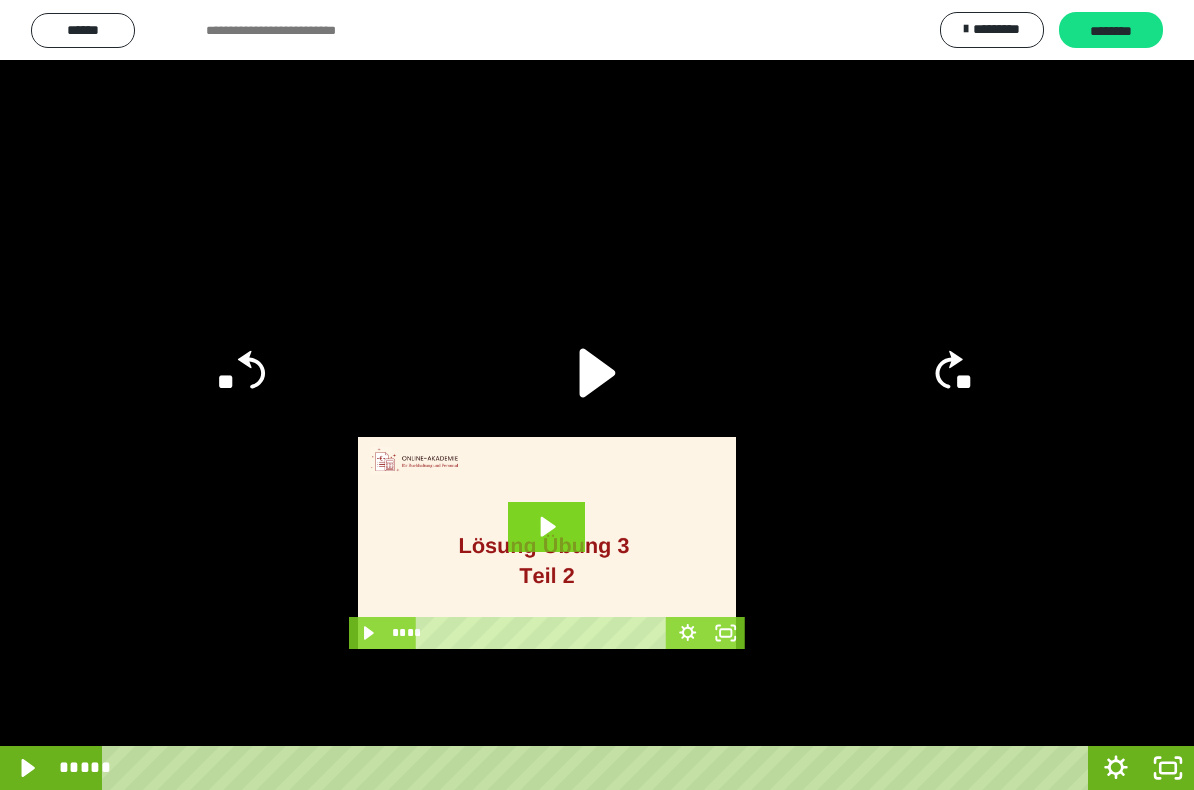 click 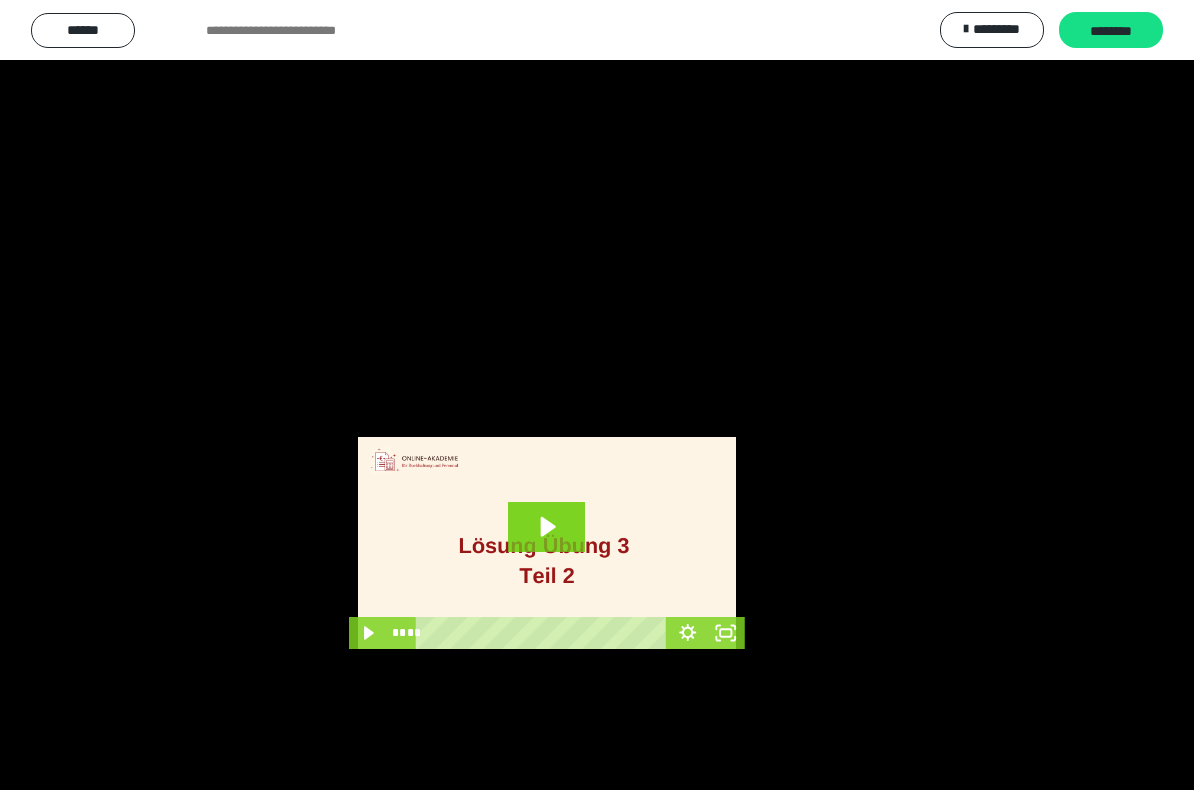 click at bounding box center (597, 395) 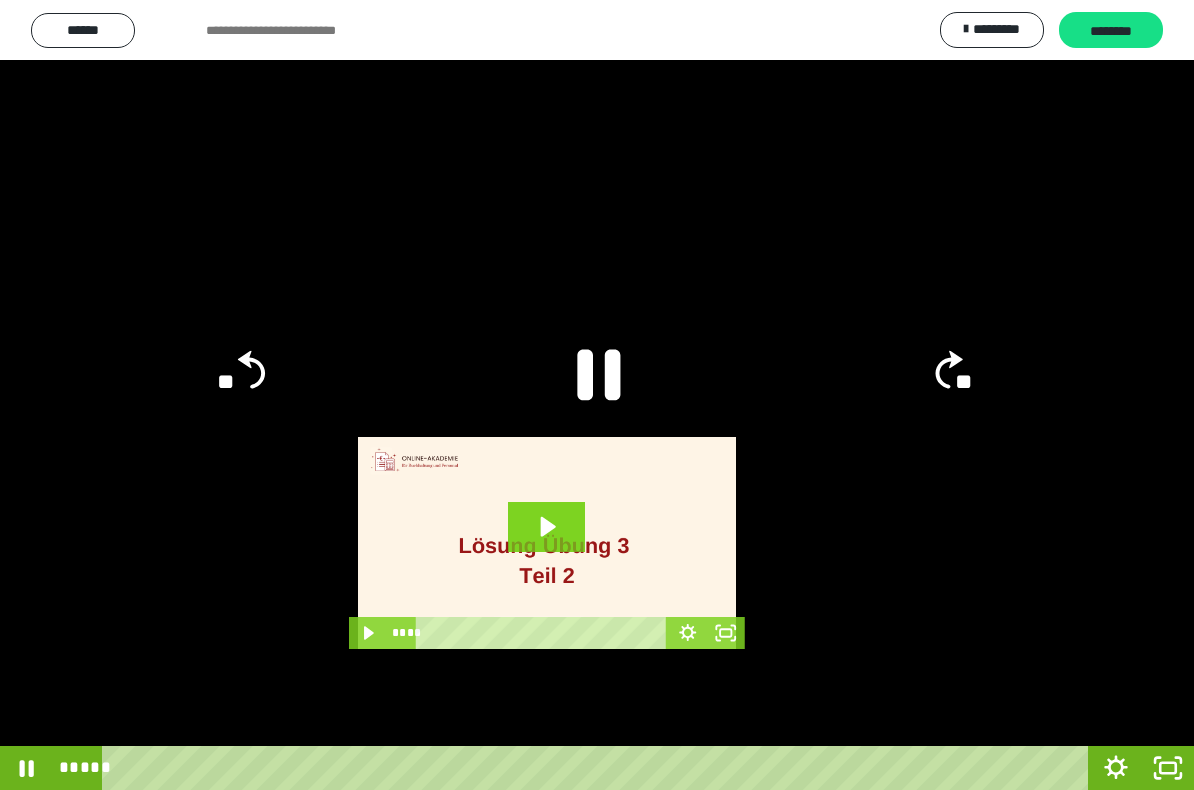 click 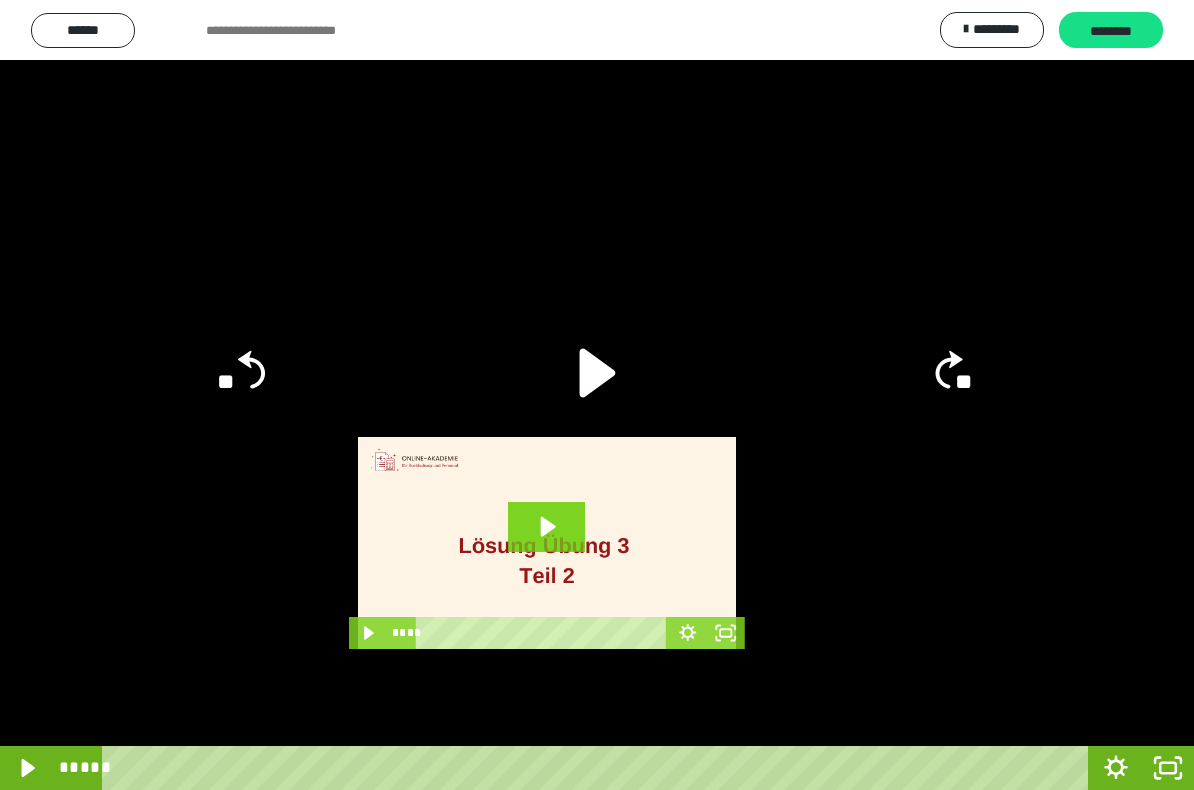 click at bounding box center [597, 395] 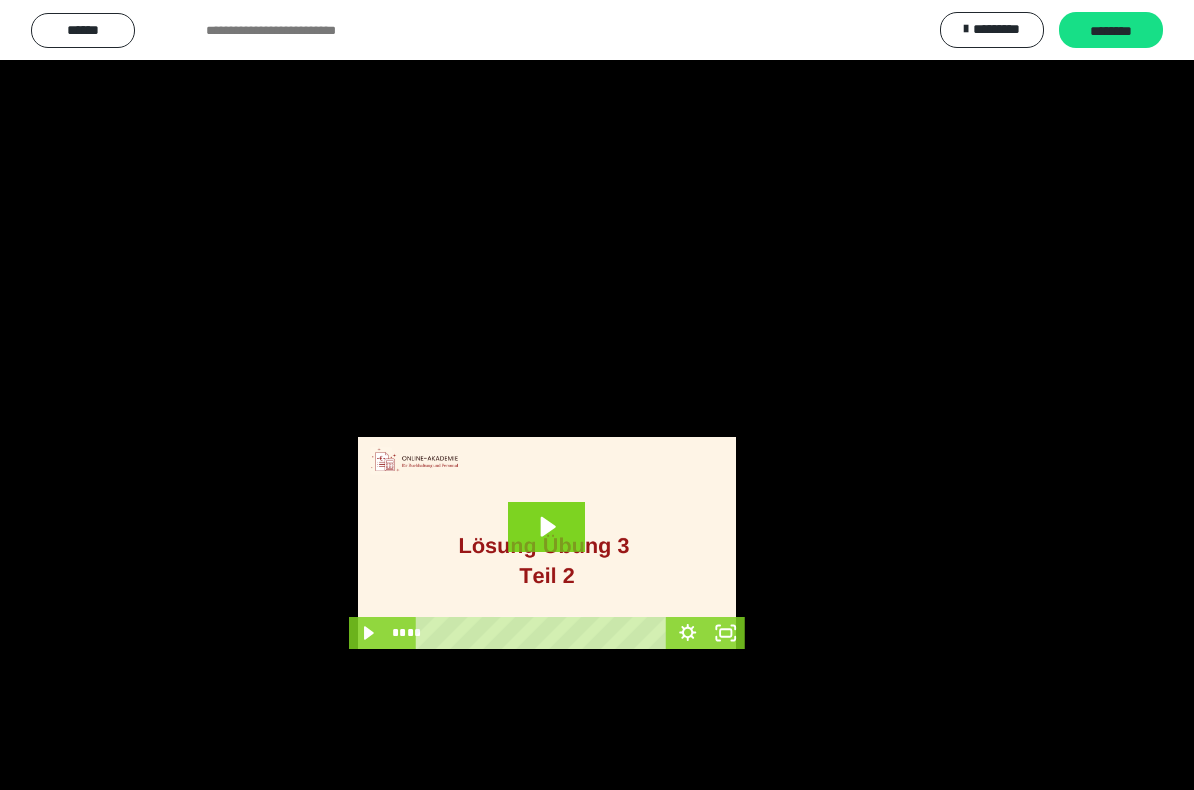 click at bounding box center (597, 395) 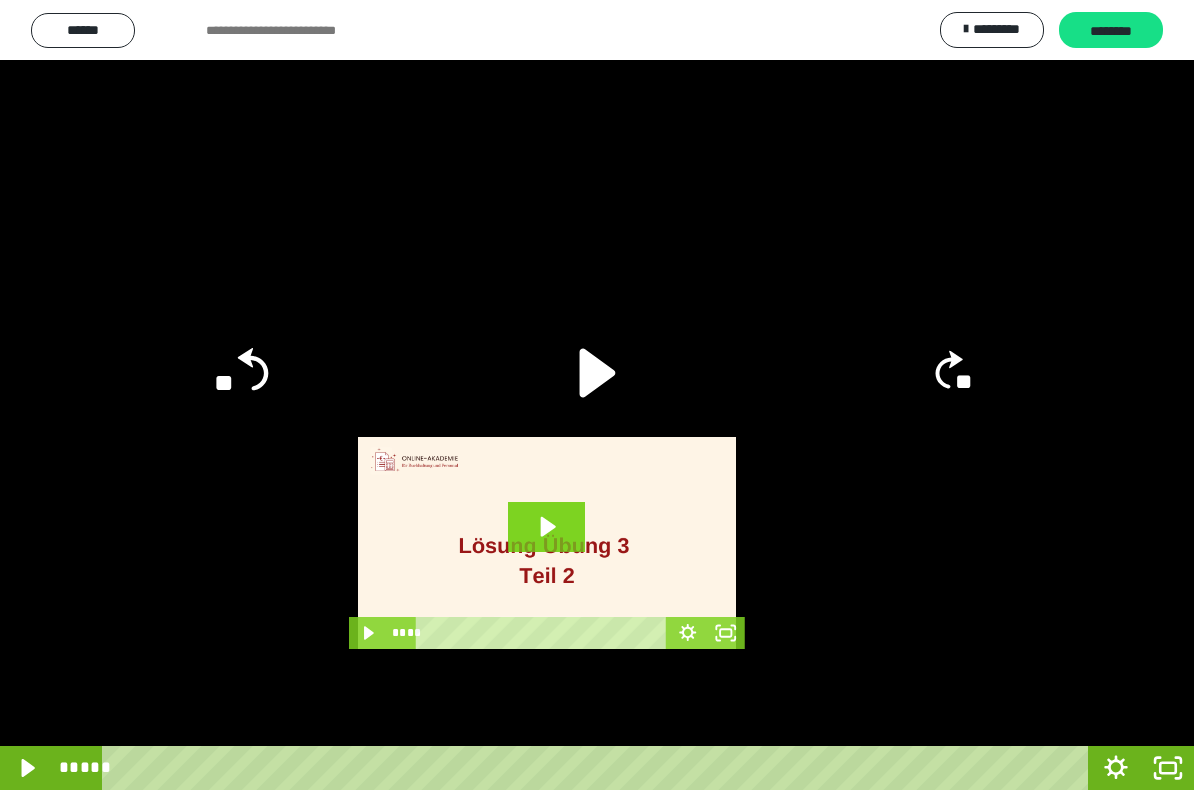 click at bounding box center (597, 395) 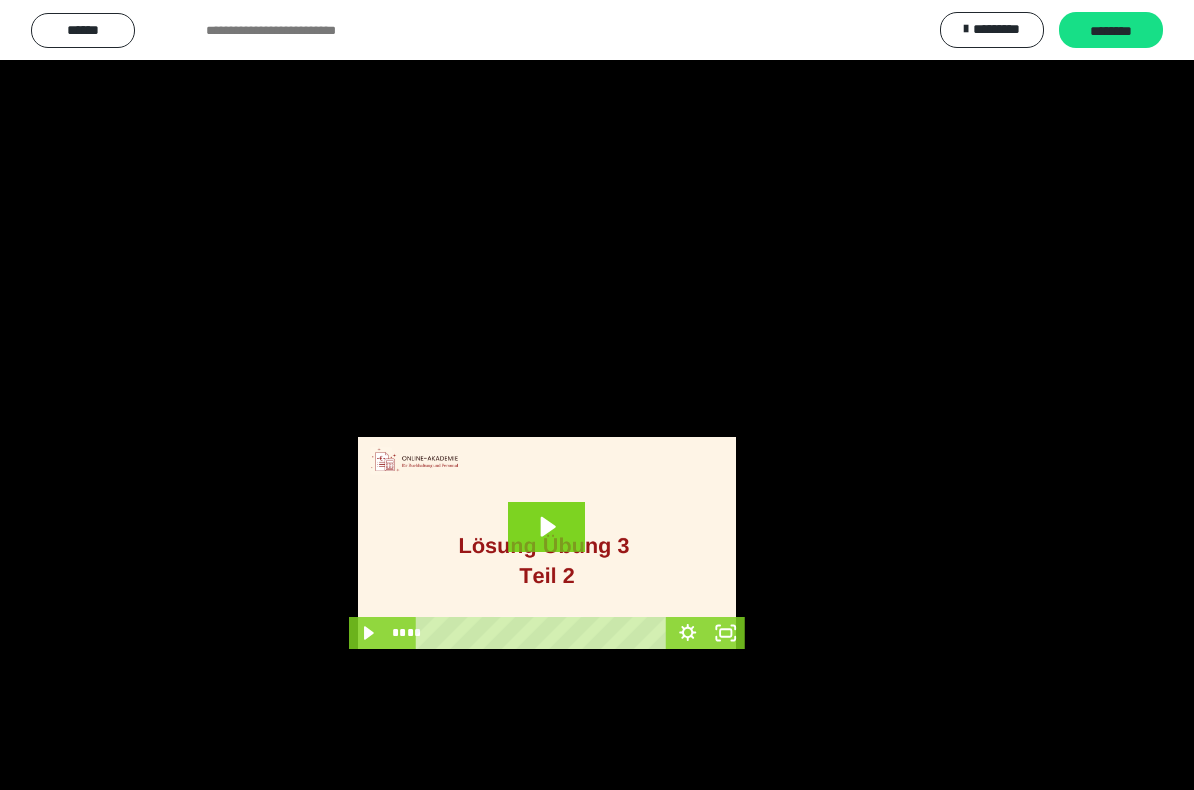 click at bounding box center (597, 395) 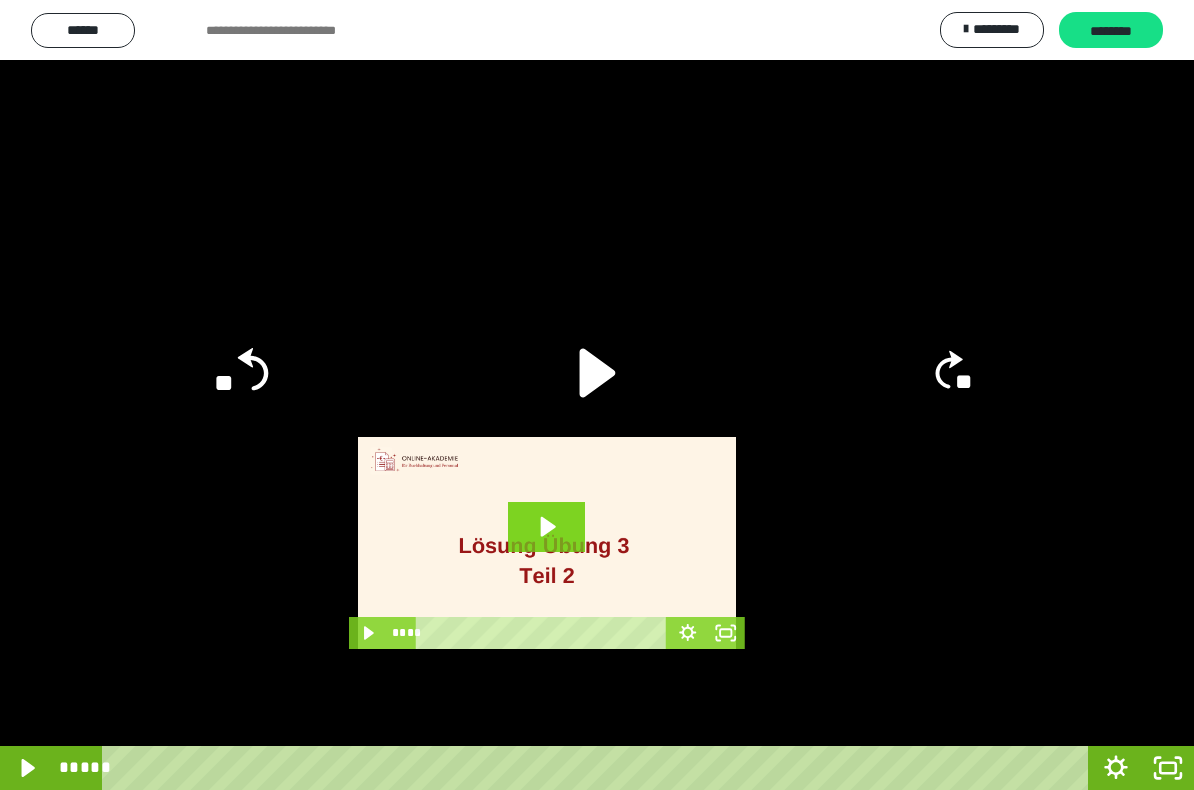 click 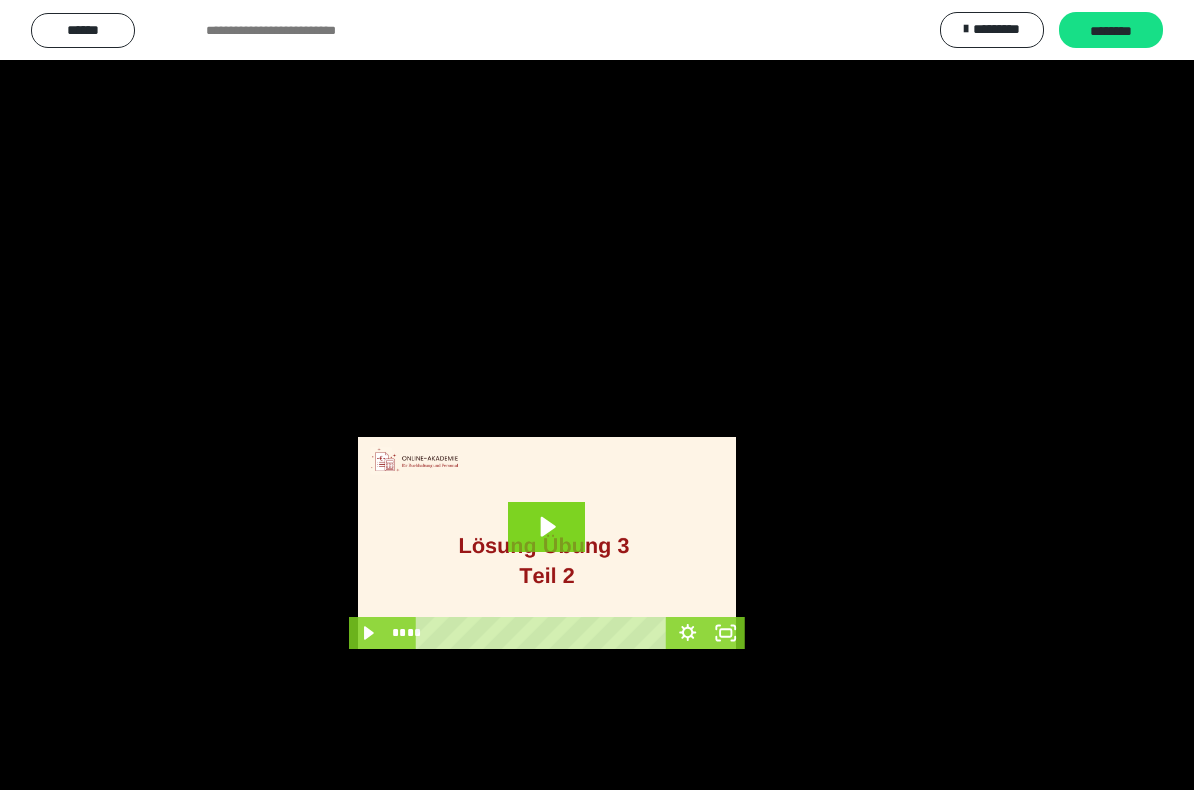 click at bounding box center (597, 395) 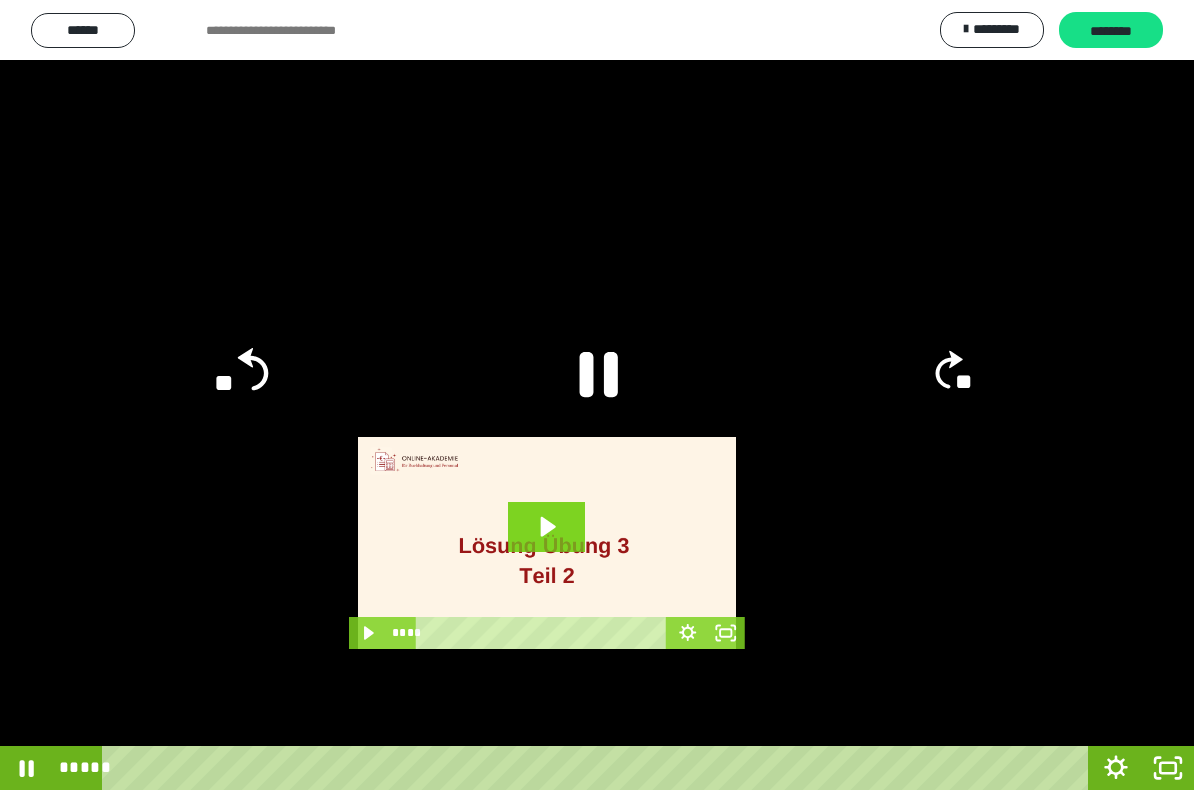 click 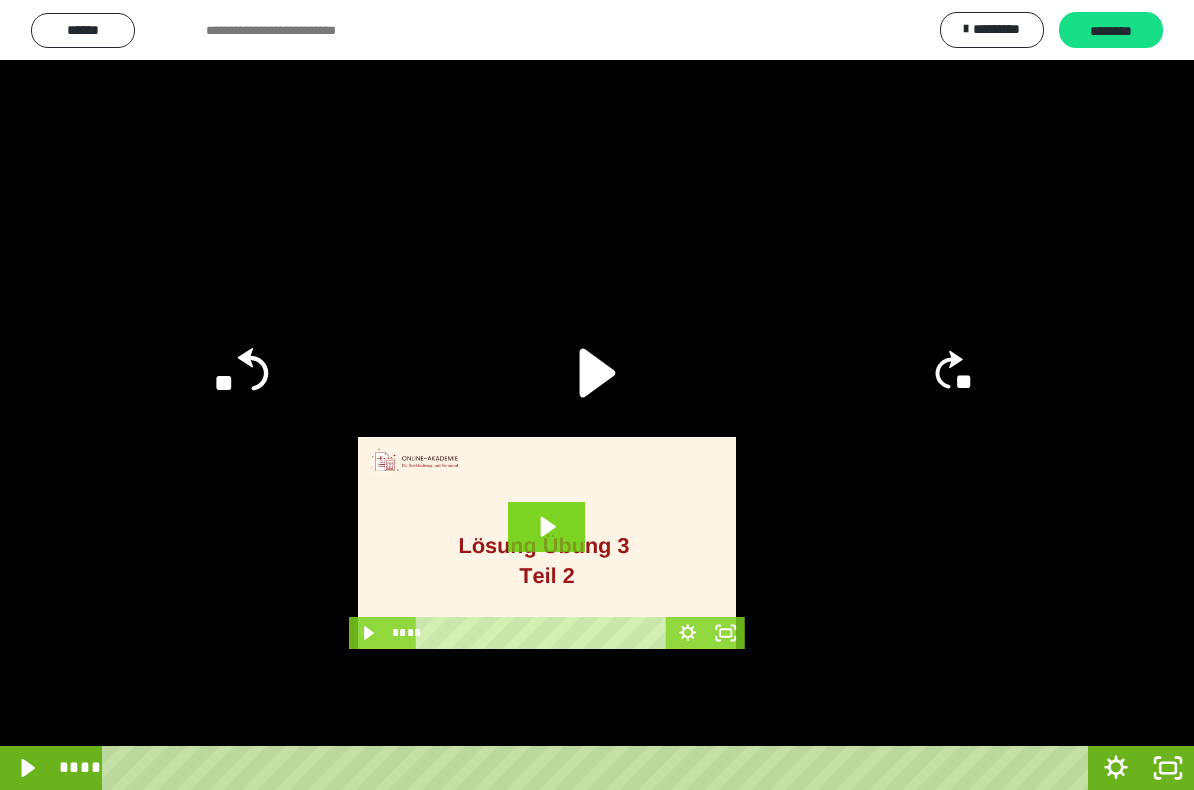 click at bounding box center [597, 395] 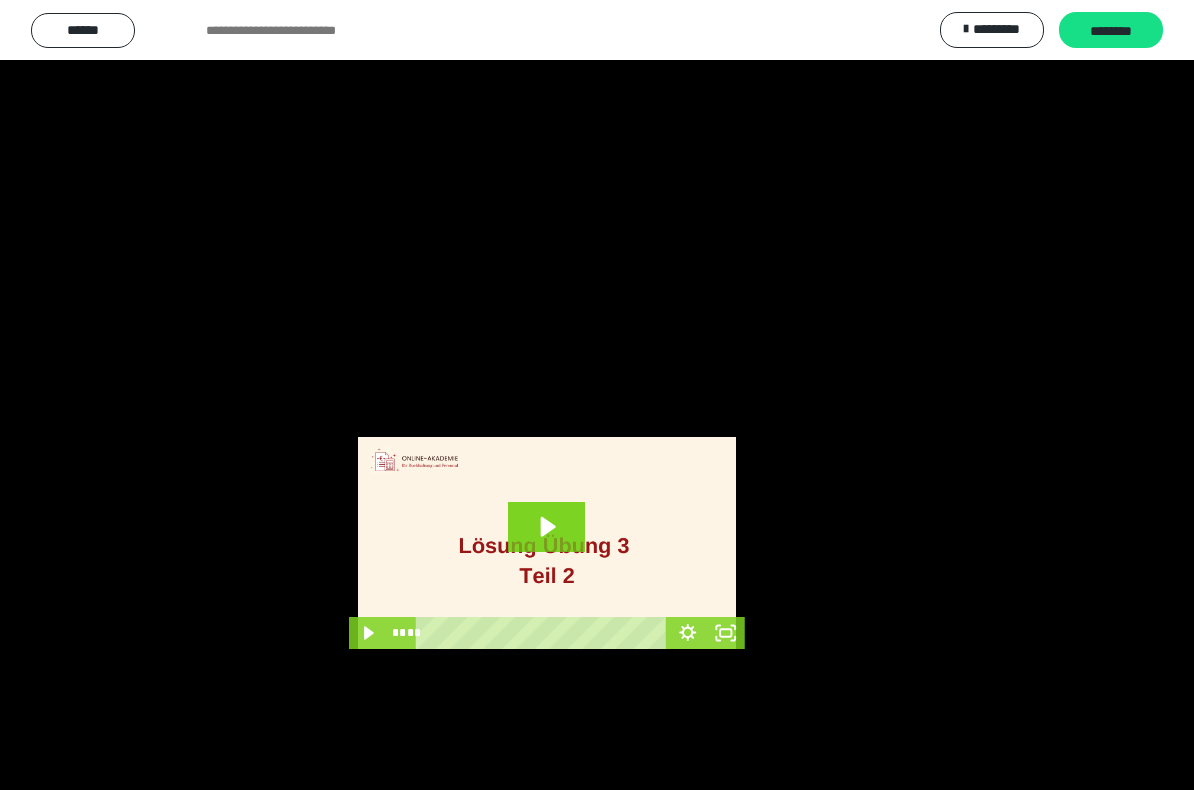 click at bounding box center [597, 395] 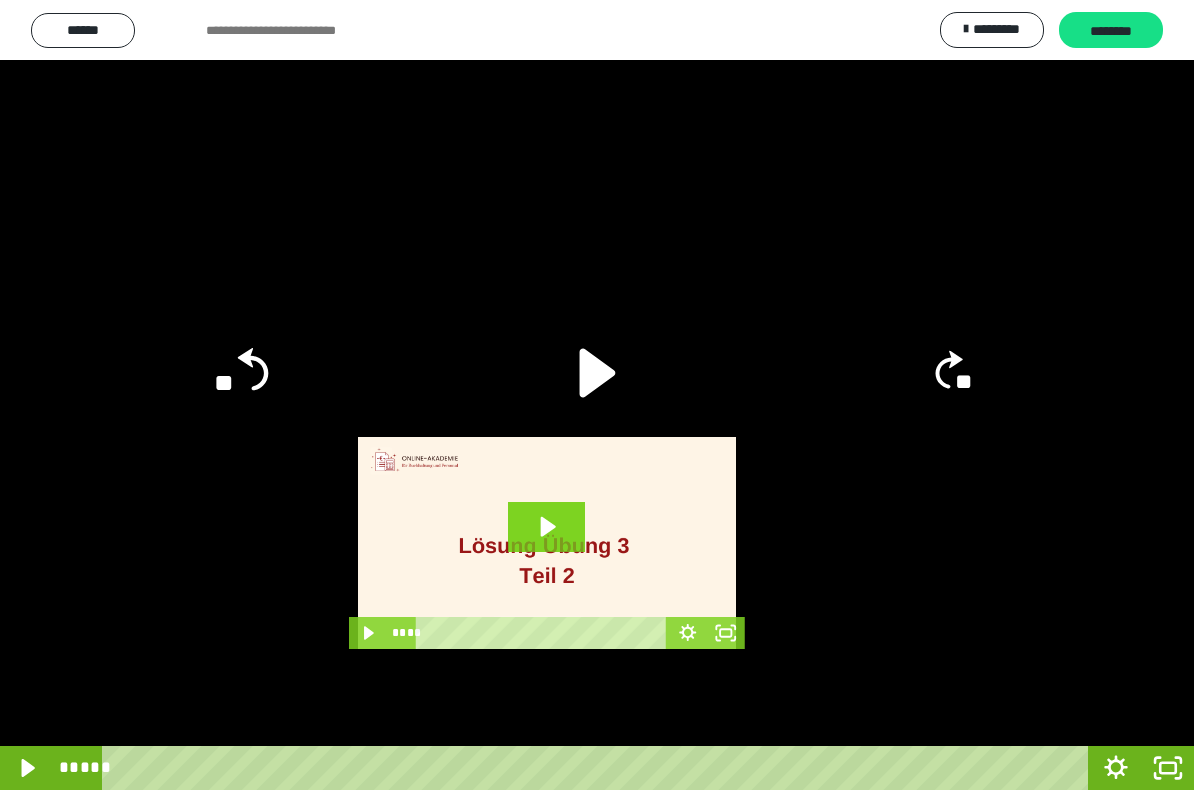 click at bounding box center (597, 395) 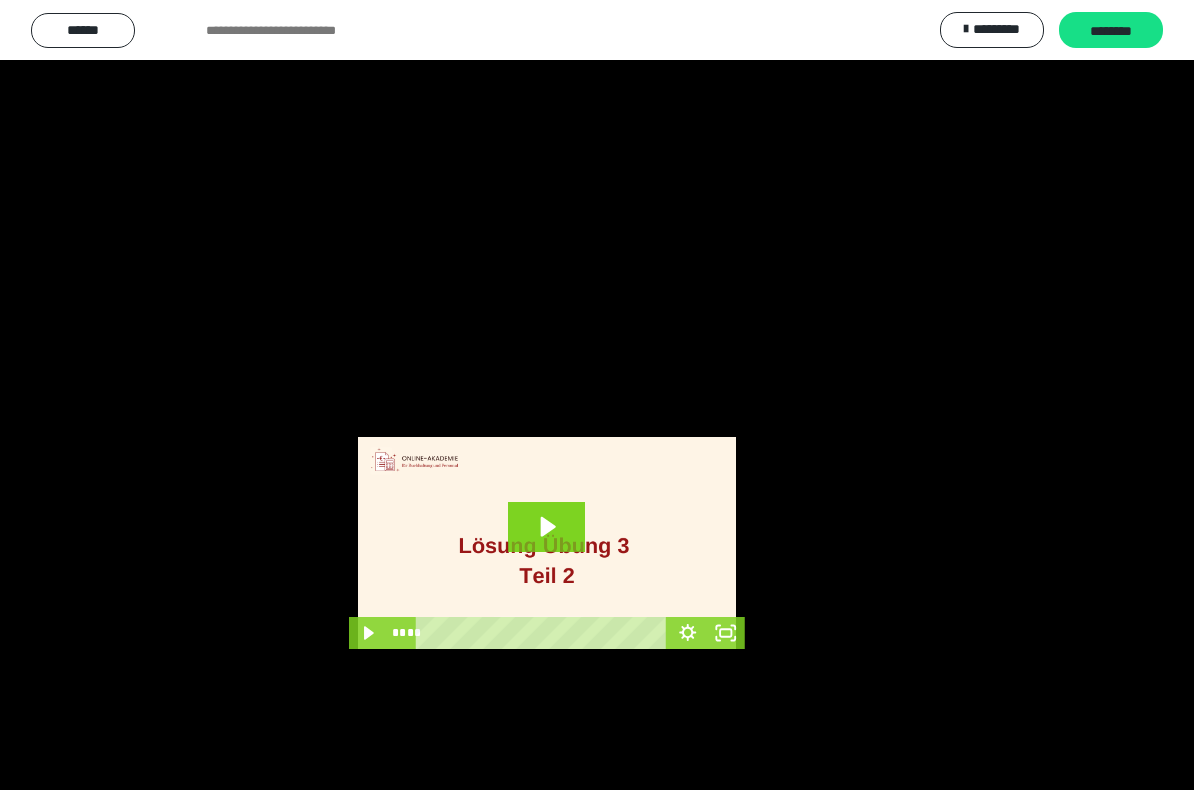 click at bounding box center (597, 395) 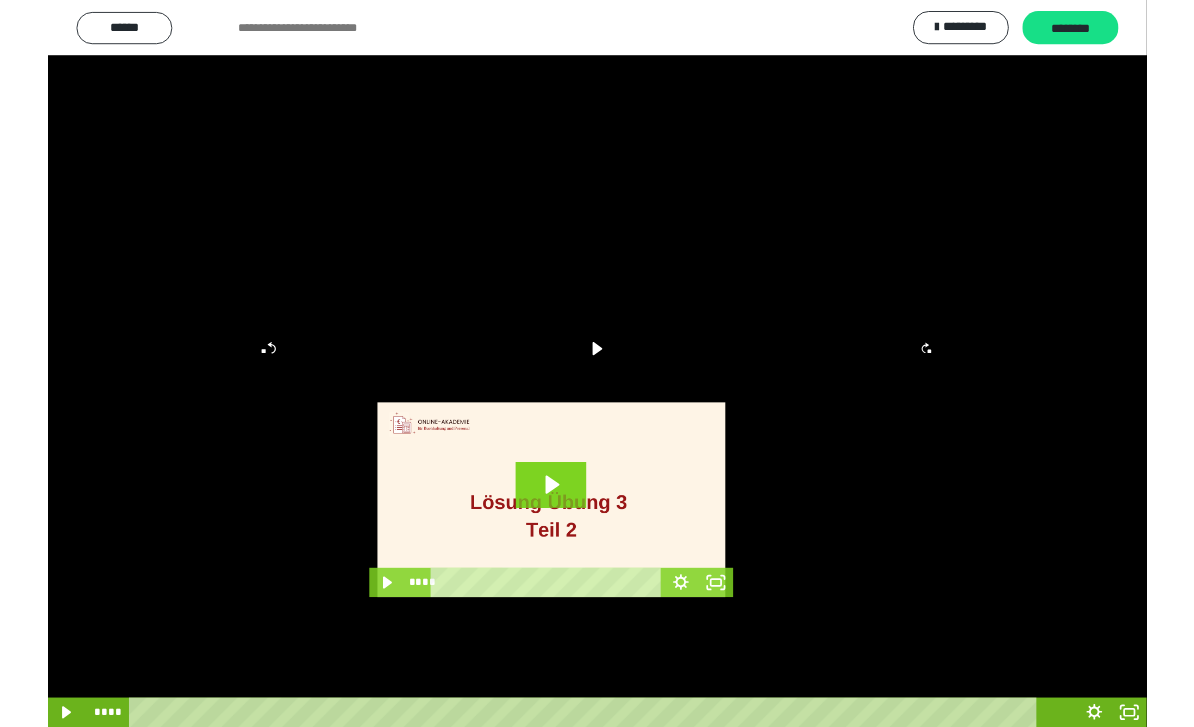 scroll, scrollTop: 32, scrollLeft: 0, axis: vertical 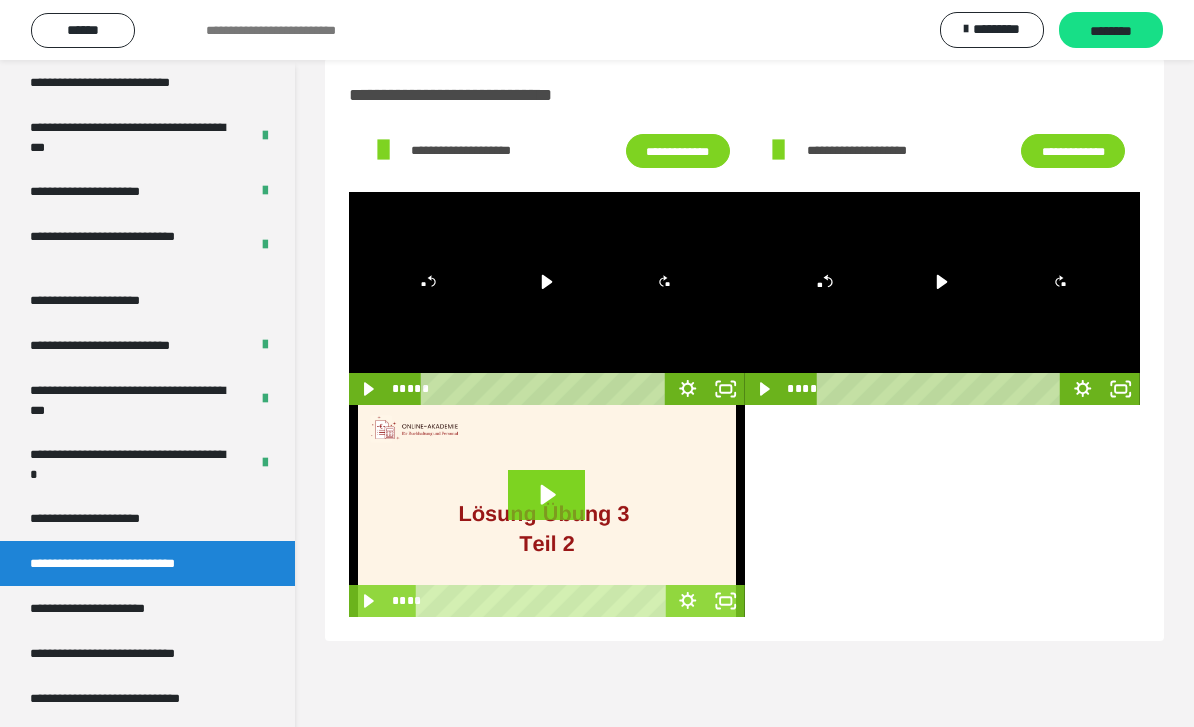 click at bounding box center (943, 298) 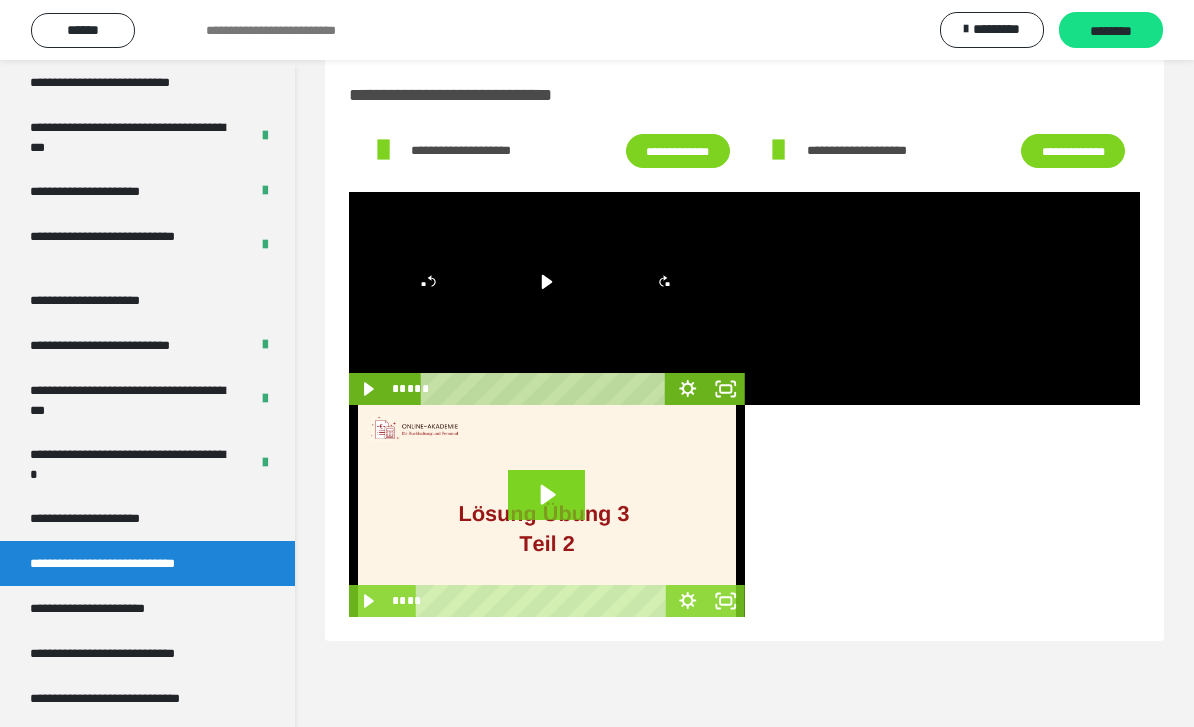 click at bounding box center [943, 298] 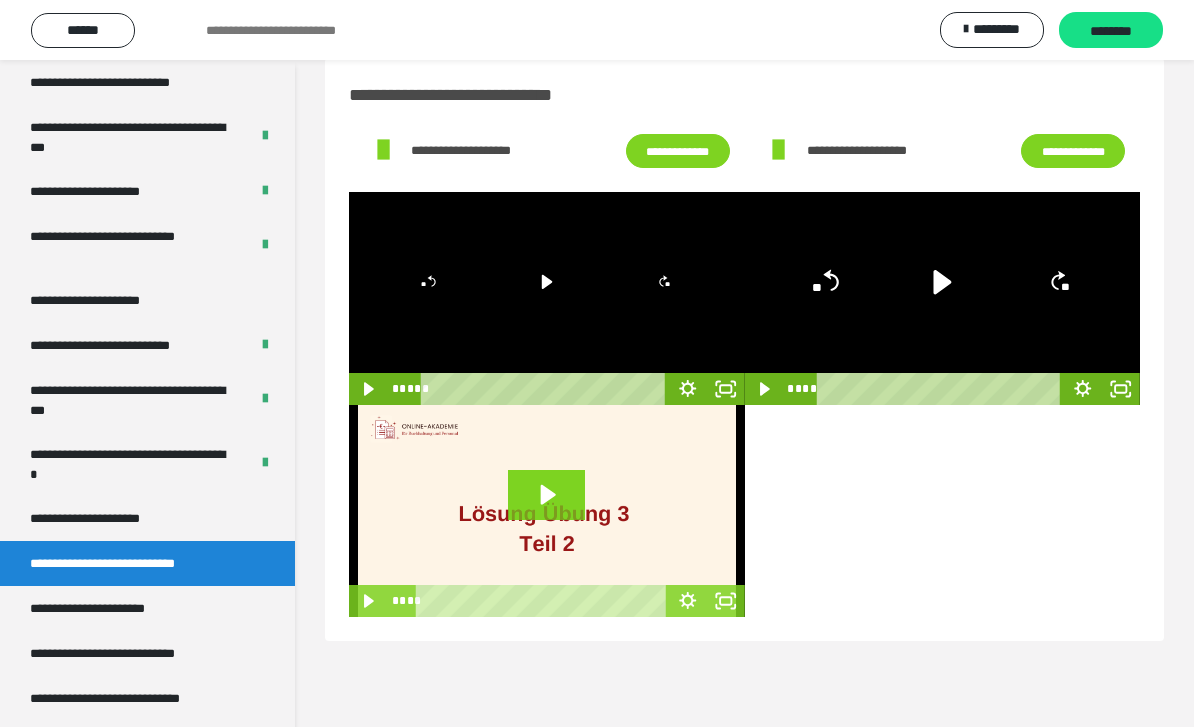 click 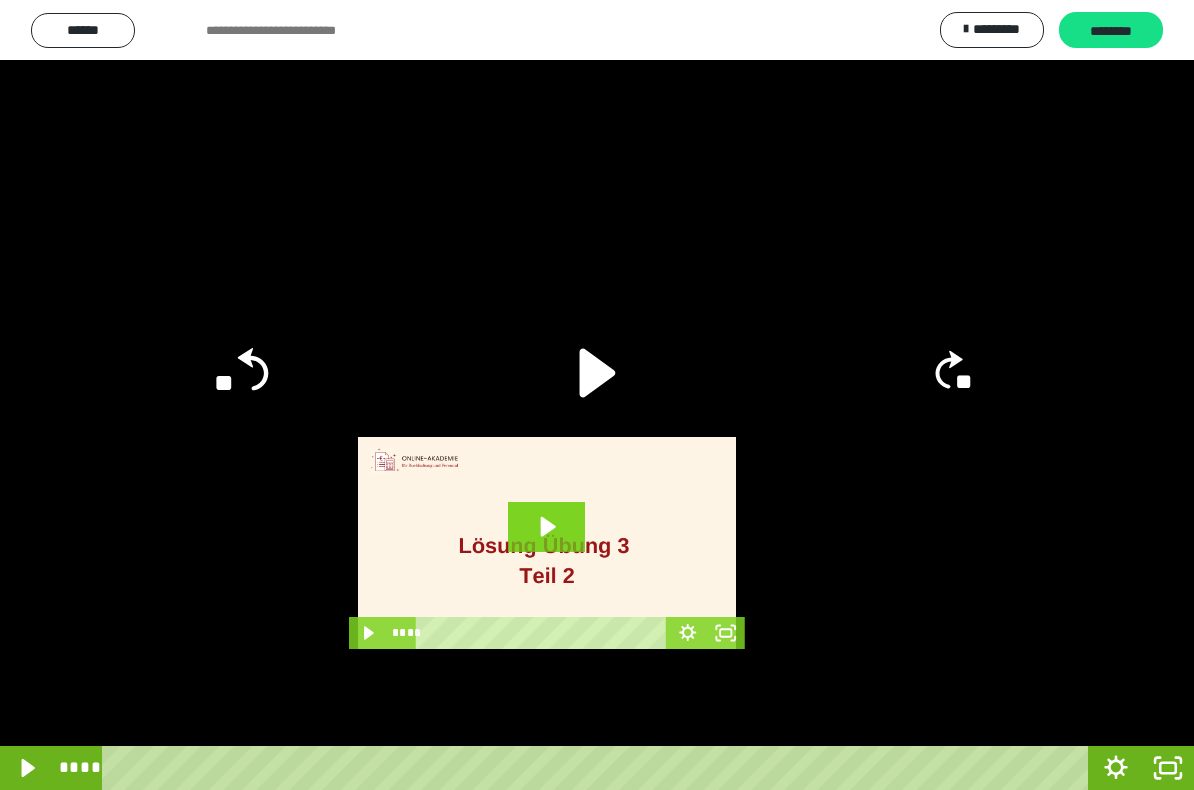click 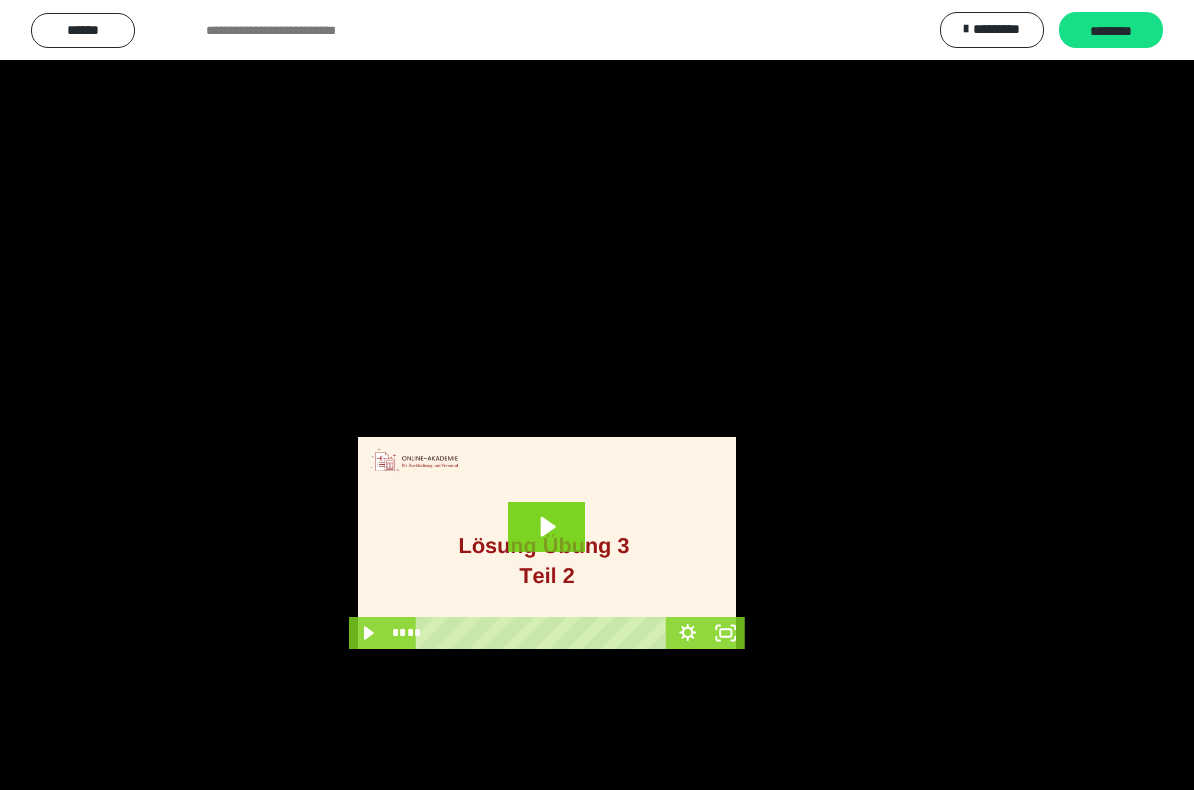 click at bounding box center [597, 395] 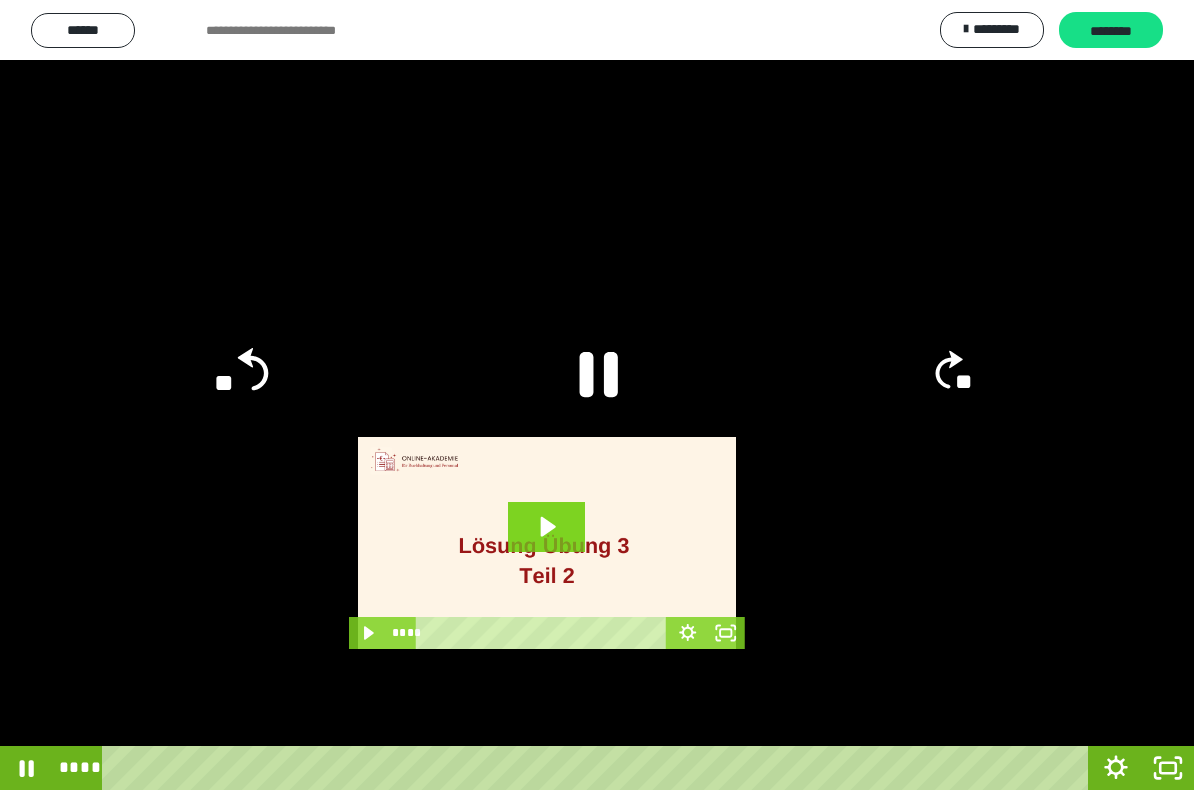 click 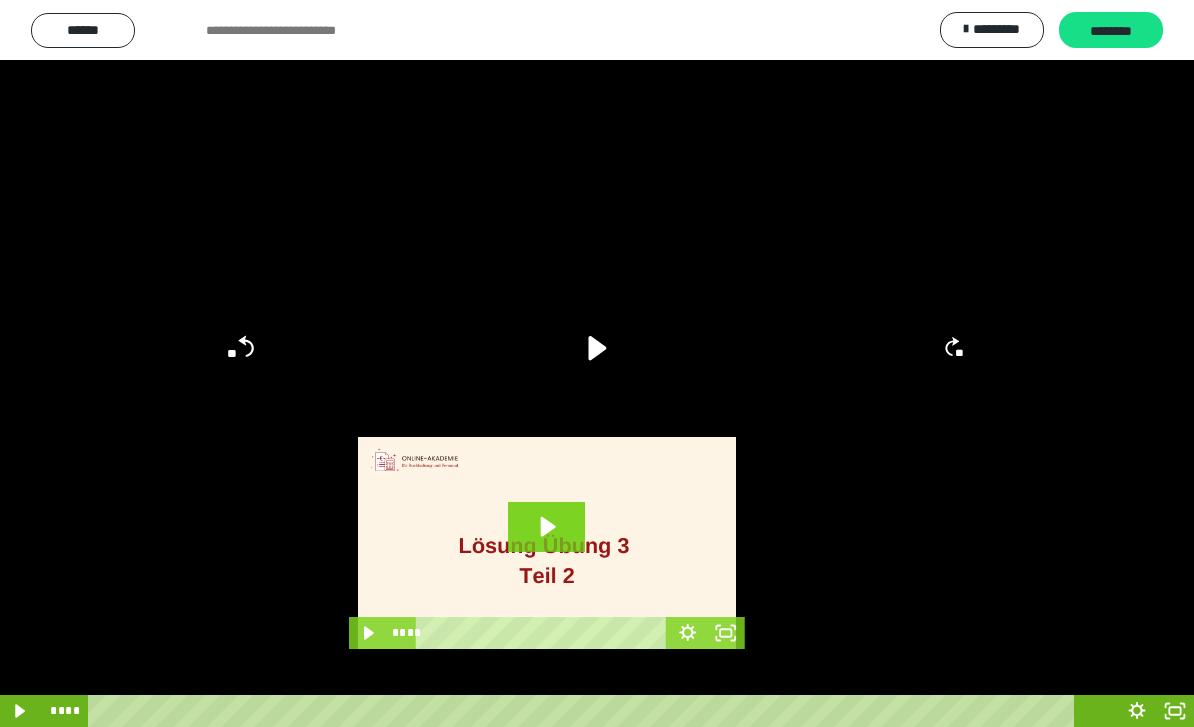 scroll, scrollTop: 32, scrollLeft: 0, axis: vertical 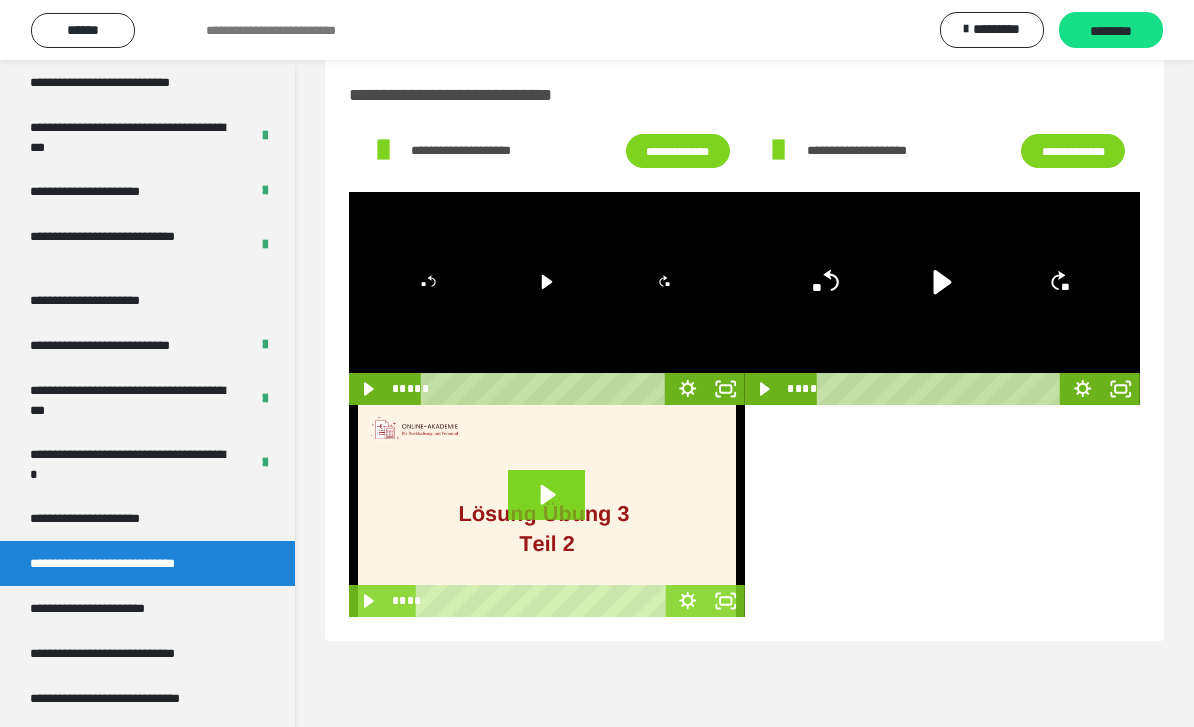 click 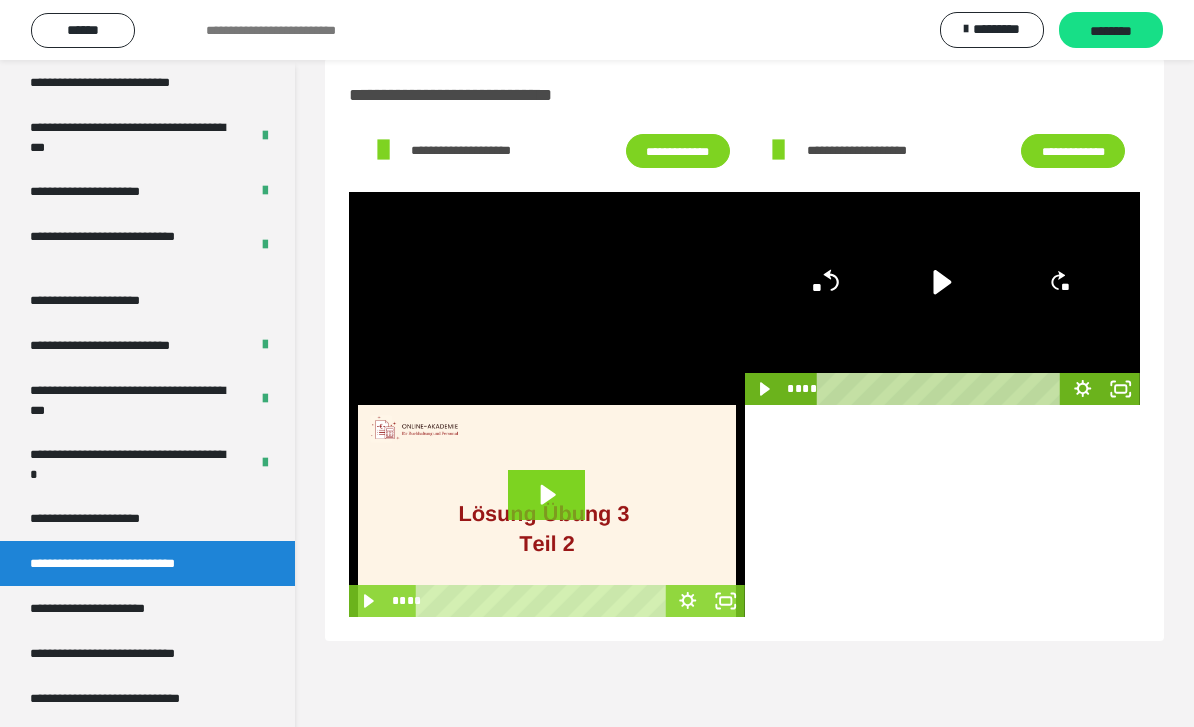 click 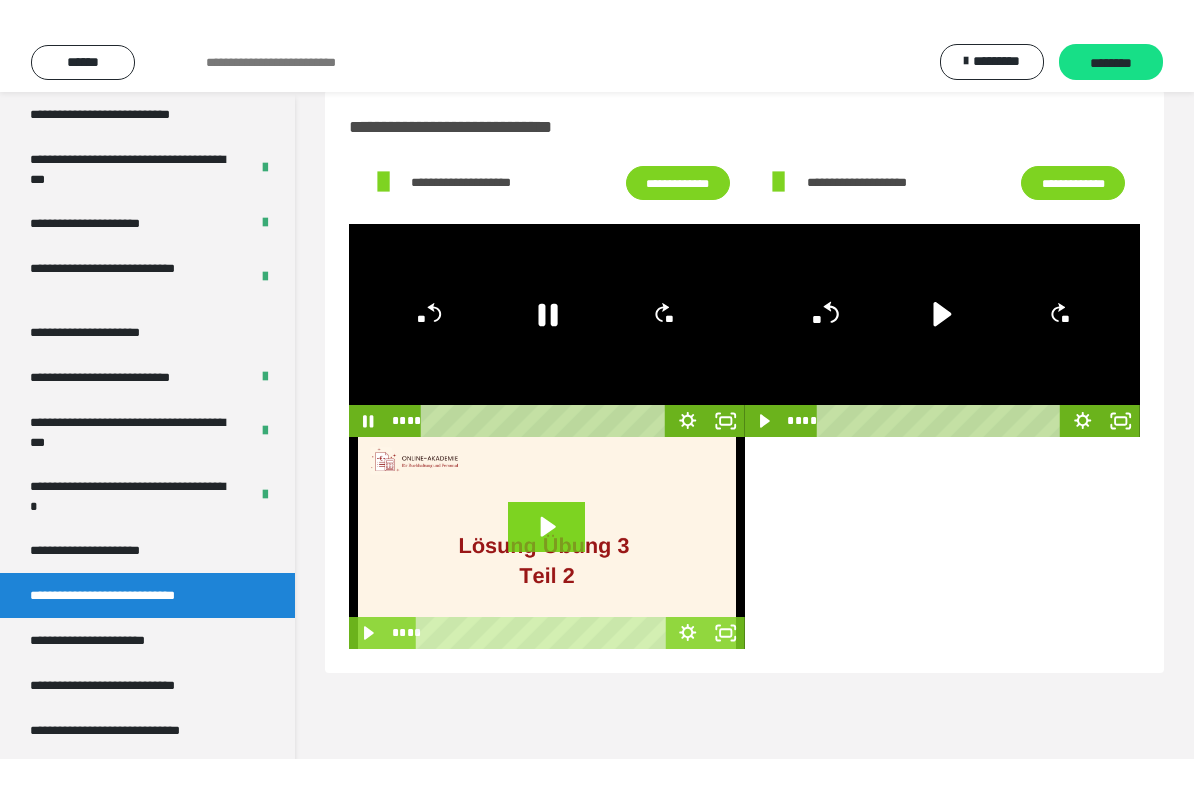 scroll, scrollTop: 0, scrollLeft: 0, axis: both 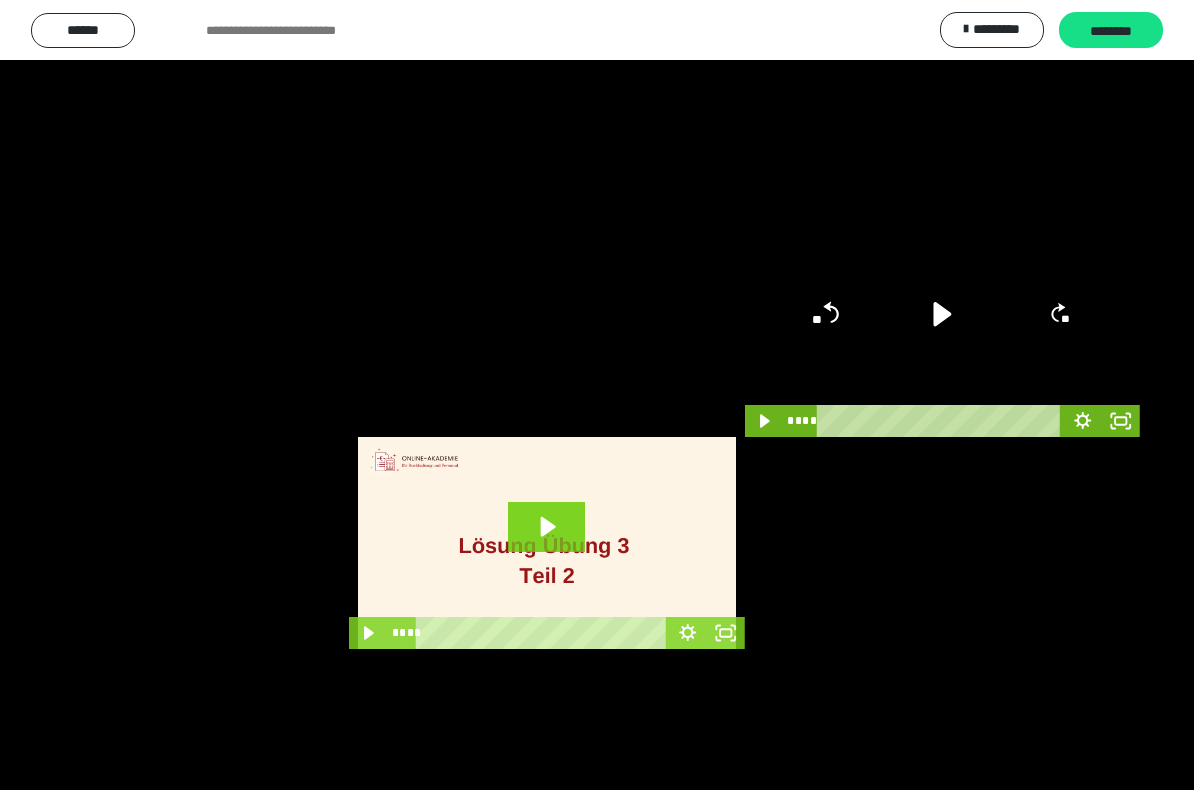 click at bounding box center [597, 395] 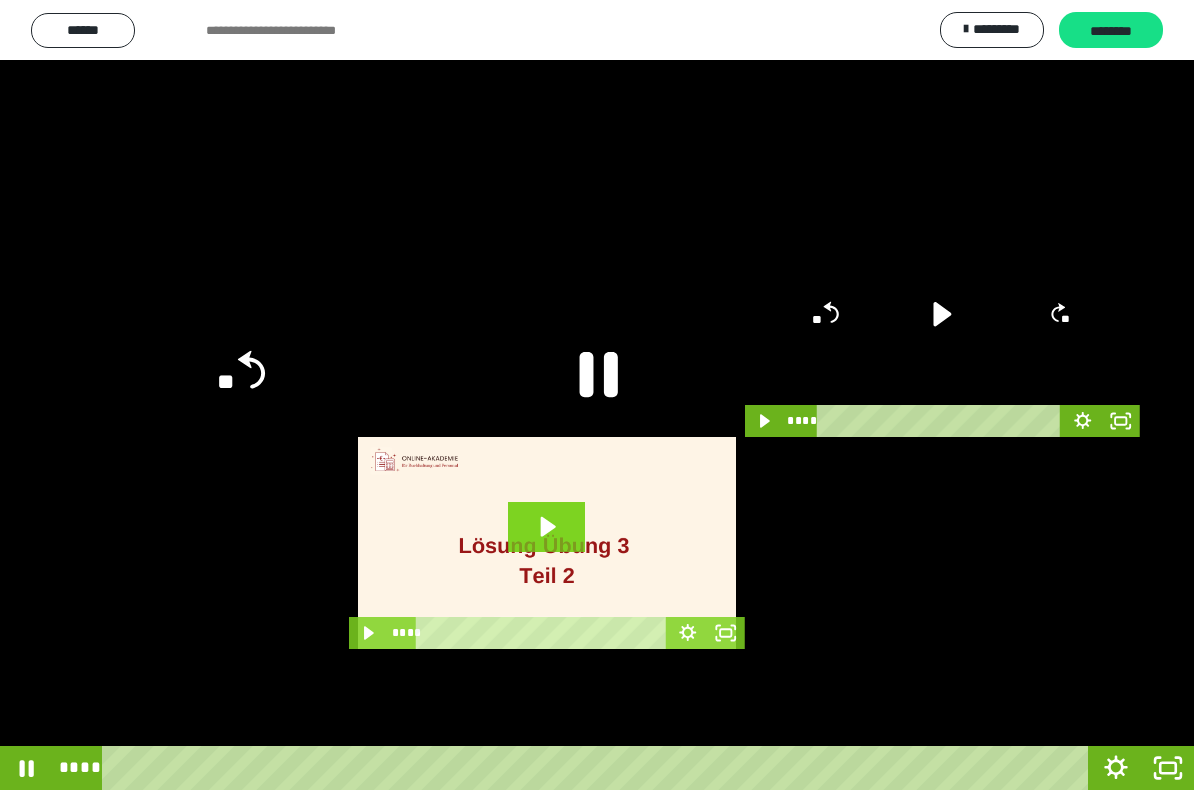 click 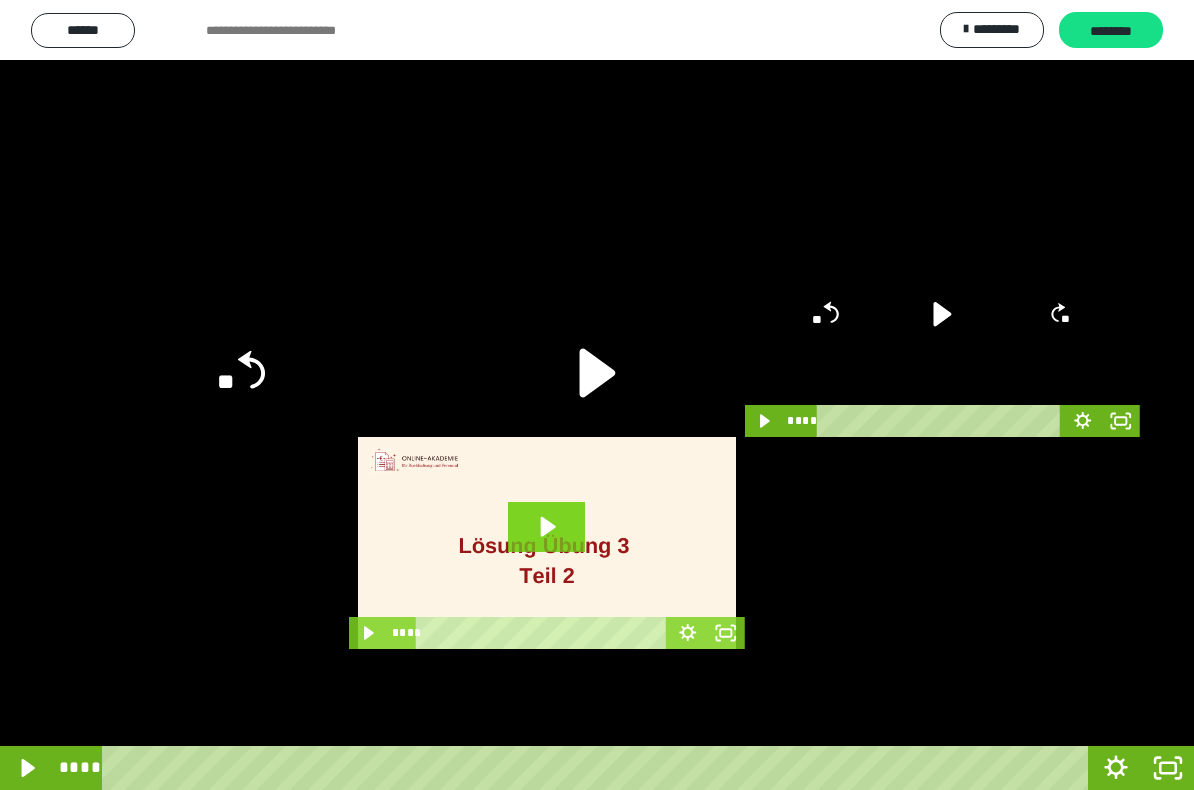 click at bounding box center [597, 395] 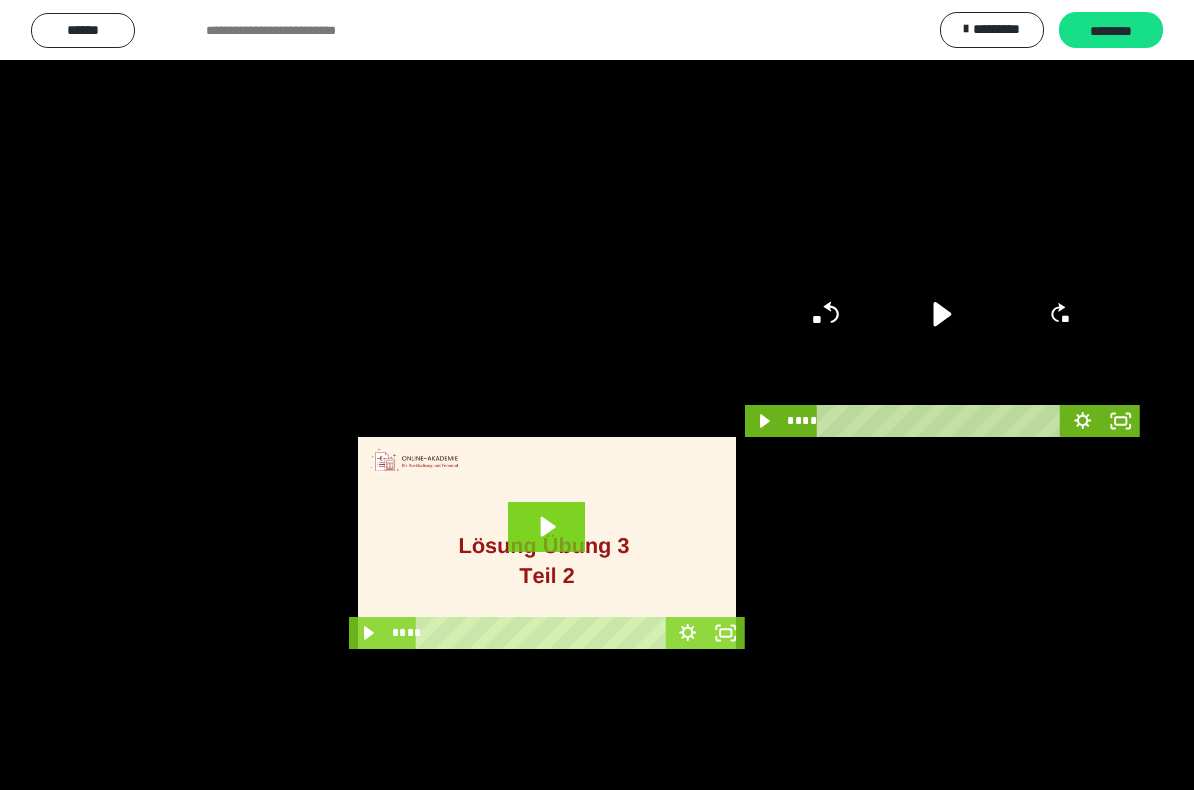 click at bounding box center (597, 395) 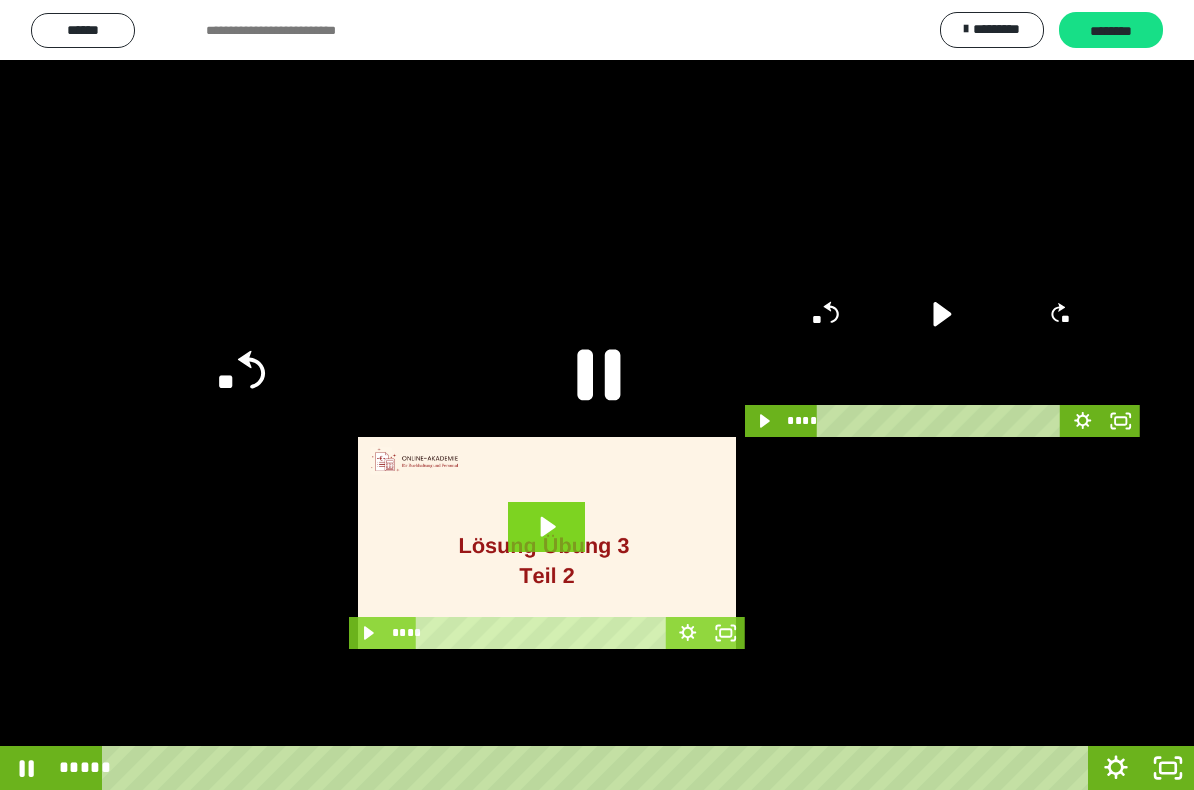click 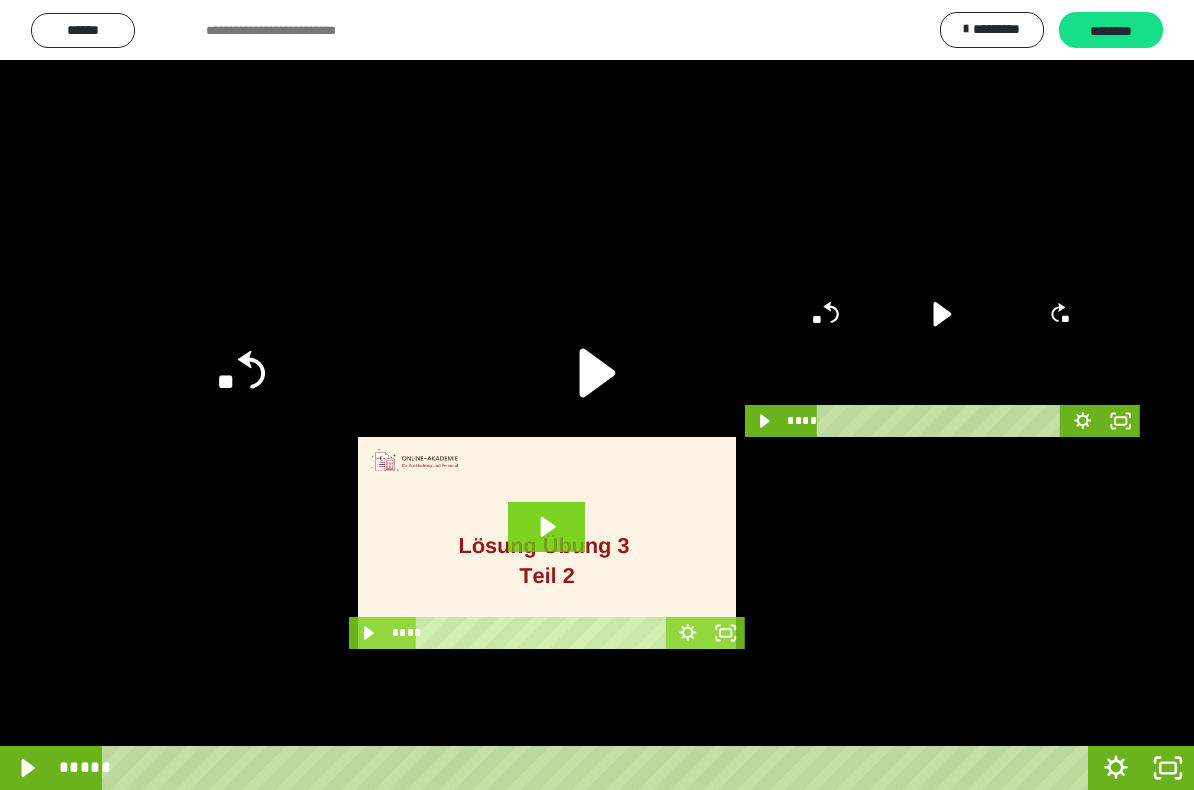 click at bounding box center (597, 395) 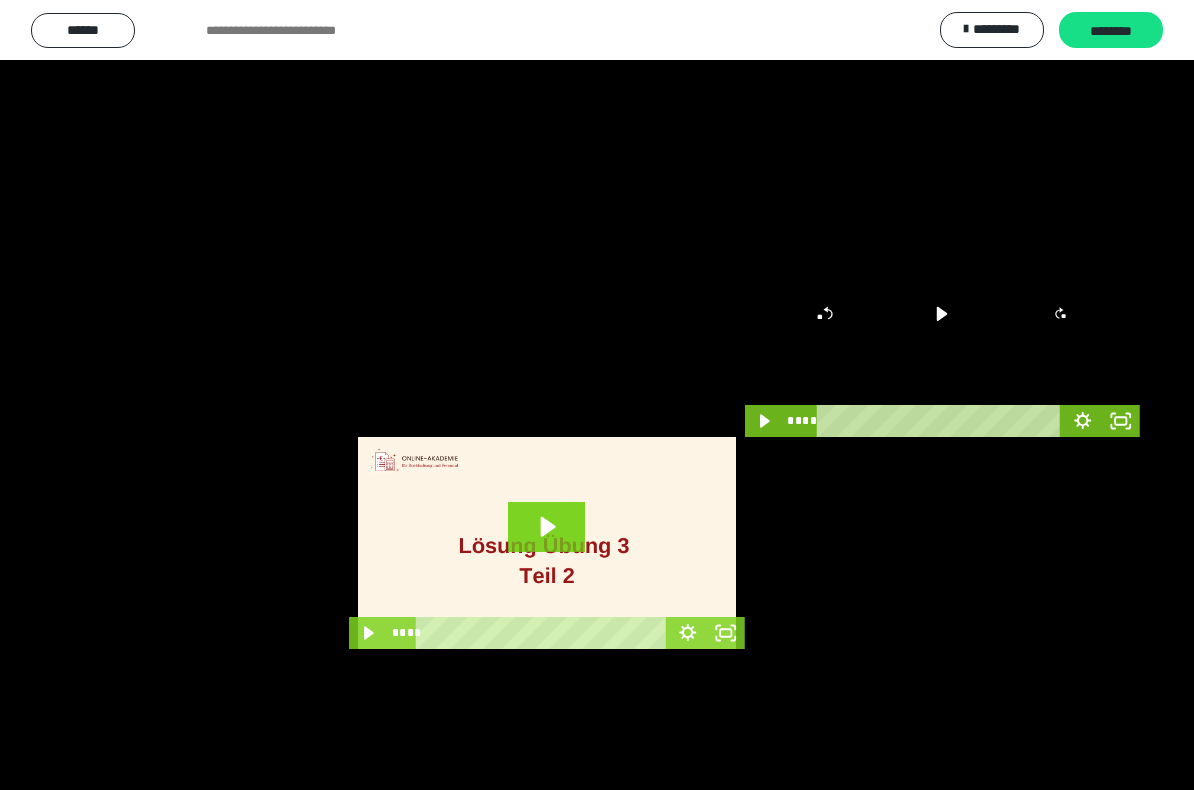 click at bounding box center (597, 395) 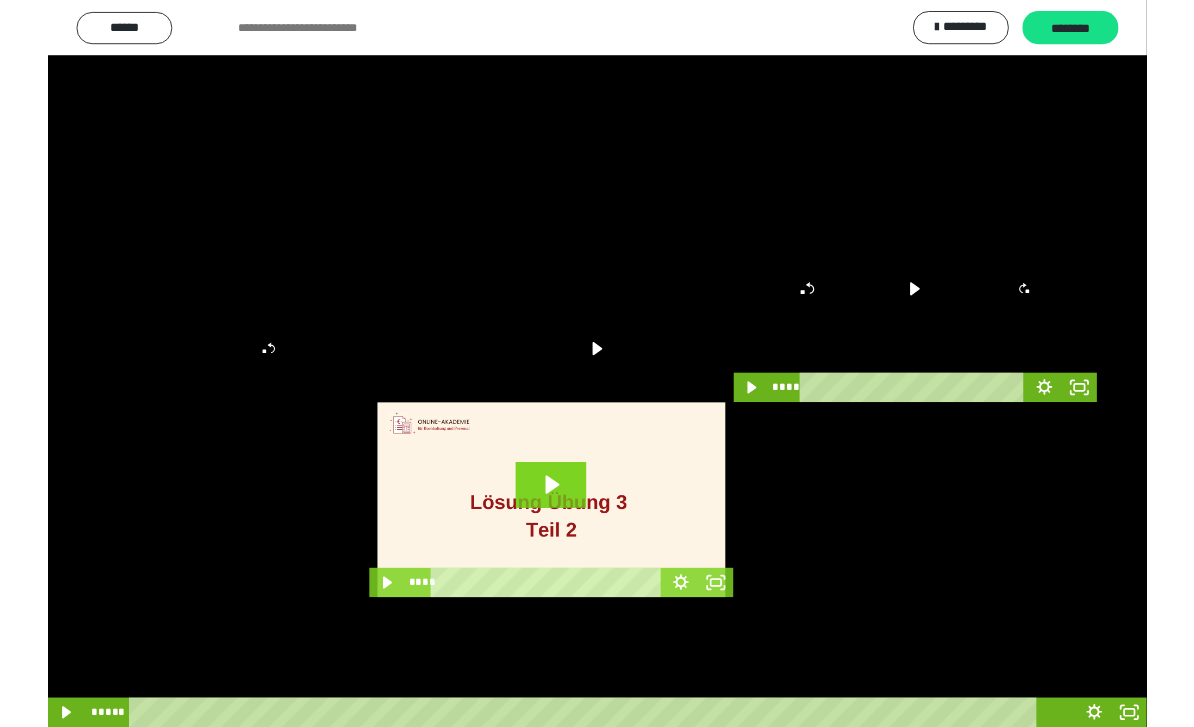 scroll, scrollTop: 32, scrollLeft: 0, axis: vertical 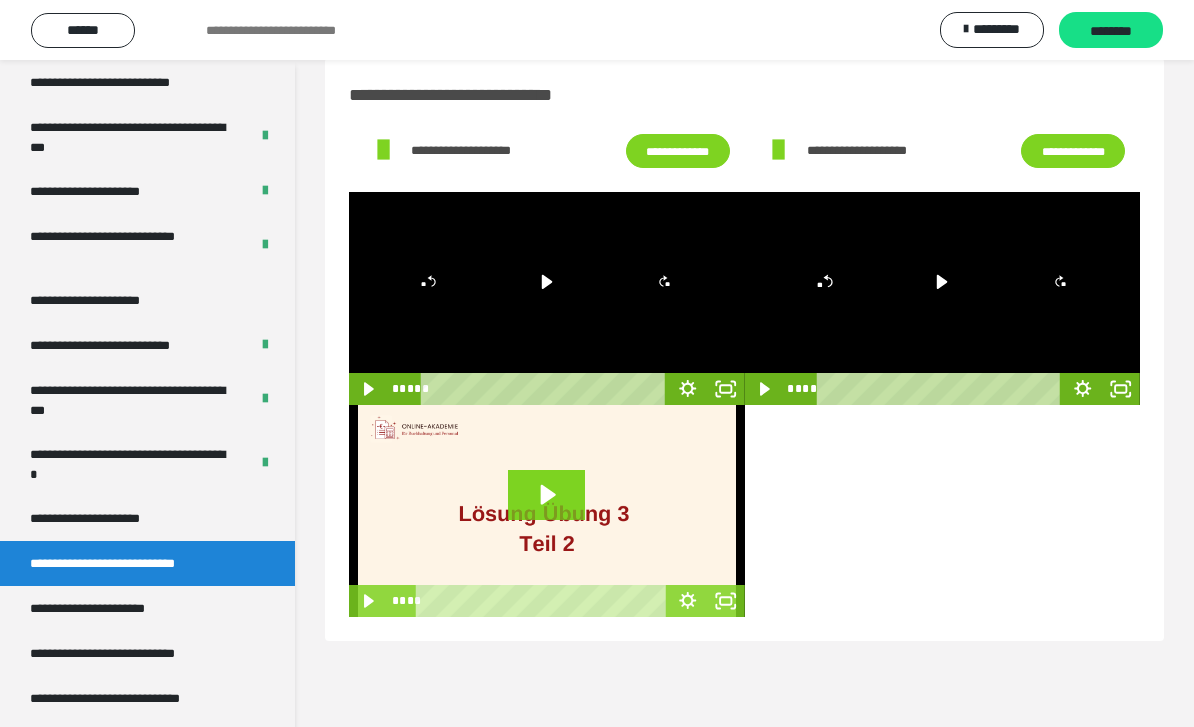 click 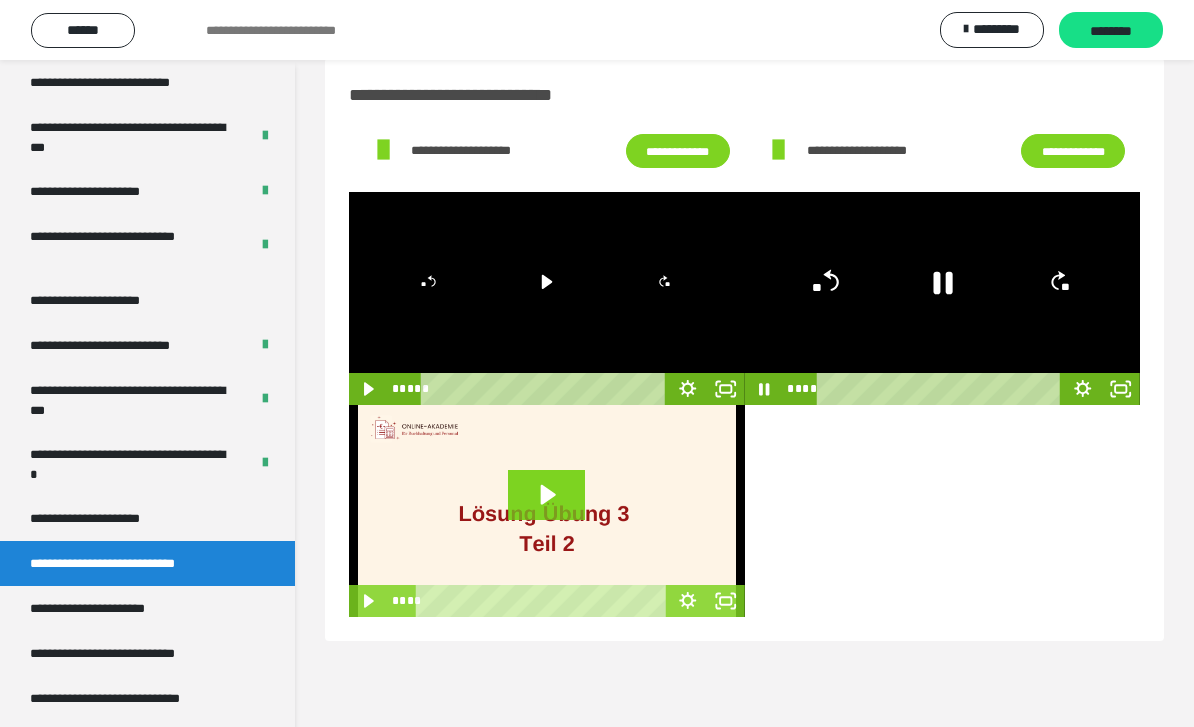 click 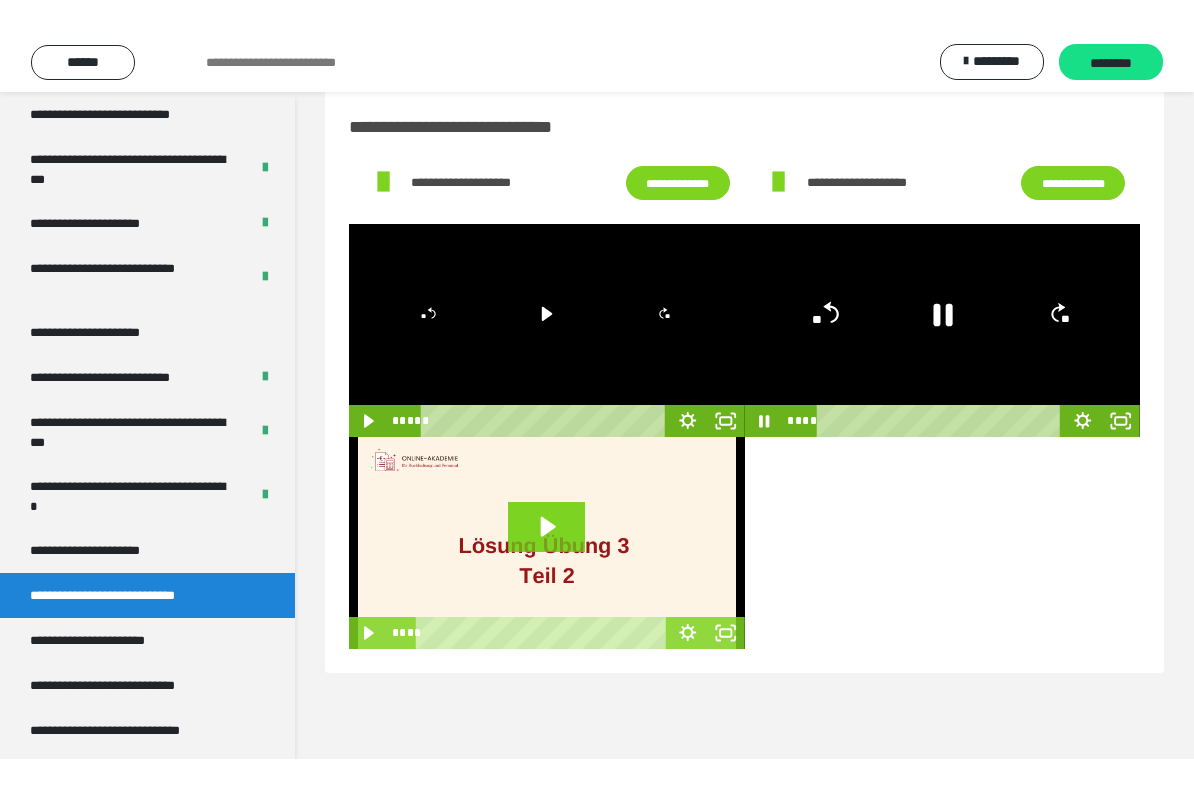 scroll, scrollTop: 0, scrollLeft: 0, axis: both 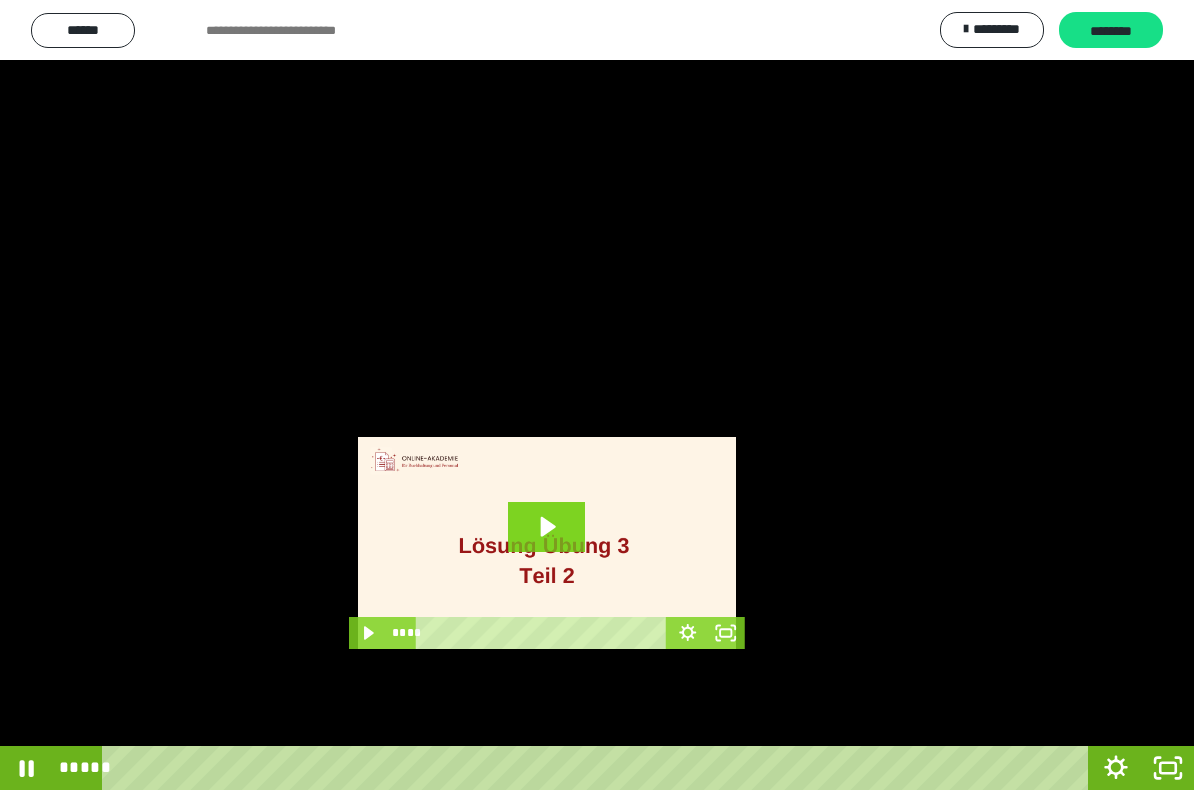 click at bounding box center [597, 395] 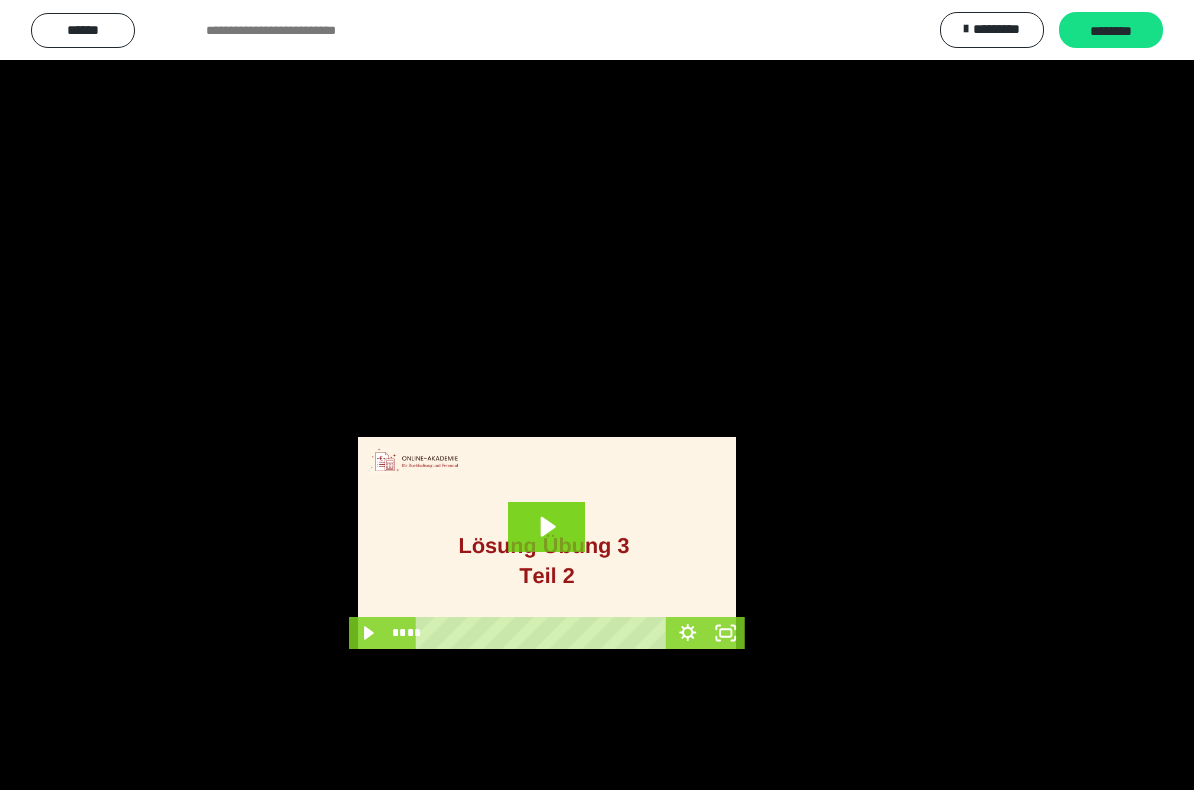 click at bounding box center (597, 395) 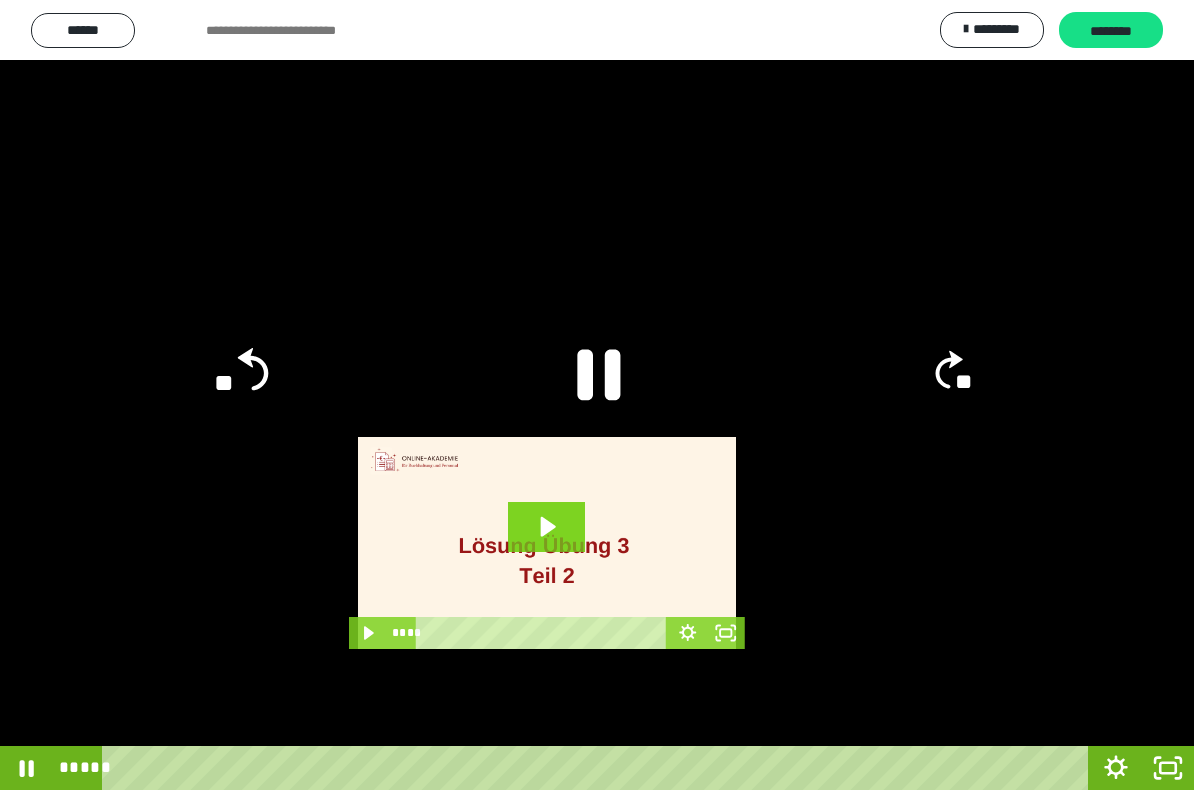 click 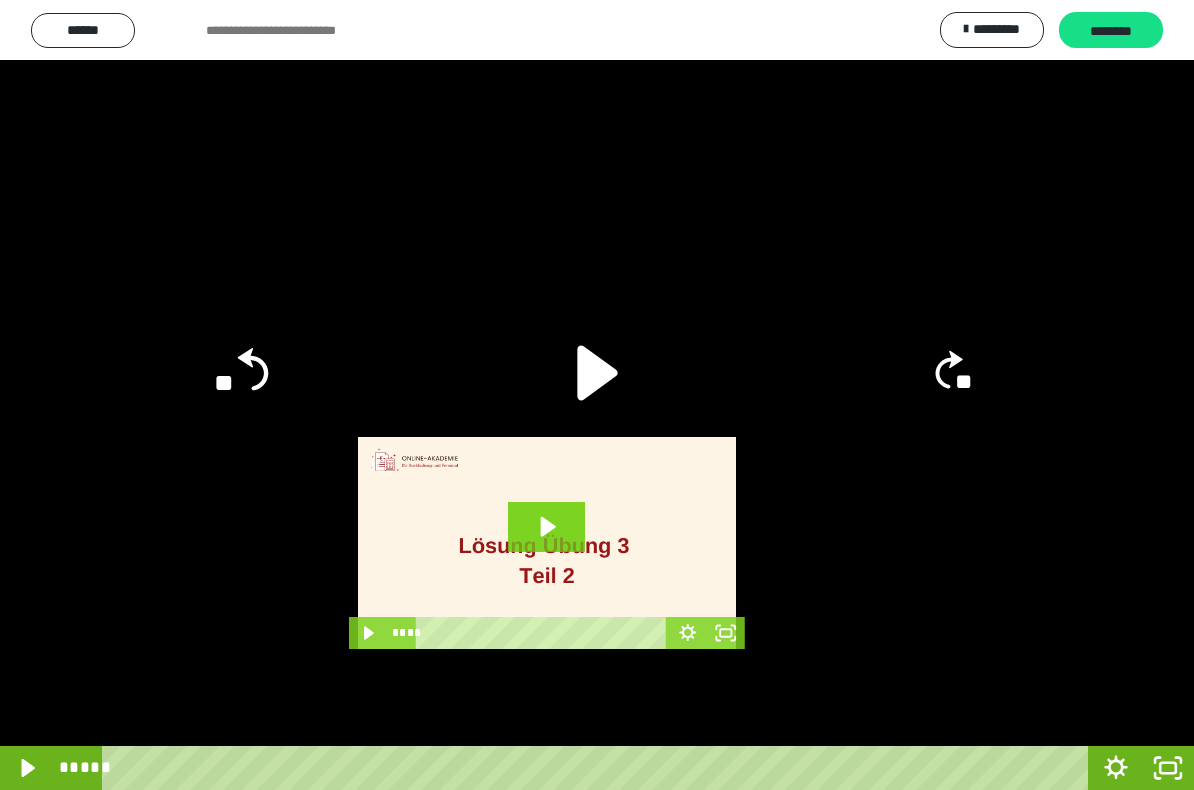 click 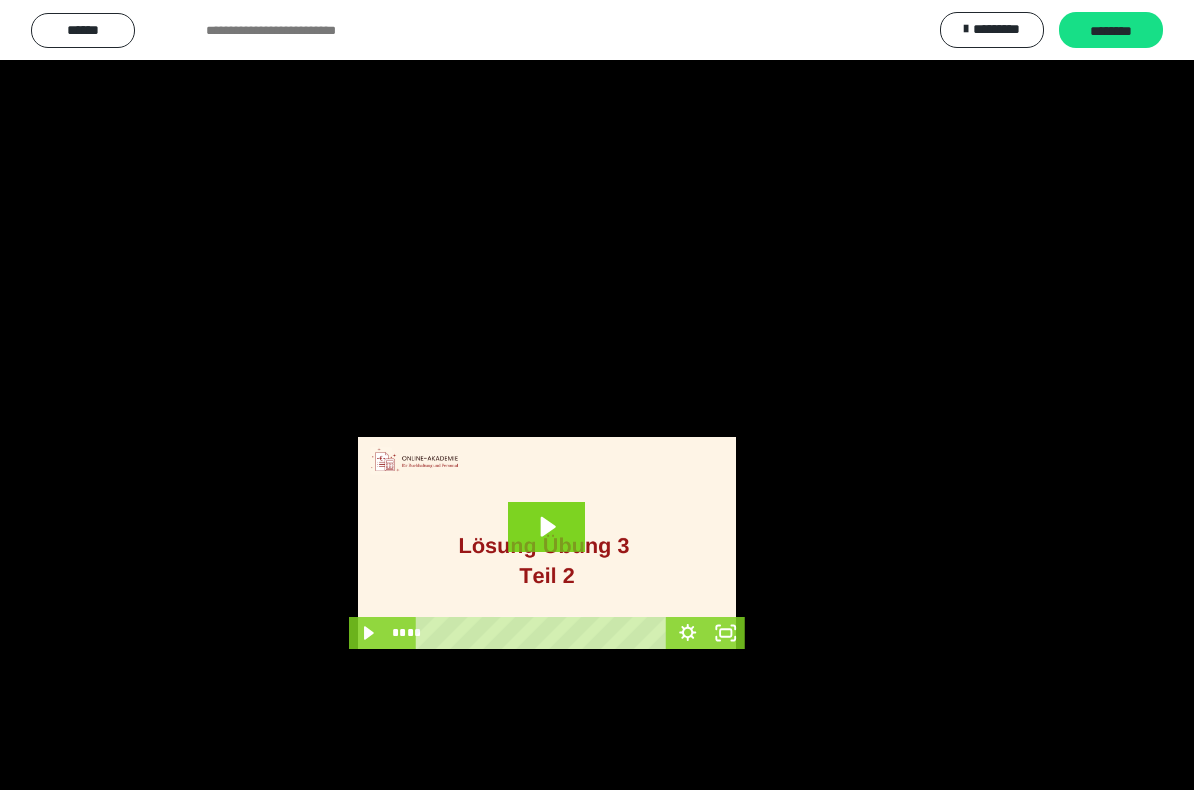 click at bounding box center (597, 395) 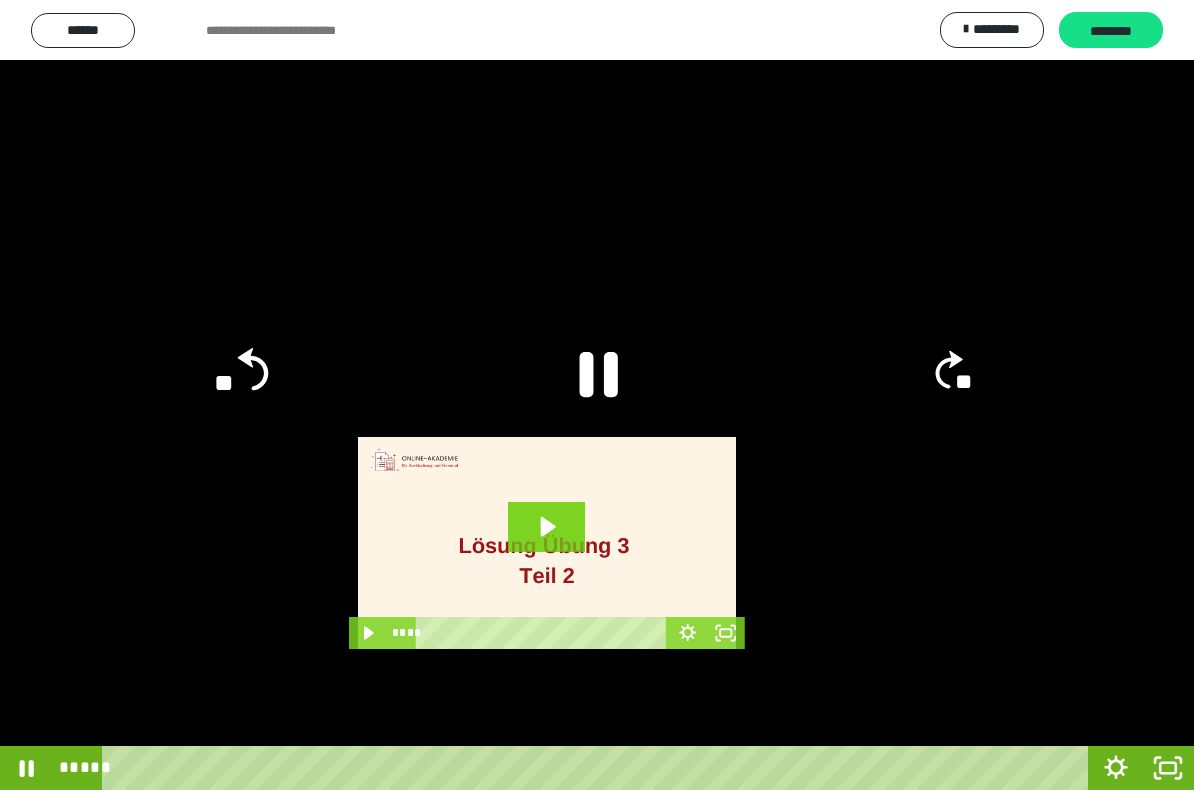click 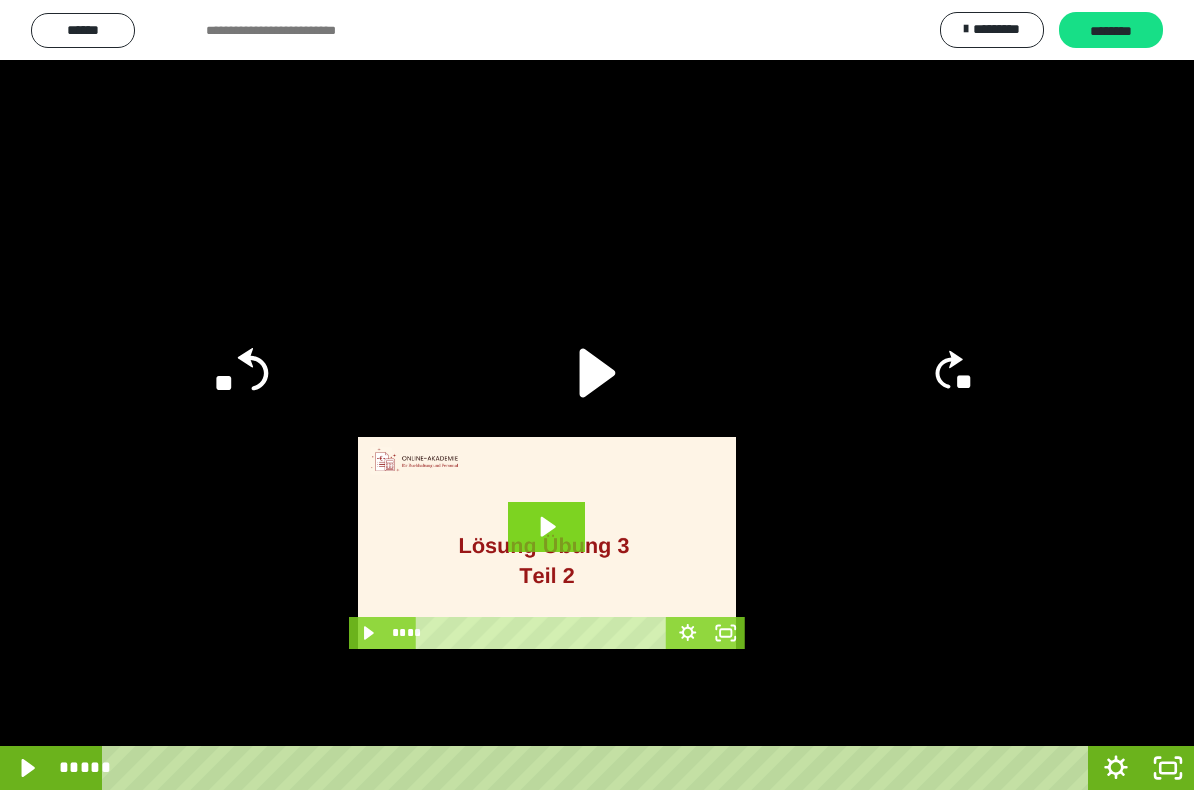 click 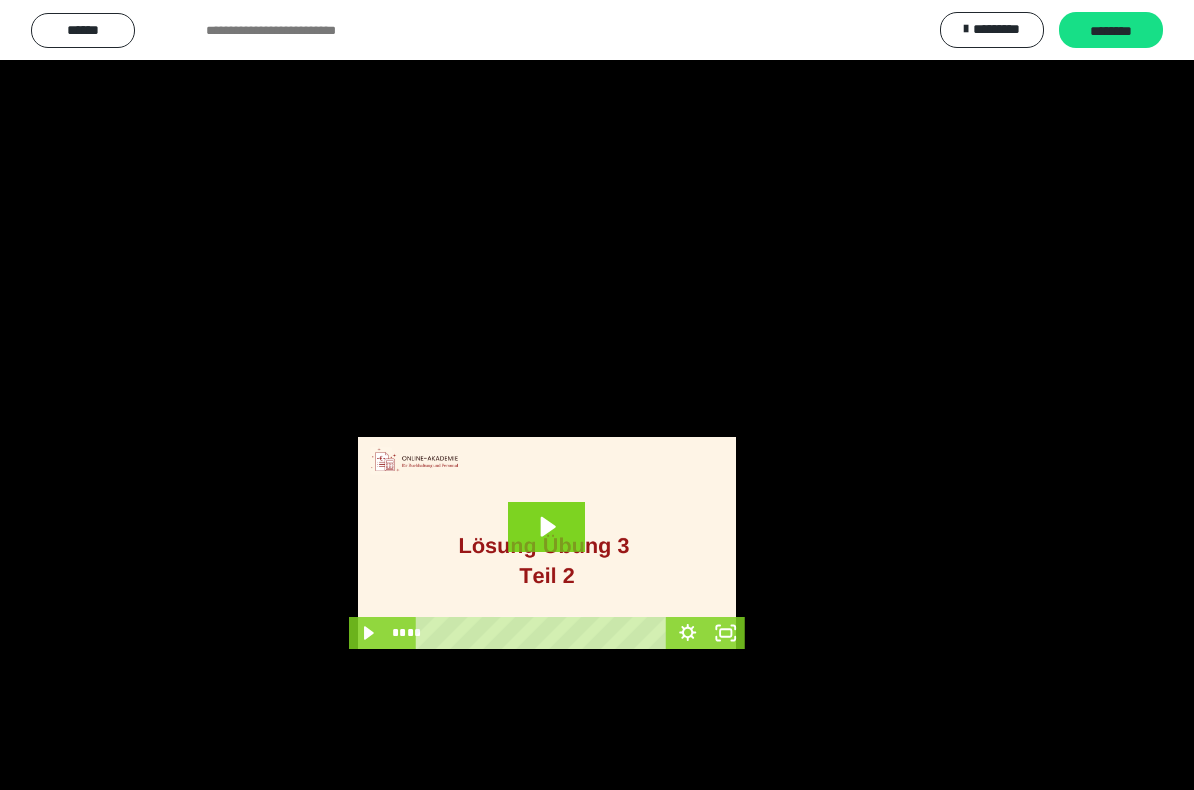click at bounding box center [597, 395] 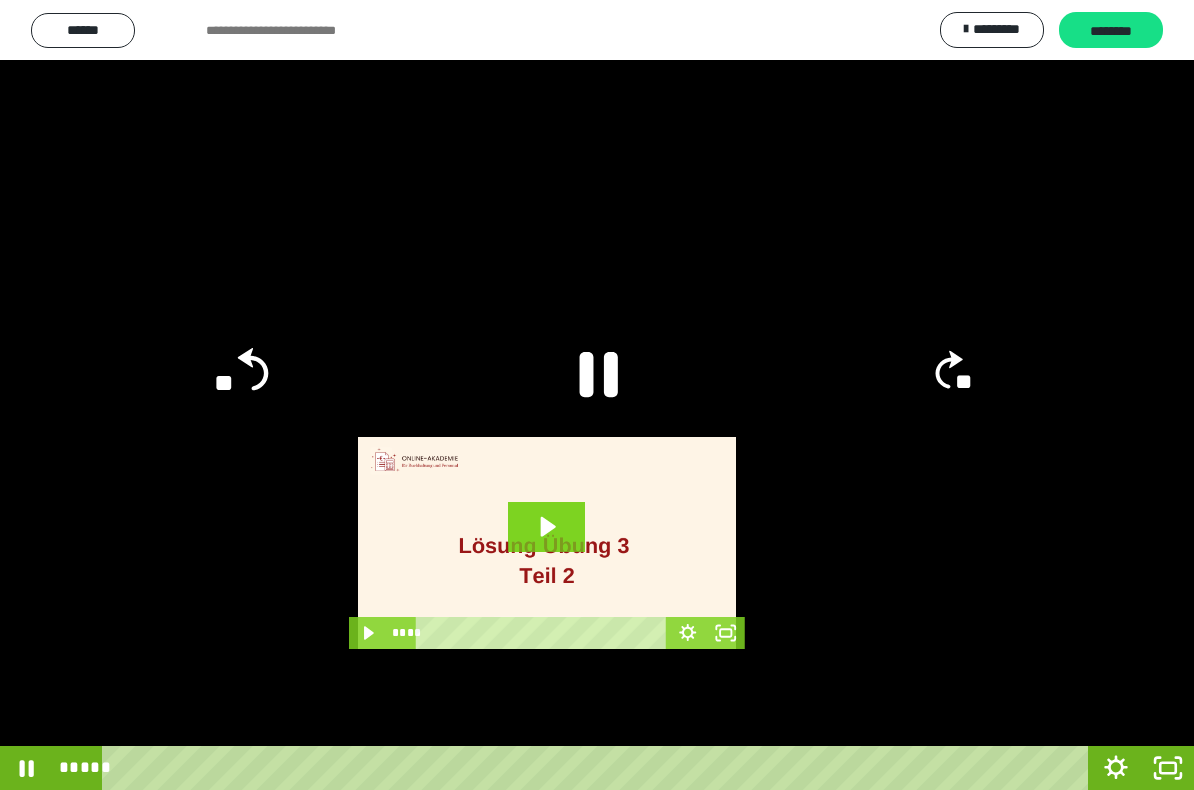 click 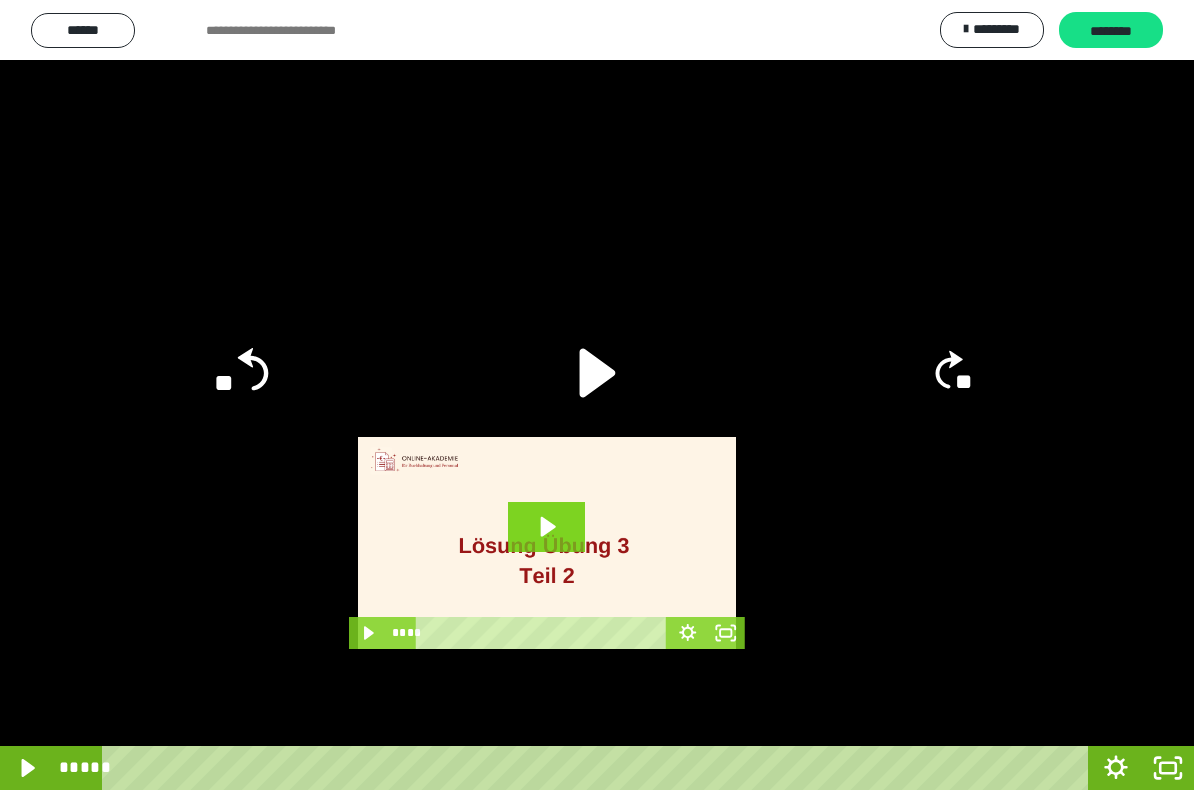 click at bounding box center (597, 395) 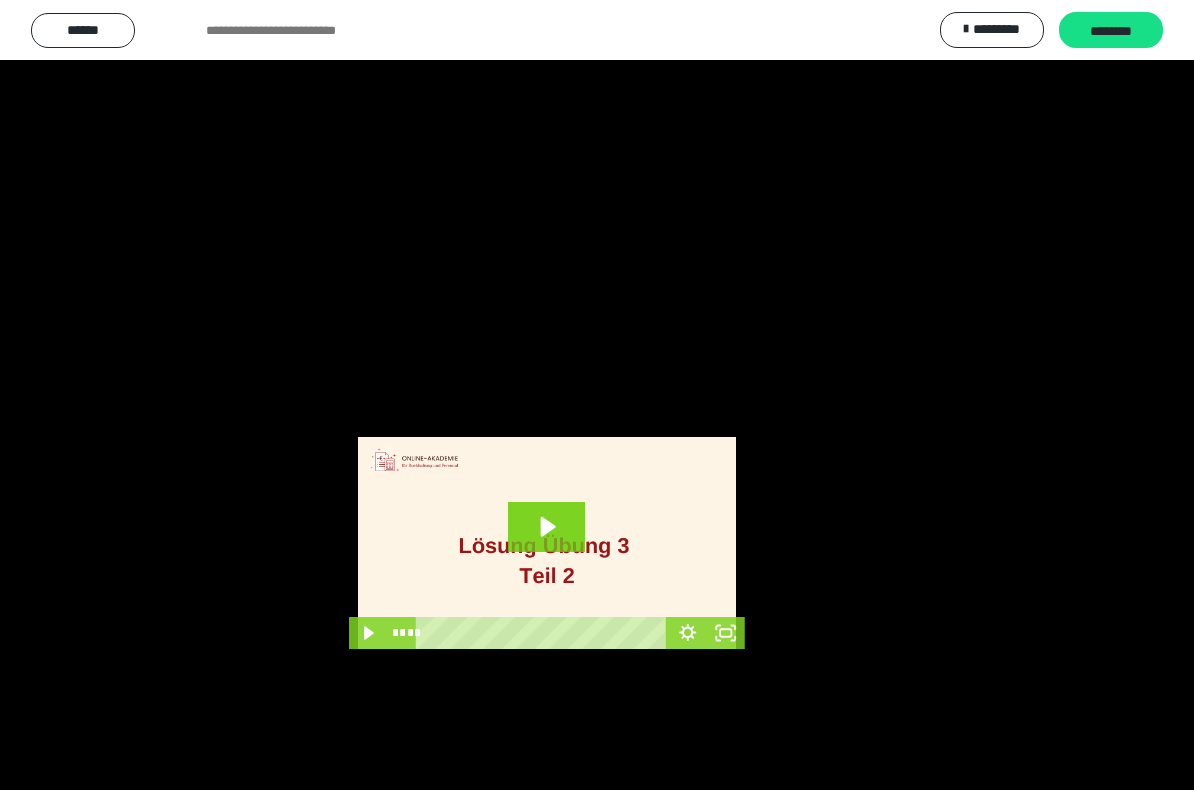 click at bounding box center [597, 395] 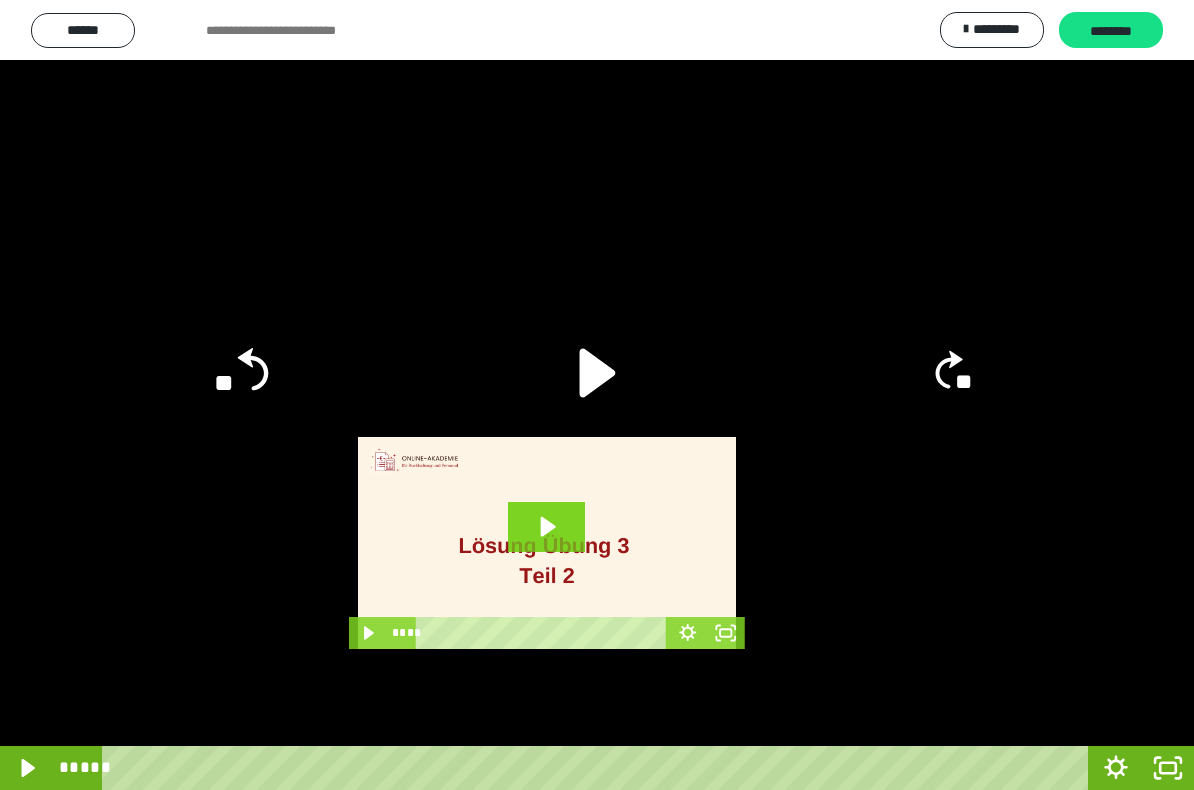 click at bounding box center [597, 395] 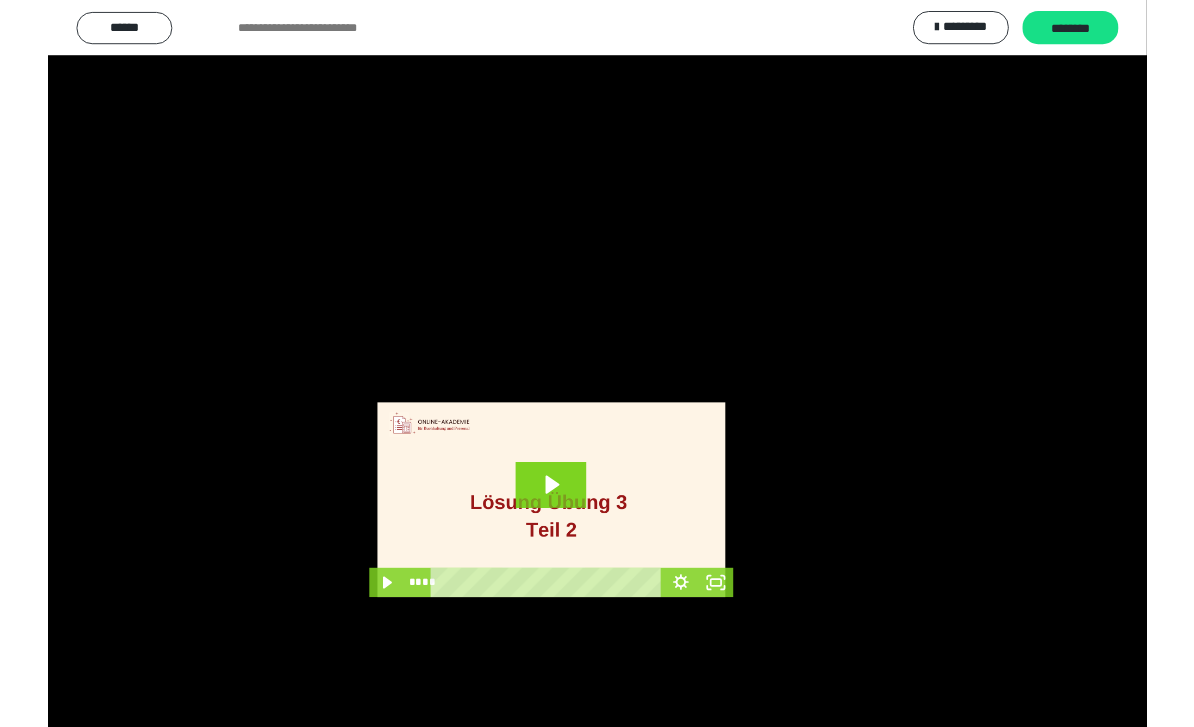 scroll, scrollTop: 32, scrollLeft: 0, axis: vertical 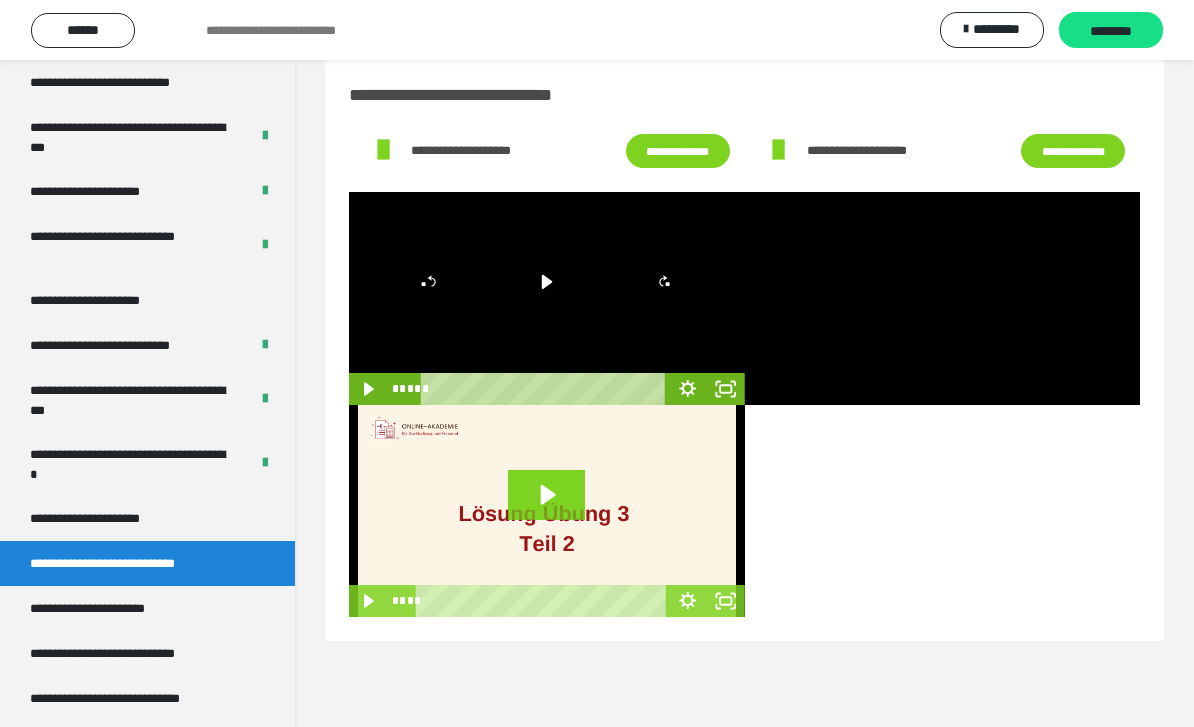 click at bounding box center (547, 298) 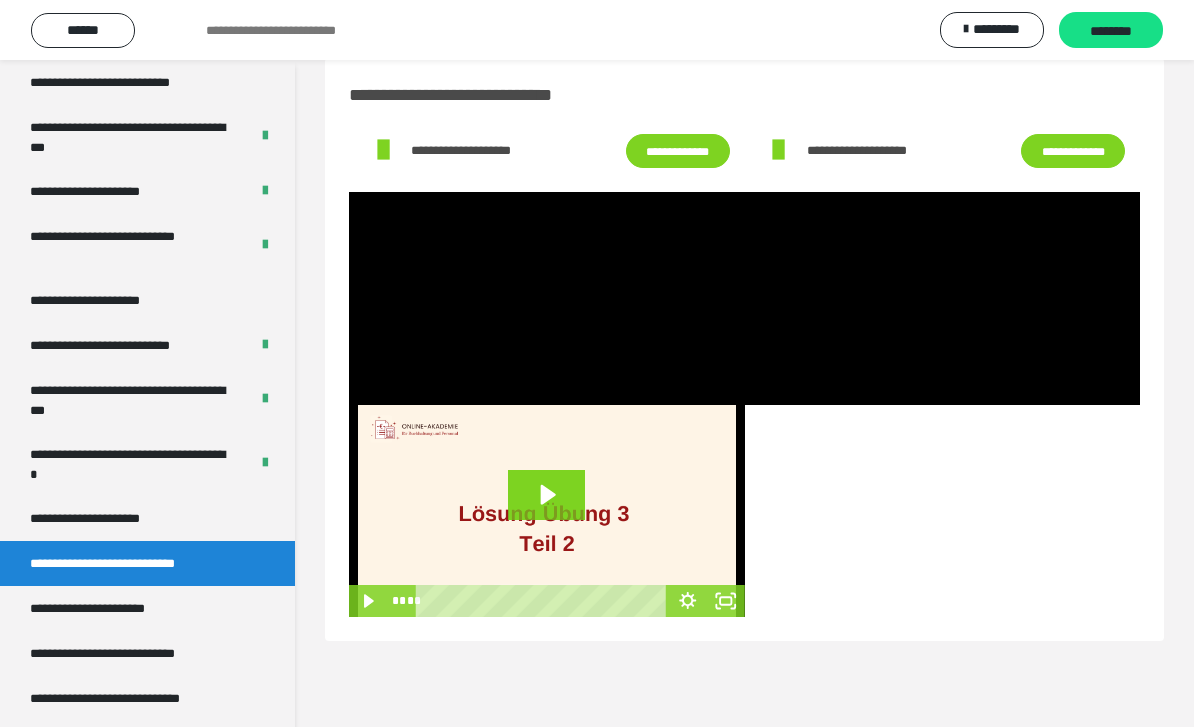 click at bounding box center (547, 298) 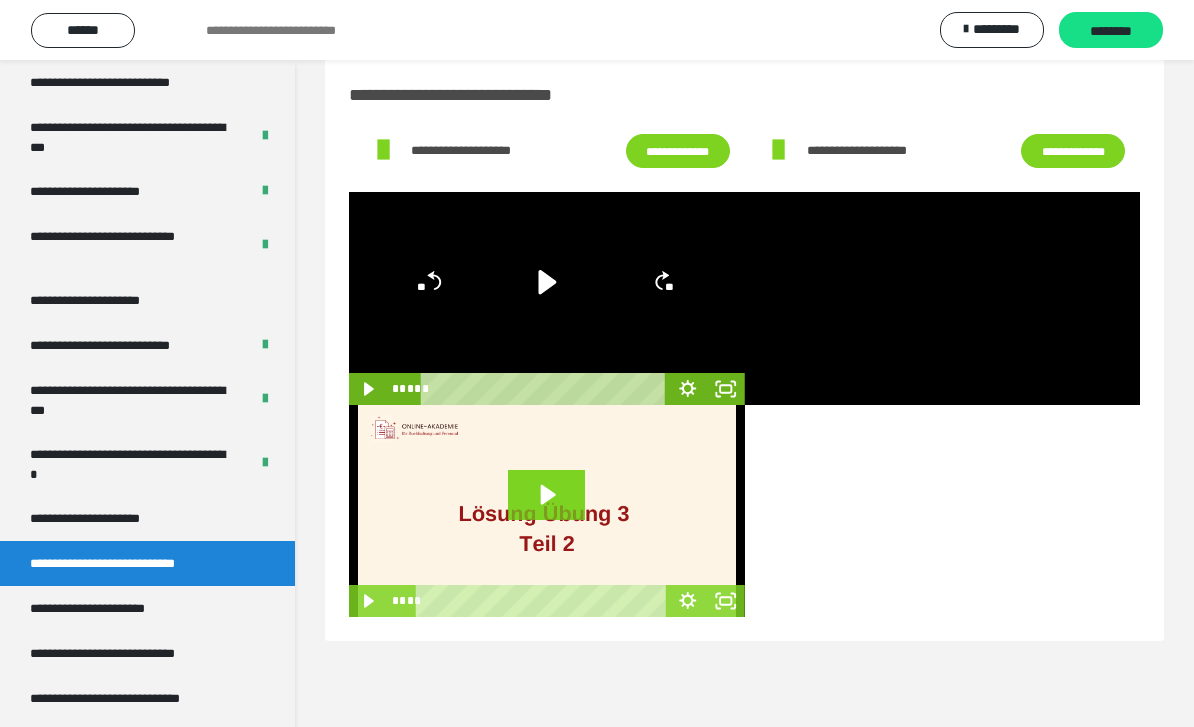click 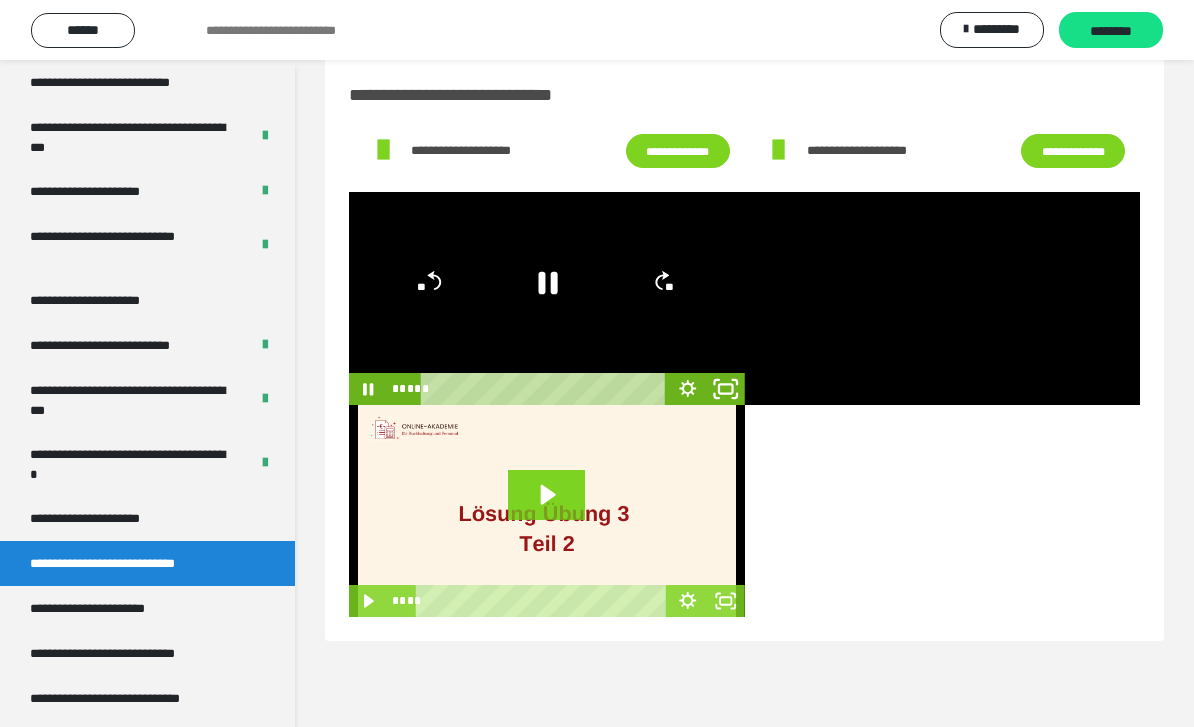 click 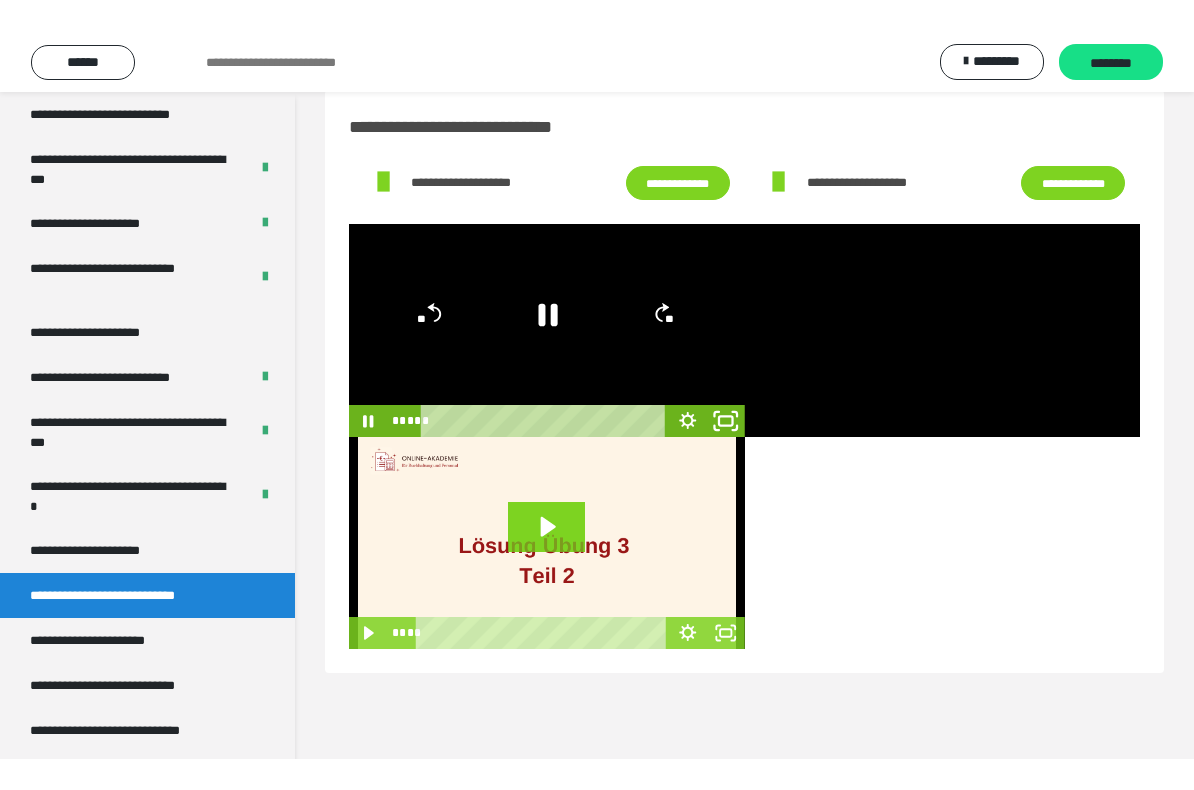 scroll, scrollTop: 0, scrollLeft: 0, axis: both 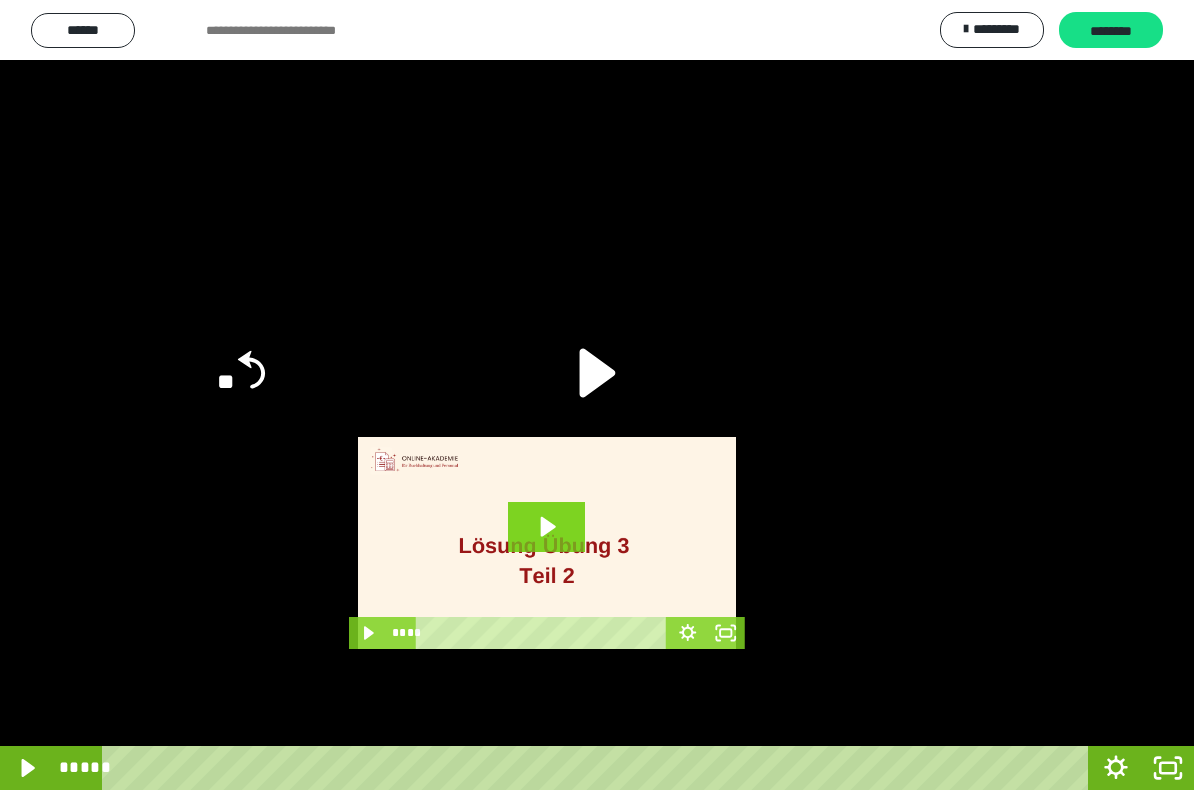 click 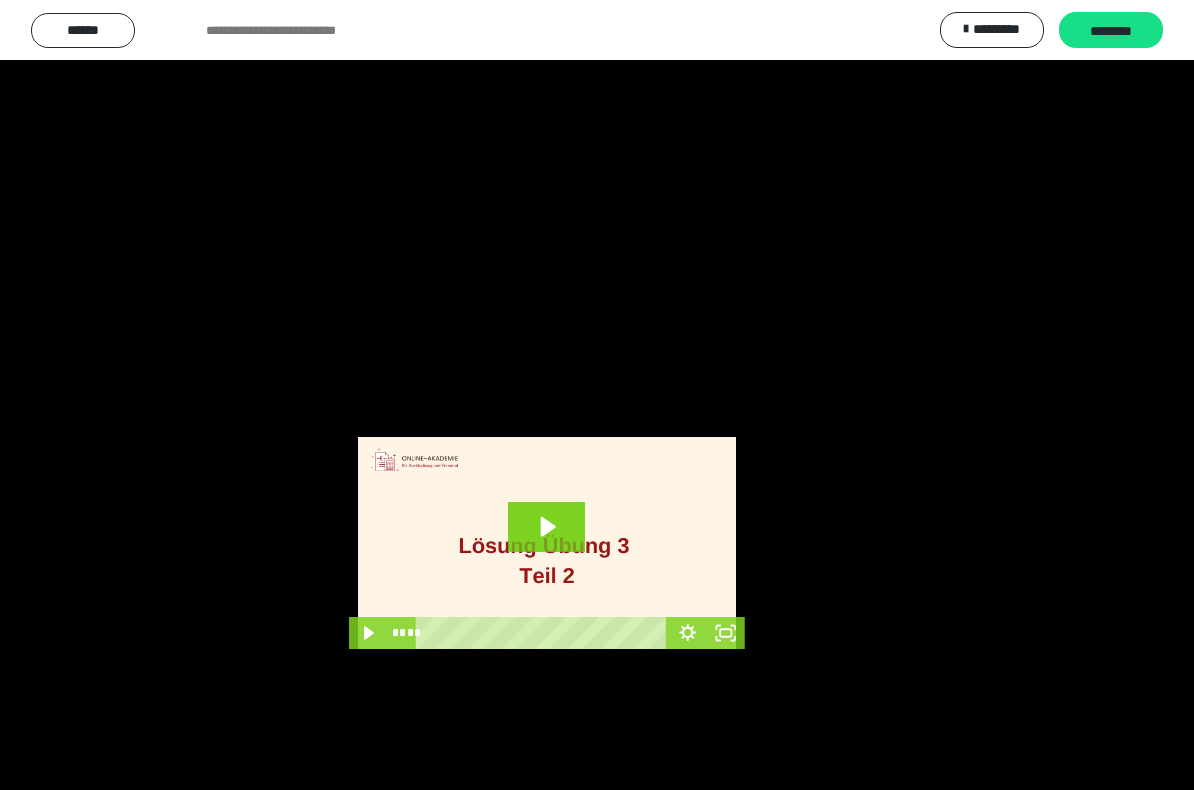 click at bounding box center [597, 395] 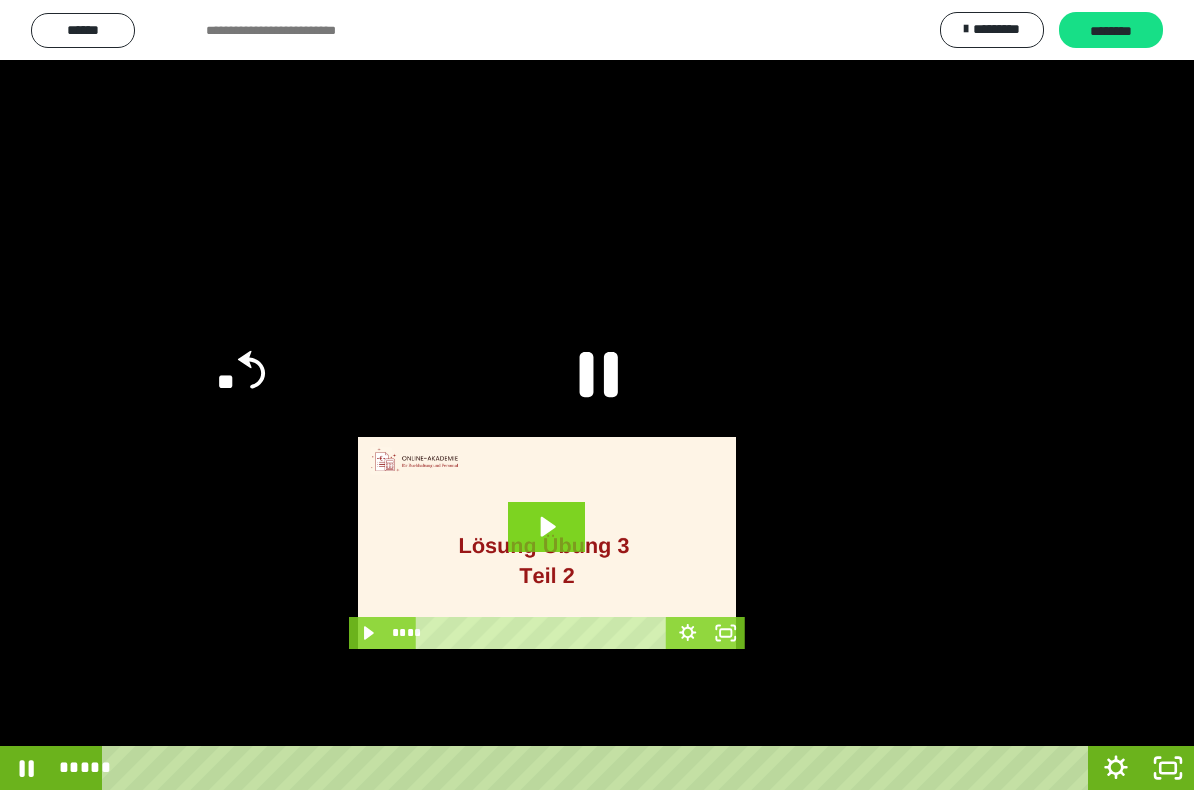 click 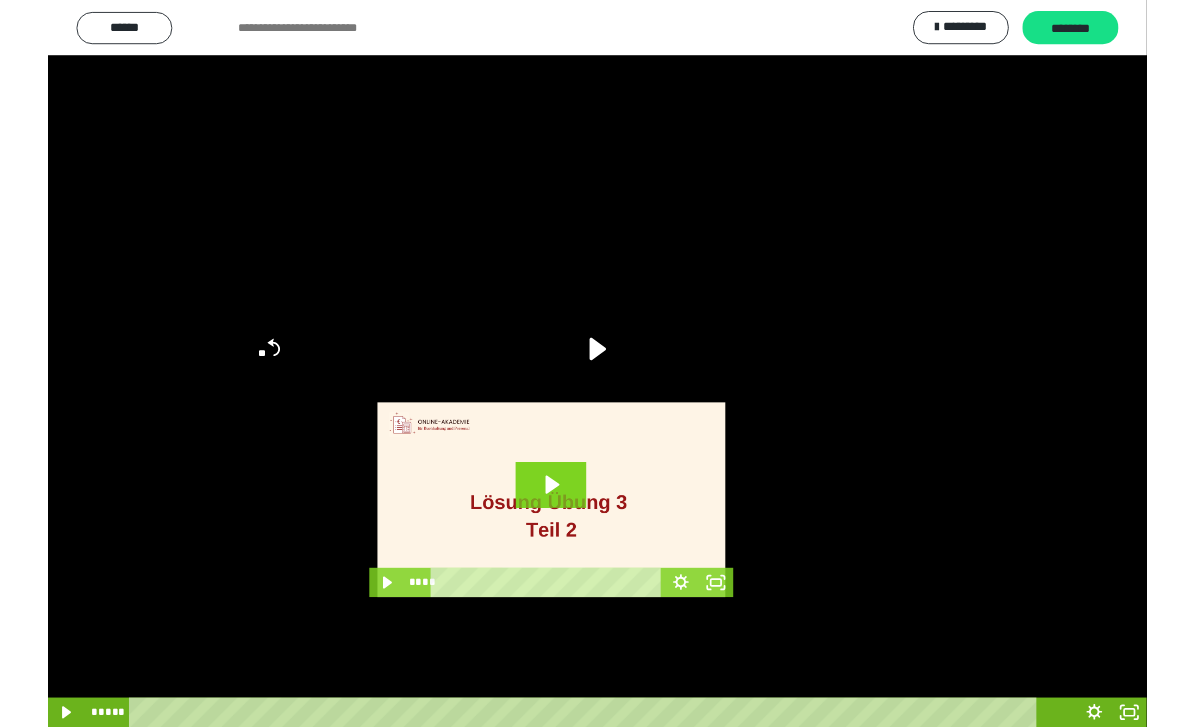 scroll, scrollTop: 32, scrollLeft: 0, axis: vertical 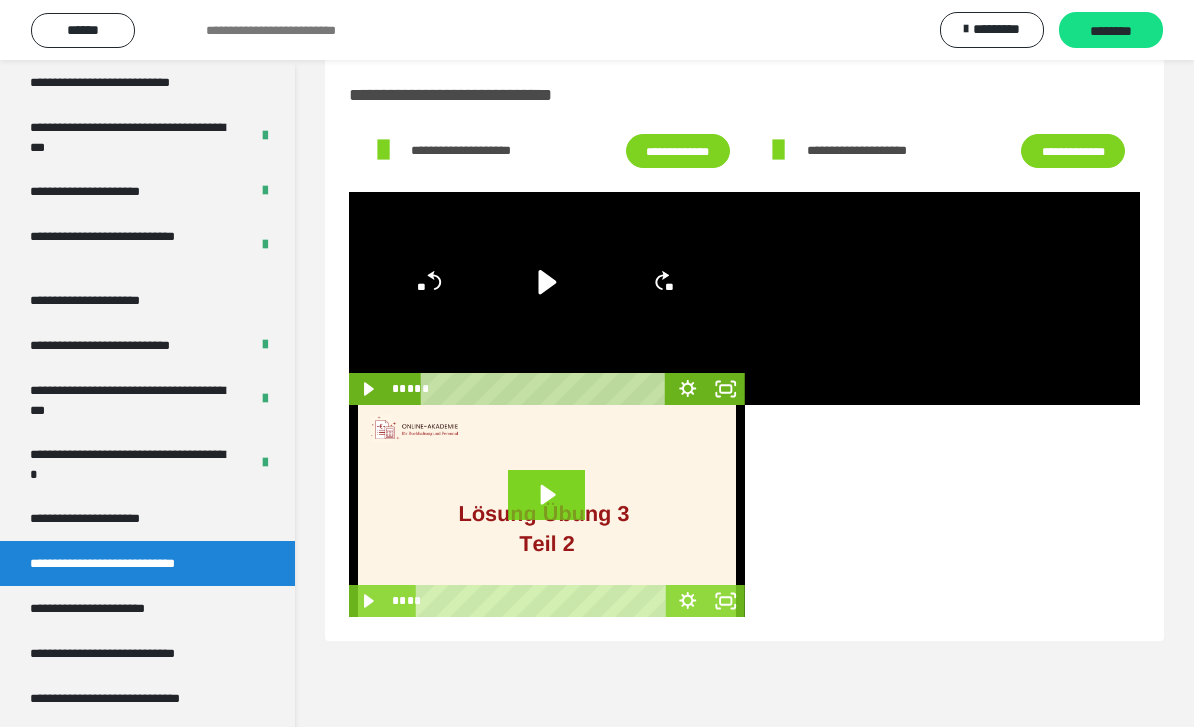 click at bounding box center (943, 298) 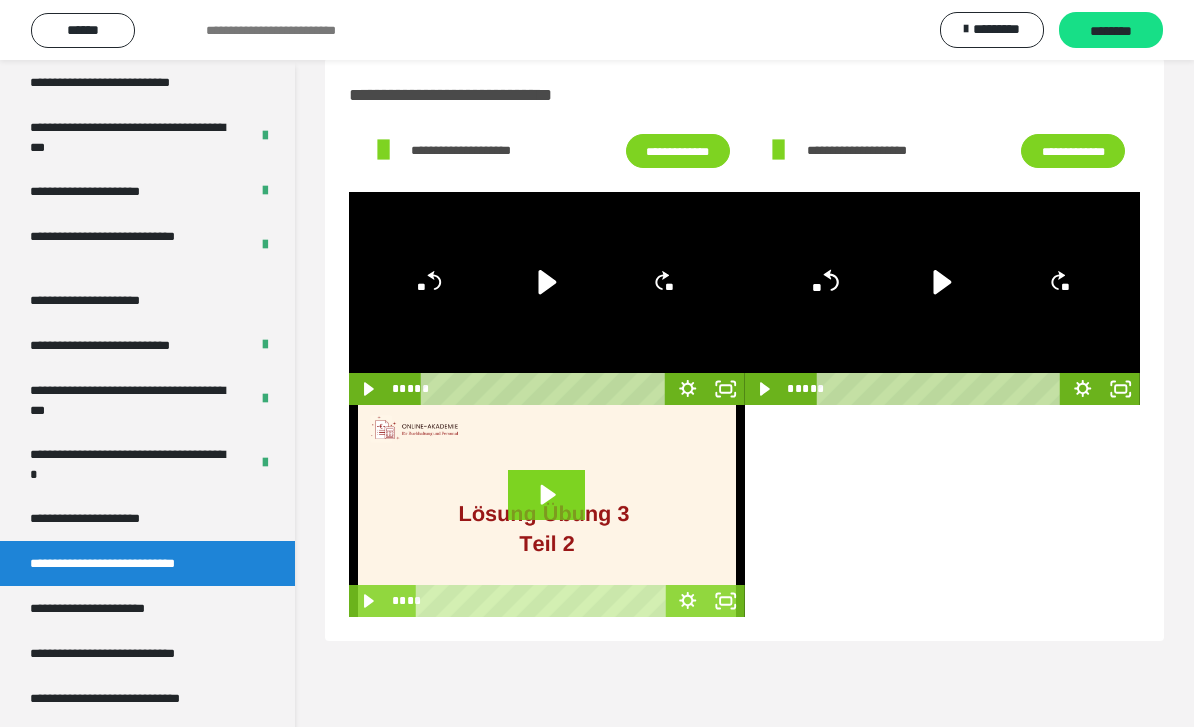 click 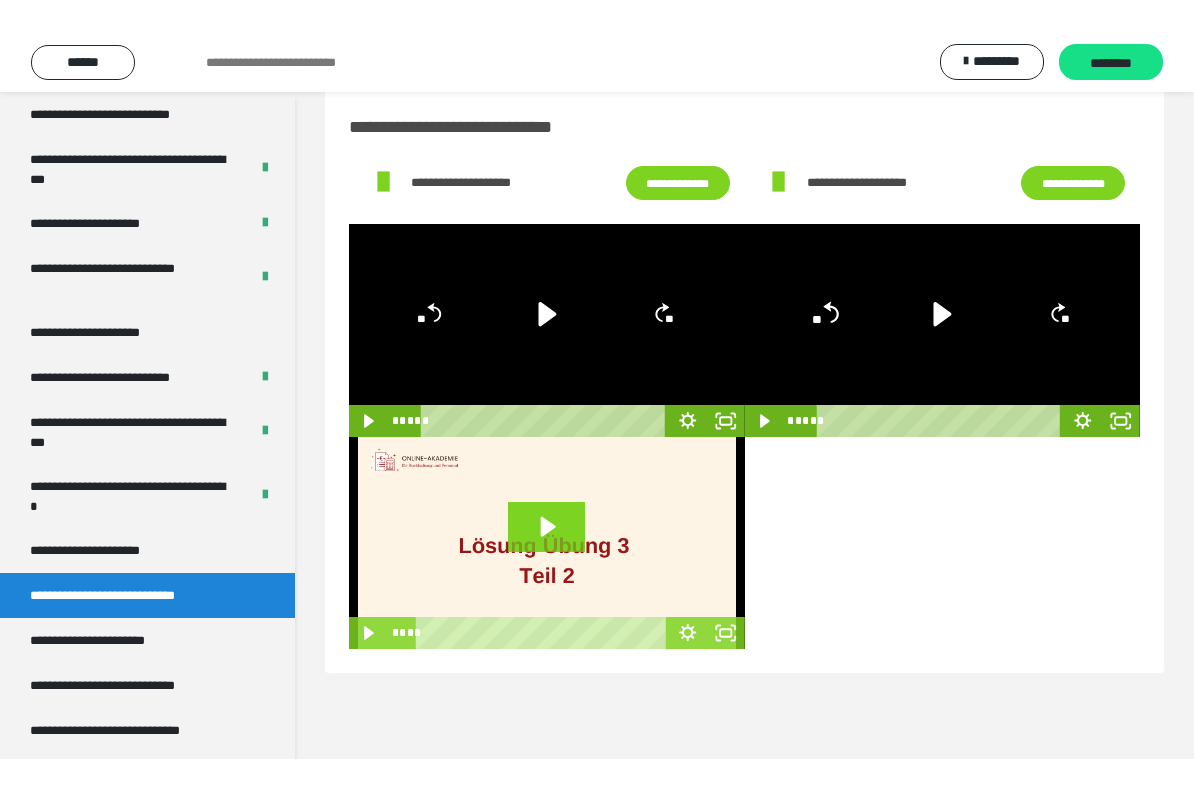 scroll, scrollTop: 0, scrollLeft: 0, axis: both 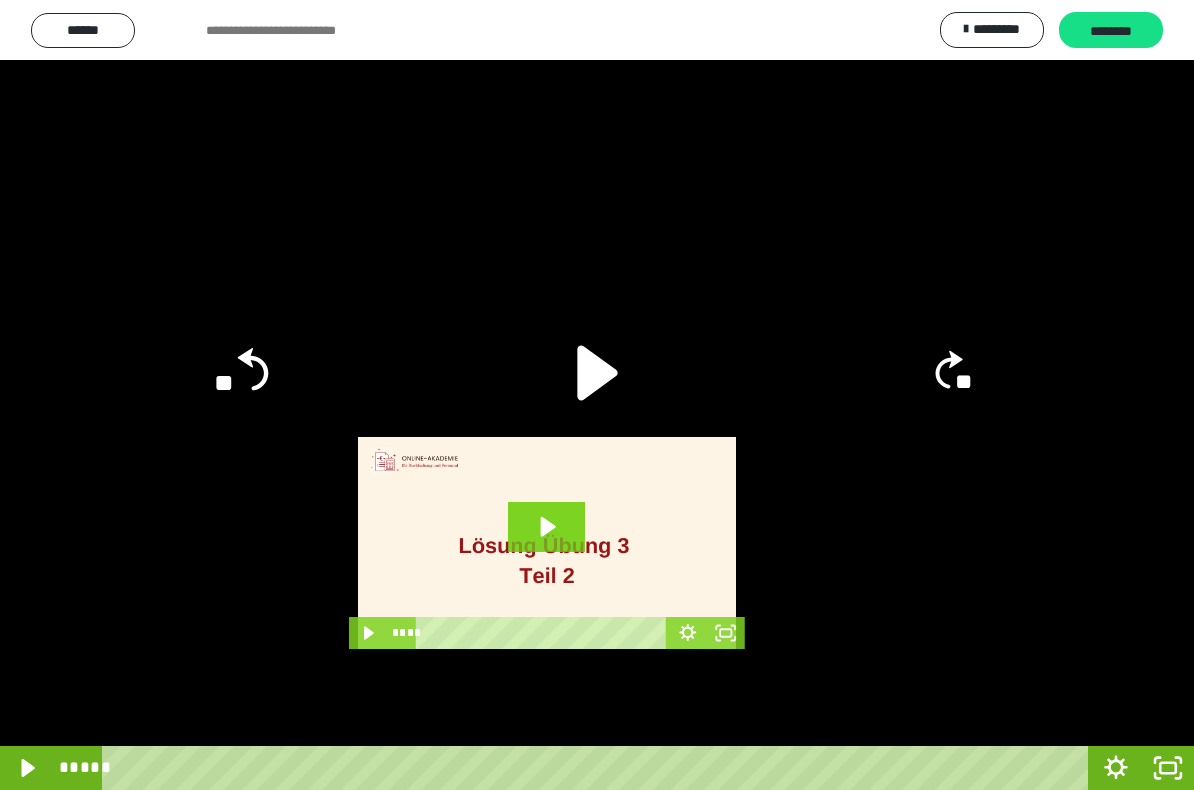 click 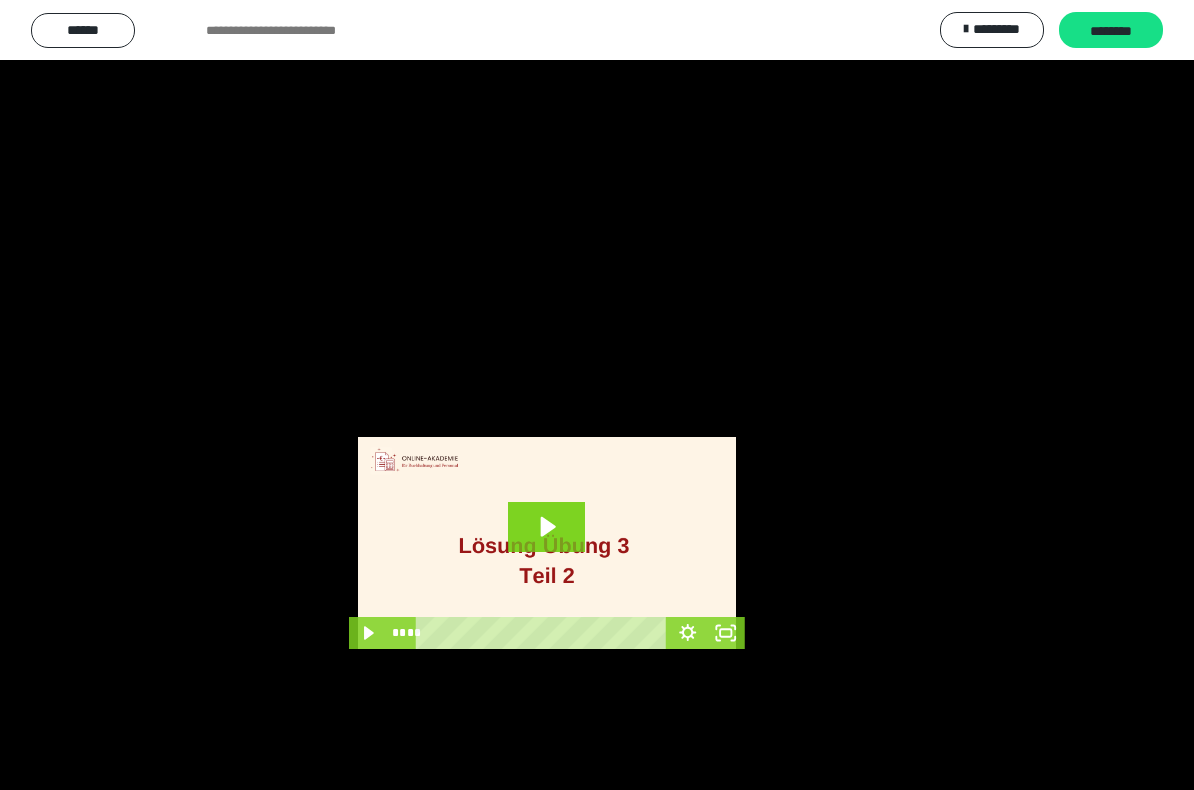 click at bounding box center (597, 395) 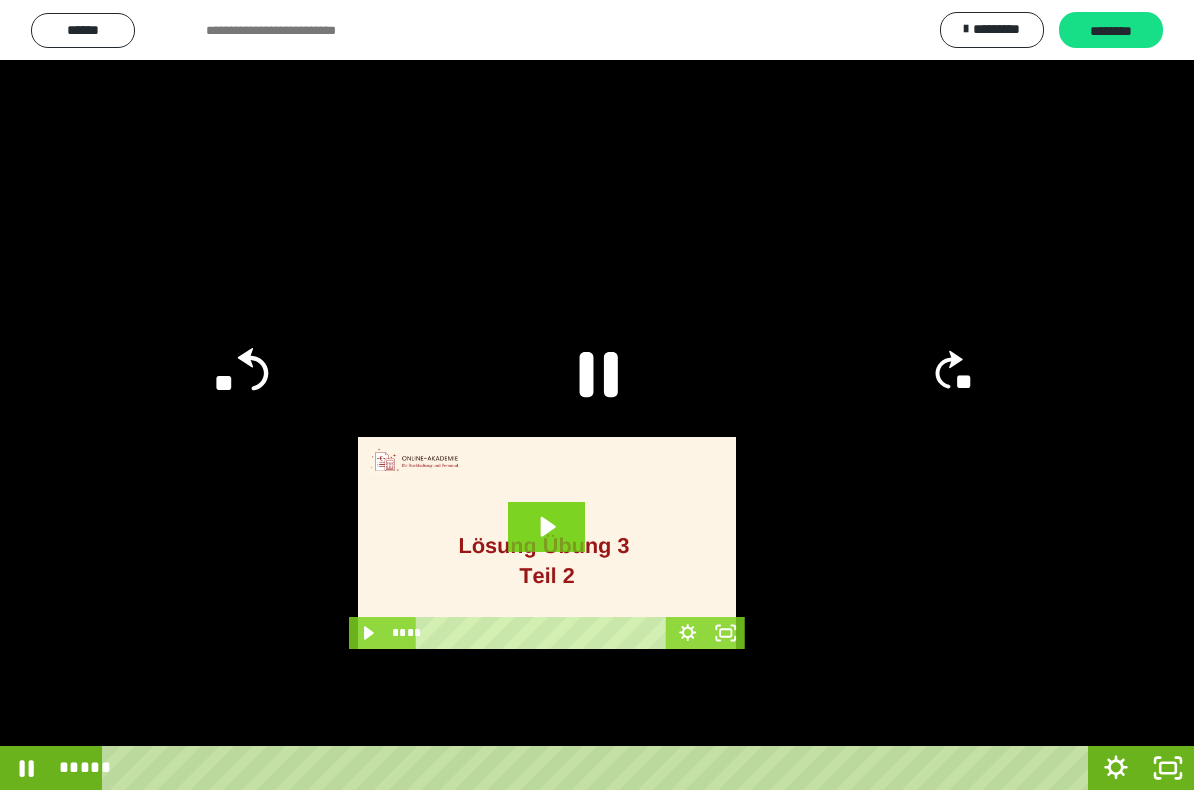 click 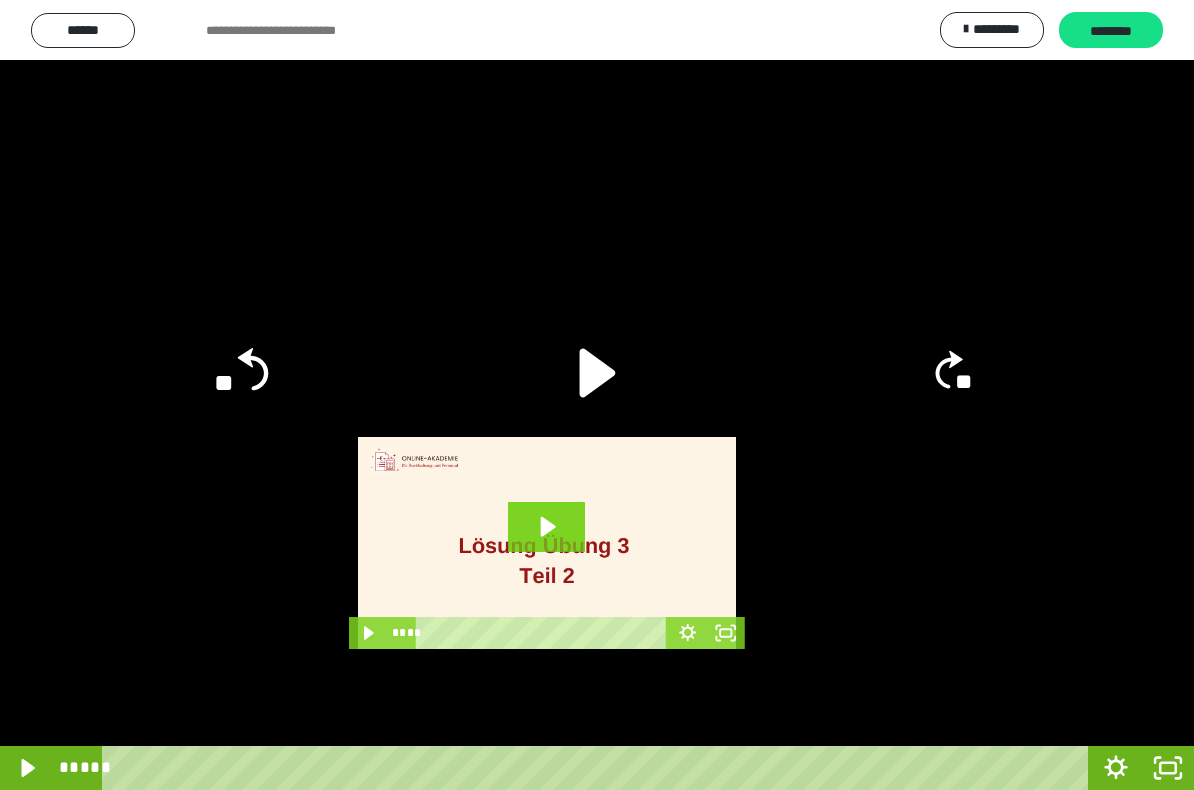 click 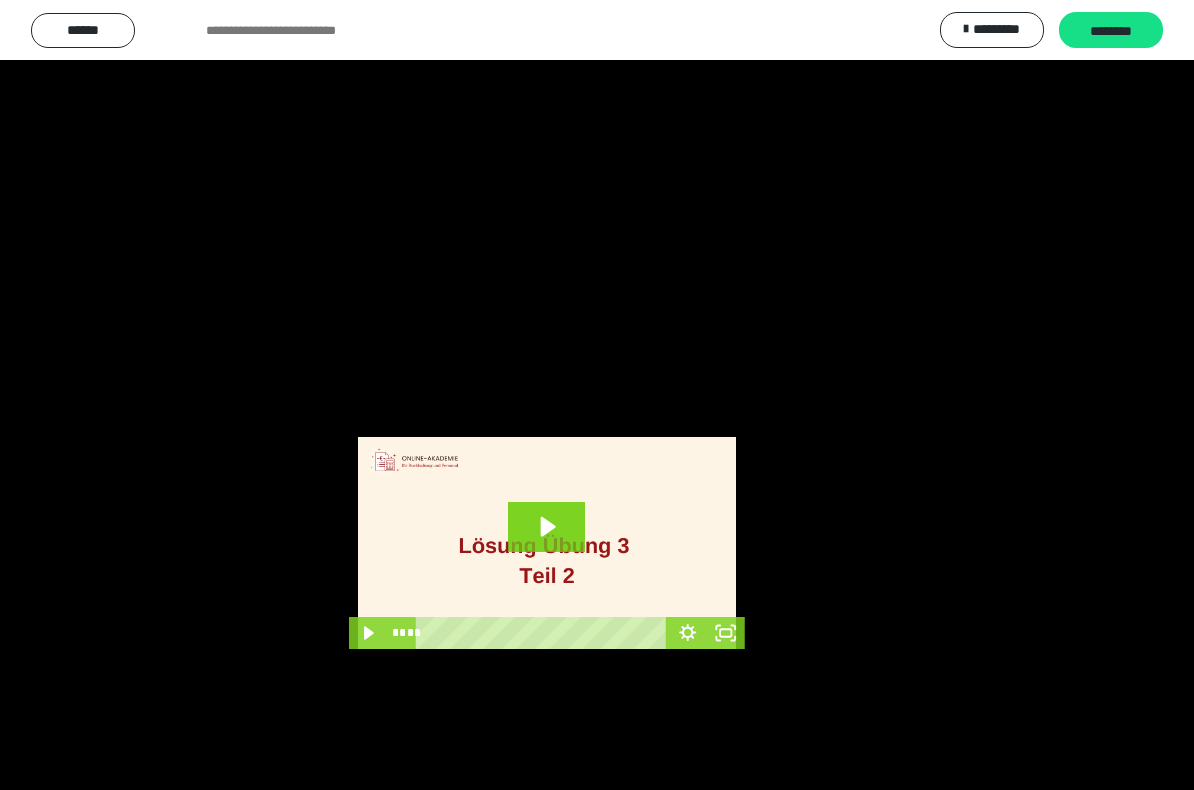 click at bounding box center [597, 395] 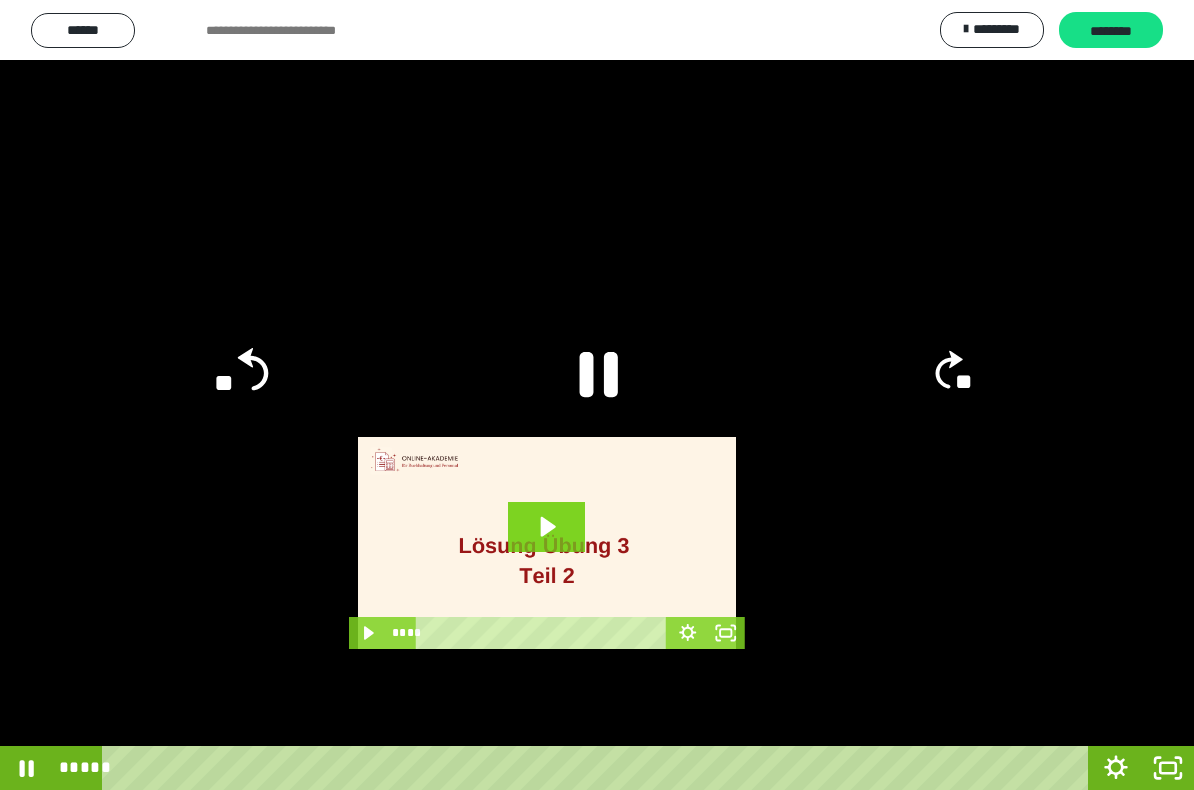 click 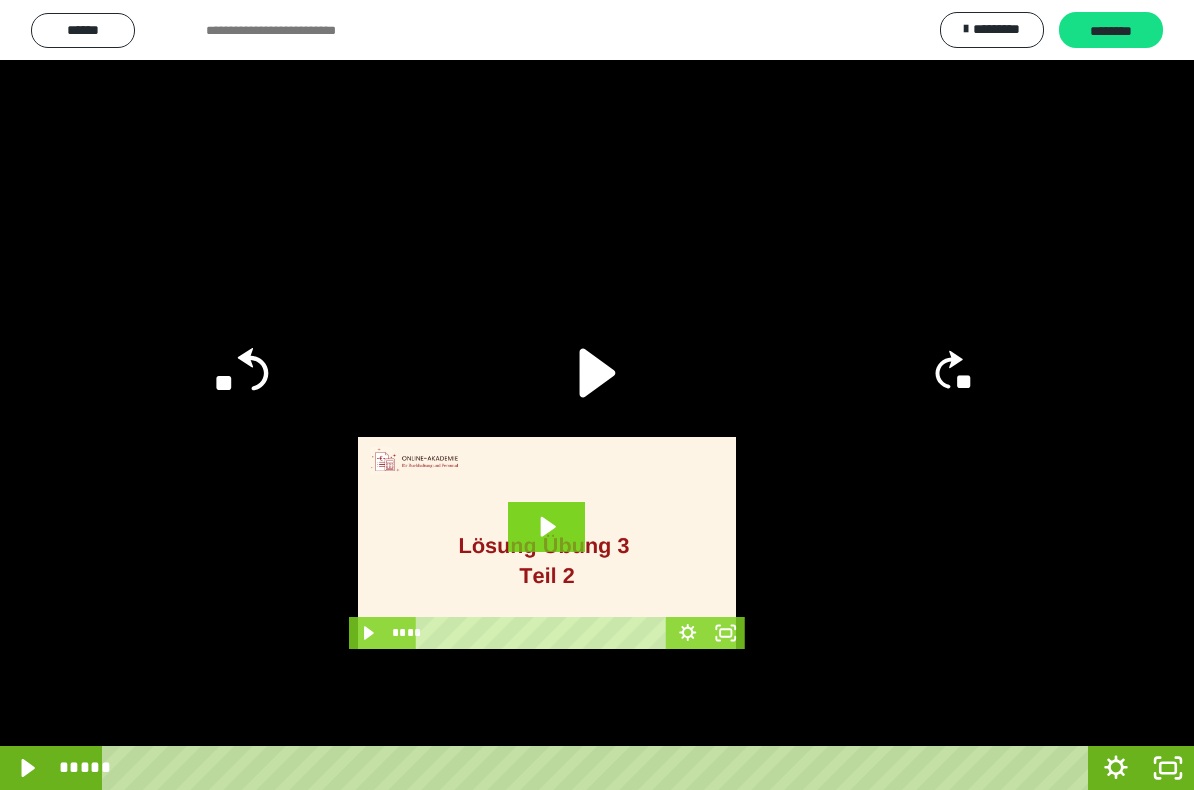 click 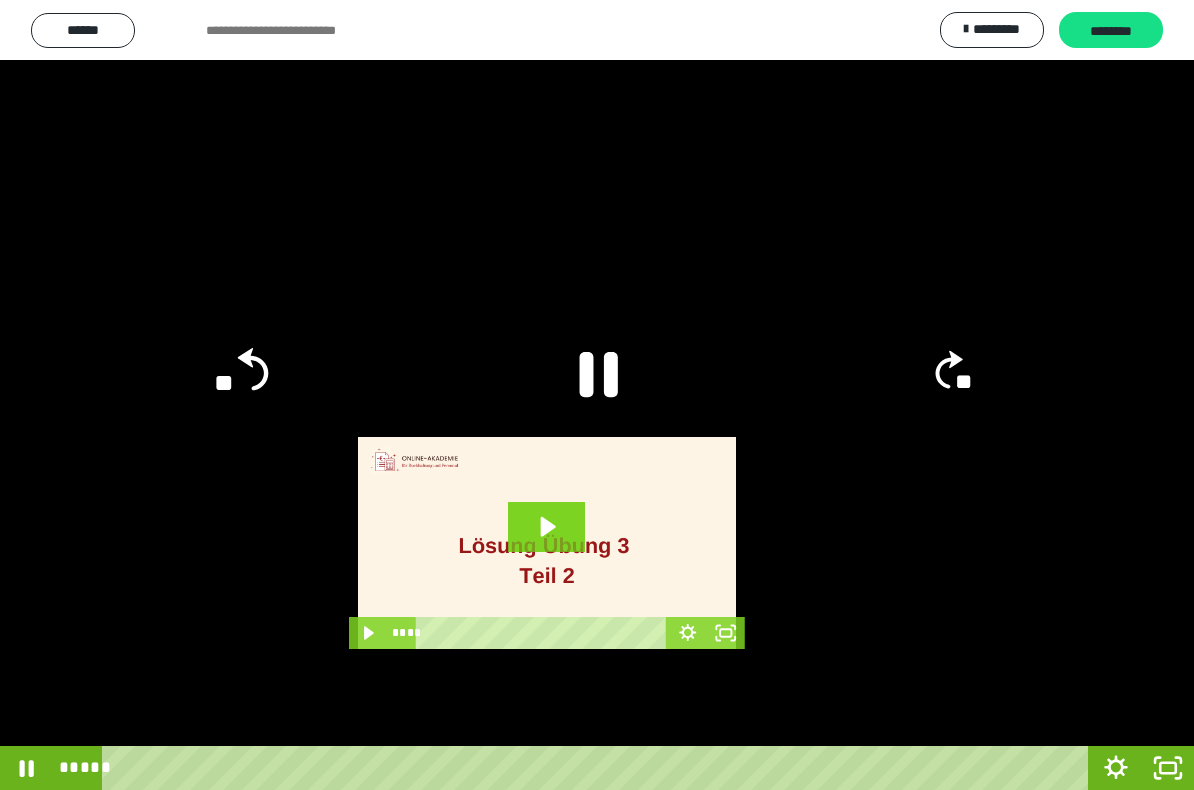 click 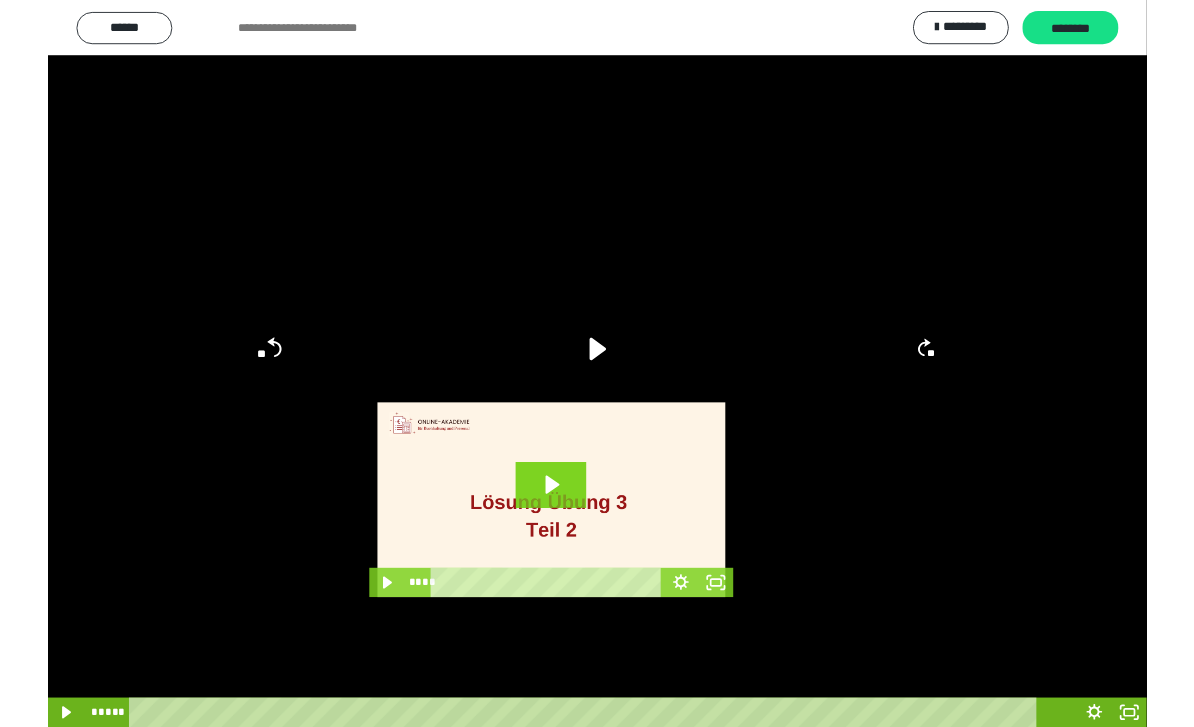 scroll, scrollTop: 32, scrollLeft: 0, axis: vertical 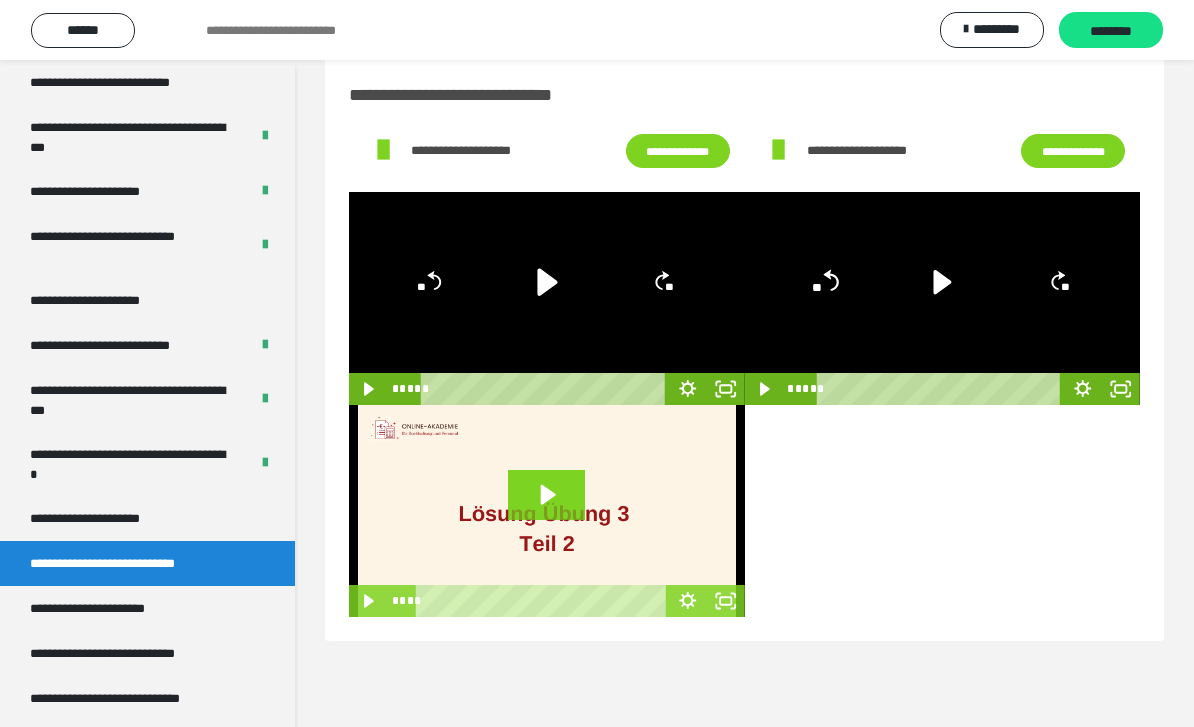 click 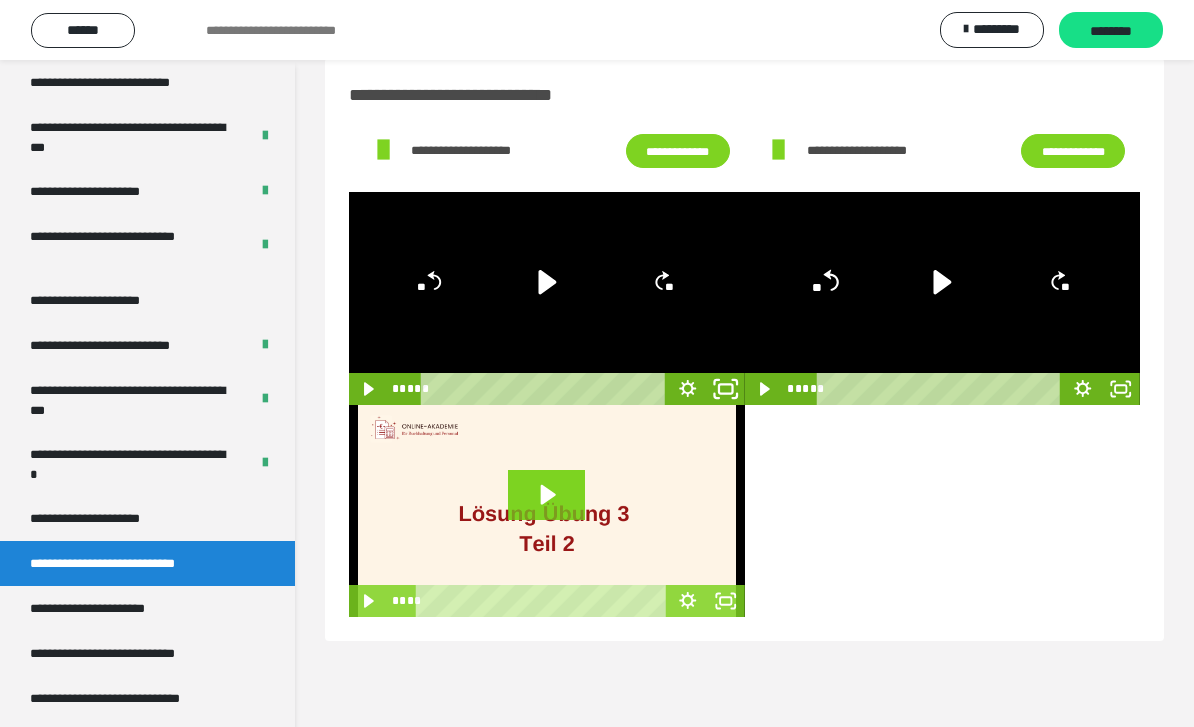 click 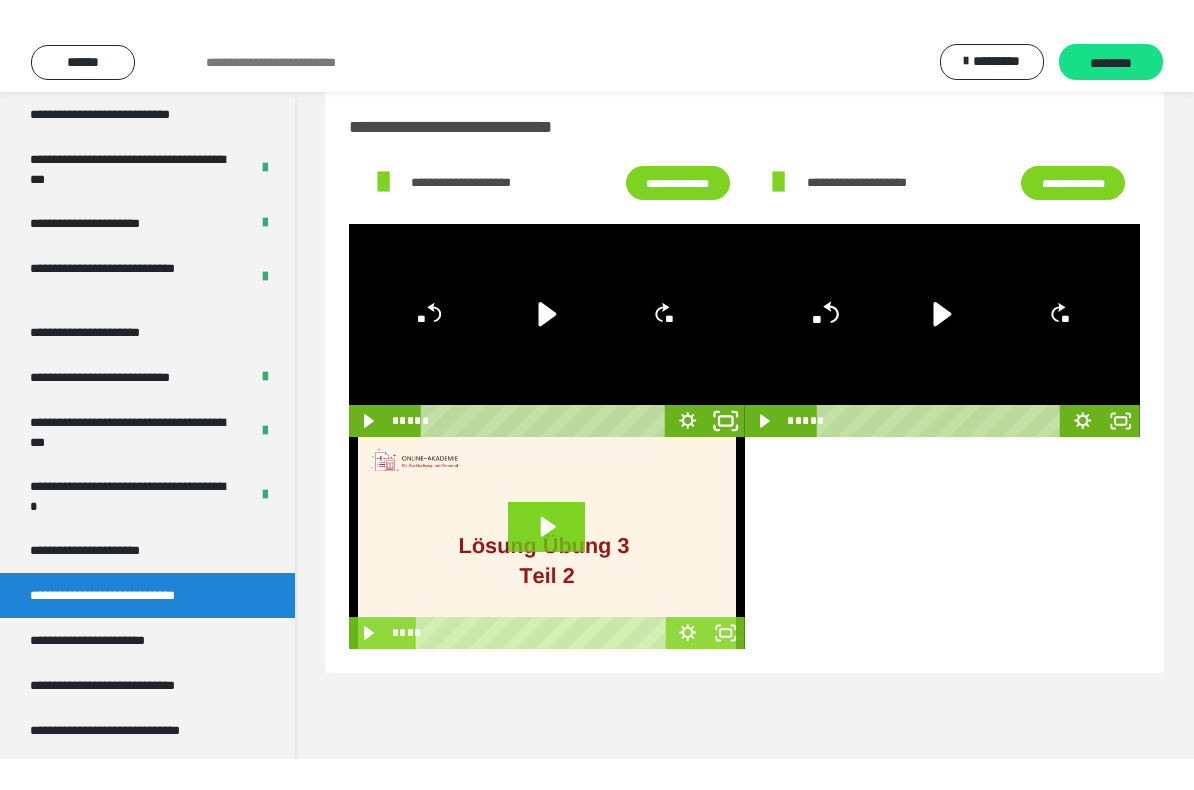 scroll, scrollTop: 0, scrollLeft: 0, axis: both 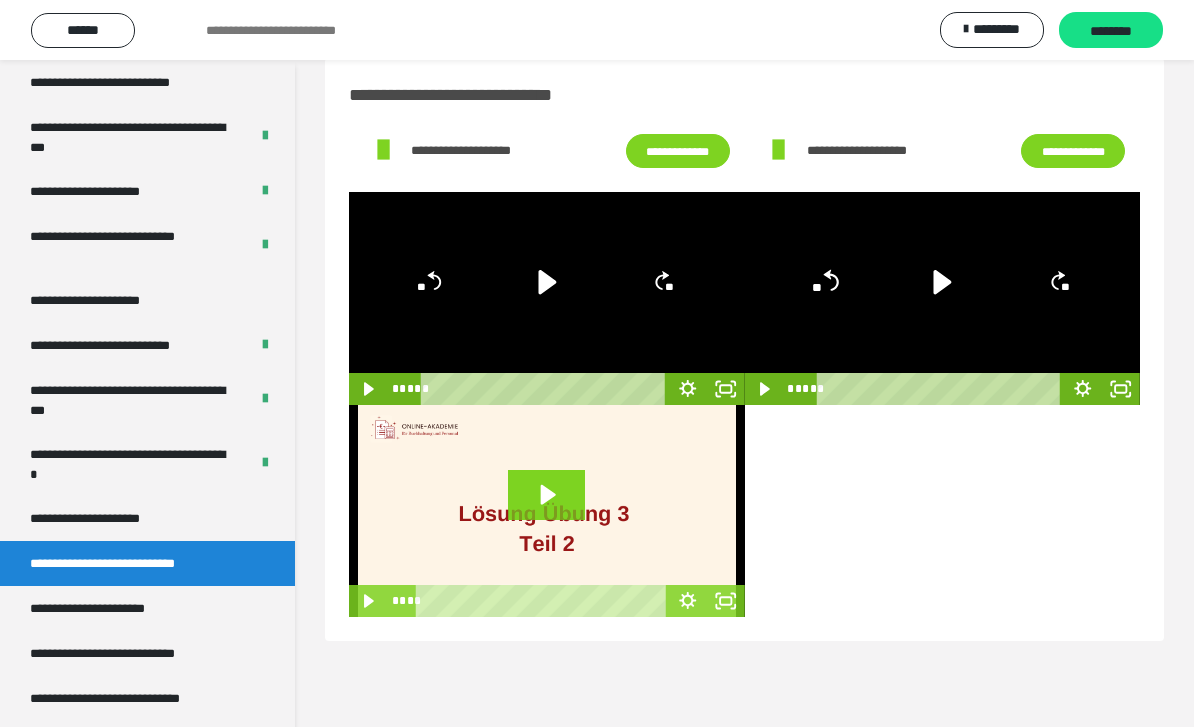 click 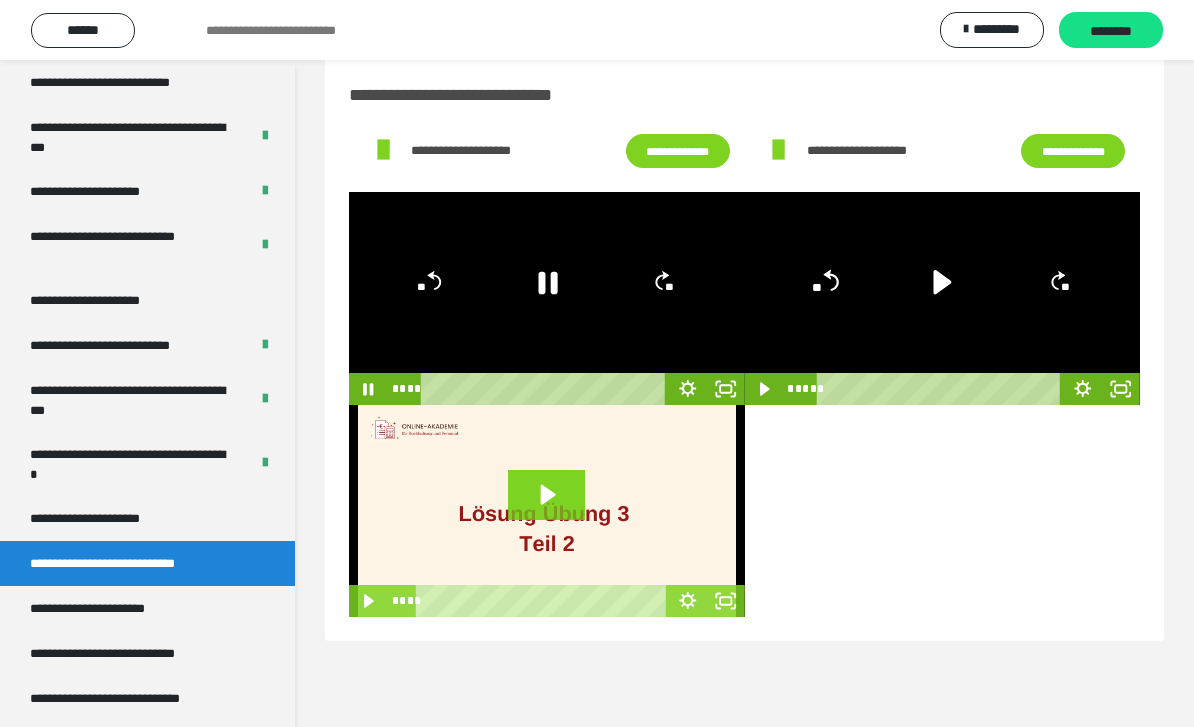 click at bounding box center (547, 298) 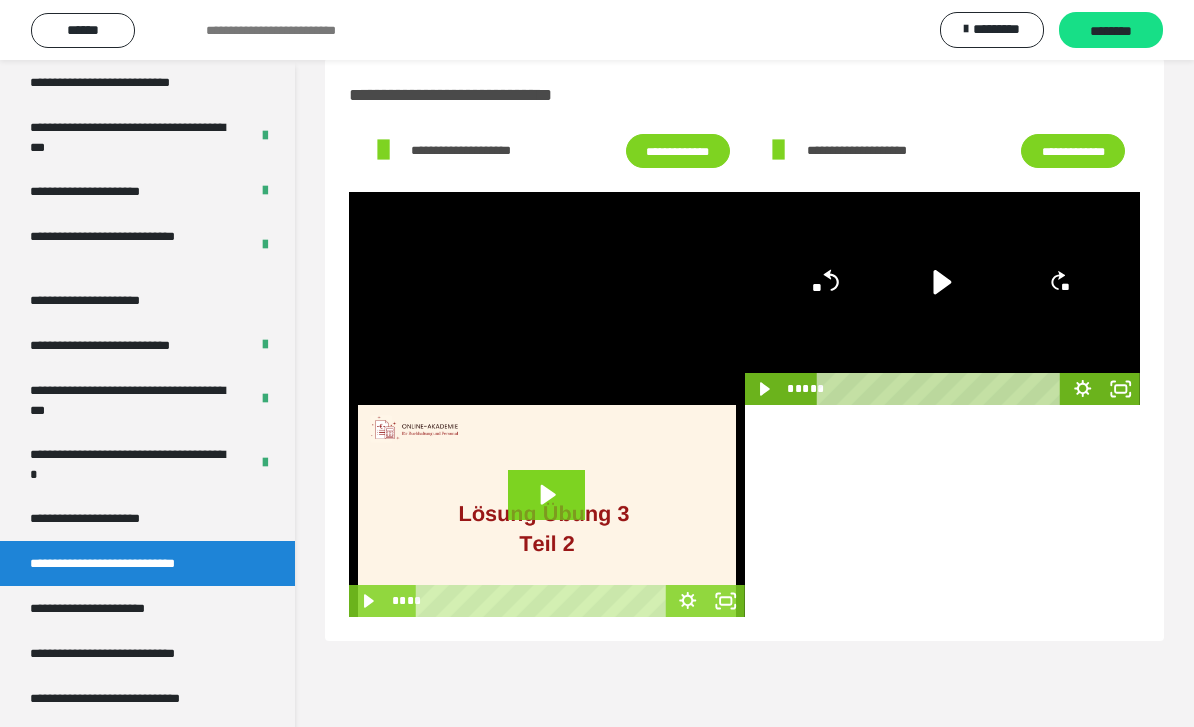 click at bounding box center [547, 298] 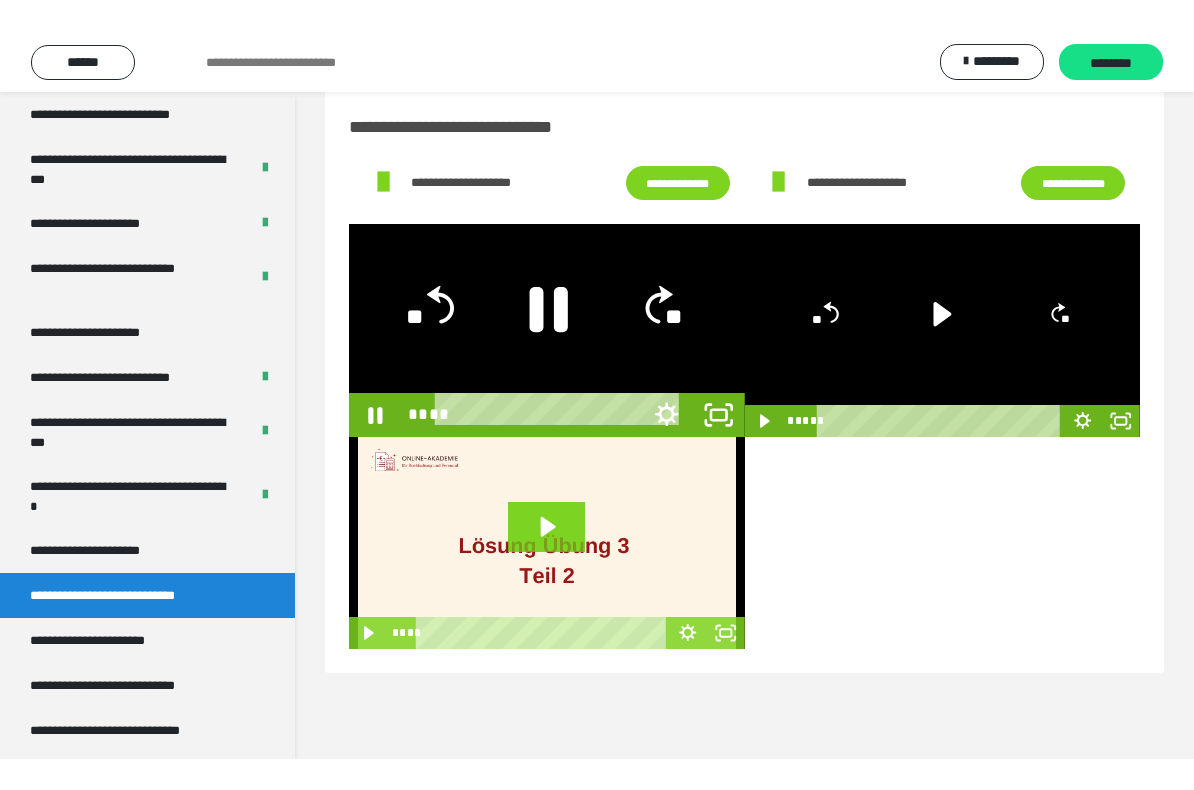 scroll, scrollTop: 0, scrollLeft: 0, axis: both 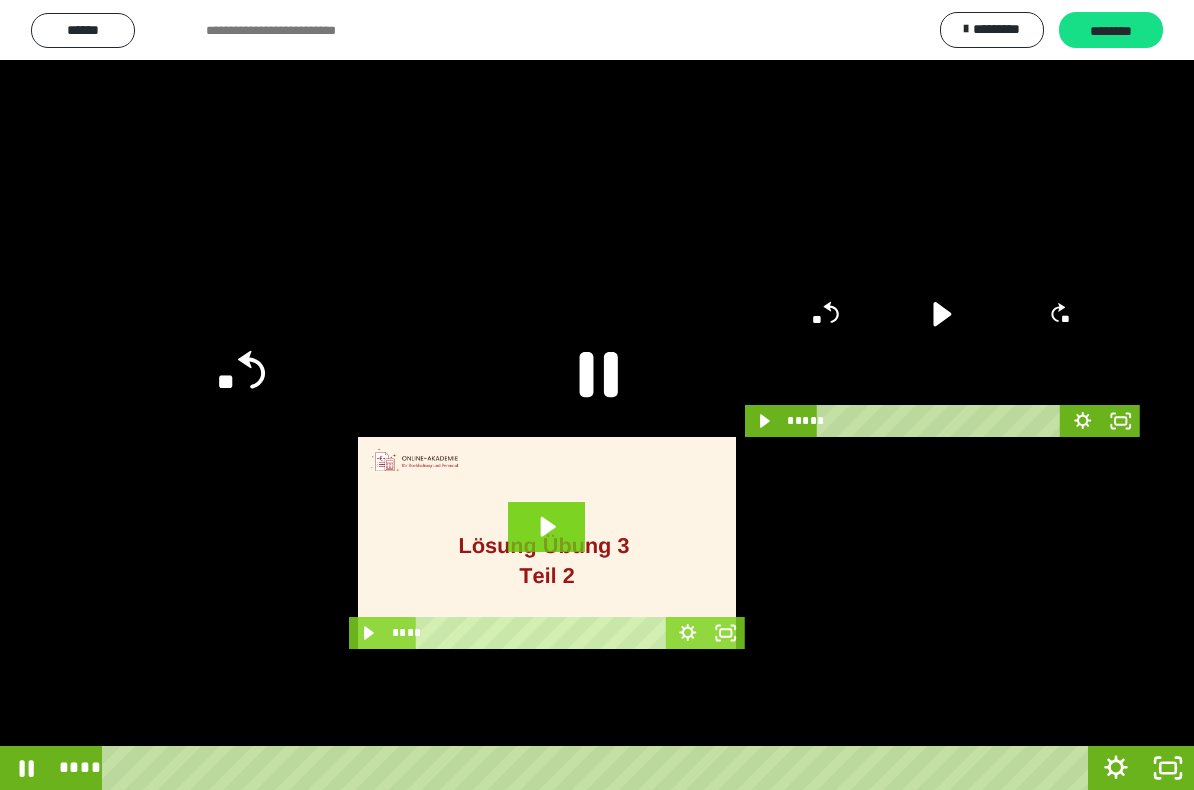 click 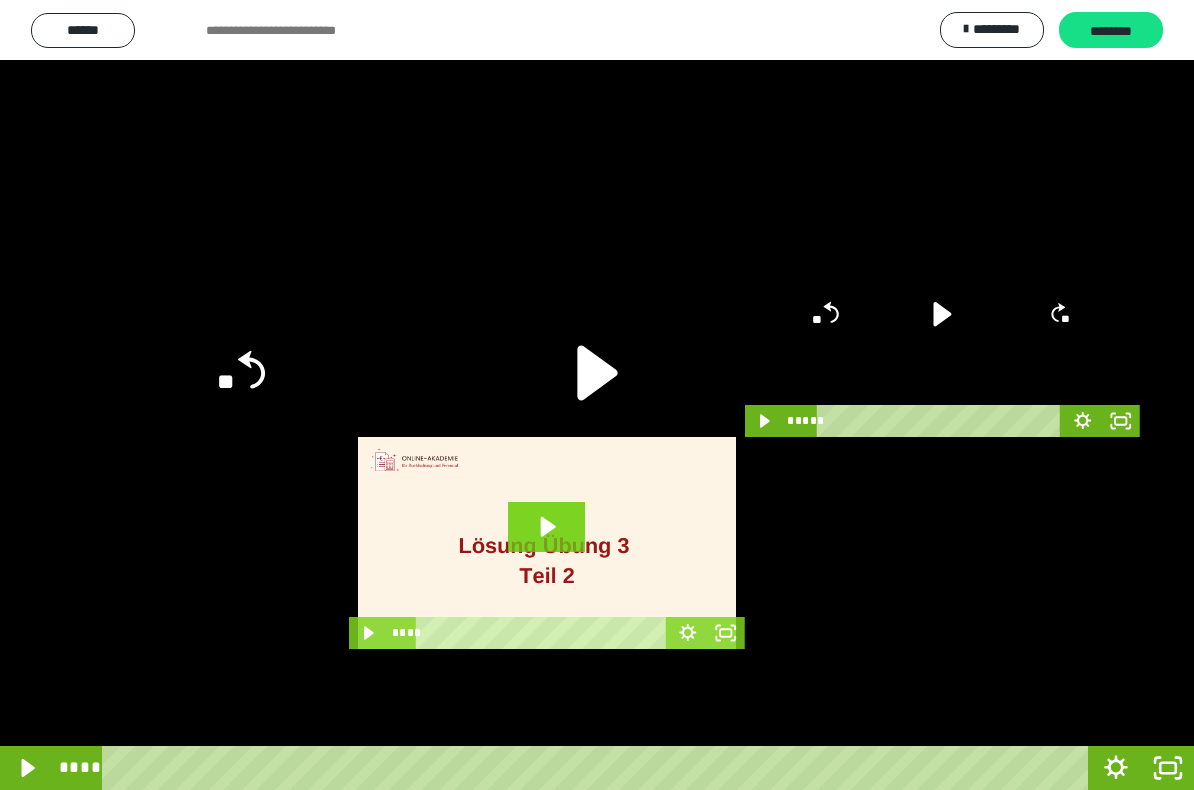 click 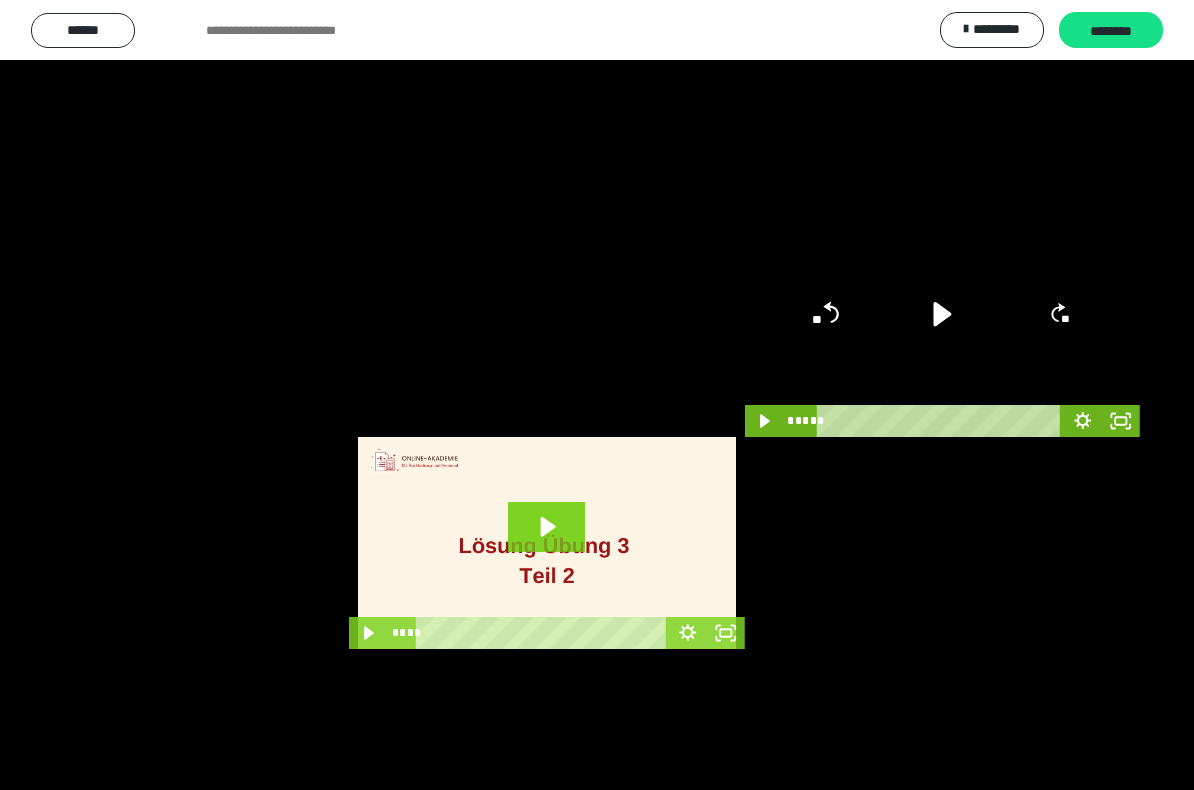 click at bounding box center [597, 395] 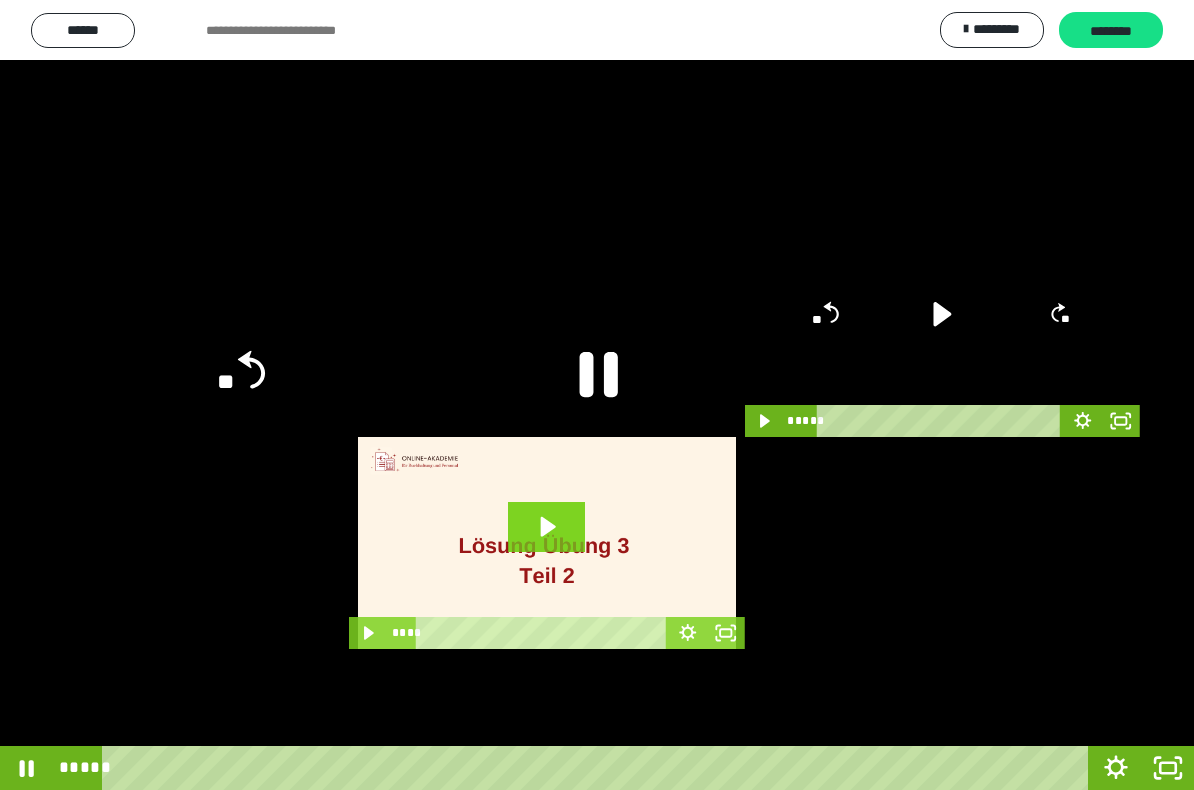 click 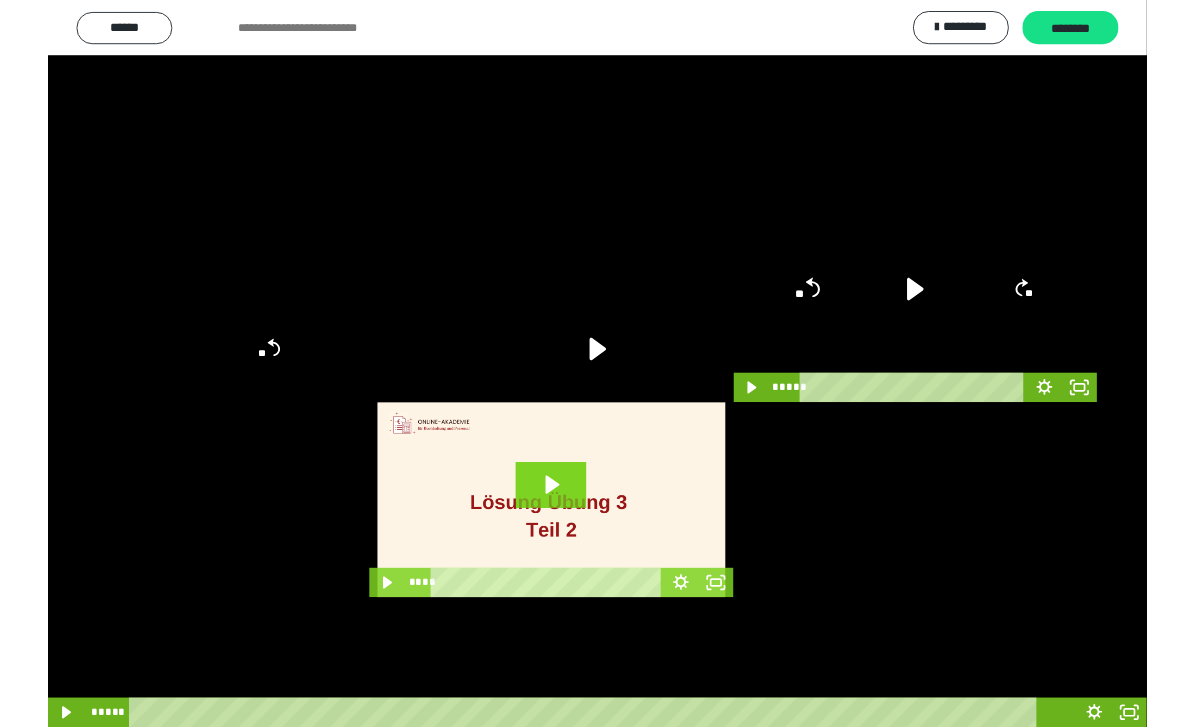 scroll, scrollTop: 32, scrollLeft: 0, axis: vertical 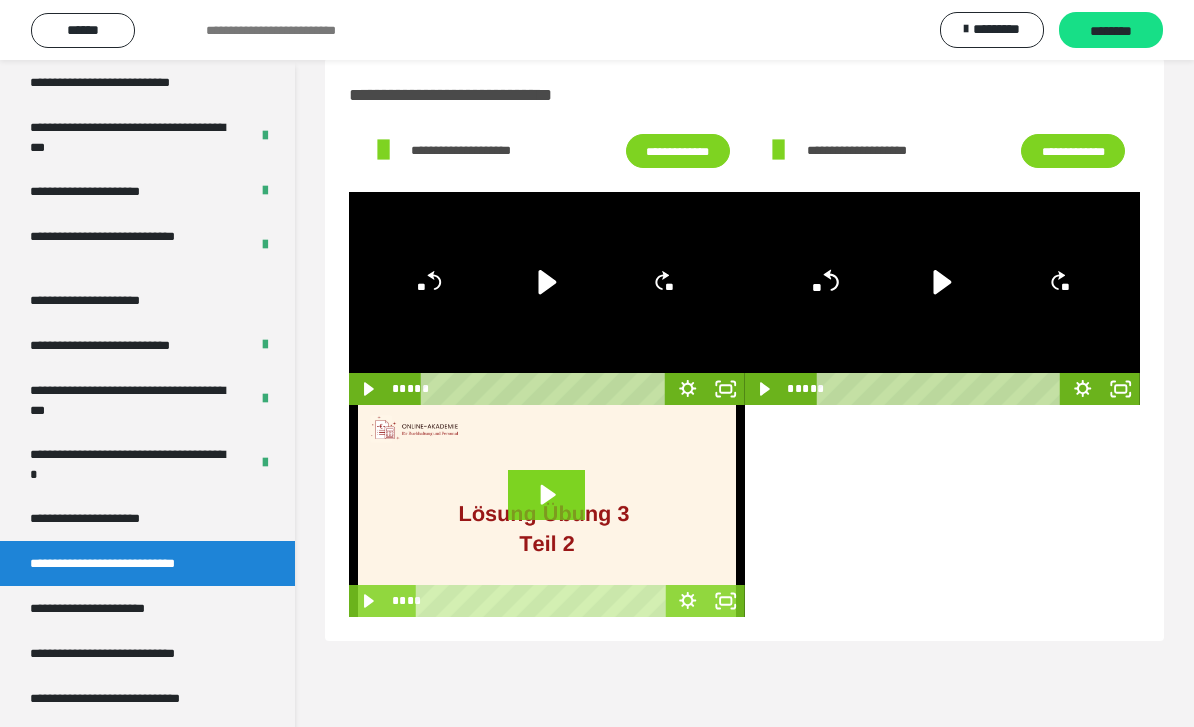 click 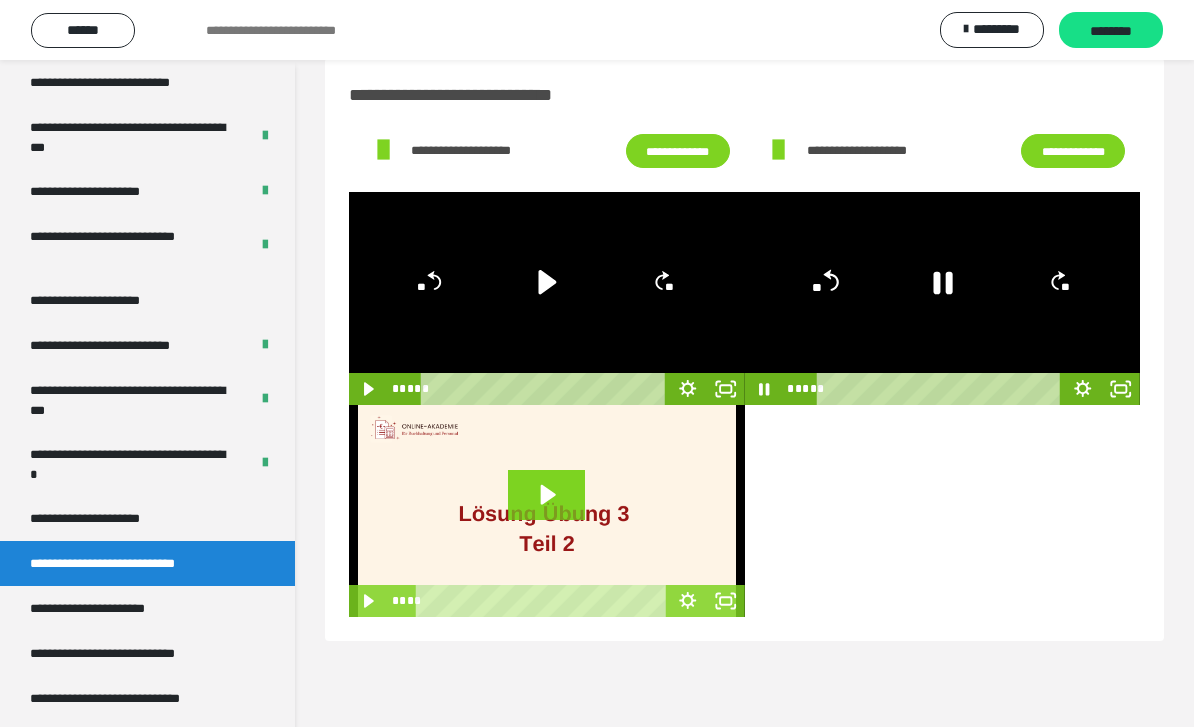 click 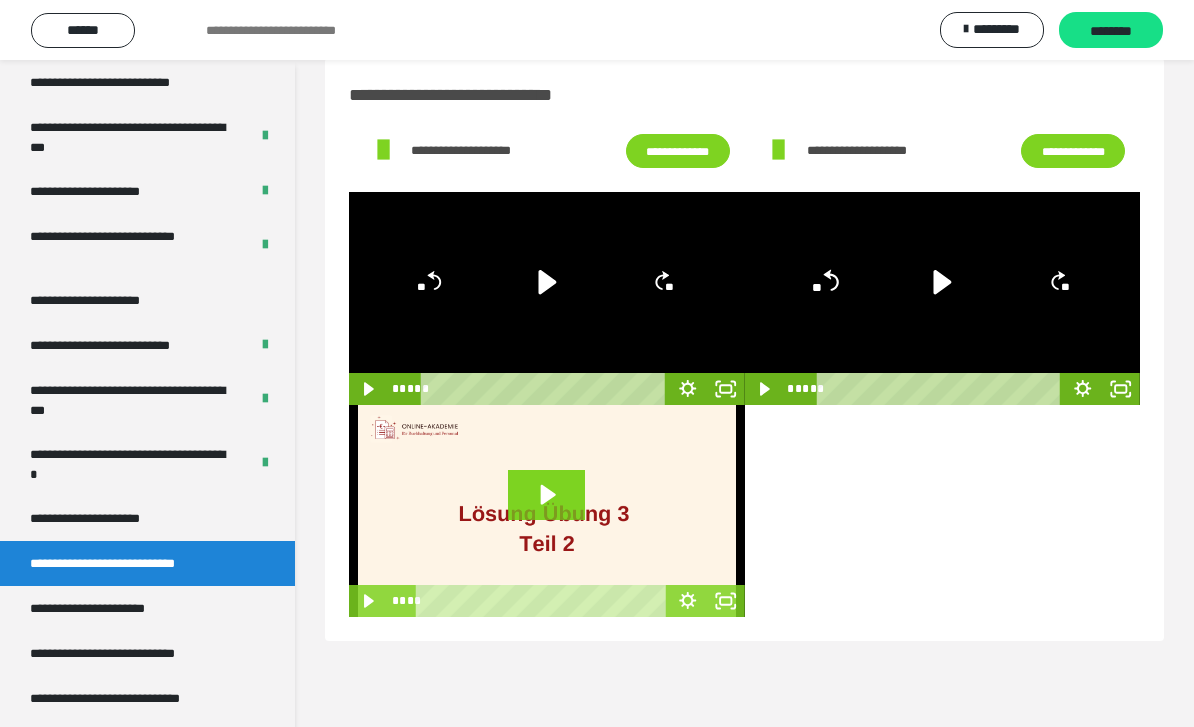click 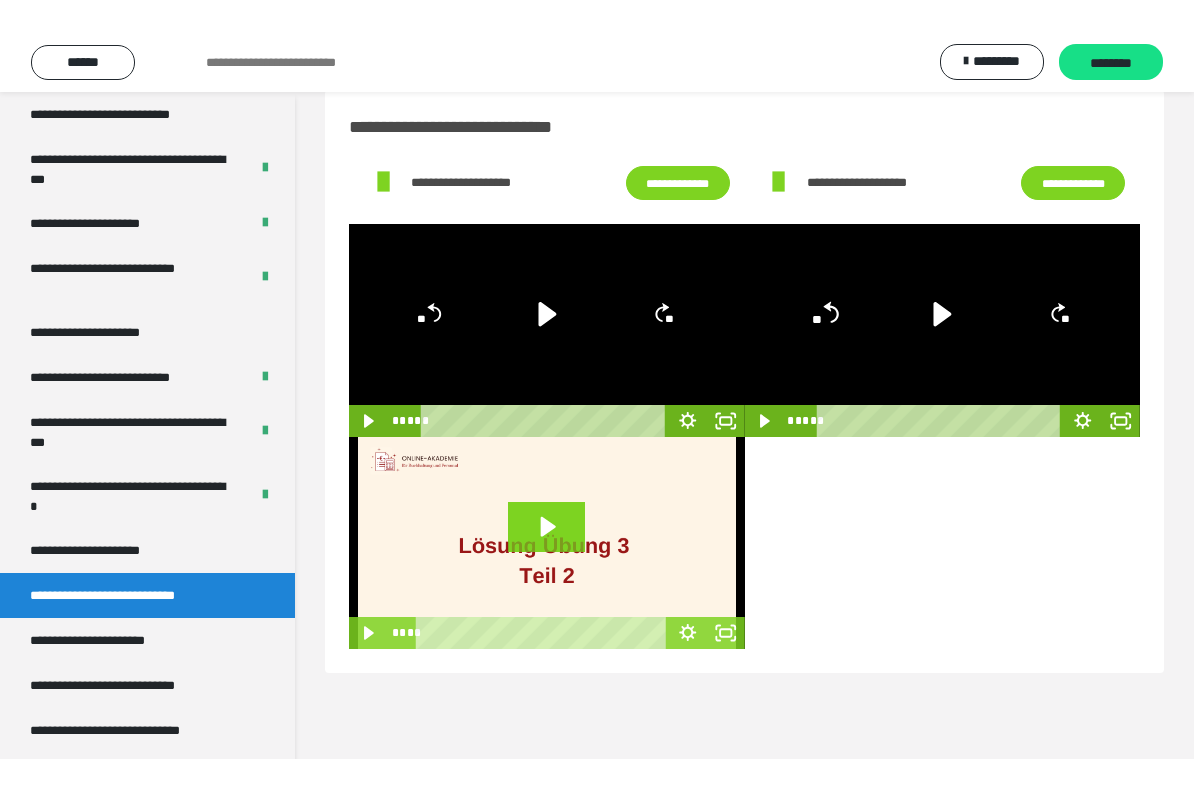 scroll, scrollTop: 0, scrollLeft: 0, axis: both 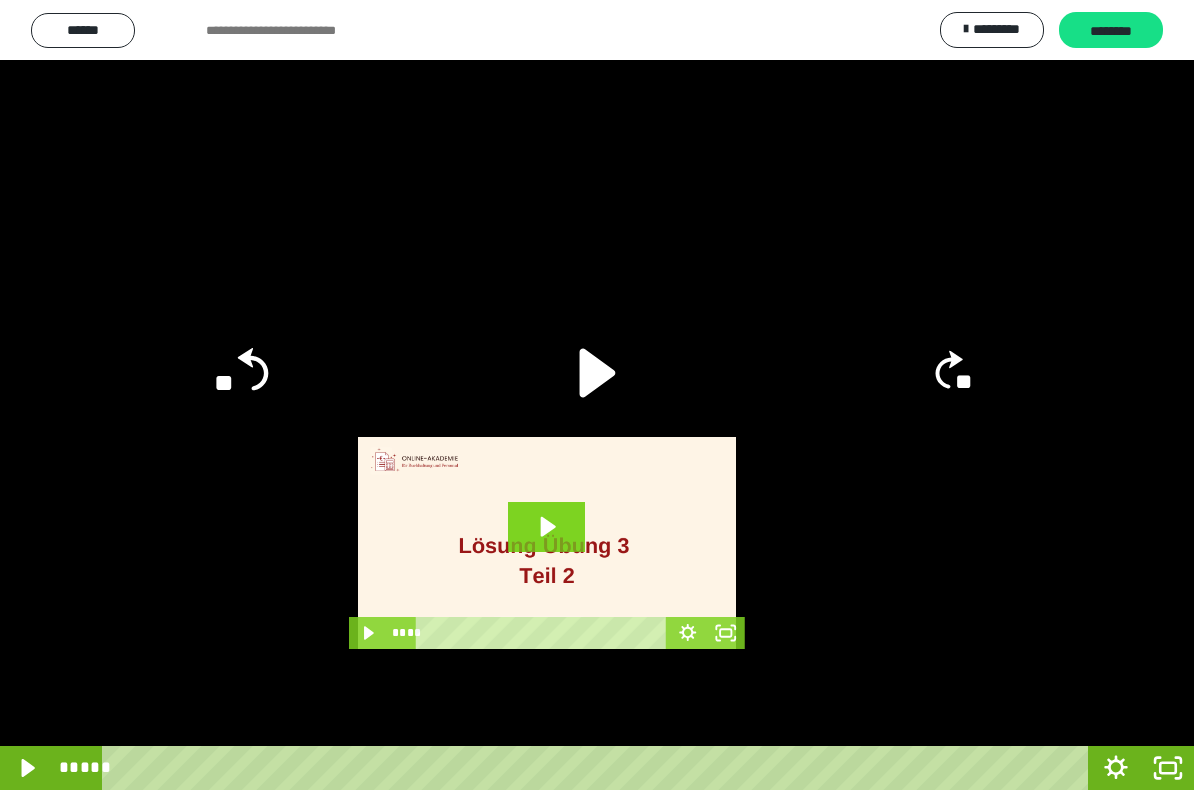 click 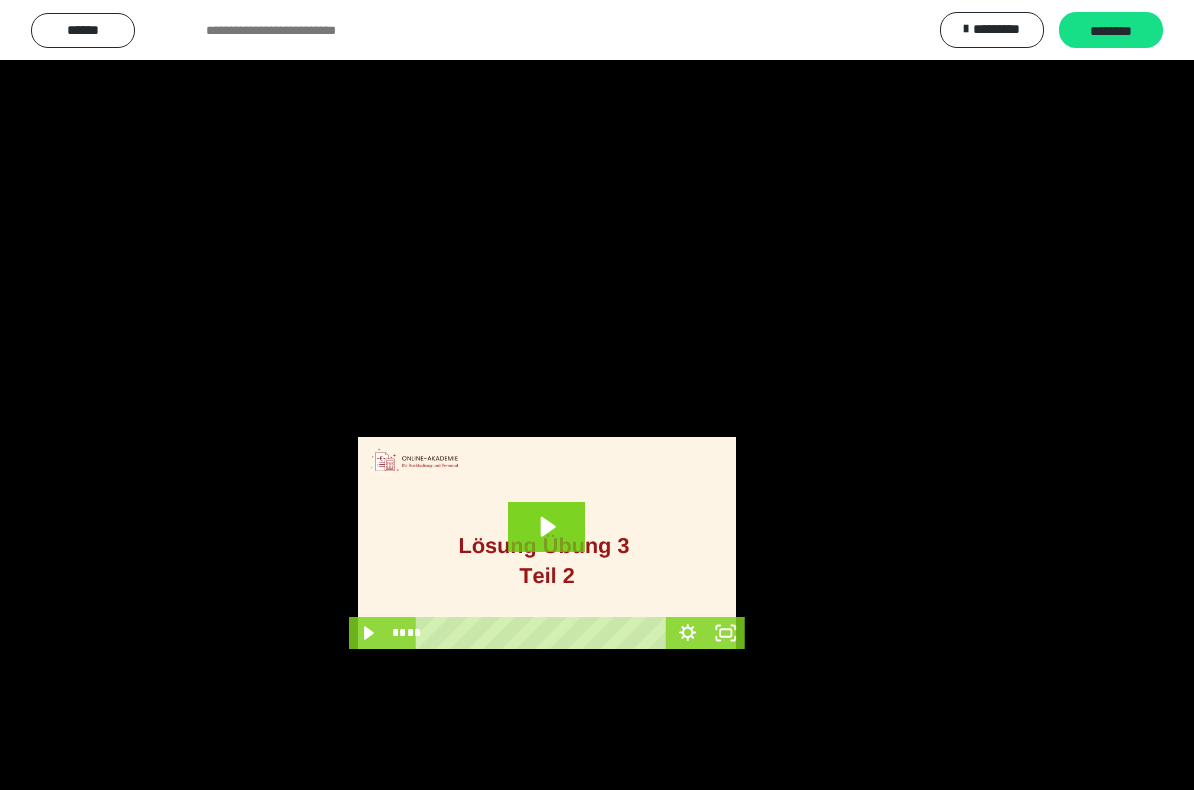 click at bounding box center (597, 395) 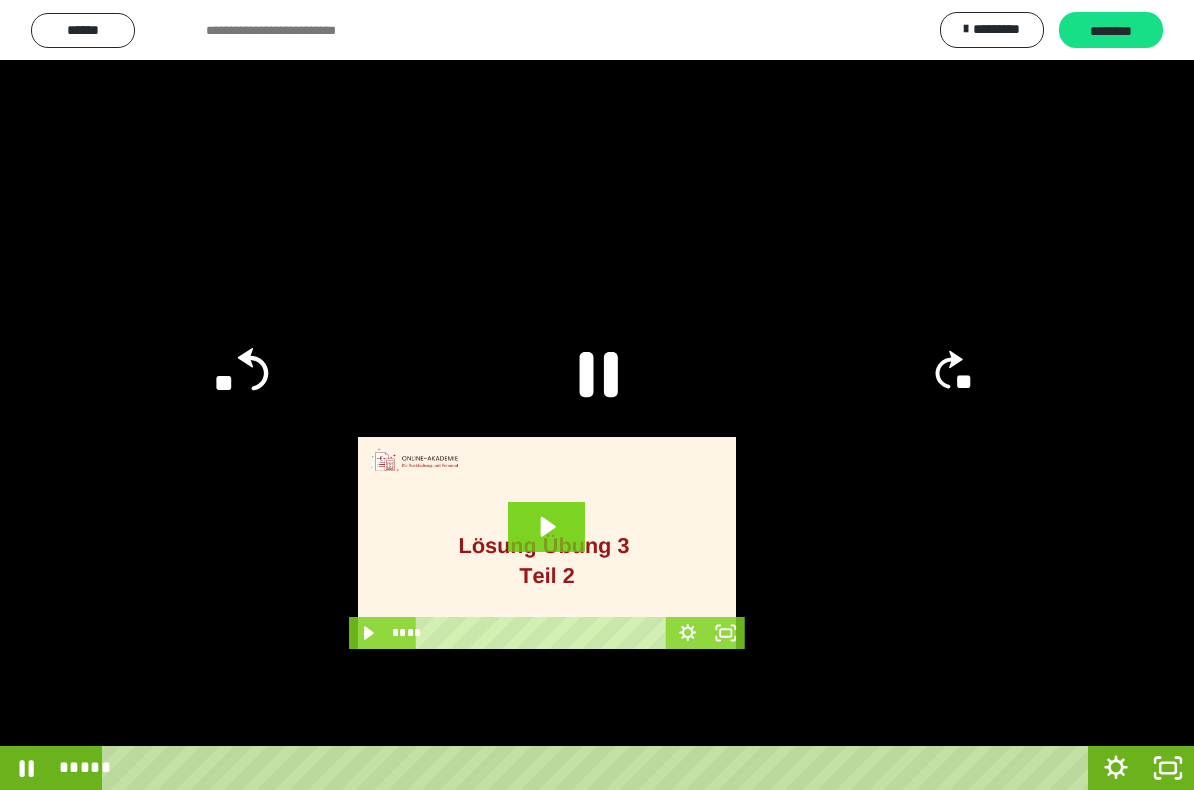 click 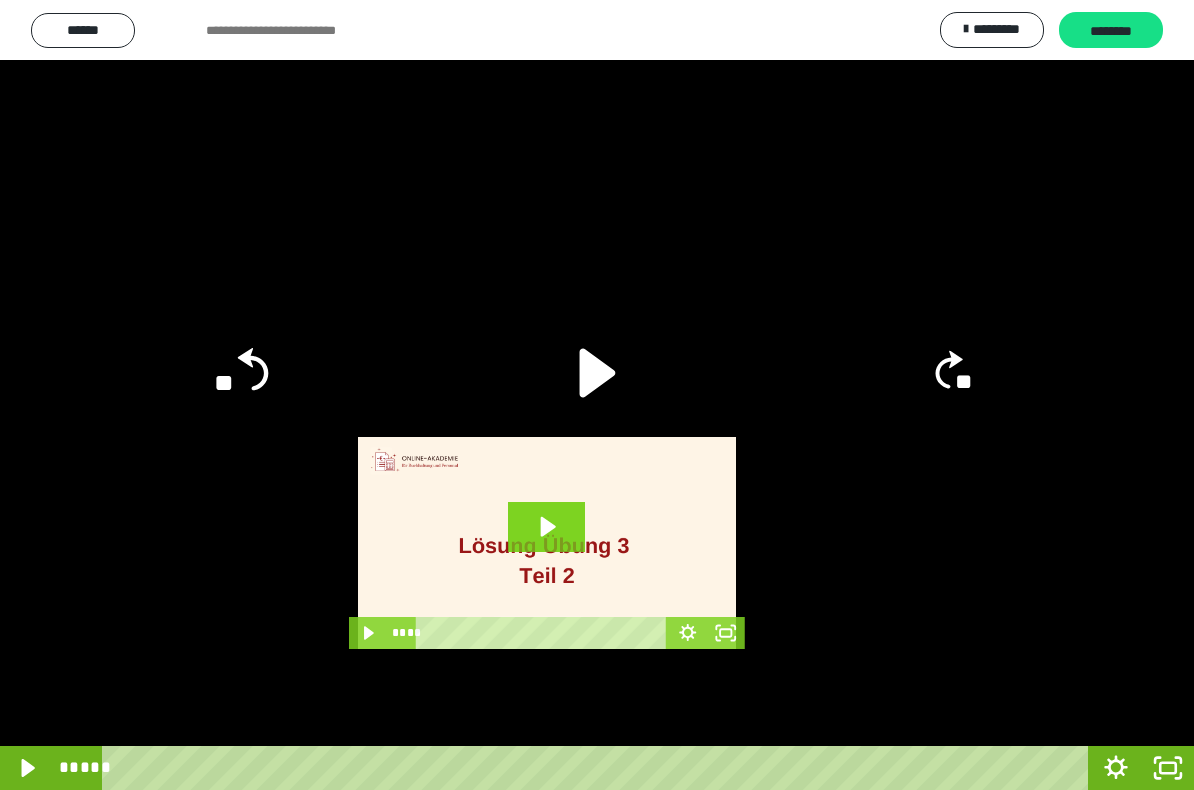 click 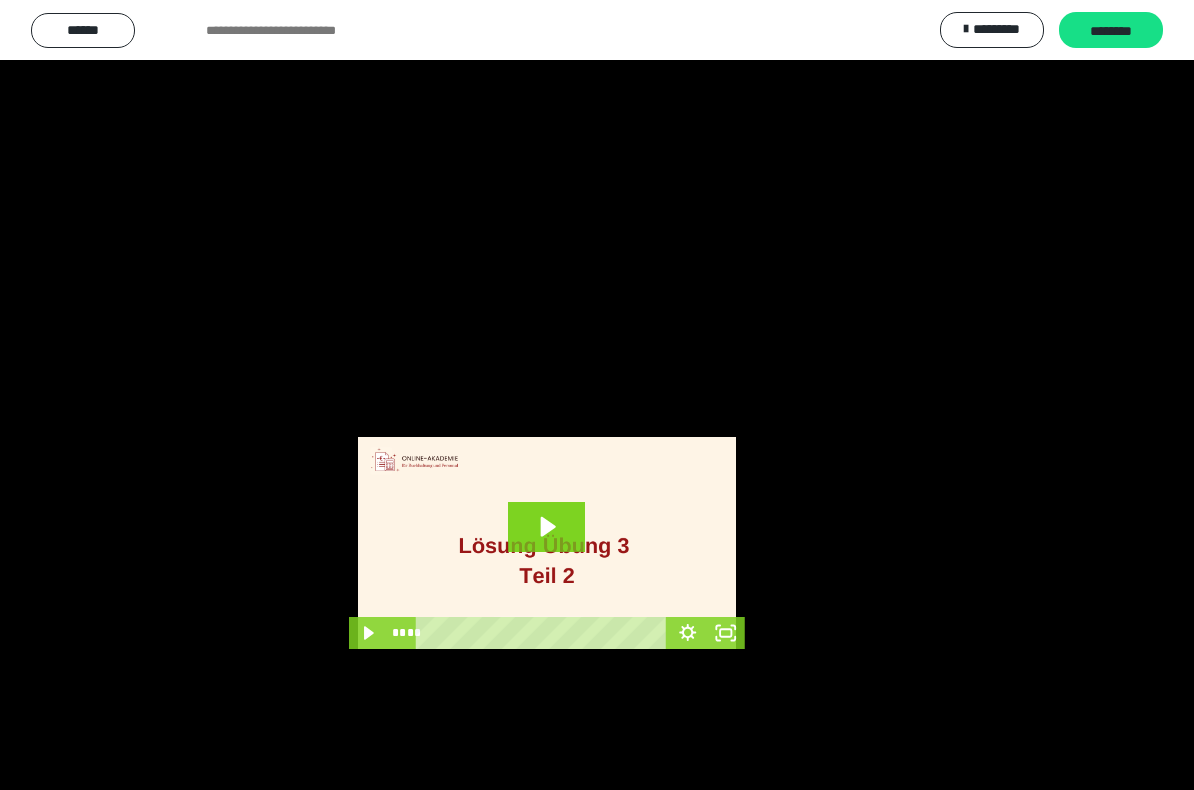 click at bounding box center (597, 395) 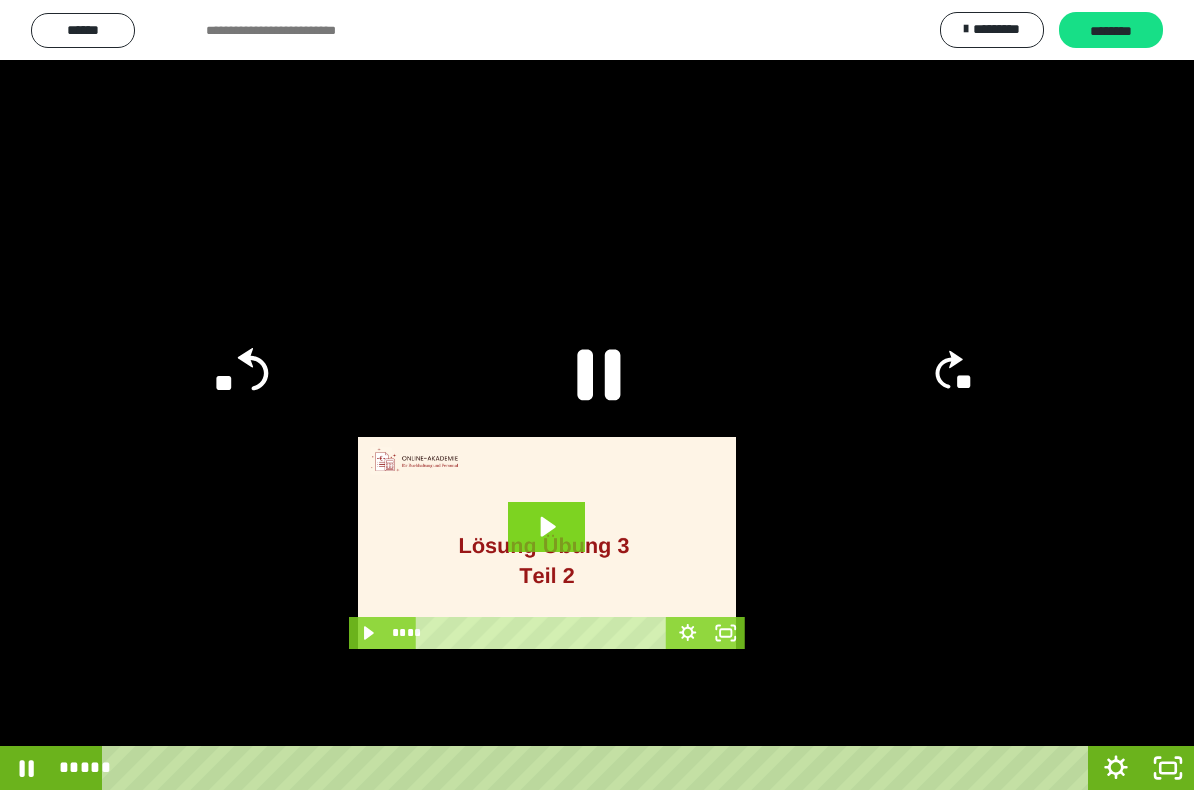 click 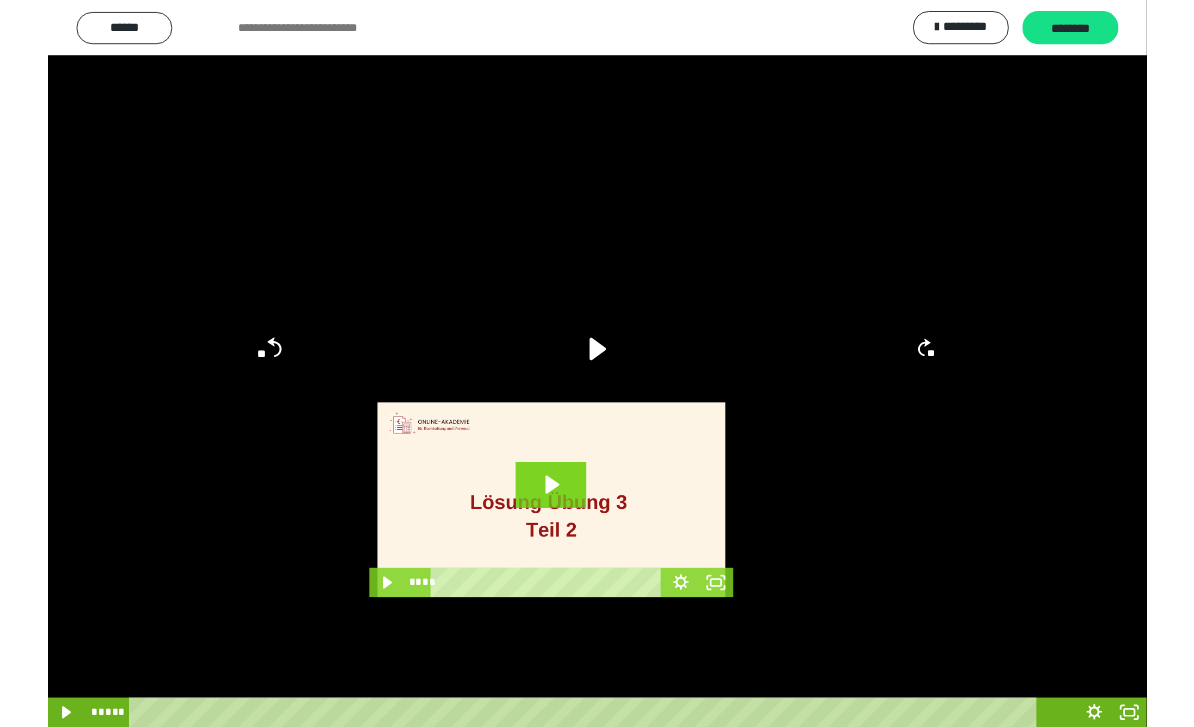 scroll, scrollTop: 32, scrollLeft: 0, axis: vertical 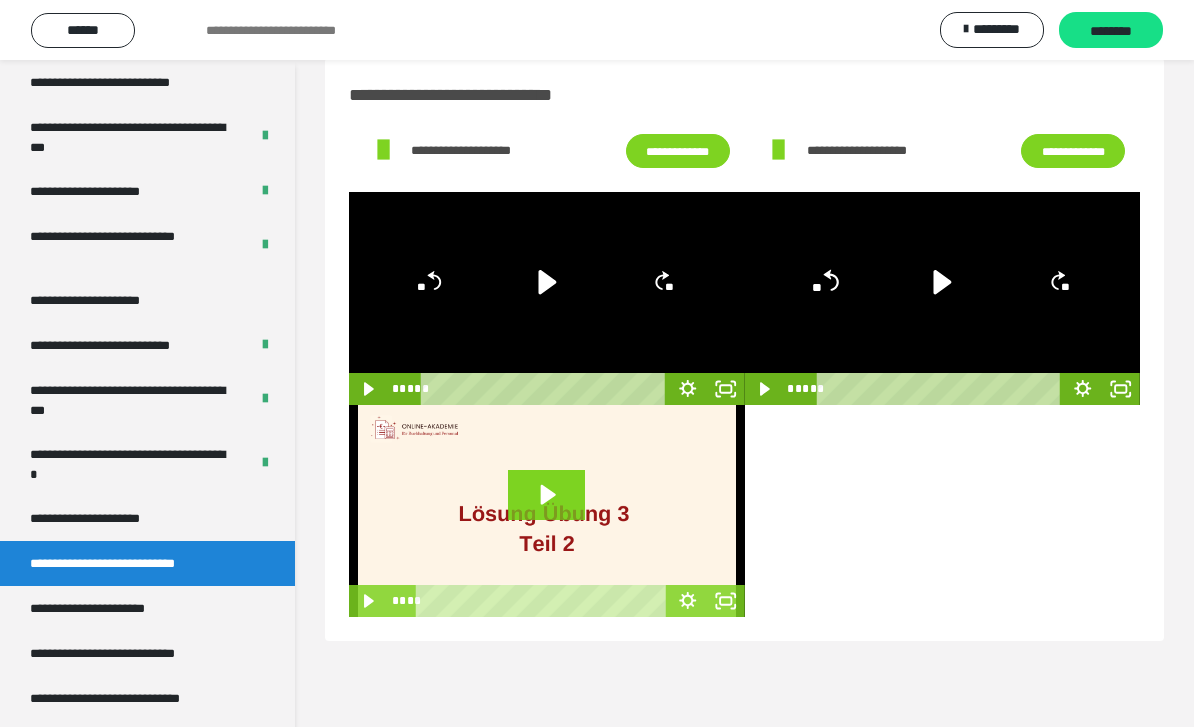 click 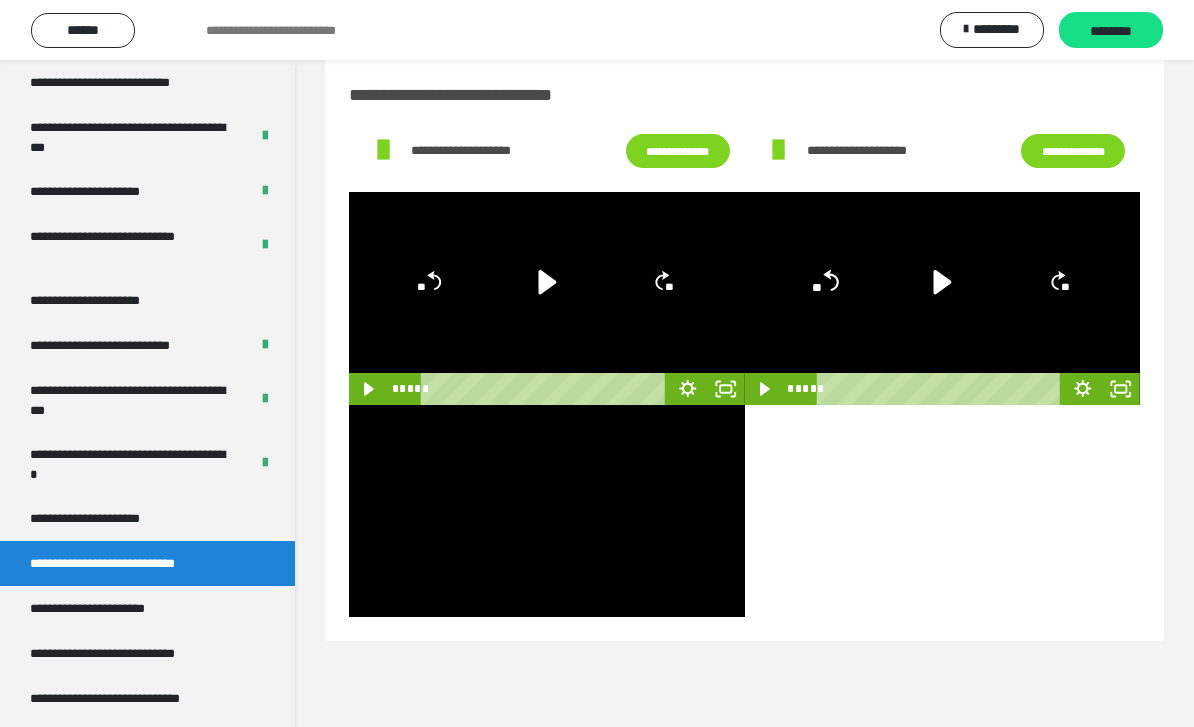 click at bounding box center (547, 511) 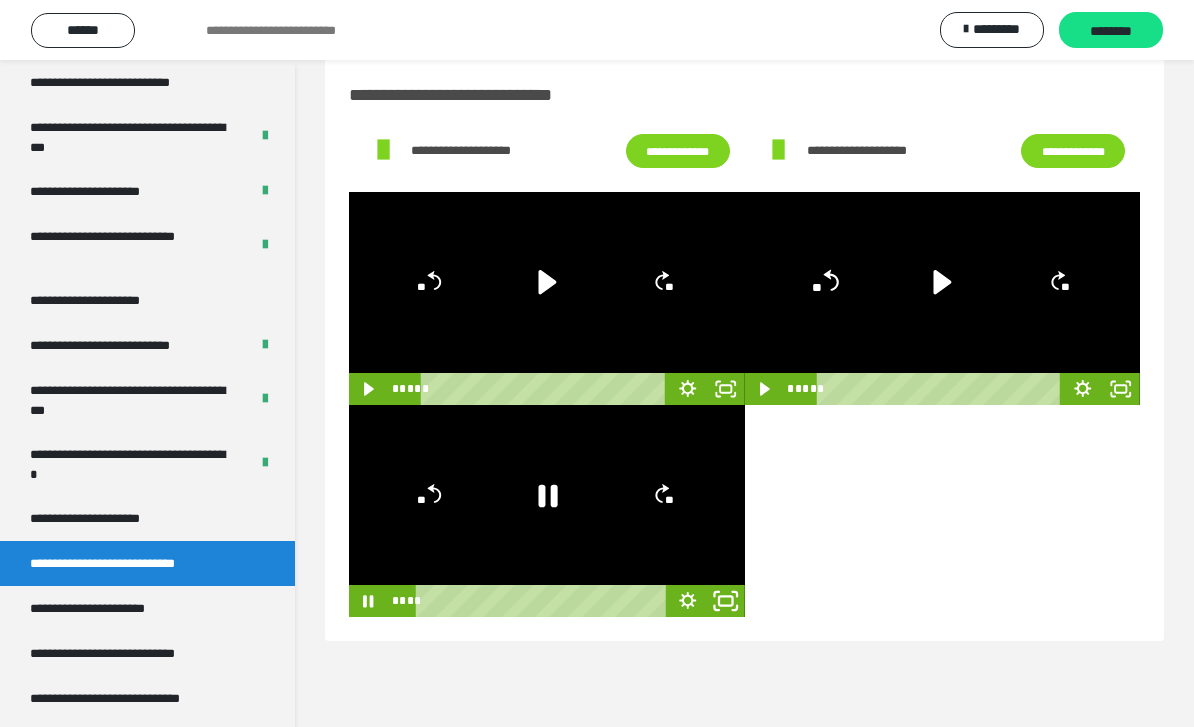 click 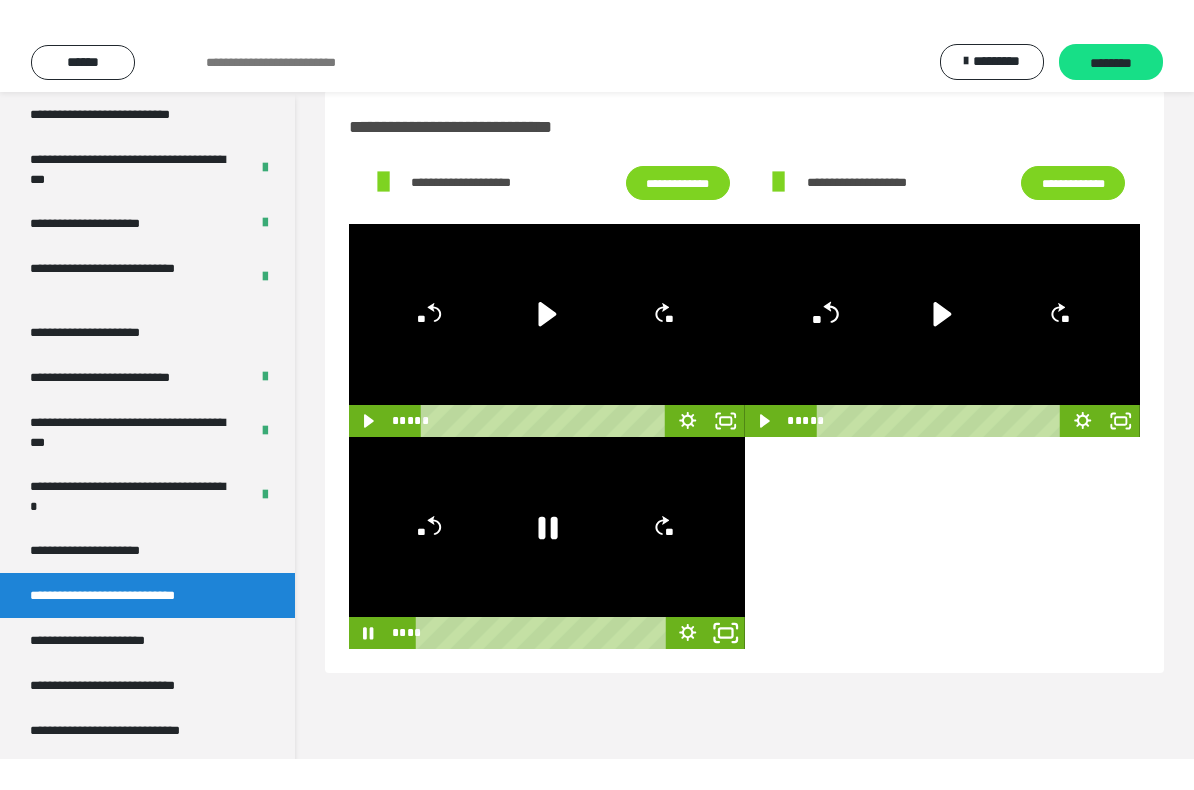 scroll, scrollTop: 0, scrollLeft: 0, axis: both 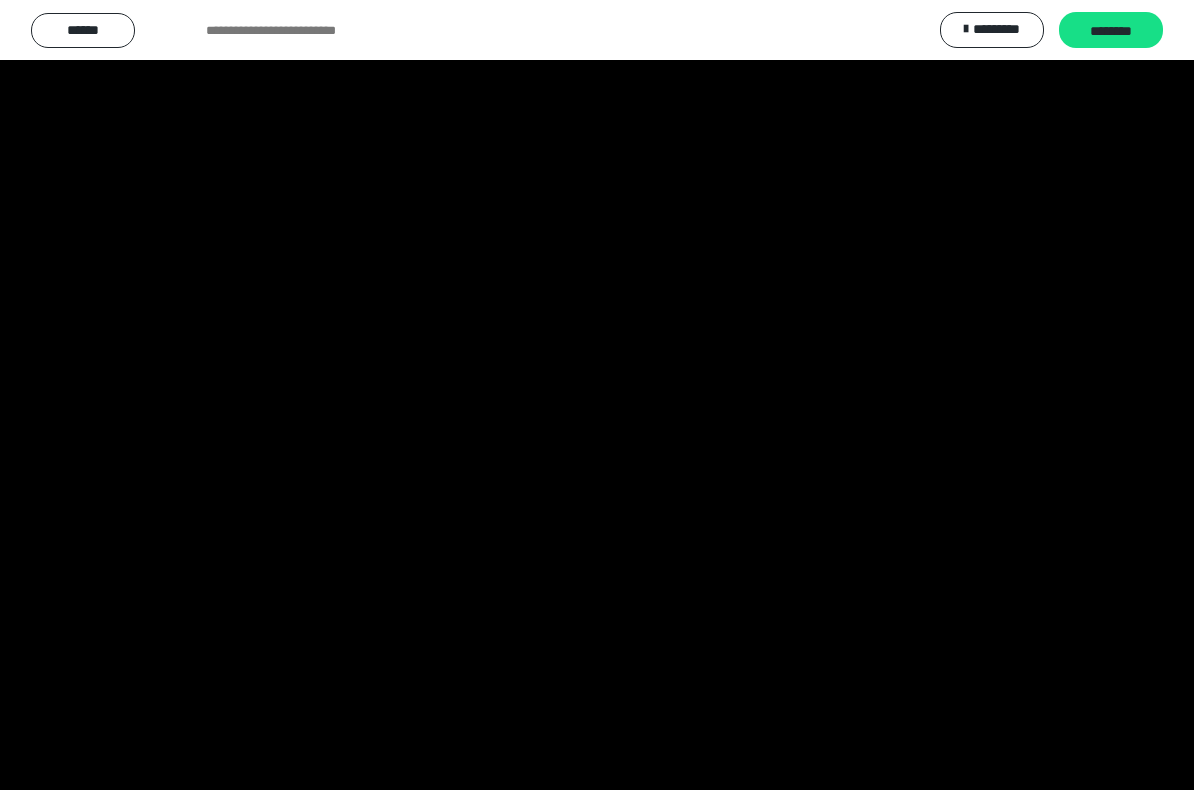 click at bounding box center [597, 395] 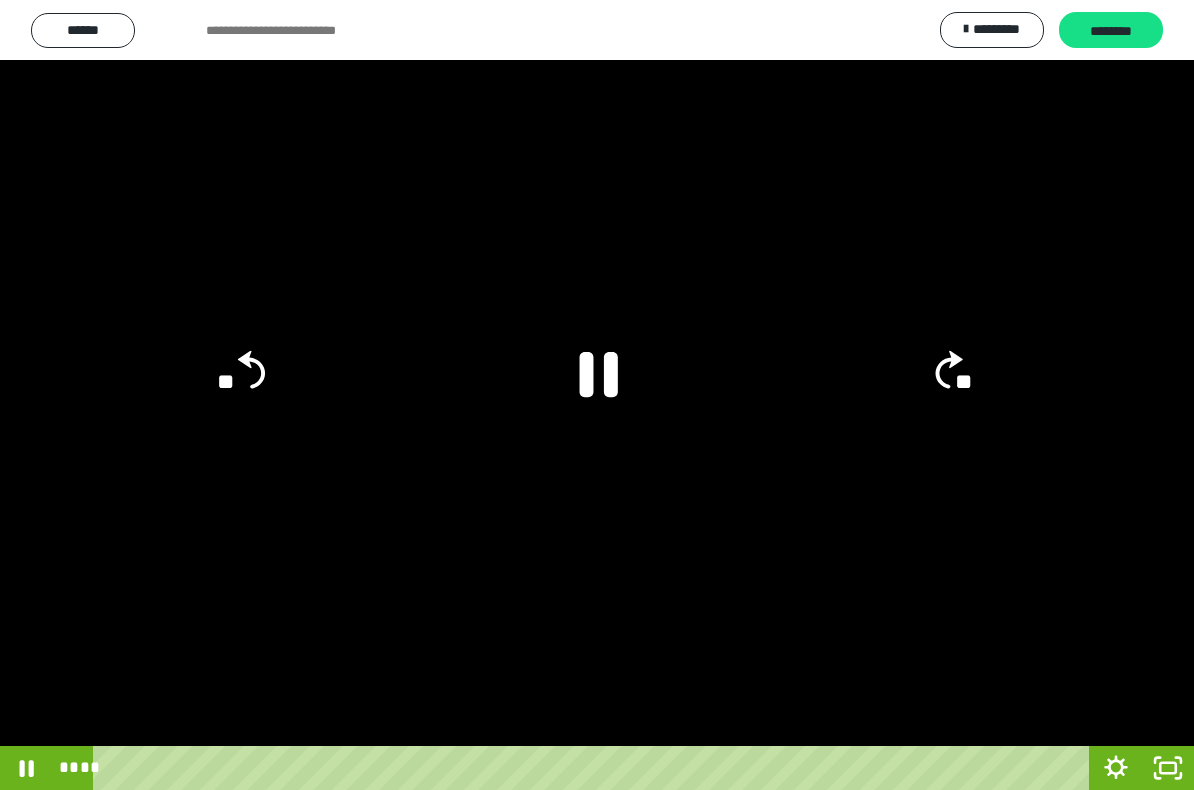click 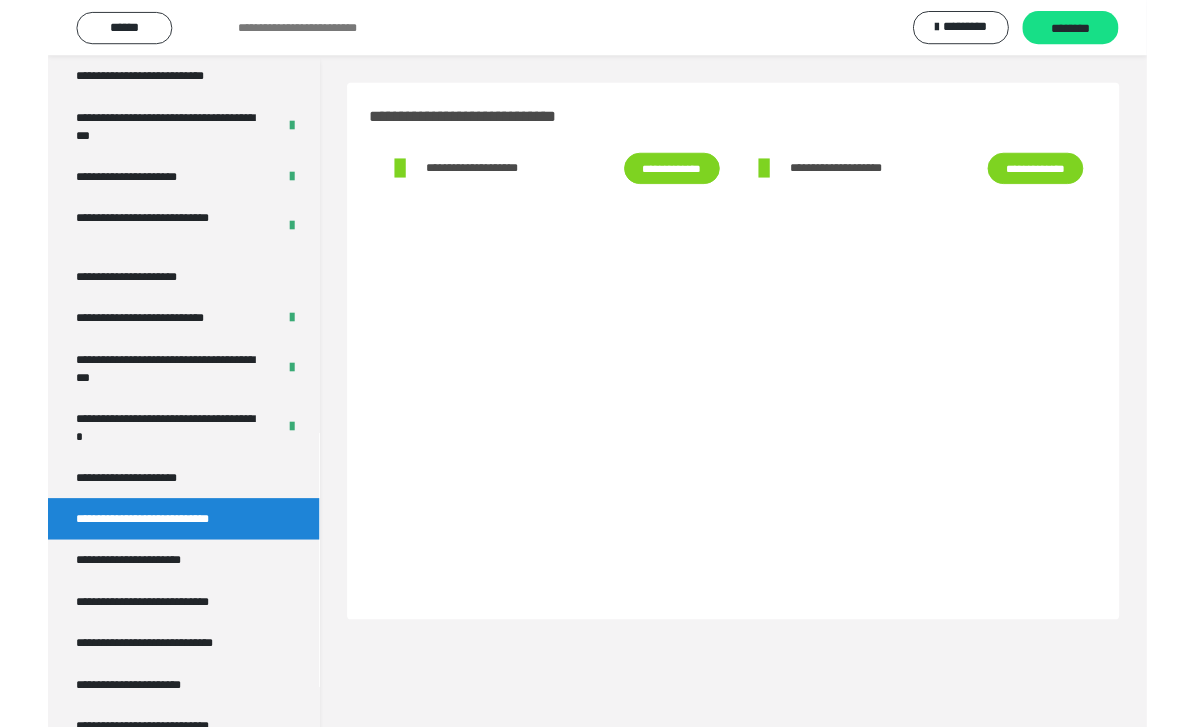 scroll, scrollTop: 32, scrollLeft: 0, axis: vertical 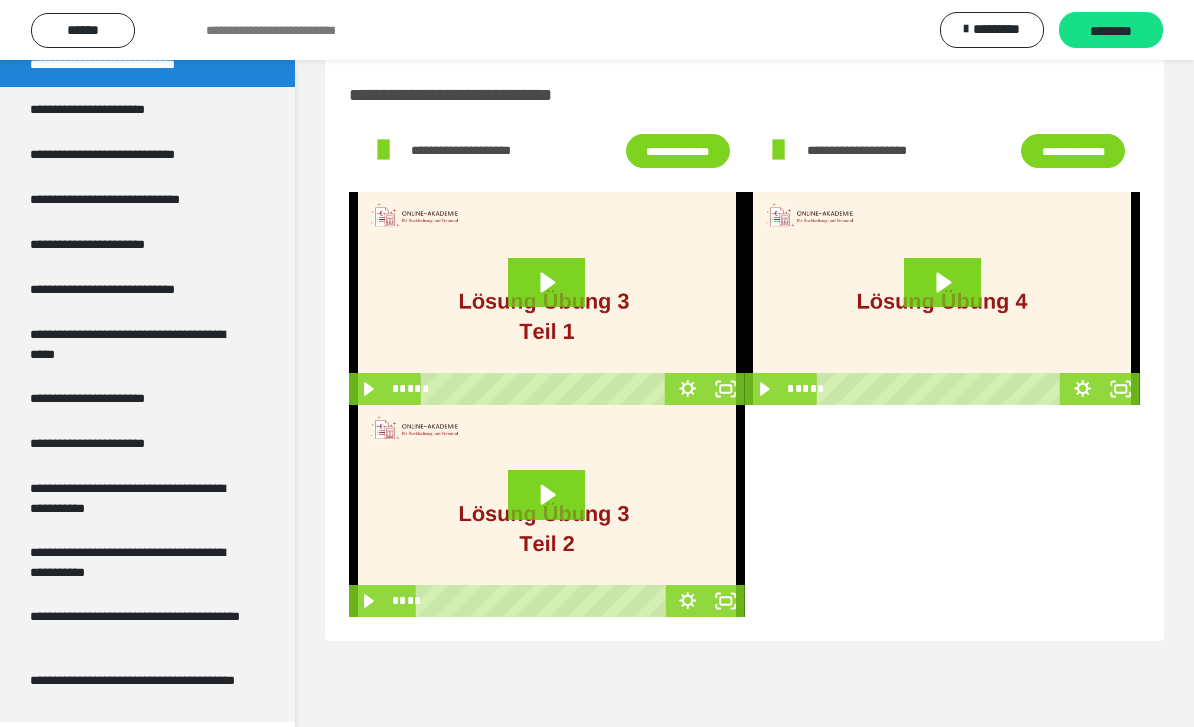 click on "**********" at bounding box center [111, 109] 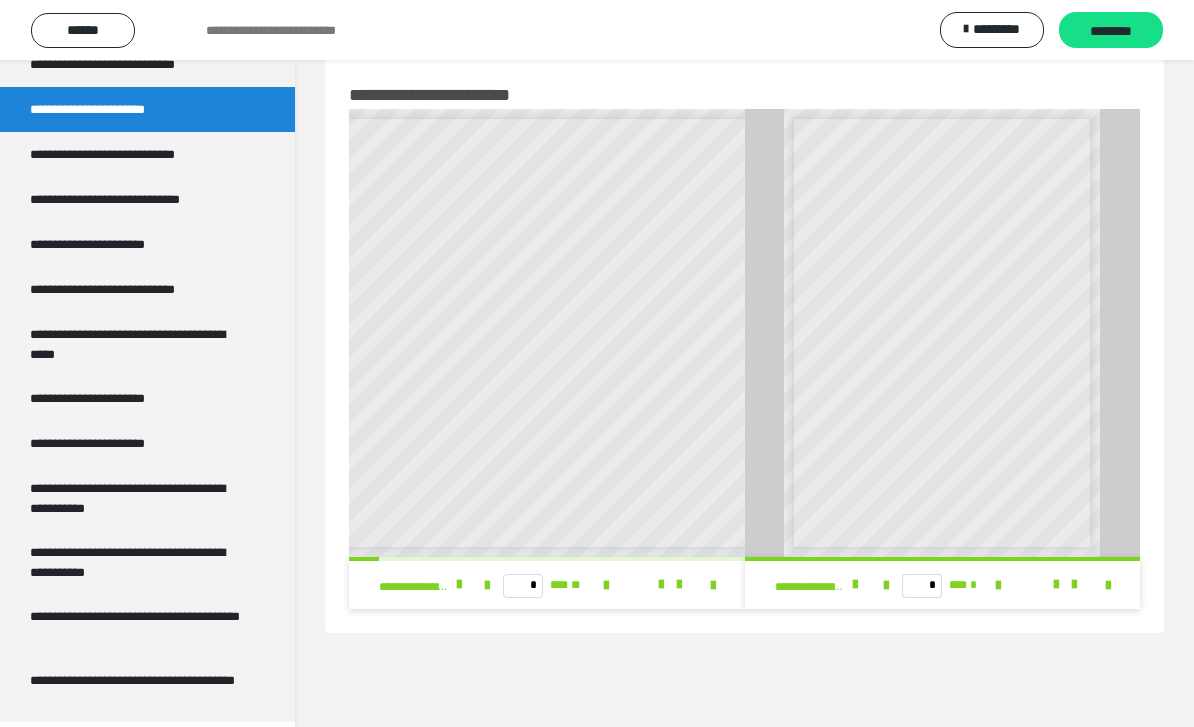 scroll, scrollTop: 0, scrollLeft: 72, axis: horizontal 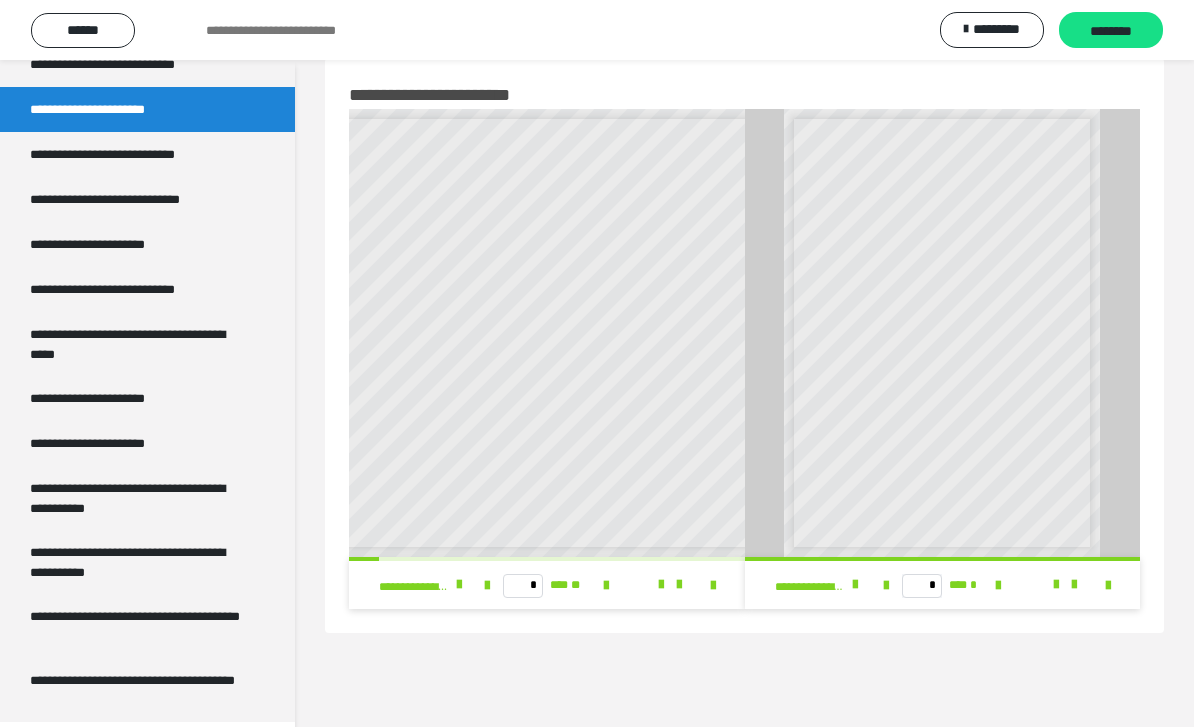 click on "**********" at bounding box center (131, 154) 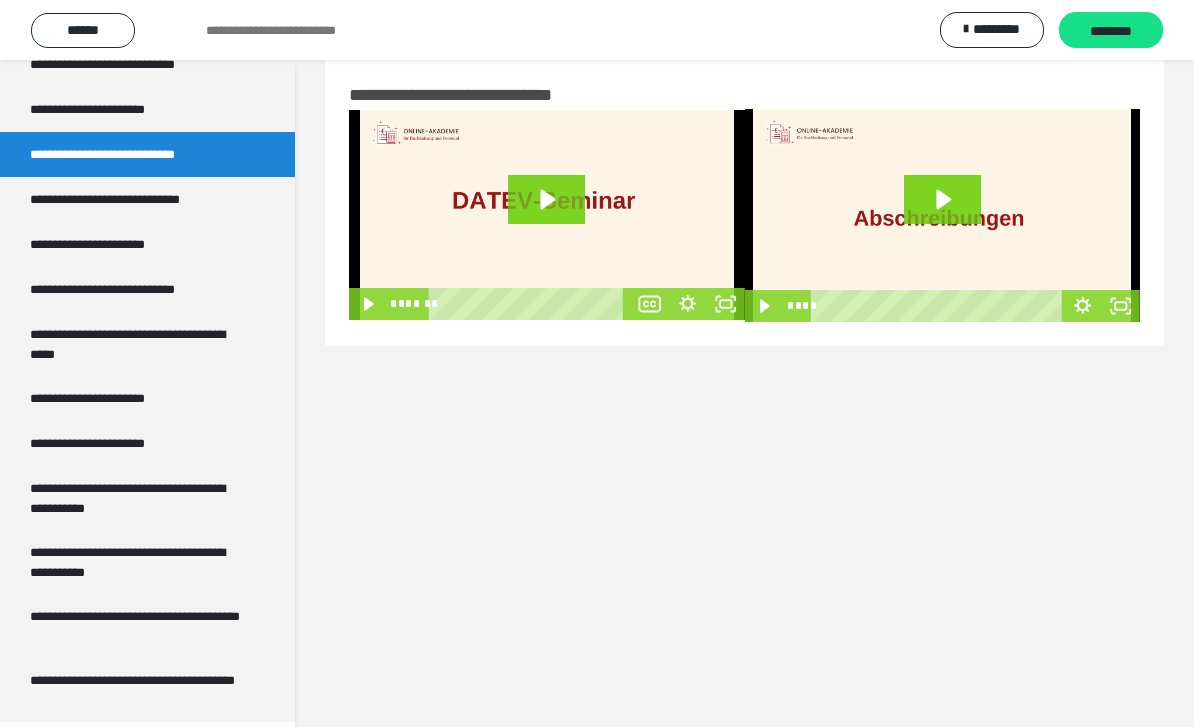 click 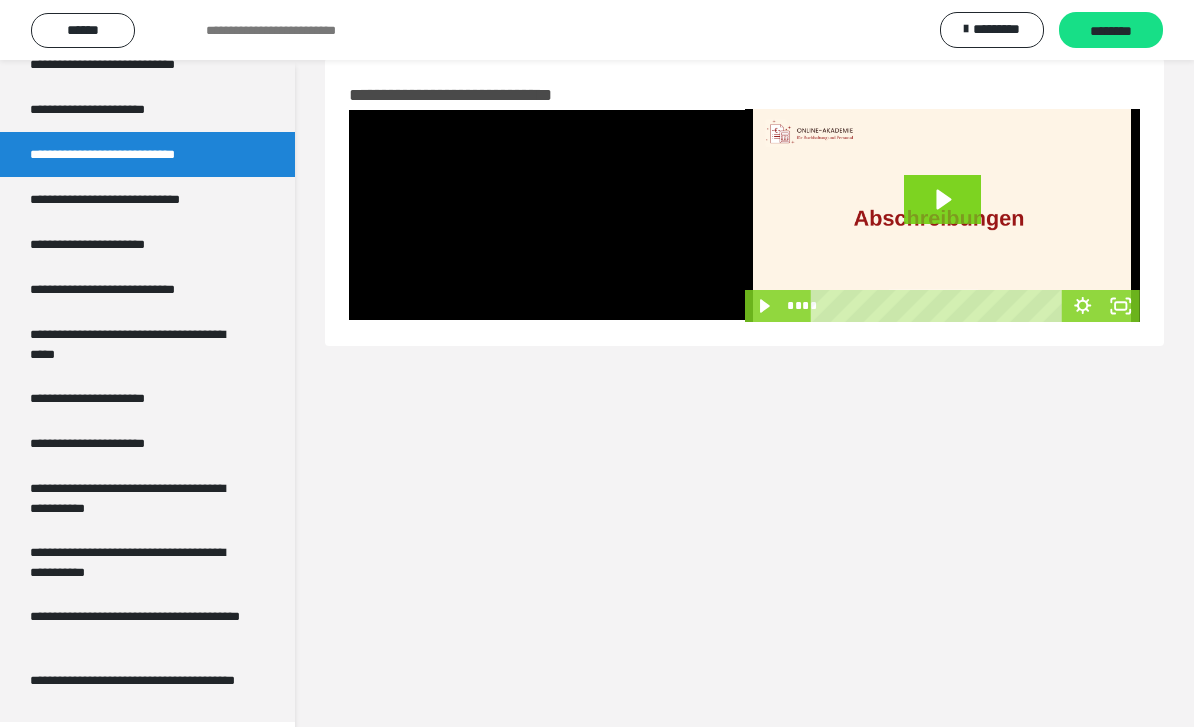 click at bounding box center [547, 215] 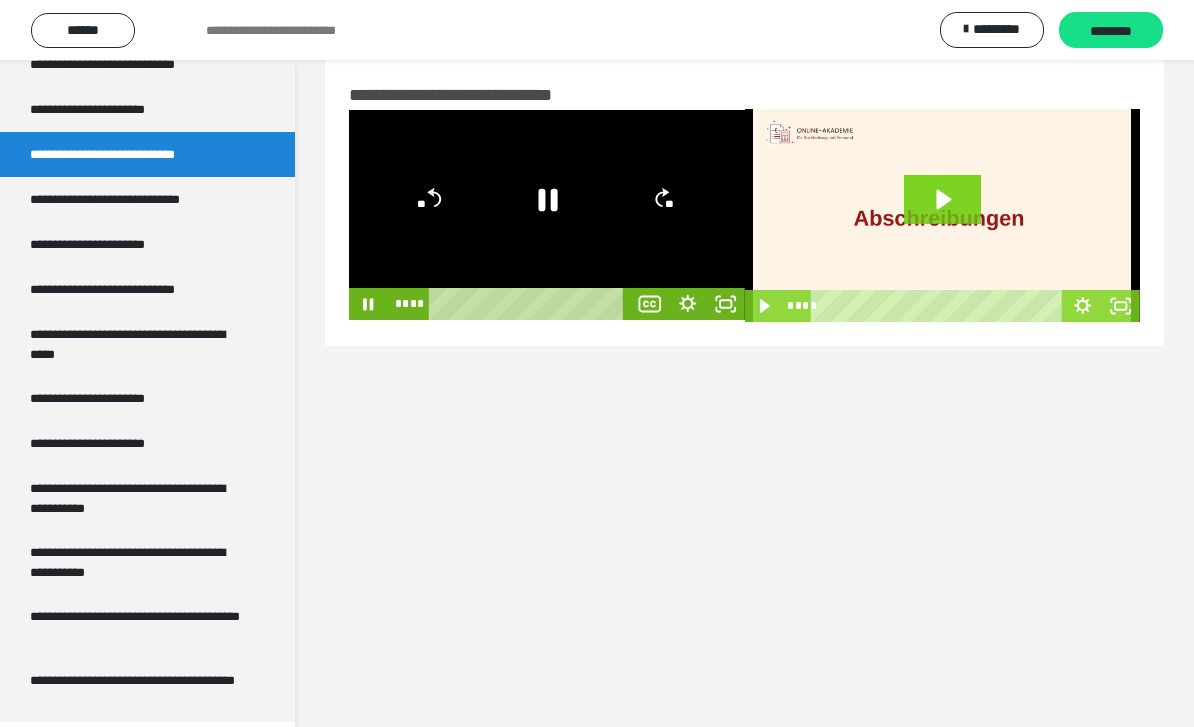 click 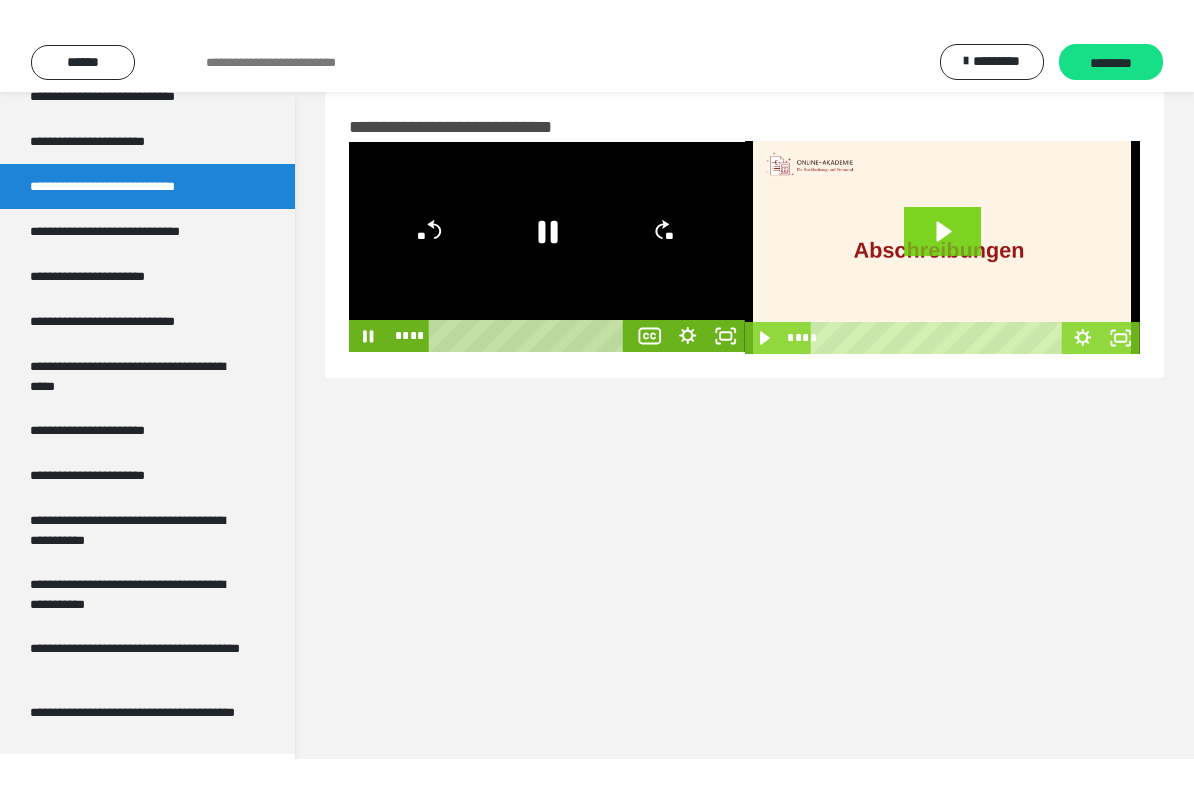 scroll, scrollTop: 0, scrollLeft: 0, axis: both 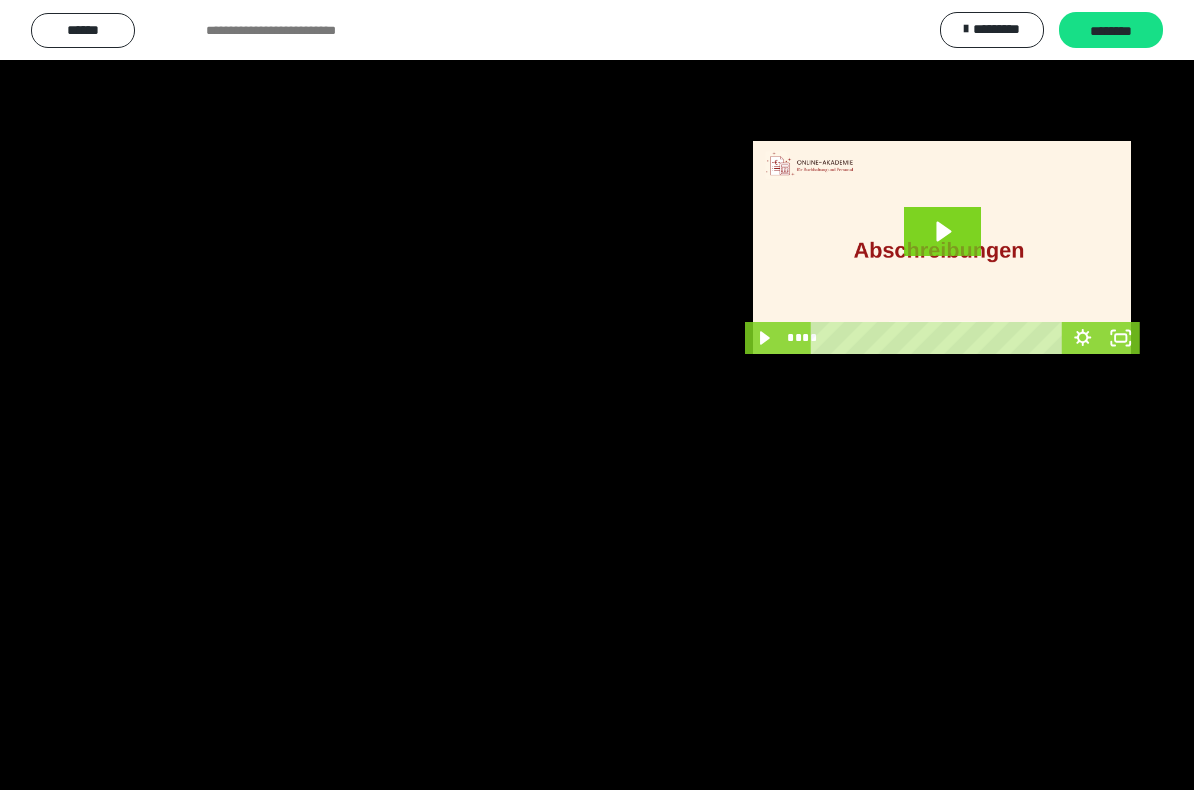 click at bounding box center (597, 395) 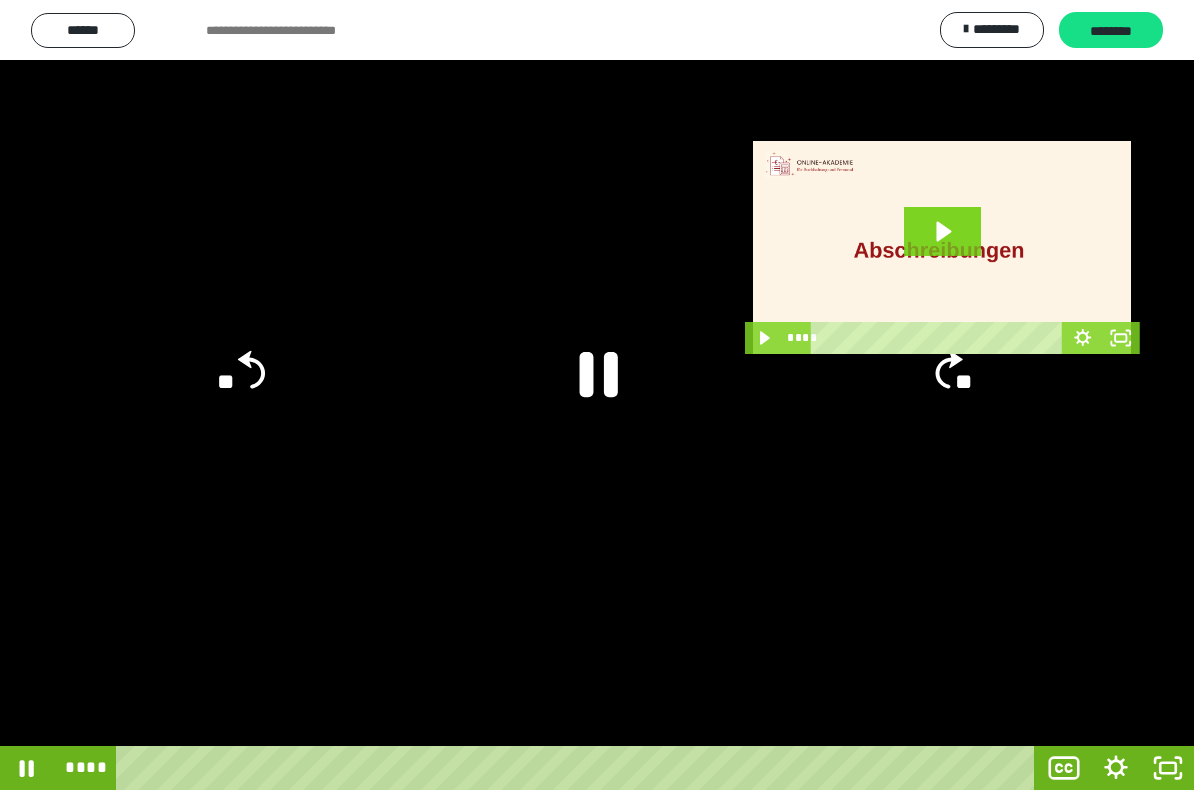 click 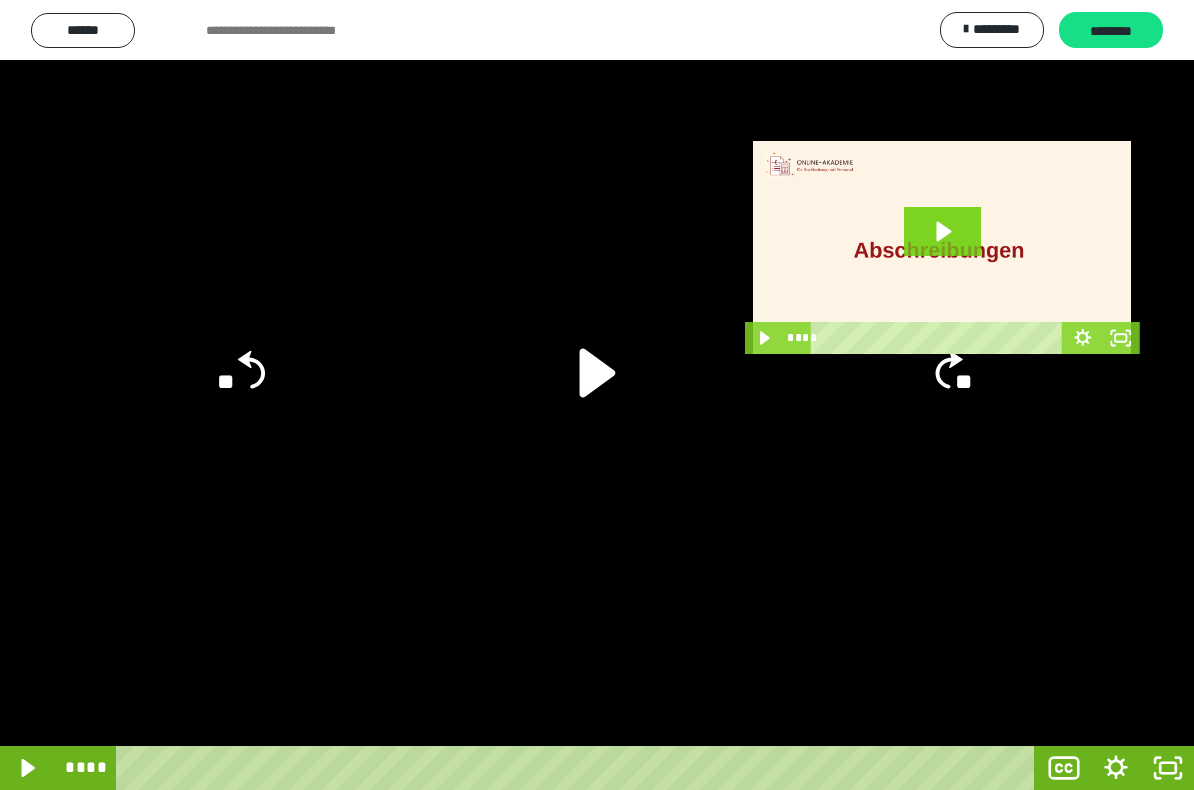 click 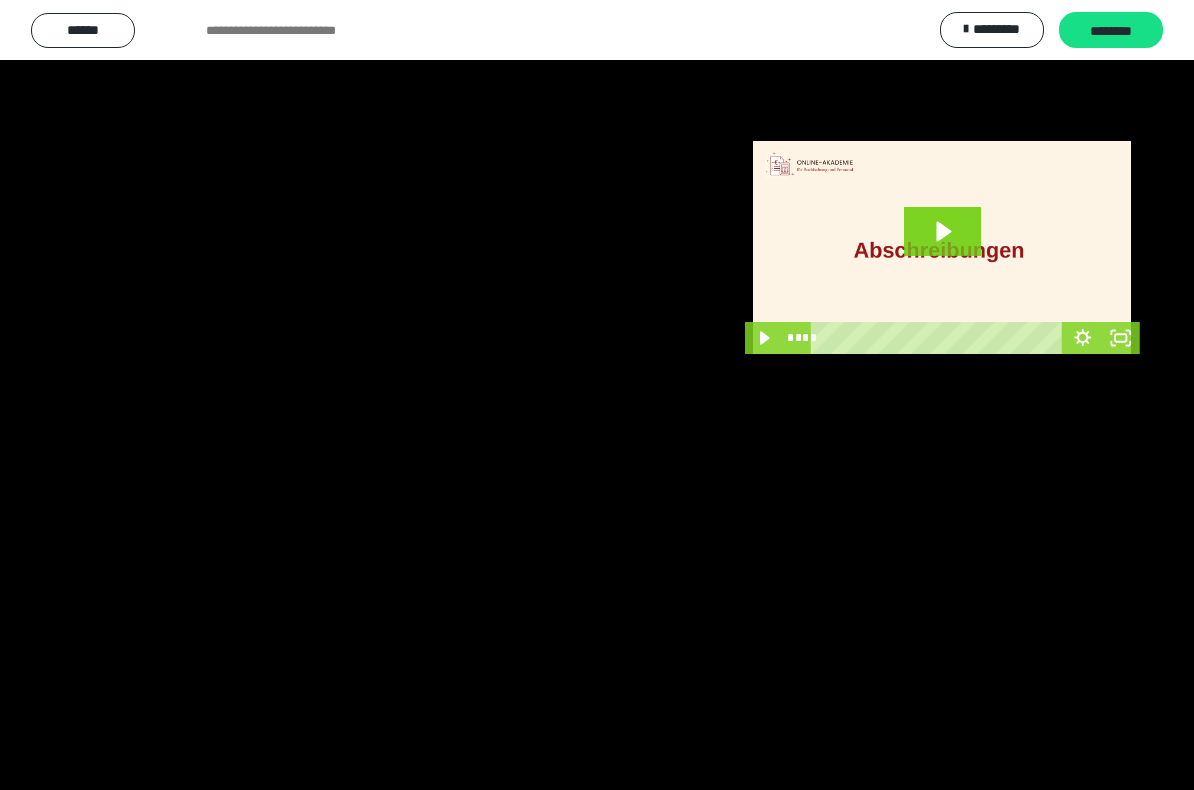 click at bounding box center (597, 395) 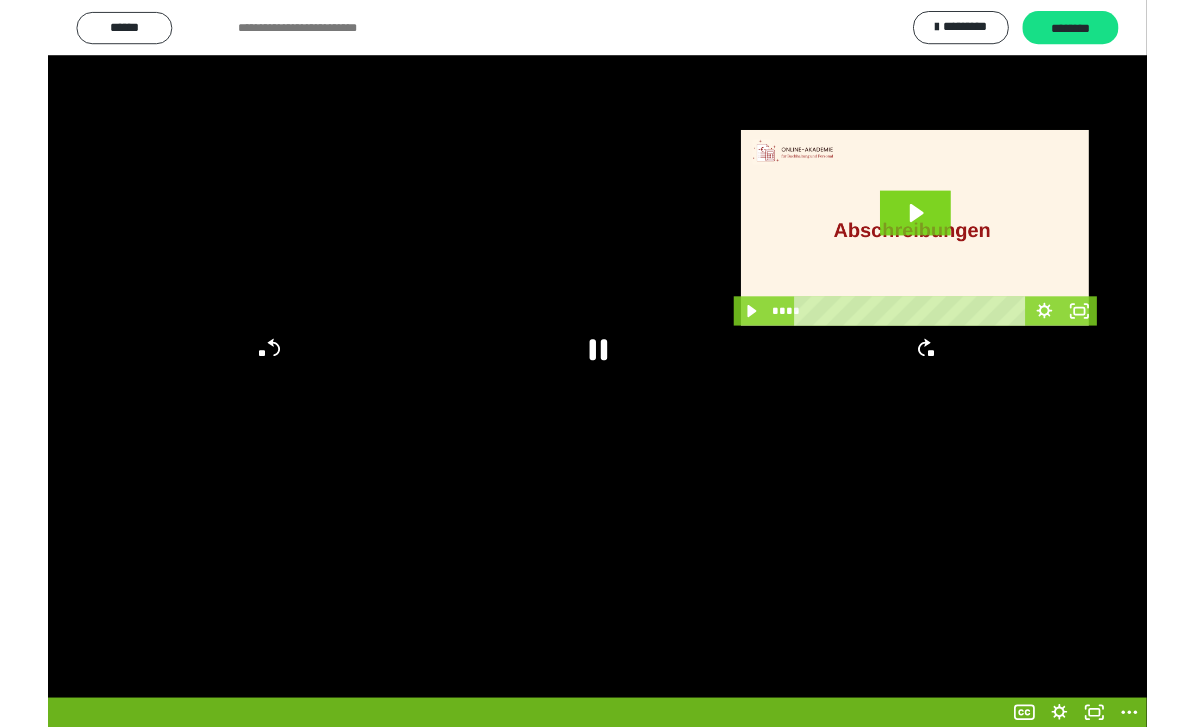 scroll, scrollTop: 32, scrollLeft: 0, axis: vertical 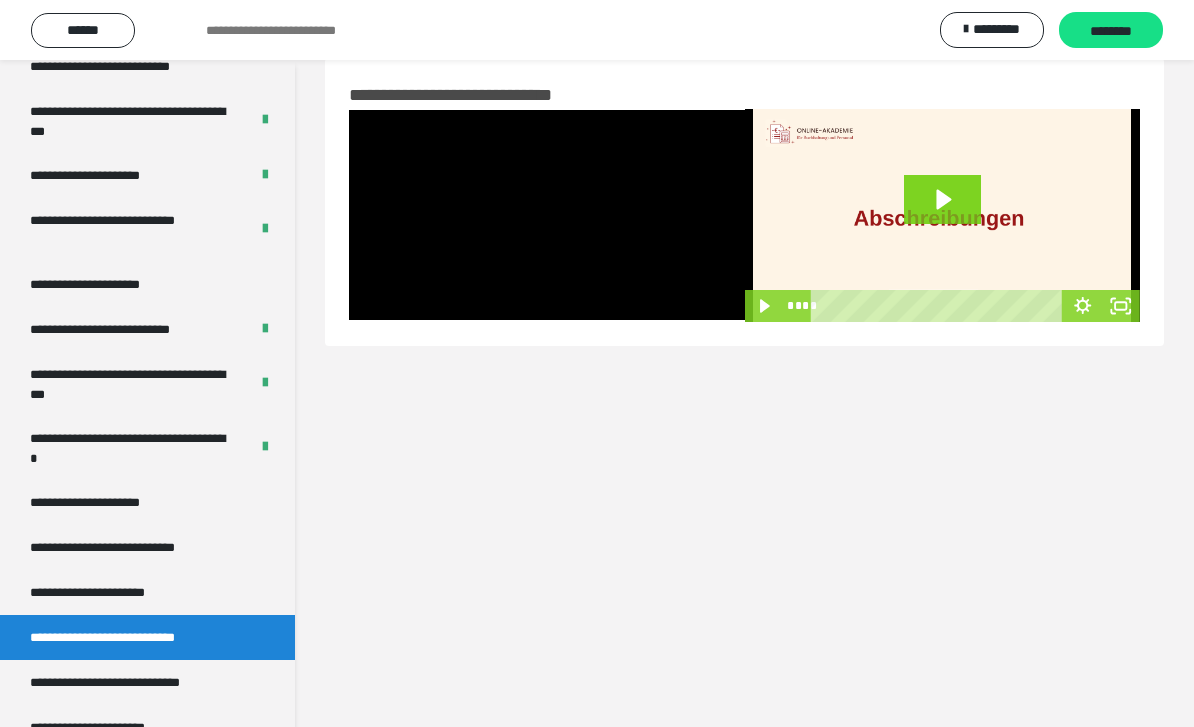 click on "**********" at bounding box center (108, 284) 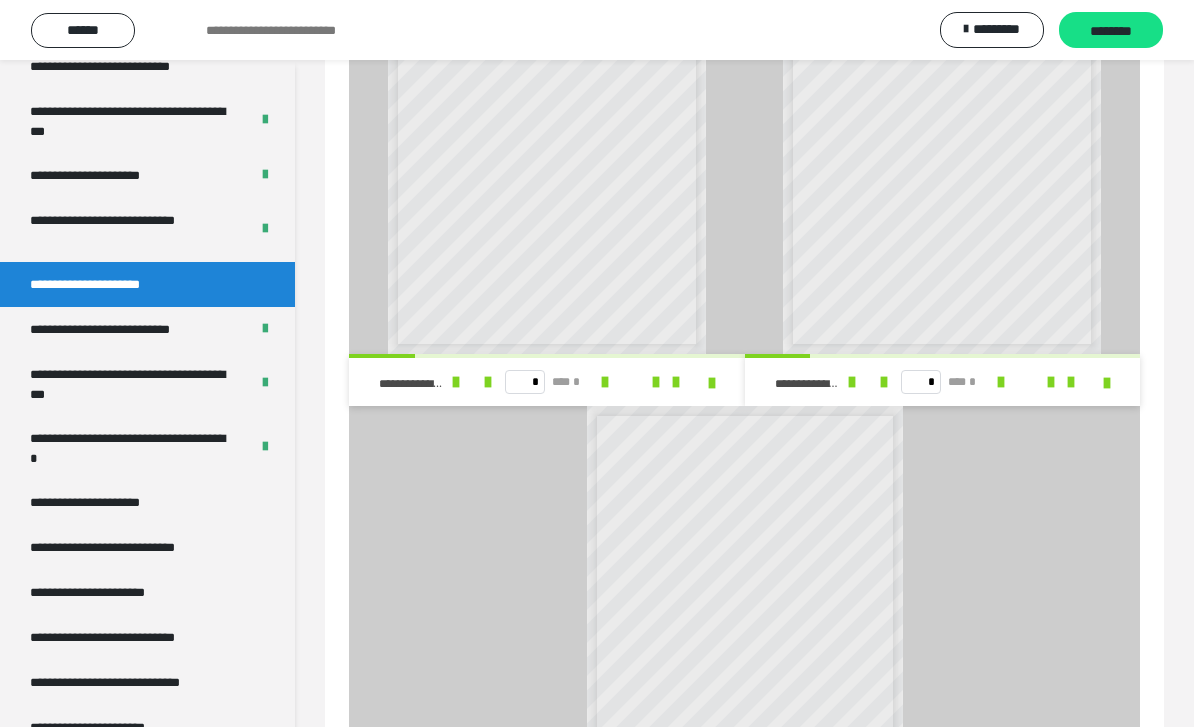 scroll, scrollTop: 997, scrollLeft: 0, axis: vertical 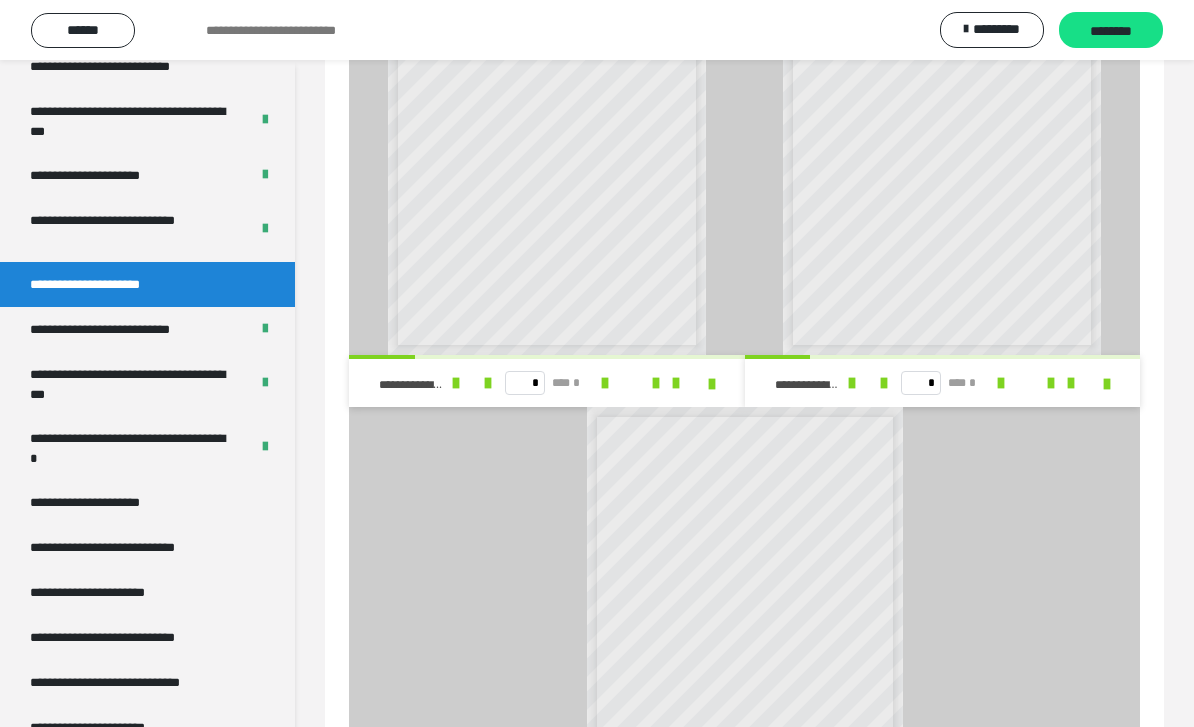 click at bounding box center (700, 383) 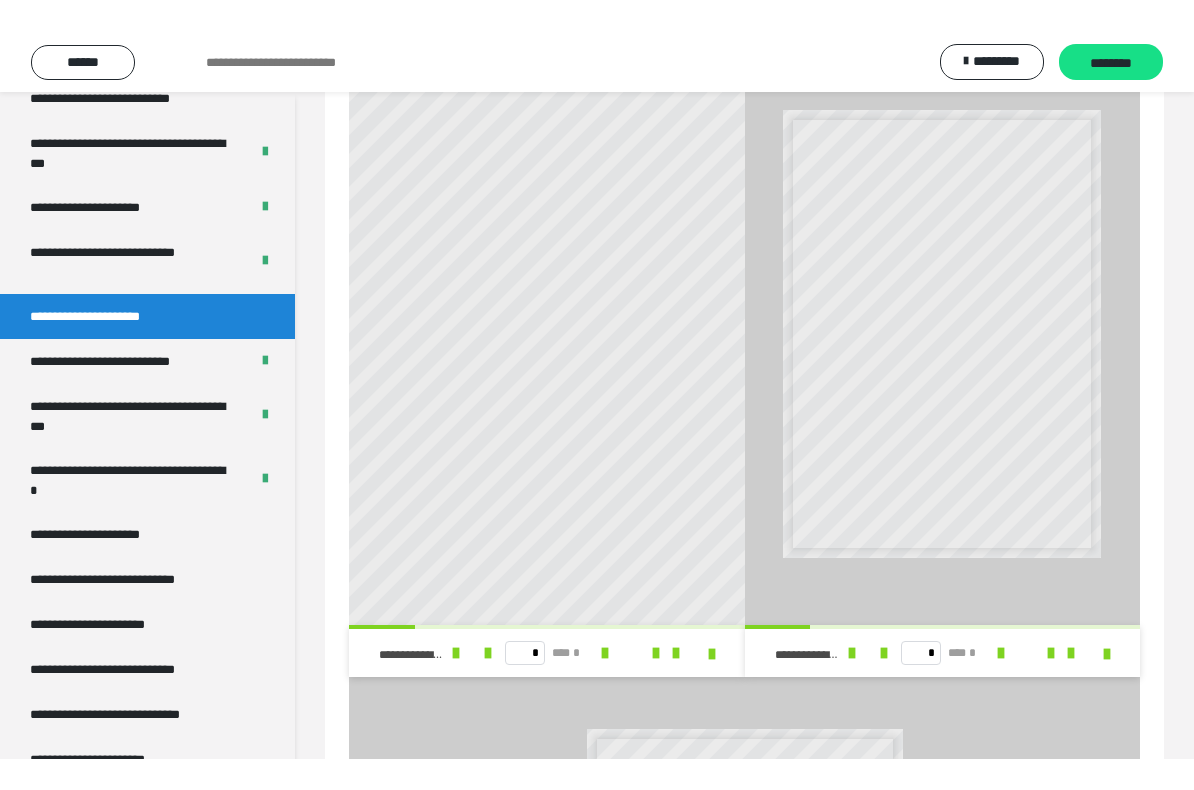 scroll, scrollTop: 0, scrollLeft: 0, axis: both 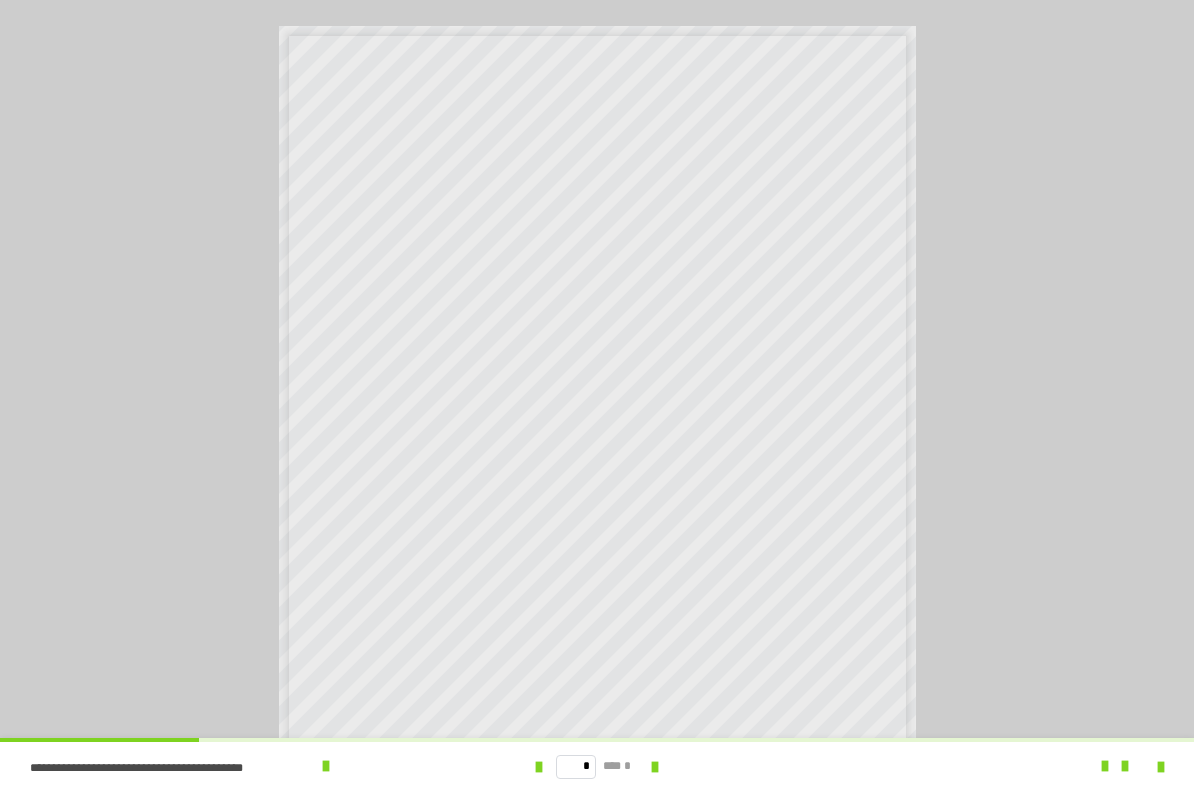 click at bounding box center [655, 767] 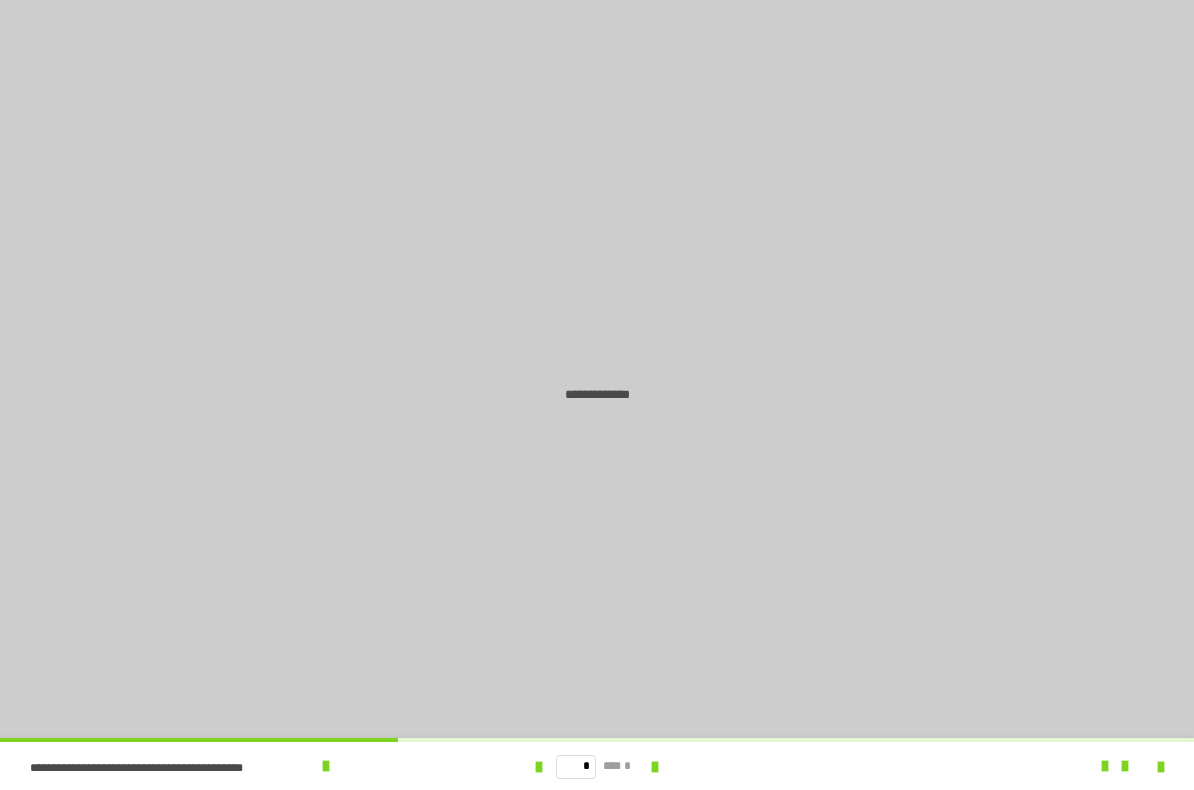 type on "*" 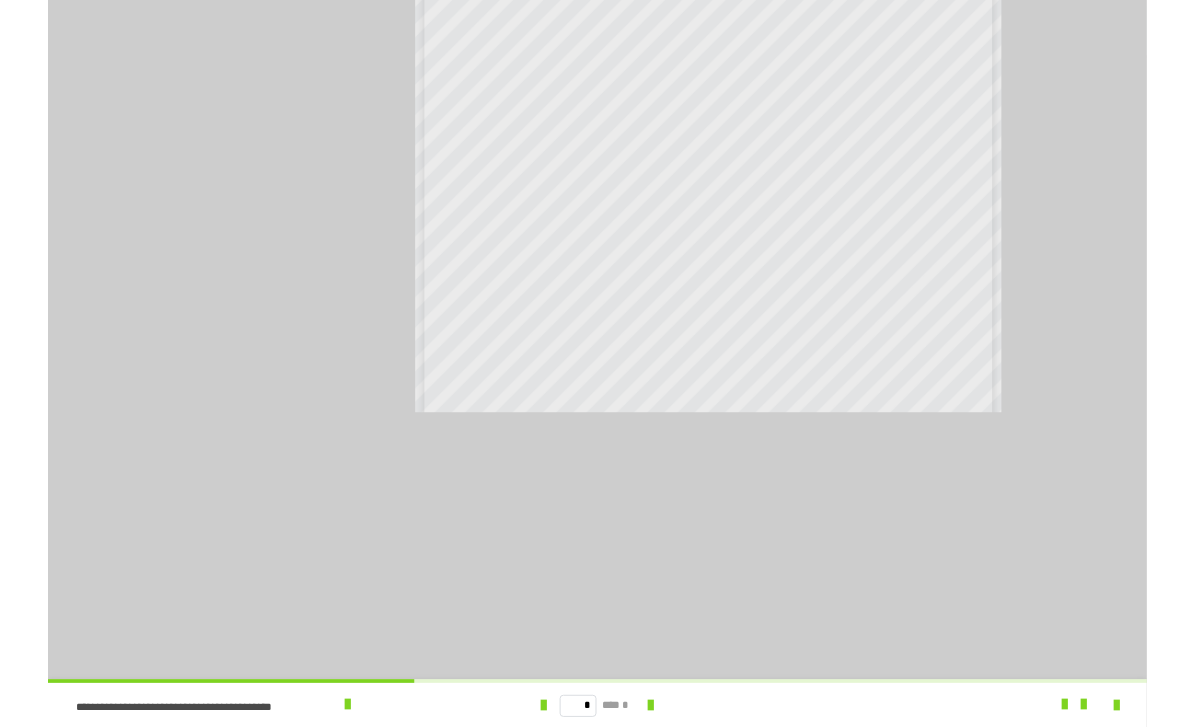 scroll, scrollTop: 827, scrollLeft: 0, axis: vertical 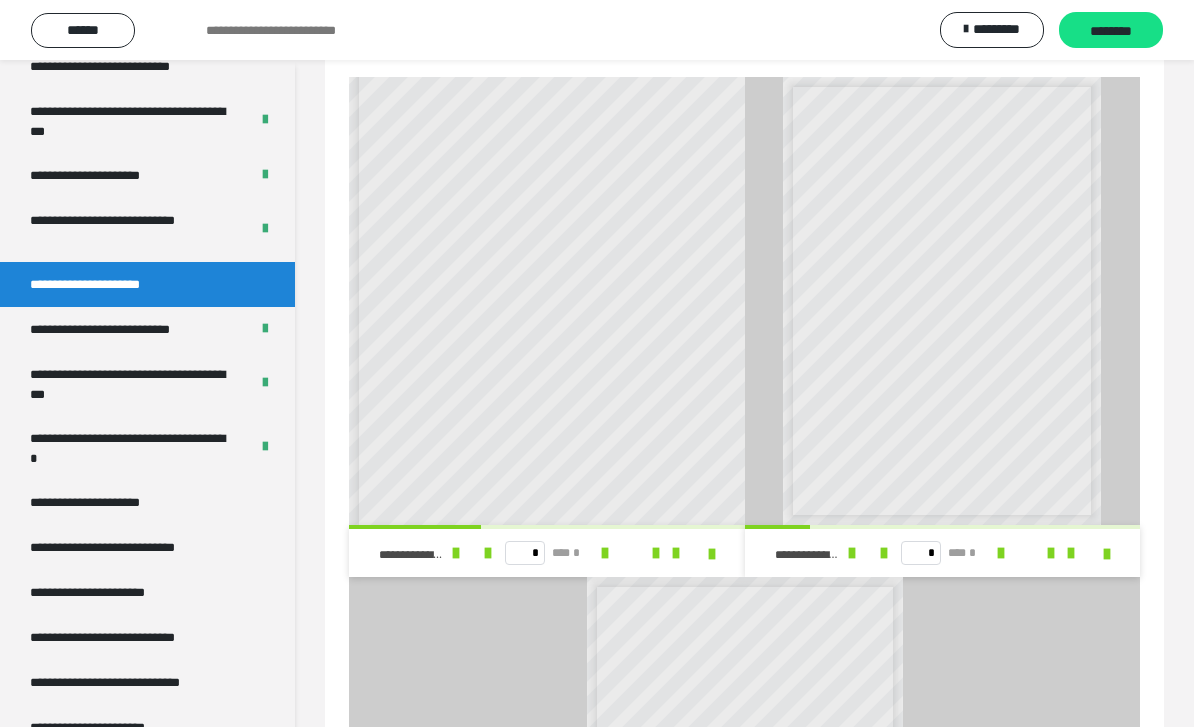 click on "**********" at bounding box center (131, 448) 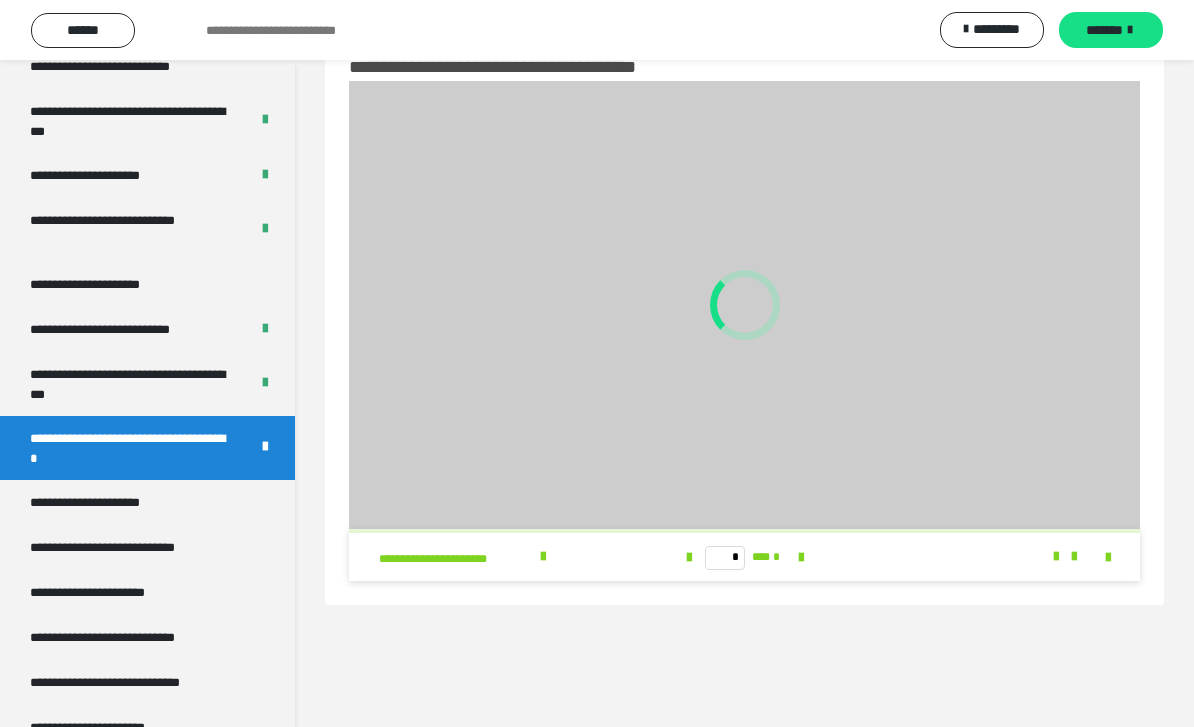 scroll, scrollTop: 124, scrollLeft: 0, axis: vertical 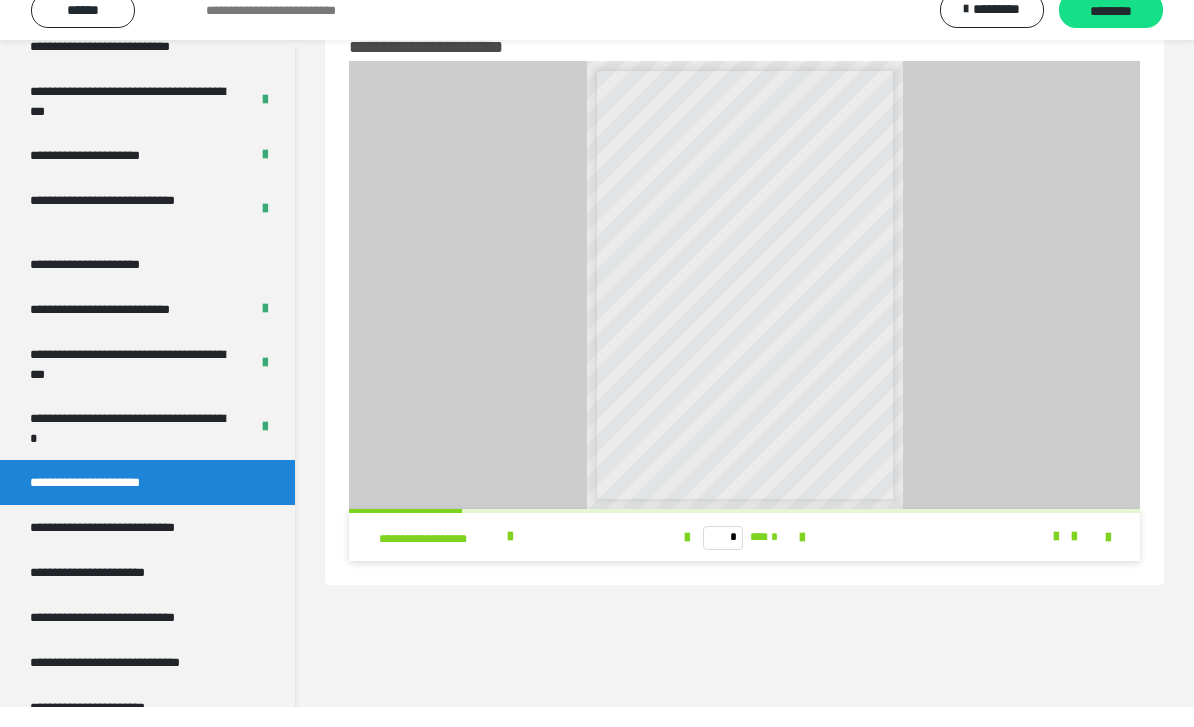 click at bounding box center (802, 558) 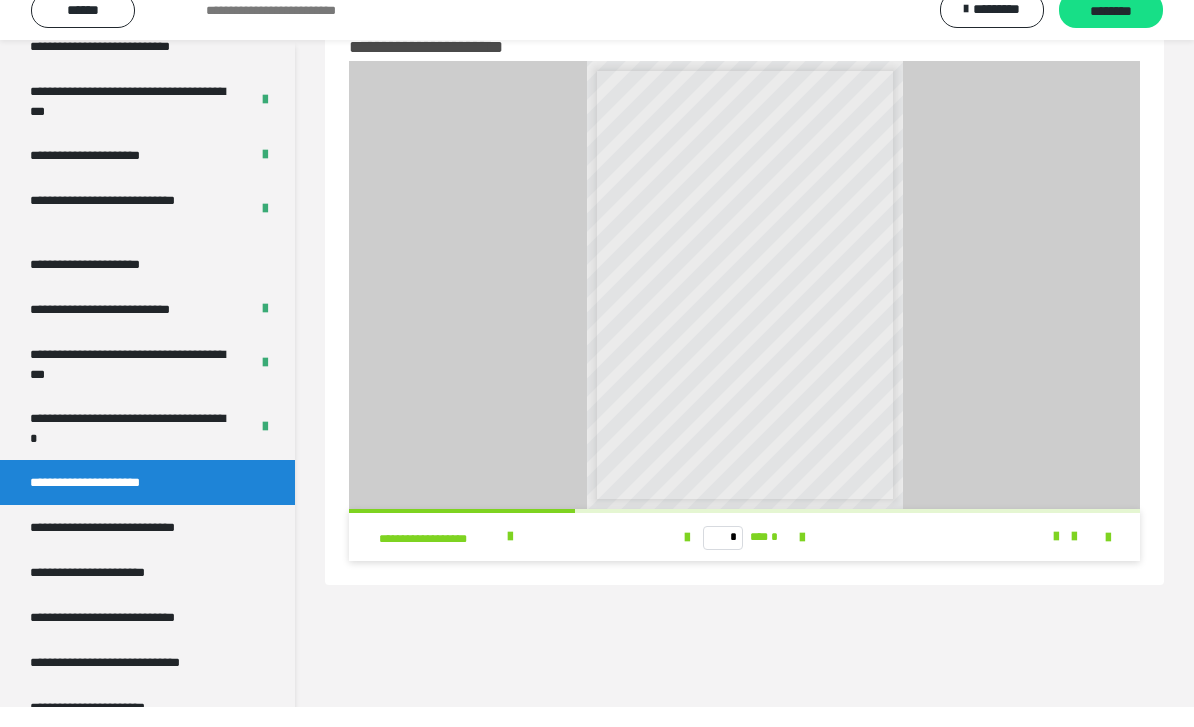 click at bounding box center (1108, 558) 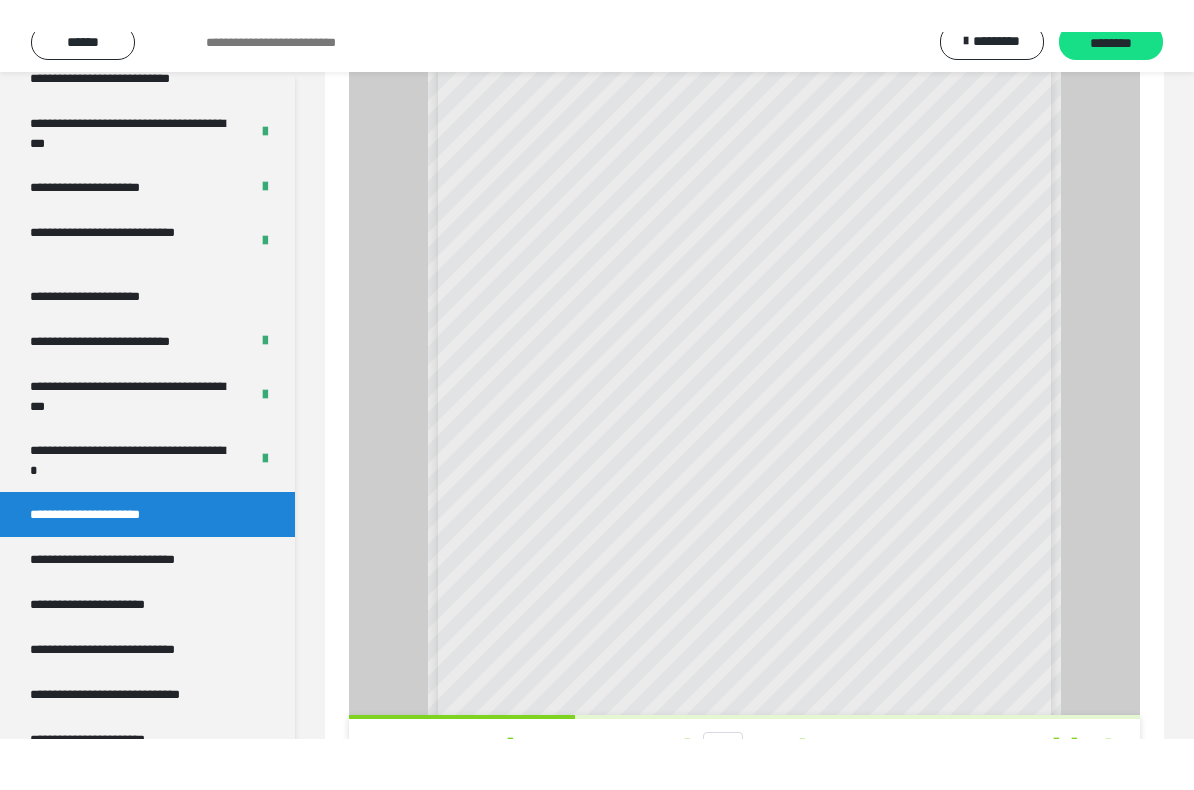 scroll, scrollTop: 104, scrollLeft: 0, axis: vertical 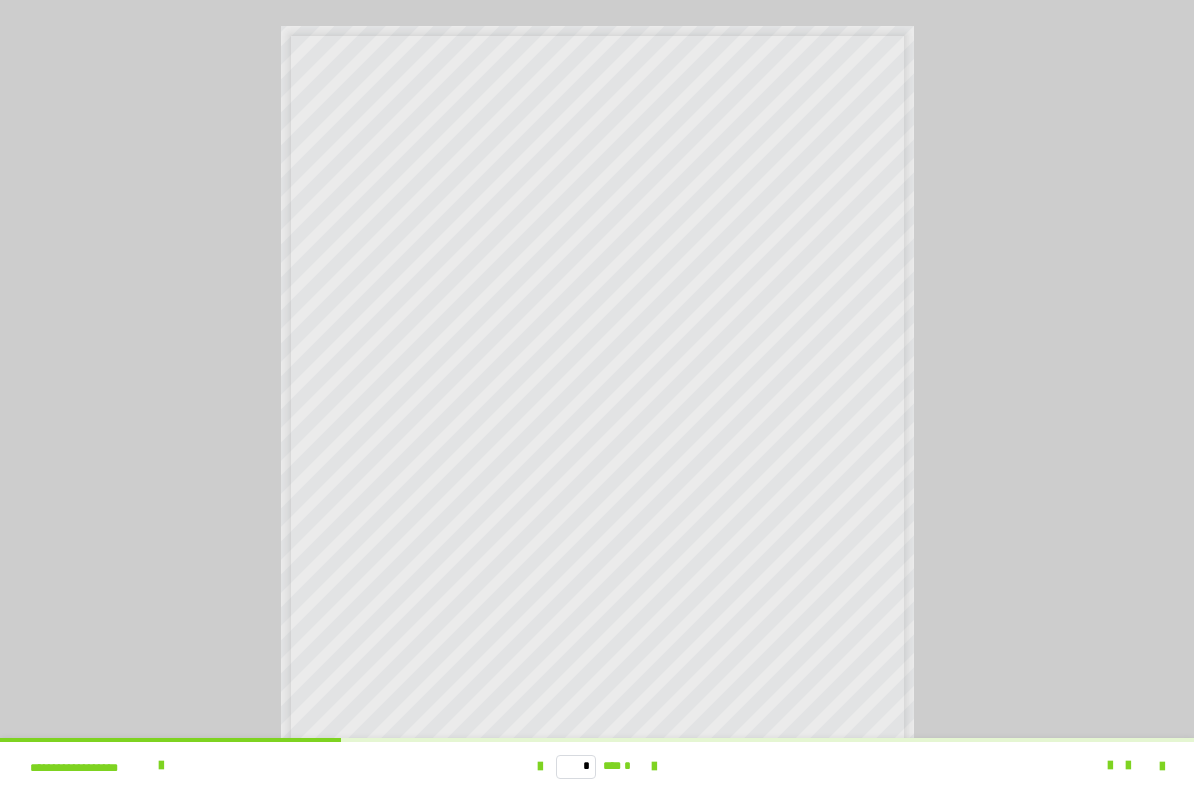 click at bounding box center (654, 767) 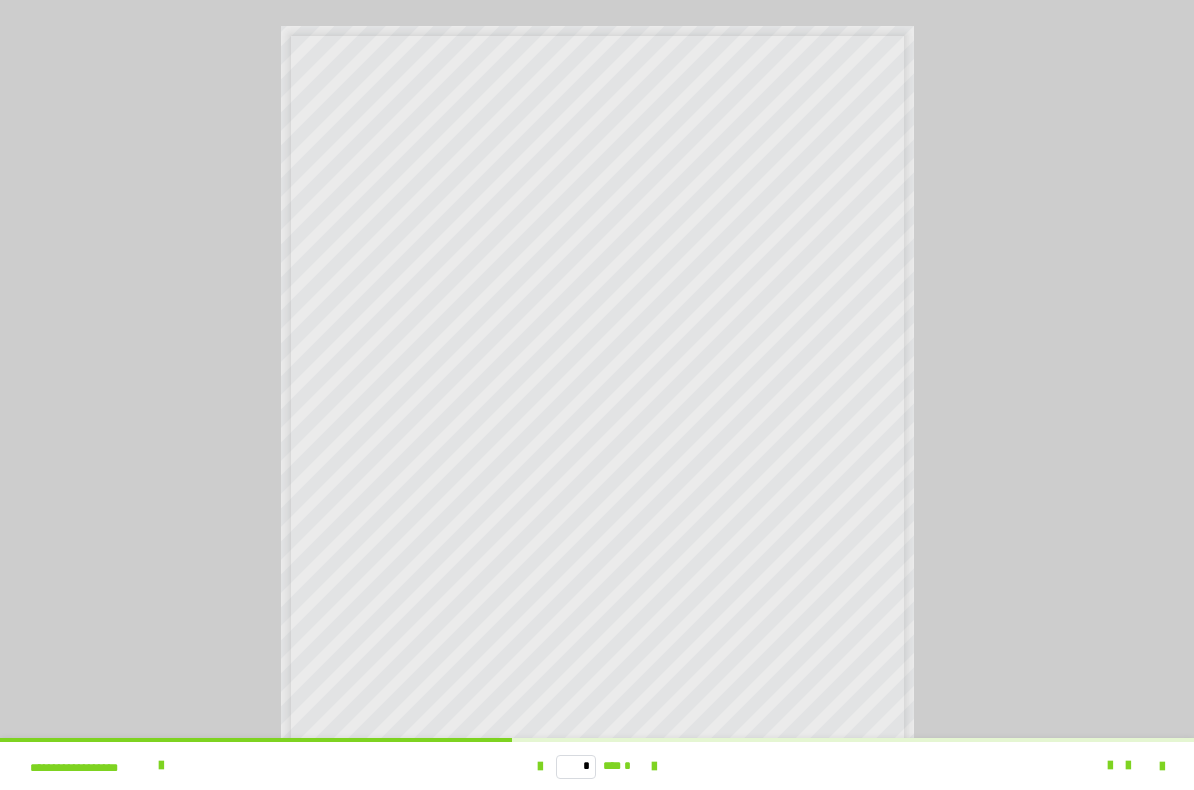 click at bounding box center [540, 767] 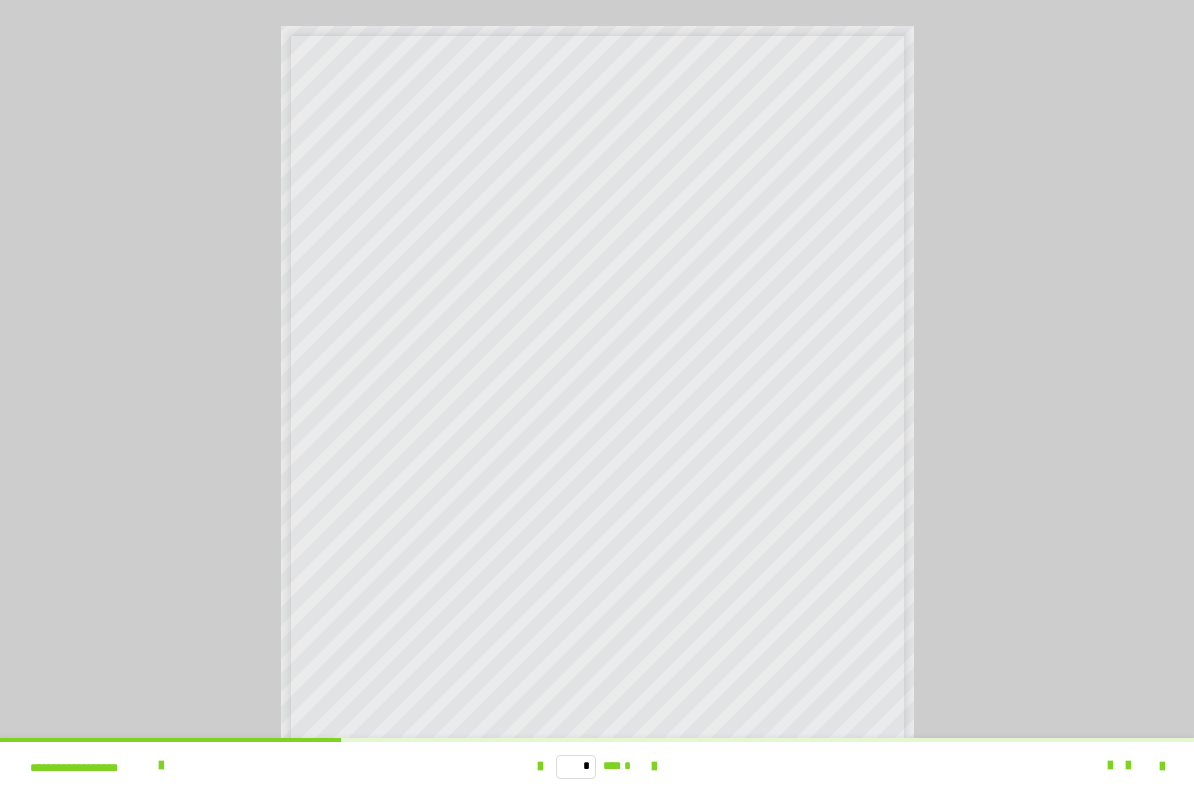 click at bounding box center (540, 767) 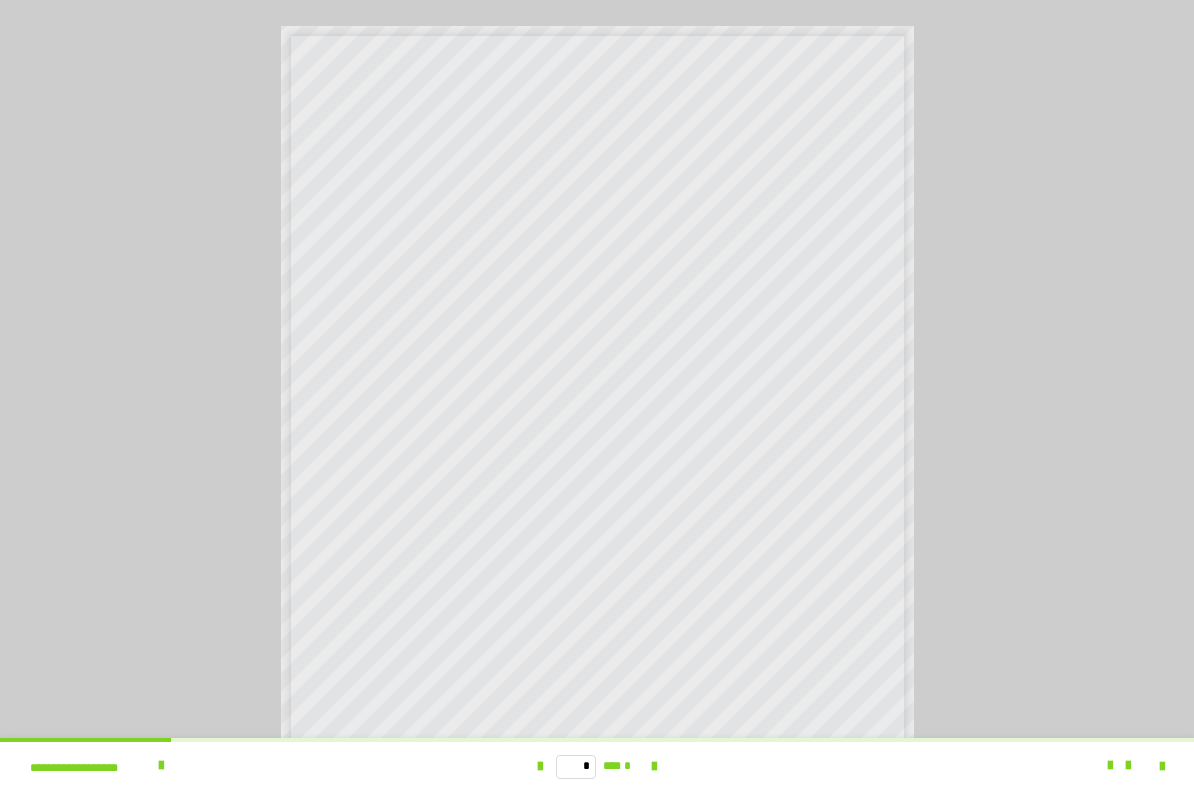 click at bounding box center [654, 767] 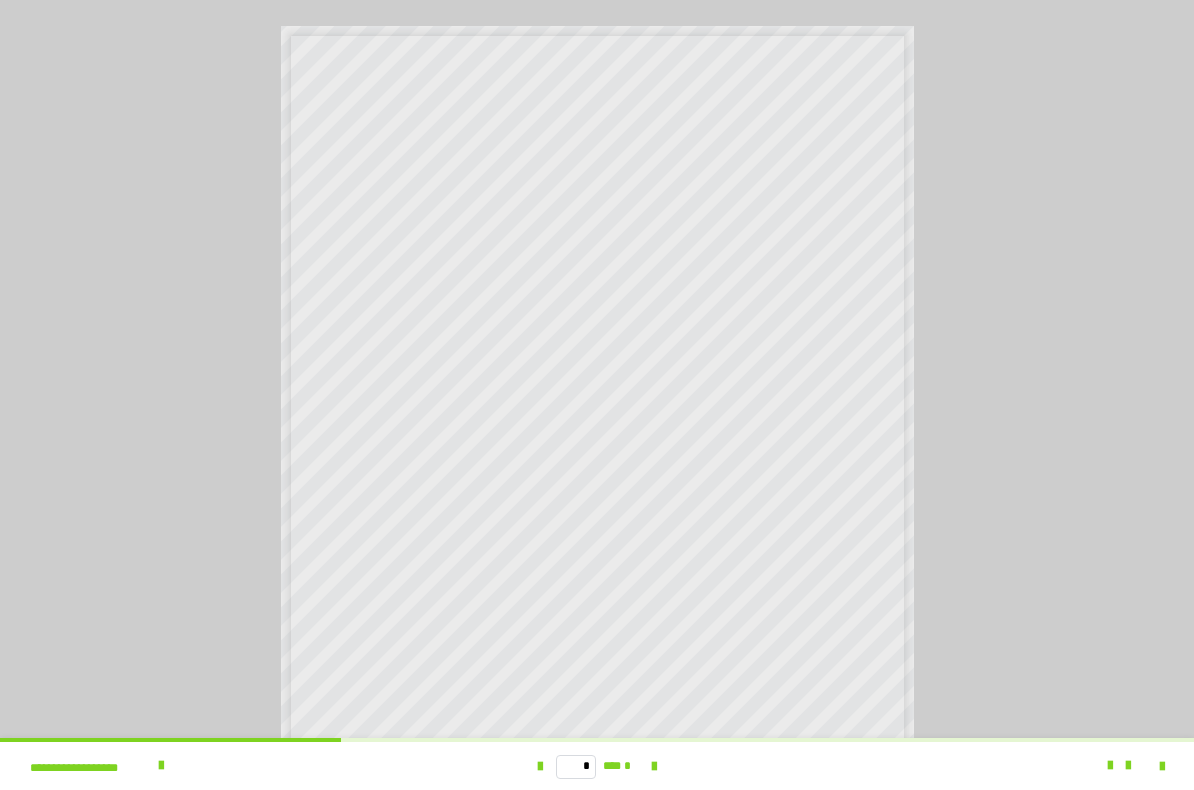 click at bounding box center [654, 766] 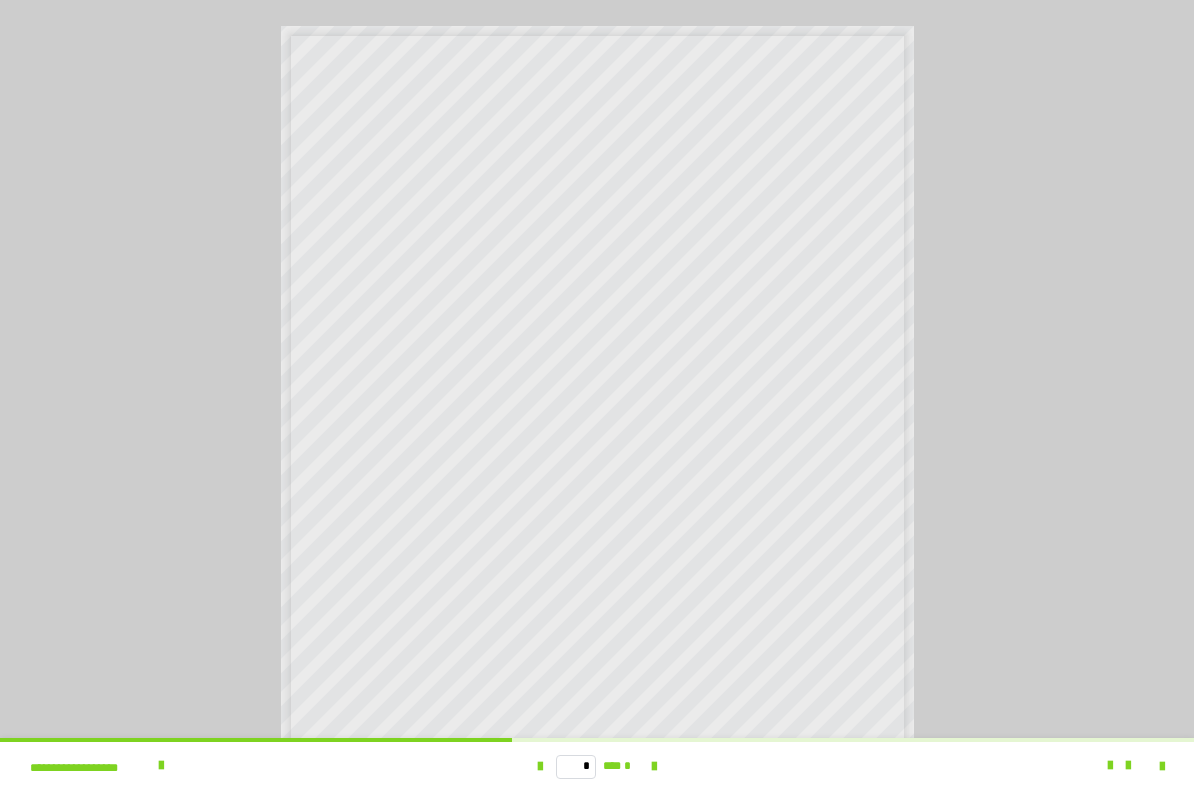 click at bounding box center (540, 767) 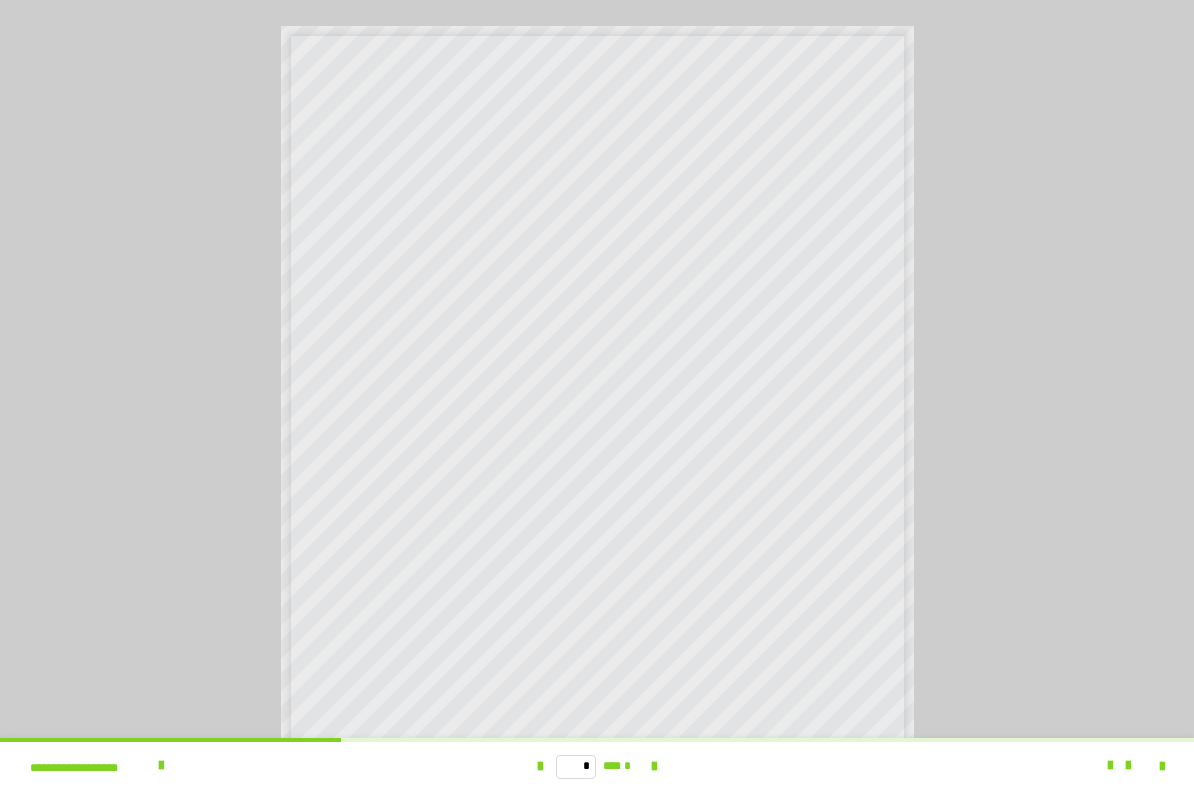 click at bounding box center (540, 767) 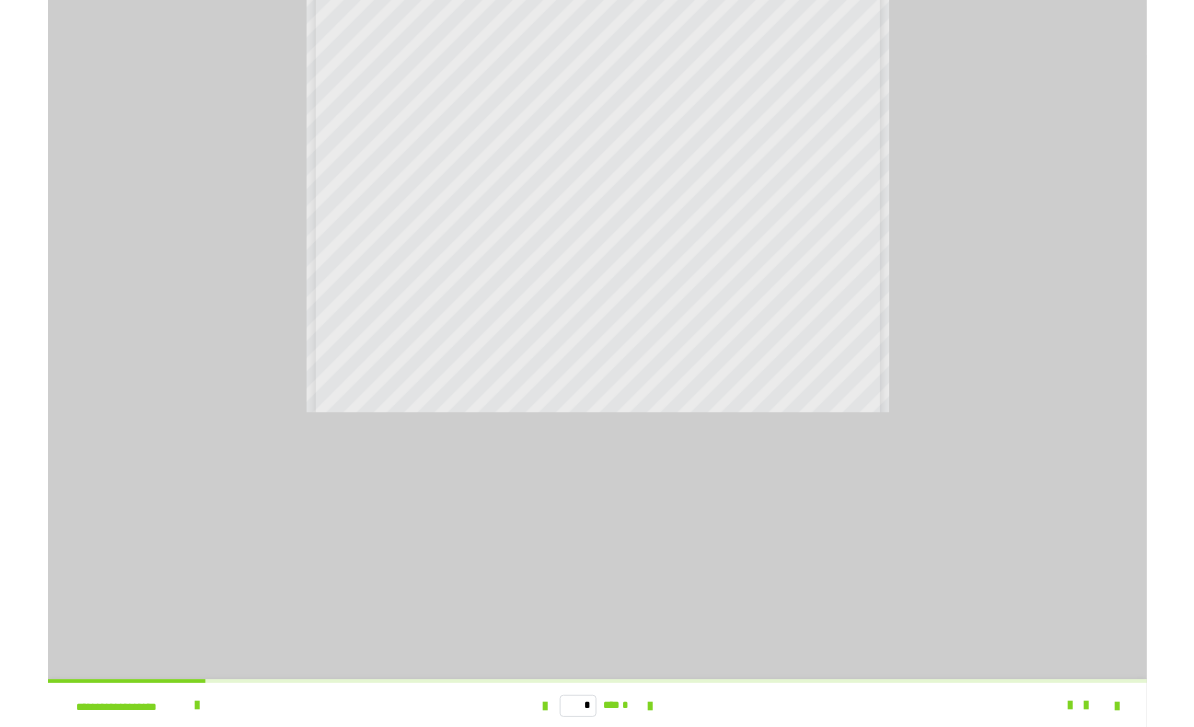 scroll, scrollTop: 61, scrollLeft: 0, axis: vertical 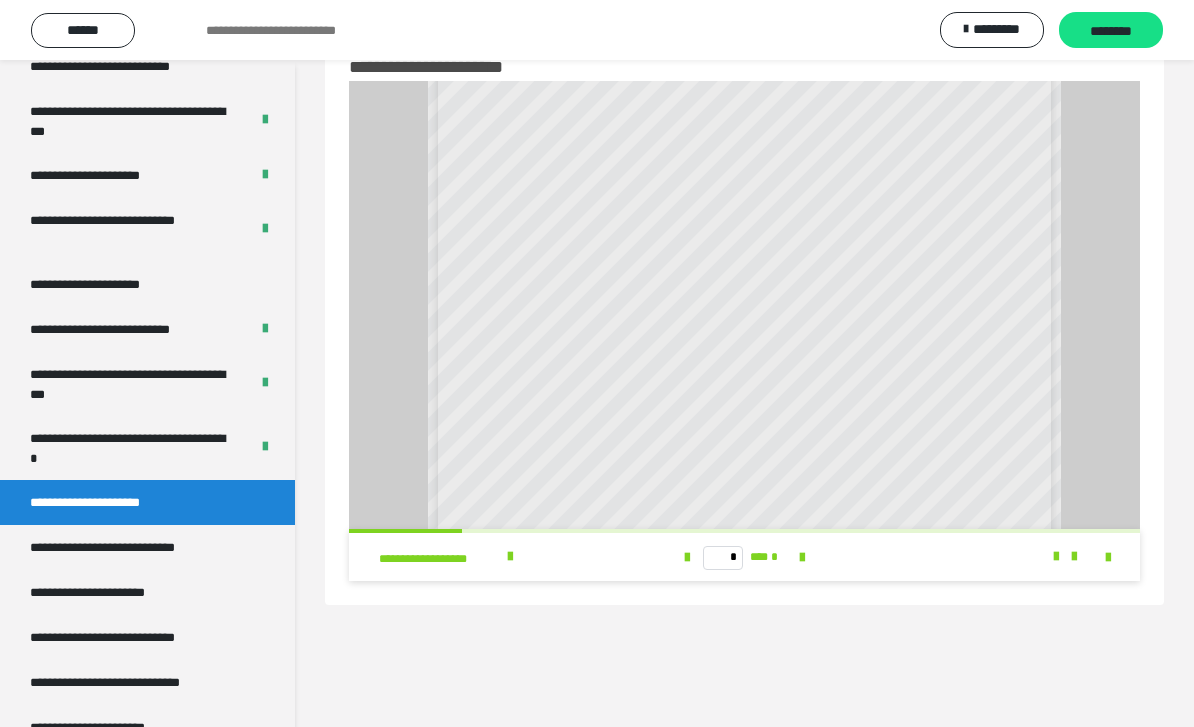 click on "**********" at bounding box center [135, 547] 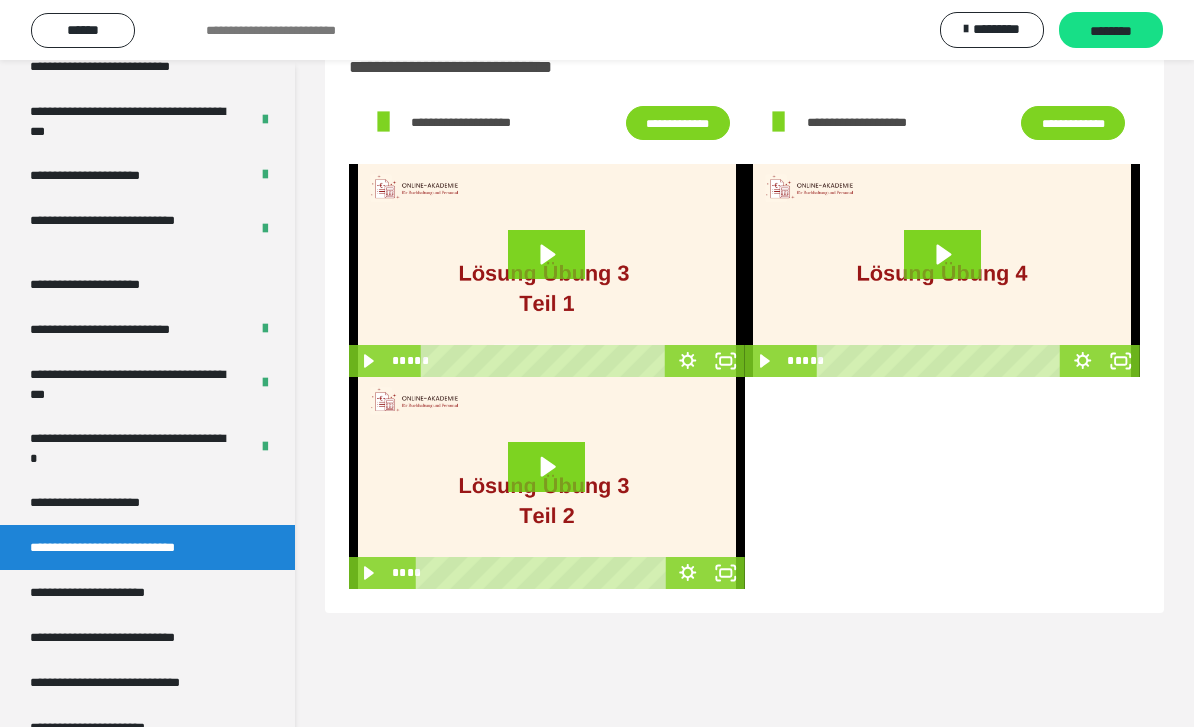 click 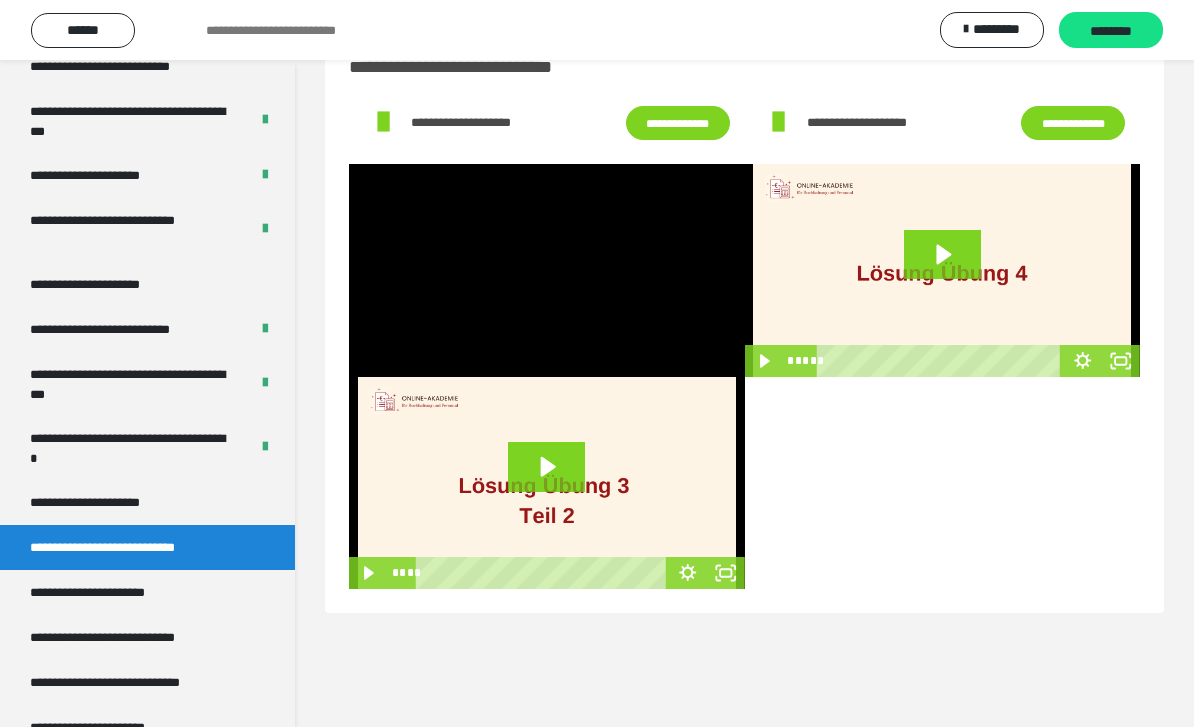 click 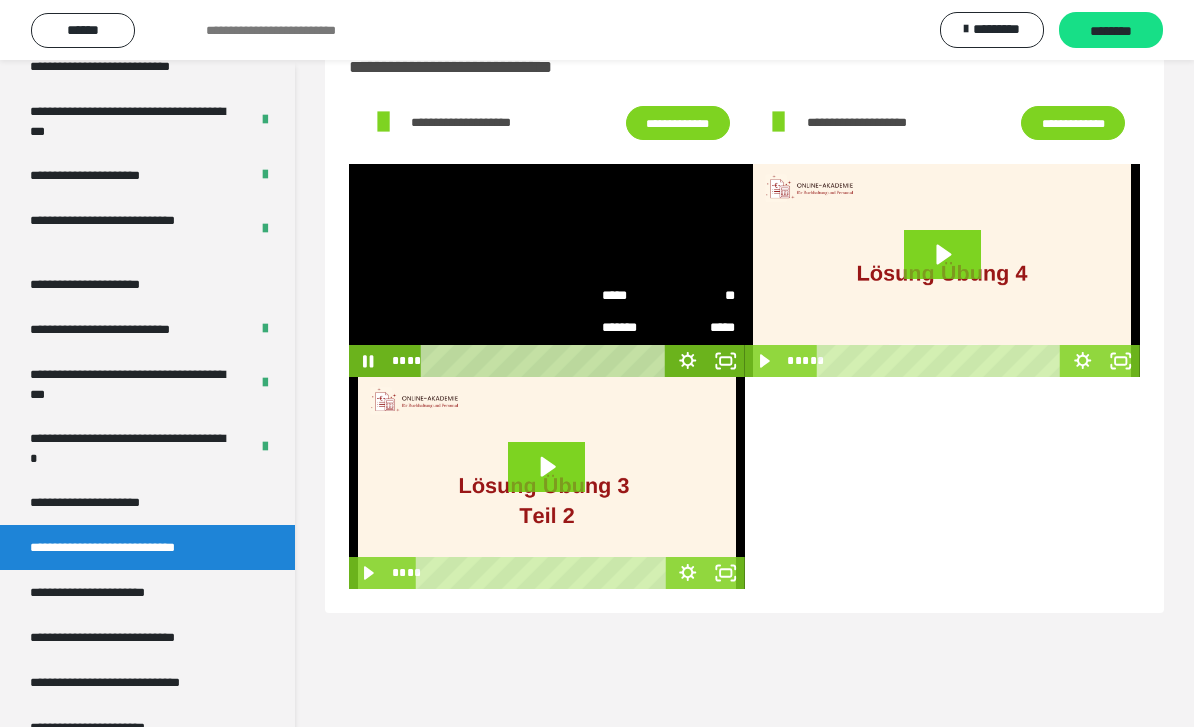 click 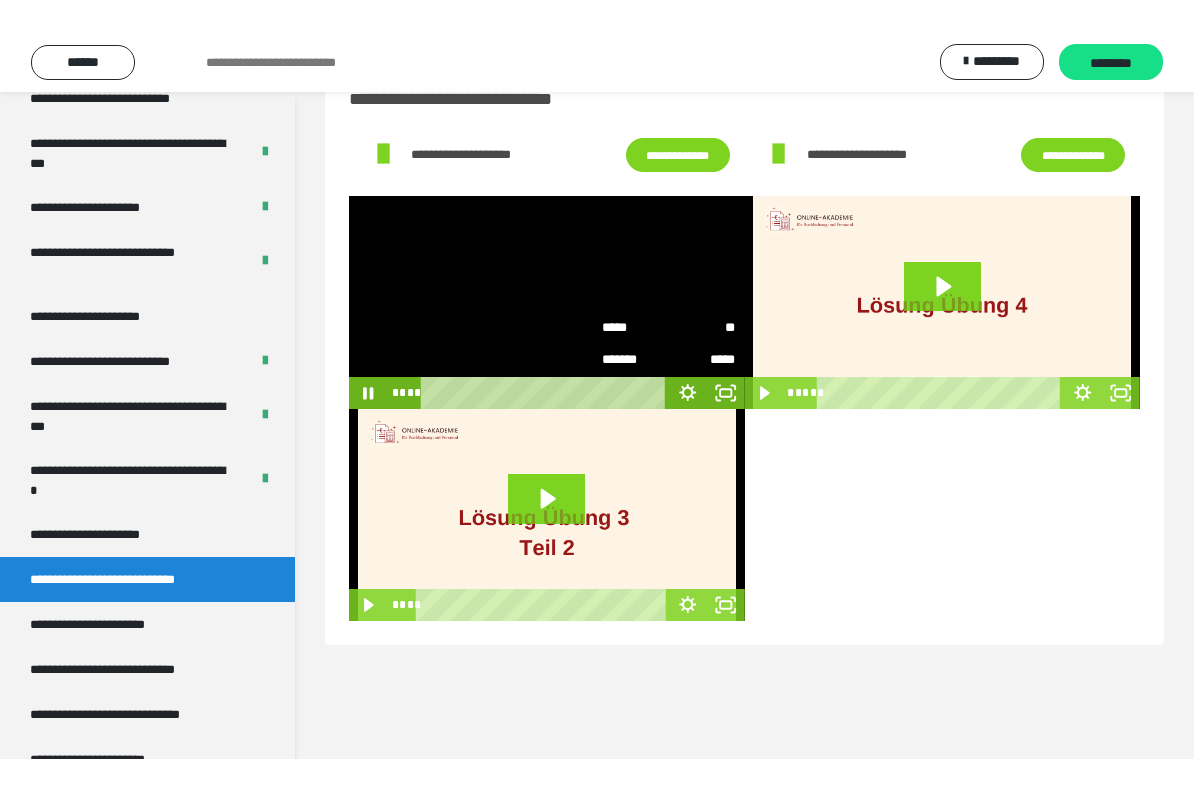 scroll, scrollTop: 60, scrollLeft: 0, axis: vertical 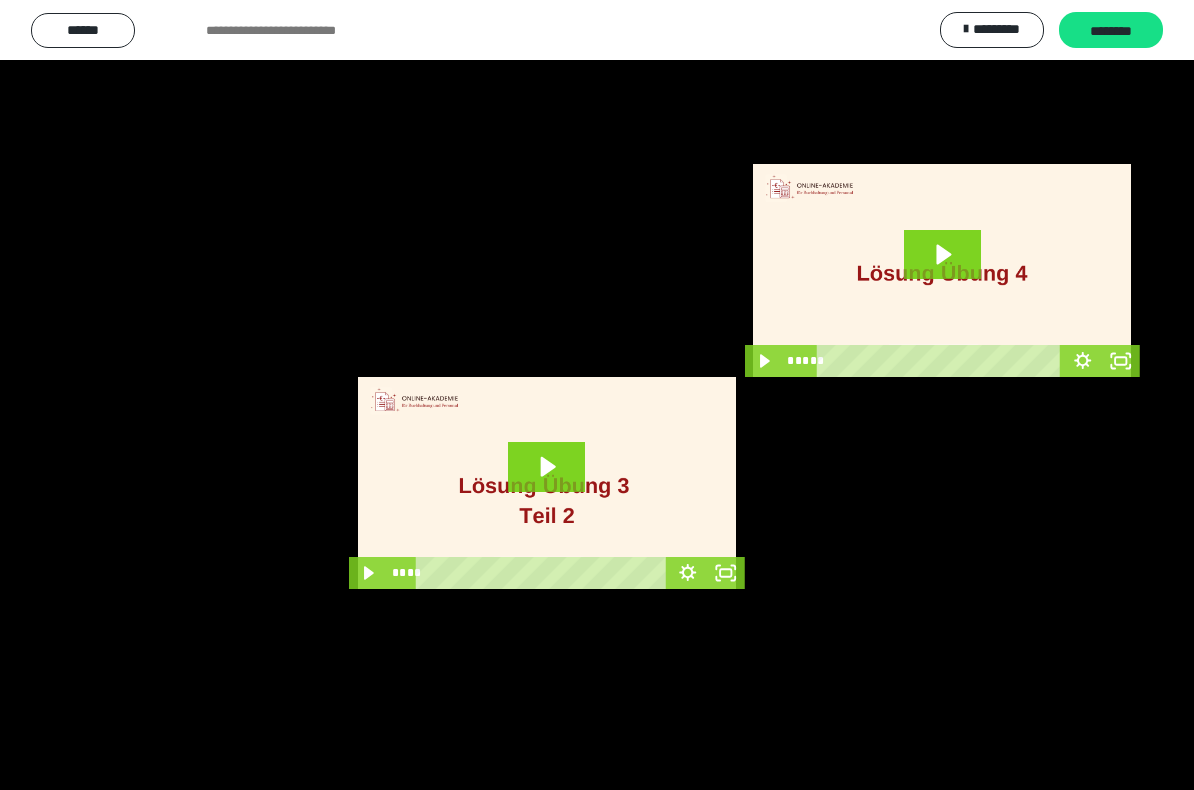 click at bounding box center (597, 395) 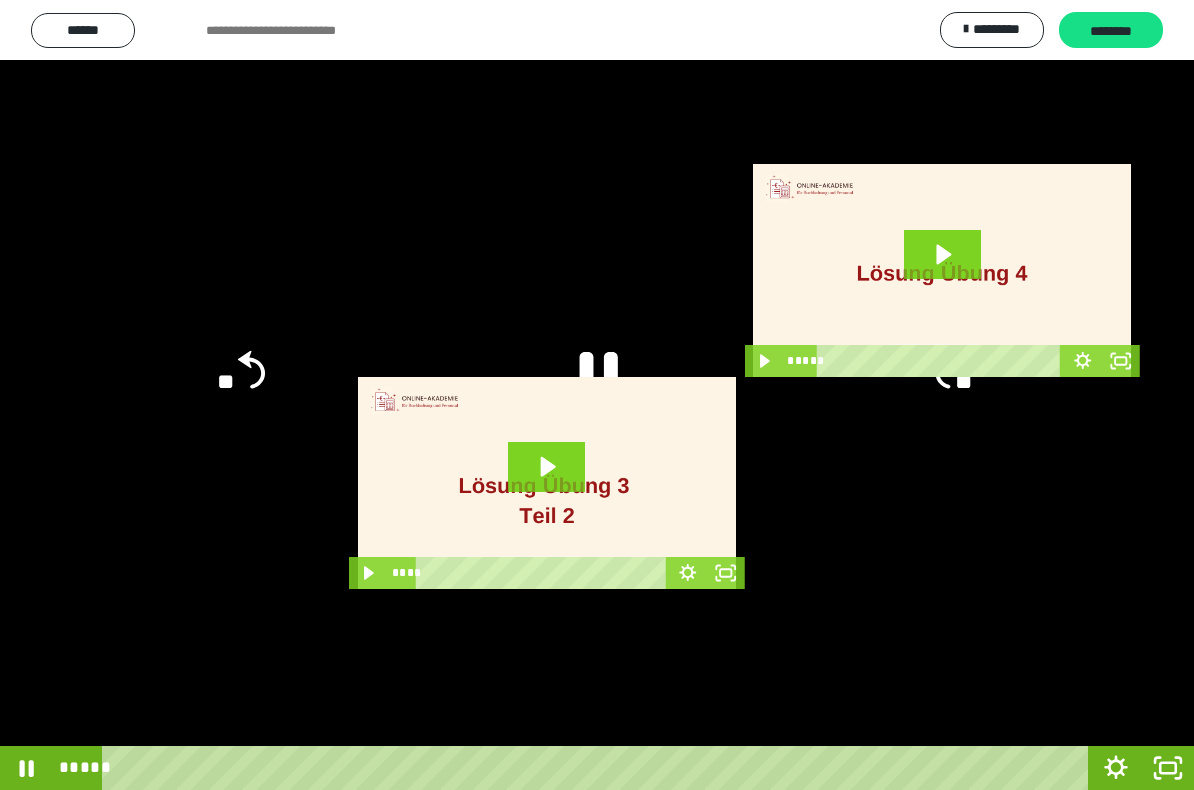 click 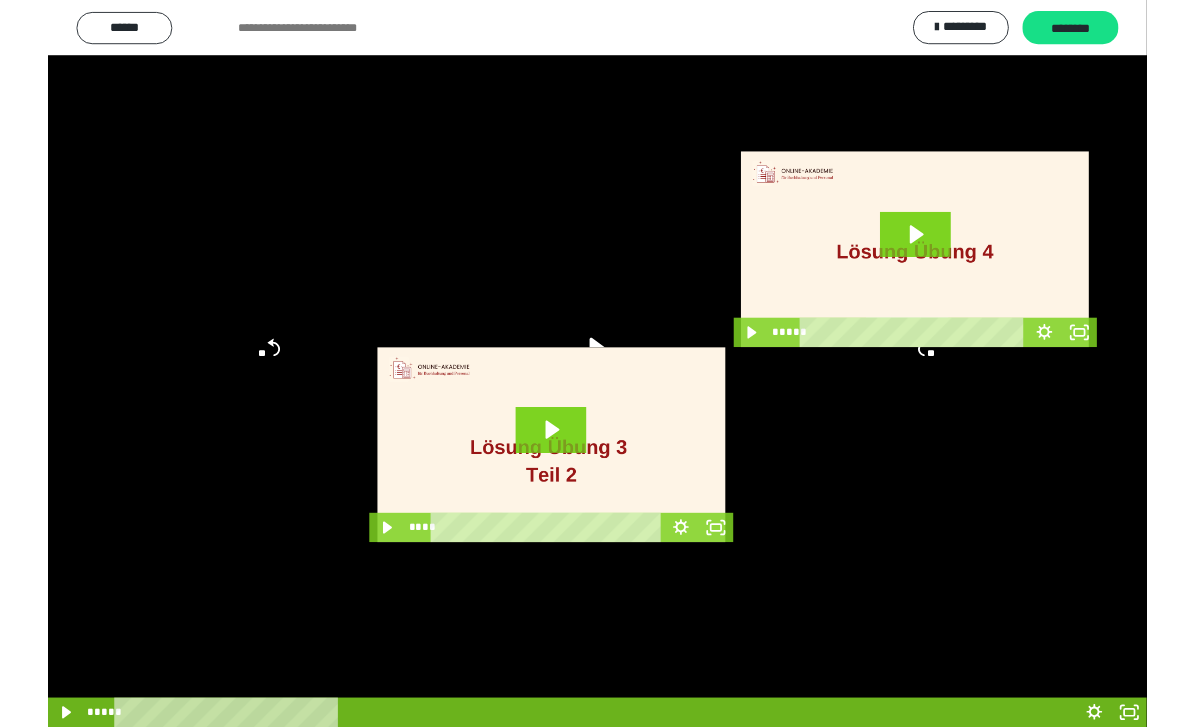 scroll, scrollTop: 61, scrollLeft: 0, axis: vertical 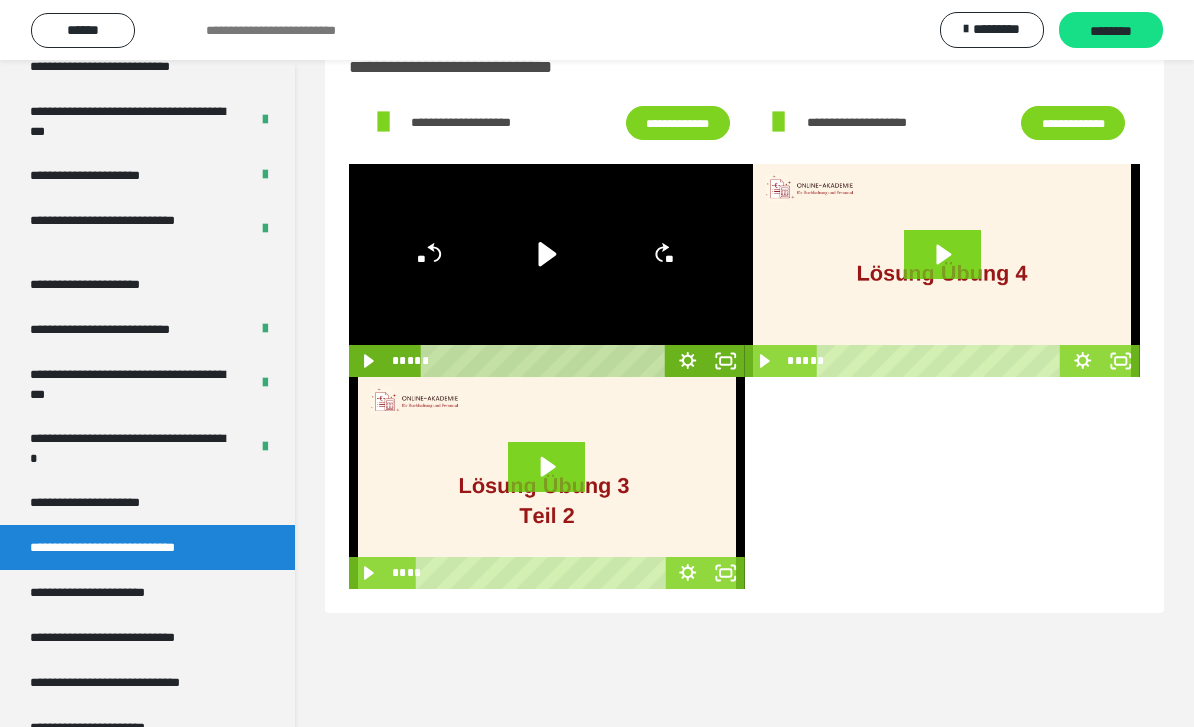 click on "**********" at bounding box center (108, 284) 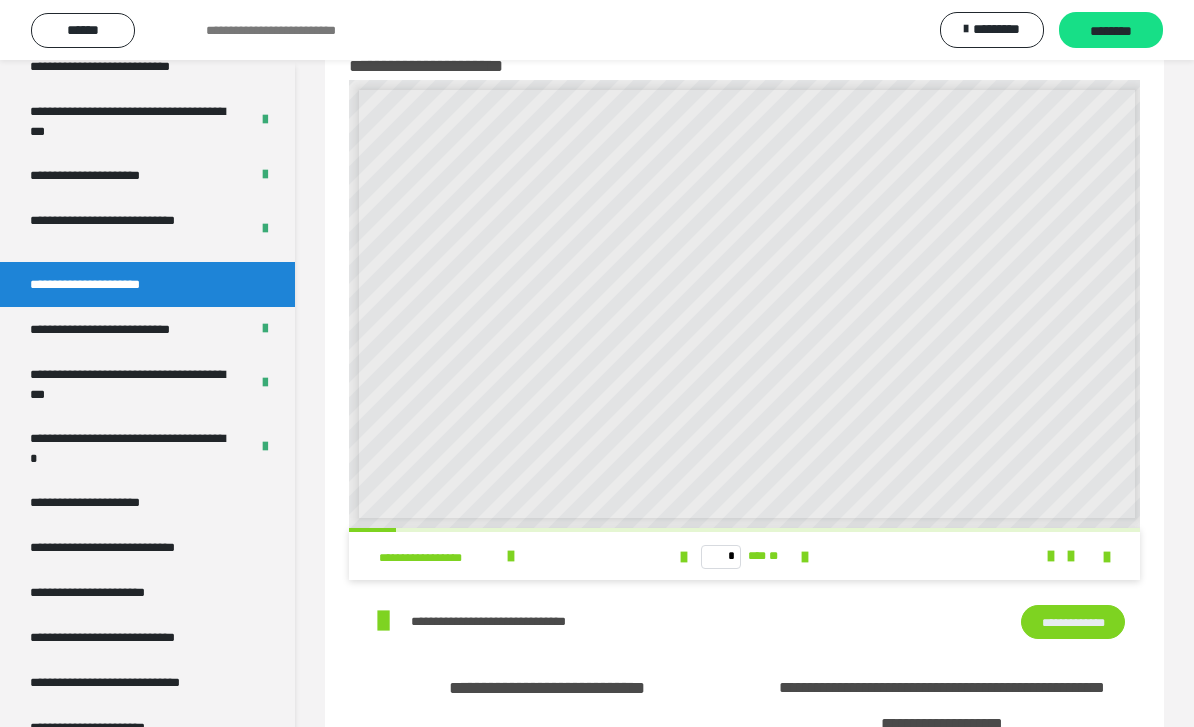 click at bounding box center [805, 557] 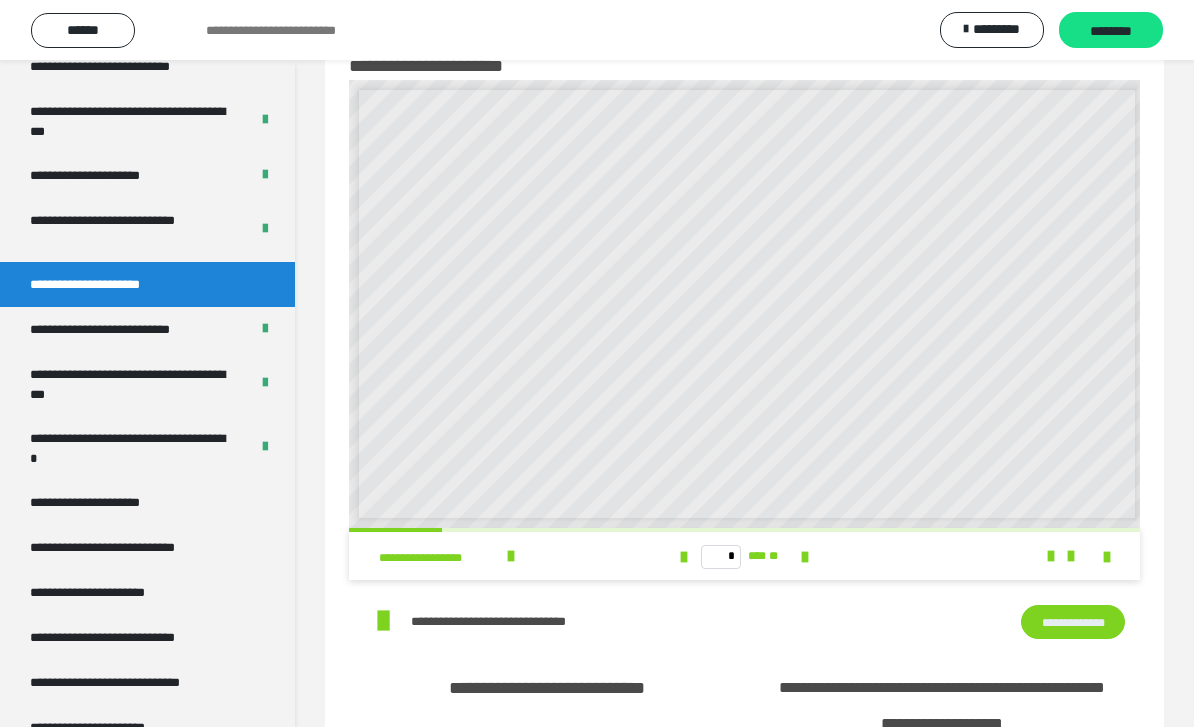 click at bounding box center [805, 557] 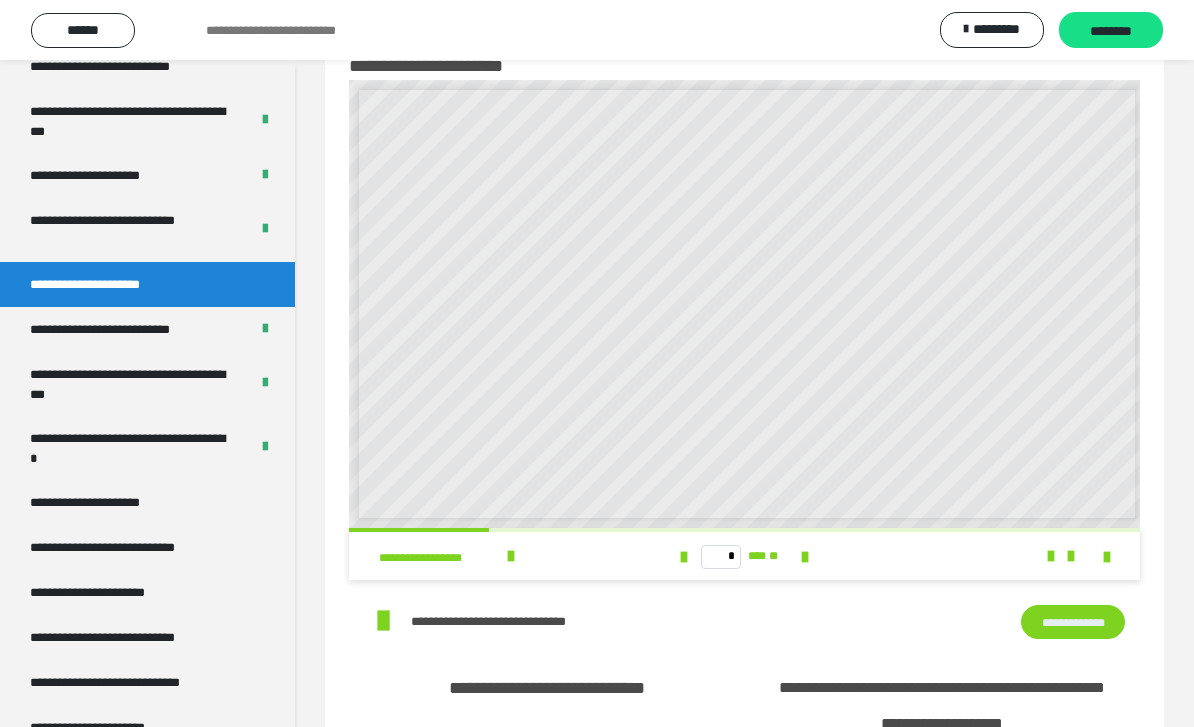 click at bounding box center [805, 557] 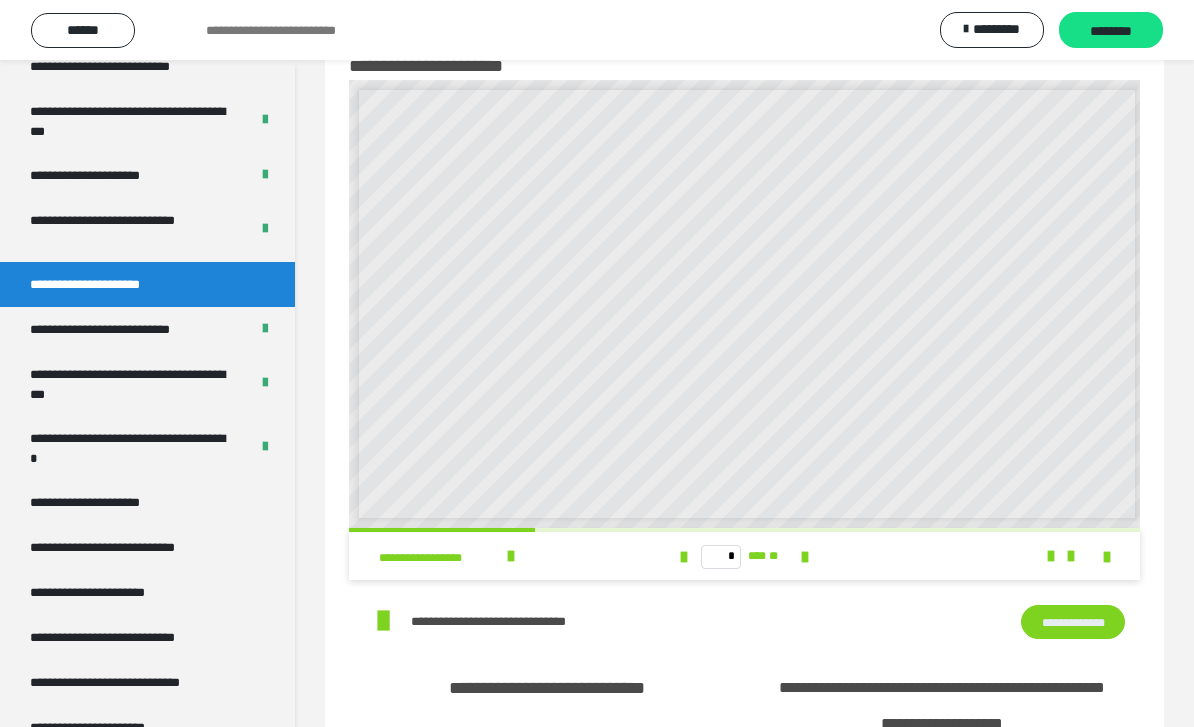 click at bounding box center [805, 557] 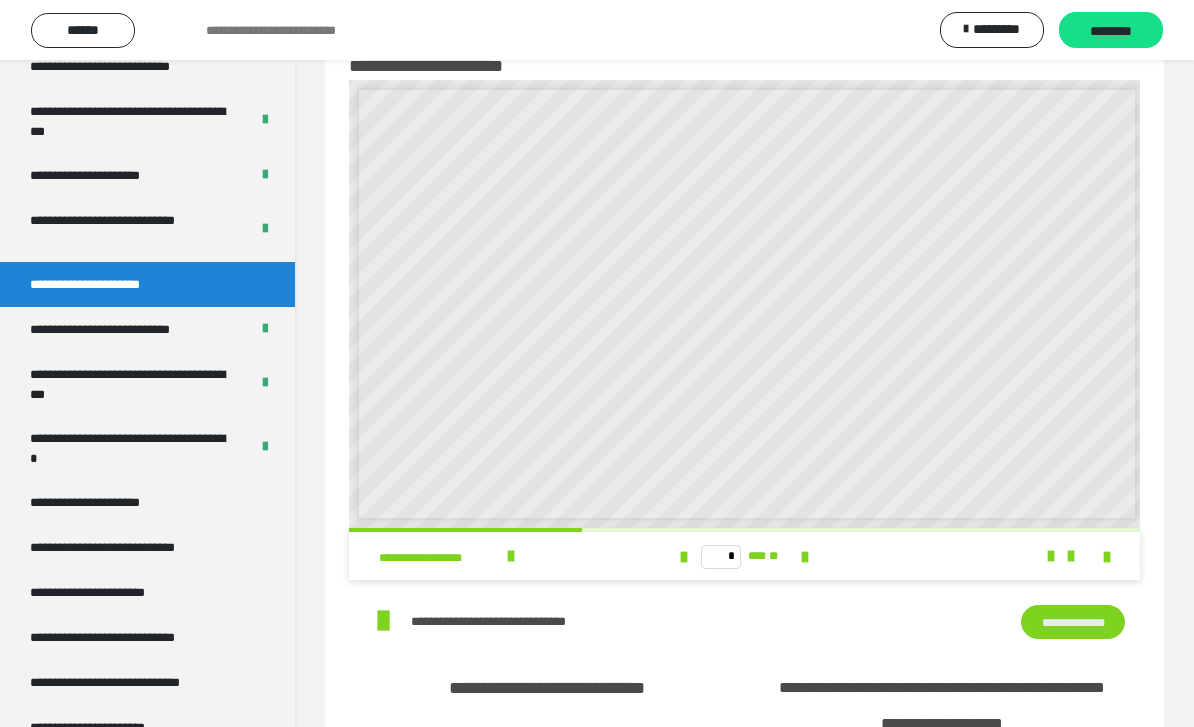 click at bounding box center [805, 557] 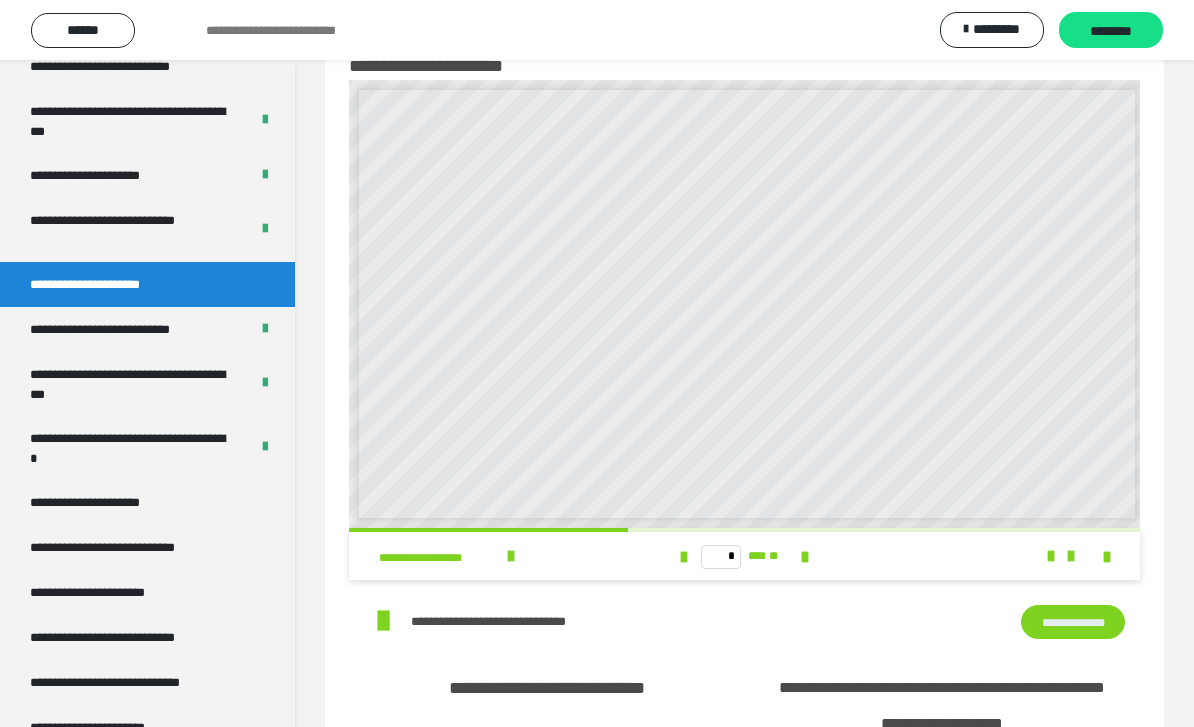 click at bounding box center (805, 557) 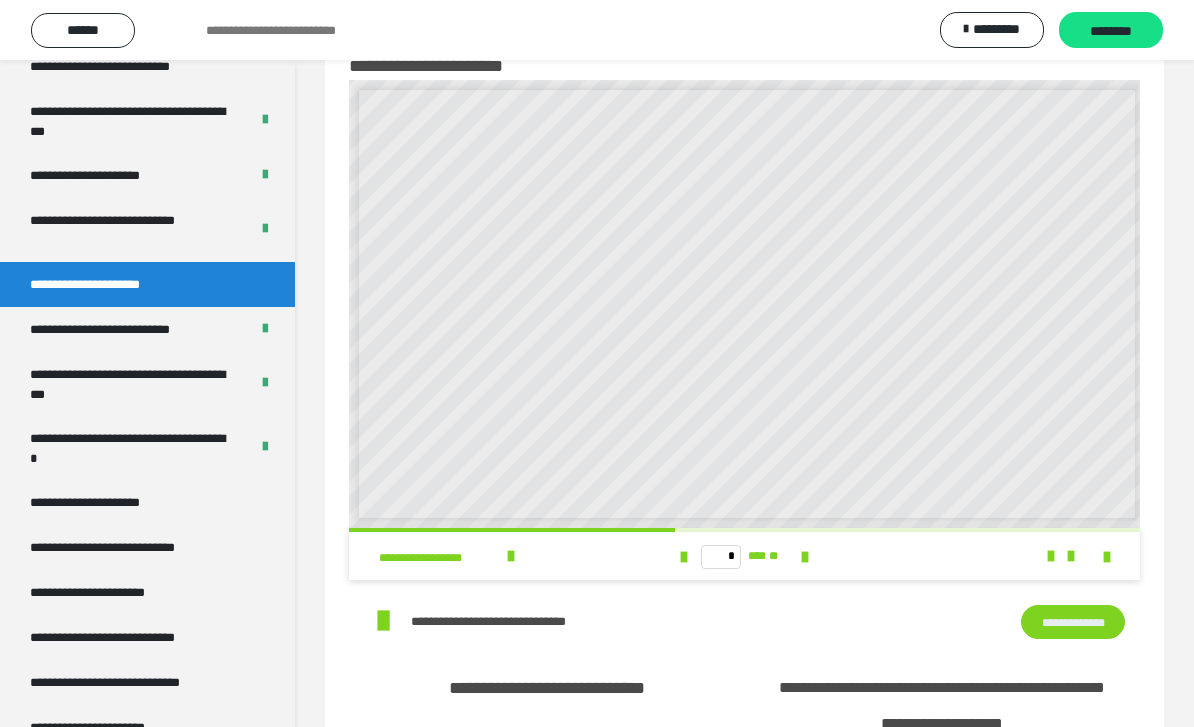 click at bounding box center [805, 557] 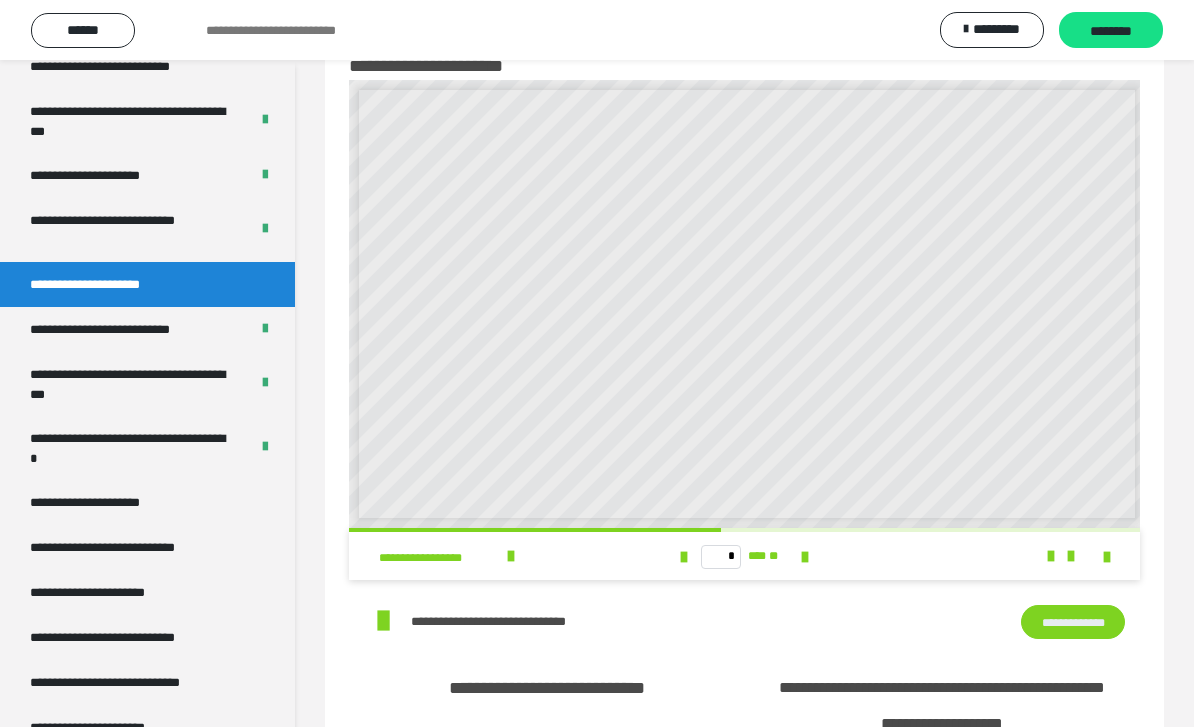 click at bounding box center (805, 557) 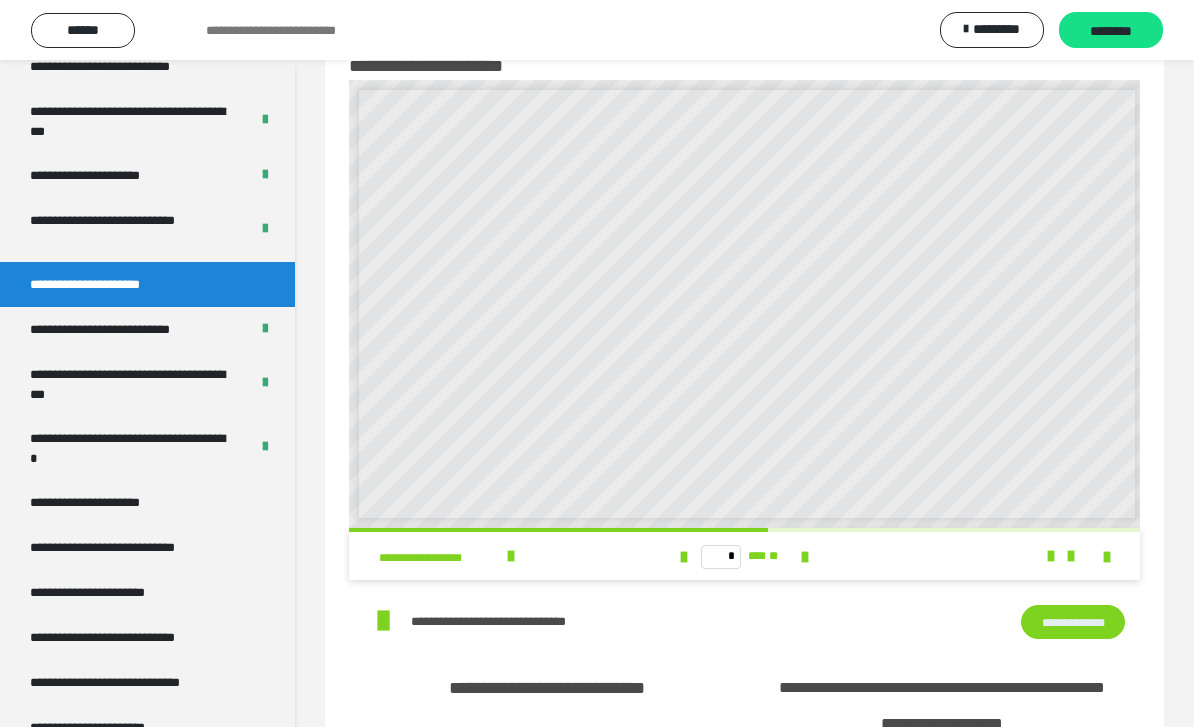click at bounding box center (805, 557) 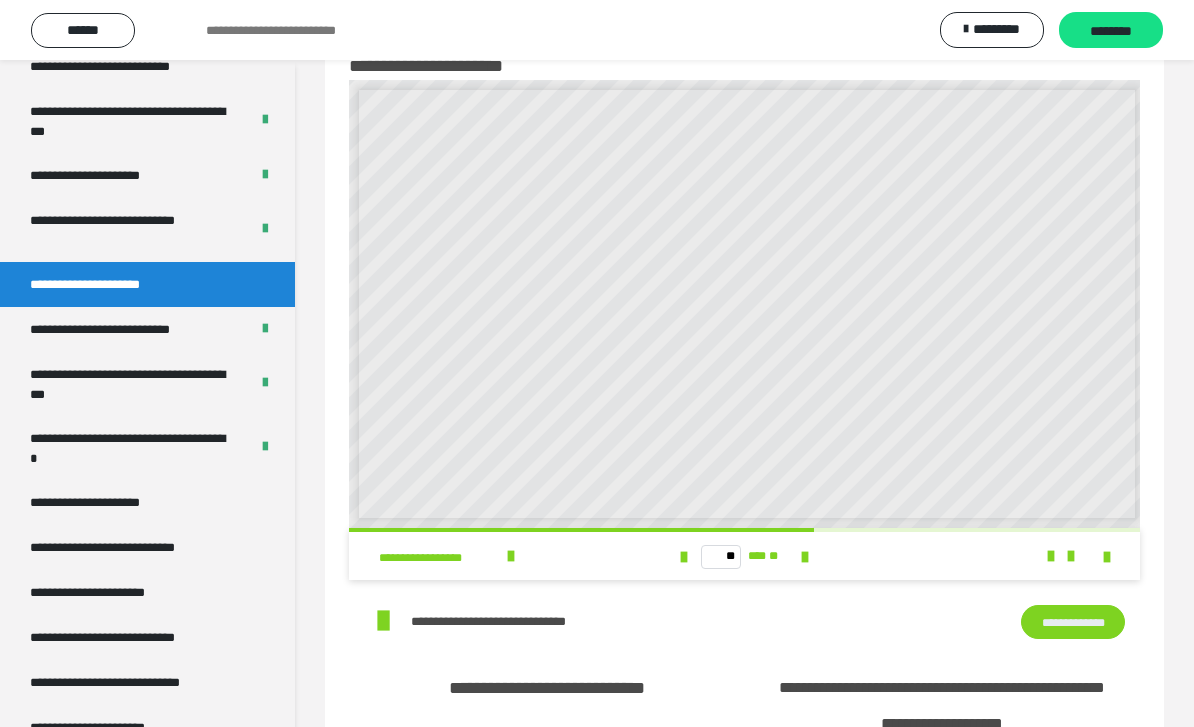 click at bounding box center [805, 557] 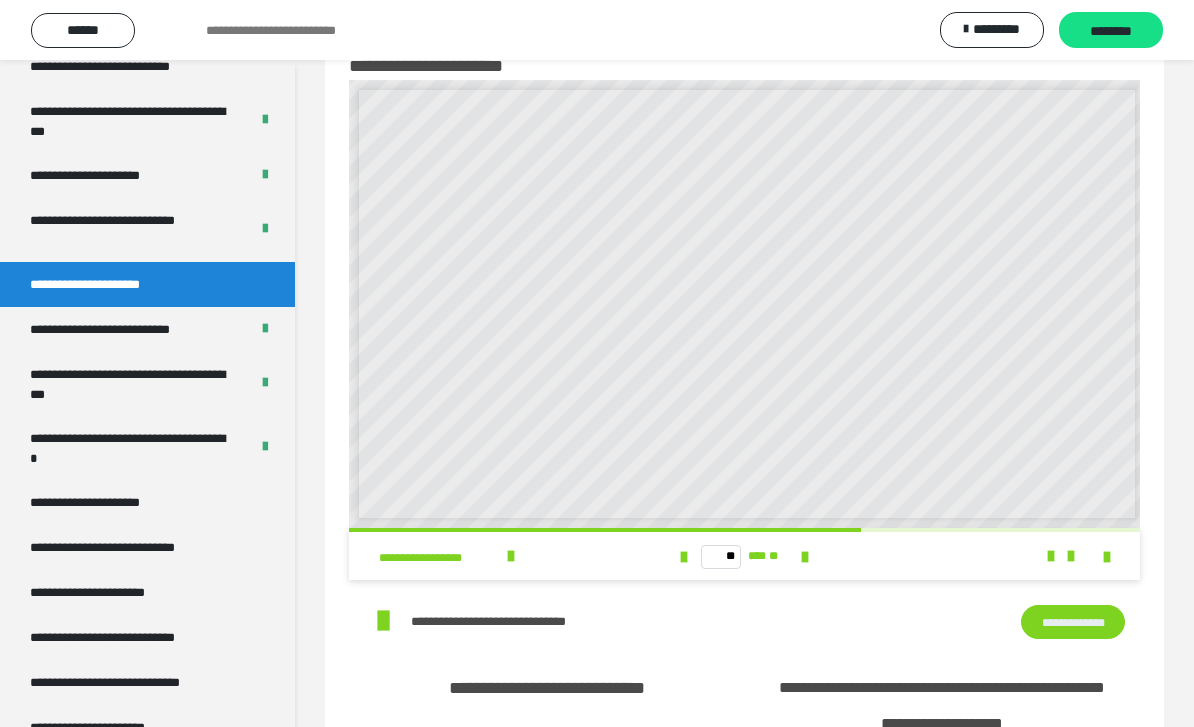 click at bounding box center (805, 557) 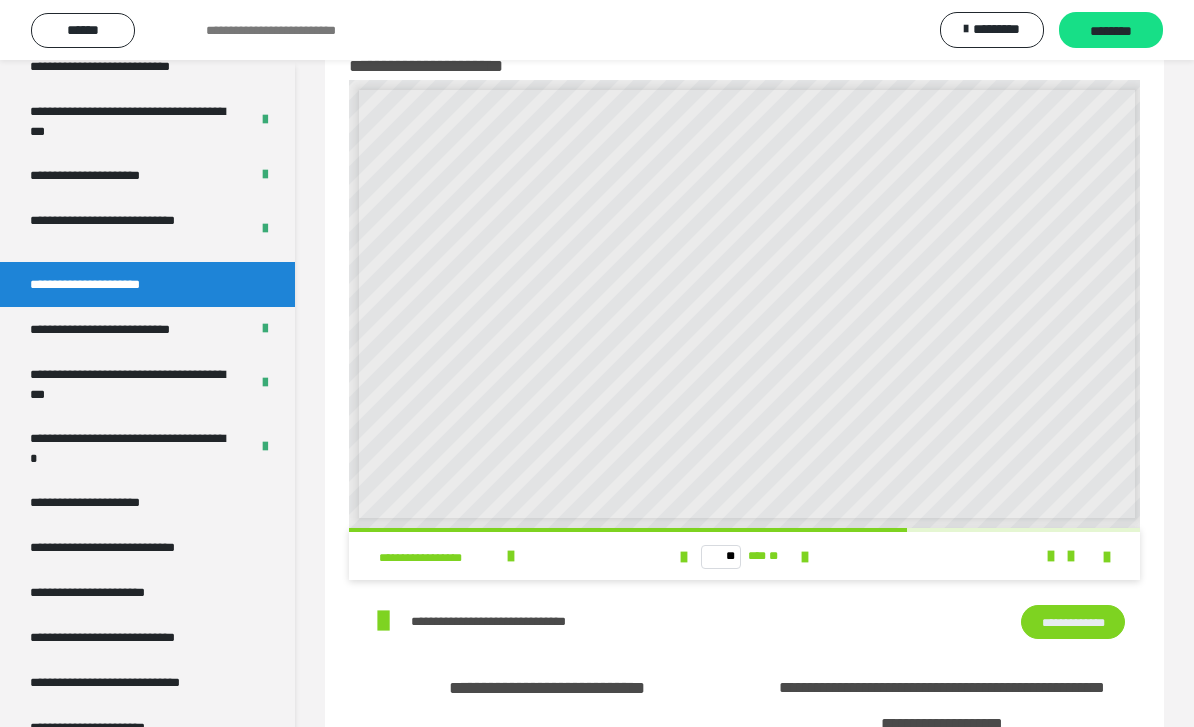 click at bounding box center (805, 557) 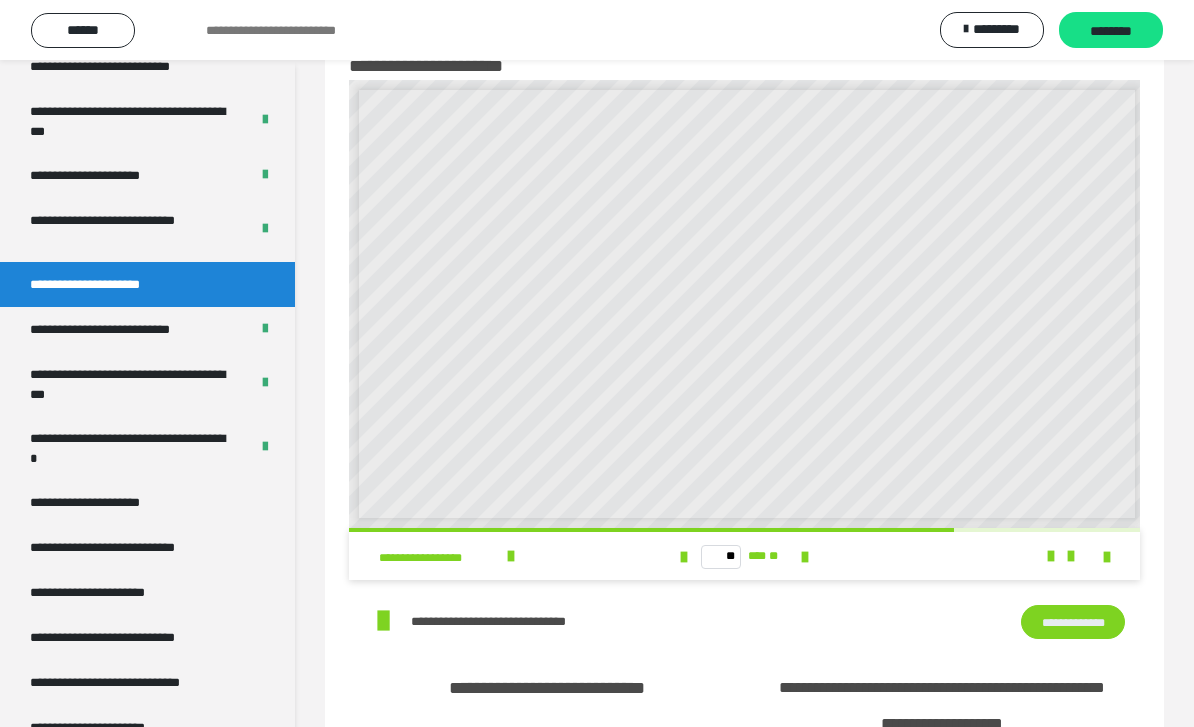 click at bounding box center [805, 557] 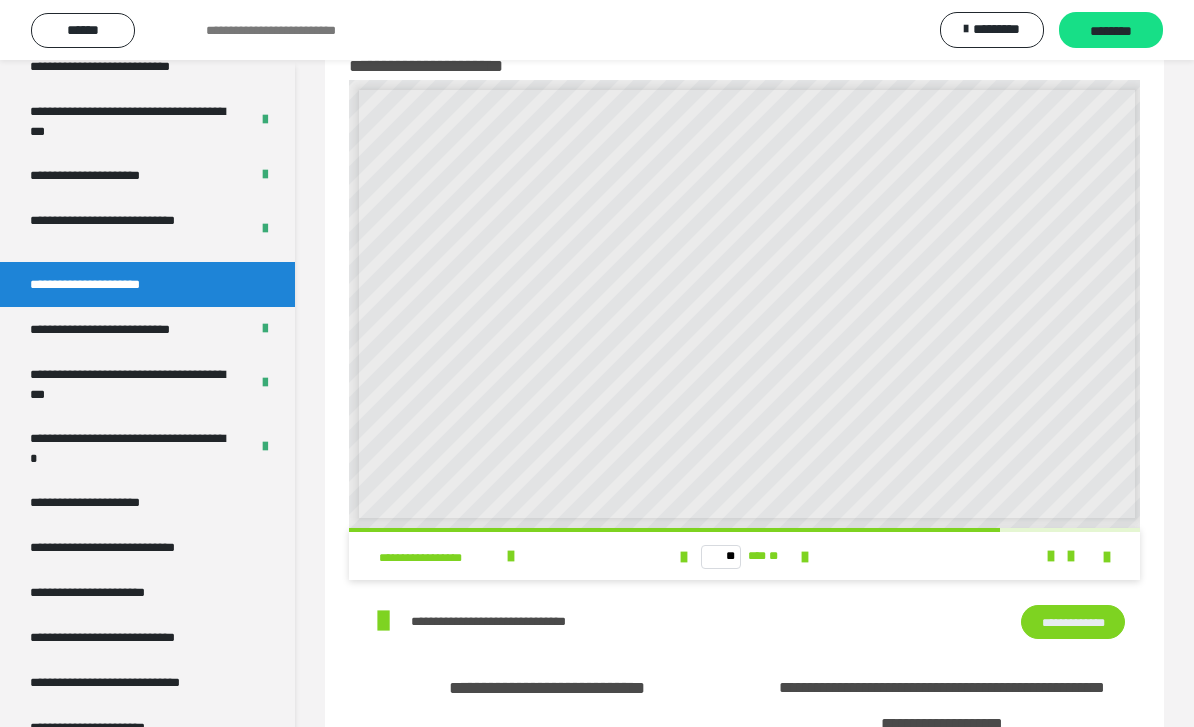 click at bounding box center (805, 557) 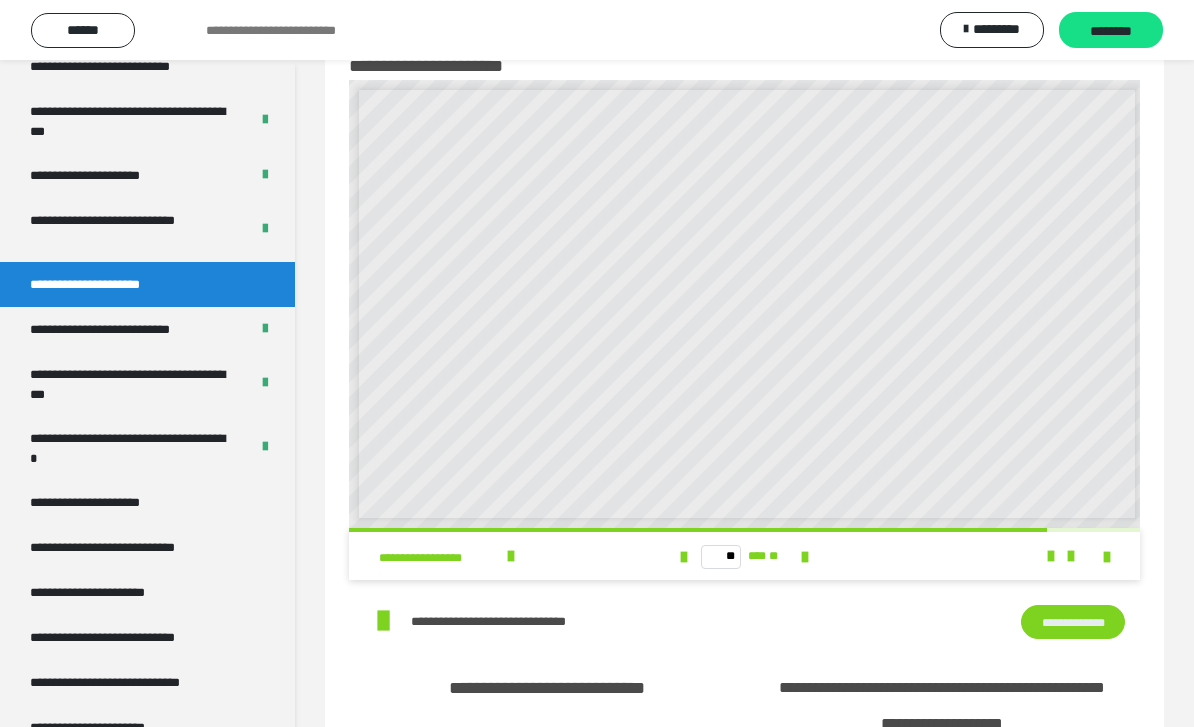 click at bounding box center [805, 557] 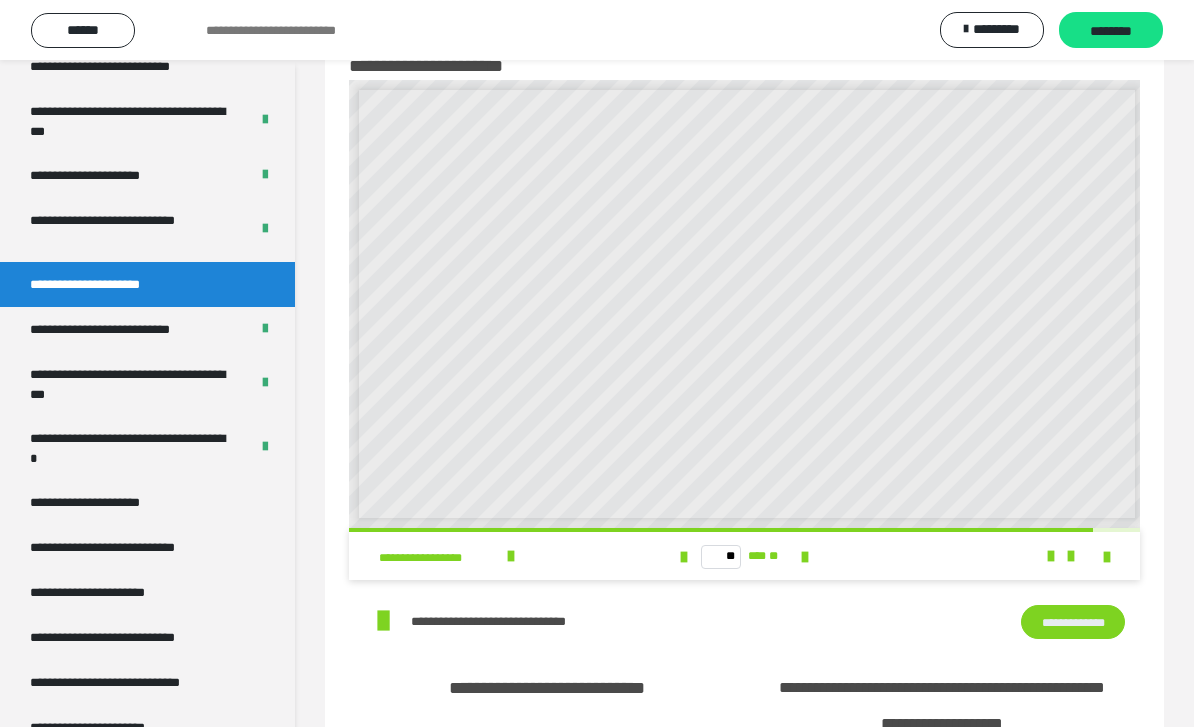 click at bounding box center [805, 557] 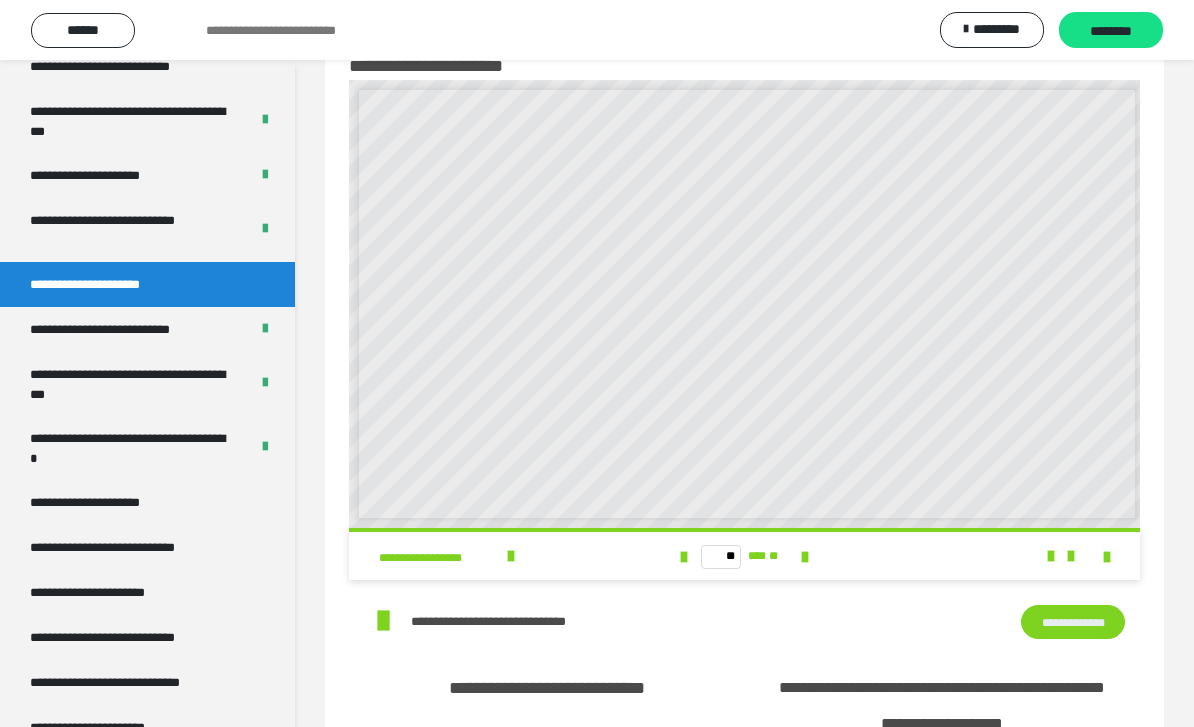 click on "** *** **" at bounding box center (744, 556) 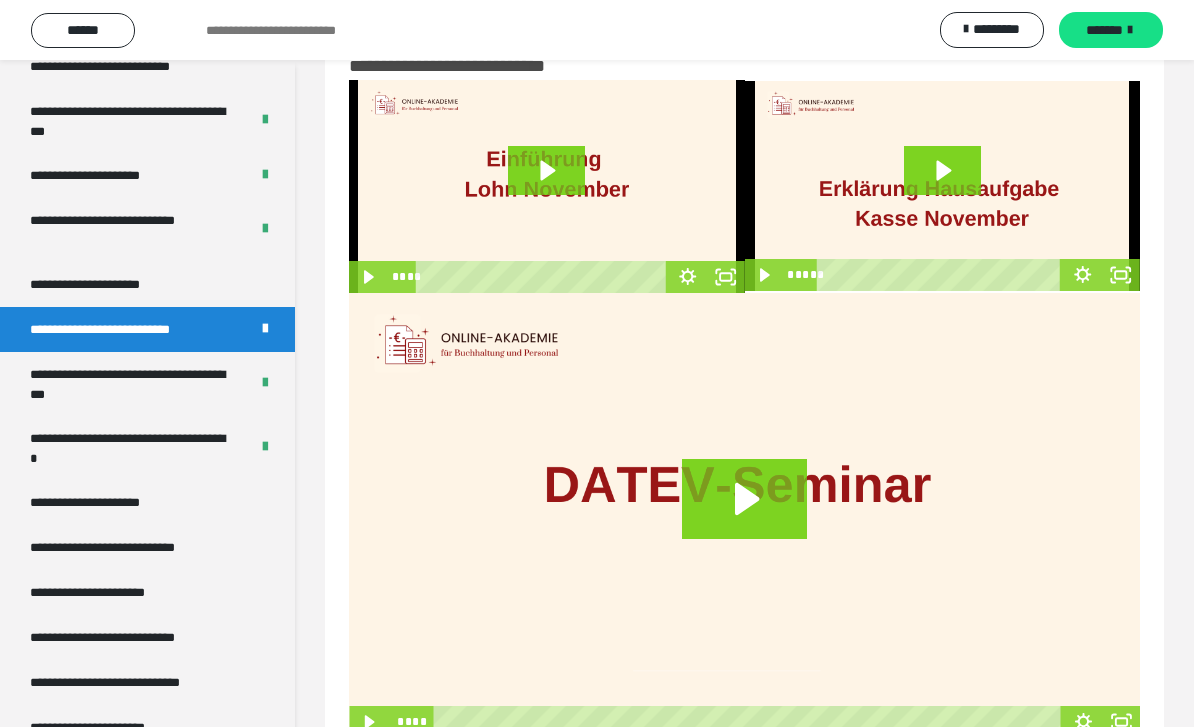 click 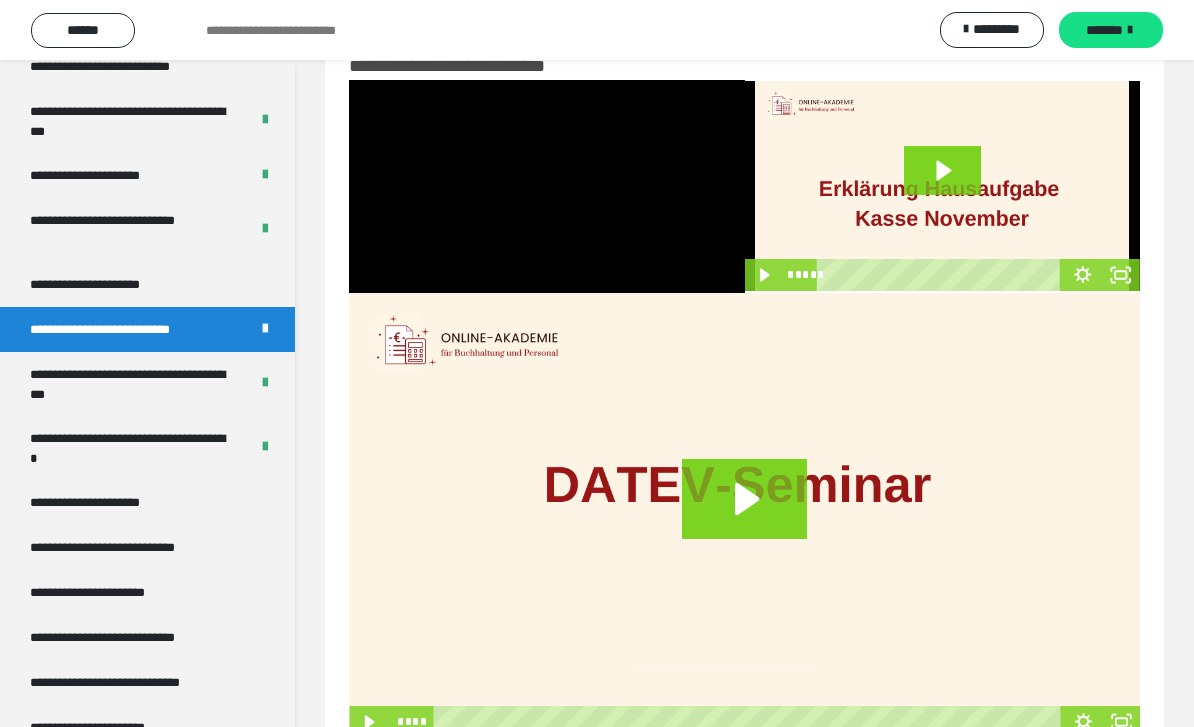click at bounding box center [547, 186] 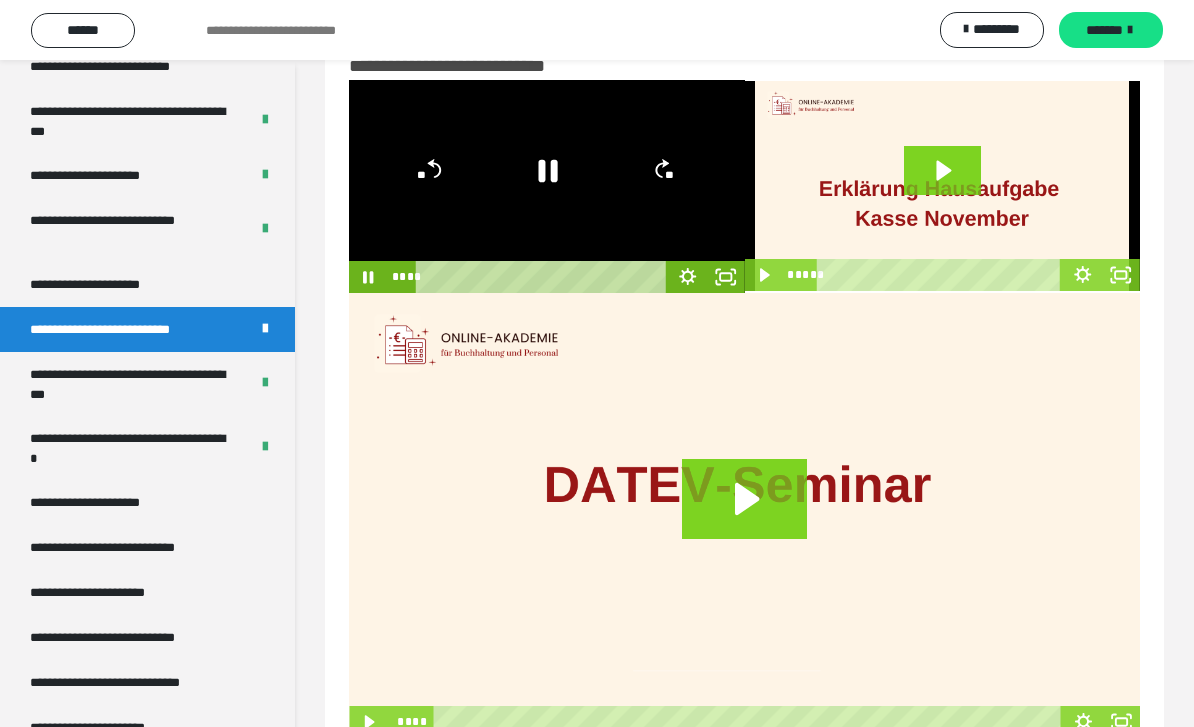 click 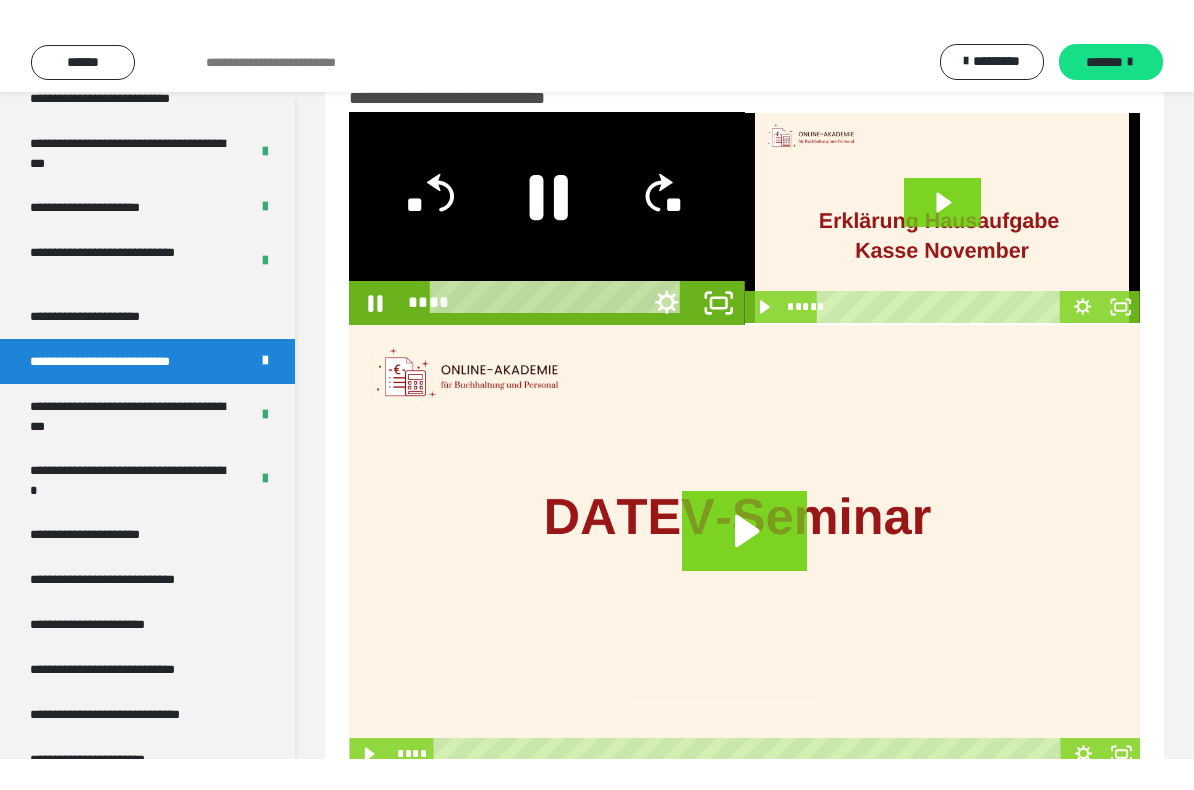 scroll, scrollTop: 0, scrollLeft: 0, axis: both 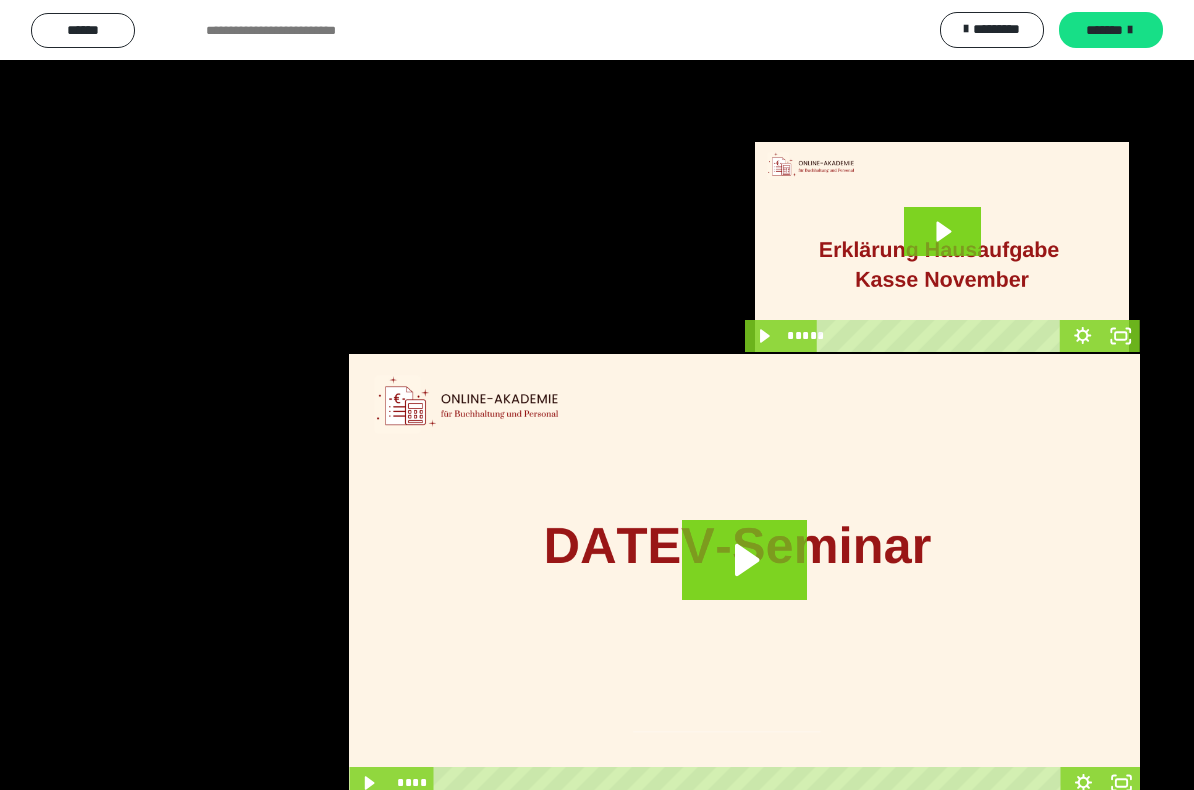 click at bounding box center (597, 395) 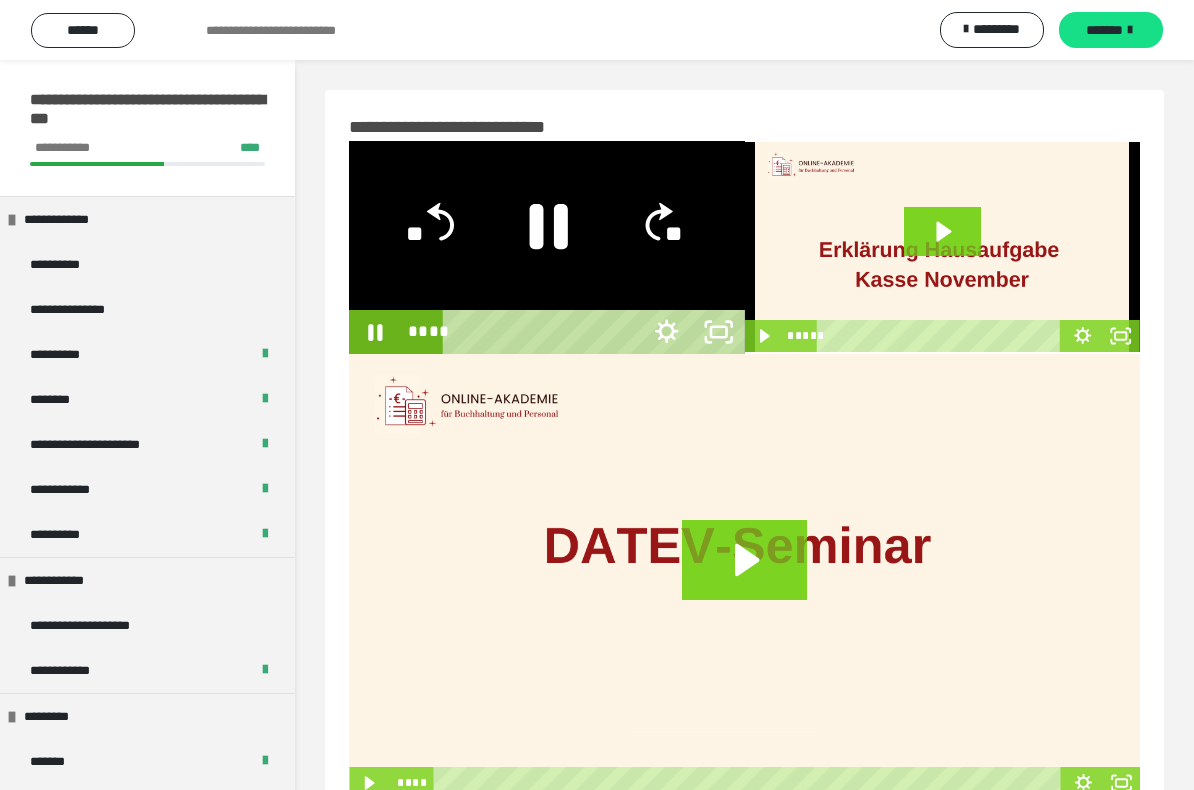 scroll, scrollTop: 0, scrollLeft: 0, axis: both 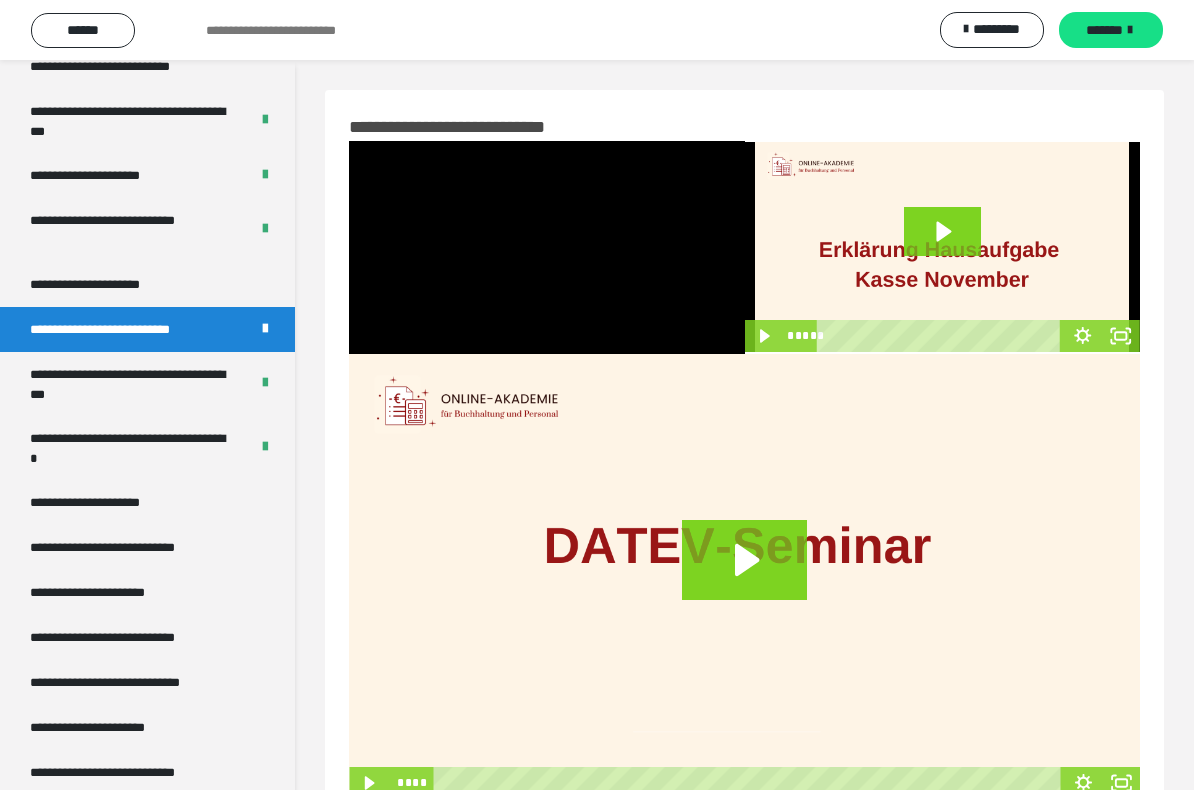 click at bounding box center [547, 247] 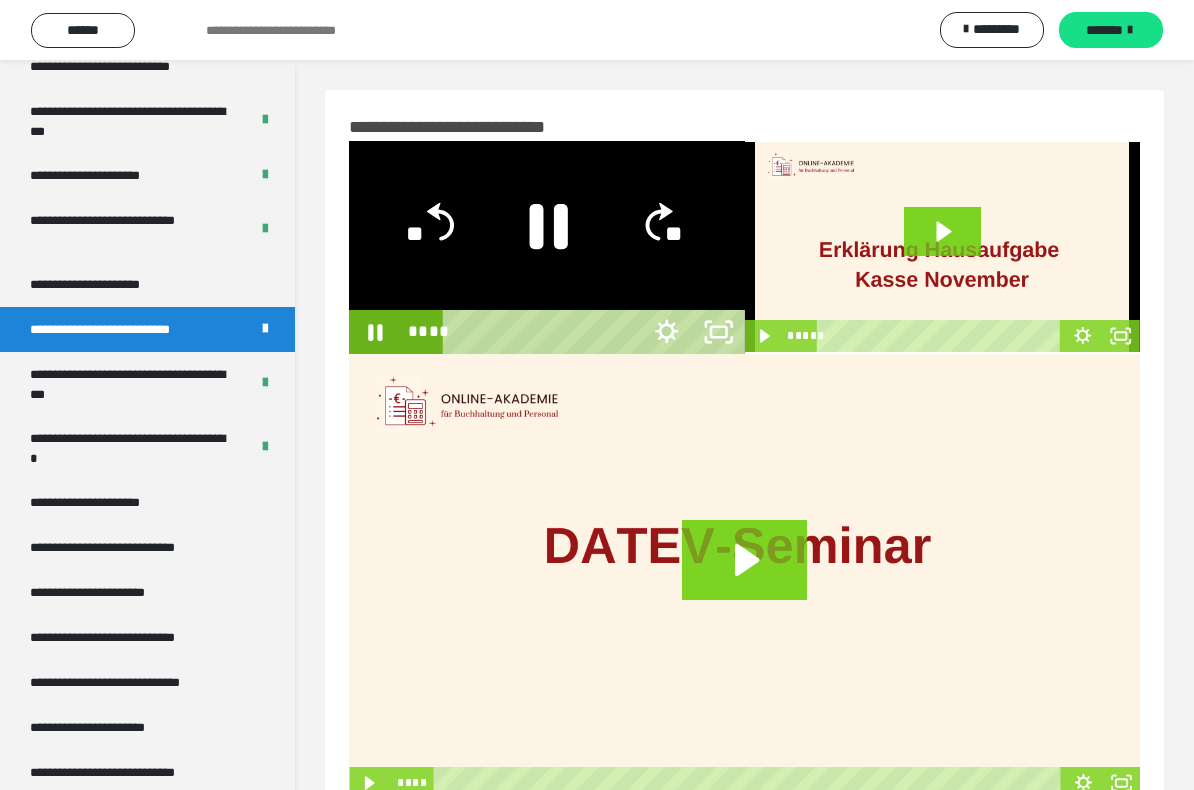 click 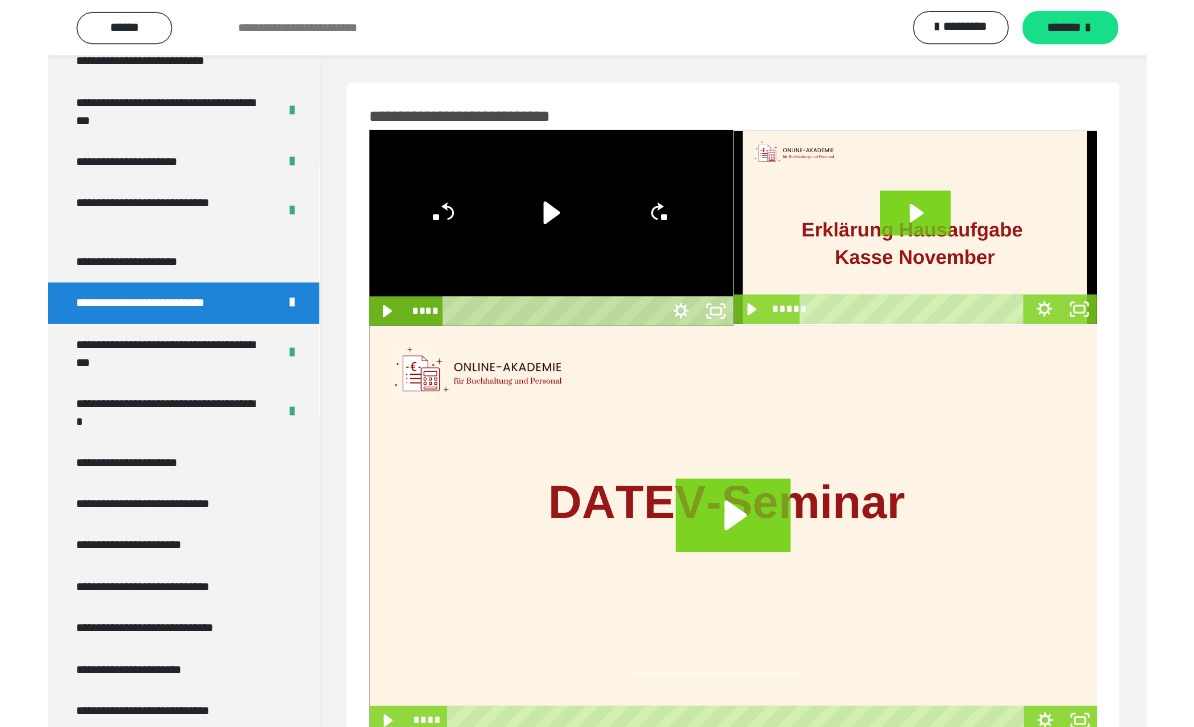 scroll, scrollTop: 61, scrollLeft: 0, axis: vertical 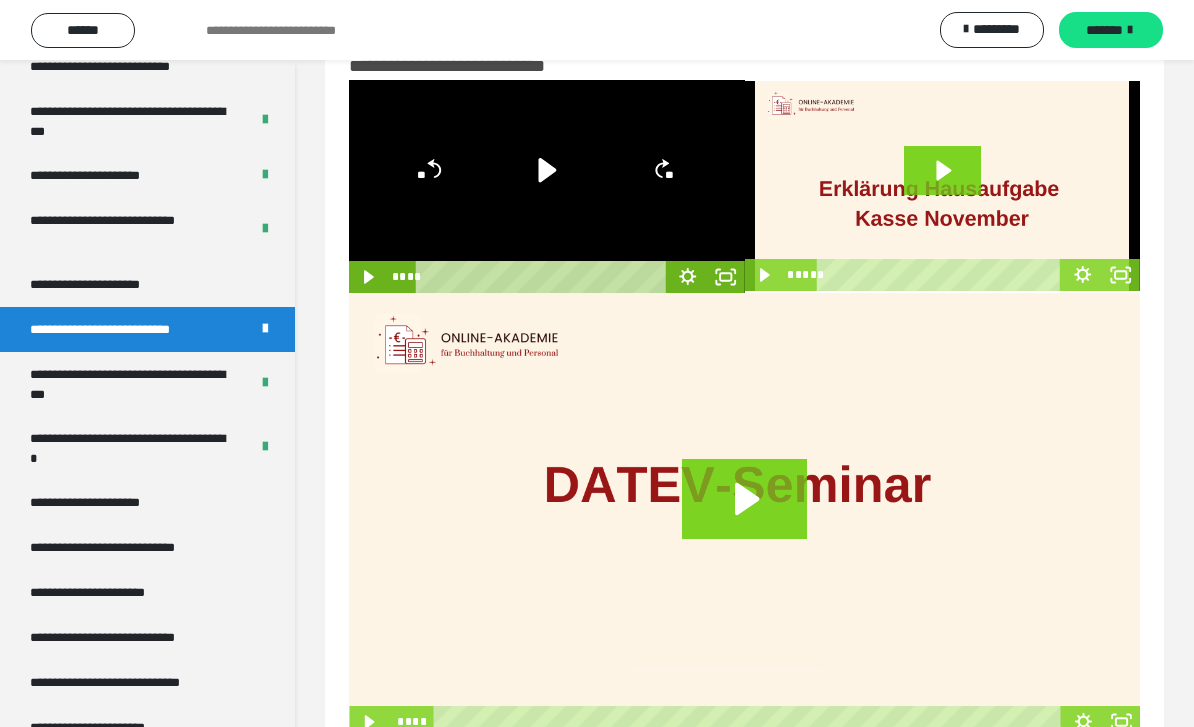 click 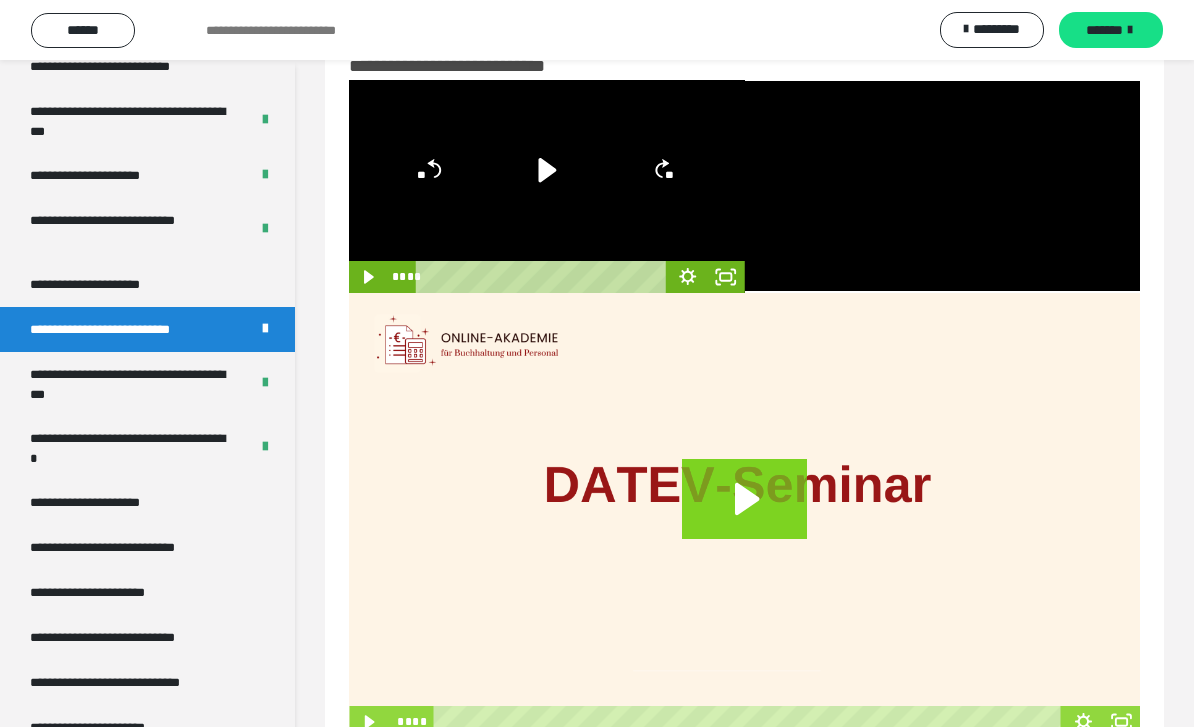 click at bounding box center [943, 186] 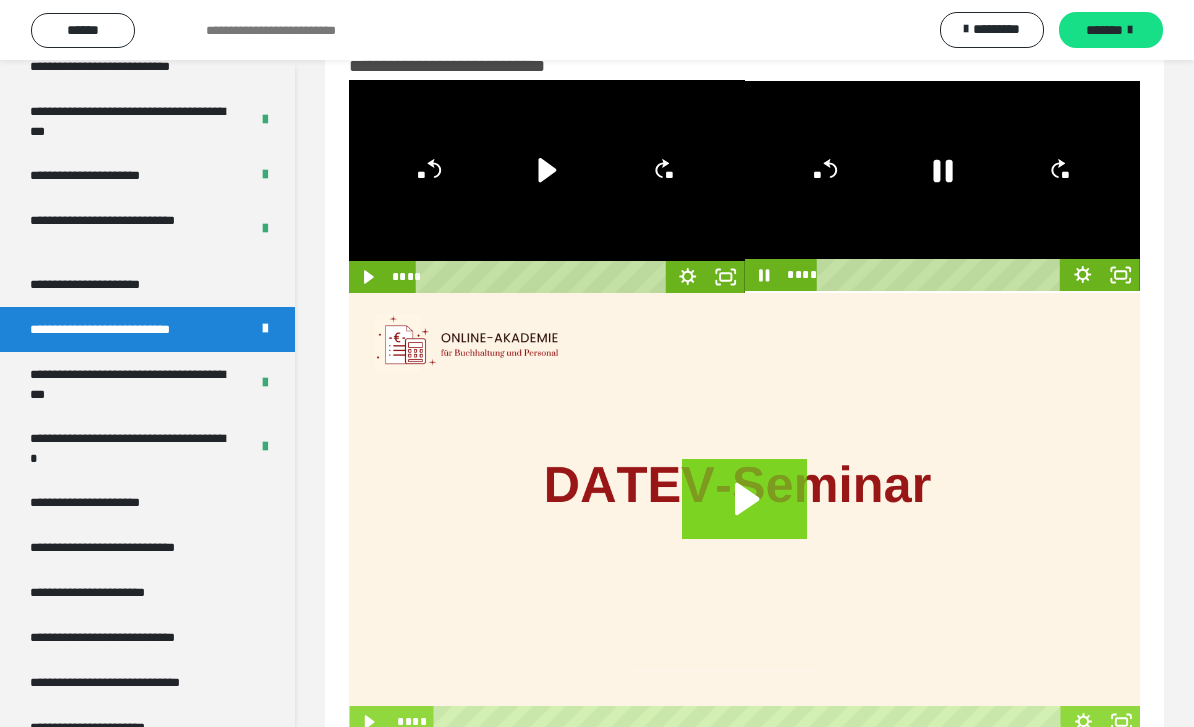 click 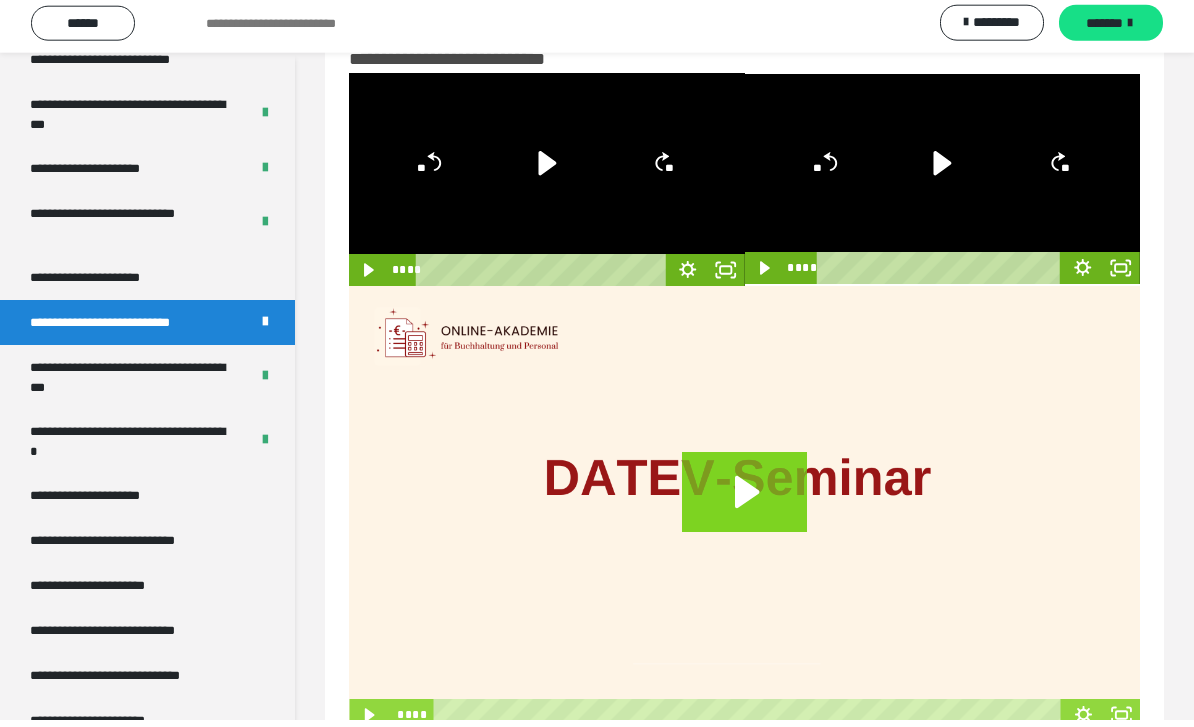 scroll, scrollTop: 82, scrollLeft: 0, axis: vertical 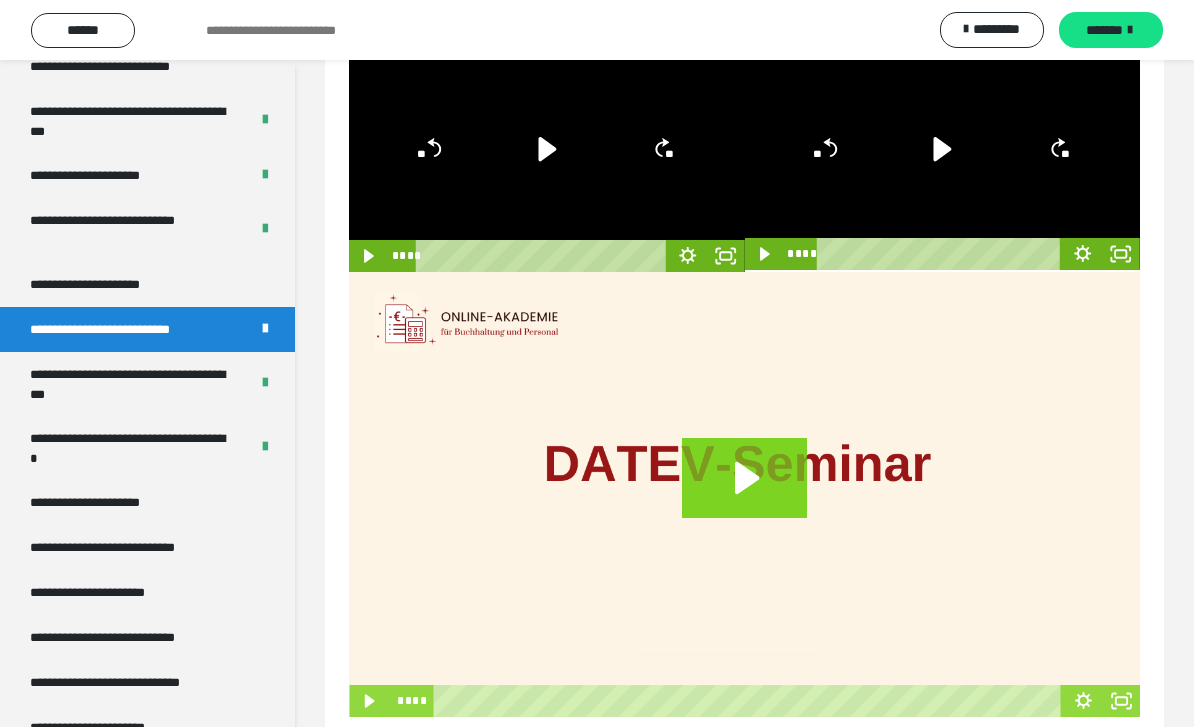 click 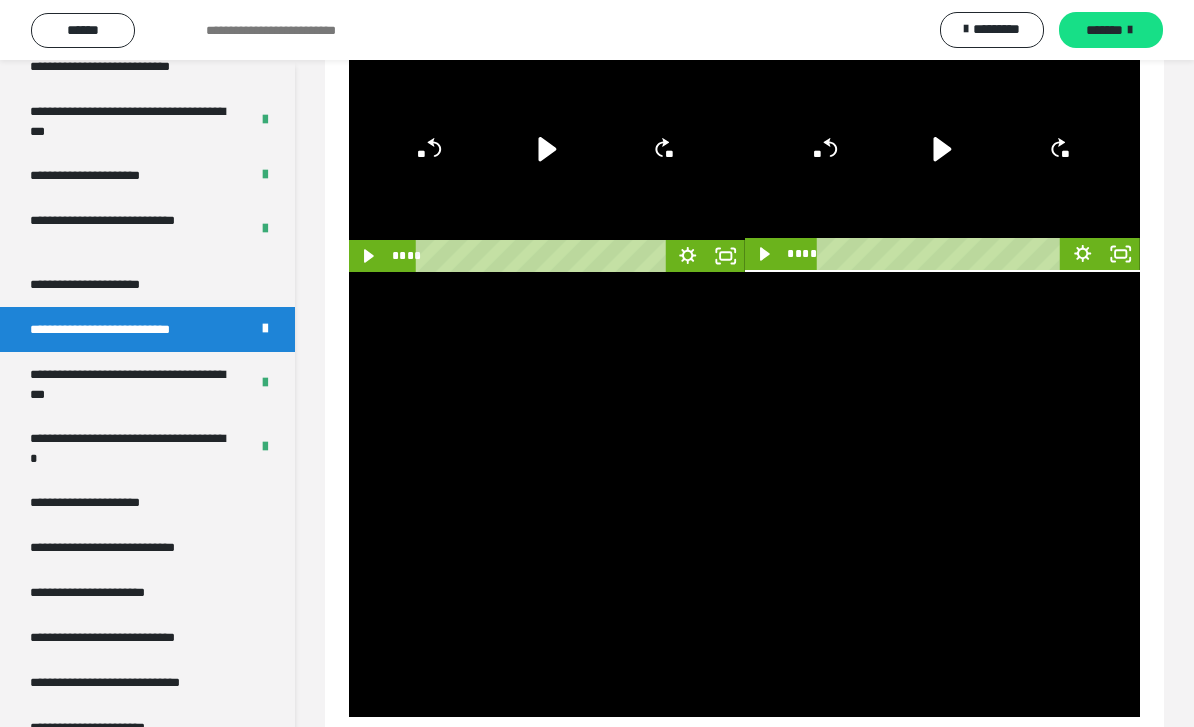 click at bounding box center (744, 494) 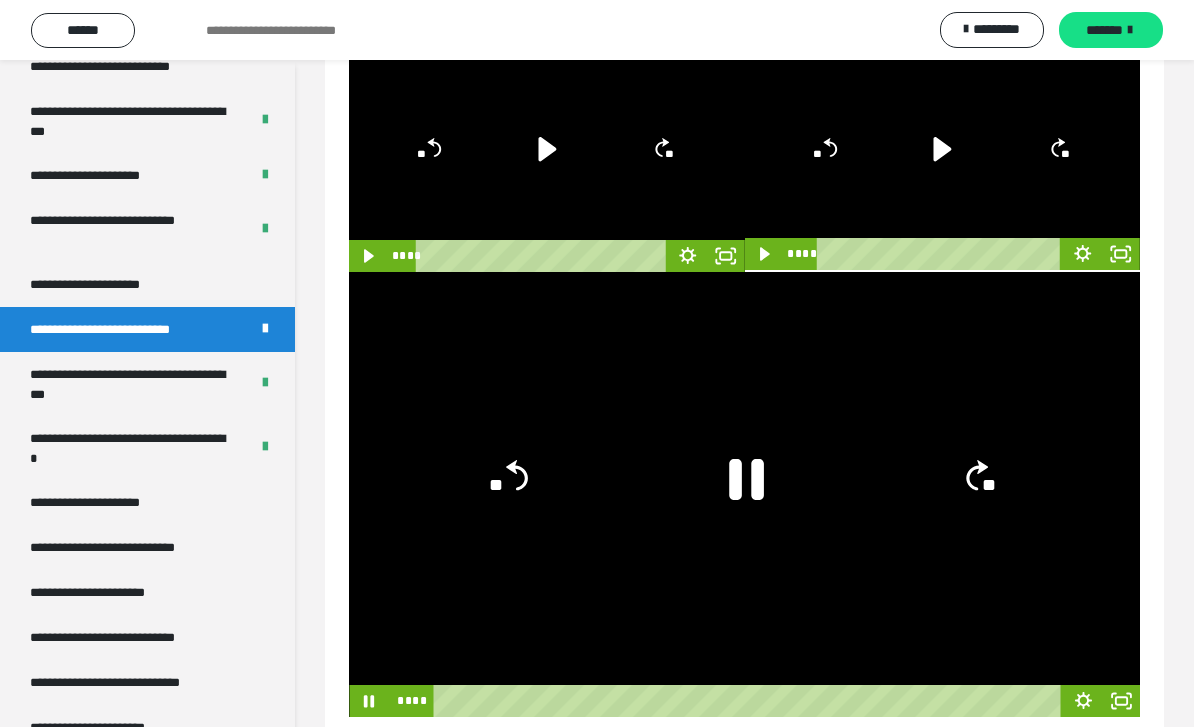 click 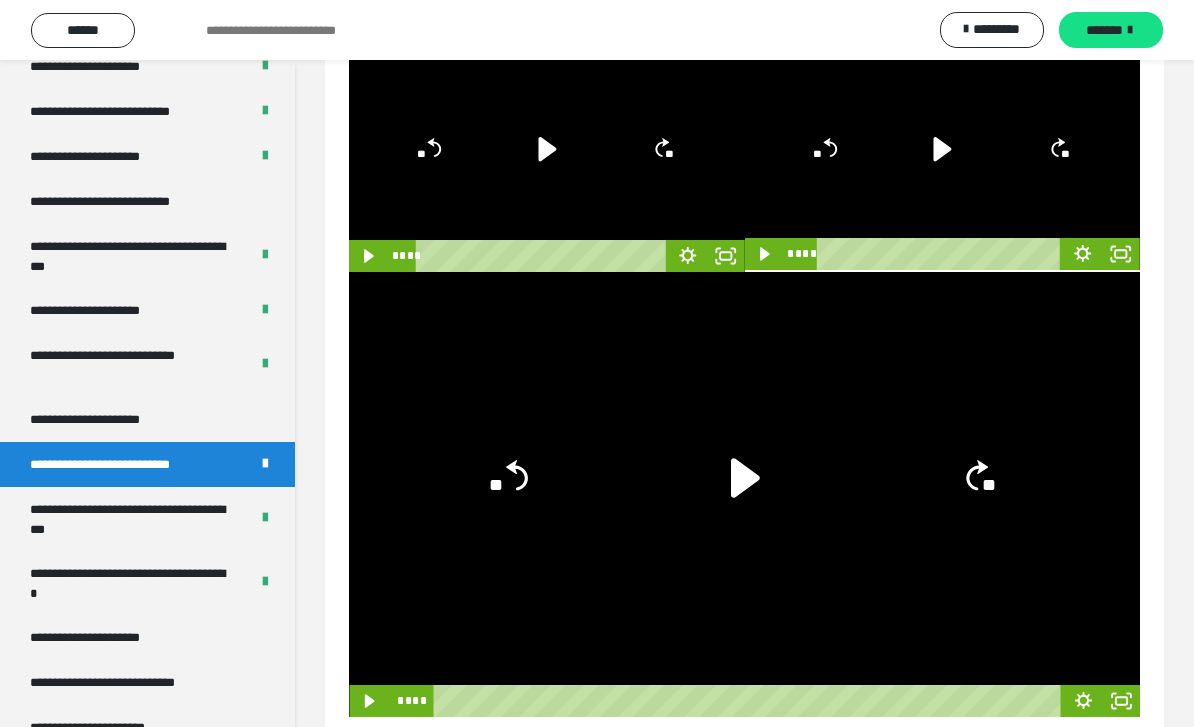 scroll, scrollTop: 3048, scrollLeft: 0, axis: vertical 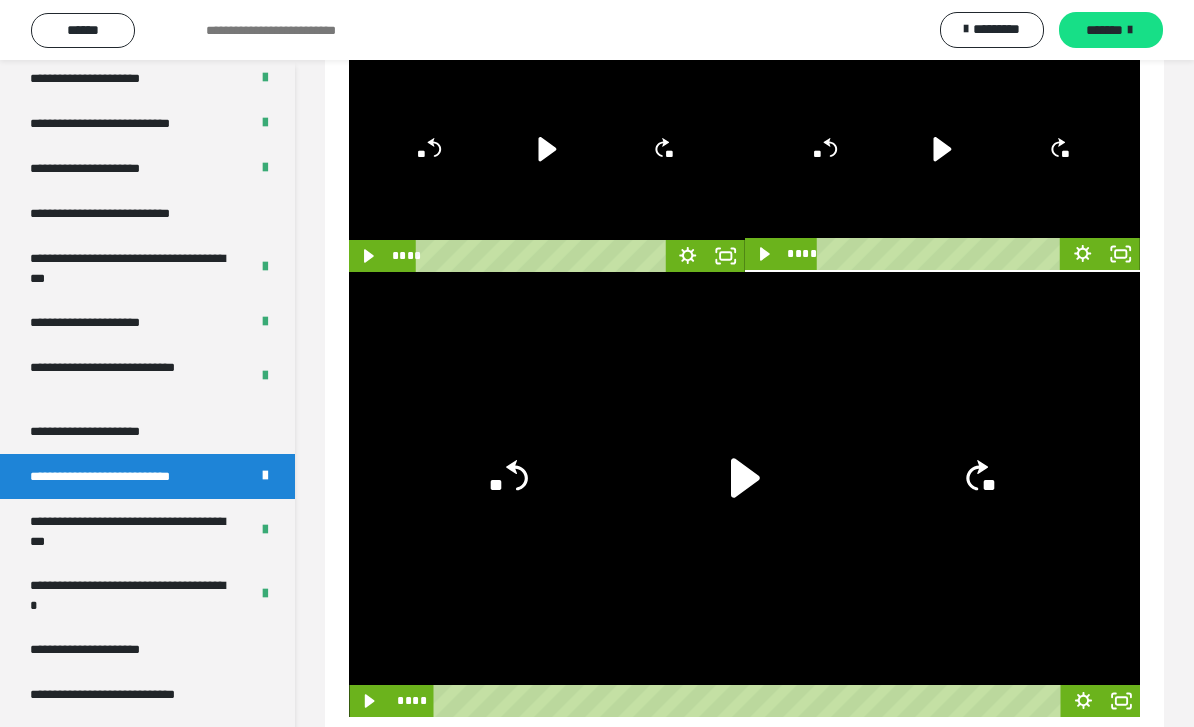 click on "**********" at bounding box center (147, 213) 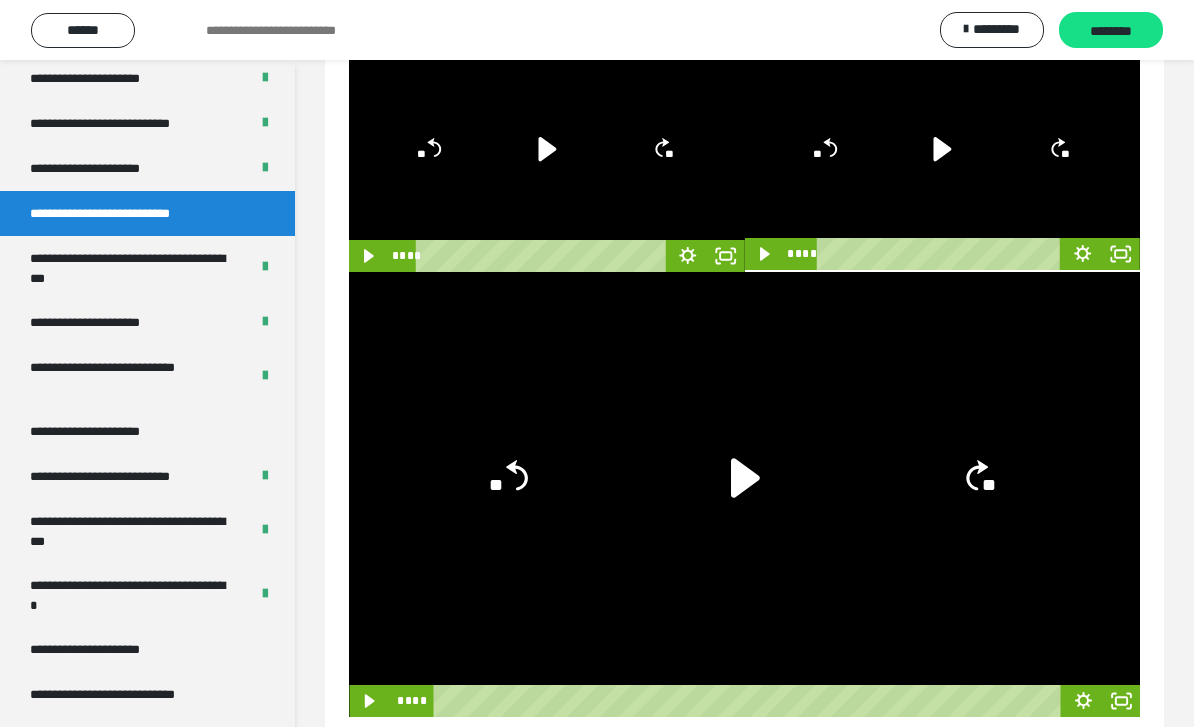 scroll, scrollTop: 80, scrollLeft: 0, axis: vertical 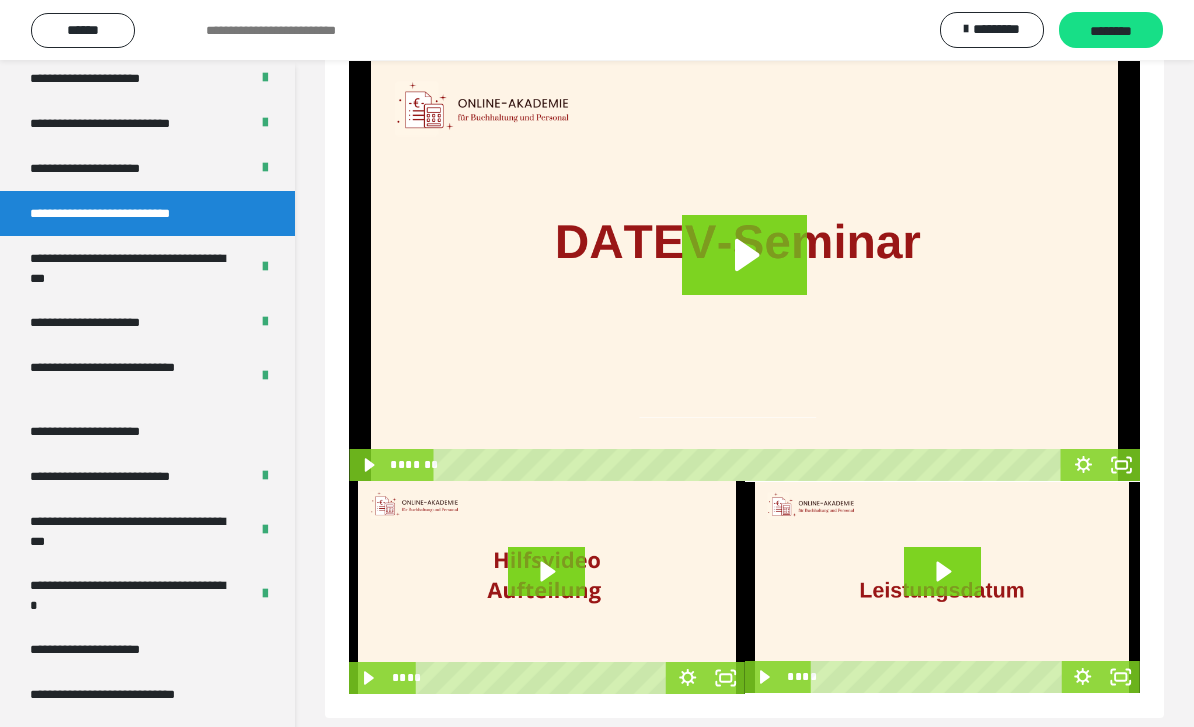 click on "**********" at bounding box center (131, 268) 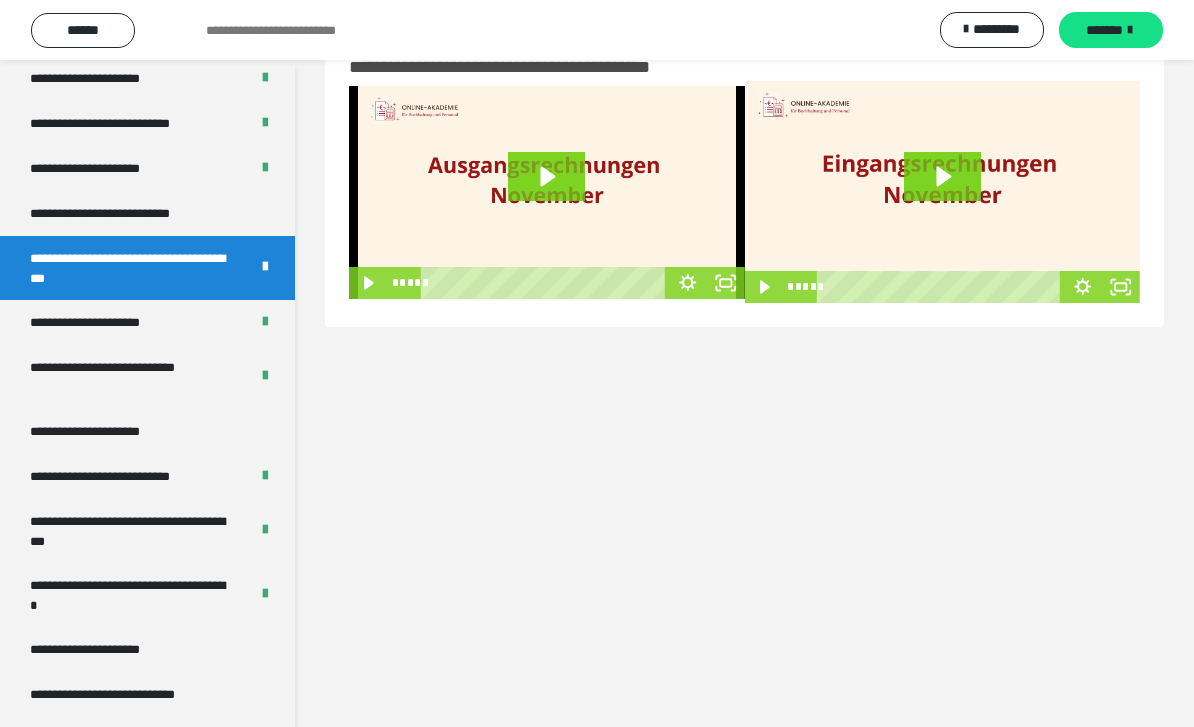 click on "**********" at bounding box center (108, 322) 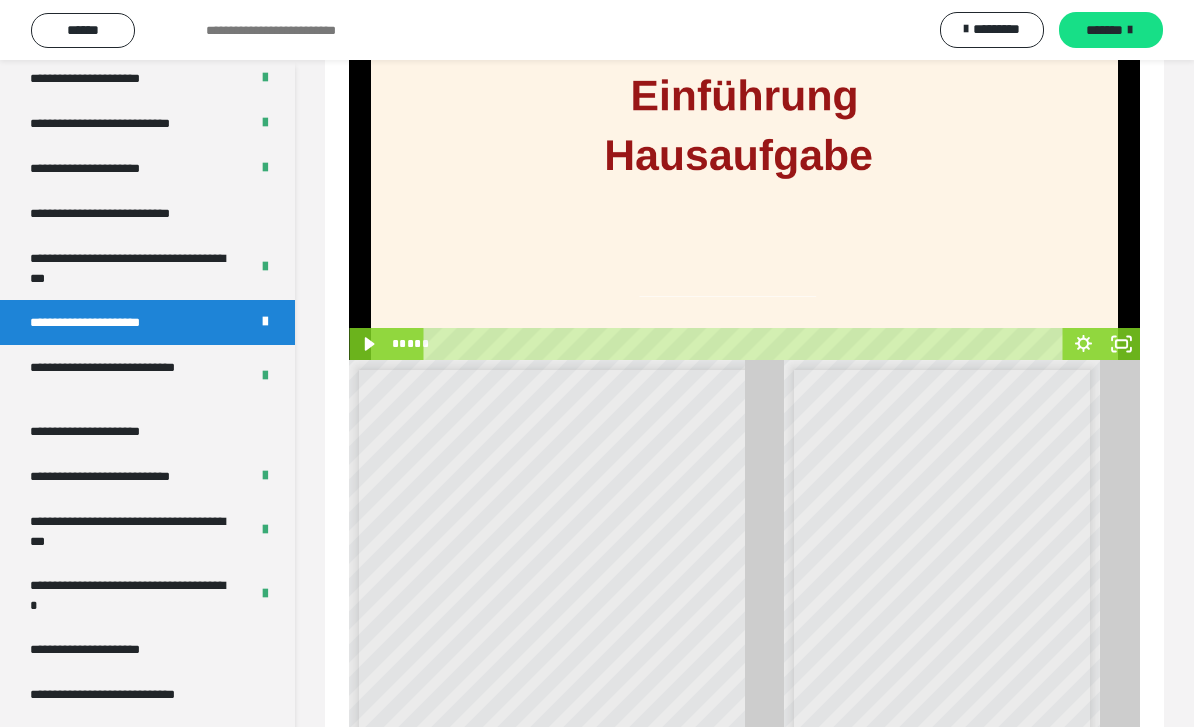 scroll, scrollTop: 344, scrollLeft: 0, axis: vertical 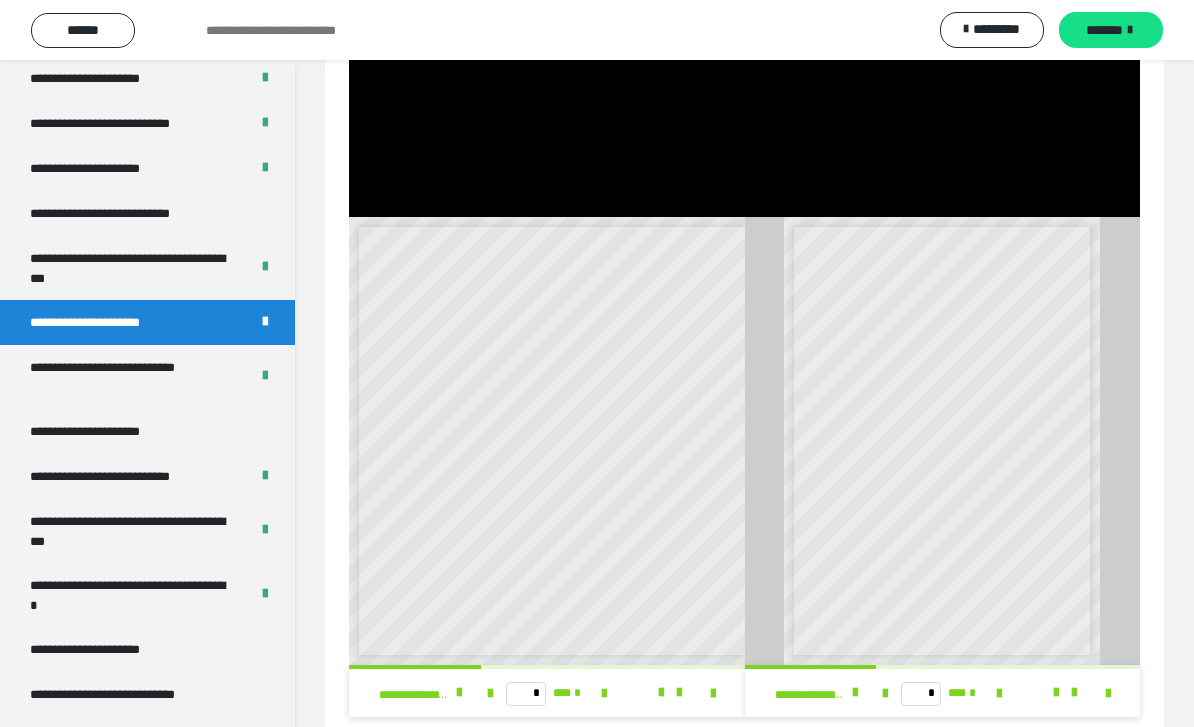 click on "**********" at bounding box center [131, 377] 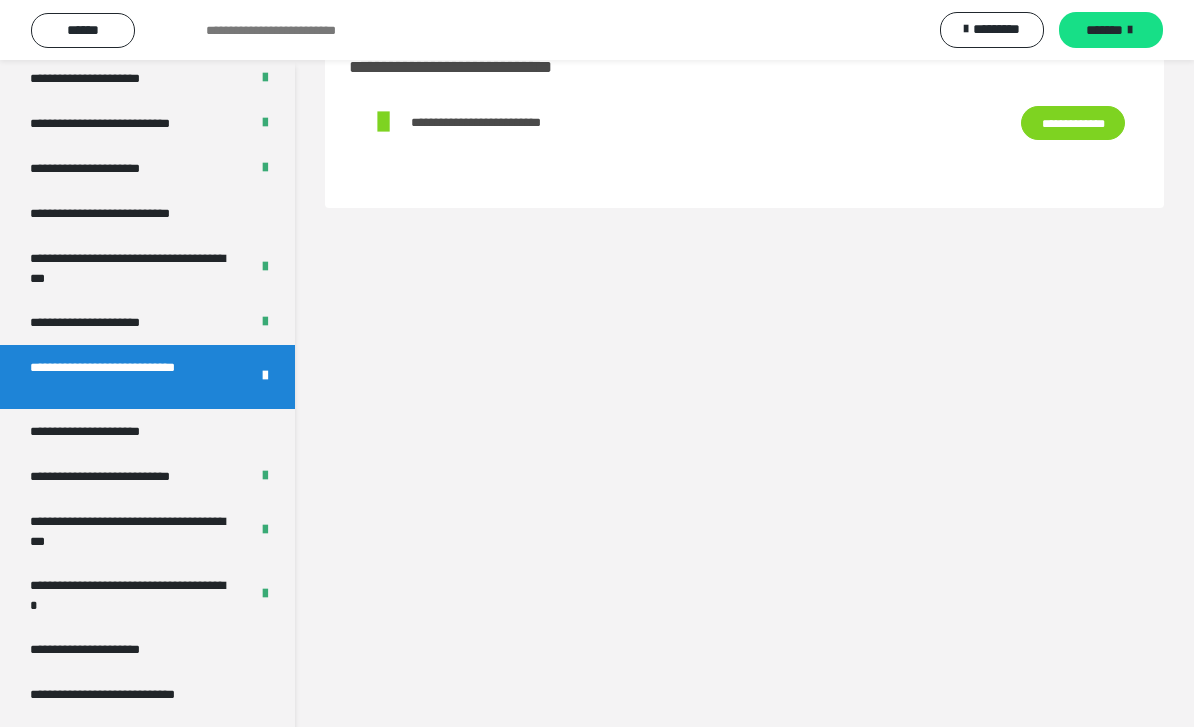 scroll, scrollTop: 80, scrollLeft: 0, axis: vertical 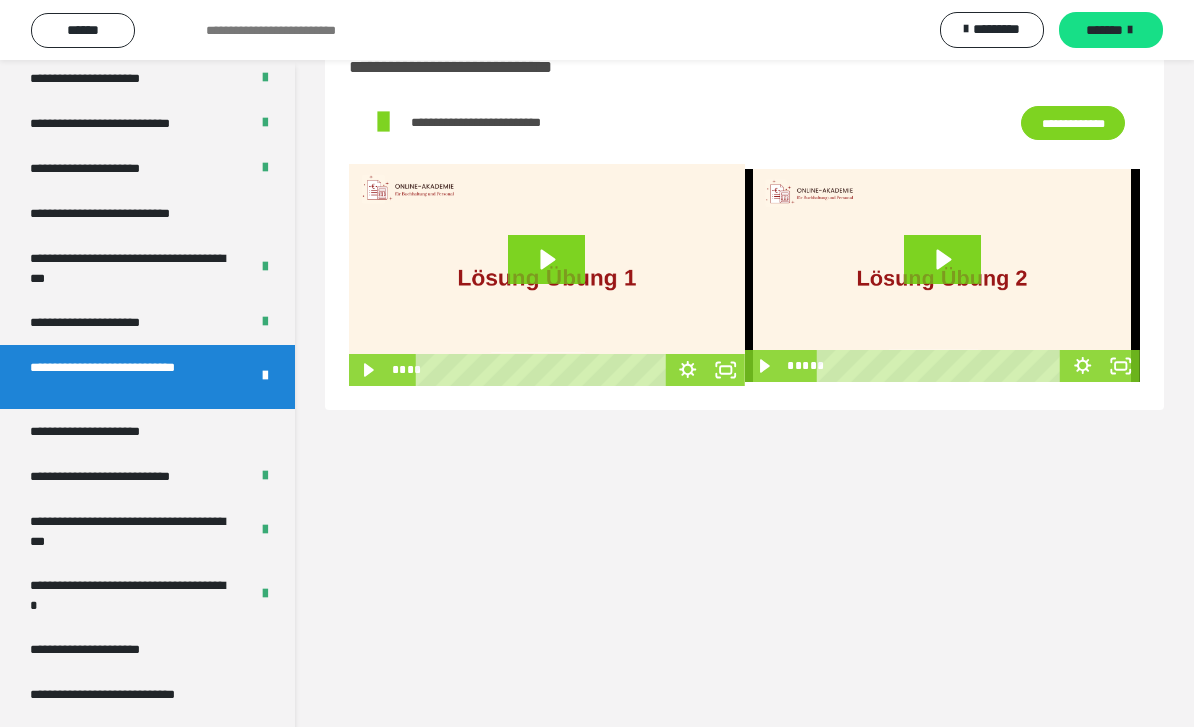 click 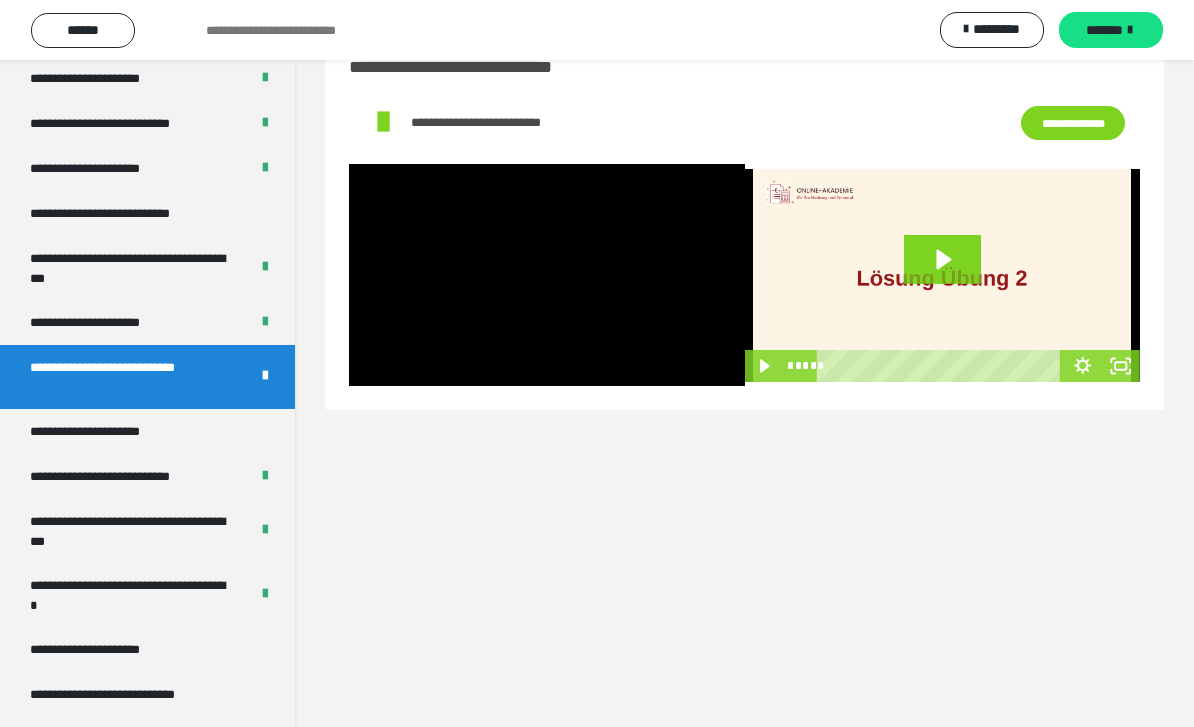 click at bounding box center (547, 275) 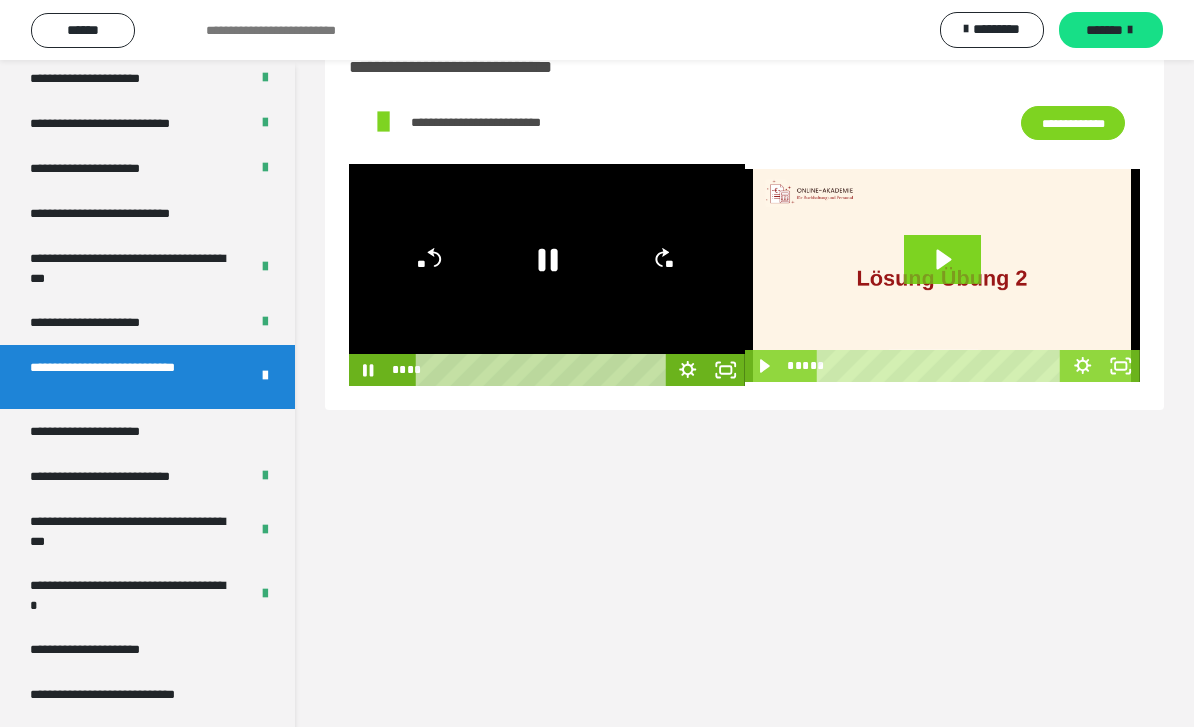 click 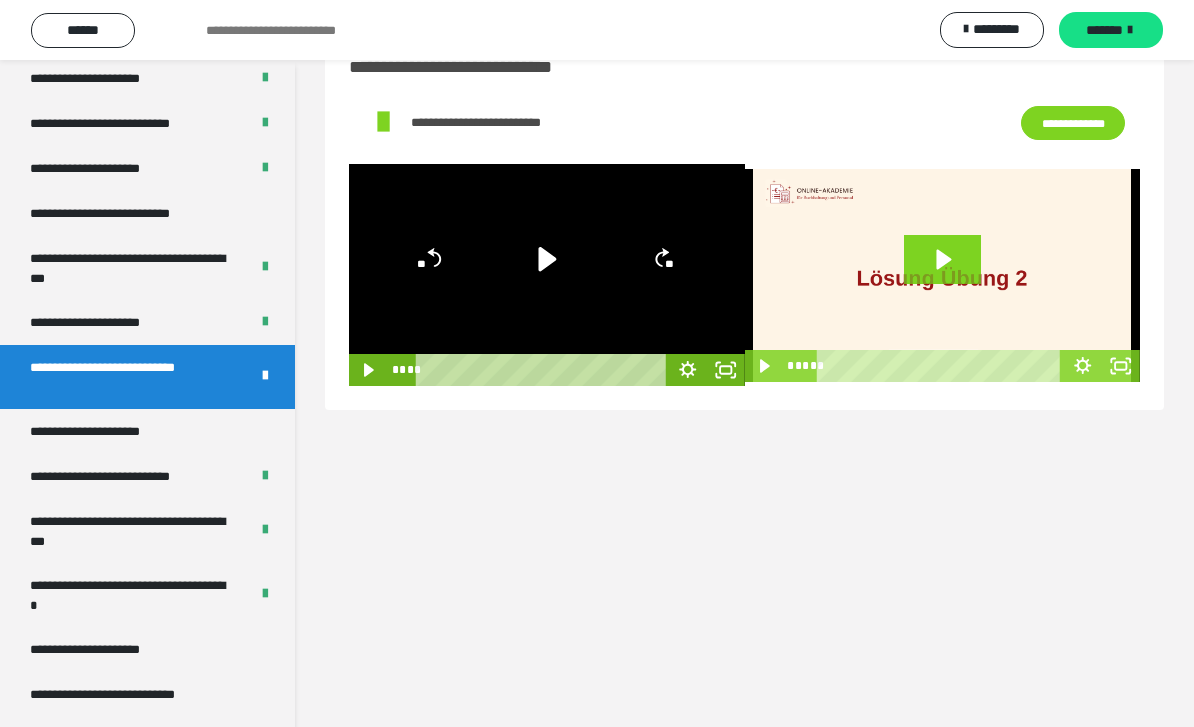 click 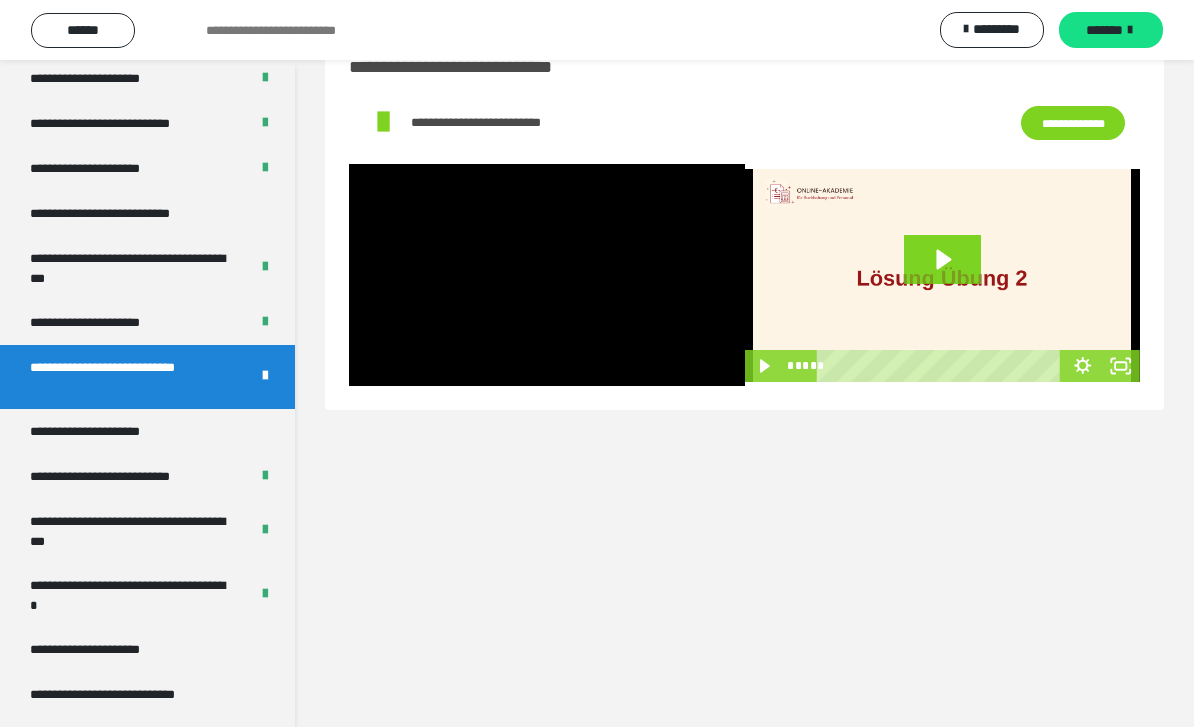 click at bounding box center (547, 275) 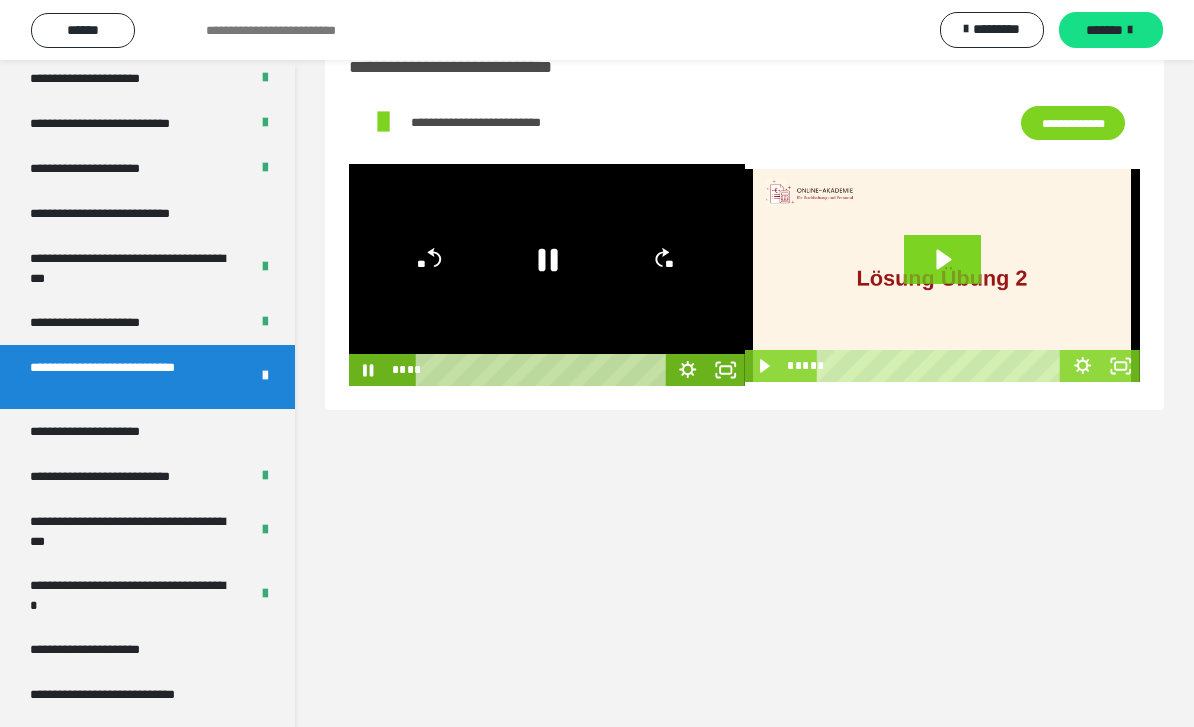 click 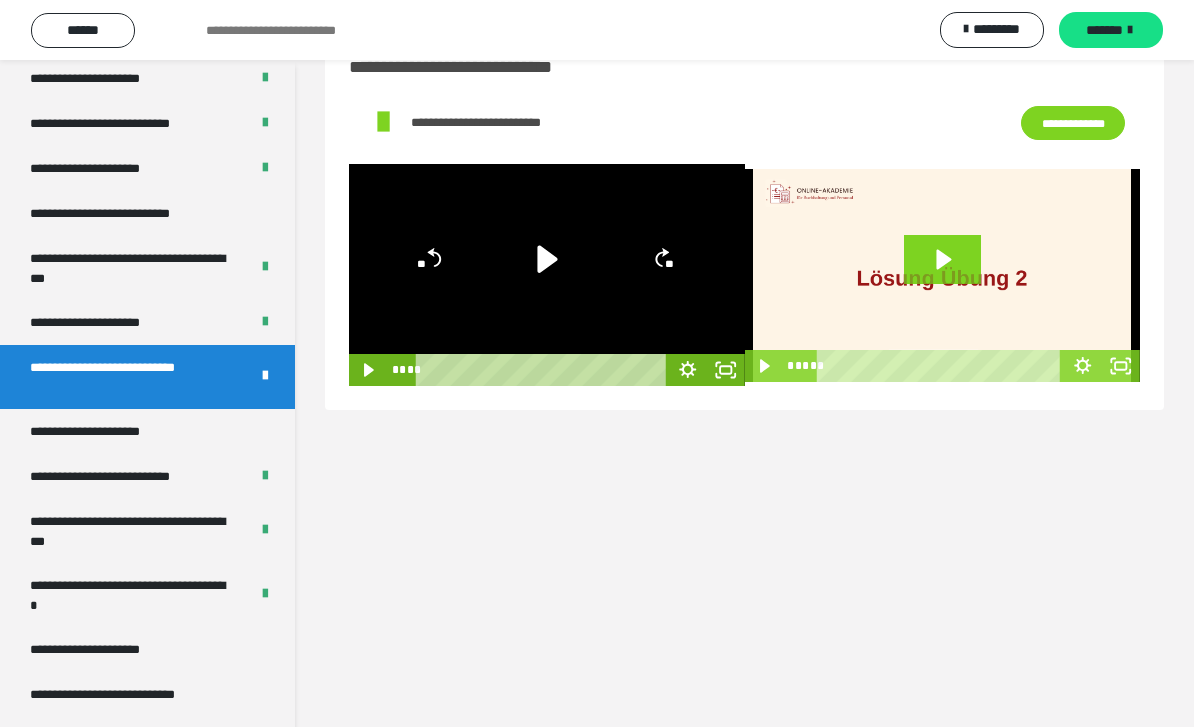click 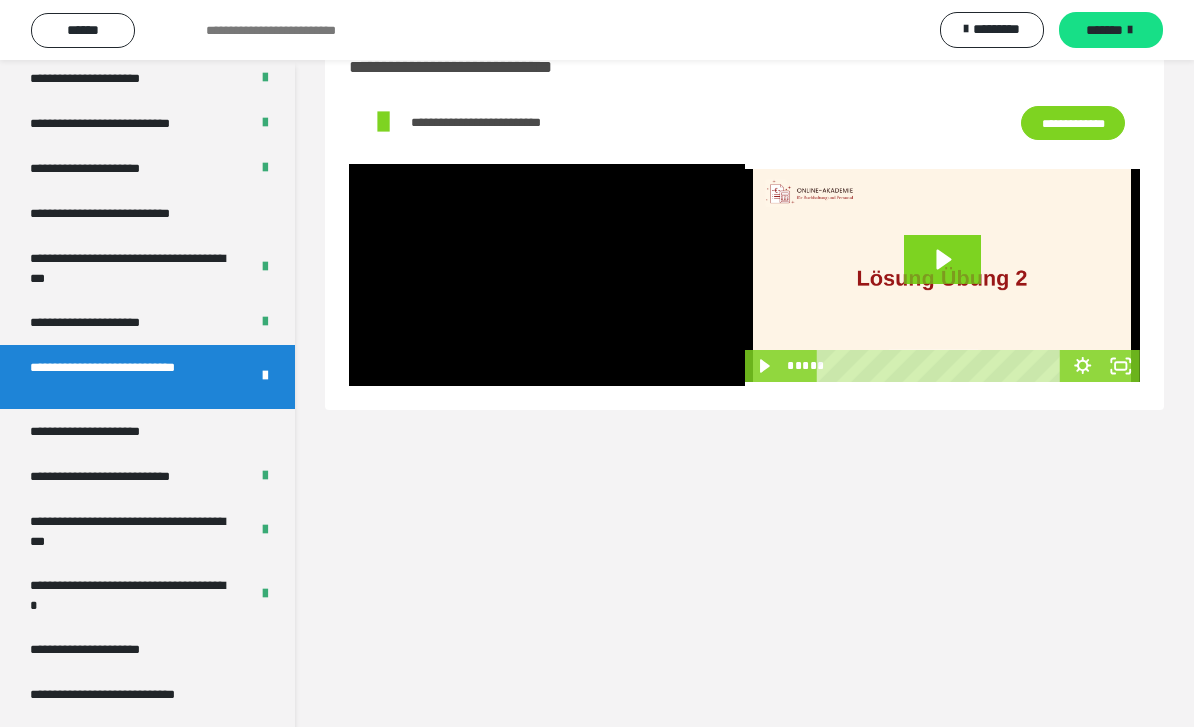 click at bounding box center (547, 275) 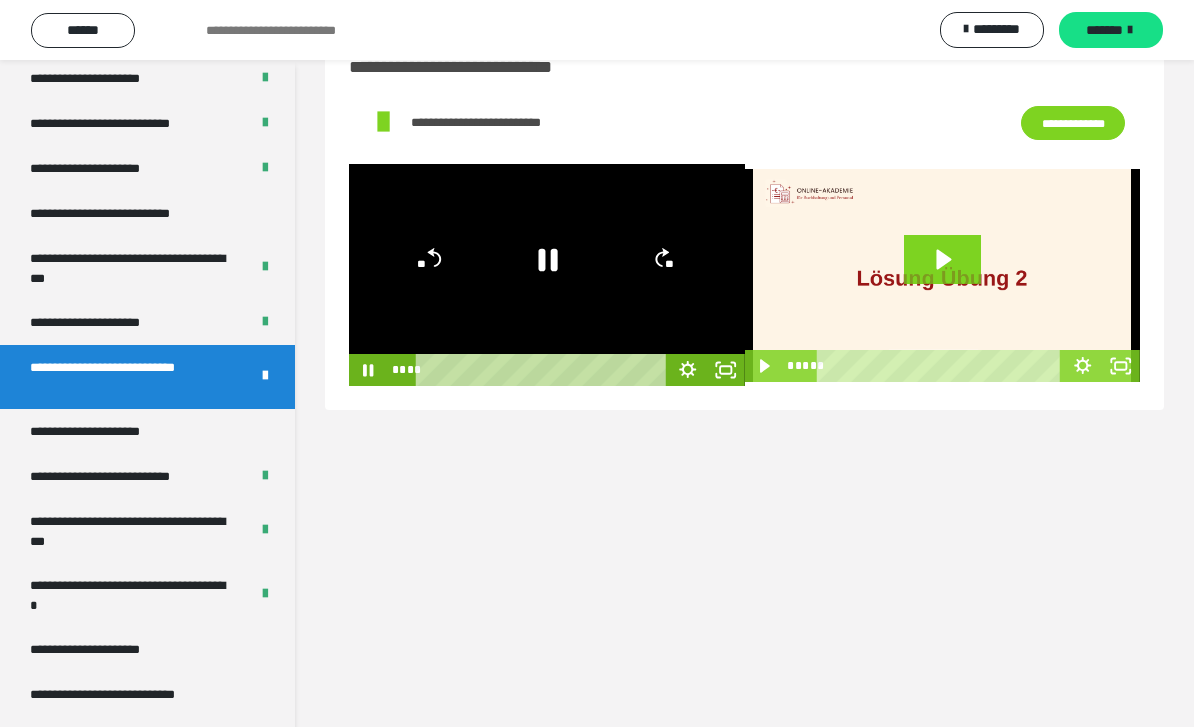 click 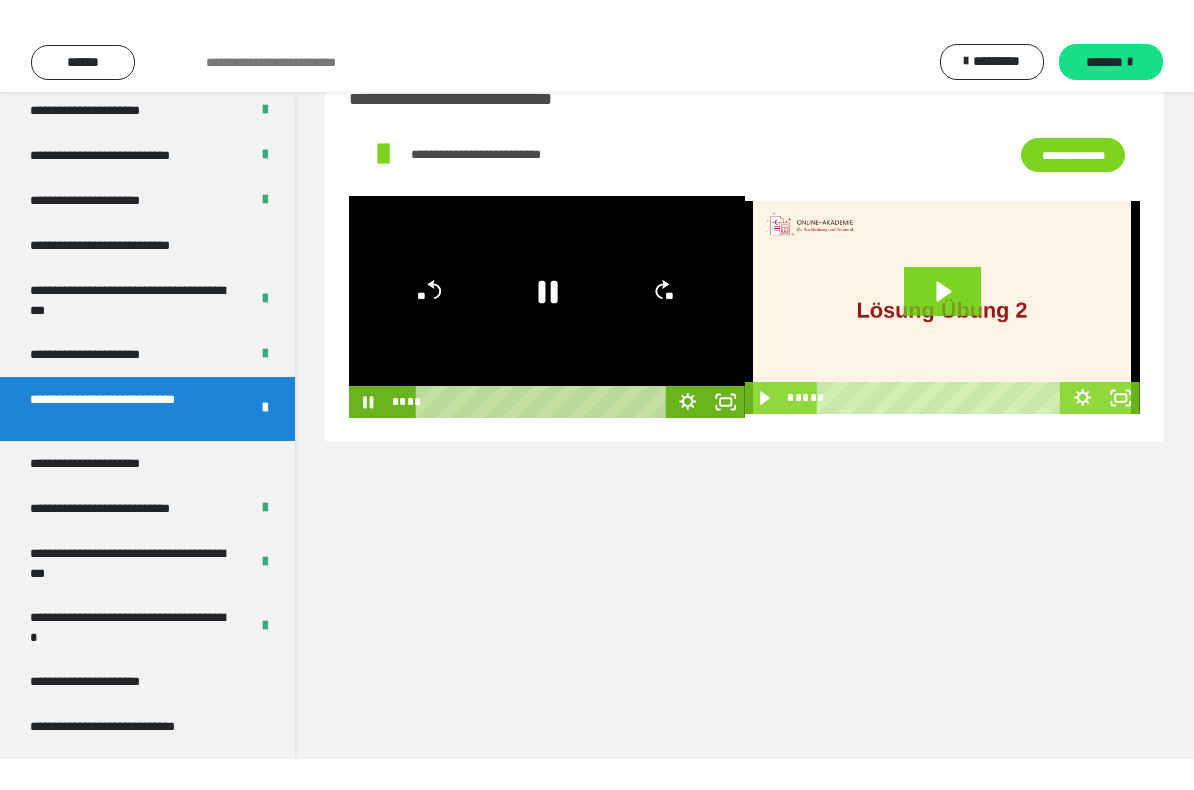 scroll, scrollTop: 0, scrollLeft: 0, axis: both 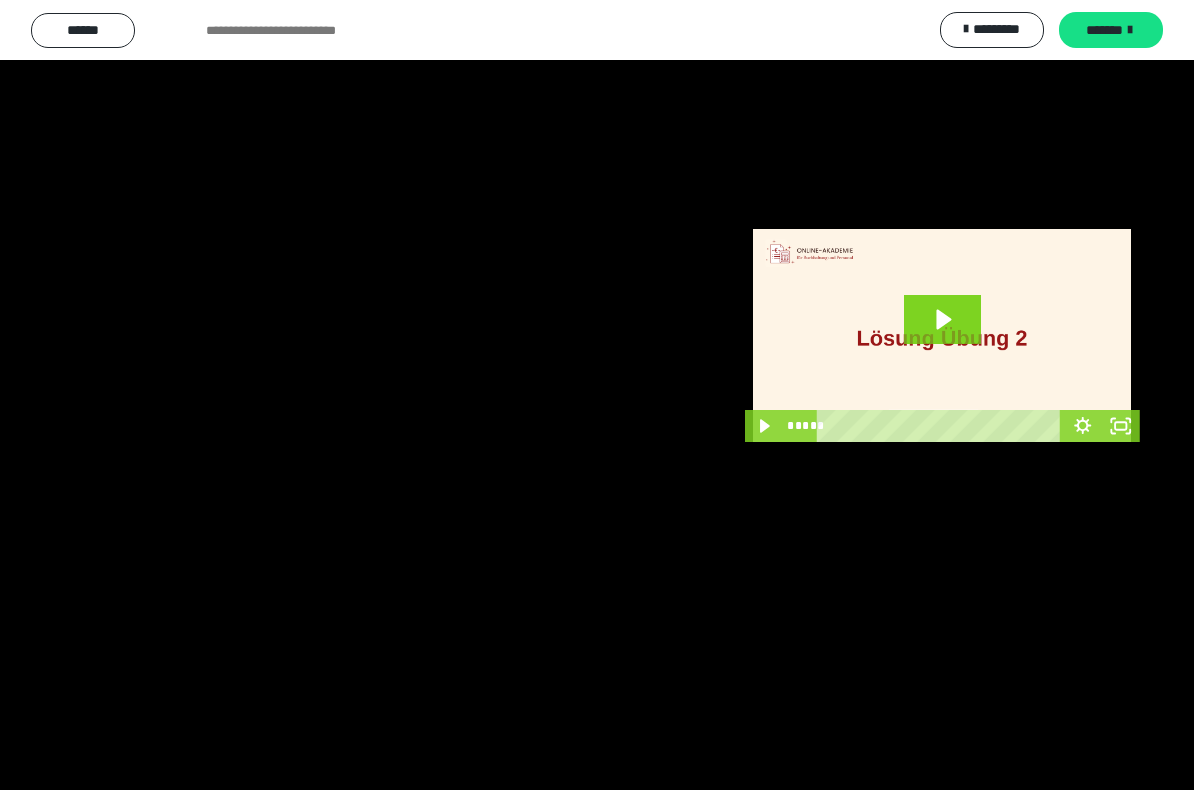 click at bounding box center [597, 395] 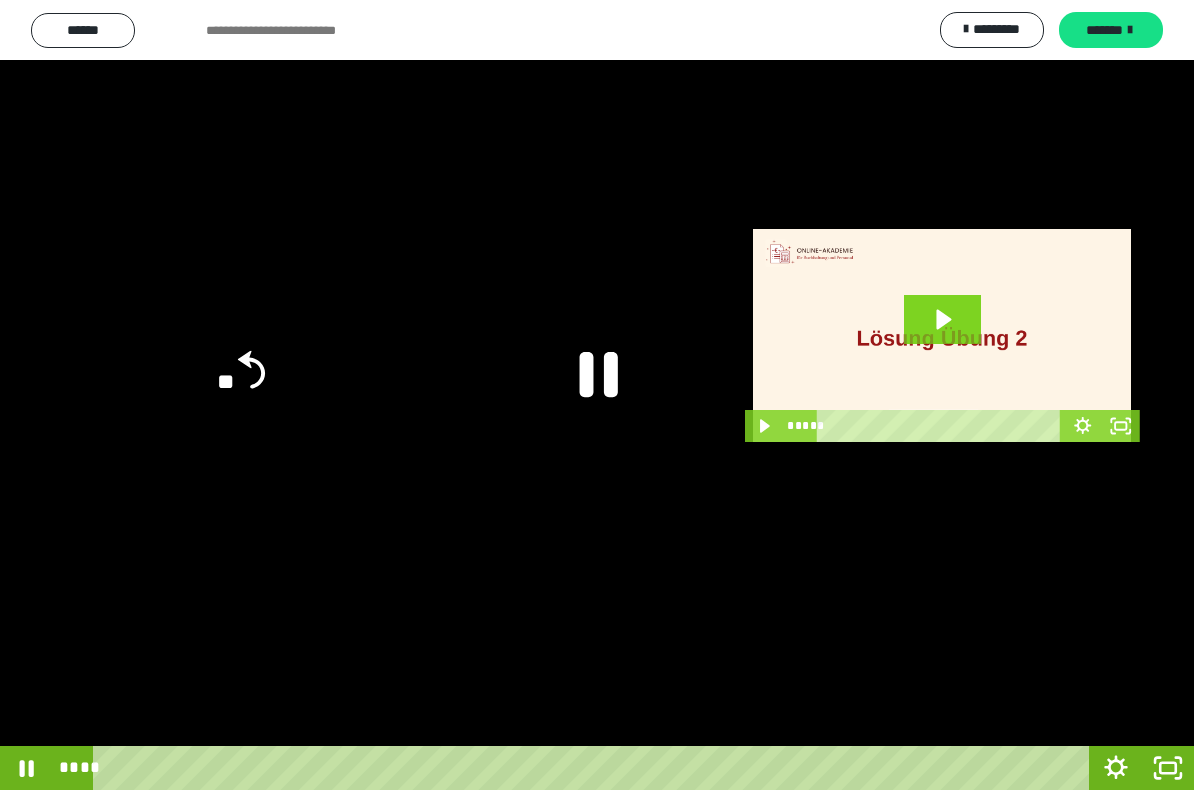 click 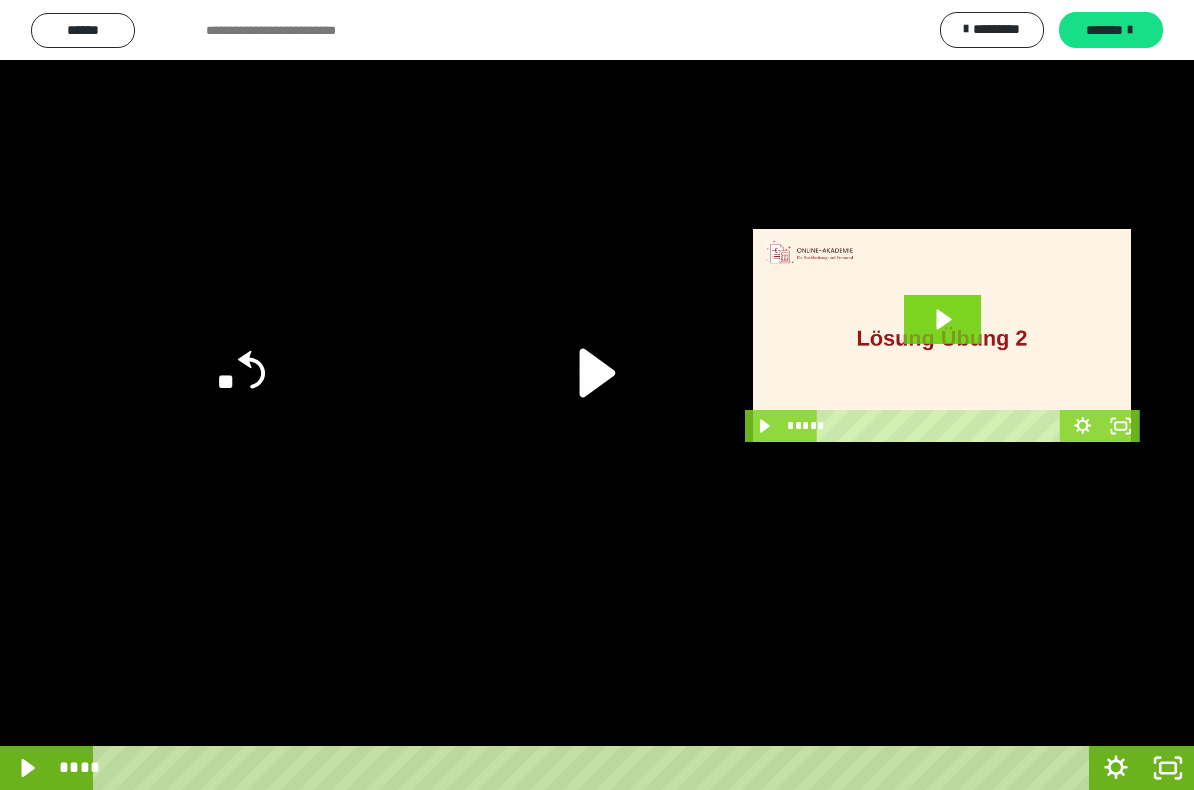 click 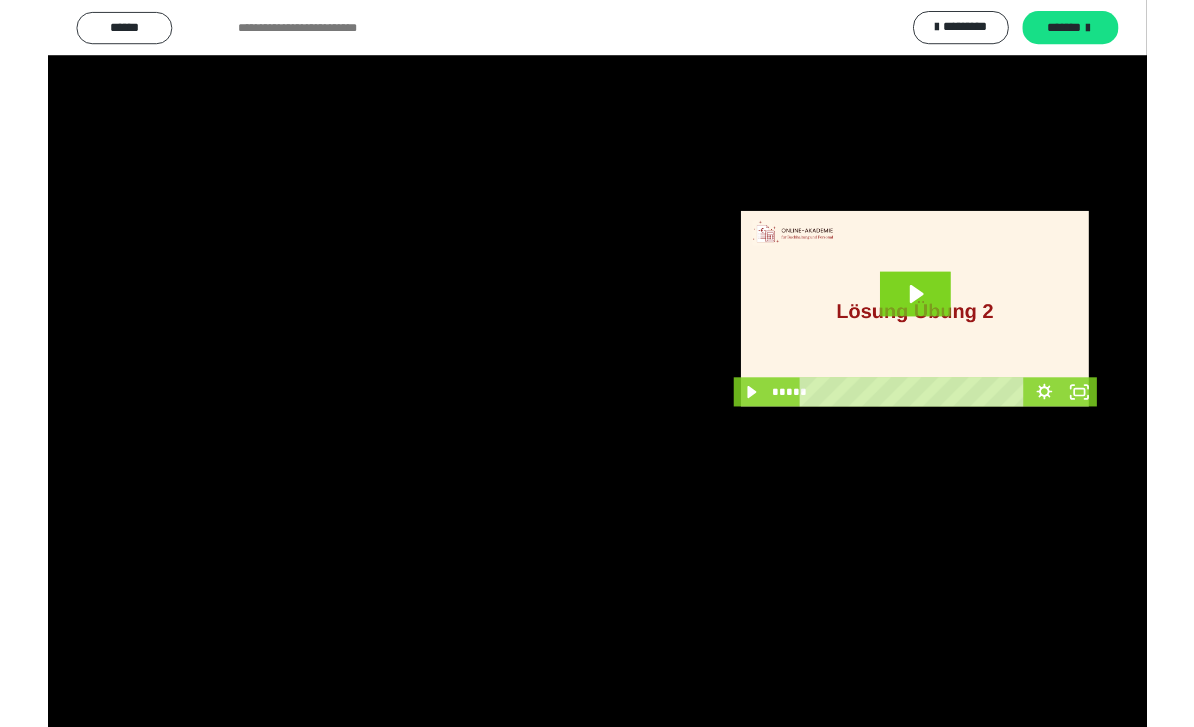 scroll, scrollTop: 80, scrollLeft: 0, axis: vertical 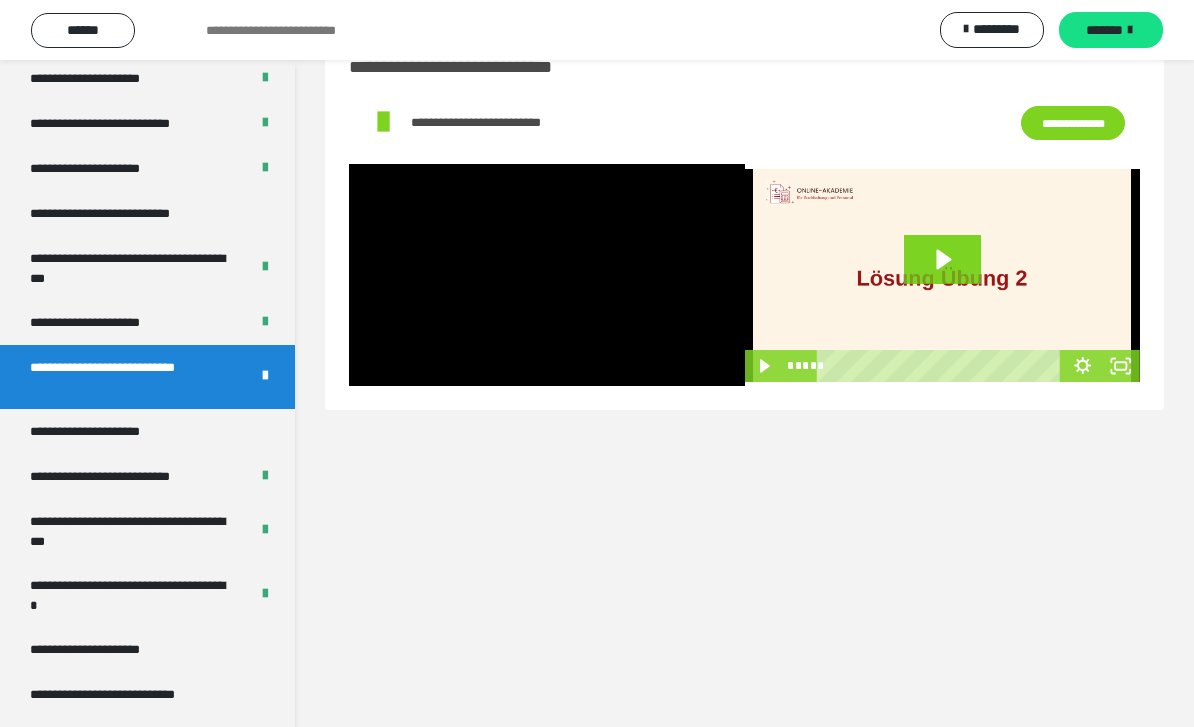 click 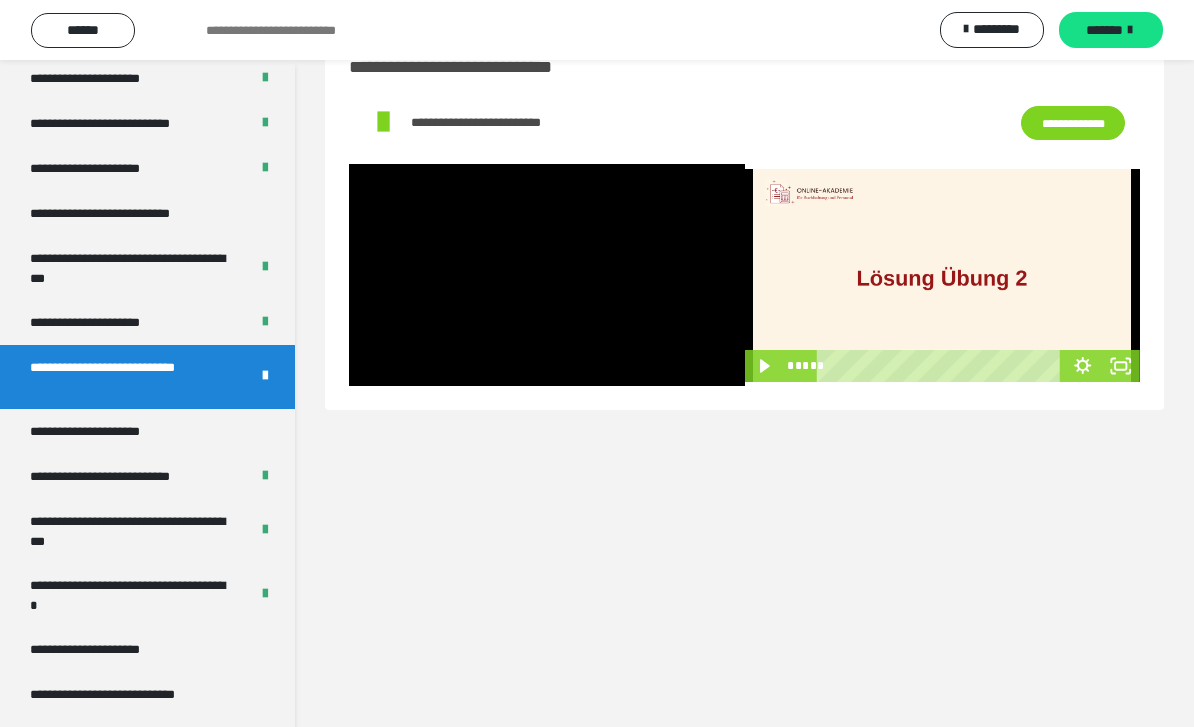 click at bounding box center [547, 275] 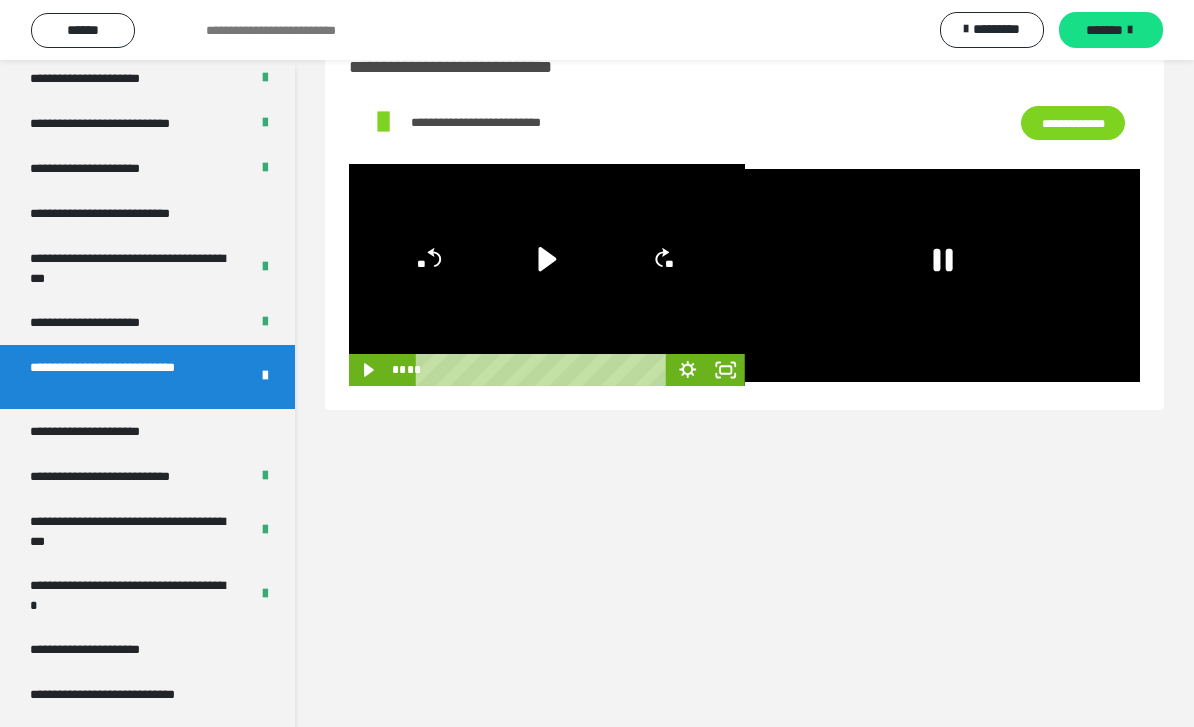 click at bounding box center [943, 275] 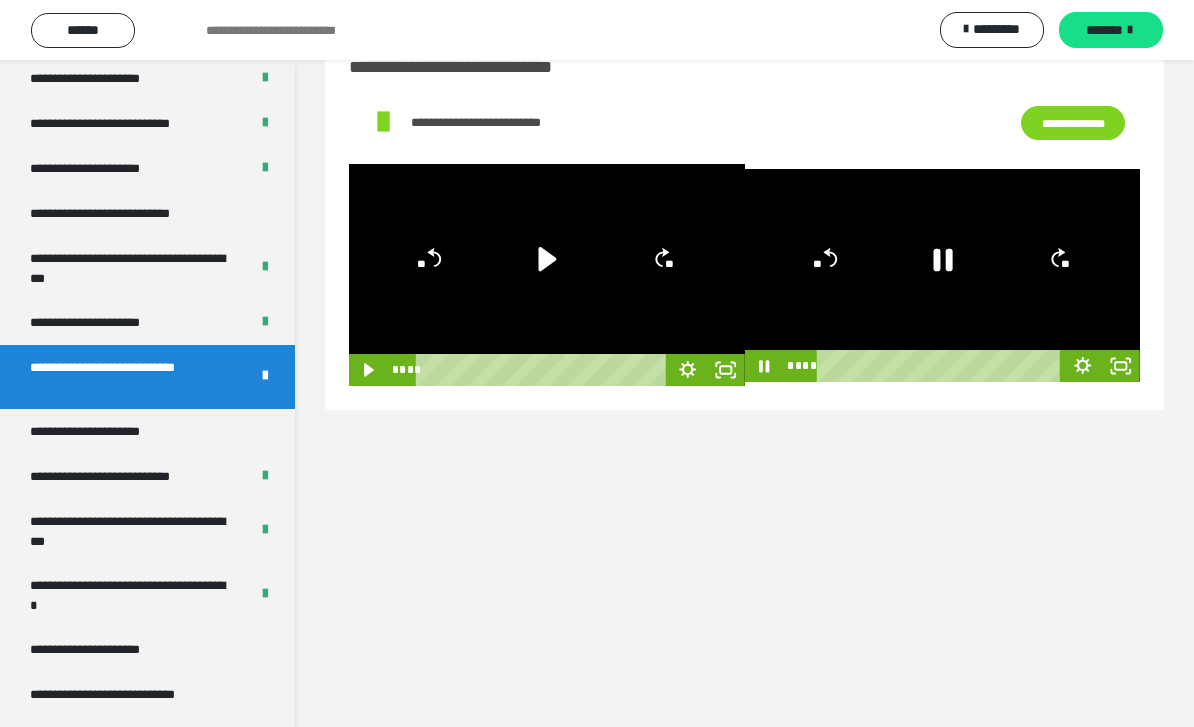 click 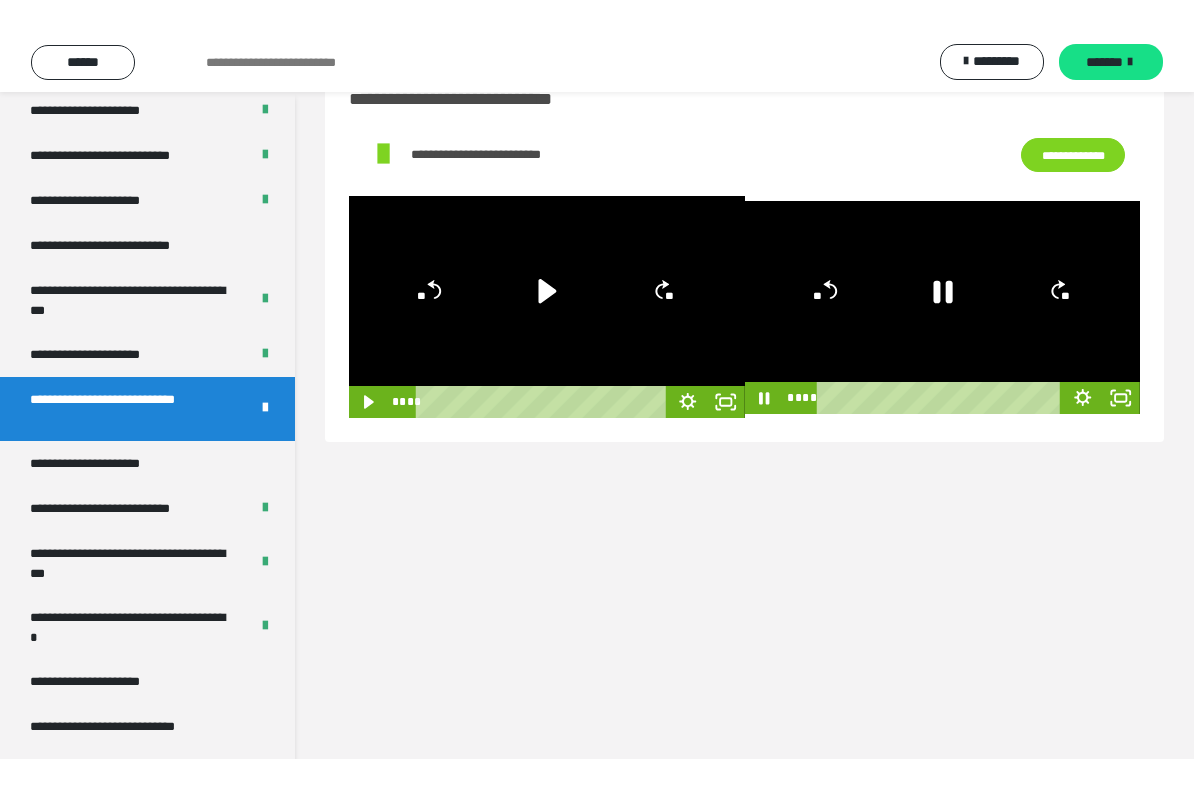 scroll, scrollTop: 60, scrollLeft: 0, axis: vertical 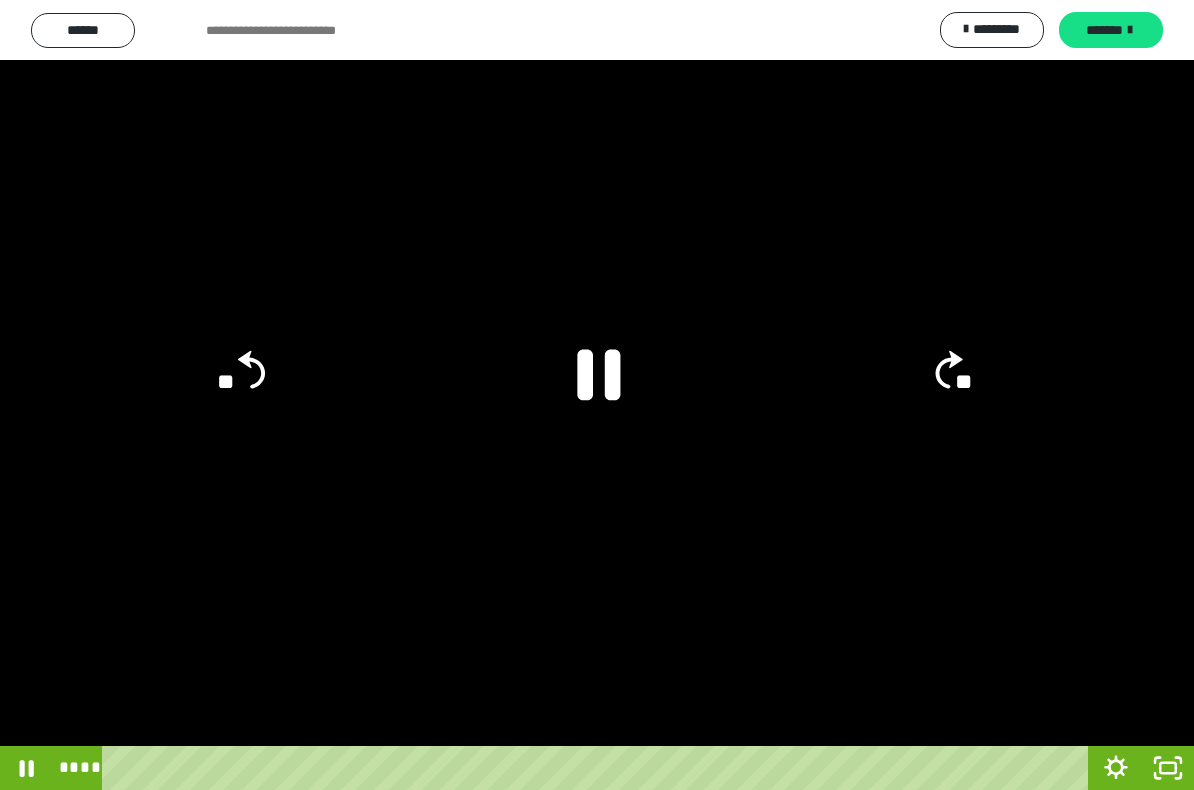click 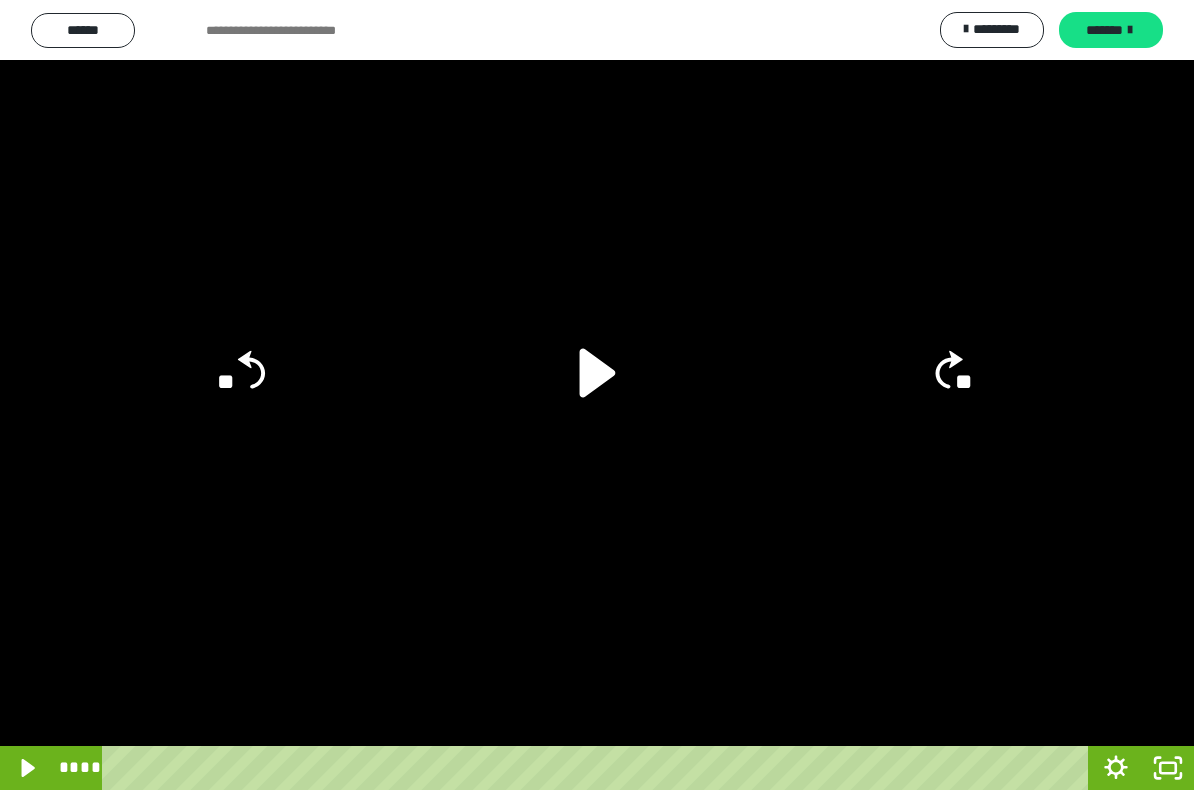 click 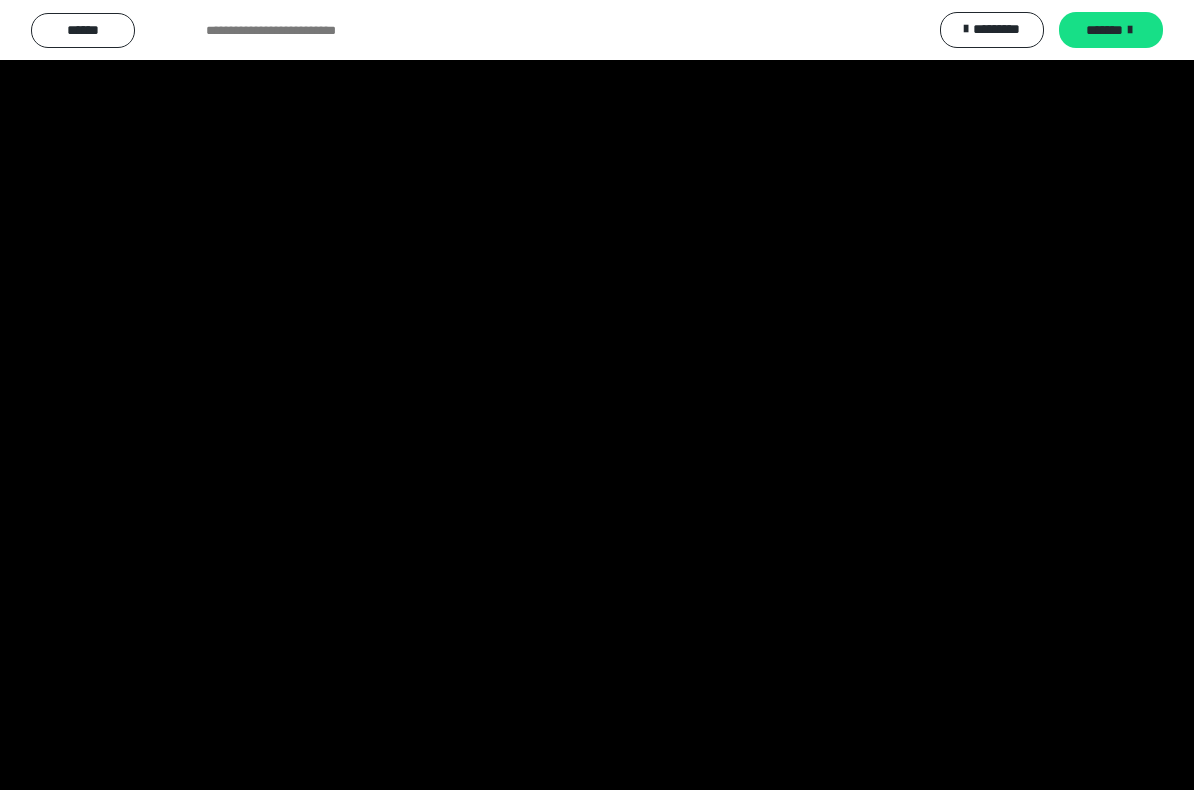 click at bounding box center [597, 395] 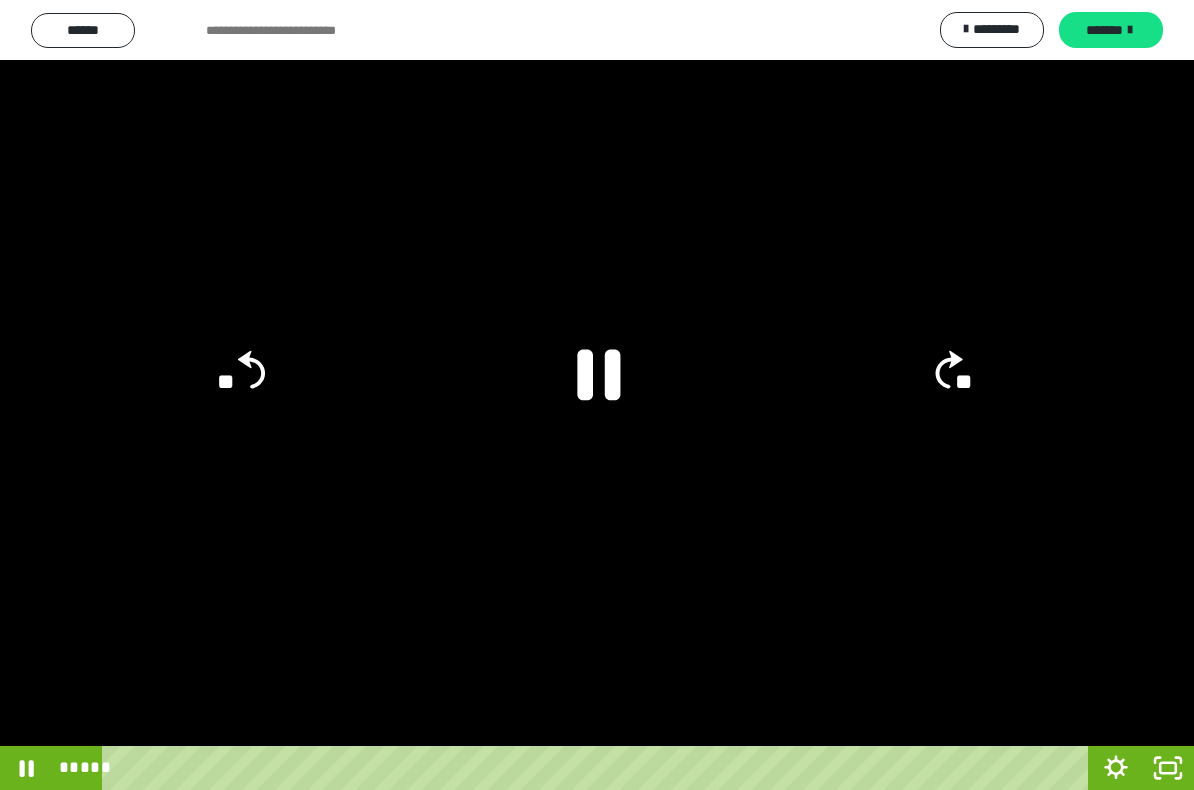 click 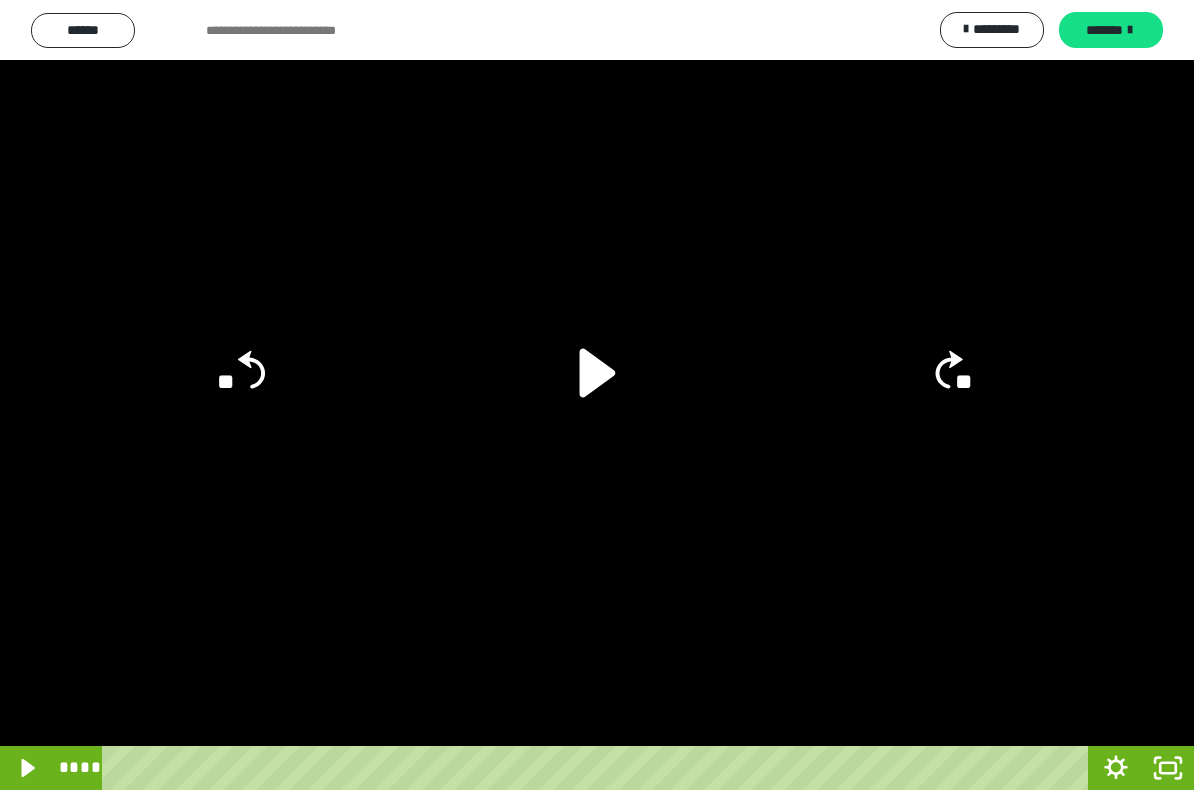 click 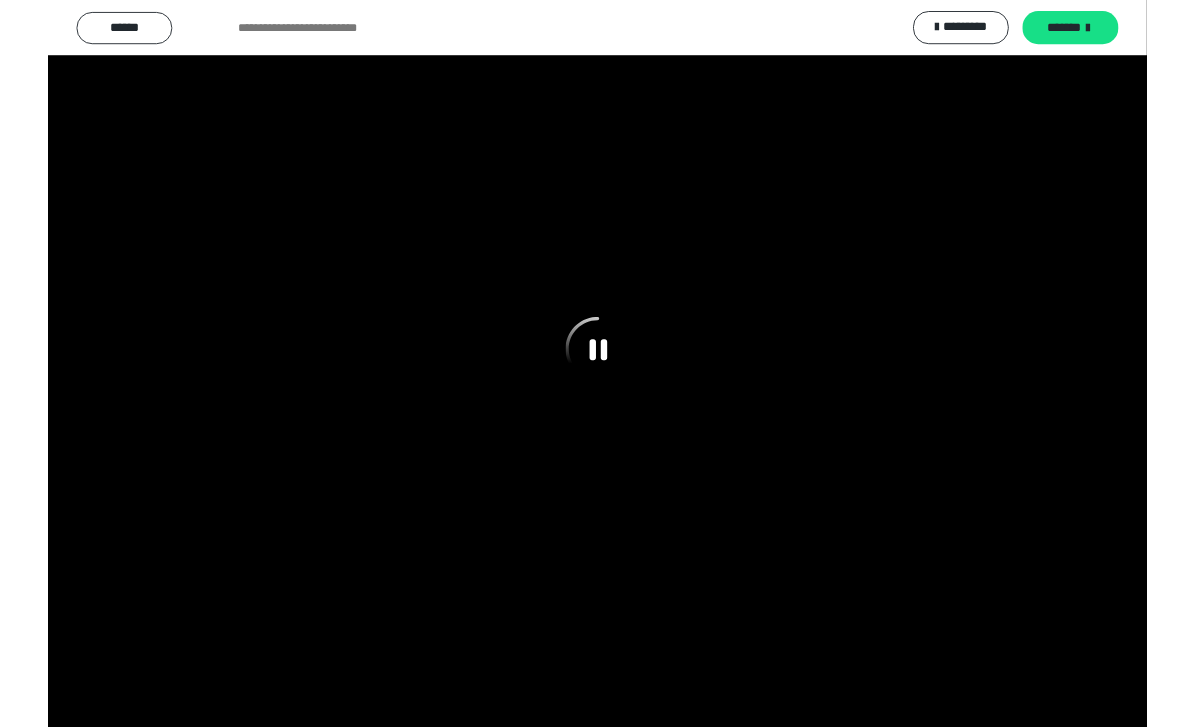 scroll, scrollTop: 61, scrollLeft: 0, axis: vertical 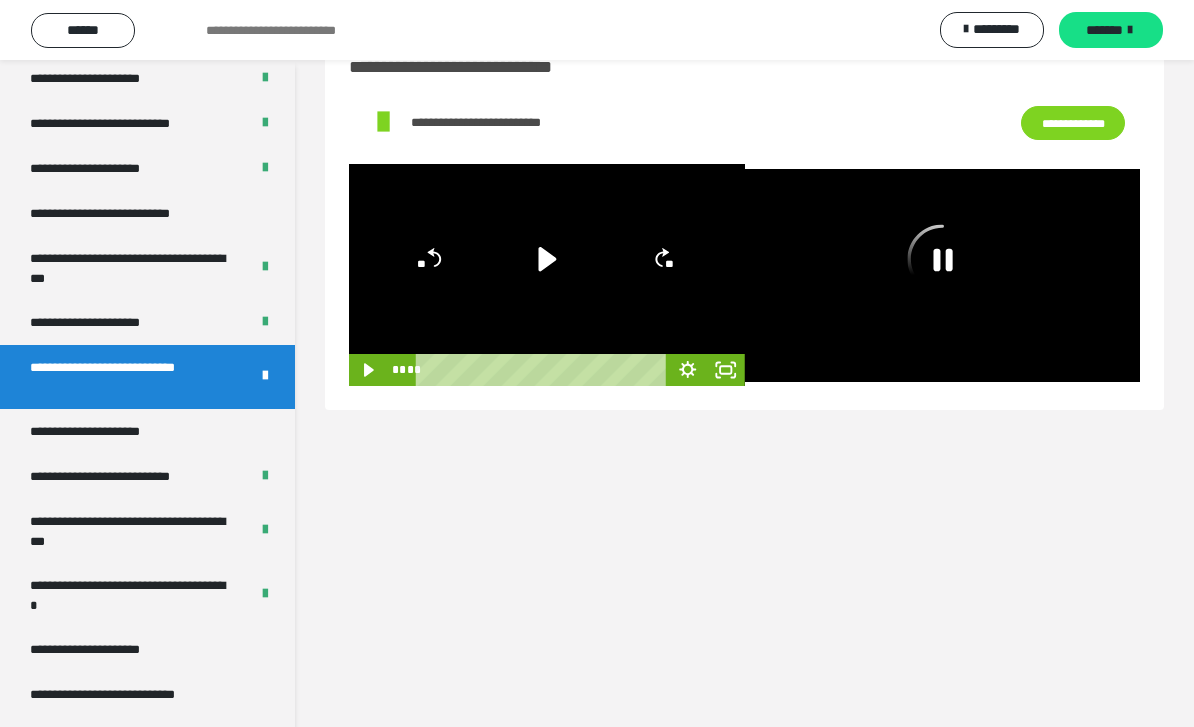 click 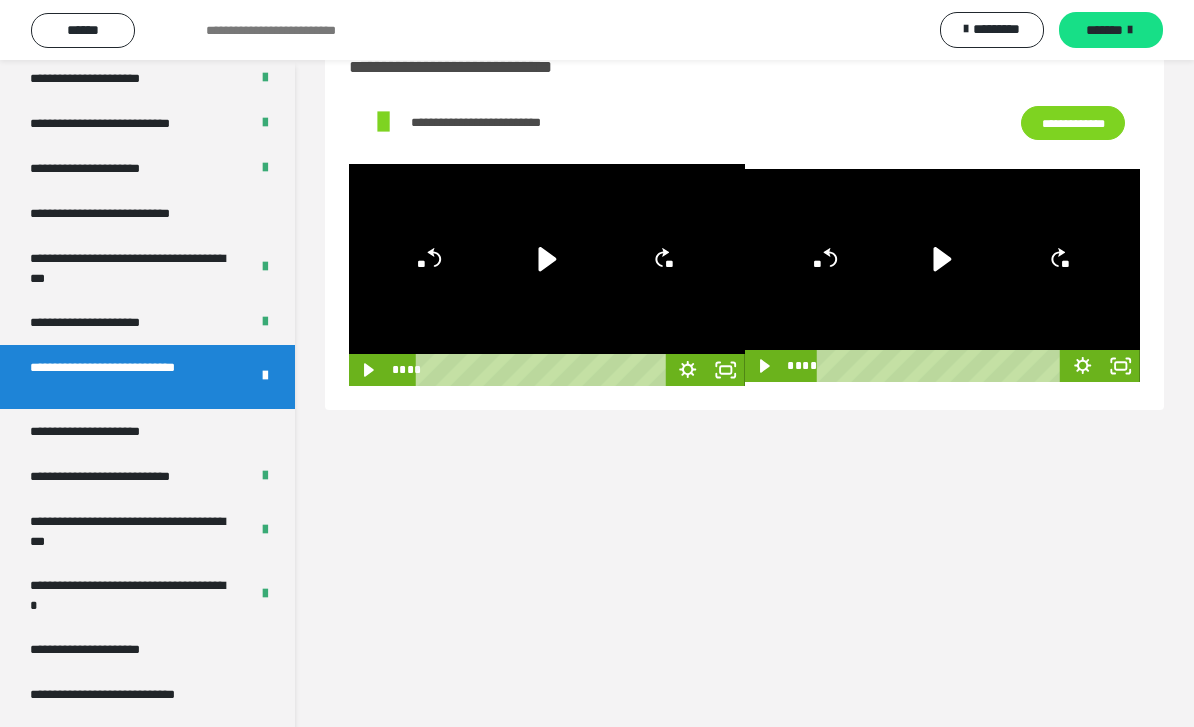 click 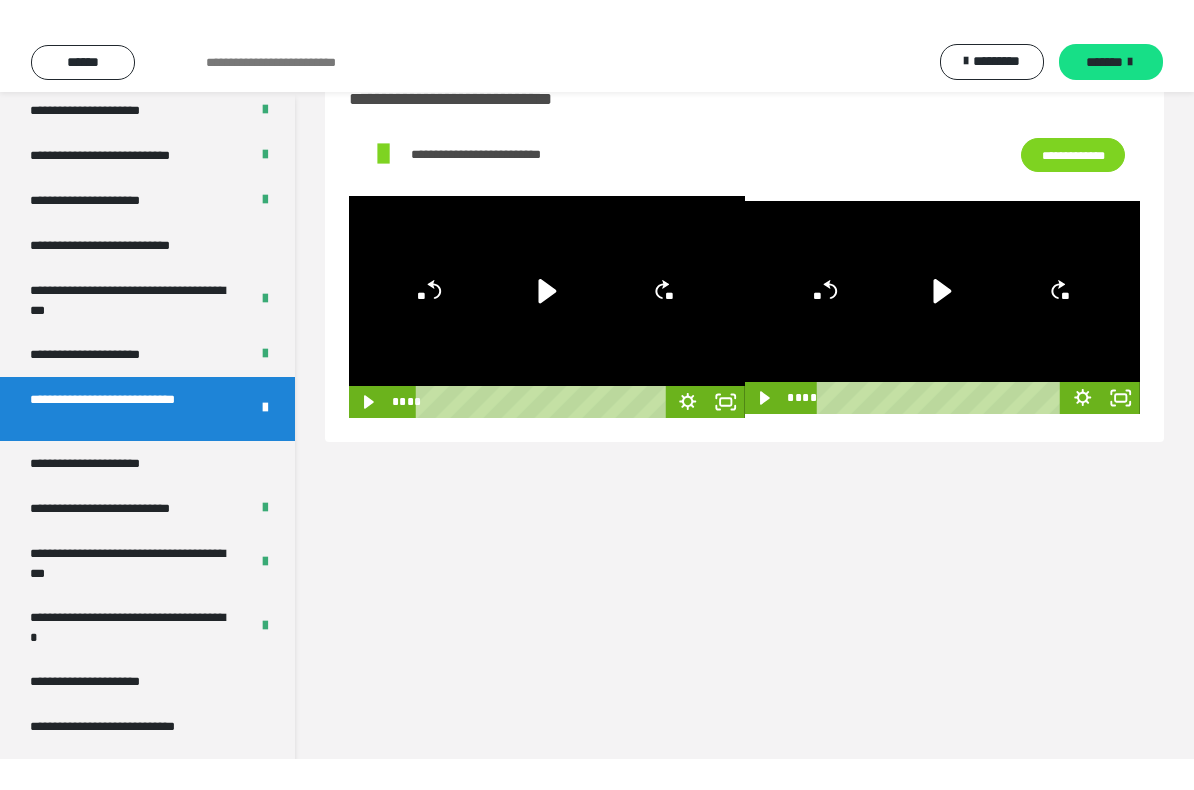 scroll, scrollTop: 0, scrollLeft: 0, axis: both 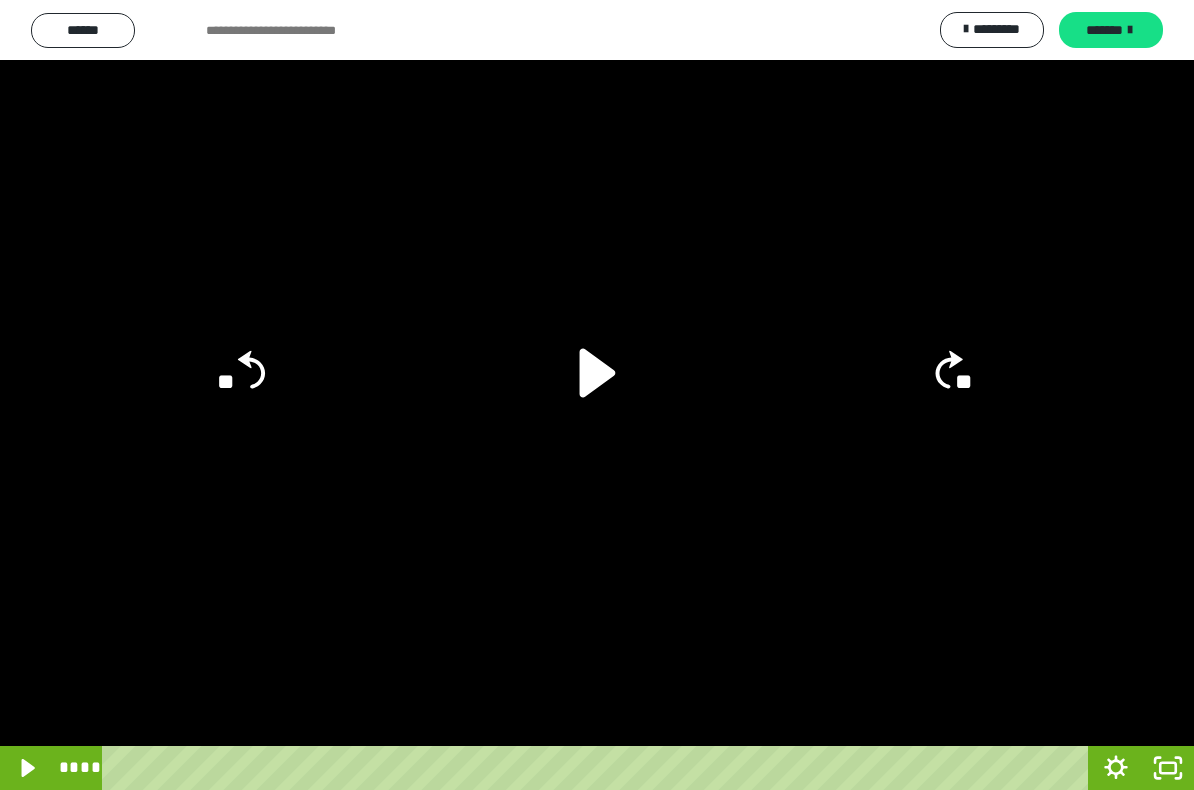 click 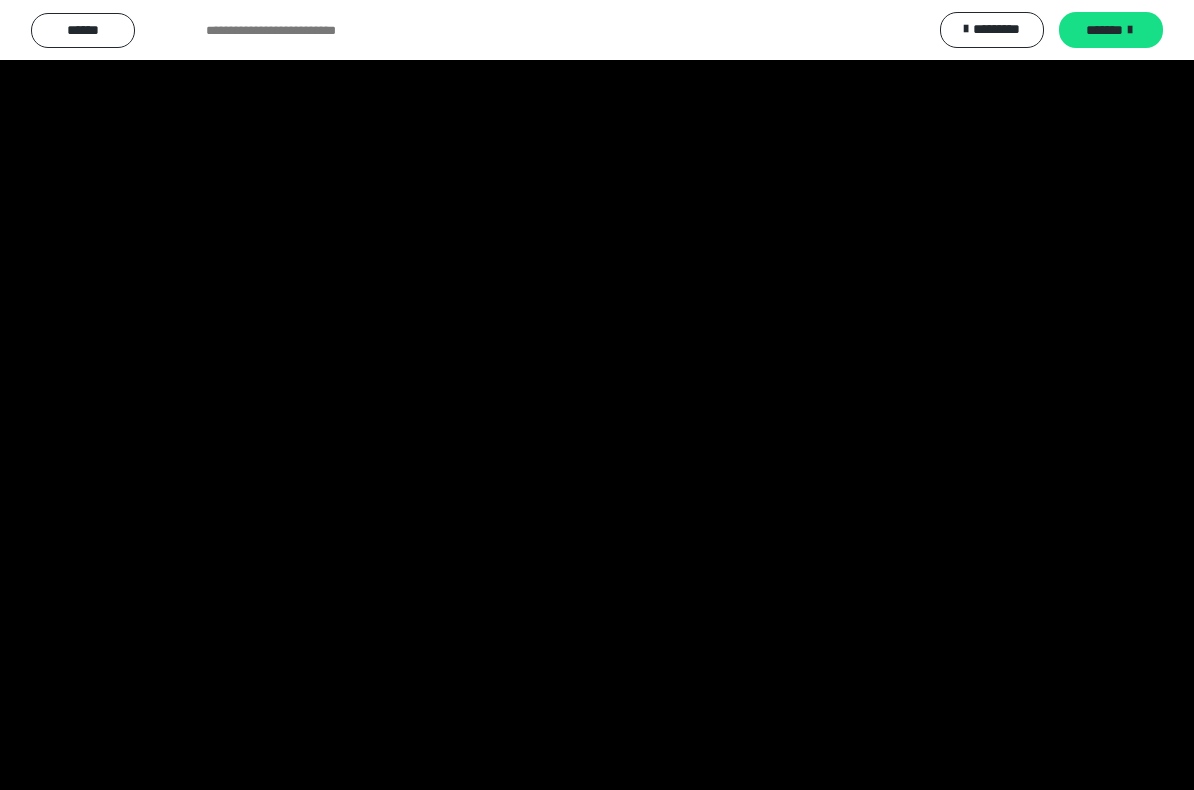 click at bounding box center (597, 395) 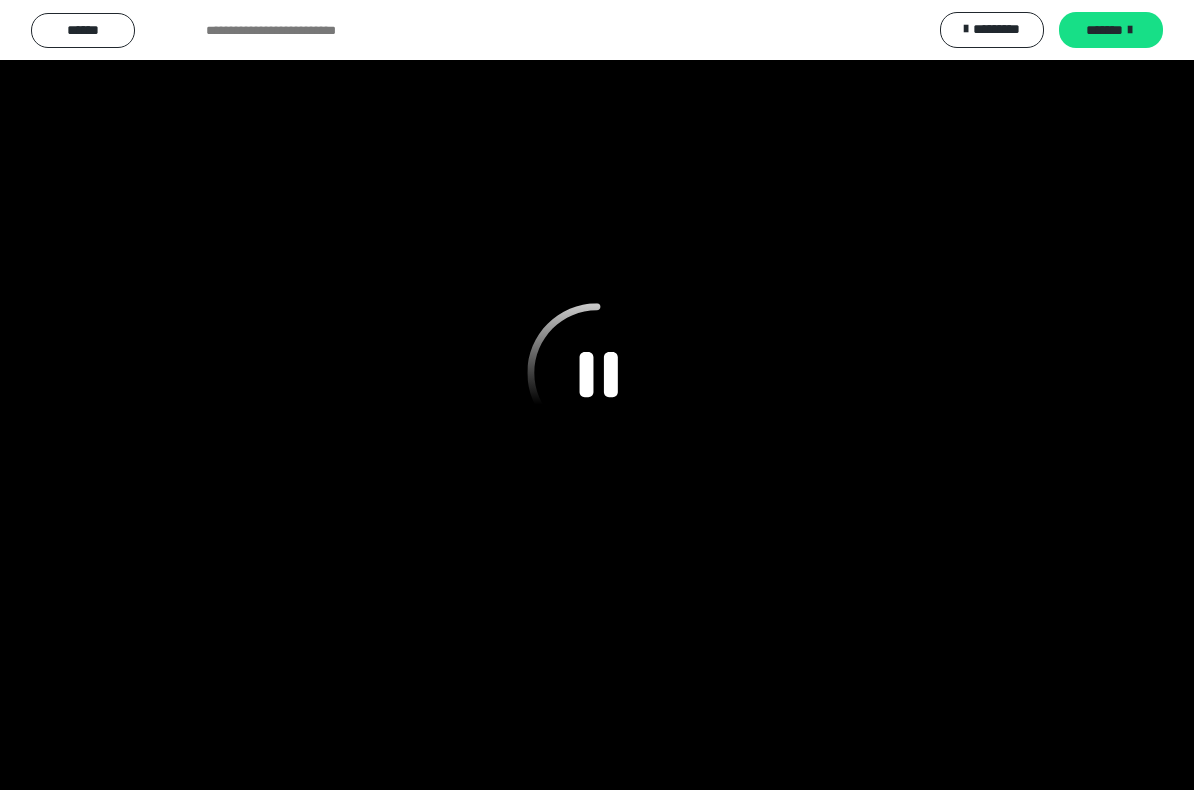 click 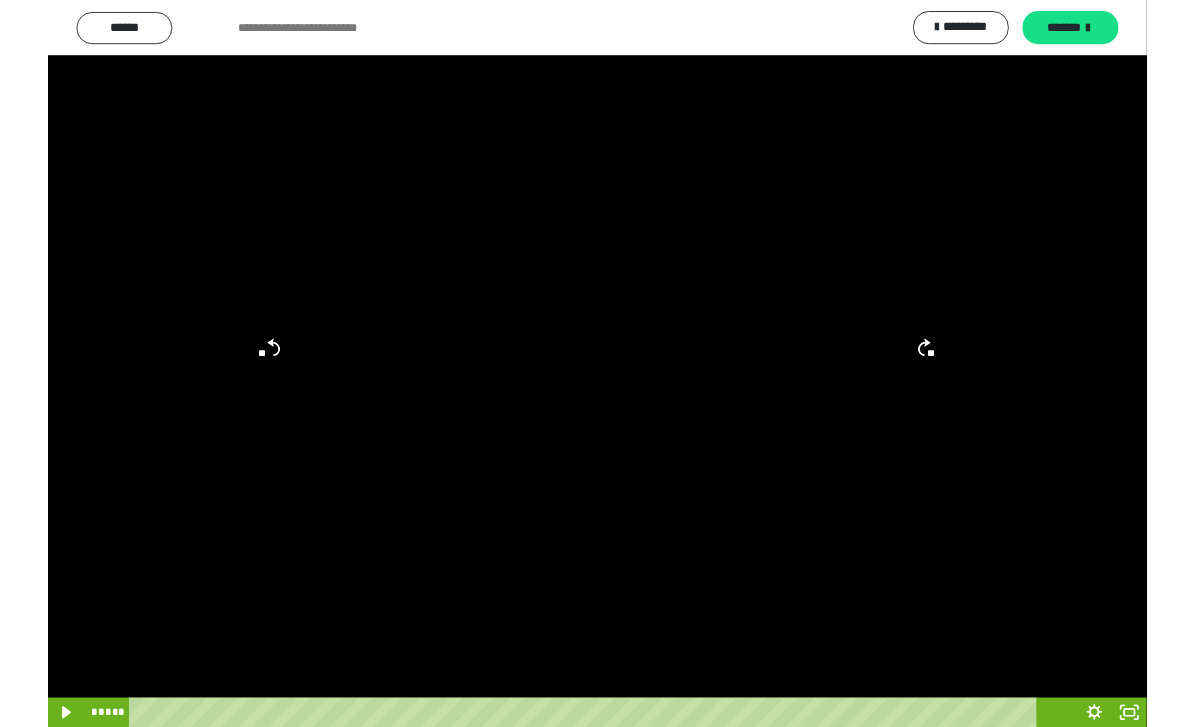 scroll, scrollTop: 61, scrollLeft: 0, axis: vertical 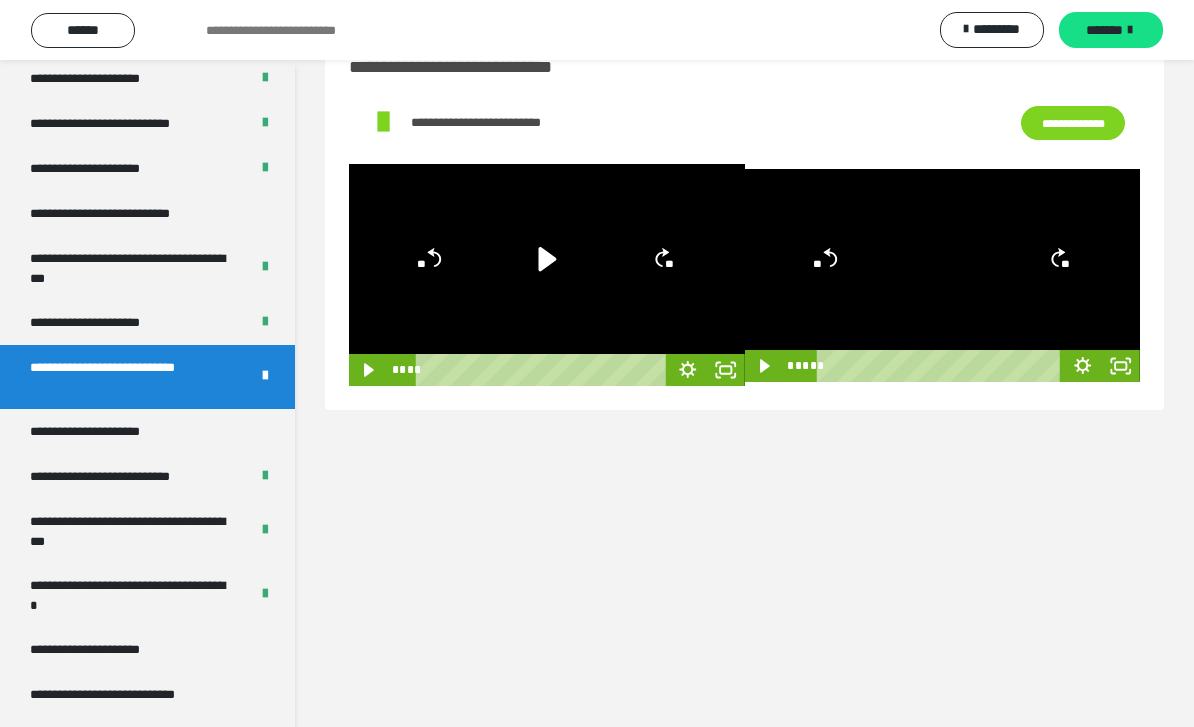 click at bounding box center (943, 275) 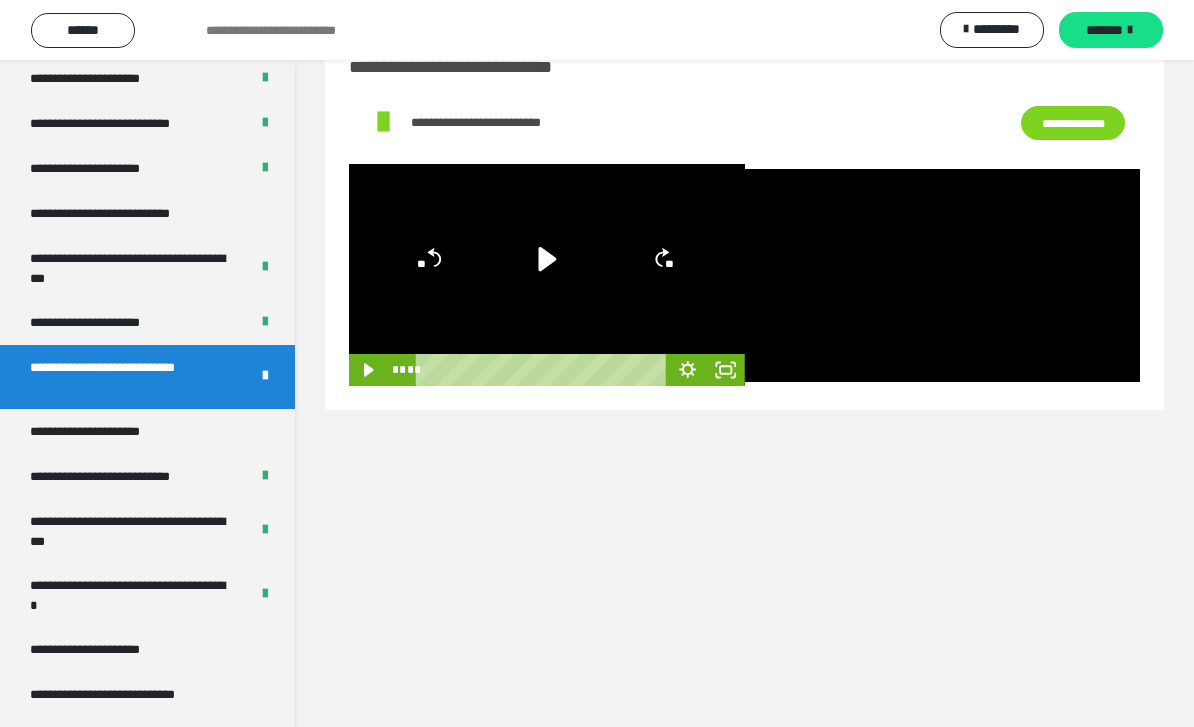 click at bounding box center [943, 275] 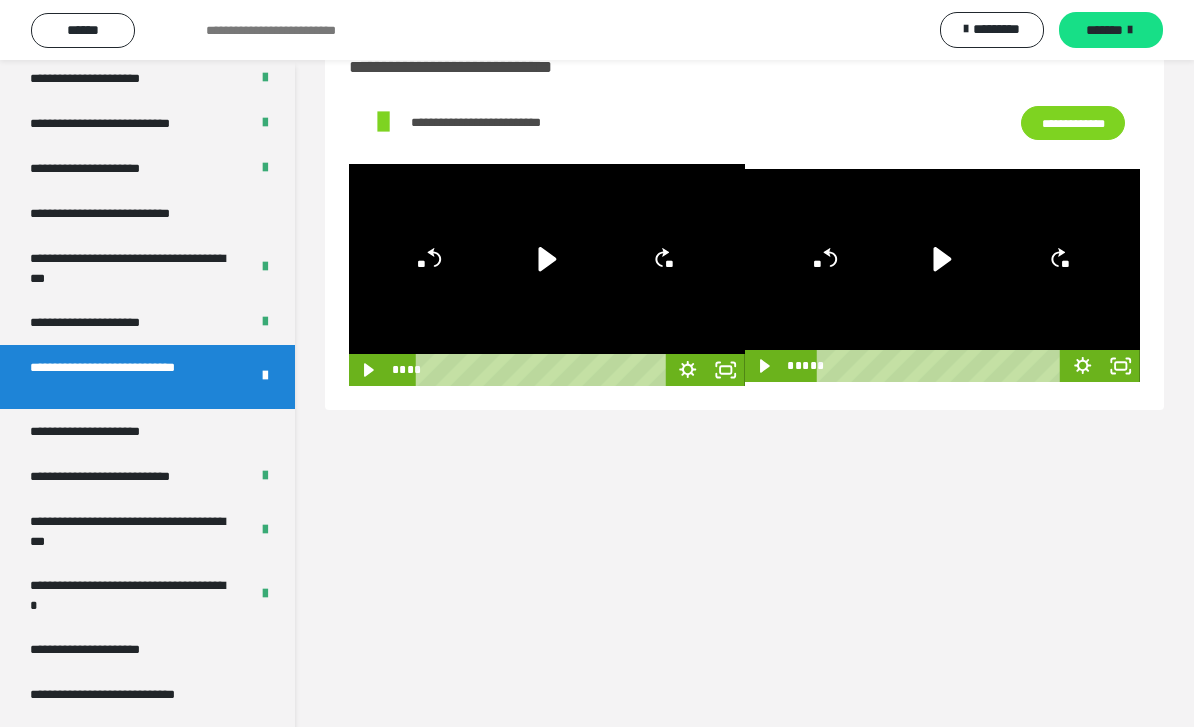 click 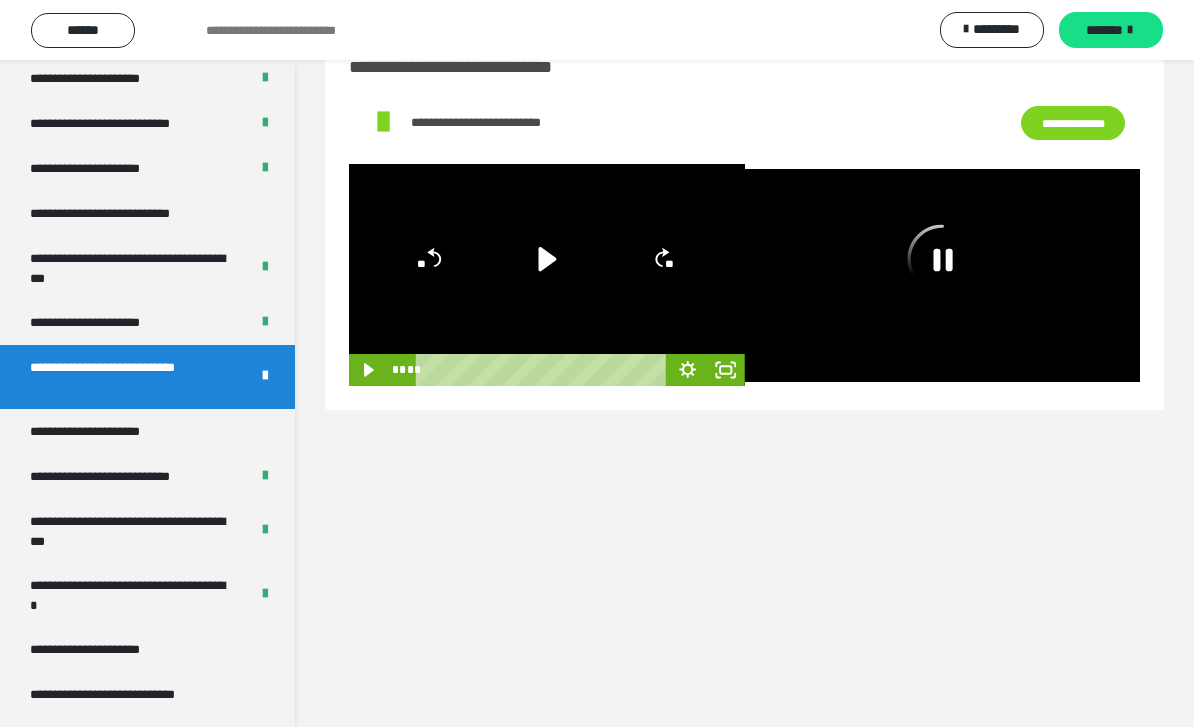 click at bounding box center (943, 275) 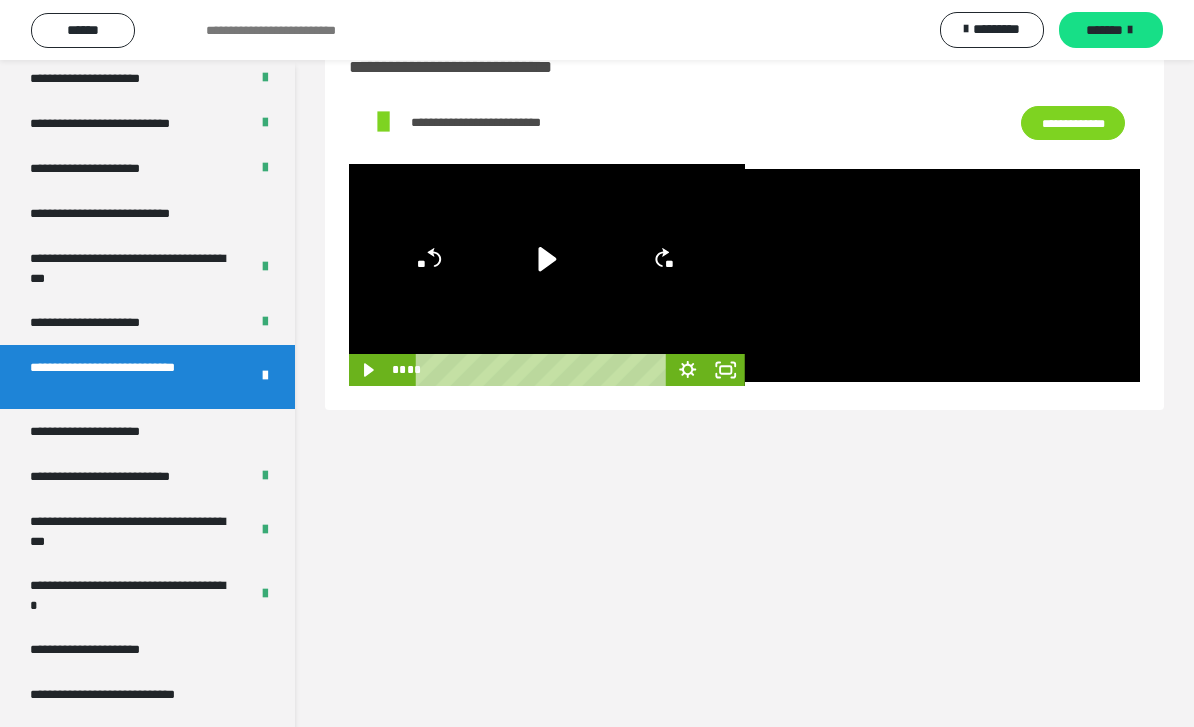 click at bounding box center (943, 275) 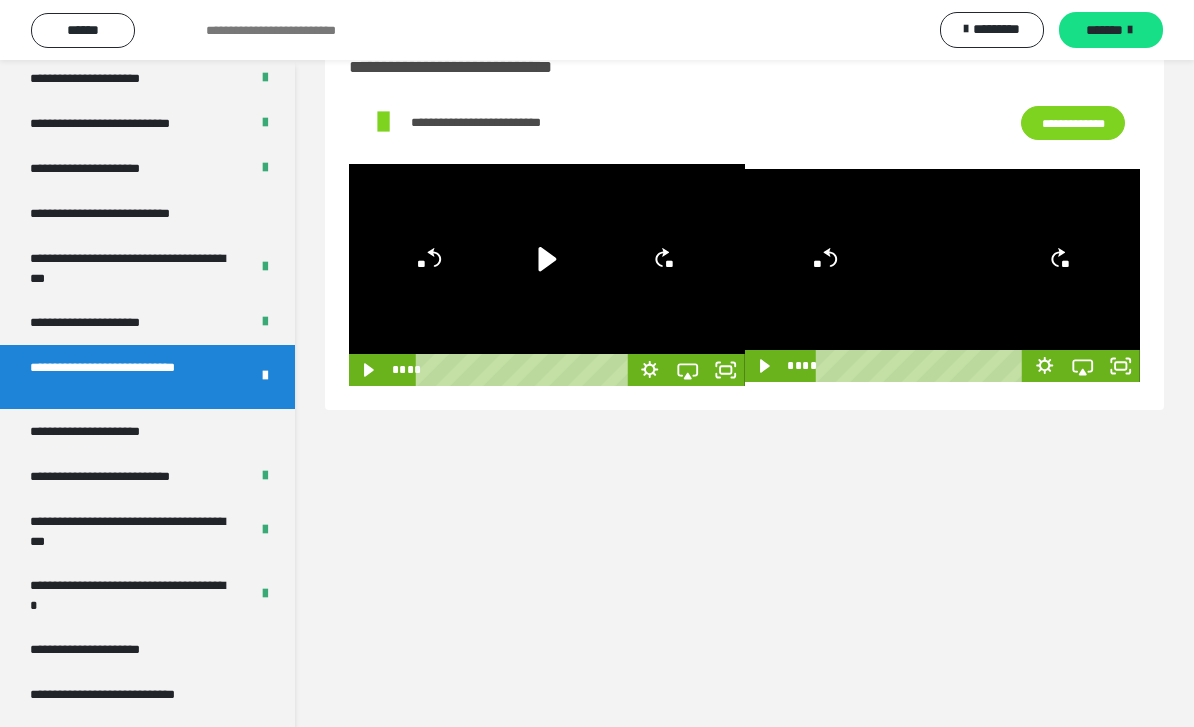 click at bounding box center [943, 275] 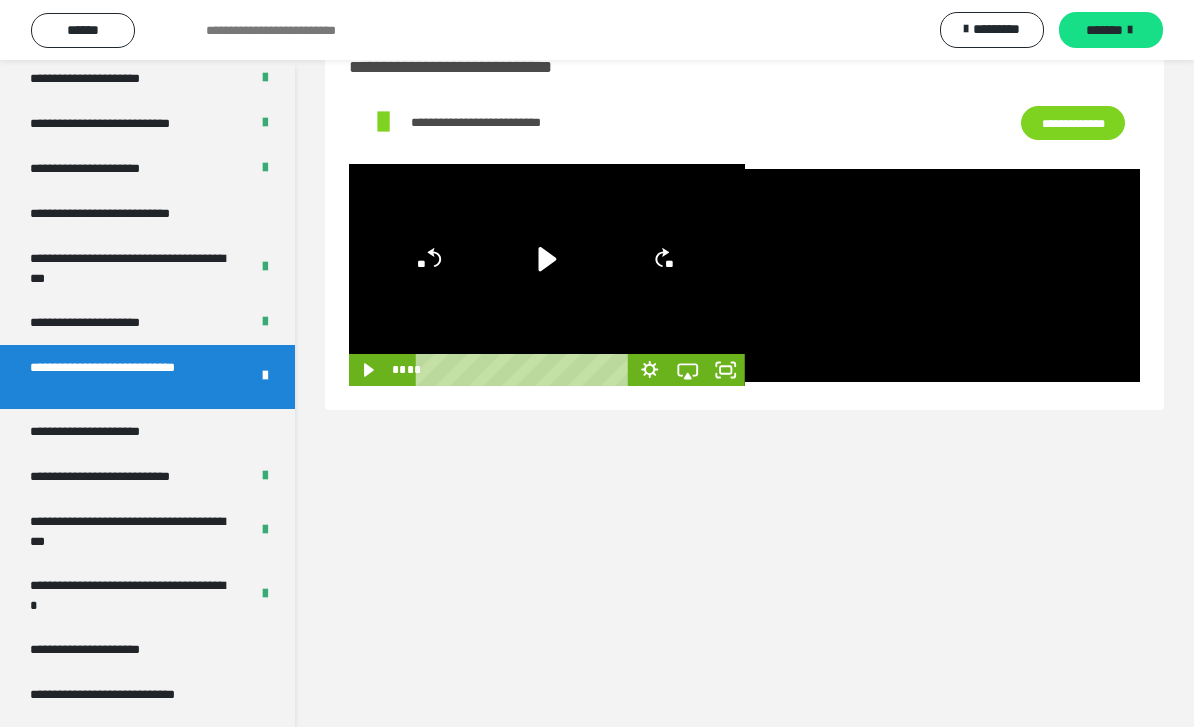click at bounding box center [943, 275] 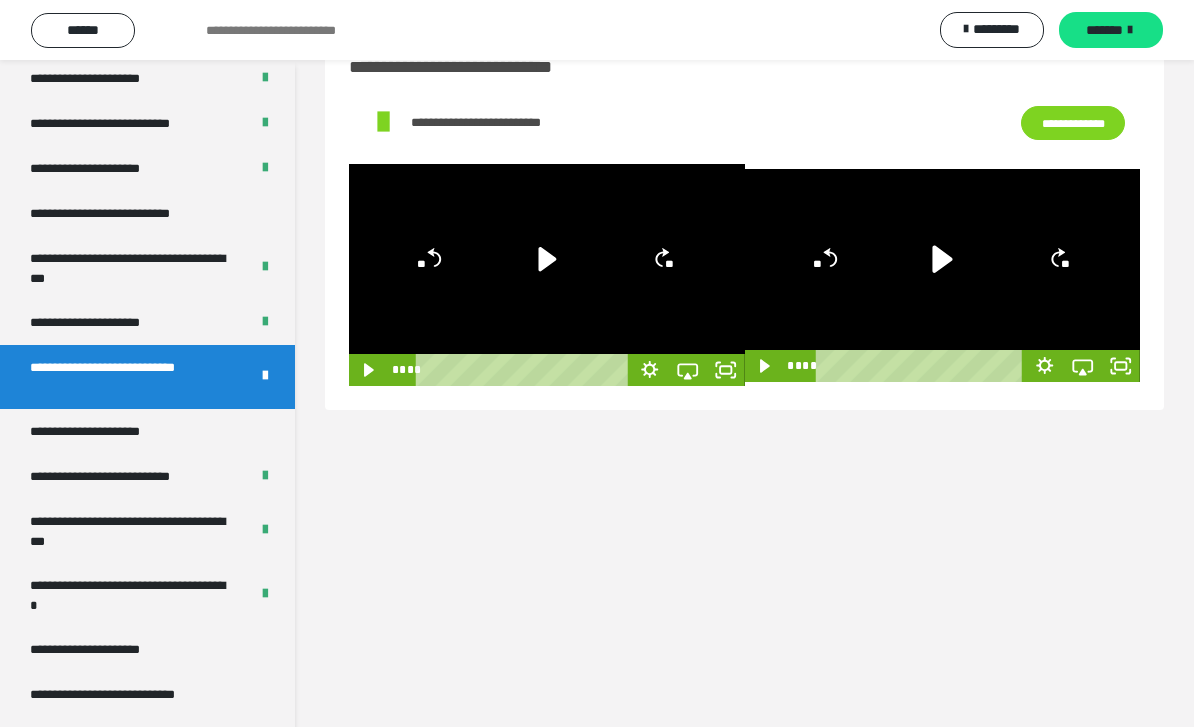 click 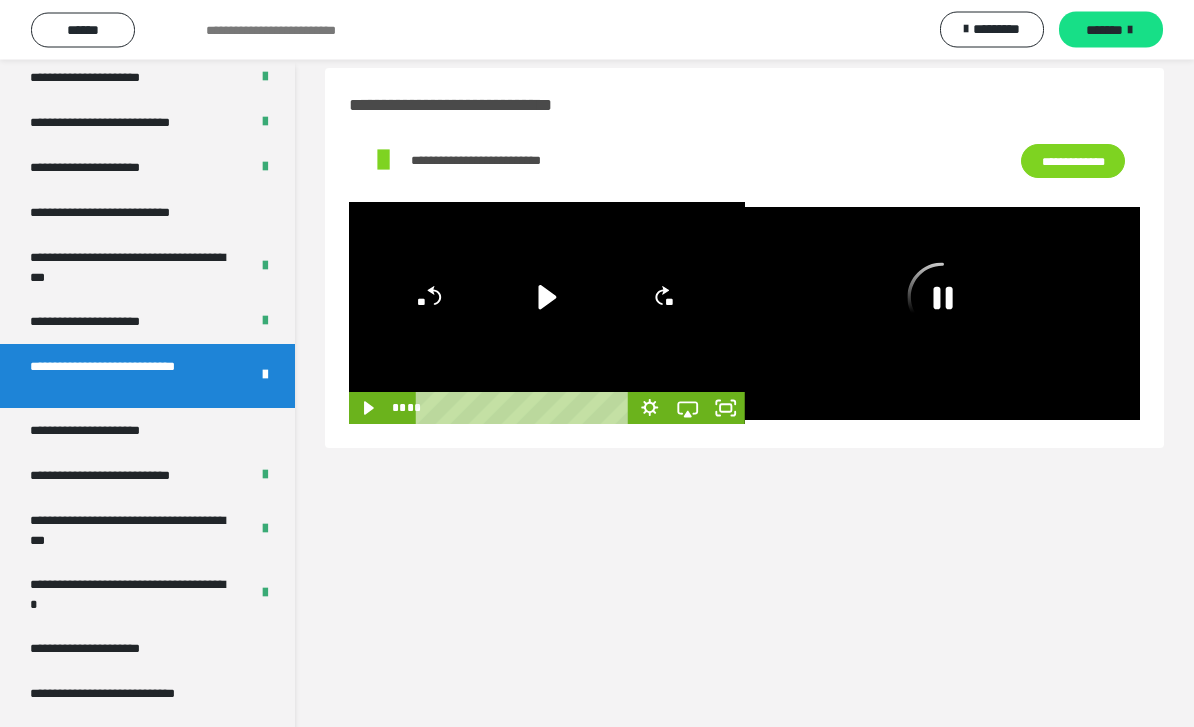 scroll, scrollTop: 0, scrollLeft: 0, axis: both 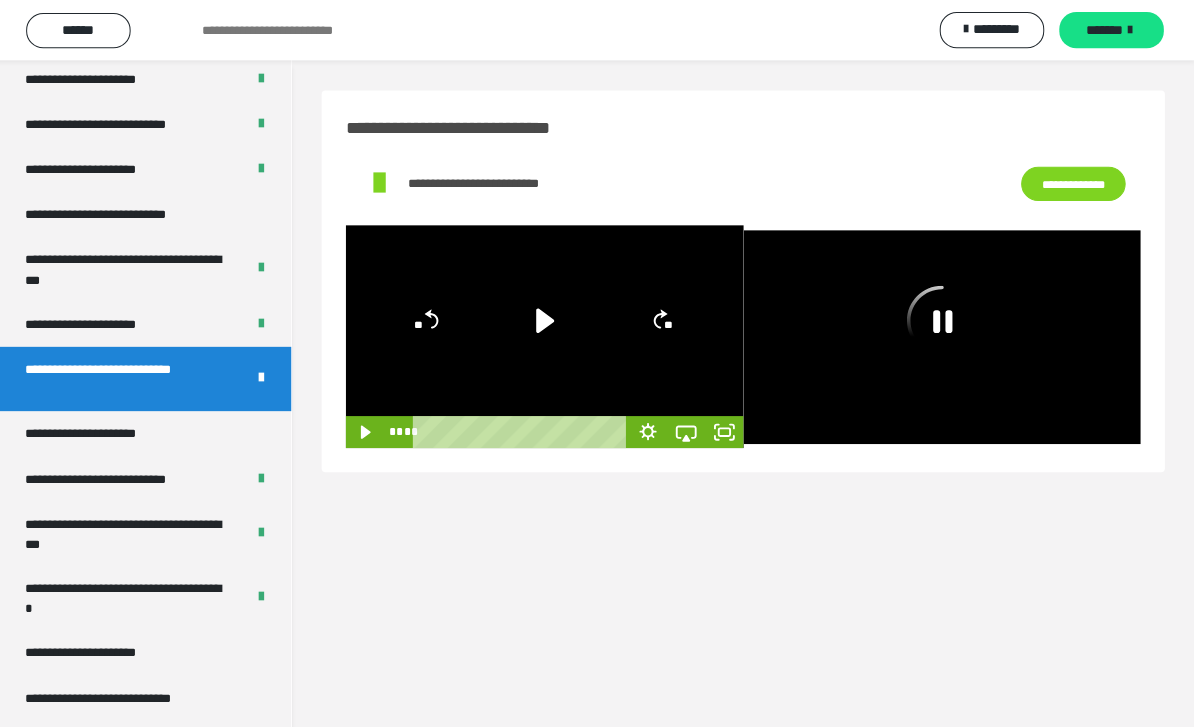 click at bounding box center [547, 335] 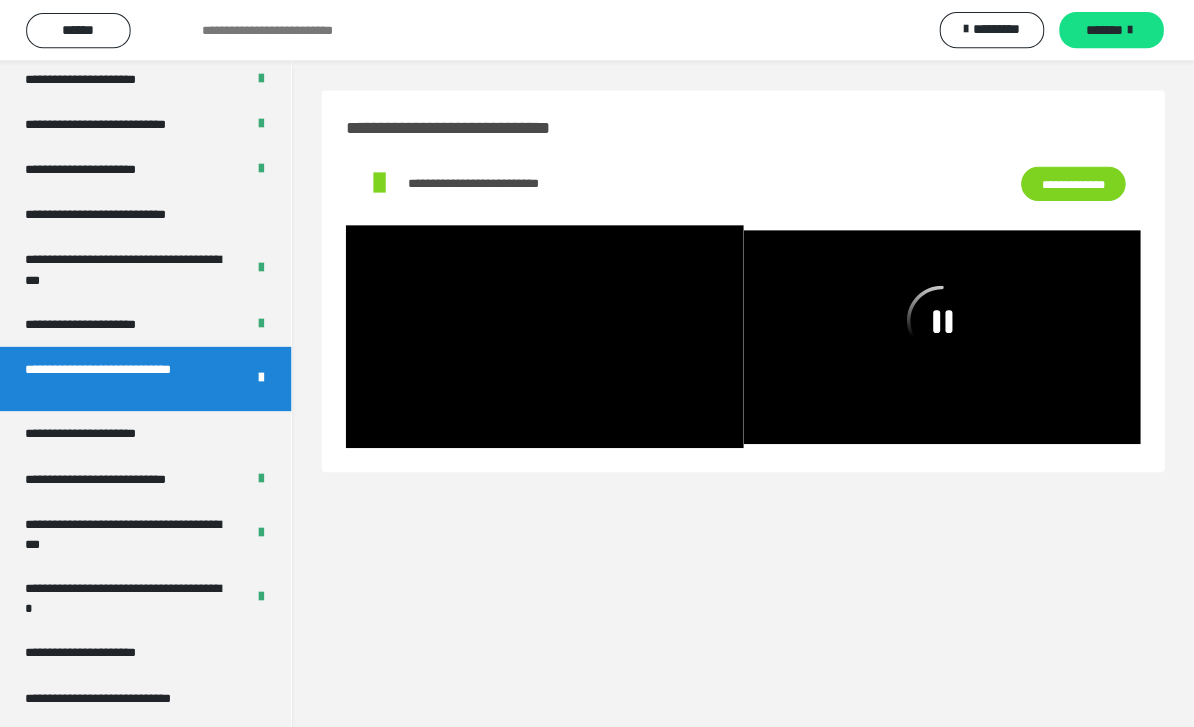 click at bounding box center (547, 335) 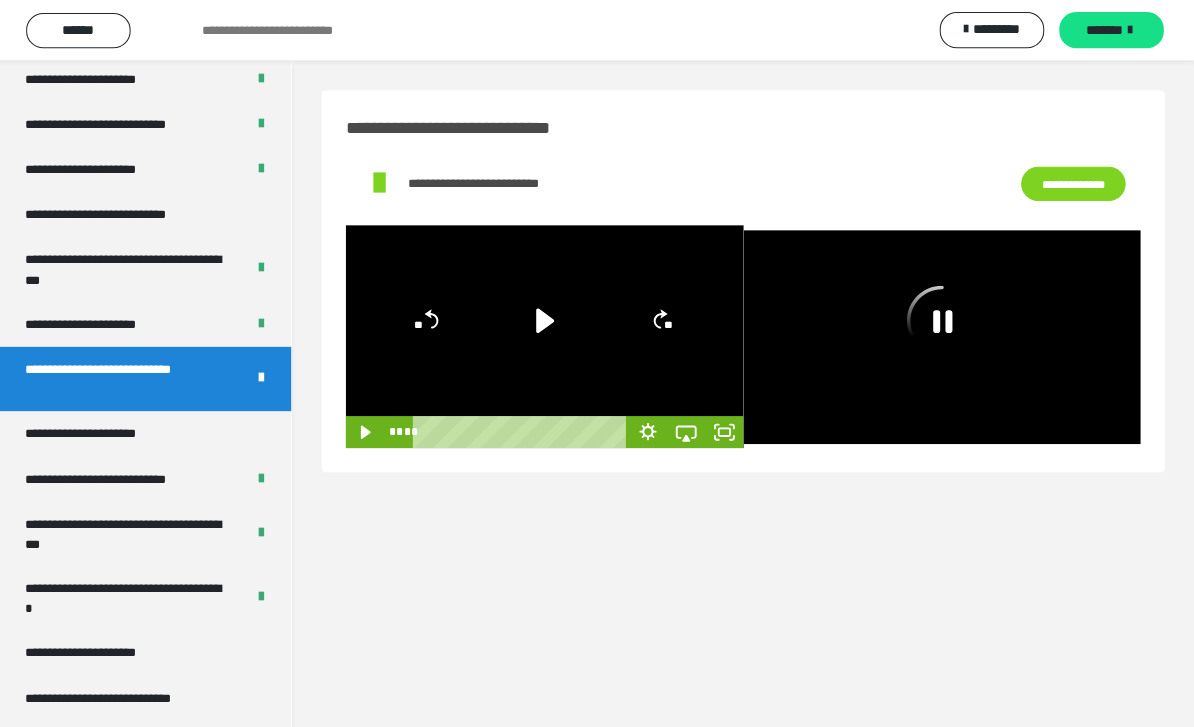 click at bounding box center (943, 335) 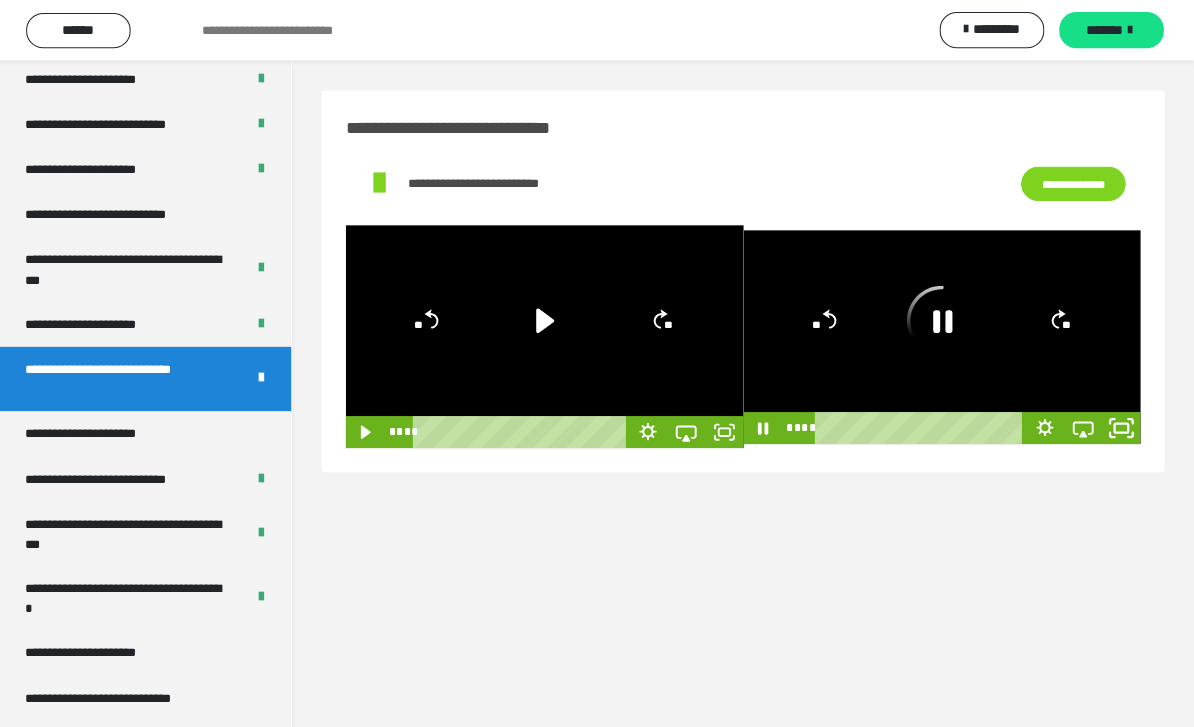 click 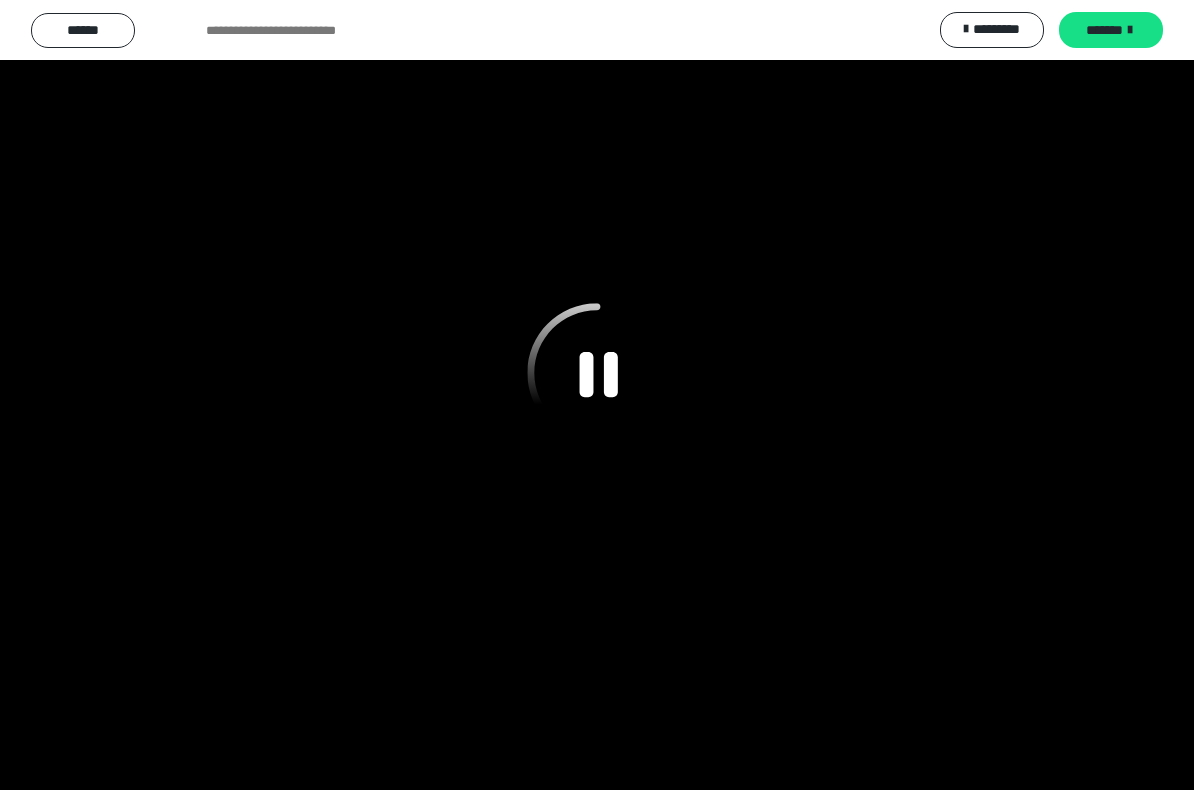 click at bounding box center (597, 395) 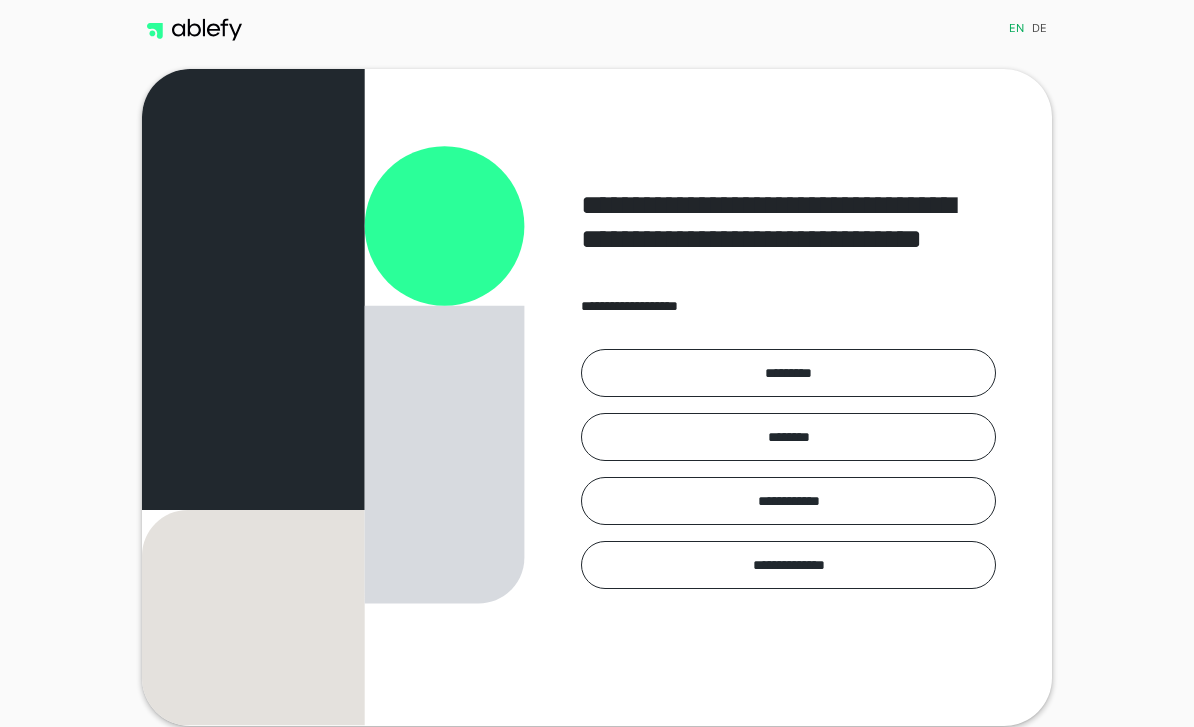 scroll, scrollTop: 0, scrollLeft: 0, axis: both 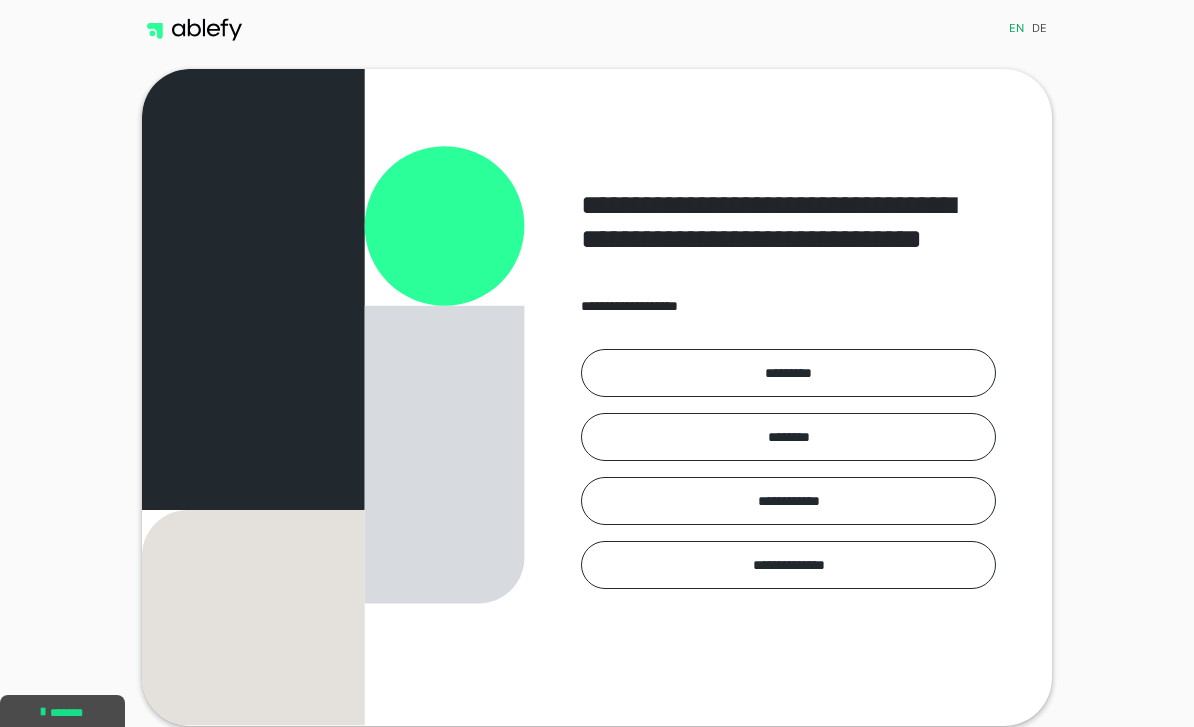 click on "*********" at bounding box center (788, 373) 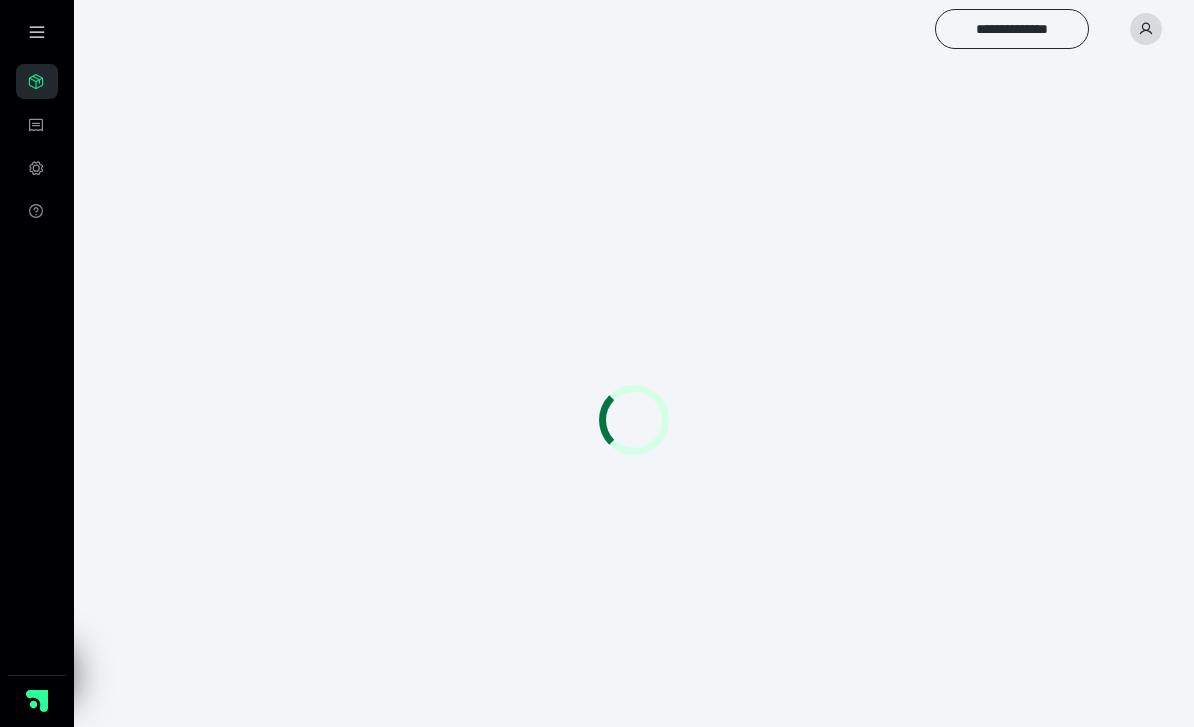 scroll, scrollTop: 0, scrollLeft: 0, axis: both 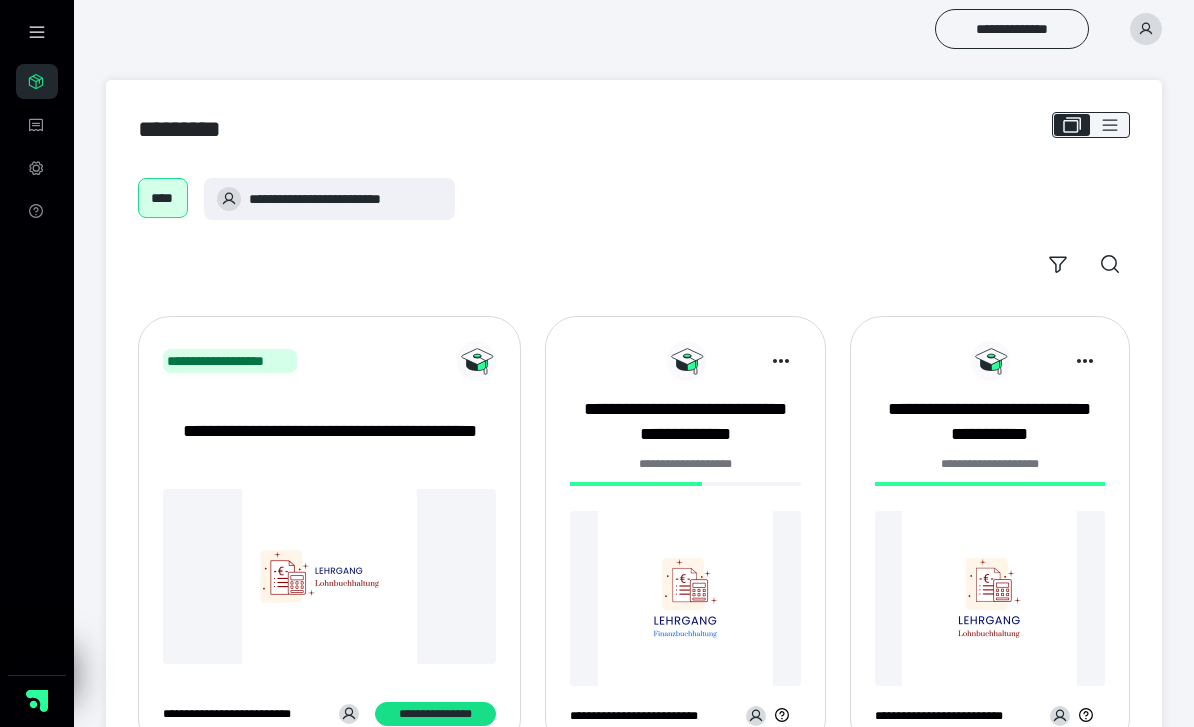 click on "**********" at bounding box center [685, 470] 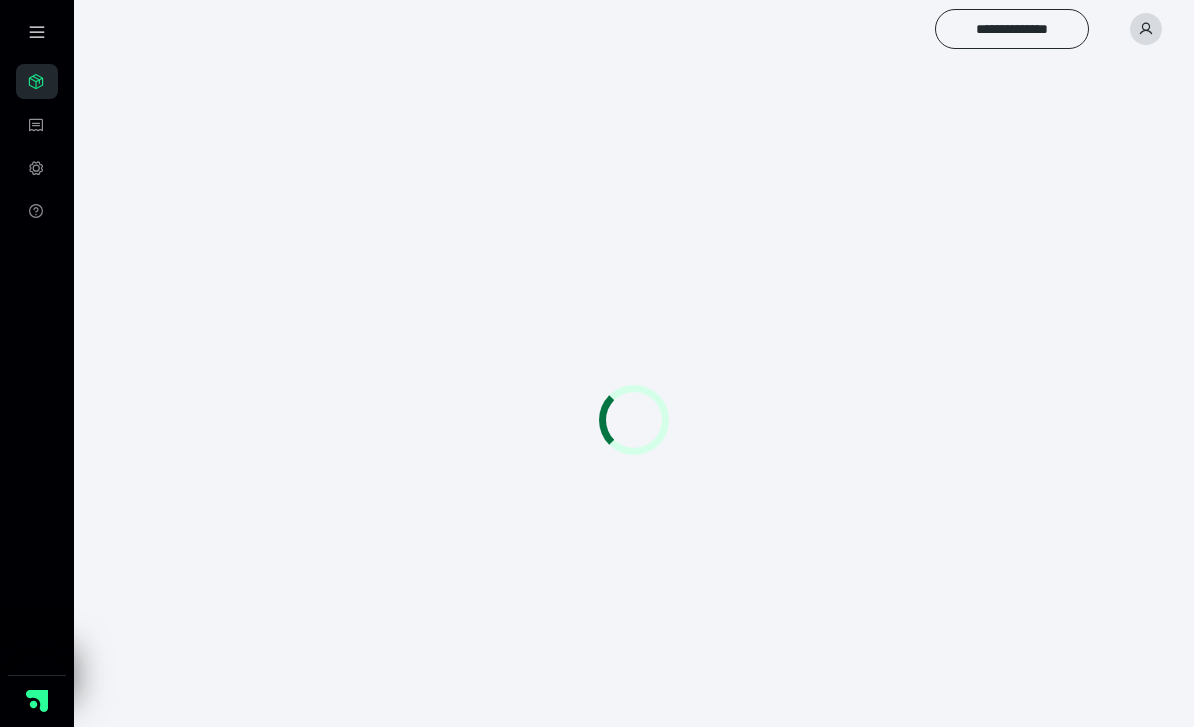 scroll, scrollTop: 0, scrollLeft: 0, axis: both 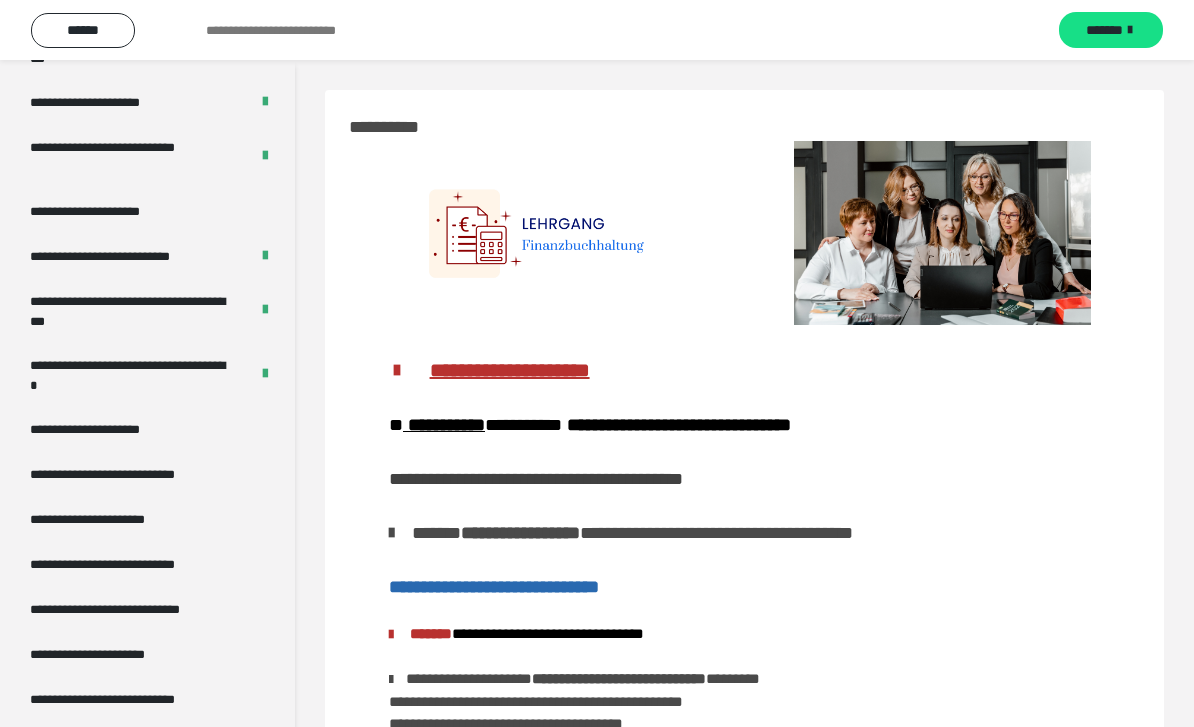 click on "**********" at bounding box center [131, 157] 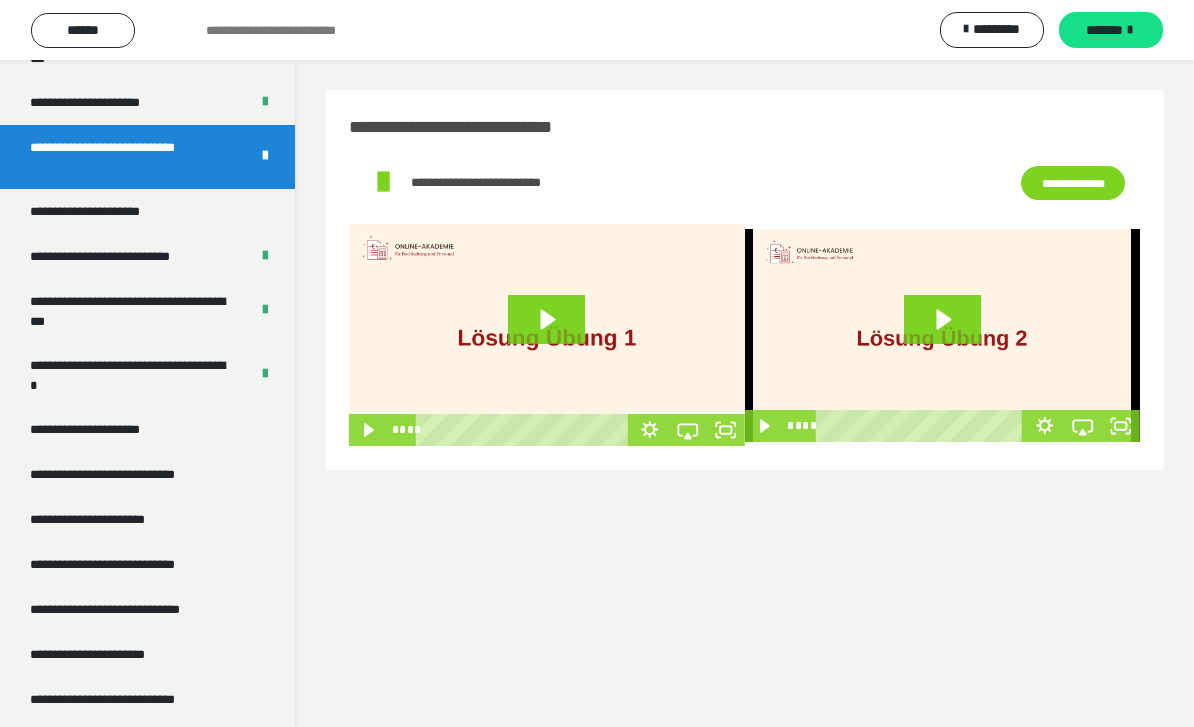 click at bounding box center (943, 335) 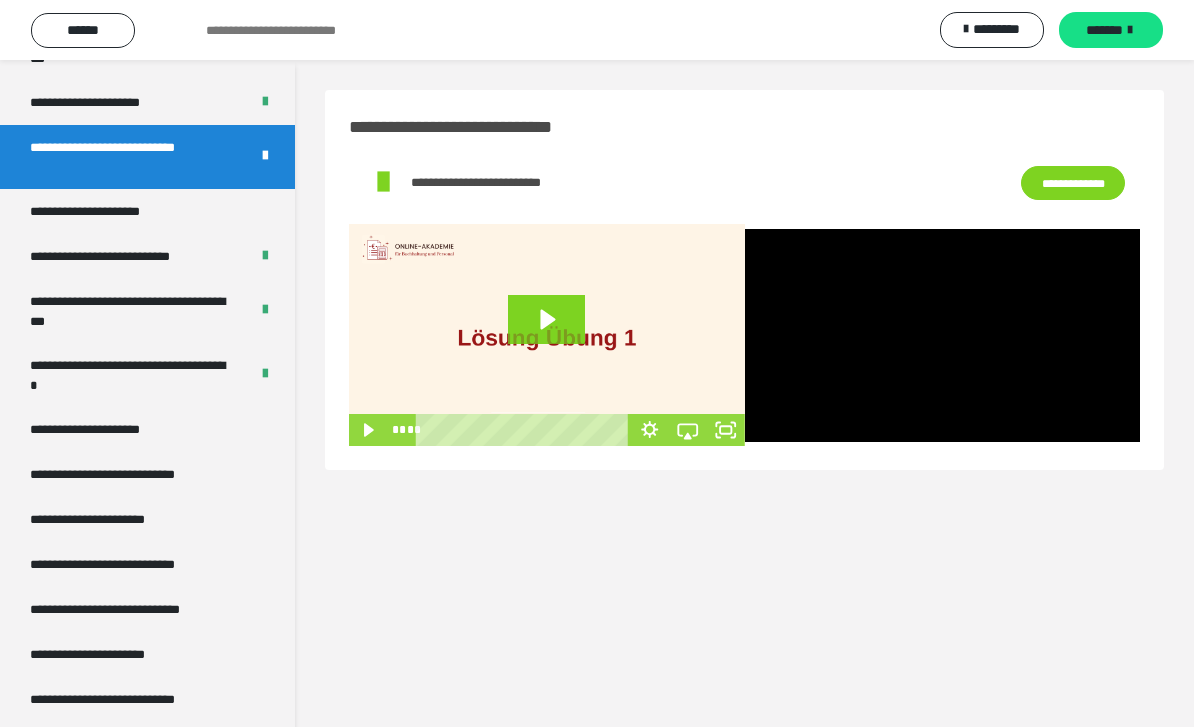 click 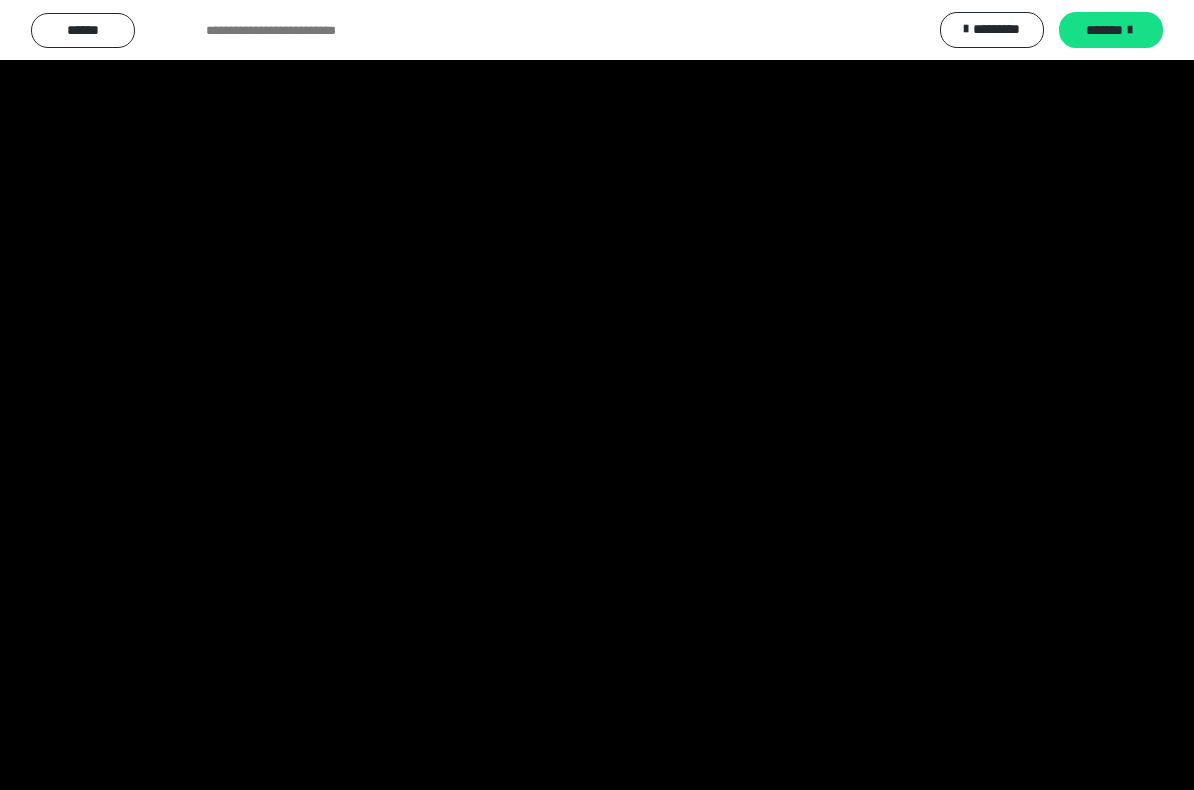 click at bounding box center [597, 395] 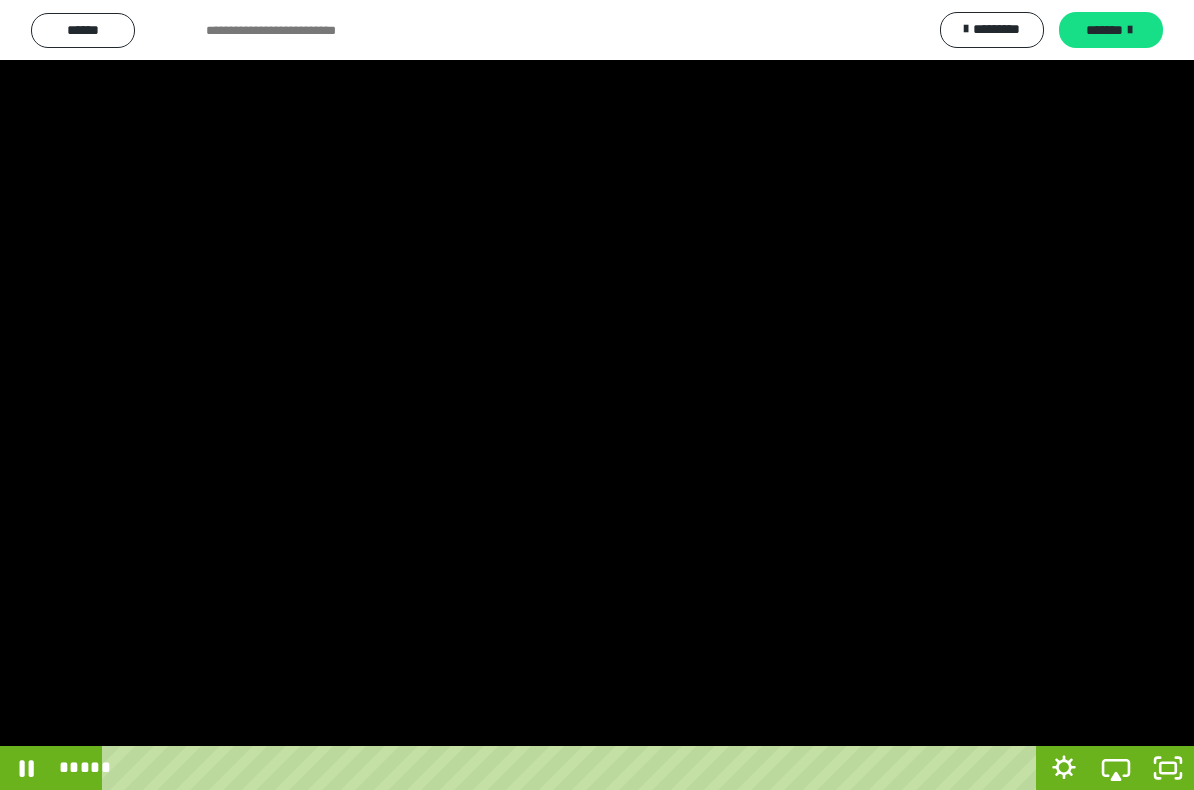 click at bounding box center (597, 395) 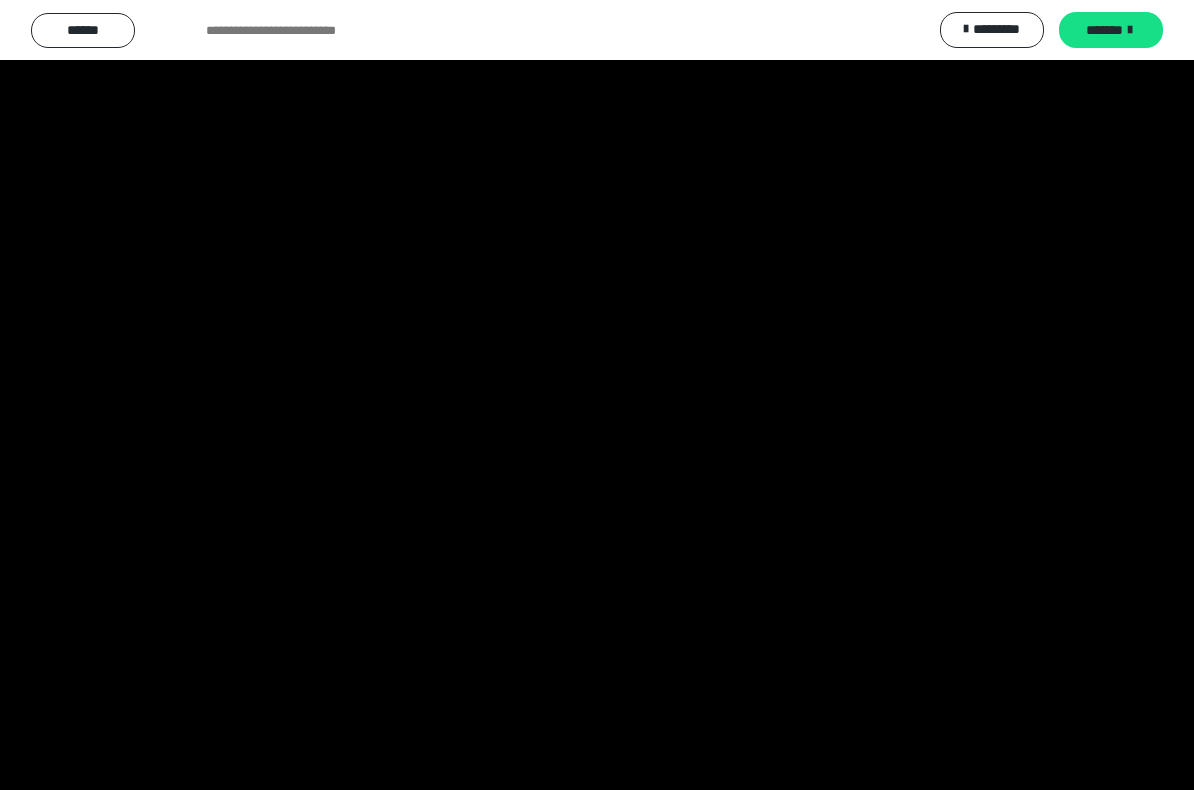 click at bounding box center (597, 395) 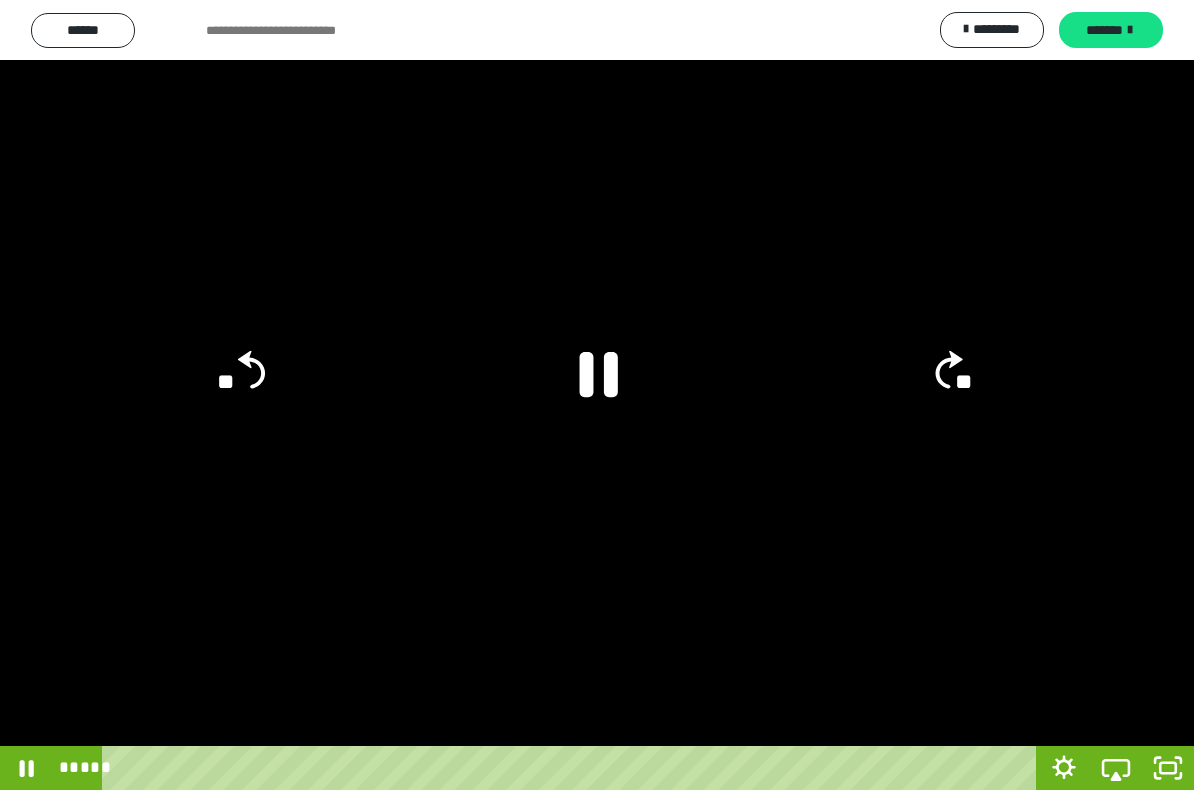 click 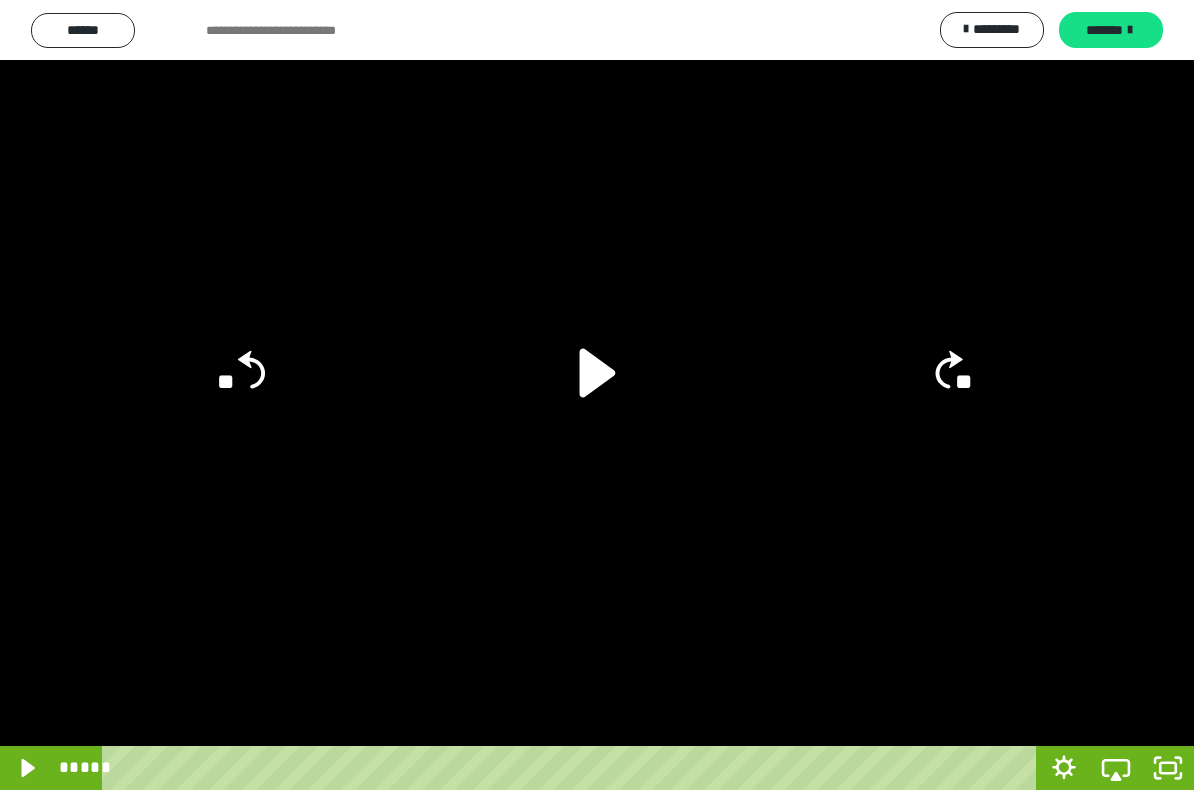 click 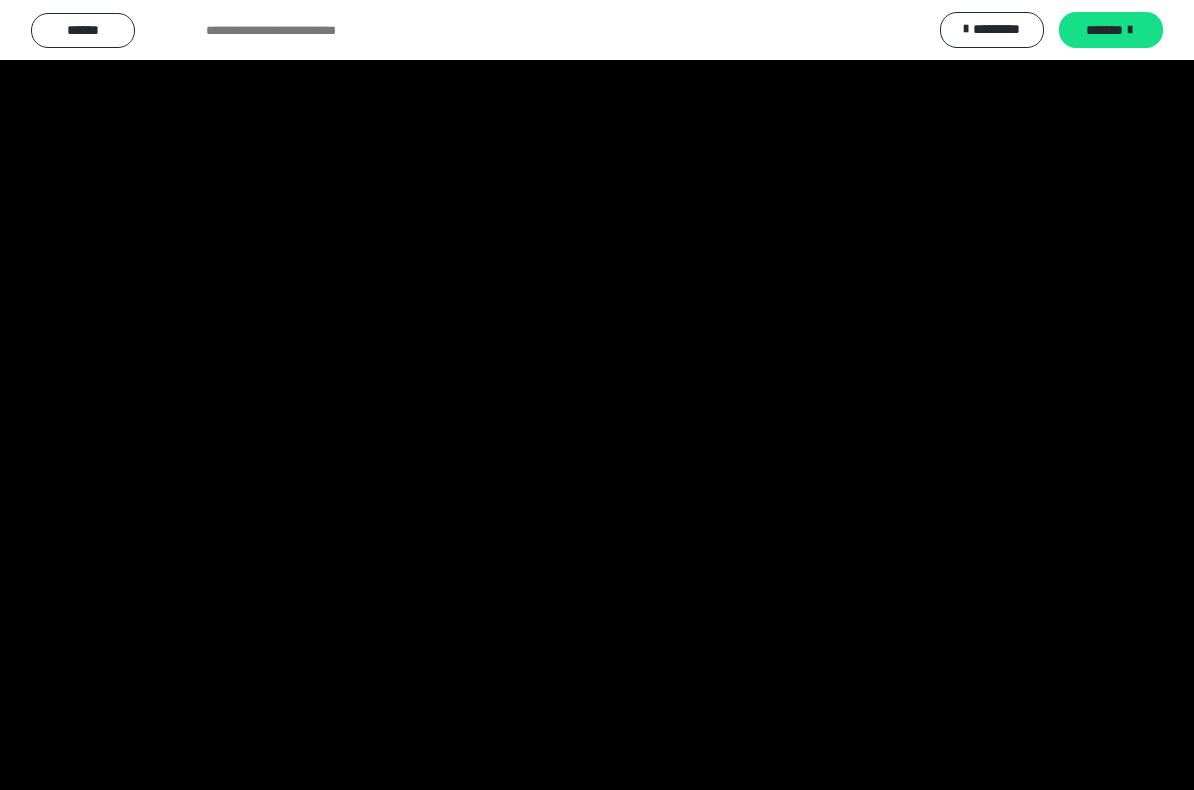 click at bounding box center (597, 395) 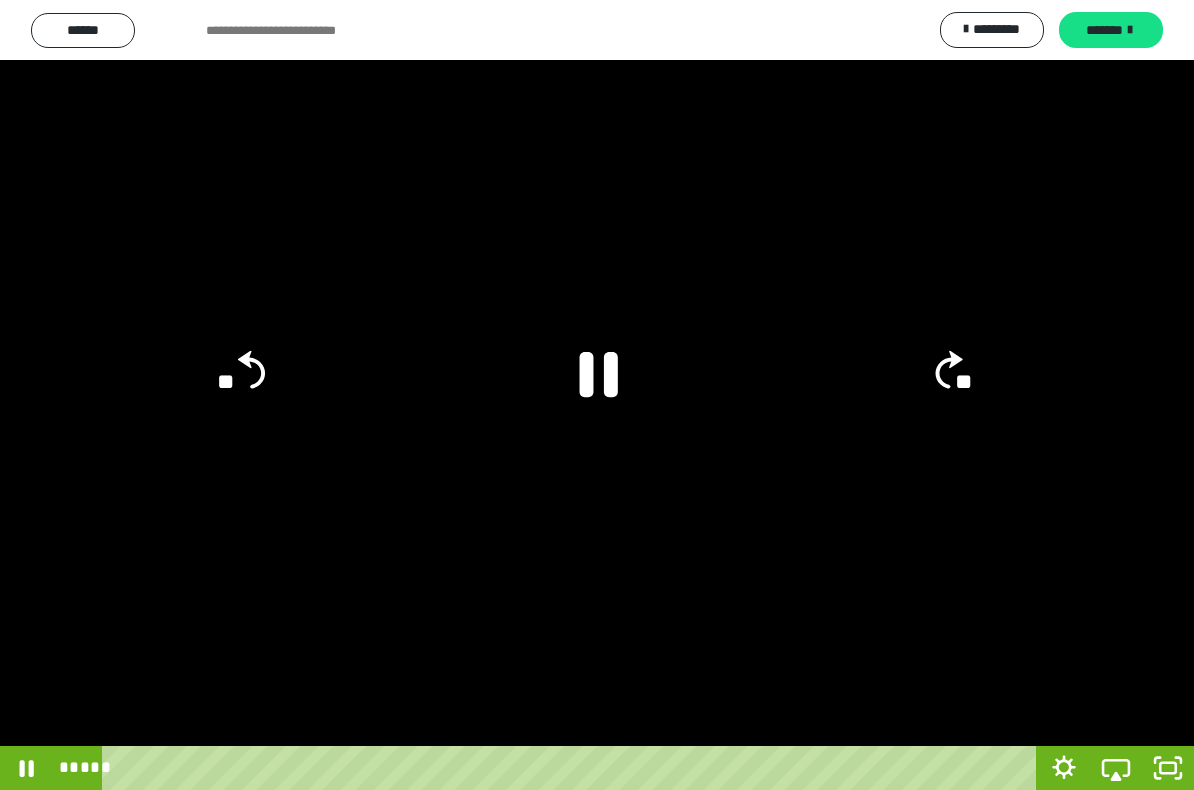 click 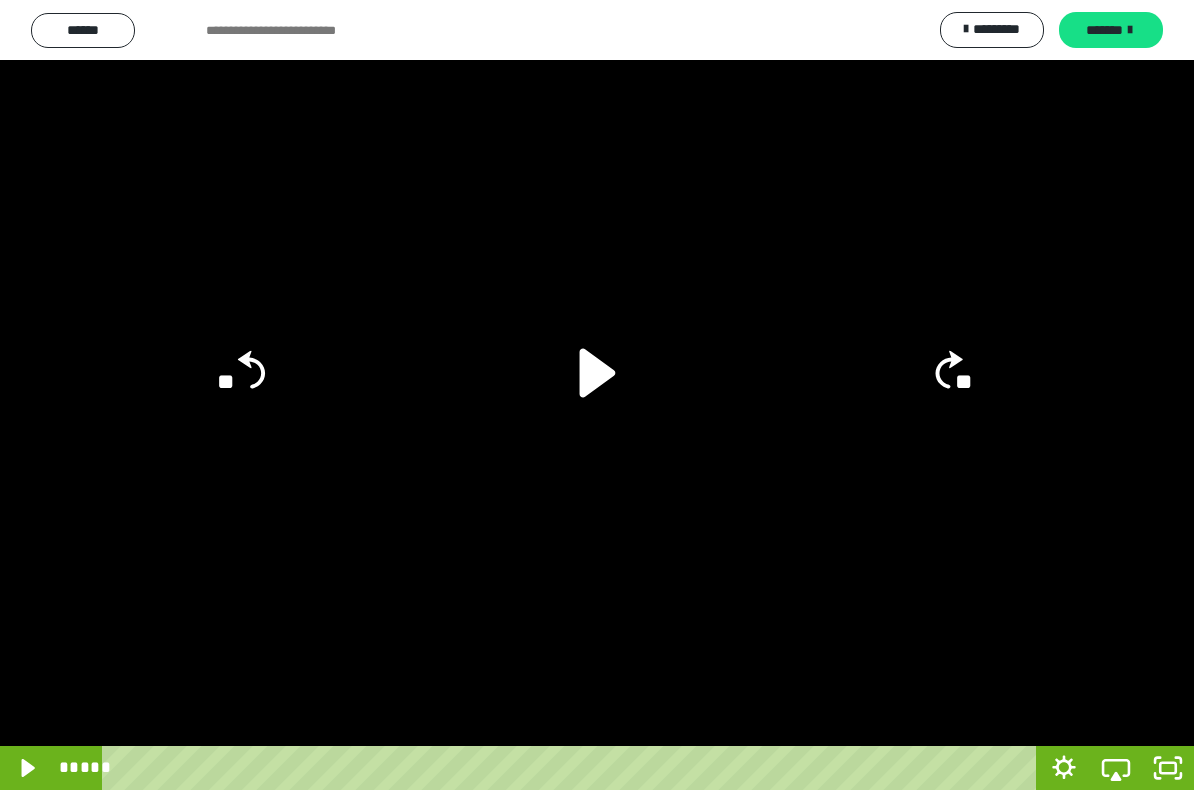 click 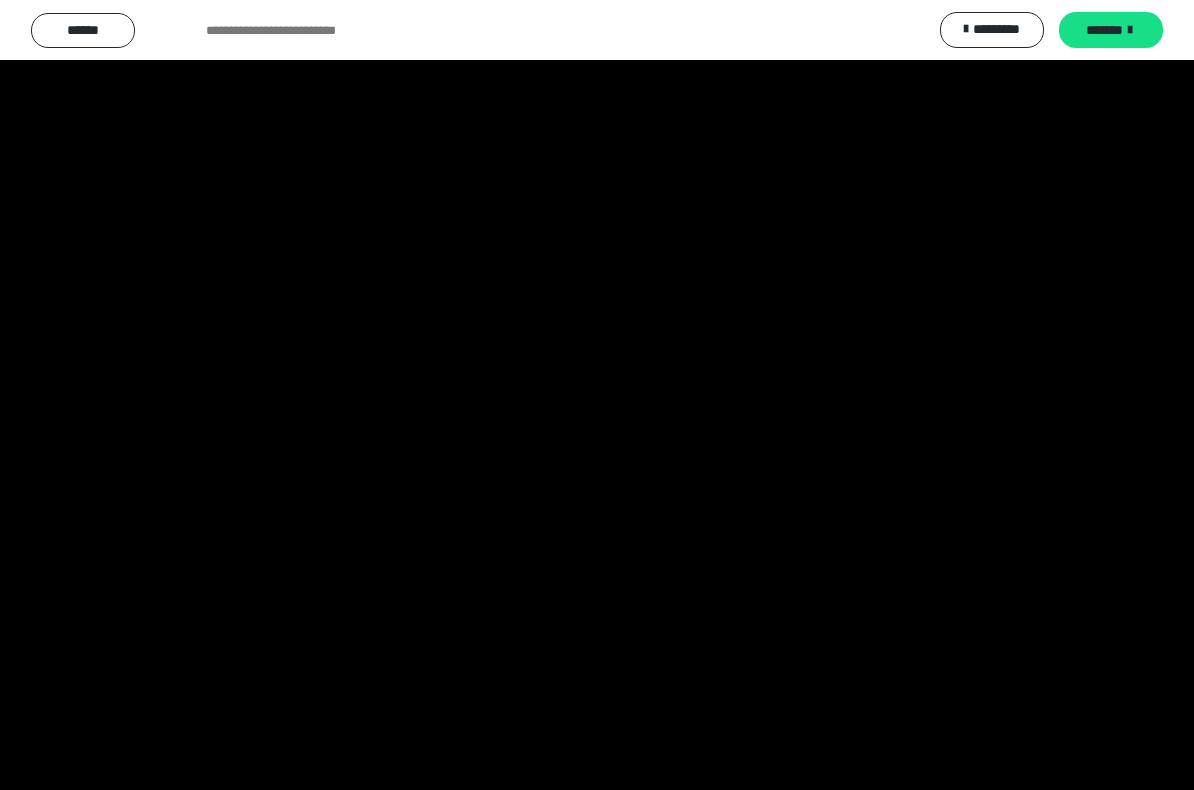 click at bounding box center [597, 395] 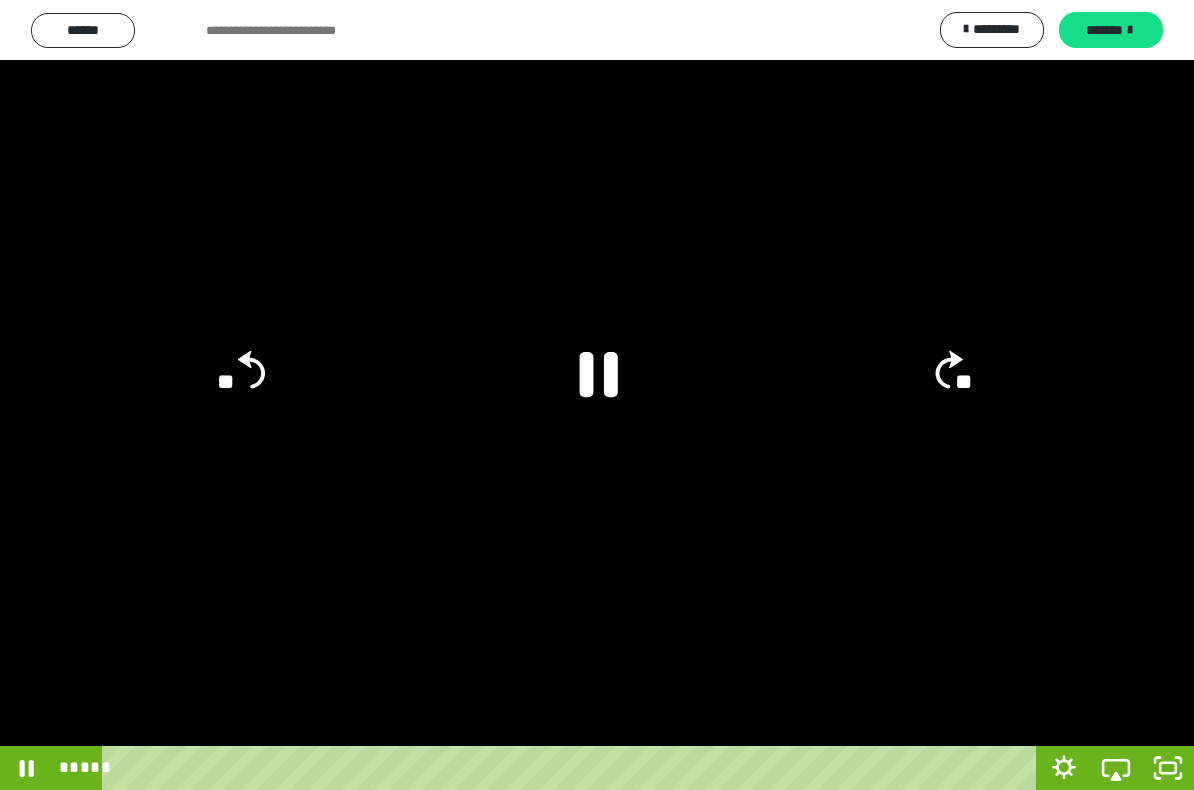 click 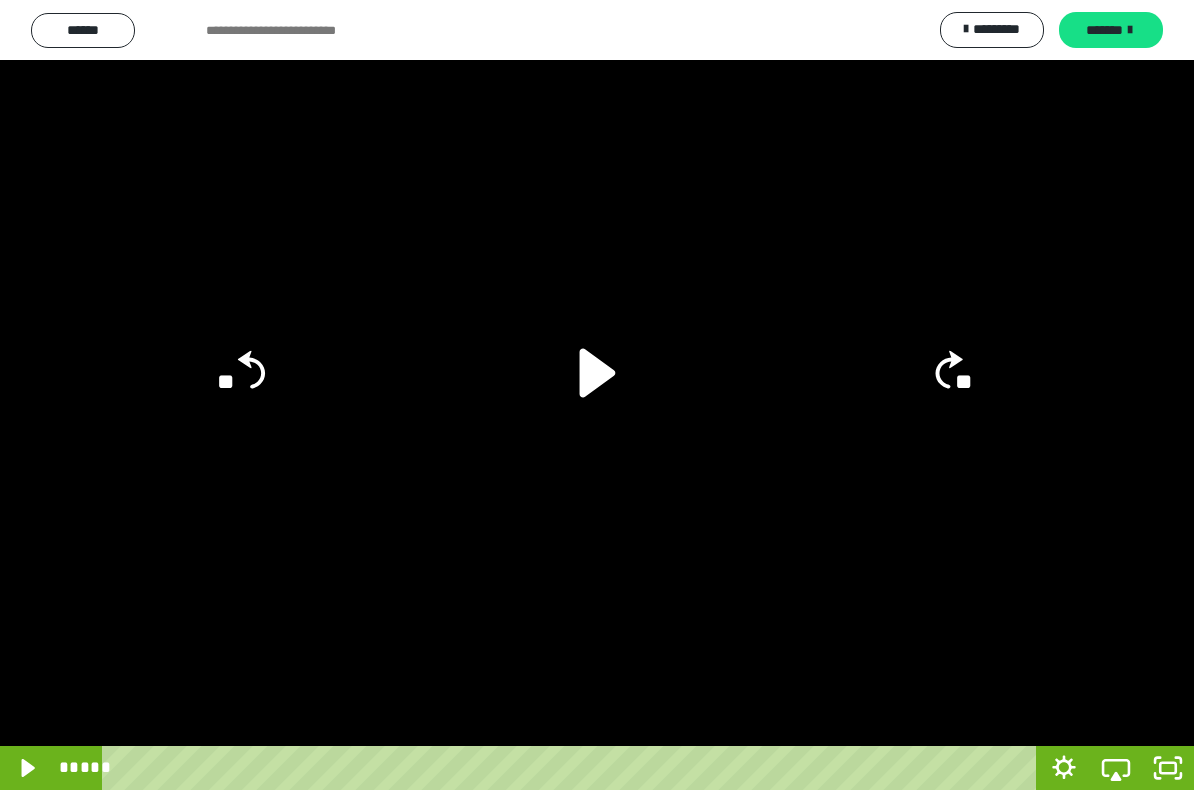 click 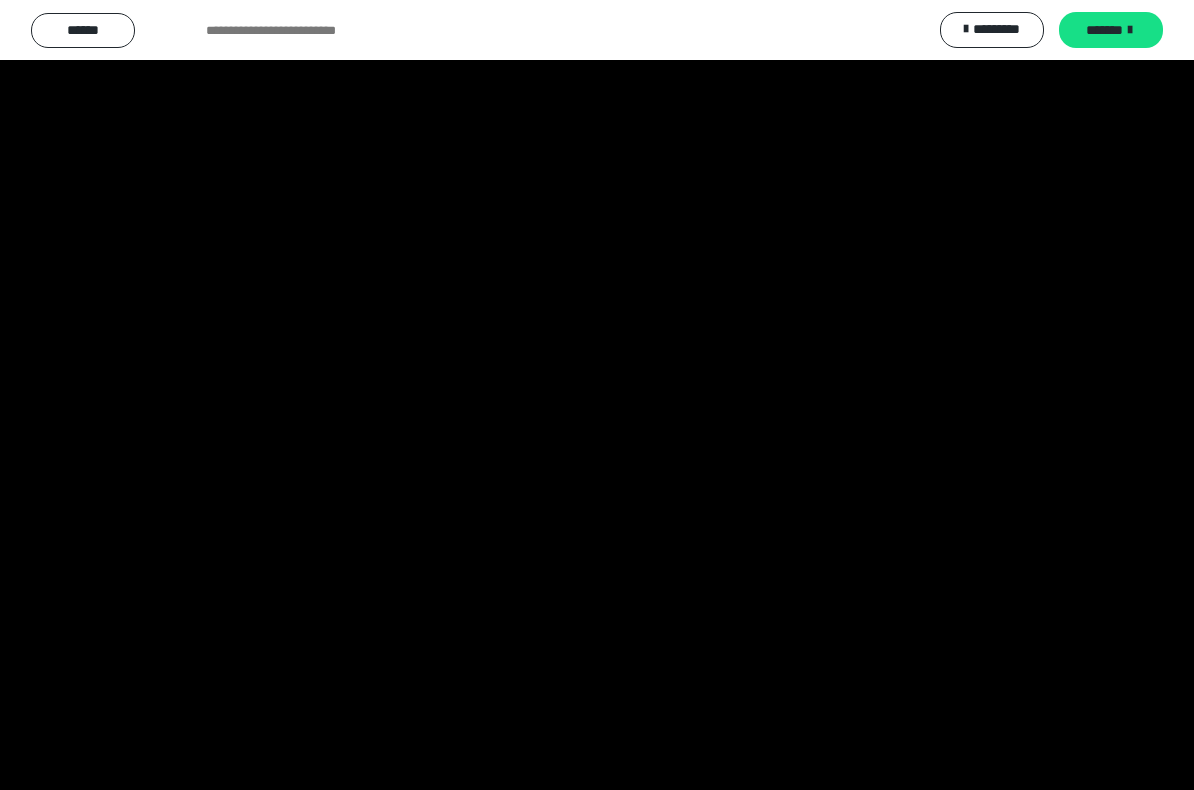 click at bounding box center (597, 395) 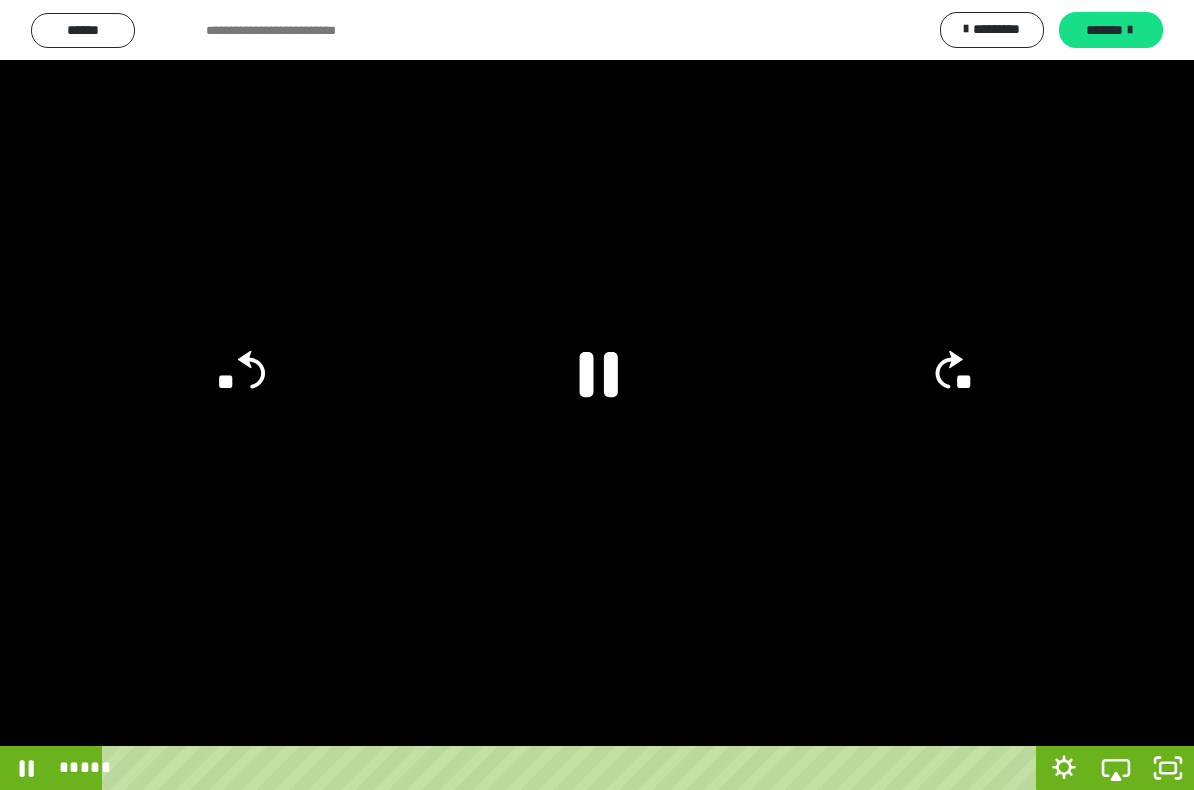 click 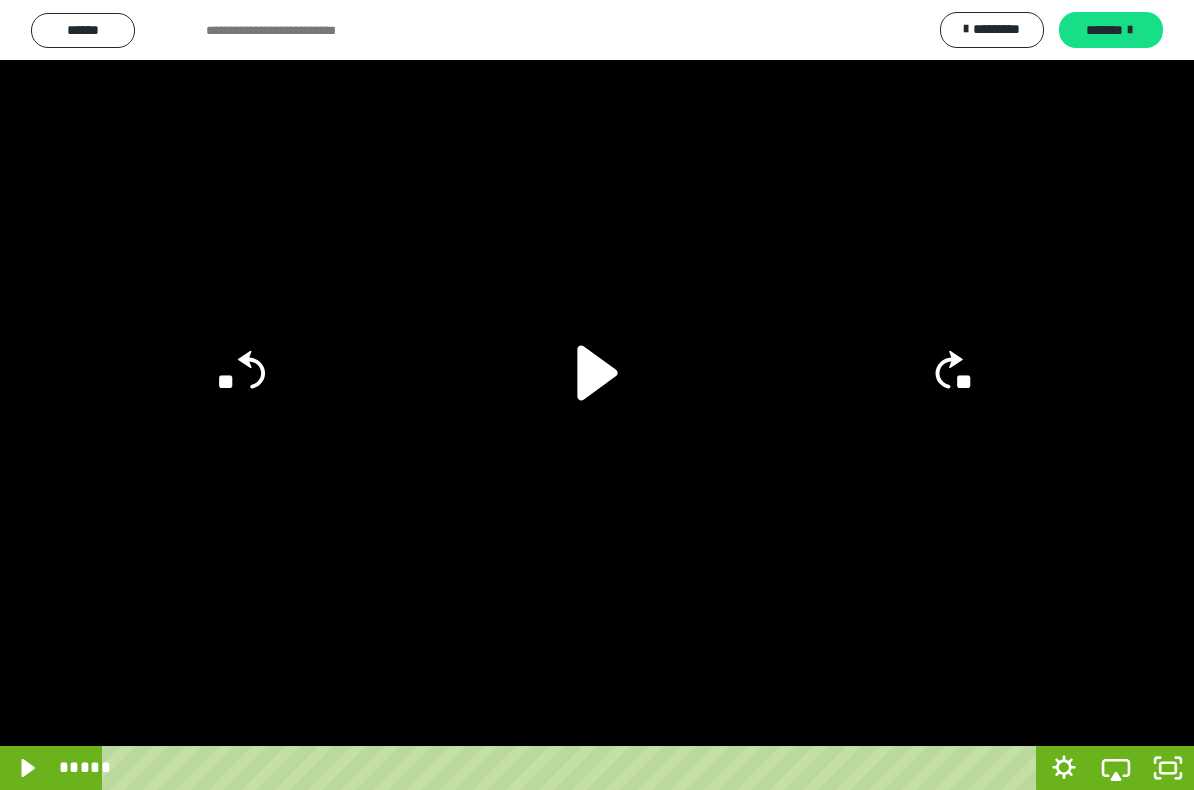click 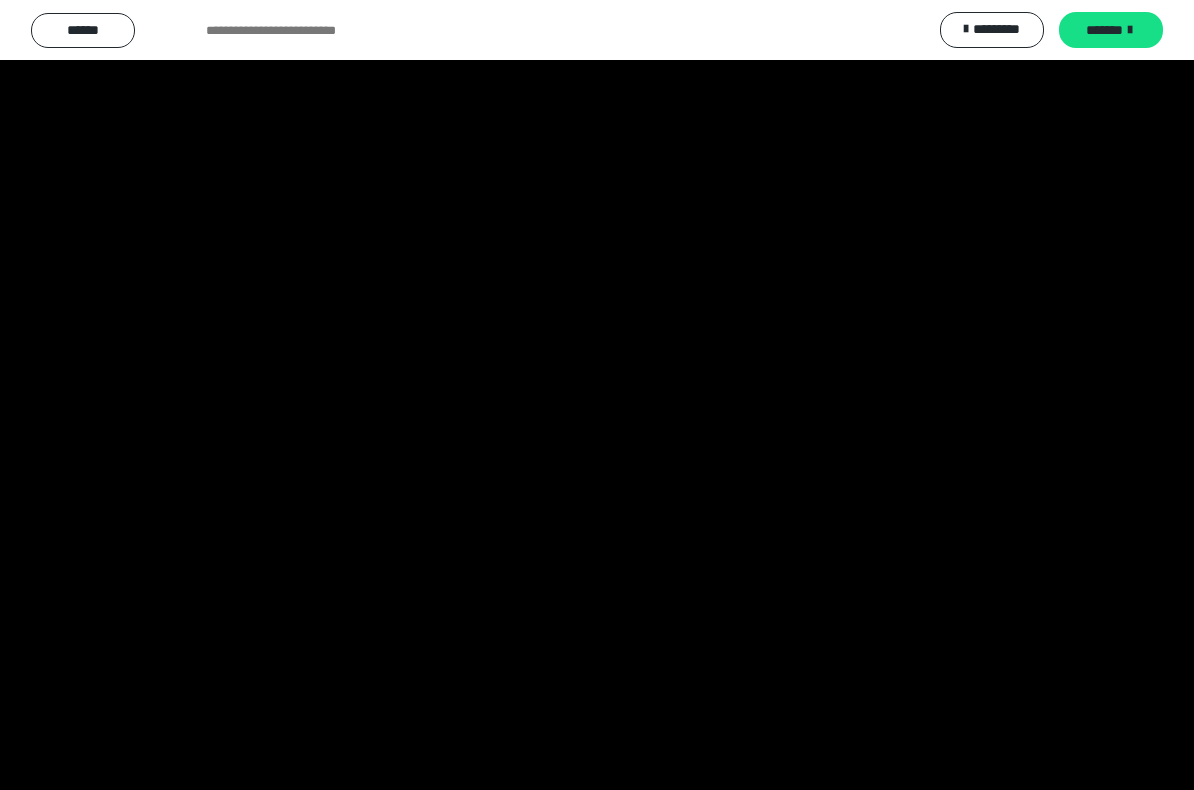 click at bounding box center [597, 395] 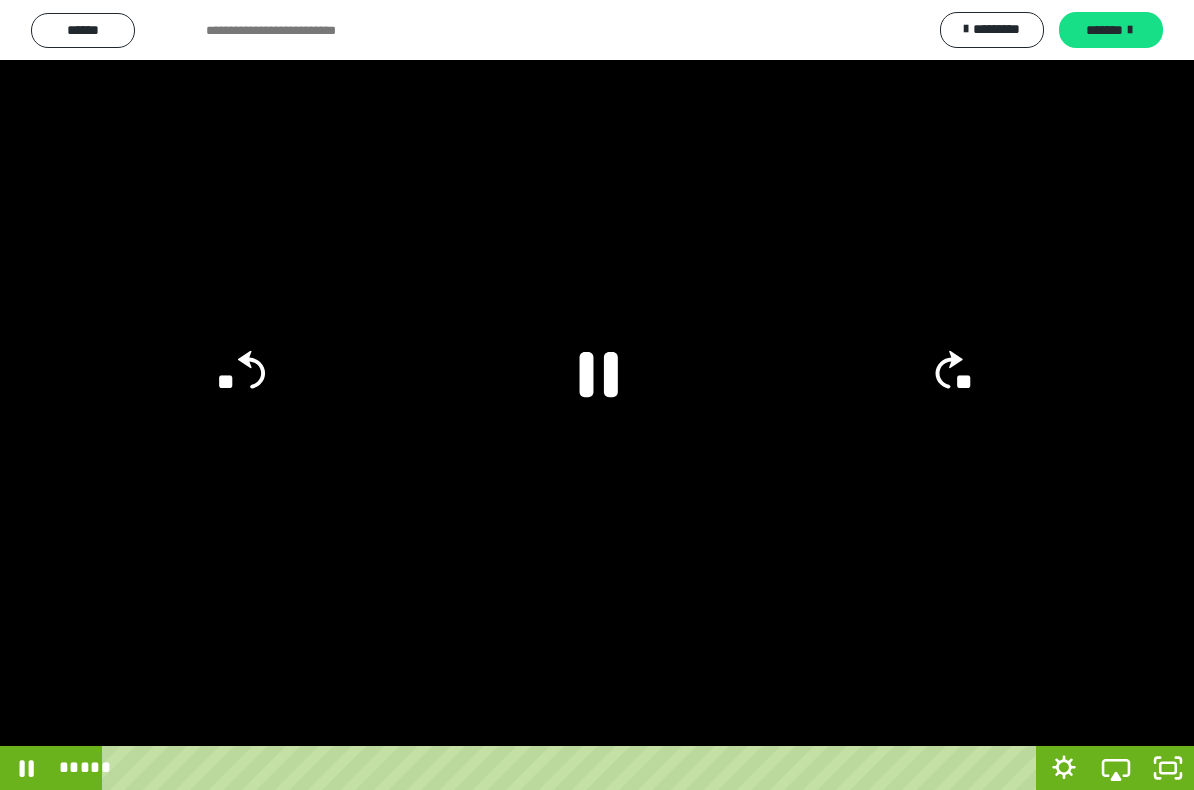 click 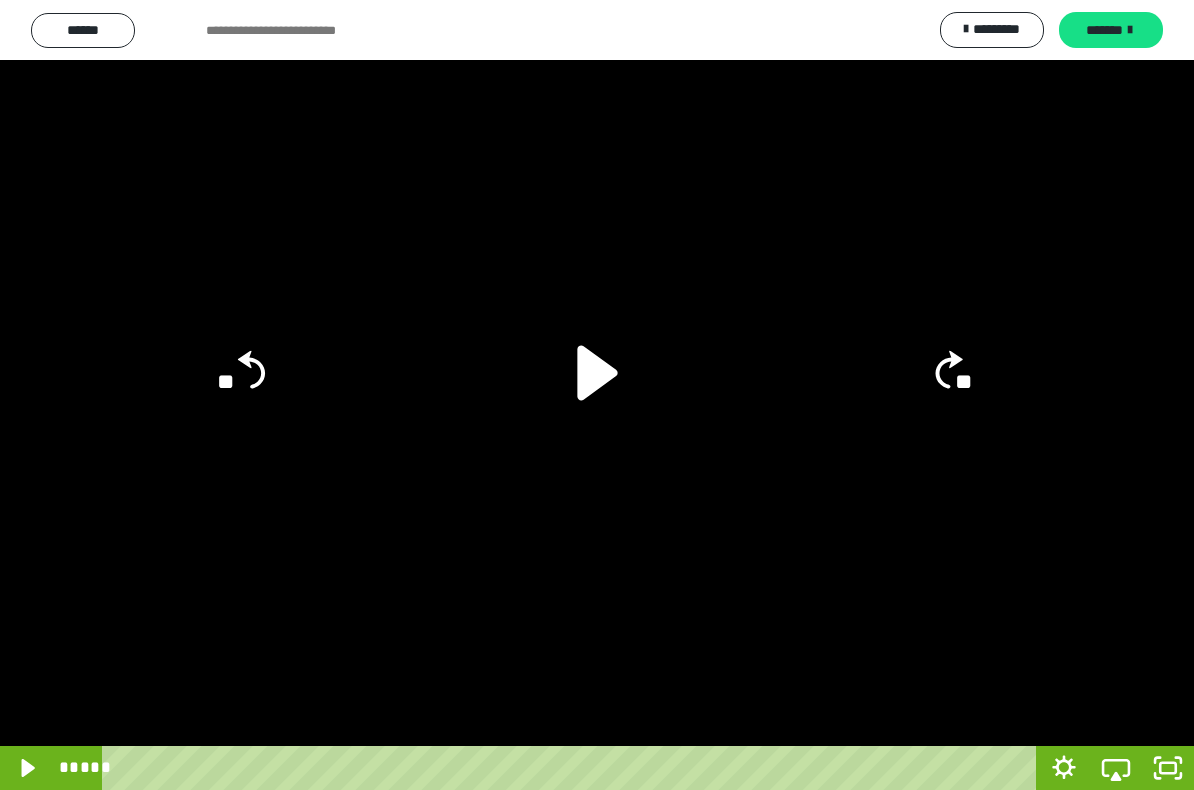 click 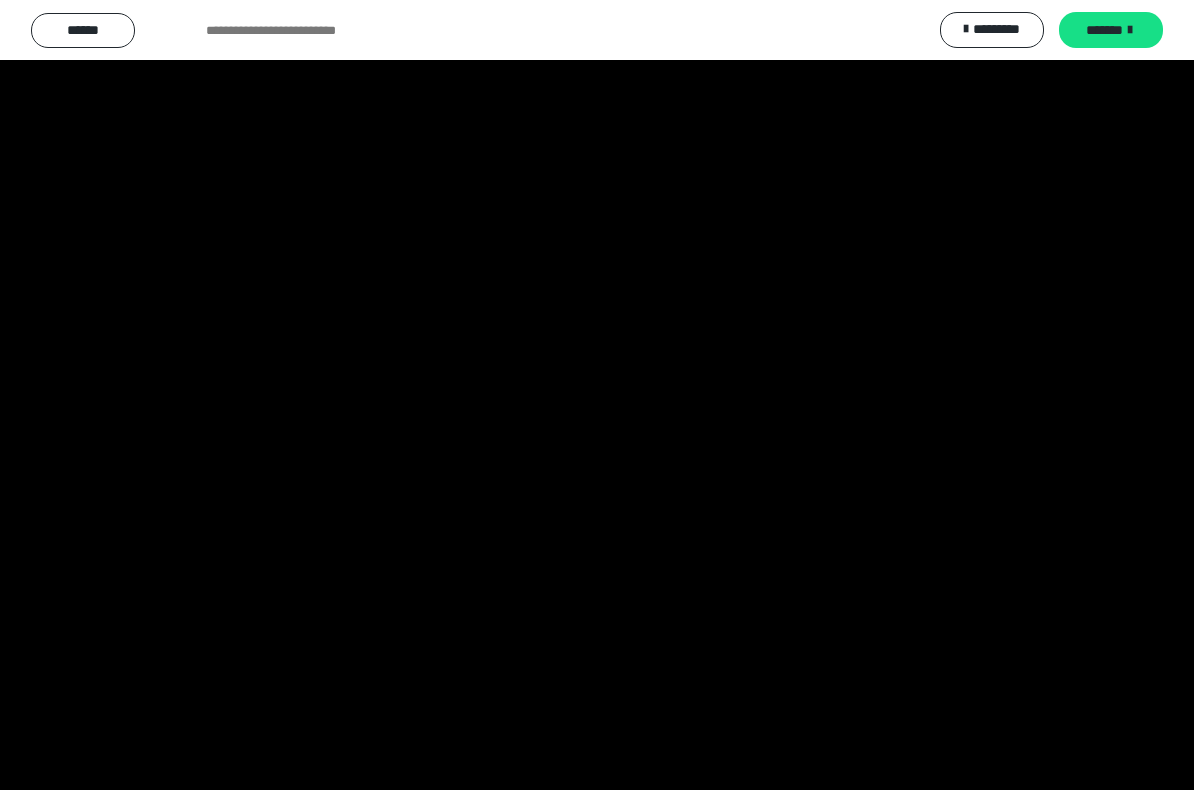 click at bounding box center (597, 395) 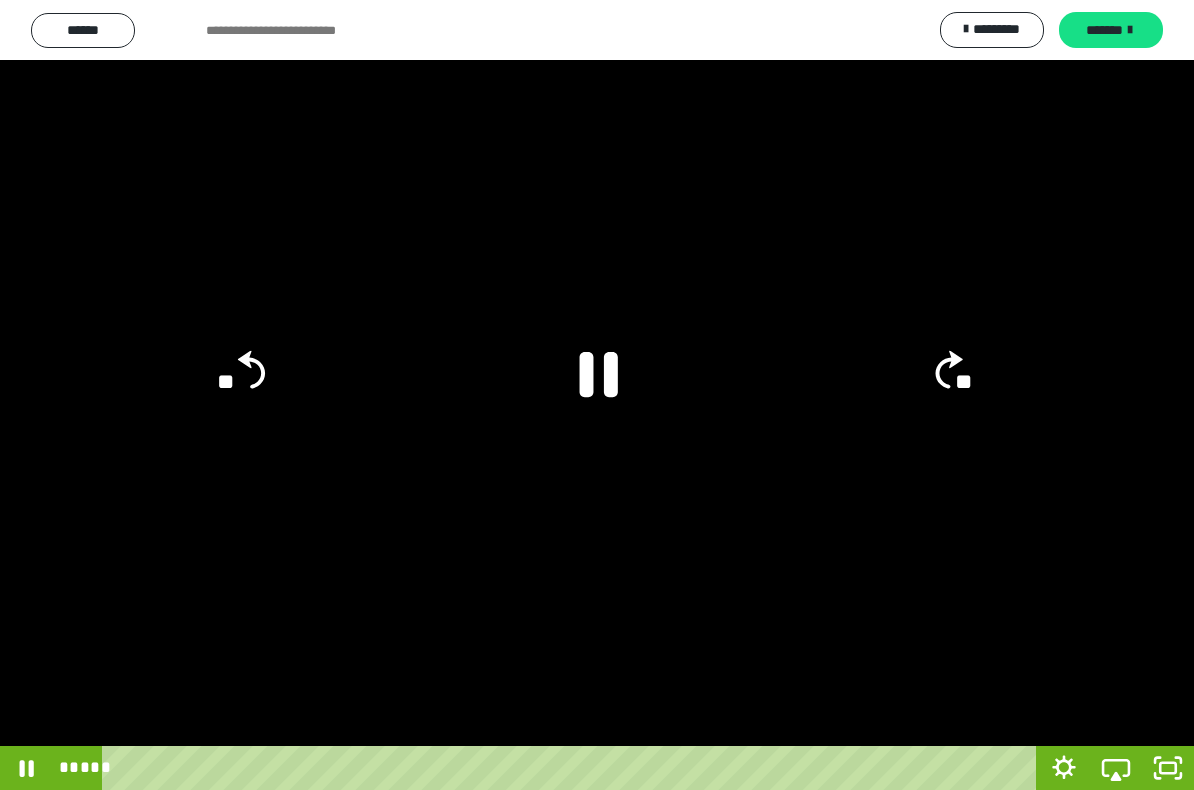 click 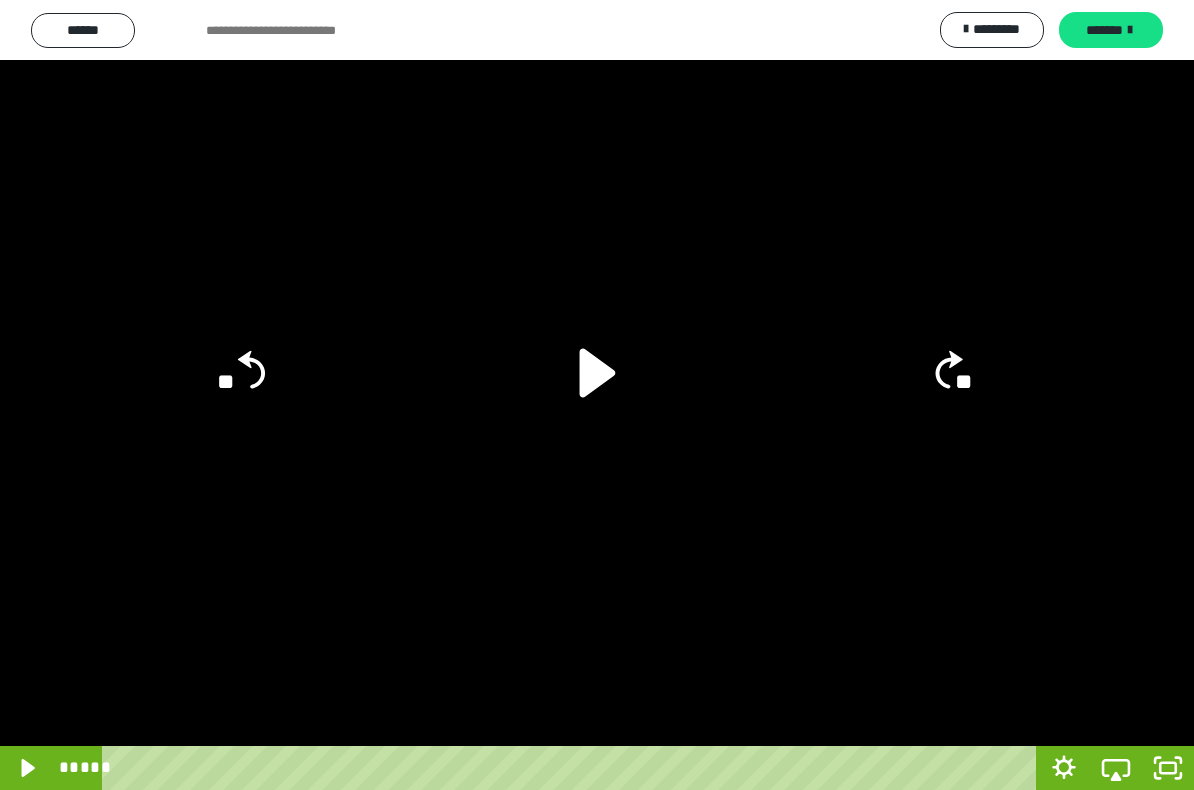 click 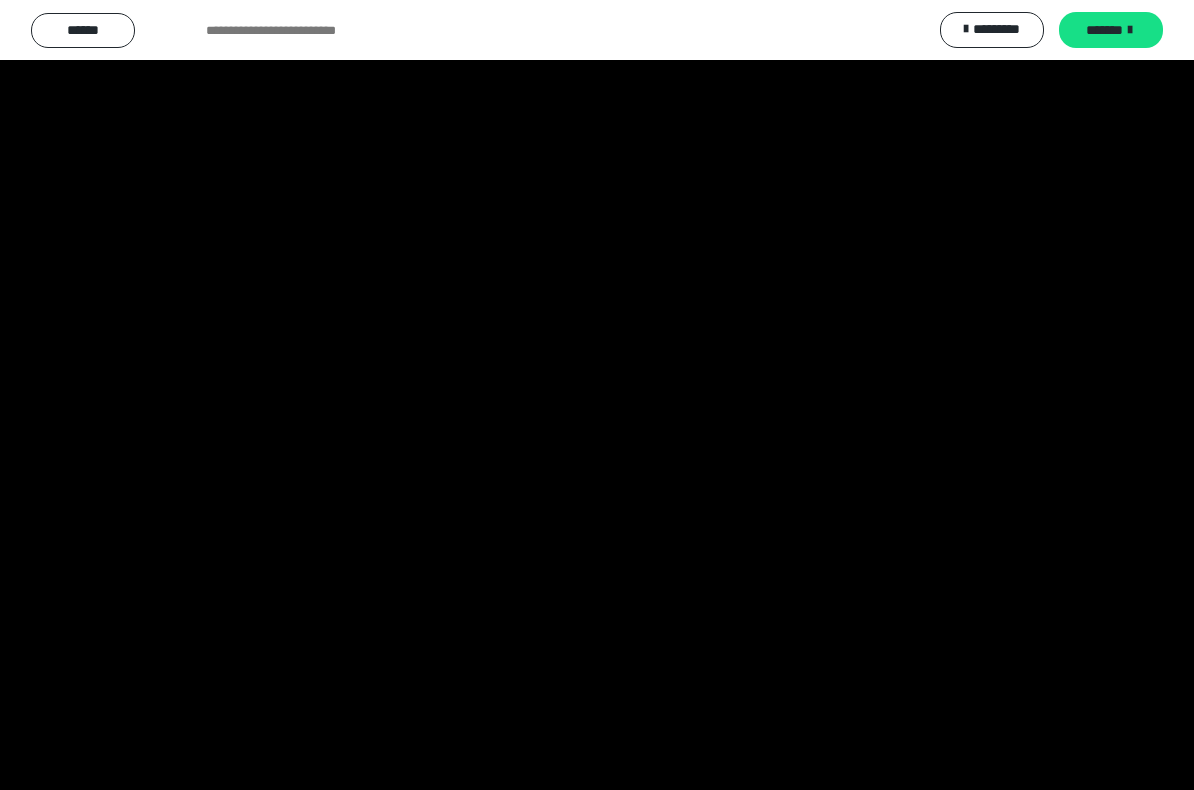click at bounding box center (597, 395) 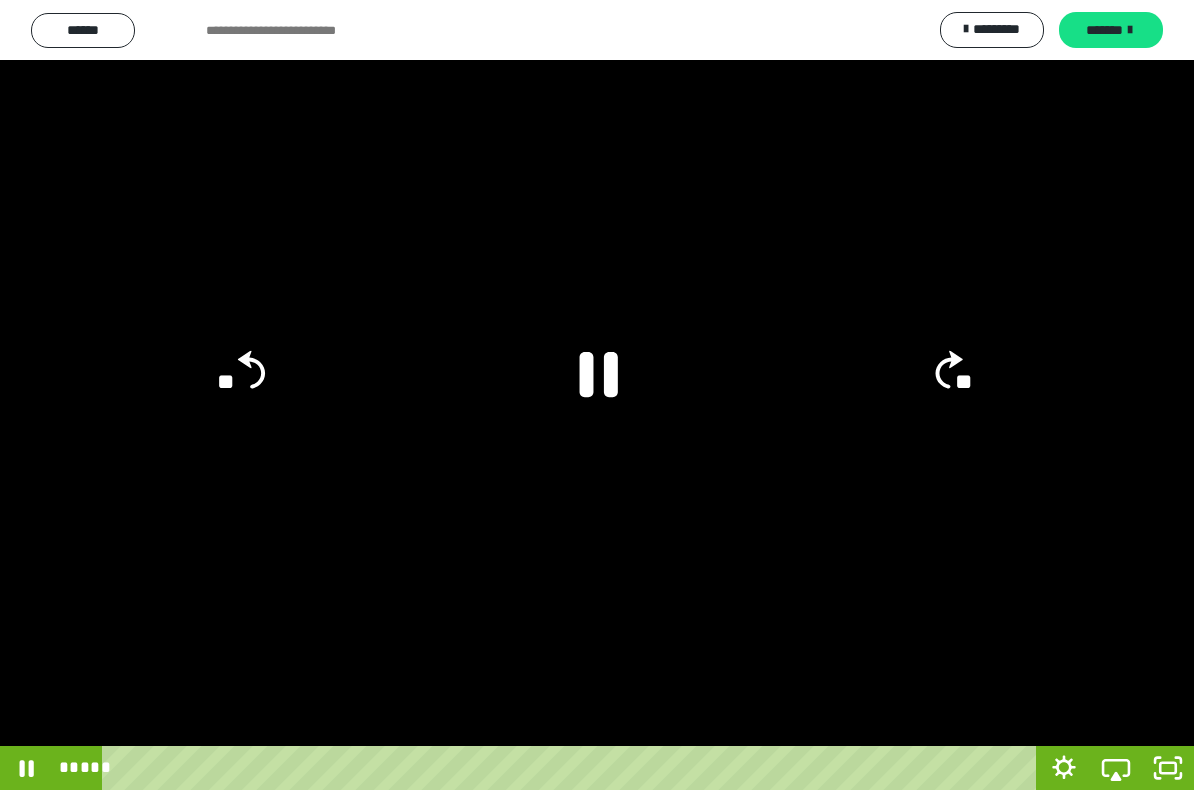 click 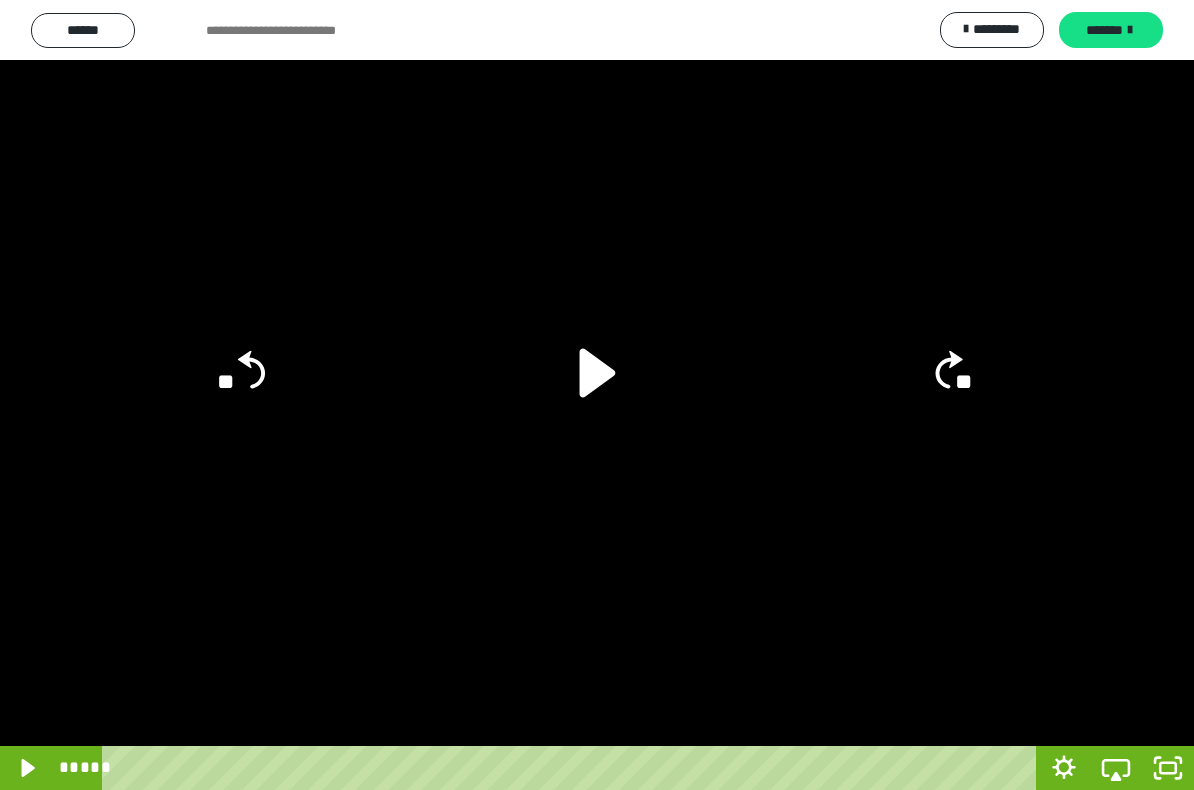 click 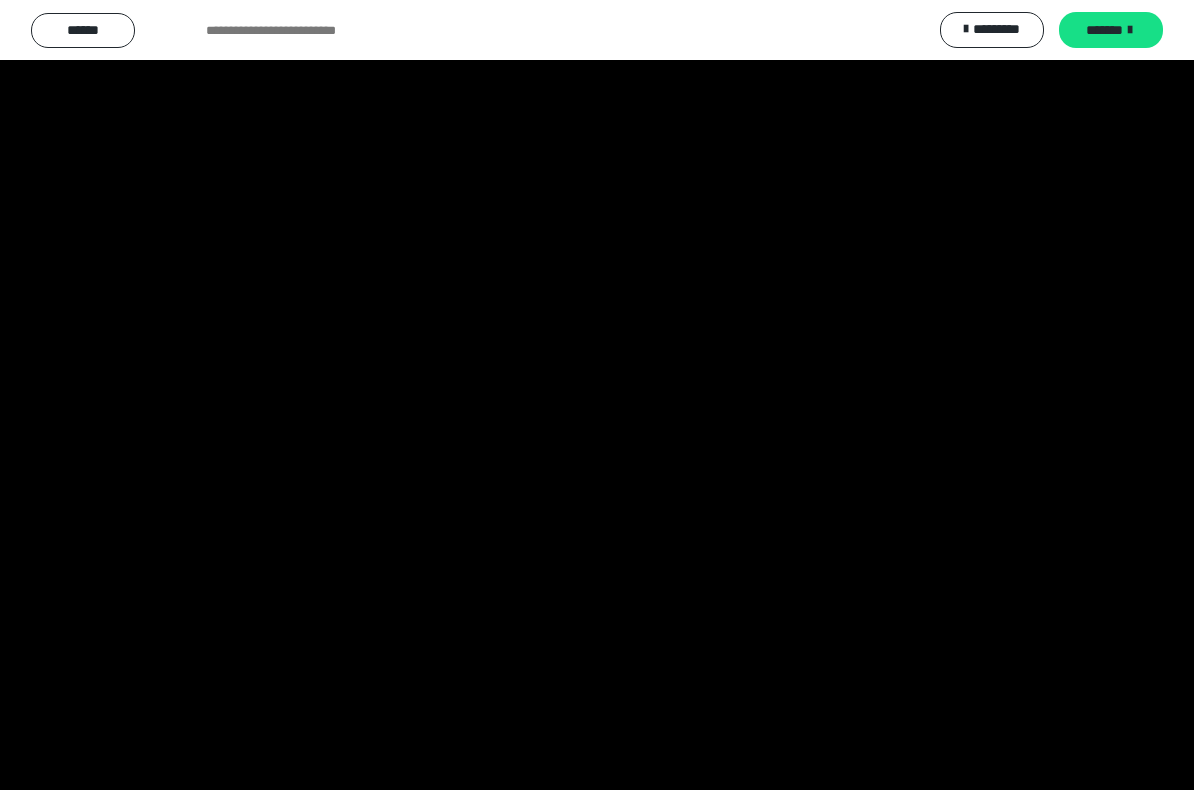 click at bounding box center (597, 395) 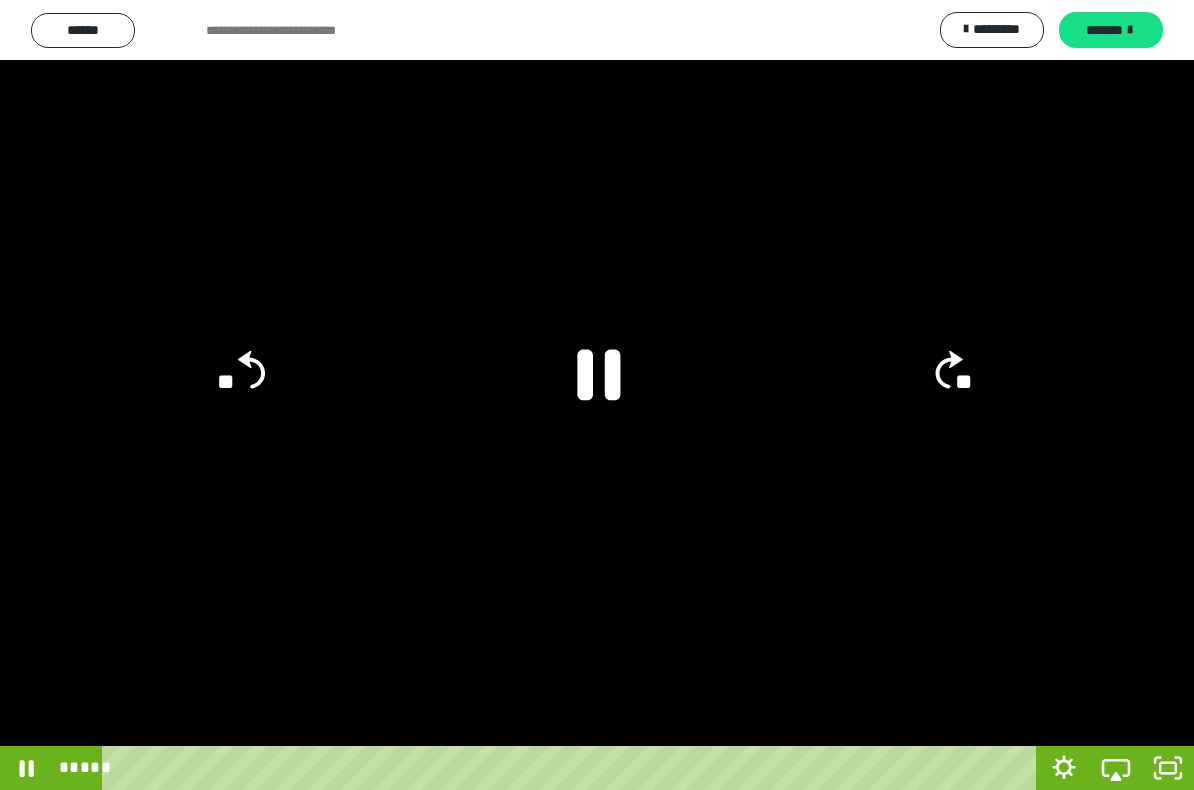 click 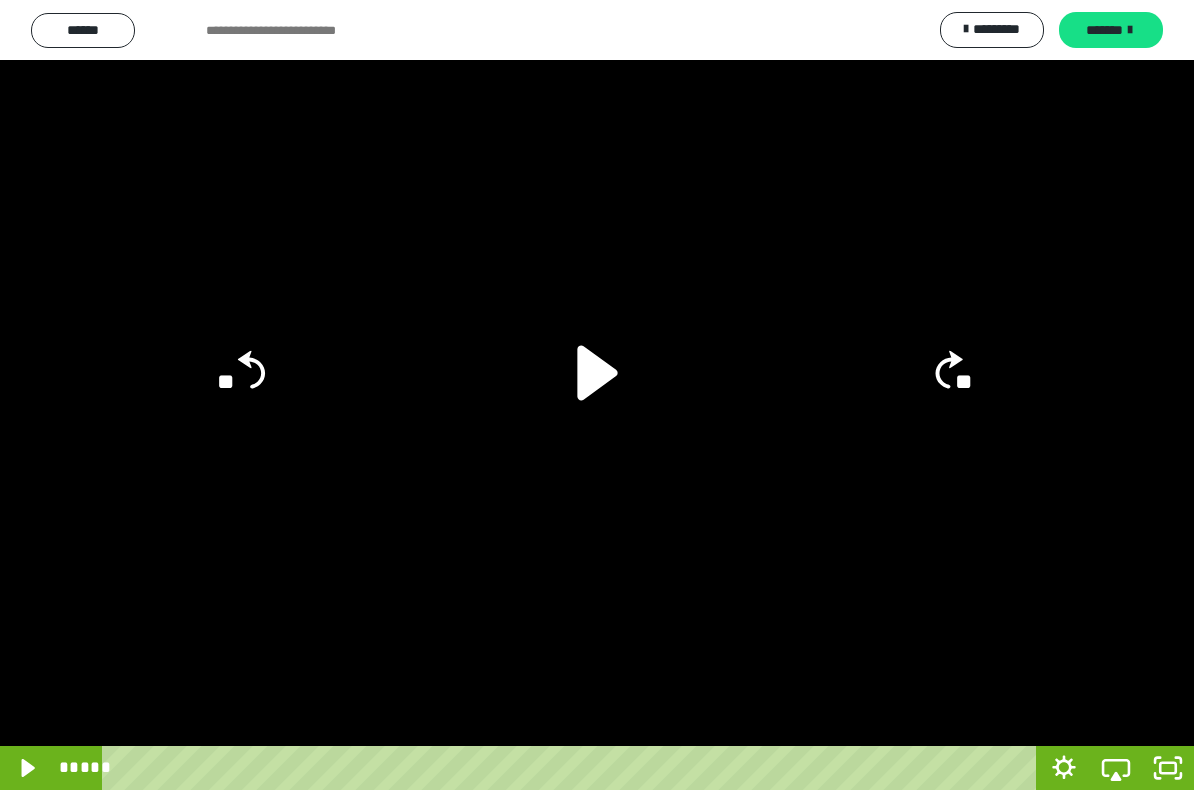 click 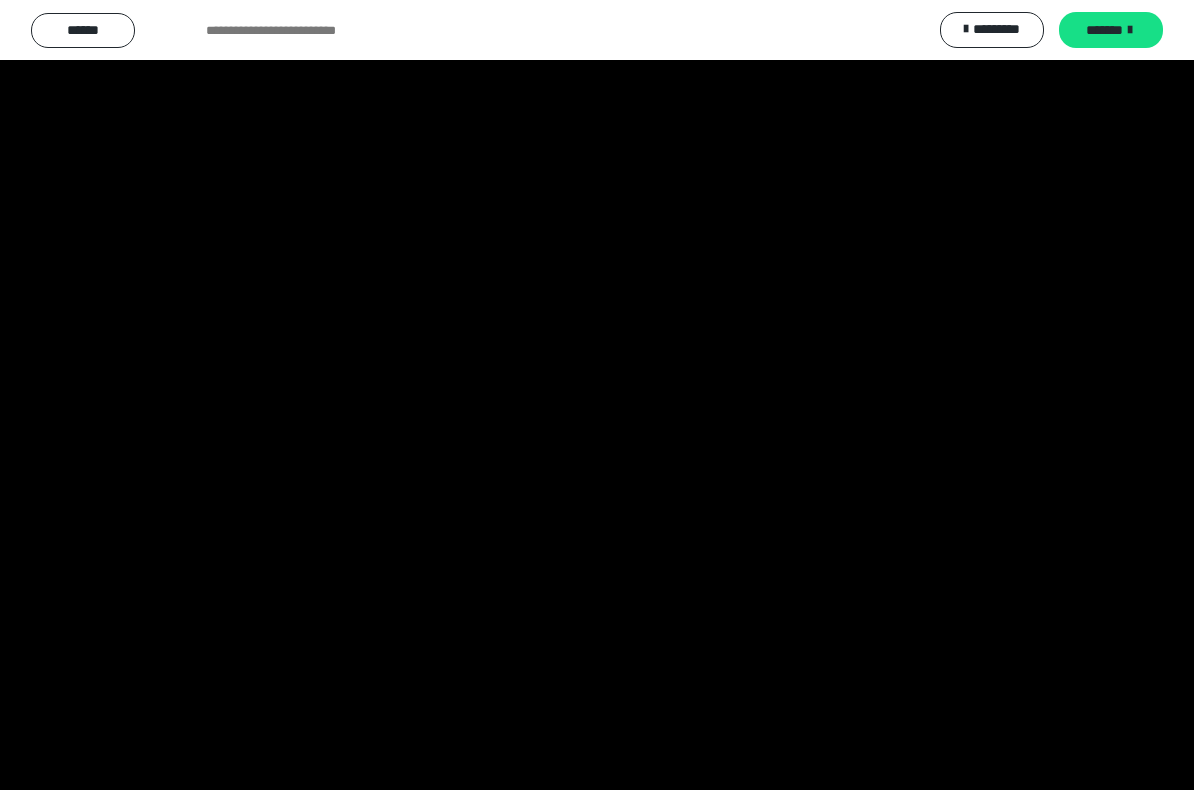 click at bounding box center (597, 395) 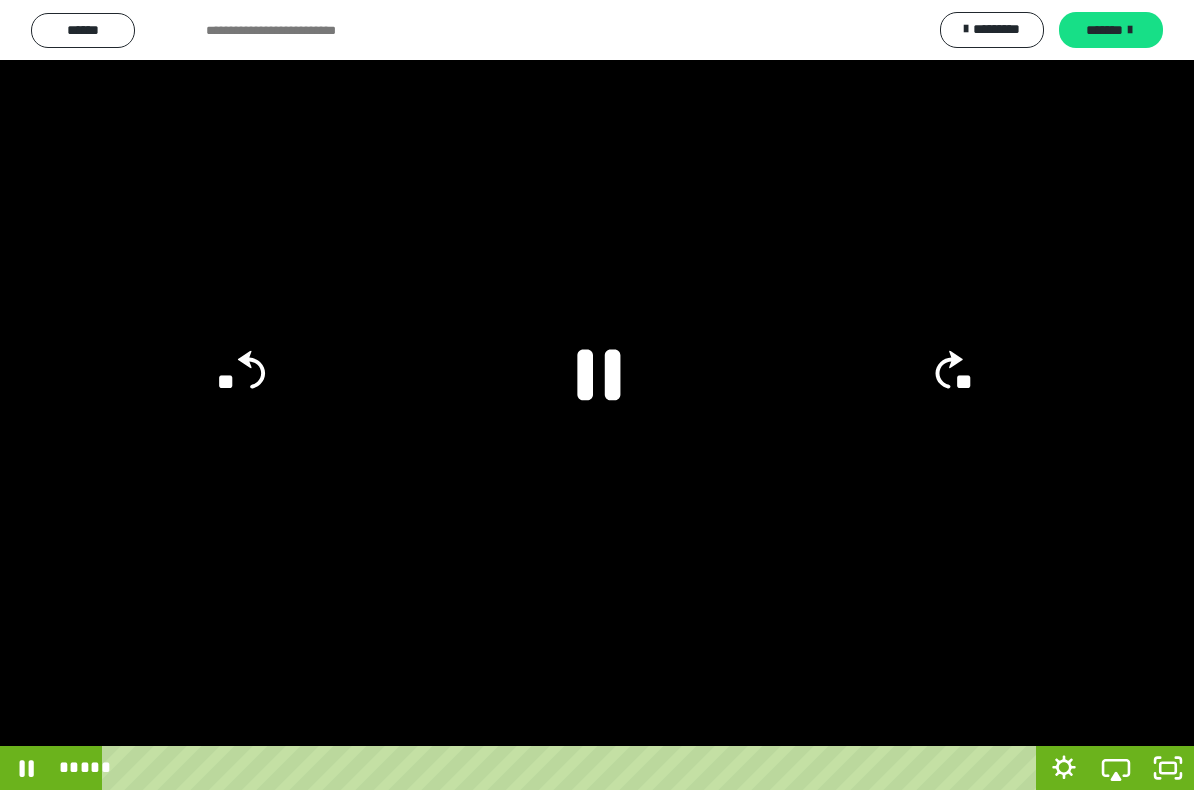 click 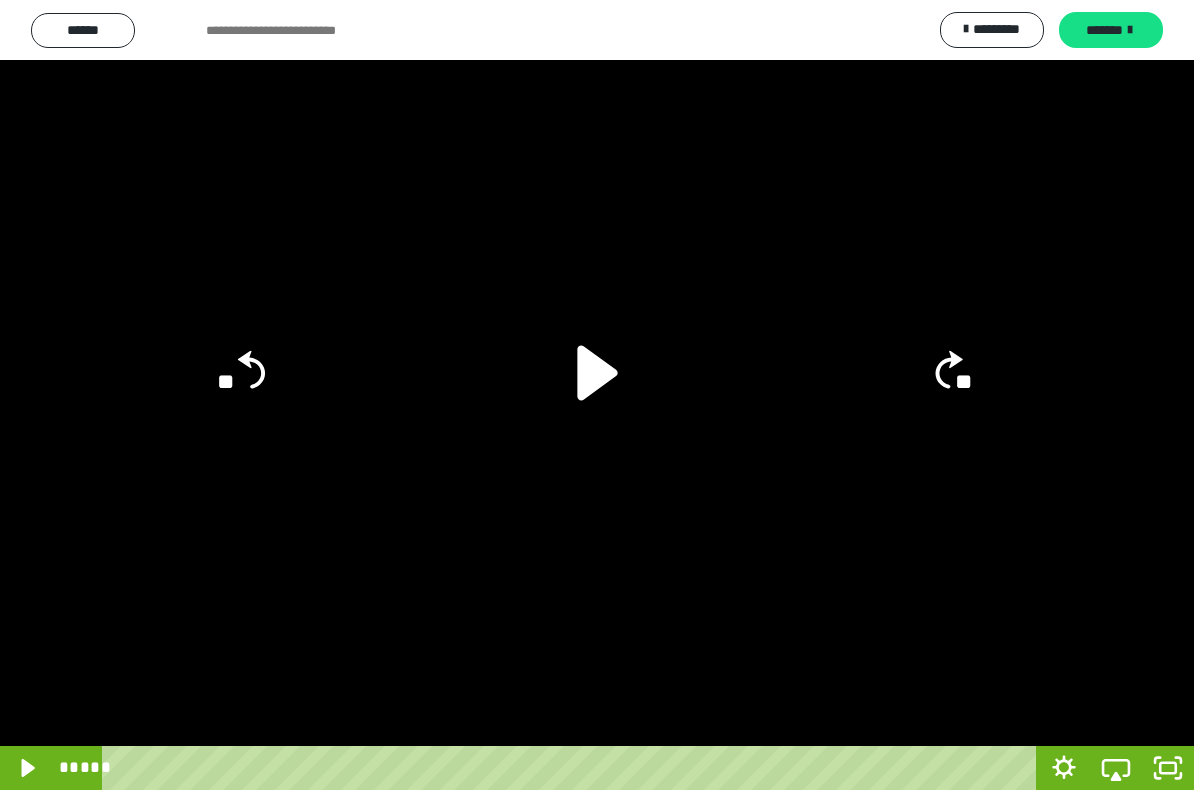 click 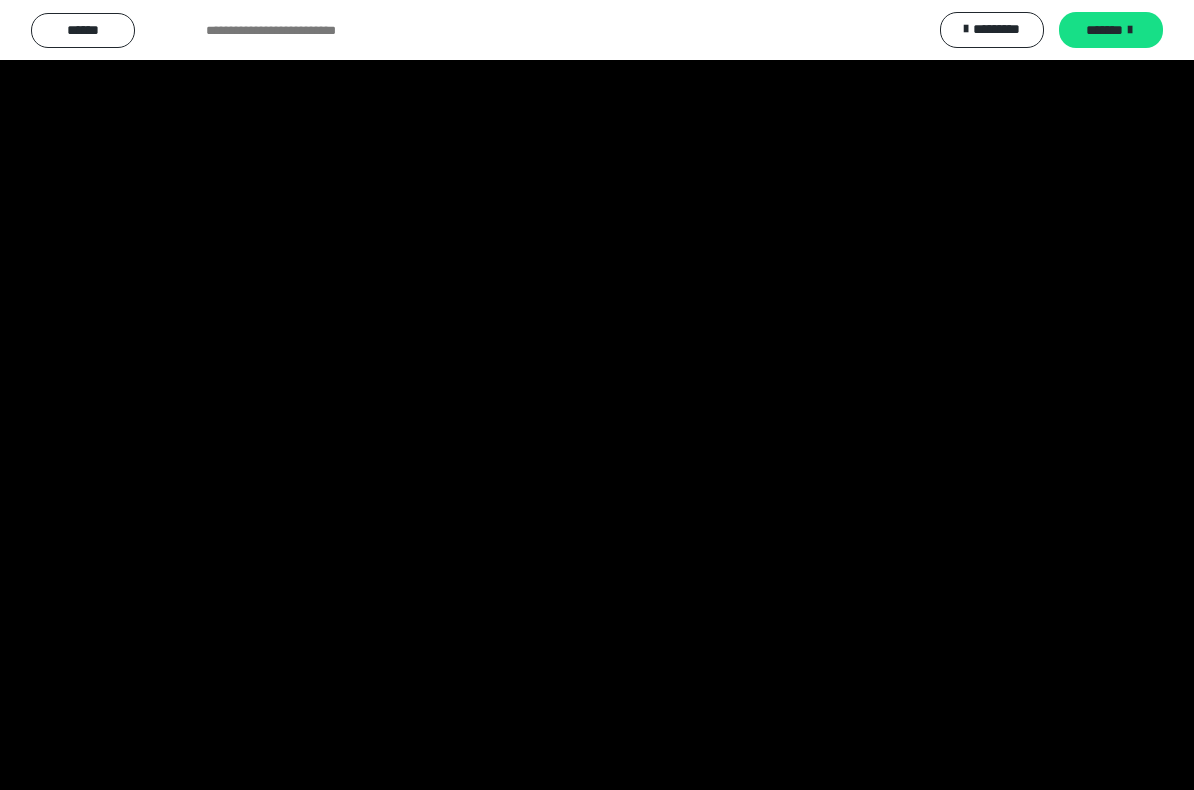 click at bounding box center [597, 395] 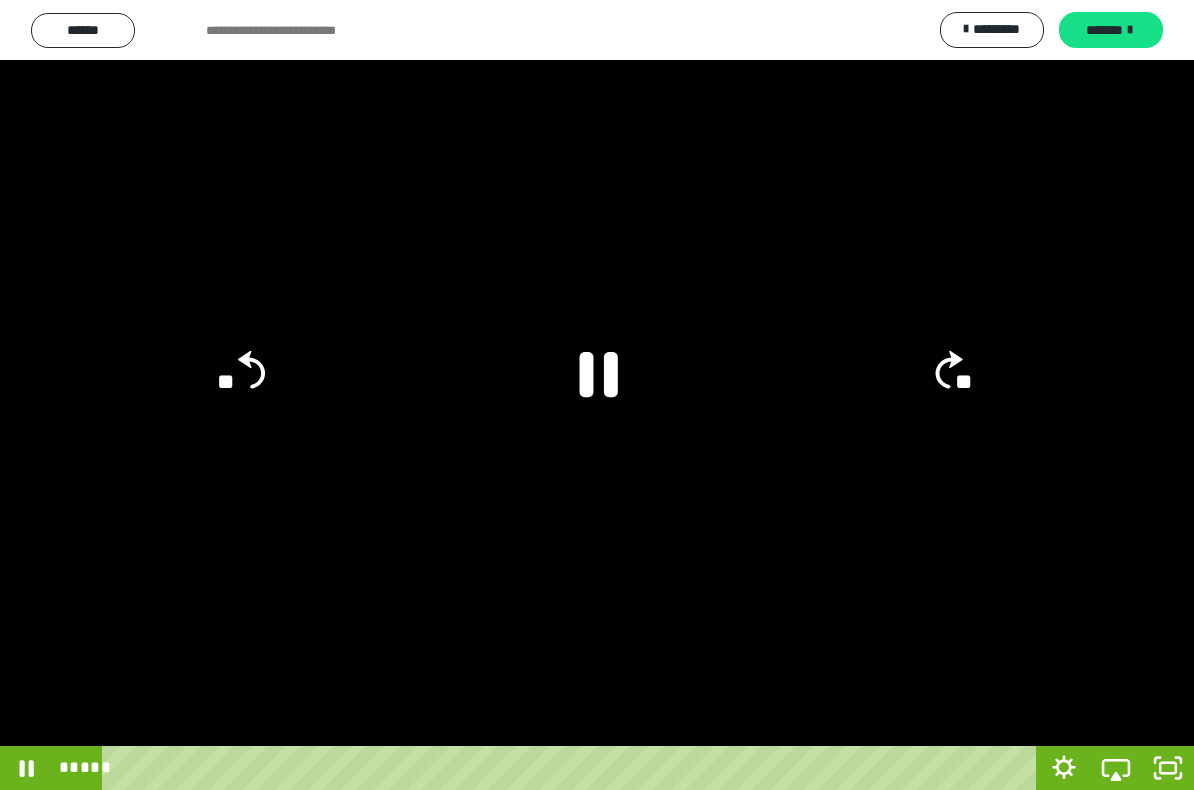 click 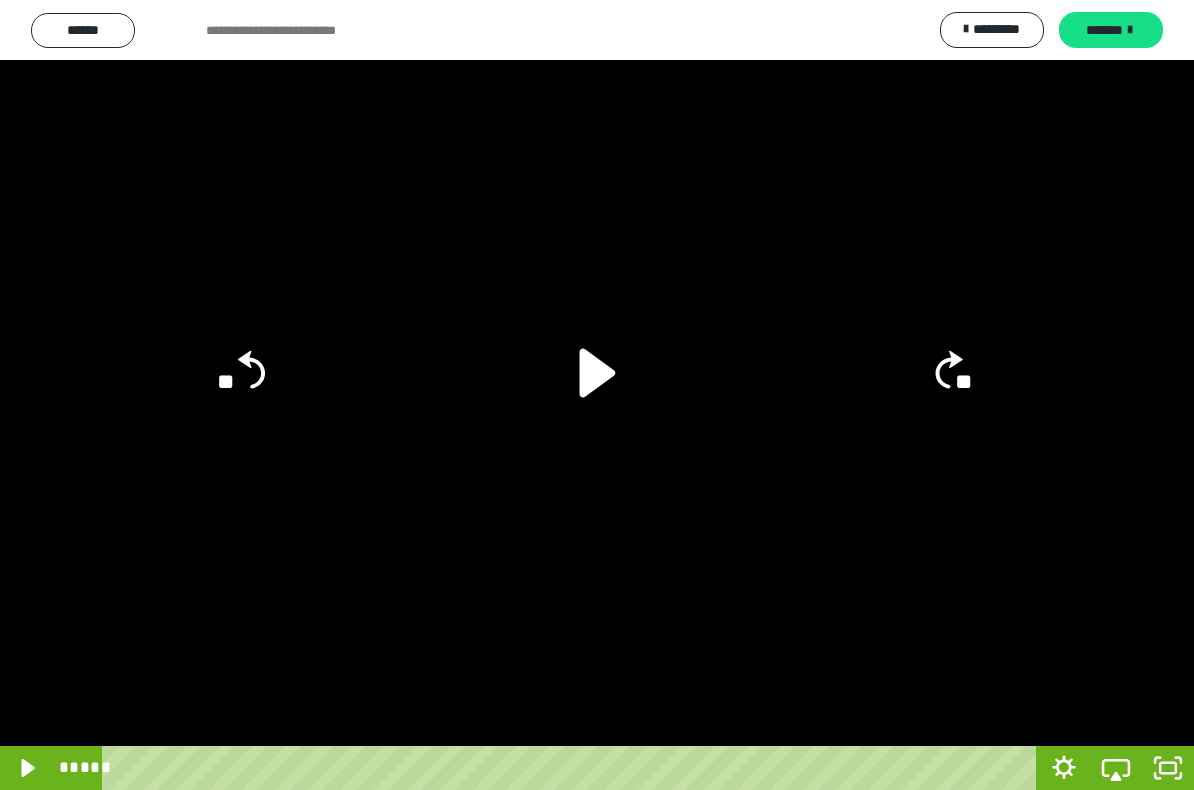 click 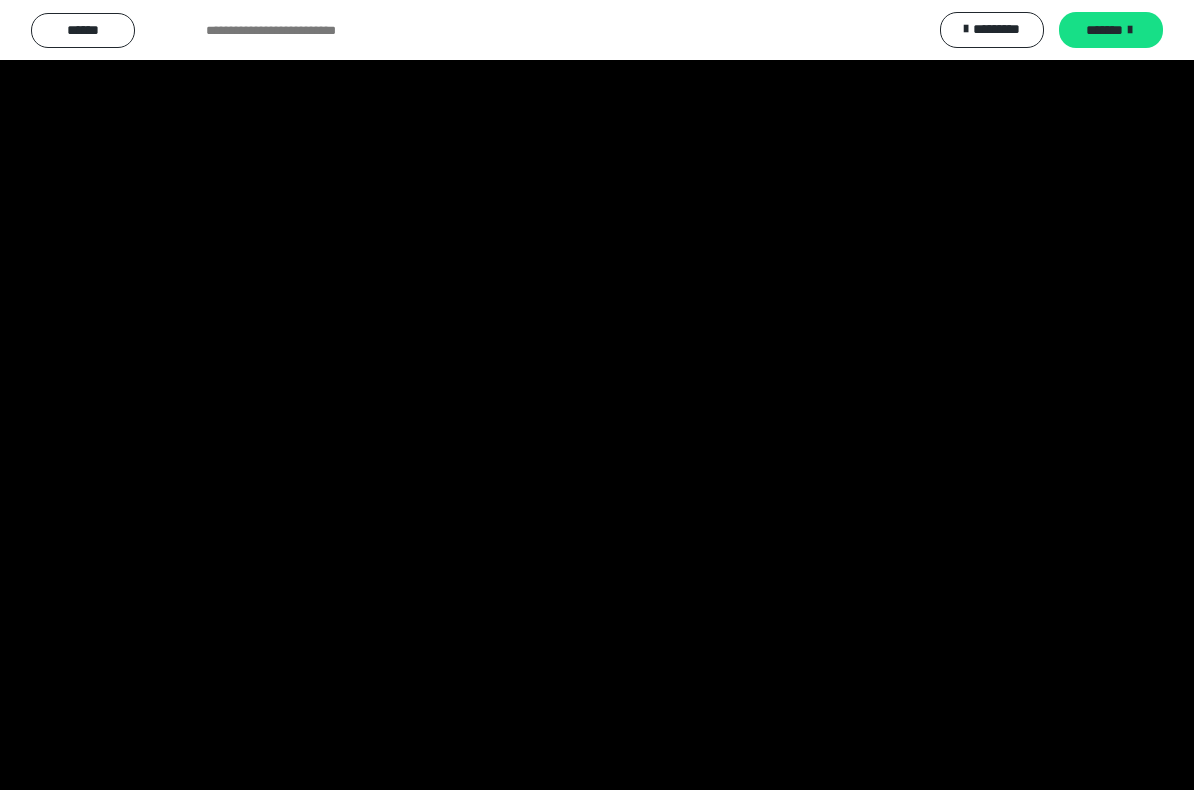 click at bounding box center [597, 395] 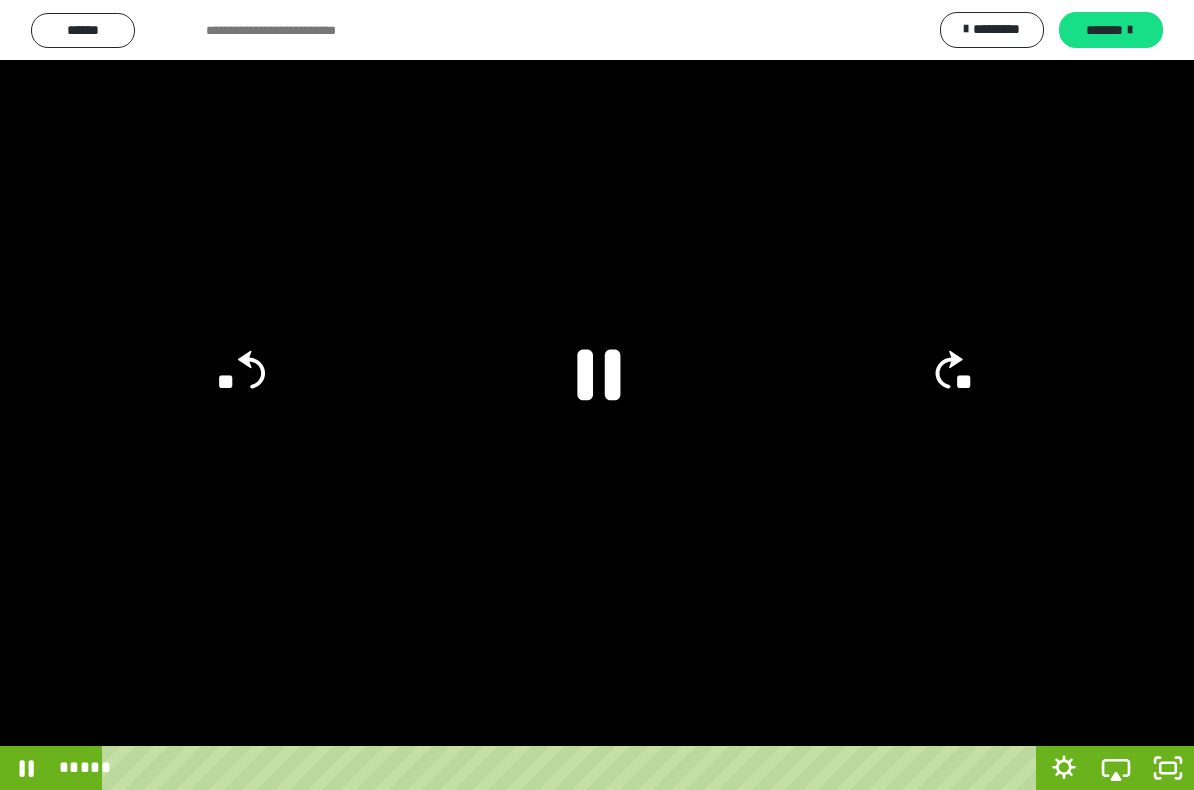 click 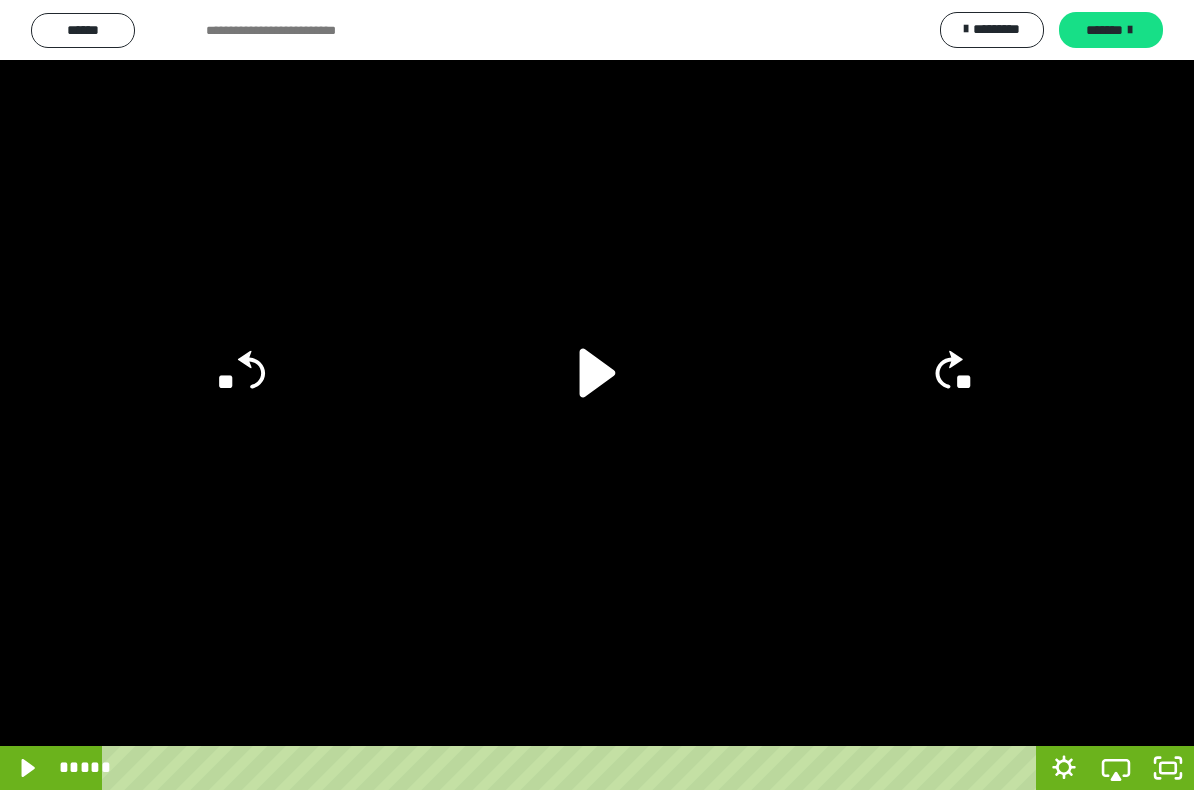 click 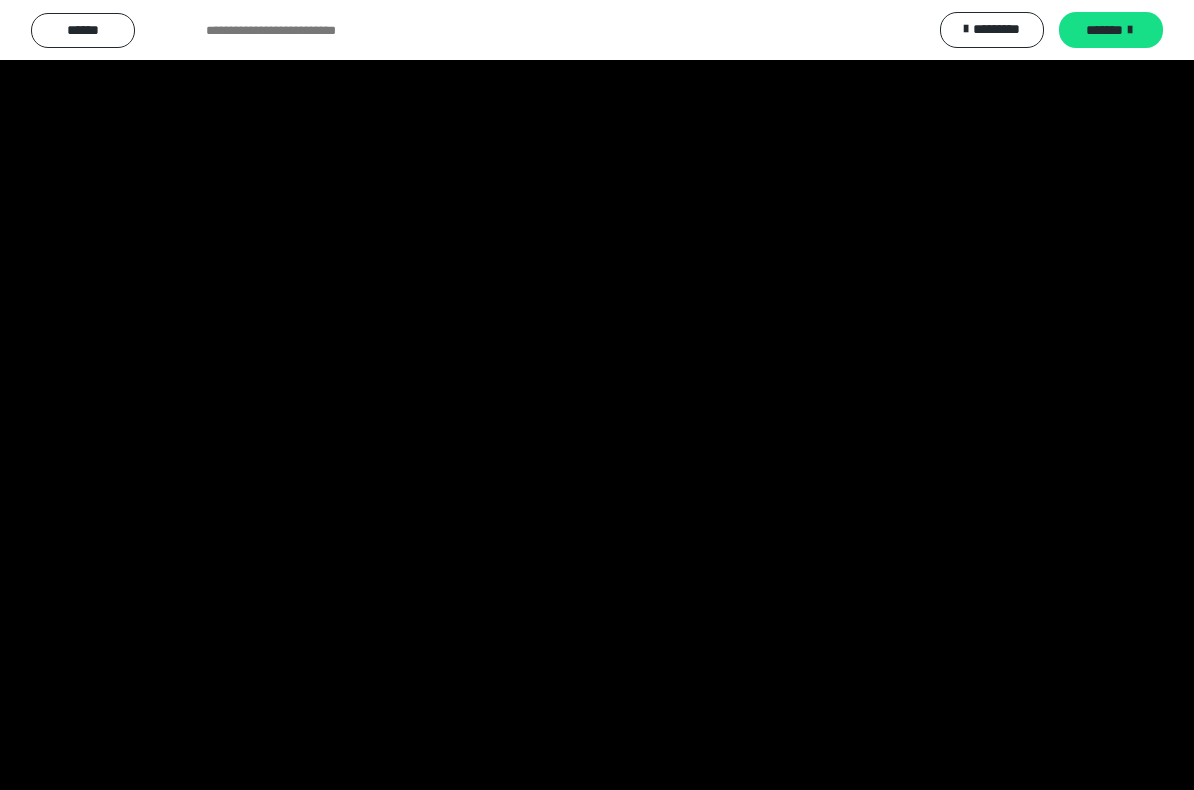 click at bounding box center (597, 395) 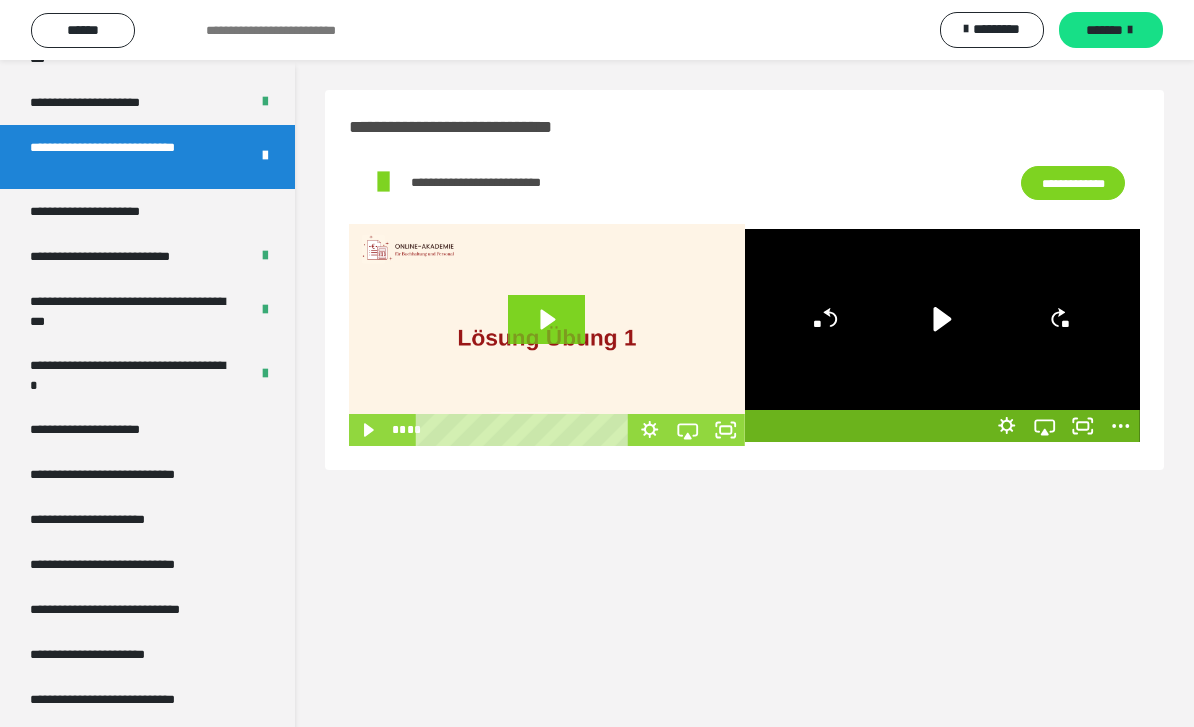 click on "**********" at bounding box center (108, 211) 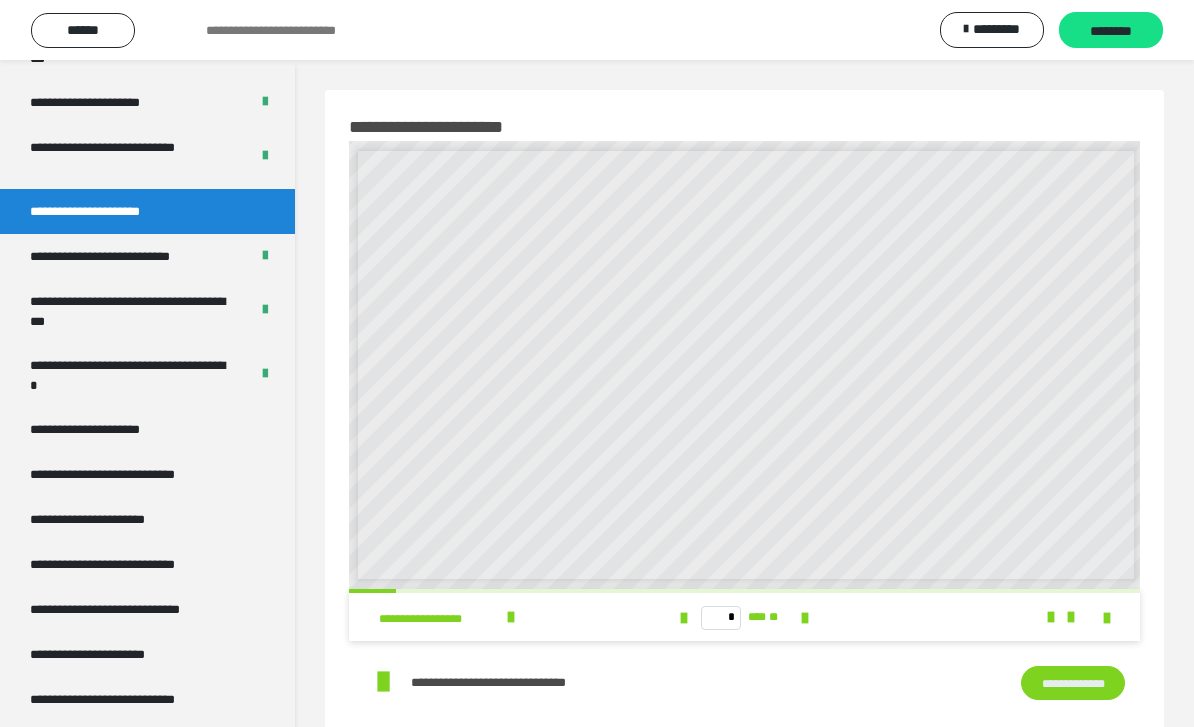 scroll, scrollTop: 0, scrollLeft: 0, axis: both 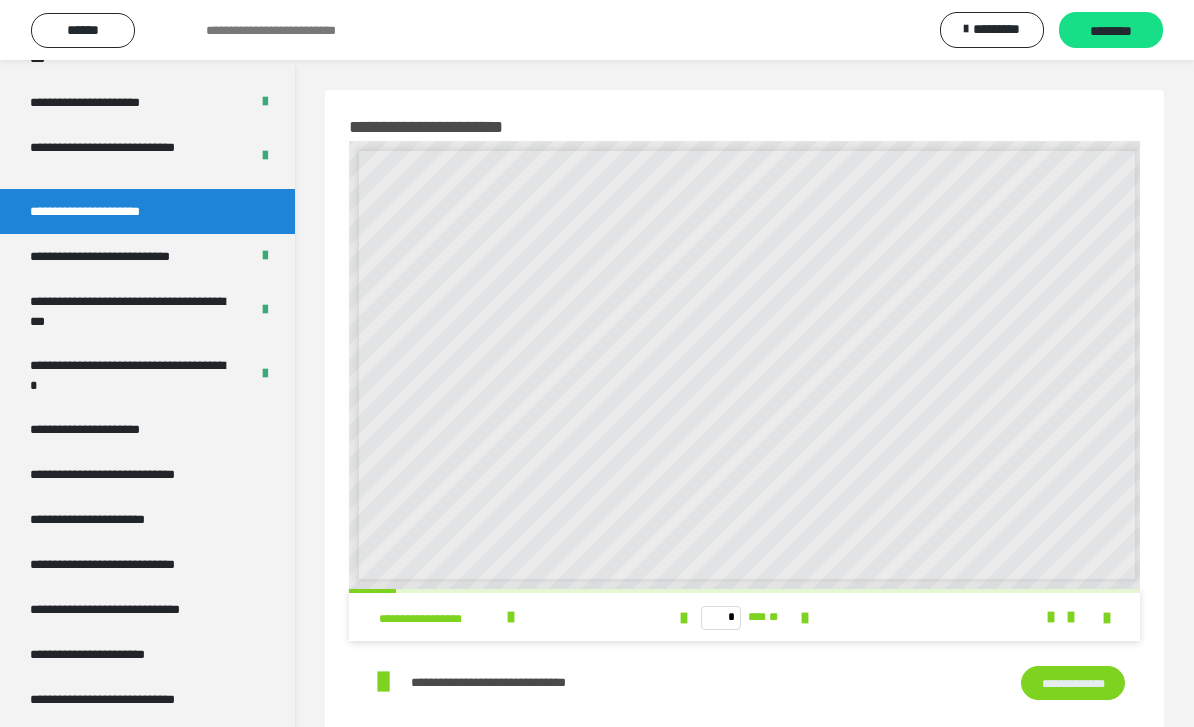 click at bounding box center (805, 618) 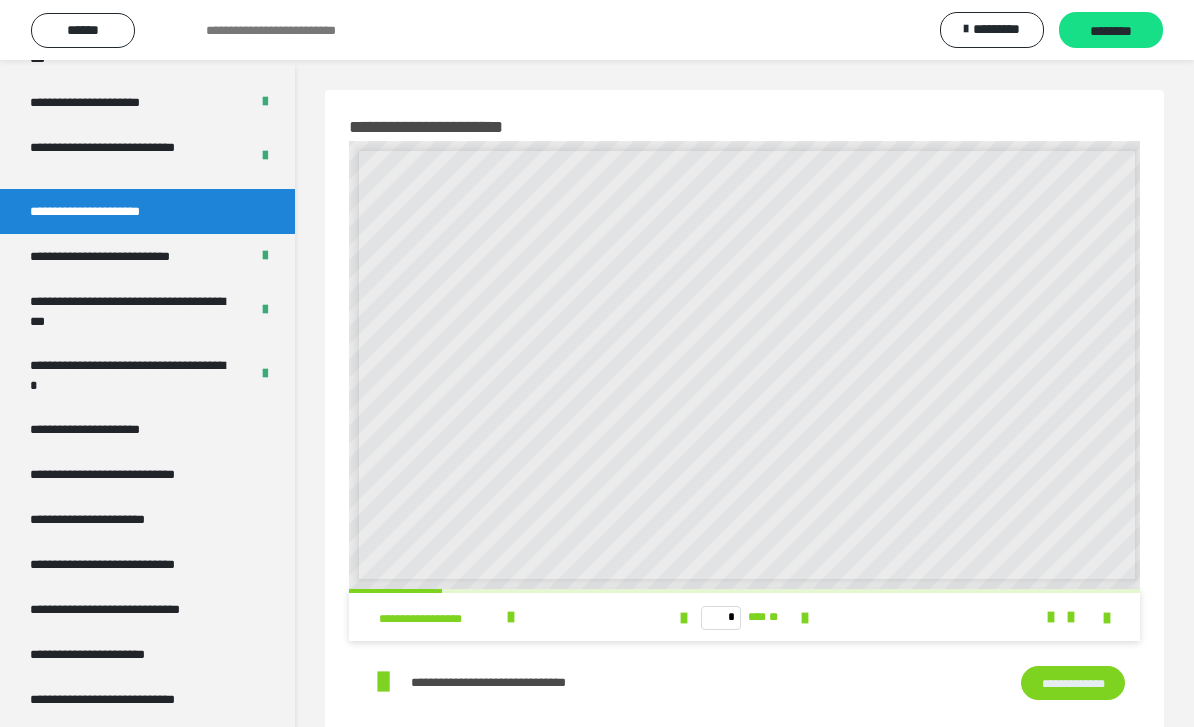 click at bounding box center [805, 618] 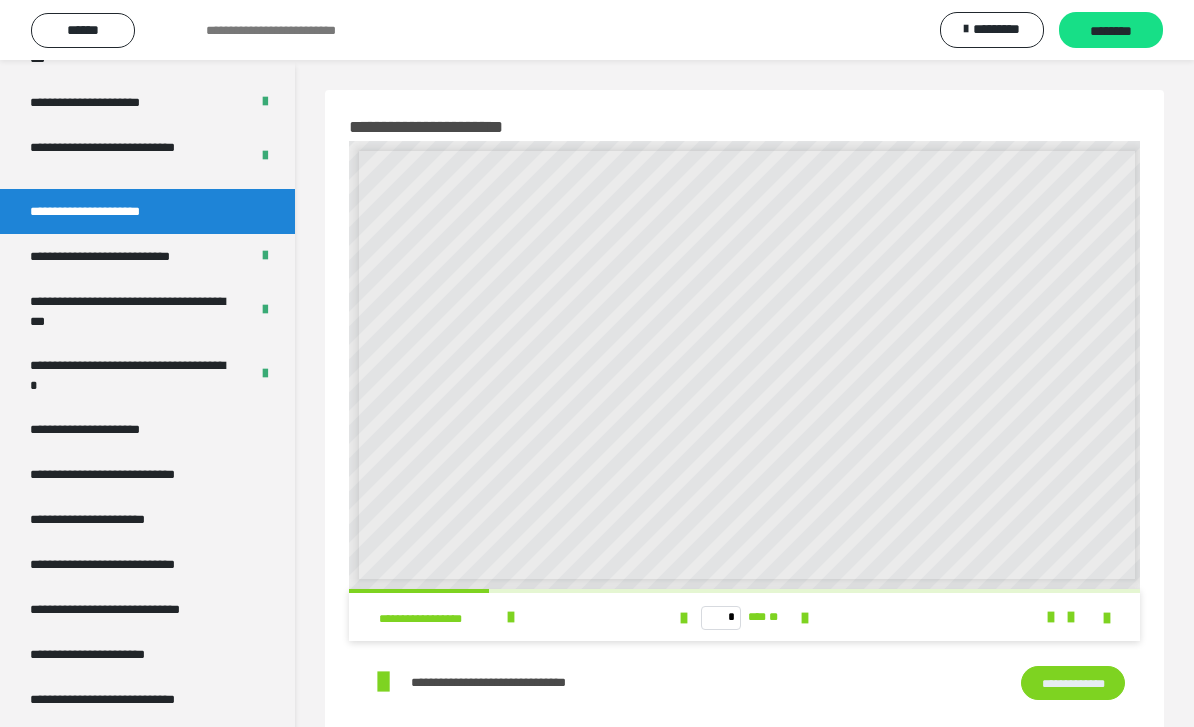 click on "********" at bounding box center (1111, 31) 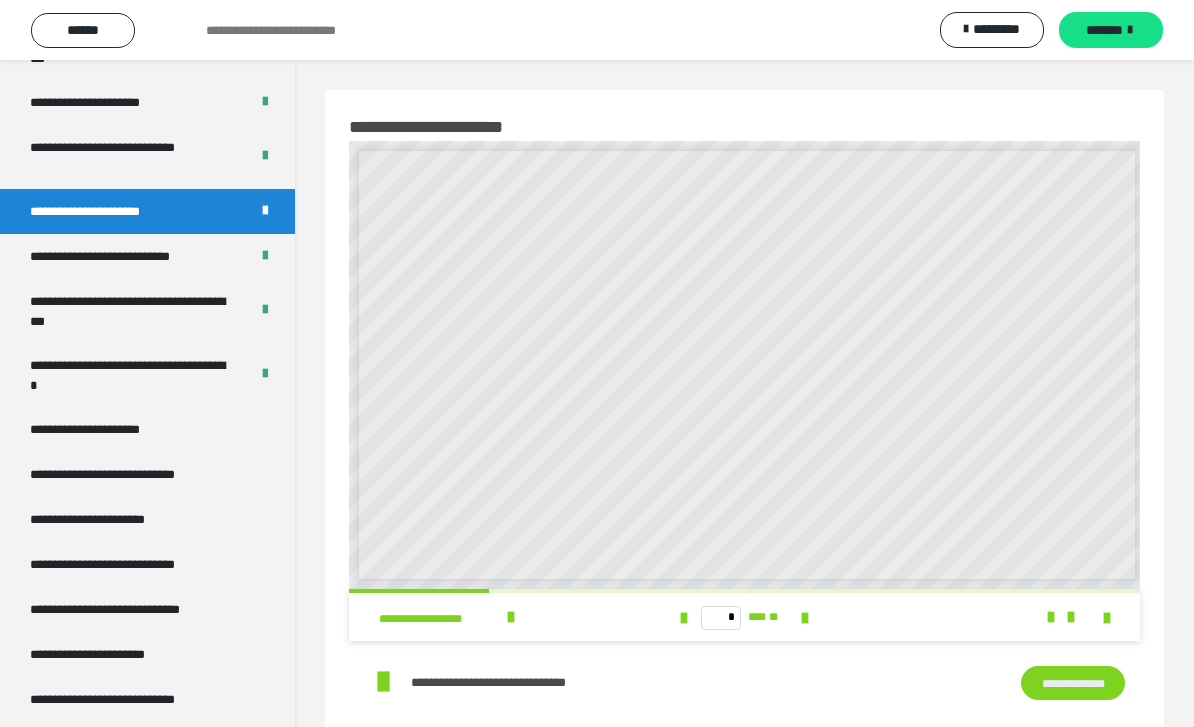 click on "**********" at bounding box center (129, 256) 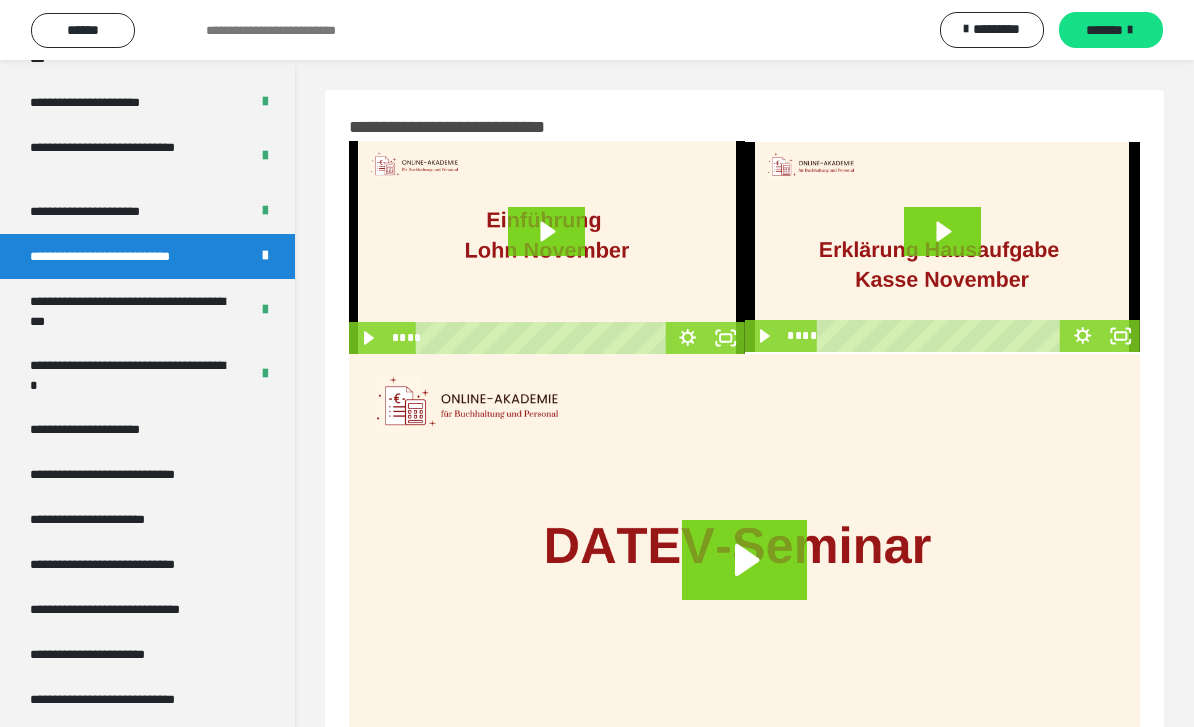 click 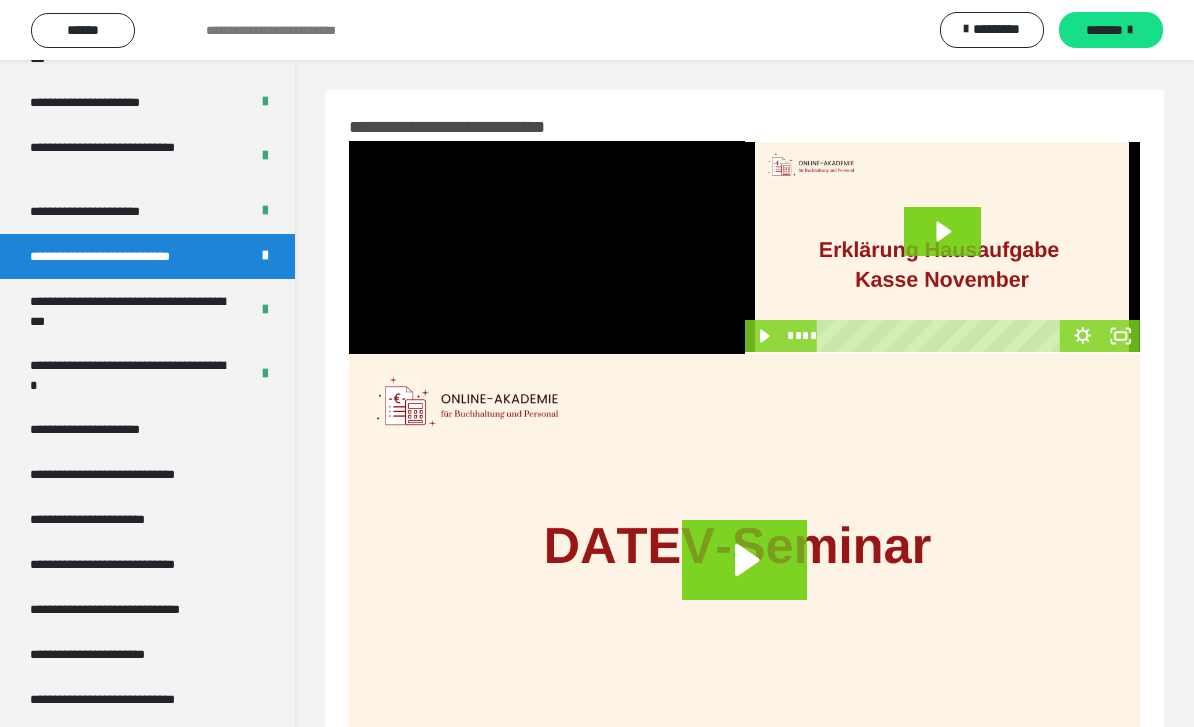 click at bounding box center (547, 247) 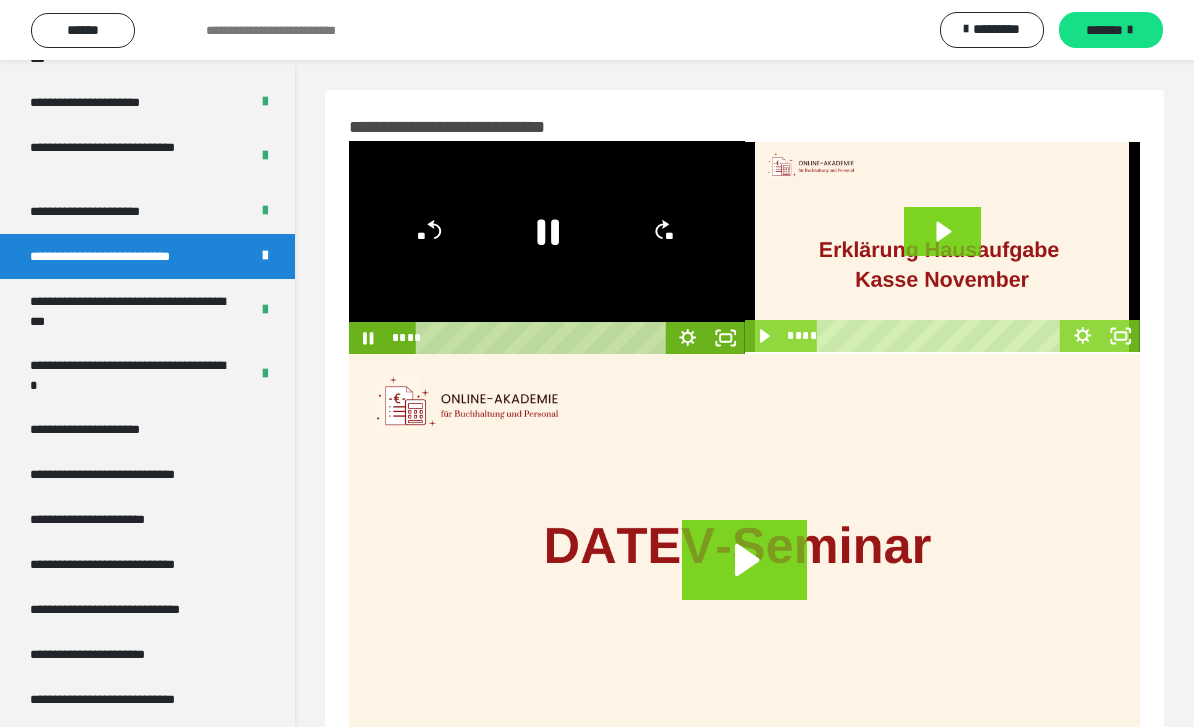 click 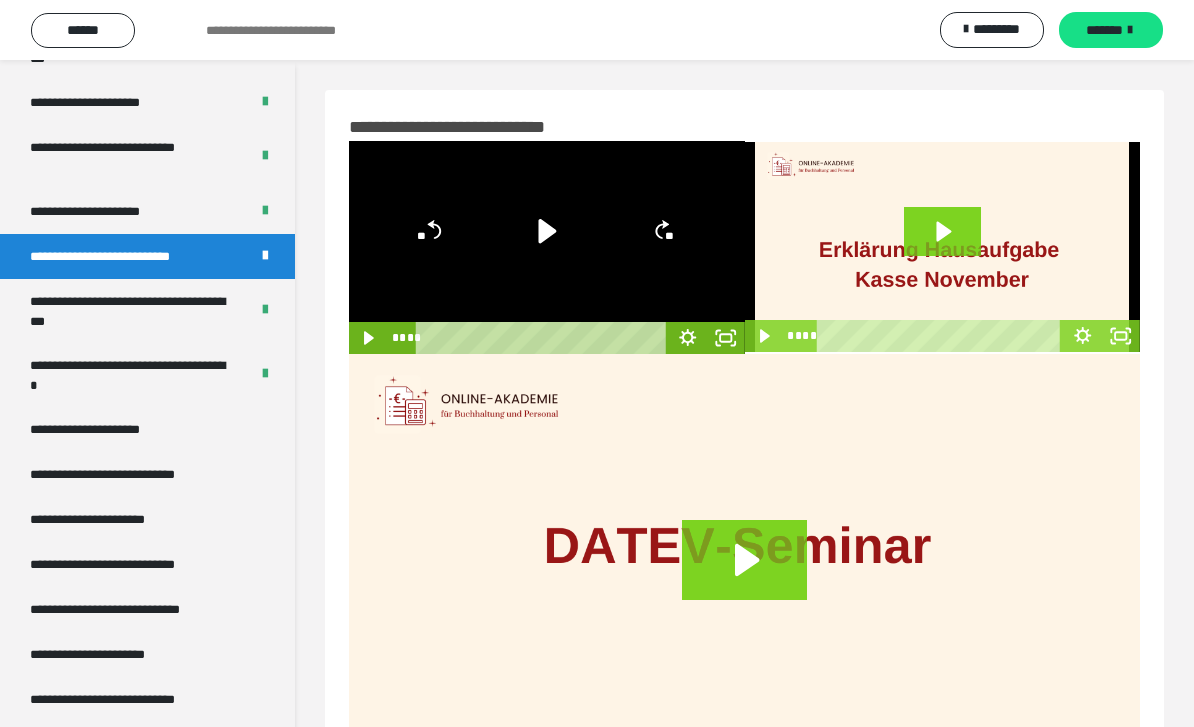 click 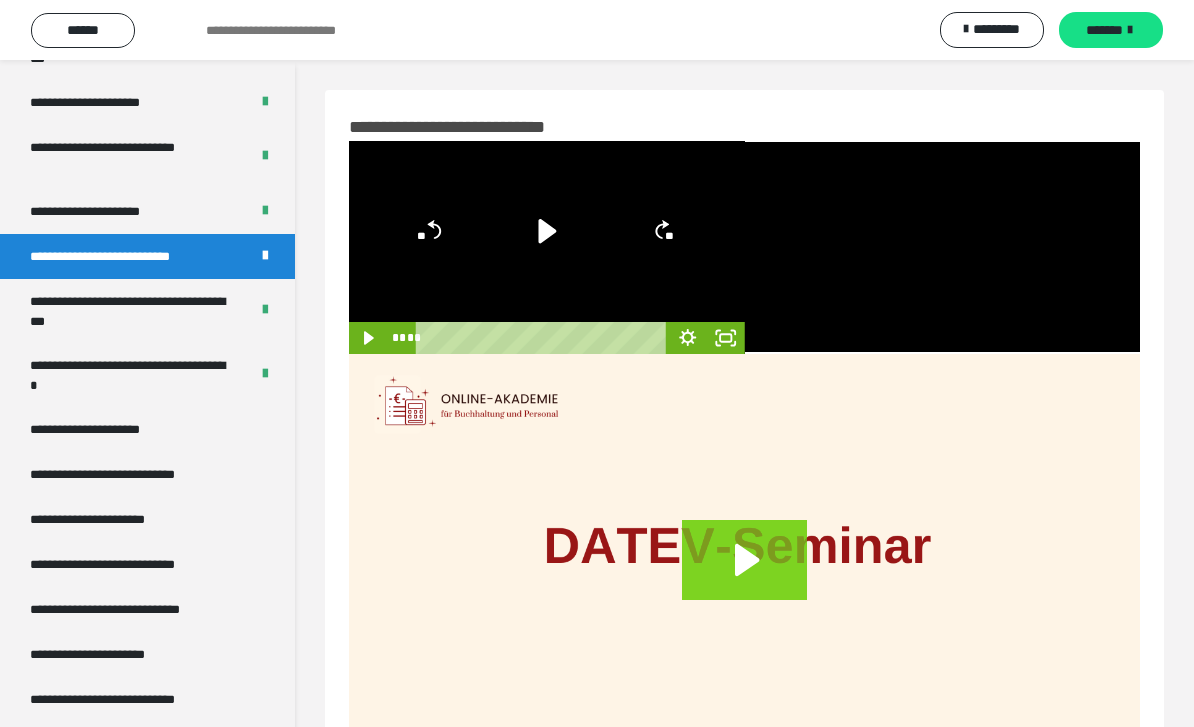 click at bounding box center [943, 247] 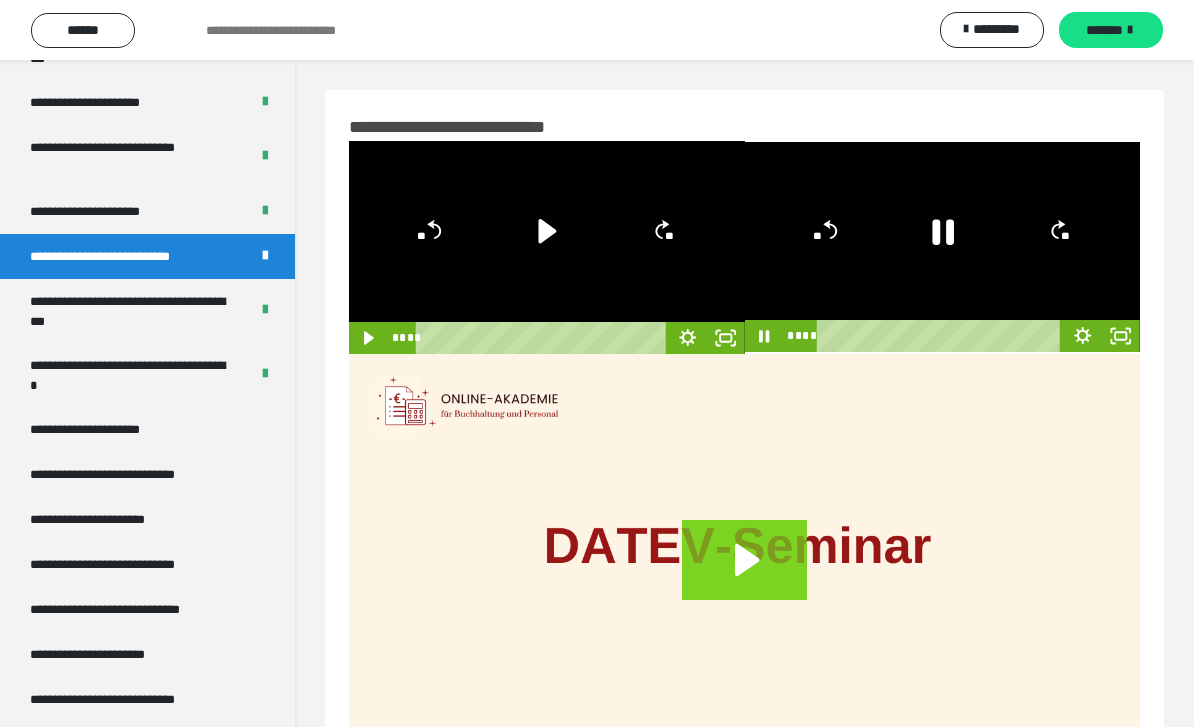 click 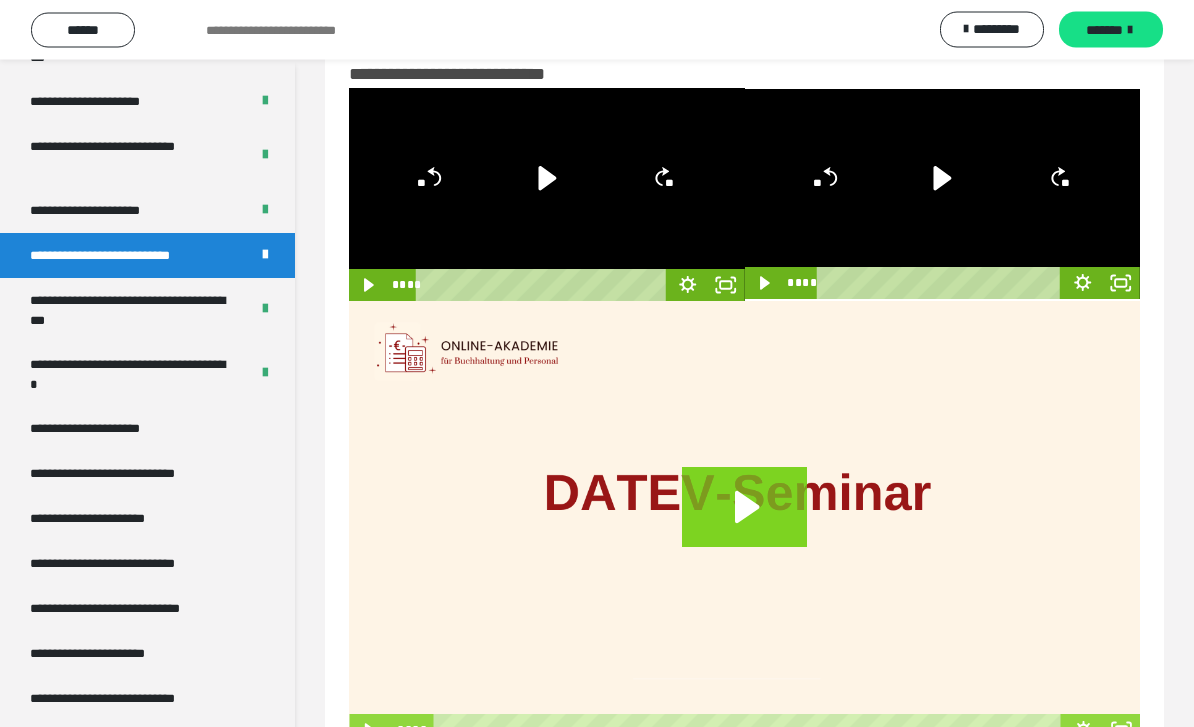 scroll, scrollTop: 82, scrollLeft: 0, axis: vertical 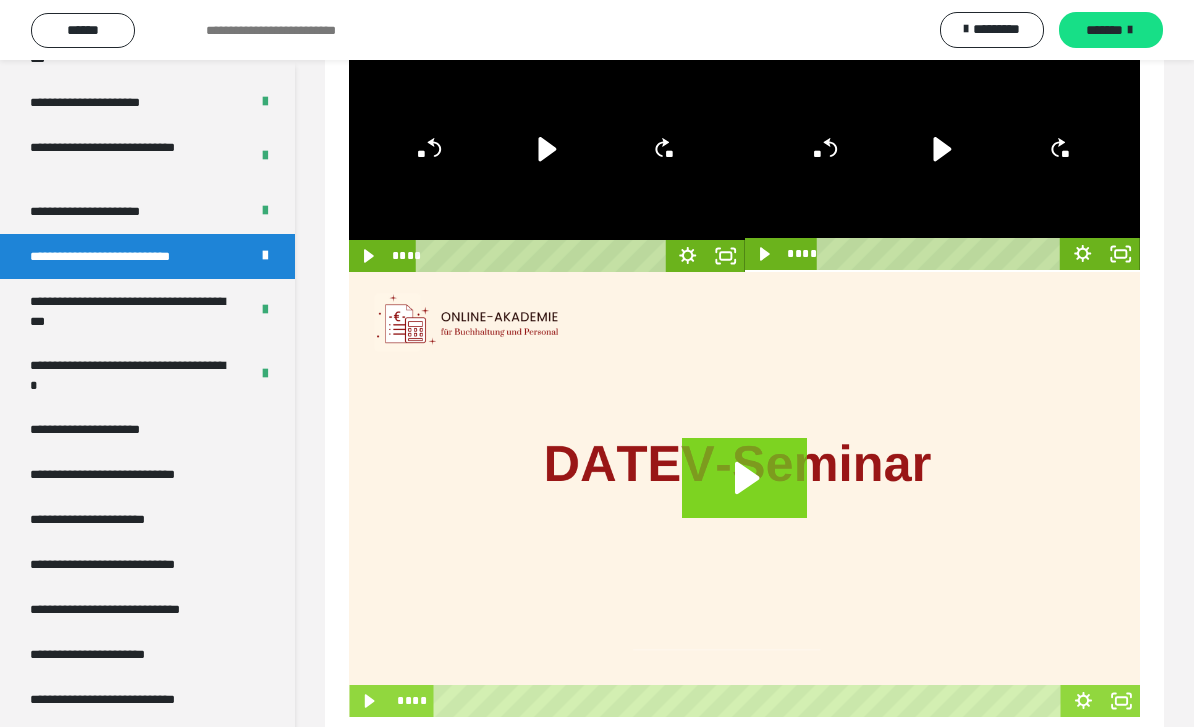 click on "**********" at bounding box center (131, 311) 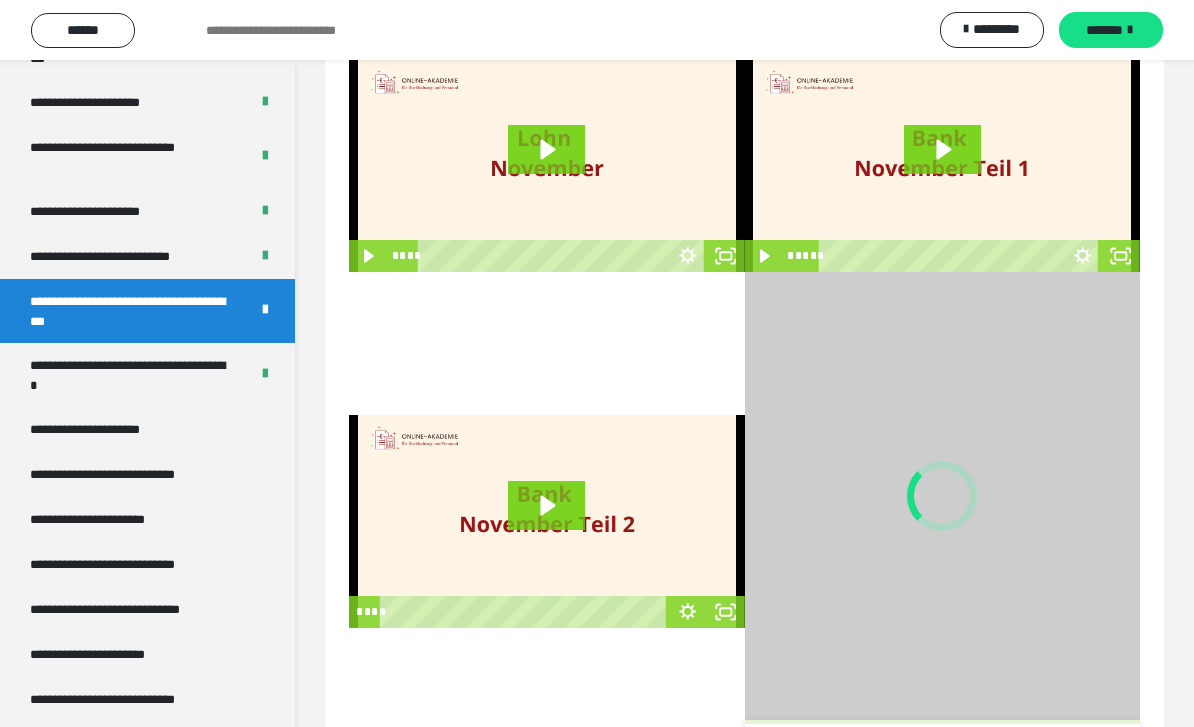 scroll, scrollTop: 80, scrollLeft: 0, axis: vertical 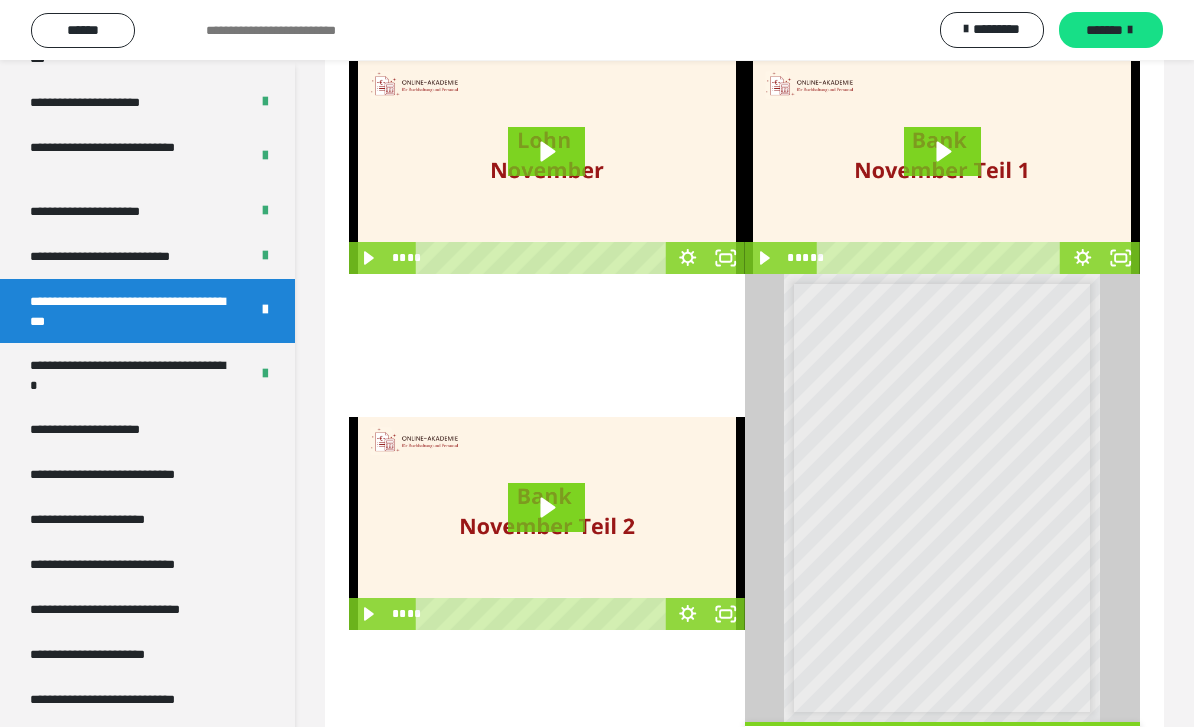 click 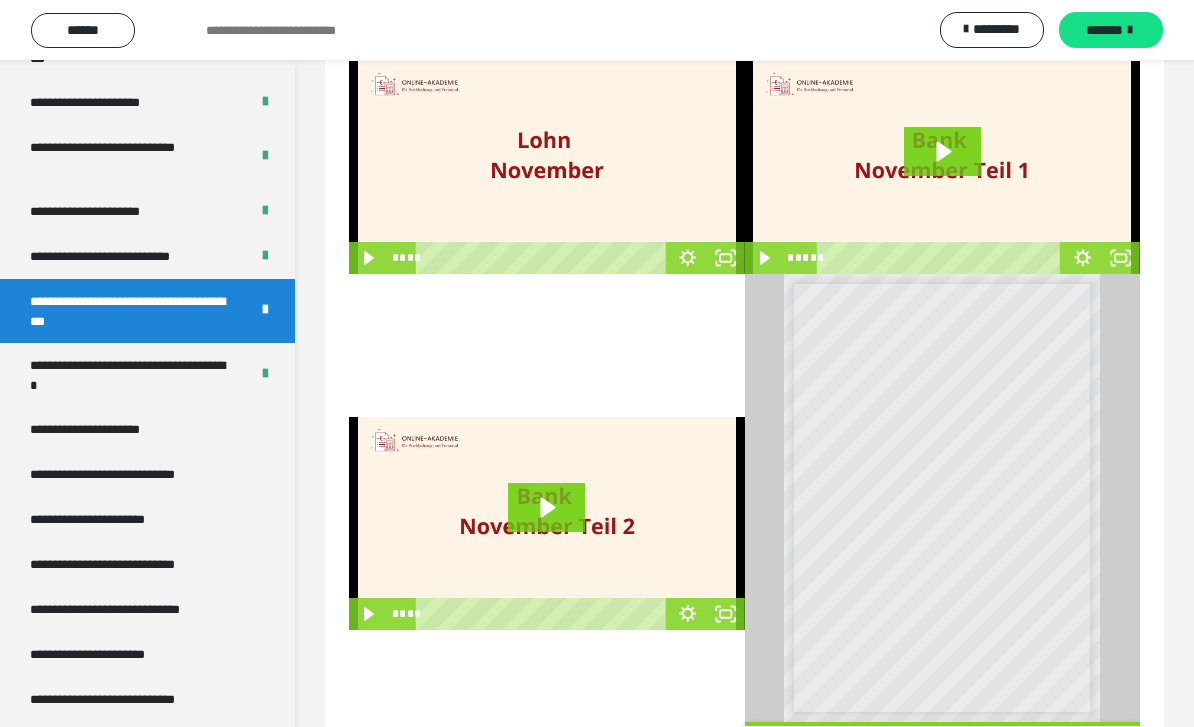 scroll, scrollTop: 0, scrollLeft: -1, axis: horizontal 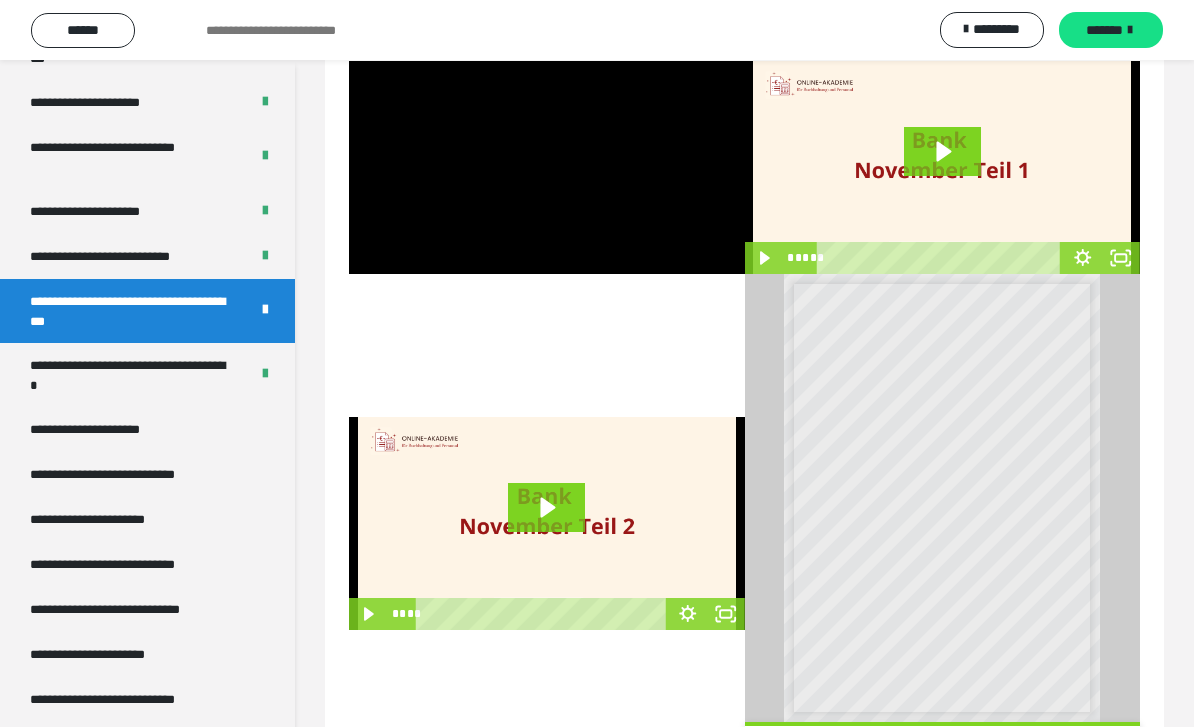 click at bounding box center (547, 167) 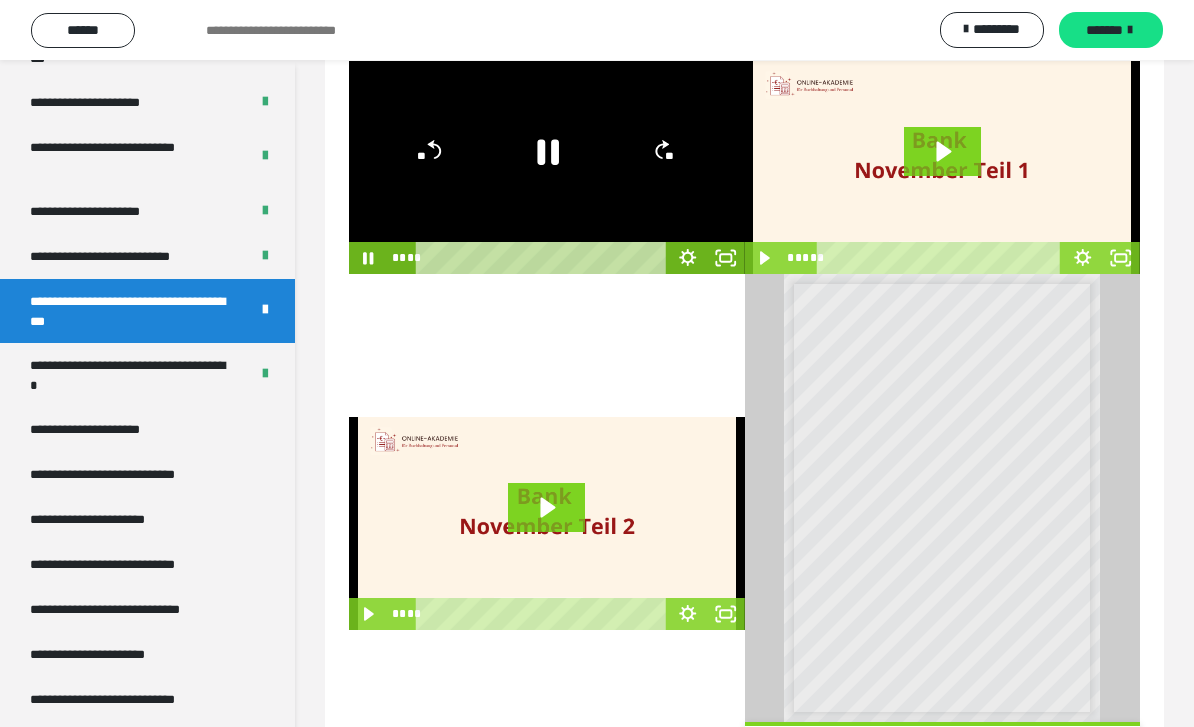 click 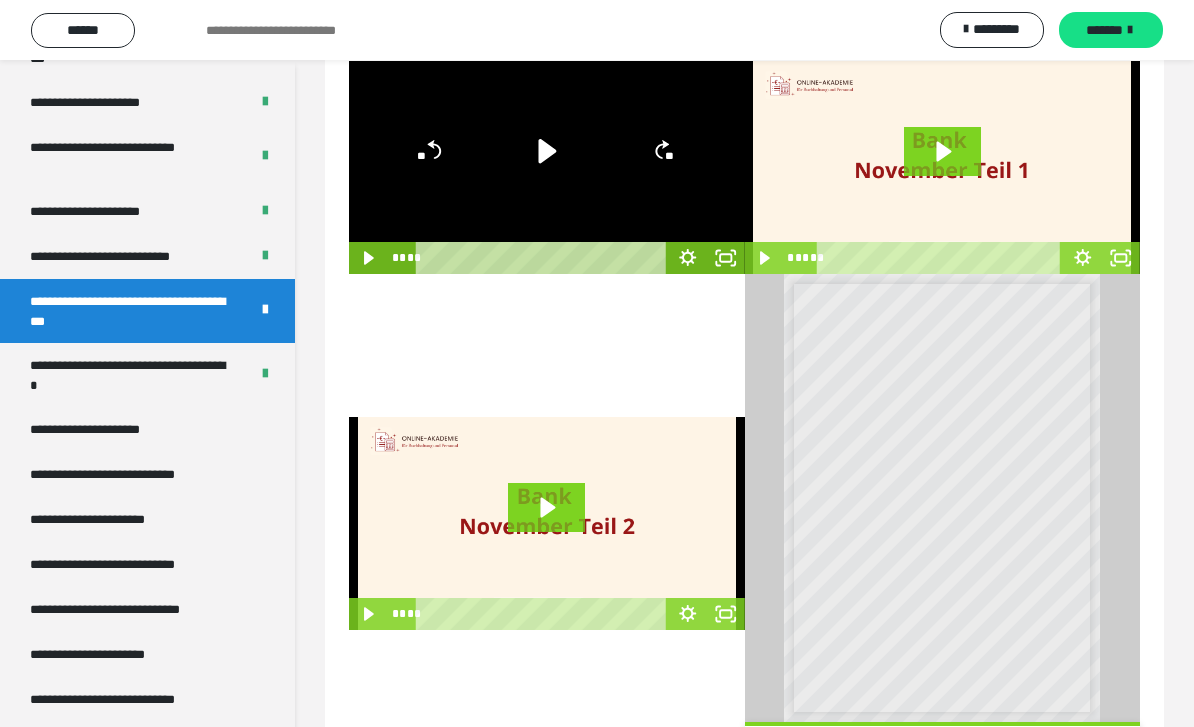 click 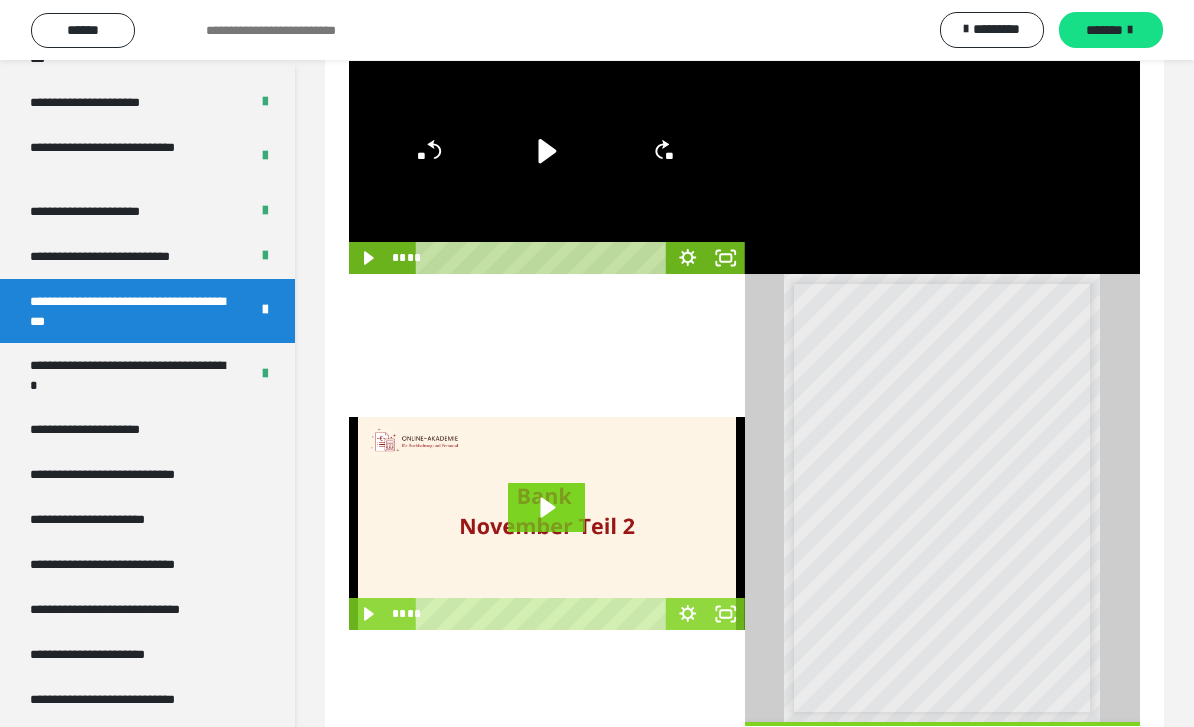click at bounding box center (943, 167) 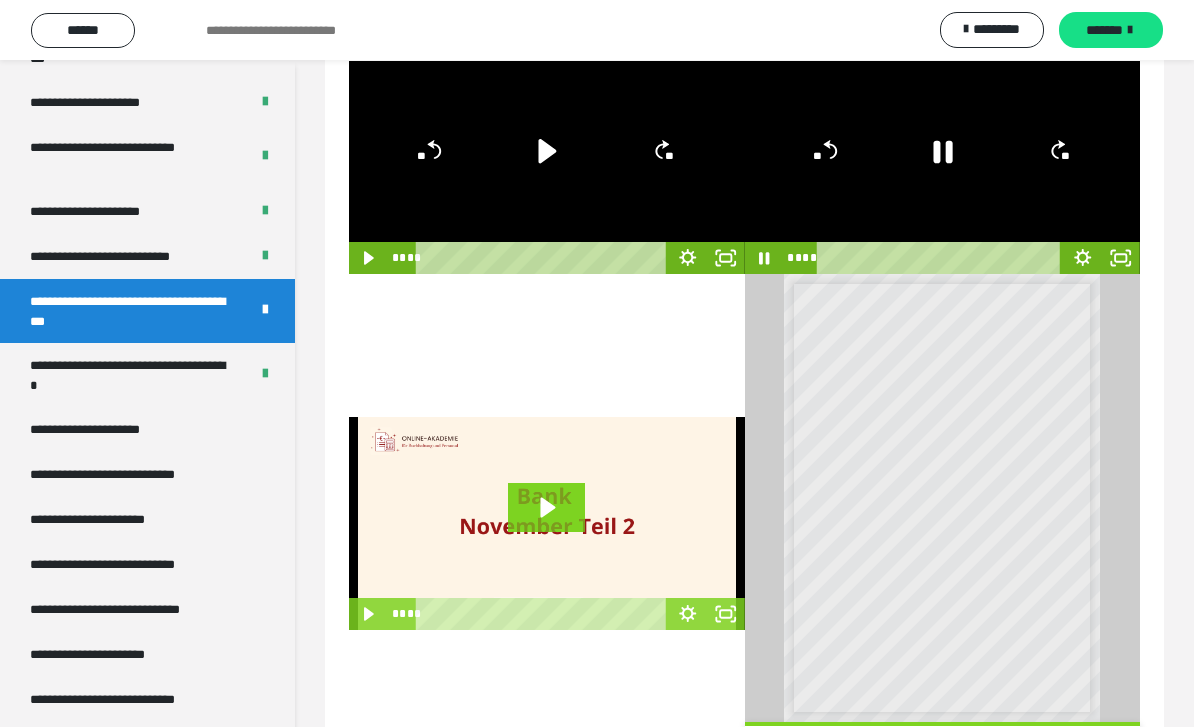 click 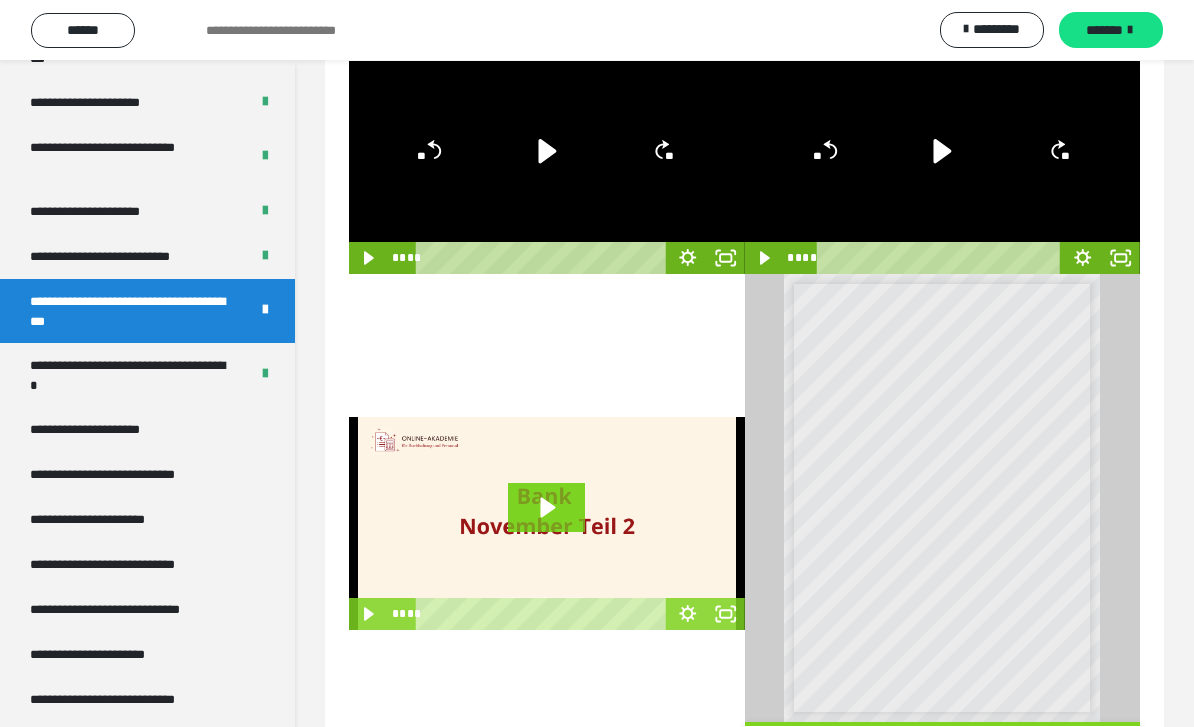 click on "**********" at bounding box center (131, 375) 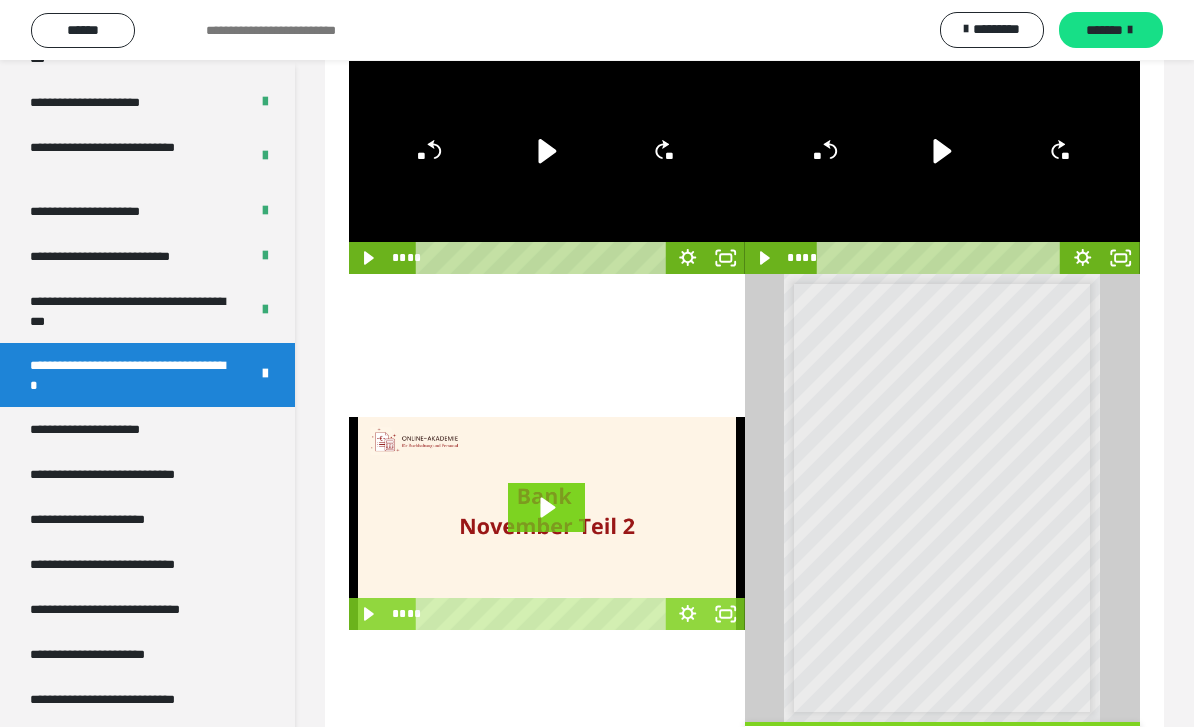 scroll, scrollTop: 60, scrollLeft: 0, axis: vertical 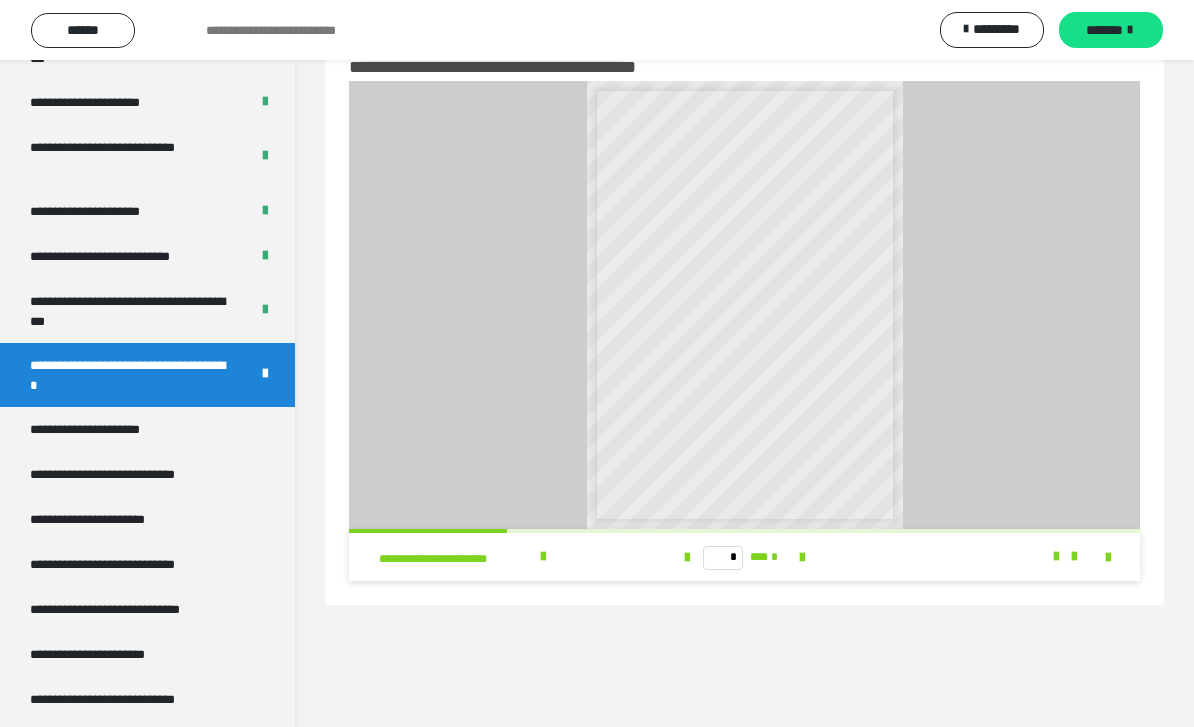 click at bounding box center (1108, 558) 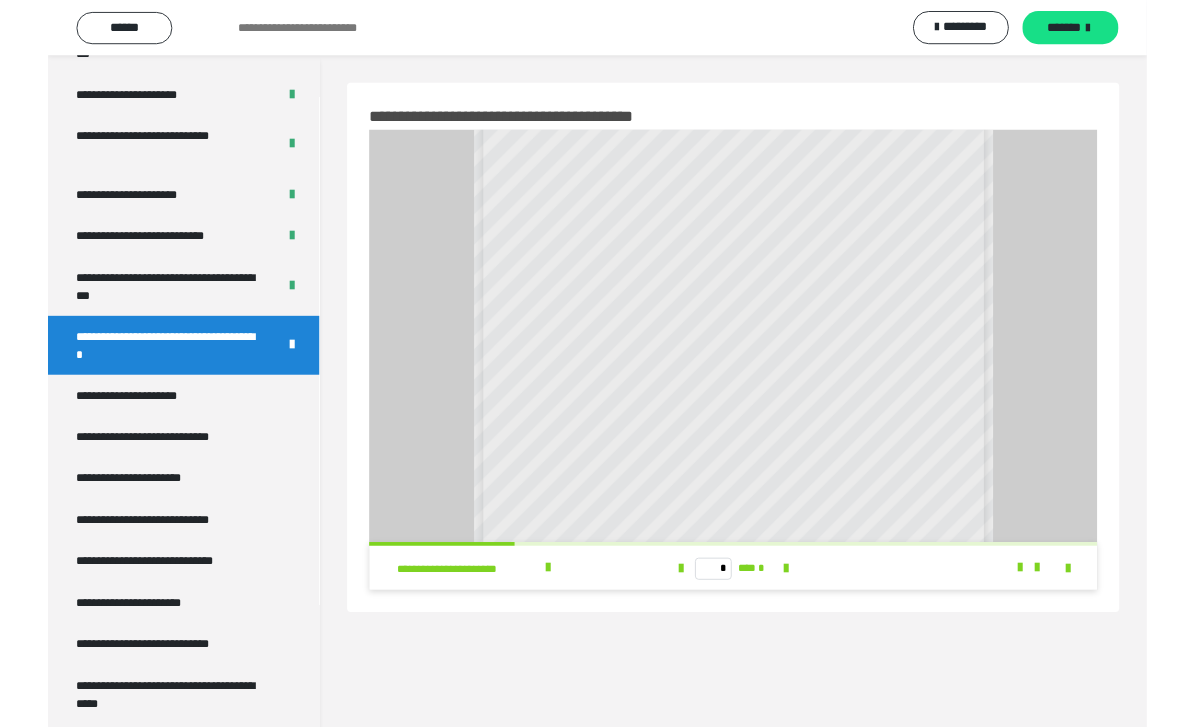 scroll, scrollTop: 60, scrollLeft: 0, axis: vertical 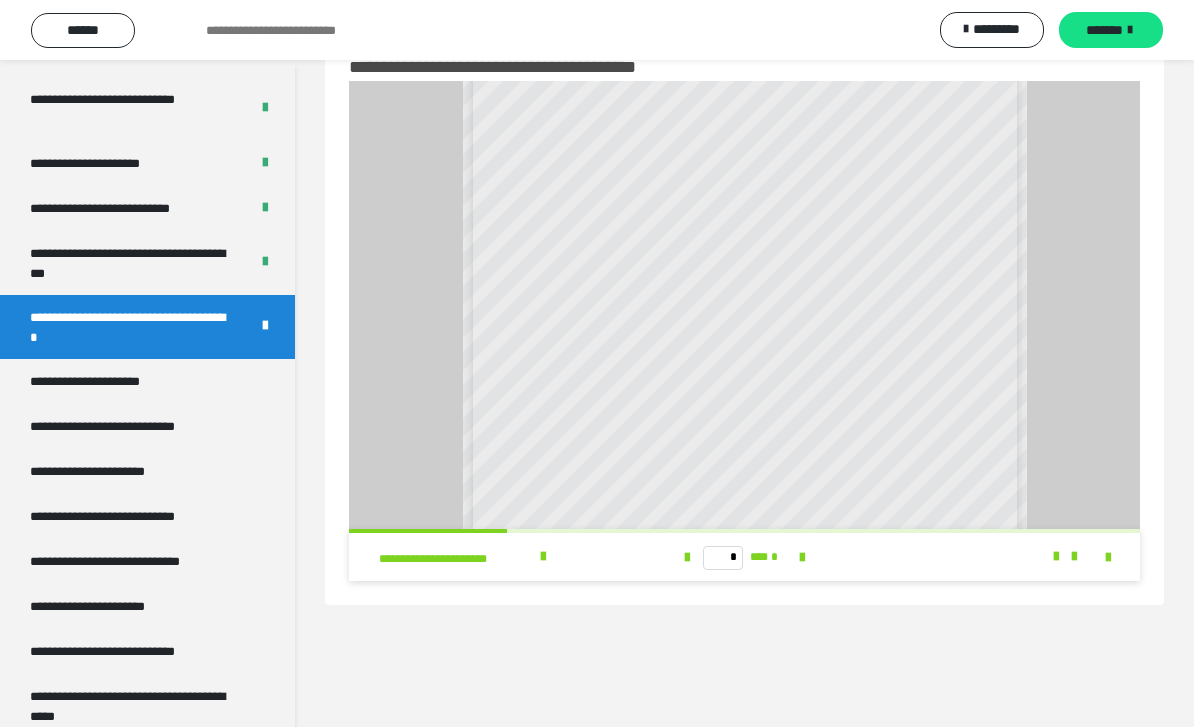 click on "**********" at bounding box center (131, 327) 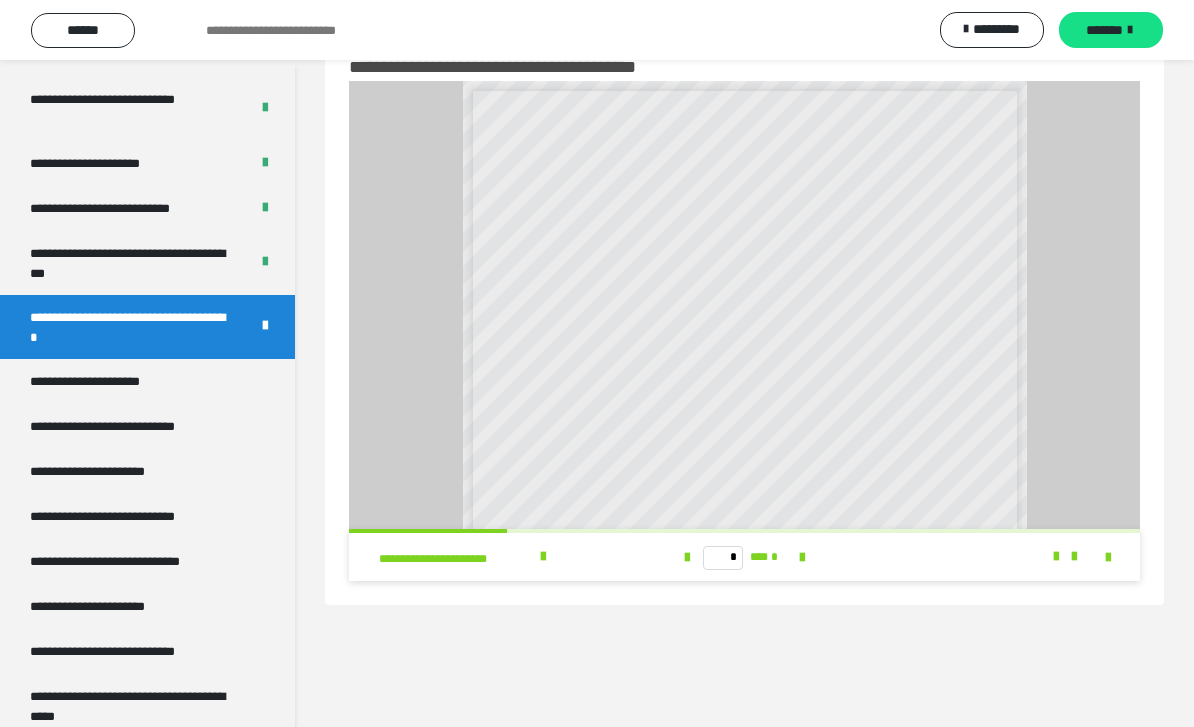 click on "**********" at bounding box center [109, 381] 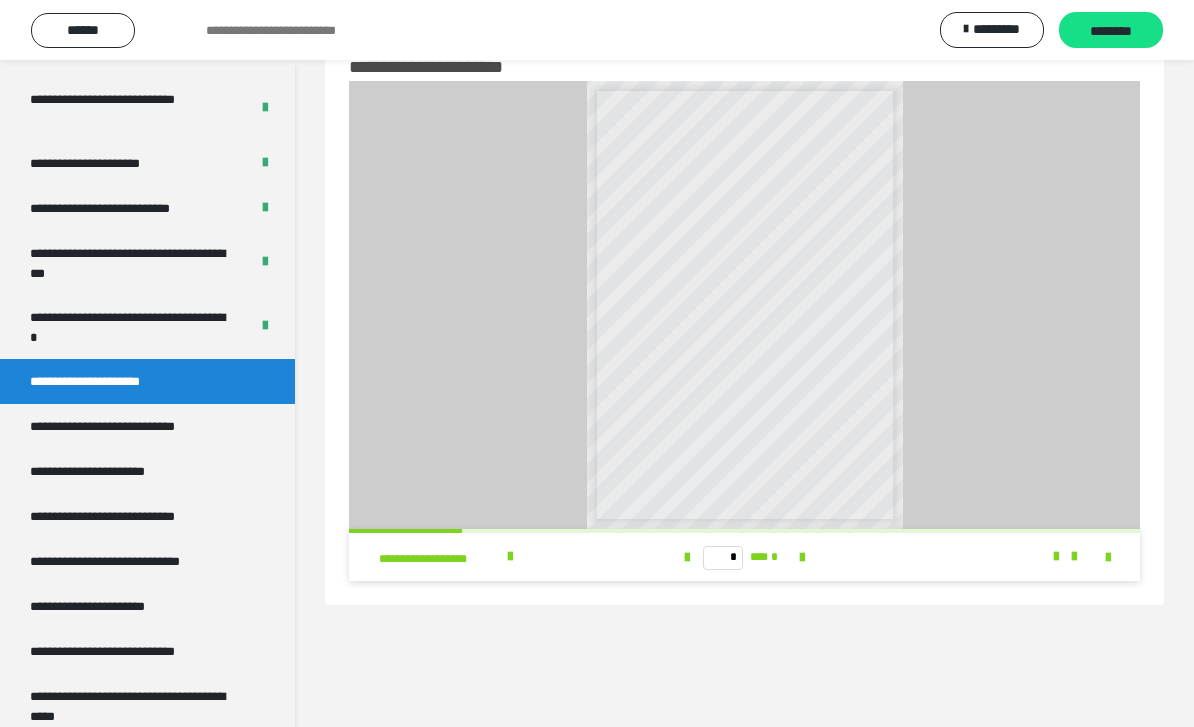 click on "**********" at bounding box center [135, 426] 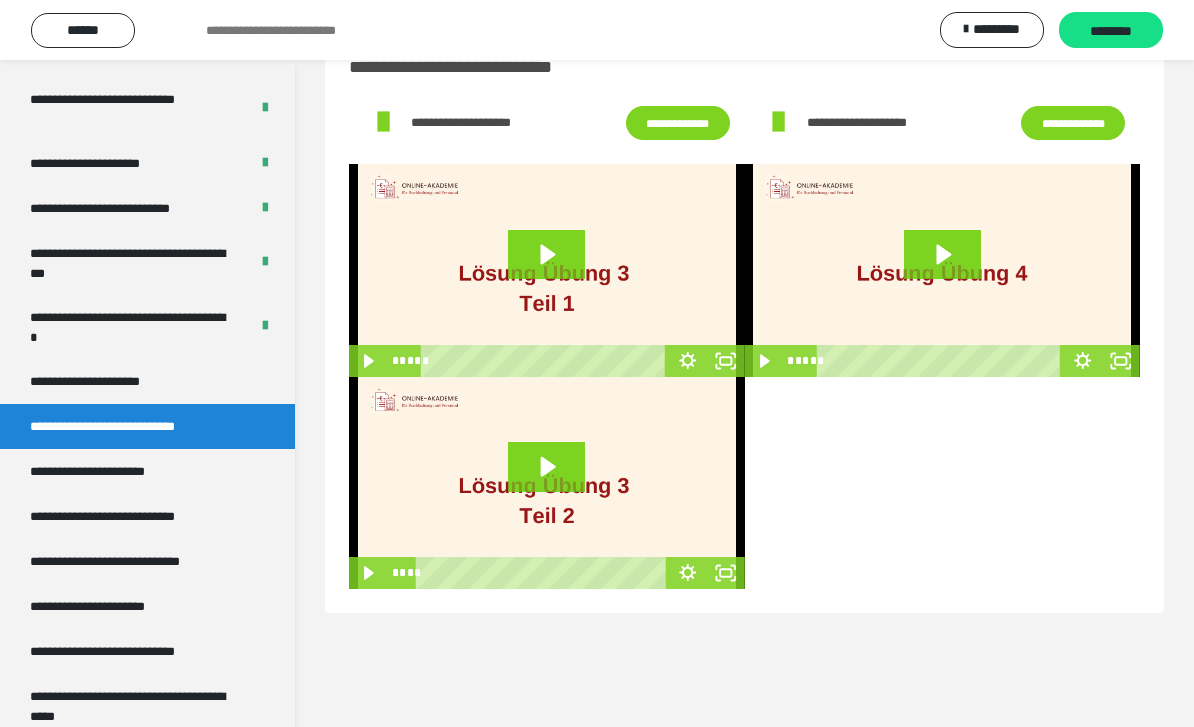 click at bounding box center (547, 270) 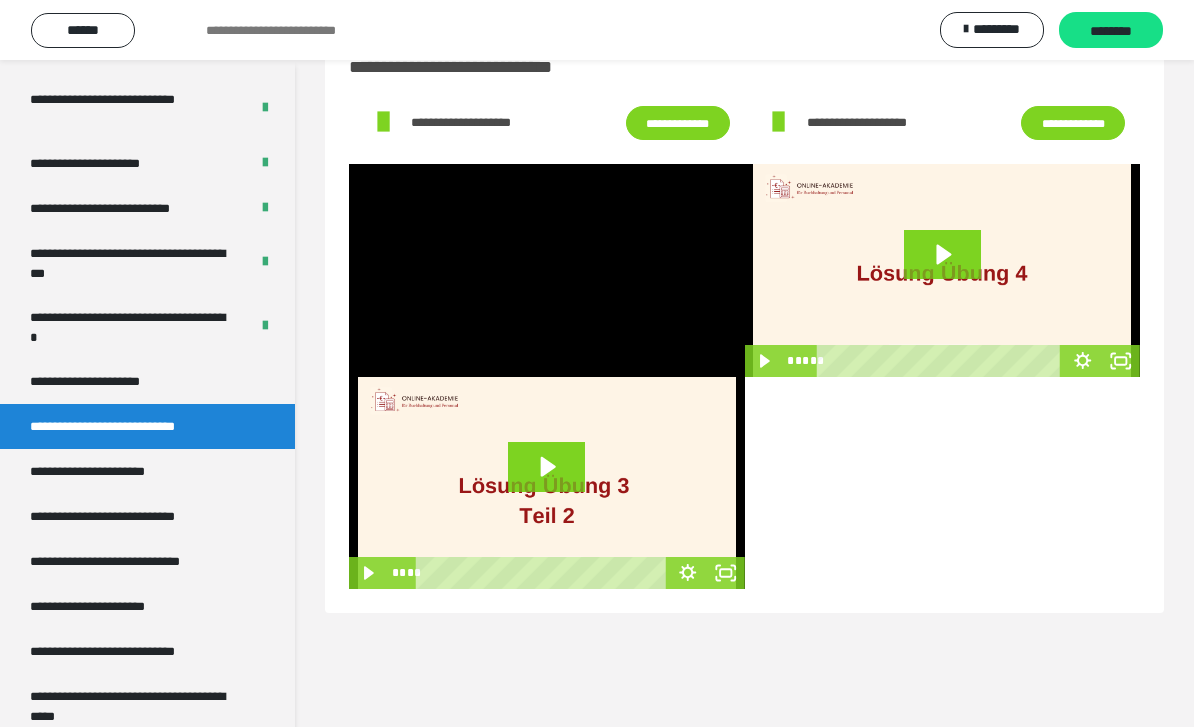 click at bounding box center [547, 270] 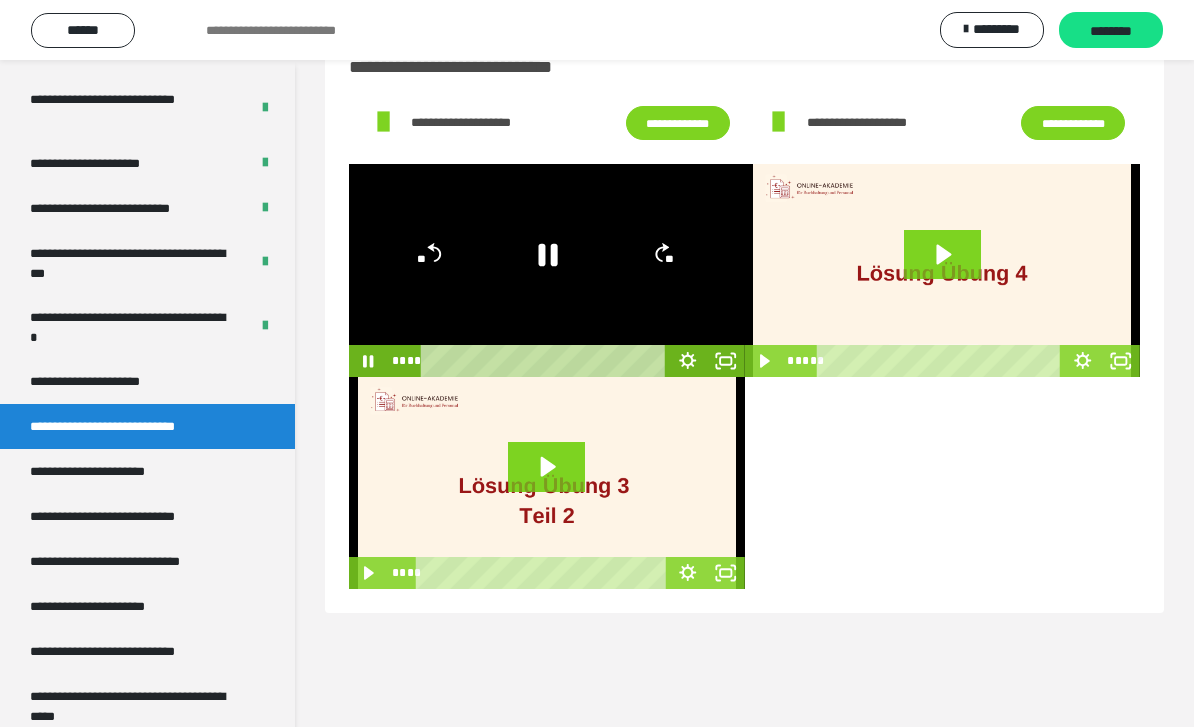 click 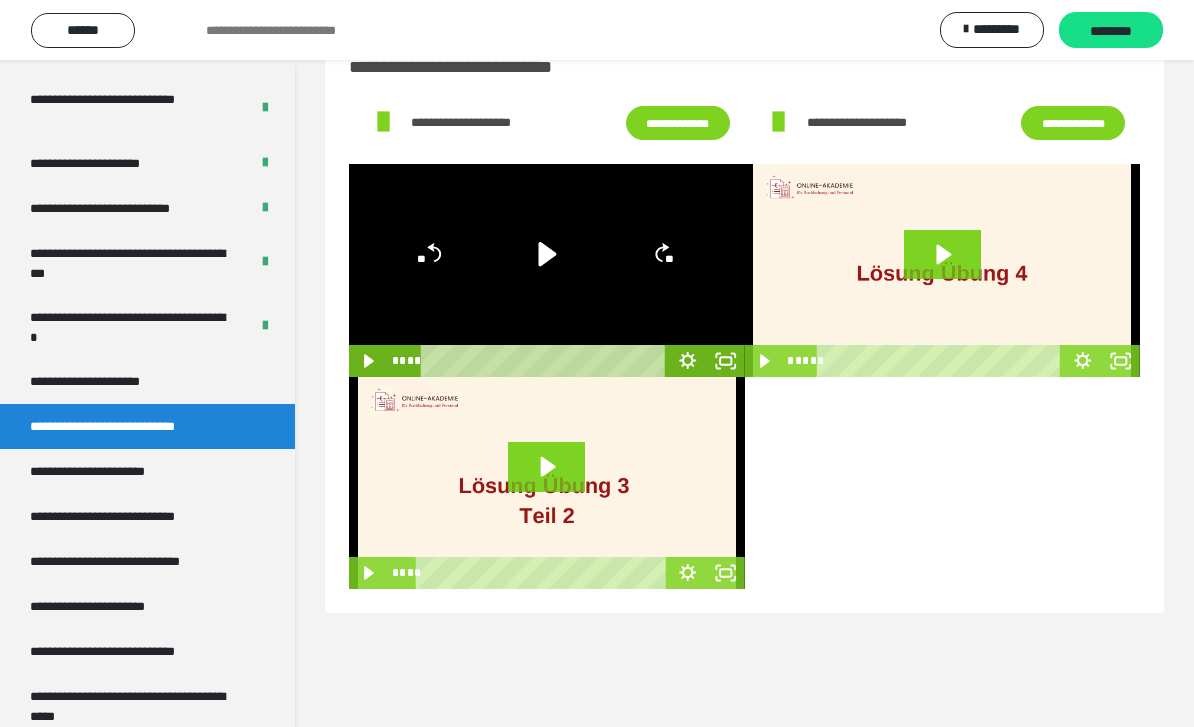 click 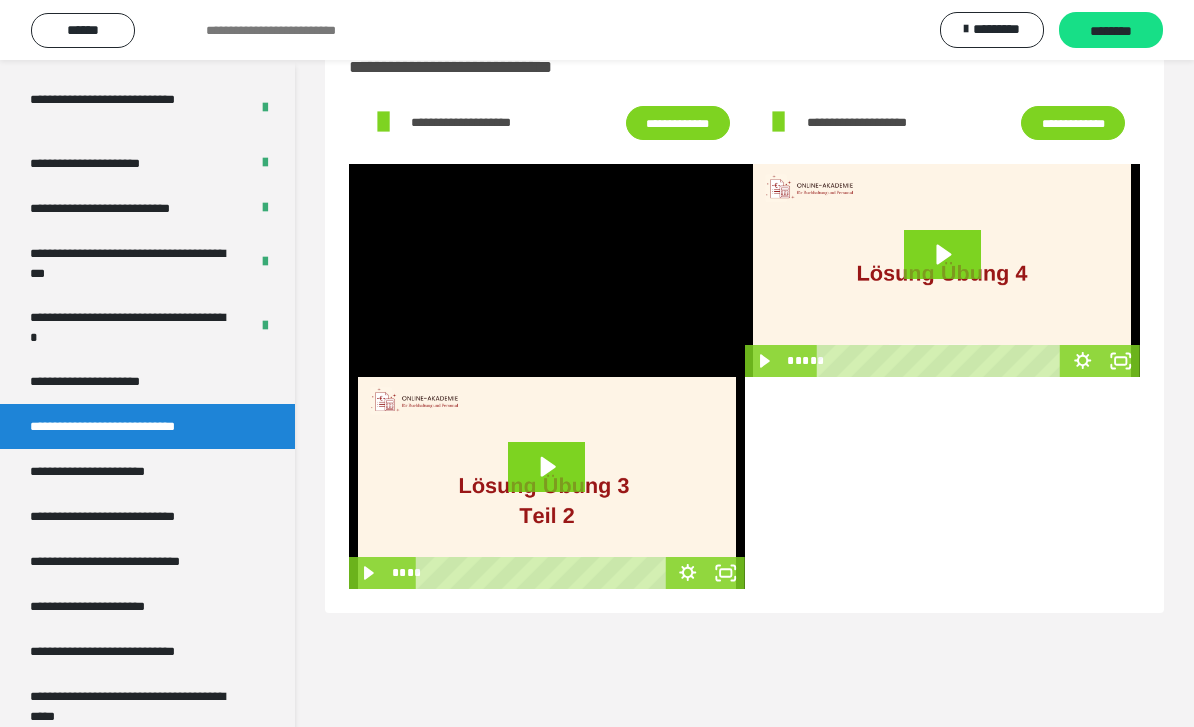 click at bounding box center [547, 270] 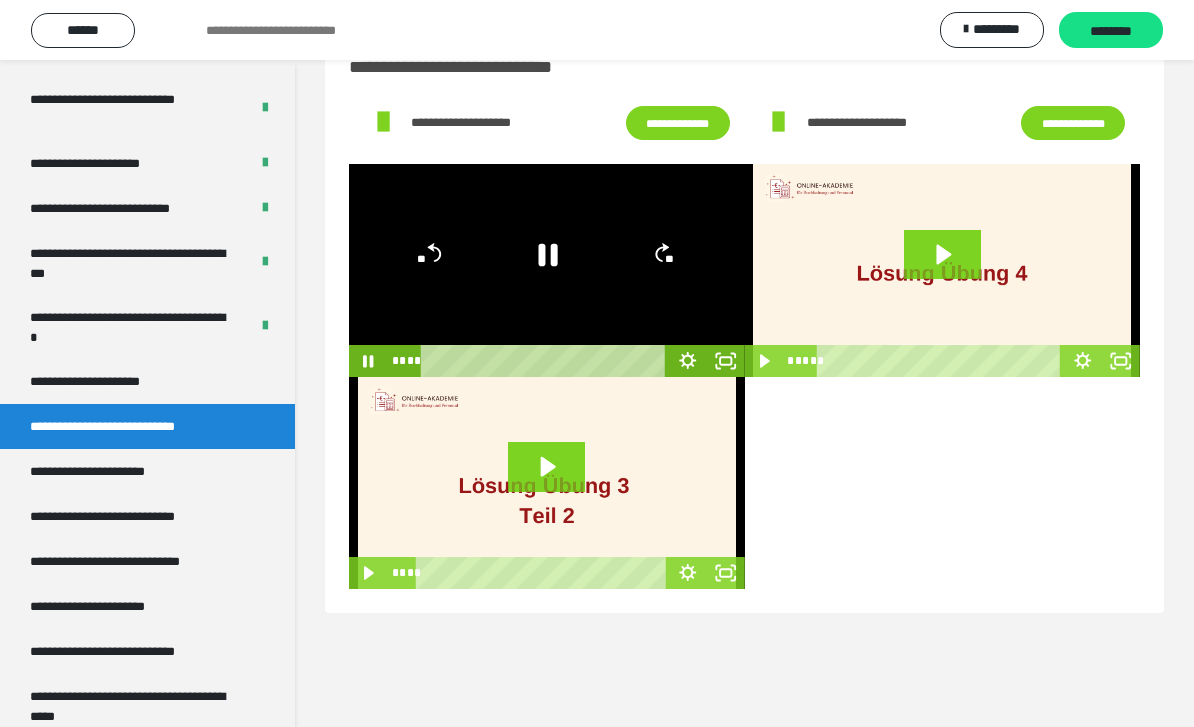 click 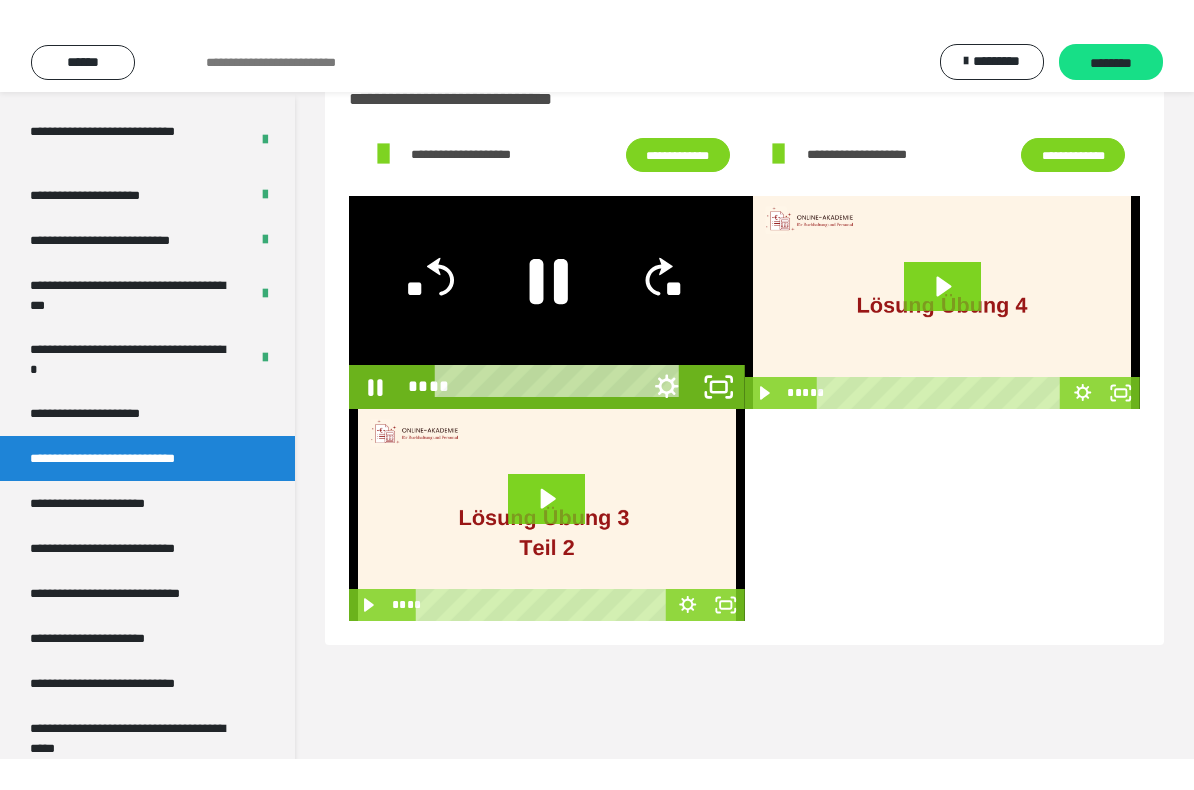 scroll, scrollTop: 0, scrollLeft: 0, axis: both 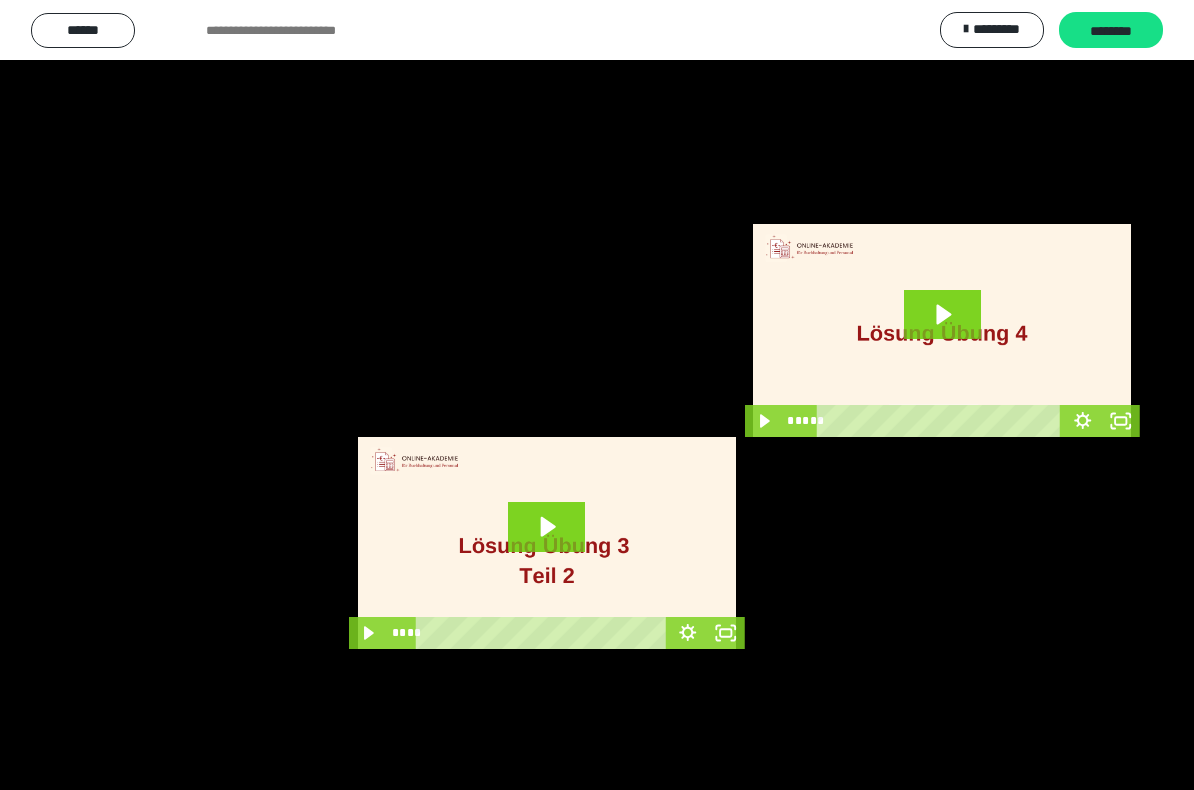 click at bounding box center [597, 395] 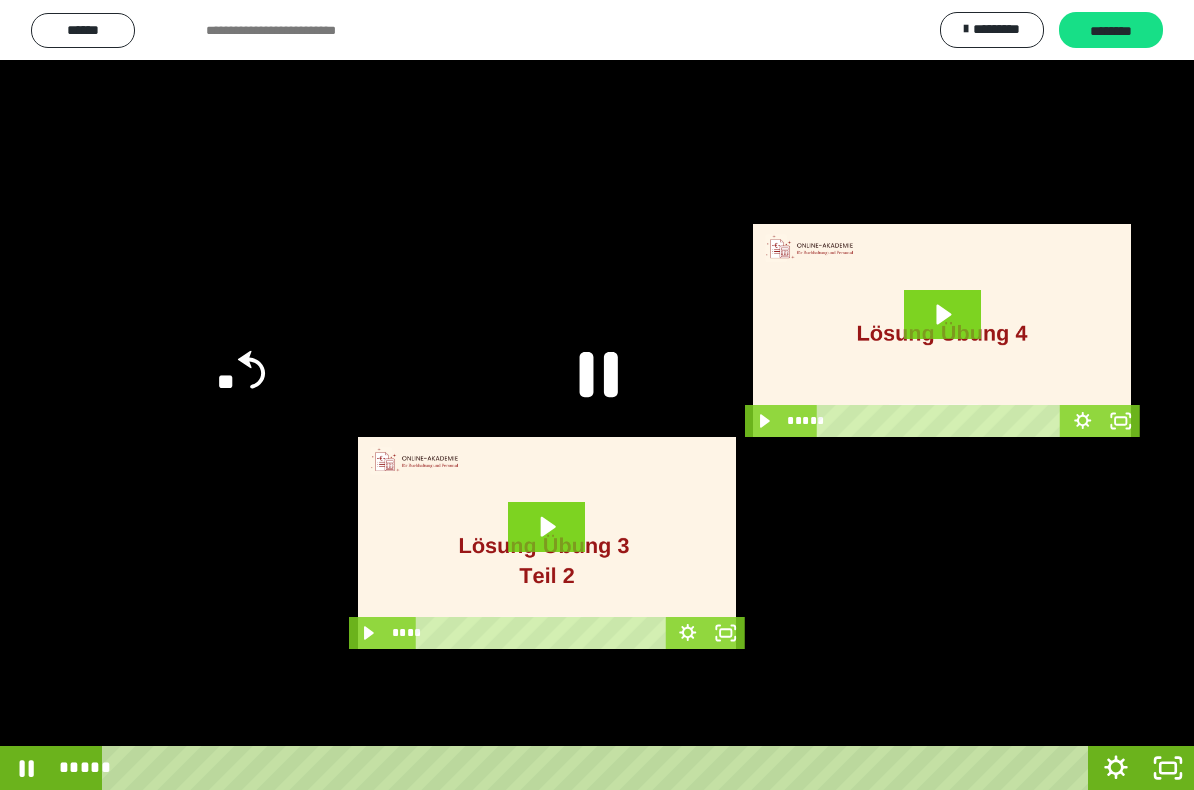 click 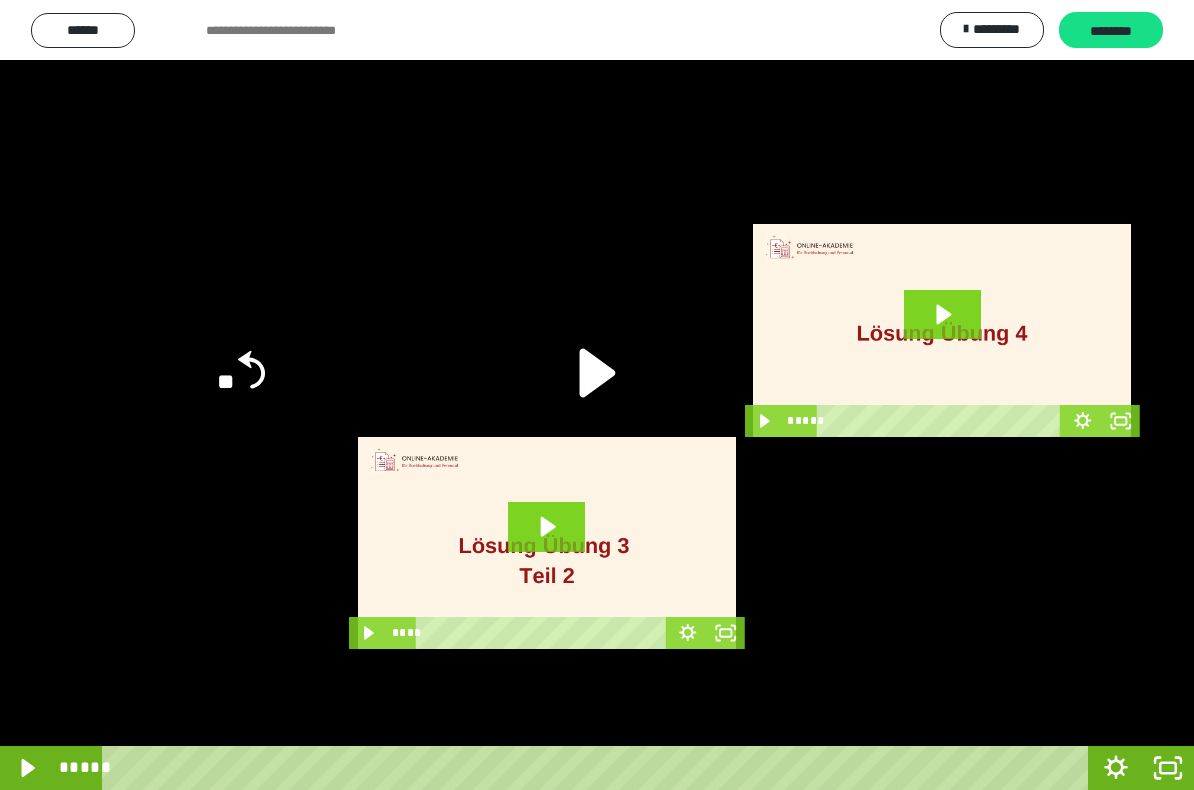 click 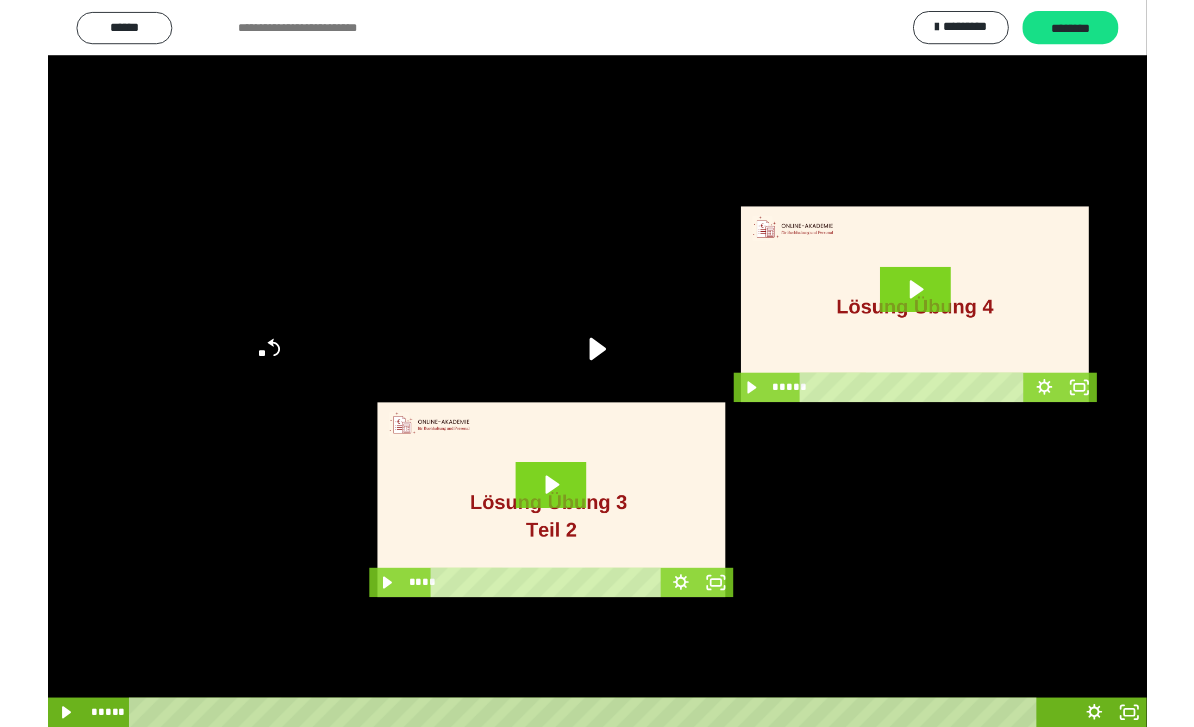 scroll, scrollTop: 60, scrollLeft: 0, axis: vertical 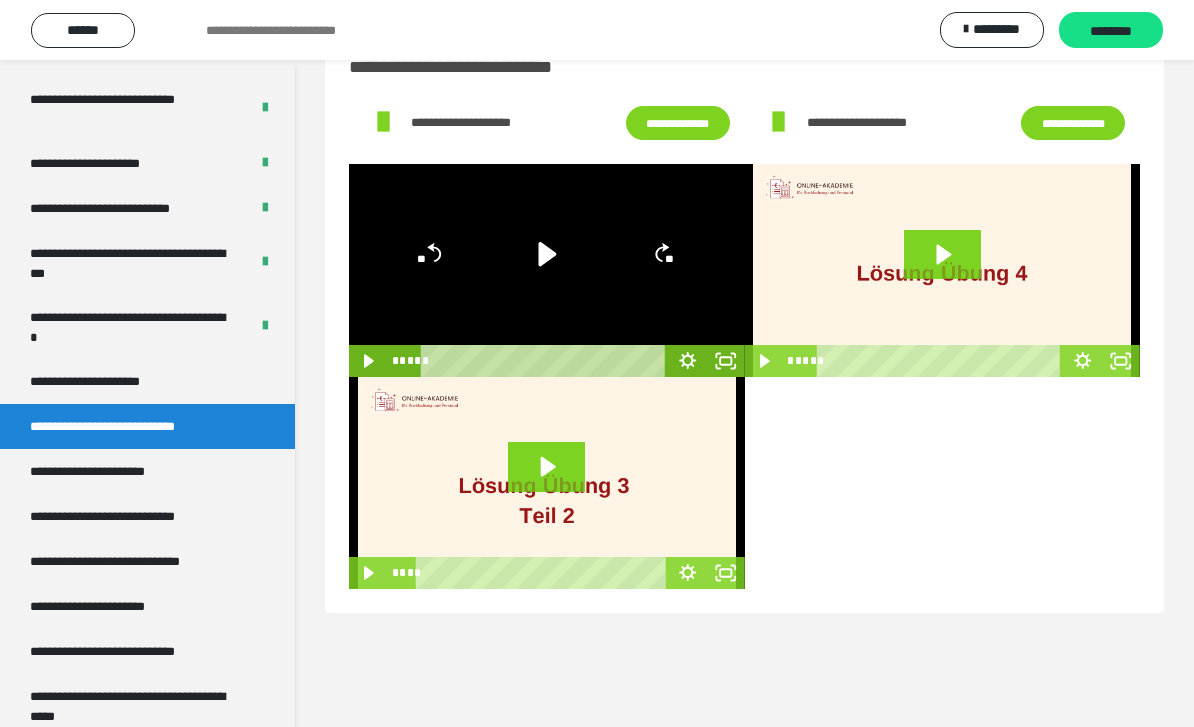 click at bounding box center [943, 270] 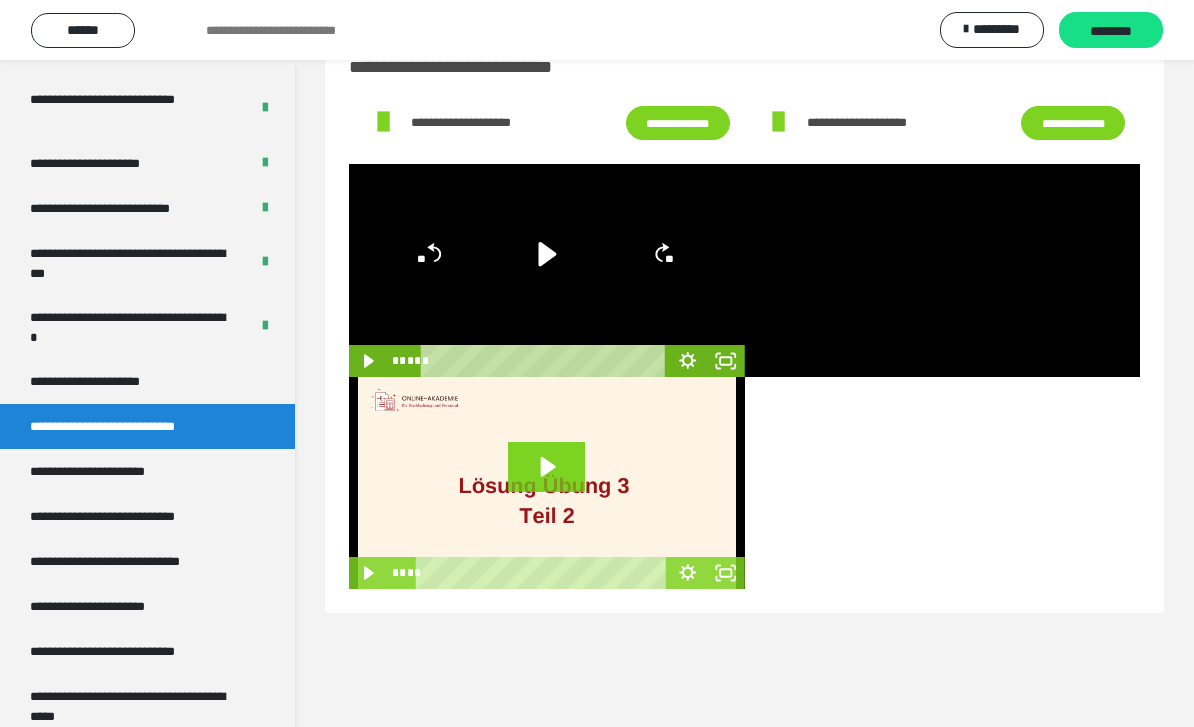 click at bounding box center (943, 270) 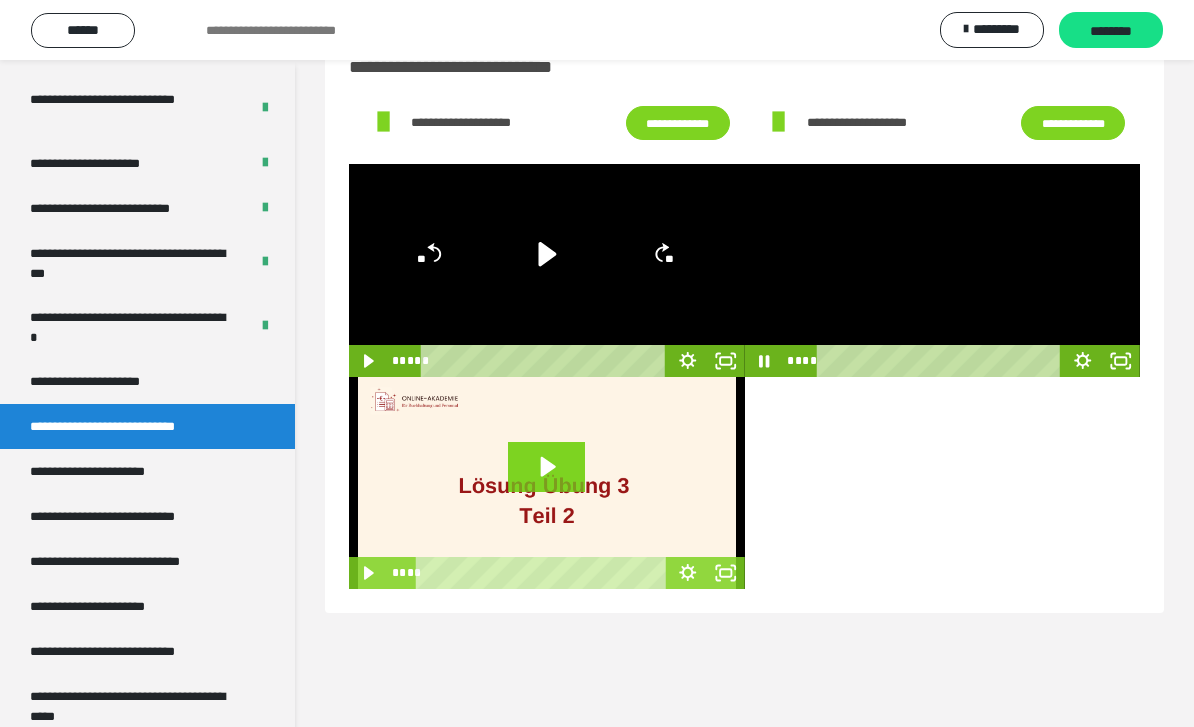 click 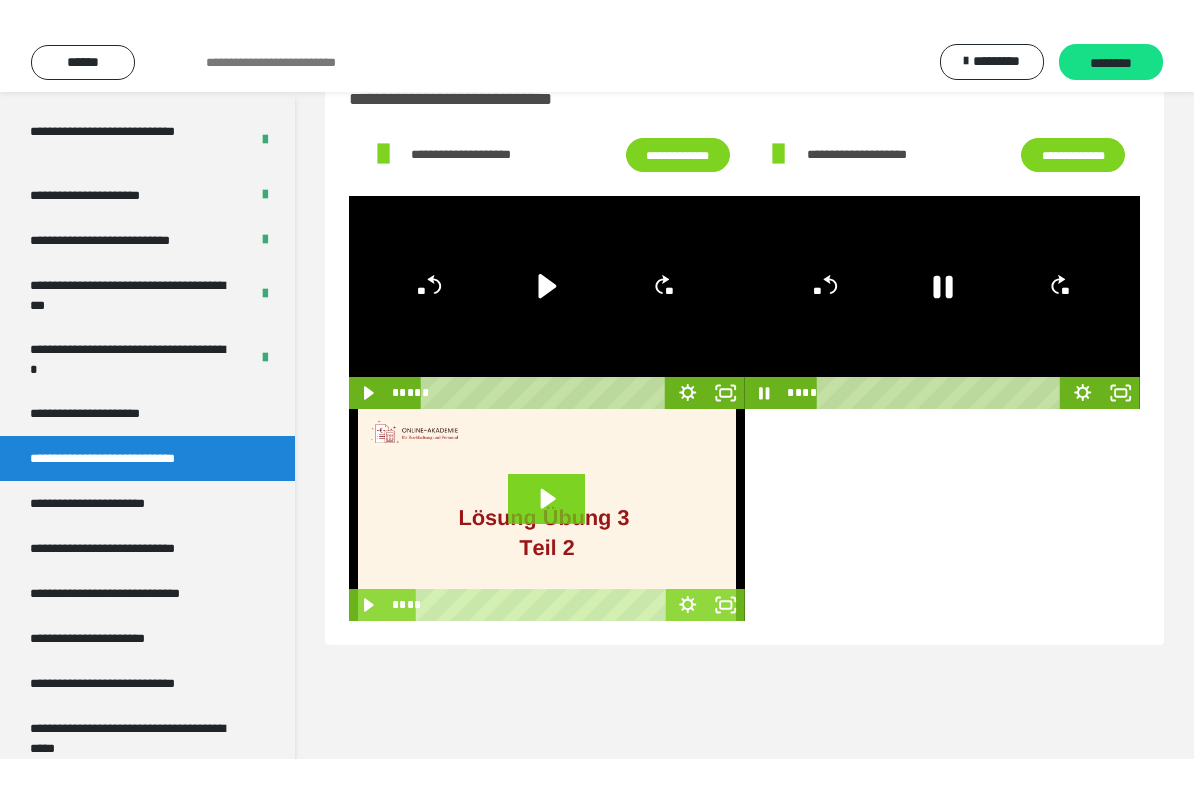 scroll, scrollTop: 0, scrollLeft: 0, axis: both 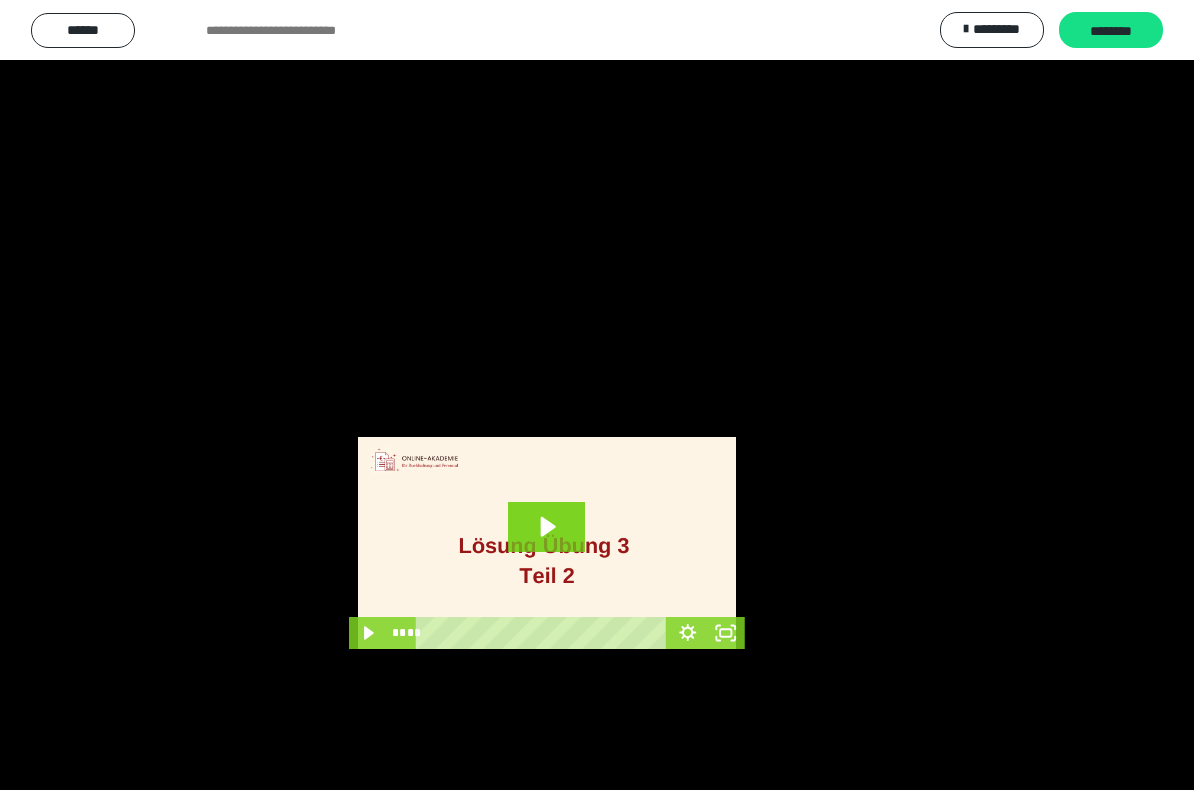 click at bounding box center (597, 395) 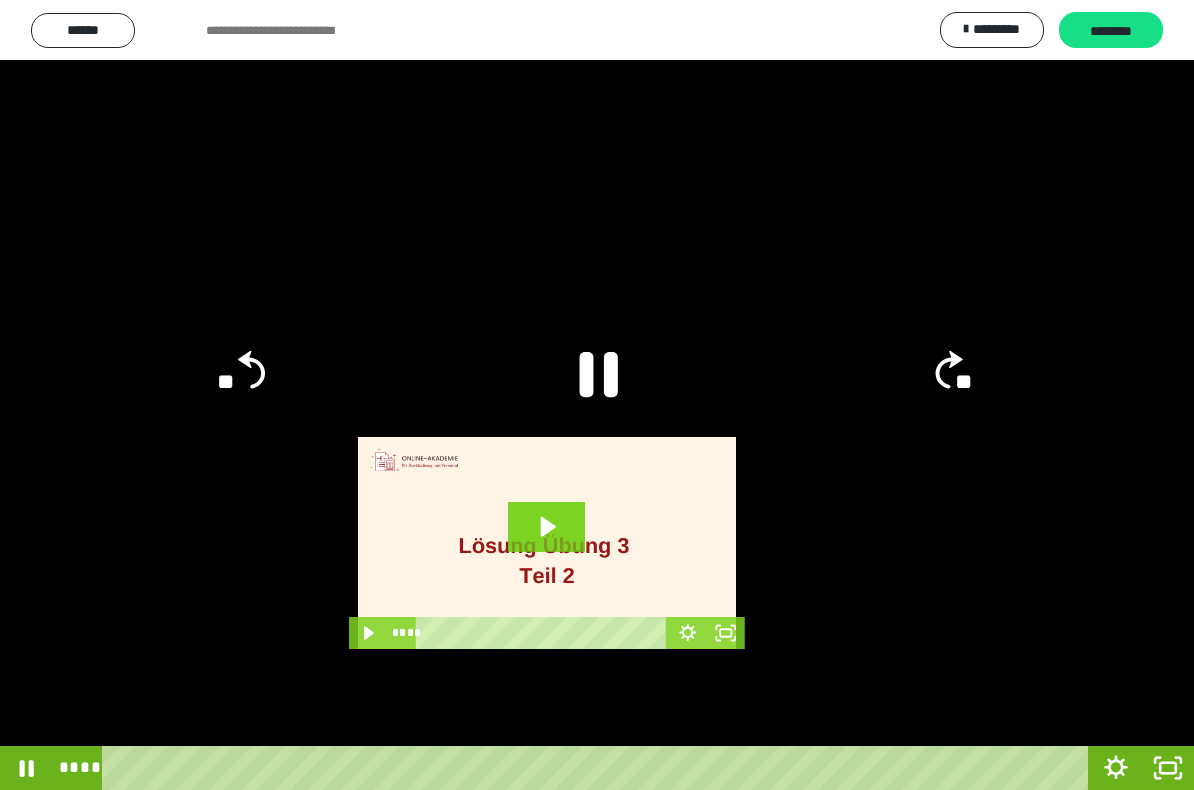 click 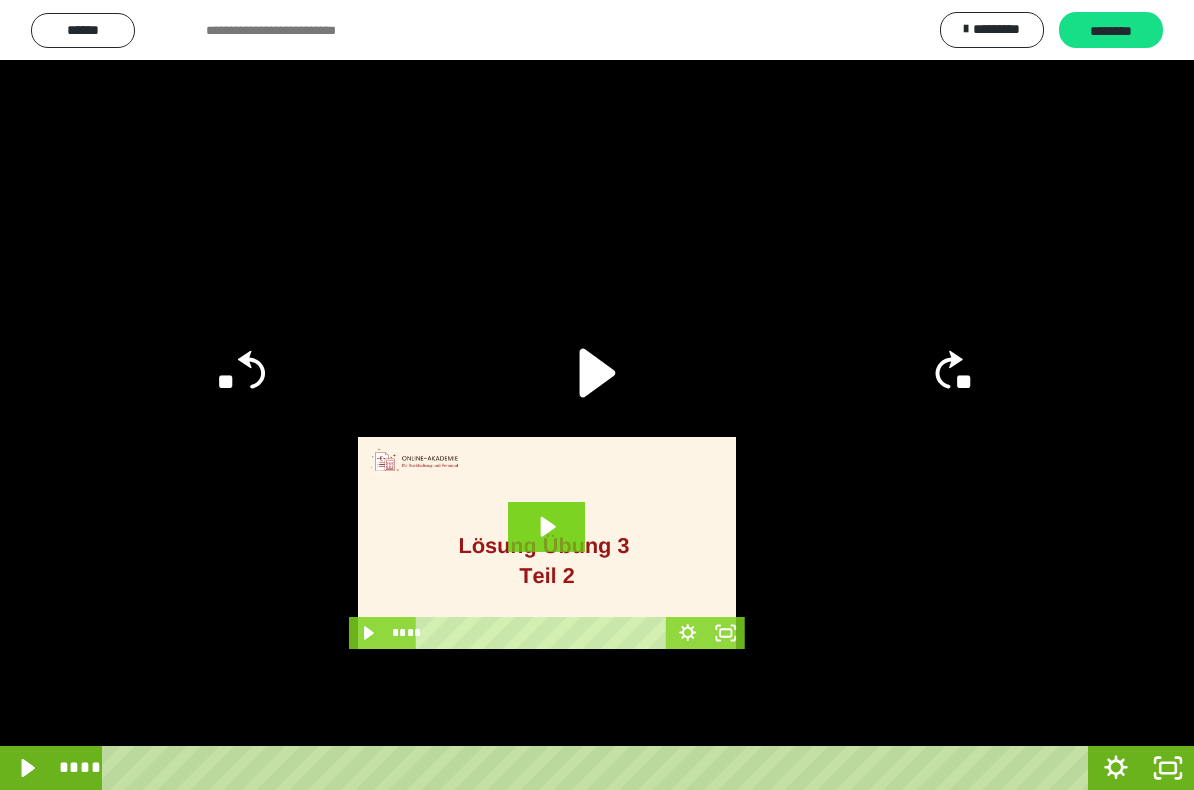 click 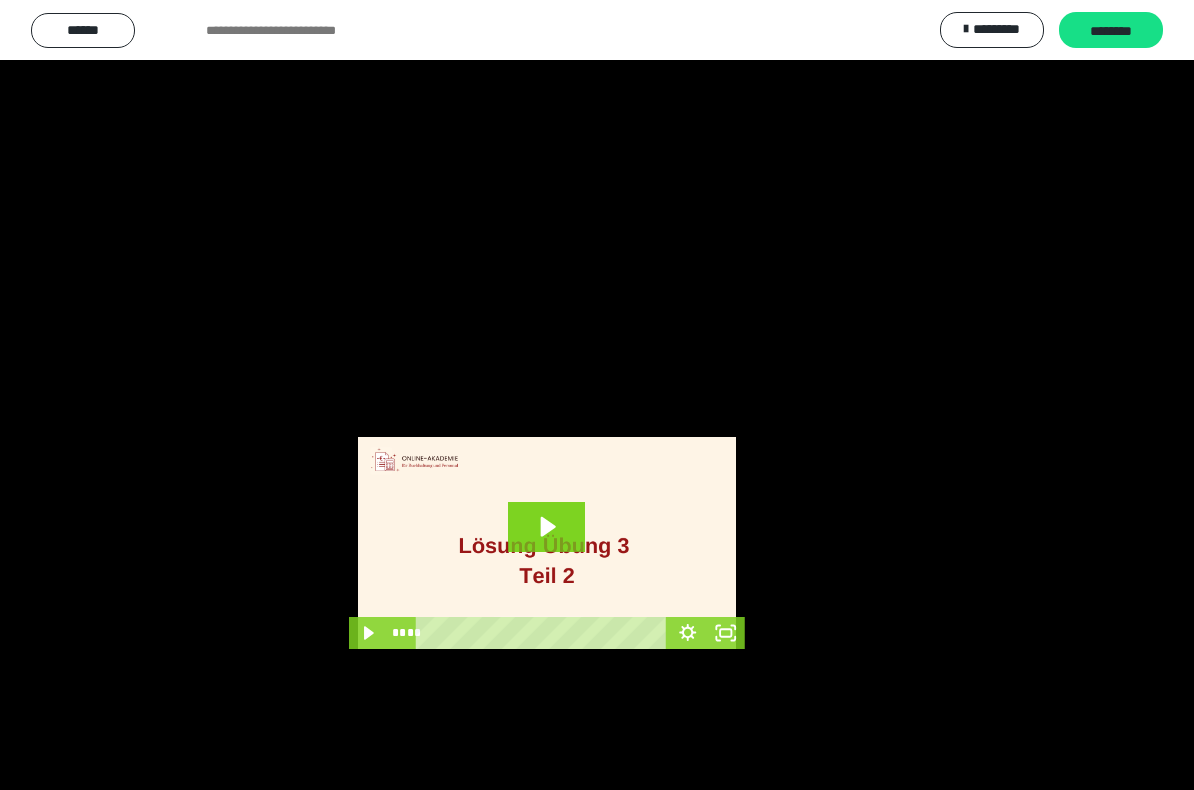 click at bounding box center (597, 395) 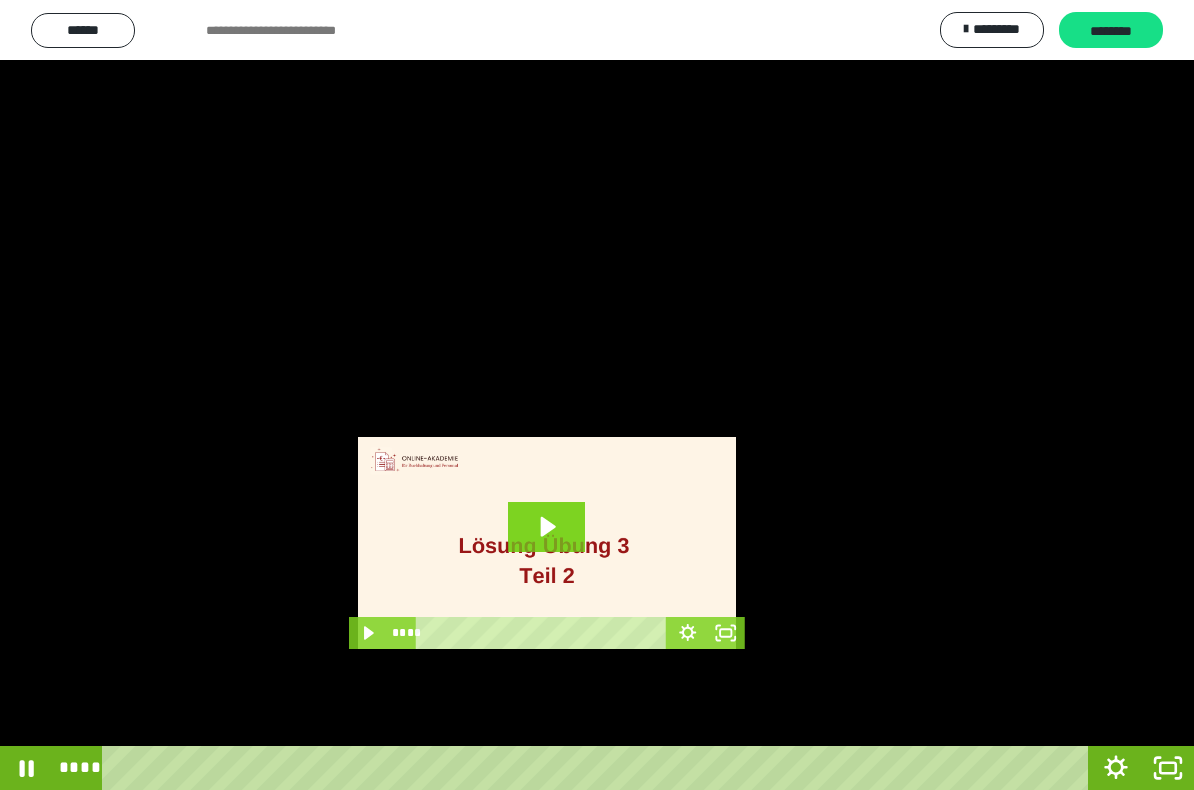 click at bounding box center (597, 395) 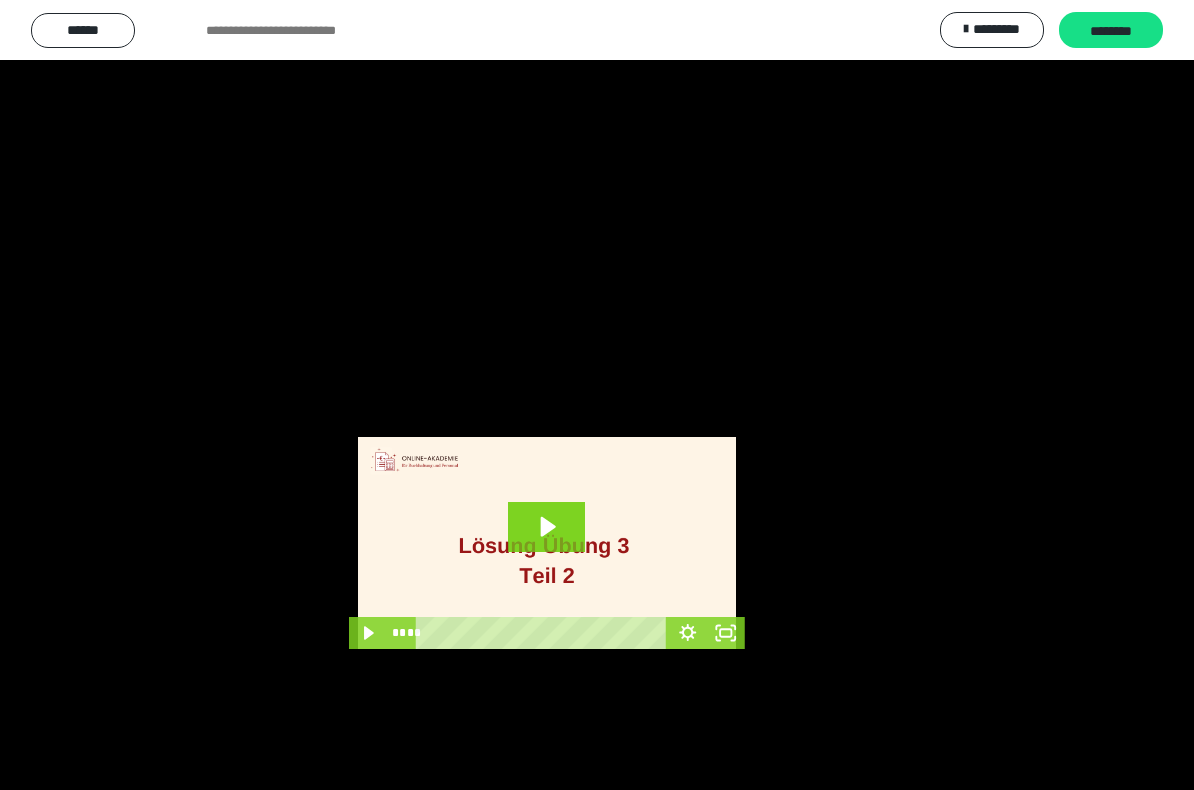 click at bounding box center [597, 395] 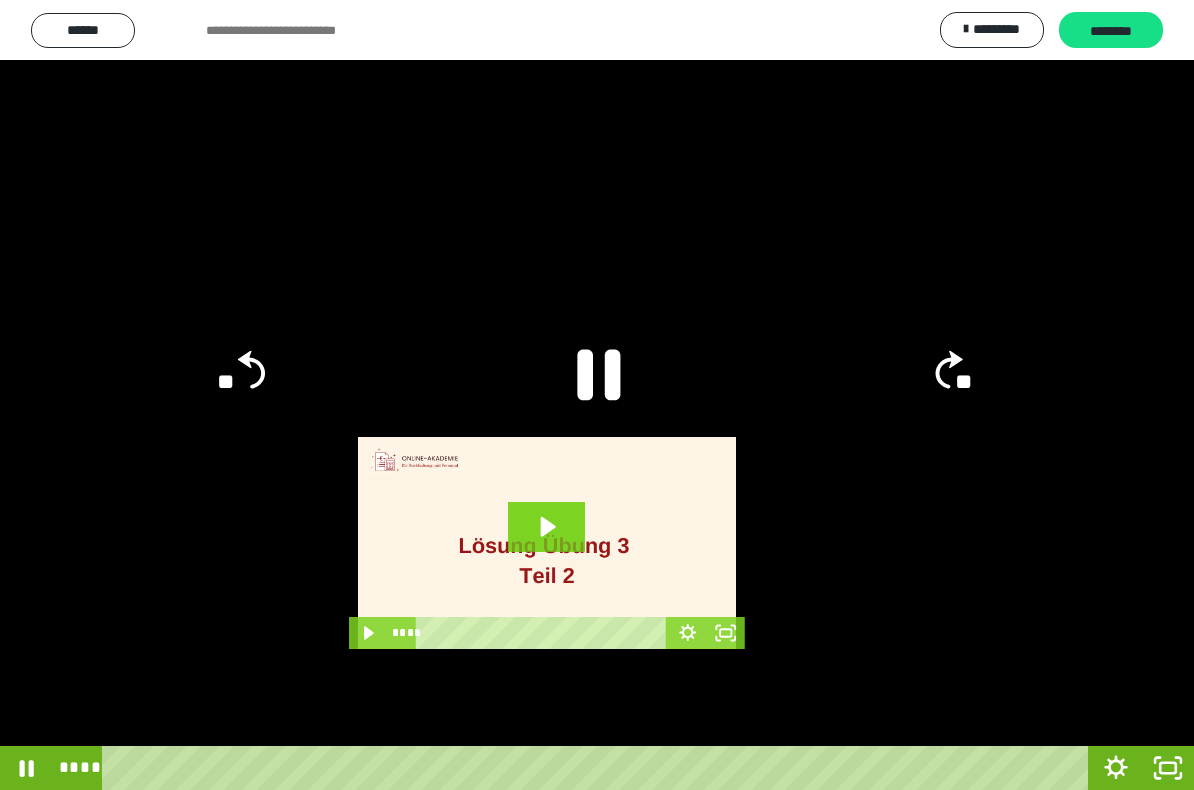 click 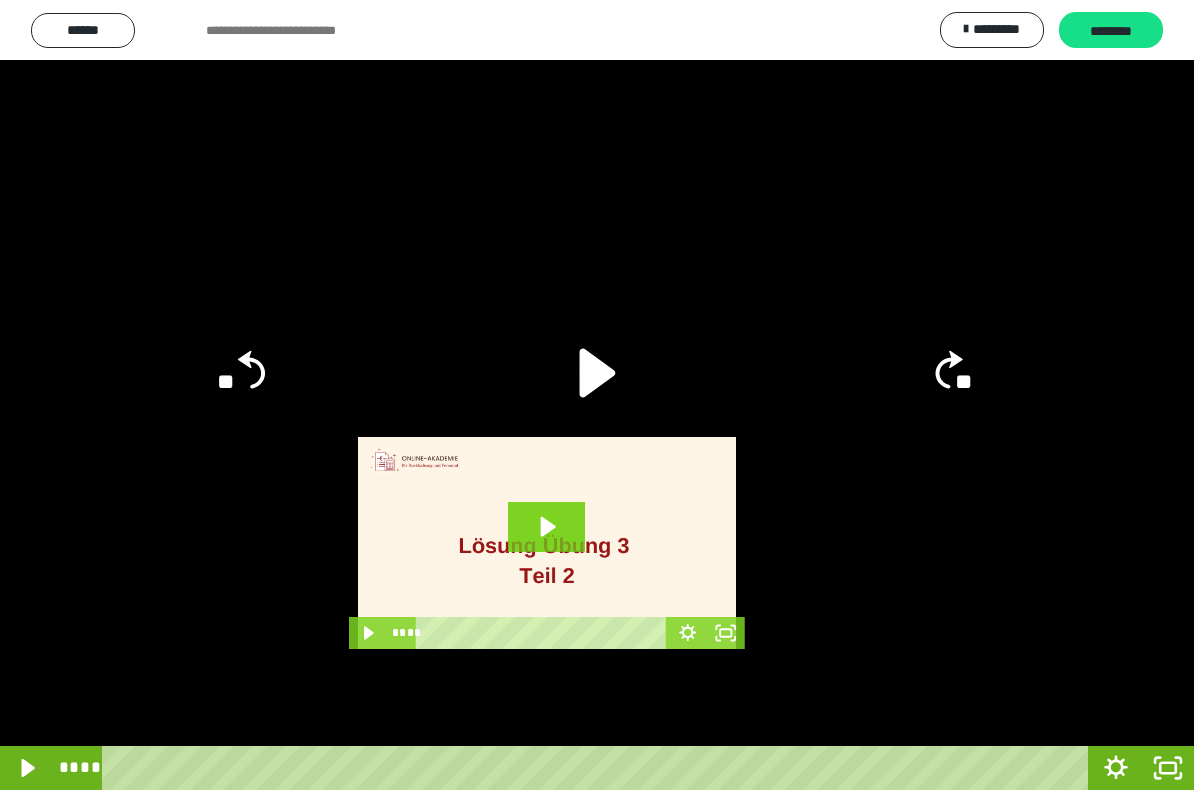 click 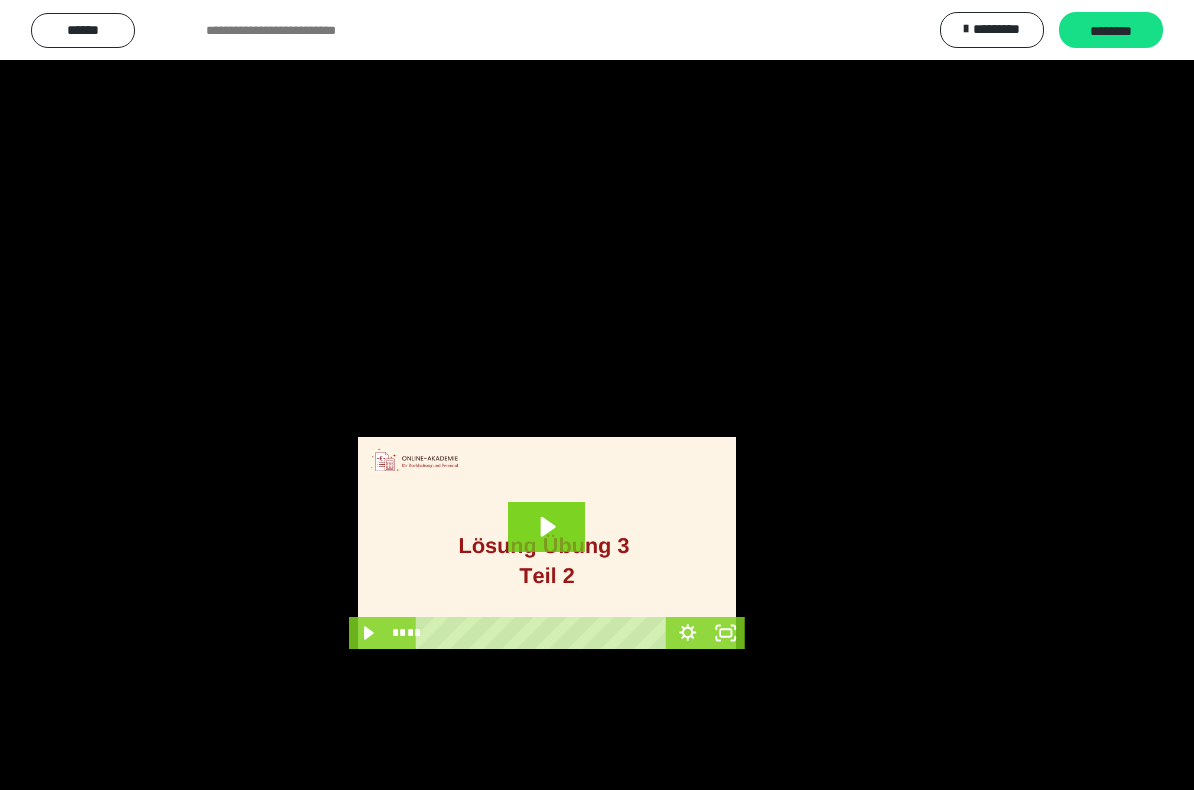 click at bounding box center (597, 395) 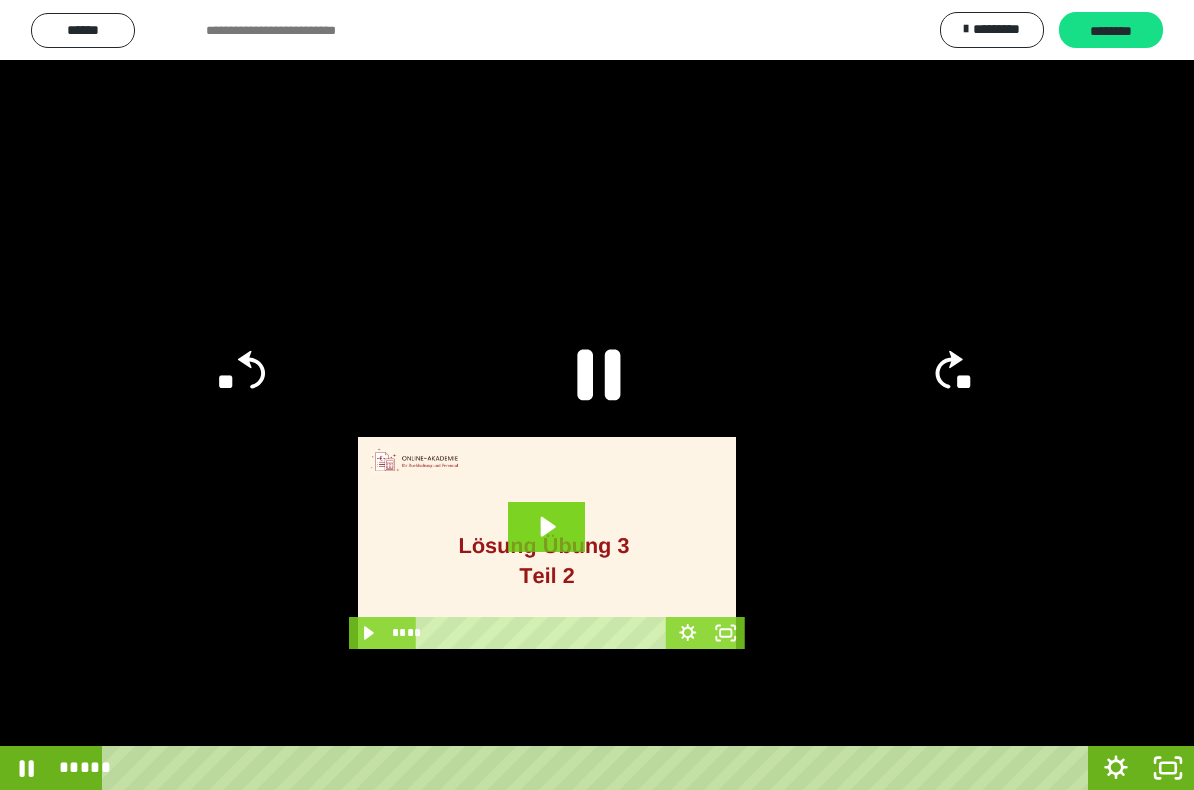 click 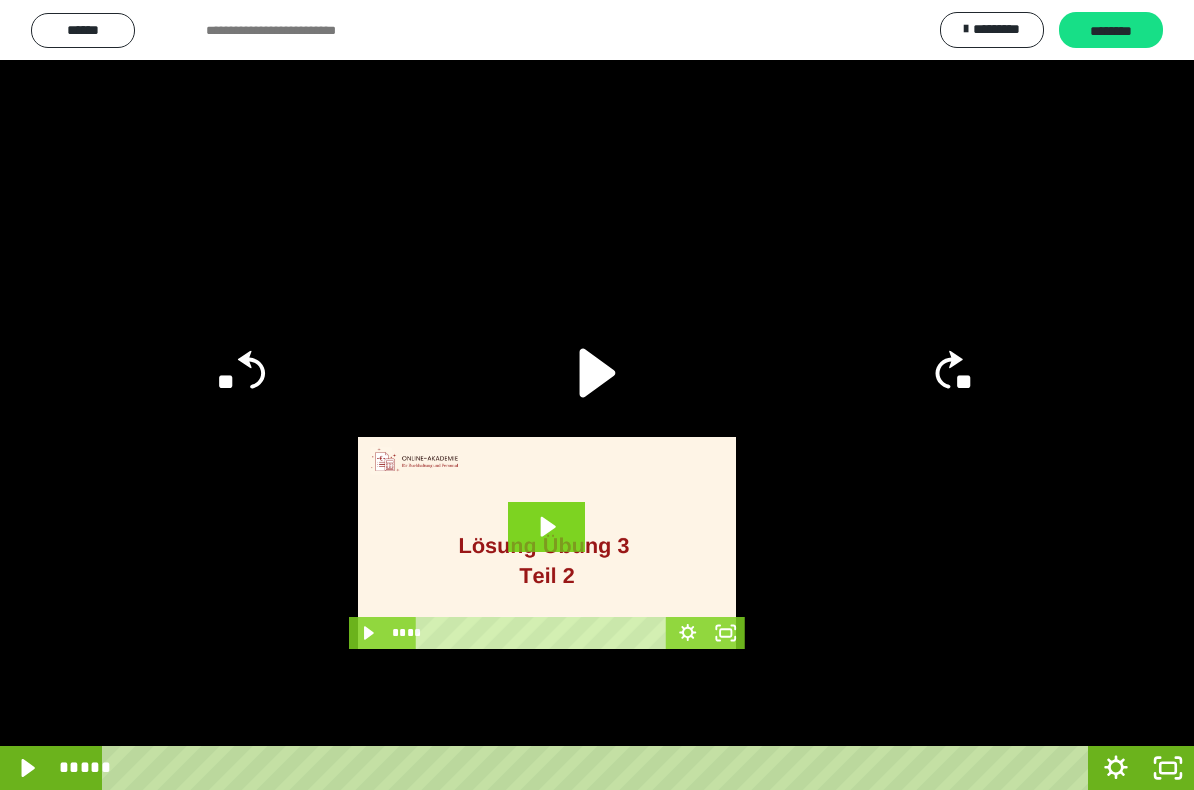 click 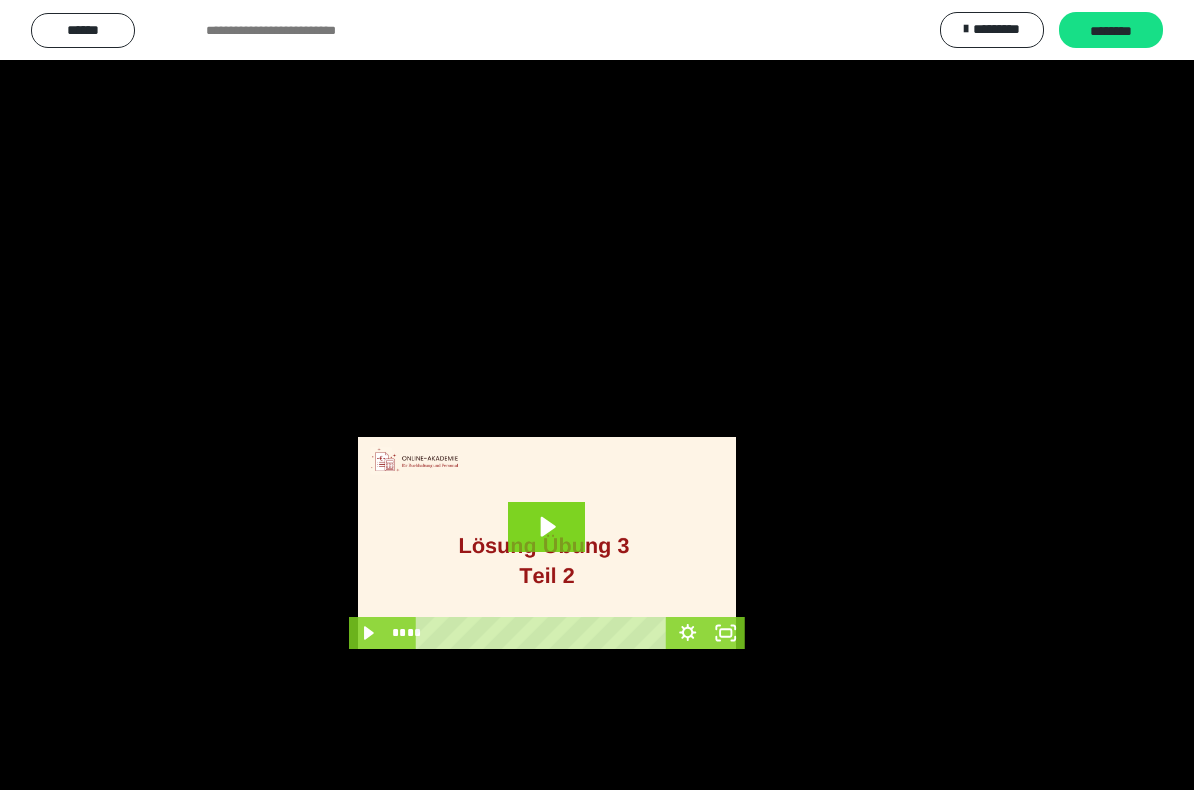 click at bounding box center (597, 395) 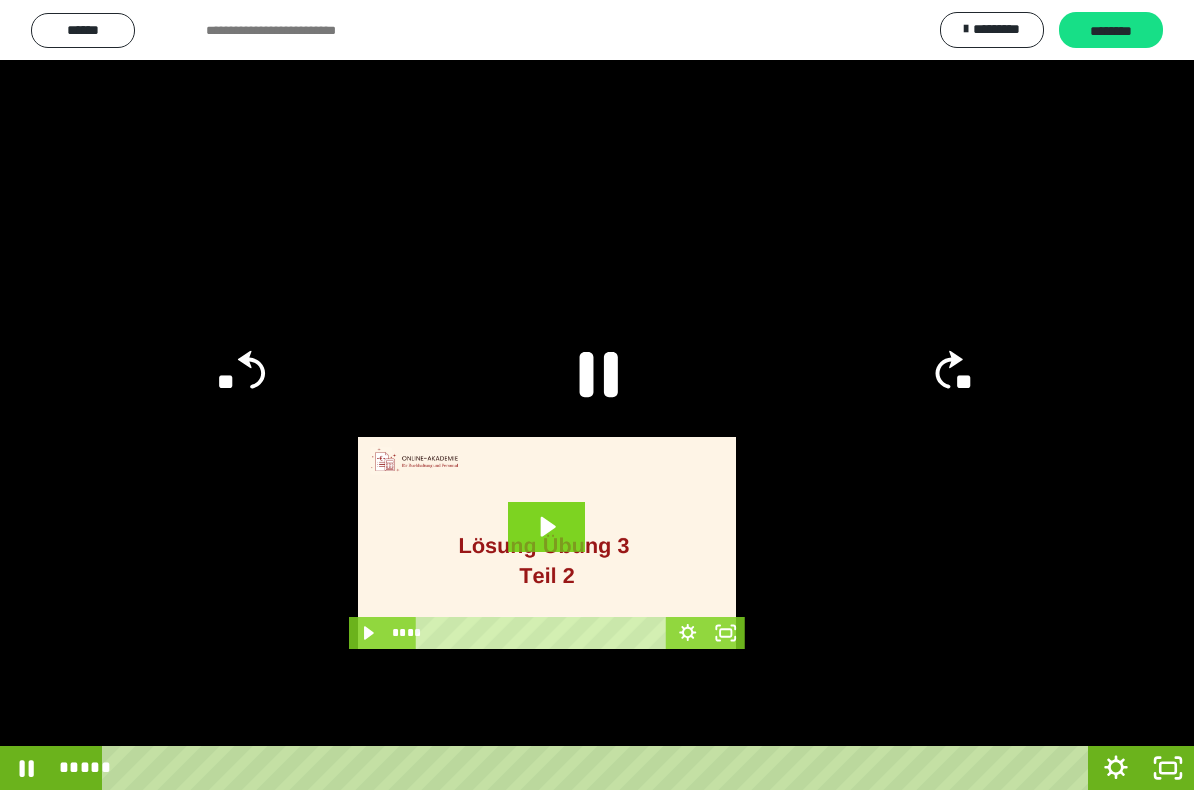 click 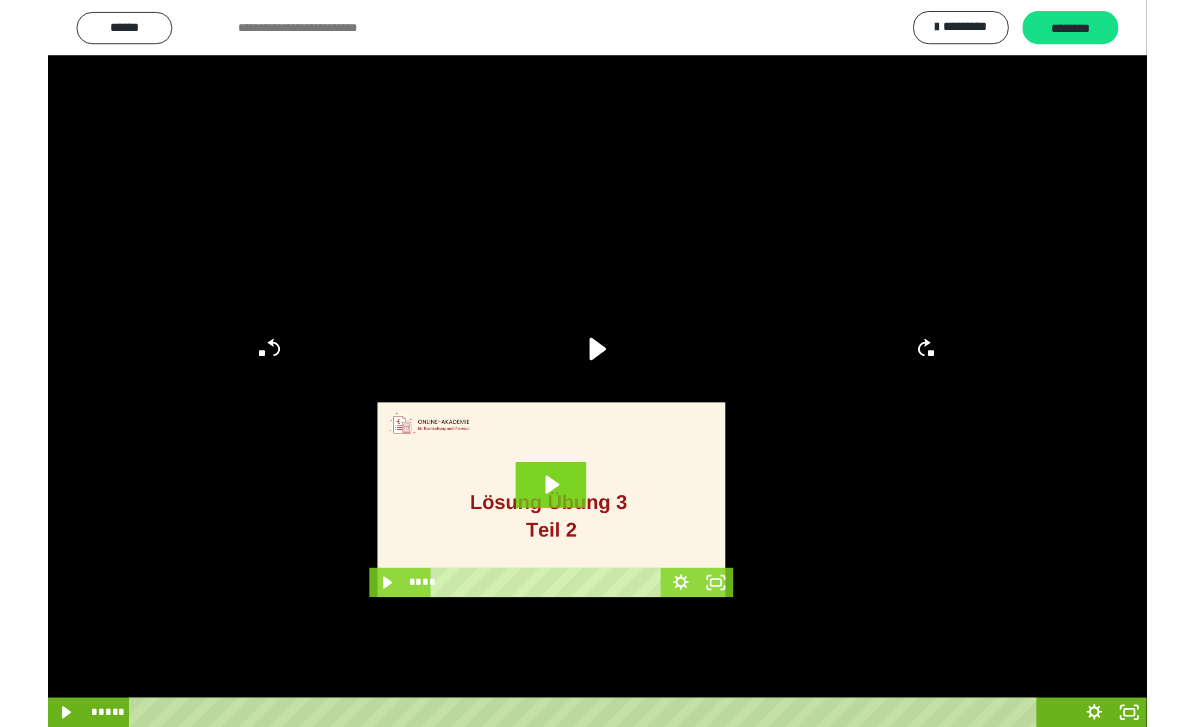 scroll, scrollTop: 60, scrollLeft: 0, axis: vertical 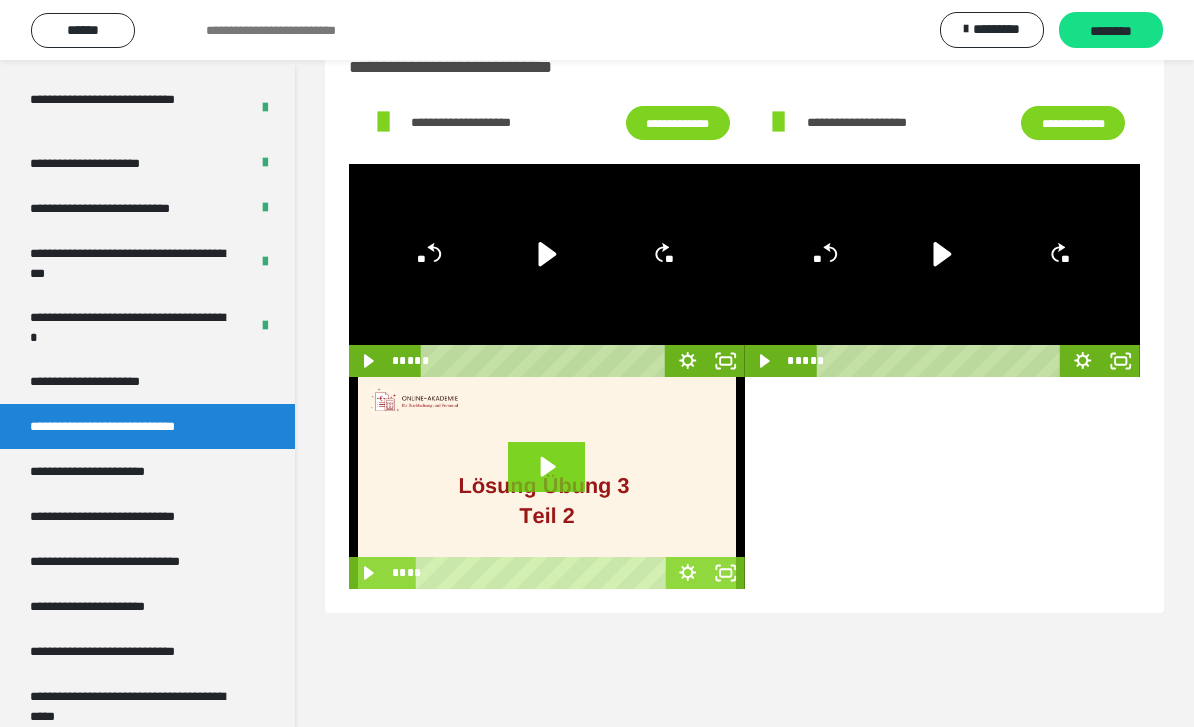 click 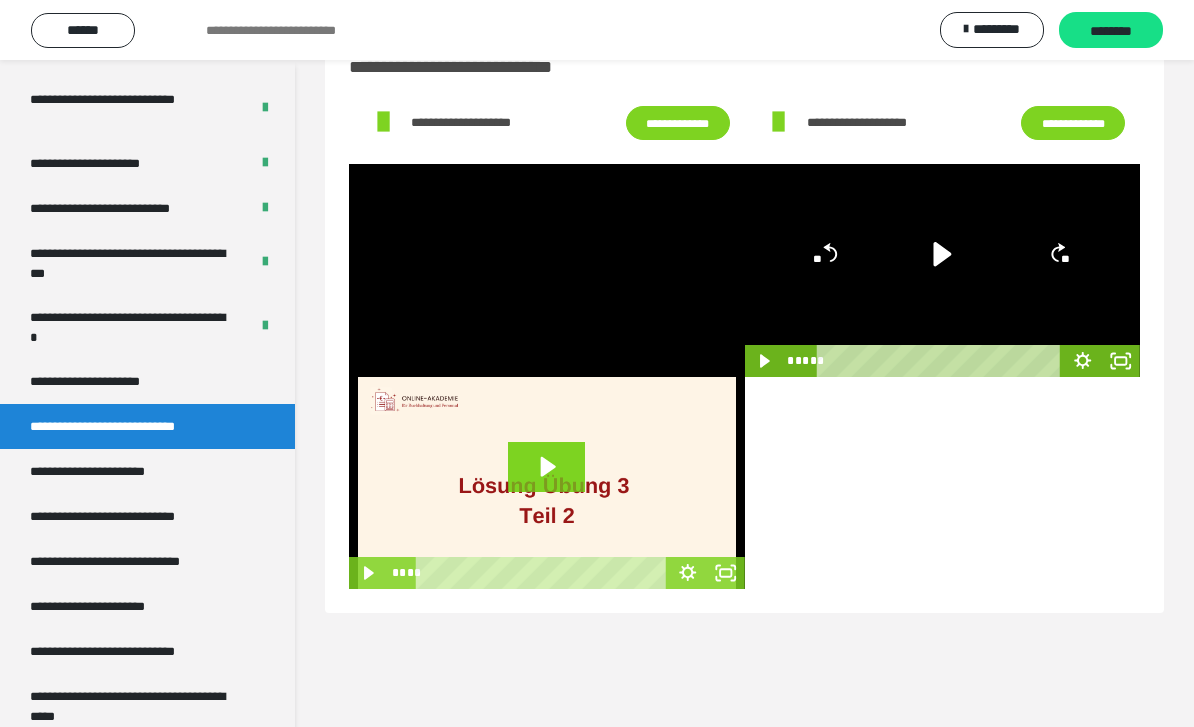 click at bounding box center [547, 270] 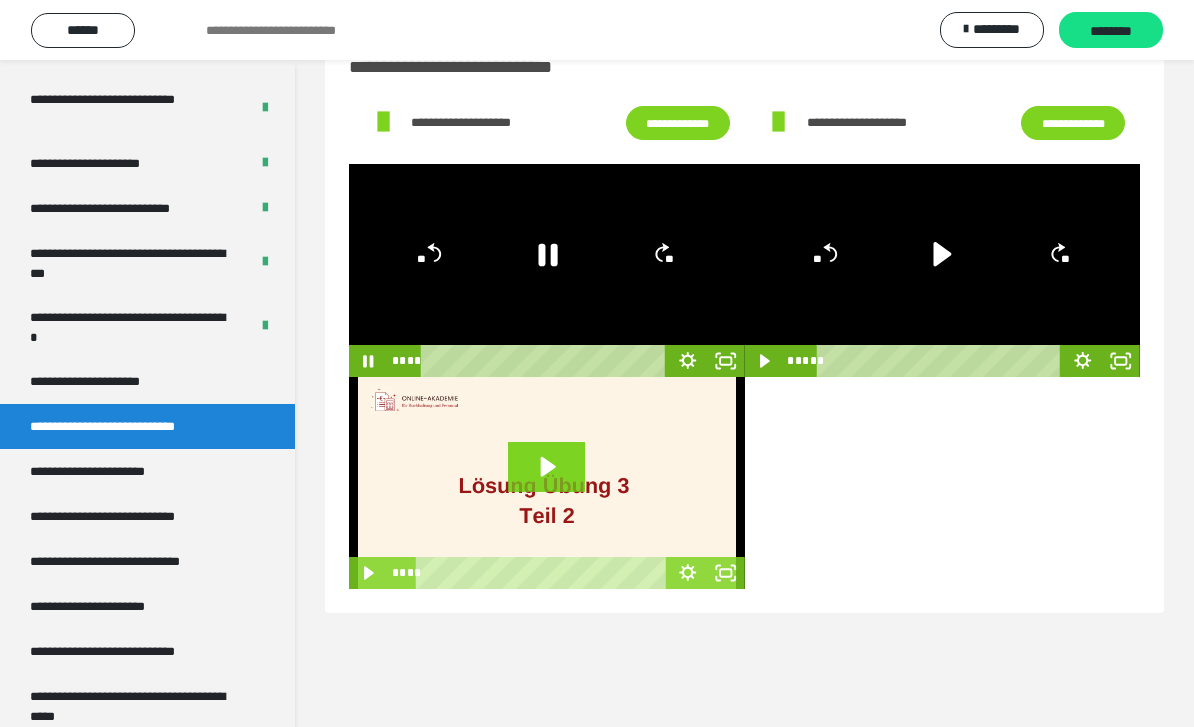click 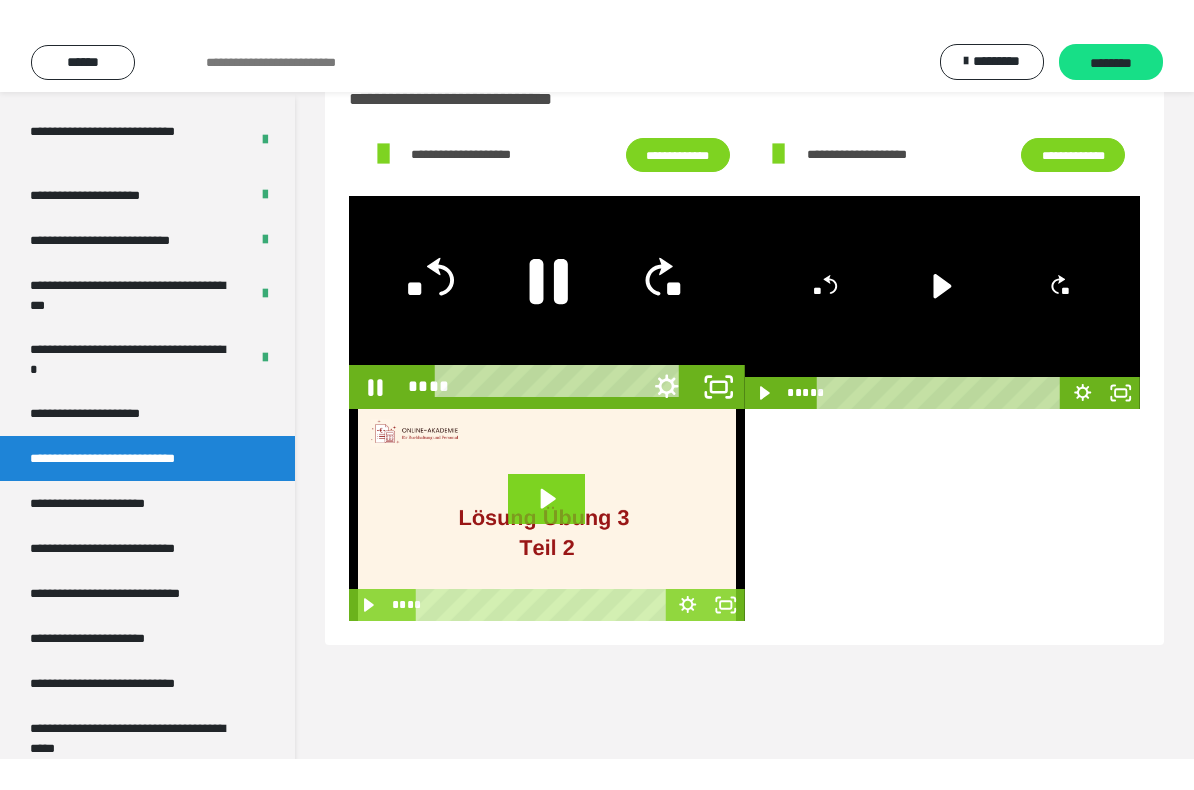 scroll, scrollTop: 0, scrollLeft: 0, axis: both 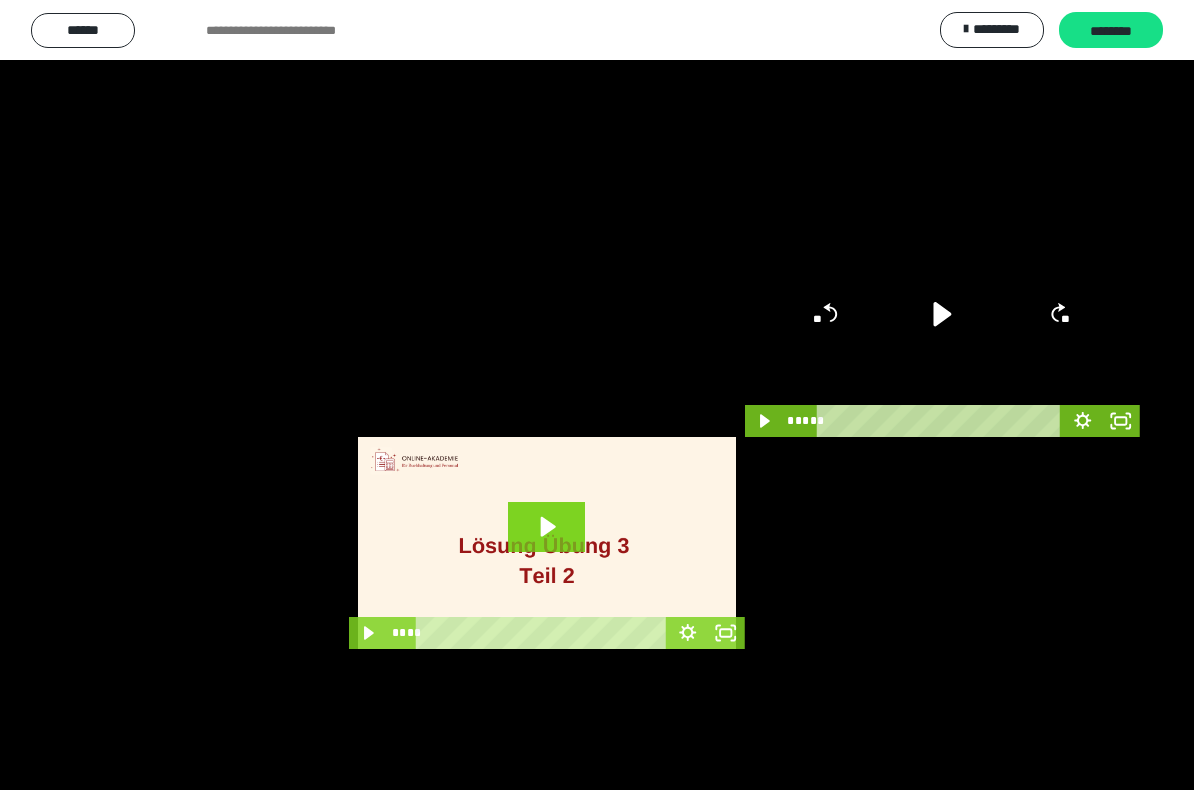 click at bounding box center (597, 395) 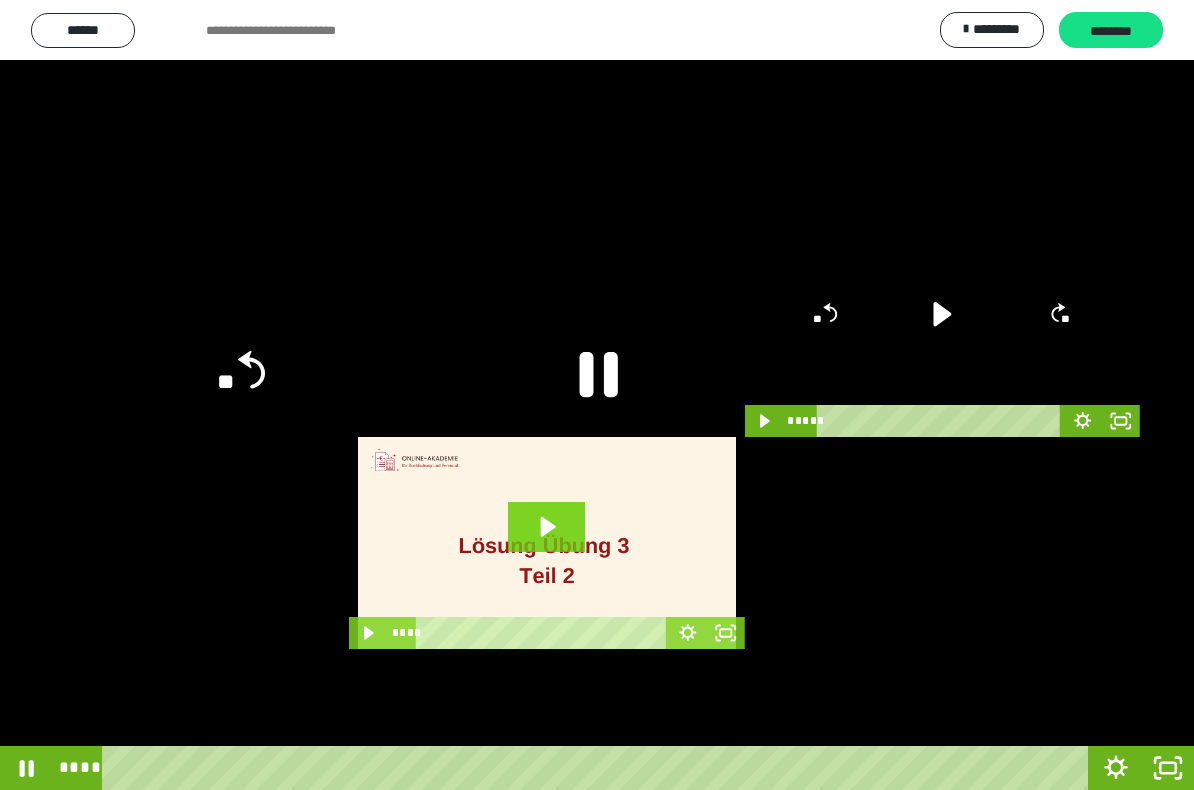 click 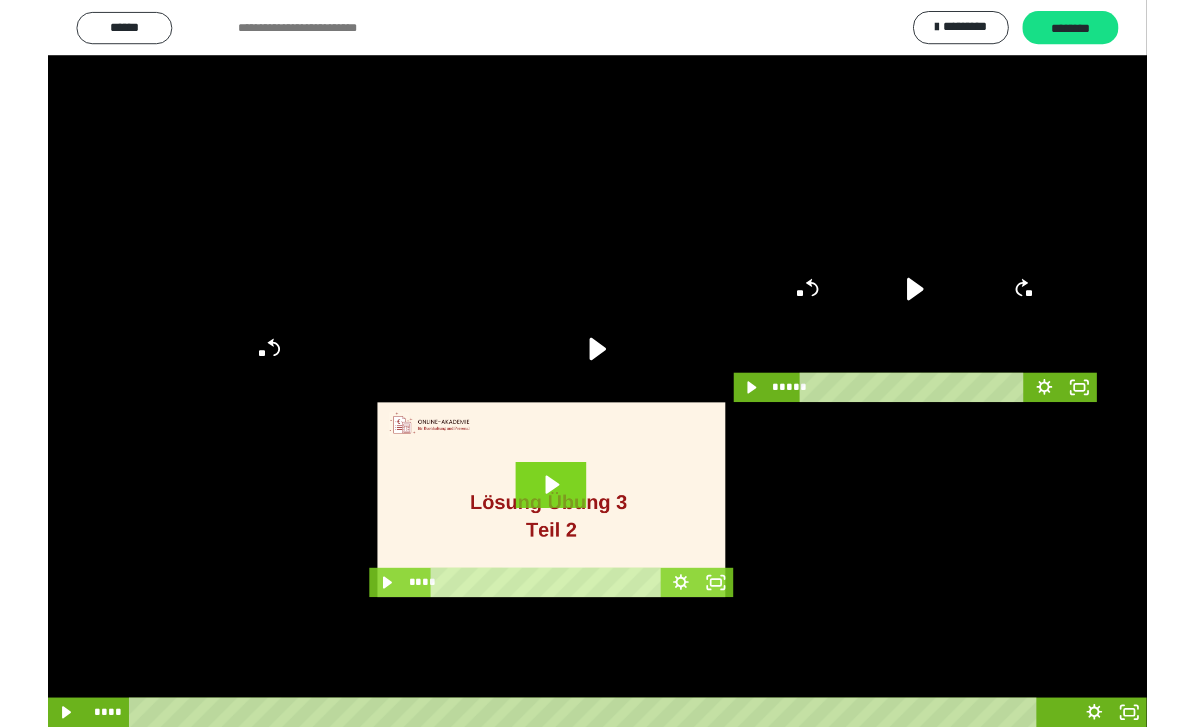 scroll, scrollTop: 60, scrollLeft: 0, axis: vertical 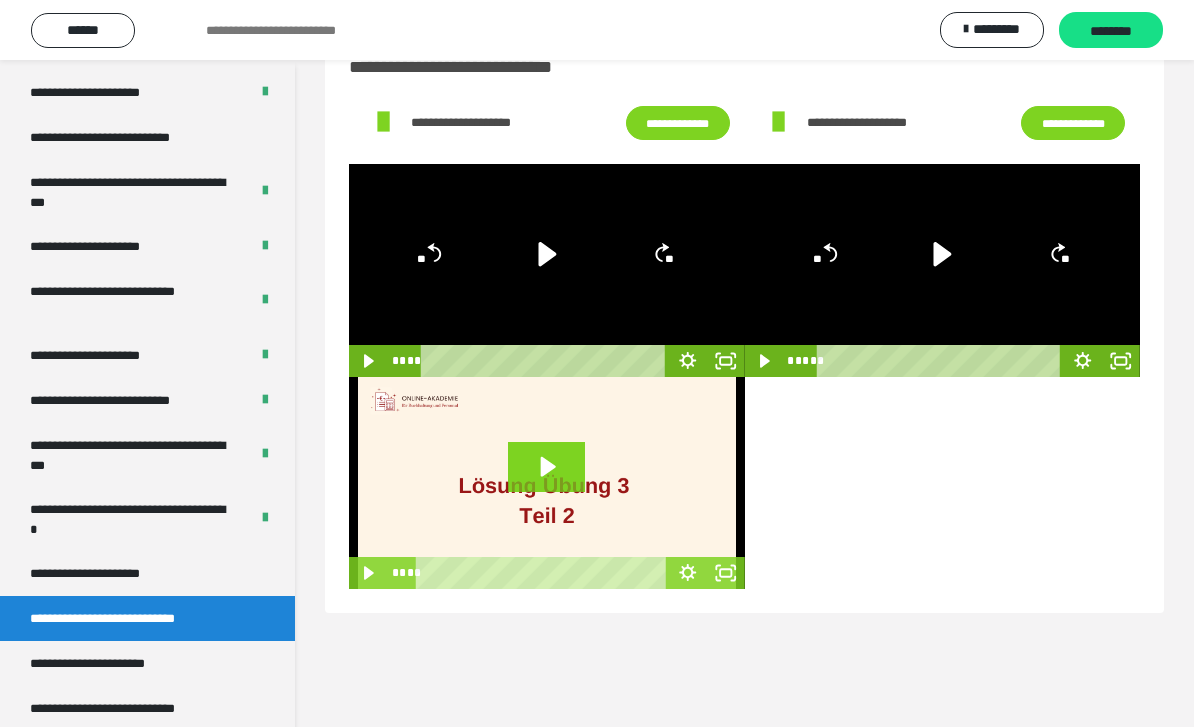 click on "**********" at bounding box center (131, 301) 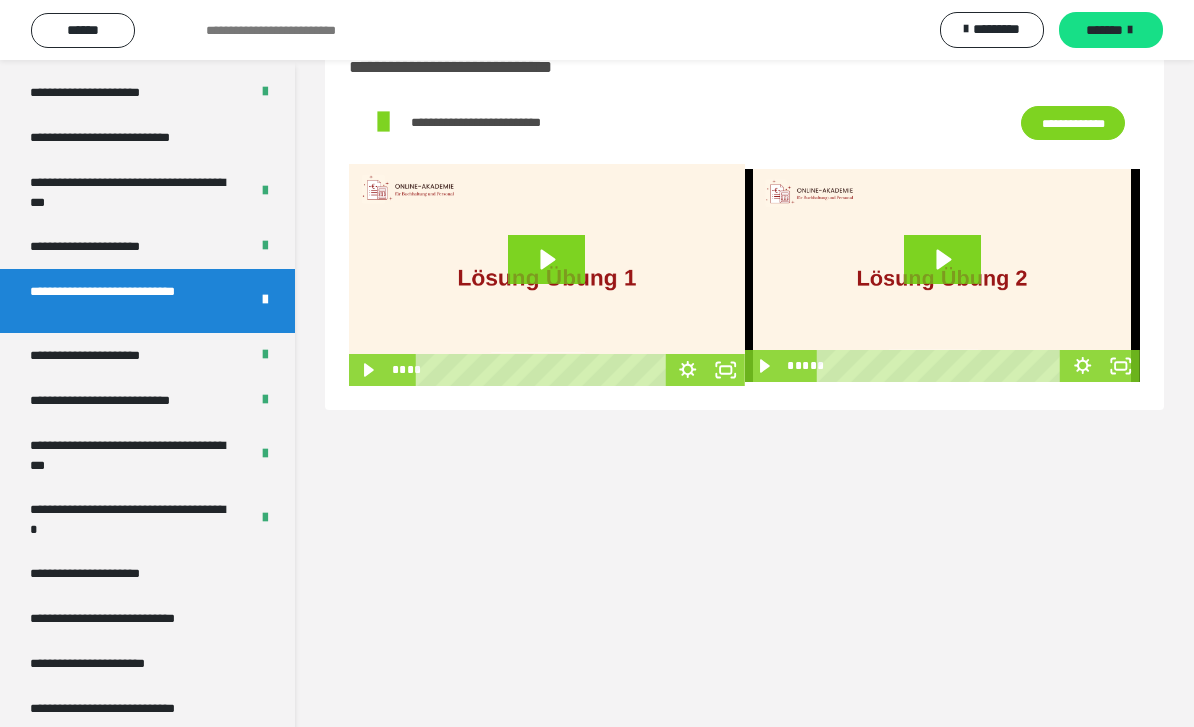 click 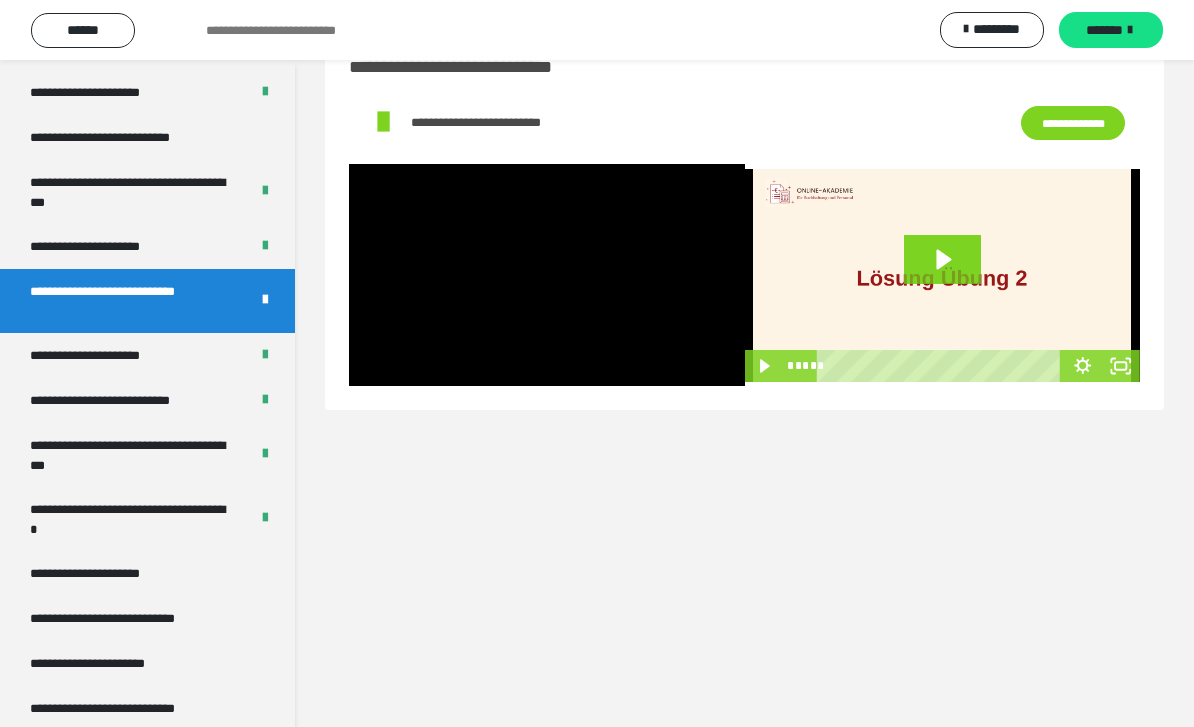 click at bounding box center (547, 275) 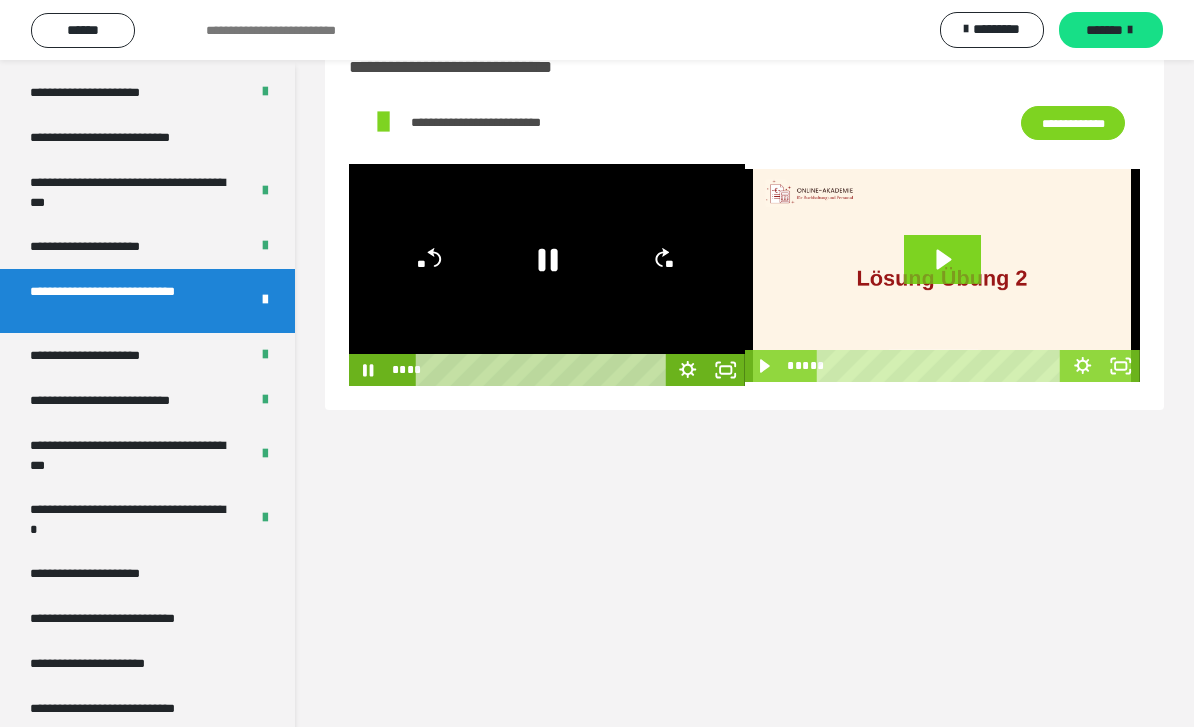 click 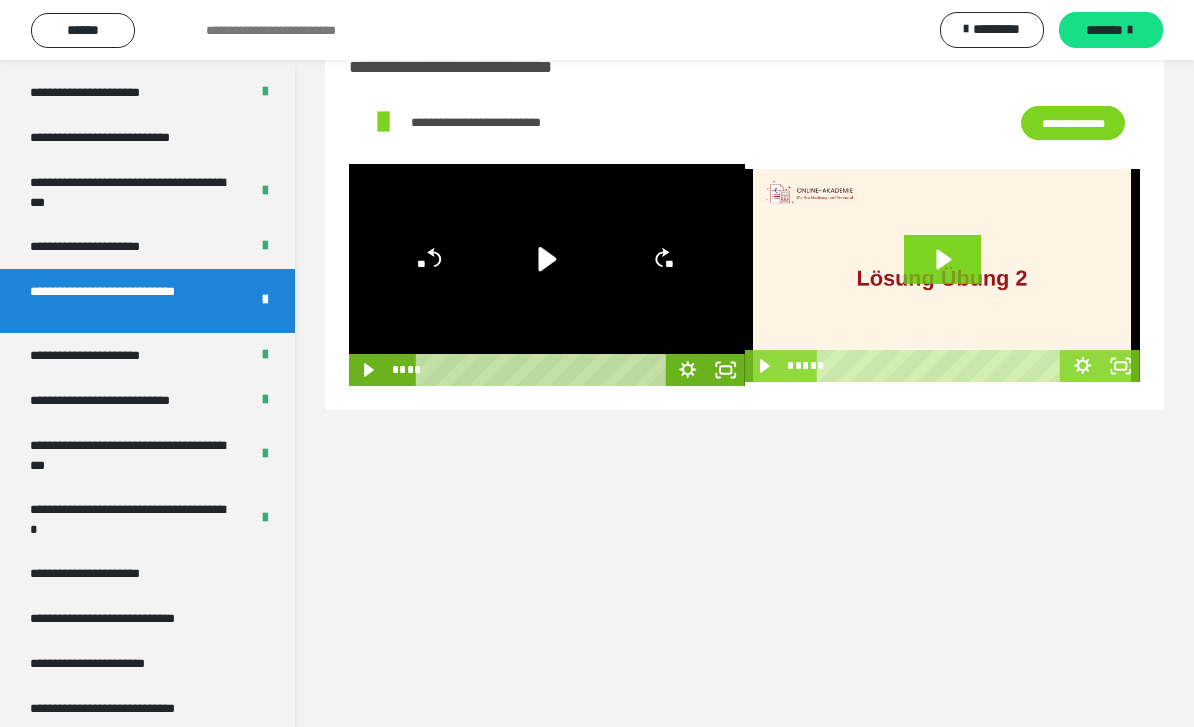 click on "**********" at bounding box center (147, 355) 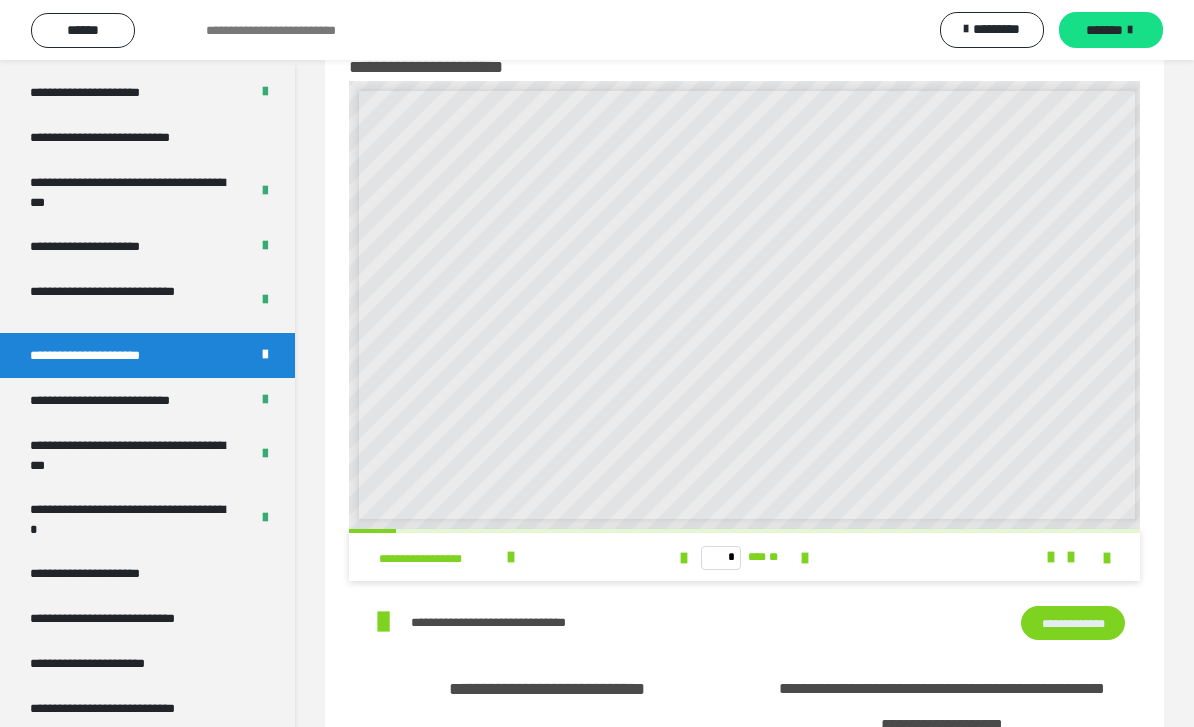 click on "**********" at bounding box center (129, 400) 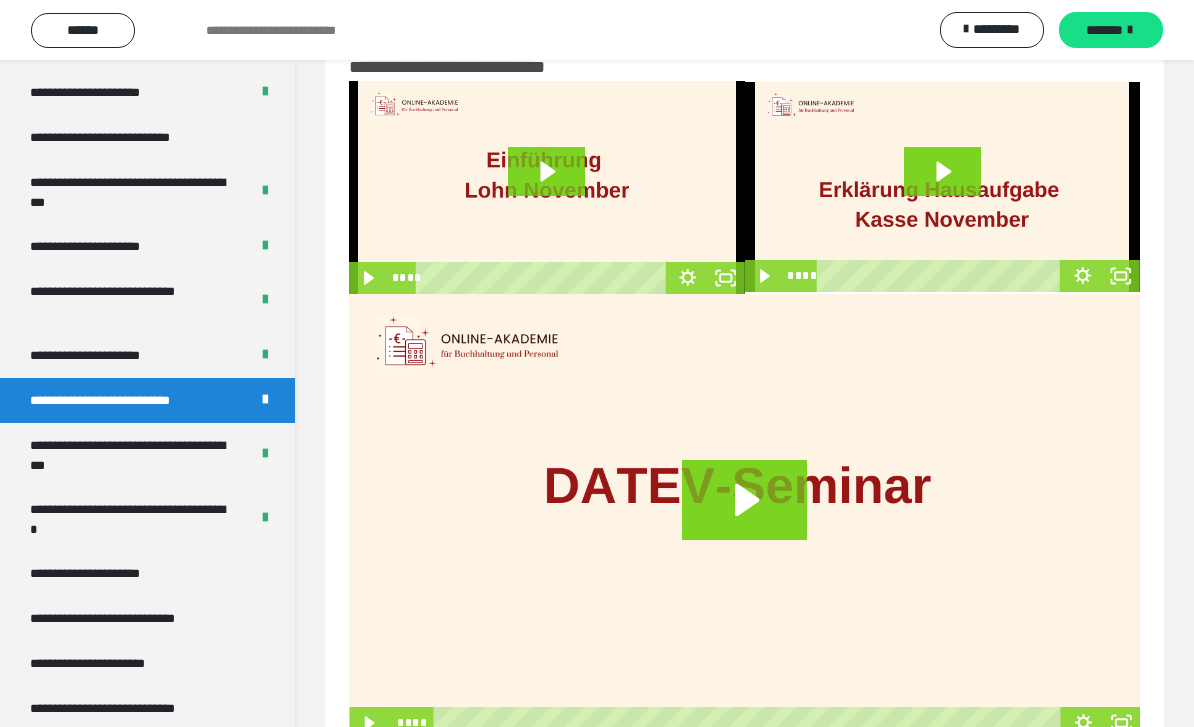 click 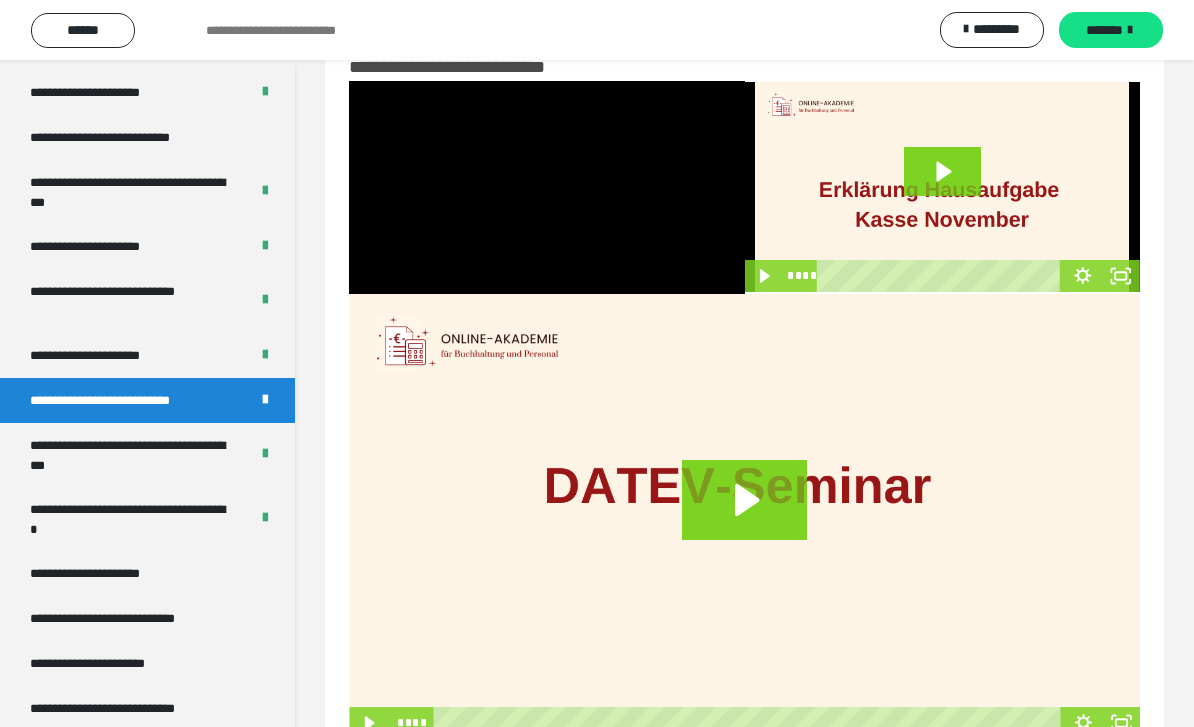 click at bounding box center (547, 187) 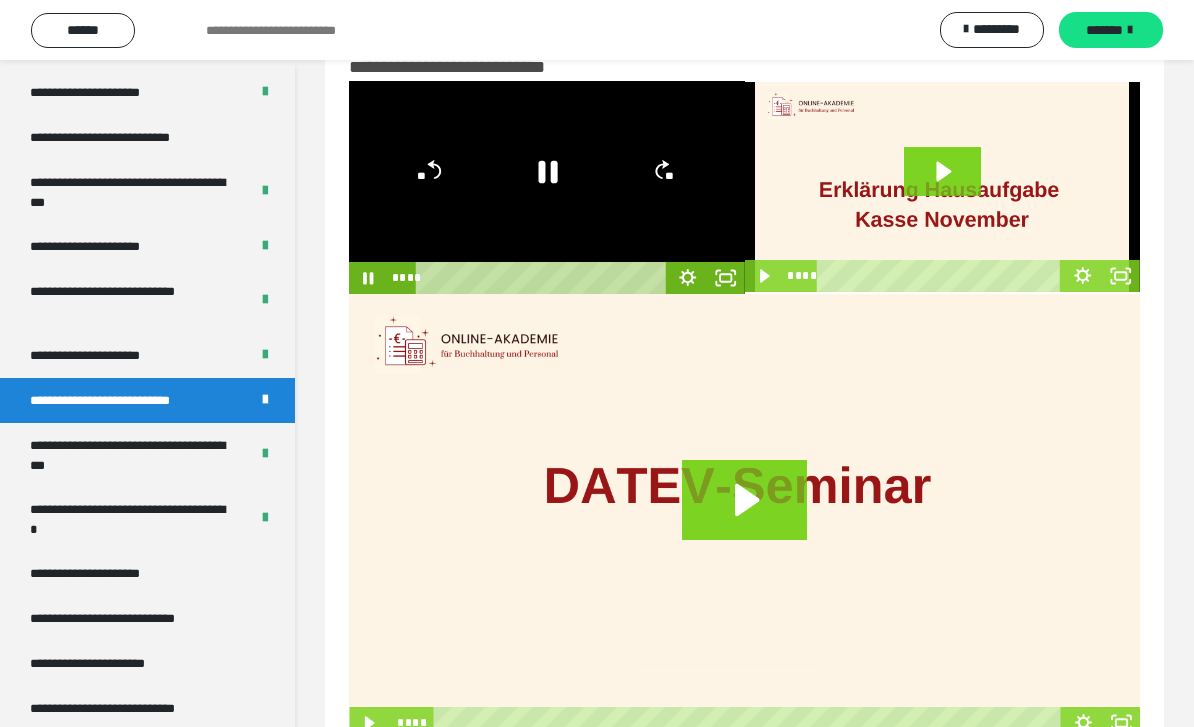 click 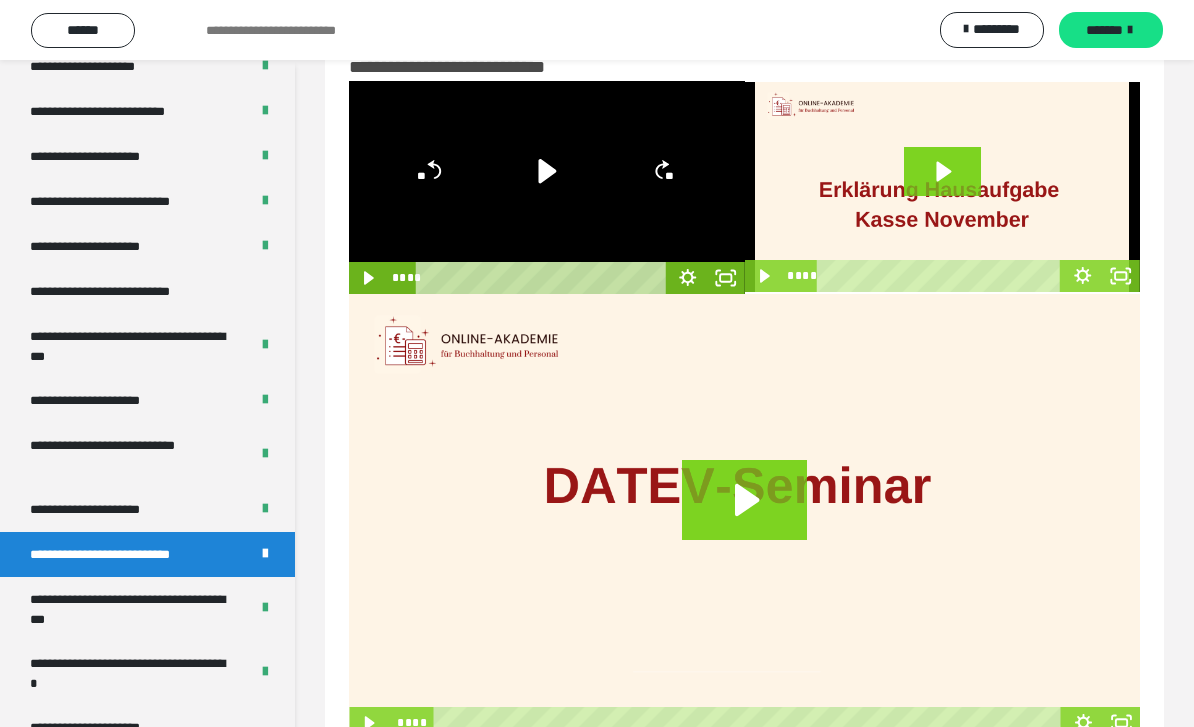 scroll, scrollTop: 2964, scrollLeft: 0, axis: vertical 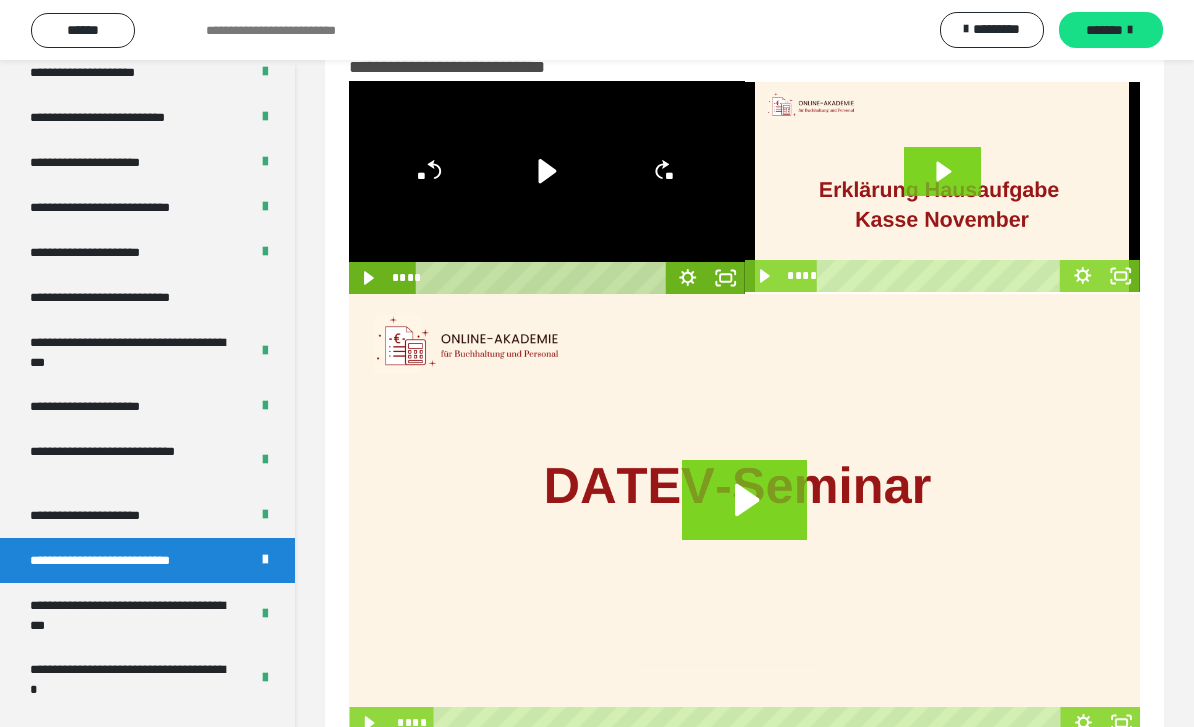 click on "**********" at bounding box center [107, 252] 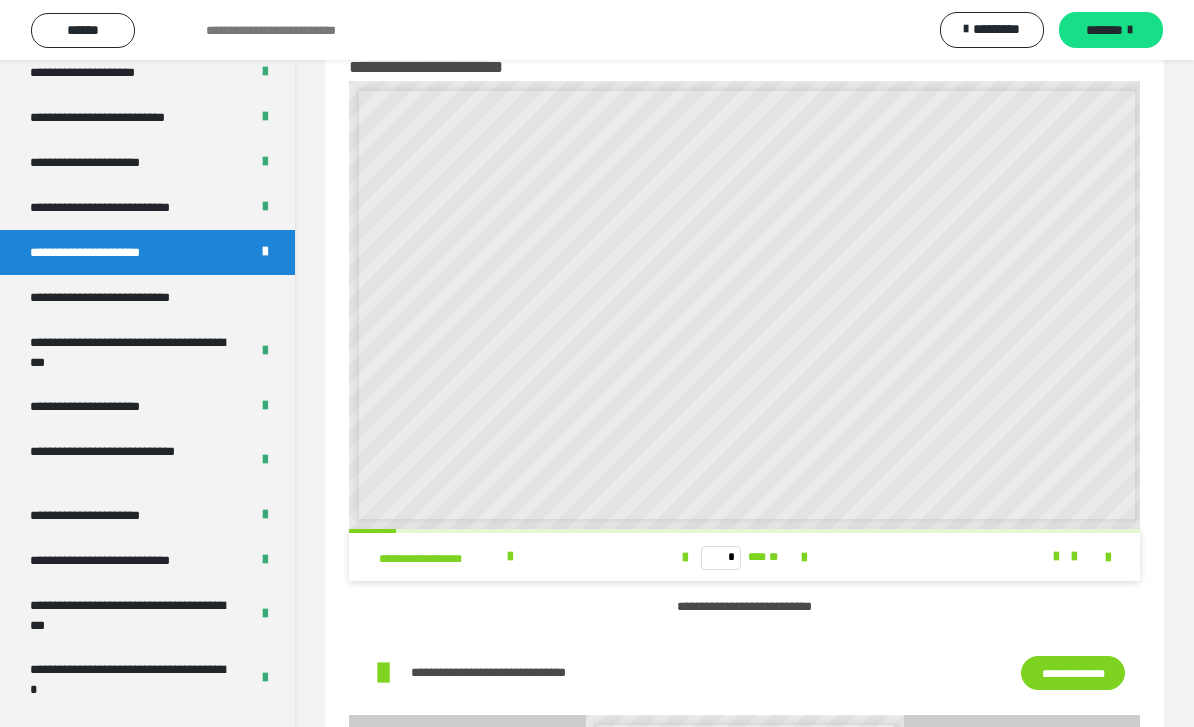 click on "**********" at bounding box center [127, 297] 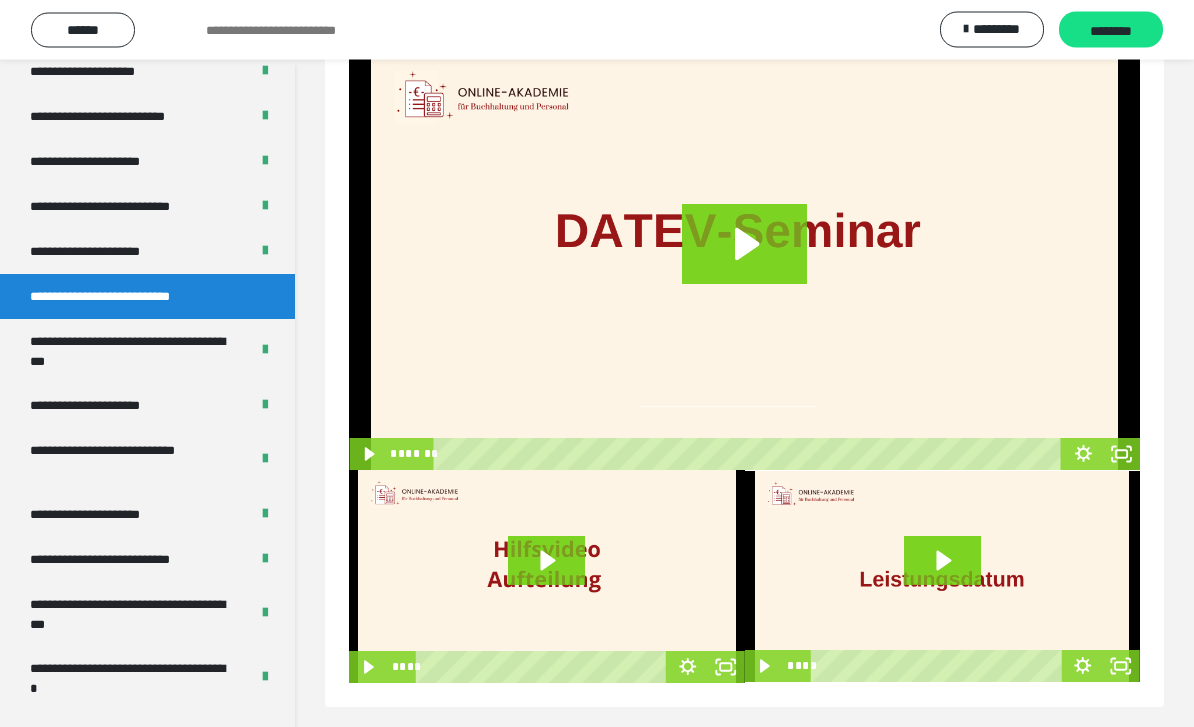 scroll, scrollTop: 124, scrollLeft: 0, axis: vertical 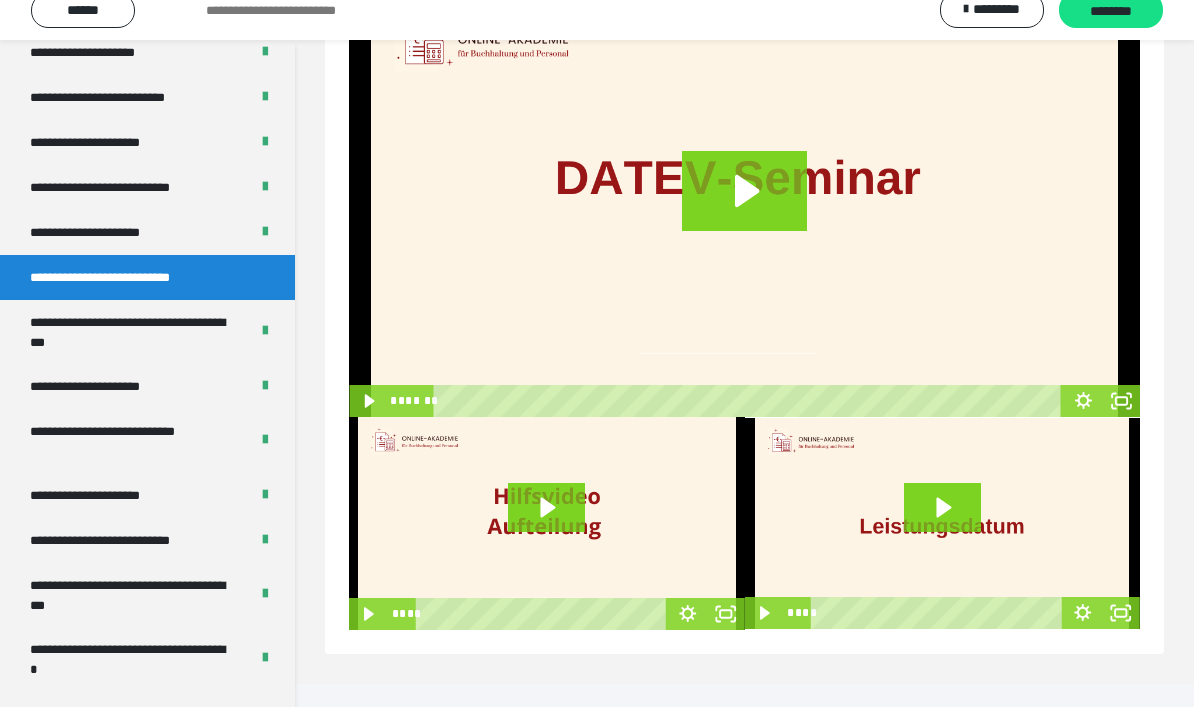 click on "**********" at bounding box center (131, 352) 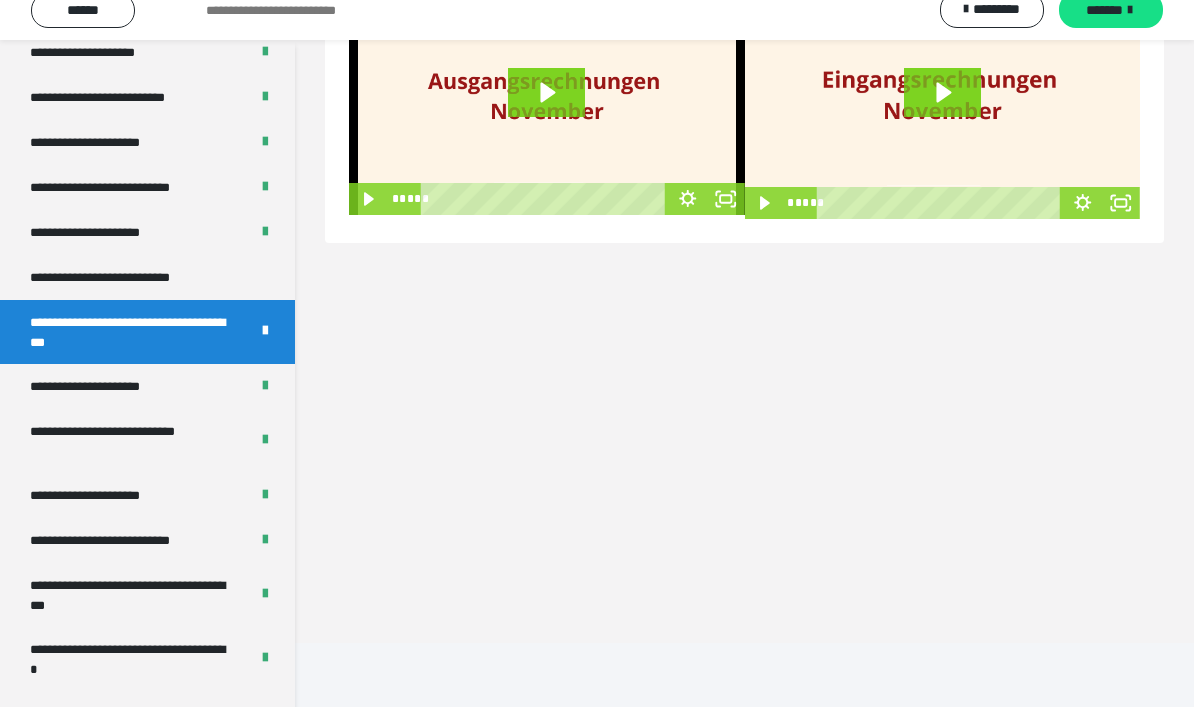 click 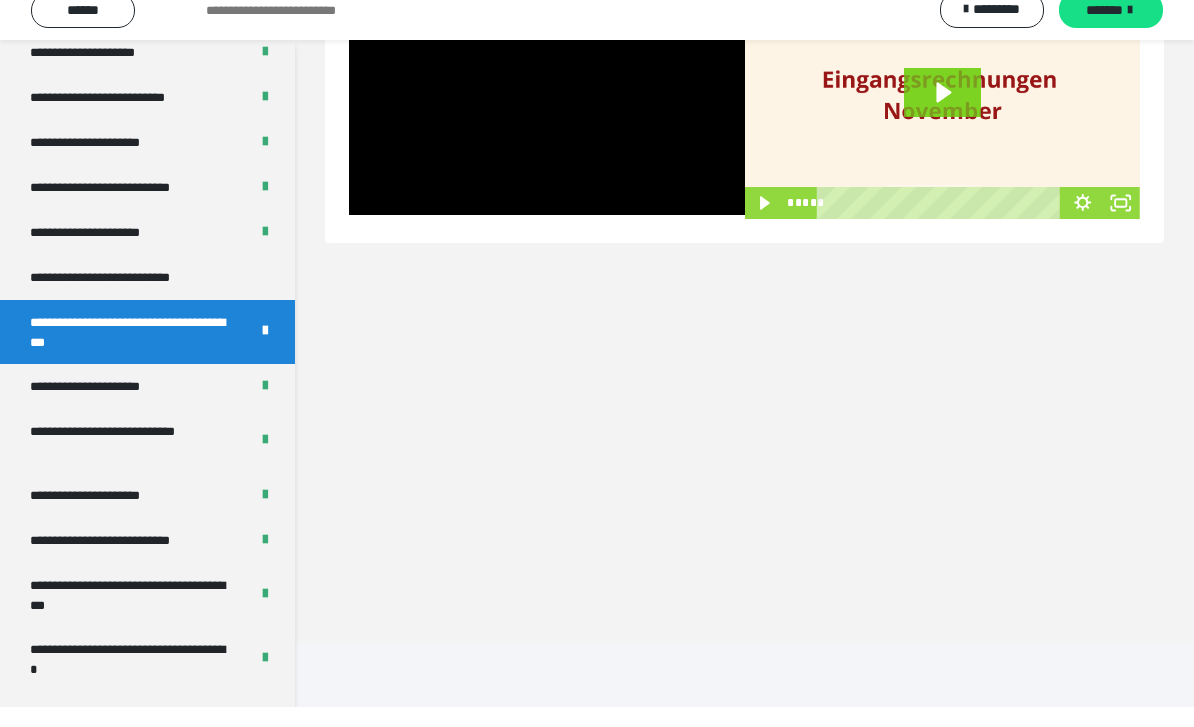 click at bounding box center (547, 128) 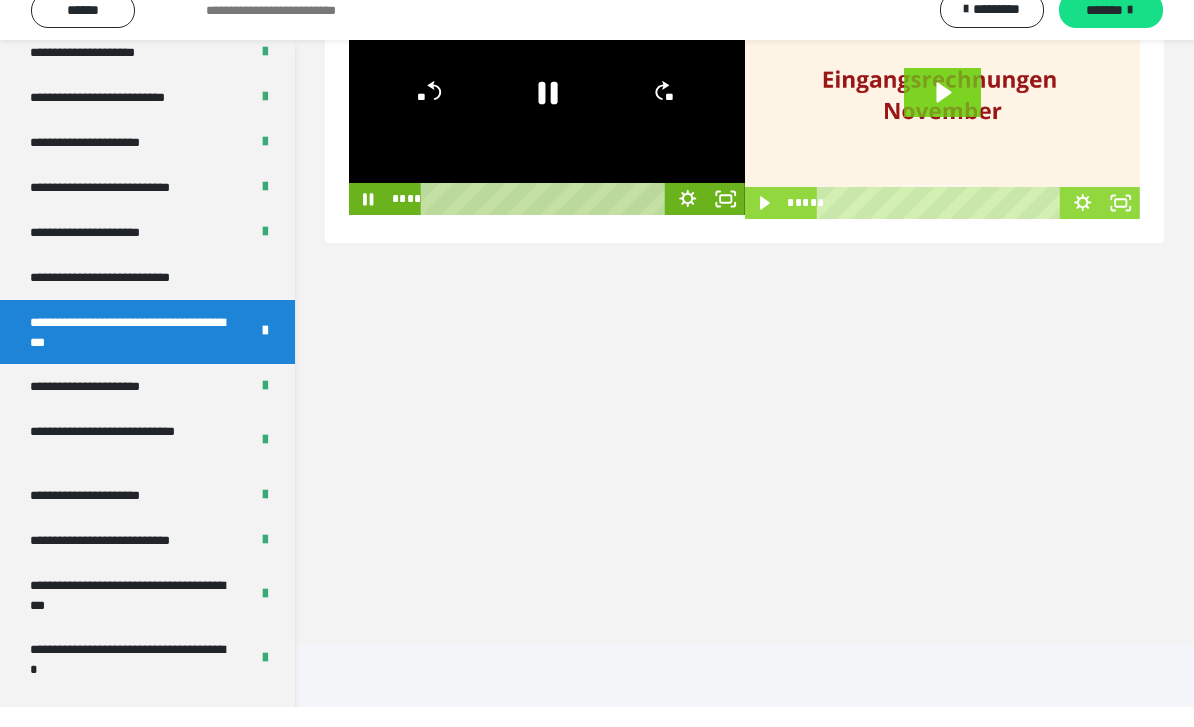 click 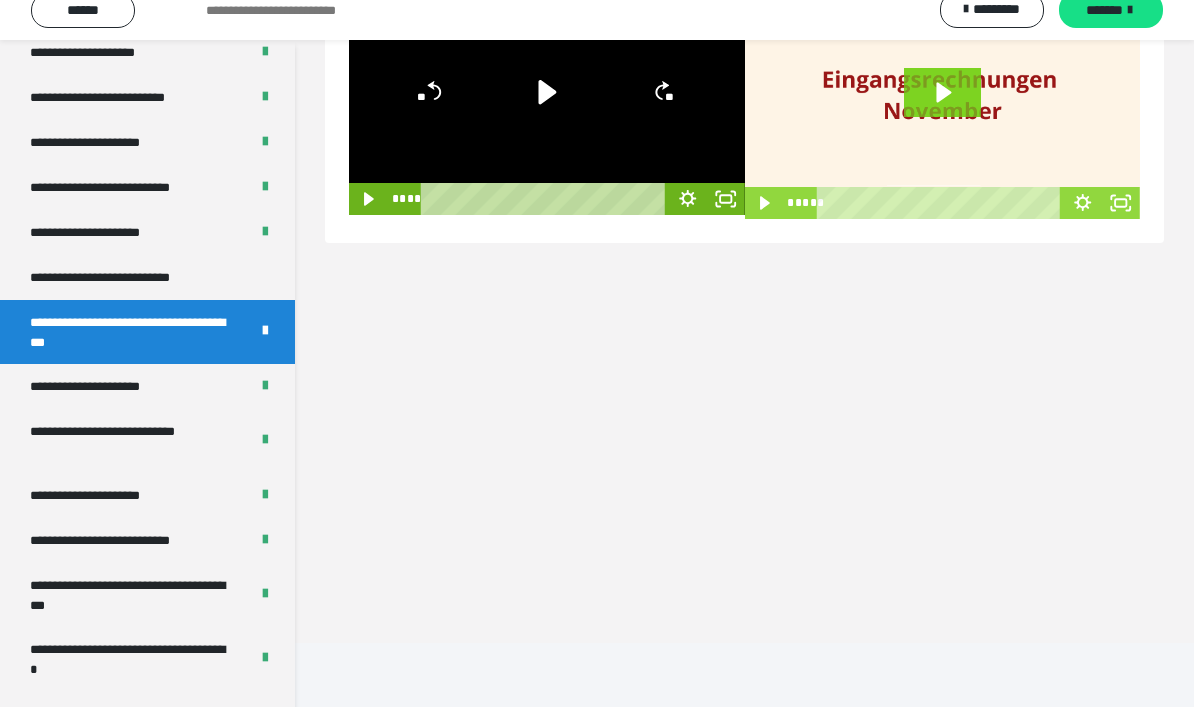 click 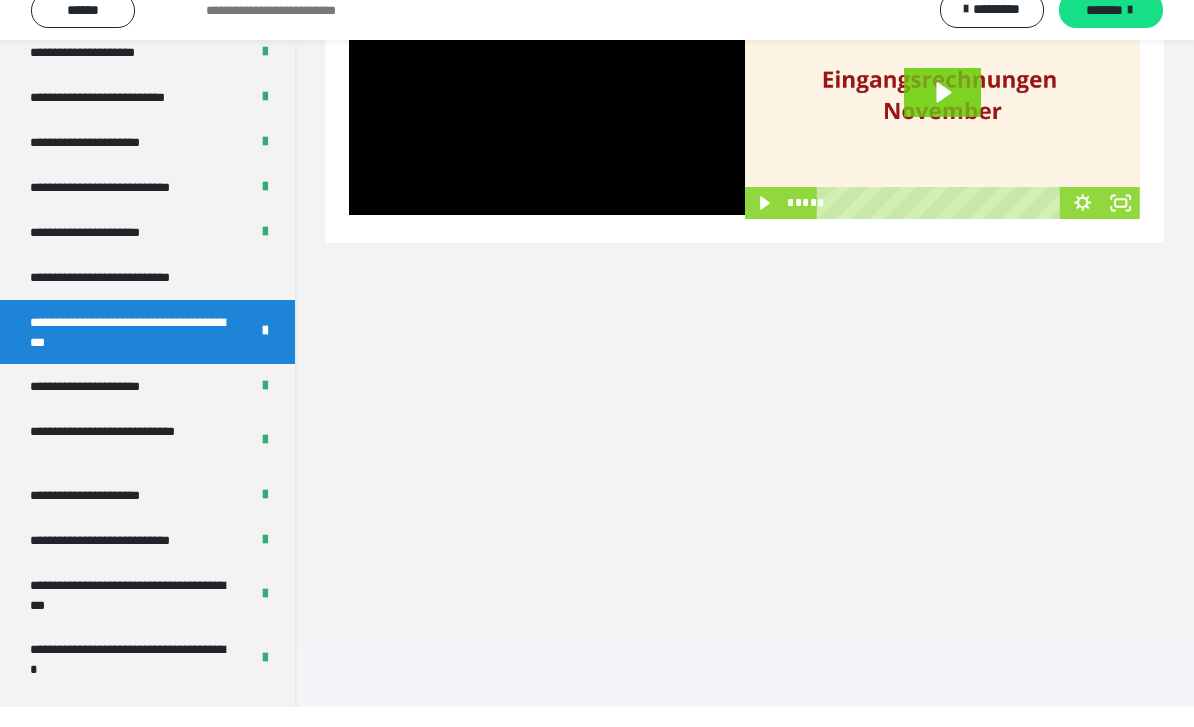 click at bounding box center (547, 128) 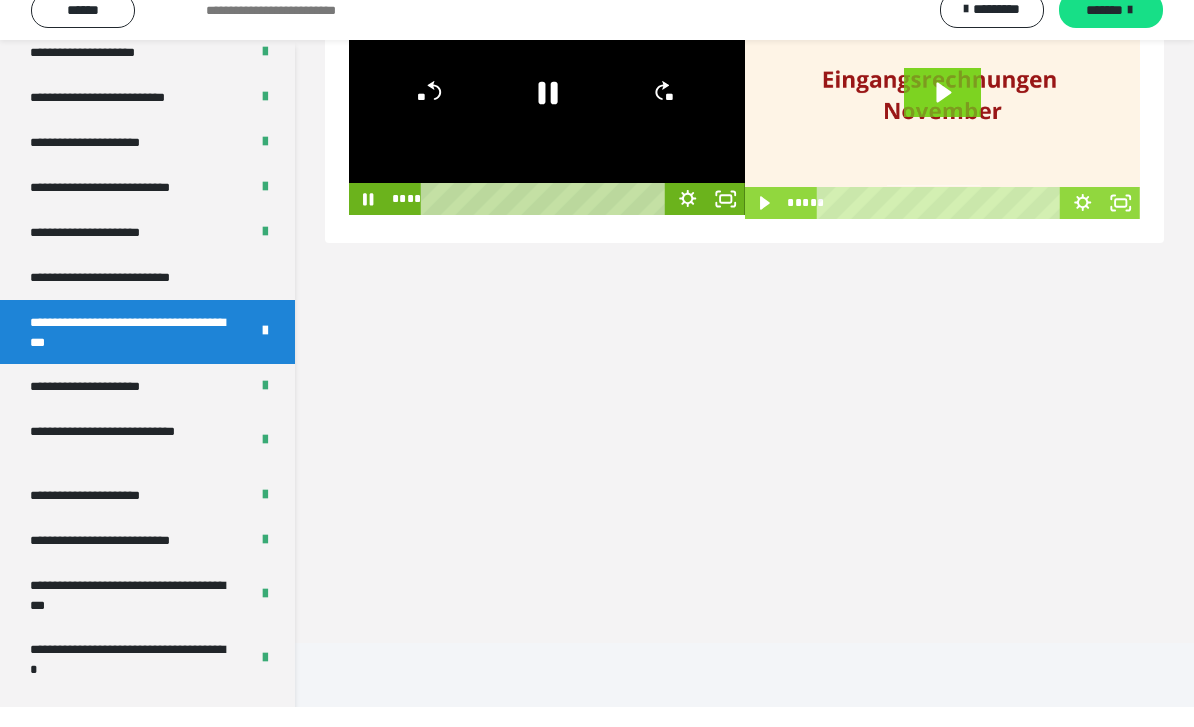 click 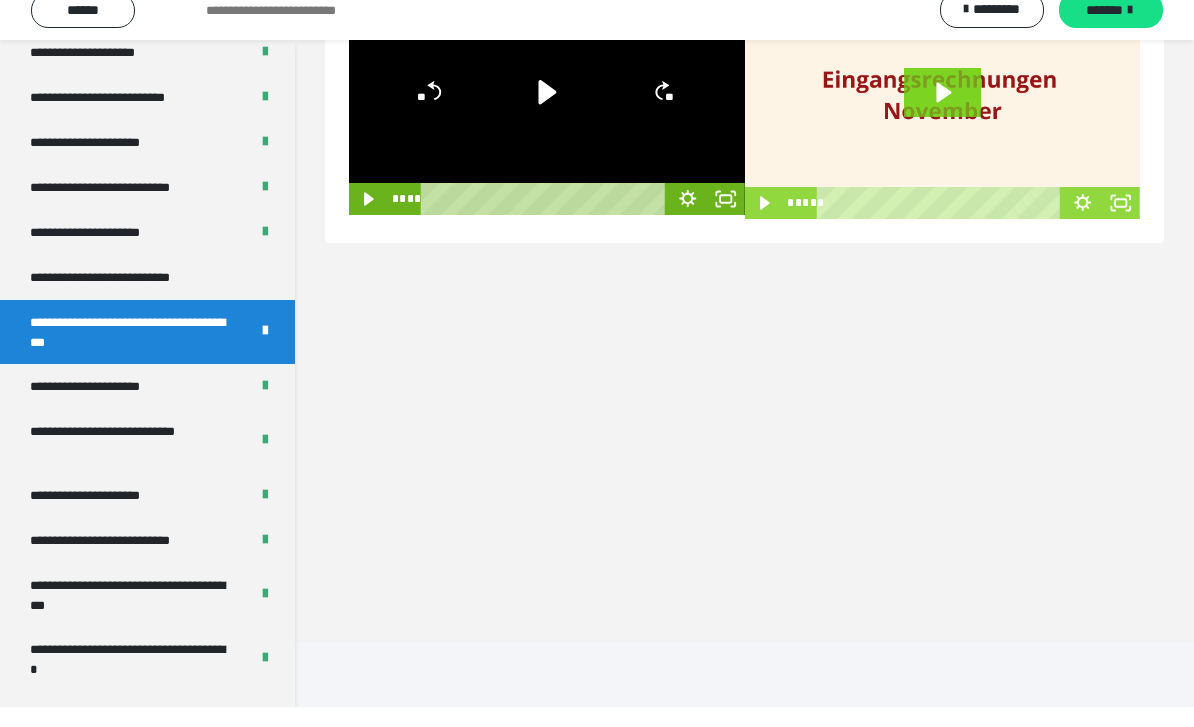 click 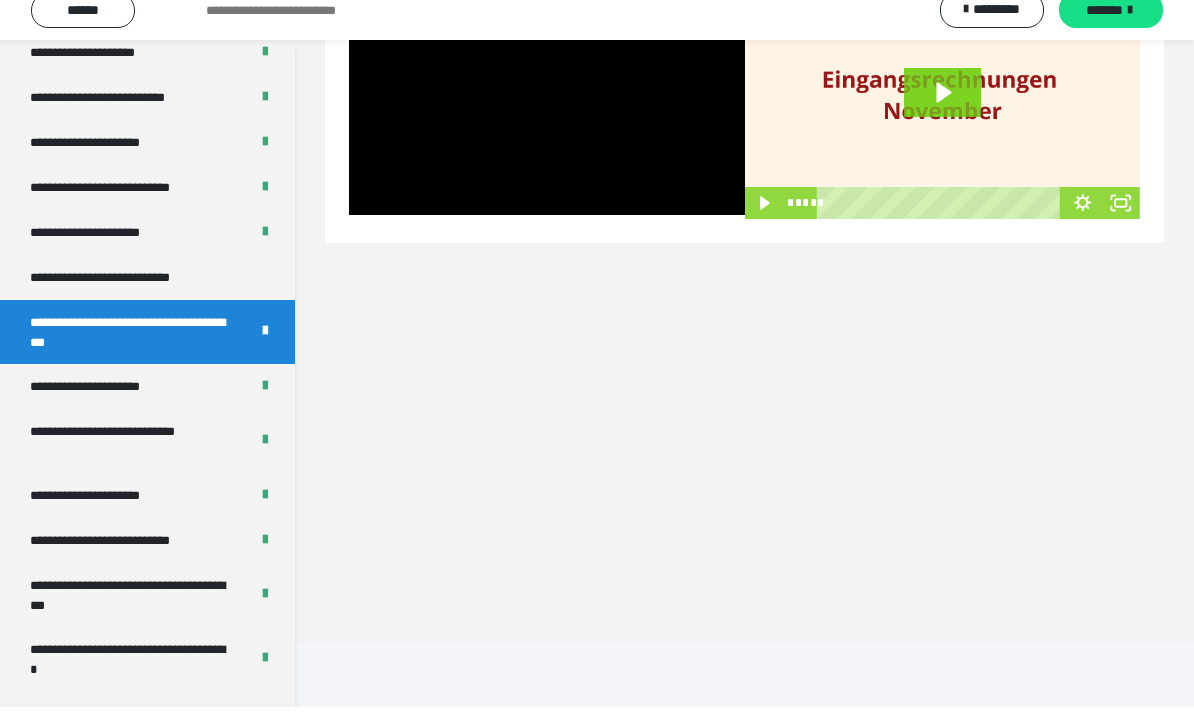 click at bounding box center (547, 128) 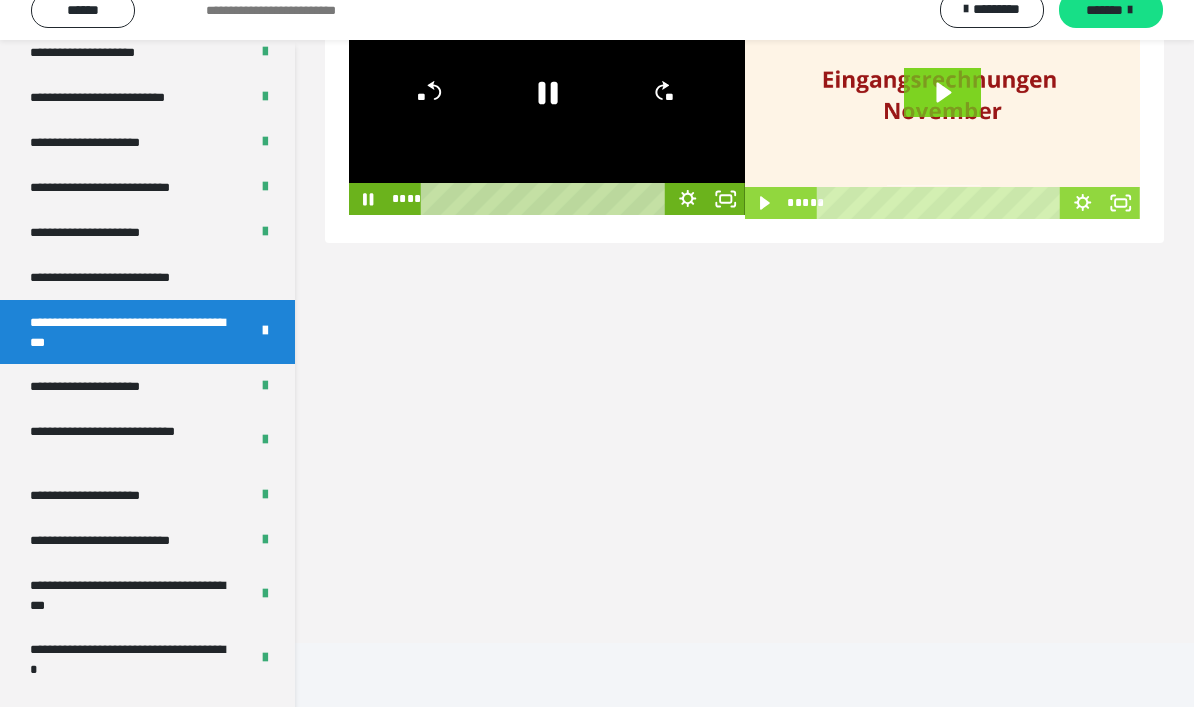click 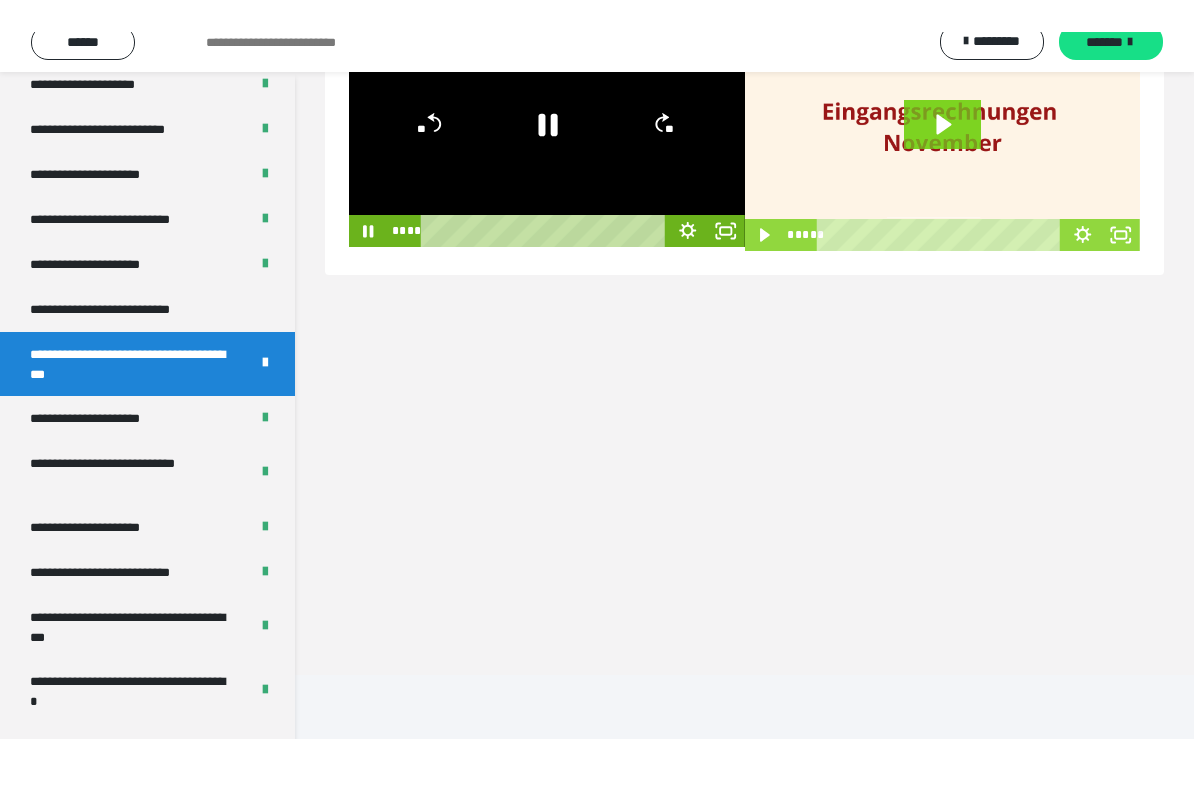 scroll, scrollTop: 0, scrollLeft: 0, axis: both 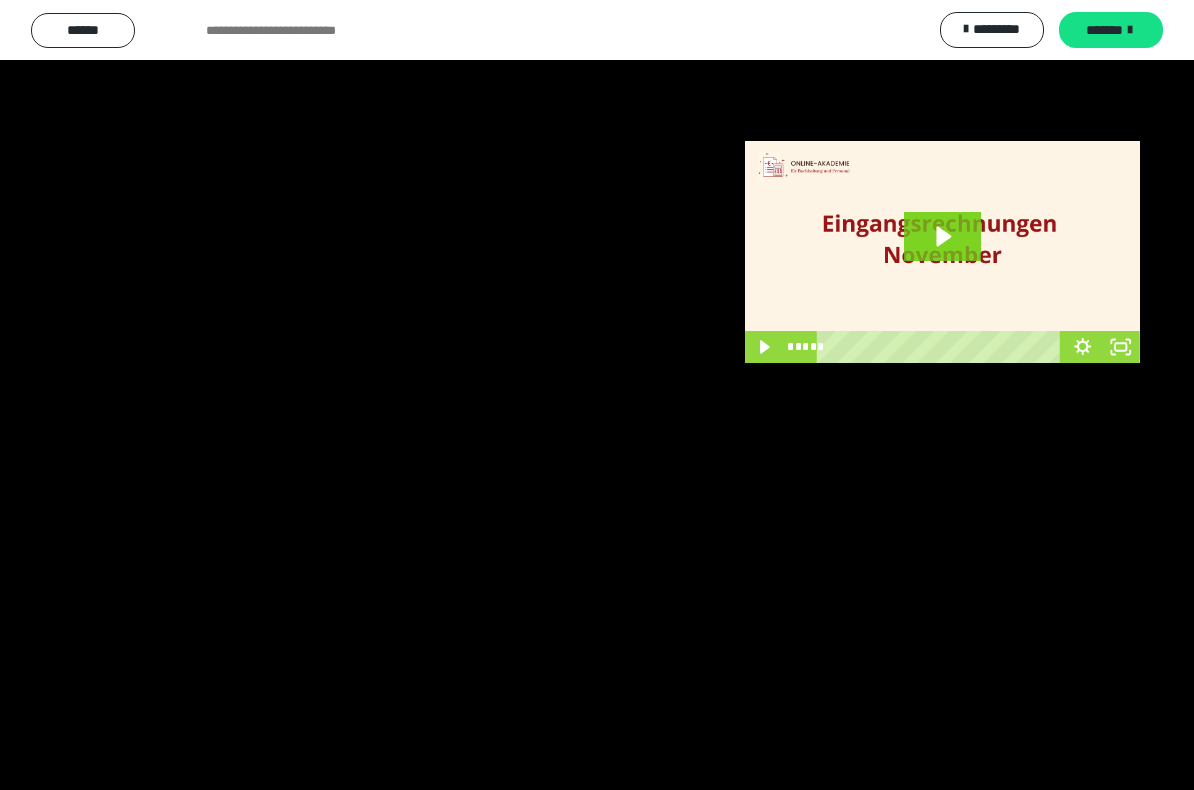 click at bounding box center [597, 395] 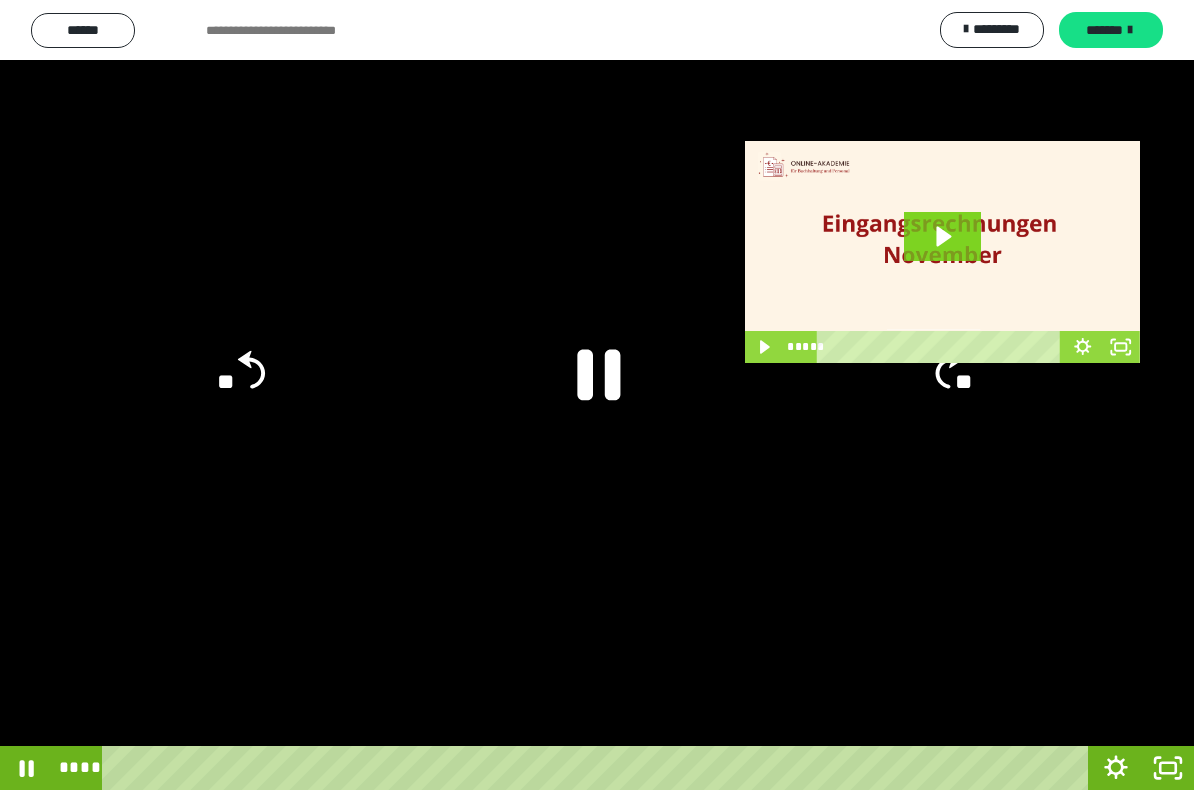 click 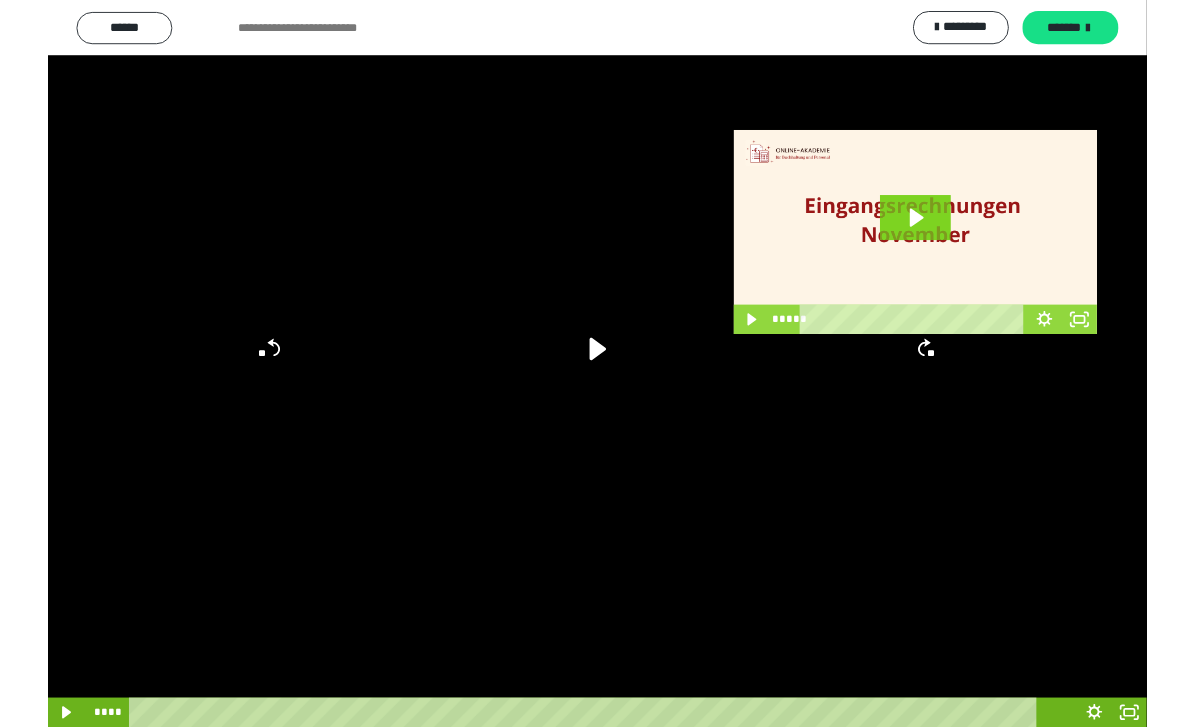 scroll, scrollTop: 61, scrollLeft: 0, axis: vertical 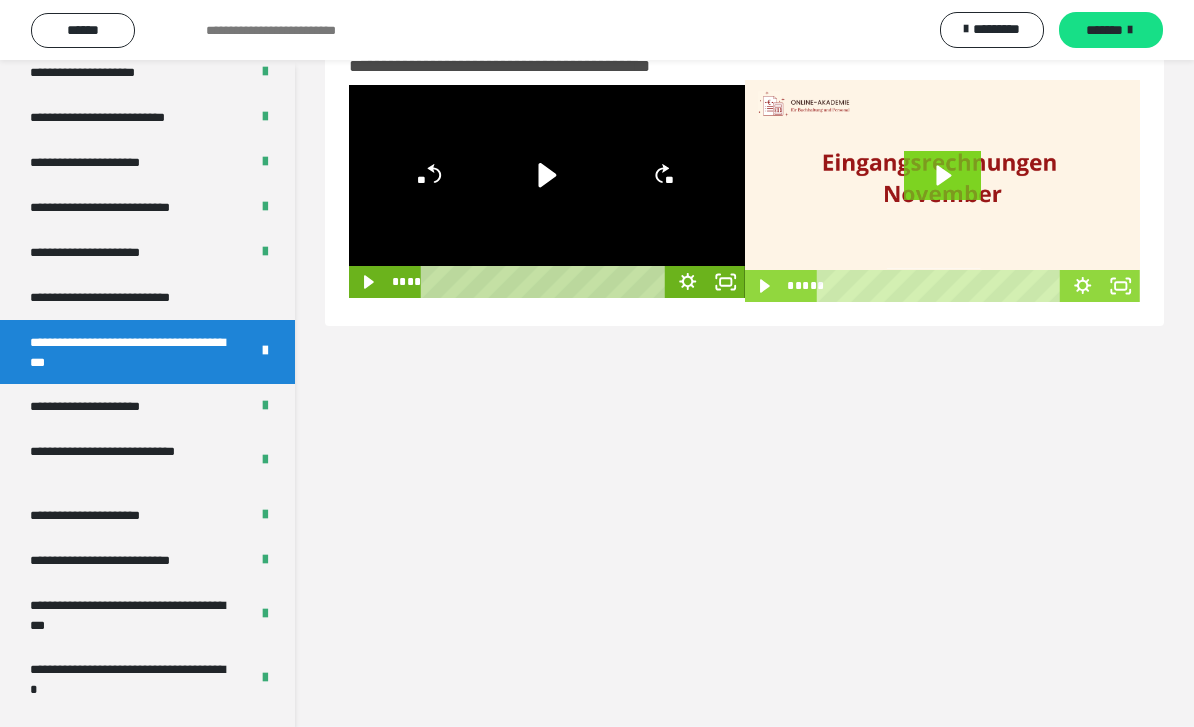 click 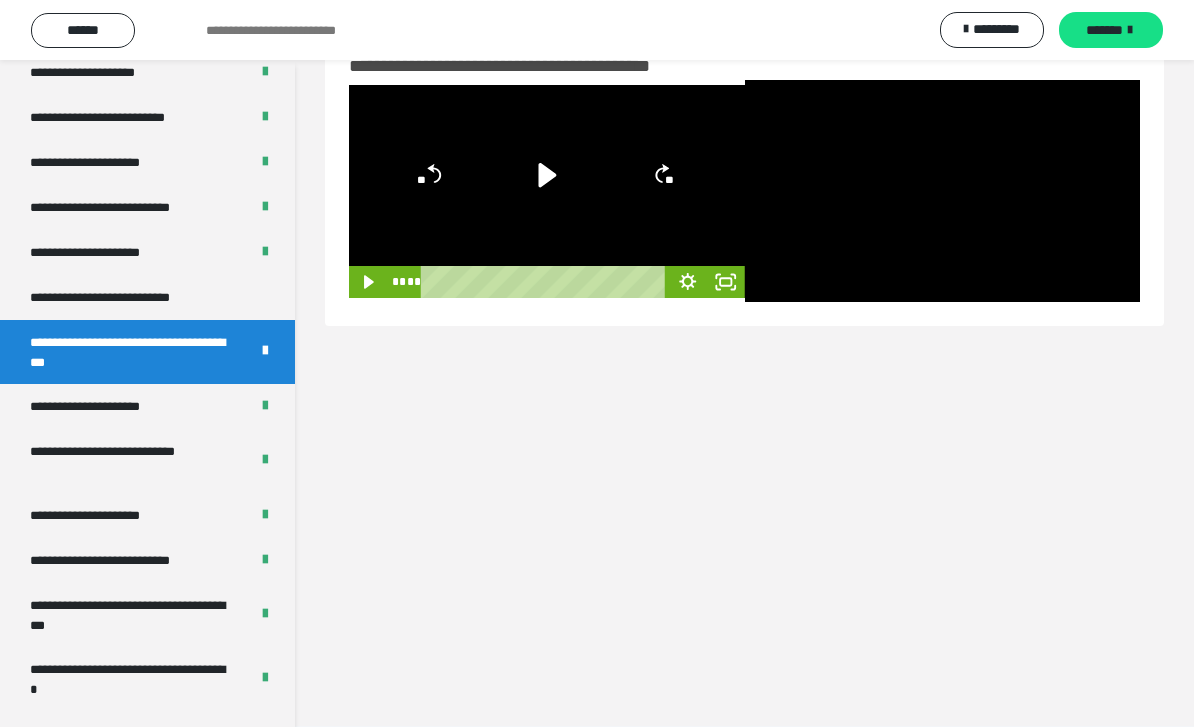 click 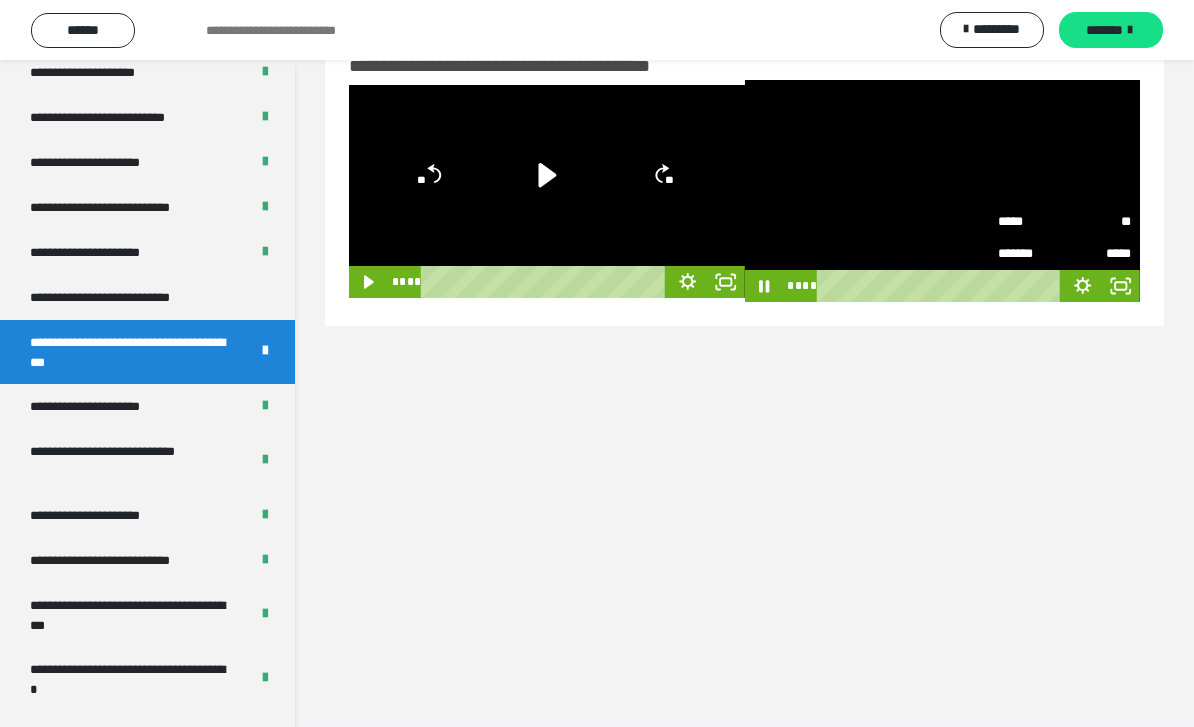 click 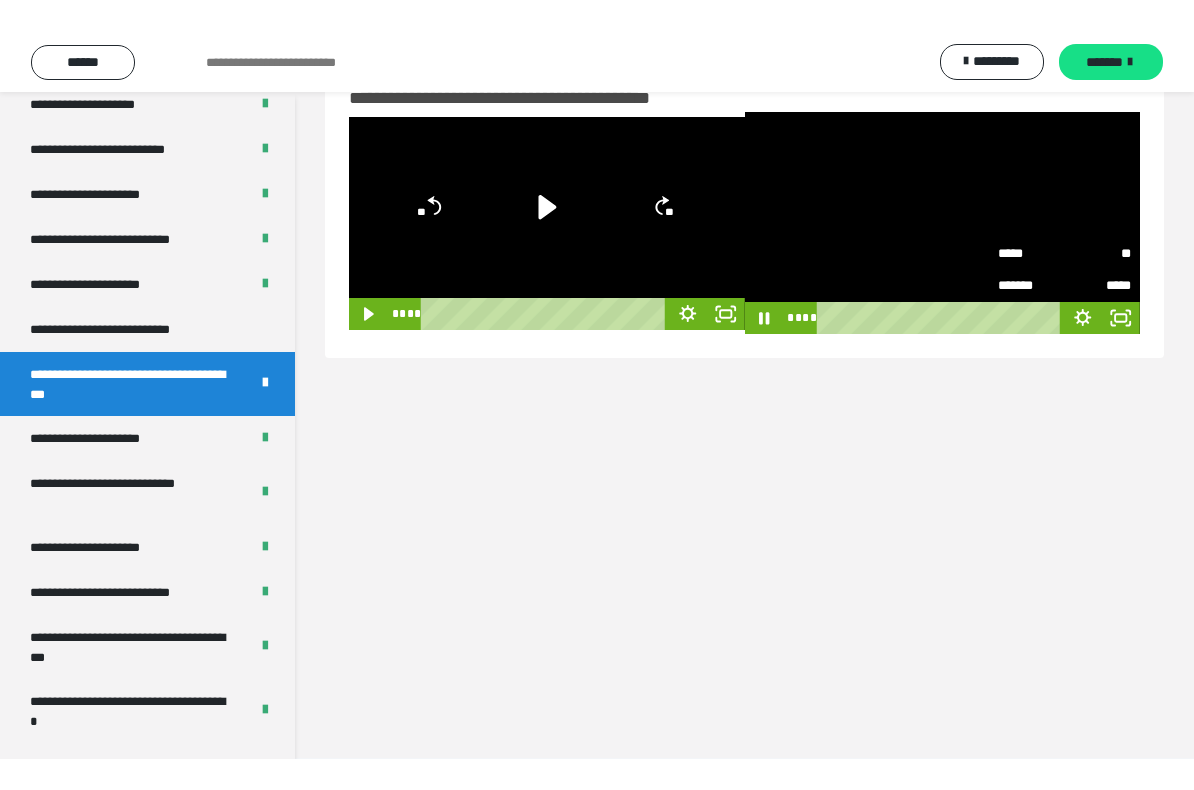 scroll, scrollTop: 0, scrollLeft: 0, axis: both 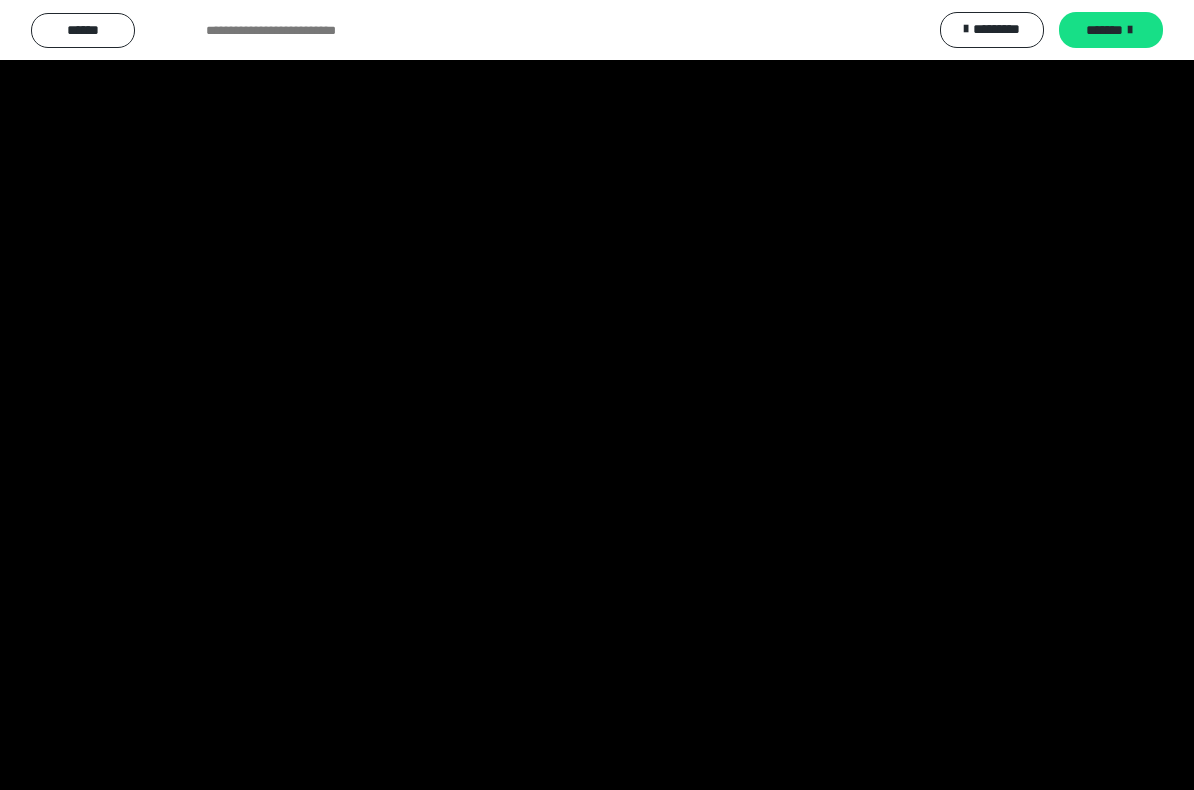 click at bounding box center (597, 395) 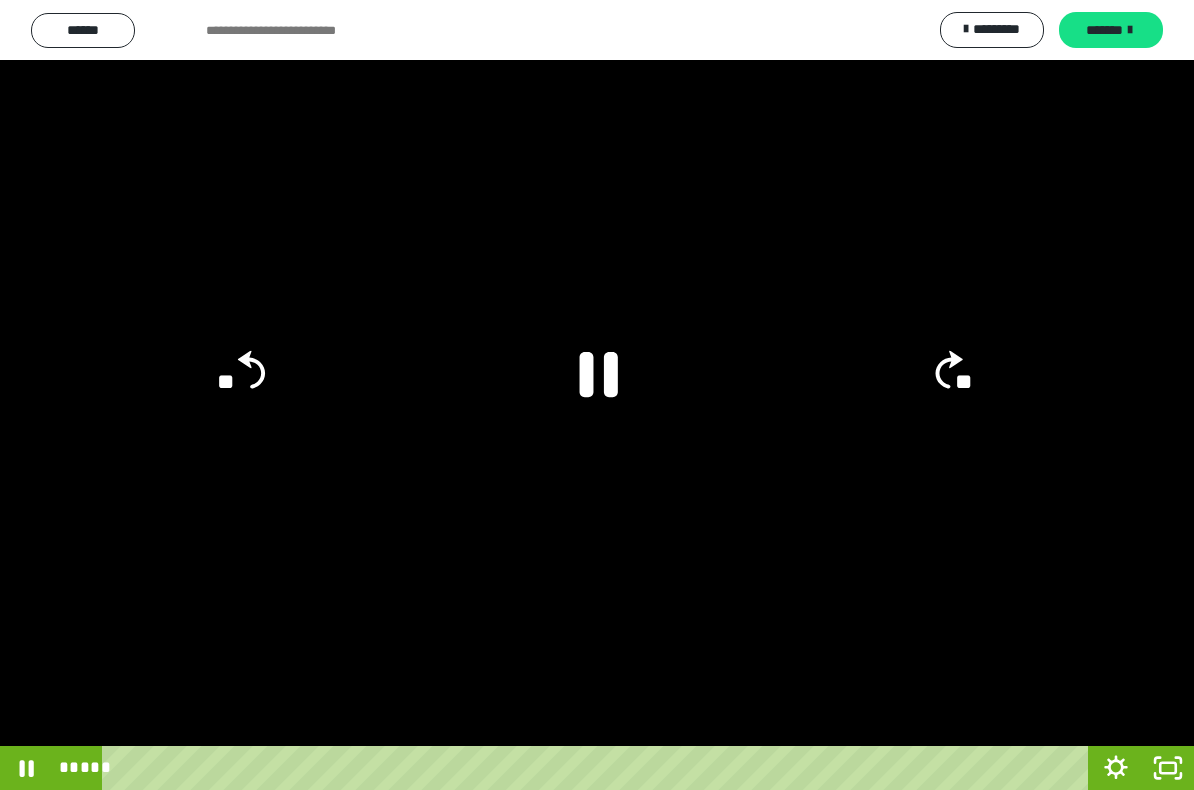 click 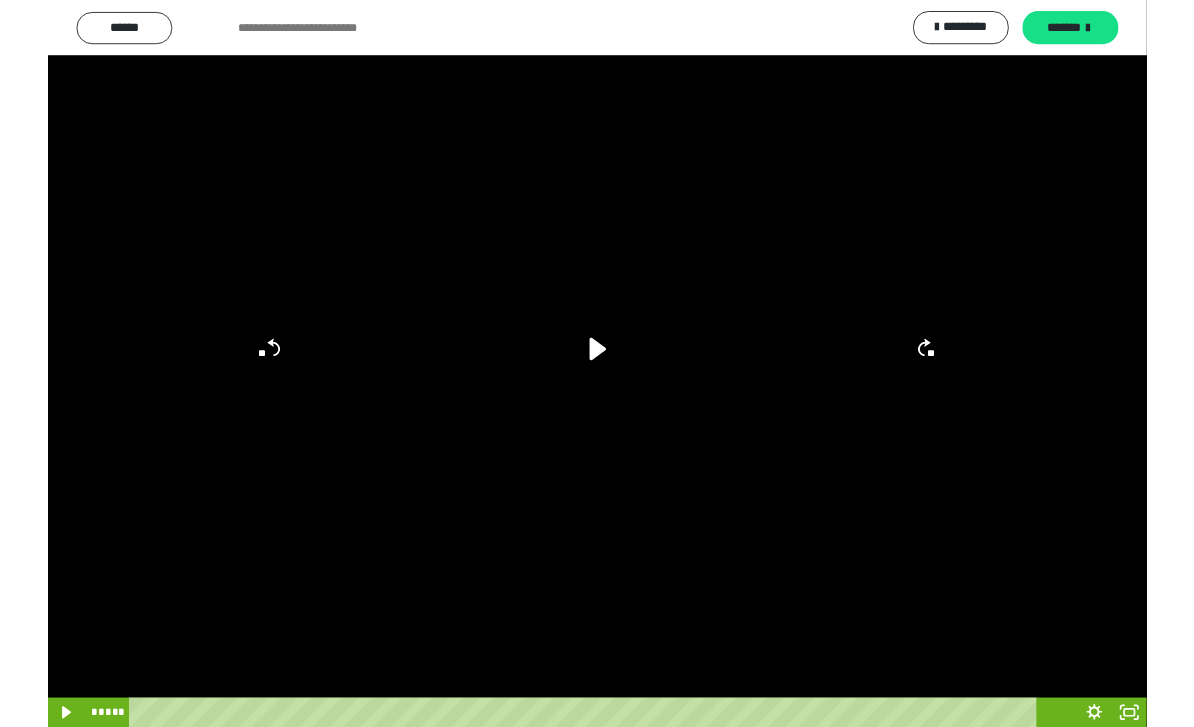 scroll, scrollTop: 61, scrollLeft: 0, axis: vertical 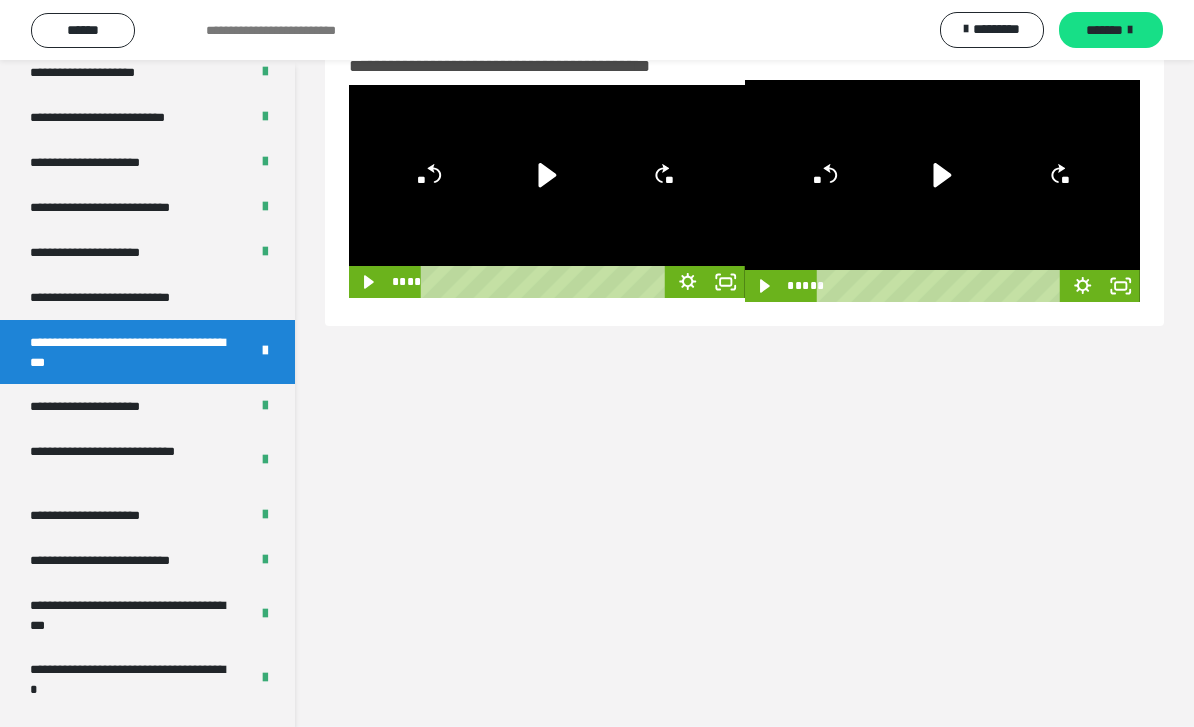click on "**********" at bounding box center (108, 406) 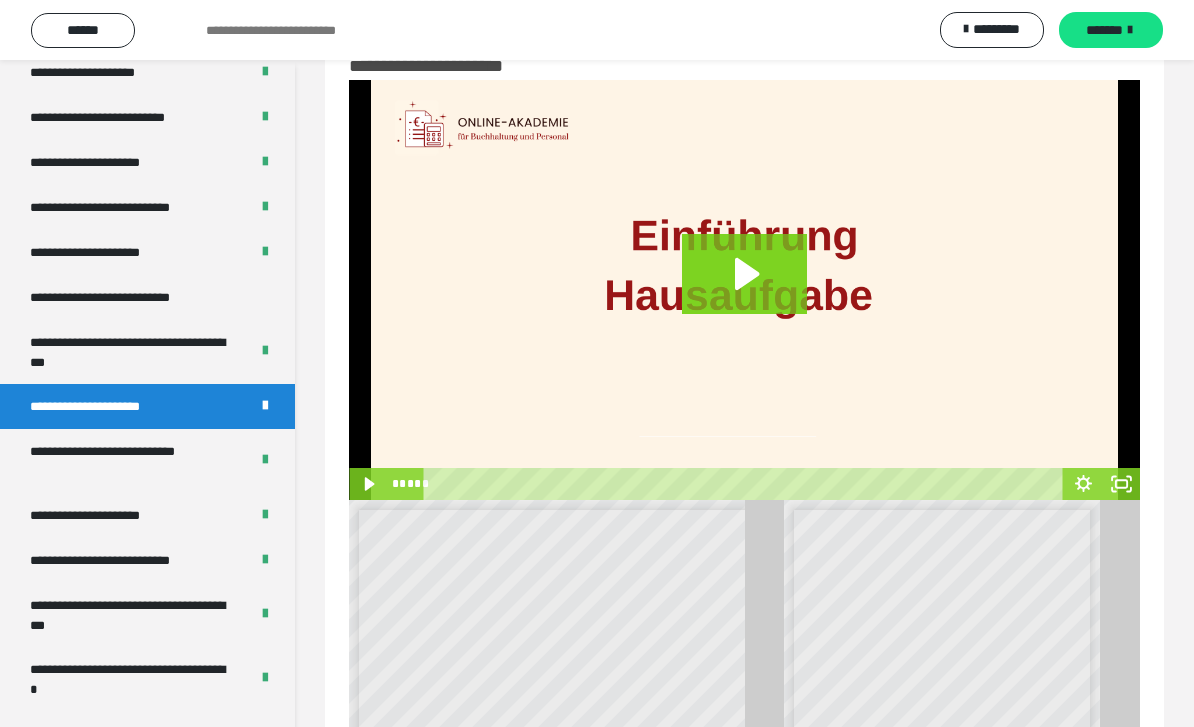 click 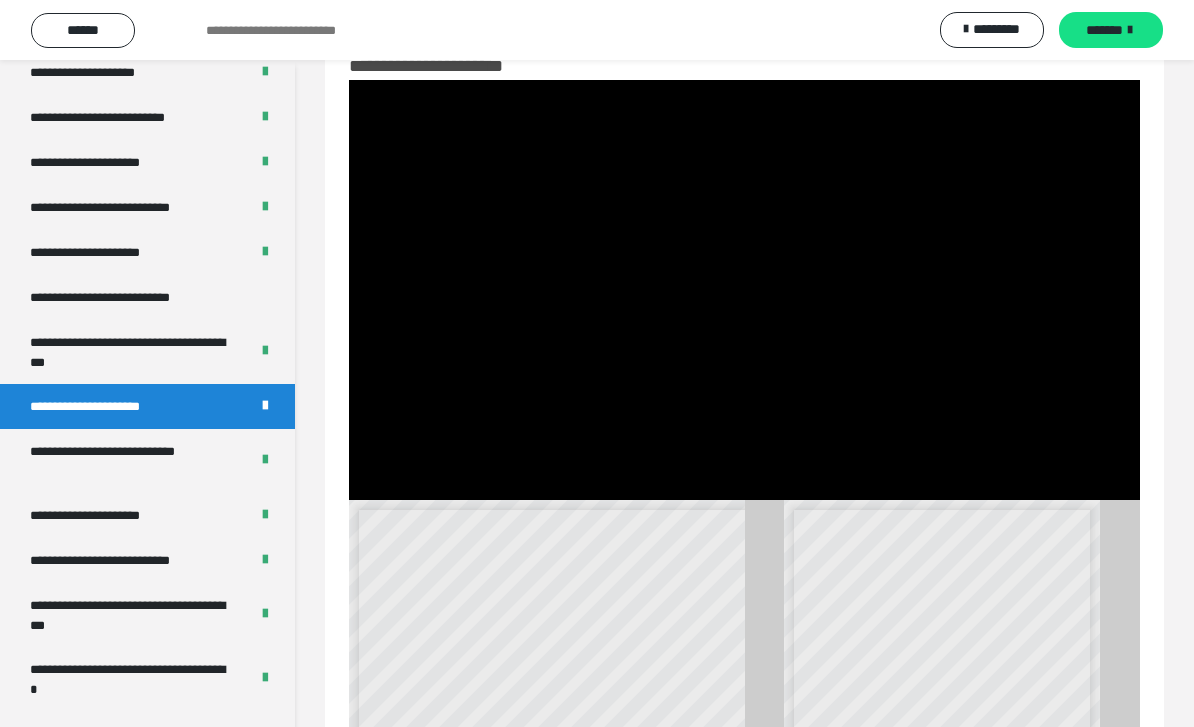 click at bounding box center [744, 290] 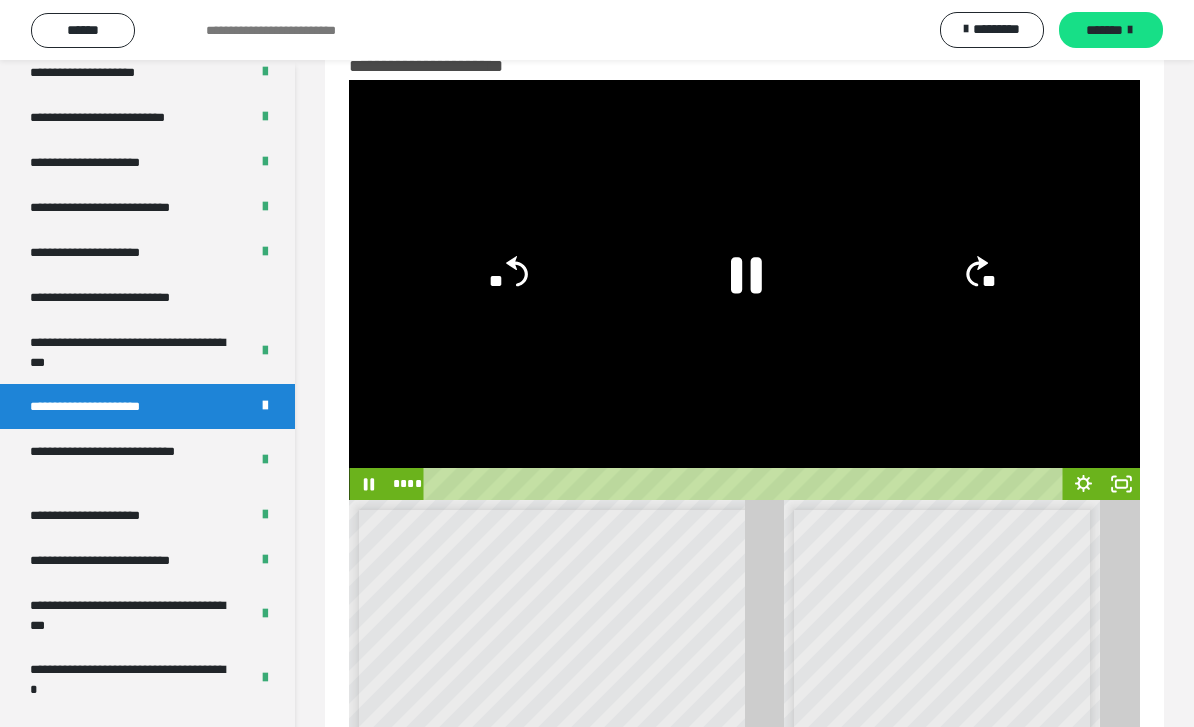 click 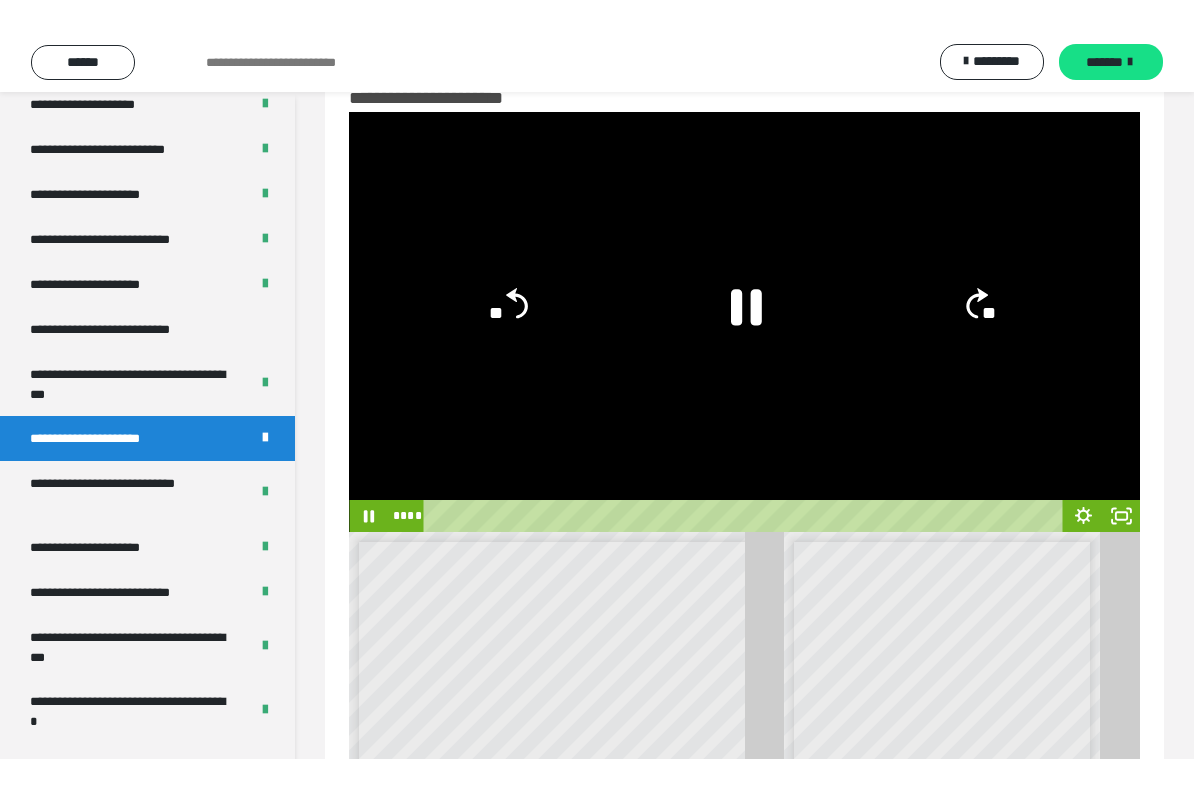 scroll, scrollTop: 0, scrollLeft: 0, axis: both 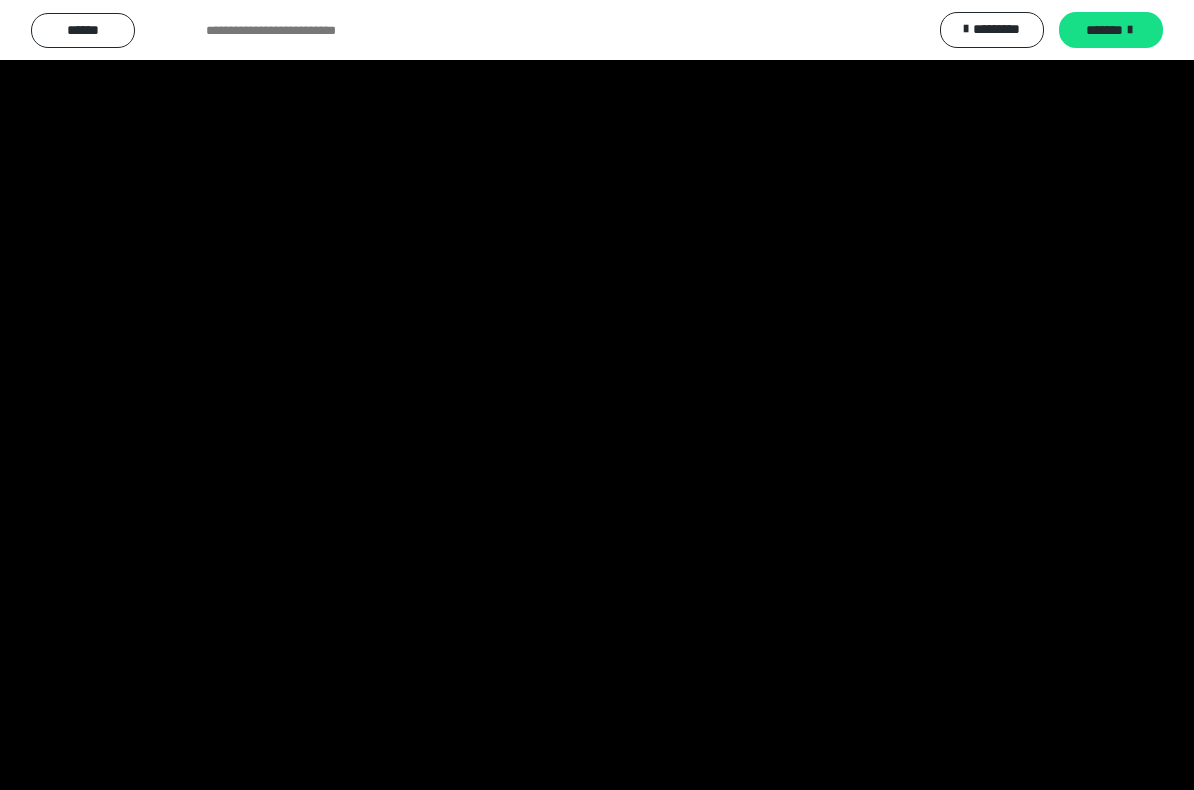click at bounding box center (597, 395) 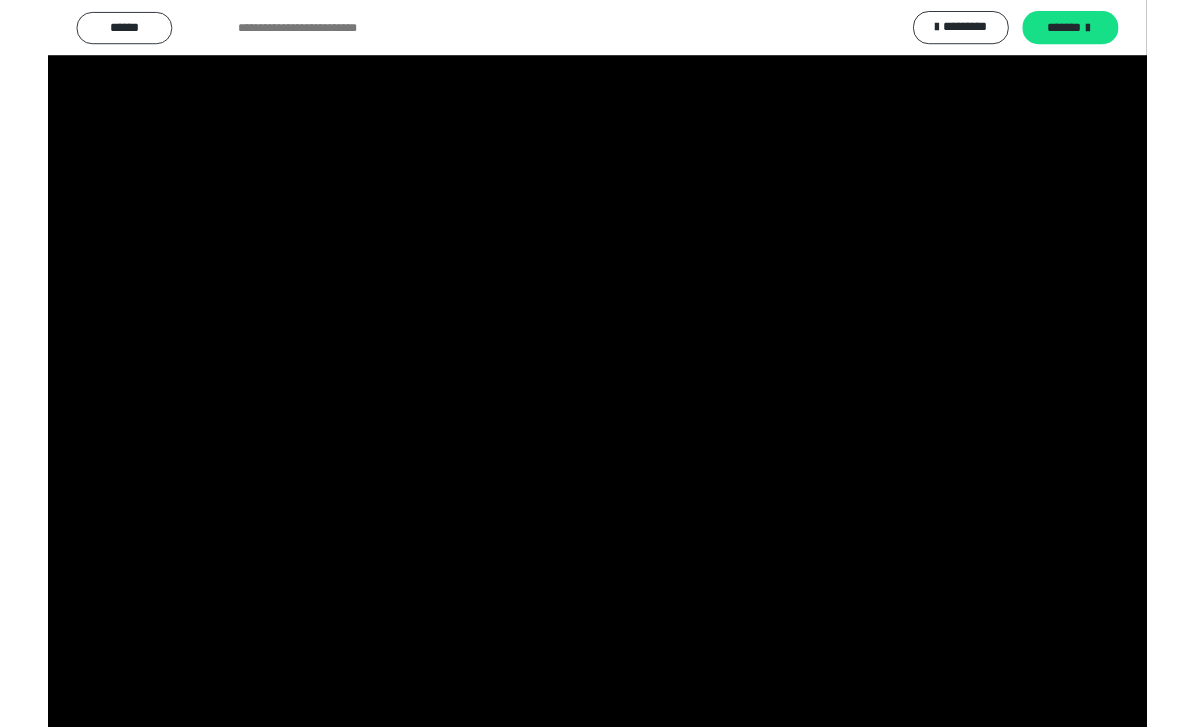 scroll, scrollTop: 61, scrollLeft: 0, axis: vertical 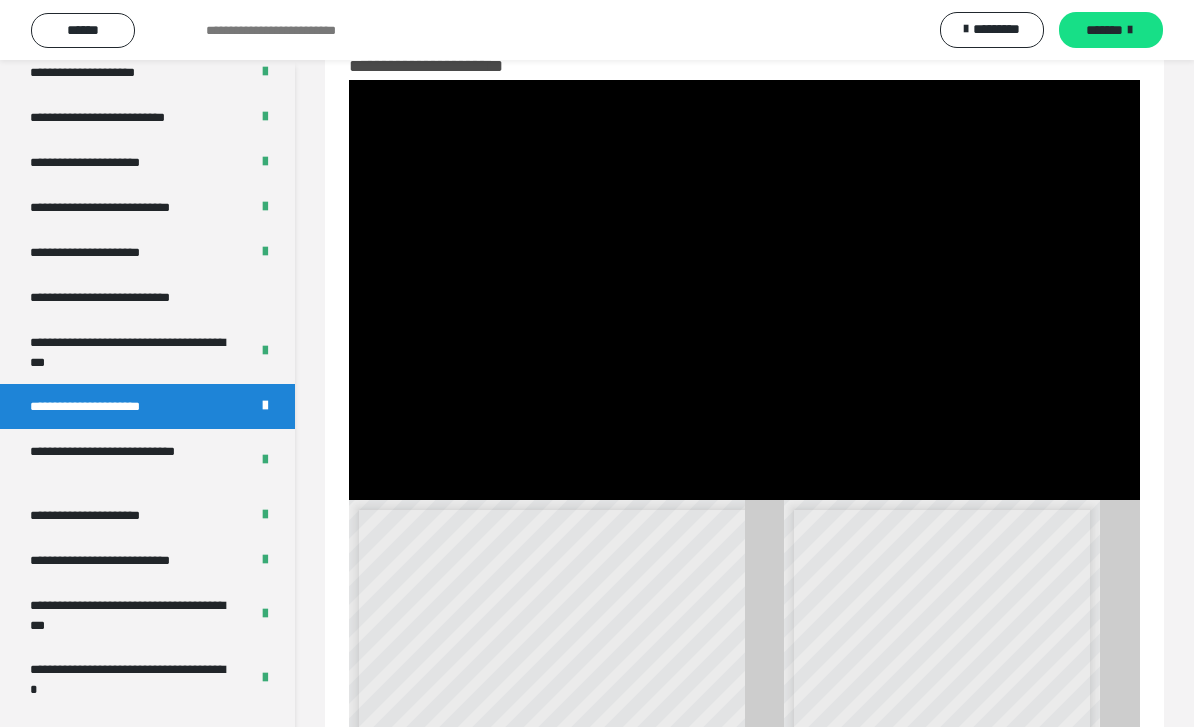 click at bounding box center (744, 290) 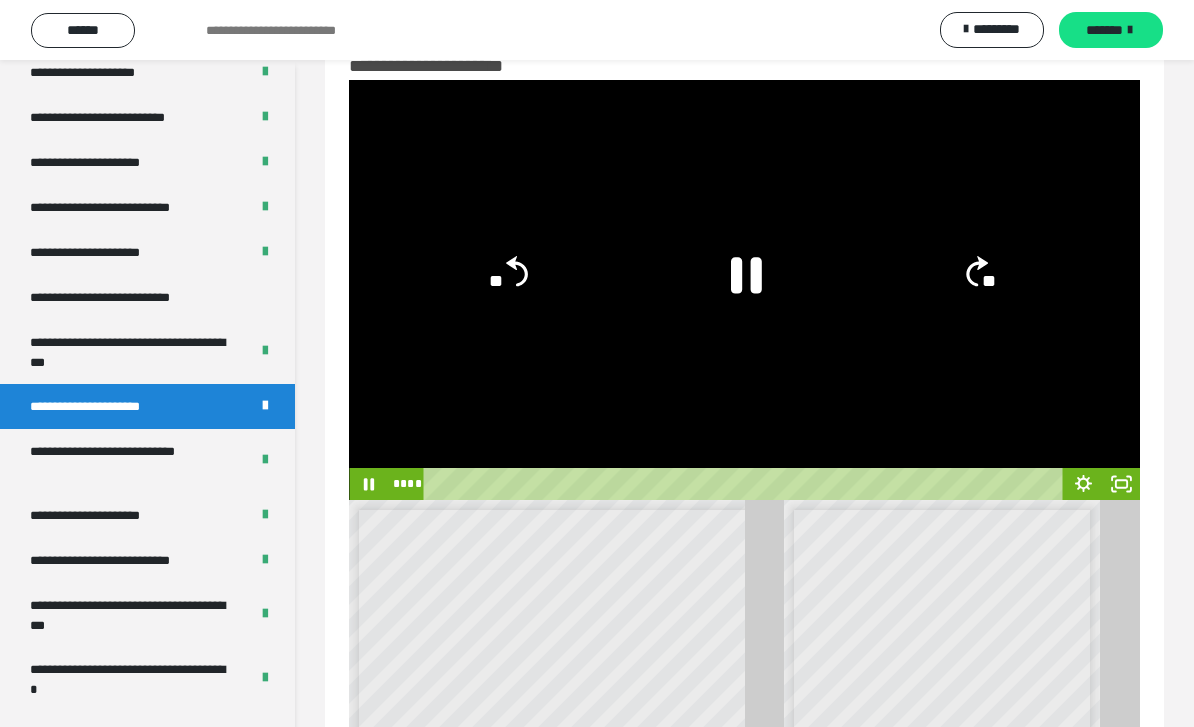 click 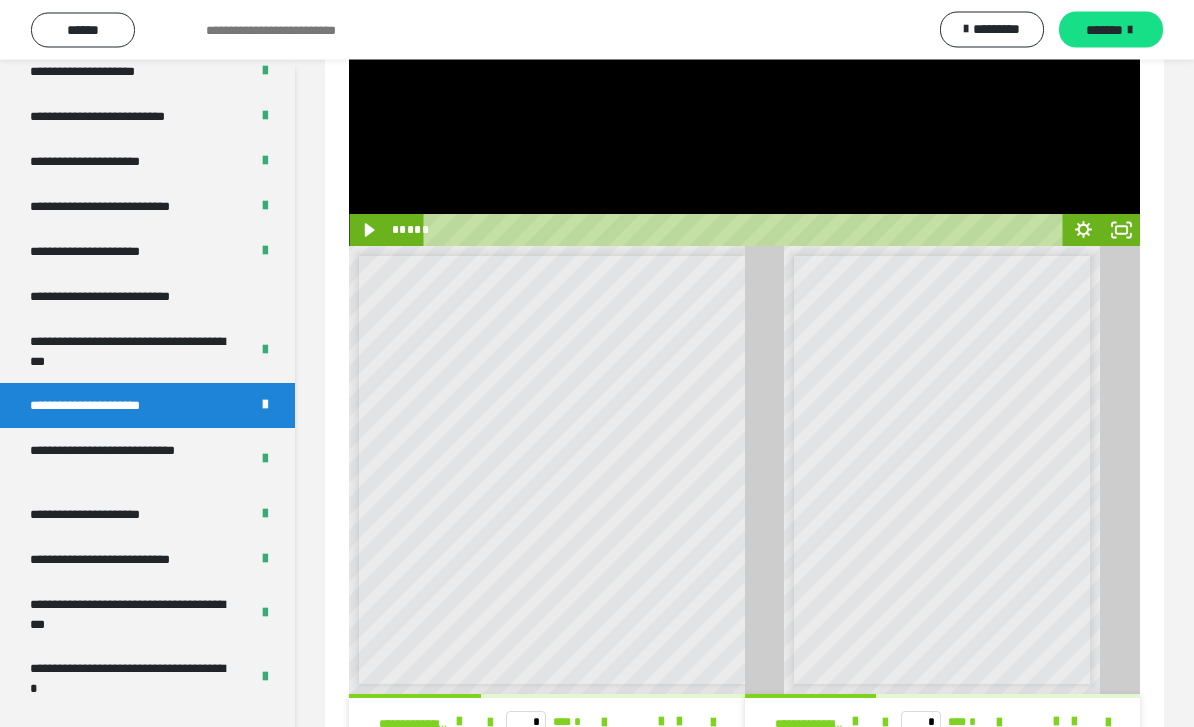 scroll, scrollTop: 344, scrollLeft: 0, axis: vertical 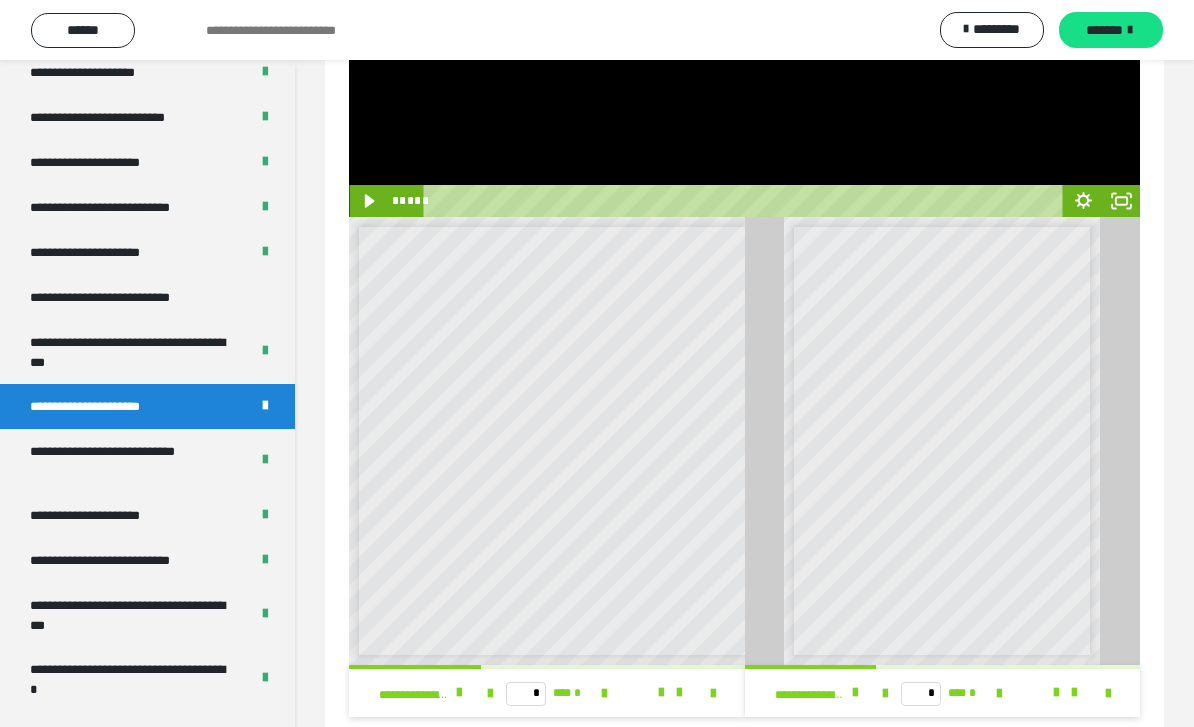 click on "**********" at bounding box center (131, 461) 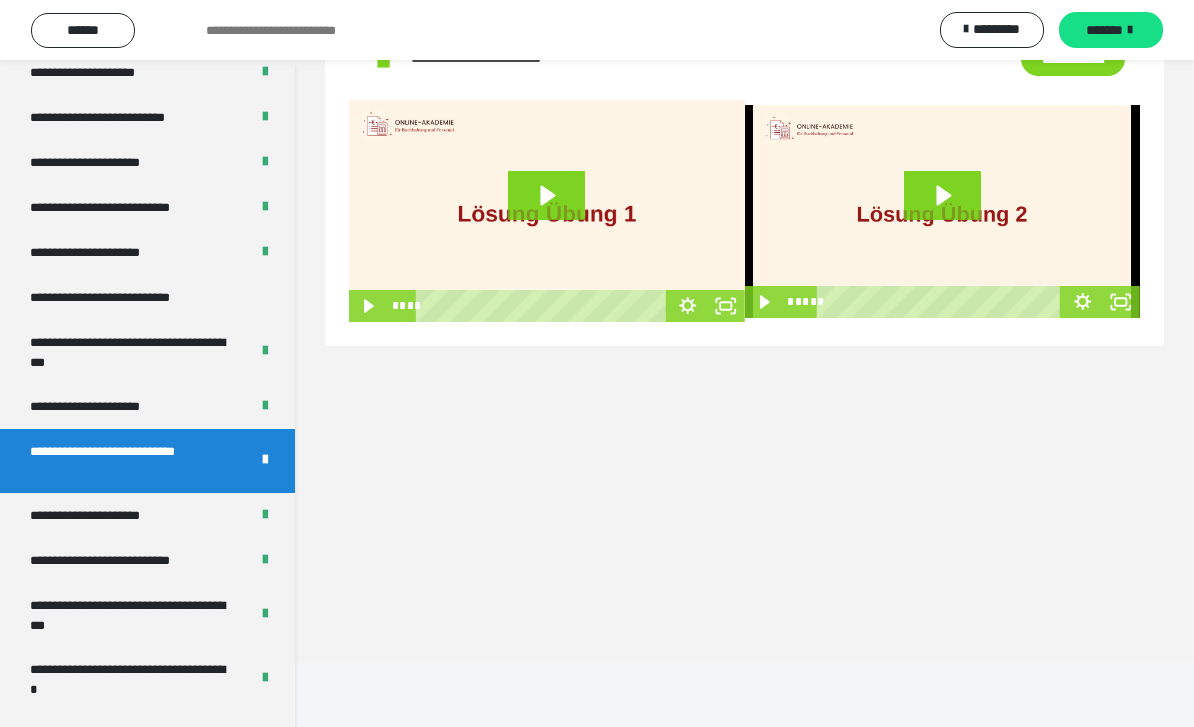 scroll, scrollTop: 80, scrollLeft: 0, axis: vertical 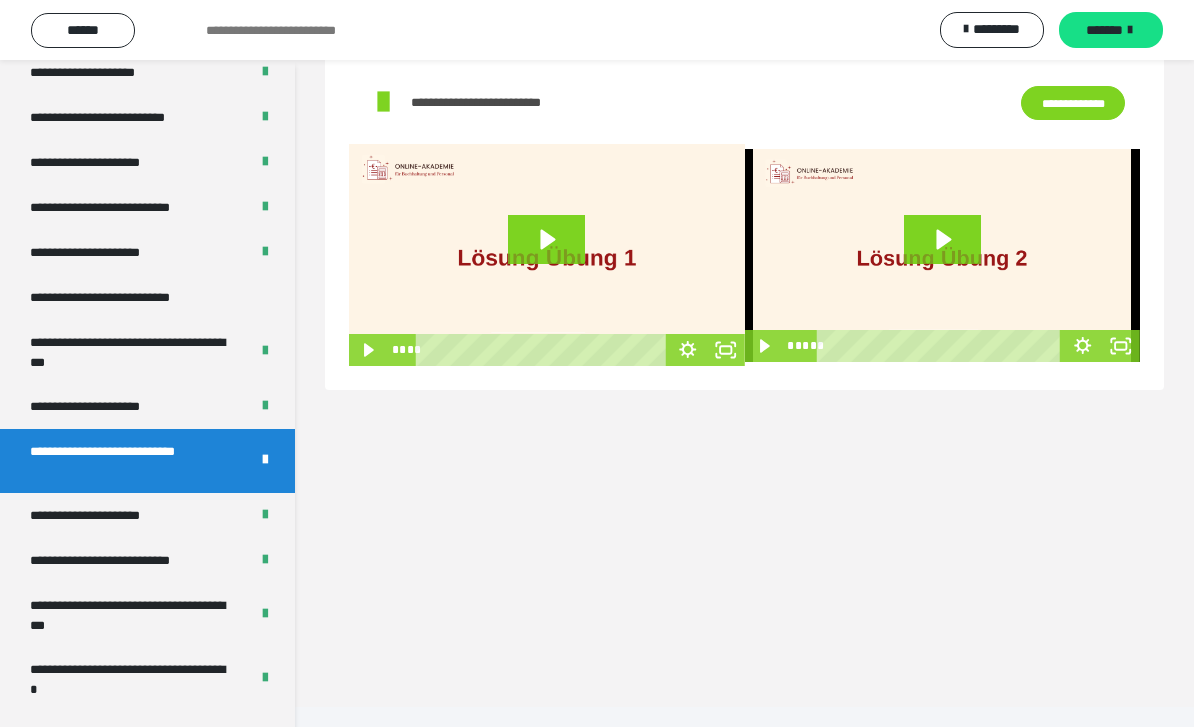 click 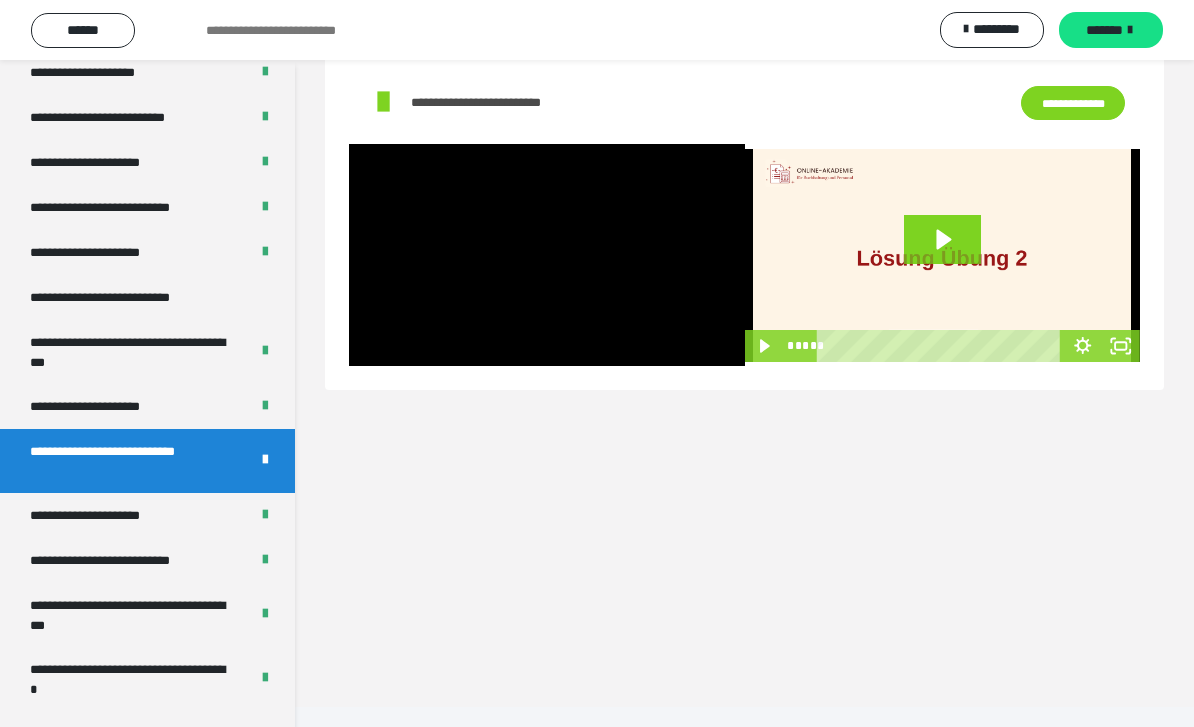click at bounding box center (547, 255) 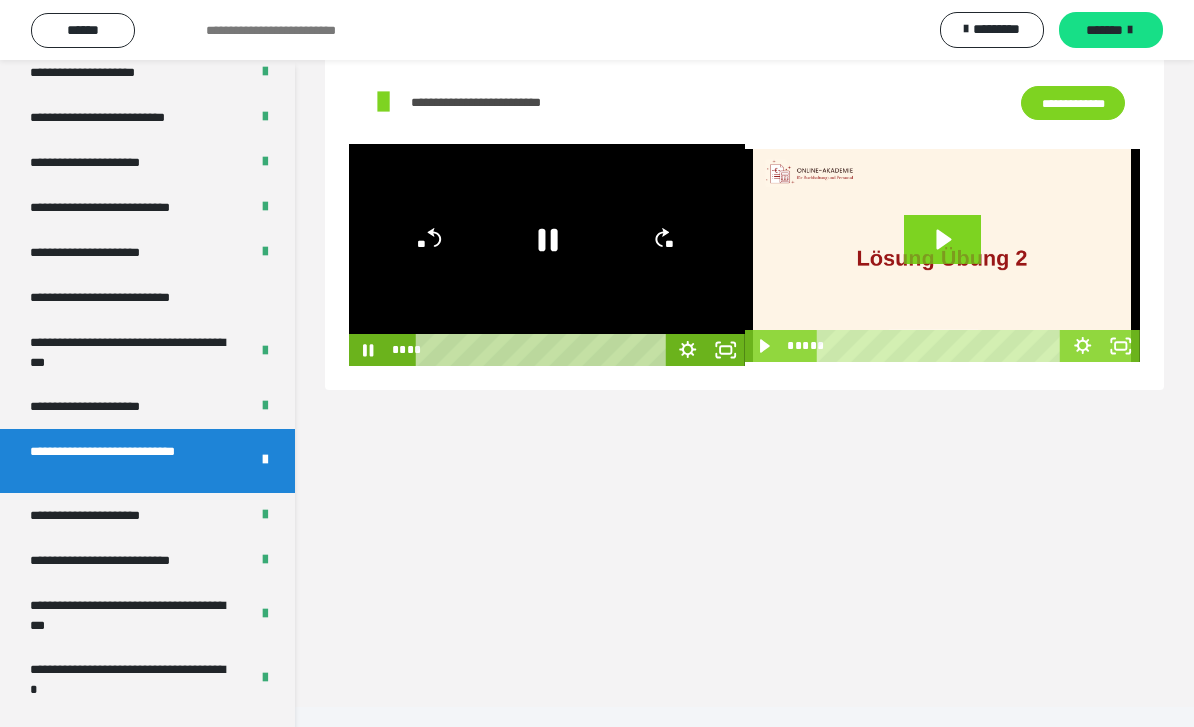 click 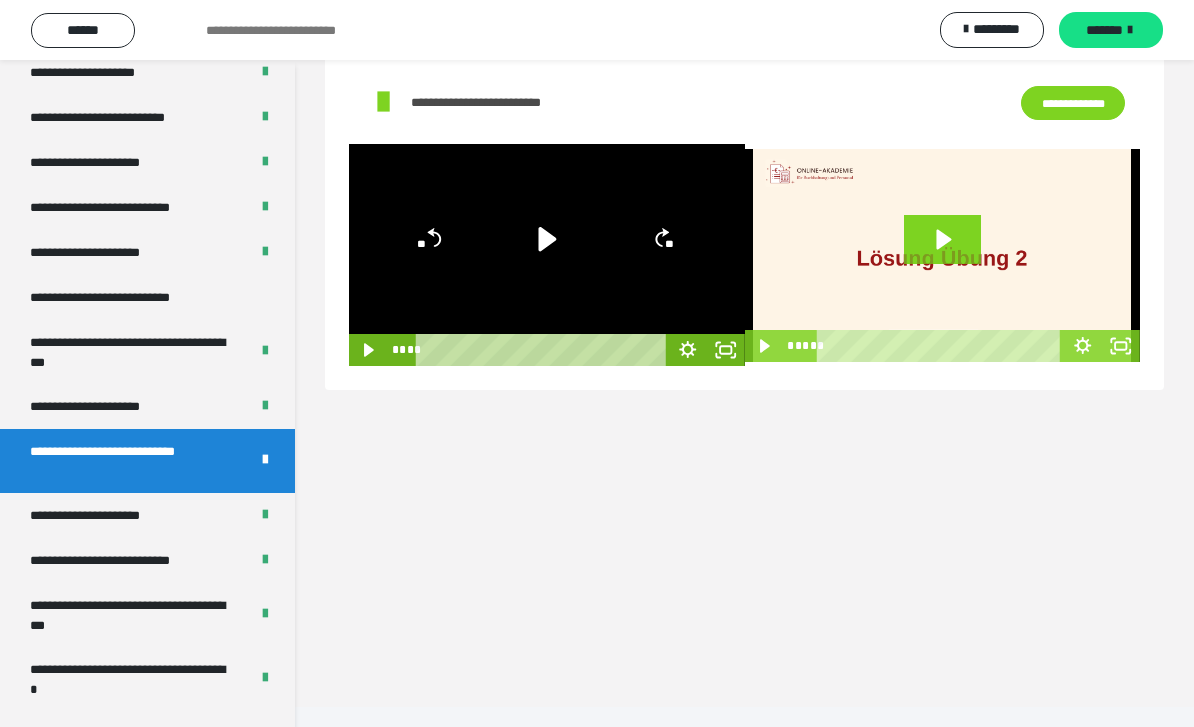 click on "**********" at bounding box center (108, 515) 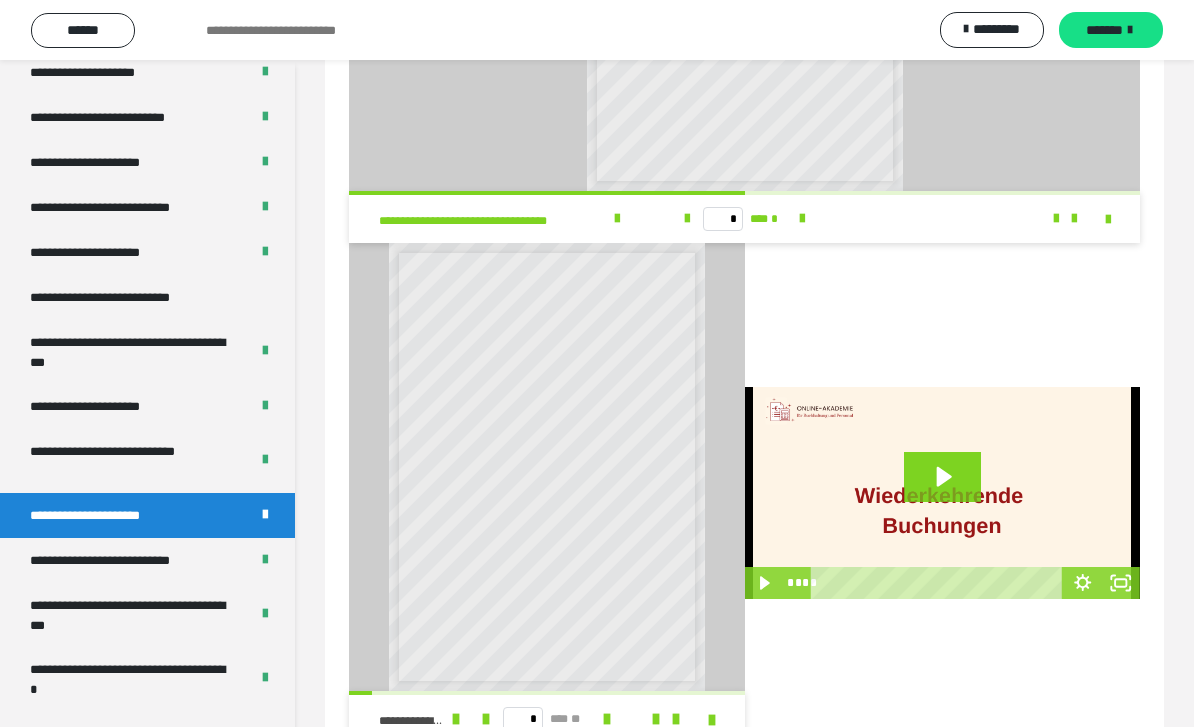 scroll, scrollTop: 1713, scrollLeft: 0, axis: vertical 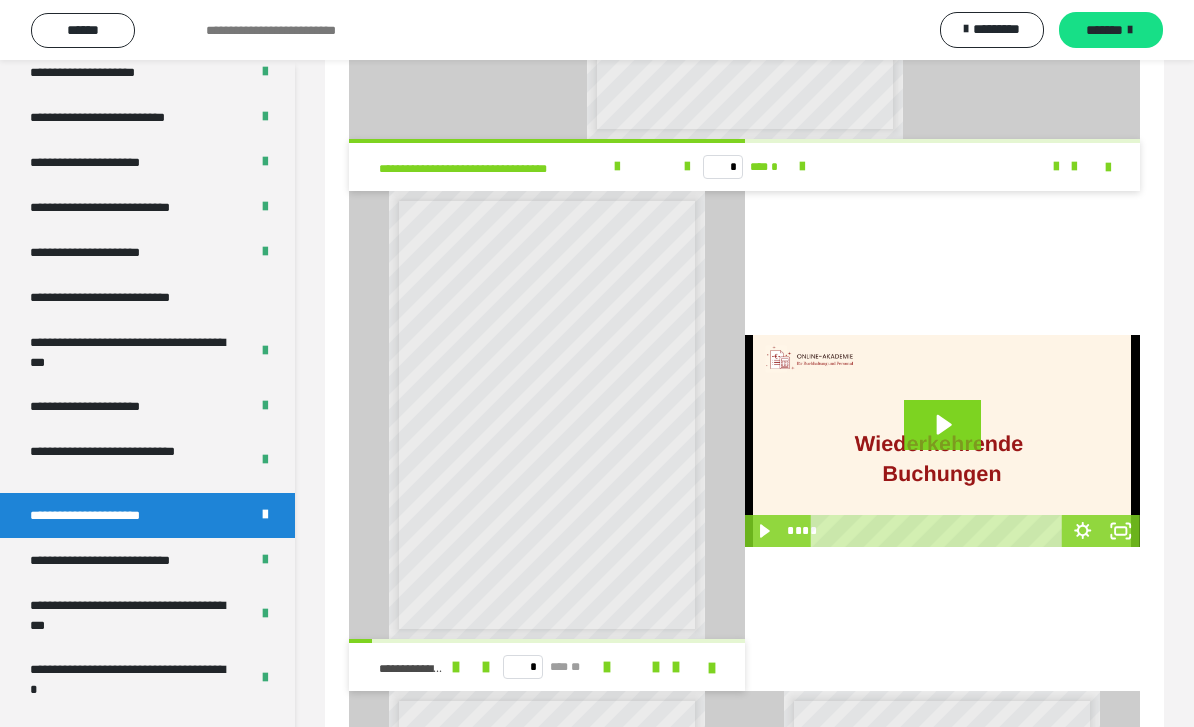 click on "**********" at bounding box center [129, 560] 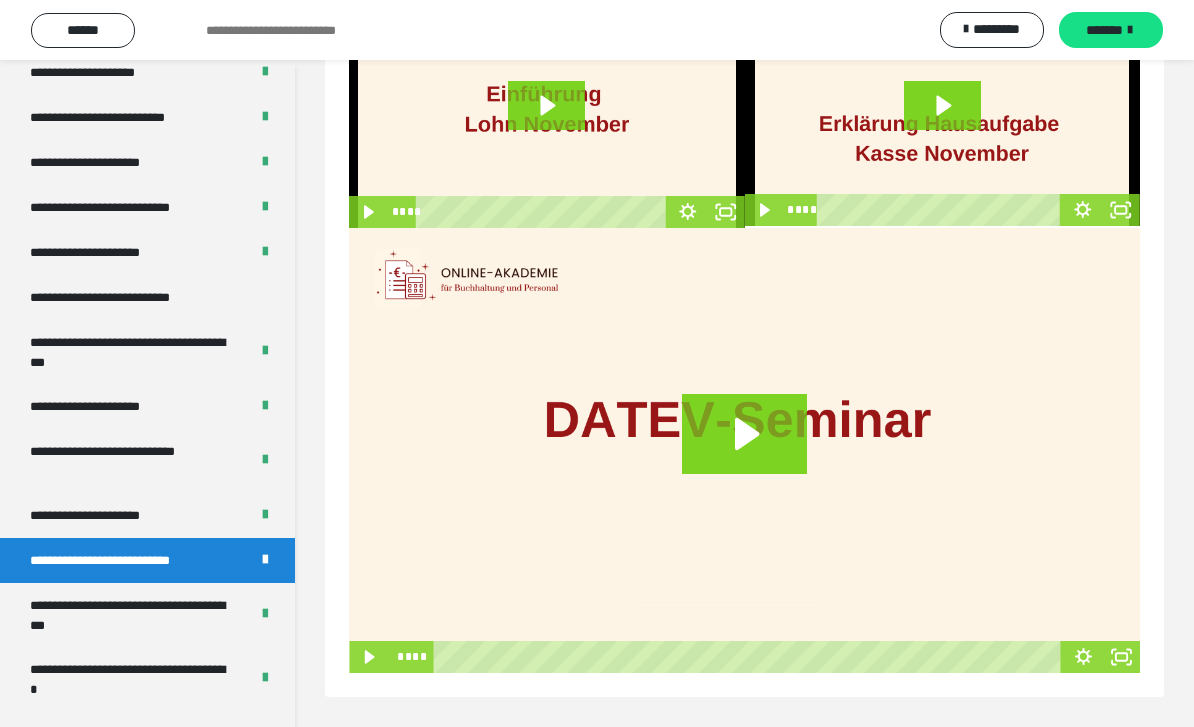 scroll, scrollTop: 60, scrollLeft: 0, axis: vertical 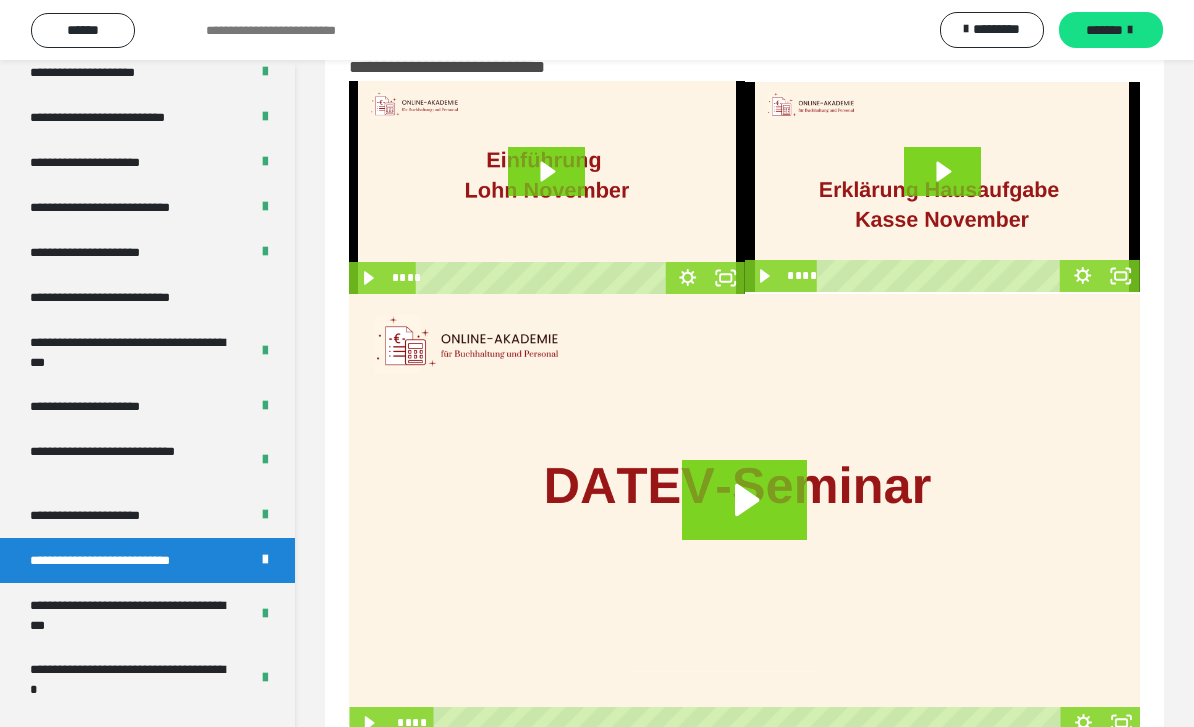 click 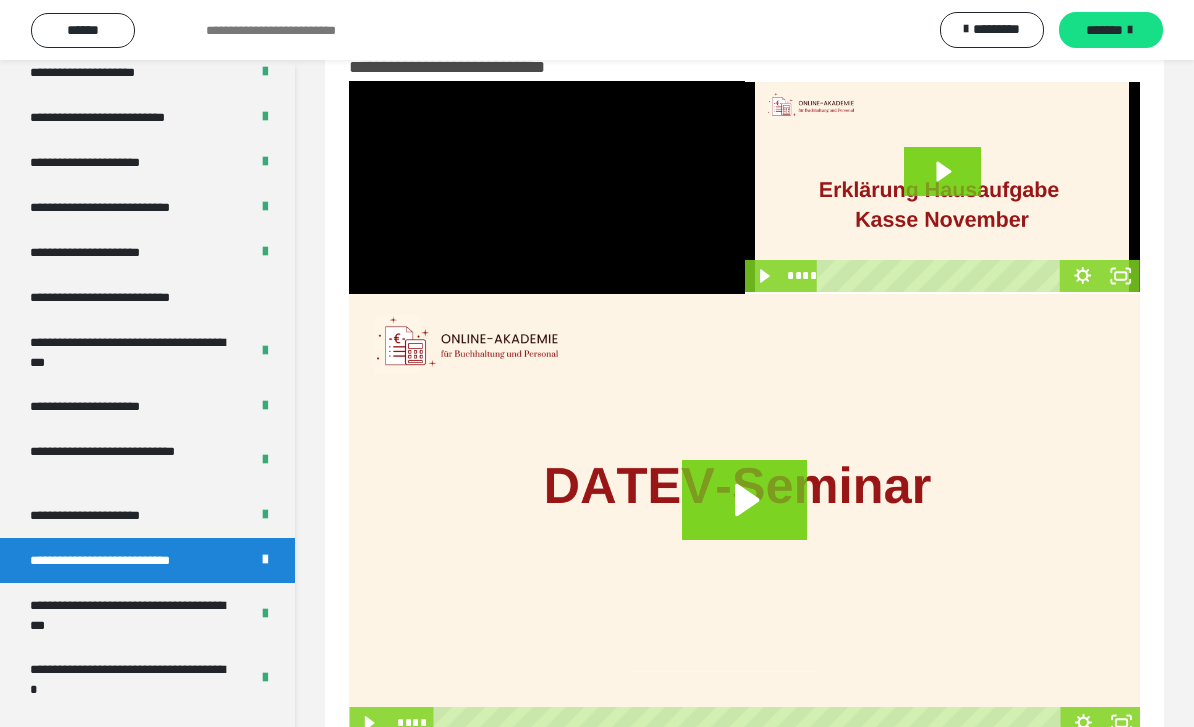 click at bounding box center (547, 187) 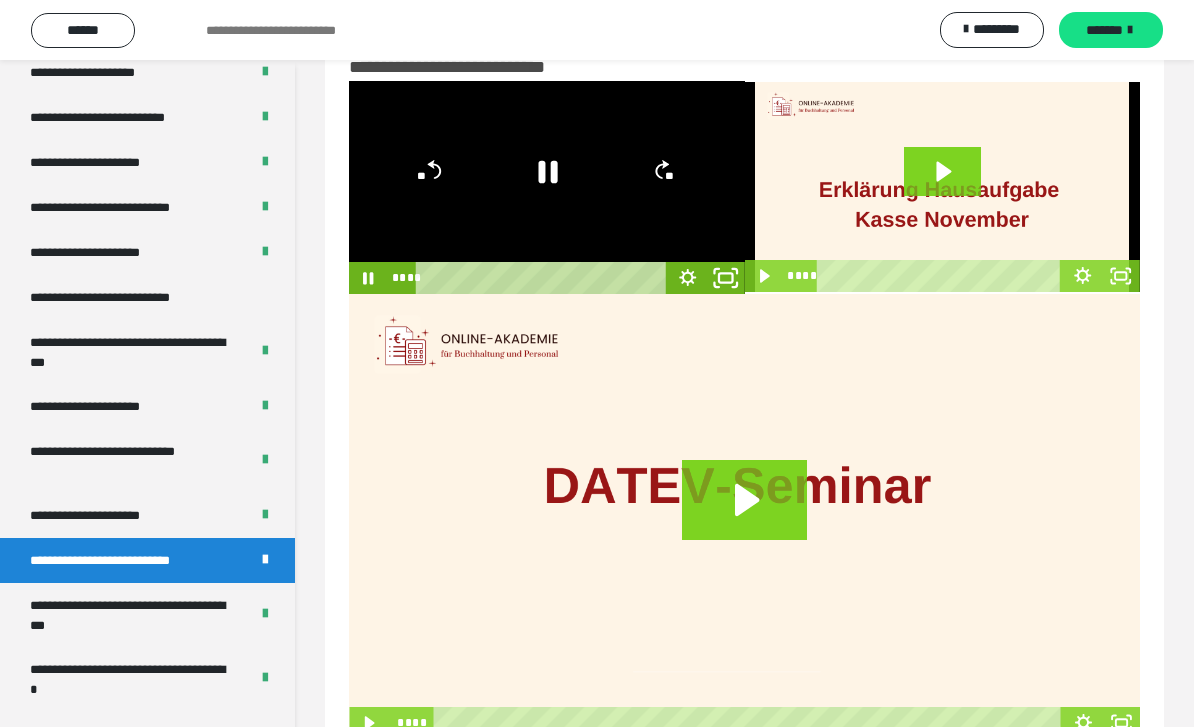 click 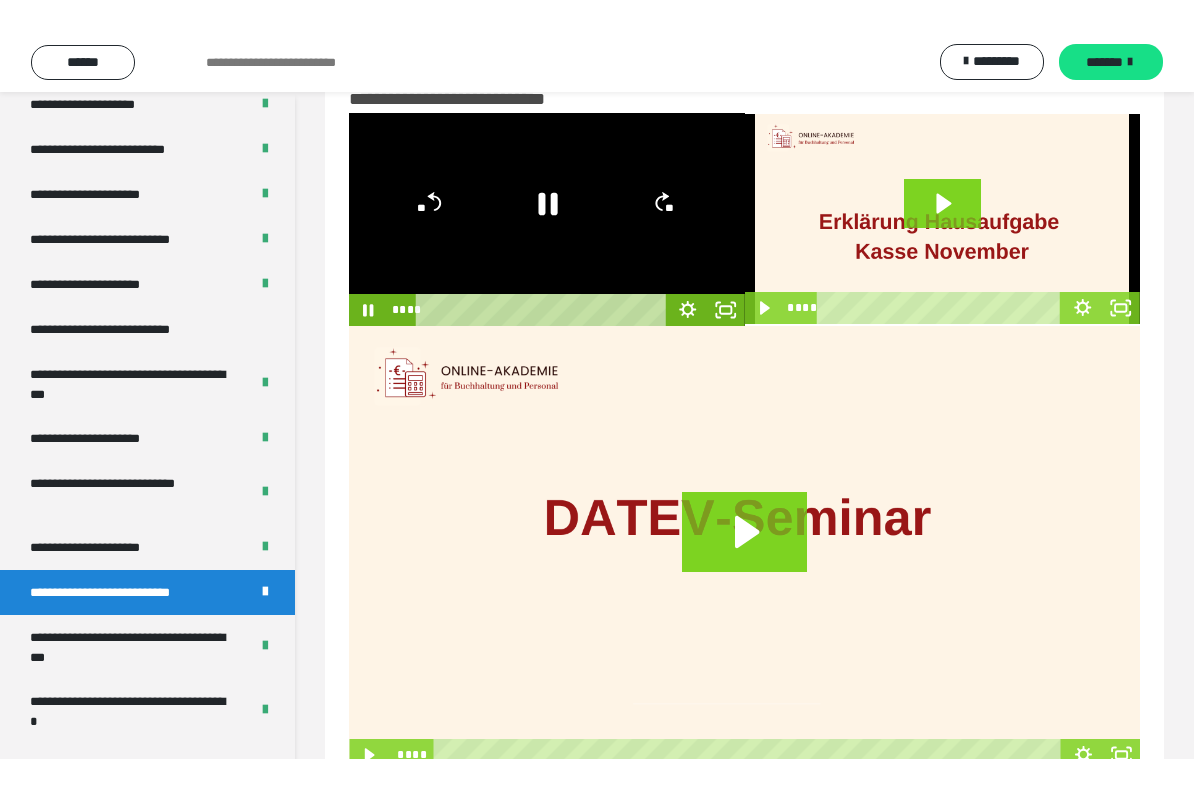 scroll, scrollTop: 0, scrollLeft: 0, axis: both 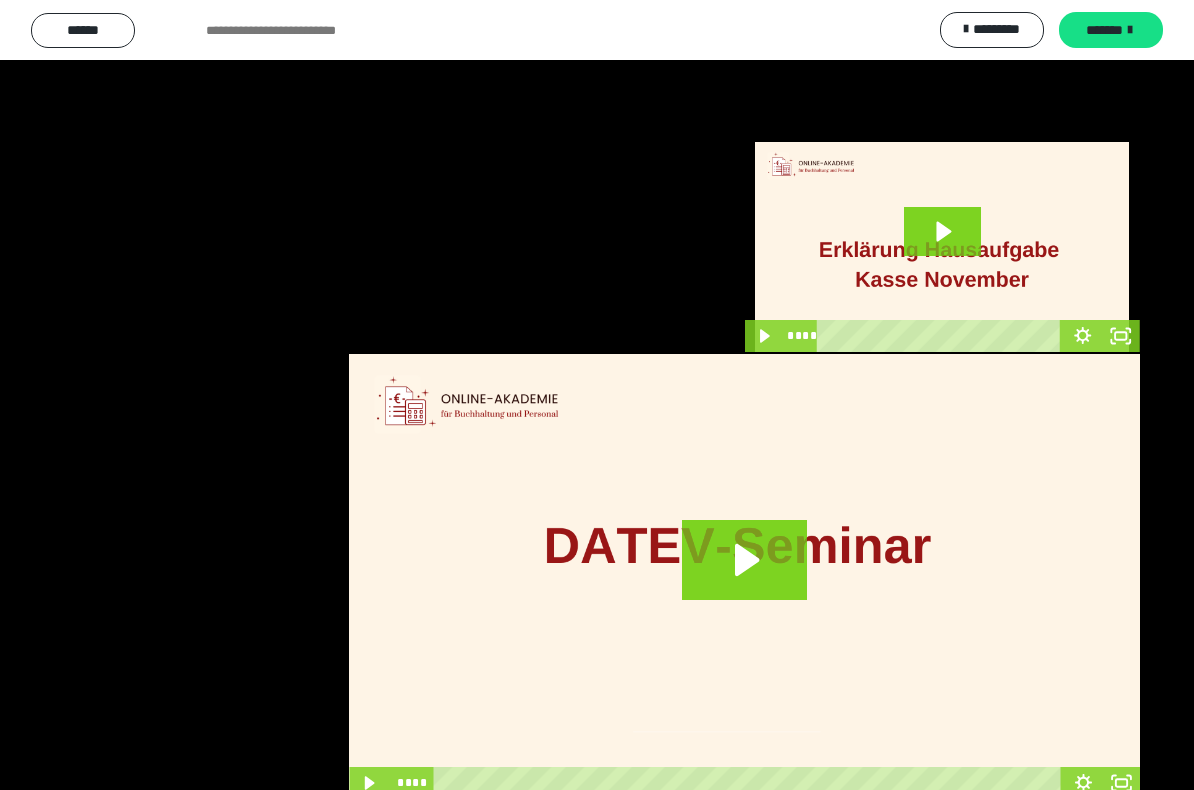 click at bounding box center (597, 395) 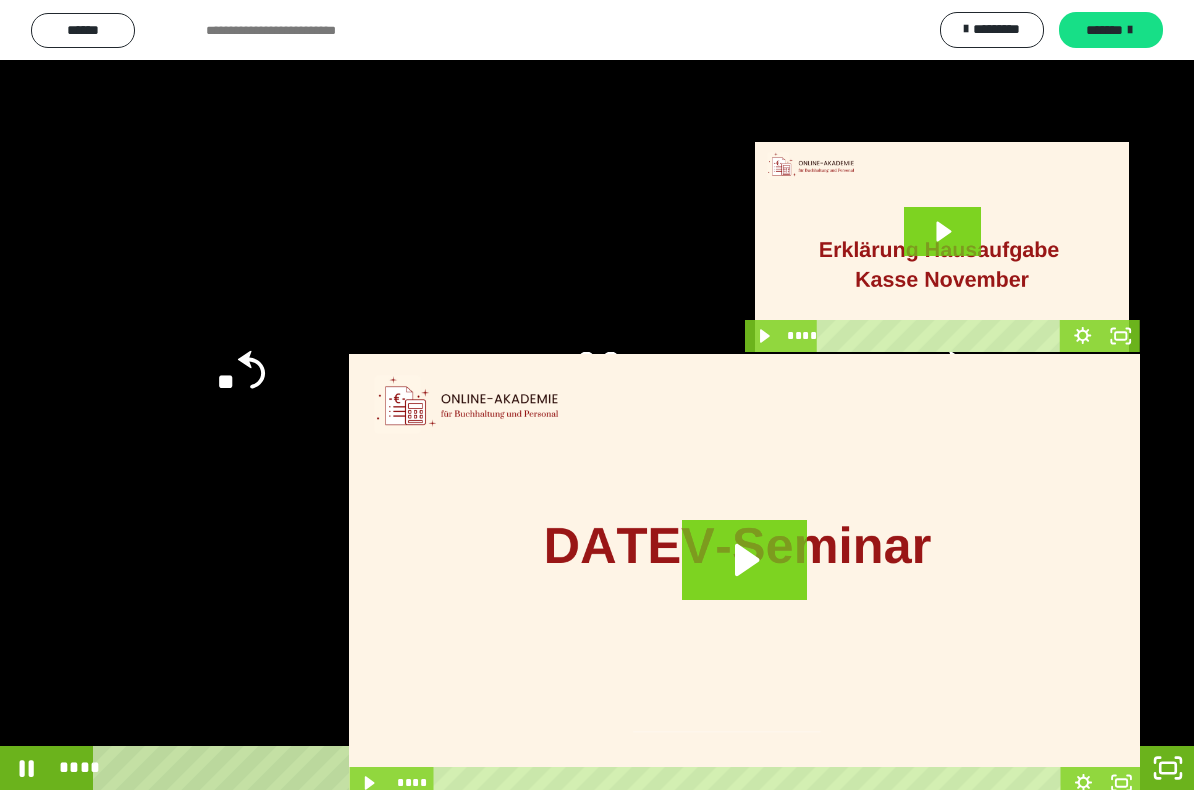 click 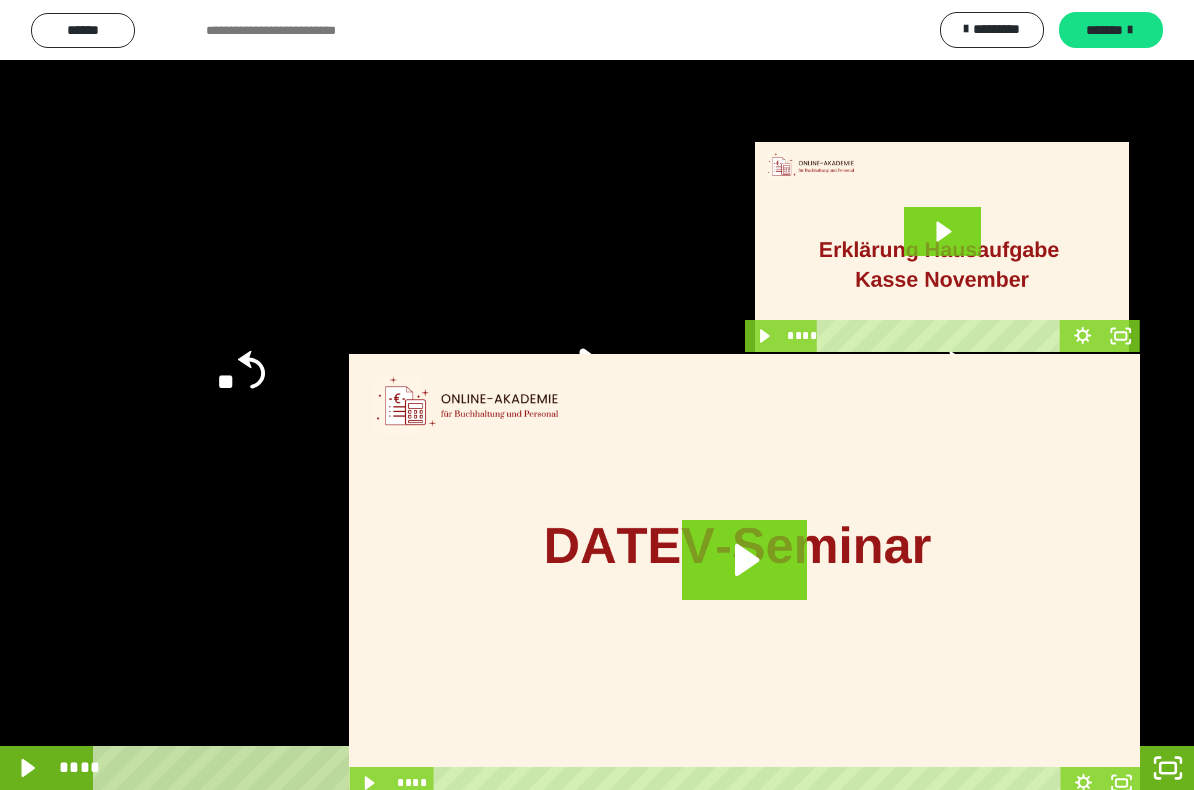 click 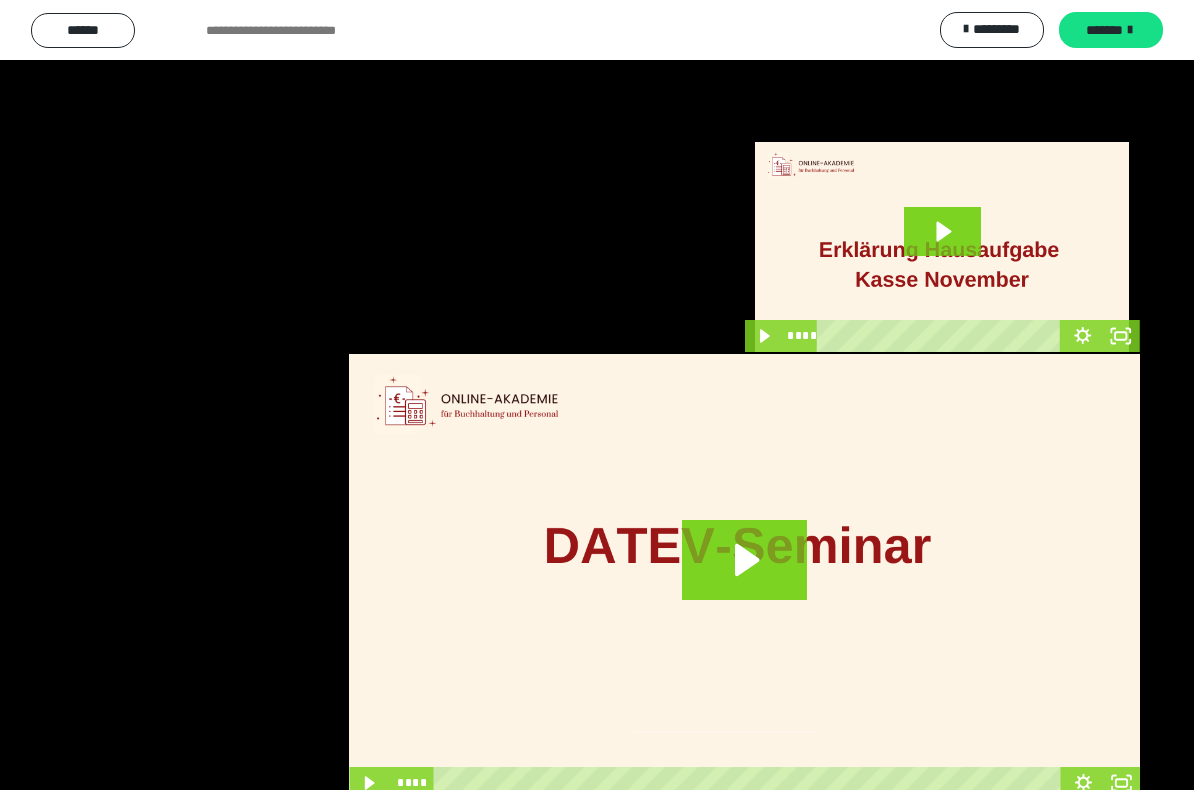 click at bounding box center [597, 395] 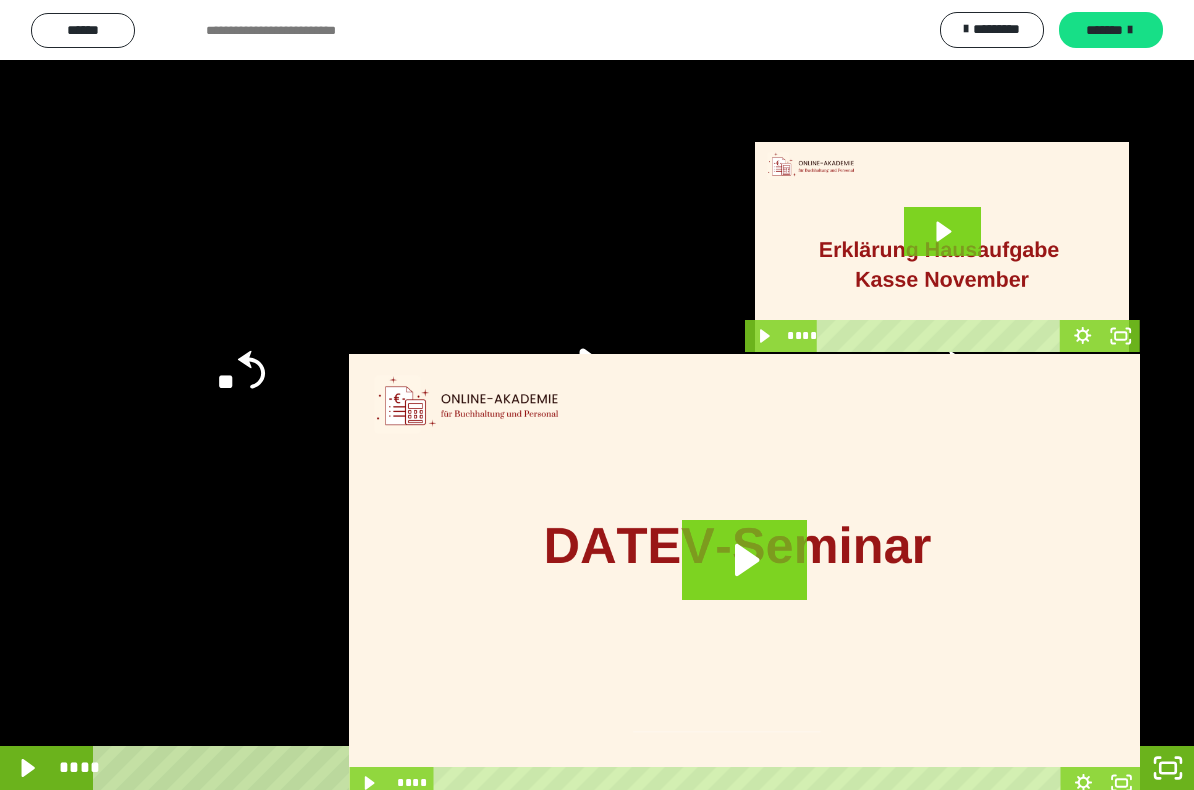 click 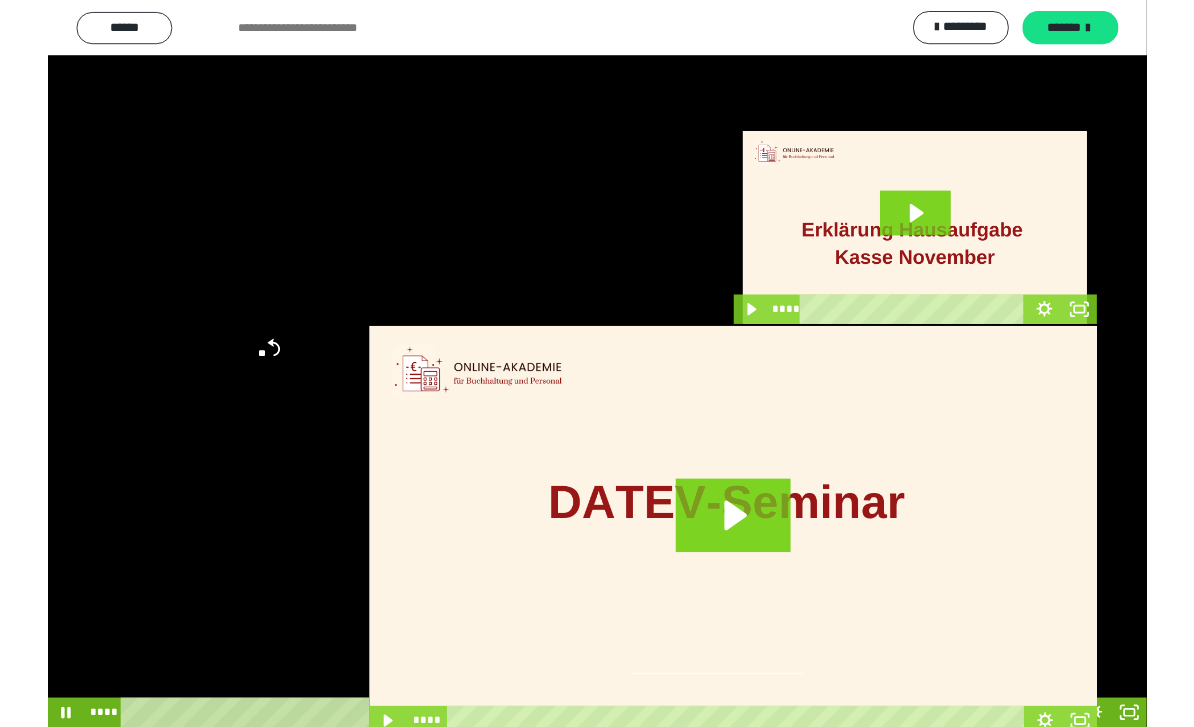 scroll, scrollTop: 60, scrollLeft: 0, axis: vertical 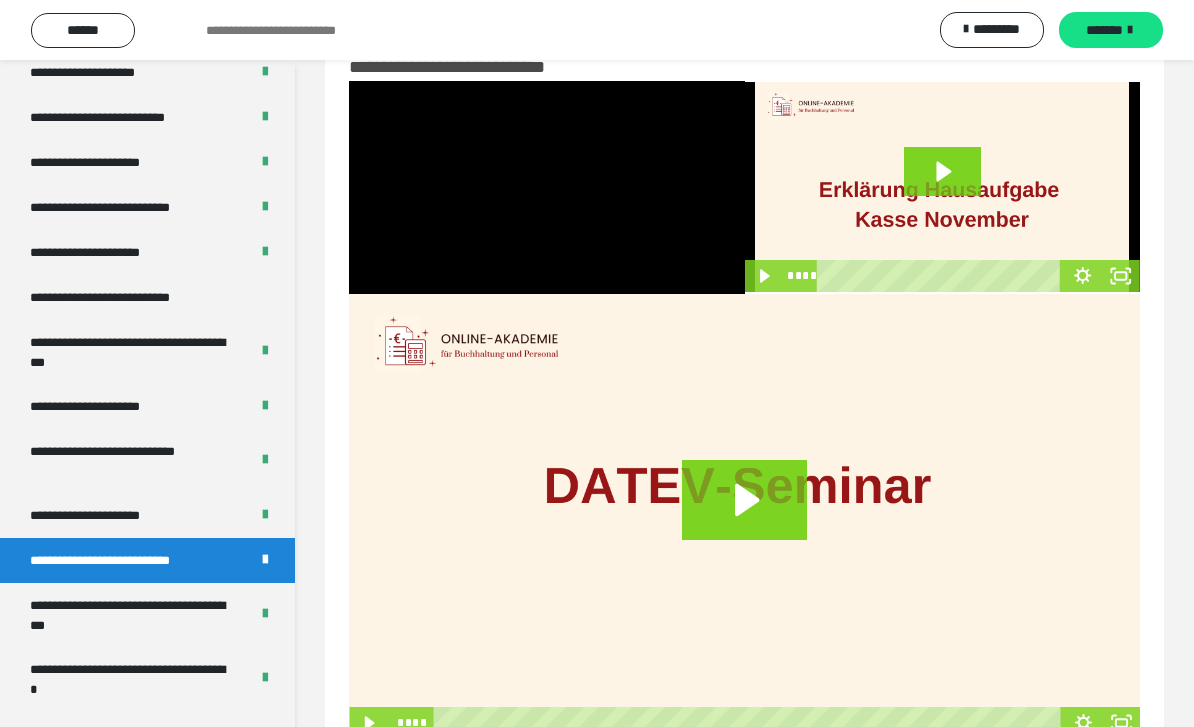 click at bounding box center (547, 187) 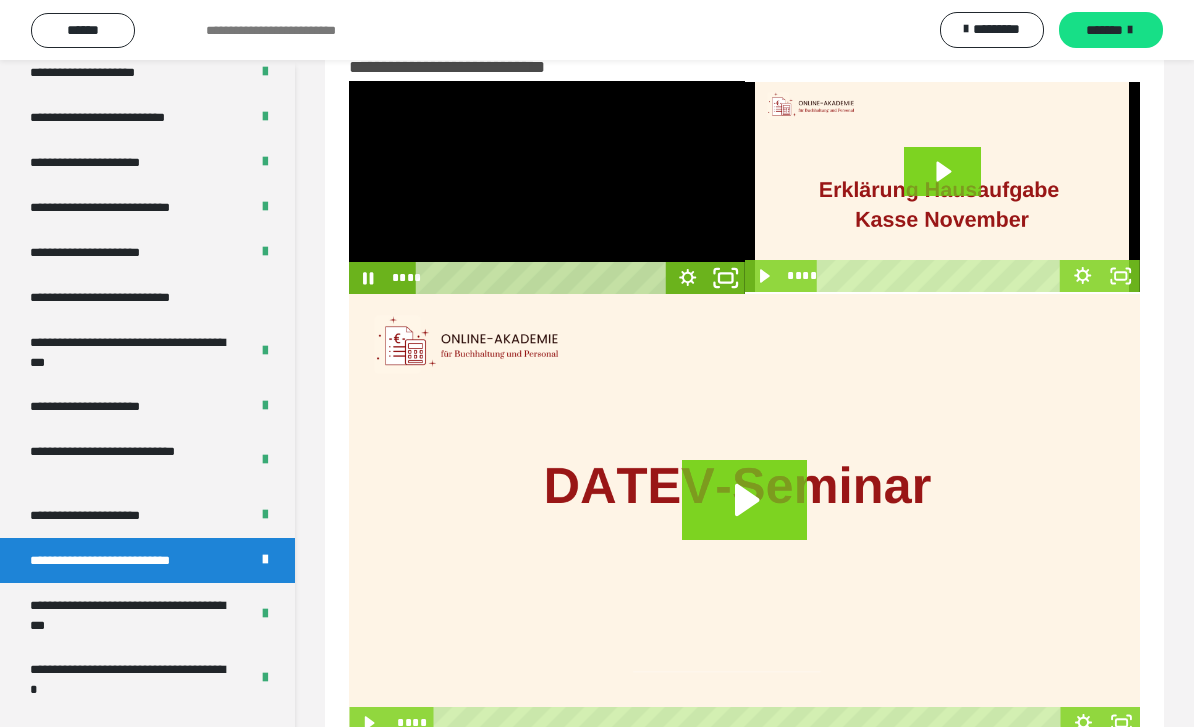 click 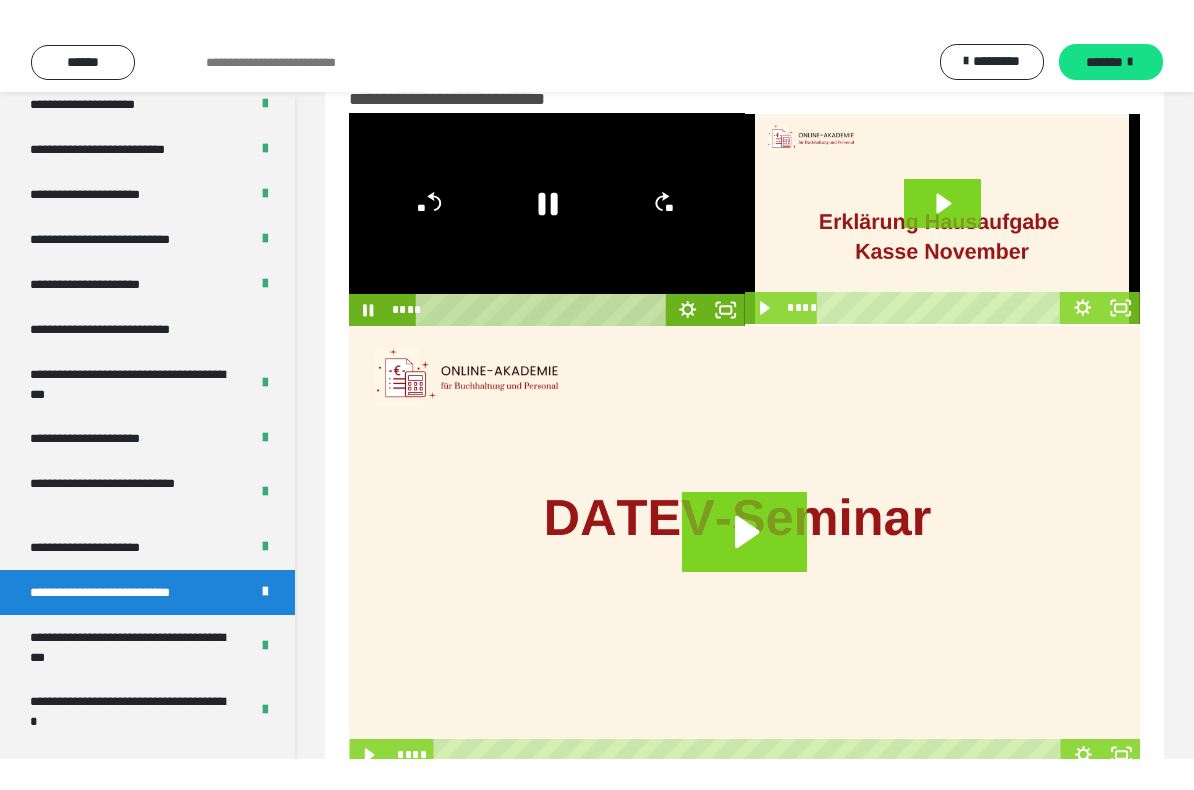 scroll, scrollTop: 0, scrollLeft: 0, axis: both 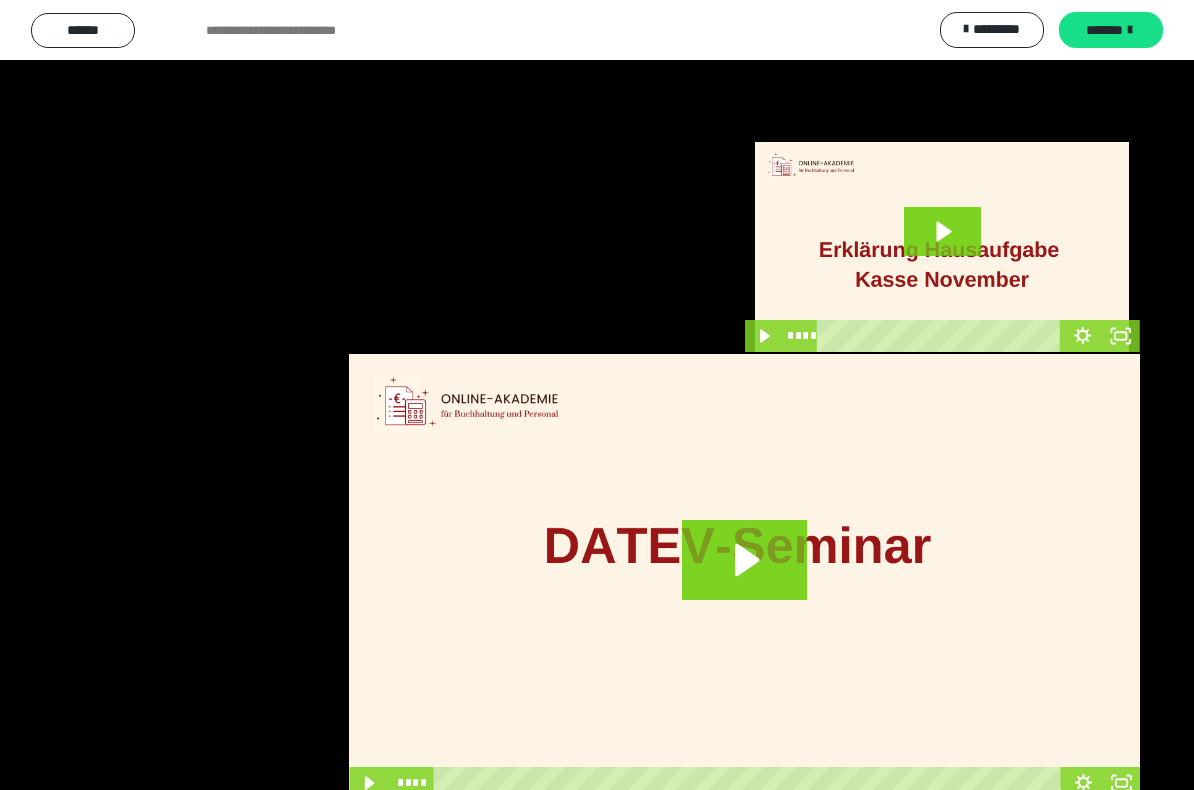 click at bounding box center (597, 395) 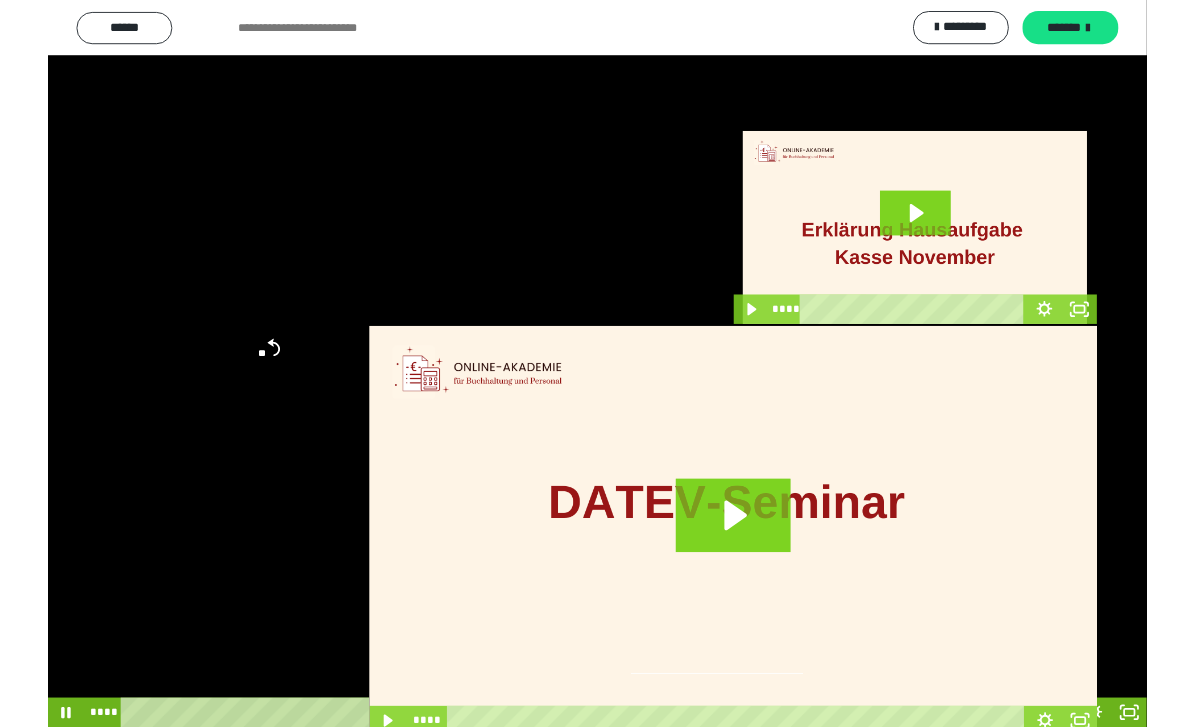 scroll, scrollTop: 60, scrollLeft: 0, axis: vertical 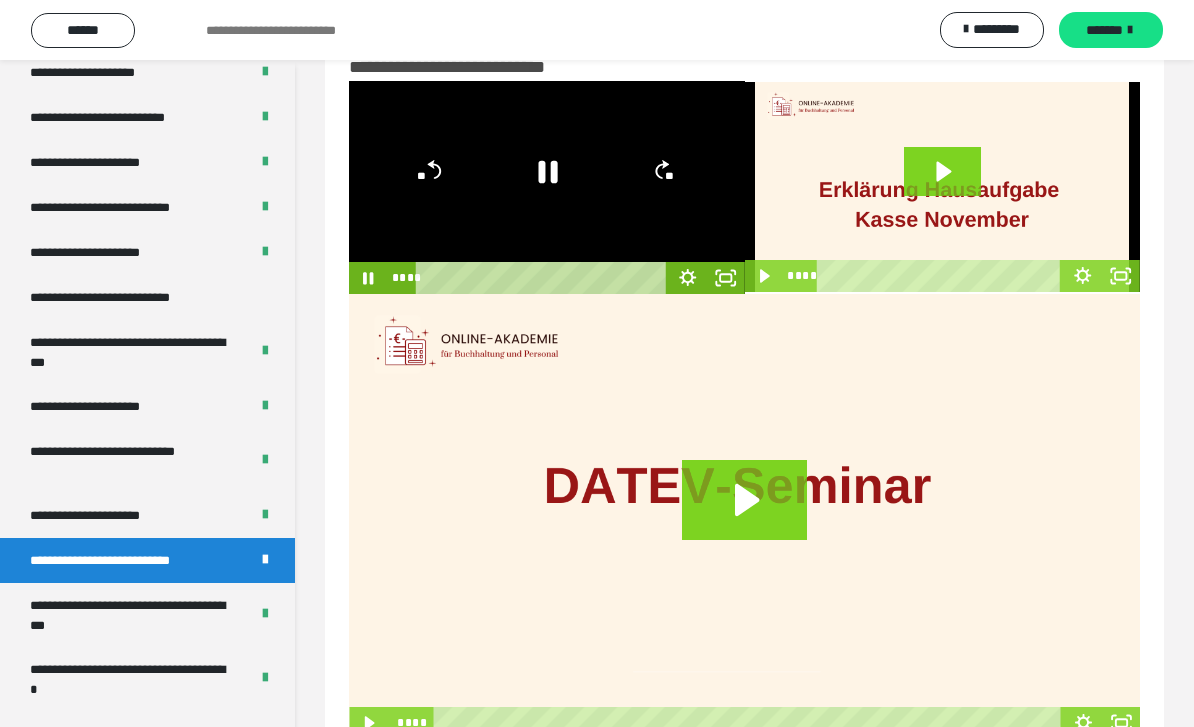 click 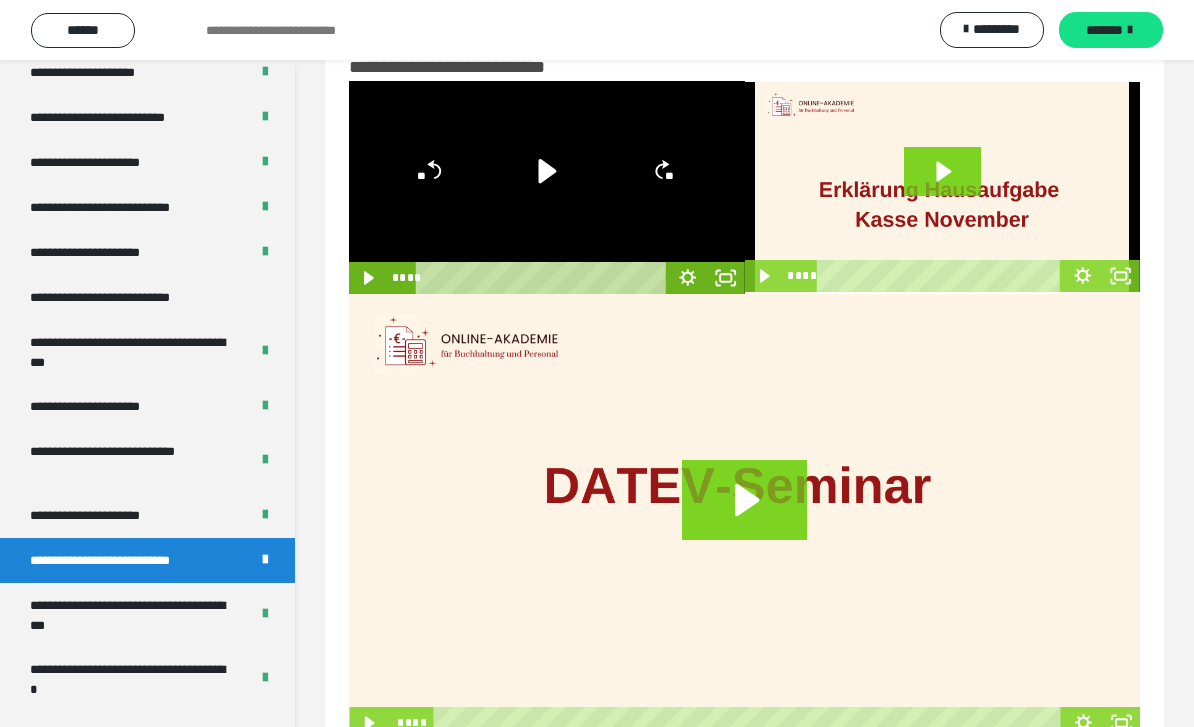 click 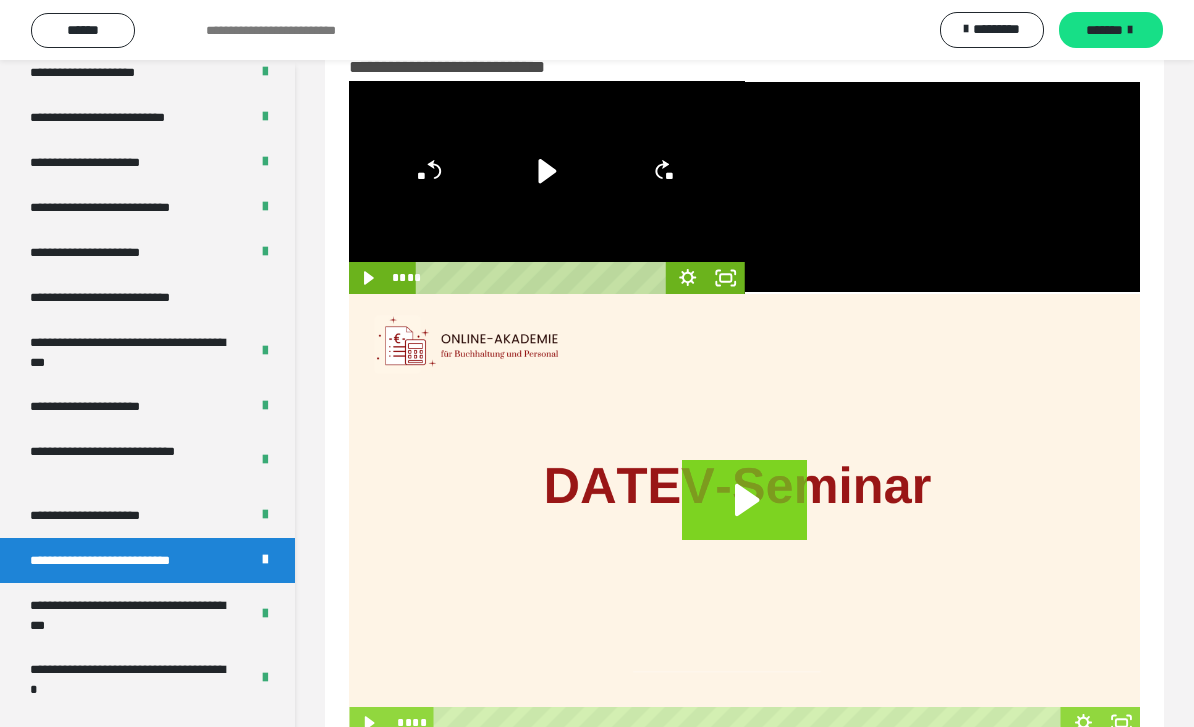 click at bounding box center (943, 187) 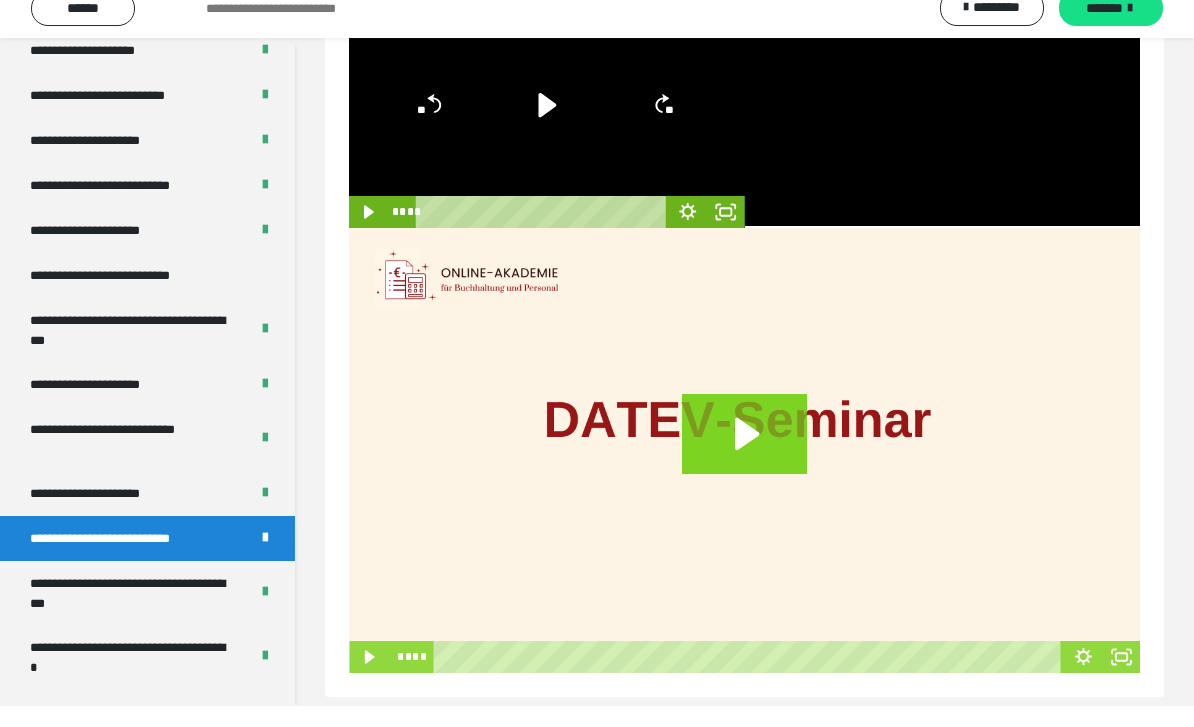 scroll, scrollTop: 82, scrollLeft: 0, axis: vertical 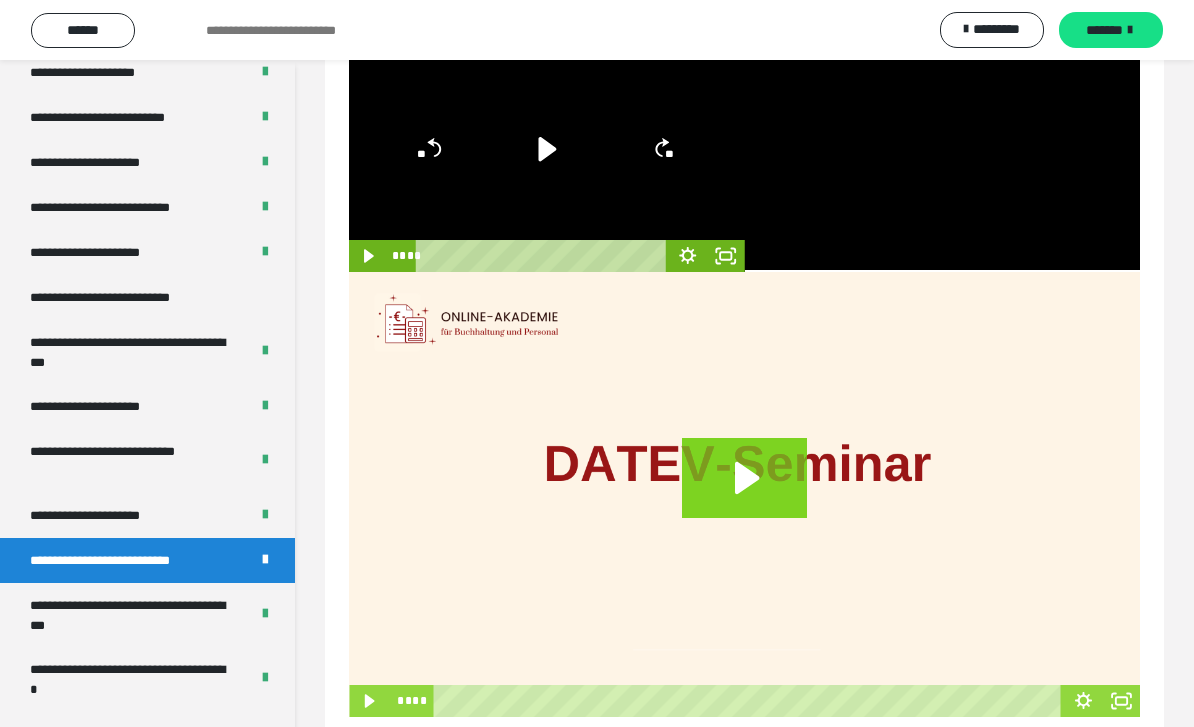 click at bounding box center (943, 165) 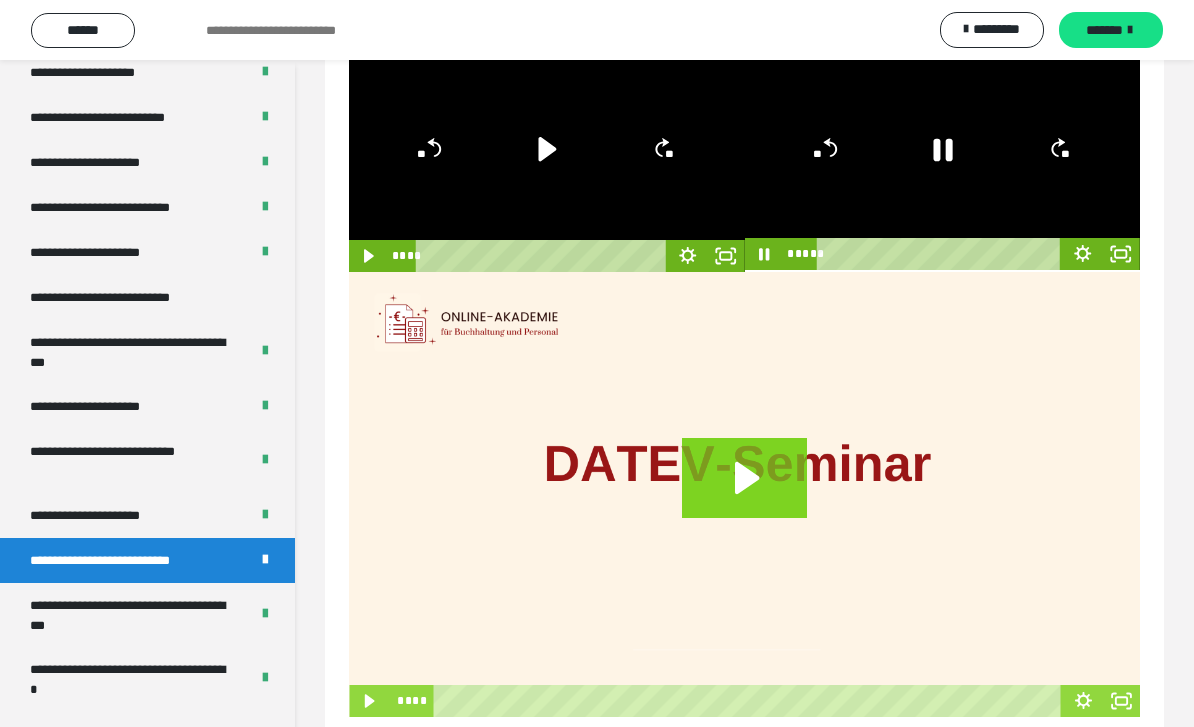 click 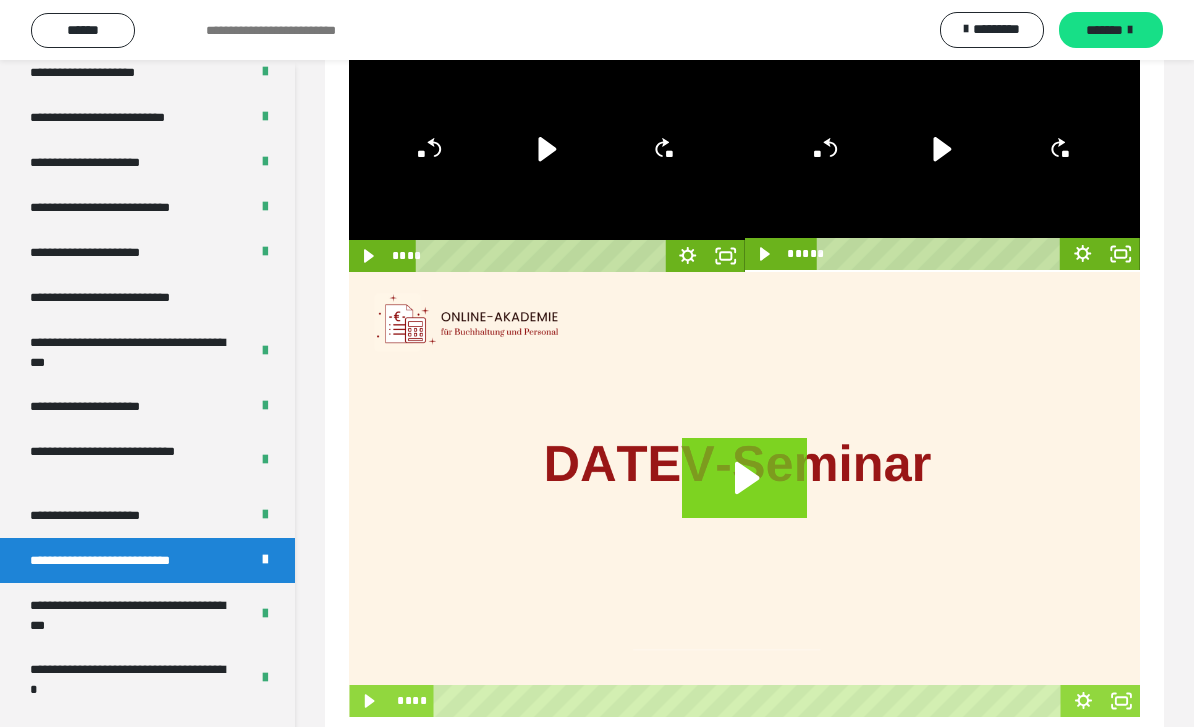 click on "**********" at bounding box center [131, 615] 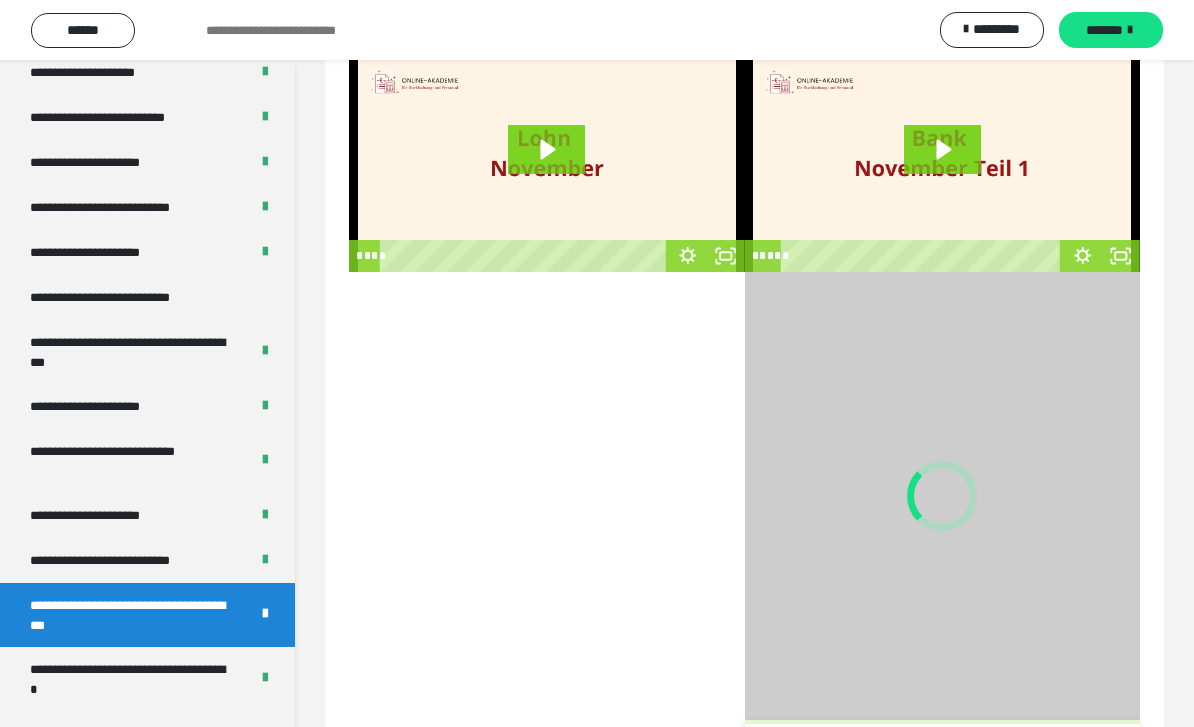 scroll, scrollTop: 80, scrollLeft: 0, axis: vertical 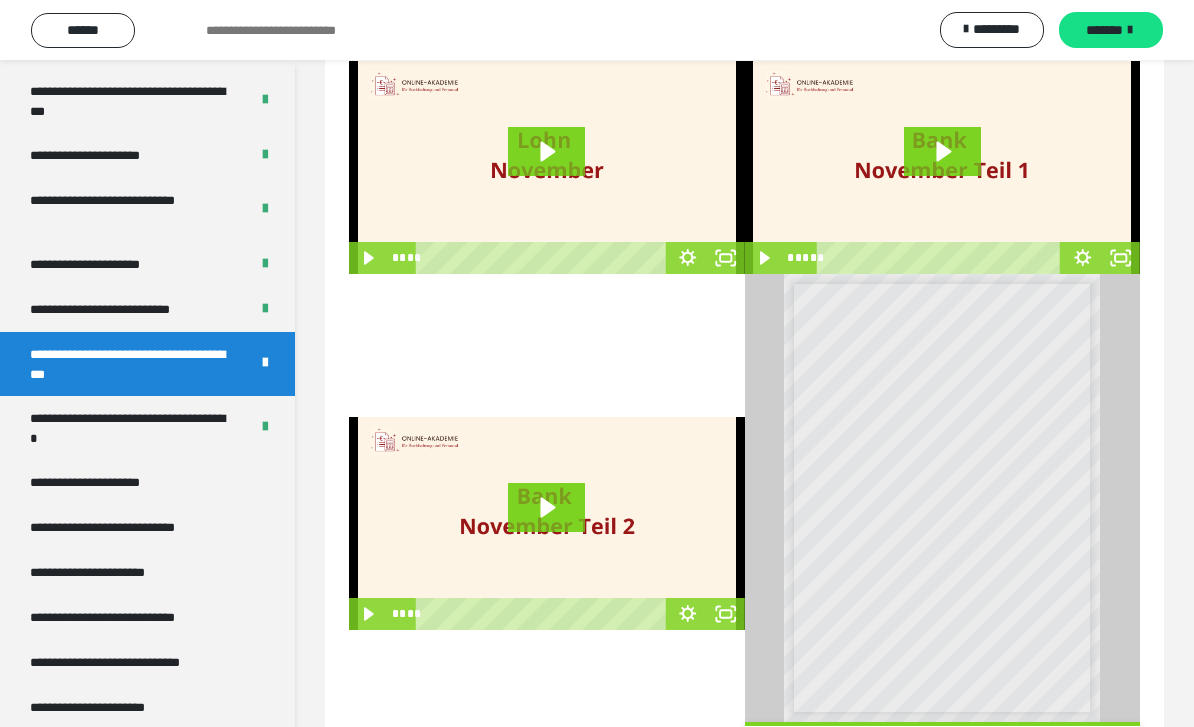 click 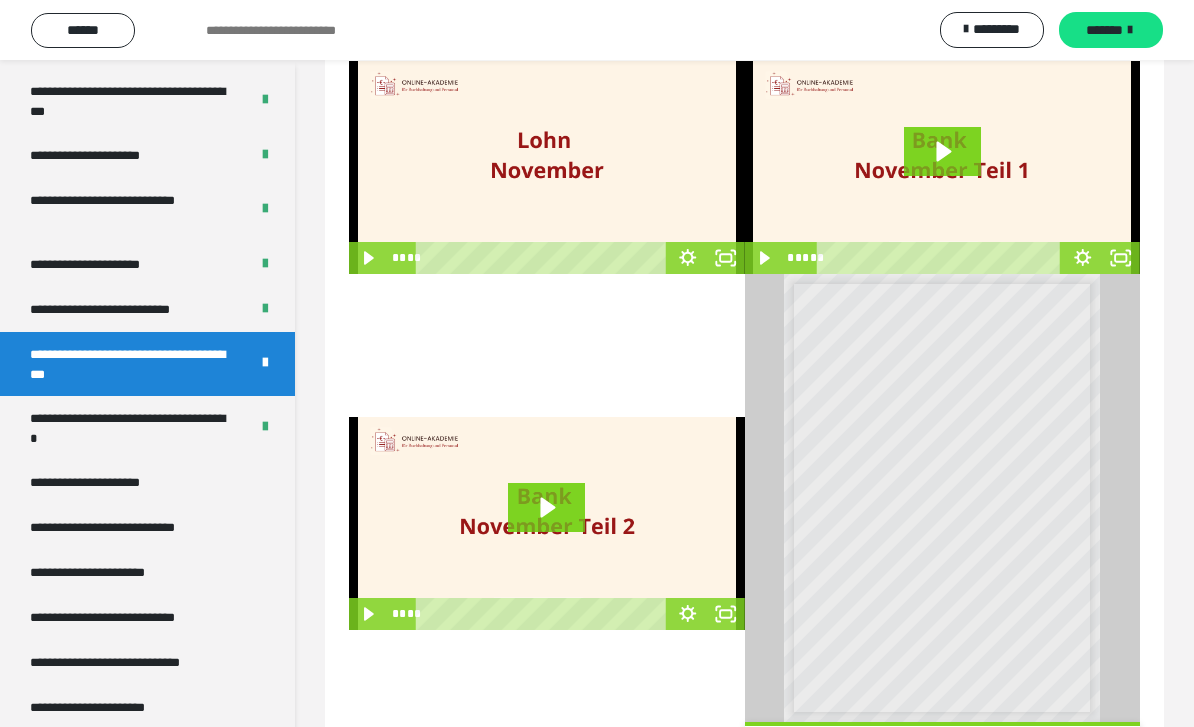 scroll, scrollTop: 0, scrollLeft: -1, axis: horizontal 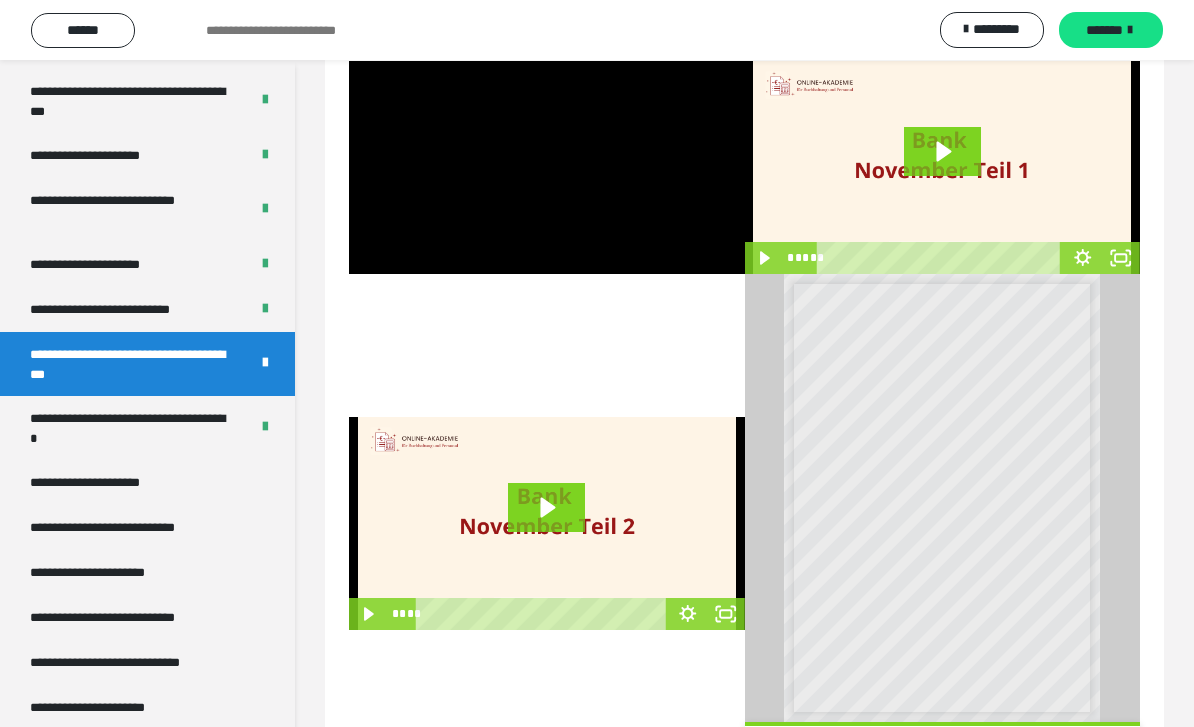 click at bounding box center (547, 167) 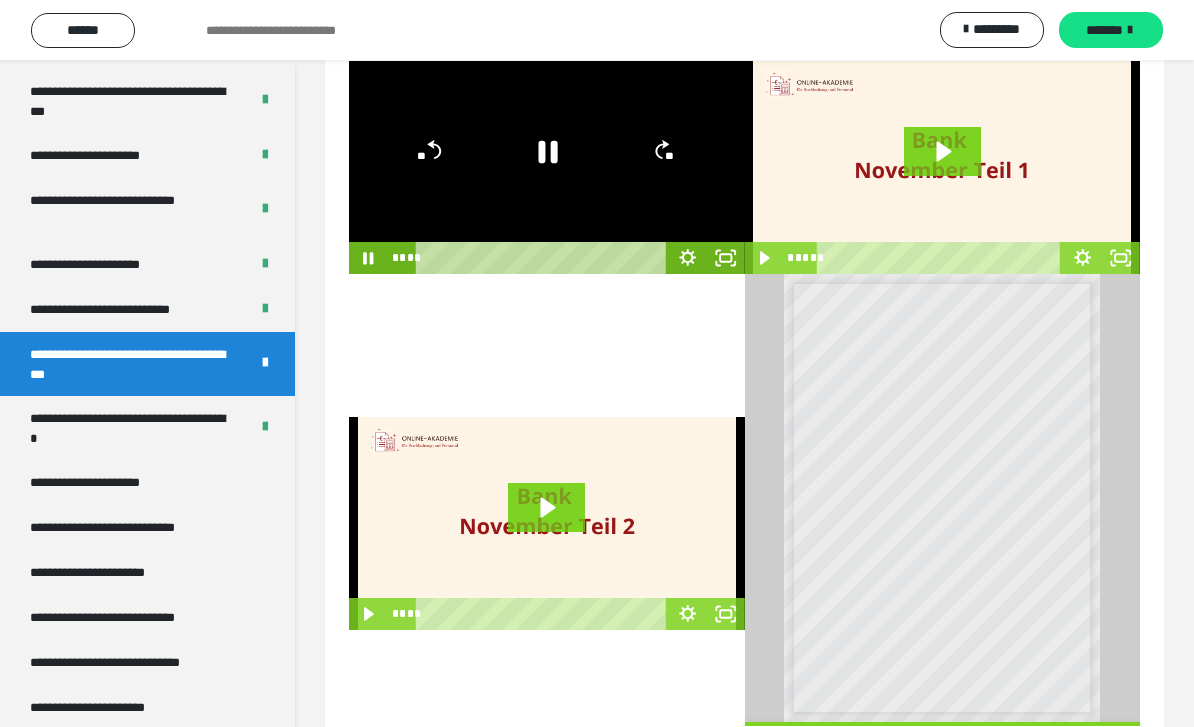 click 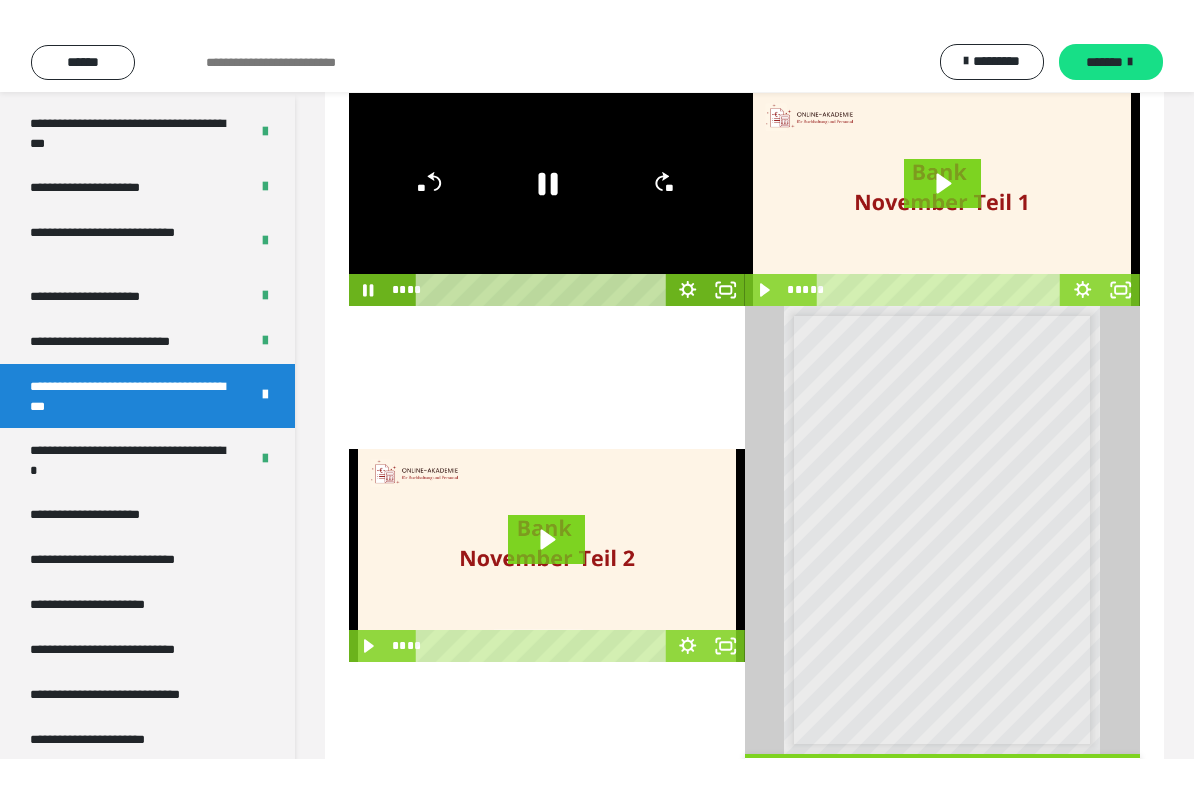 scroll, scrollTop: 0, scrollLeft: 0, axis: both 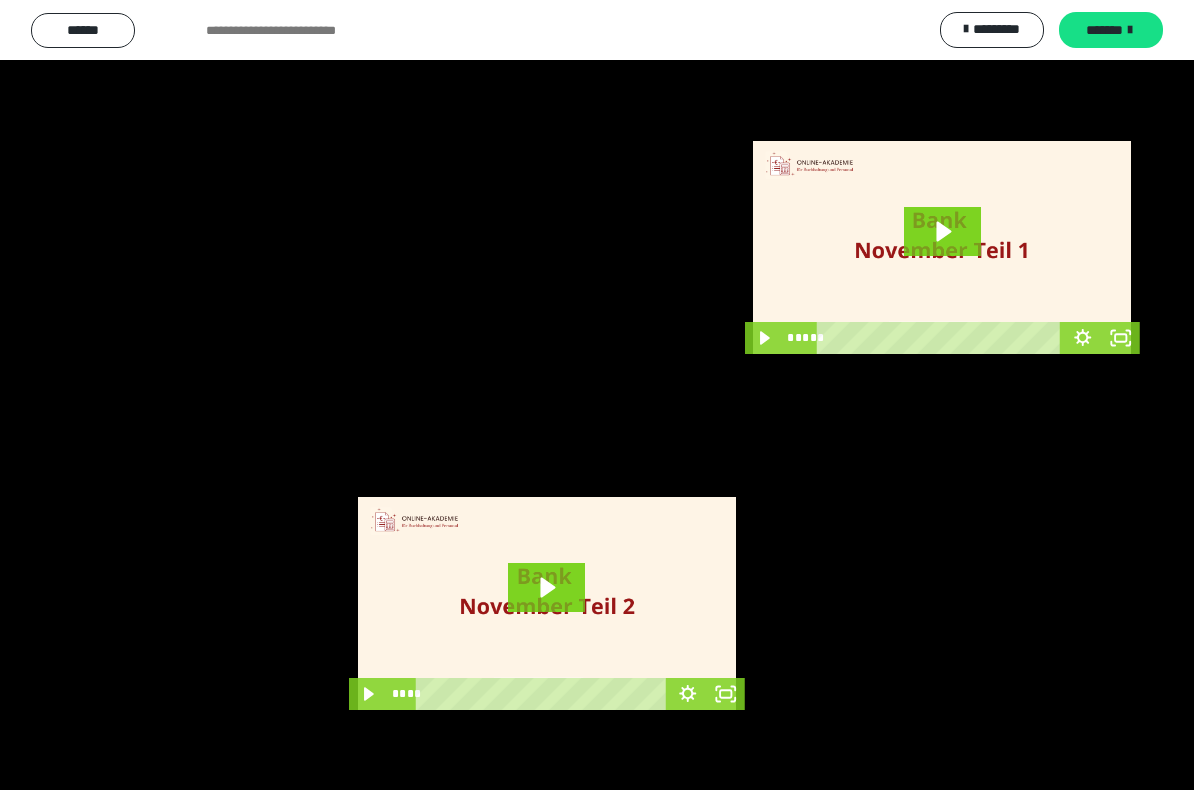 click at bounding box center (597, 395) 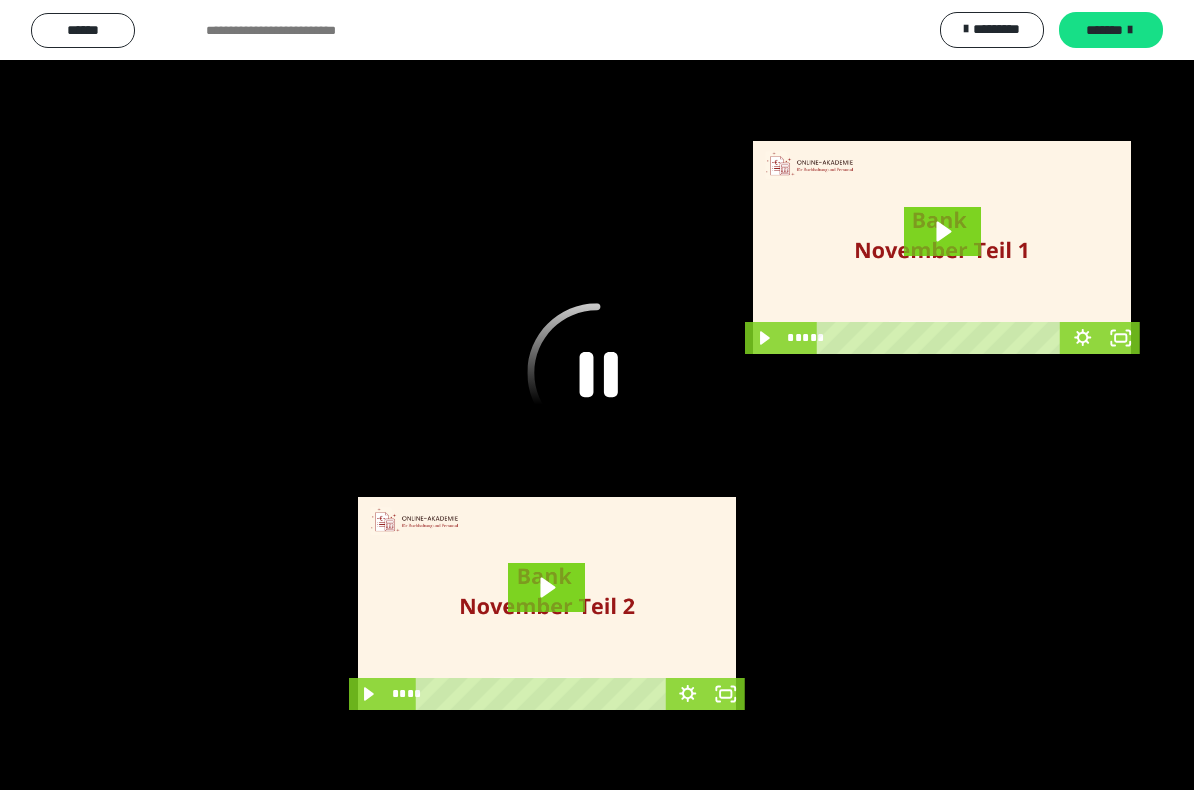 click at bounding box center (597, 395) 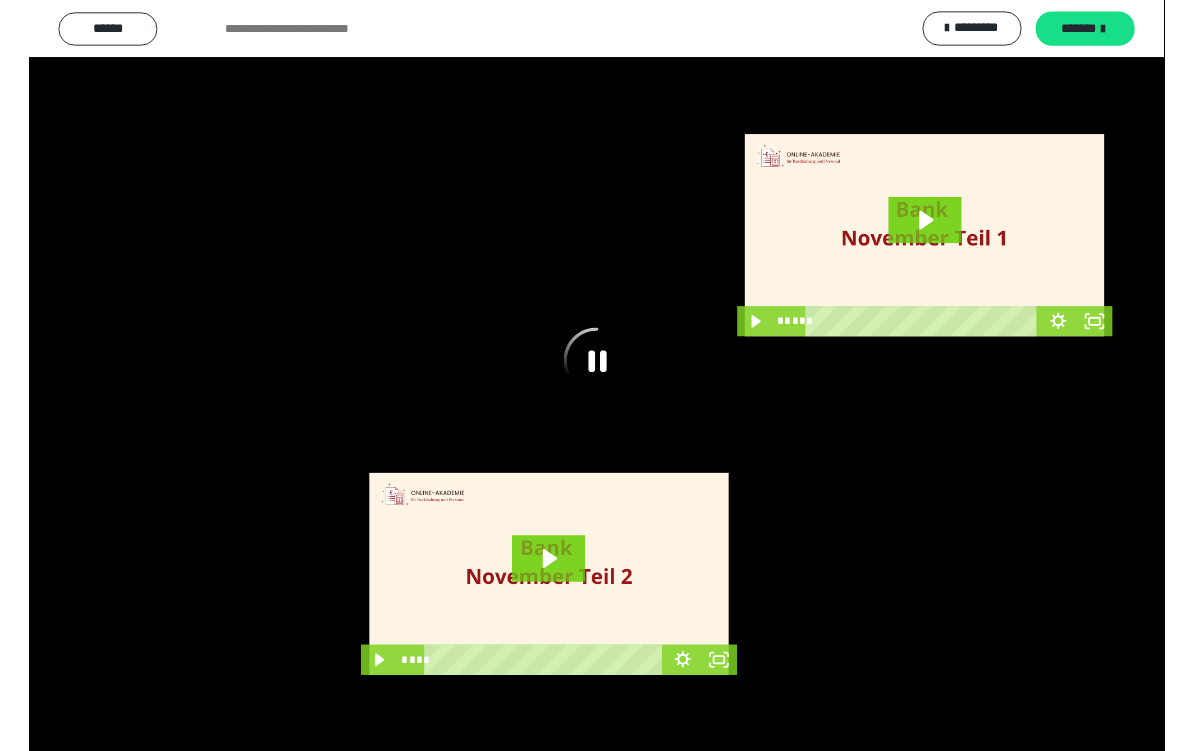 scroll, scrollTop: 80, scrollLeft: 0, axis: vertical 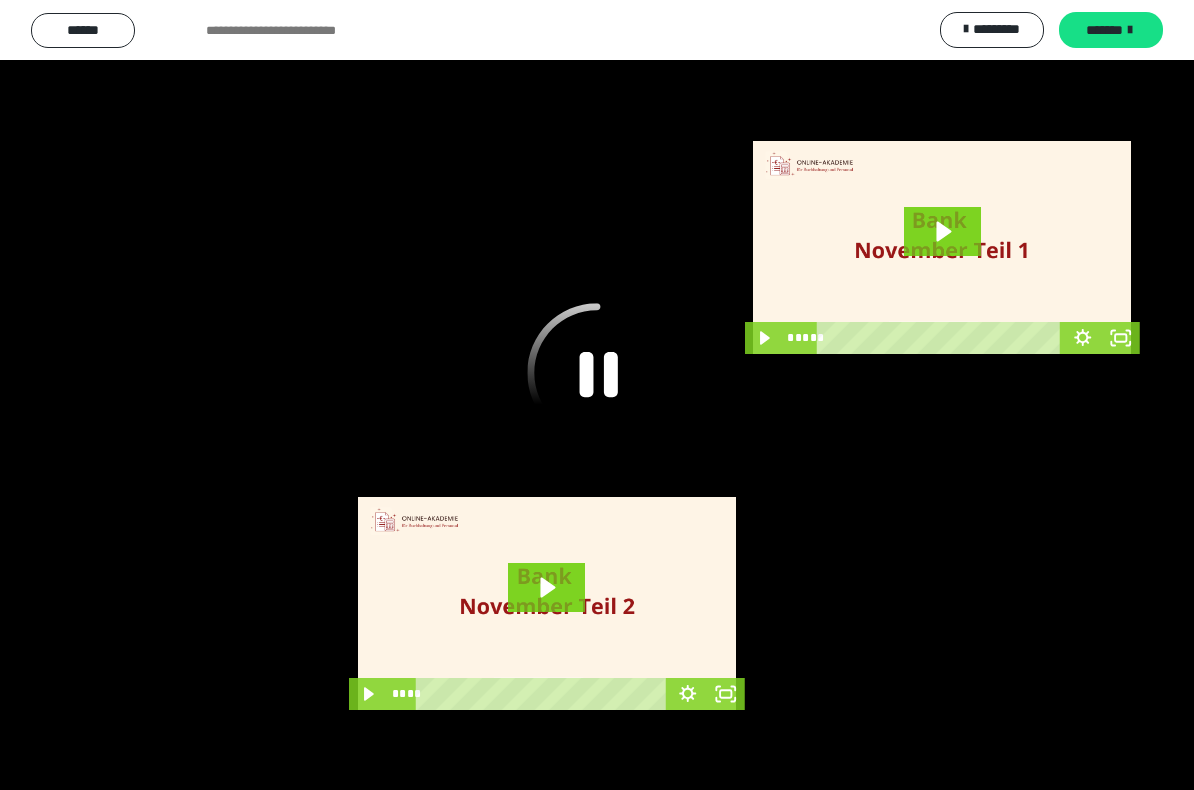 click at bounding box center (597, 395) 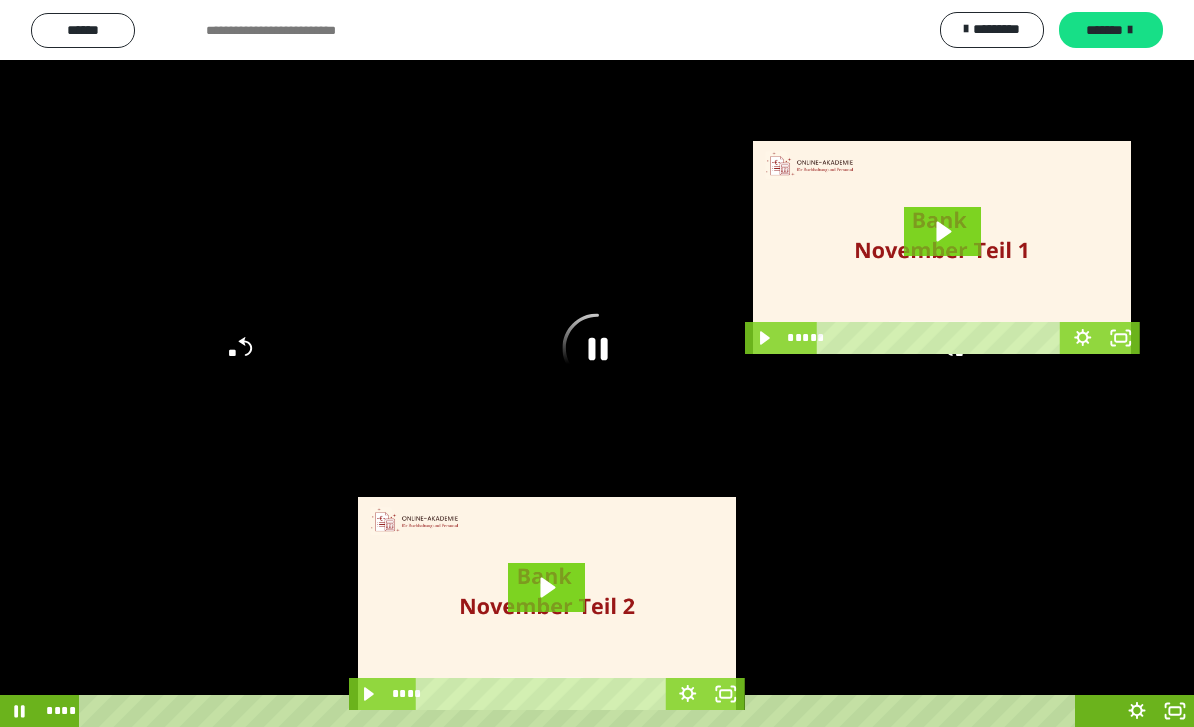 scroll, scrollTop: 80, scrollLeft: 0, axis: vertical 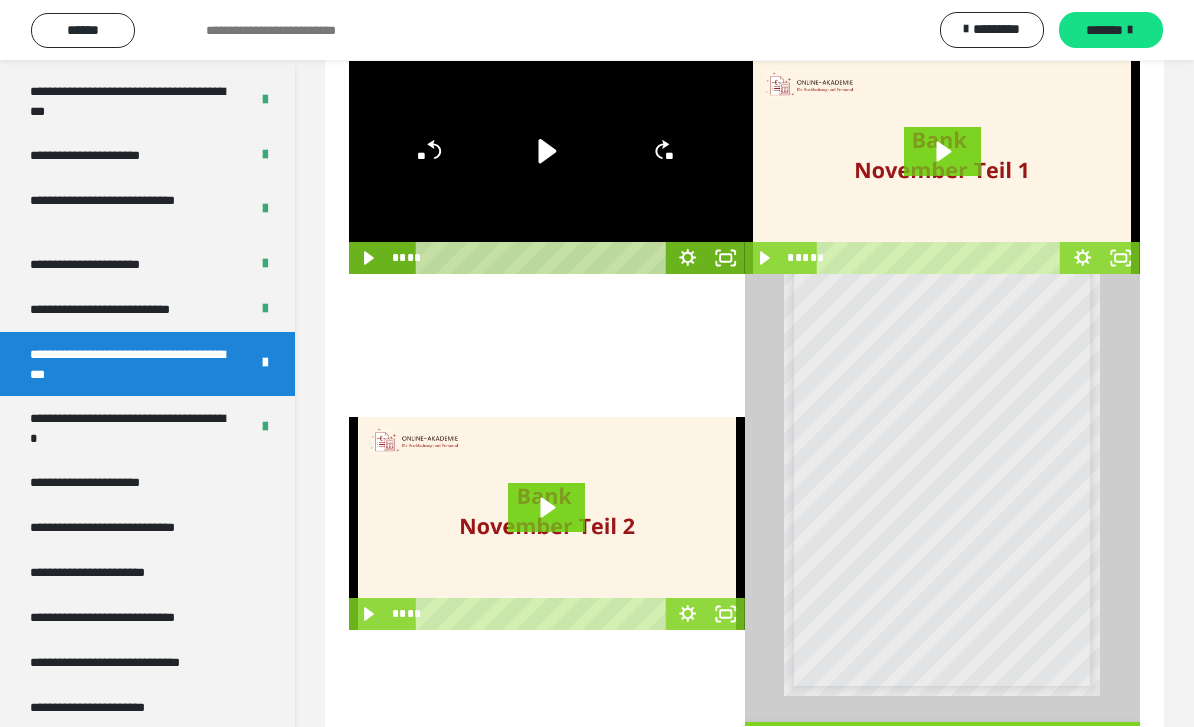 click 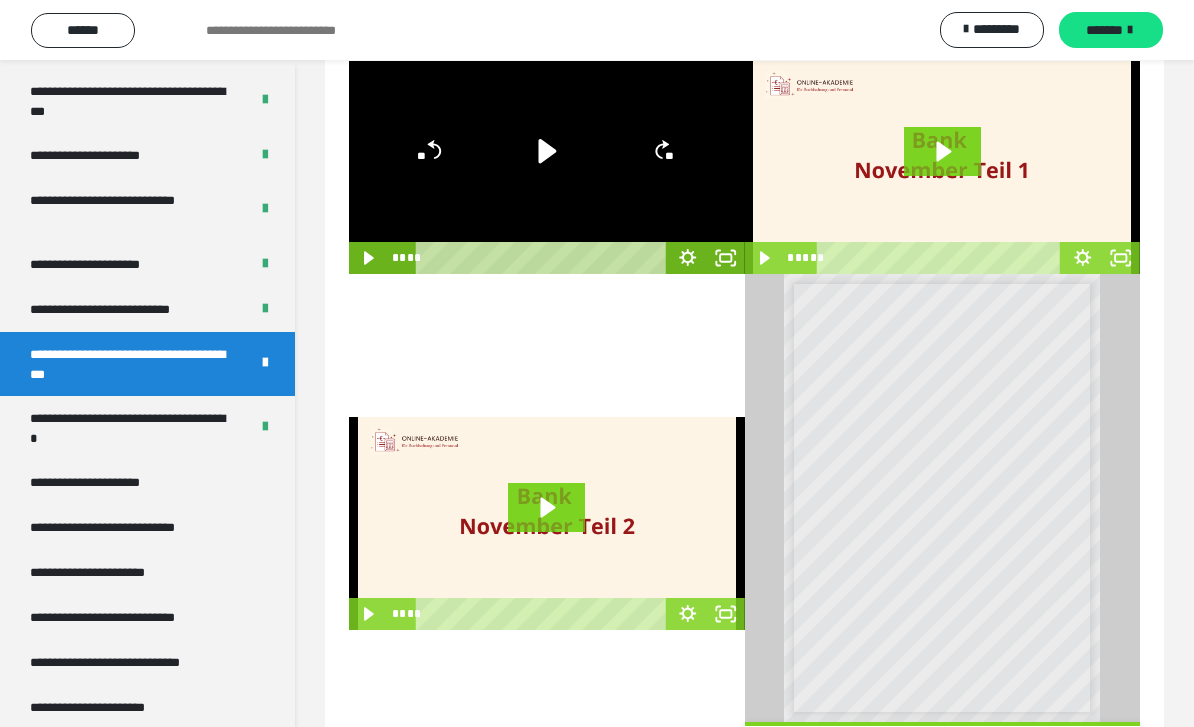 click 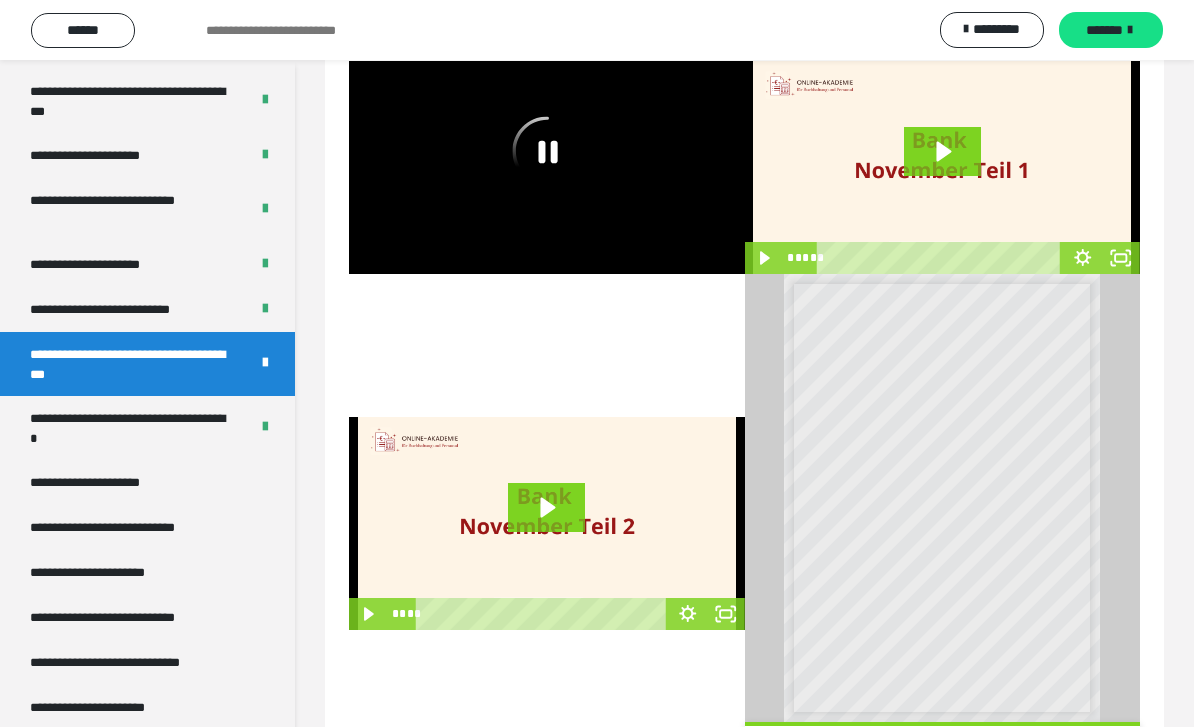 scroll, scrollTop: 0, scrollLeft: 0, axis: both 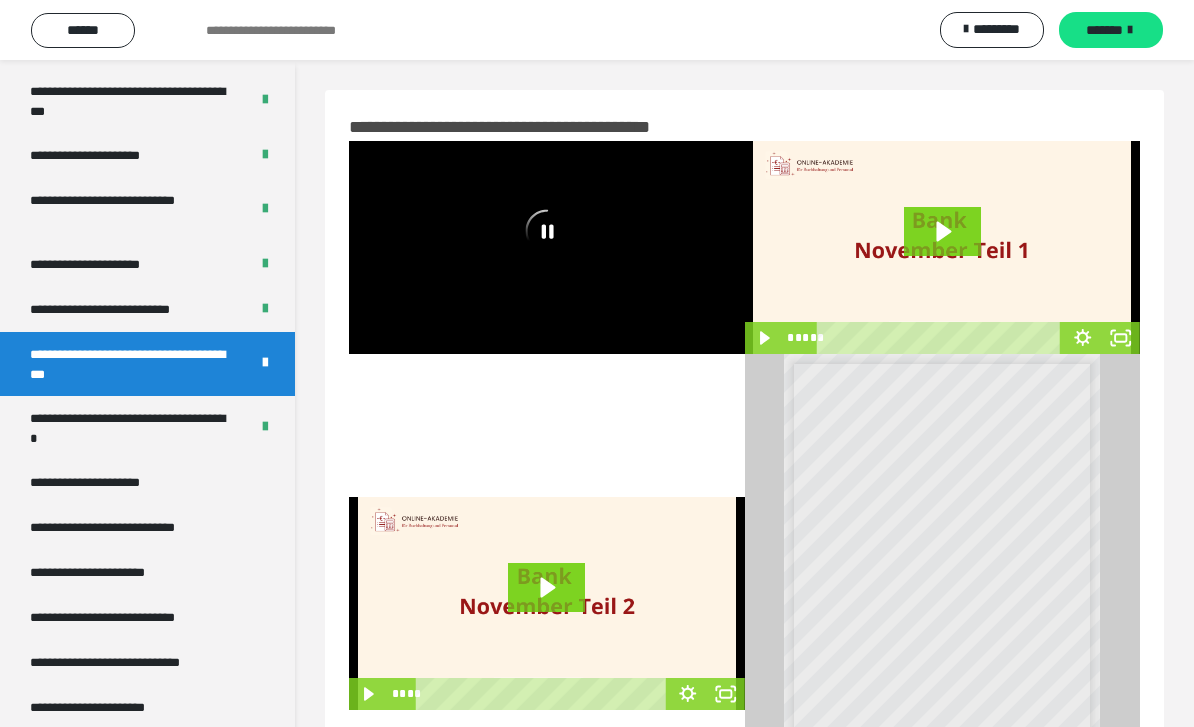 click 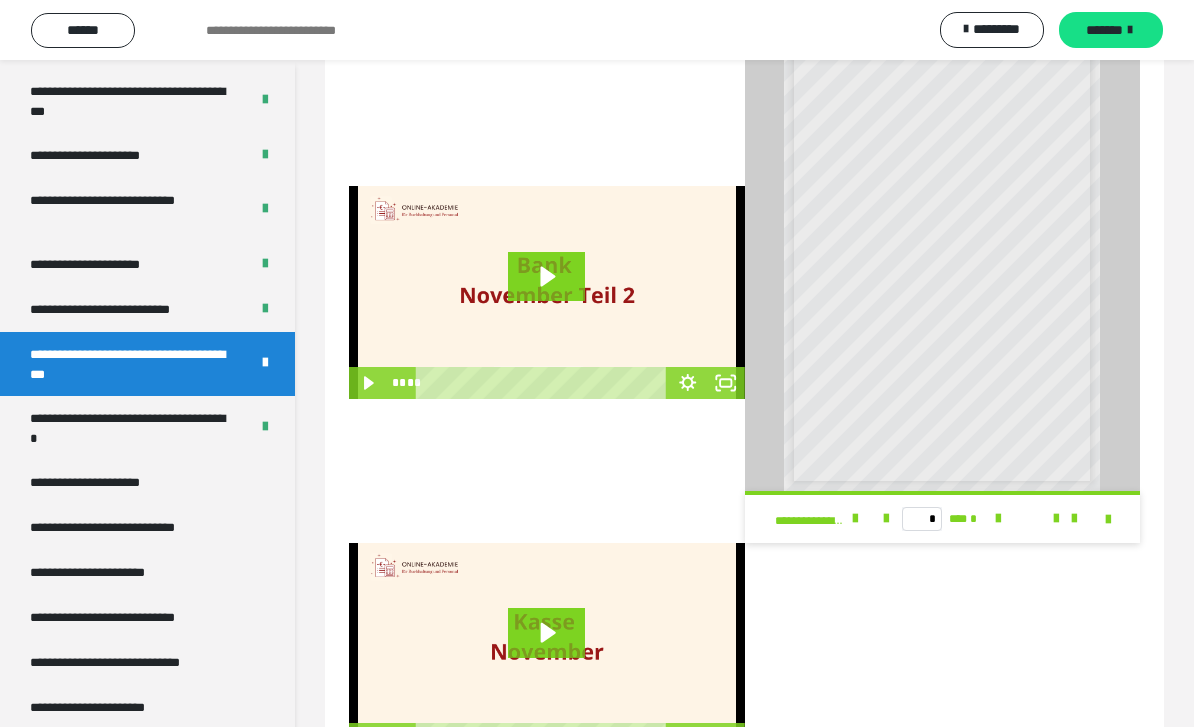 scroll, scrollTop: 349, scrollLeft: 0, axis: vertical 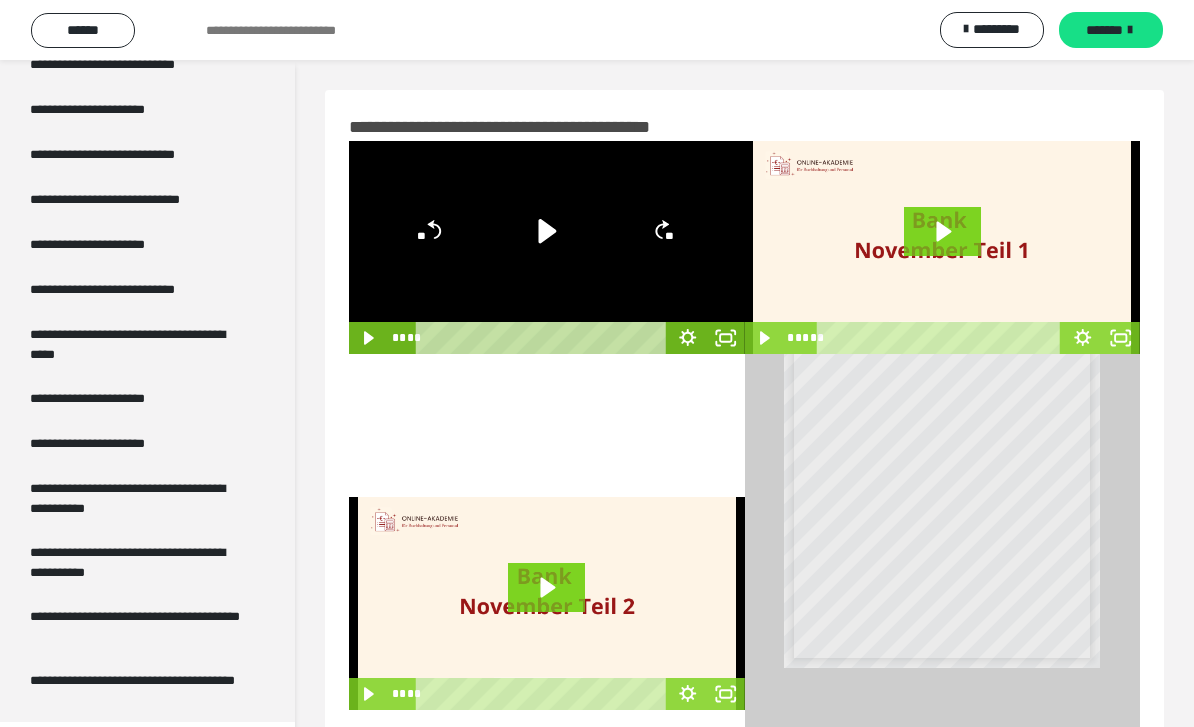 click on "******" at bounding box center [83, 30] 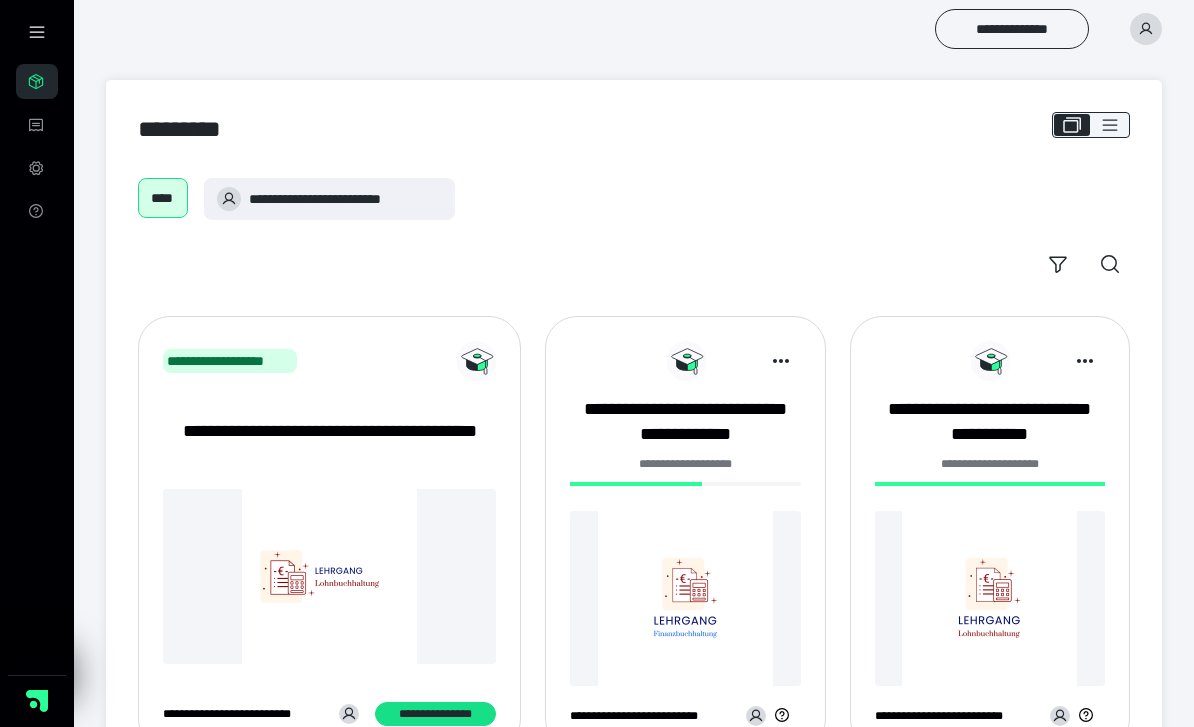scroll, scrollTop: 0, scrollLeft: 0, axis: both 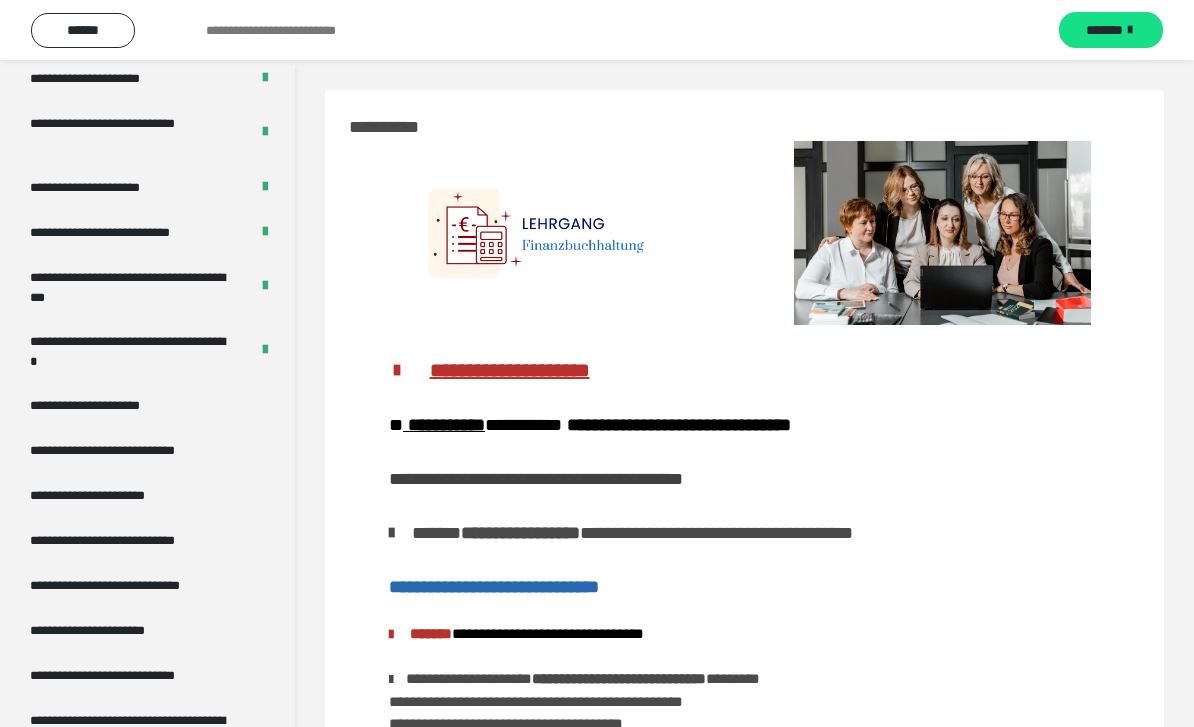 click on "**********" at bounding box center [129, 232] 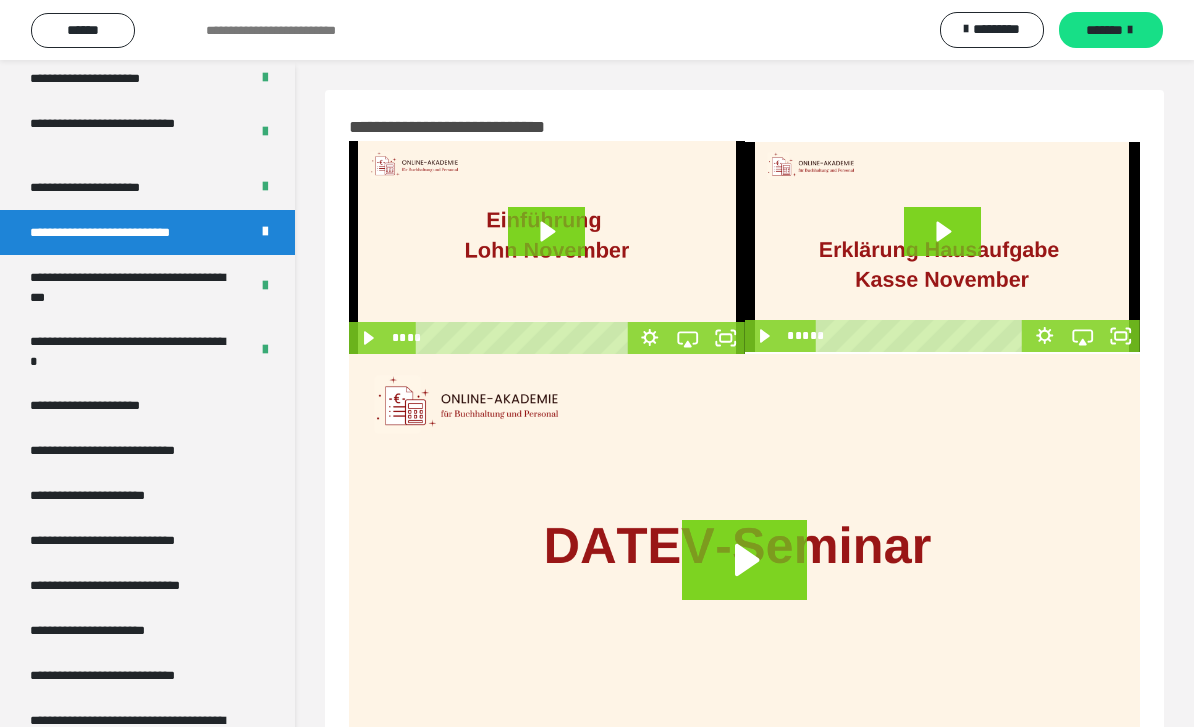 click on "**********" at bounding box center [131, 287] 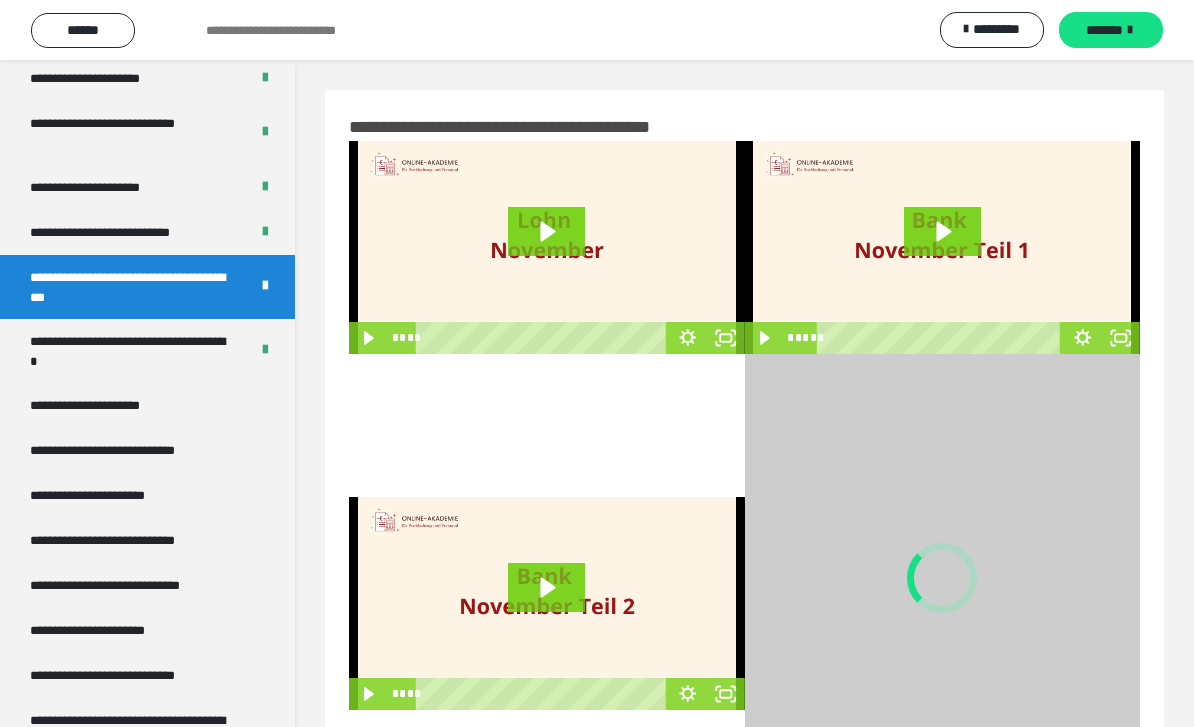click on "**********" at bounding box center (129, 232) 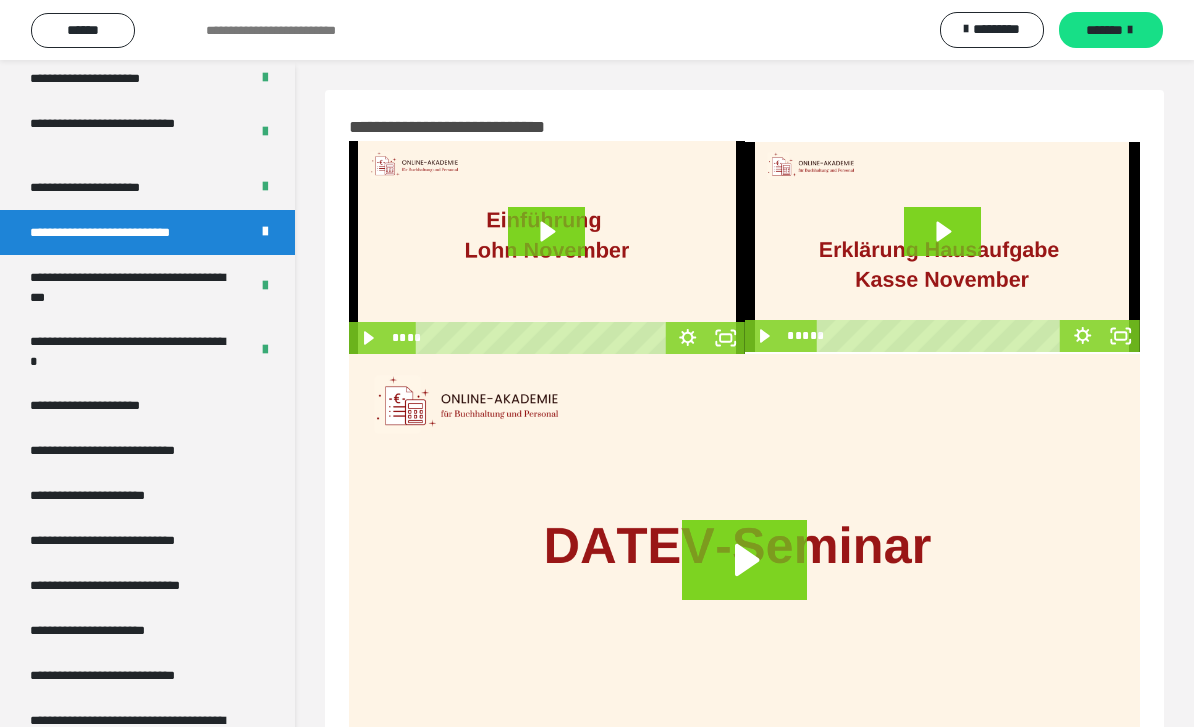 click at bounding box center [943, 247] 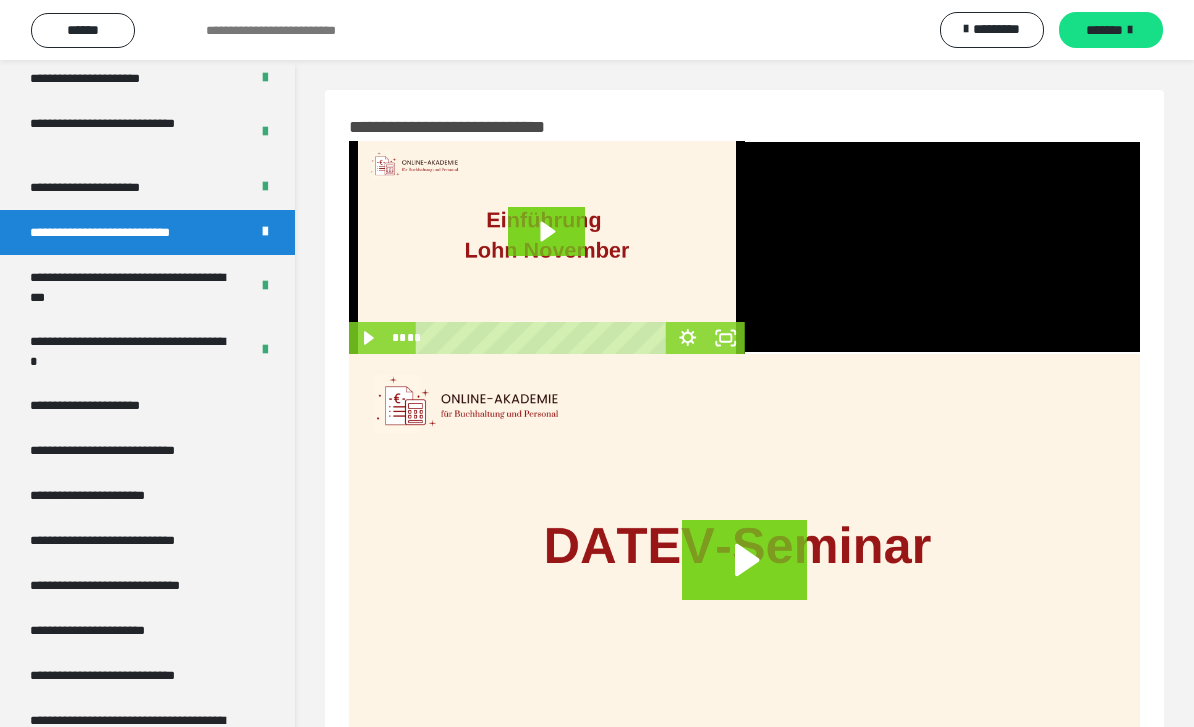 click at bounding box center [943, 247] 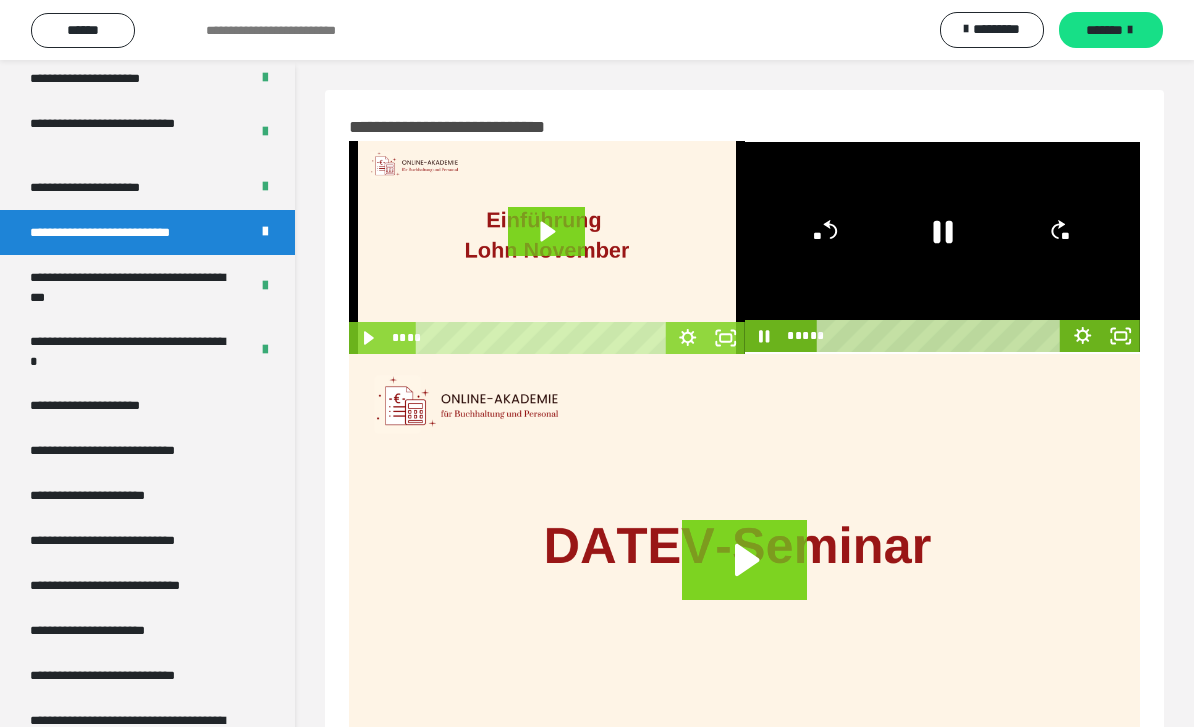 click 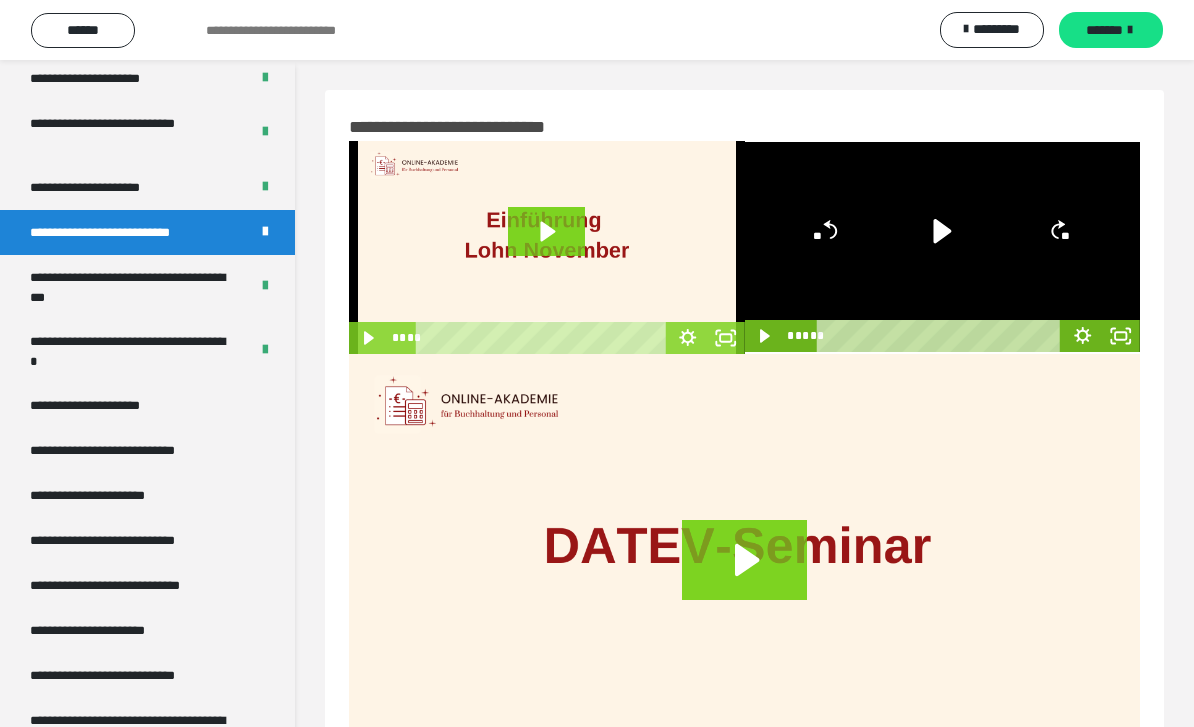 click on "**********" at bounding box center (131, 287) 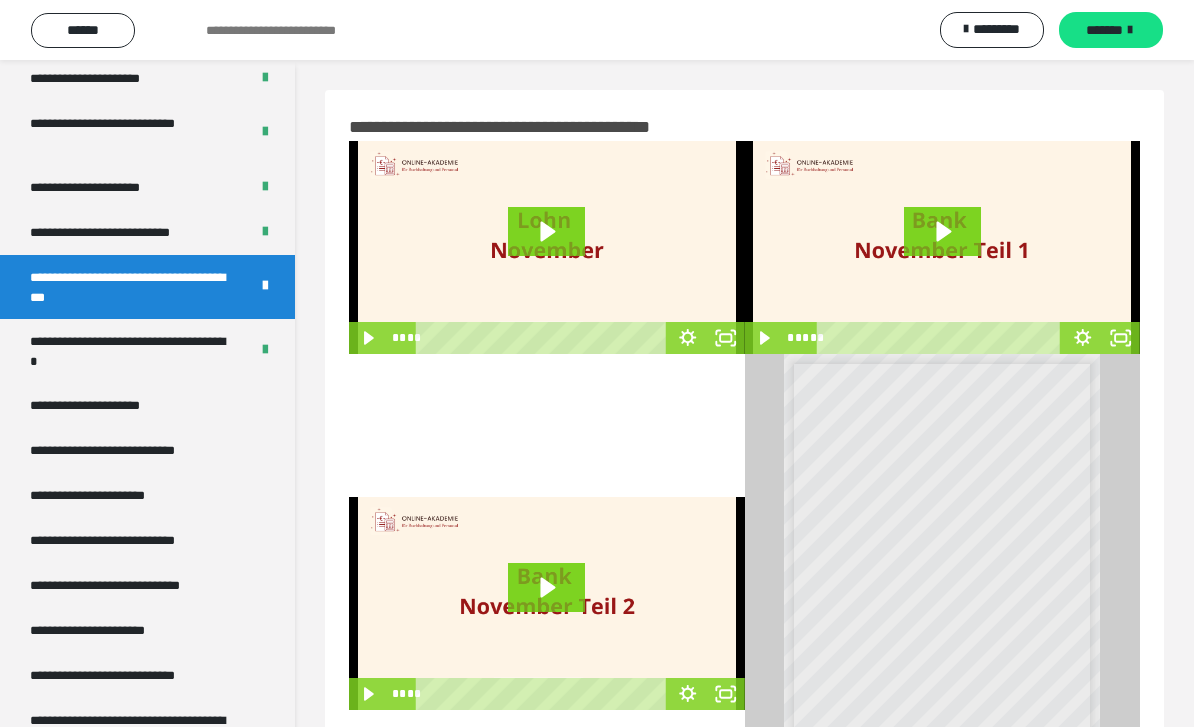 click 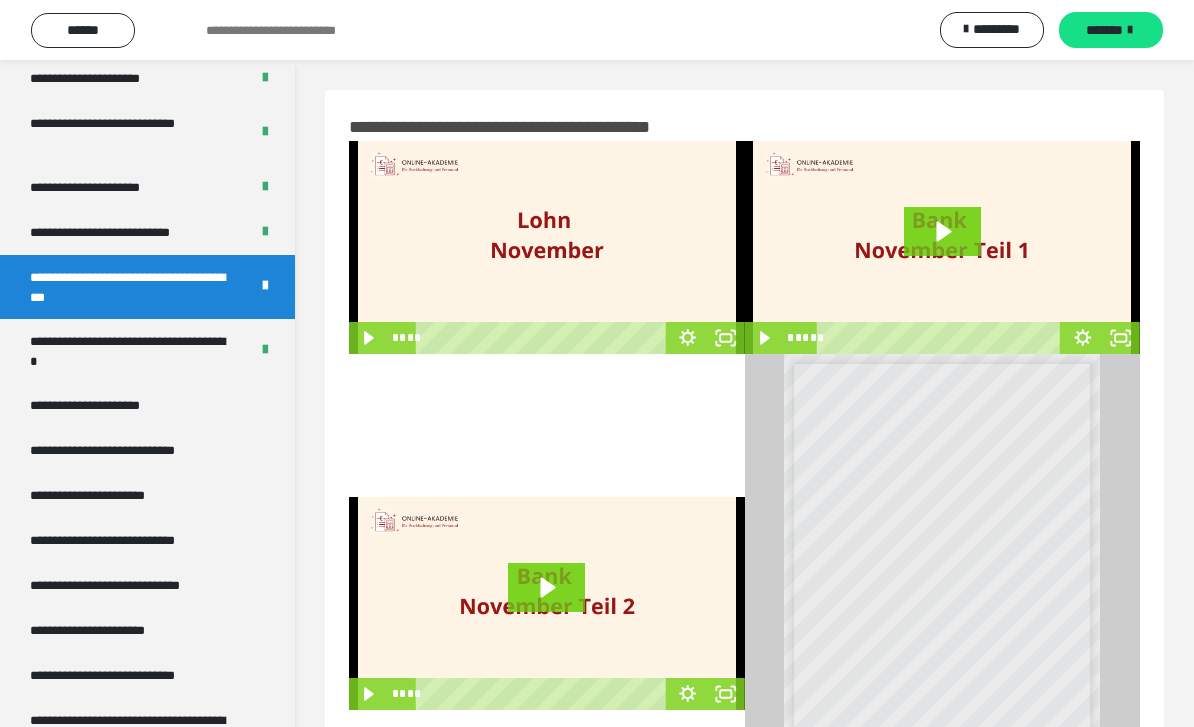 scroll, scrollTop: 0, scrollLeft: -1, axis: horizontal 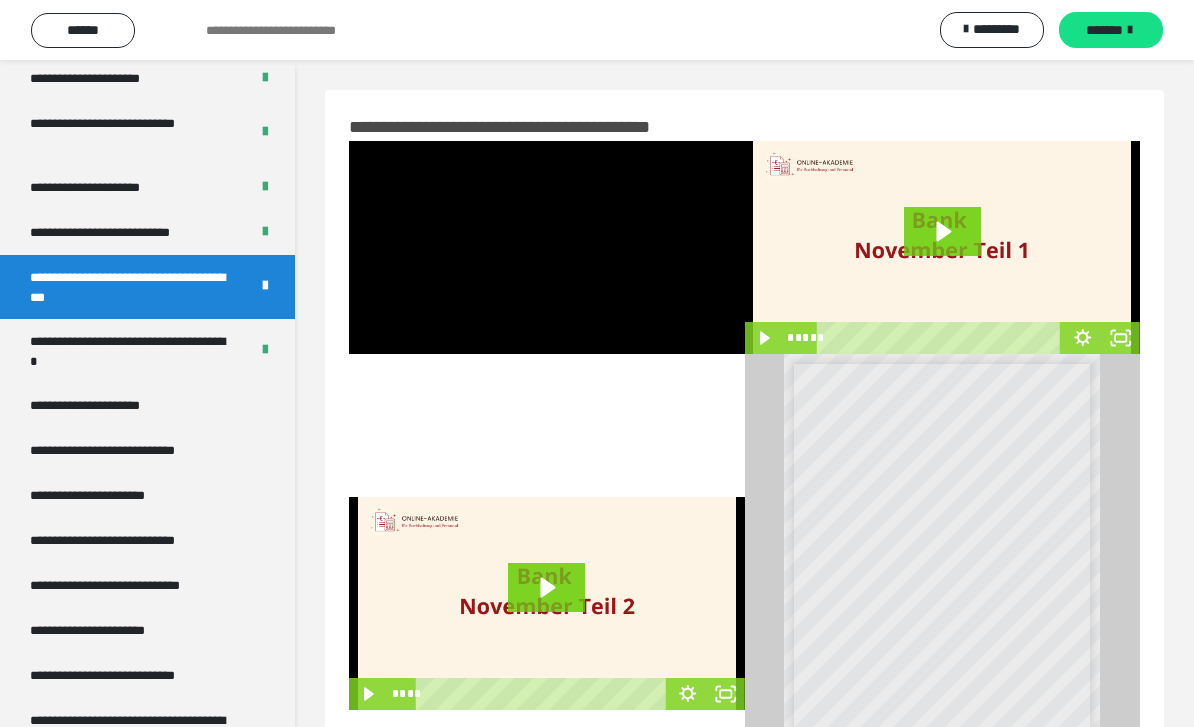 click at bounding box center (547, 247) 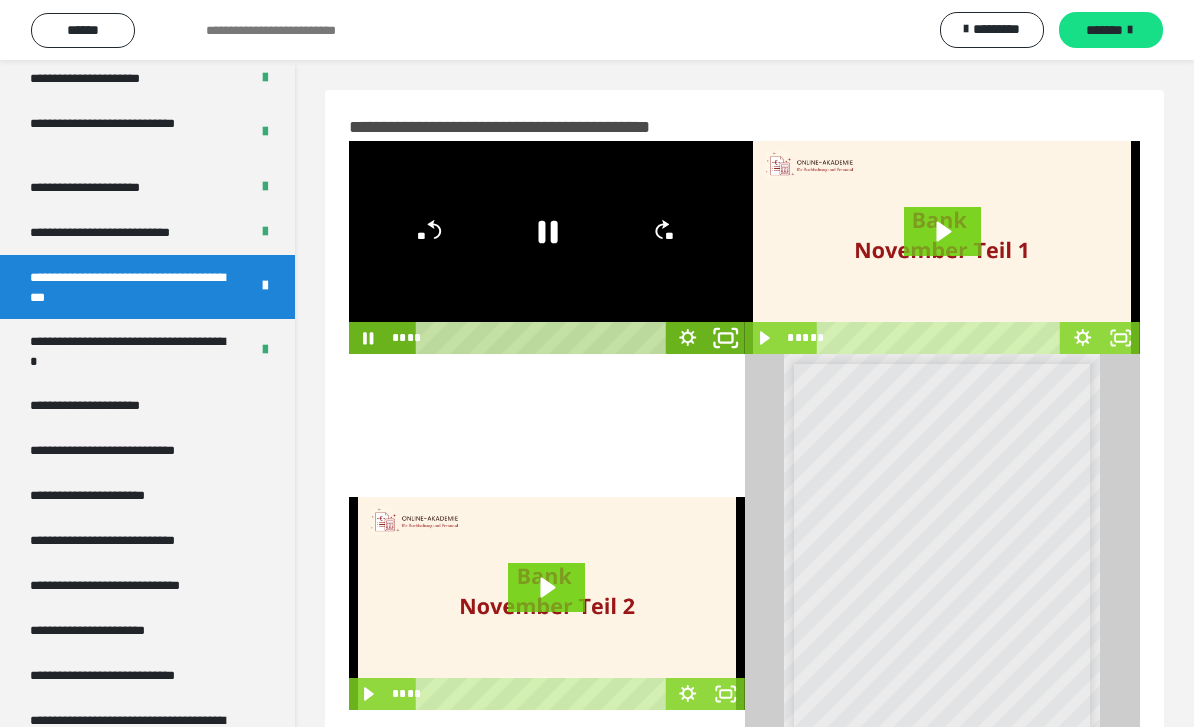 click 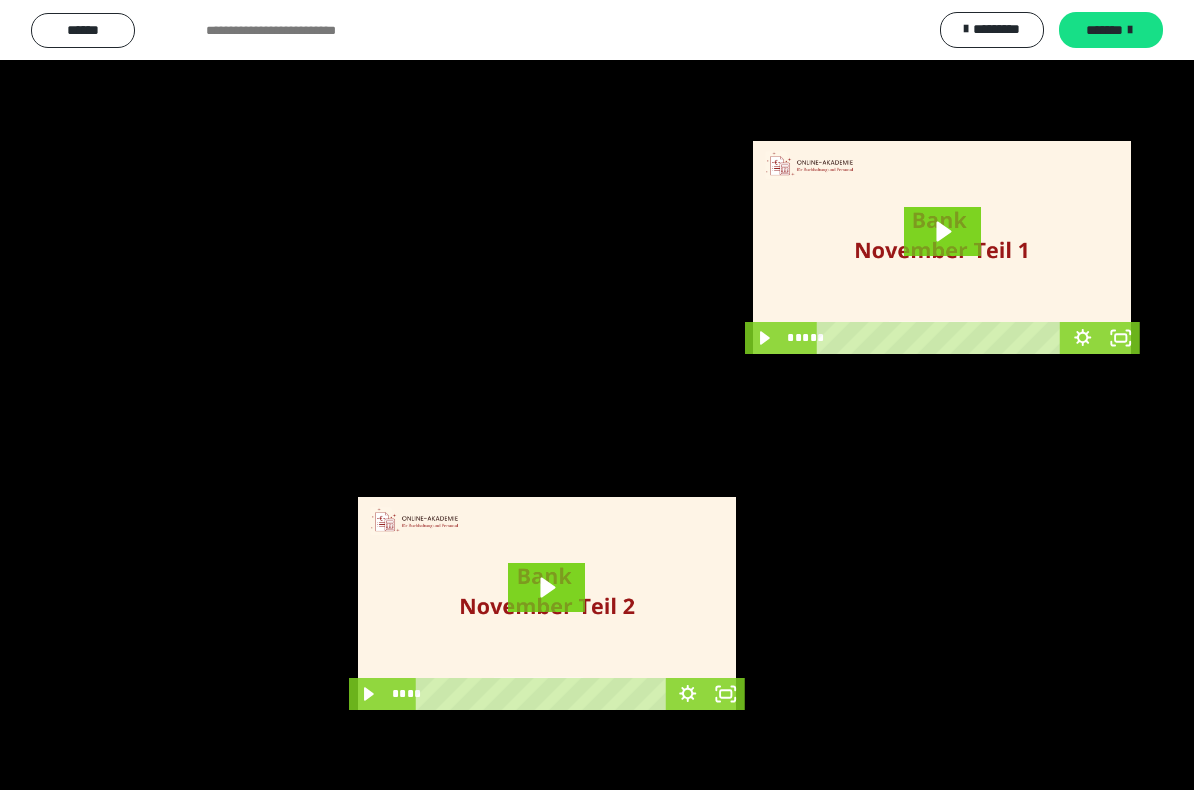 click at bounding box center [597, 395] 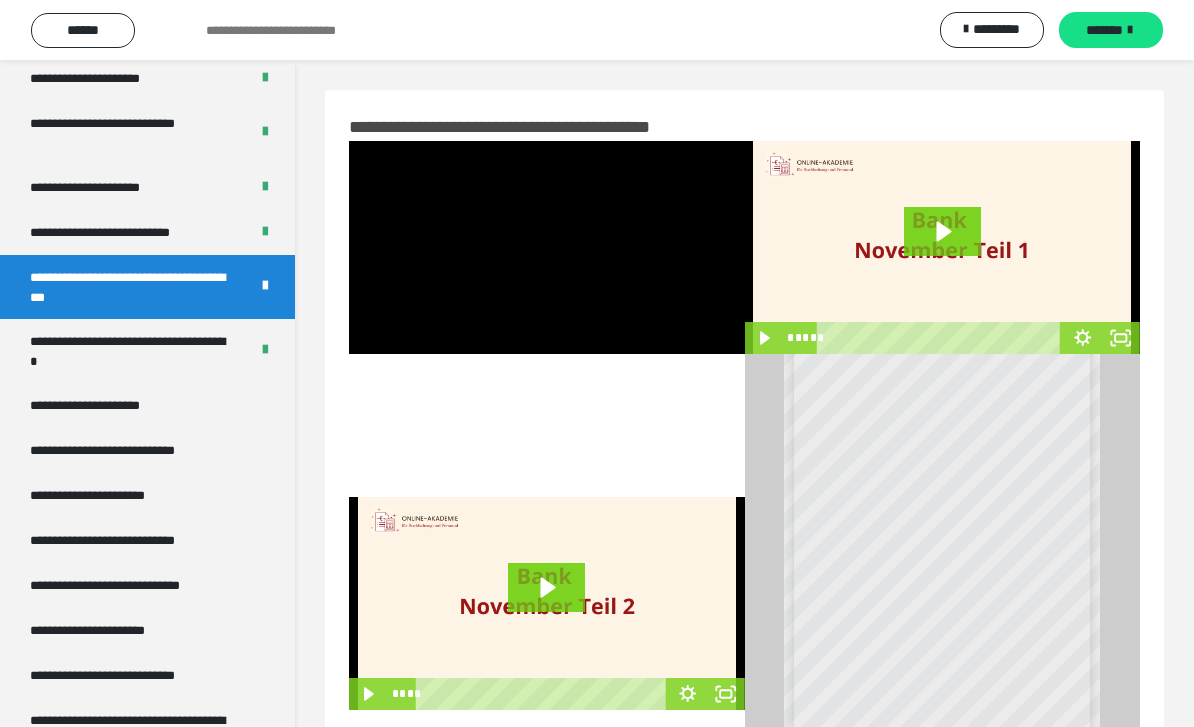 click at bounding box center (547, 247) 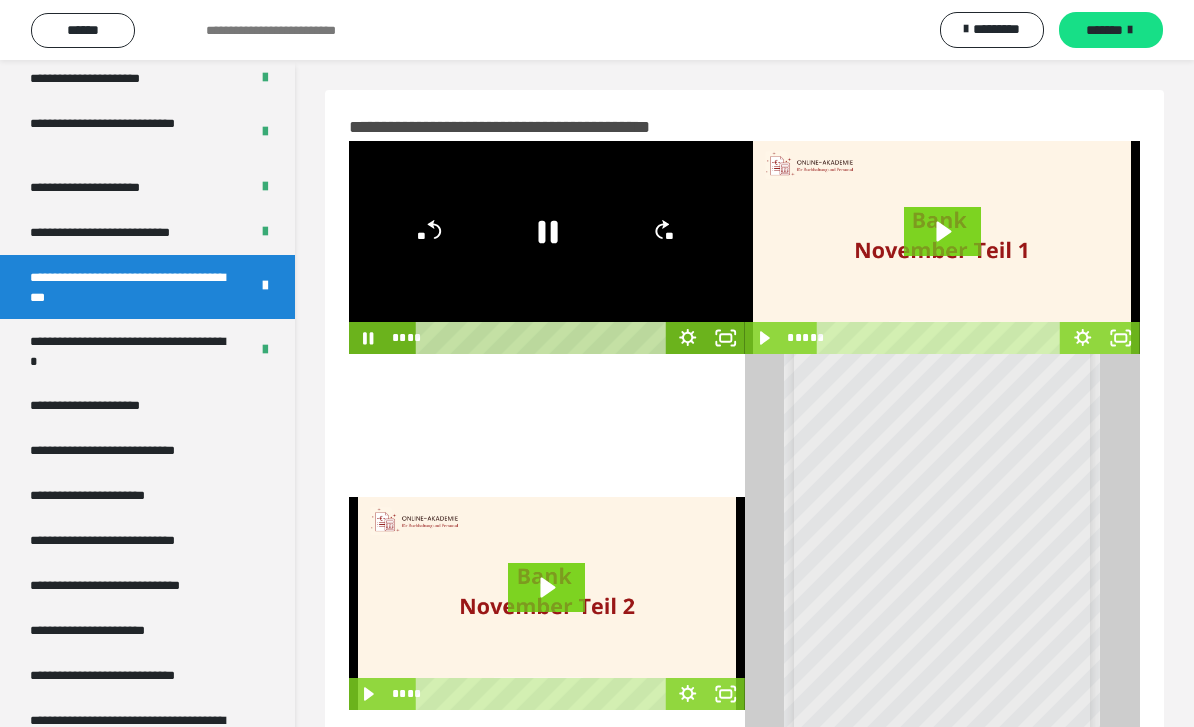 click 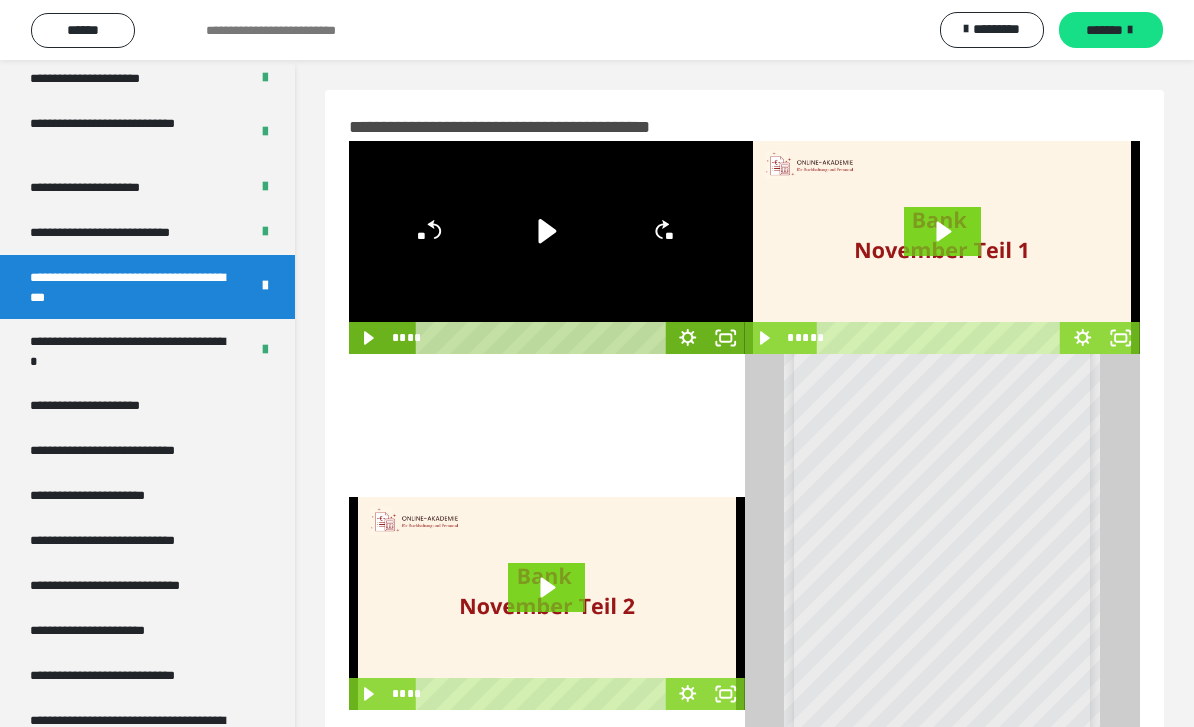 click 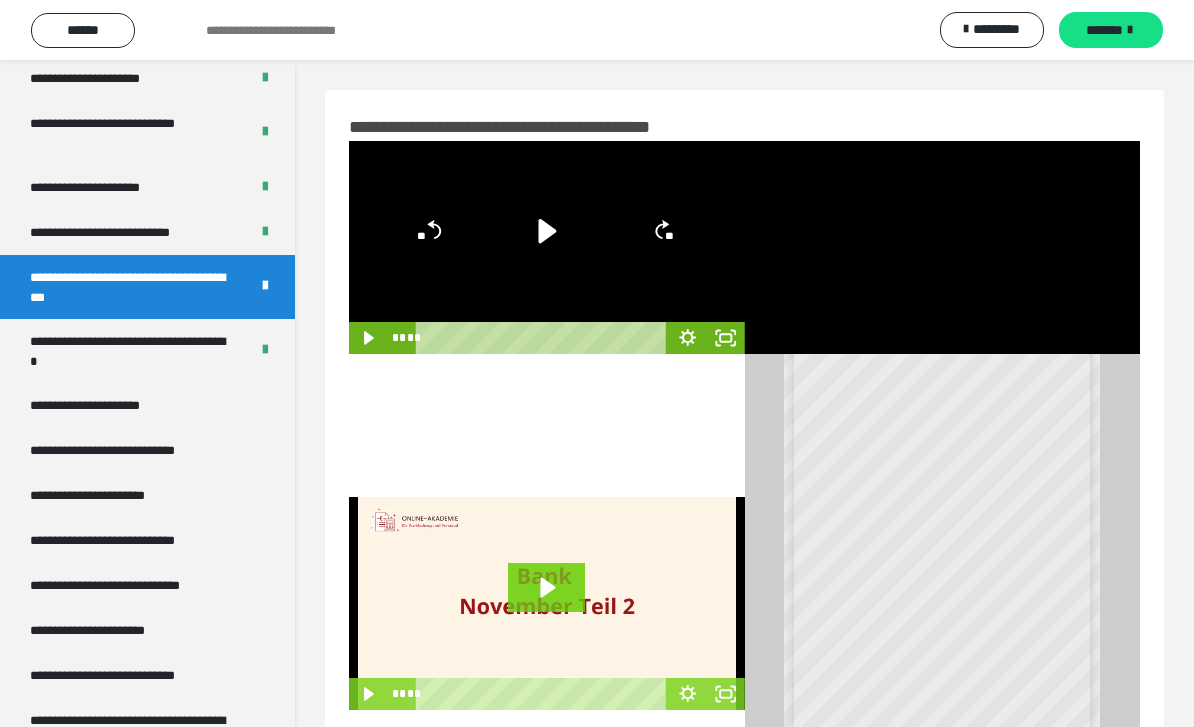 click at bounding box center (943, 247) 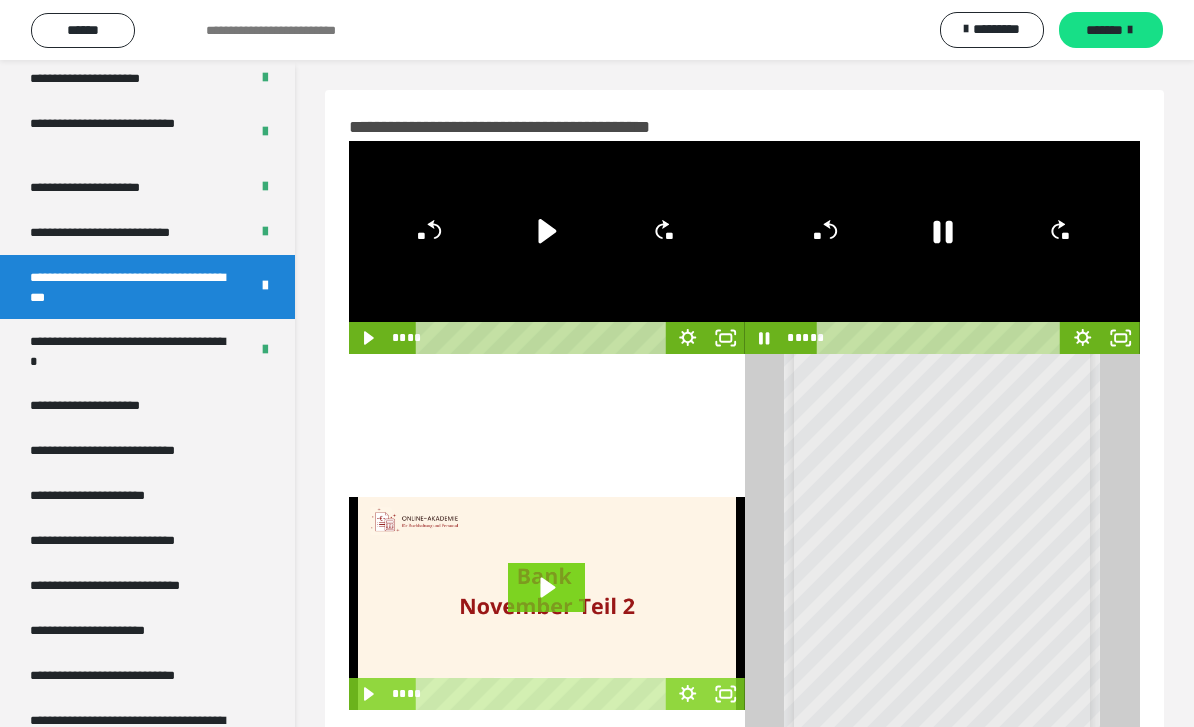 click 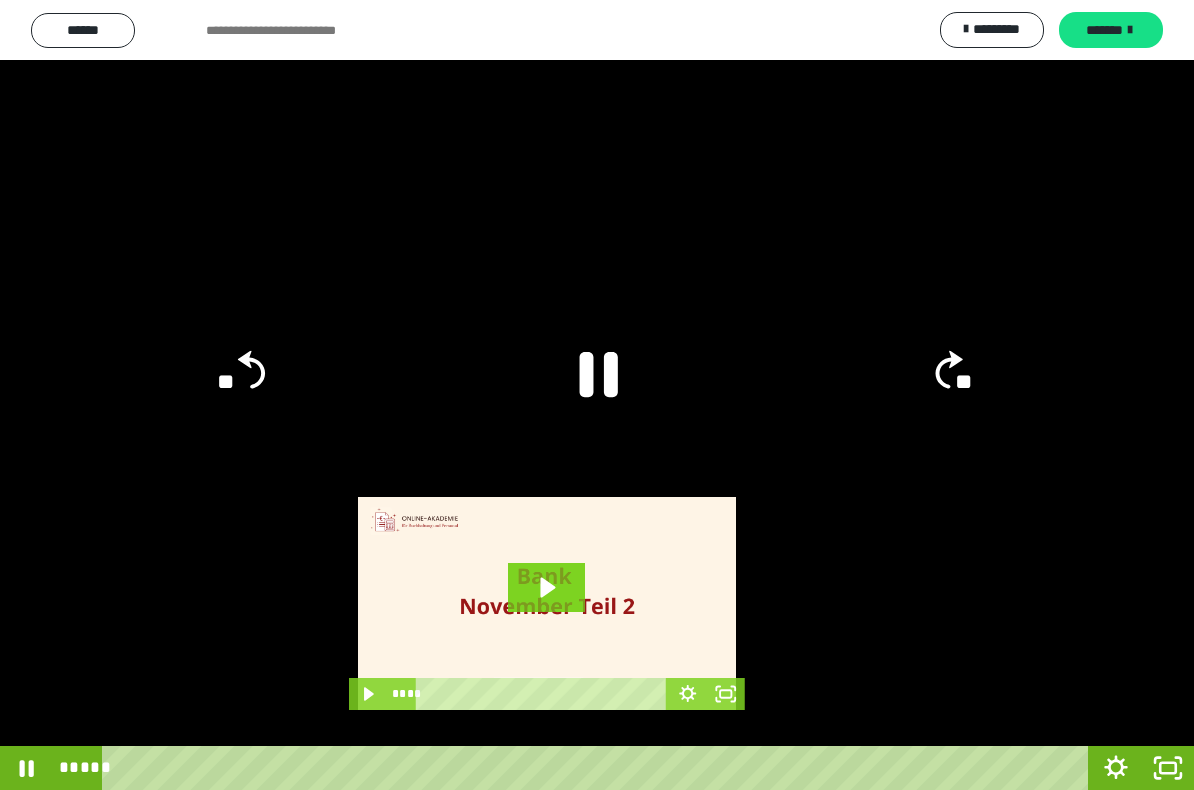 click 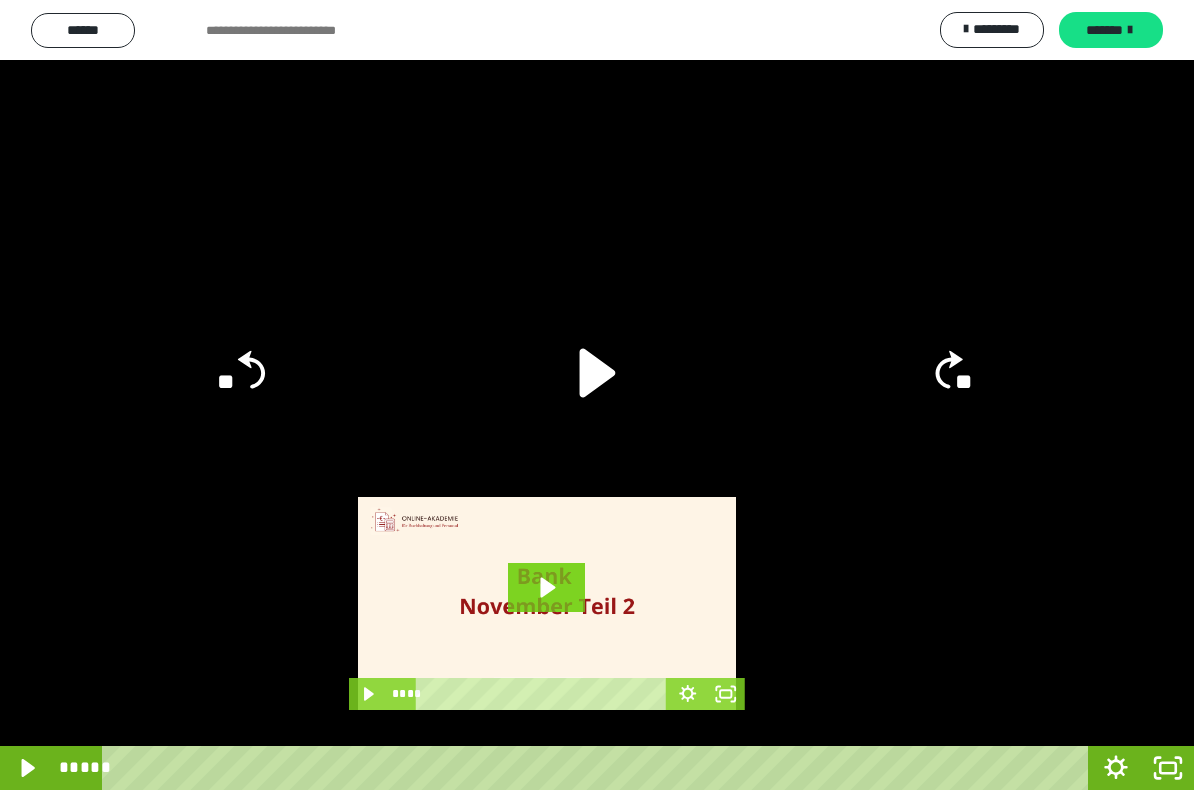 click 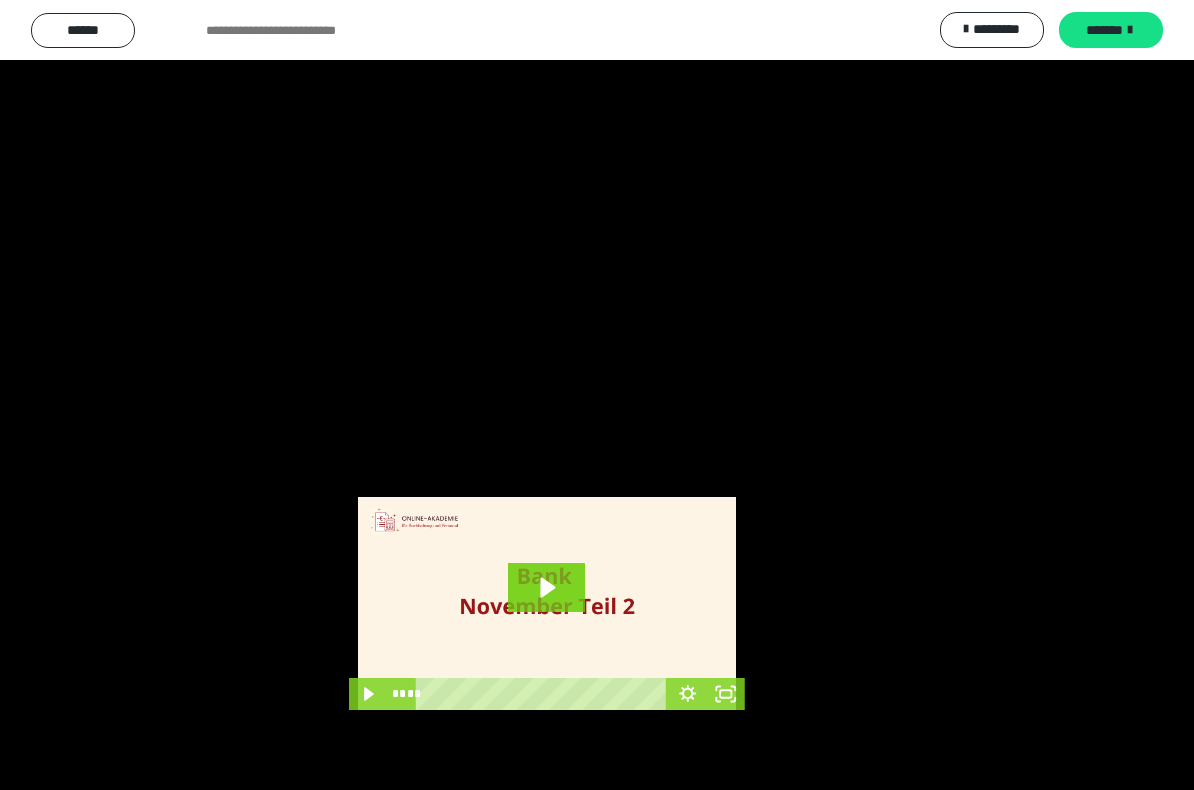 click at bounding box center (597, 395) 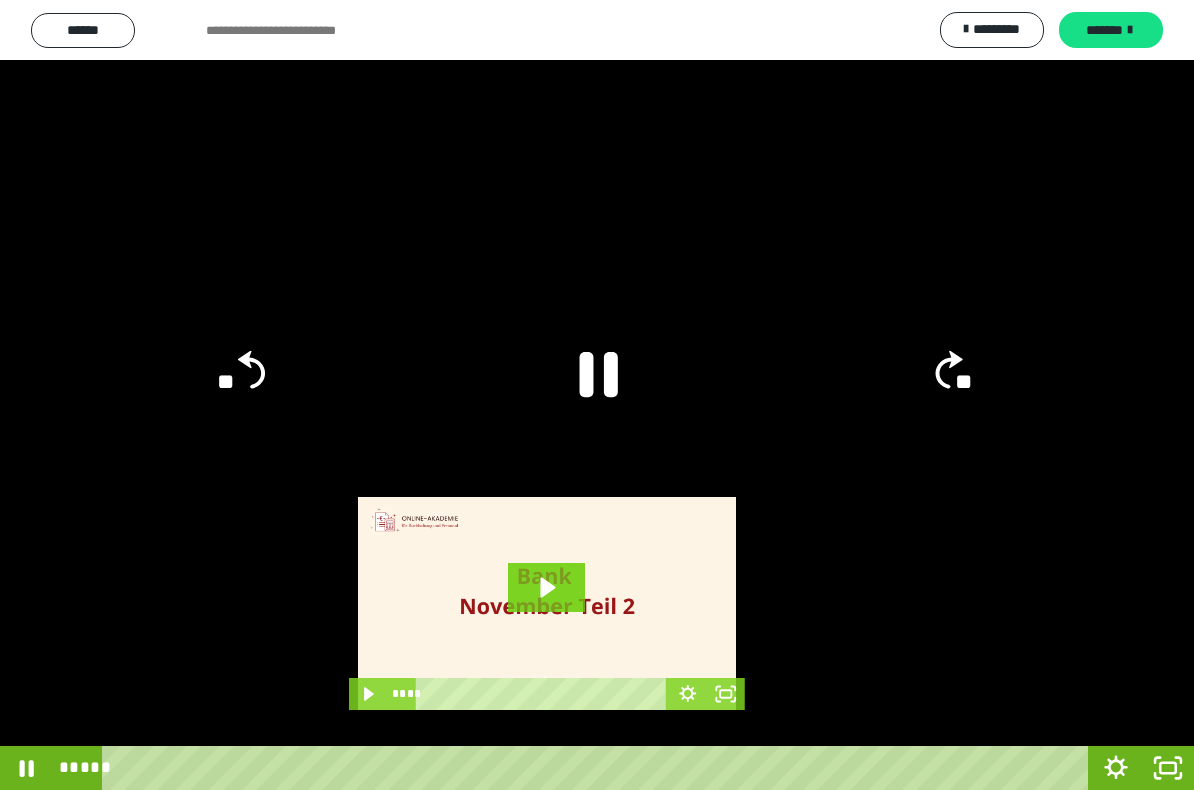 click 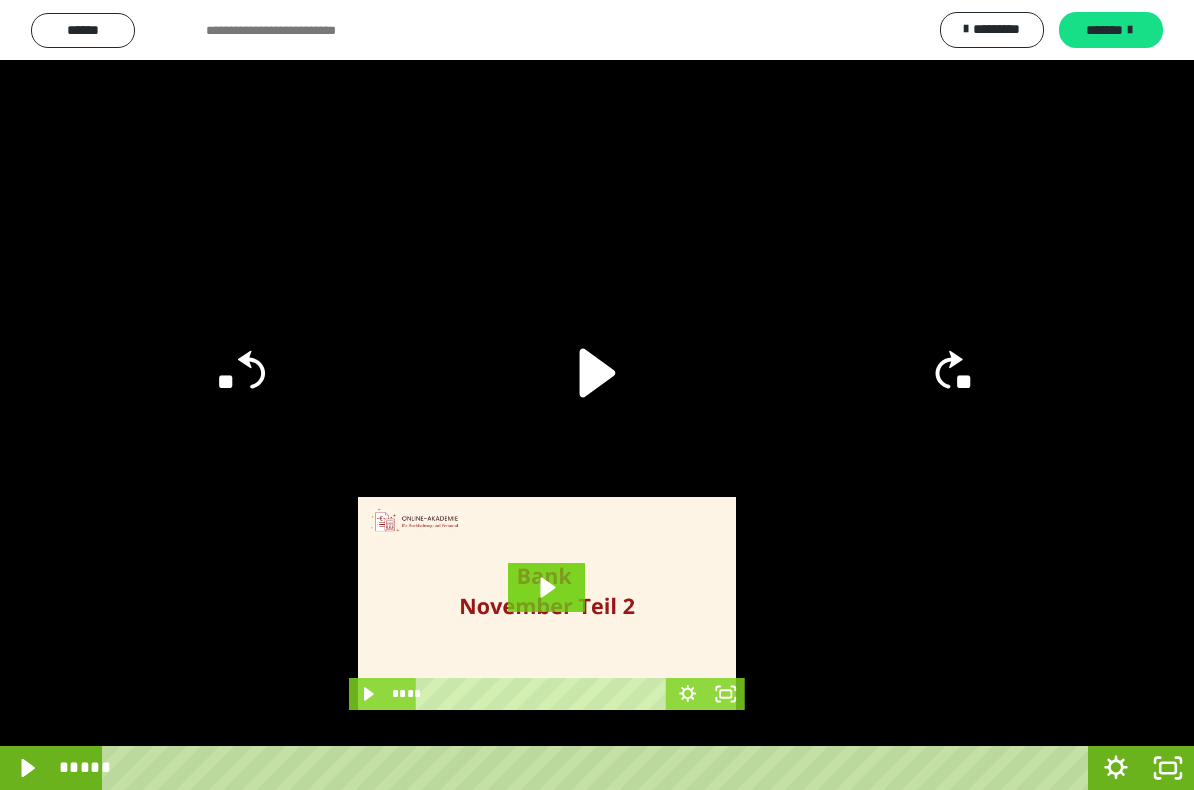 click 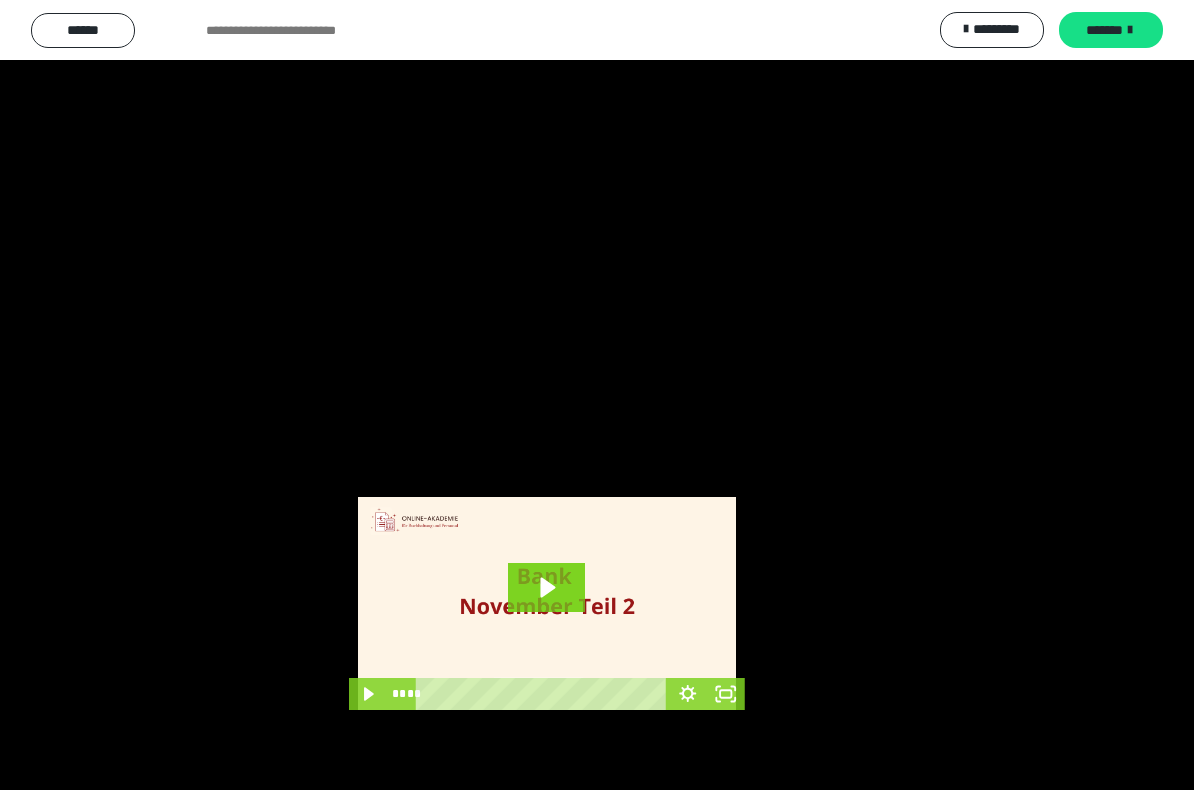 click at bounding box center (597, 395) 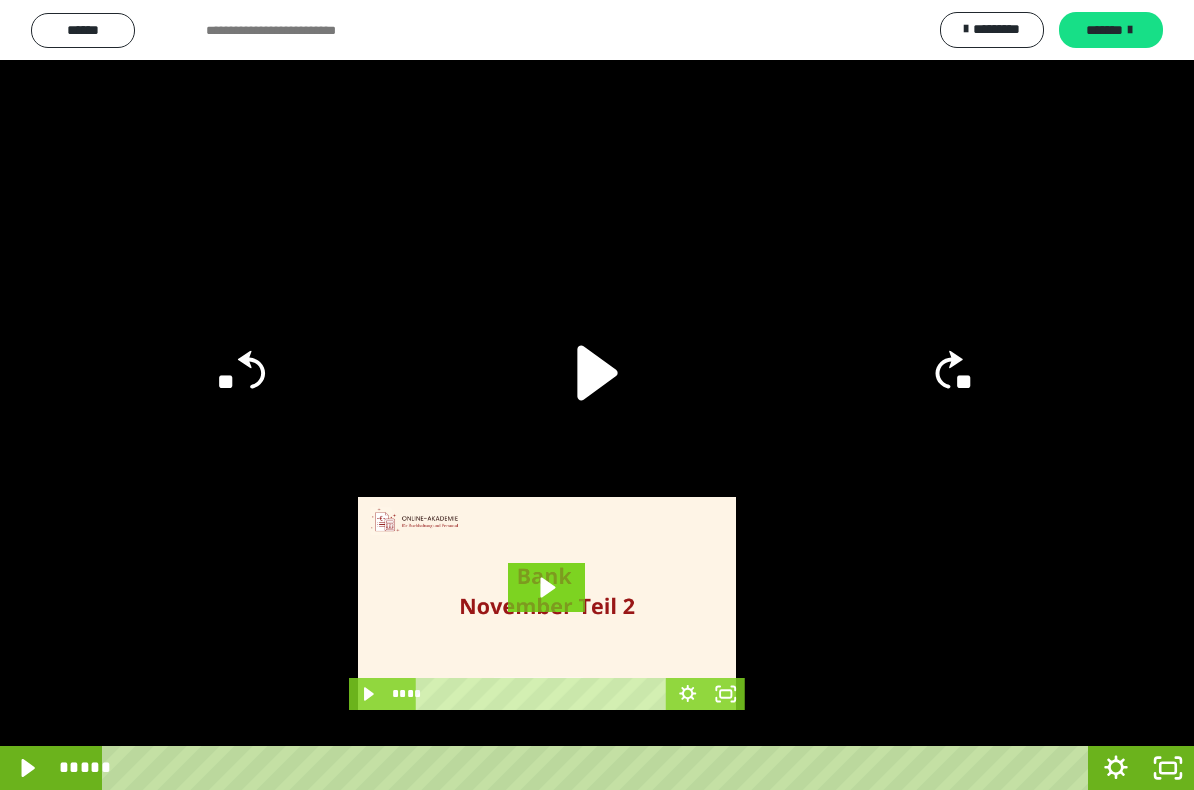 click 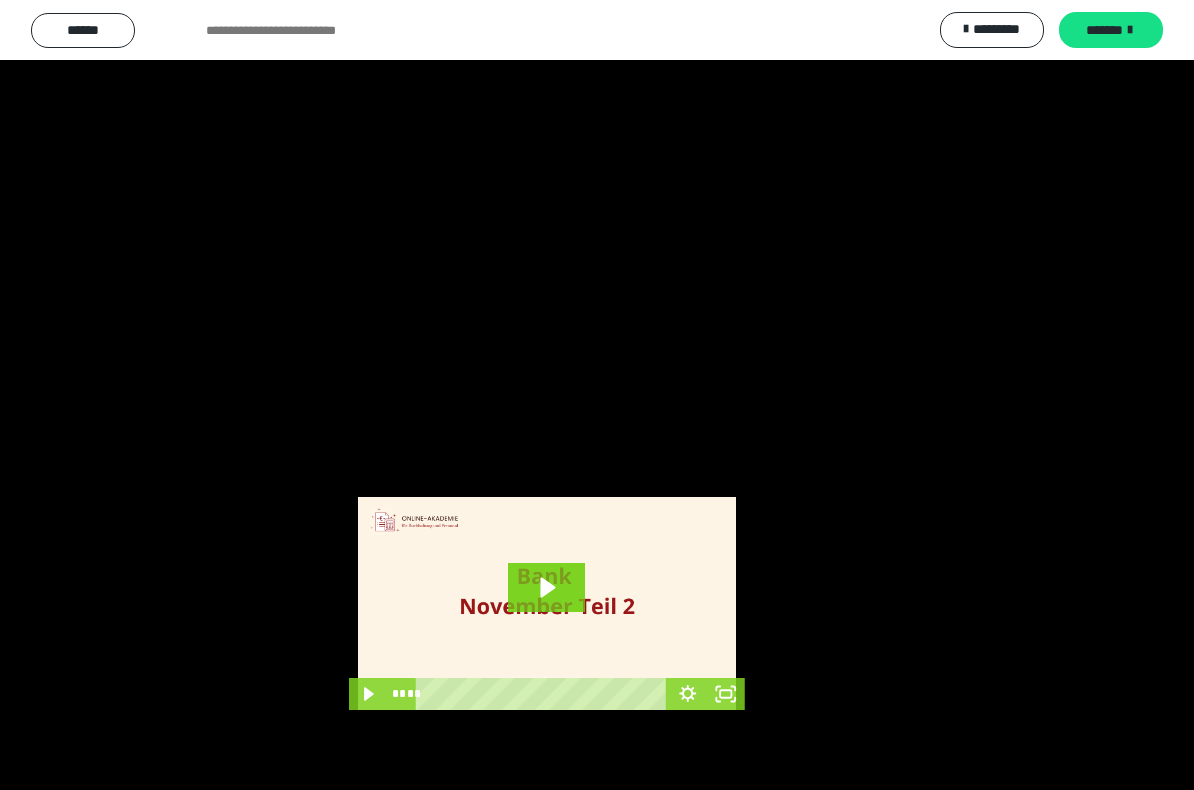 click at bounding box center [597, 395] 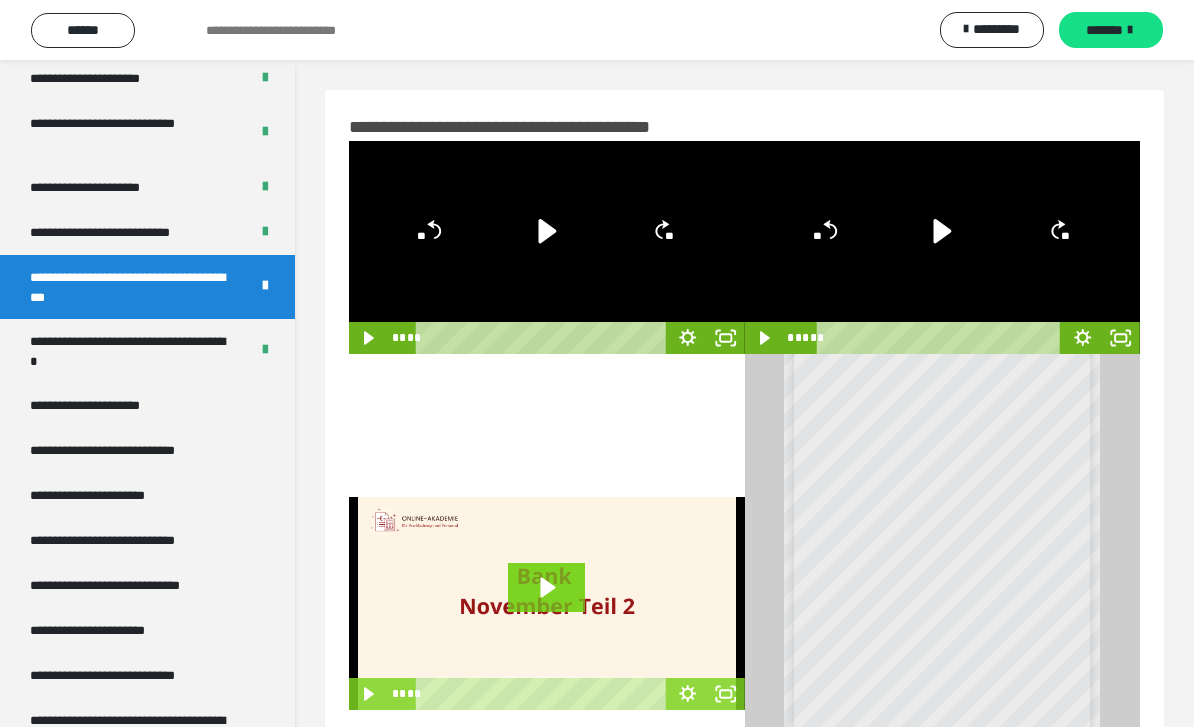 click 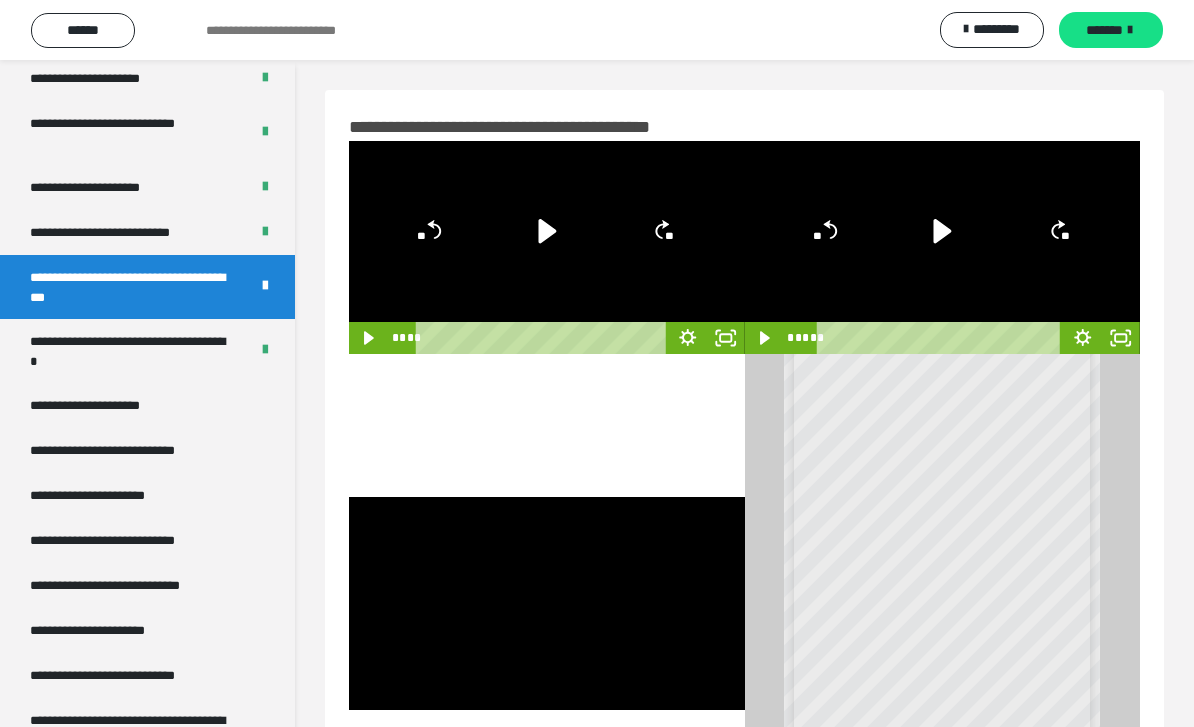 click at bounding box center (547, 603) 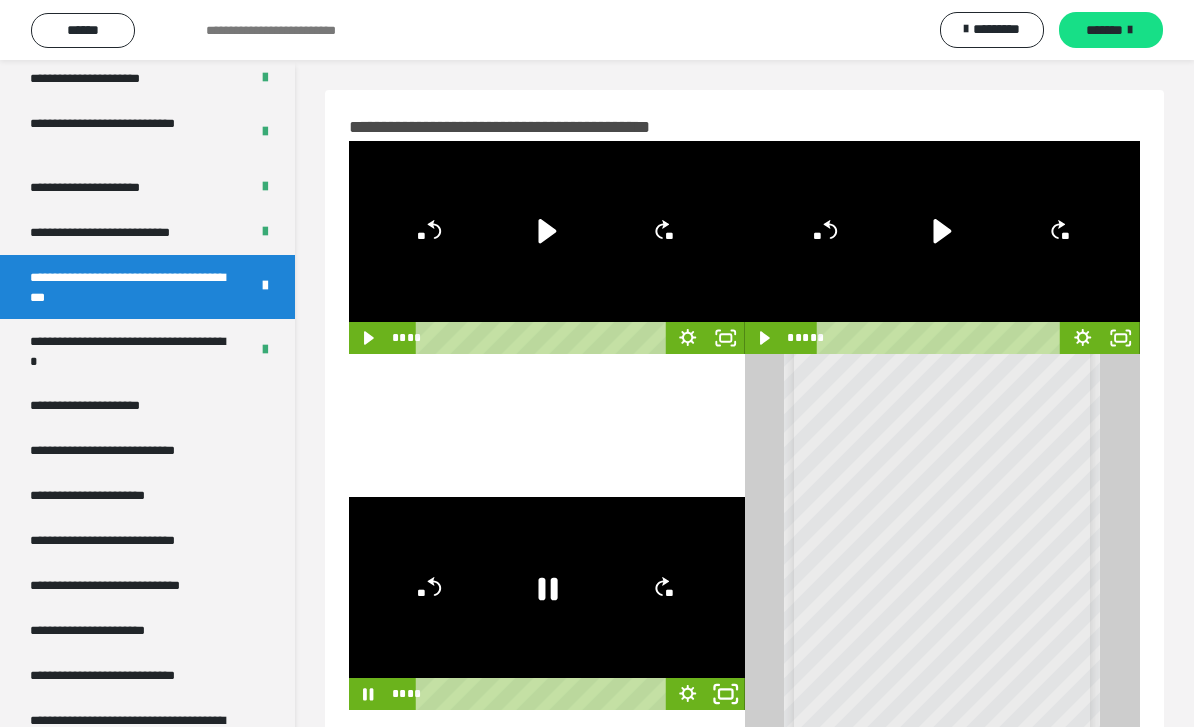 click 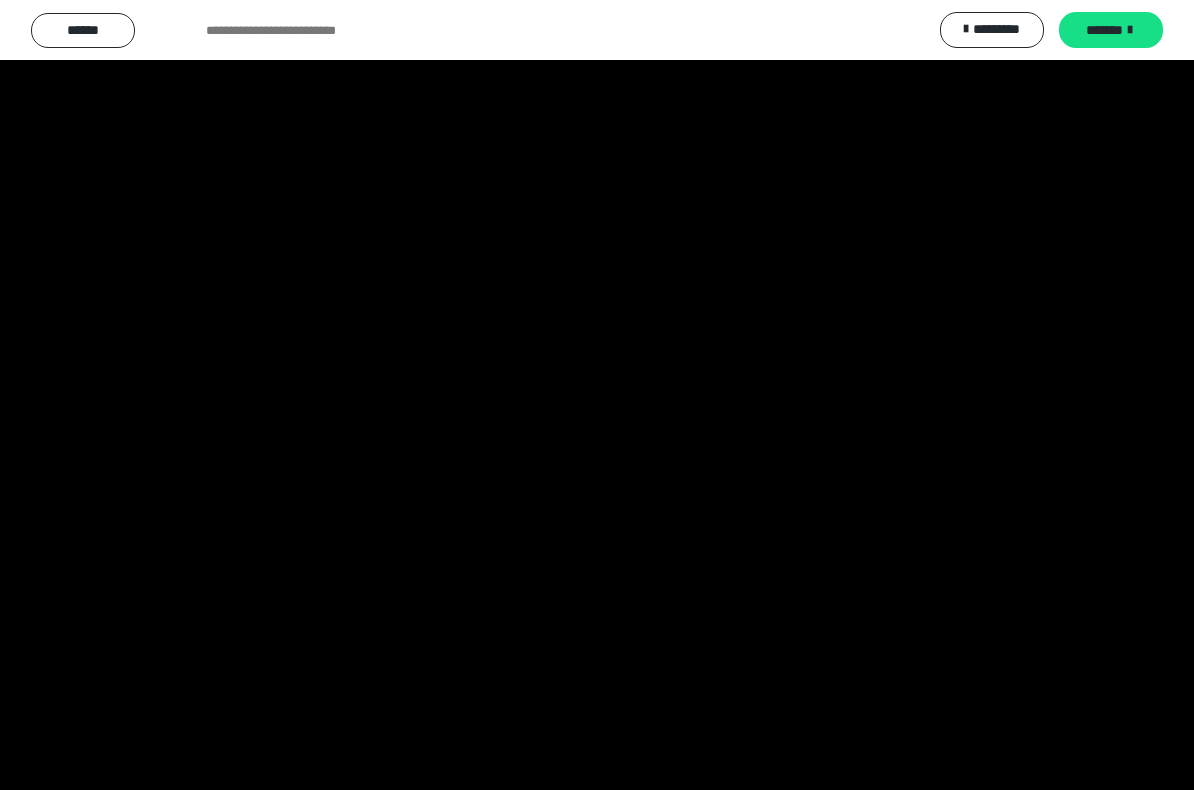 click at bounding box center (597, 395) 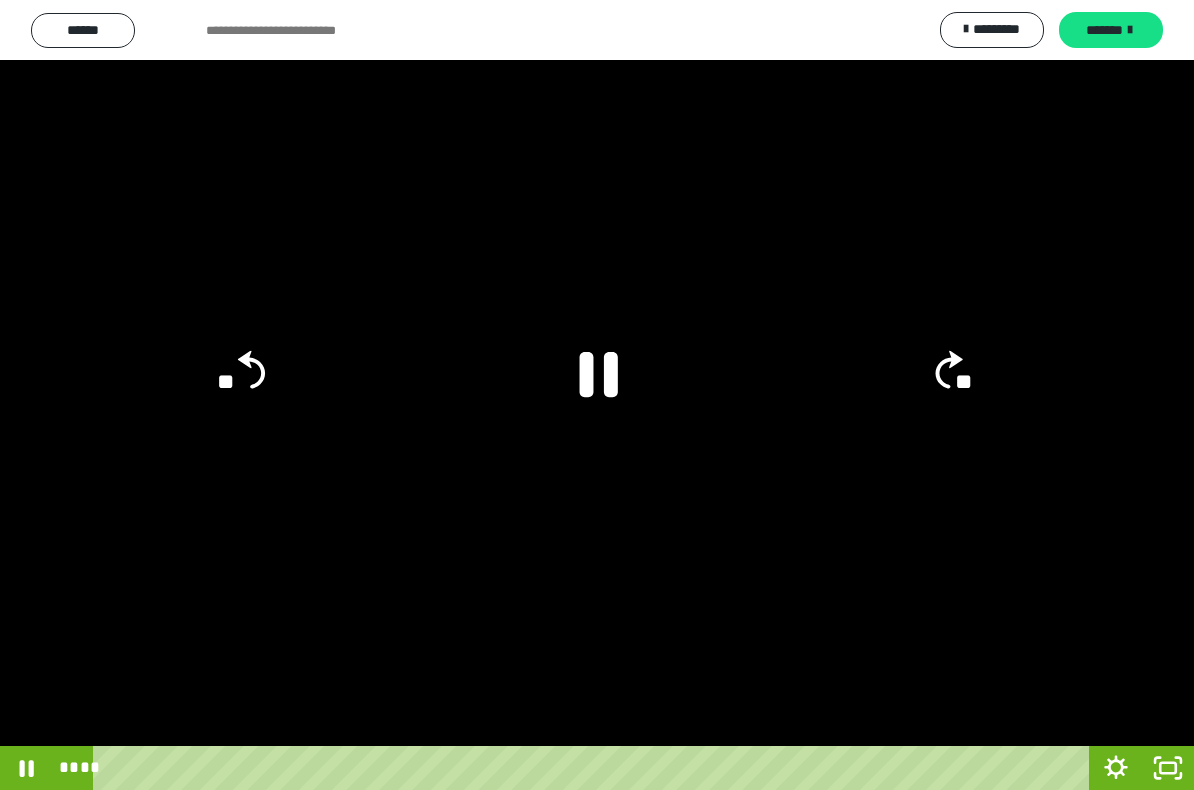 click 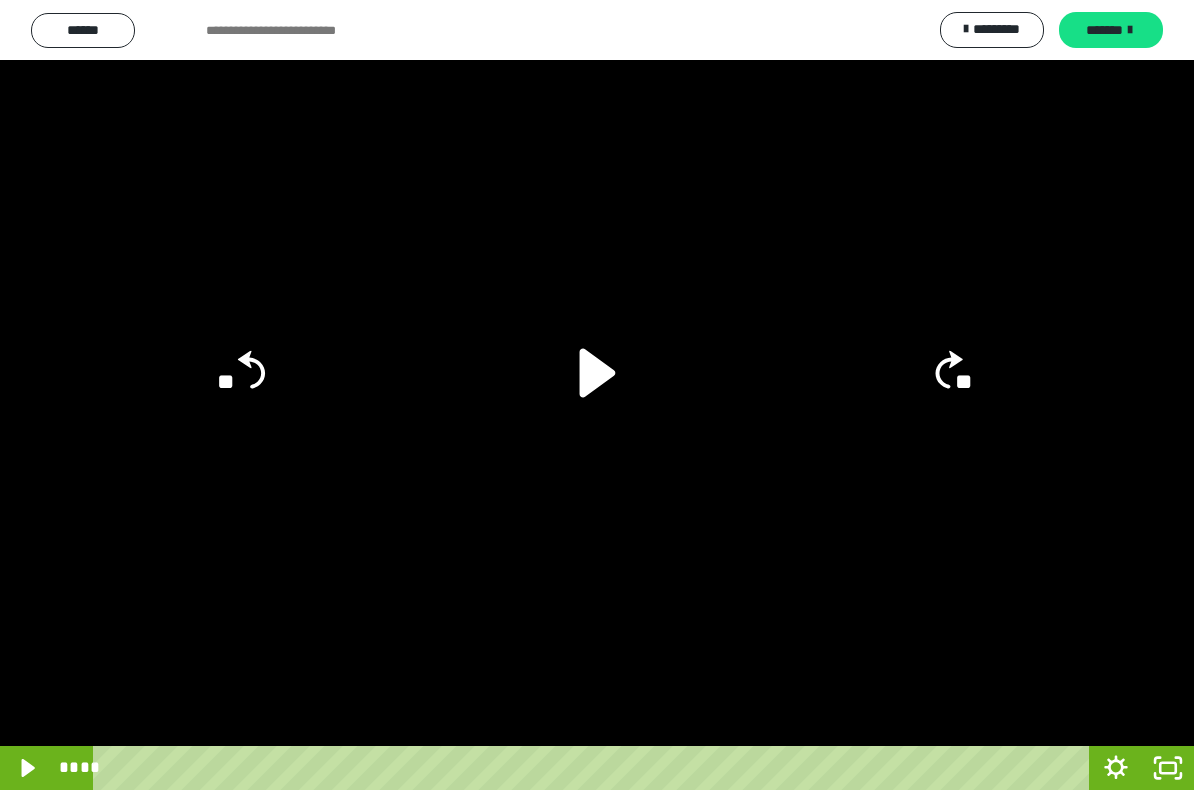 click 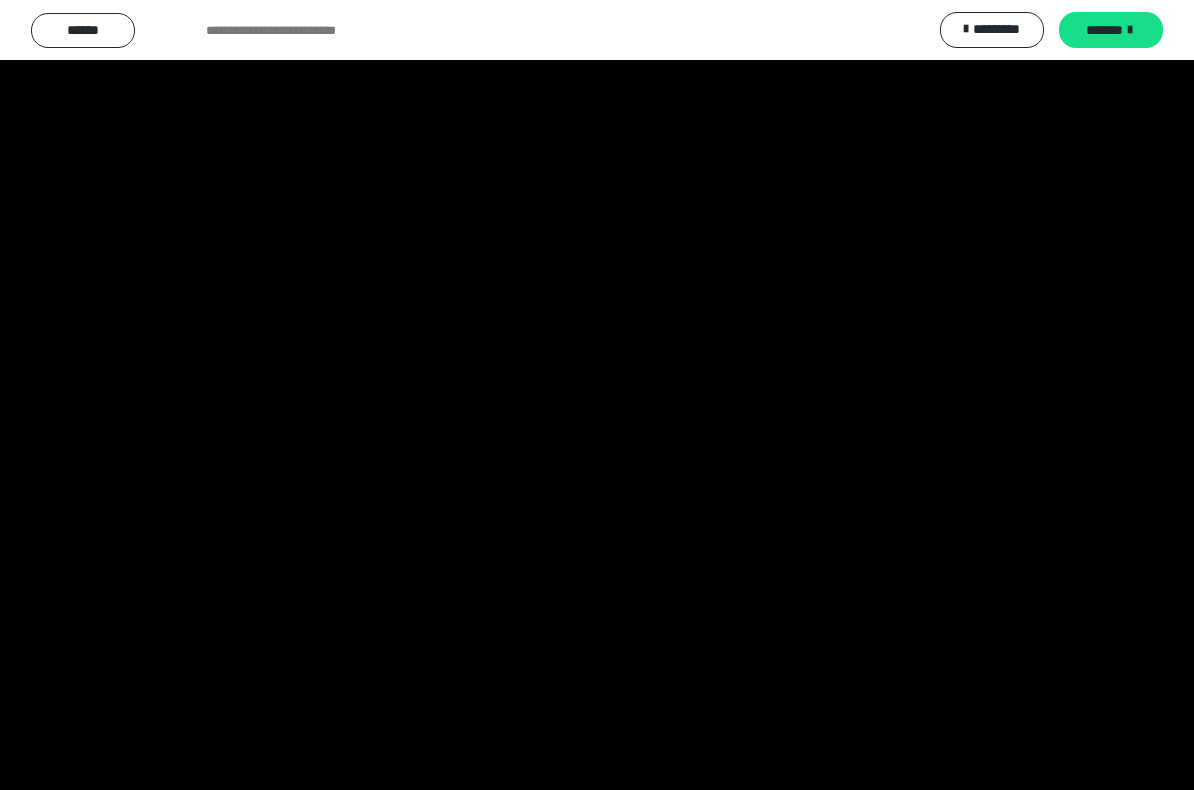 click at bounding box center (597, 395) 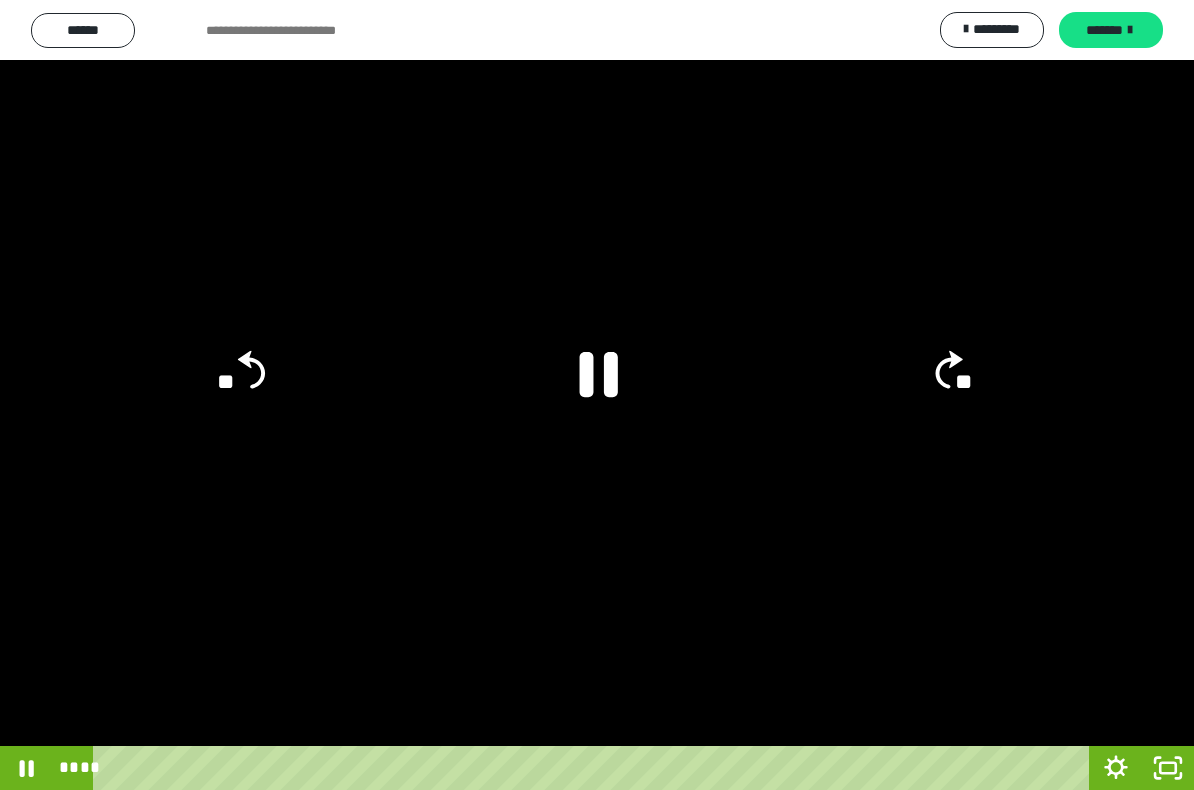 click 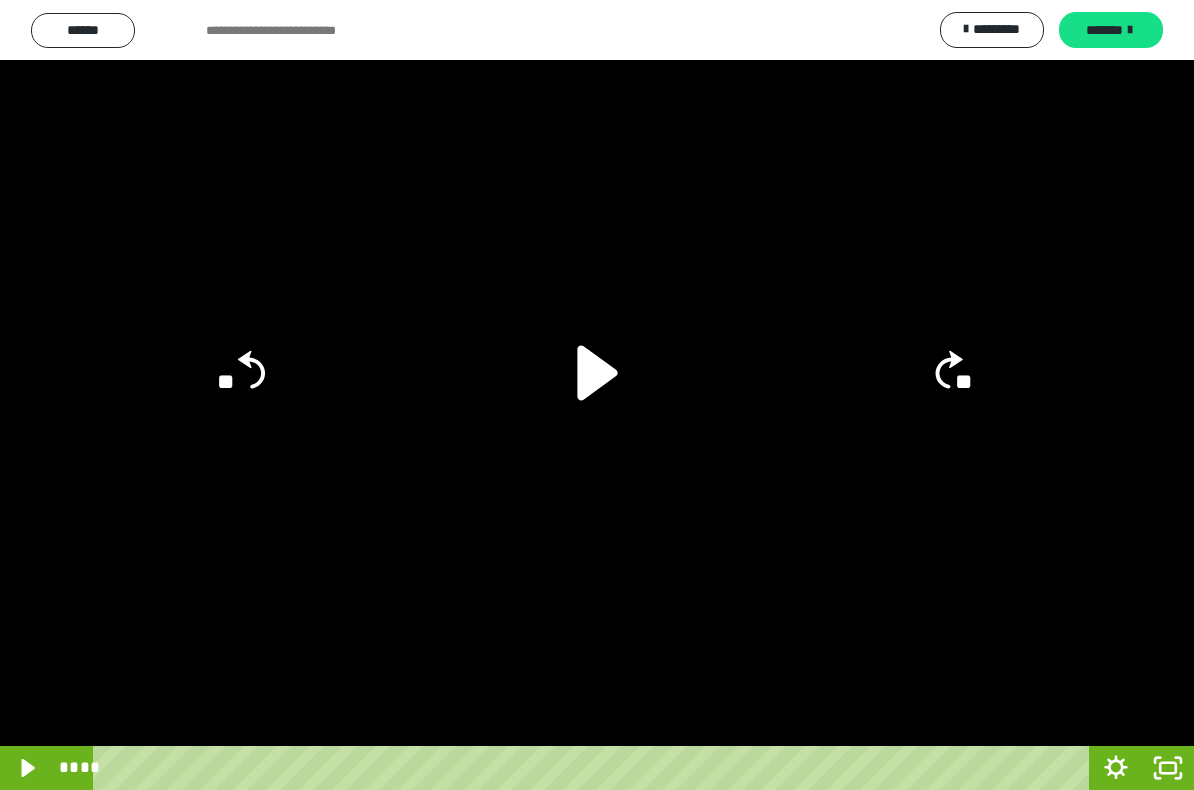 click 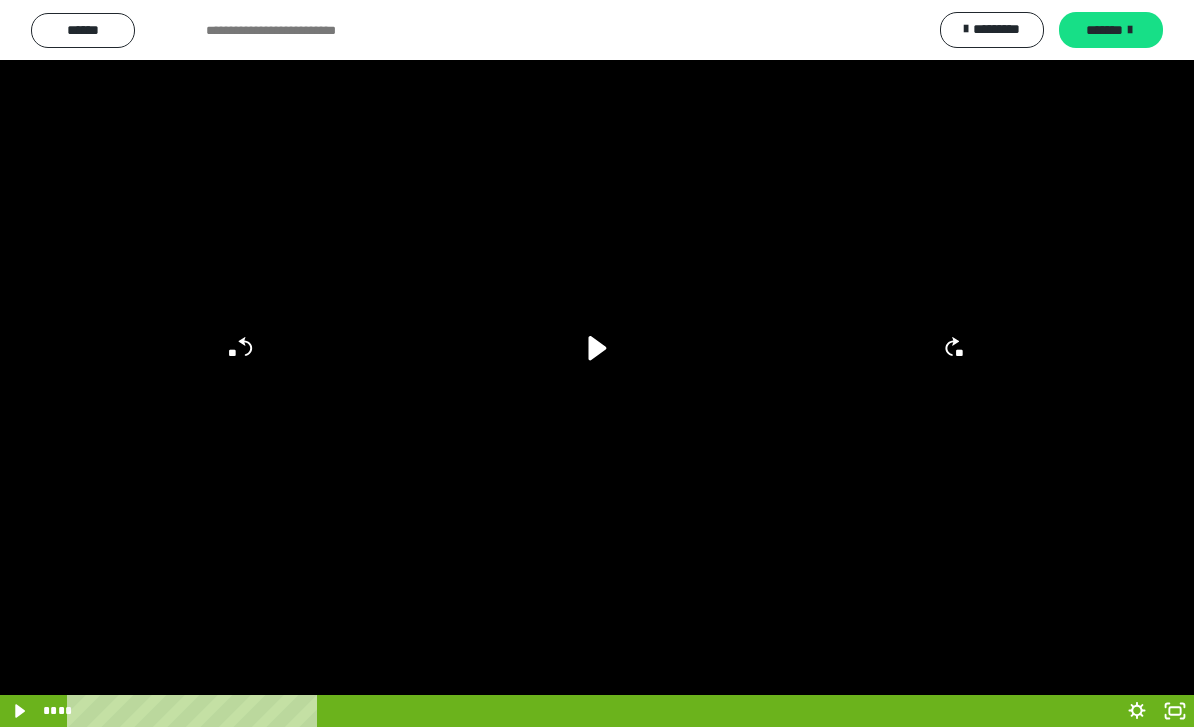 scroll, scrollTop: 97, scrollLeft: -1, axis: both 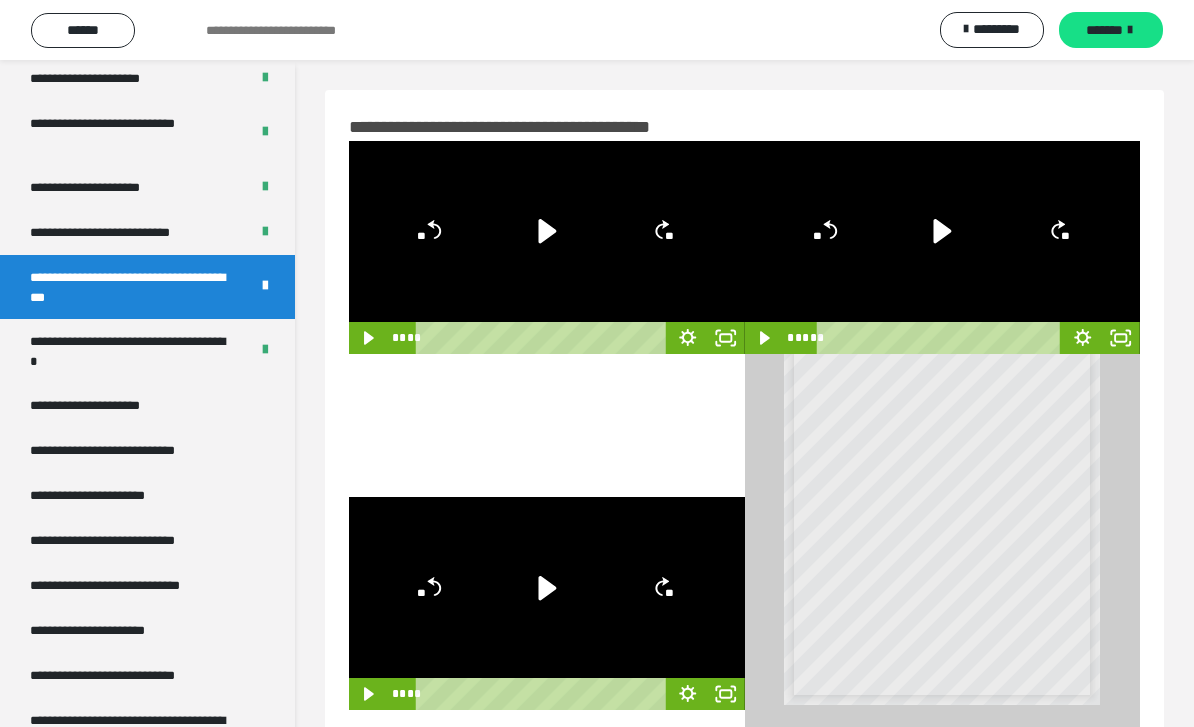 click on "**********" at bounding box center (131, 351) 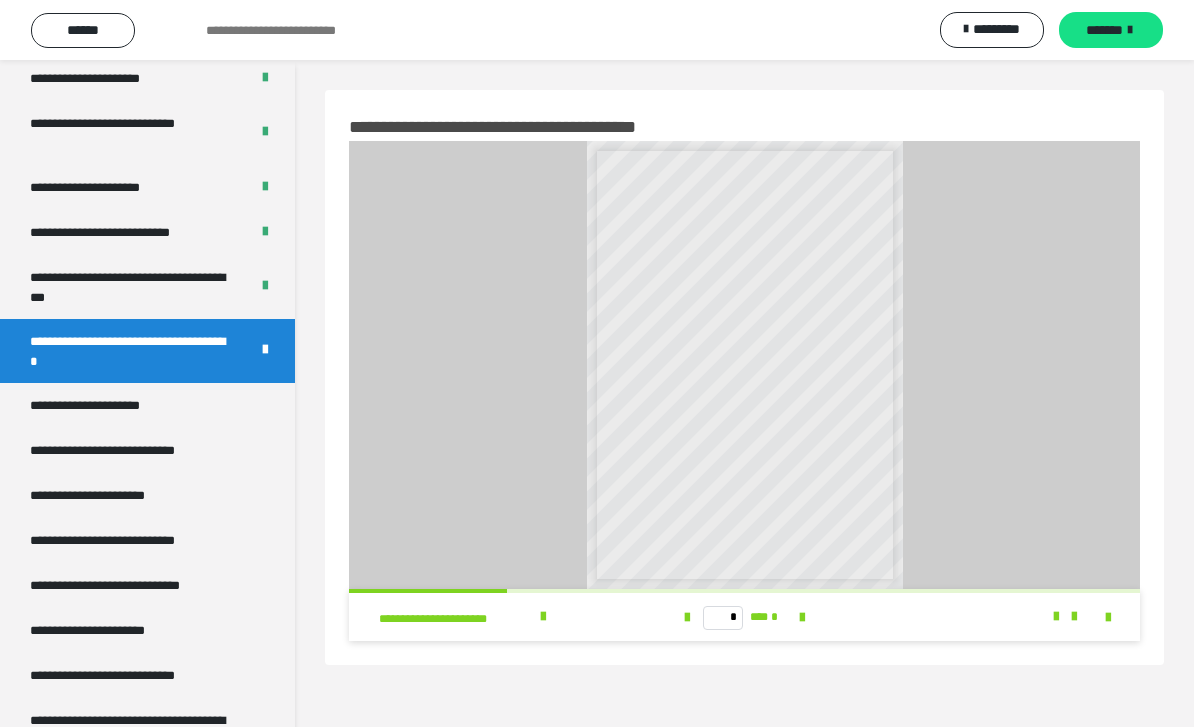 click on "**********" at bounding box center [109, 405] 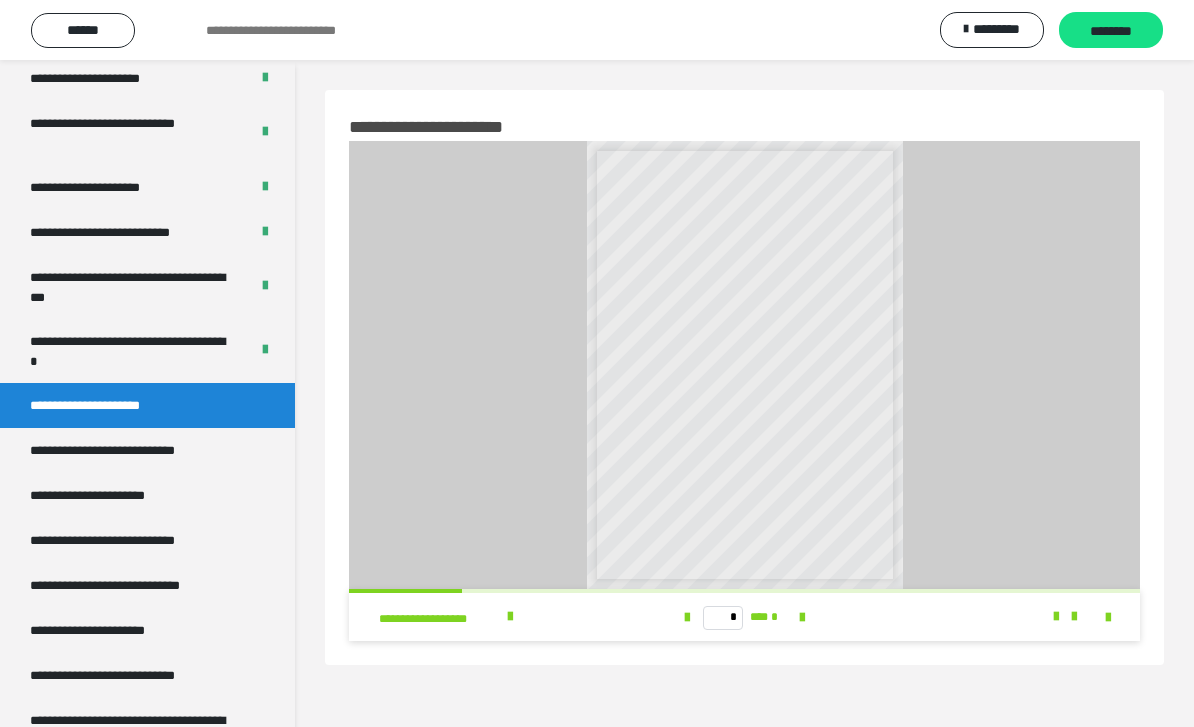 click on "**********" at bounding box center (135, 450) 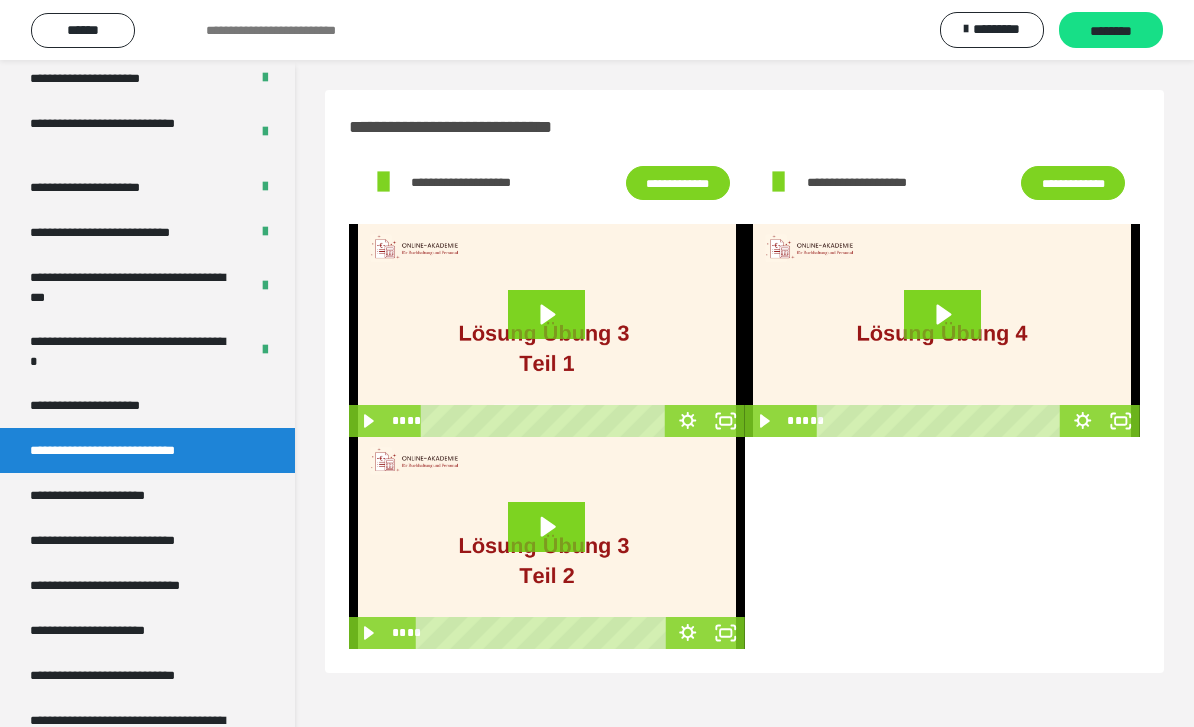 click 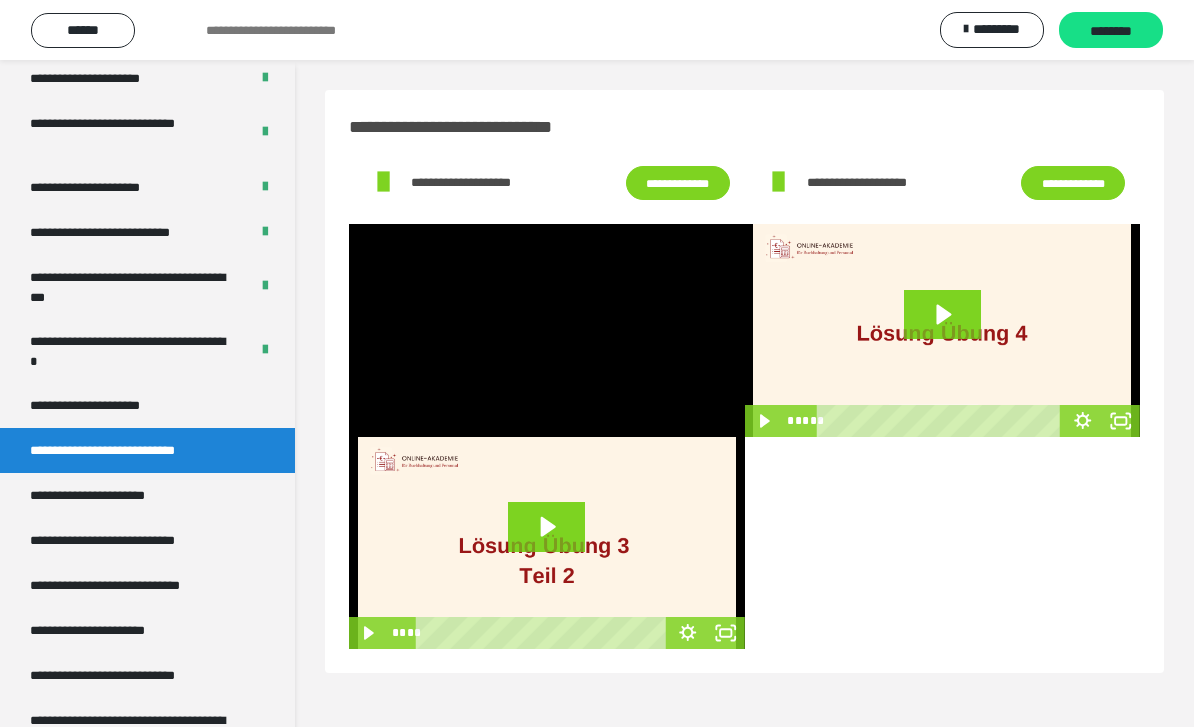 click at bounding box center [547, 330] 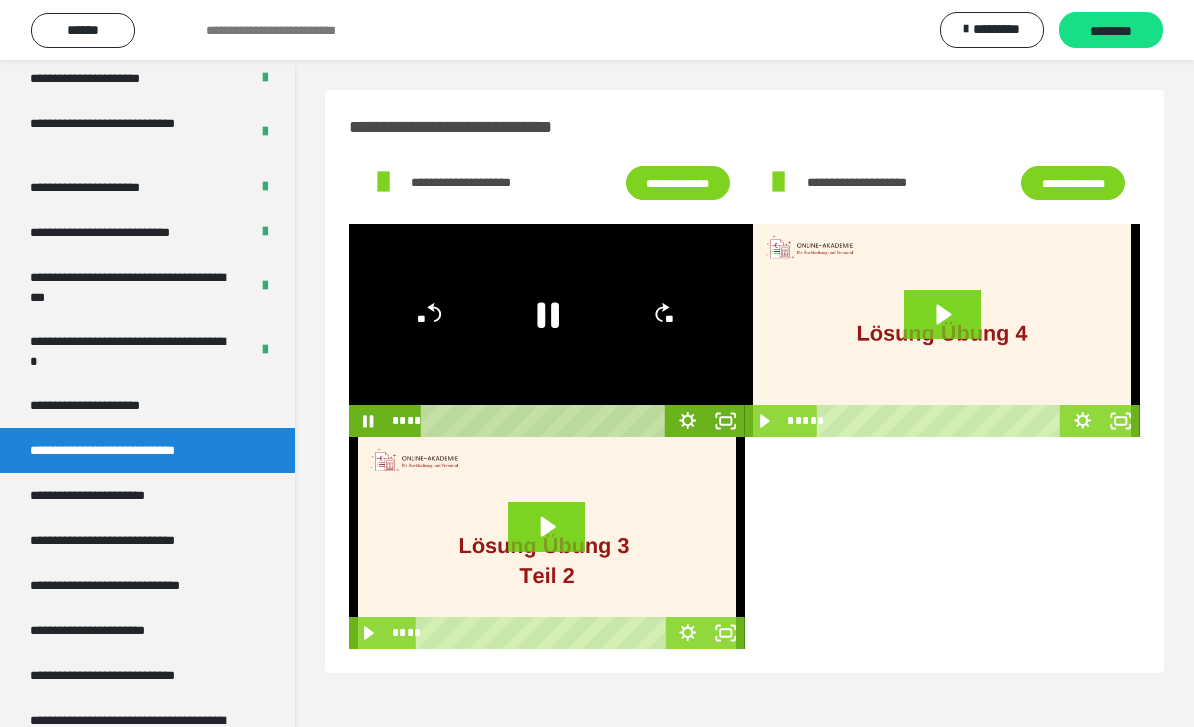click 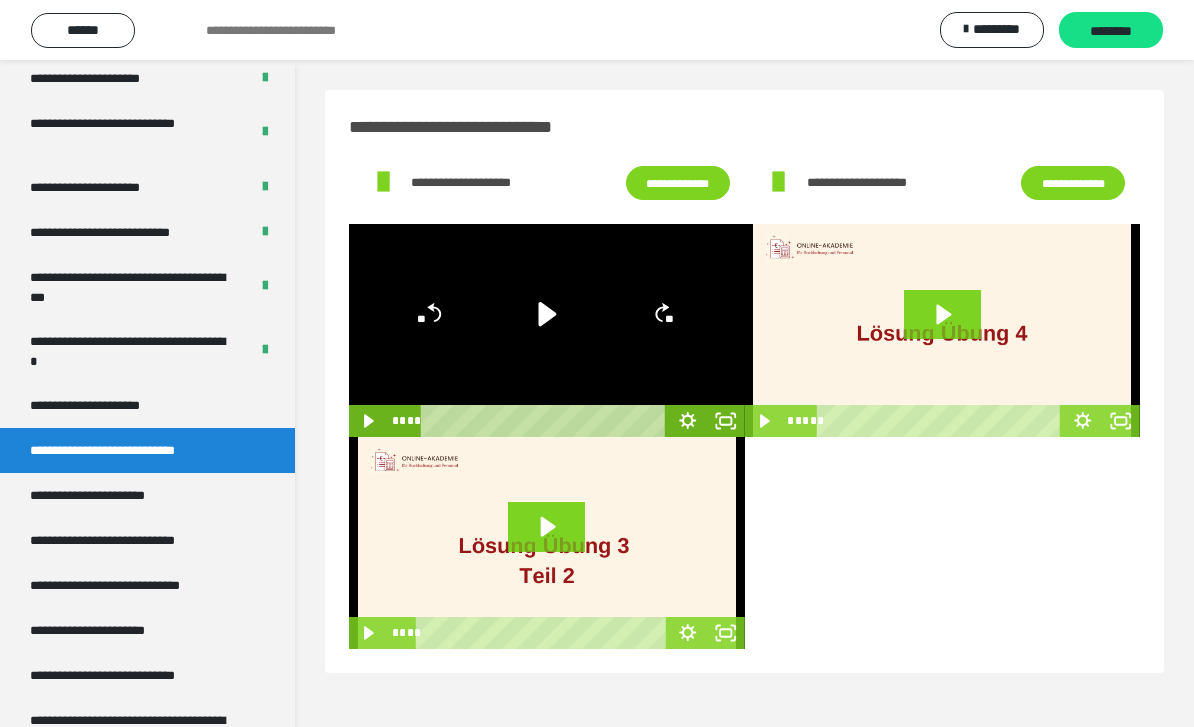 click on "**********" at bounding box center [111, 495] 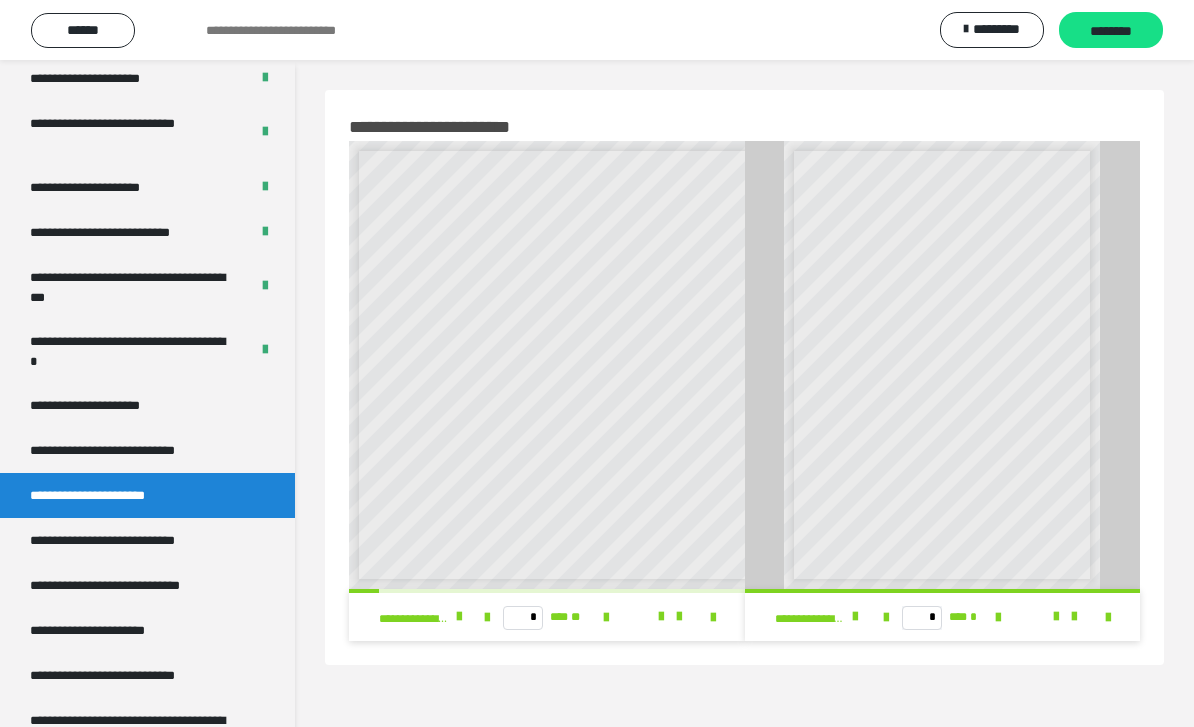click on "**********" at bounding box center (131, 540) 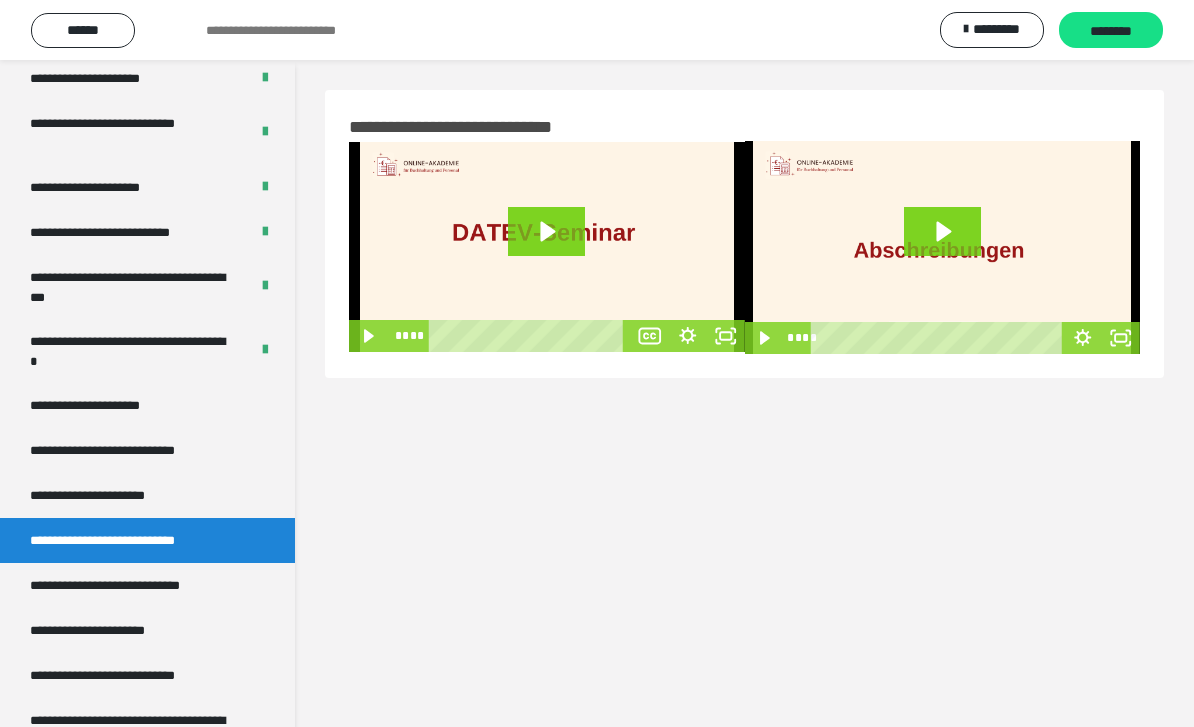 click 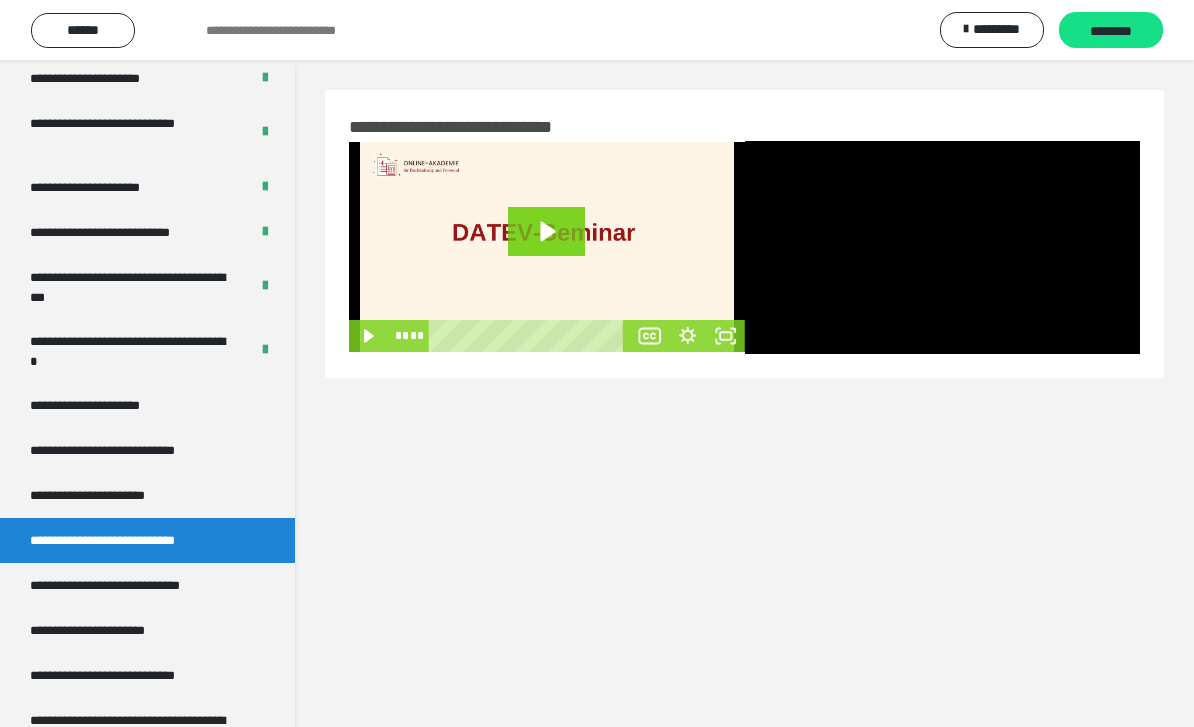 click at bounding box center [943, 247] 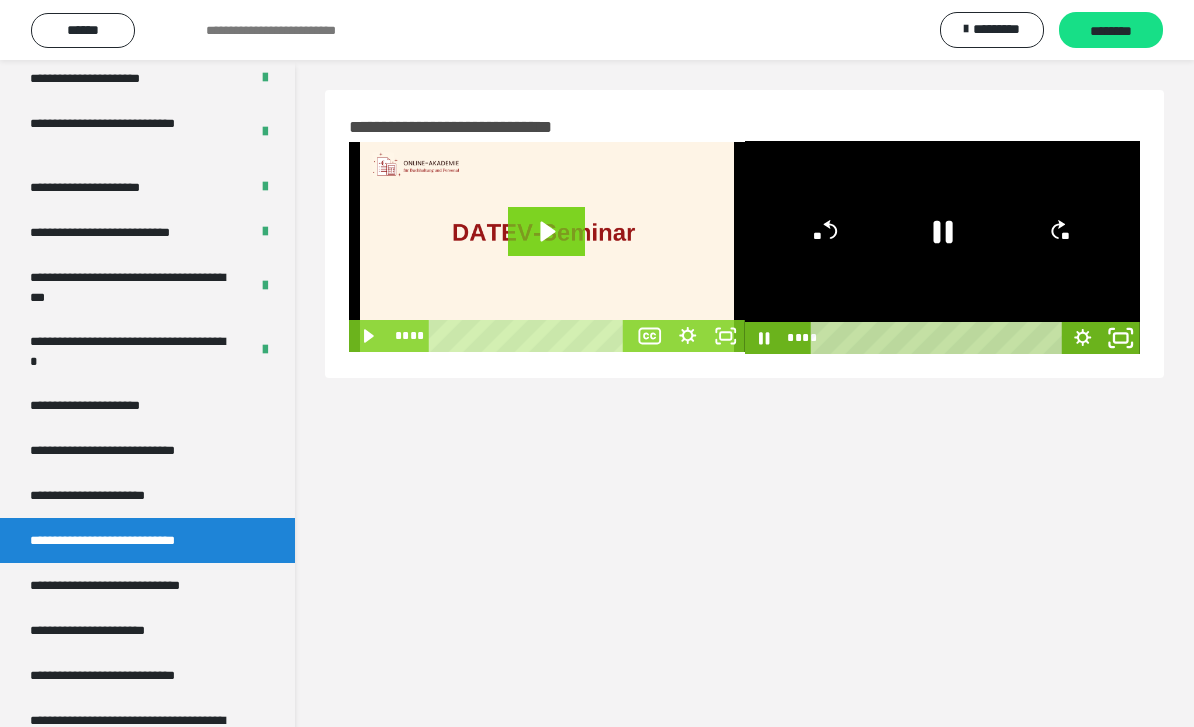 click 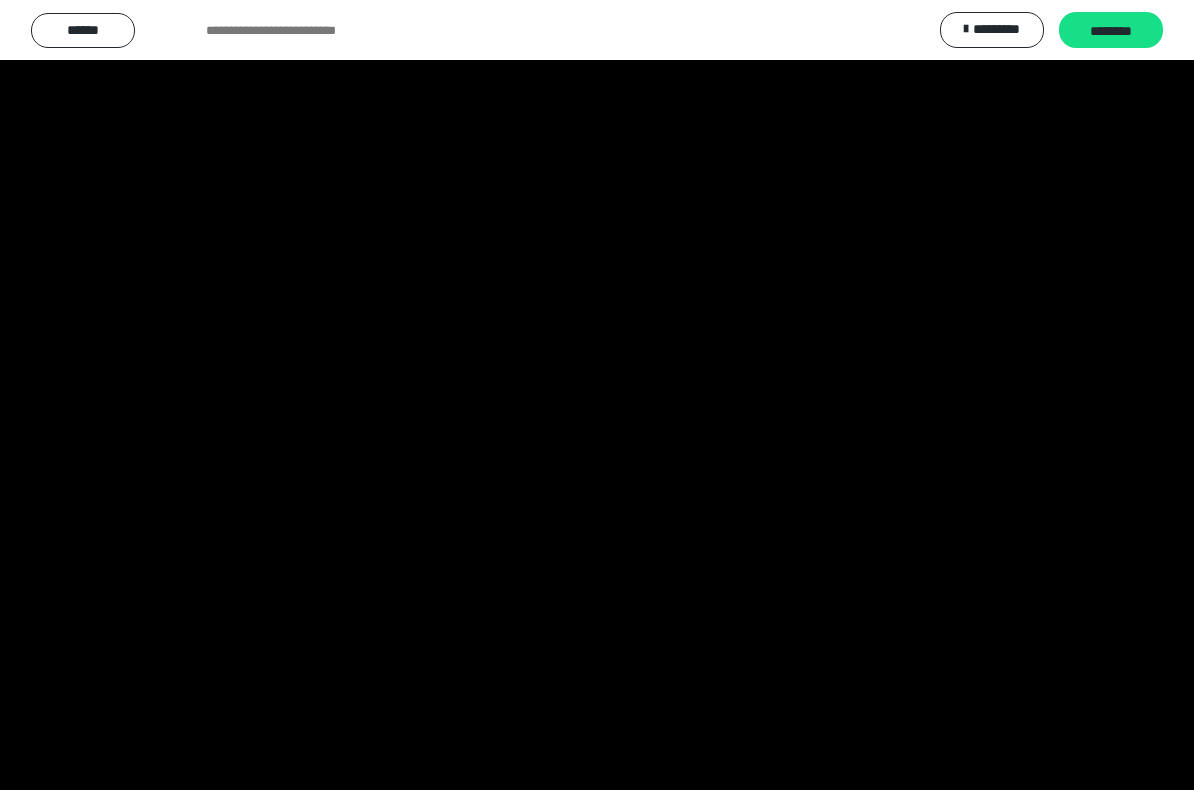 click at bounding box center (597, 395) 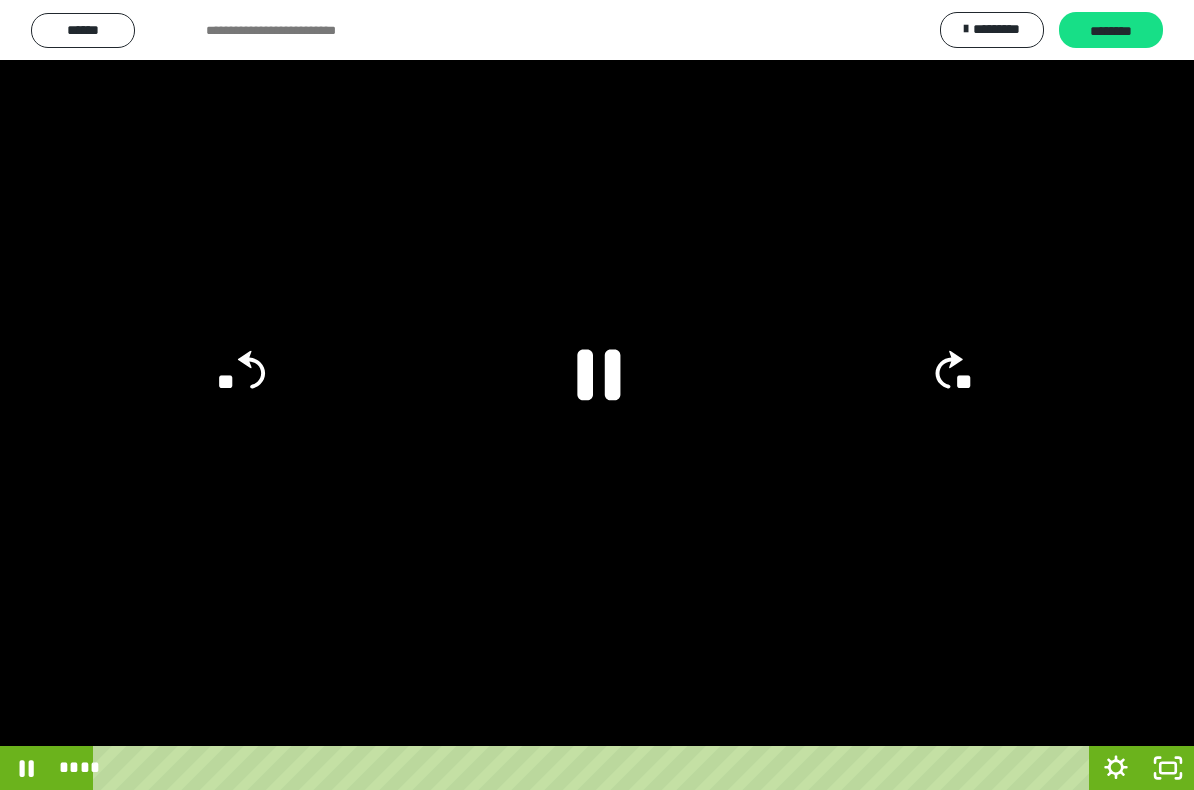 click 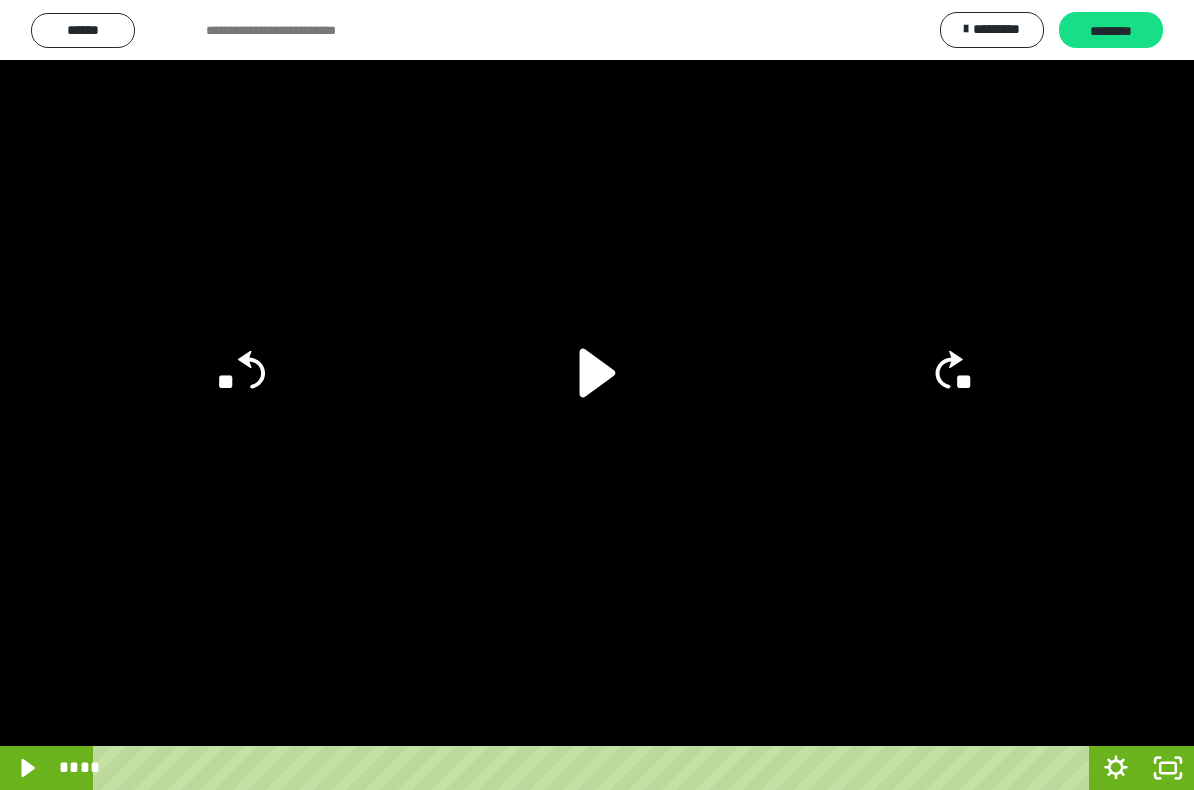 click 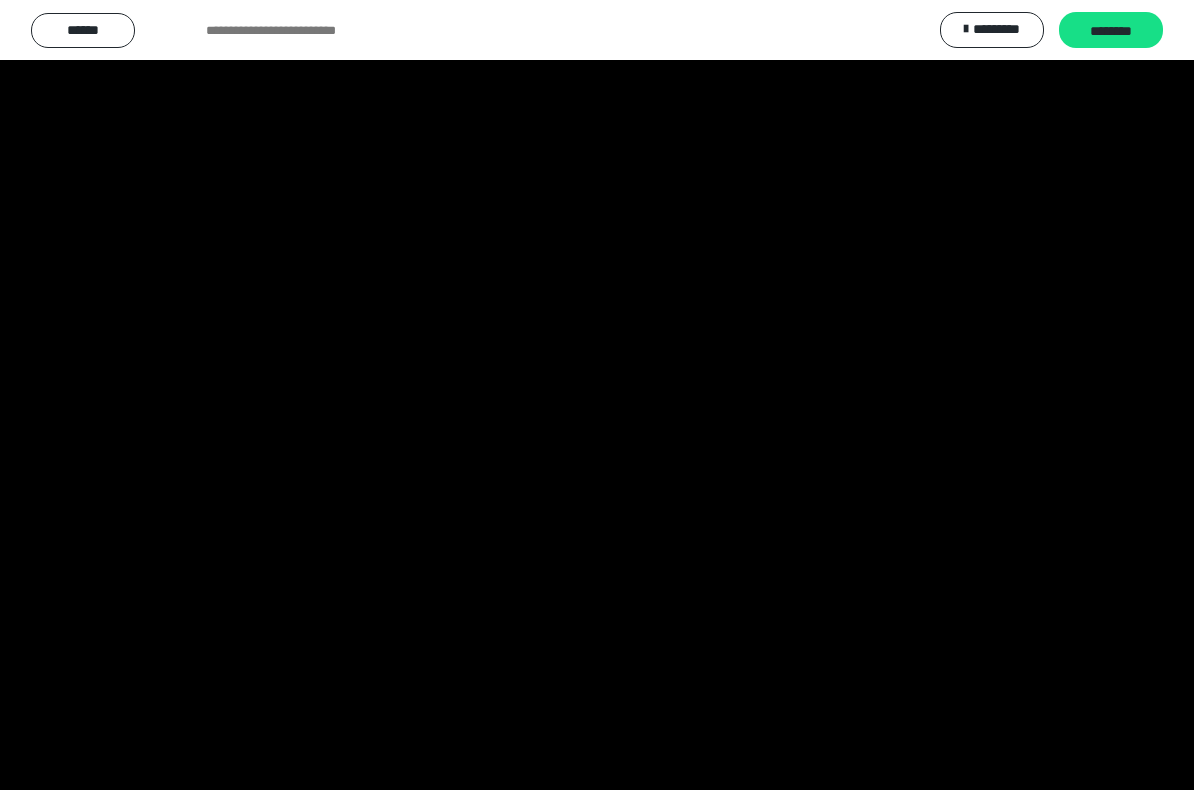 click at bounding box center (597, 395) 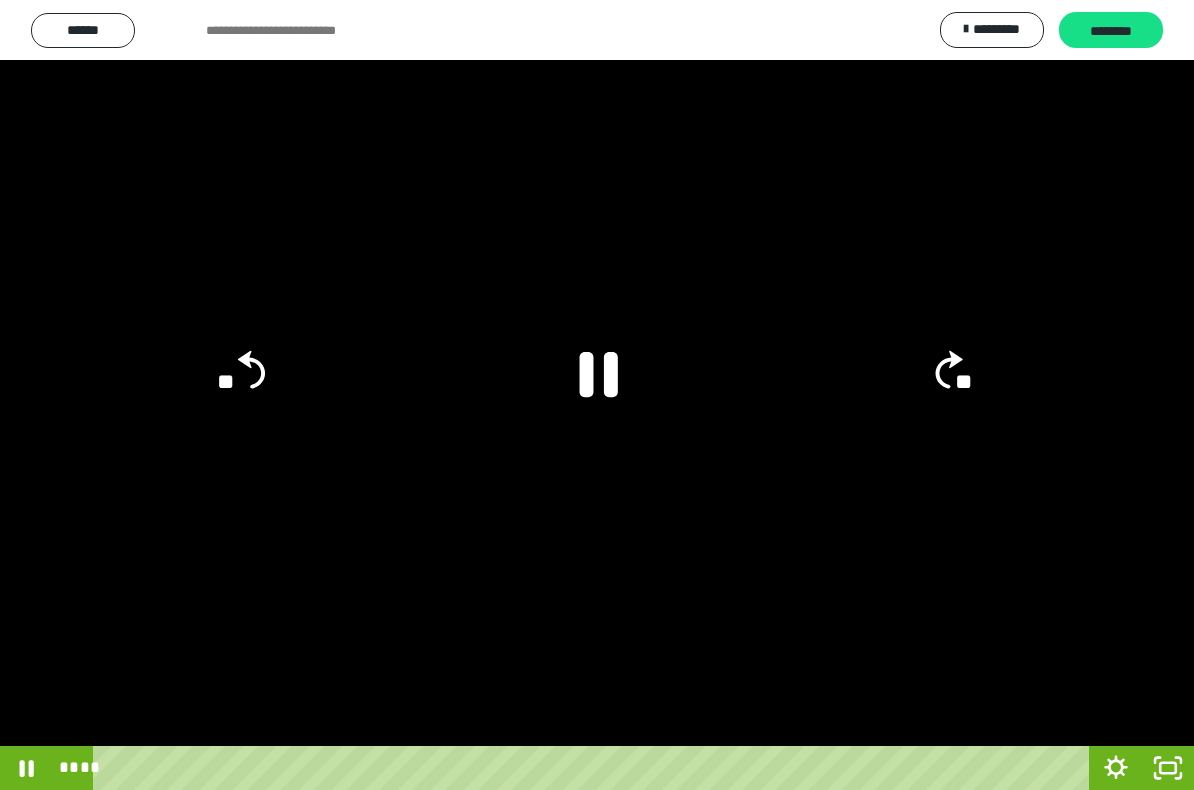 click 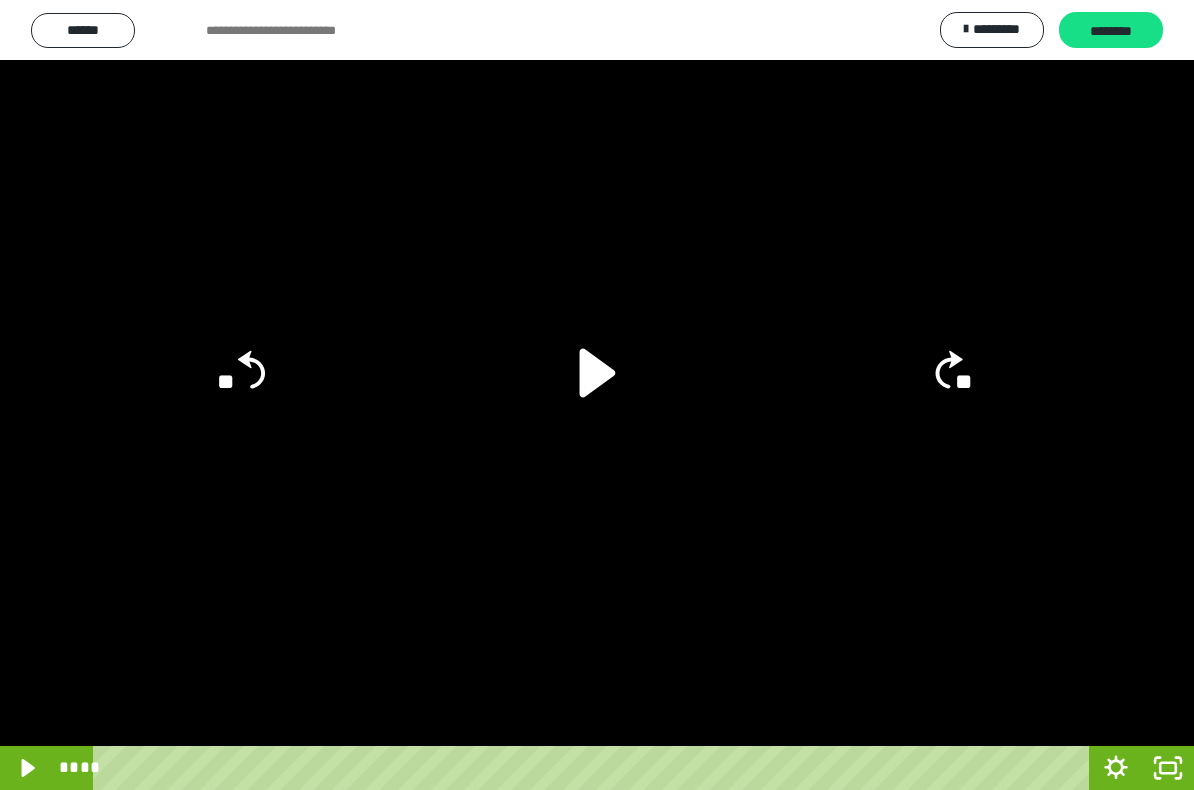 click 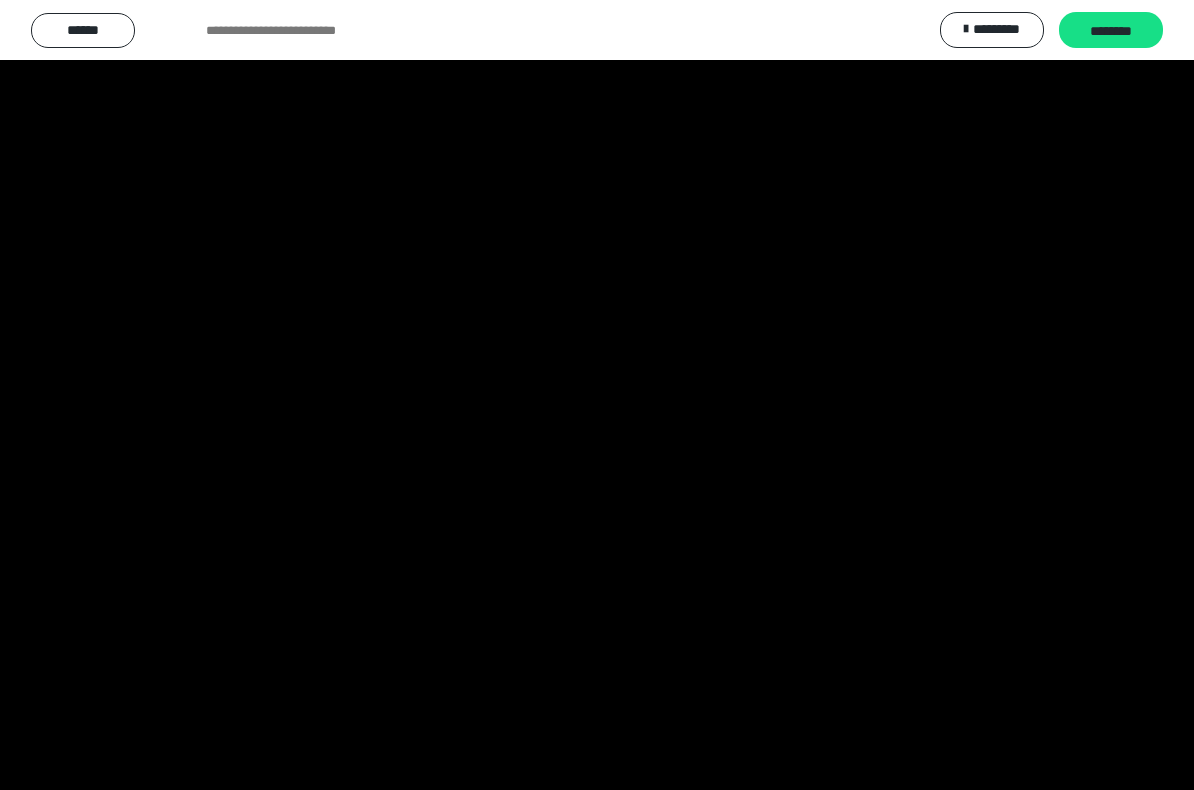 click at bounding box center [597, 395] 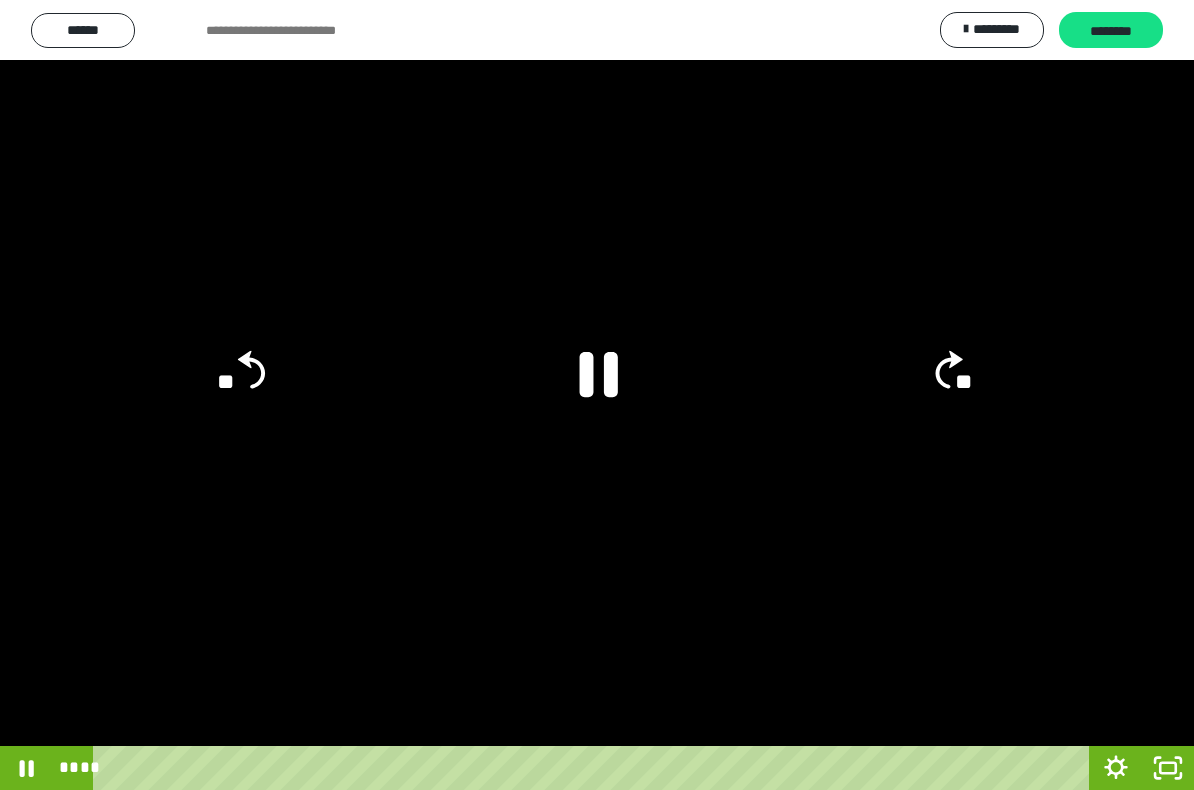 click 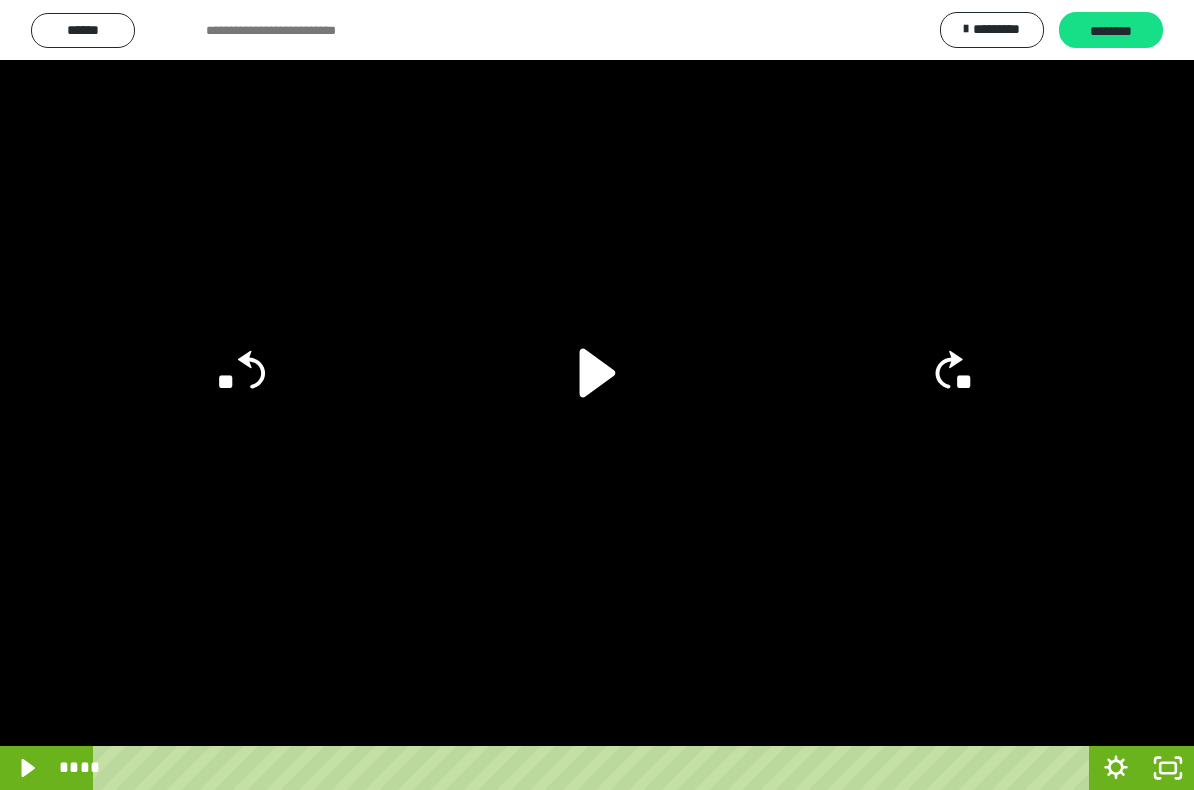 click 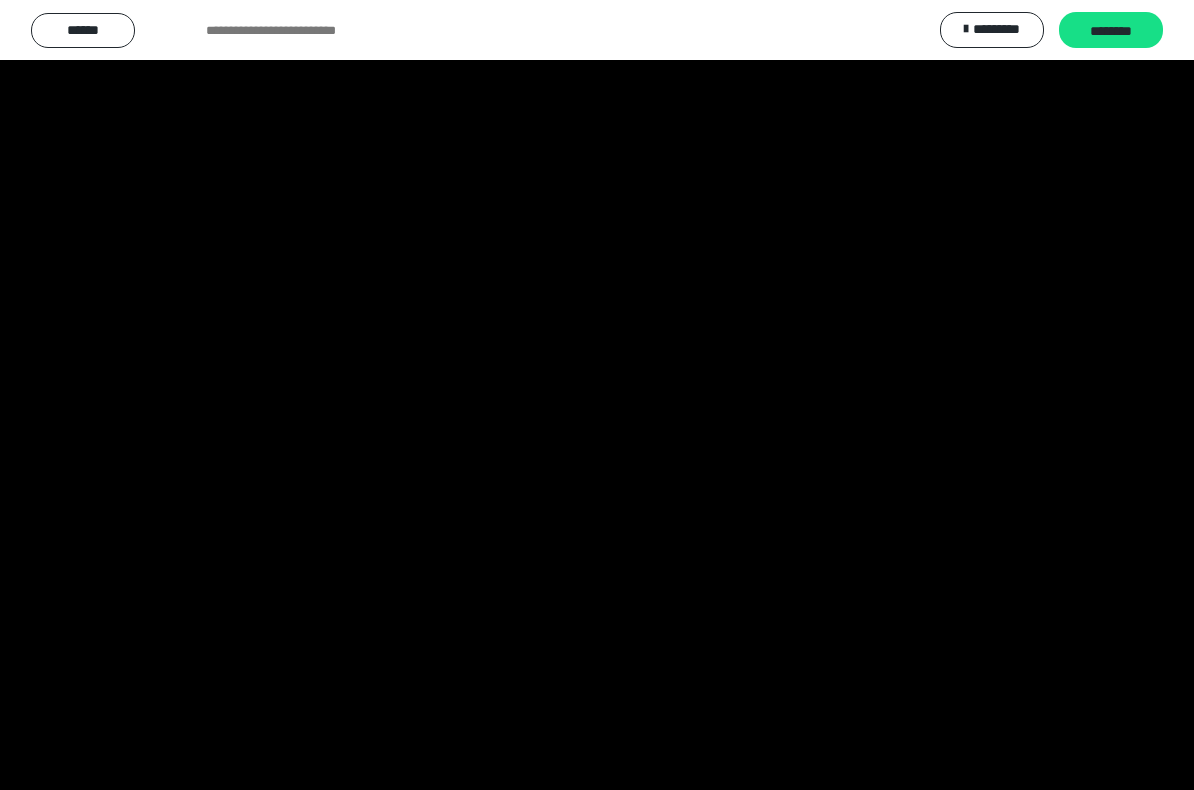 click at bounding box center (597, 395) 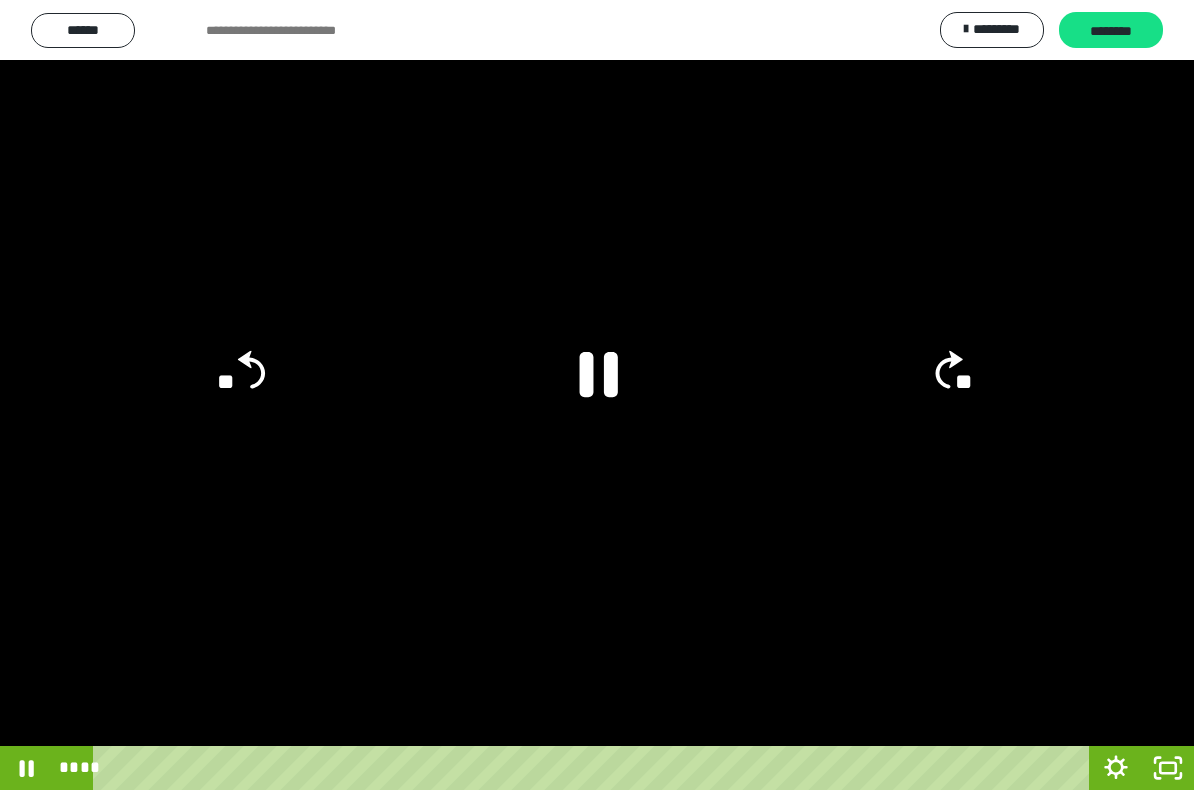 click 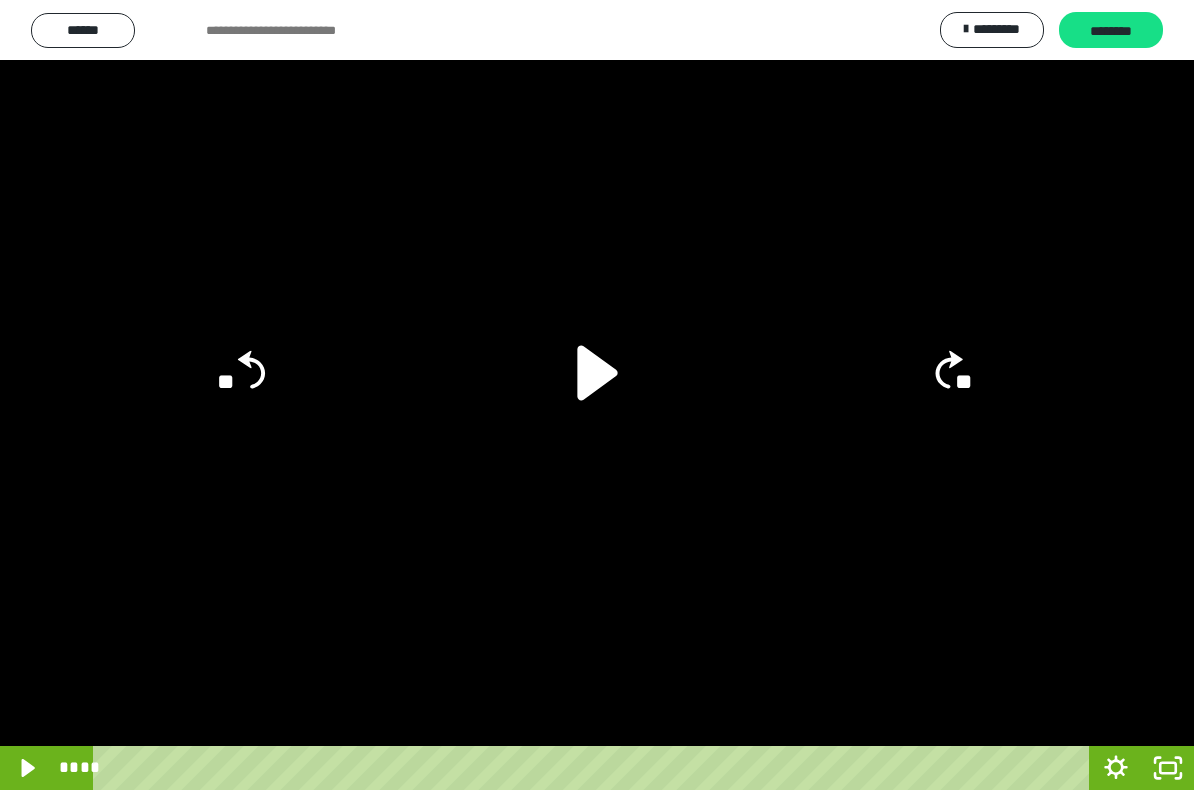 click 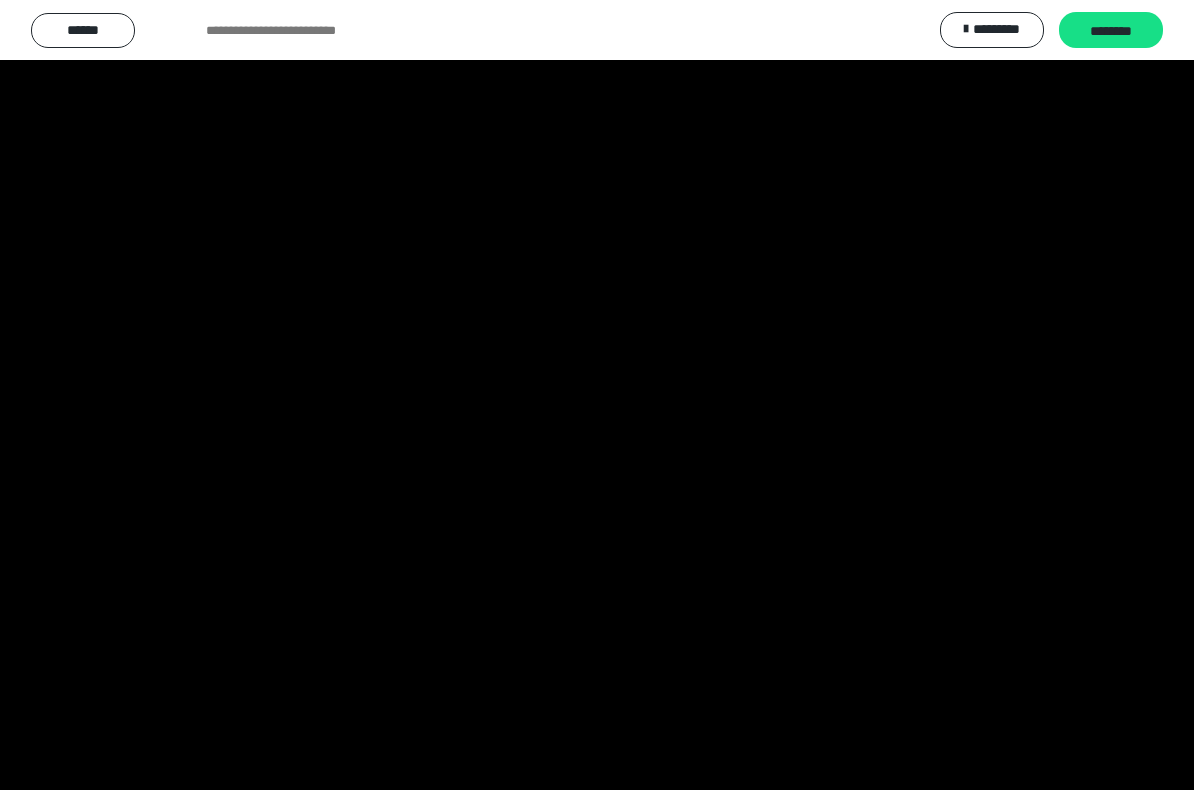 click at bounding box center (597, 395) 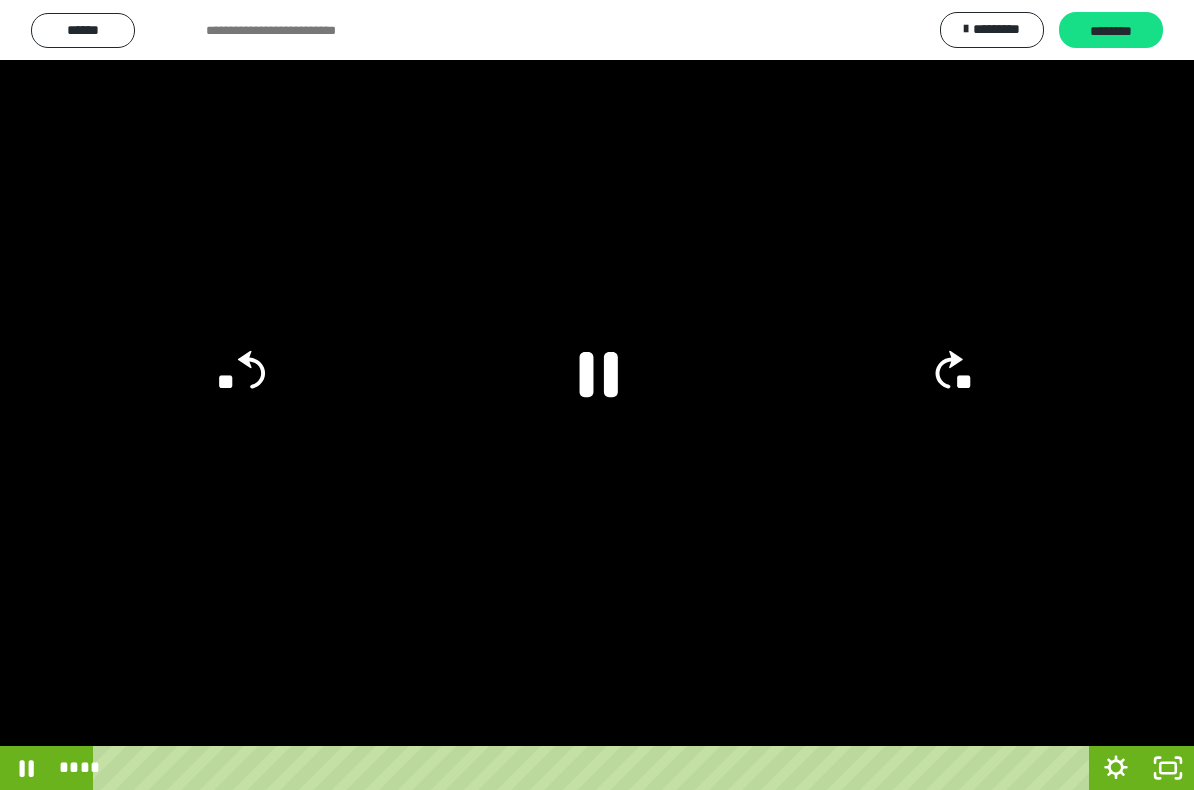 click 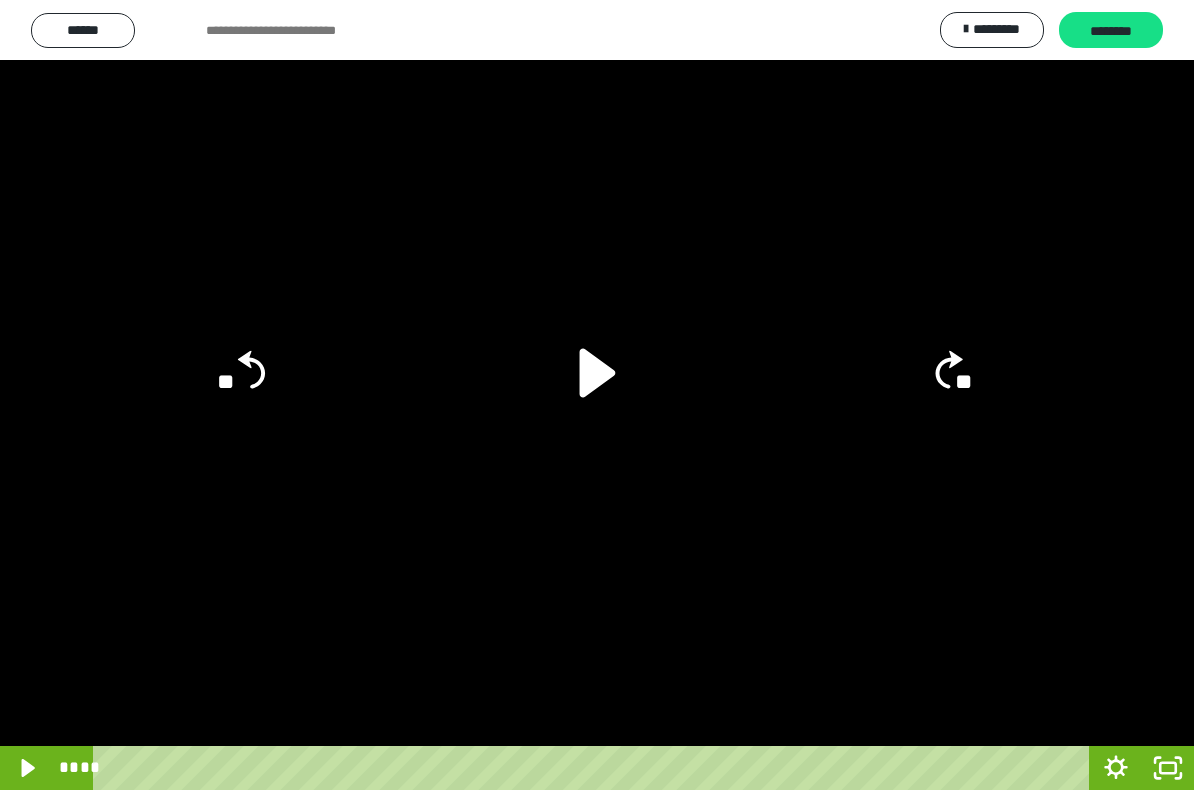 click 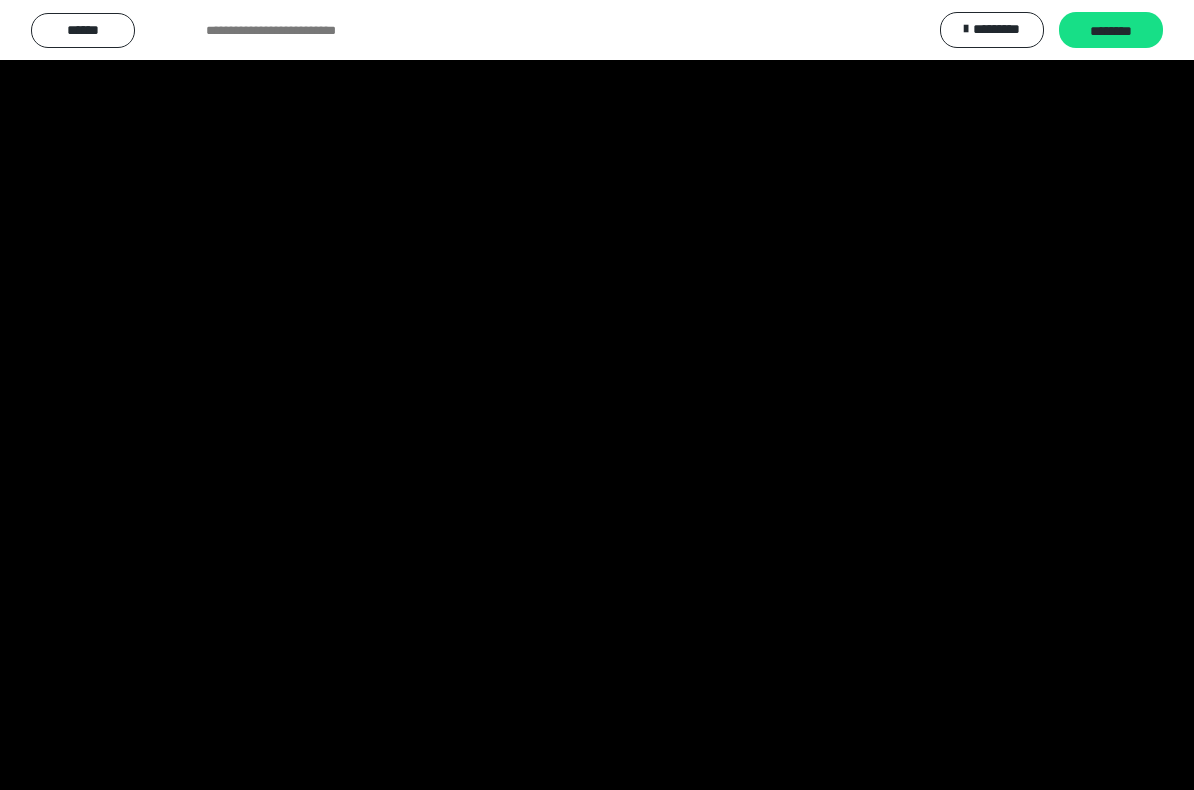 click at bounding box center (597, 395) 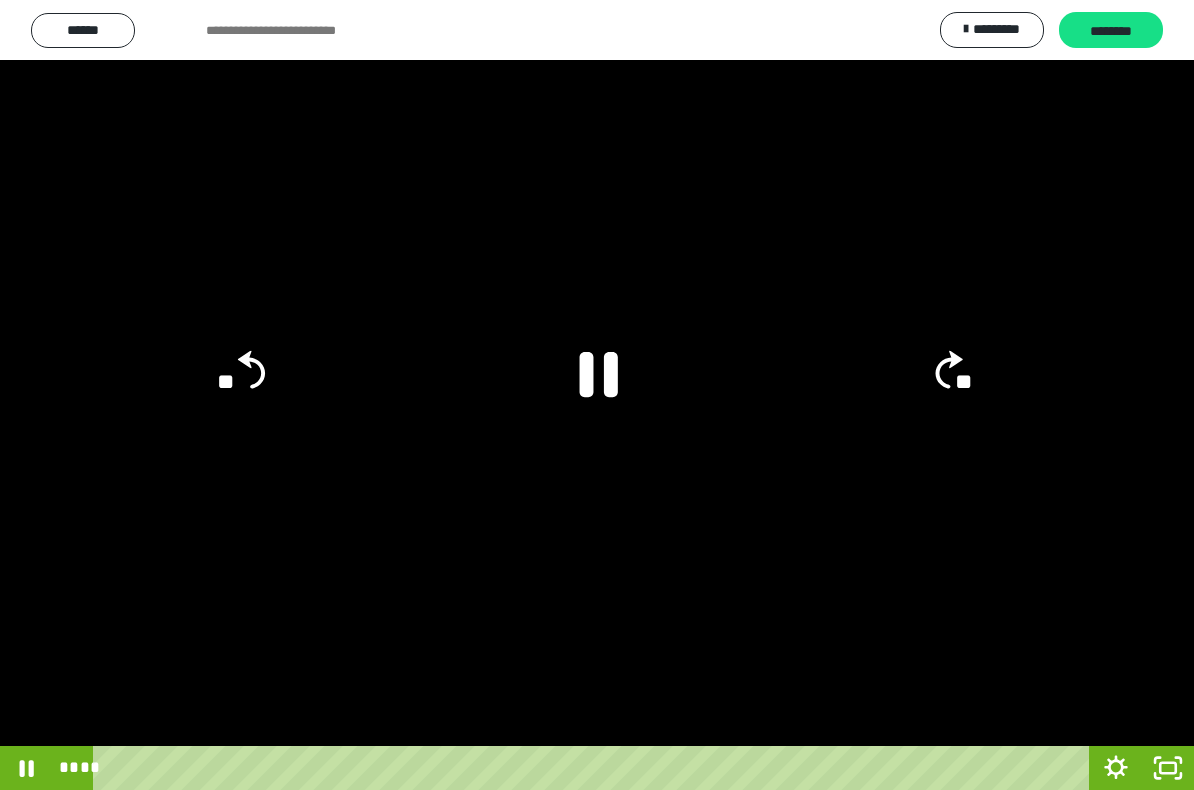 click 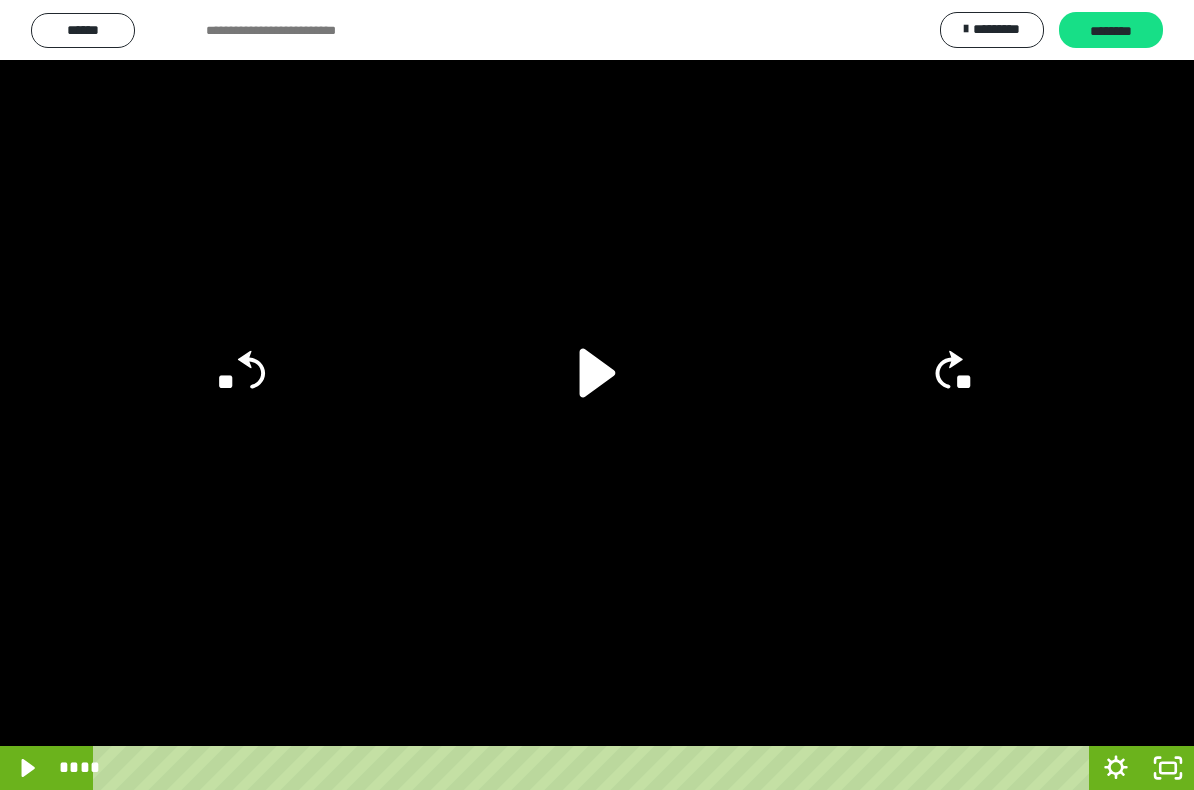 click 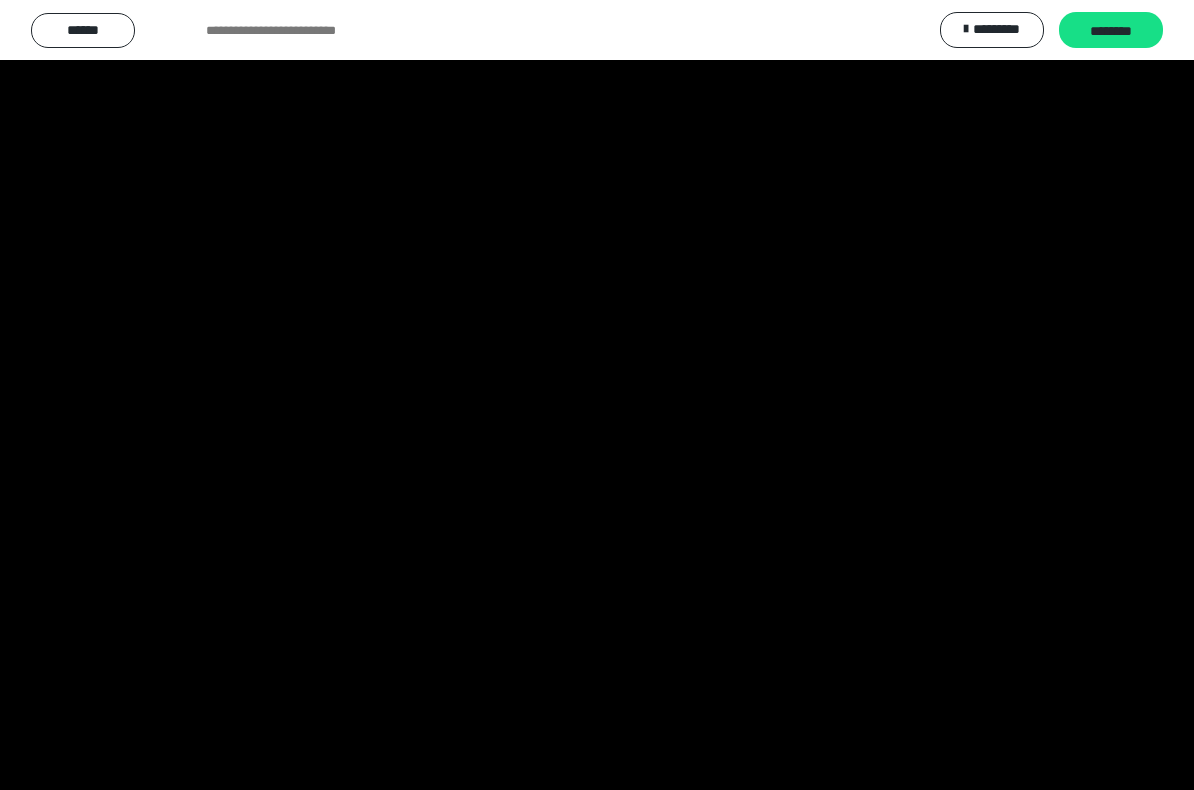 click at bounding box center (597, 395) 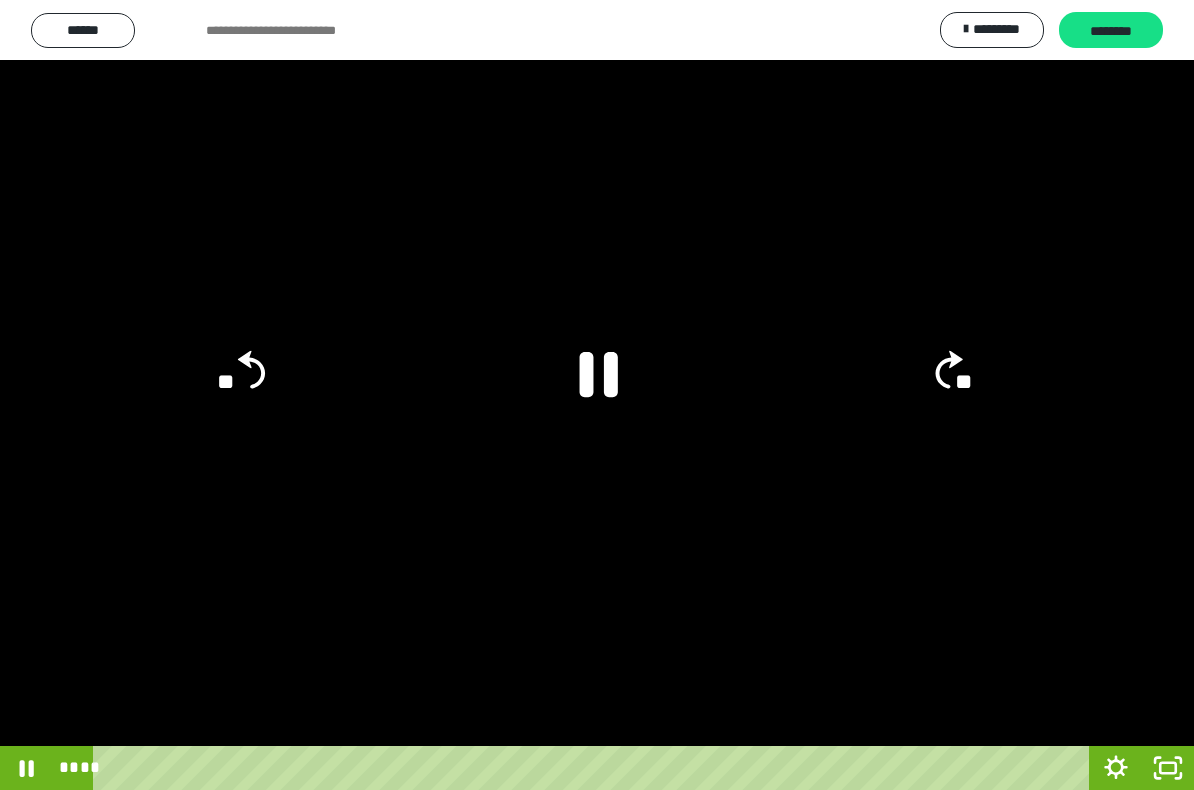 click 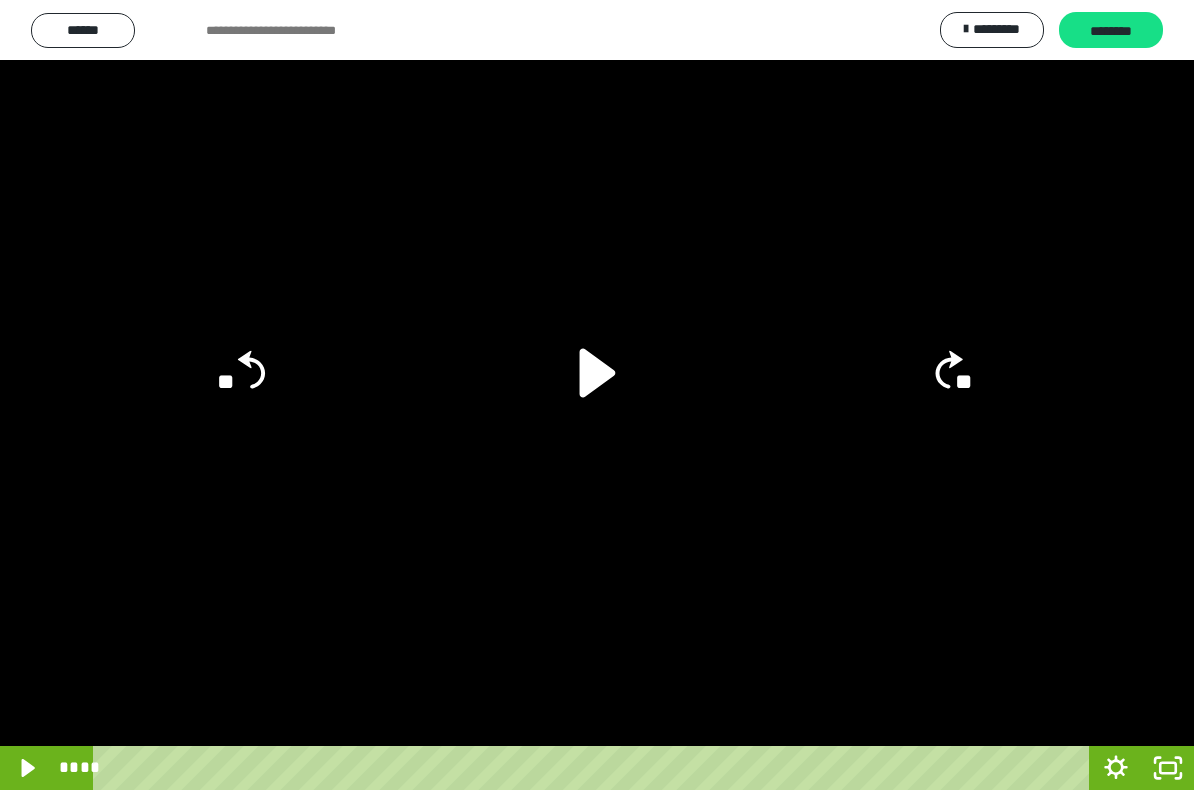 click 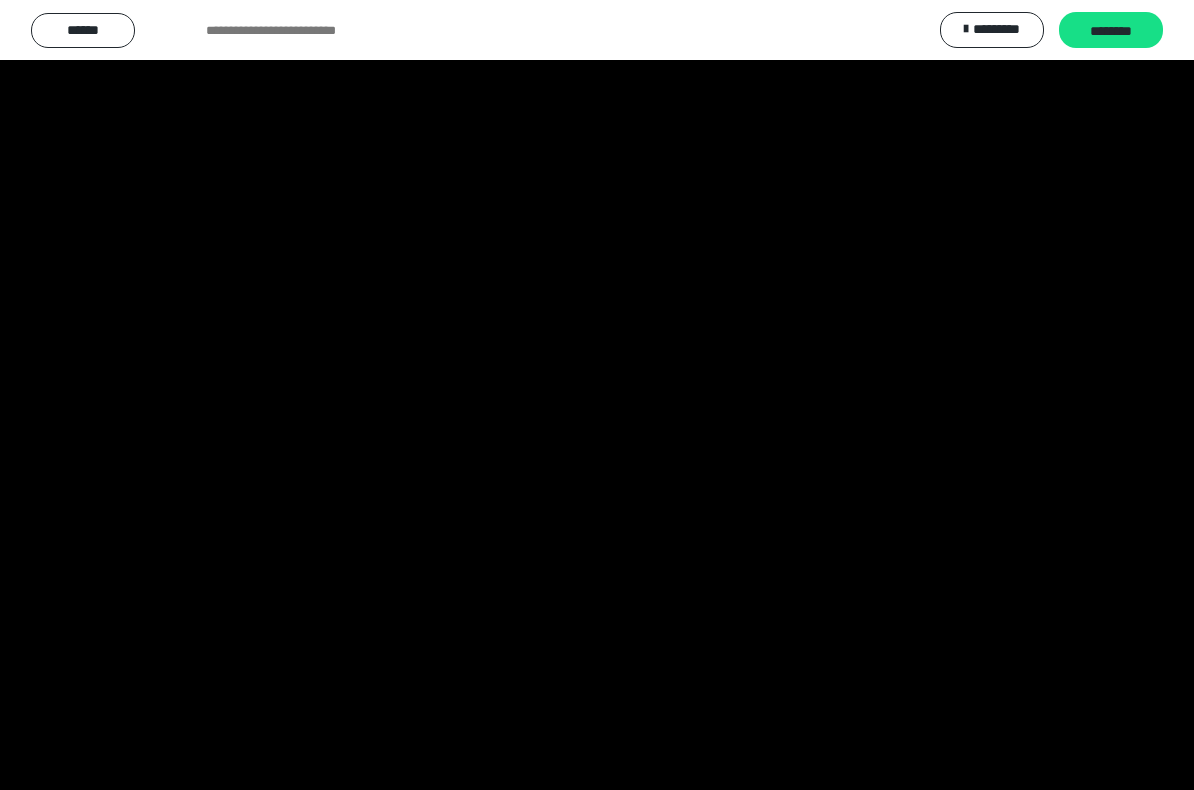 click at bounding box center (597, 395) 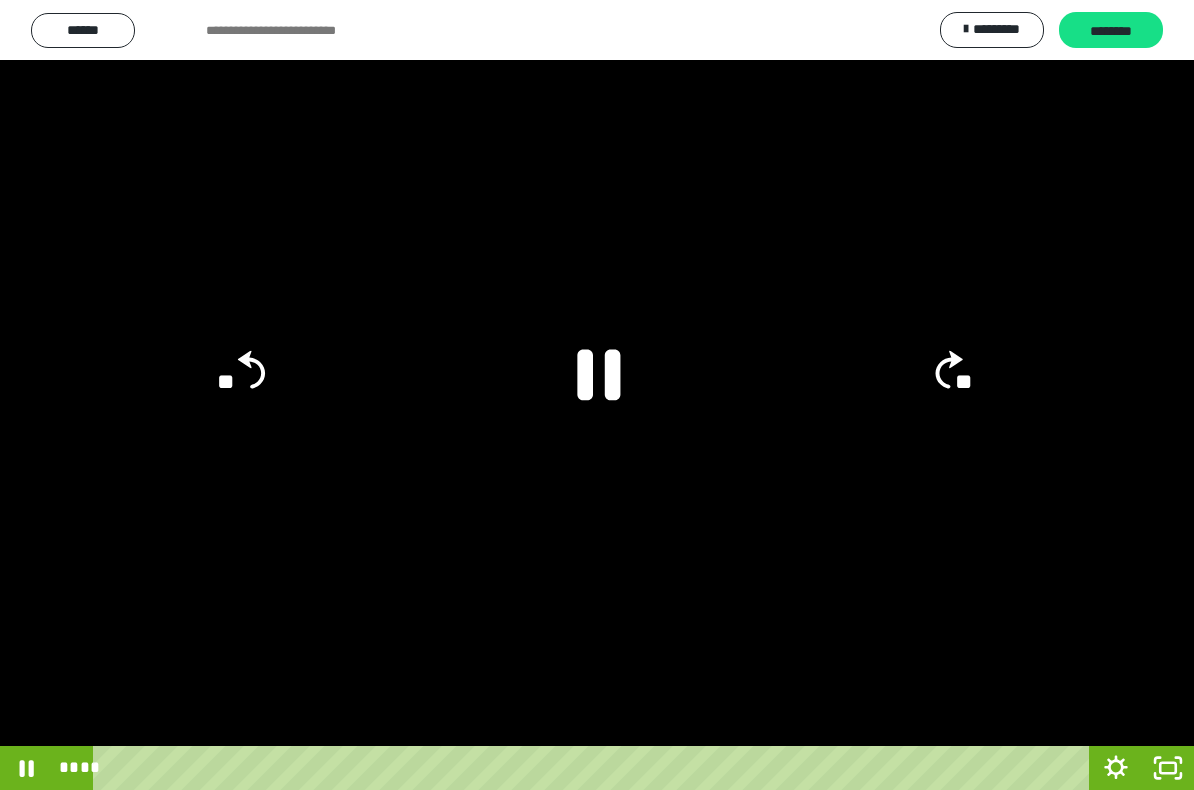 click 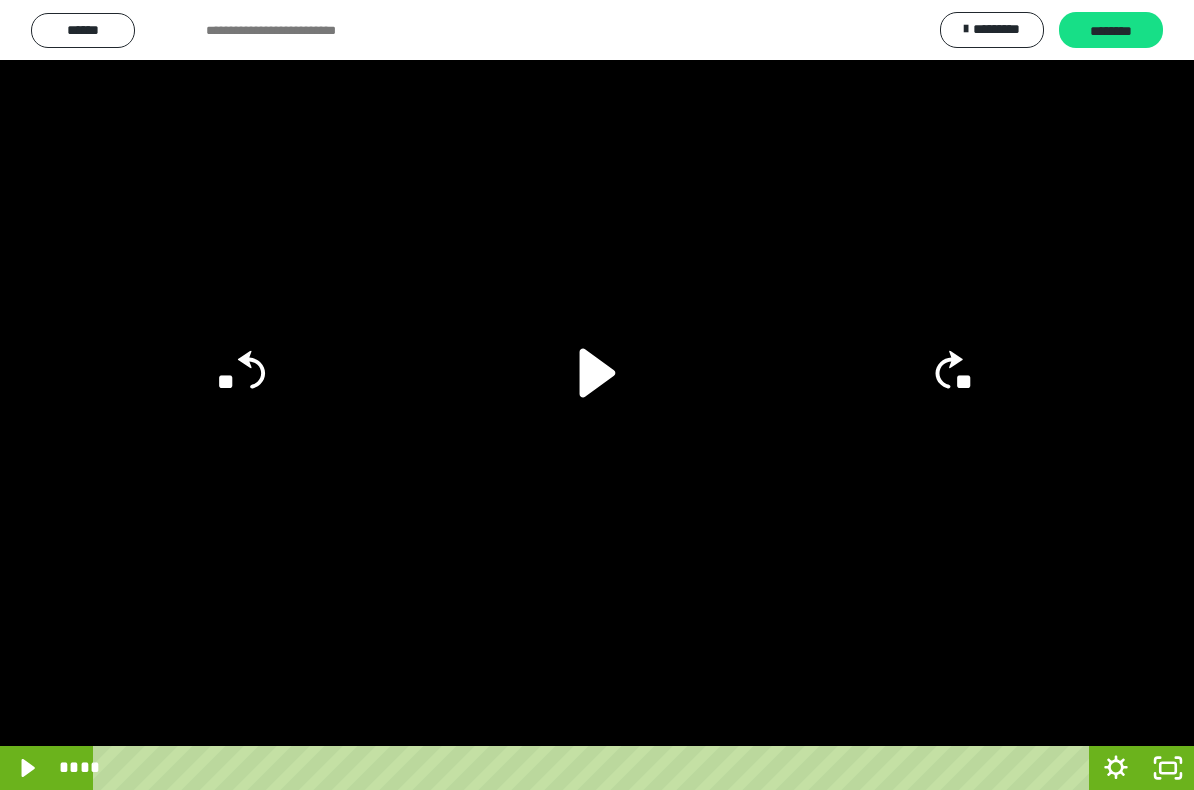 click 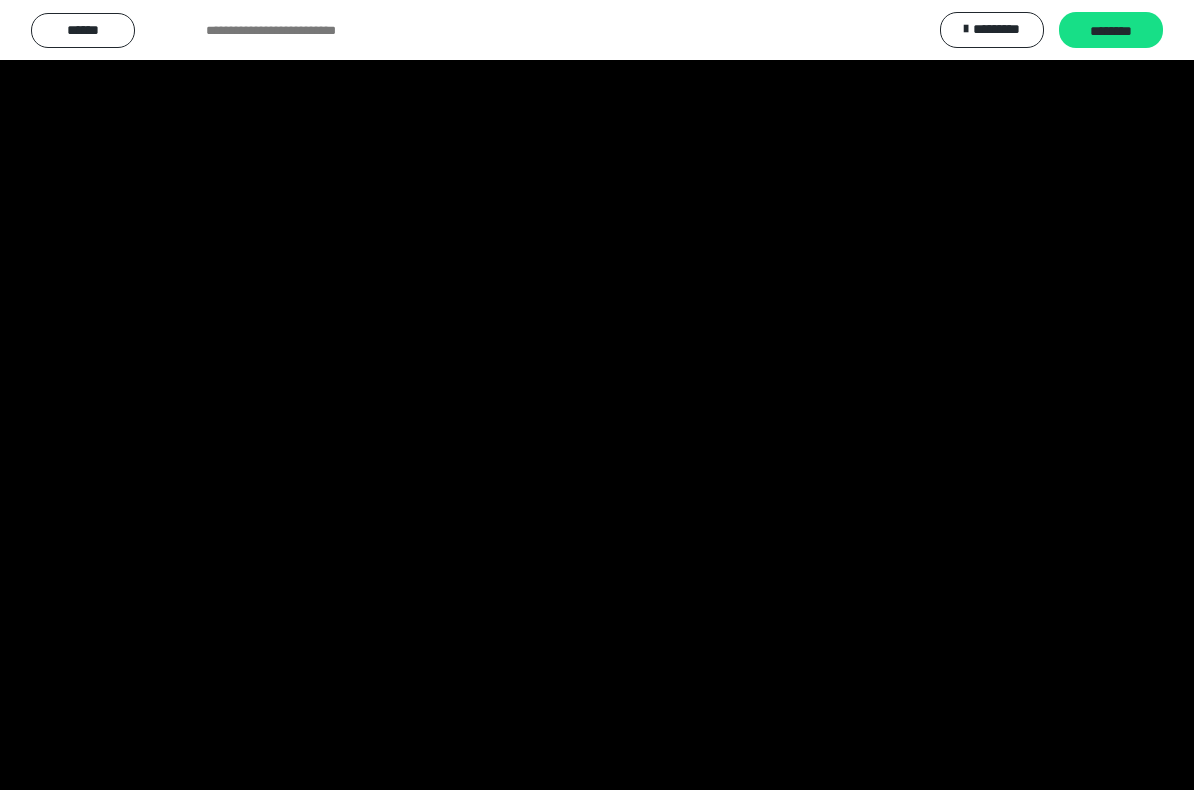 click at bounding box center [597, 395] 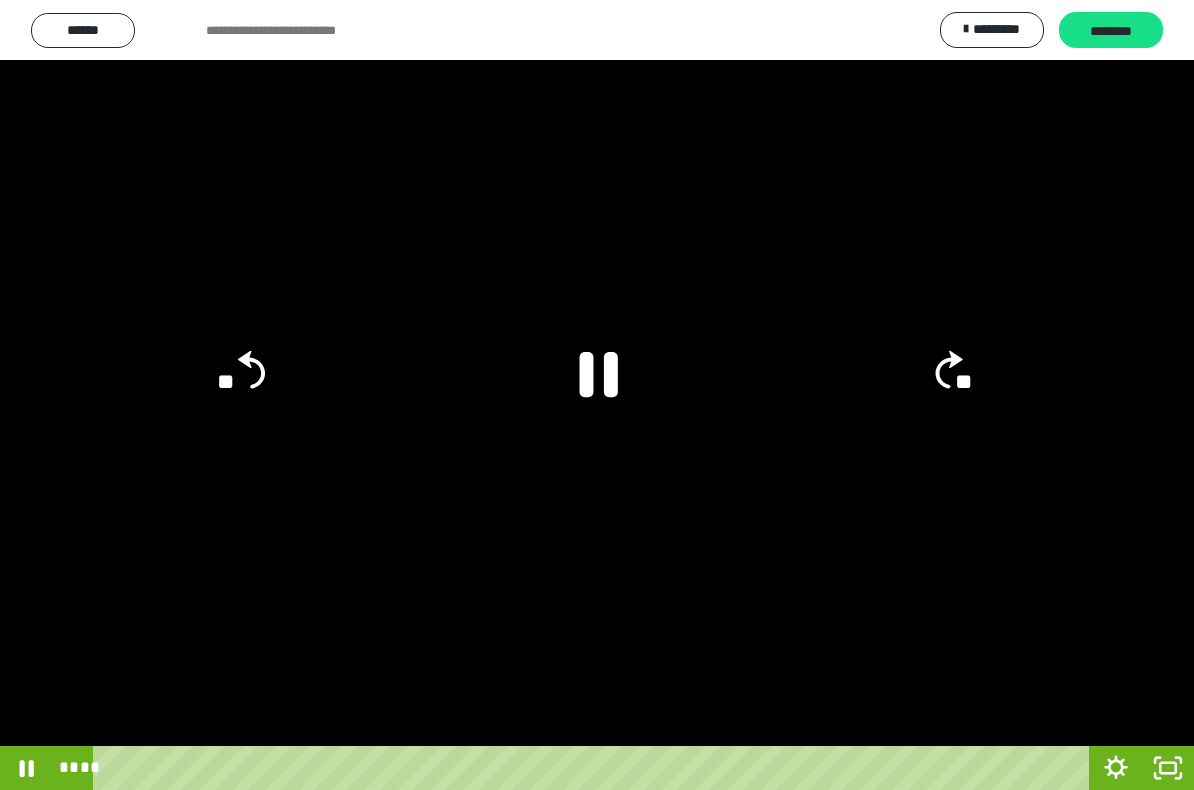 click 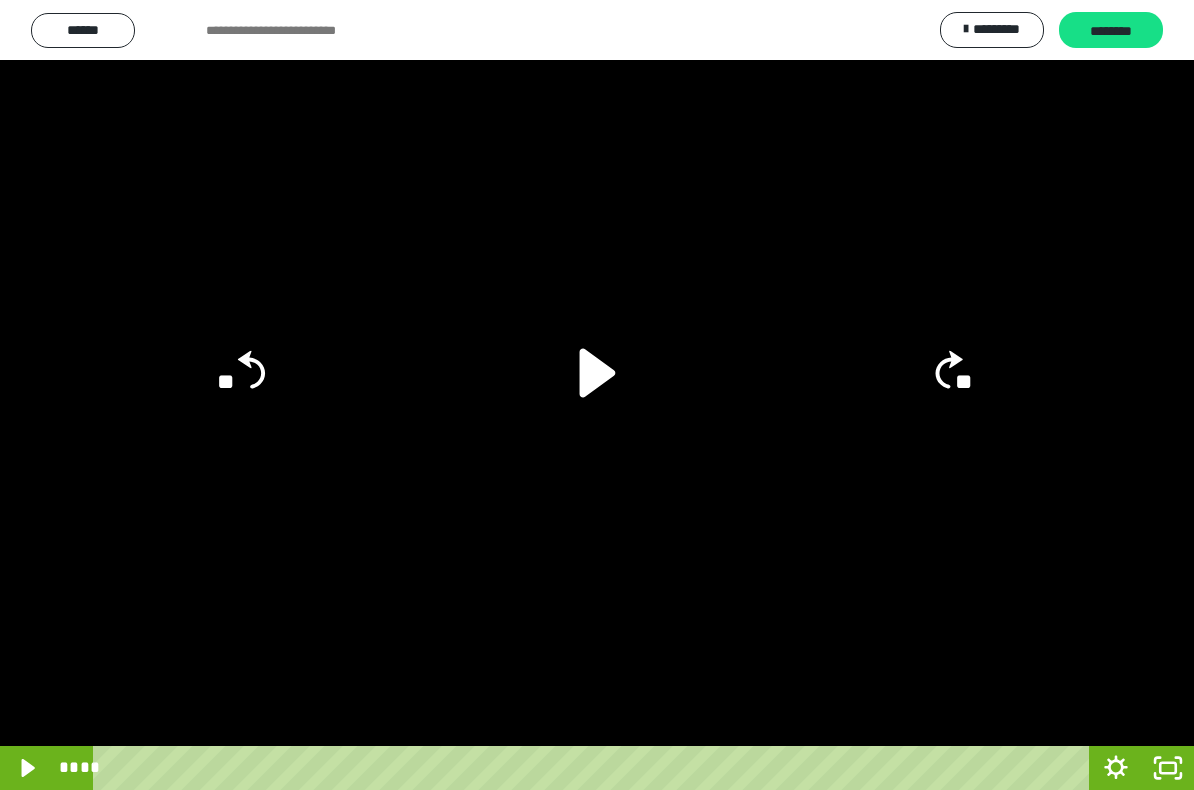 click 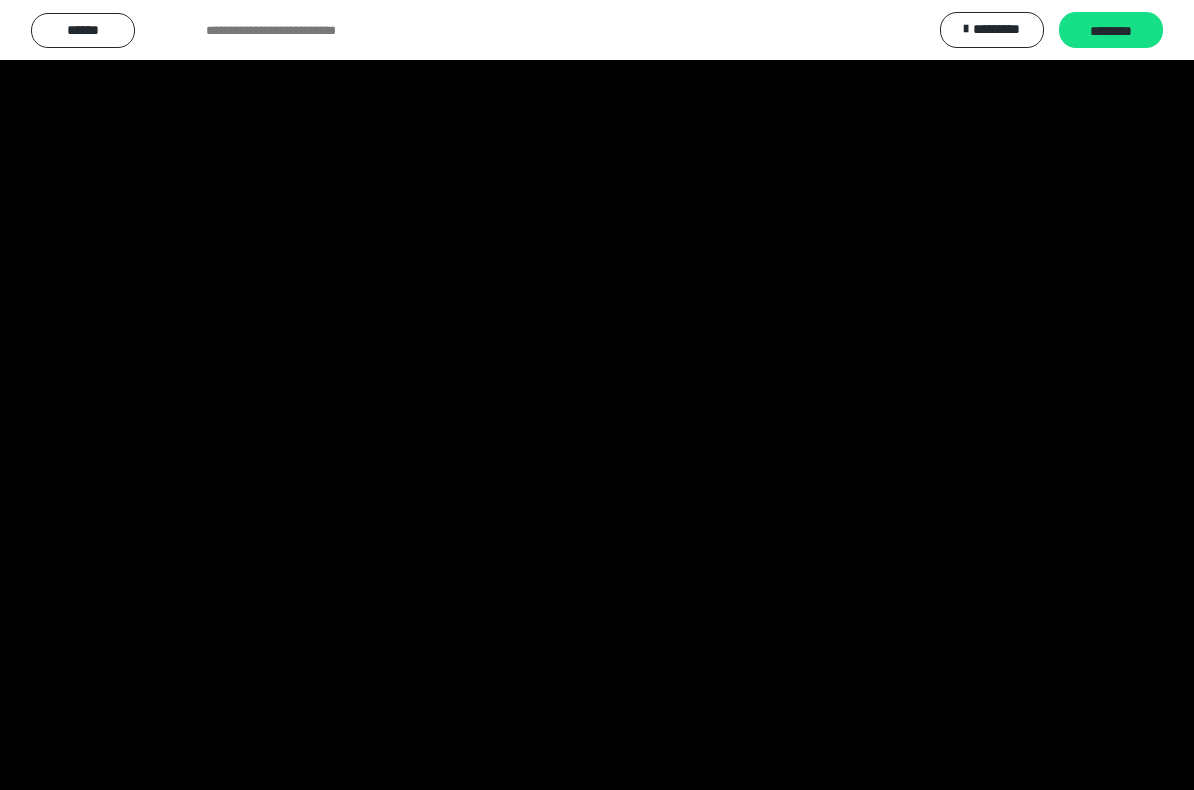 click at bounding box center [597, 395] 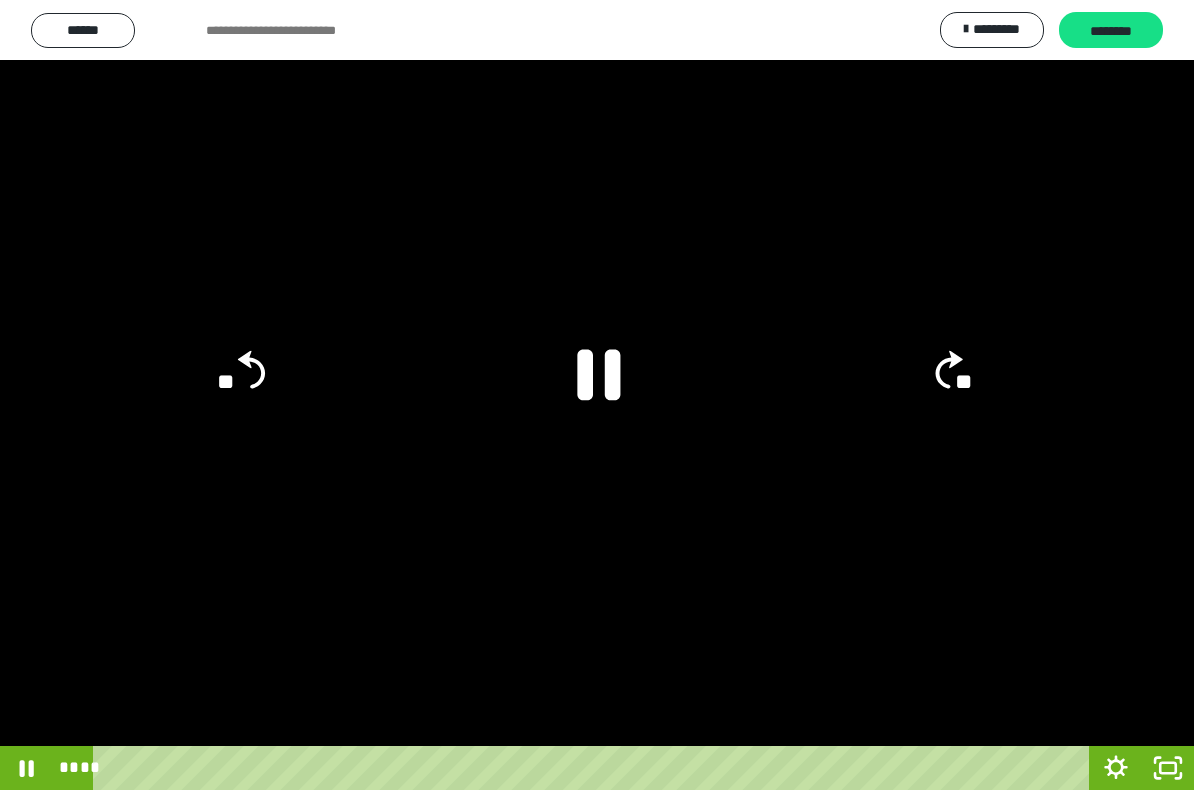 click 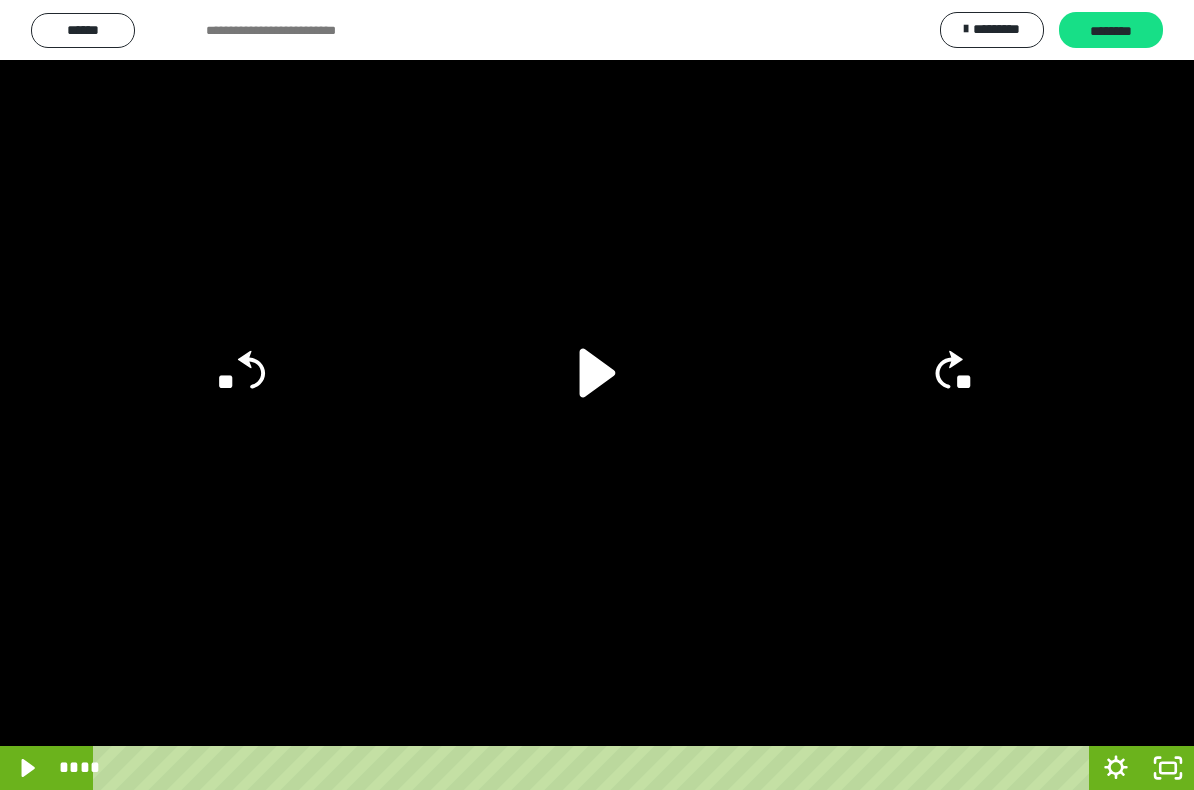 click 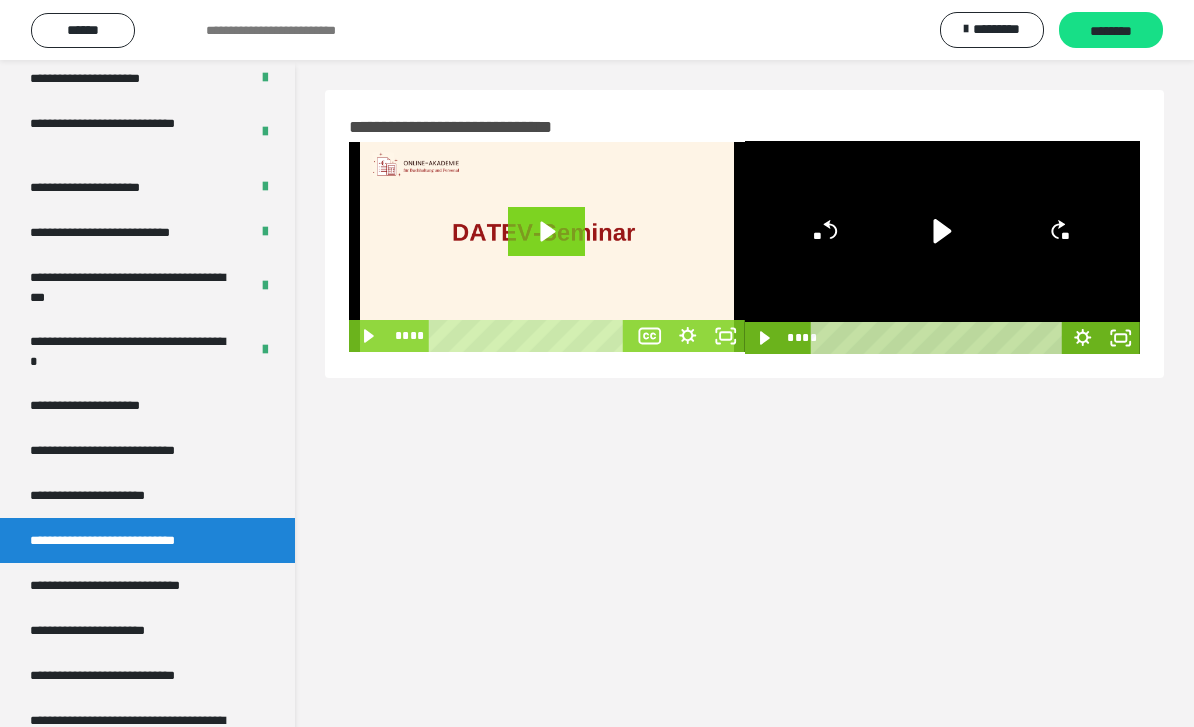 click 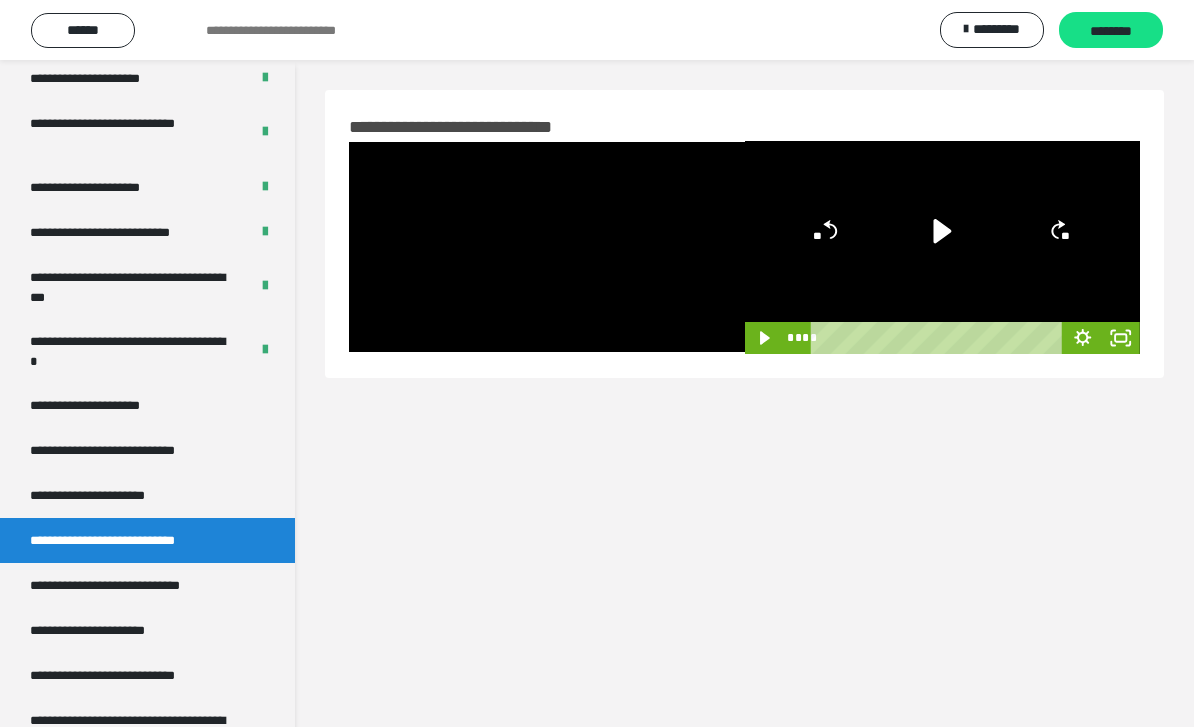 click at bounding box center (547, 247) 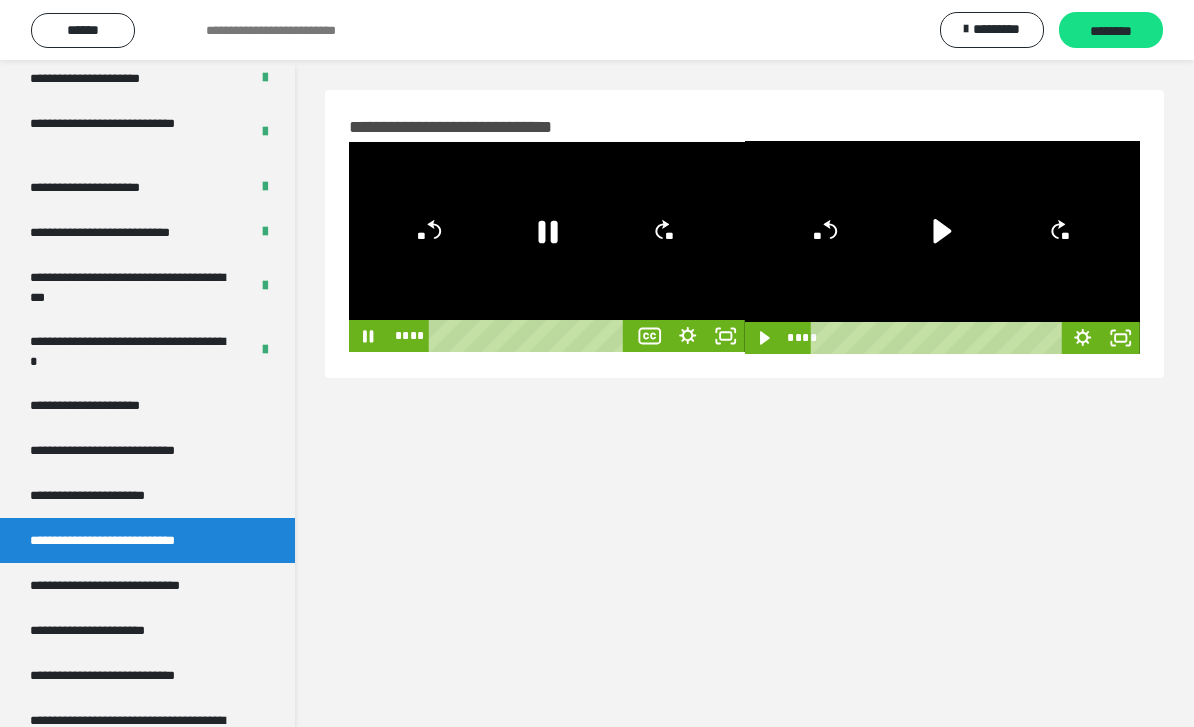 click 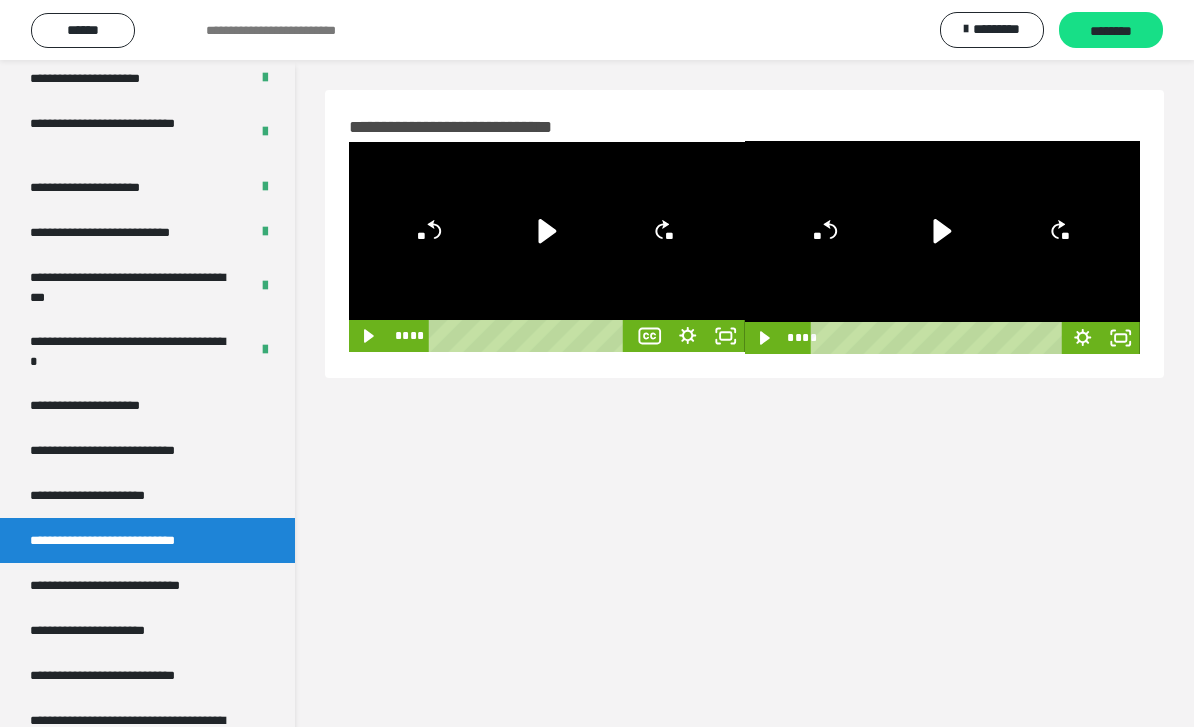 click 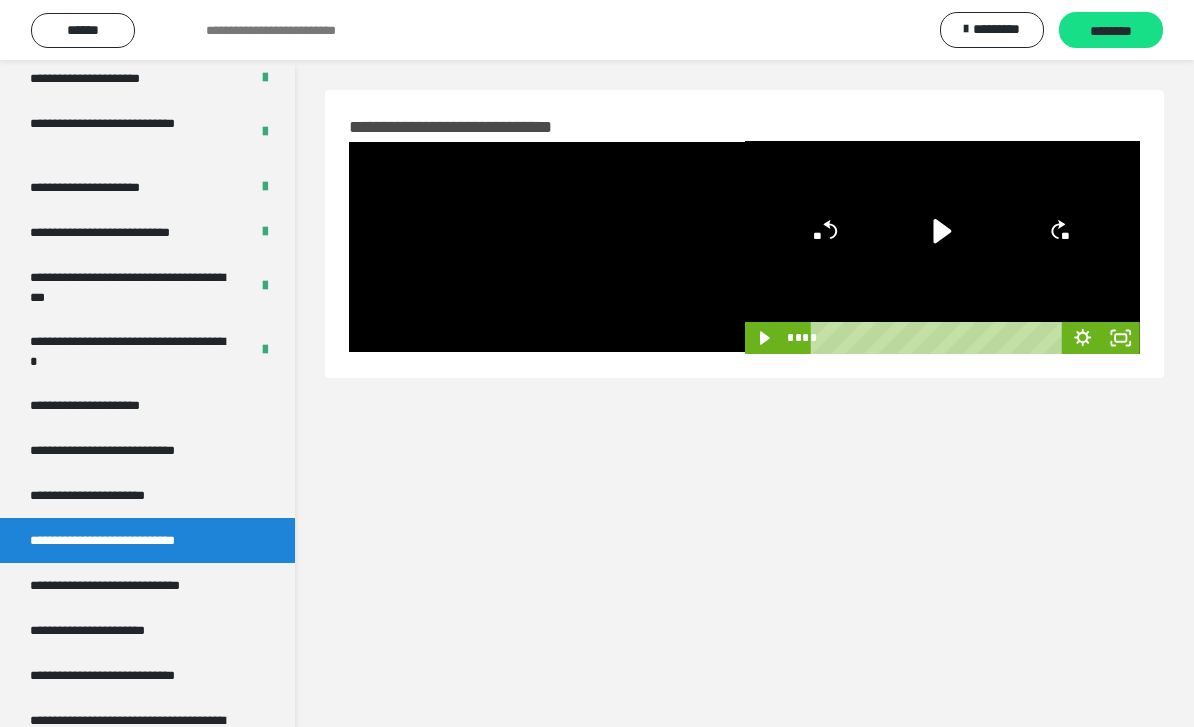 click at bounding box center [547, 247] 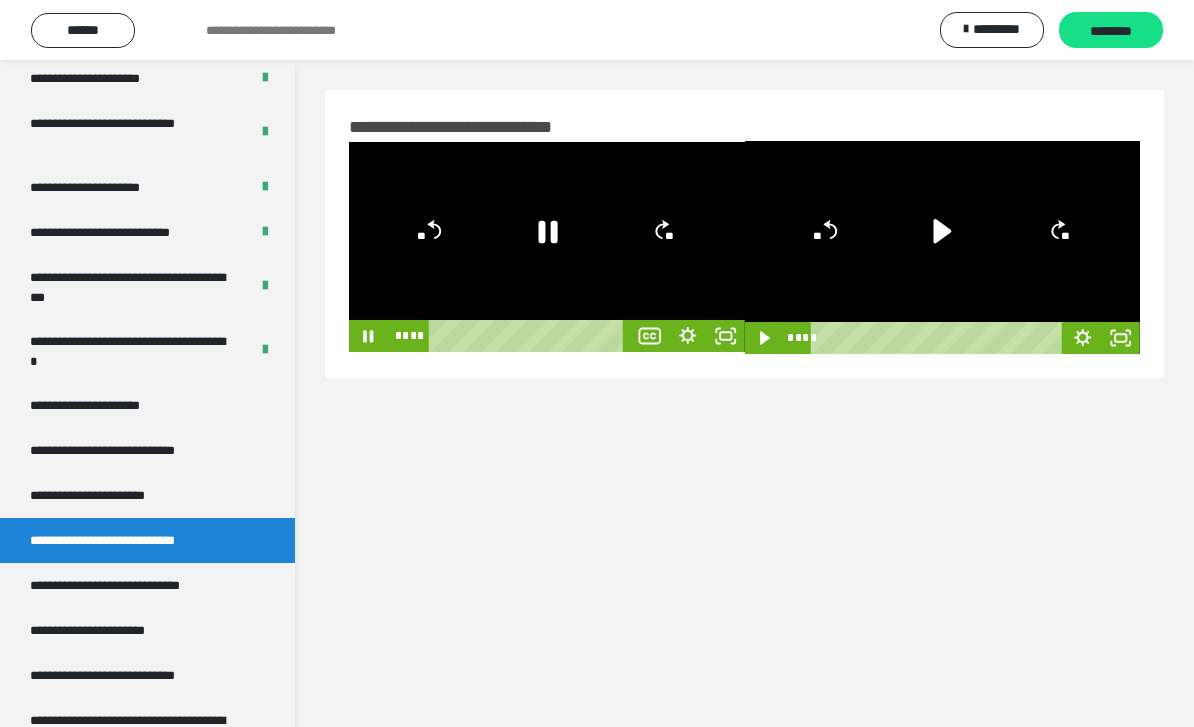 click 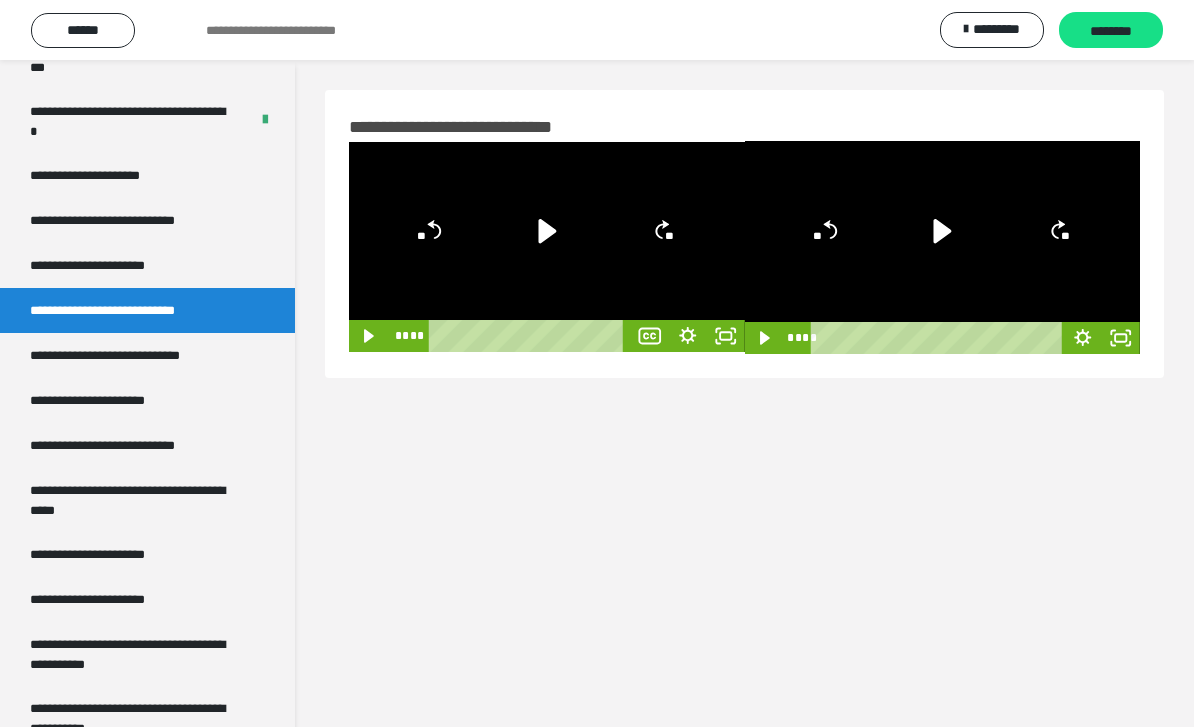 scroll, scrollTop: 3542, scrollLeft: 0, axis: vertical 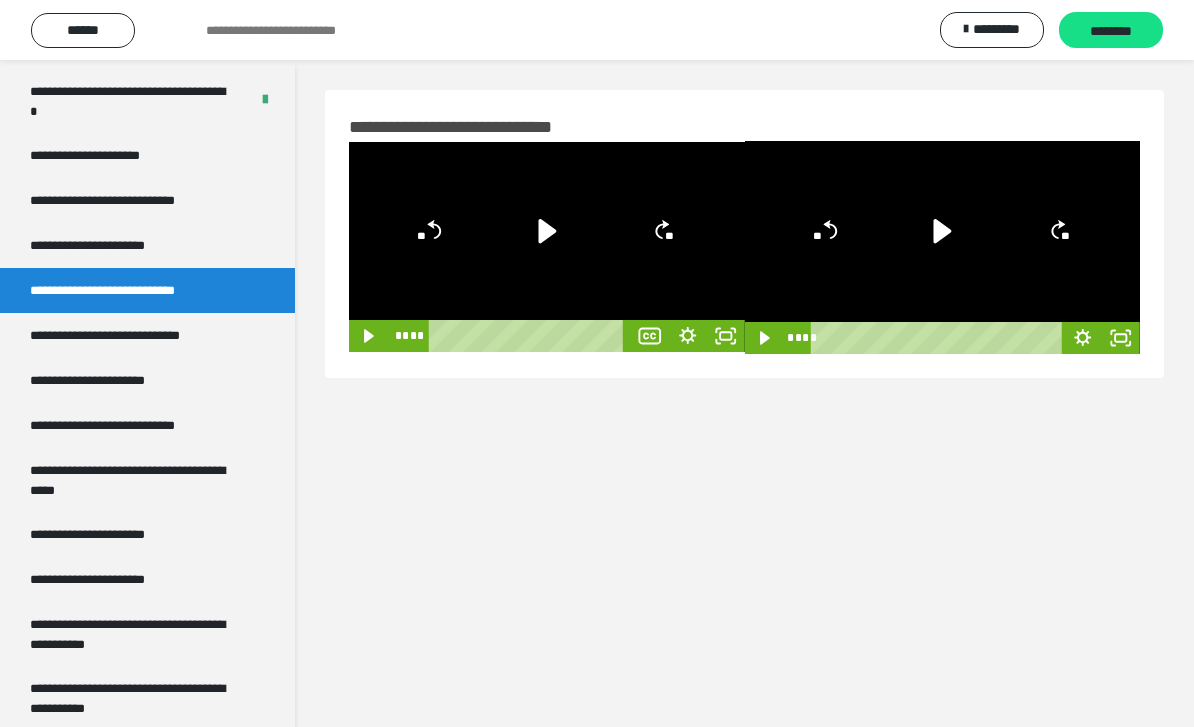 click on "**********" at bounding box center [137, 335] 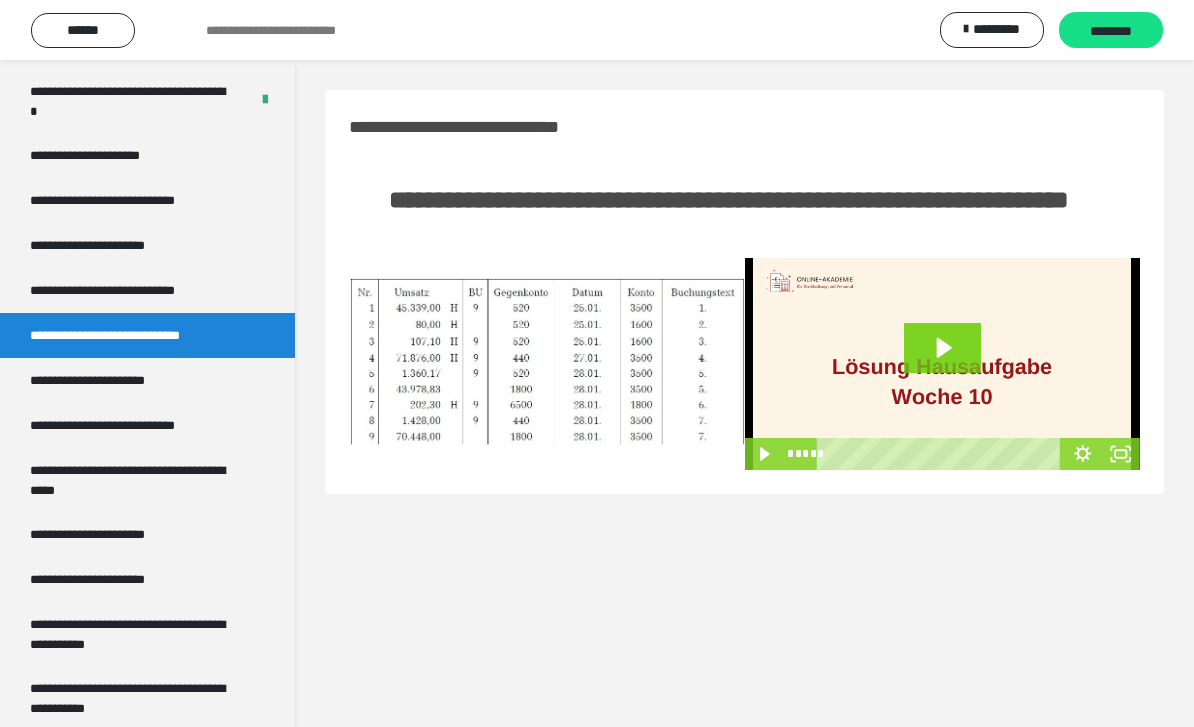 click at bounding box center [547, 364] 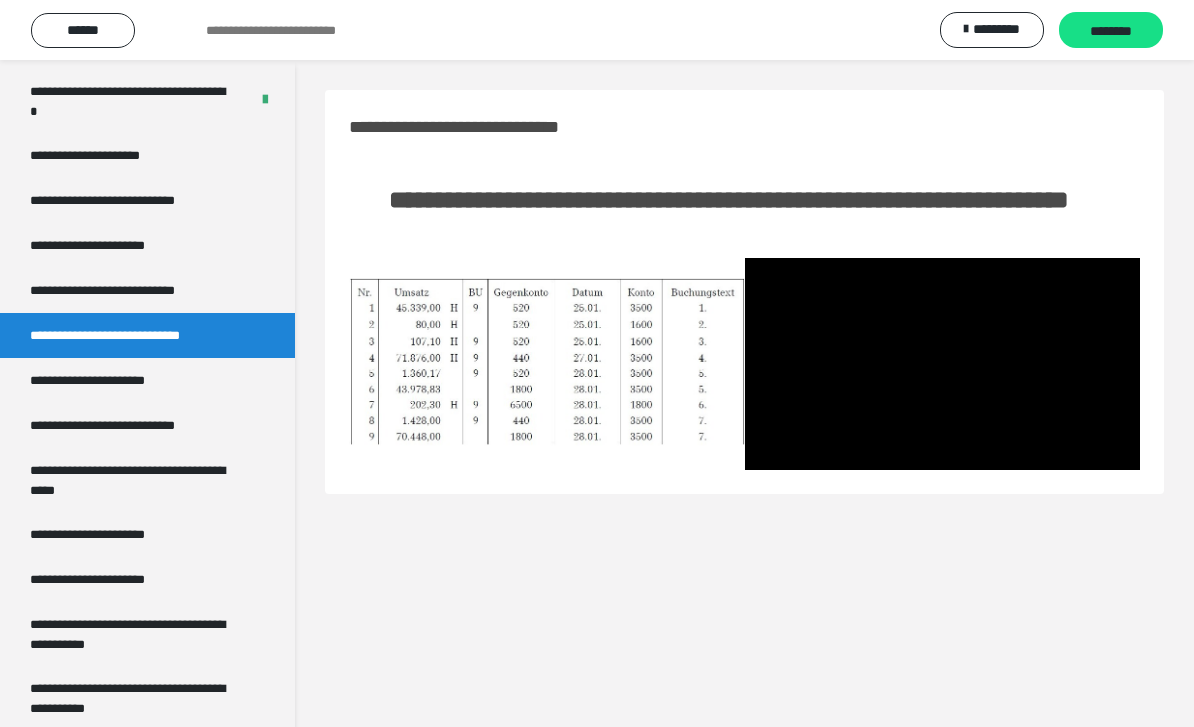click 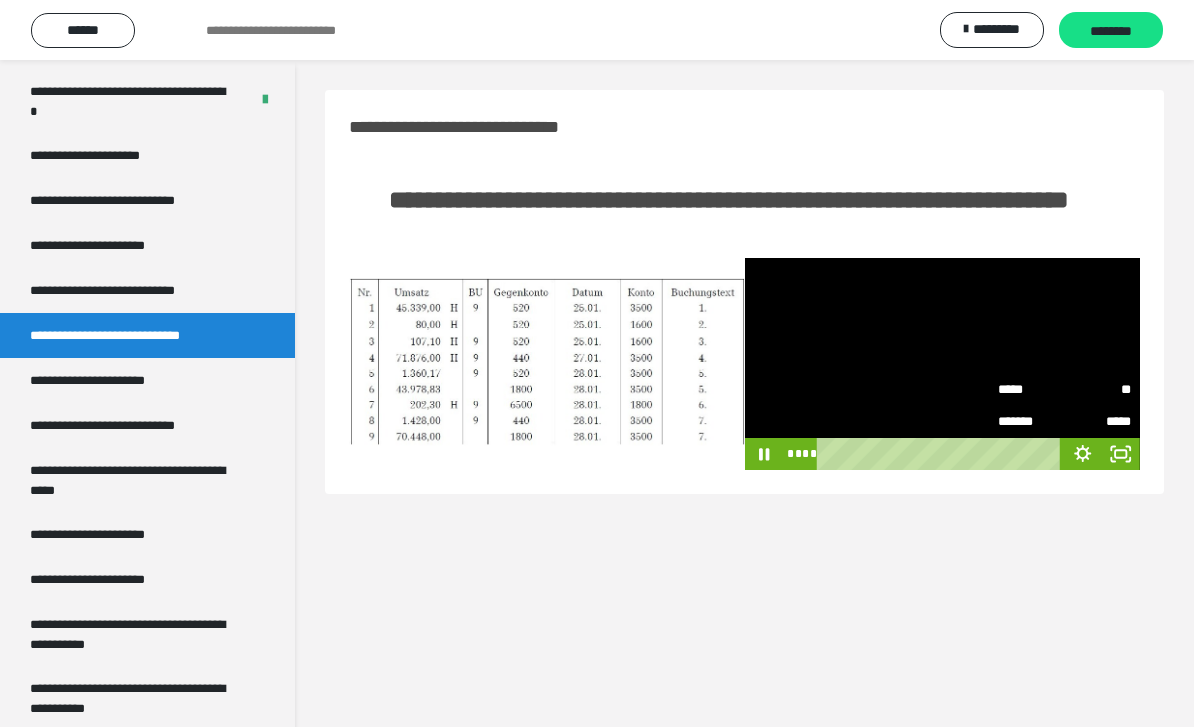 click 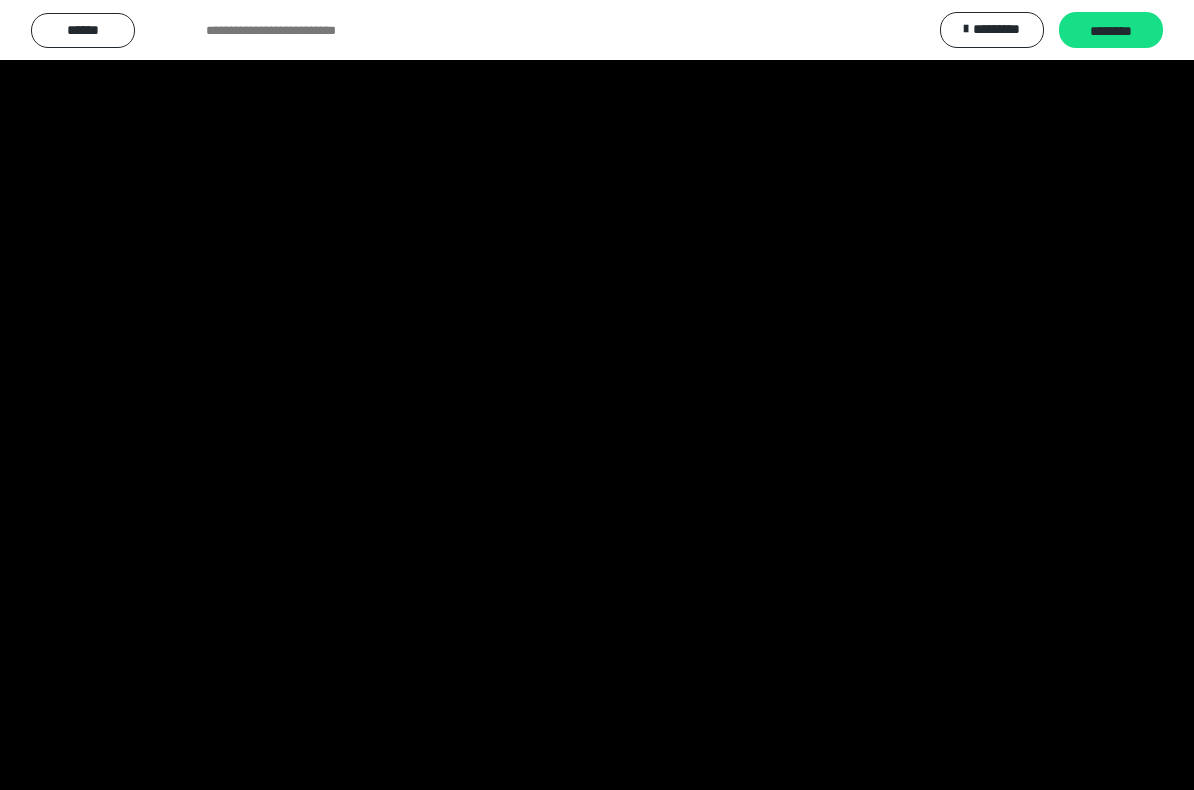 click at bounding box center (597, 395) 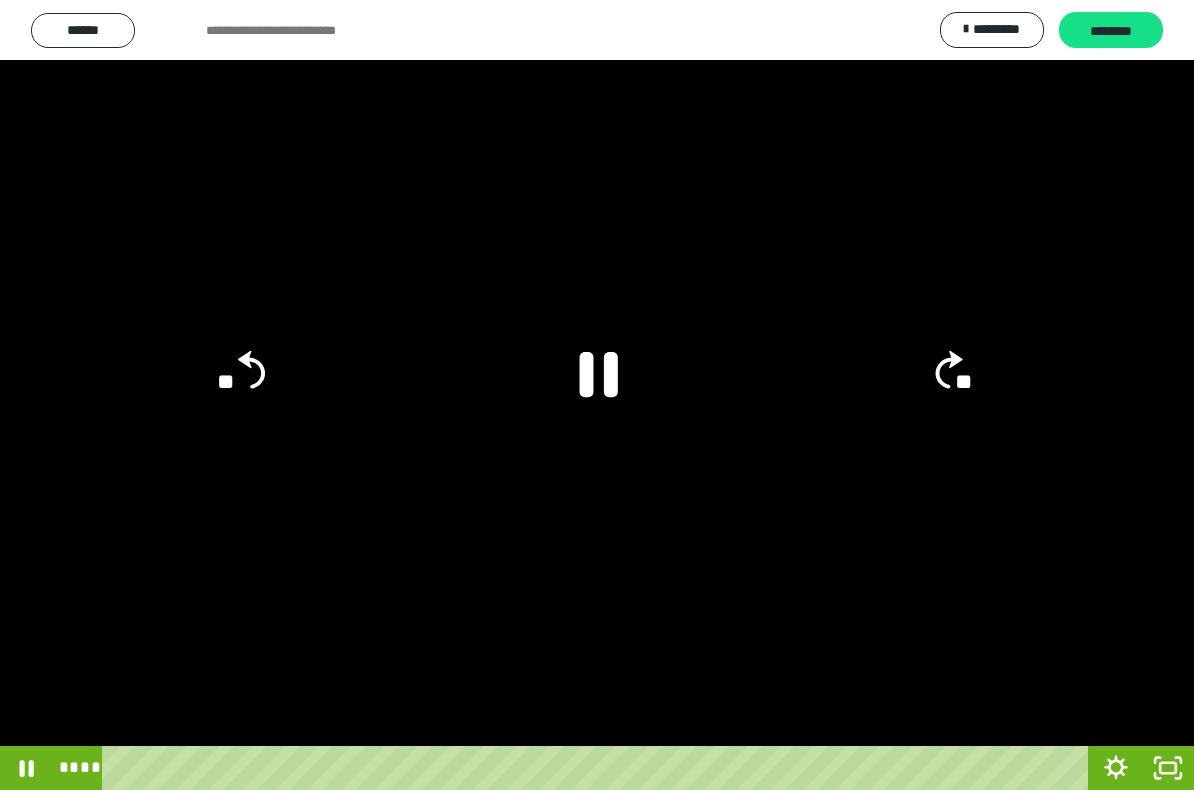 click 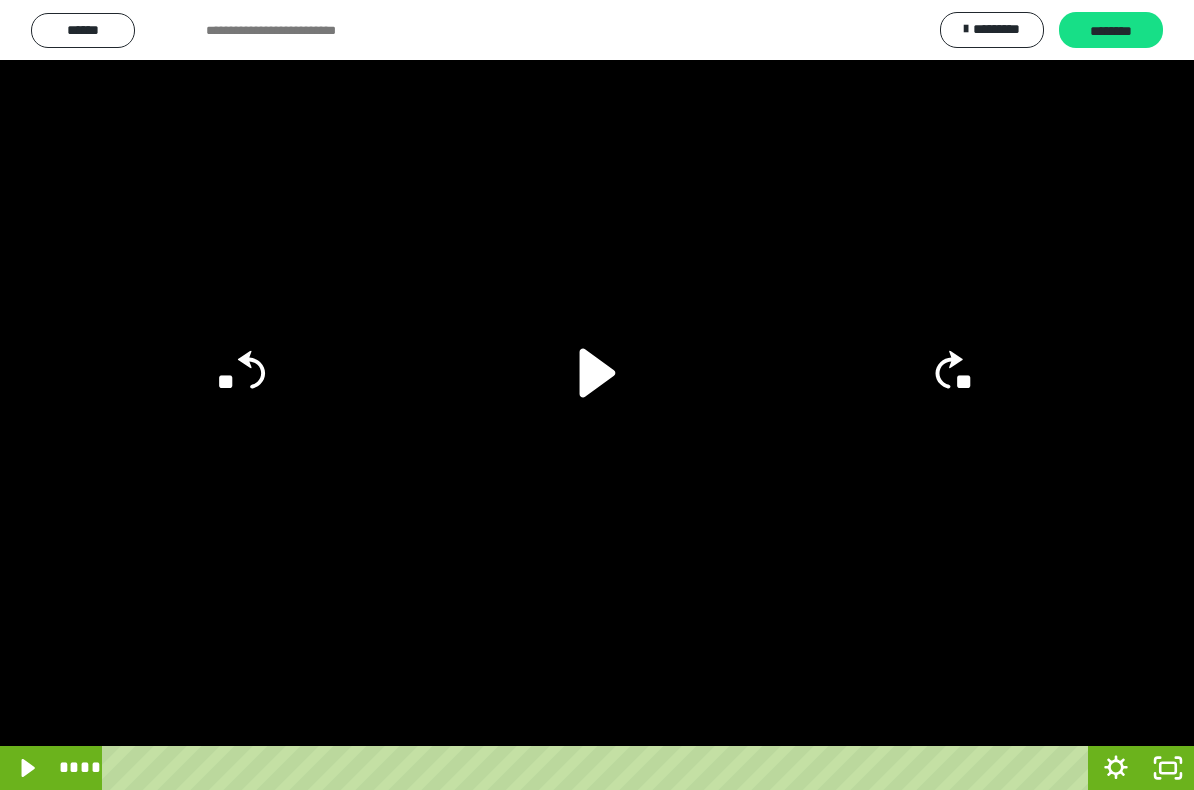 click 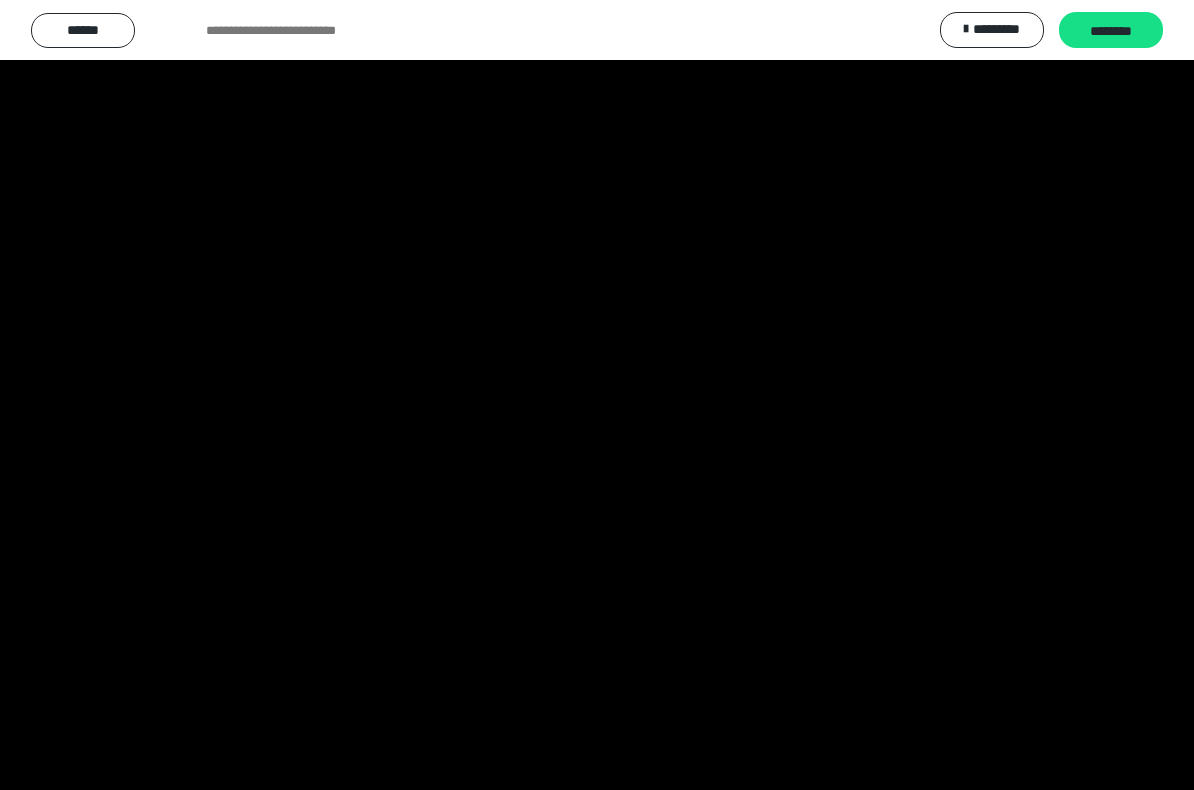 click at bounding box center (597, 395) 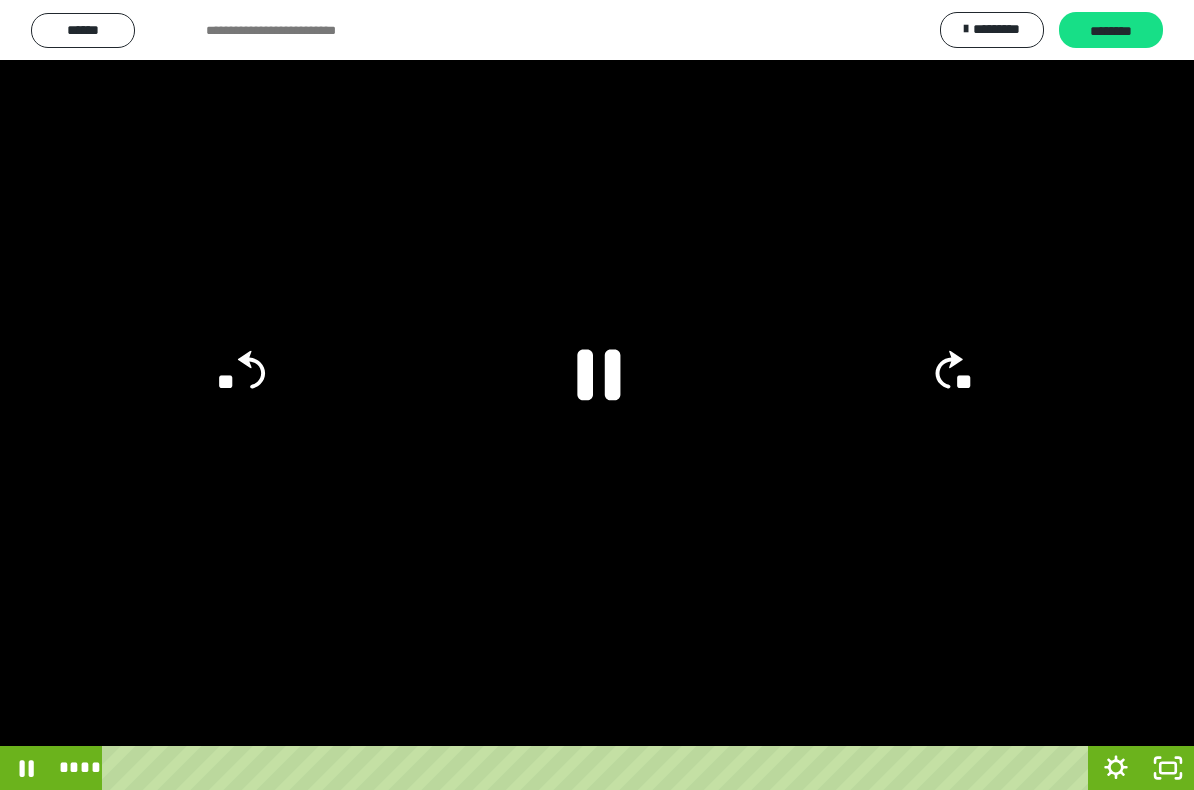 click 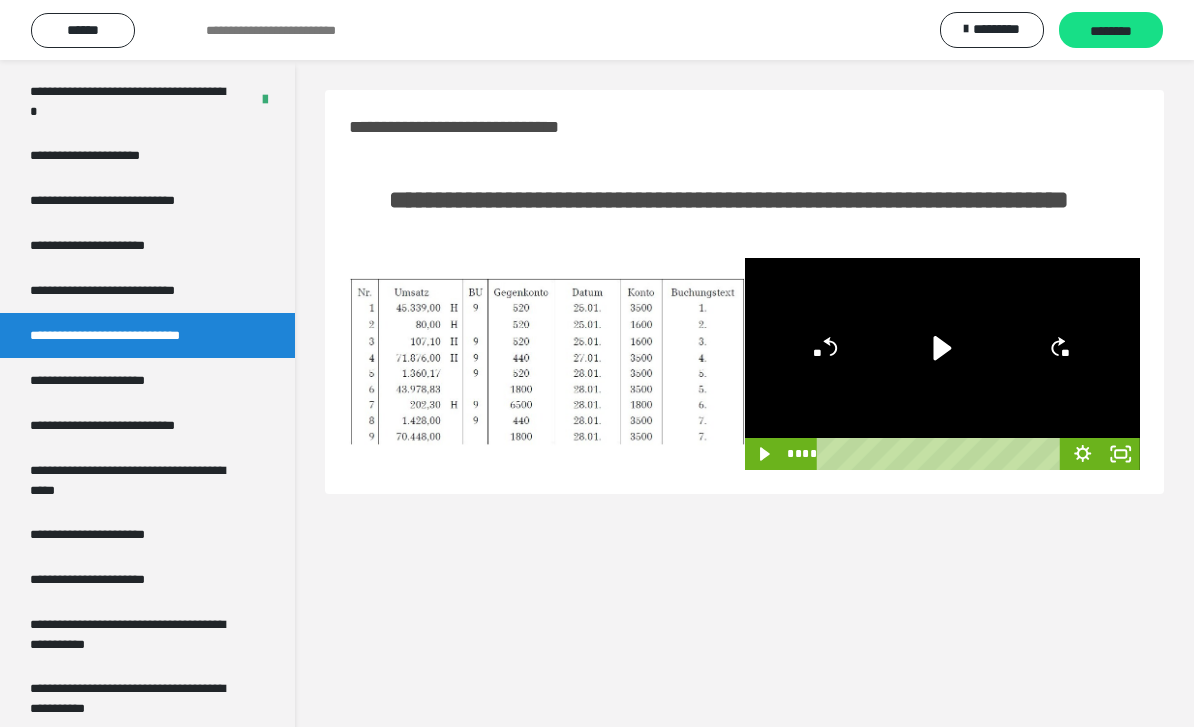 click on "**********" at bounding box center [109, 380] 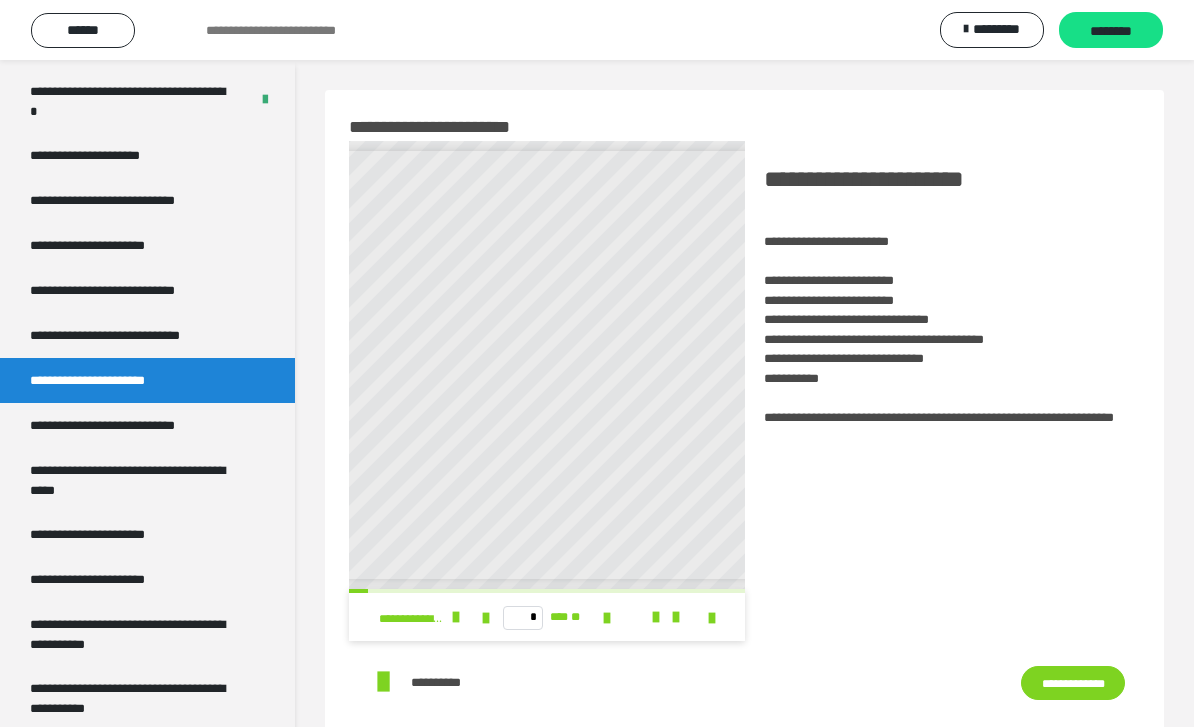 scroll, scrollTop: 0, scrollLeft: 174, axis: horizontal 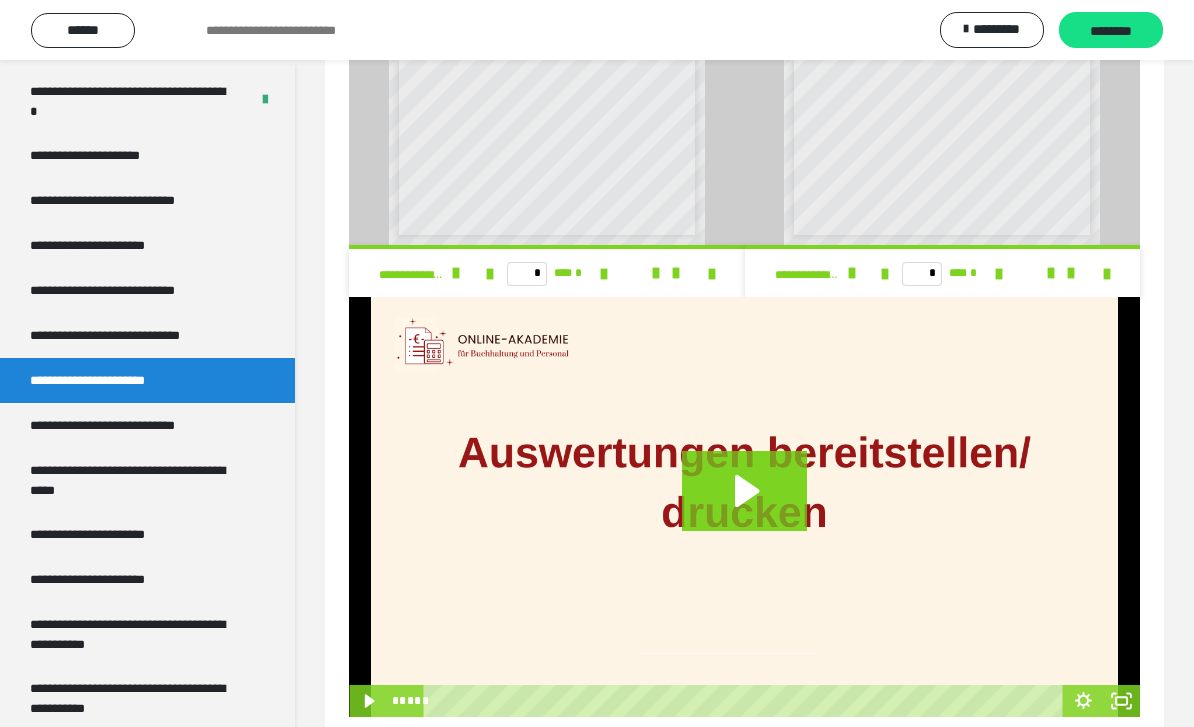 click 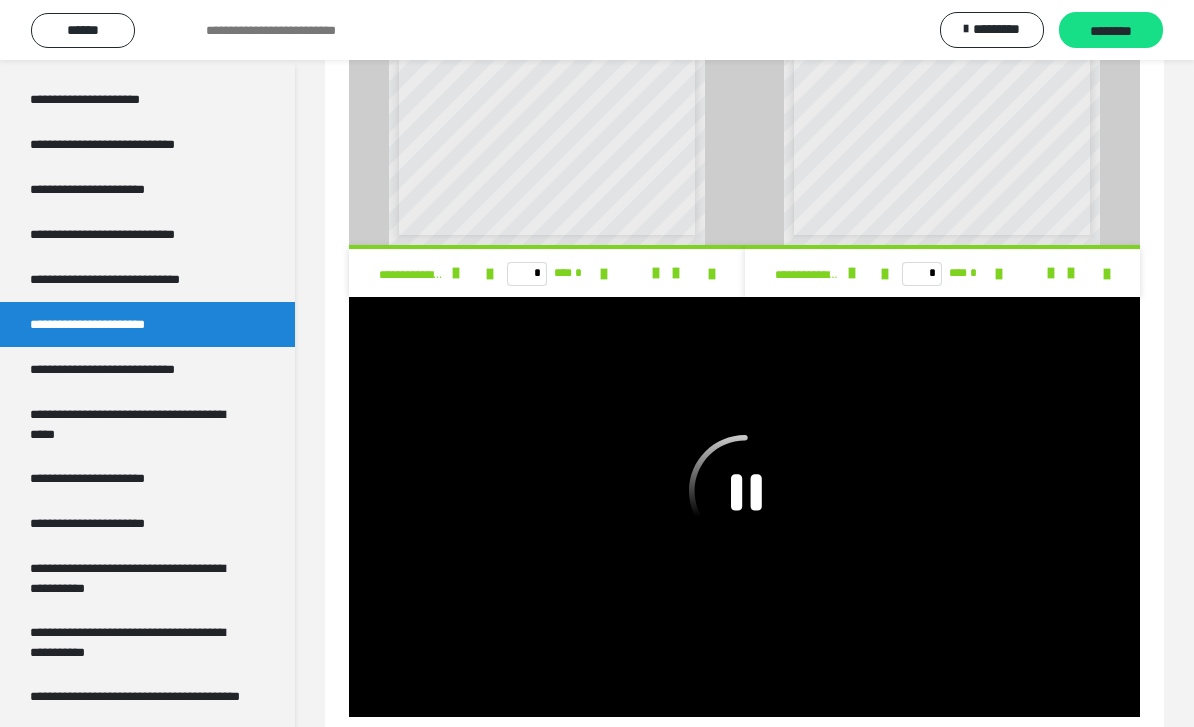 scroll, scrollTop: 3594, scrollLeft: 0, axis: vertical 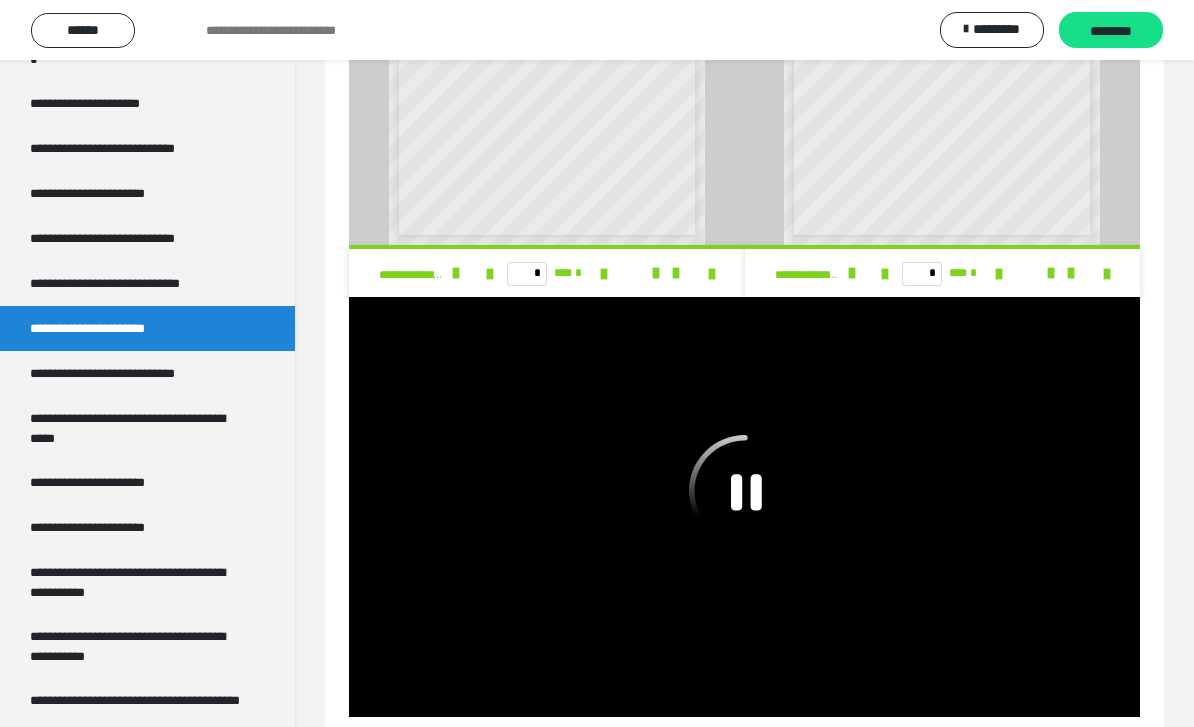 click 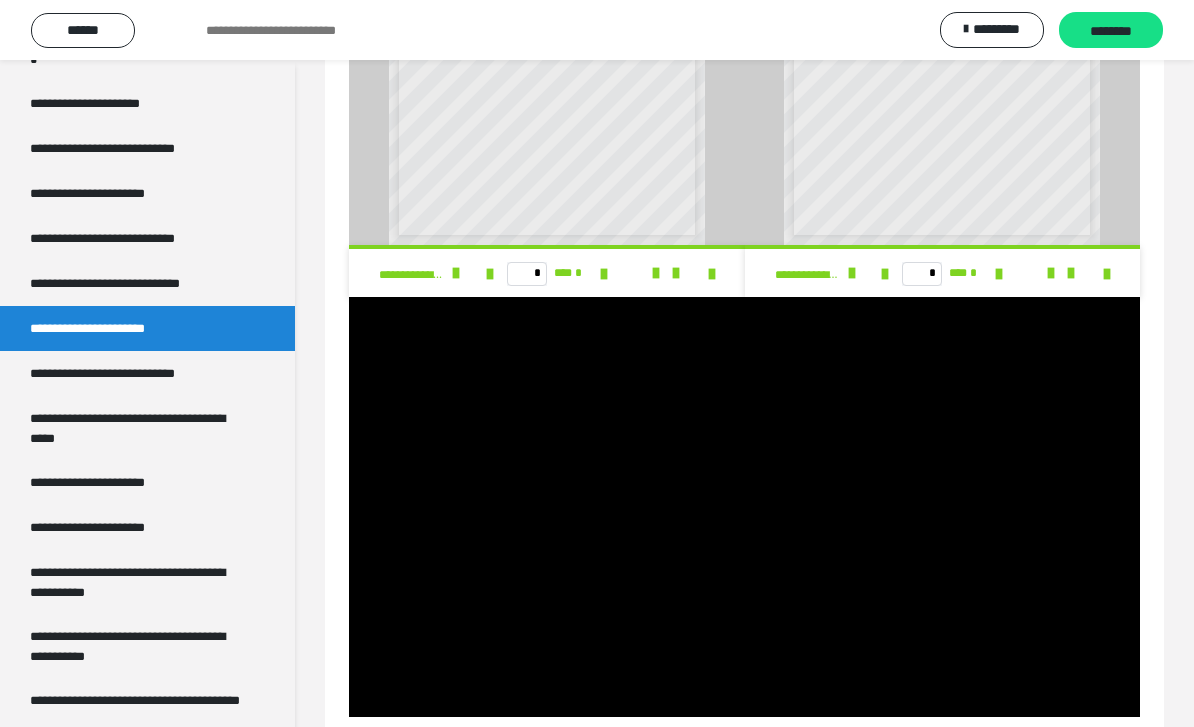 click on "**********" at bounding box center [137, 283] 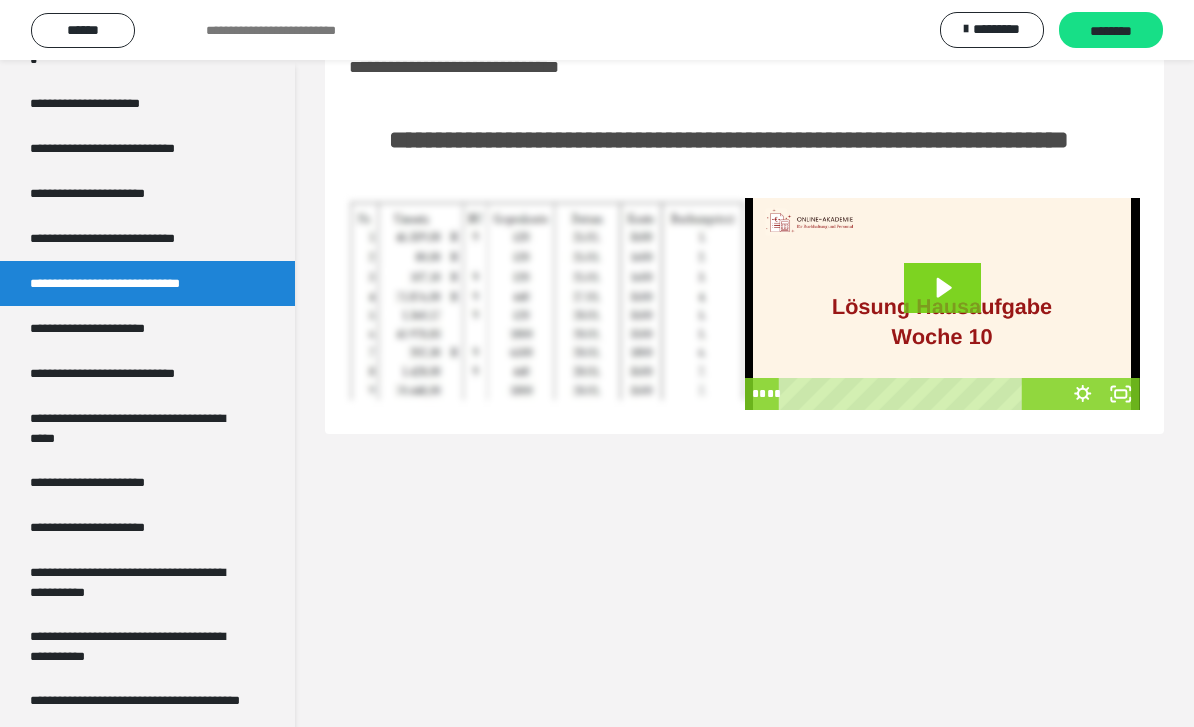 scroll, scrollTop: 80, scrollLeft: 0, axis: vertical 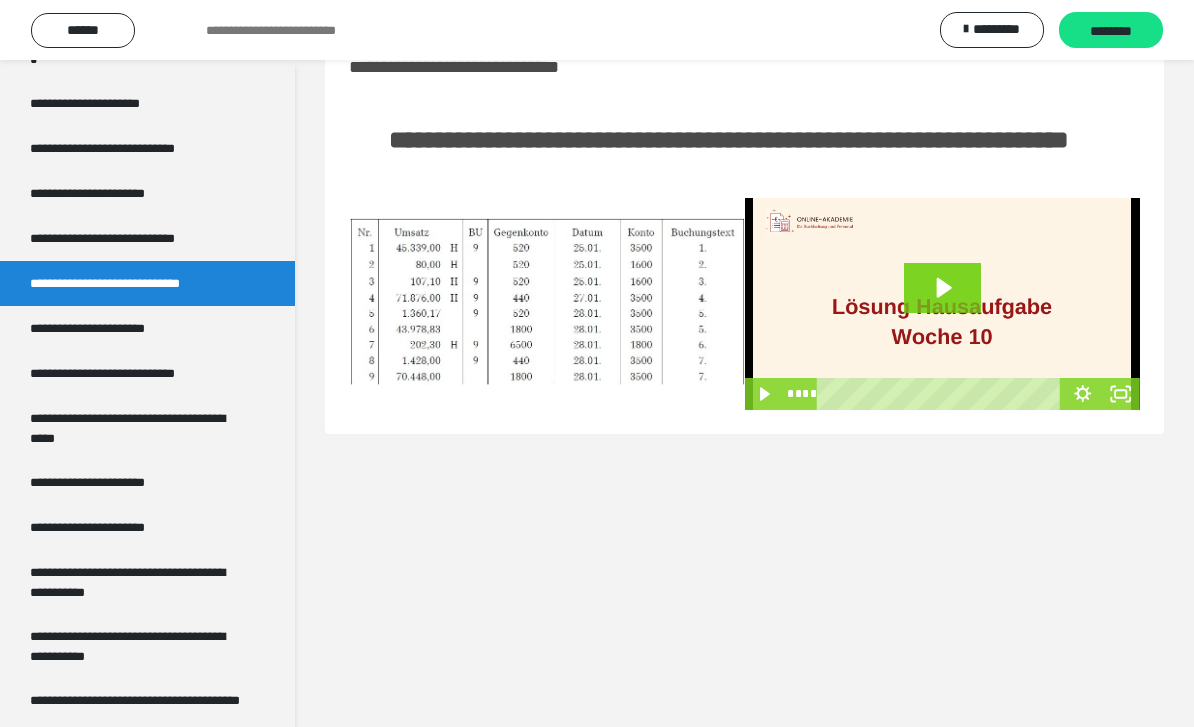 click on "**********" at bounding box center (109, 328) 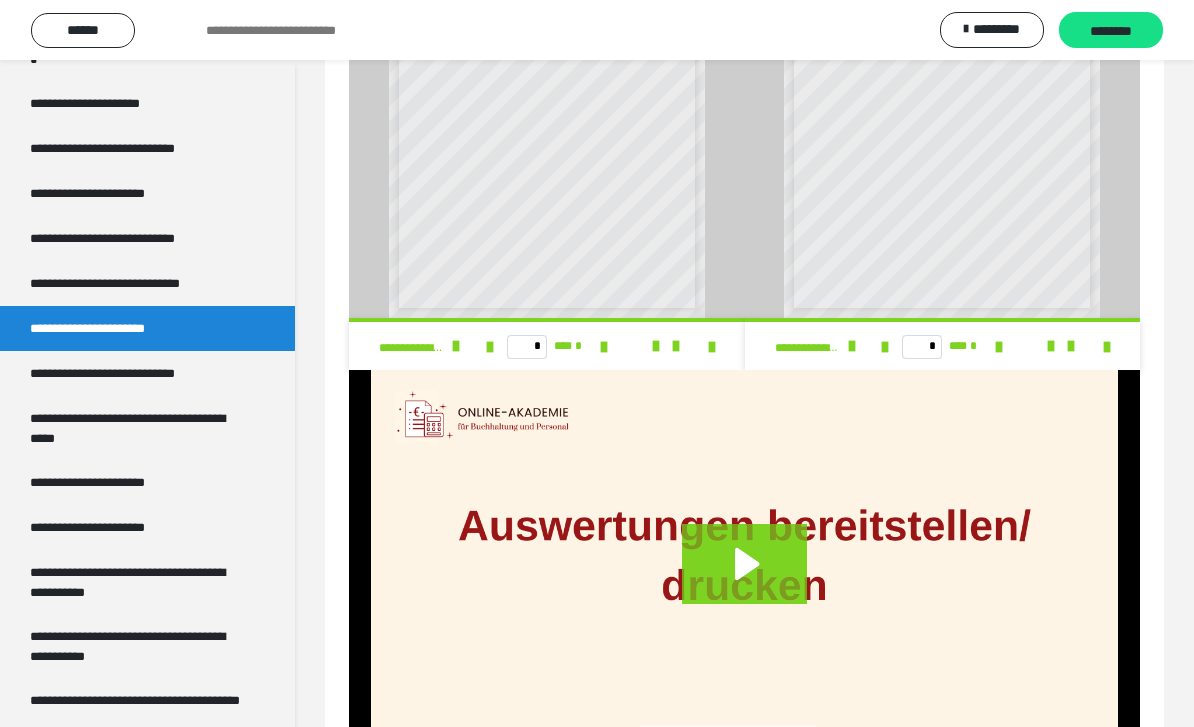 scroll, scrollTop: 1259, scrollLeft: 0, axis: vertical 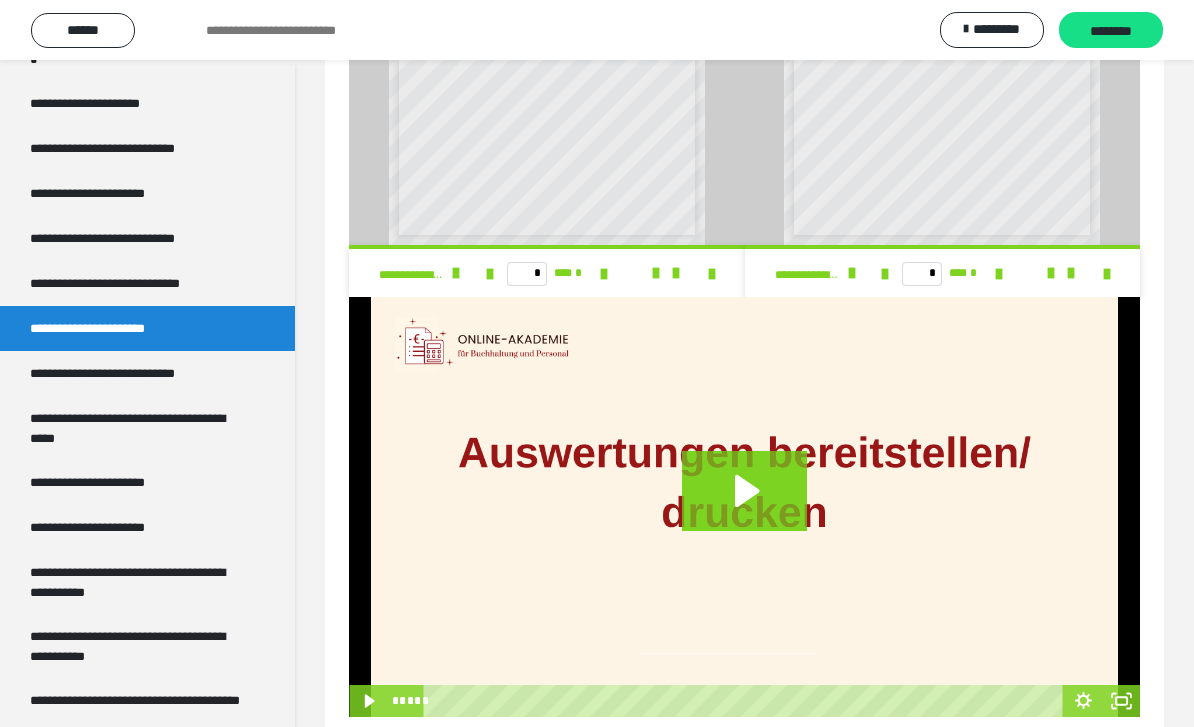 click 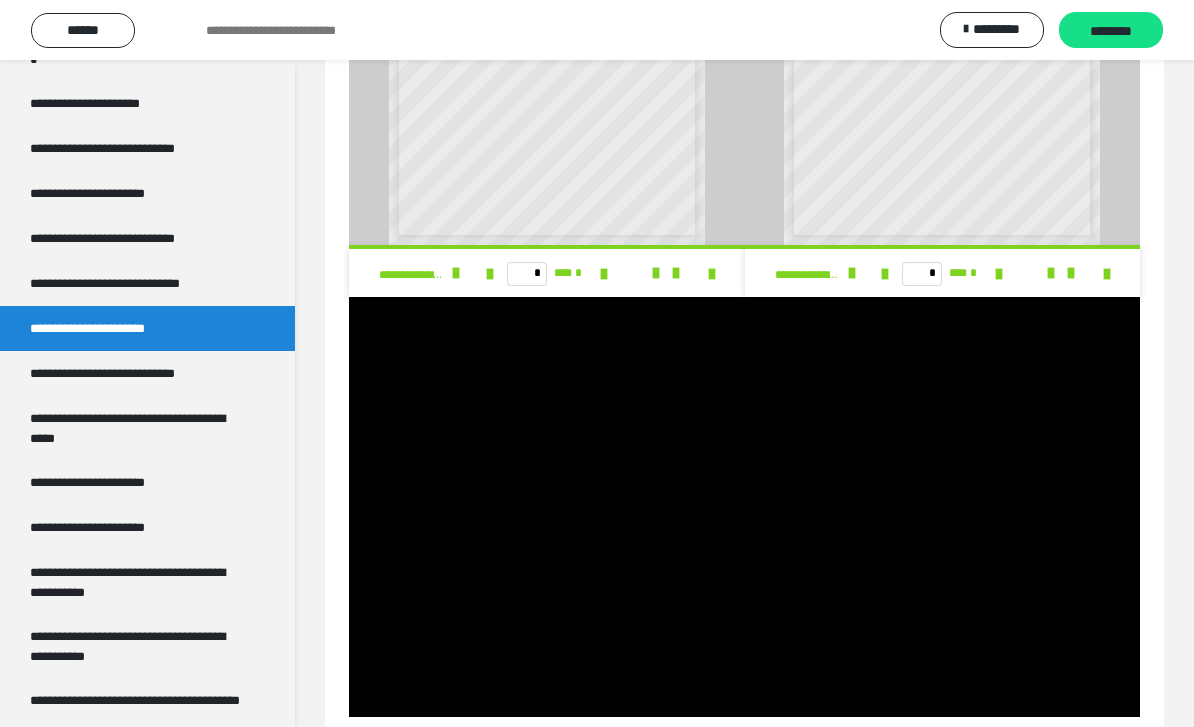 click at bounding box center (744, 507) 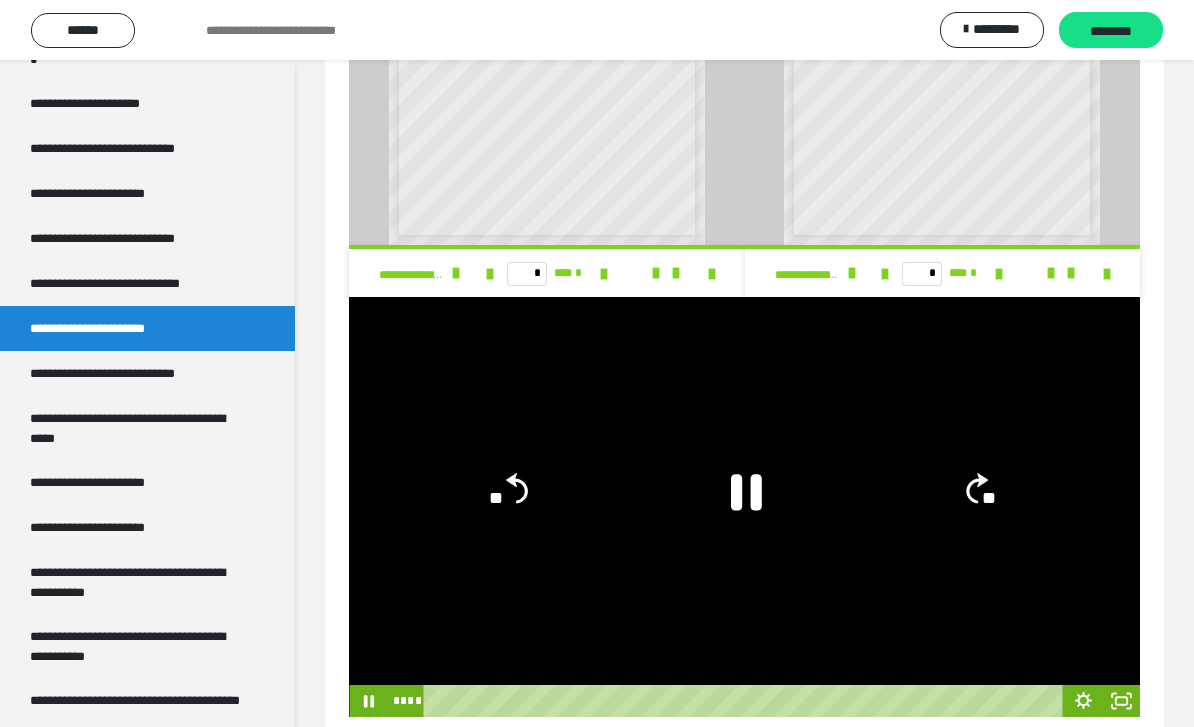 click 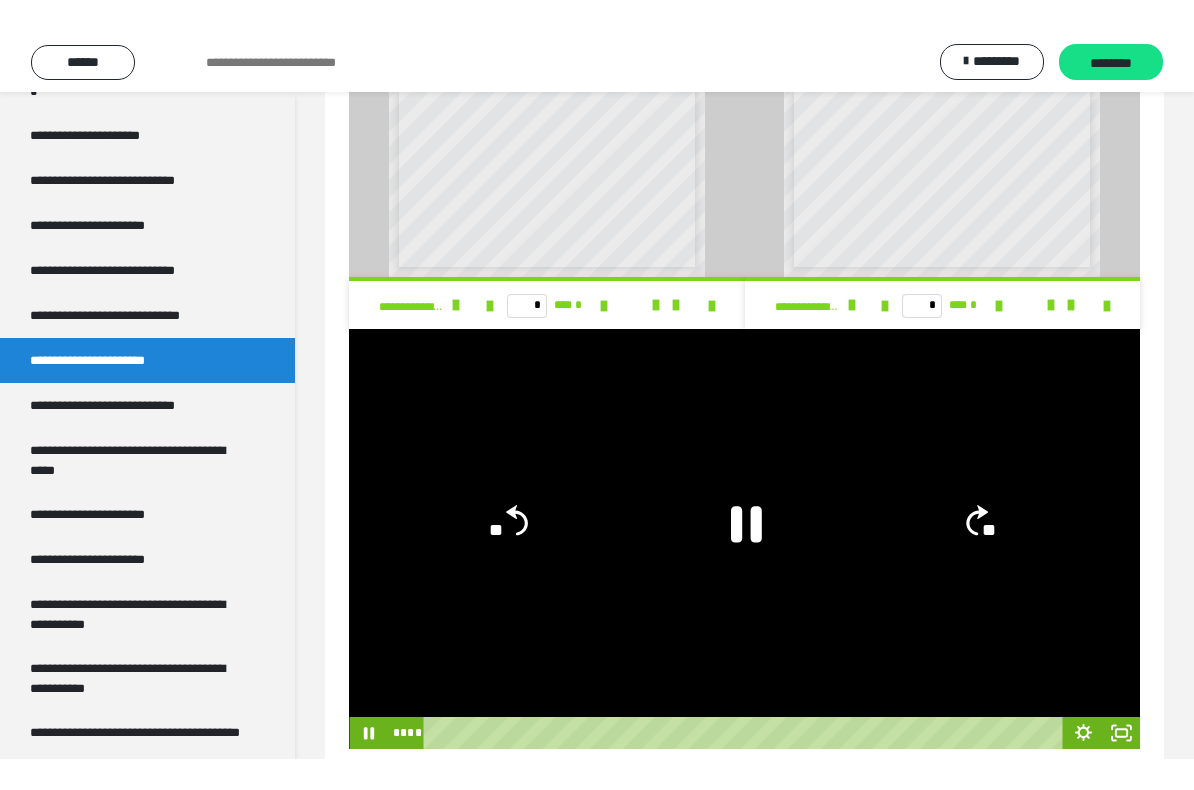 scroll, scrollTop: 0, scrollLeft: 0, axis: both 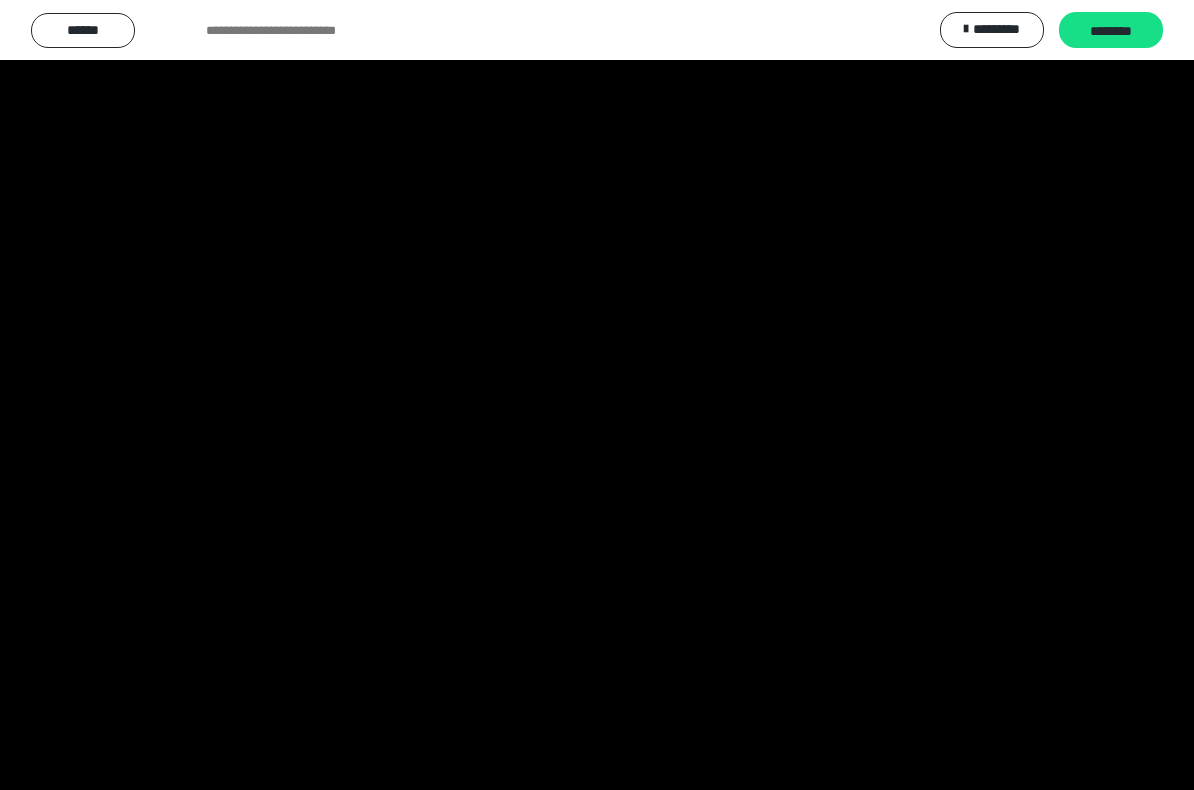 click at bounding box center [597, 395] 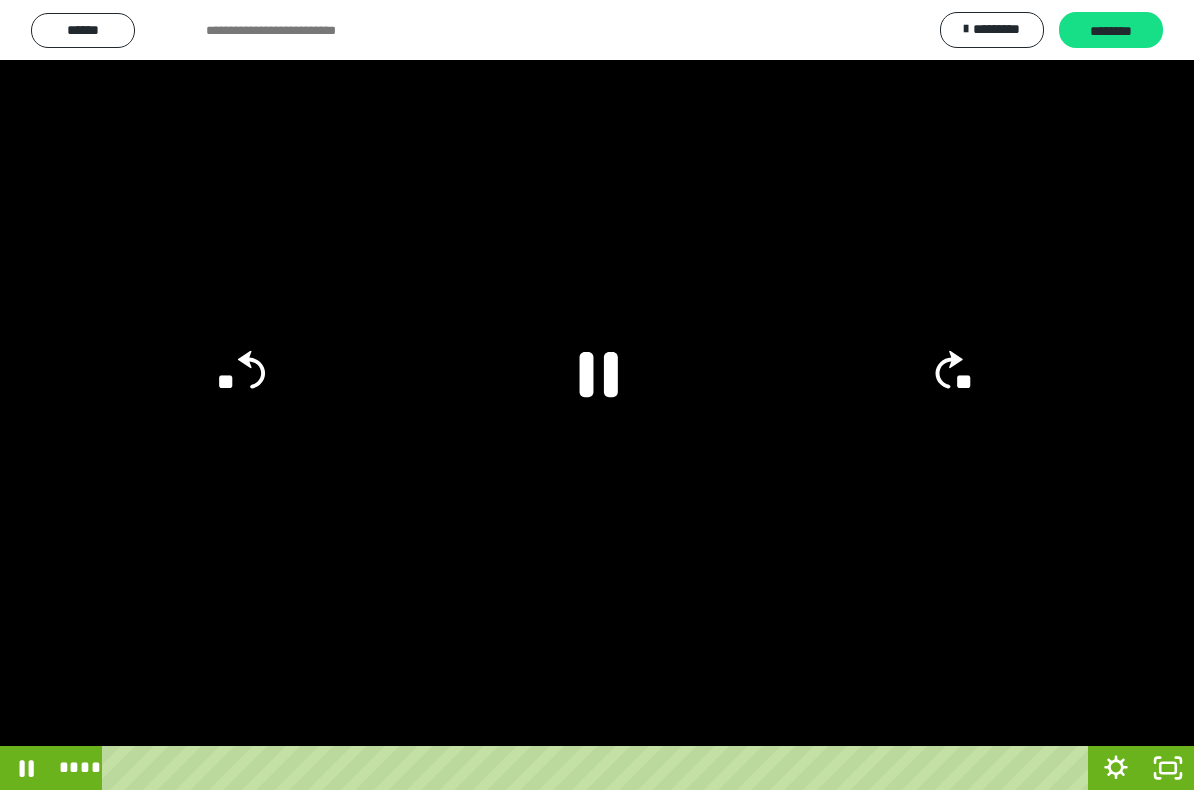 click 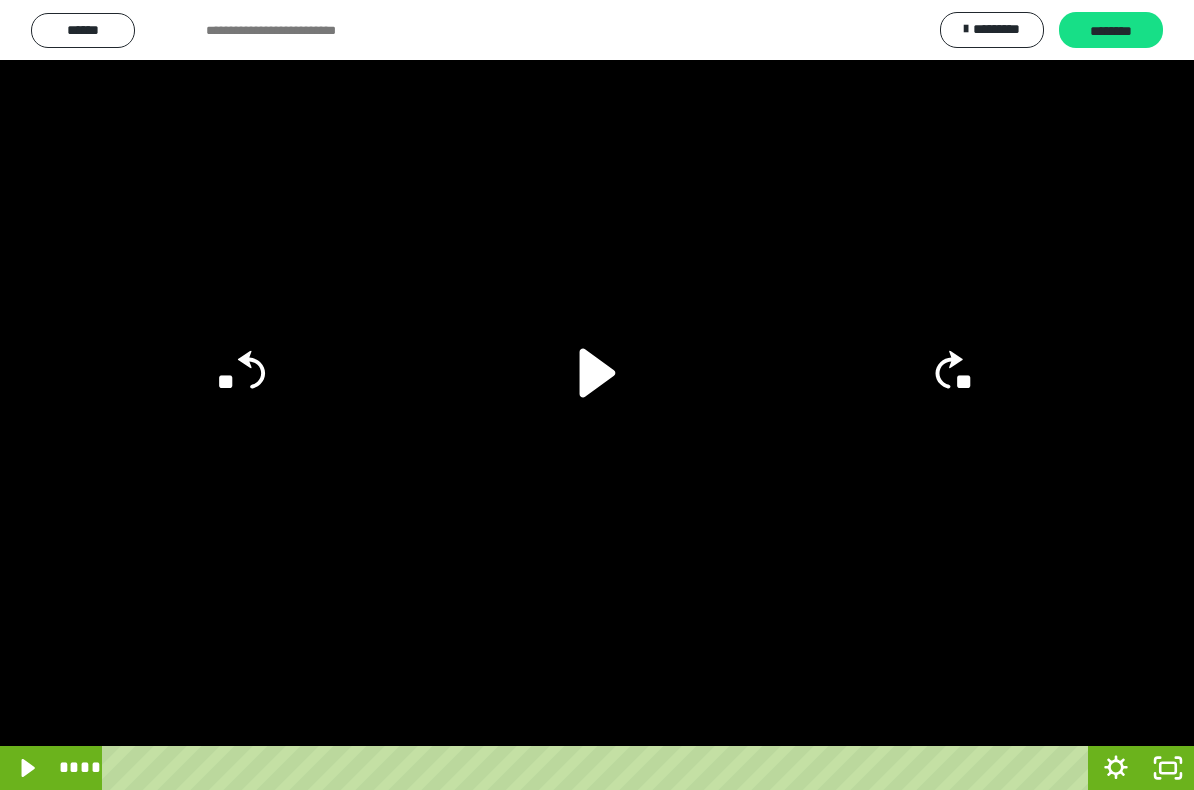 click 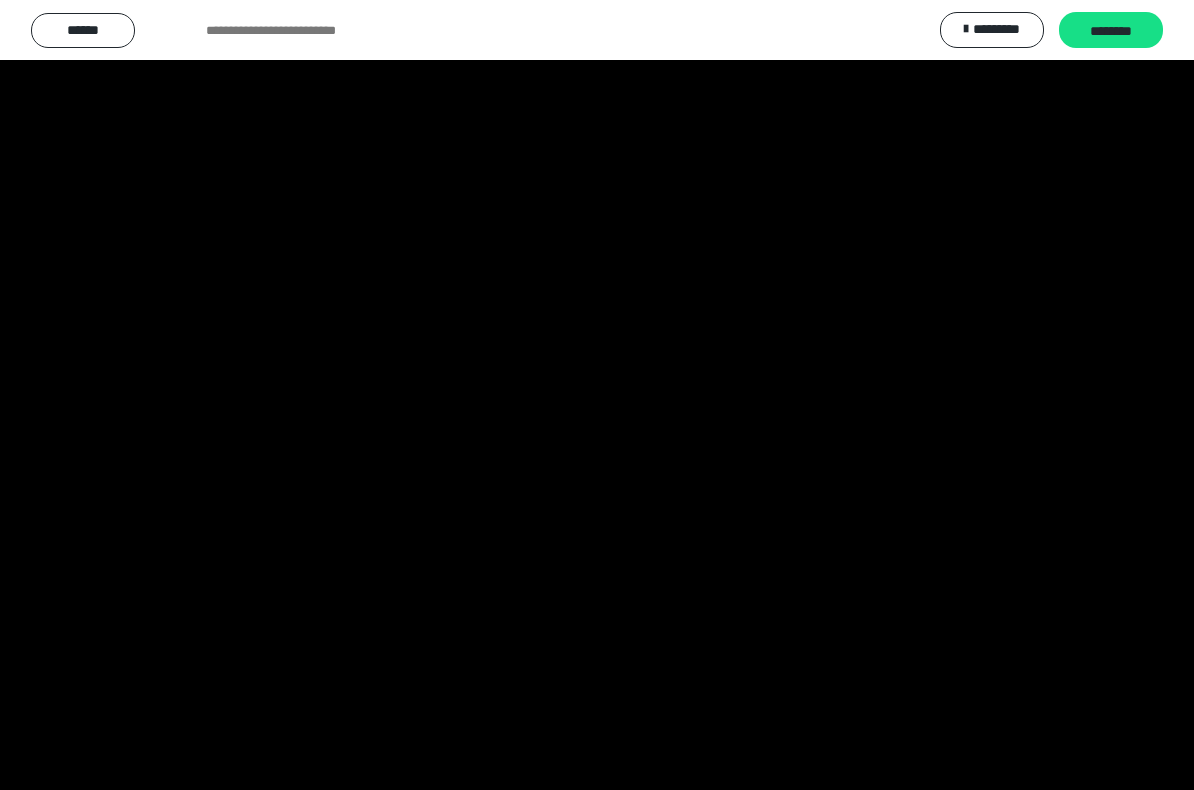 click at bounding box center (597, 395) 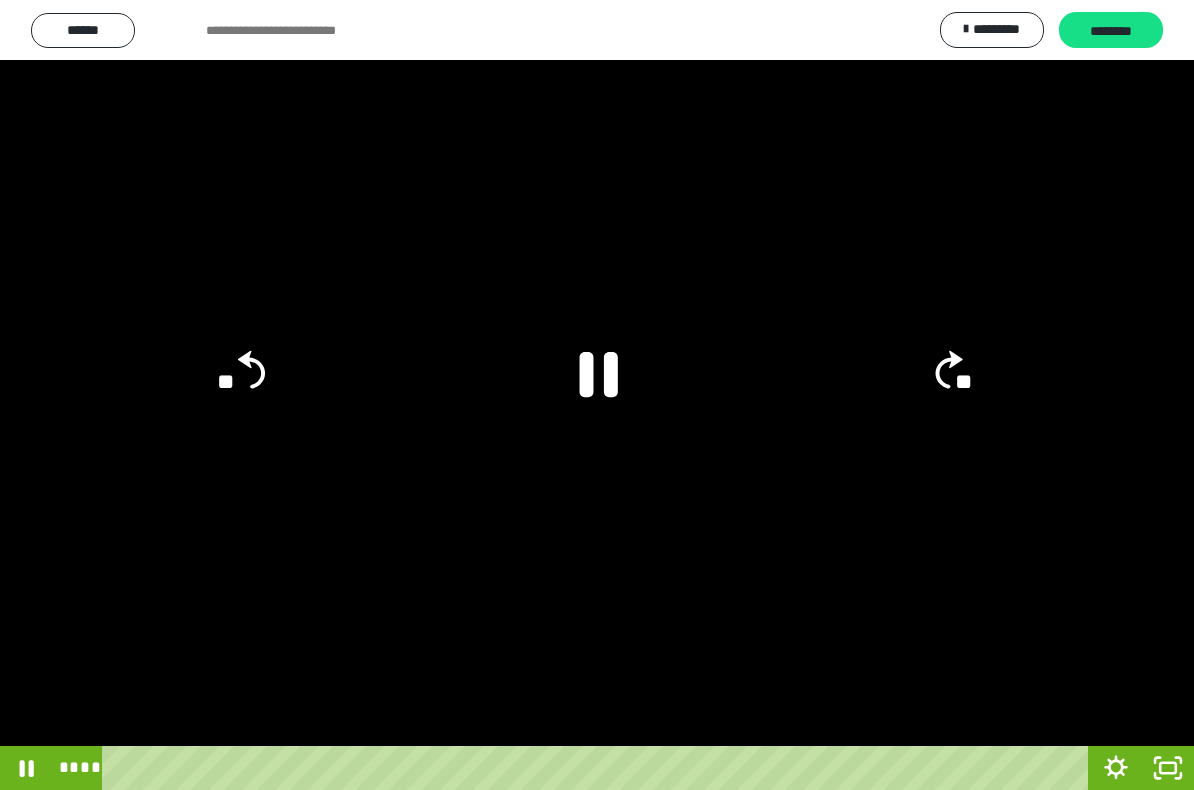 click 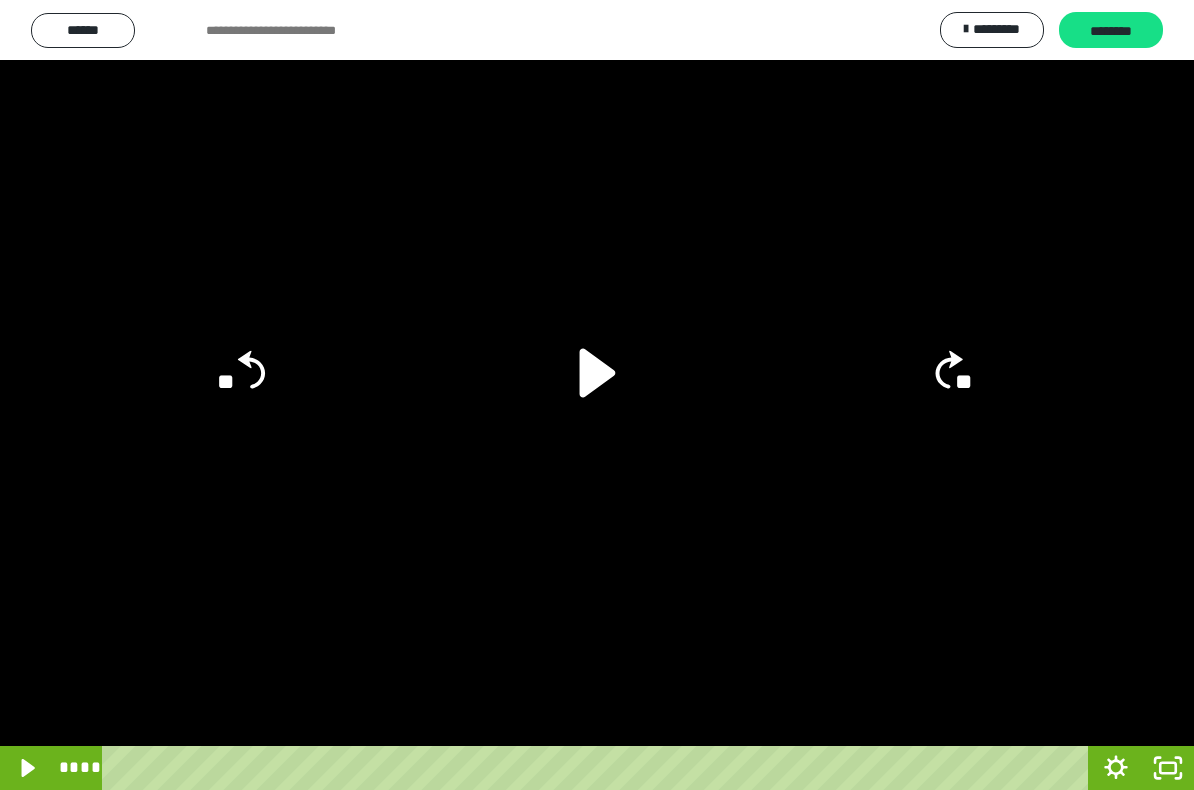 click 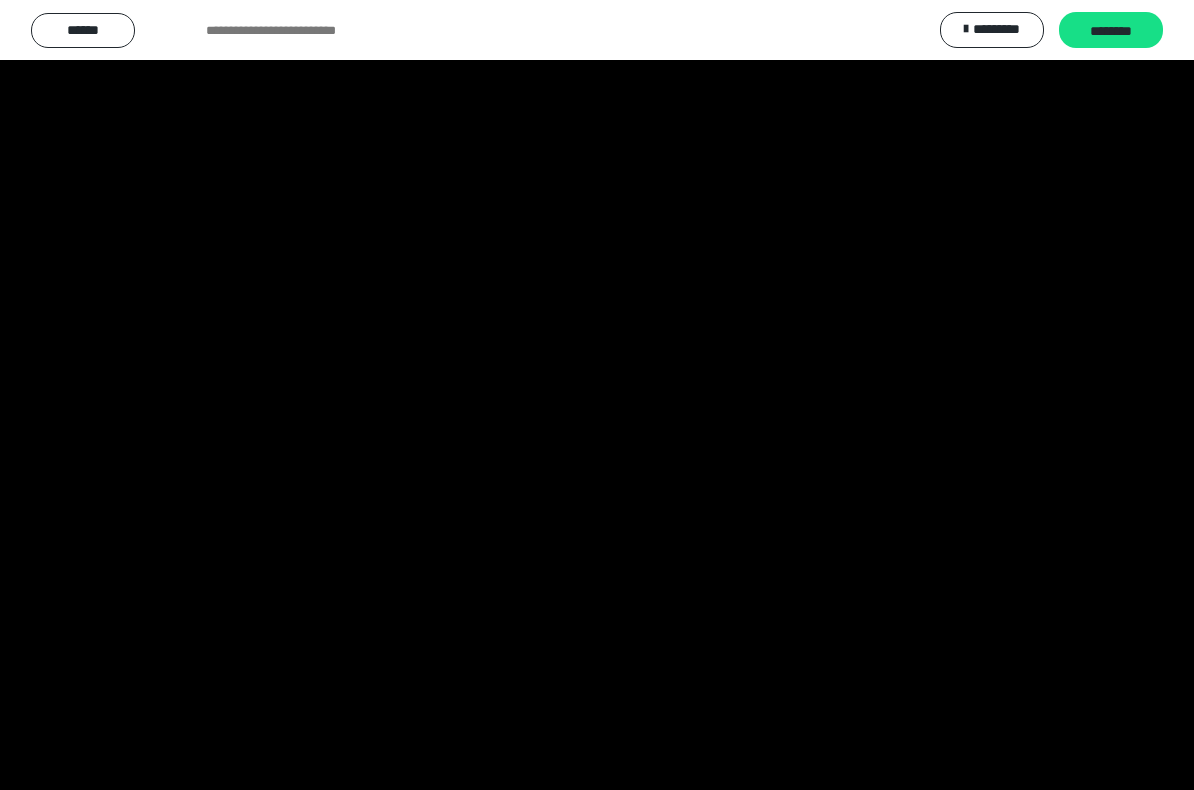click at bounding box center (597, 395) 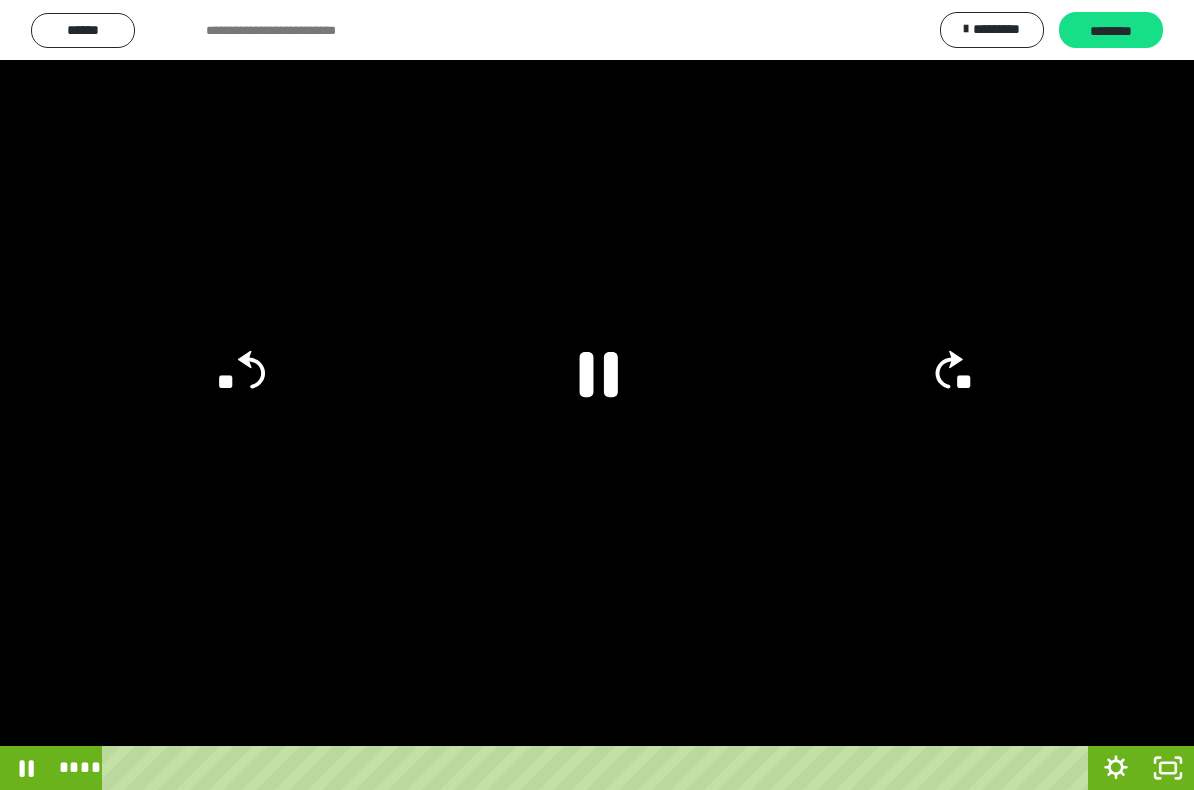 click 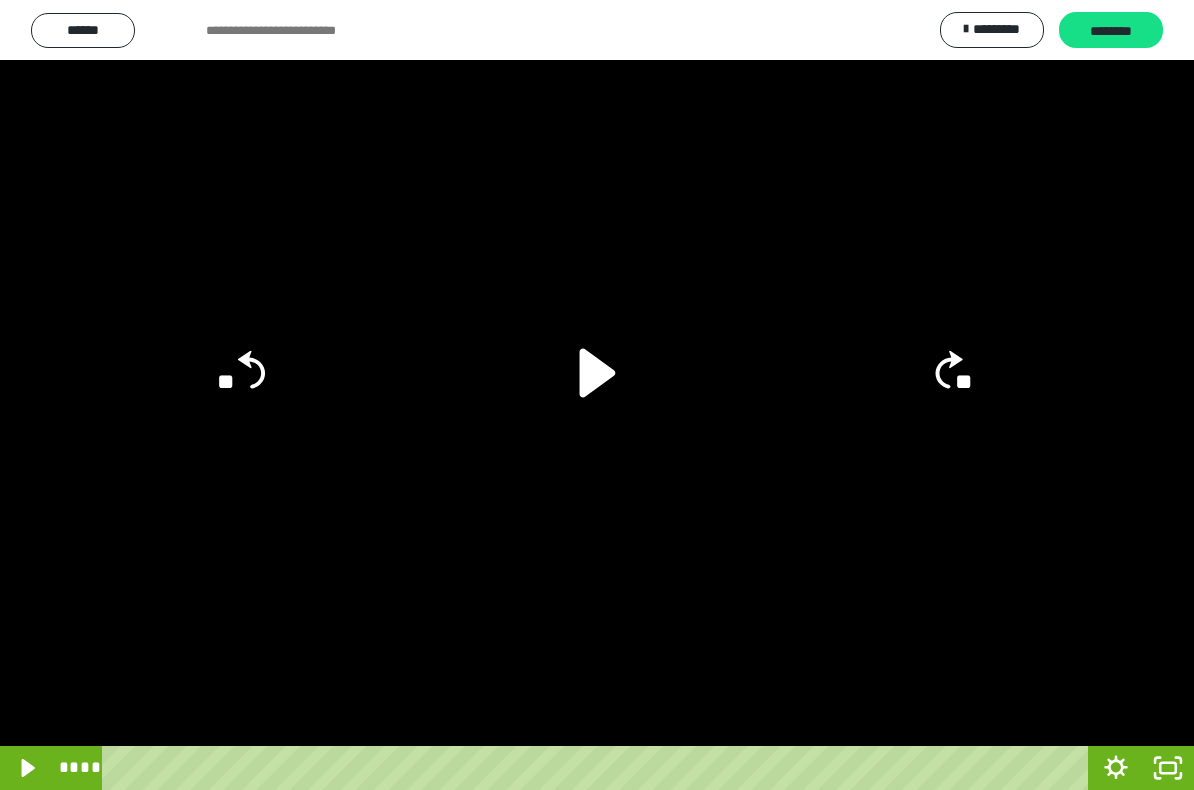 click 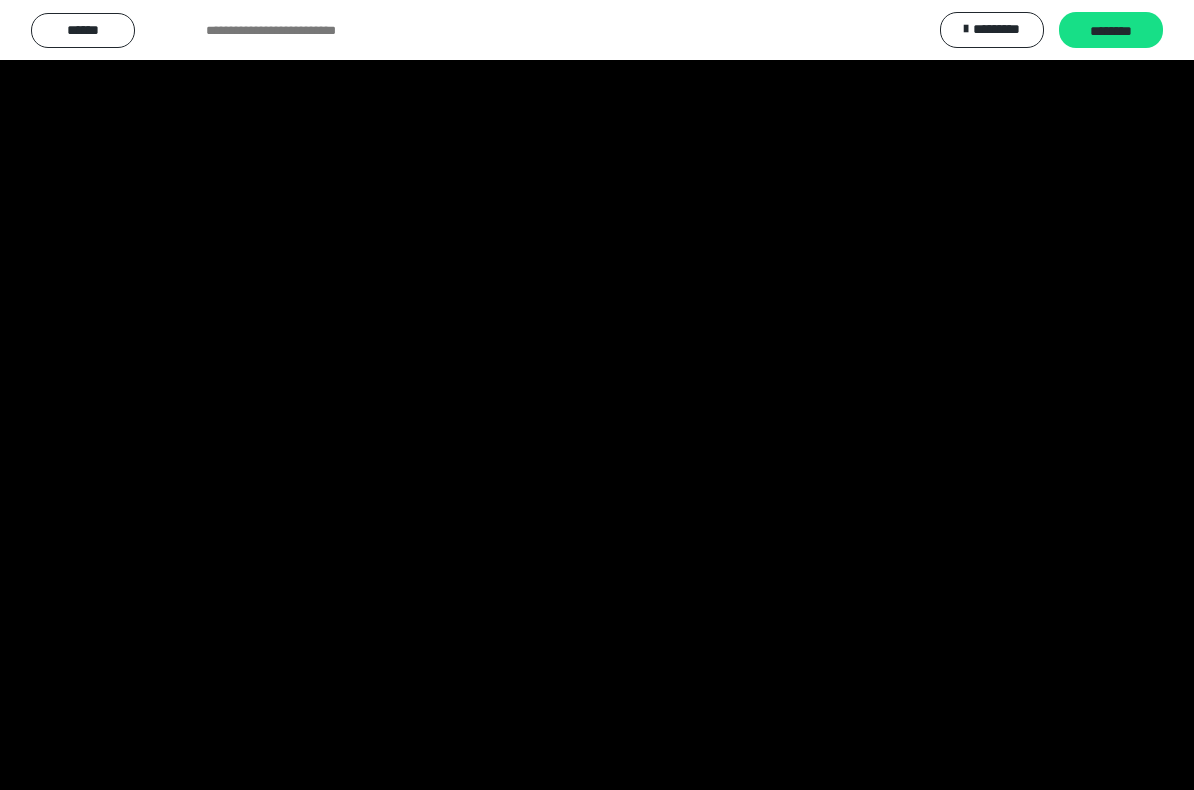 click at bounding box center [597, 395] 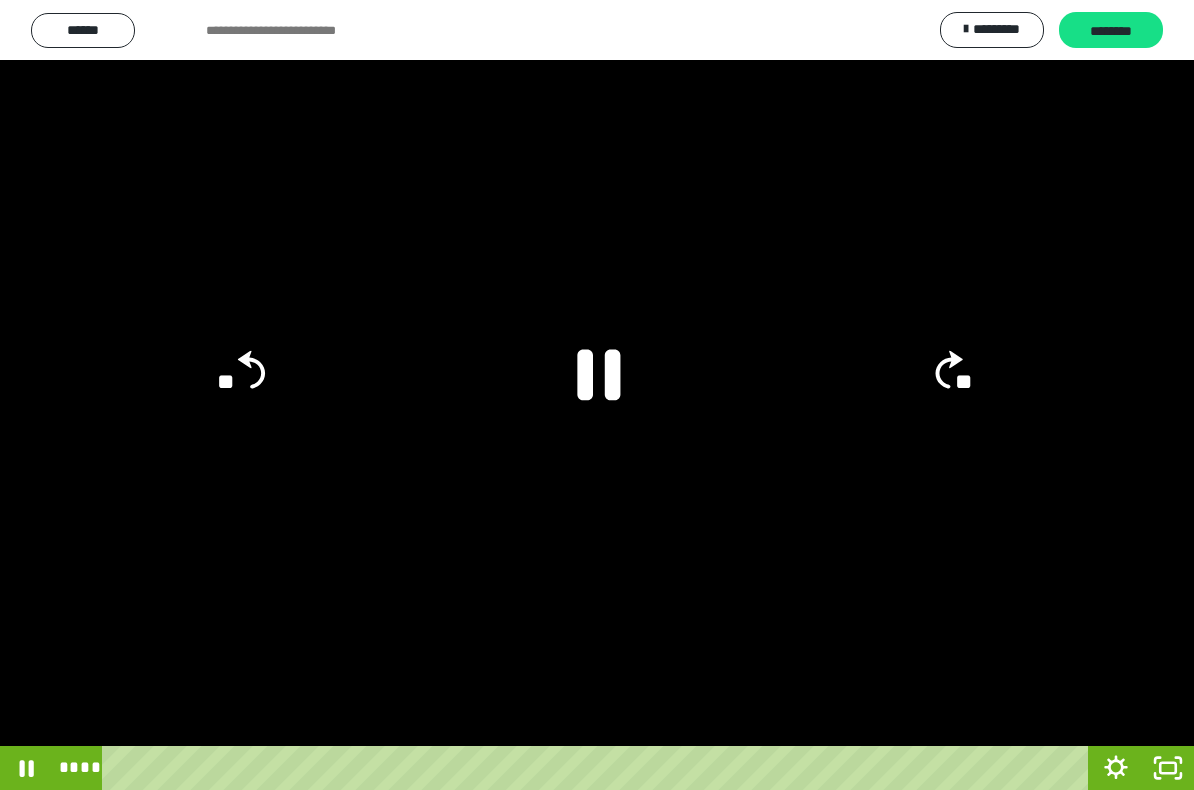 click 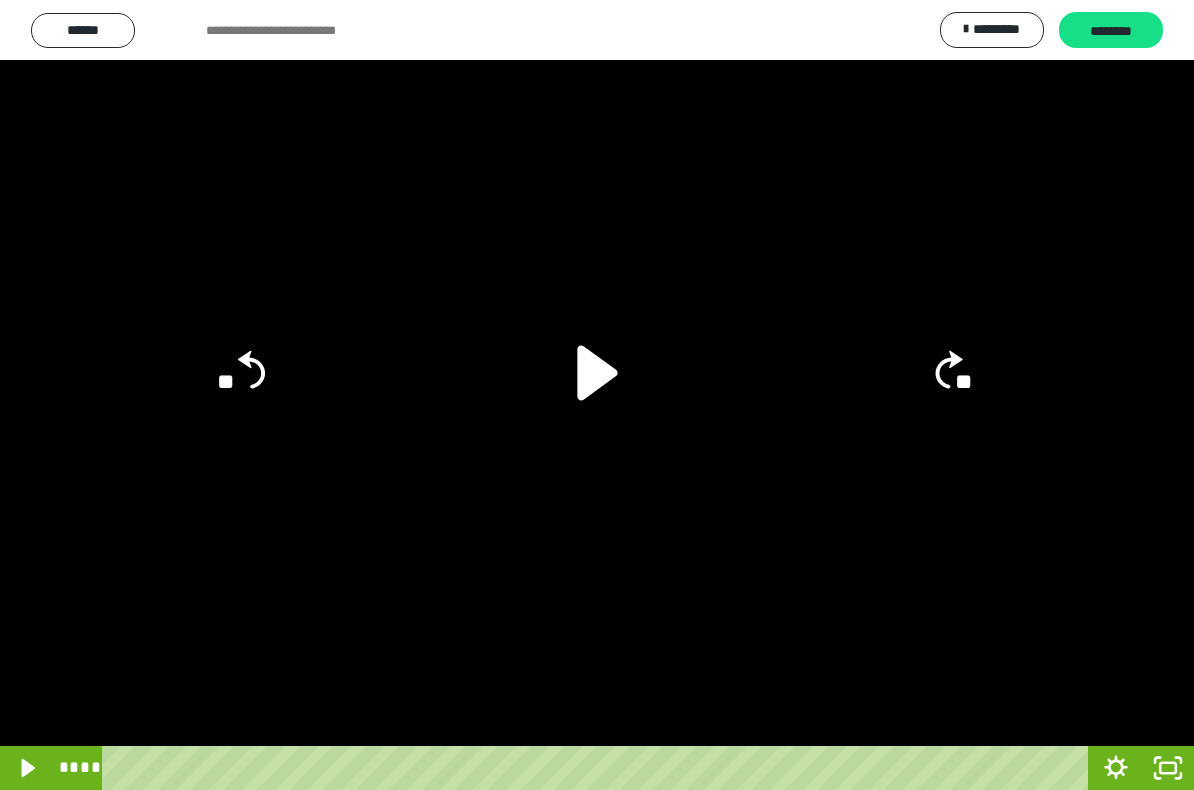 click 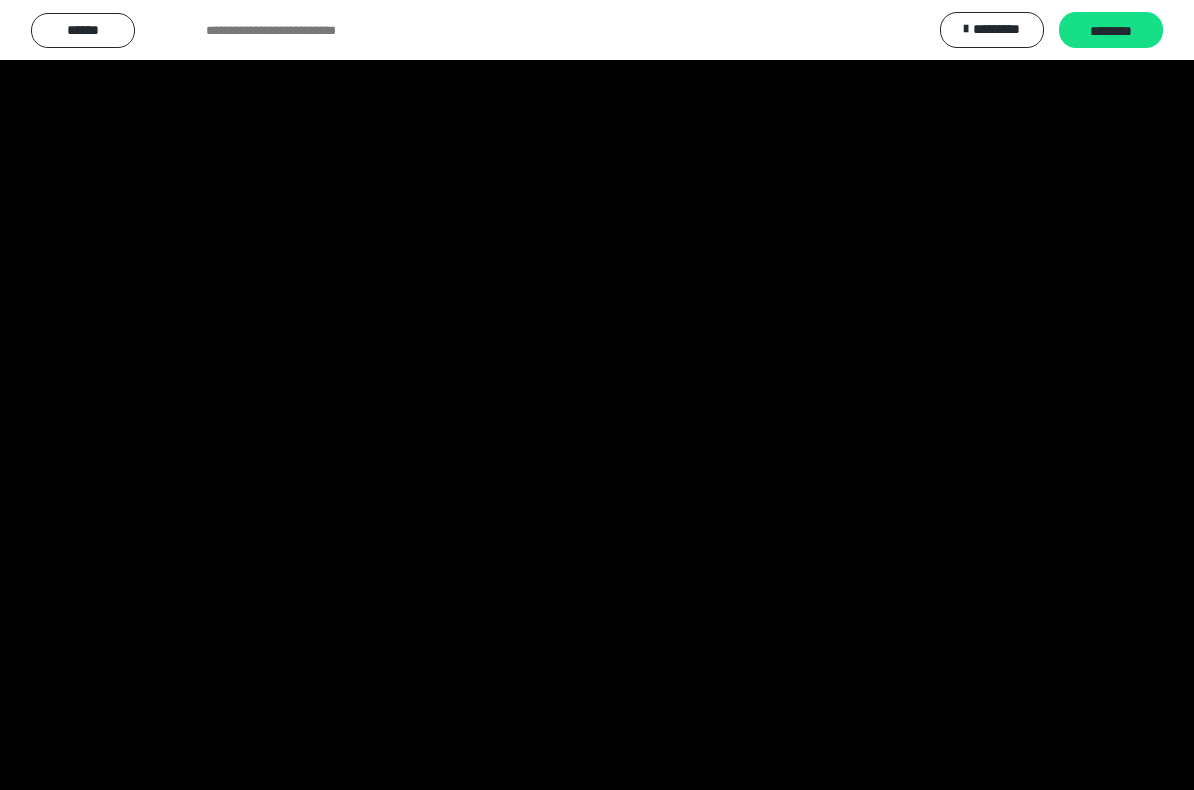 click at bounding box center (597, 395) 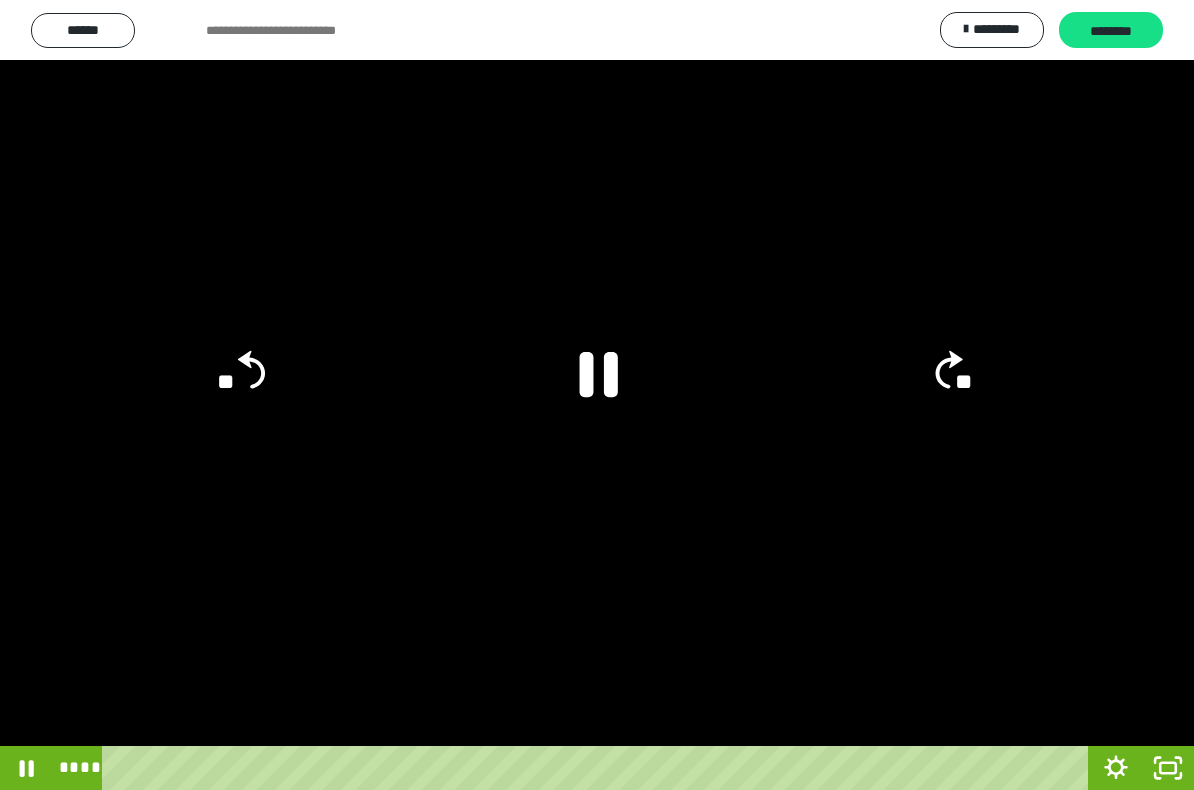 click 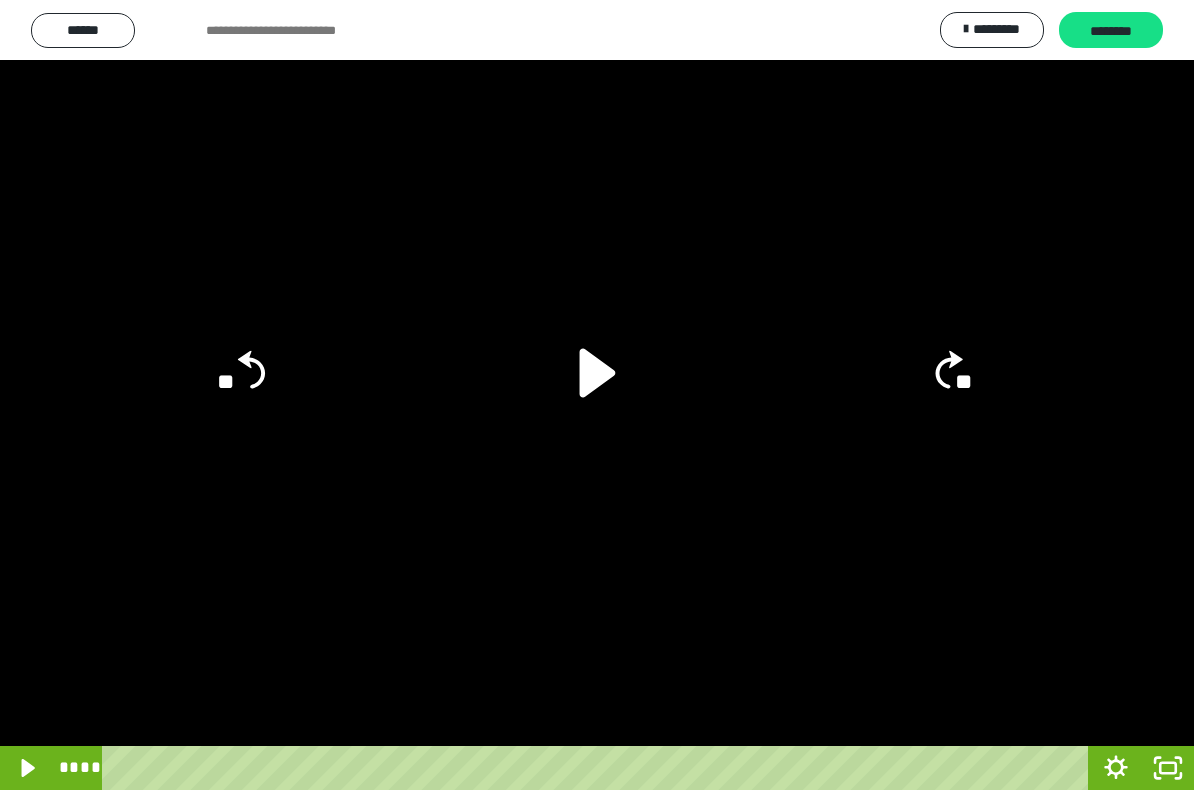 click 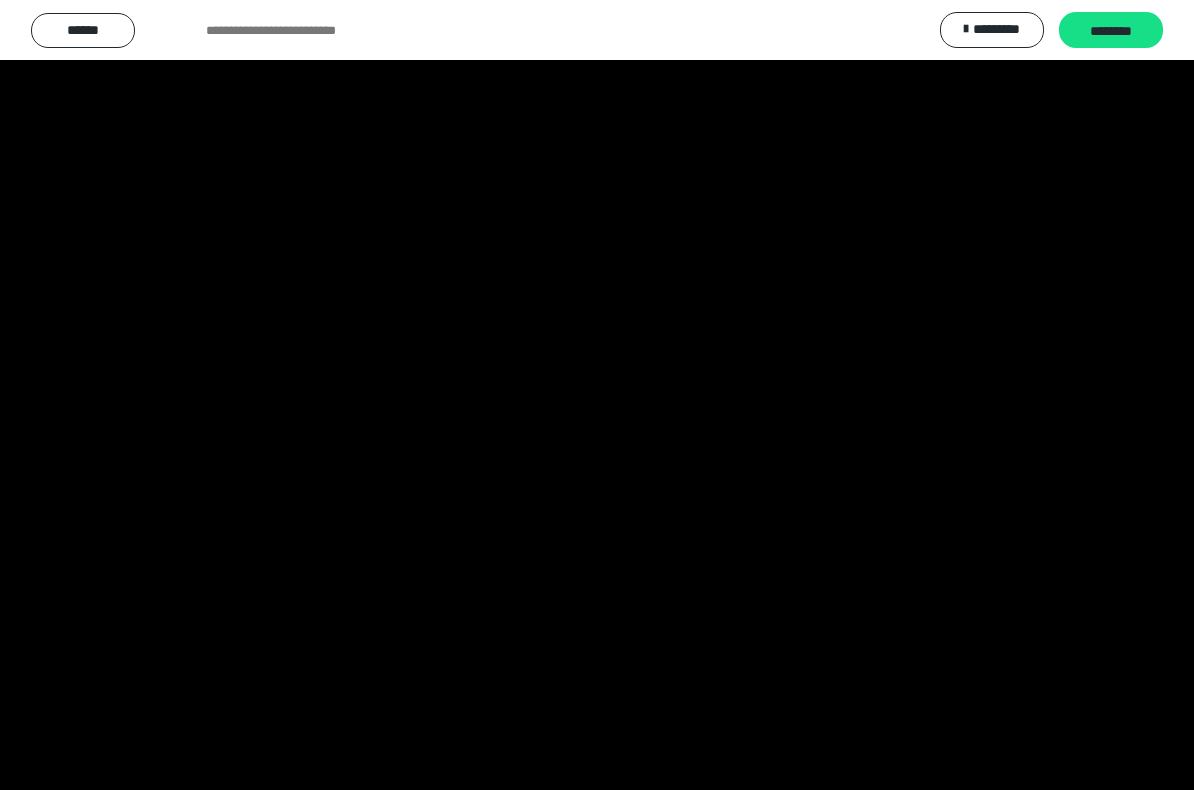 click at bounding box center [597, 395] 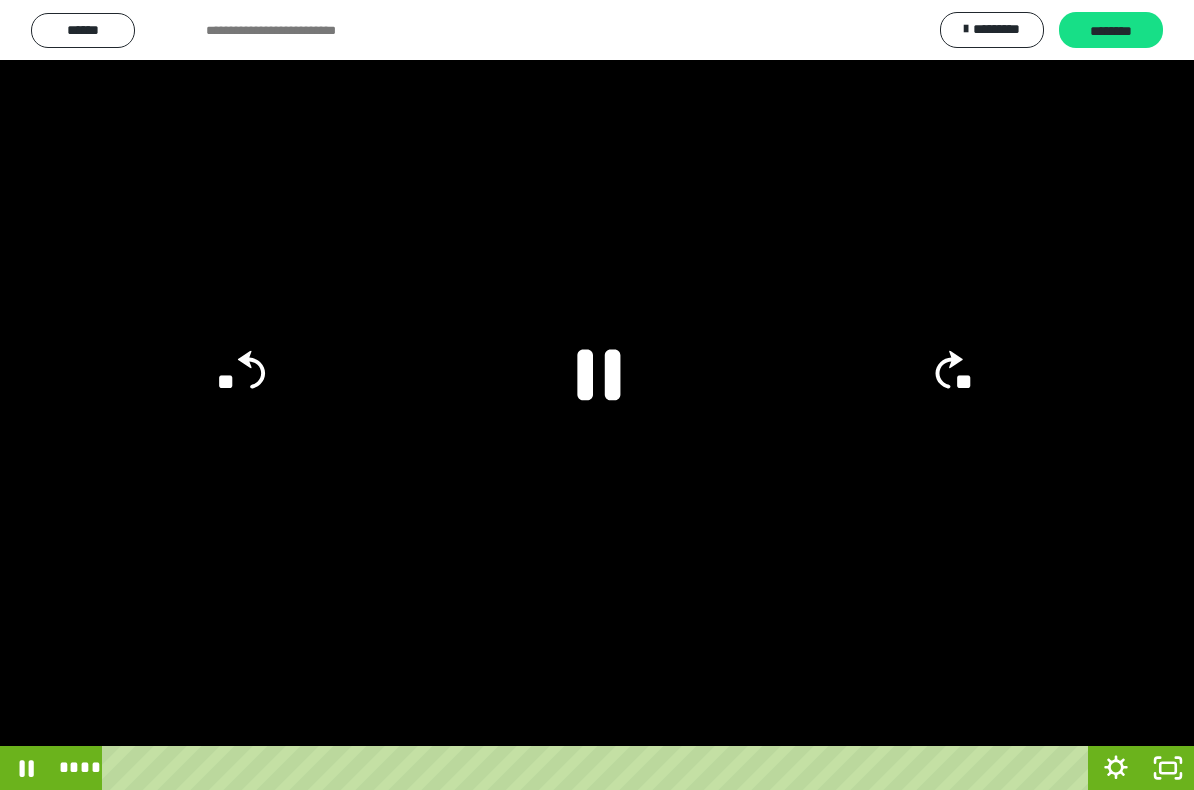 click 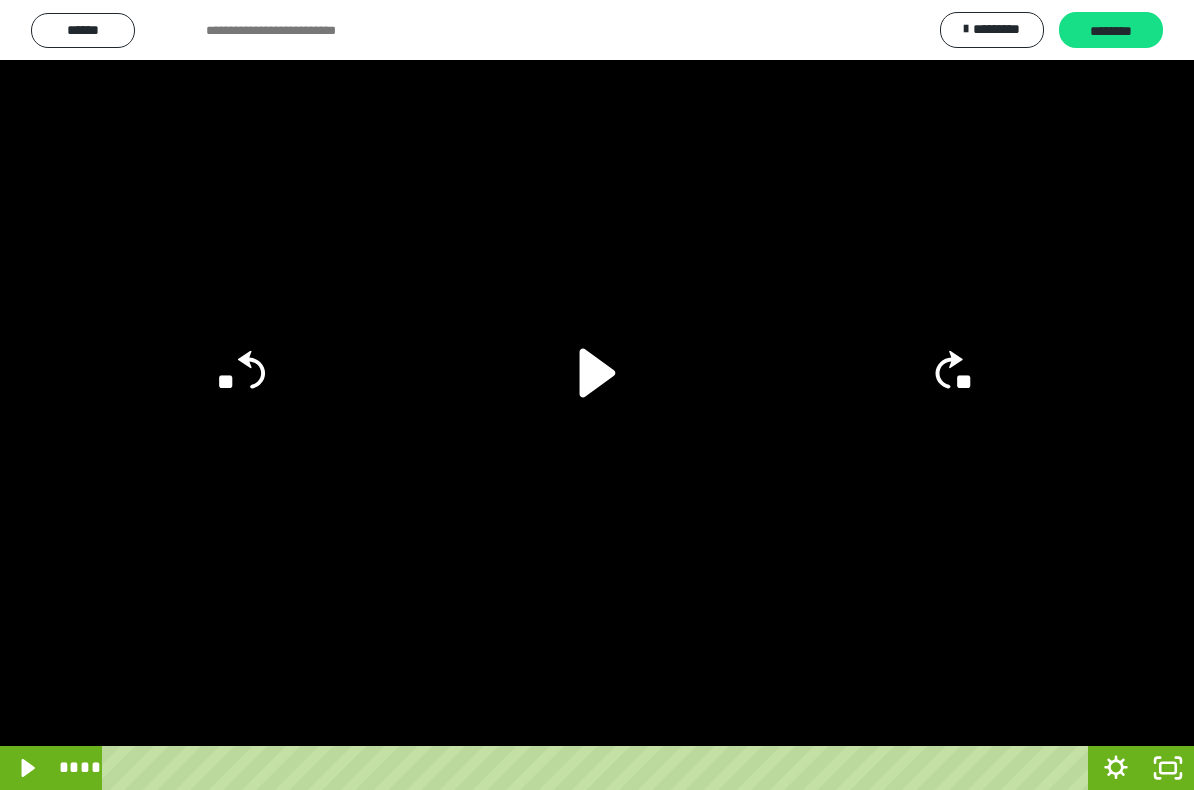 click 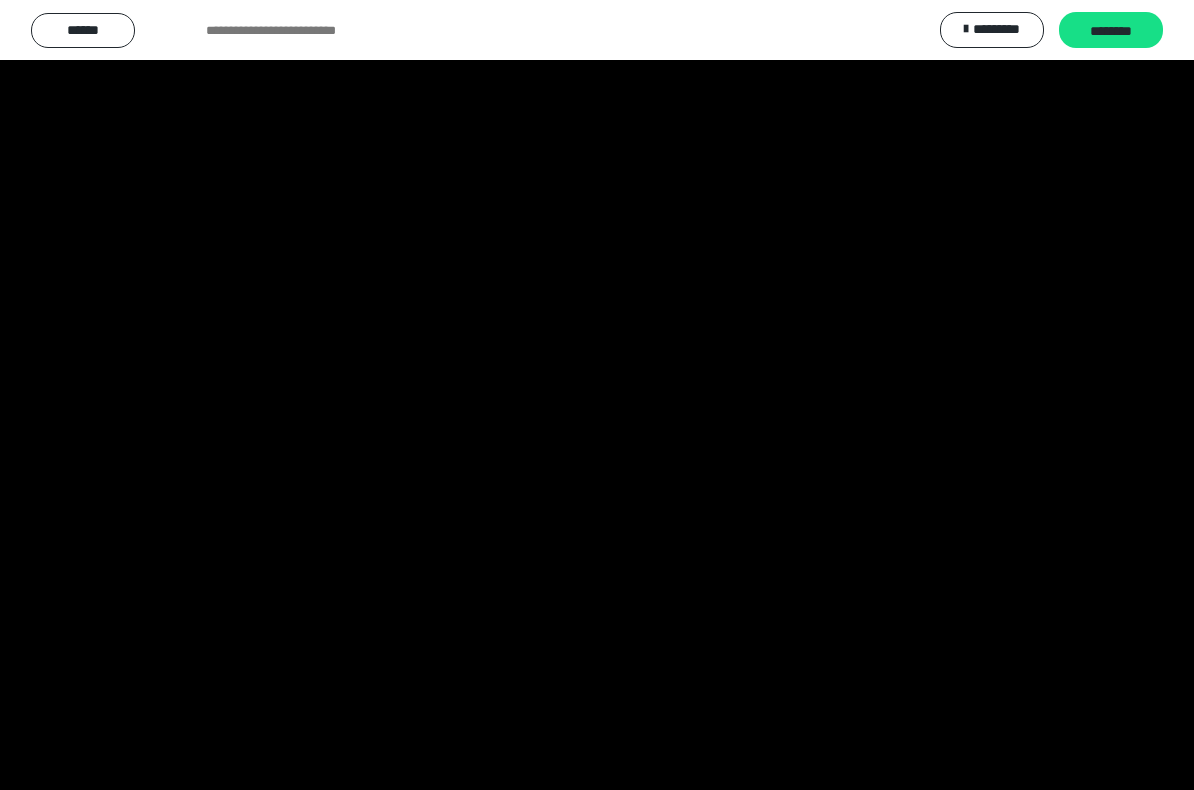 click at bounding box center [597, 395] 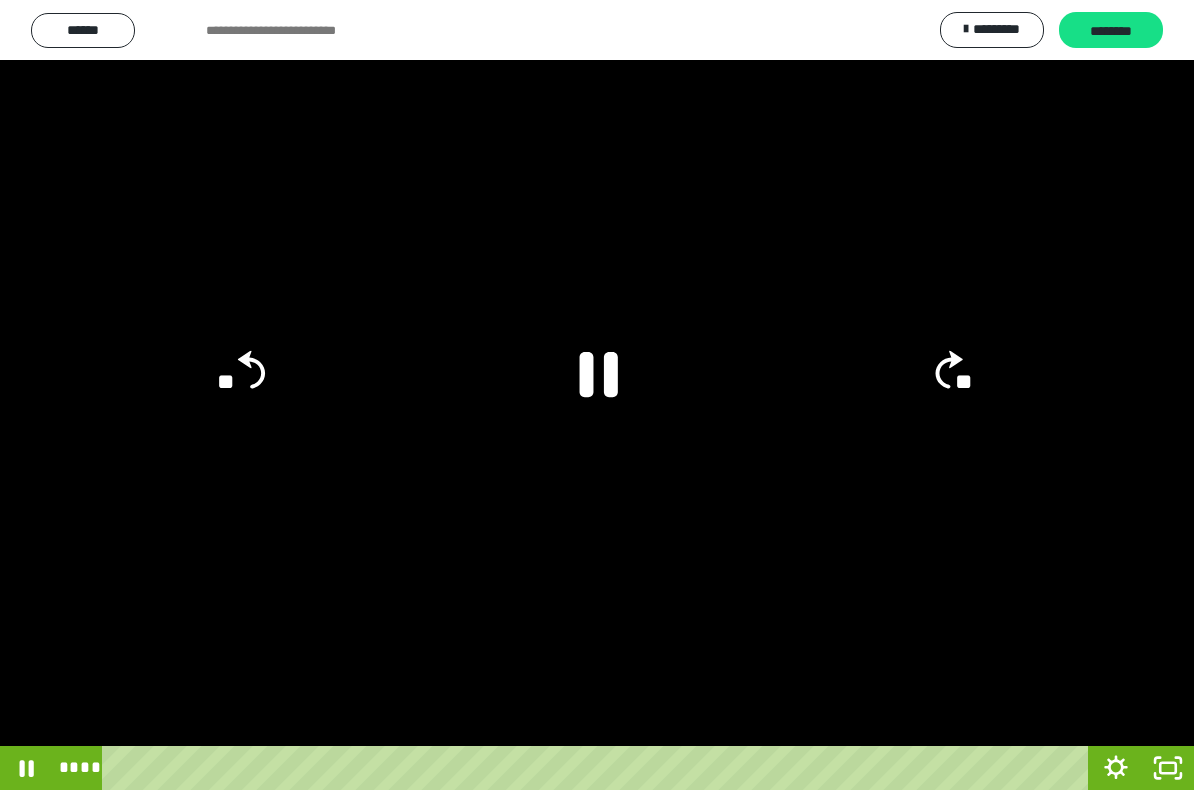 click 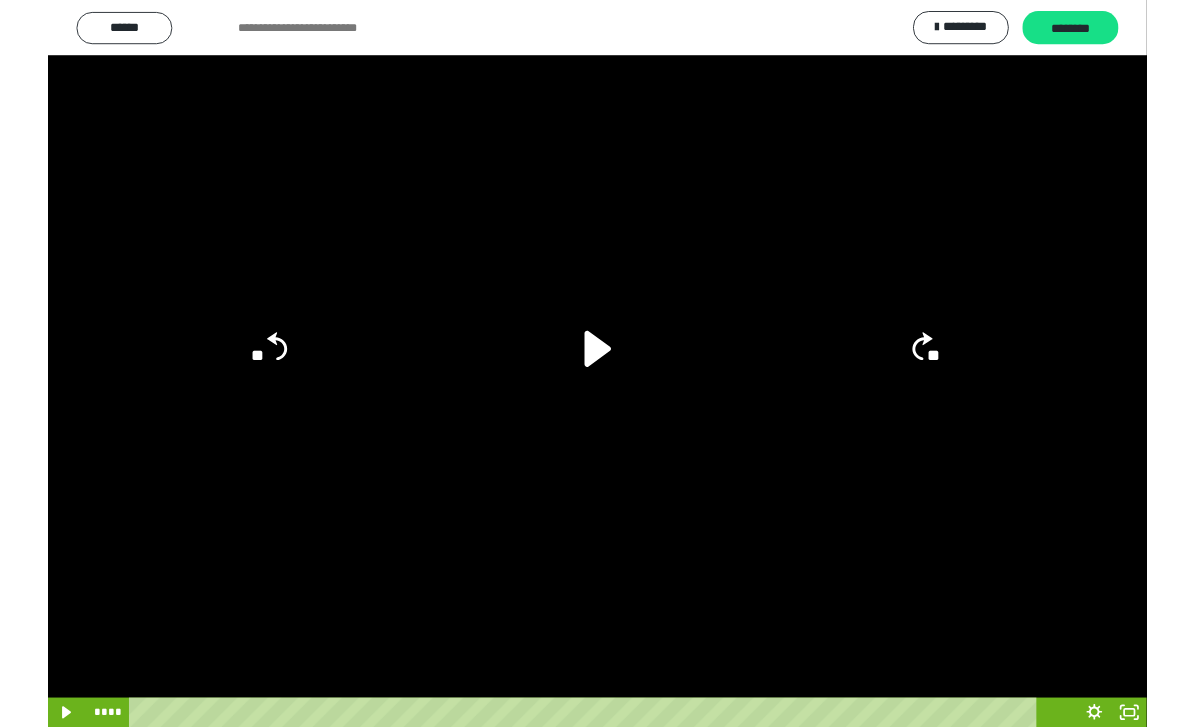 scroll, scrollTop: 1303, scrollLeft: 0, axis: vertical 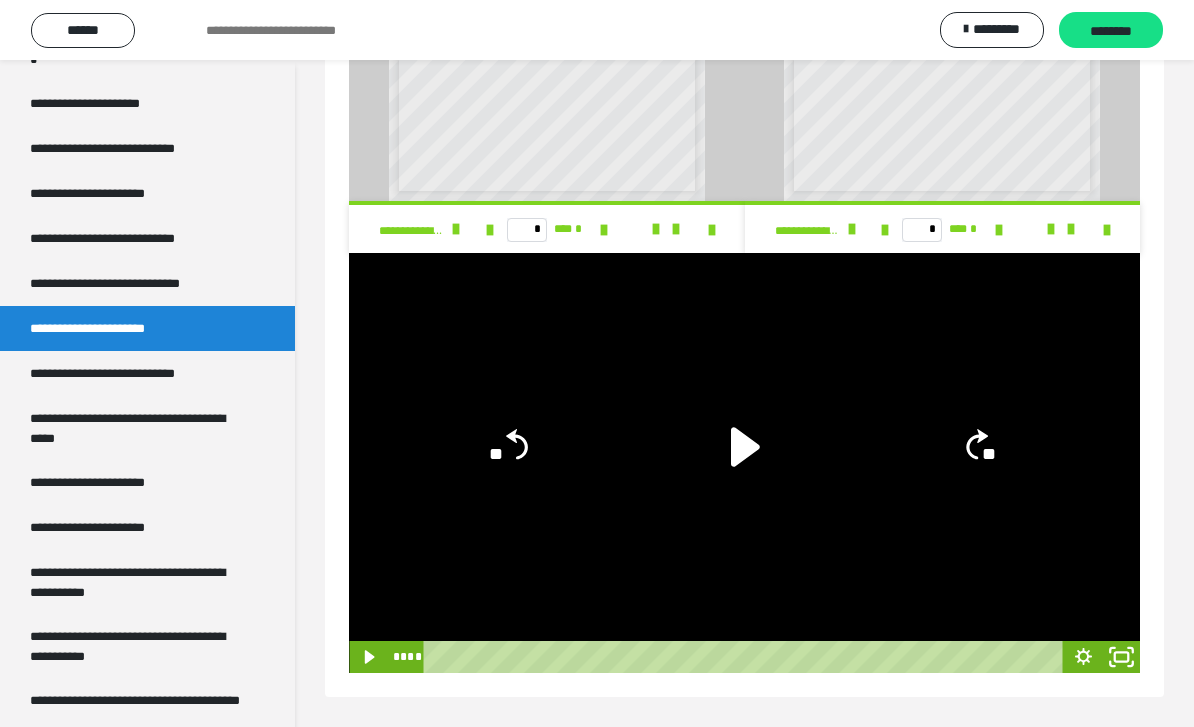 click 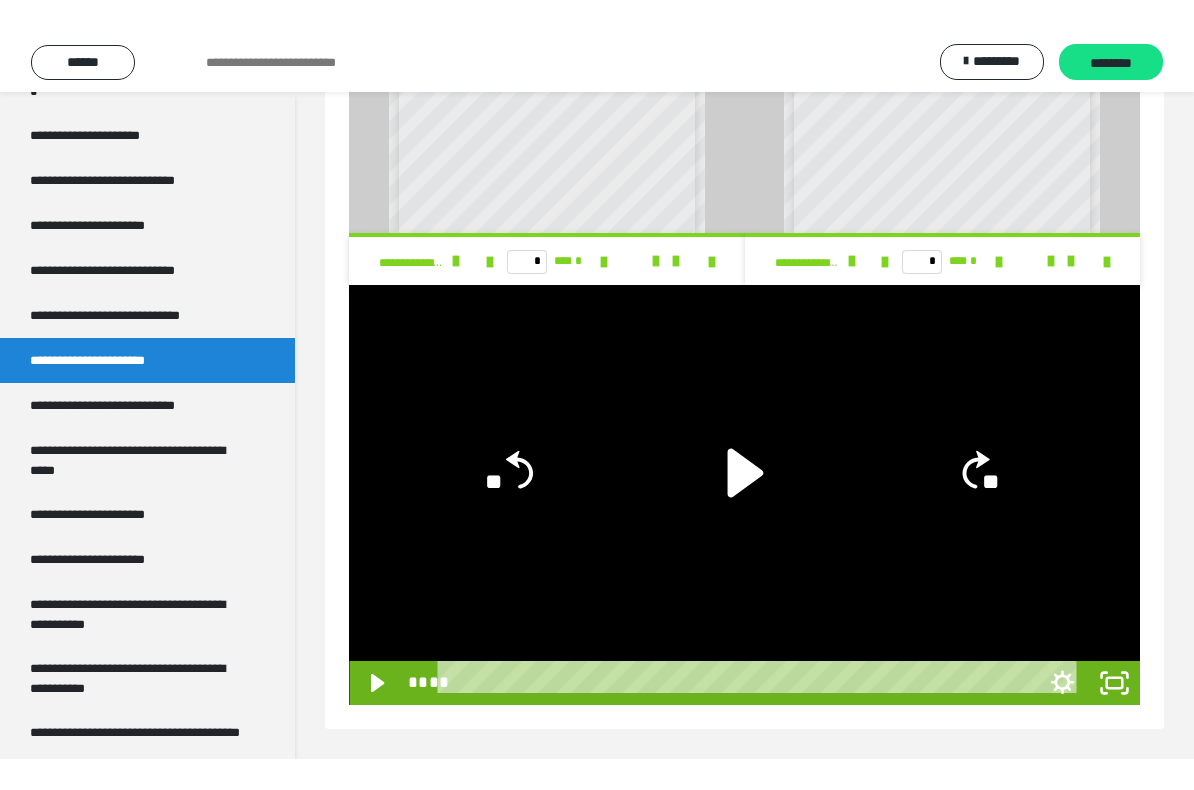 scroll, scrollTop: 0, scrollLeft: 0, axis: both 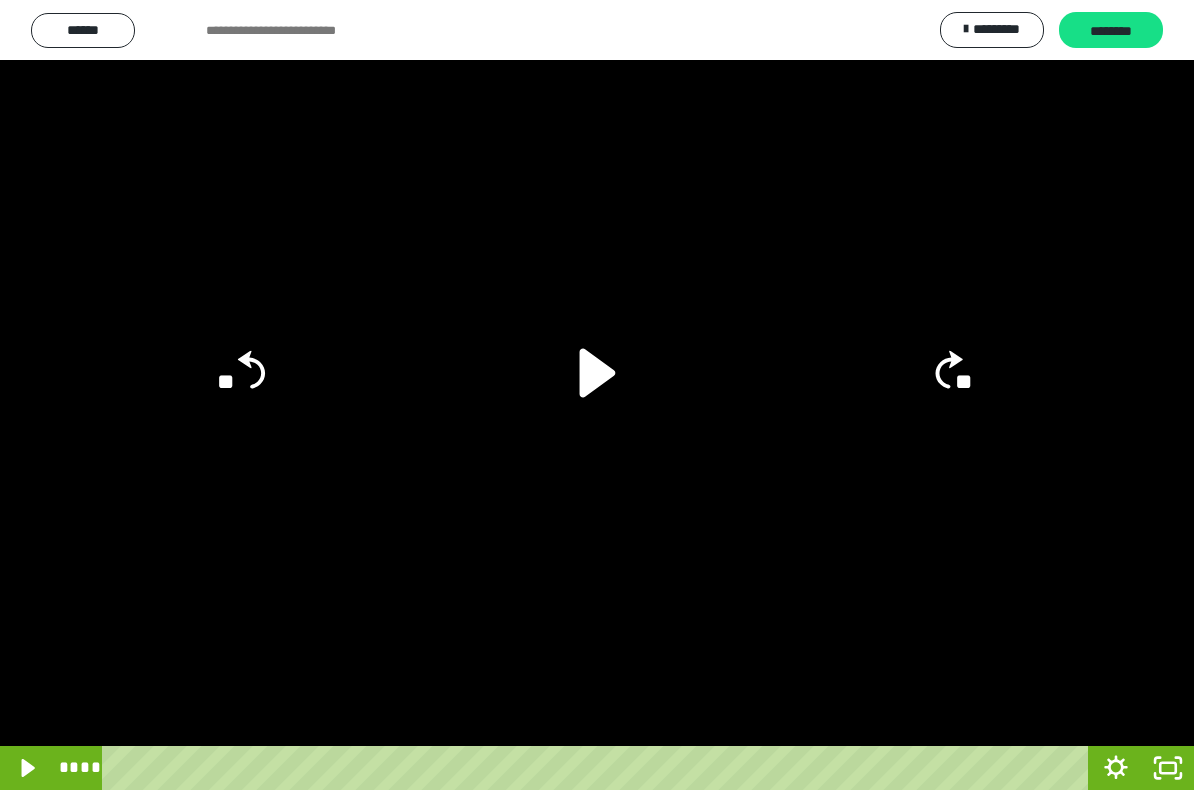 click 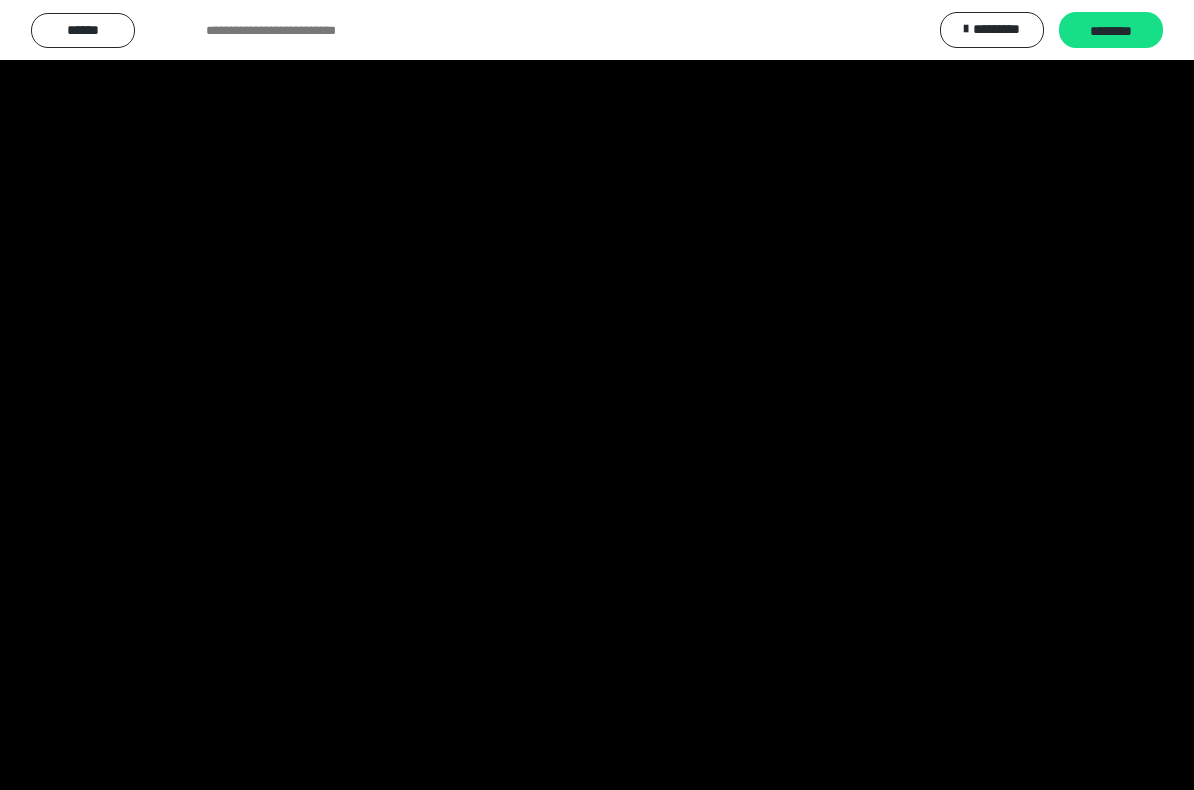 click at bounding box center [597, 395] 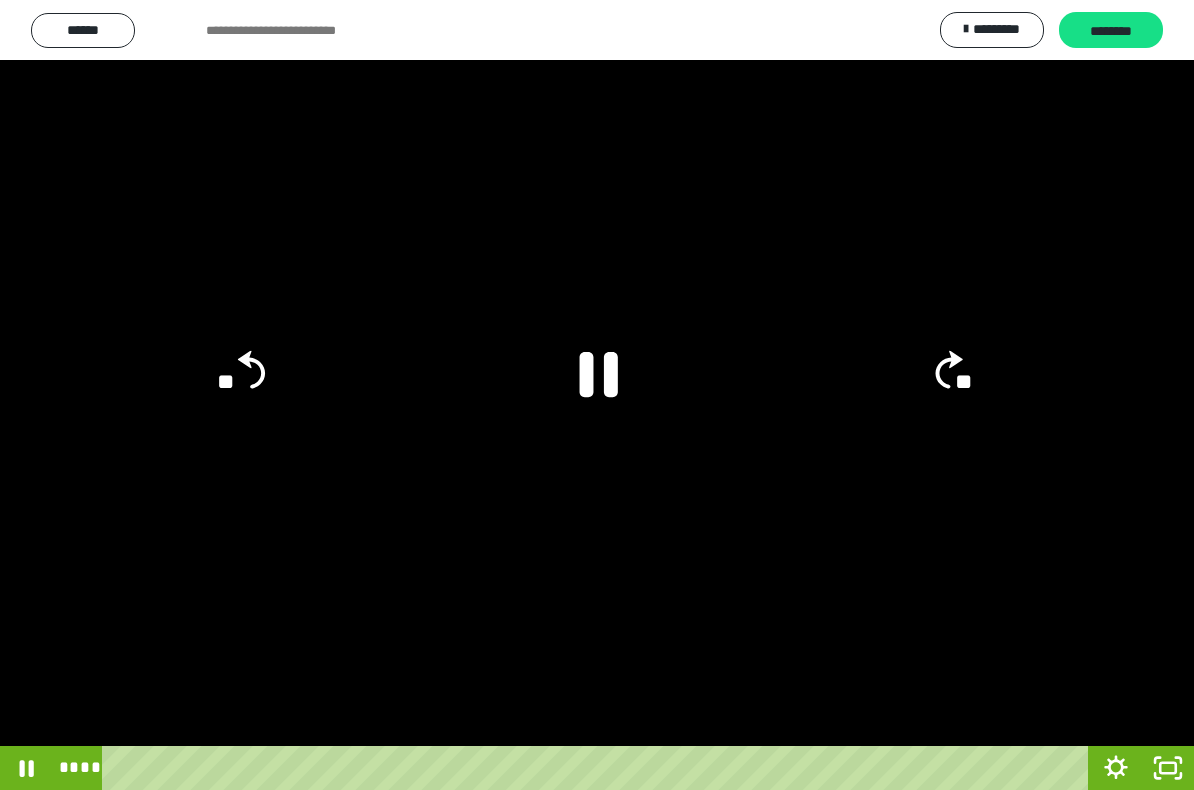 click 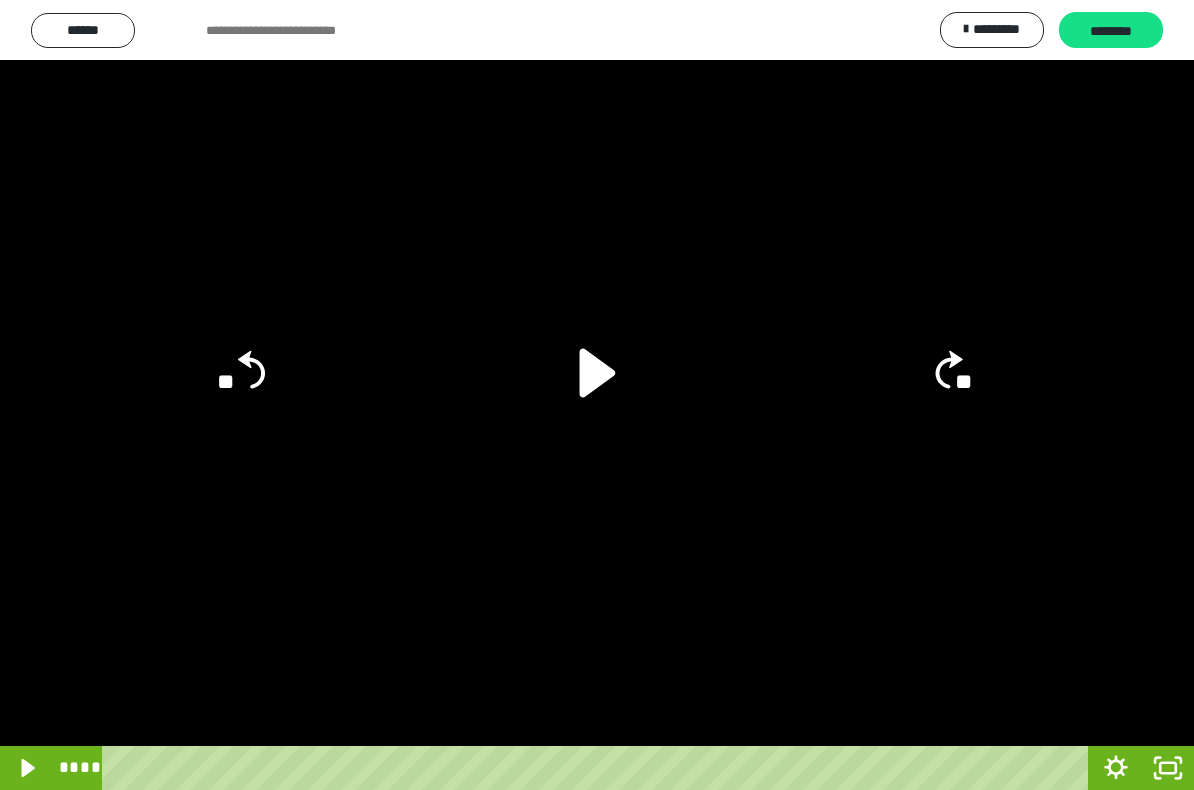 click 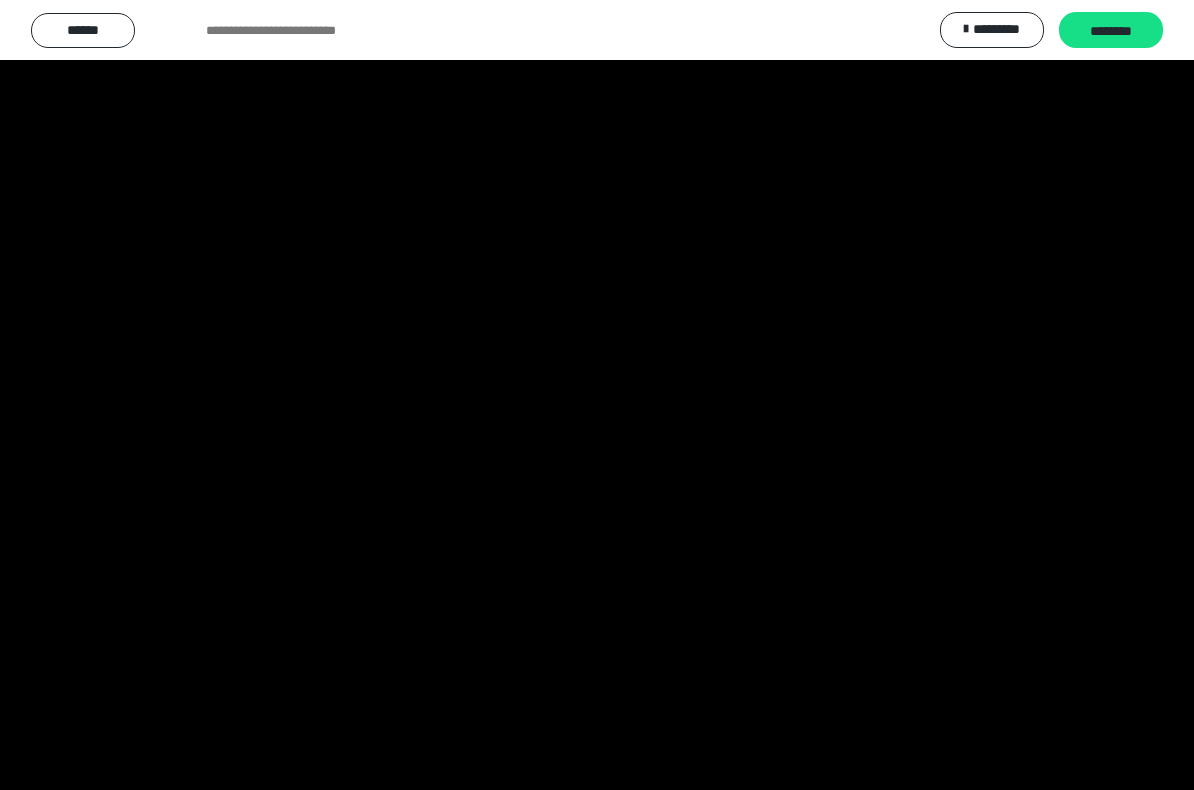 click at bounding box center [597, 395] 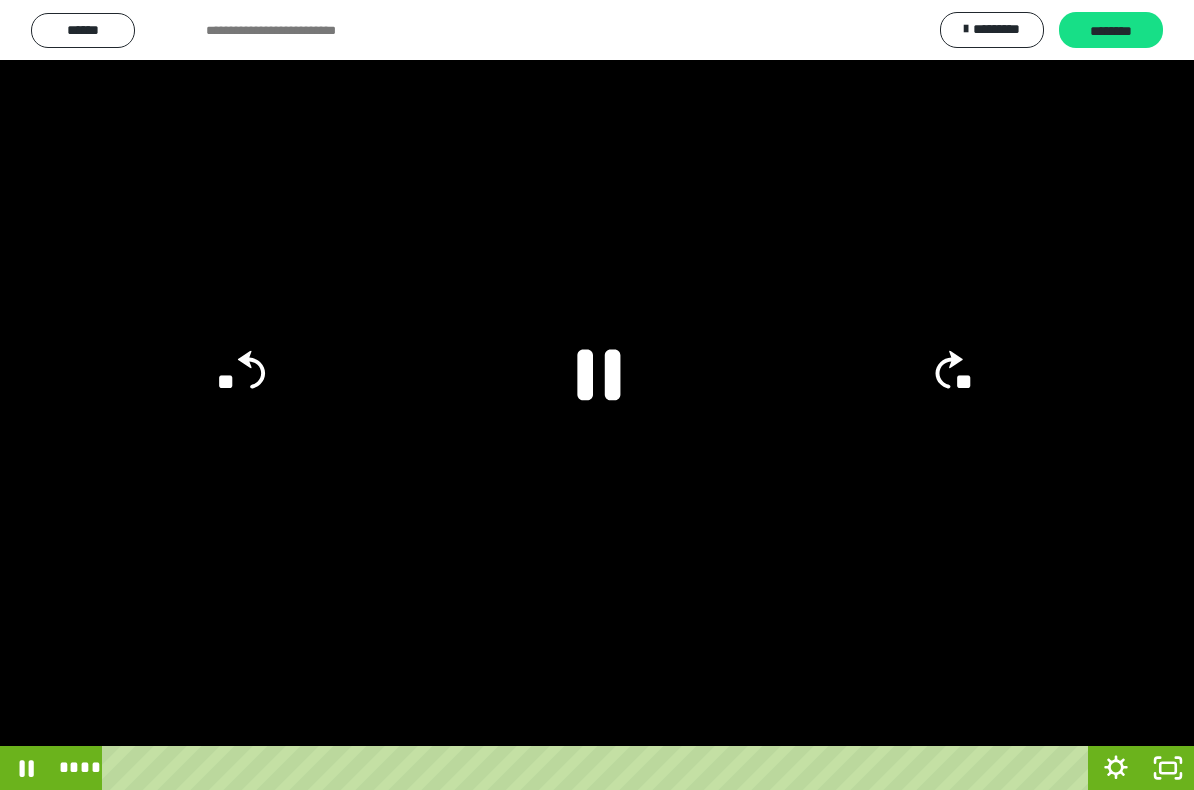 click 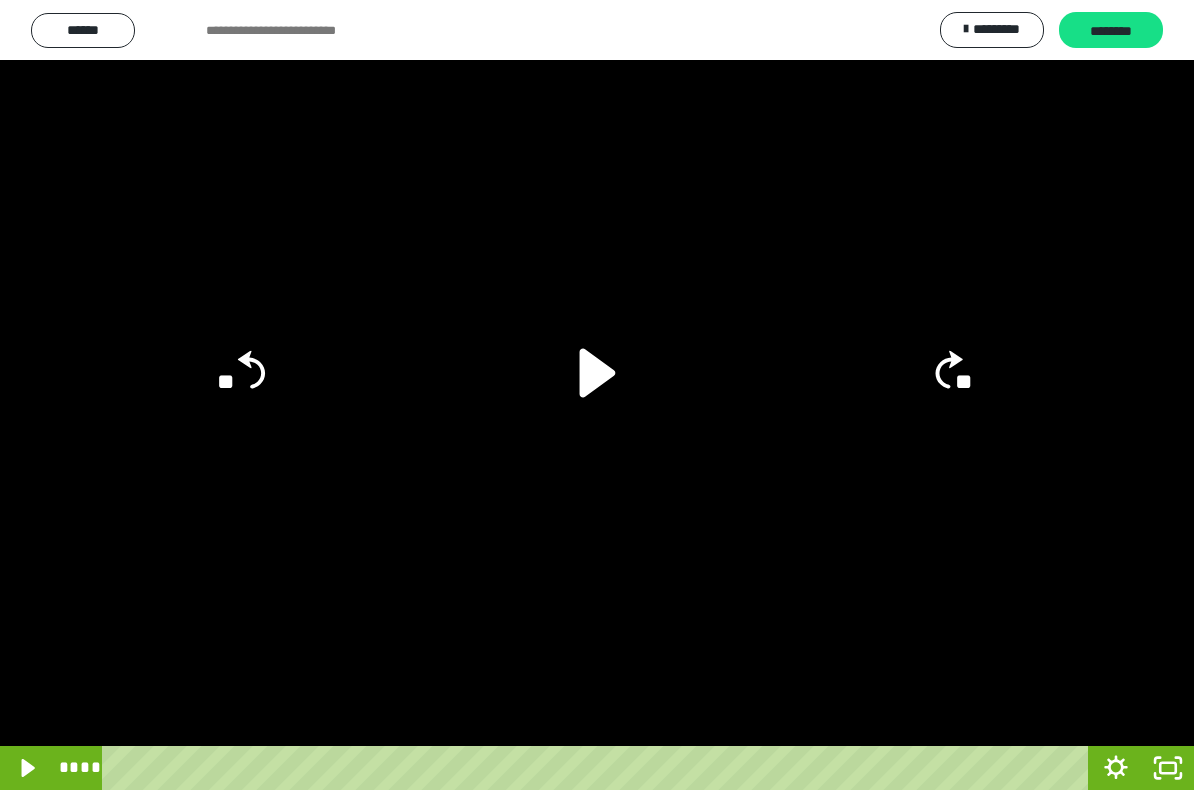 click 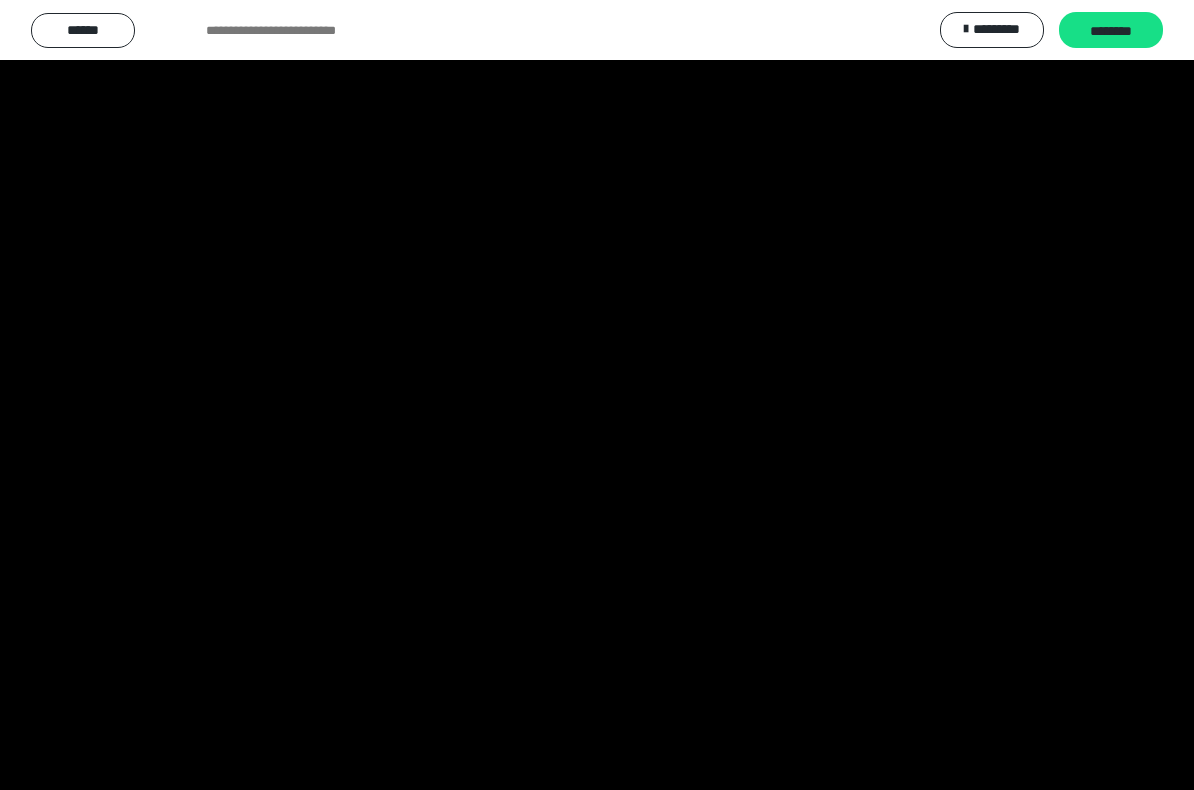 click at bounding box center [597, 395] 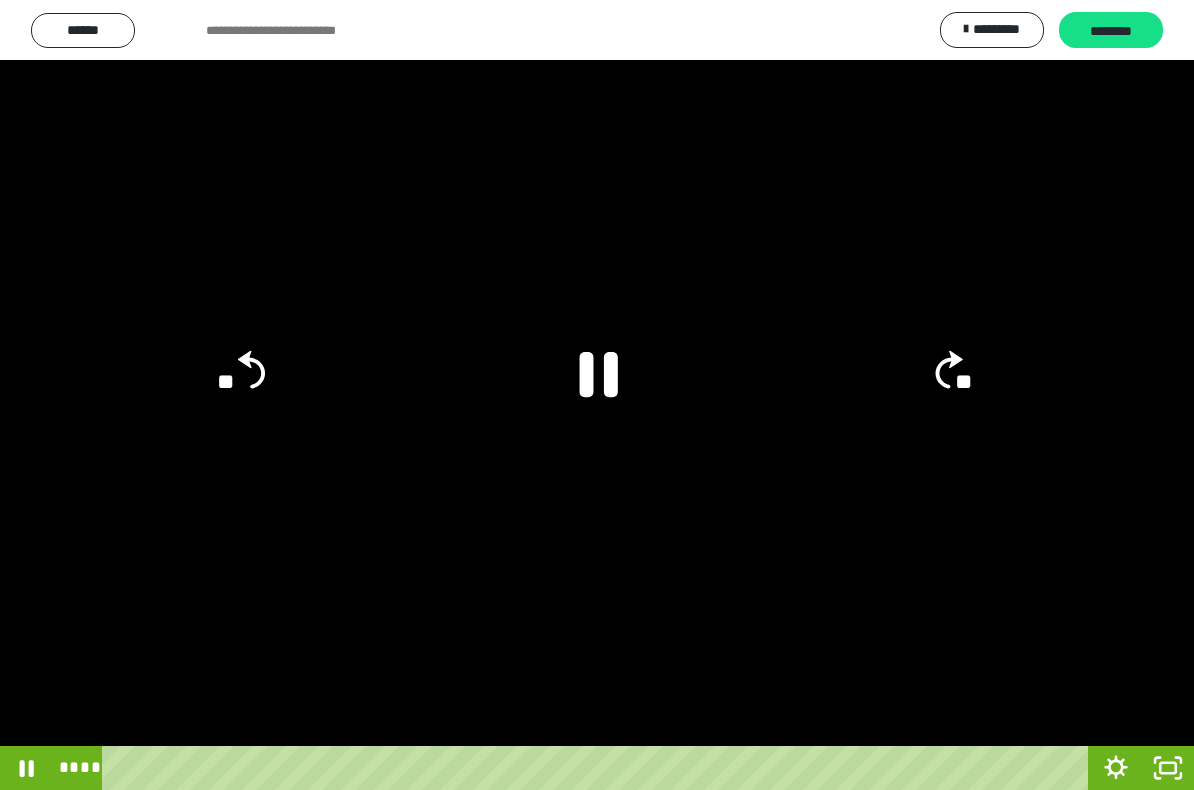 click 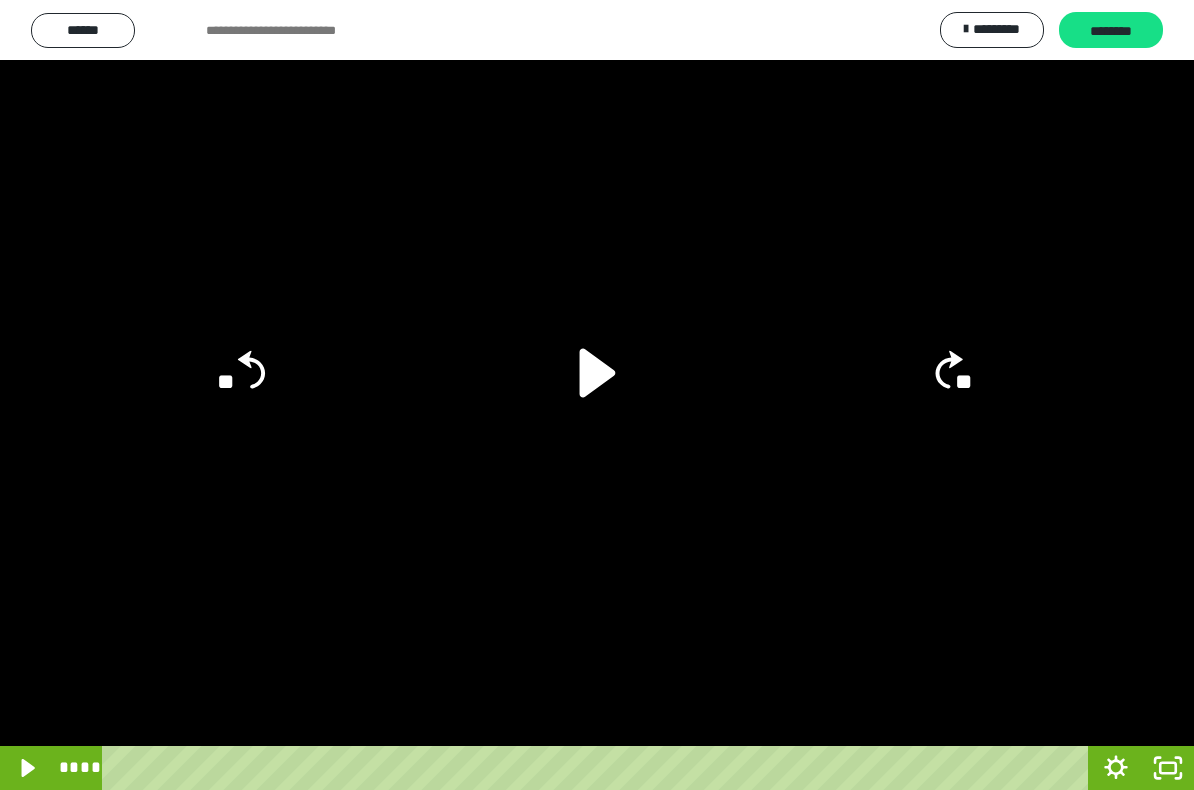 click 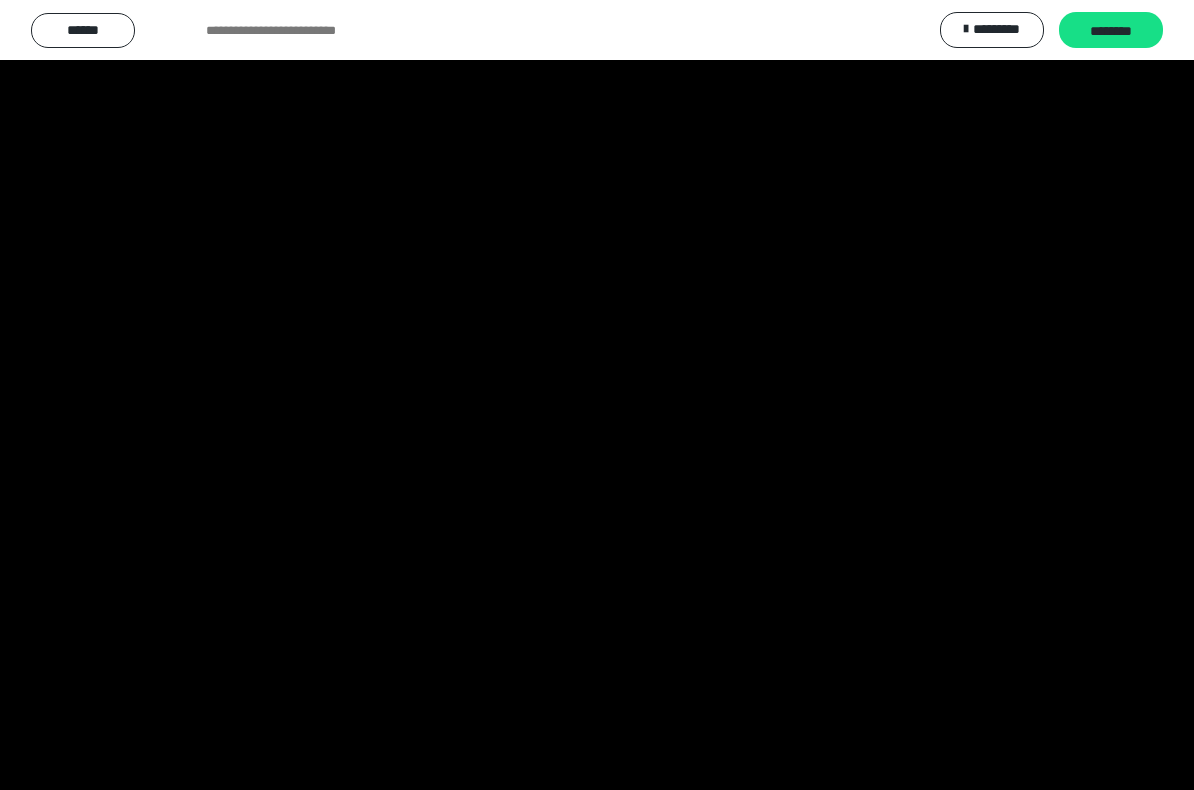 click at bounding box center (597, 395) 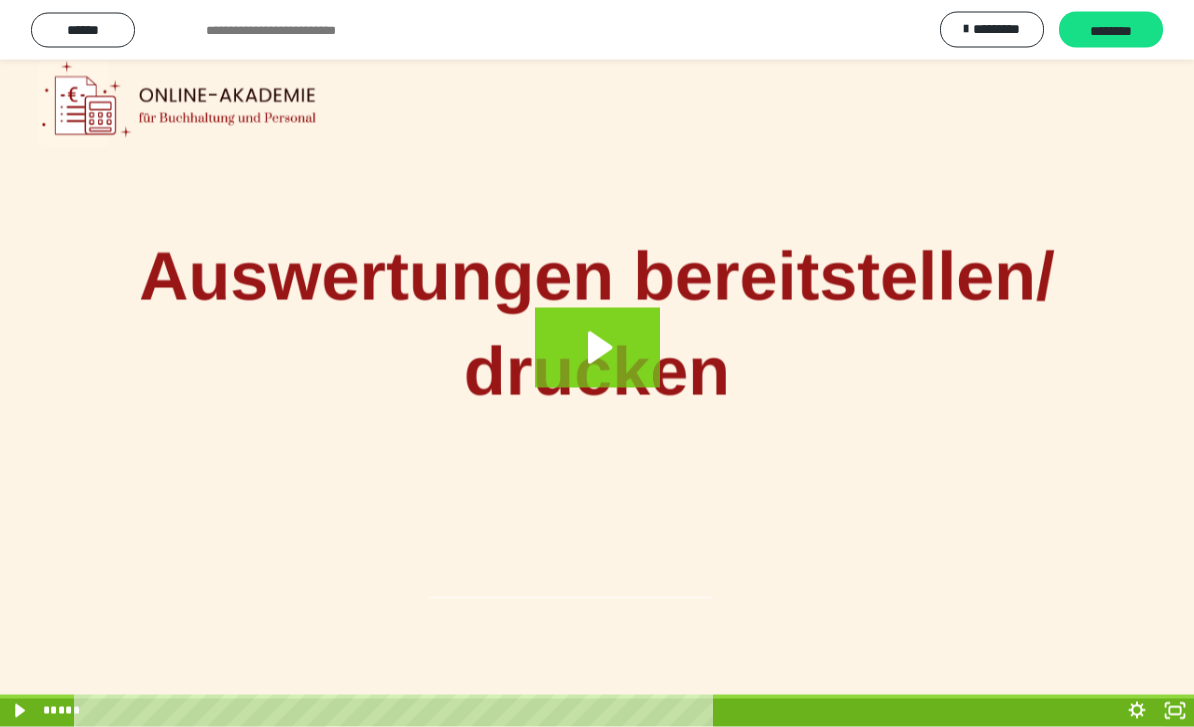 scroll, scrollTop: 1303, scrollLeft: 0, axis: vertical 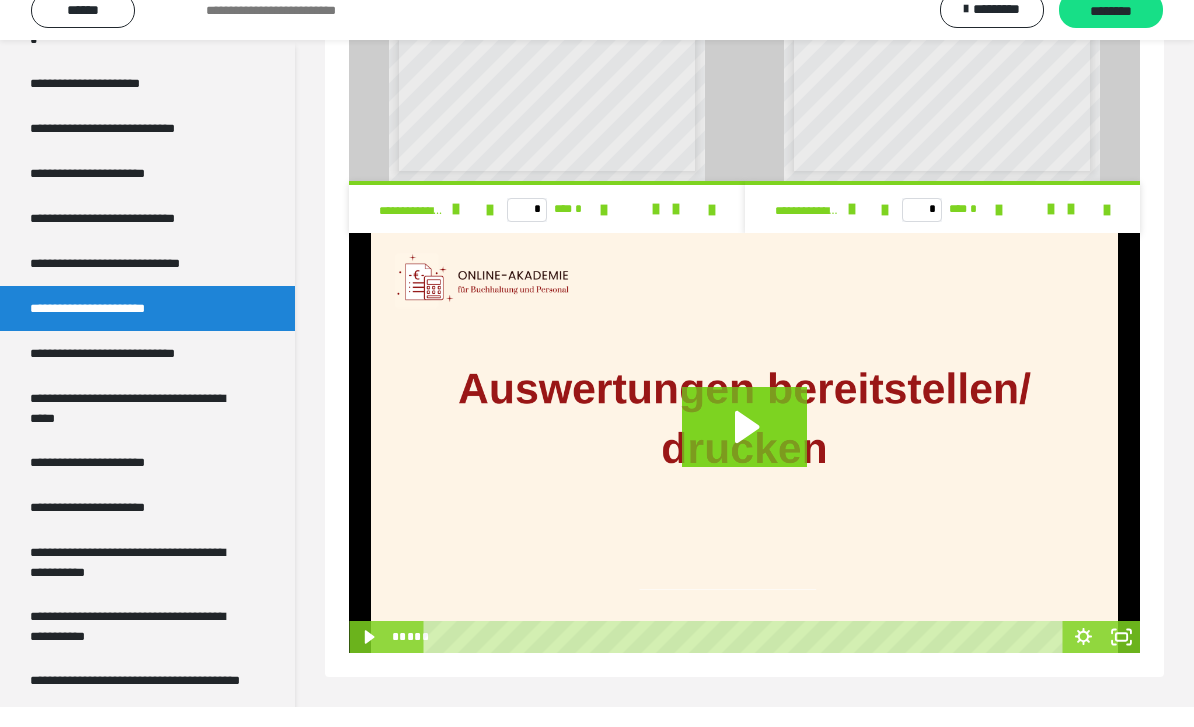 click on "**********" at bounding box center (129, 373) 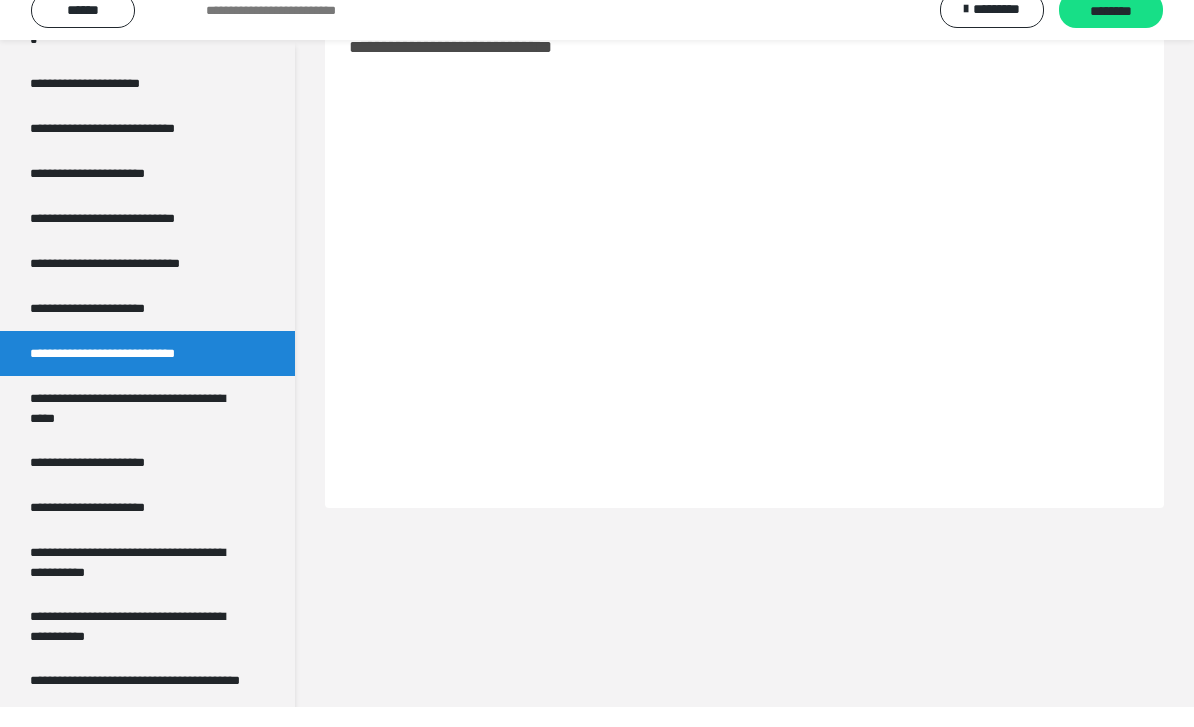 scroll, scrollTop: 124, scrollLeft: 0, axis: vertical 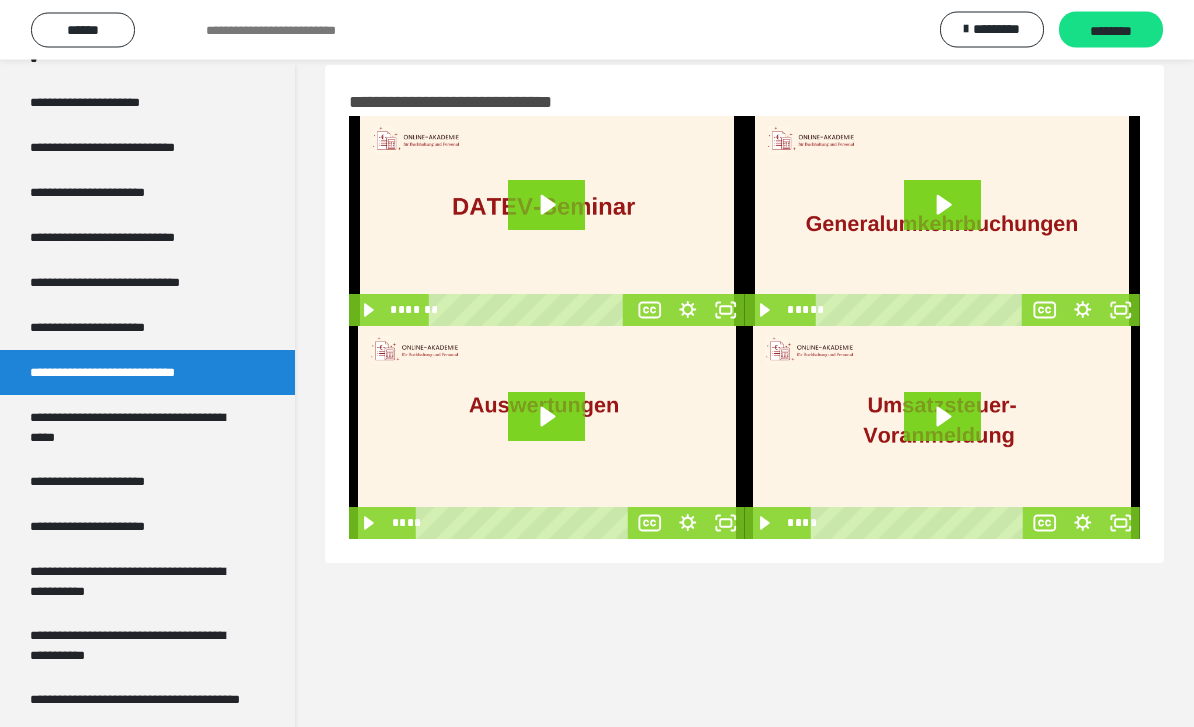 click 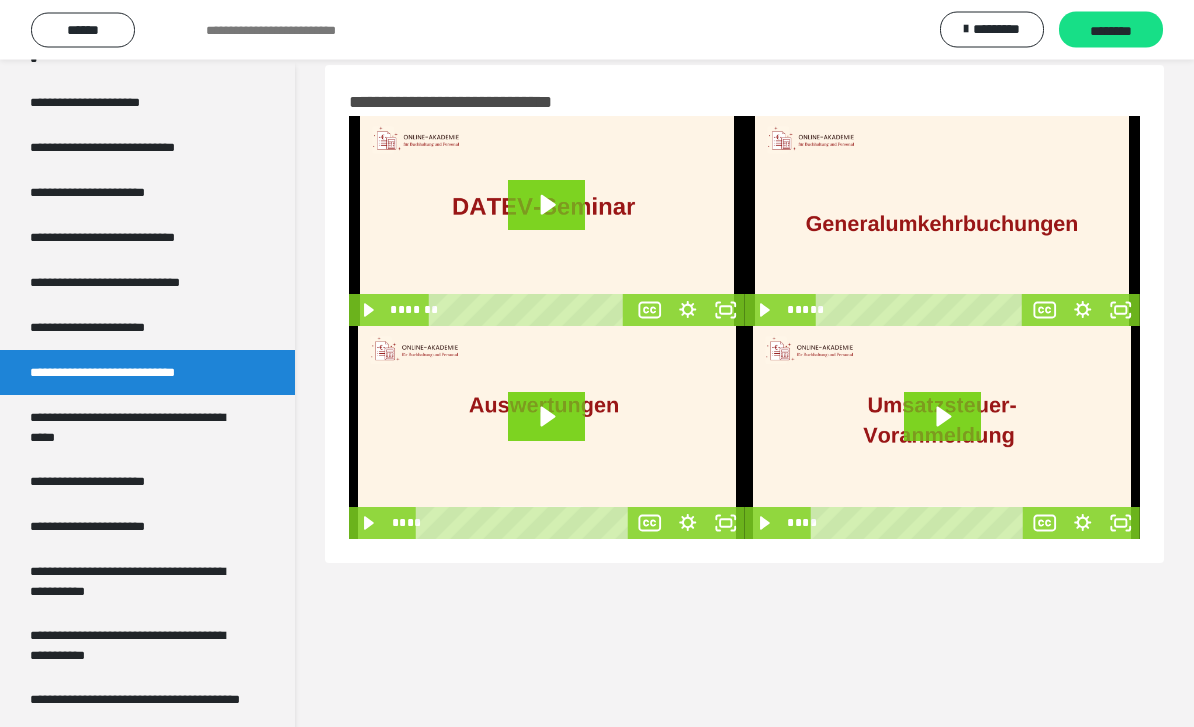 scroll, scrollTop: 25, scrollLeft: 0, axis: vertical 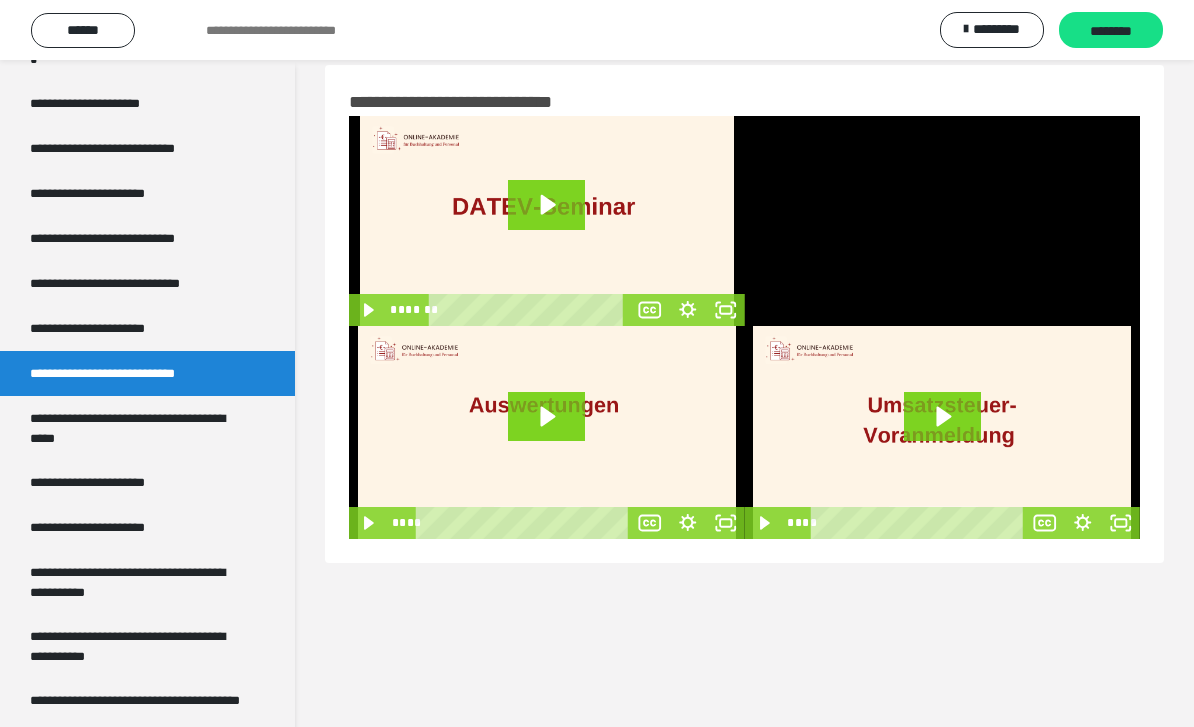 click at bounding box center [943, 221] 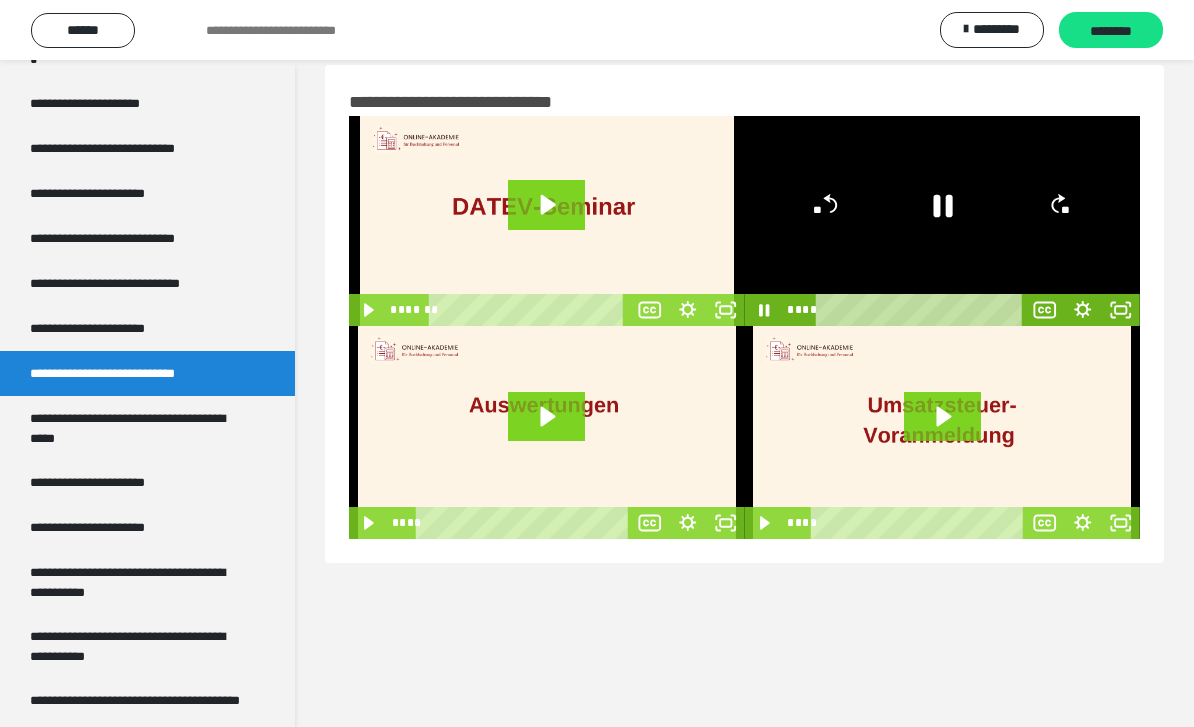 click 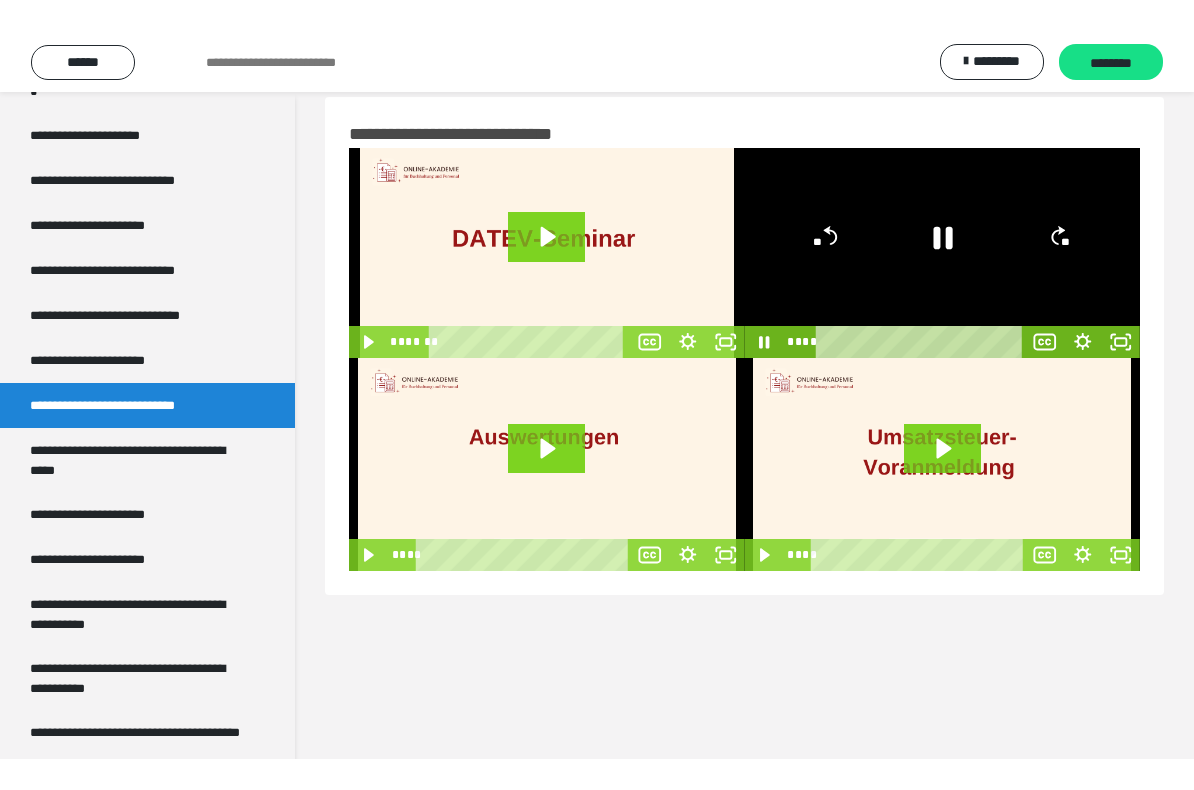 scroll, scrollTop: 0, scrollLeft: 0, axis: both 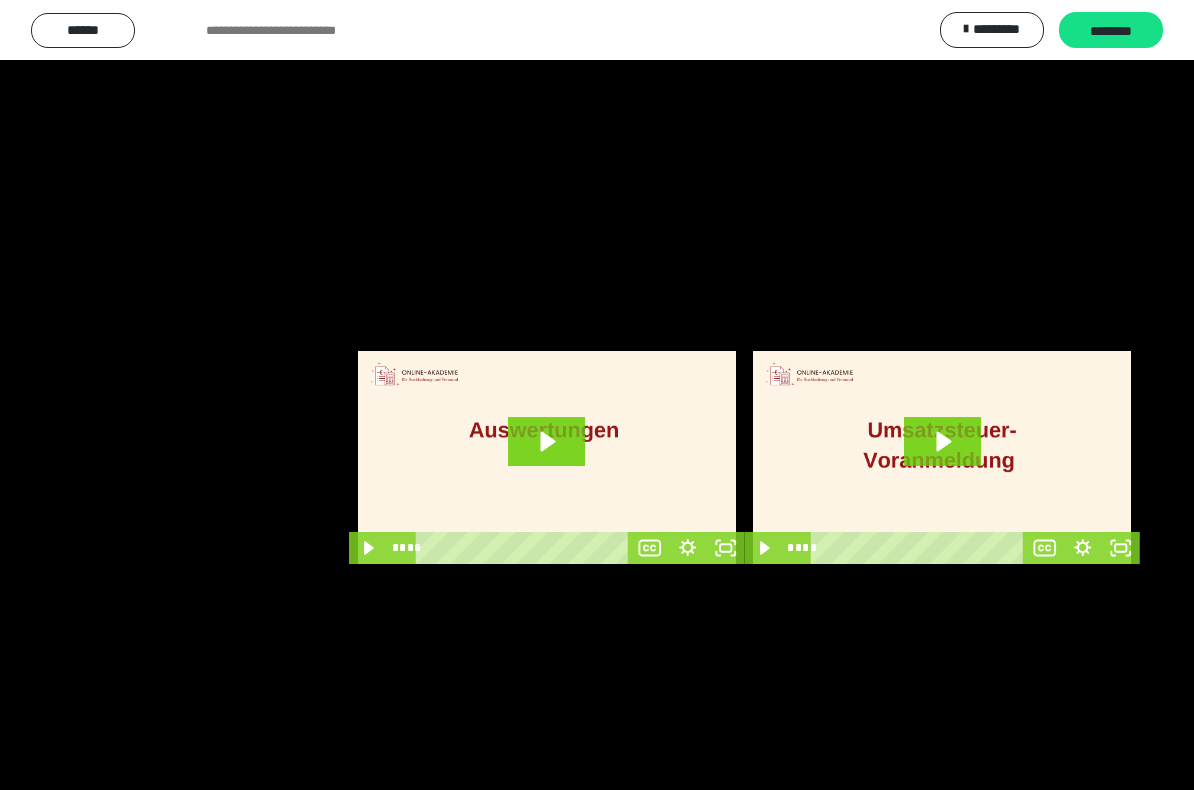 click at bounding box center (597, 395) 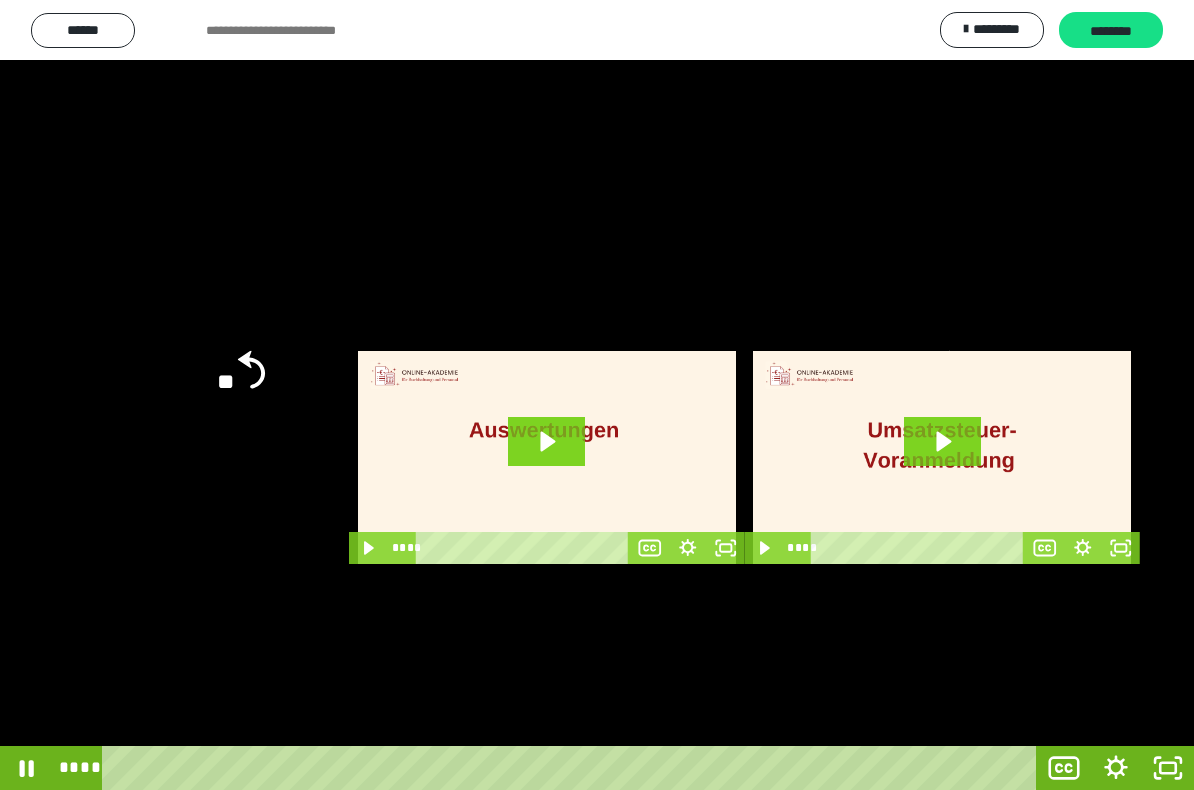 click 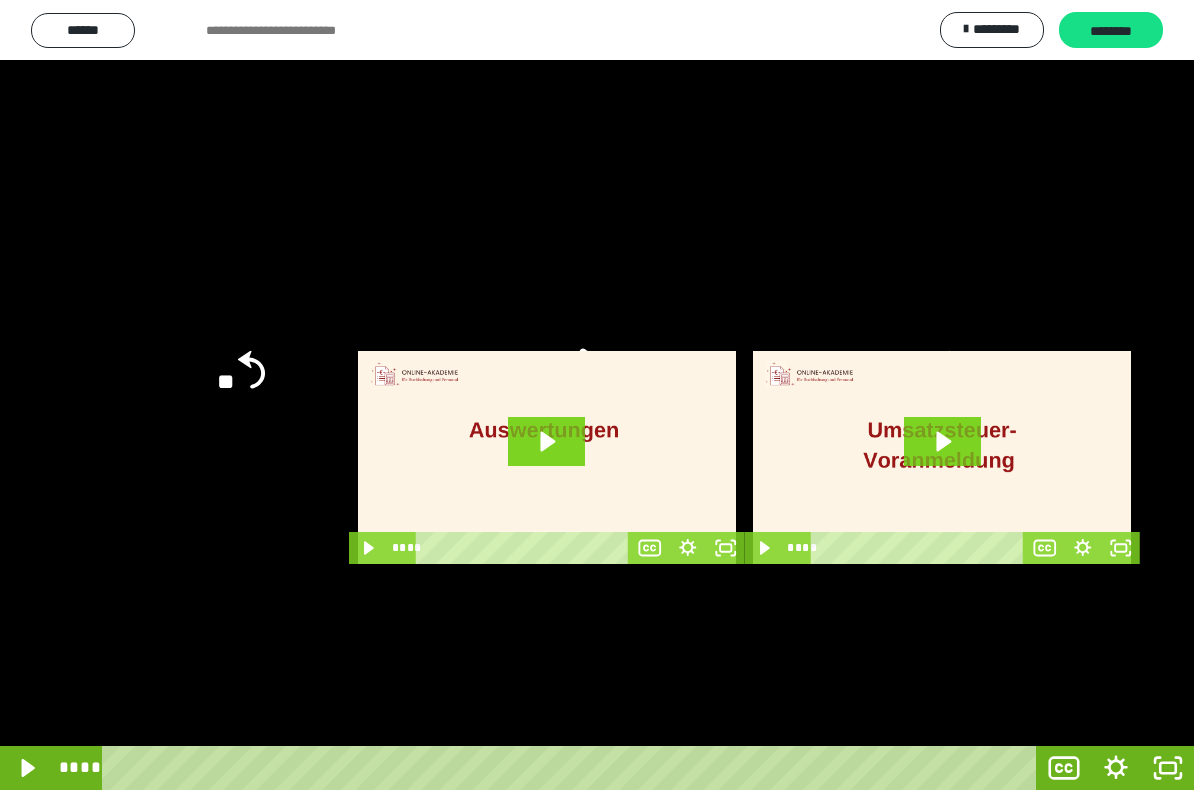 click 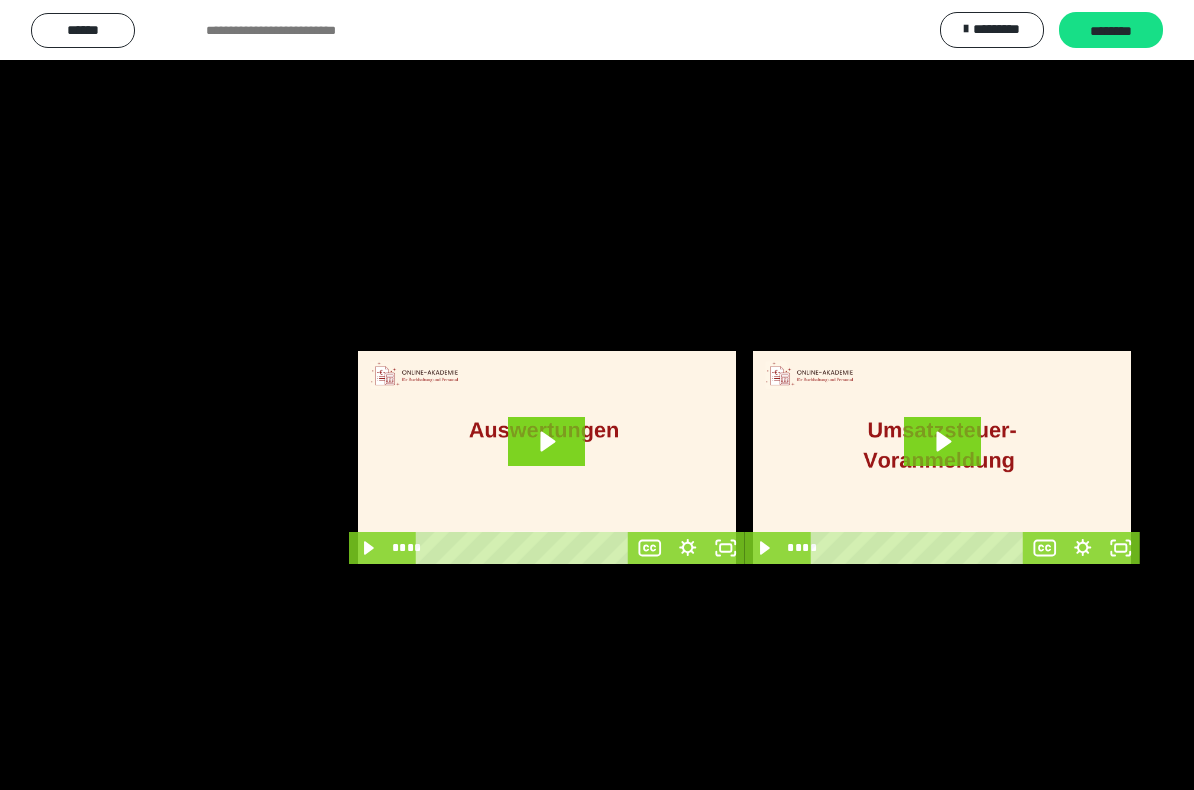 click at bounding box center (597, 395) 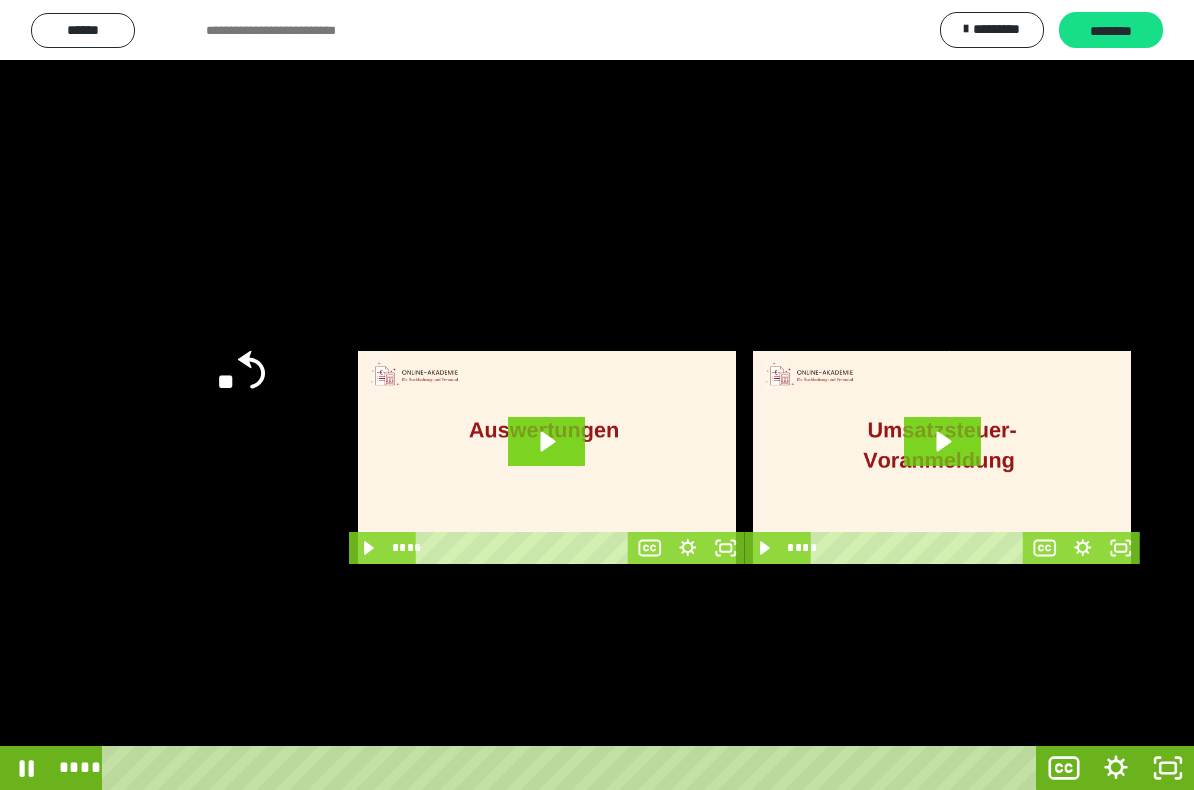 click 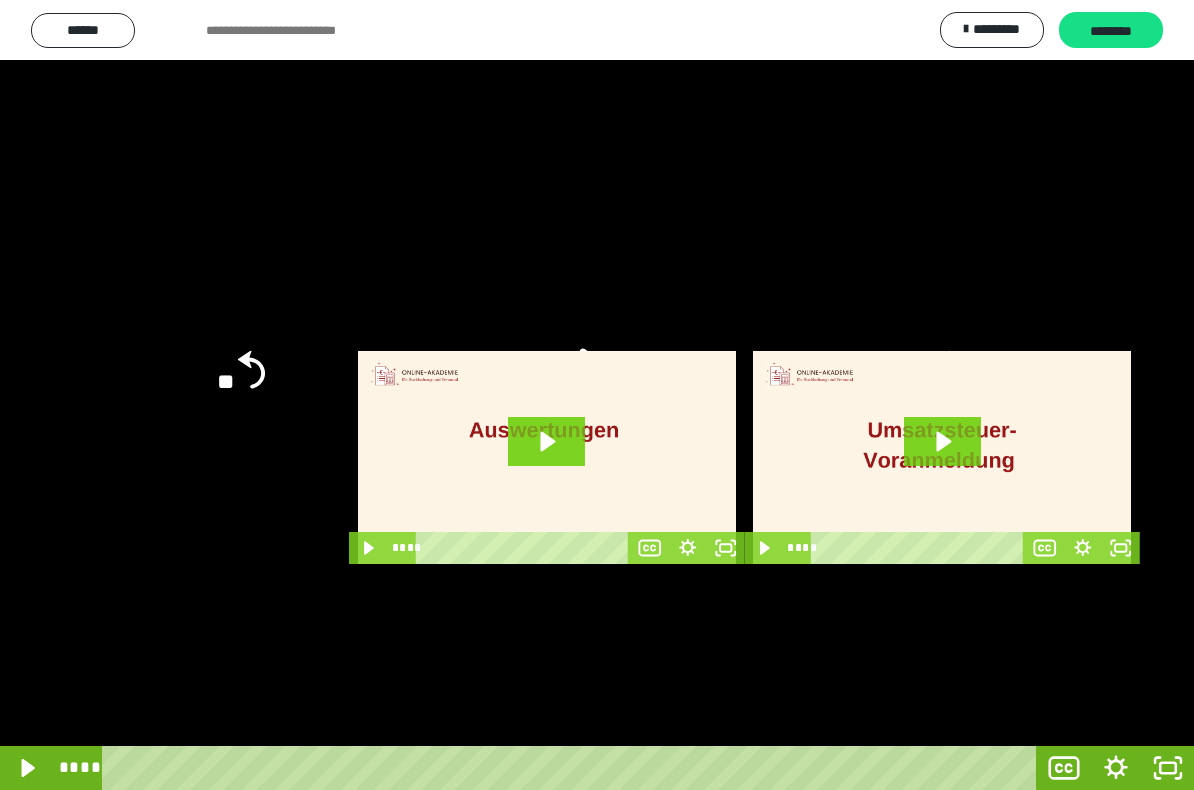 click 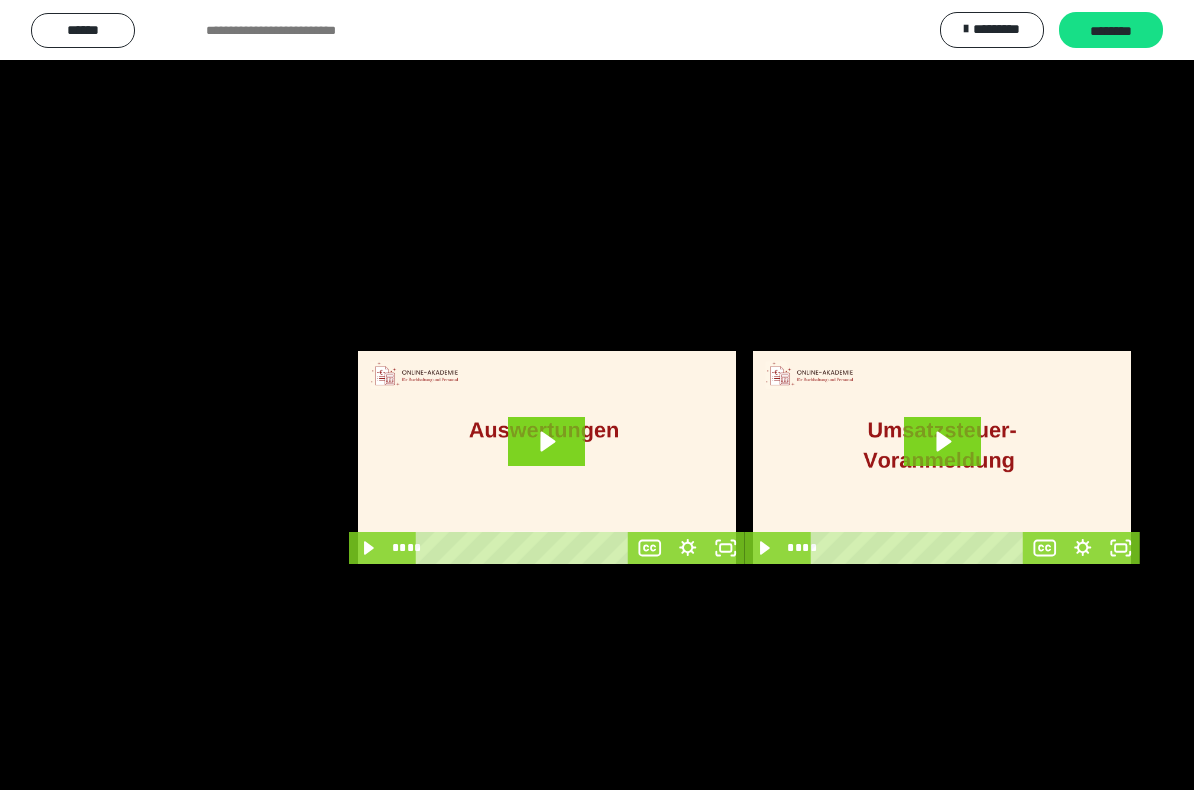 click at bounding box center (597, 395) 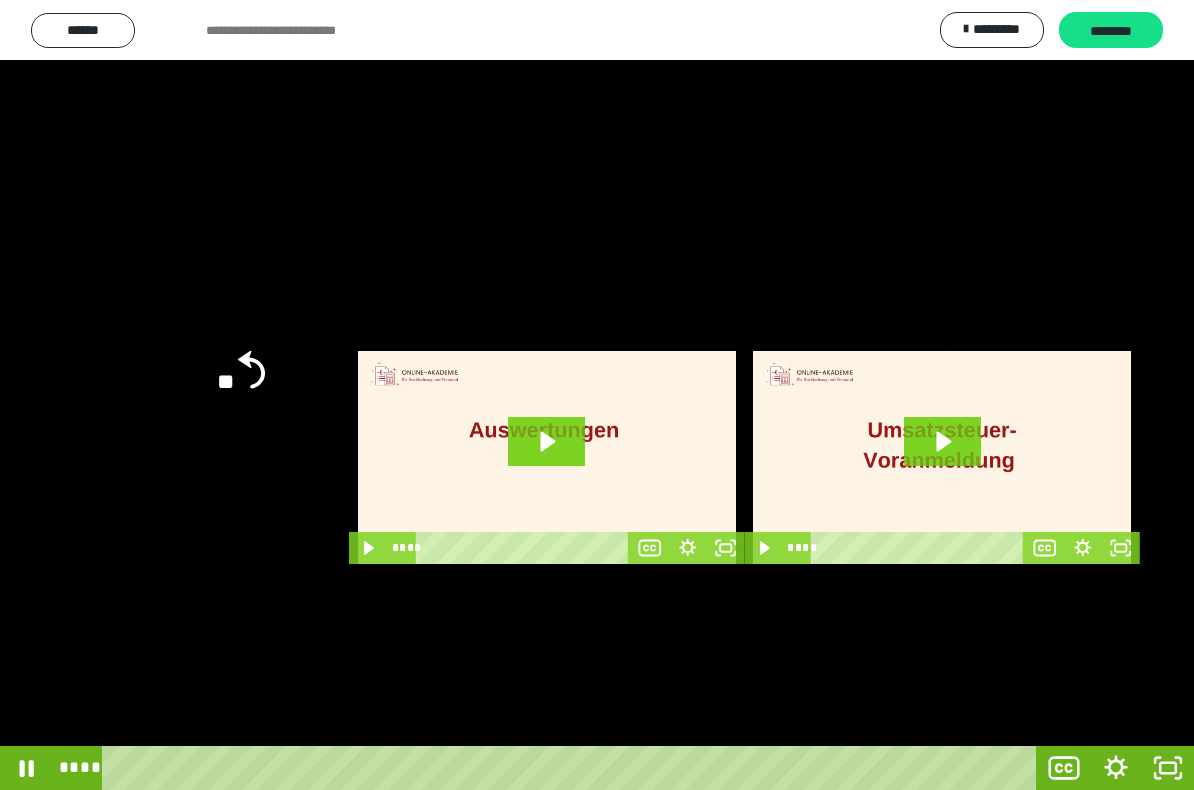 click 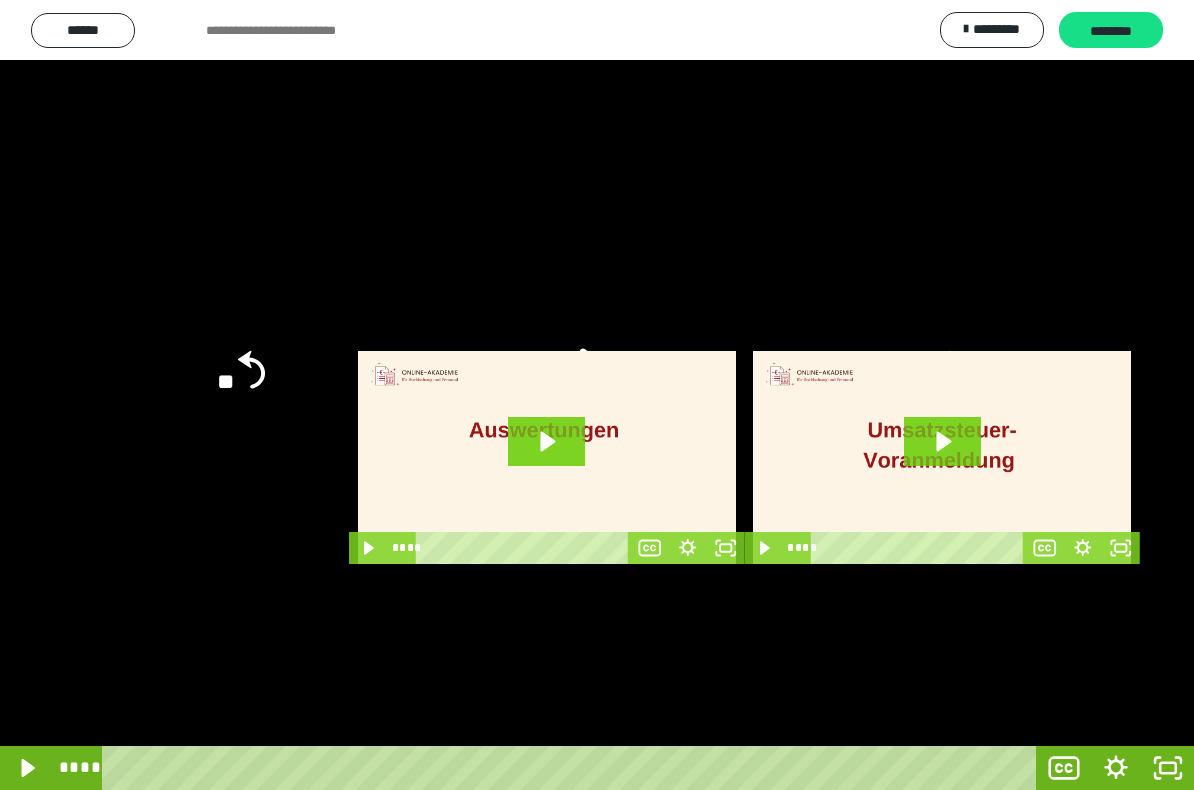 click 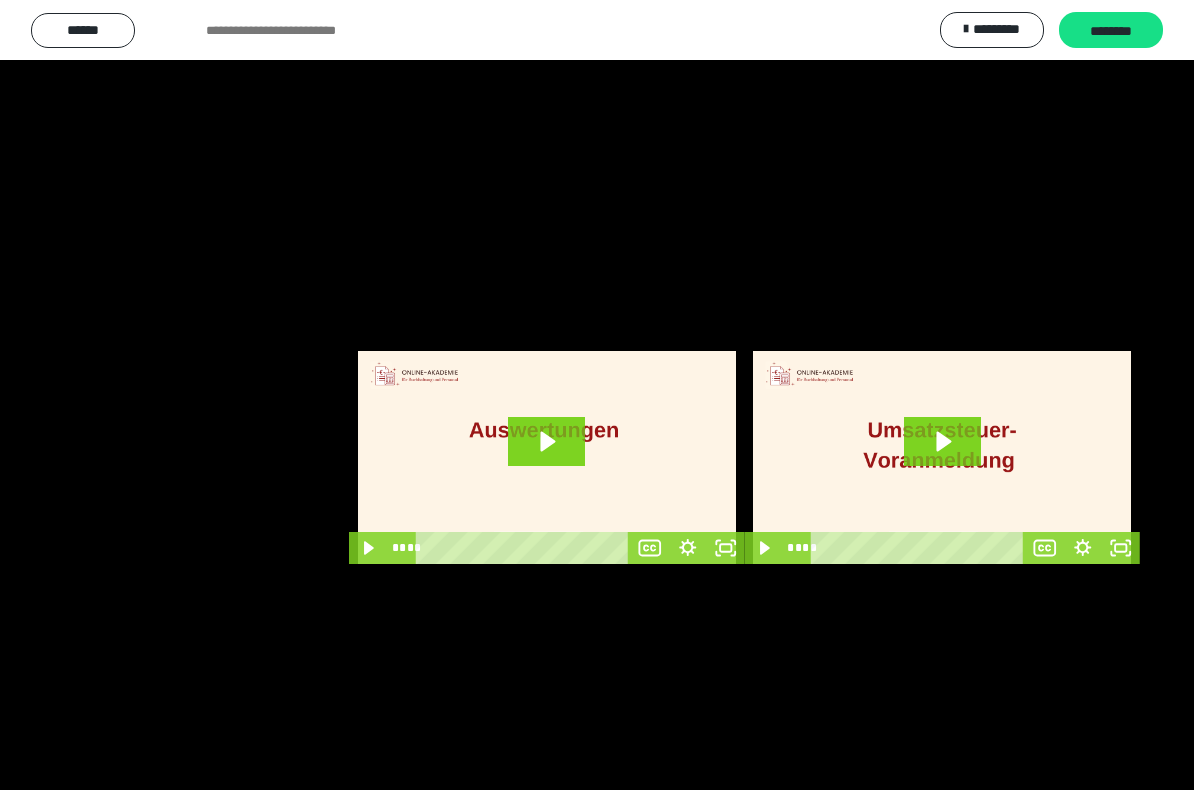 click at bounding box center [597, 395] 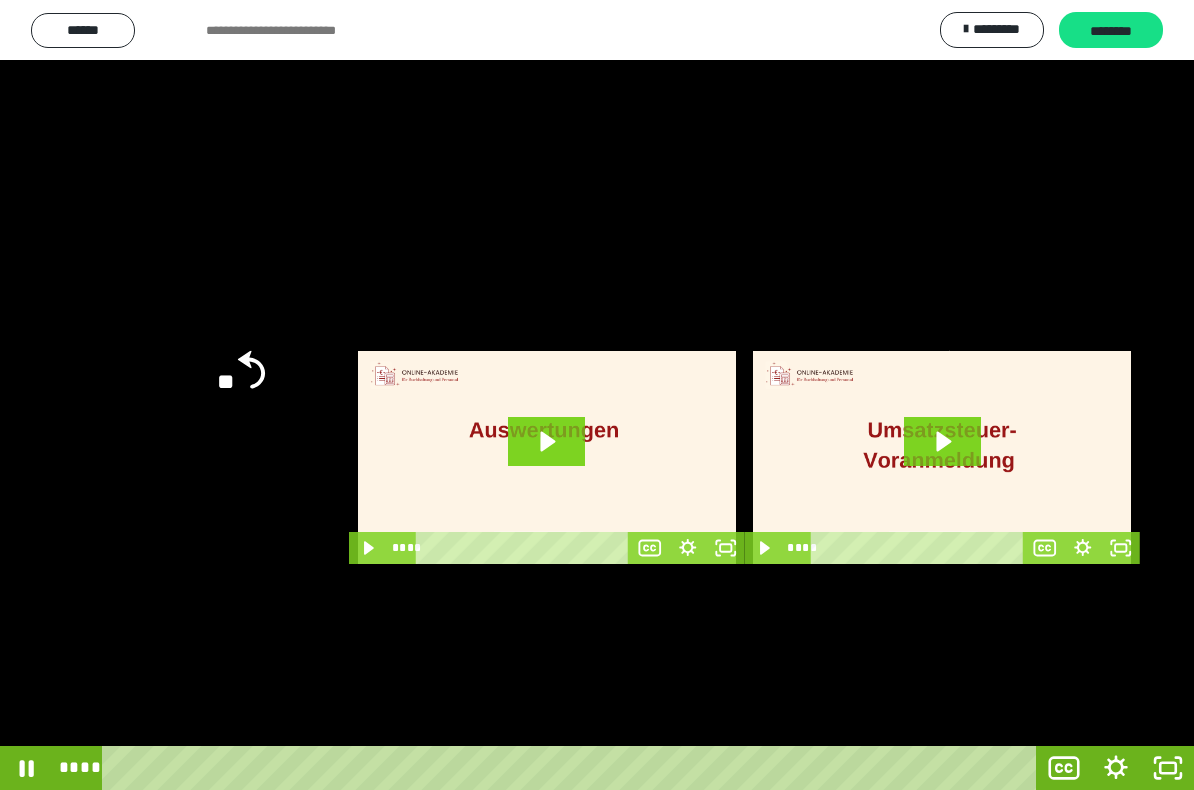 click 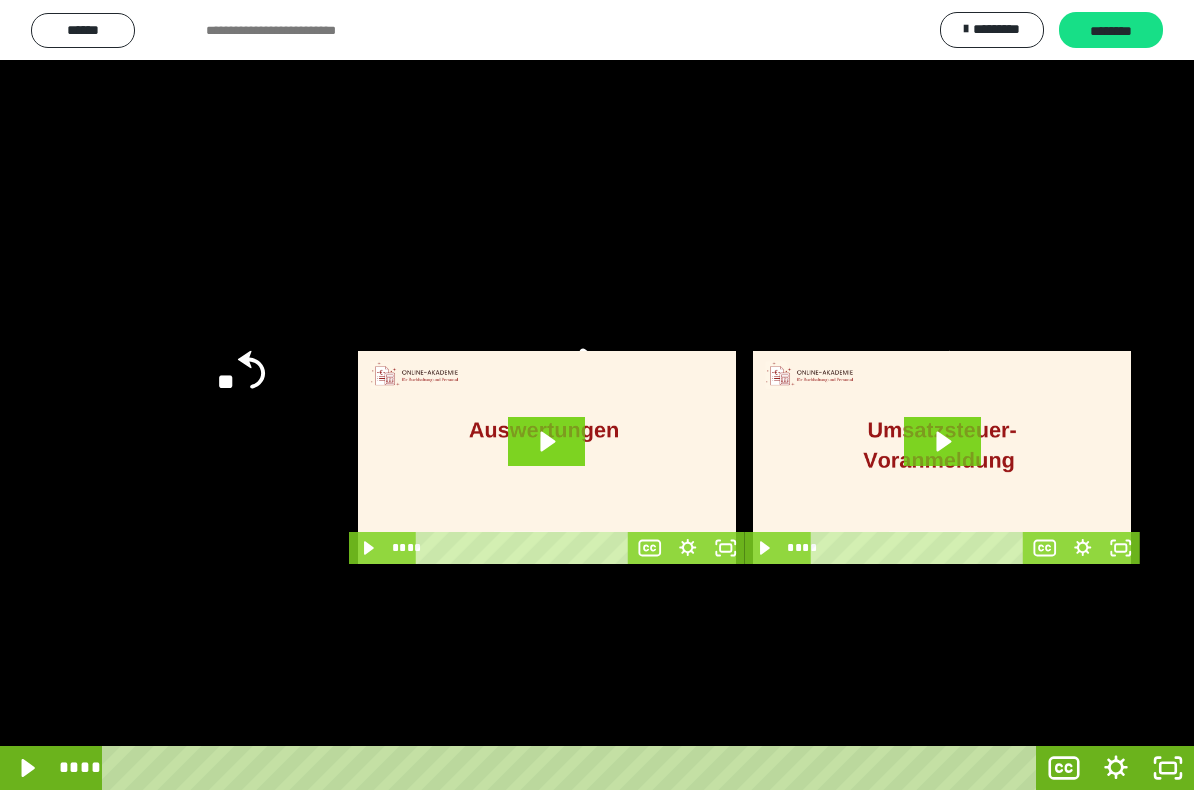 click 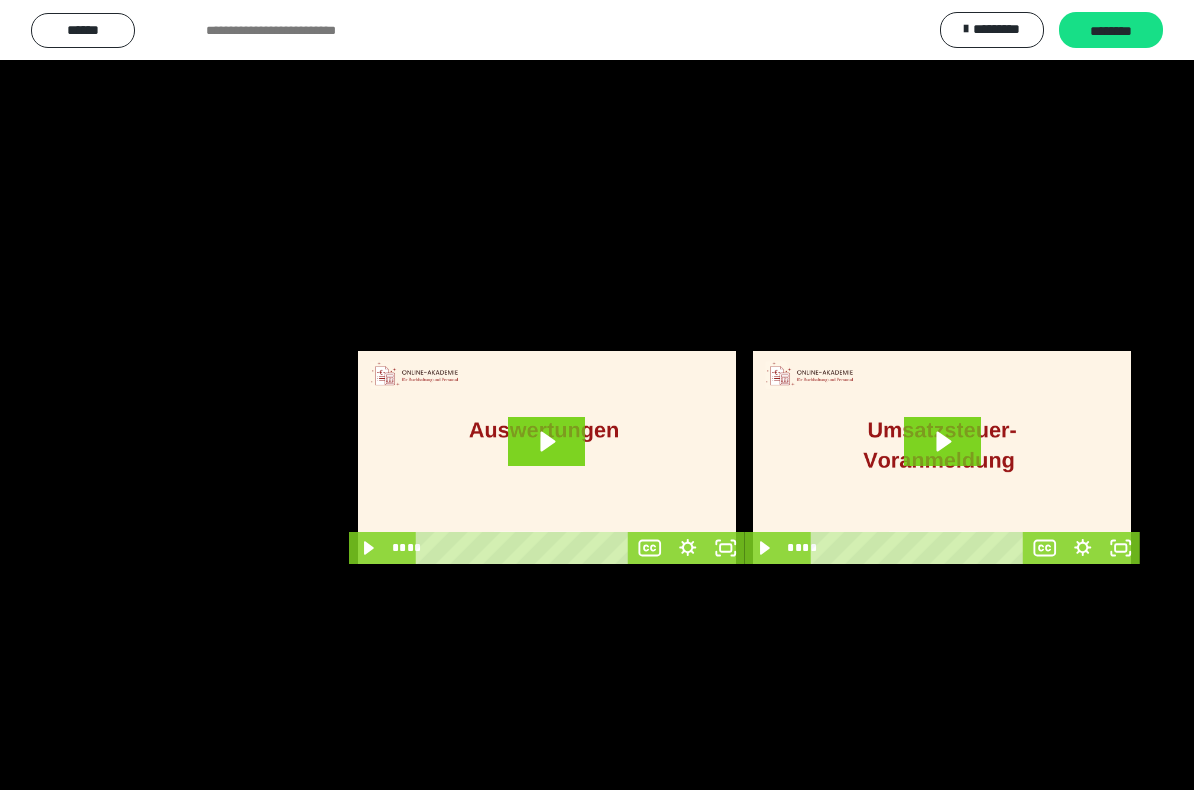 click at bounding box center (597, 395) 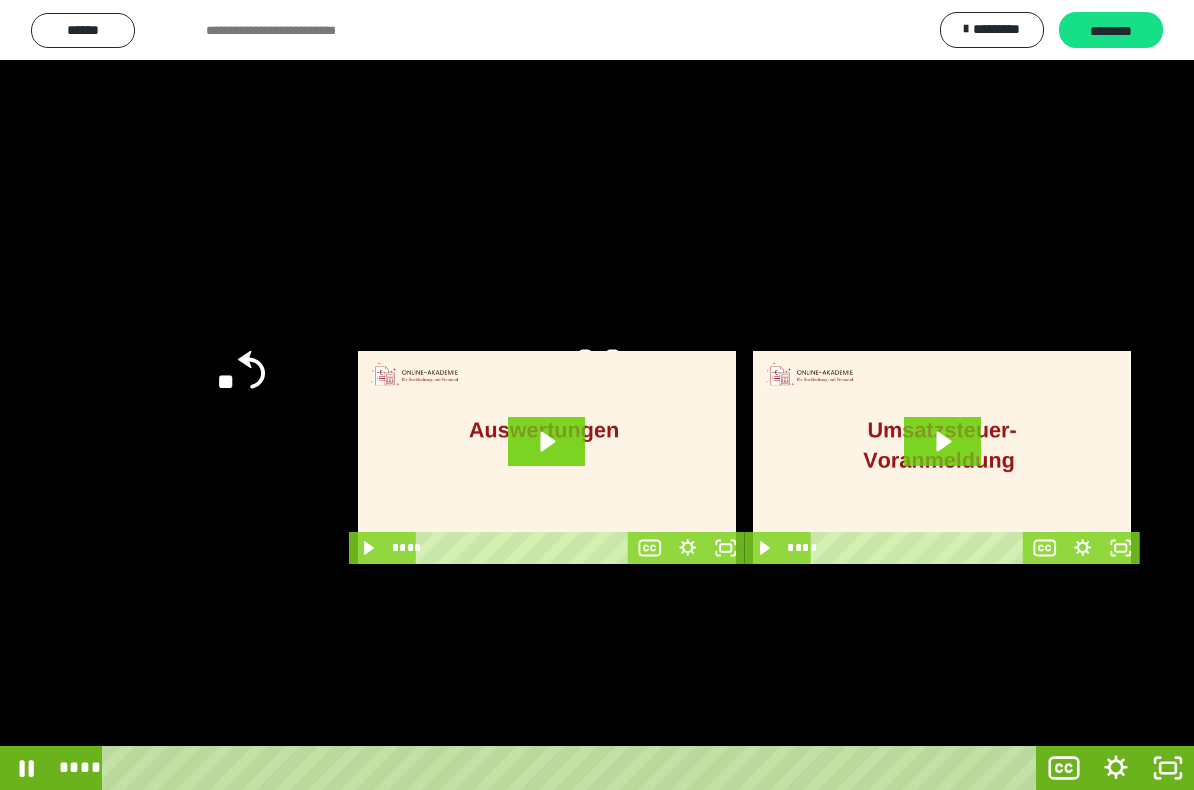 click 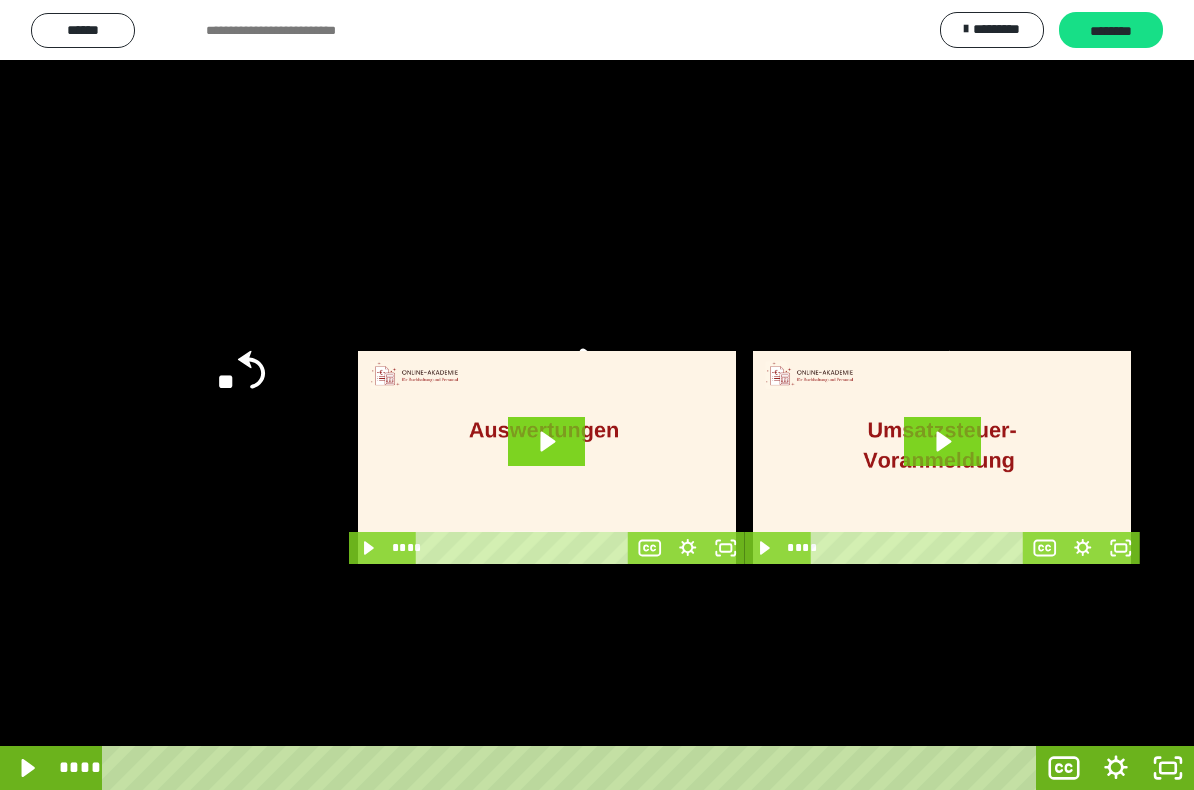 click 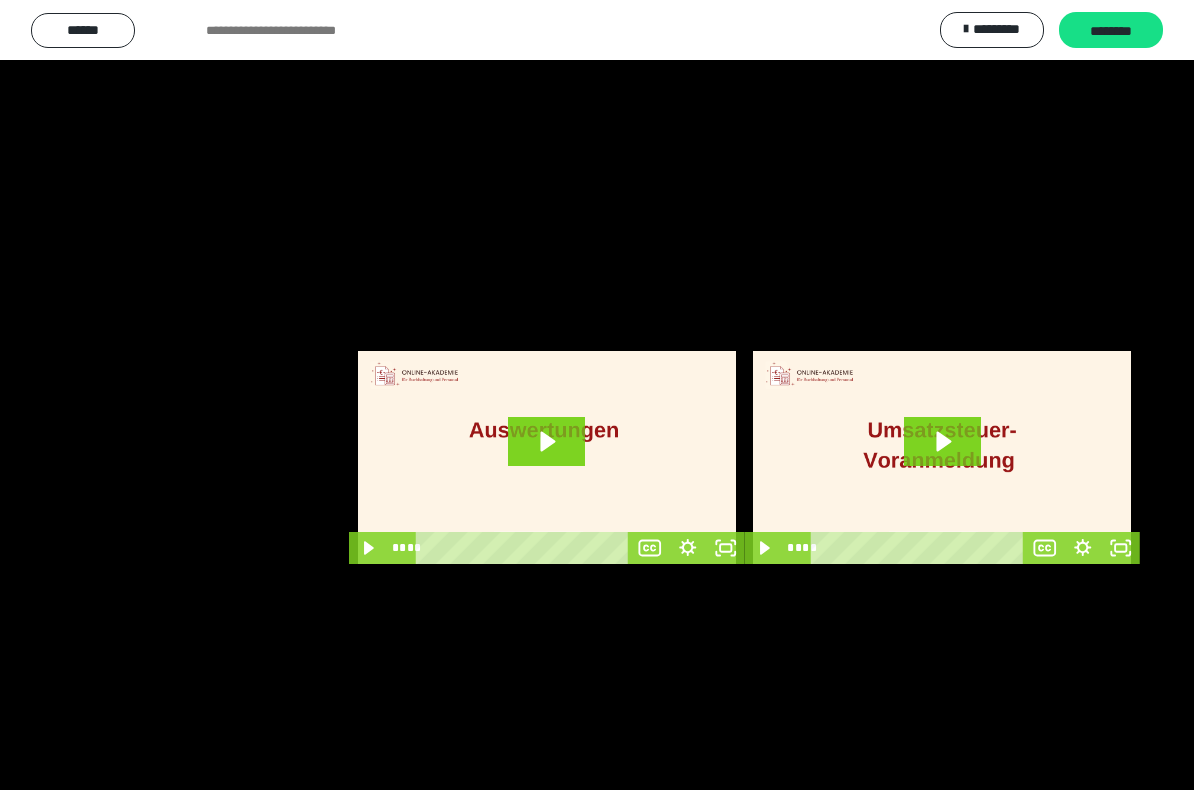 click at bounding box center [597, 395] 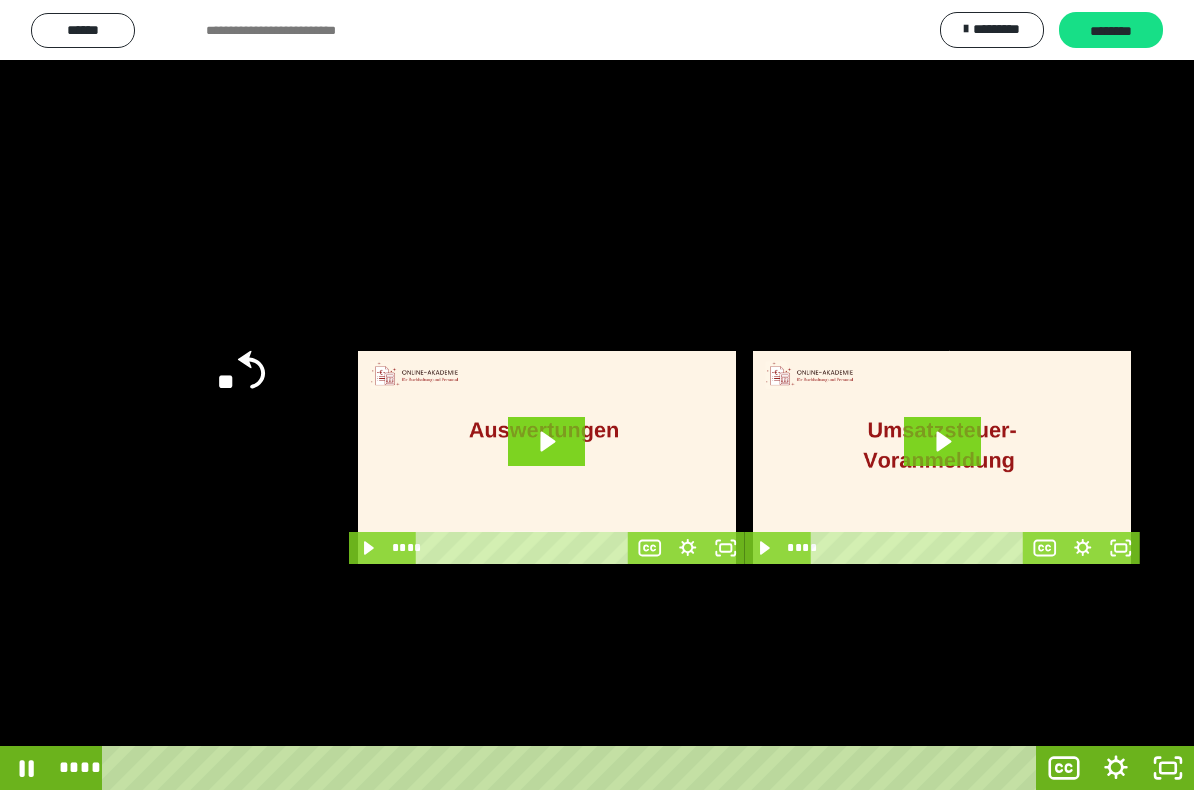 click 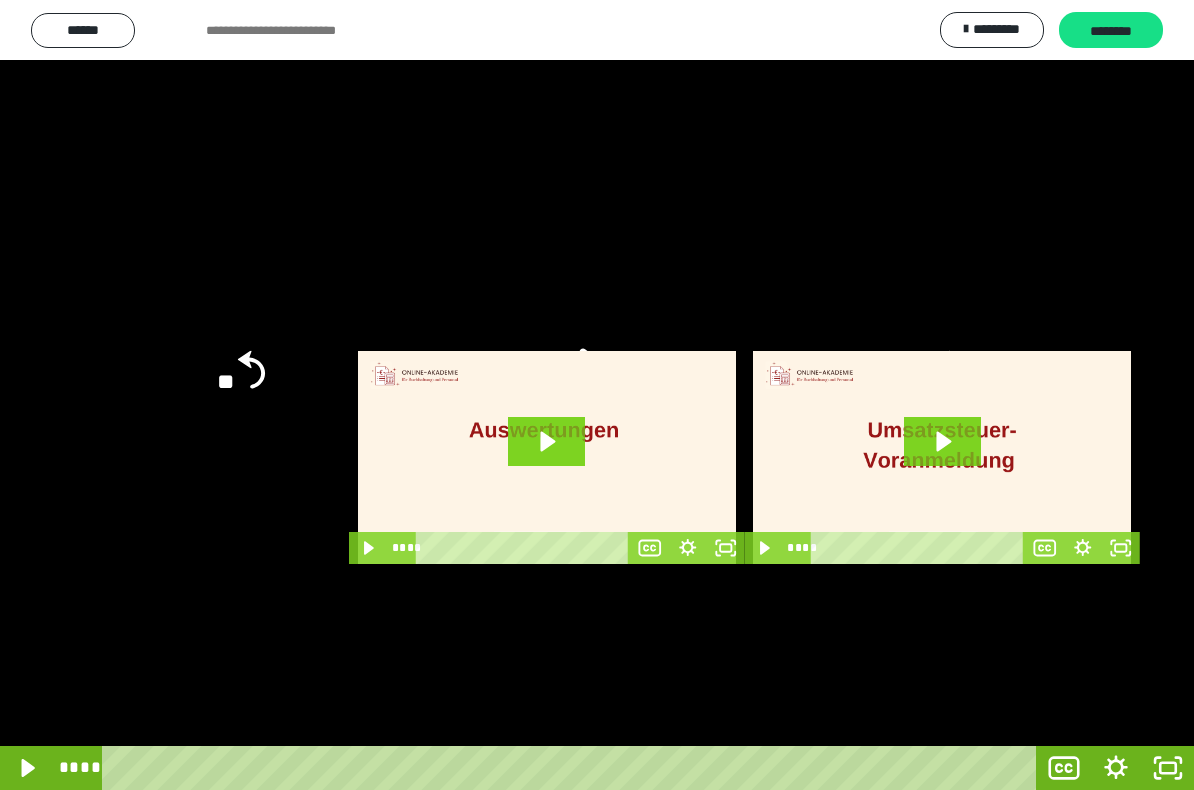 click 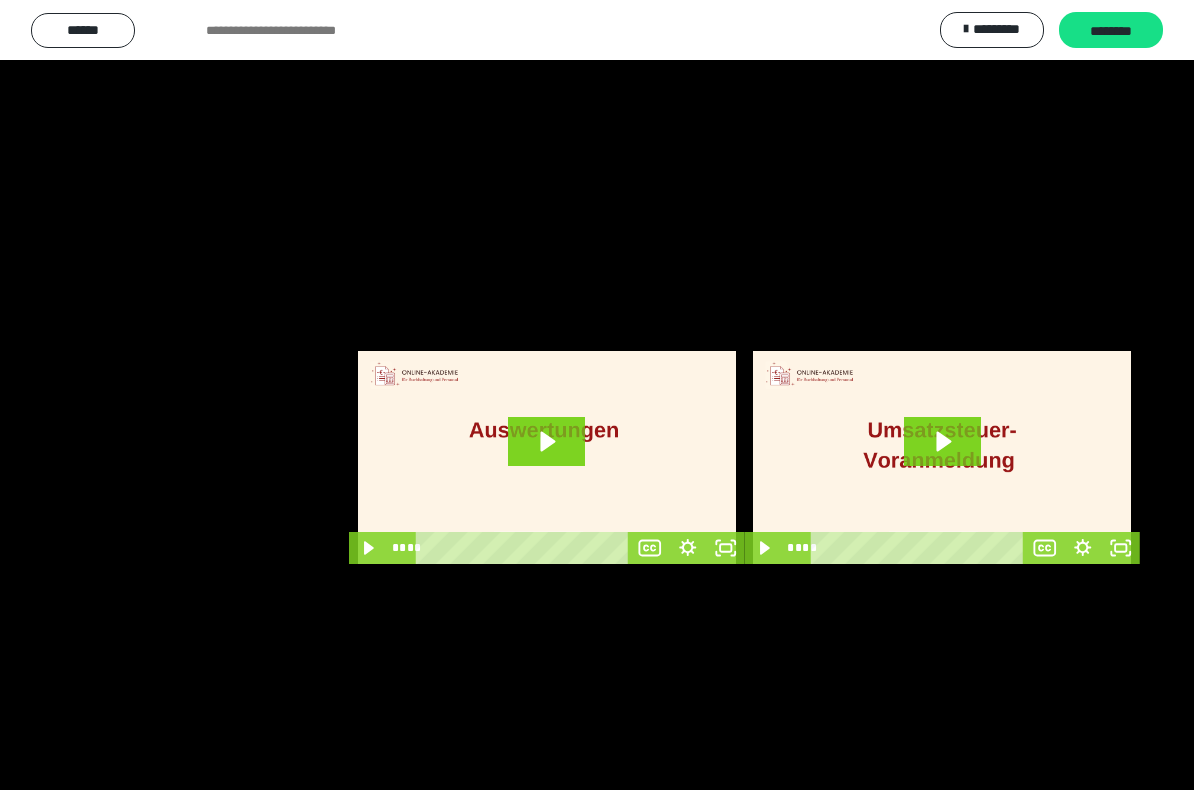 click at bounding box center (597, 395) 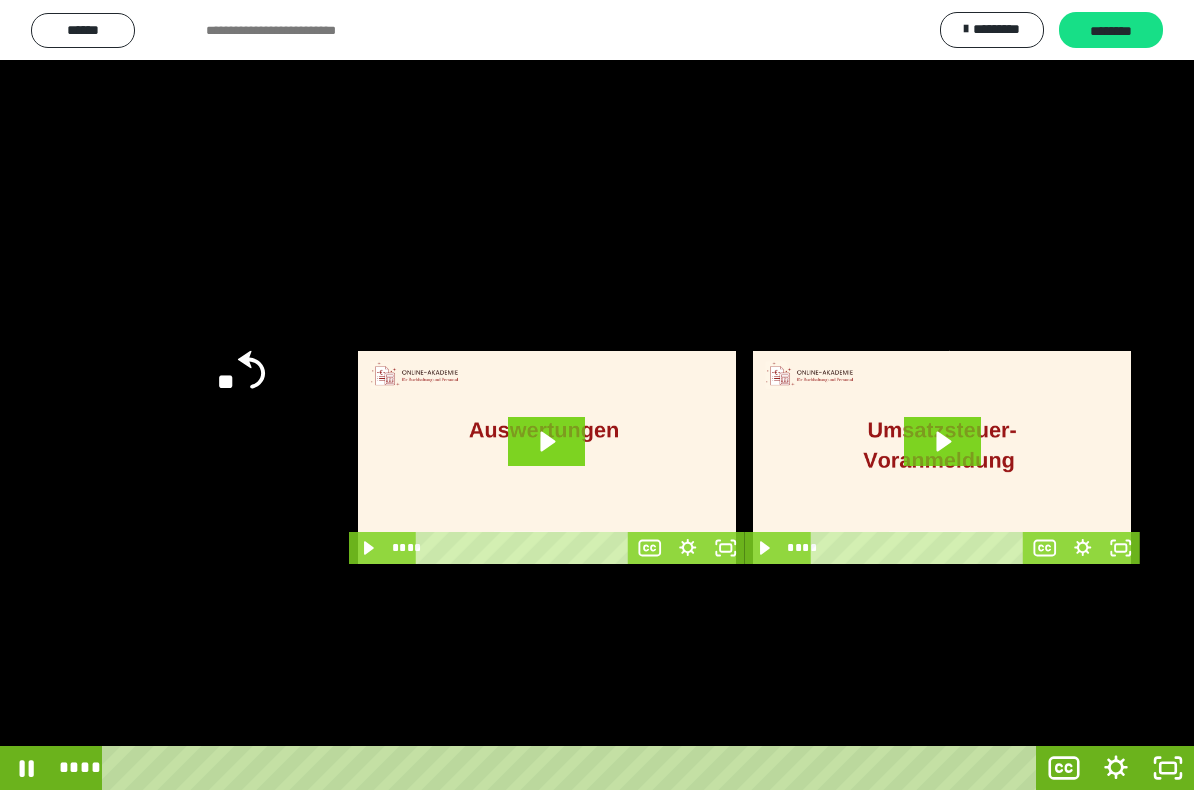 click 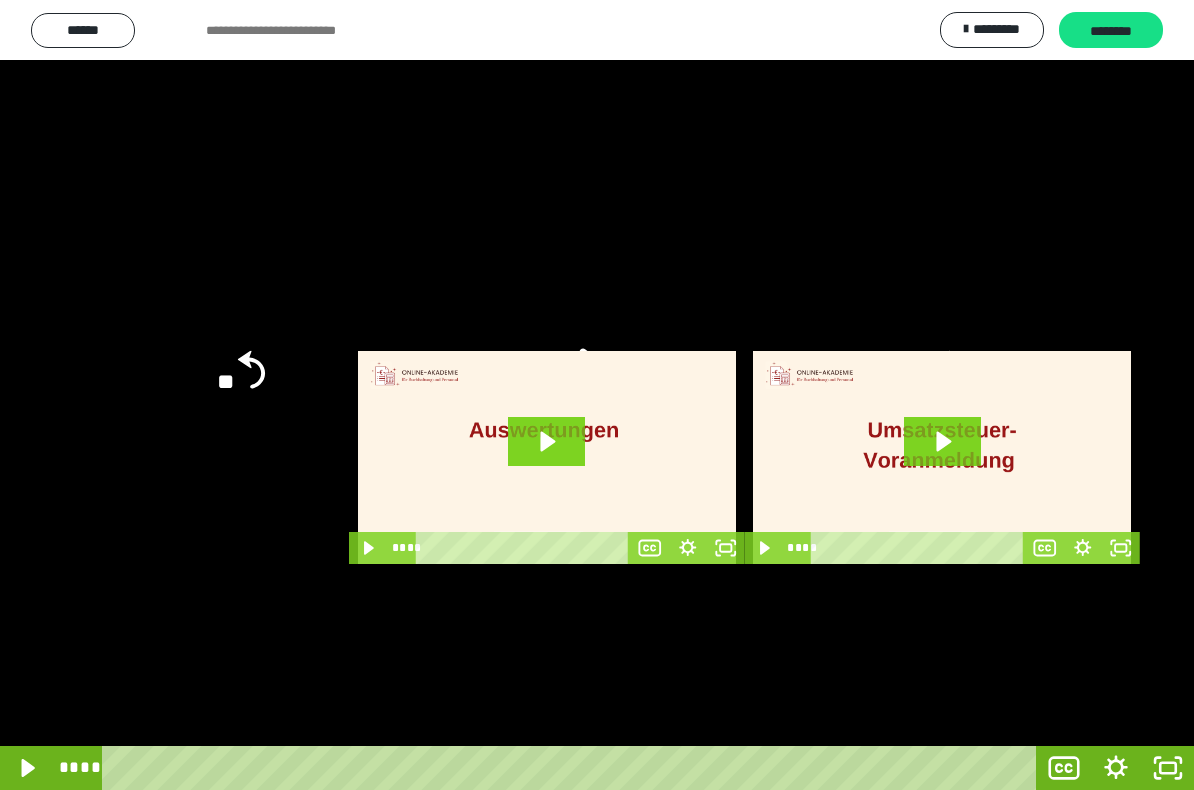 click 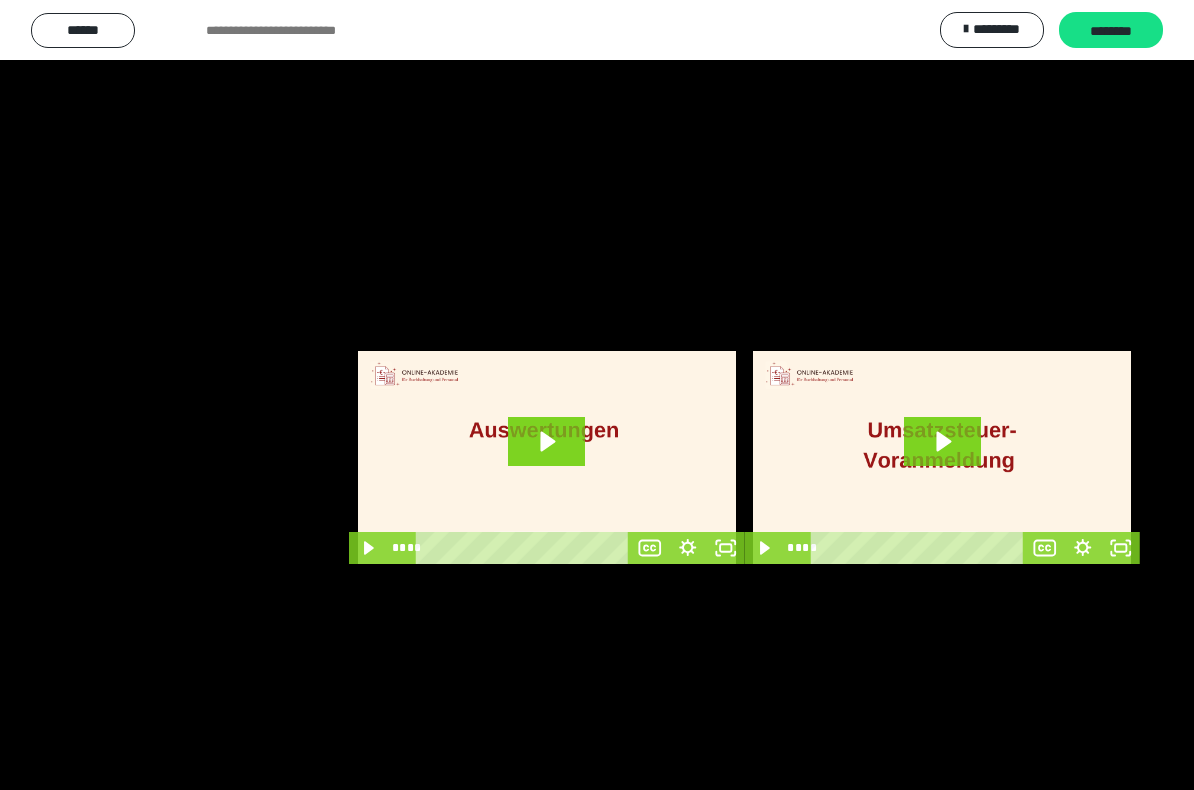 click at bounding box center (597, 395) 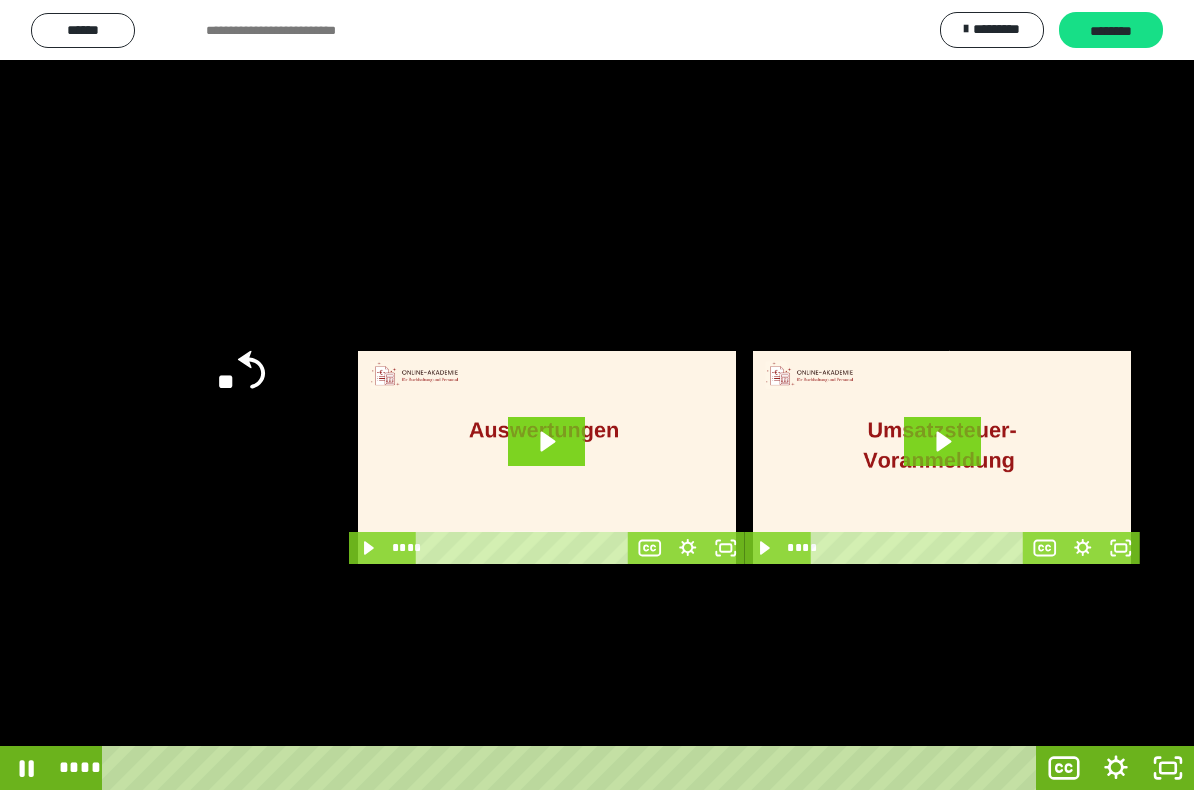 click 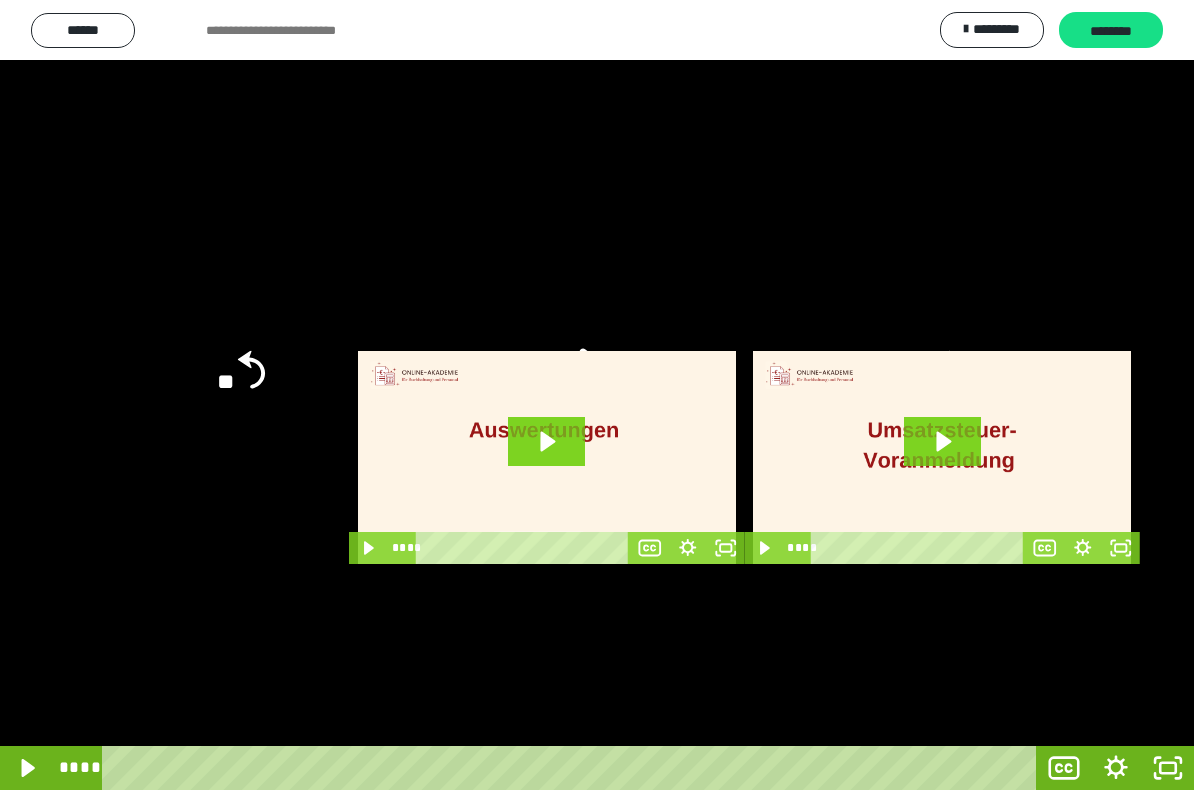 click 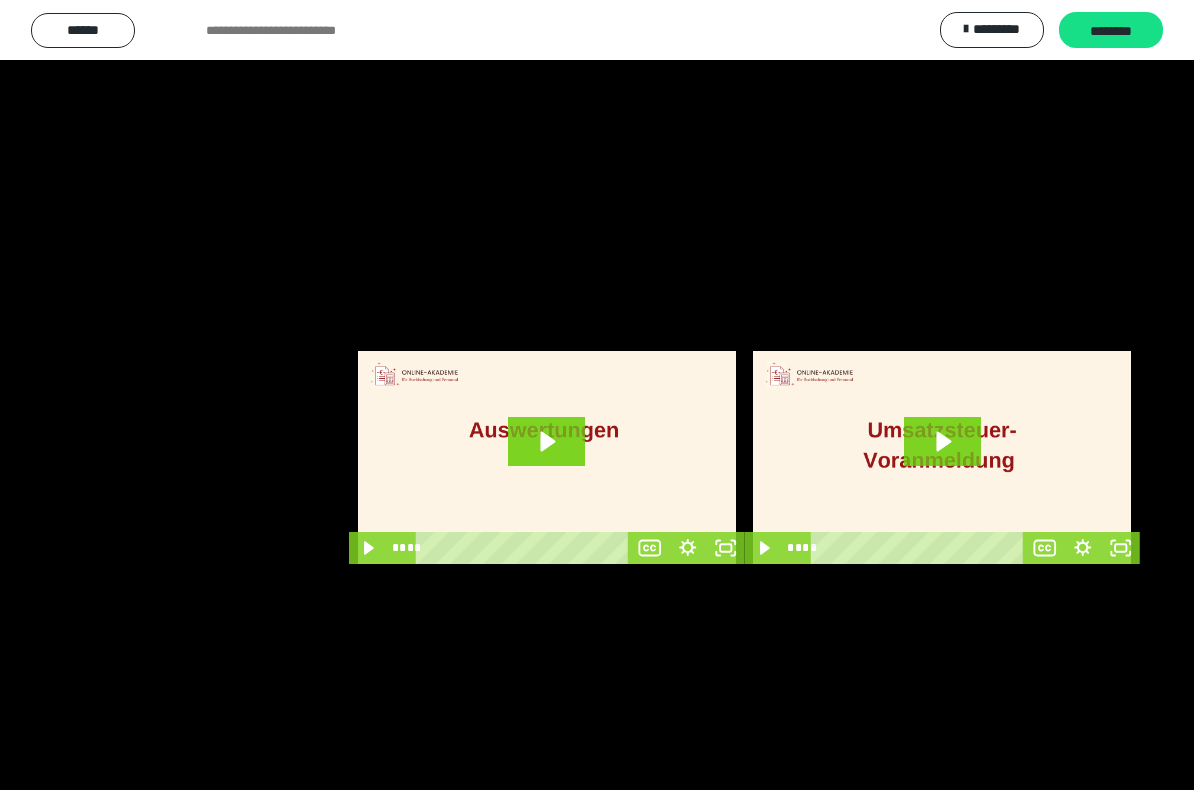 click at bounding box center [597, 395] 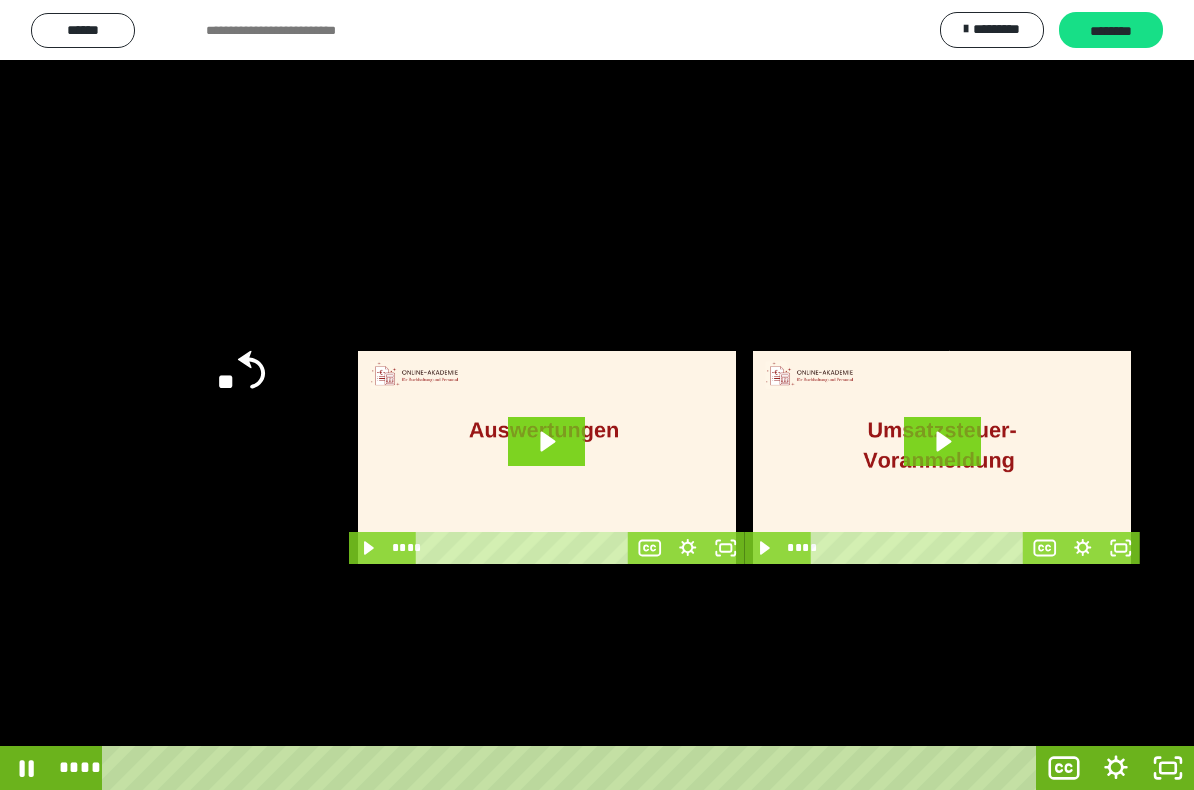 click 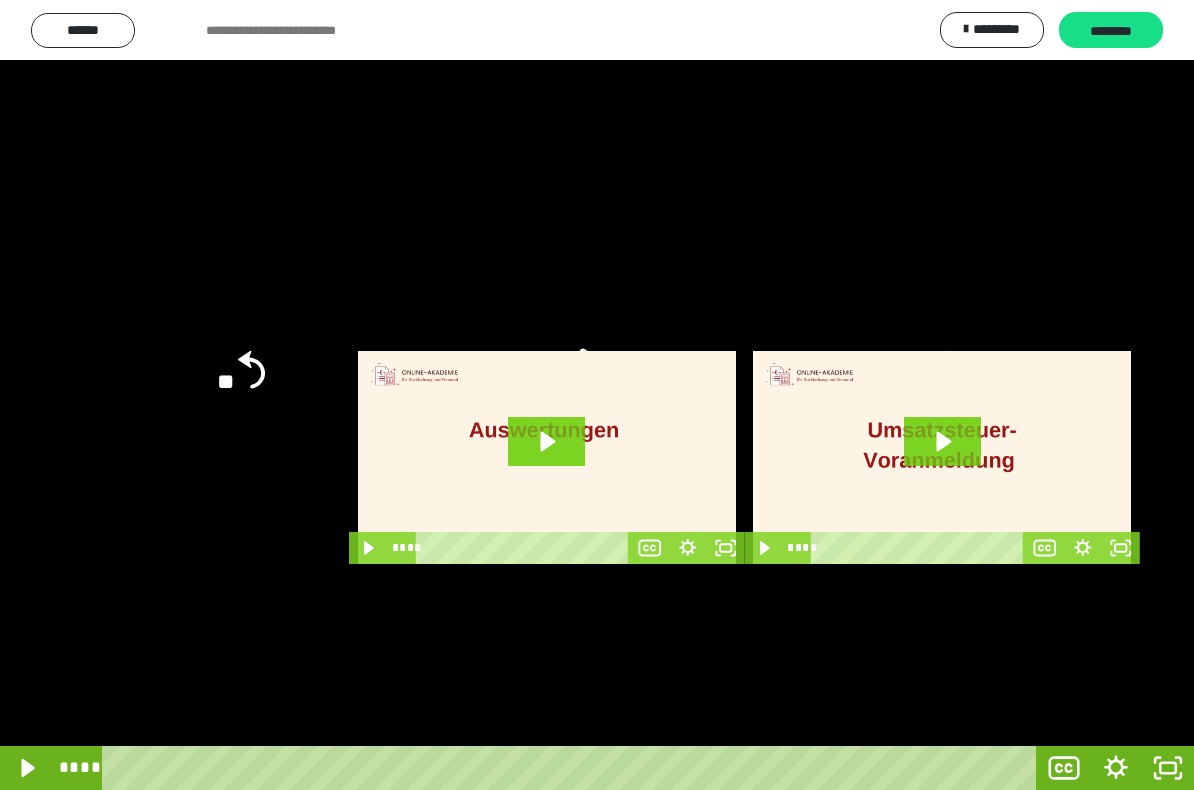 click 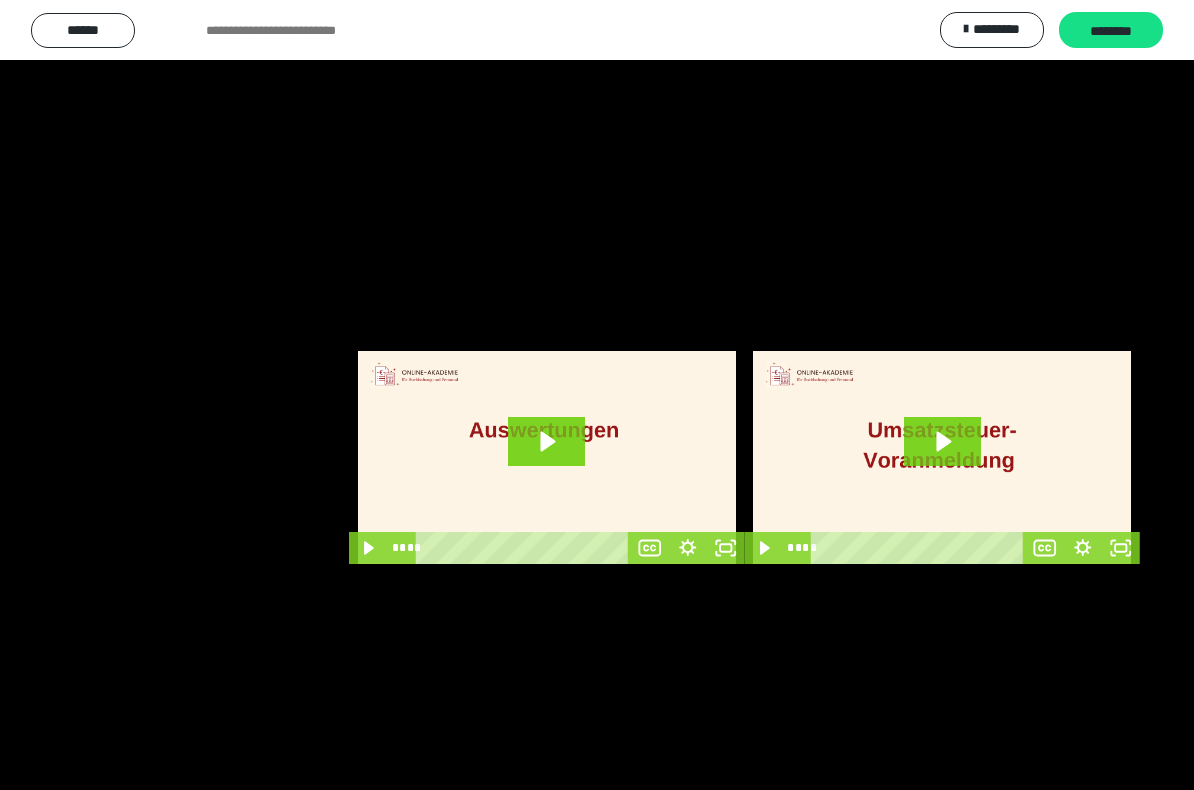 click at bounding box center (597, 395) 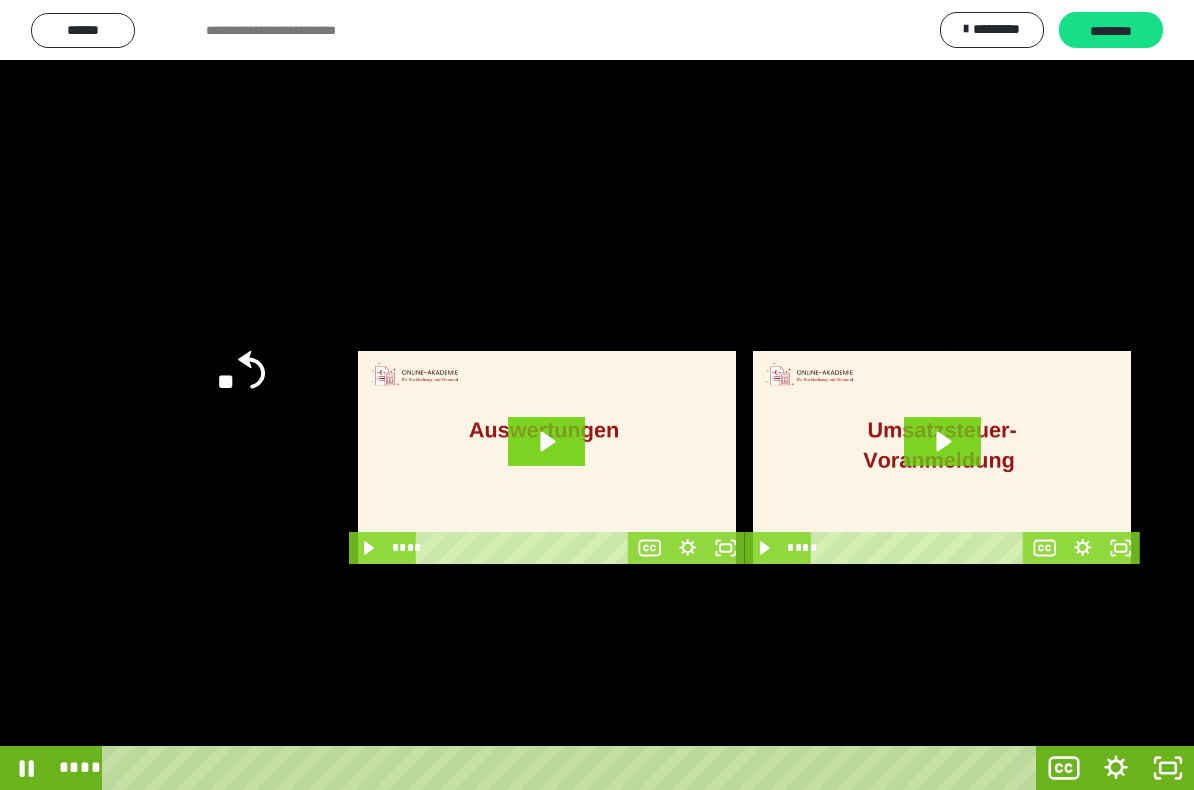 click 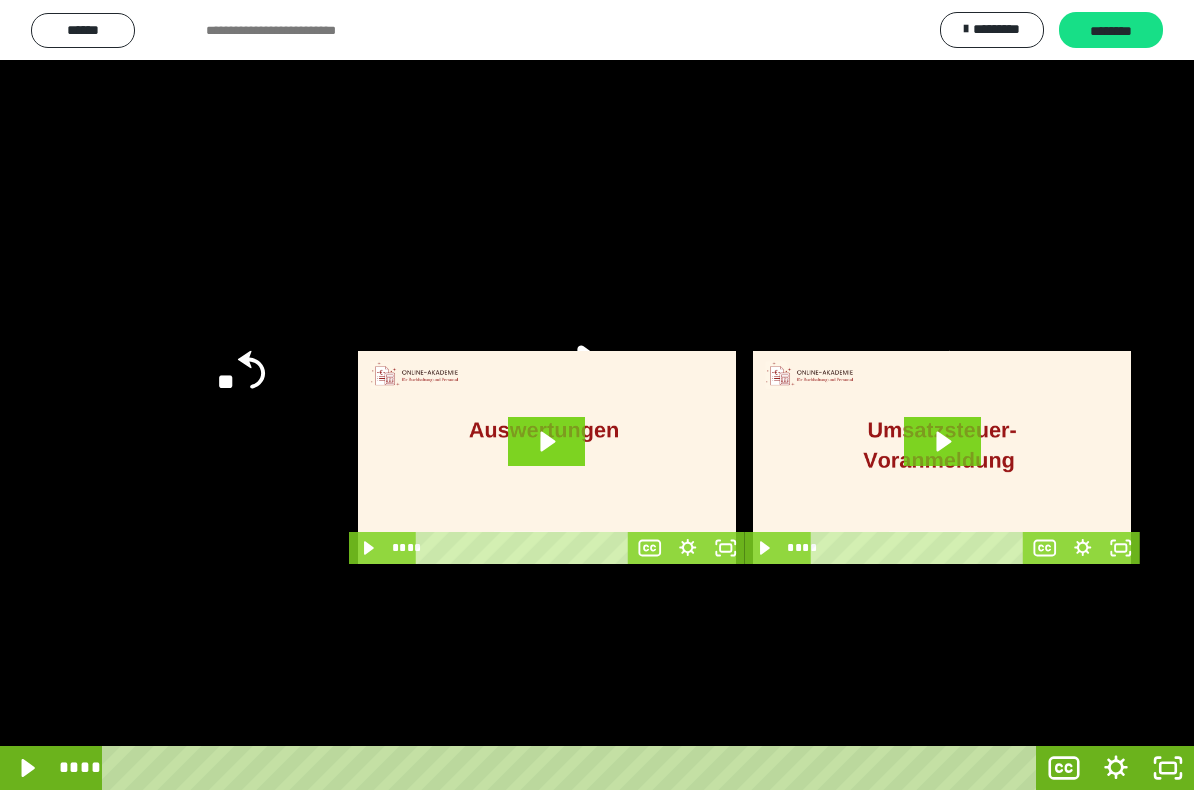 click 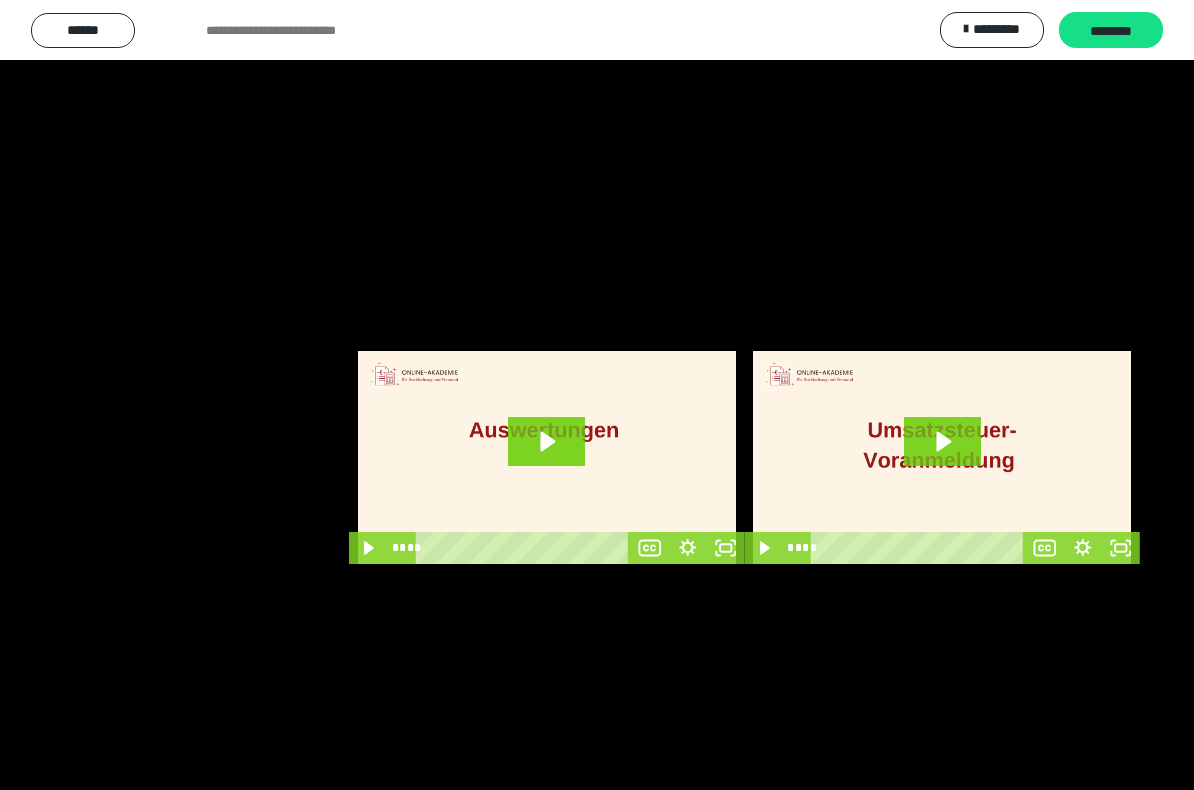 click at bounding box center [597, 395] 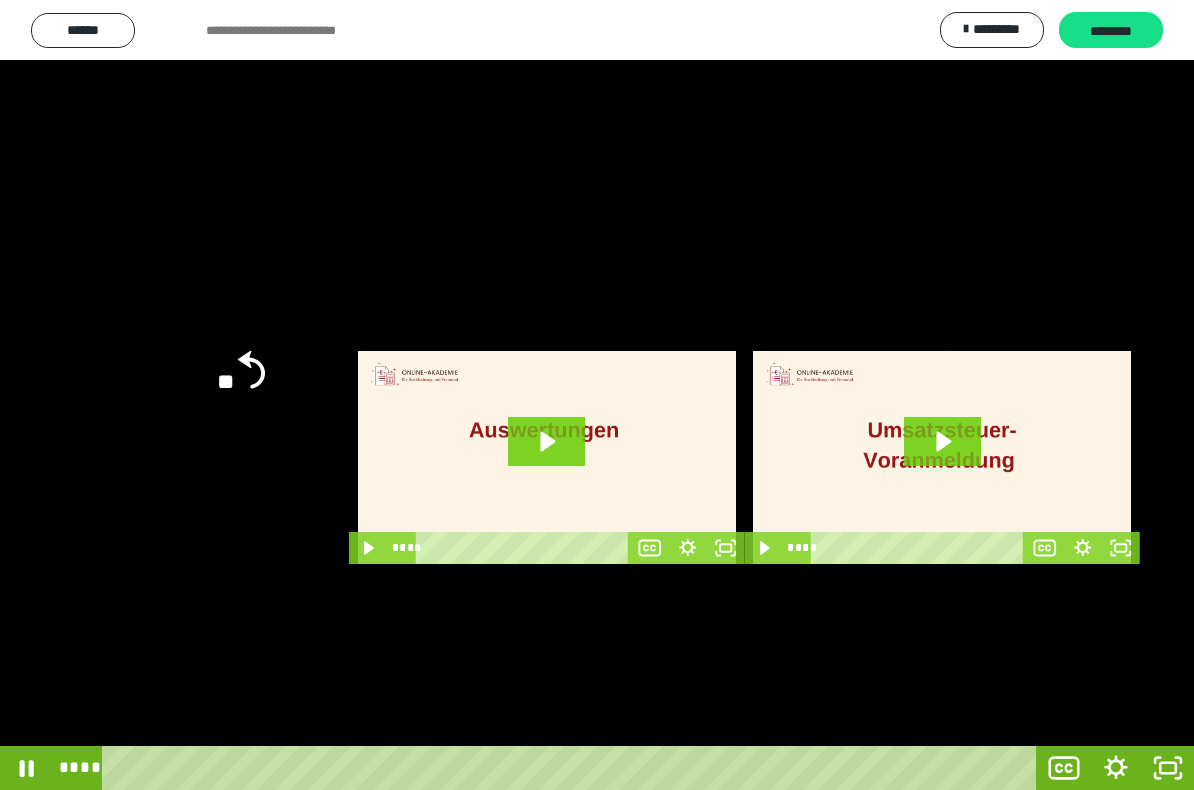 click 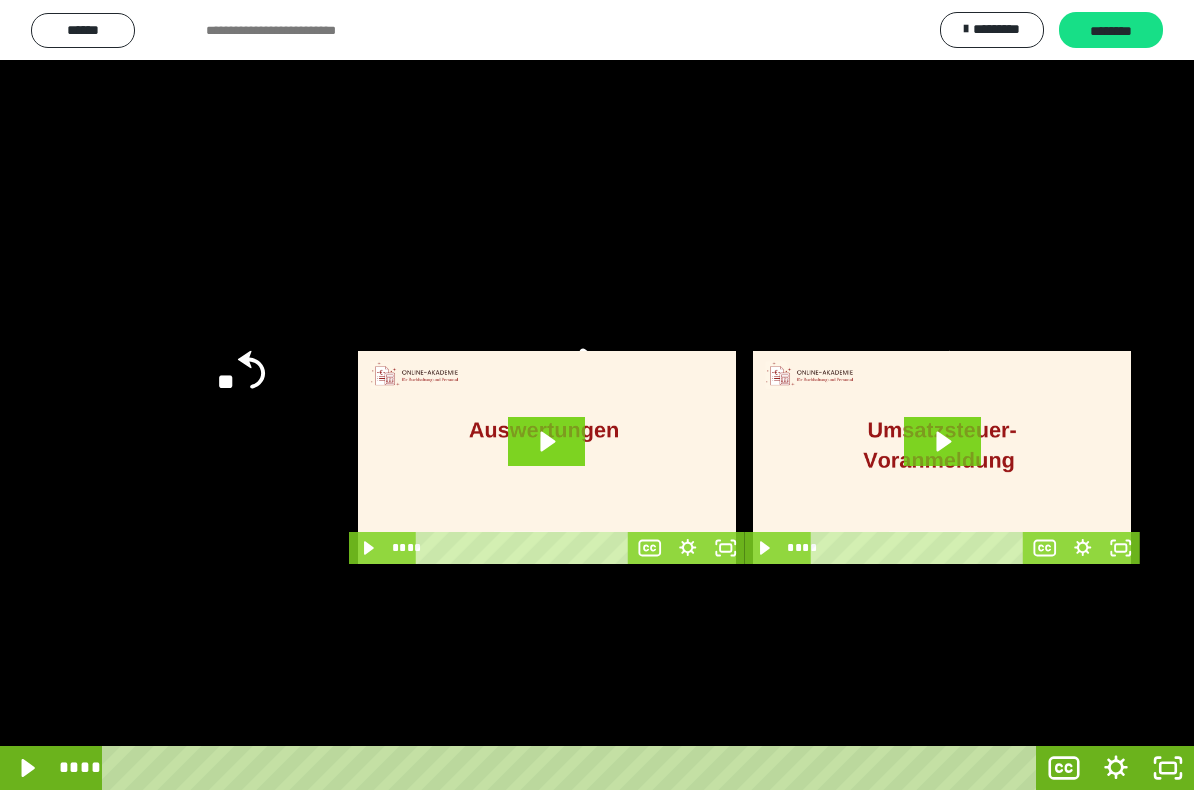 click 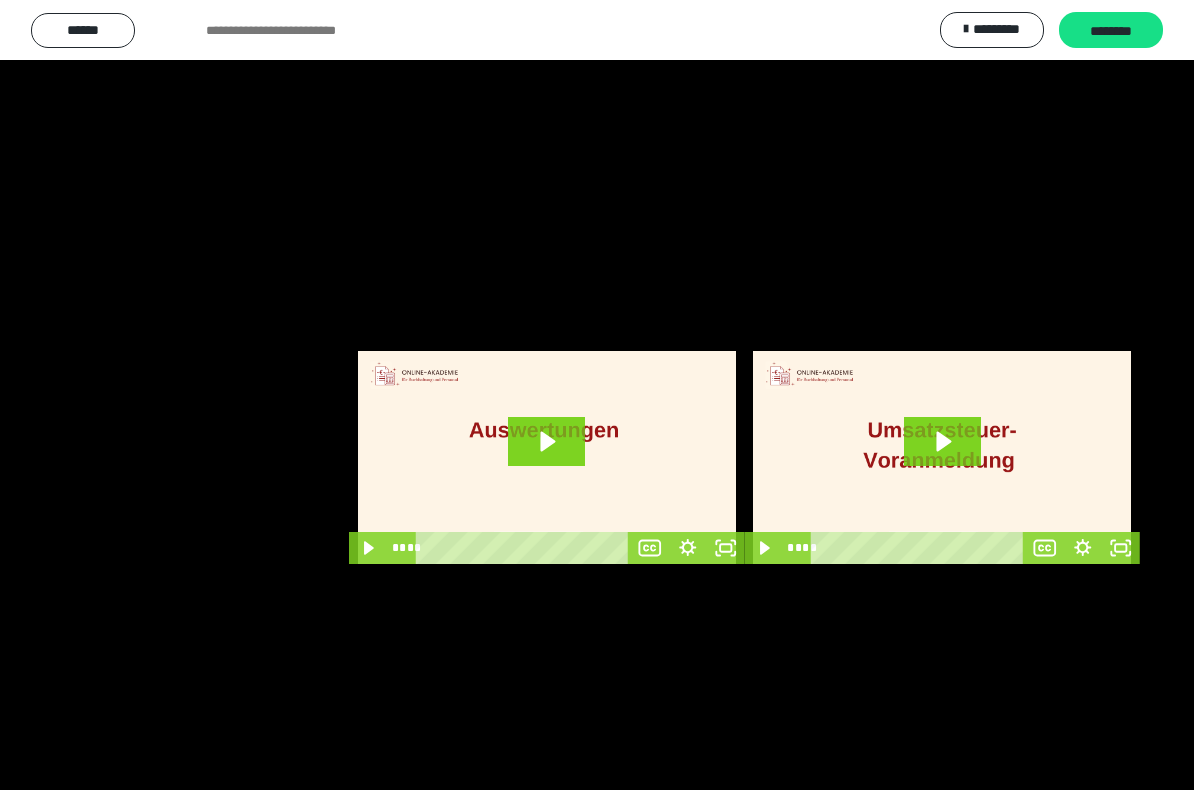 click at bounding box center [597, 395] 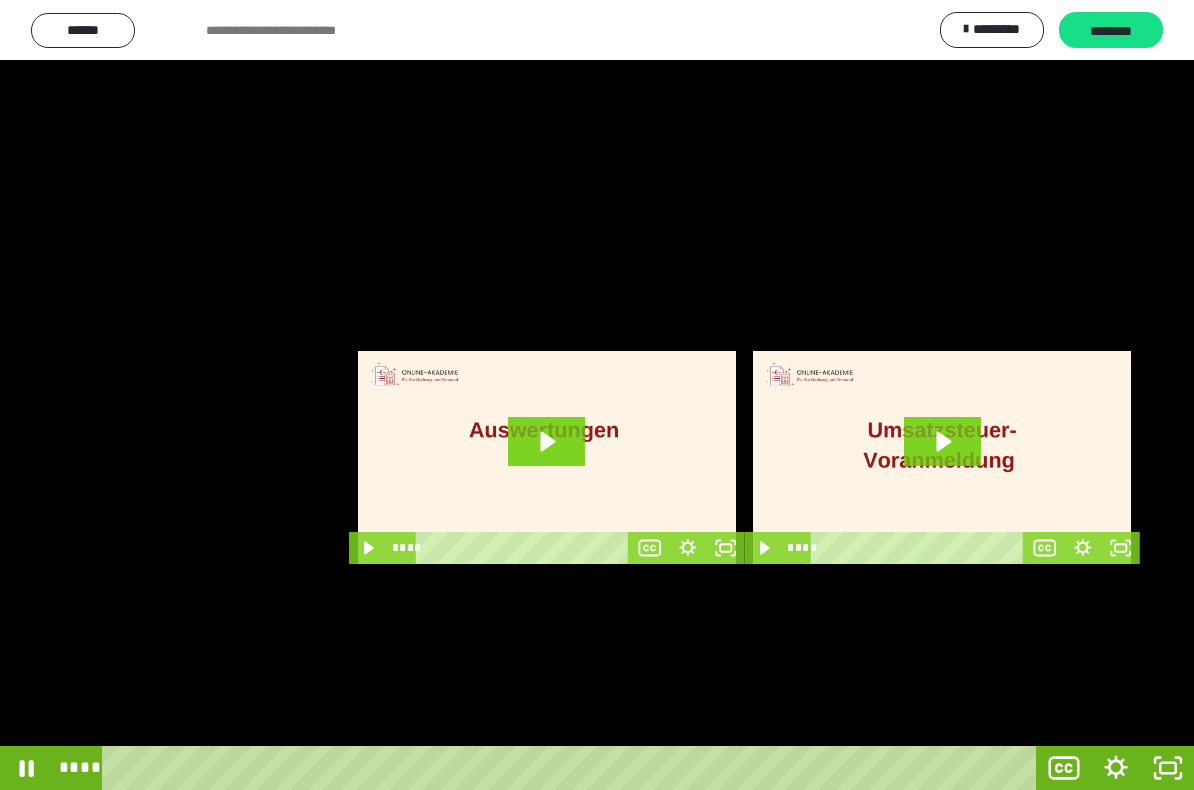 click at bounding box center [597, 395] 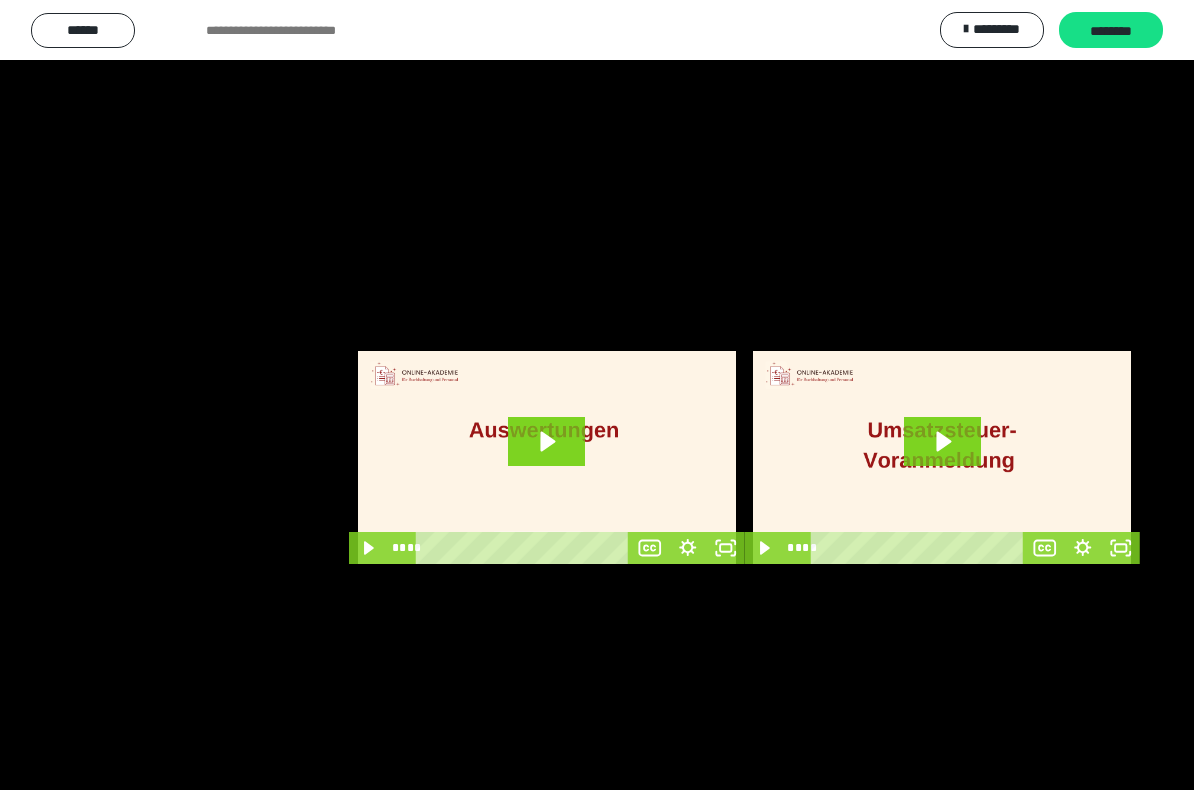 click at bounding box center [597, 395] 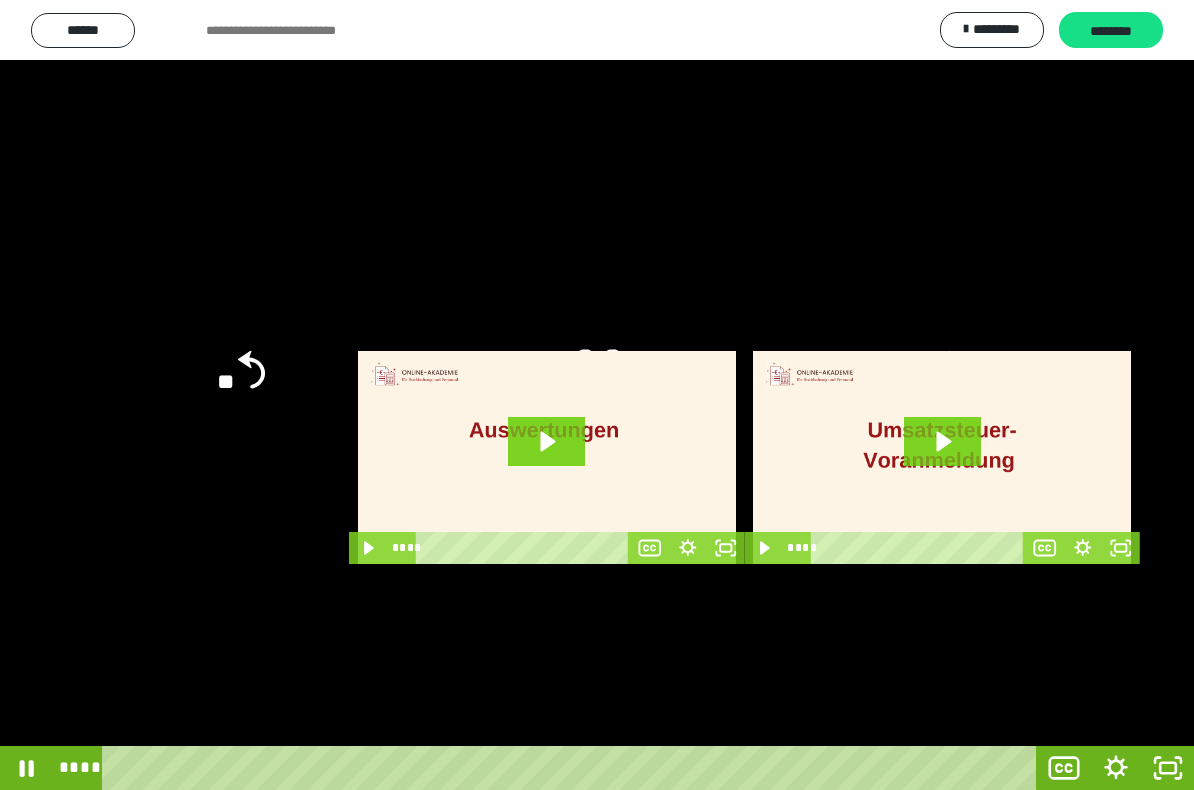 click 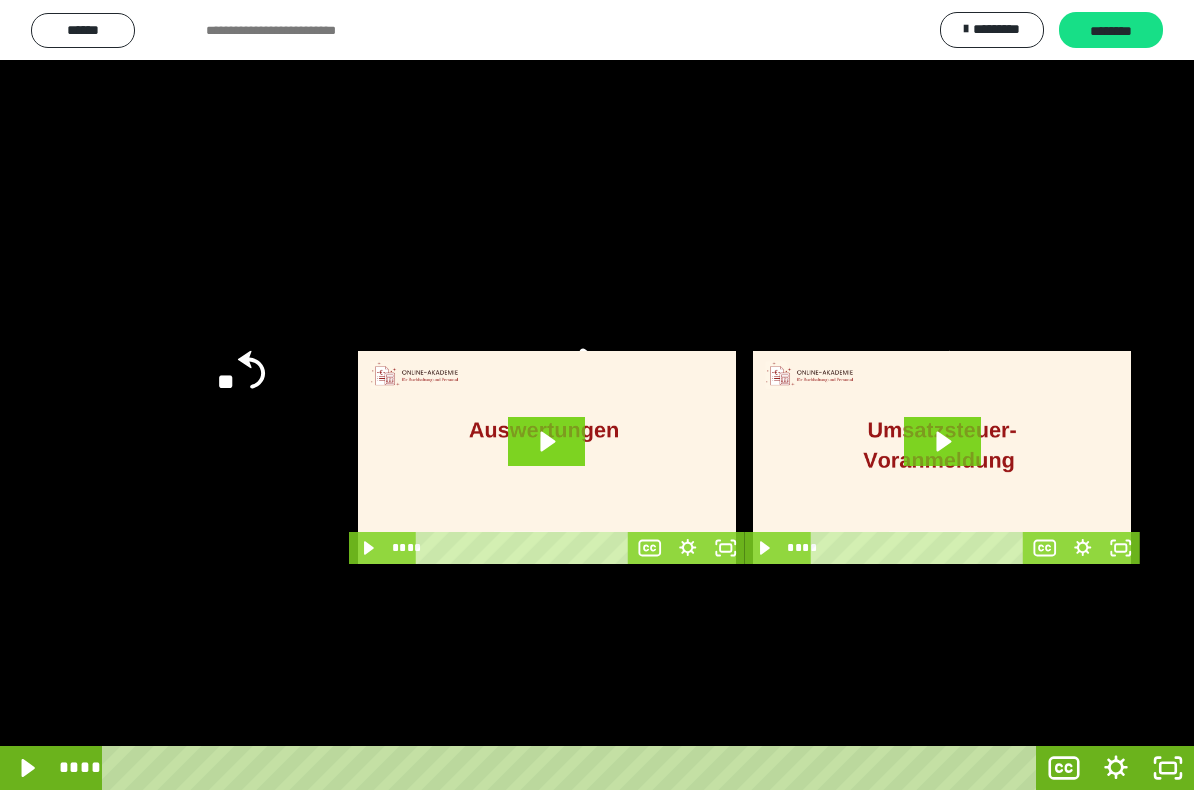 click 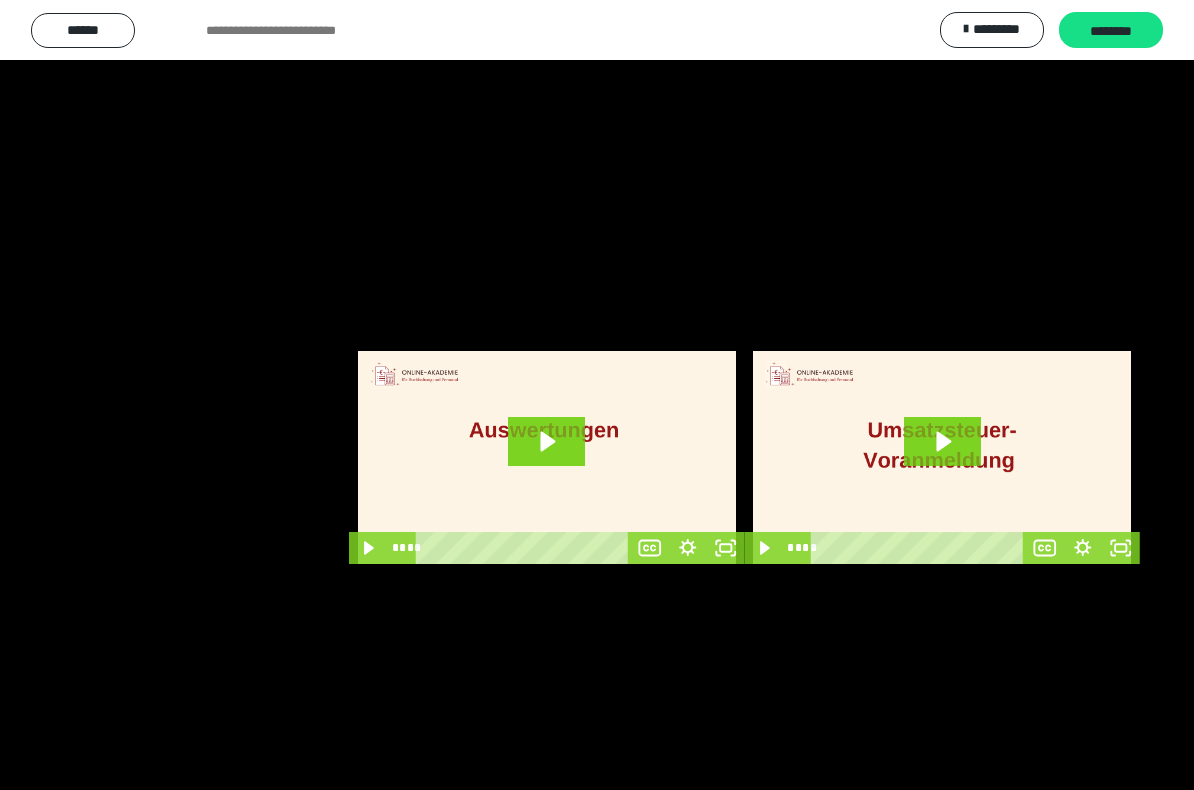 click at bounding box center (597, 395) 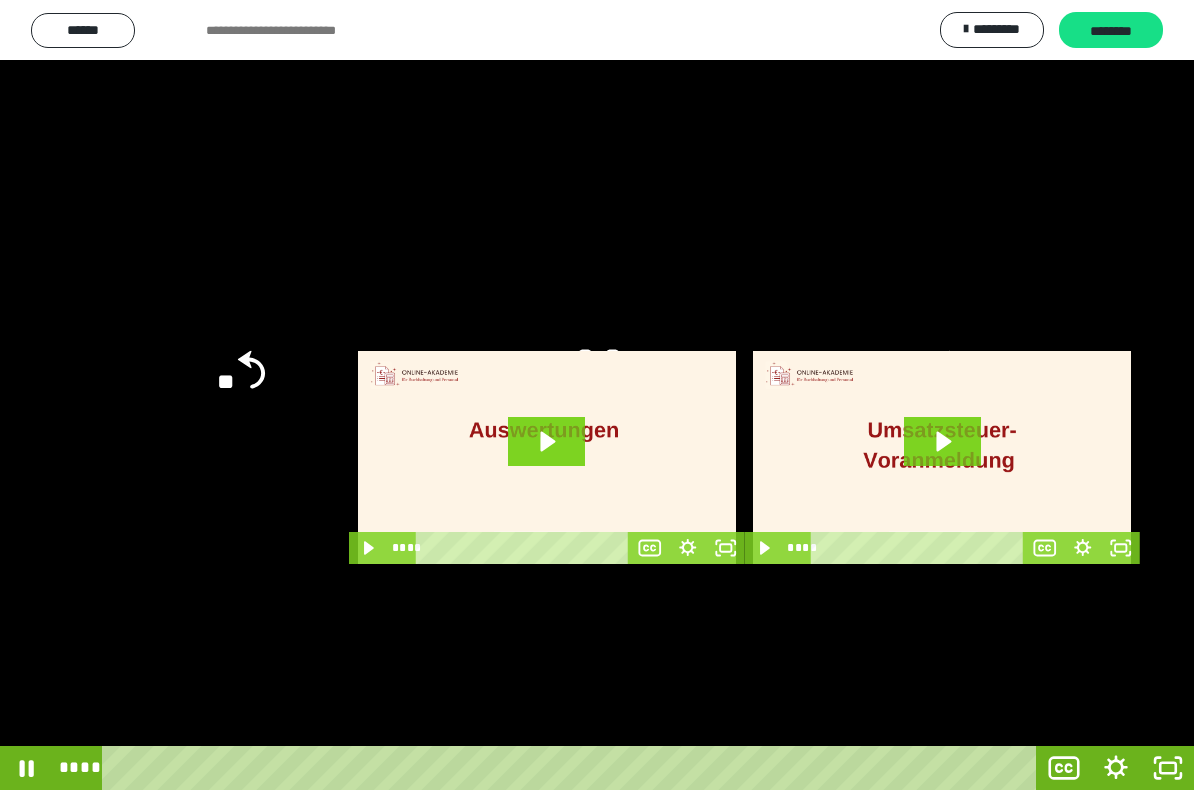 click 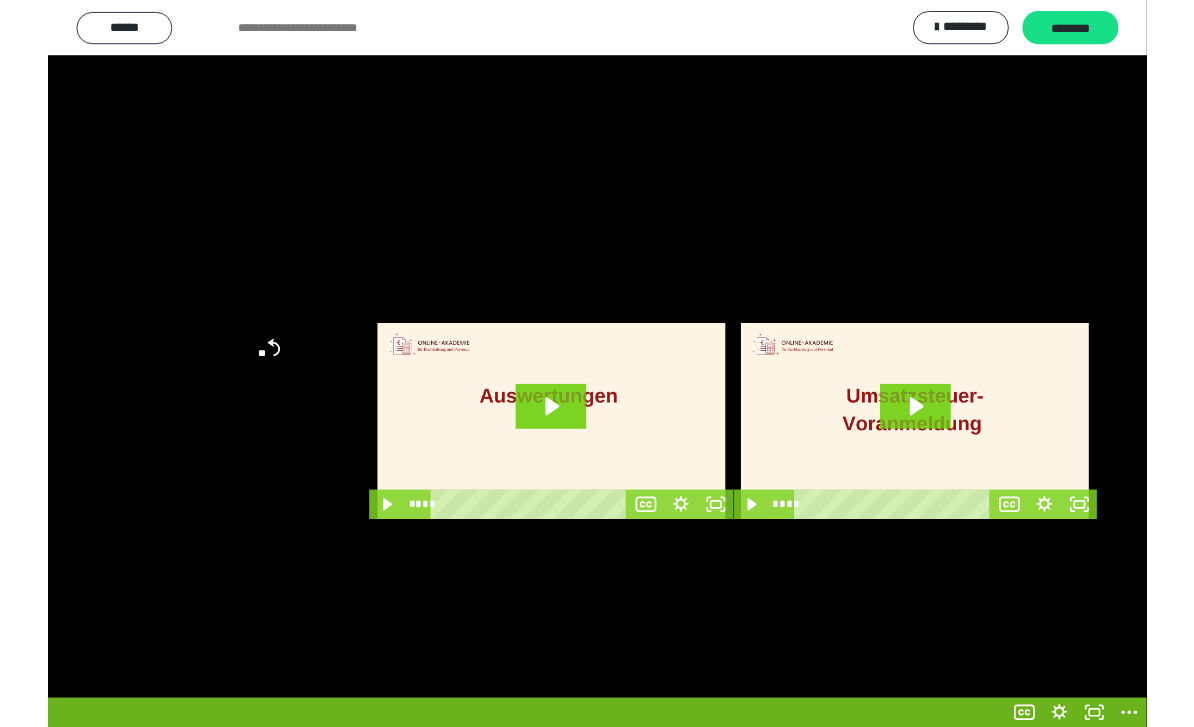scroll, scrollTop: 25, scrollLeft: 0, axis: vertical 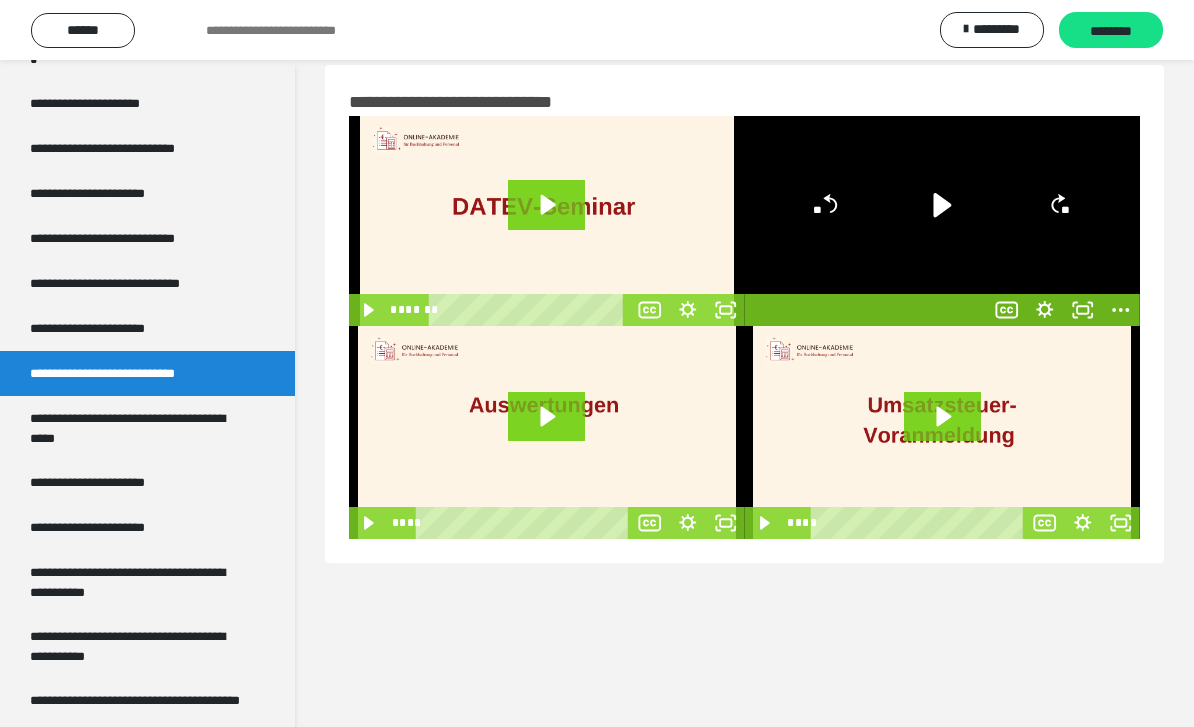 click 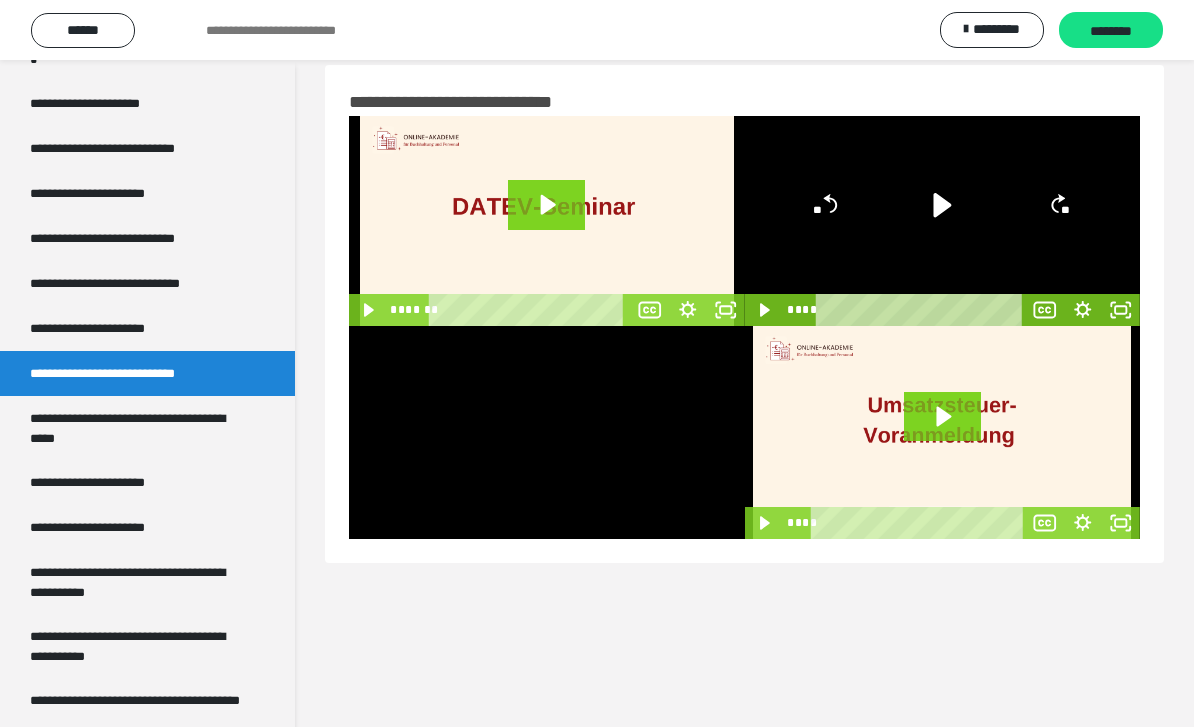 click at bounding box center [547, 432] 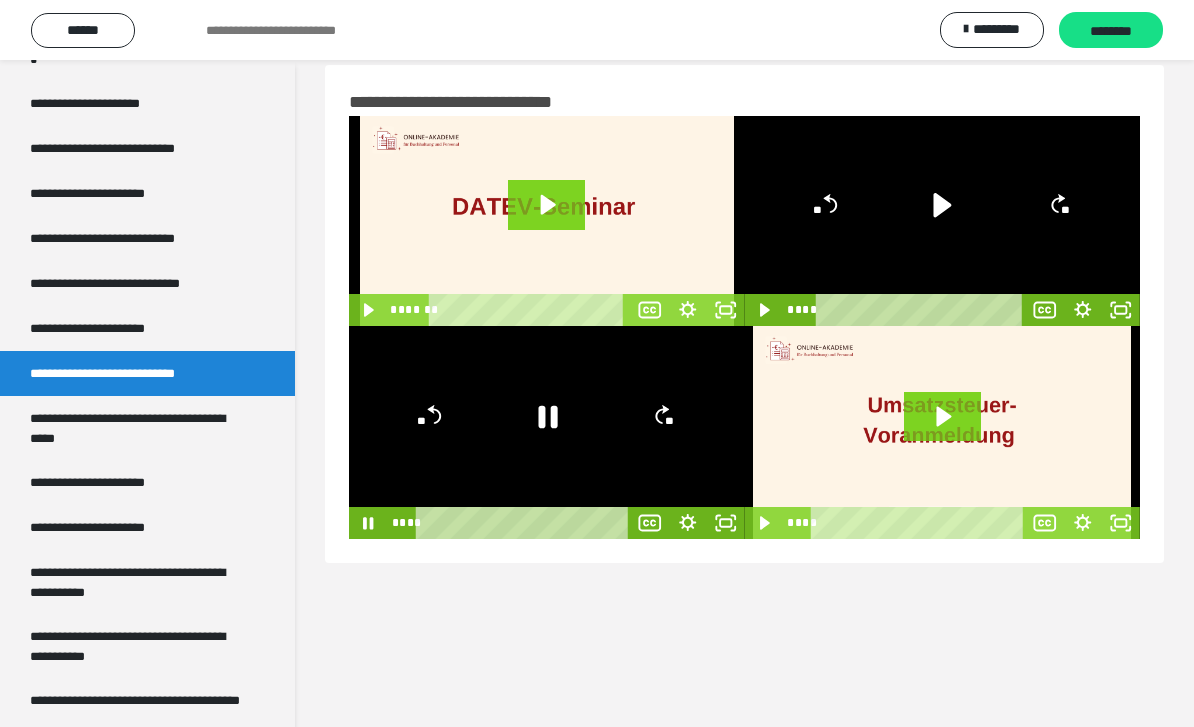 click 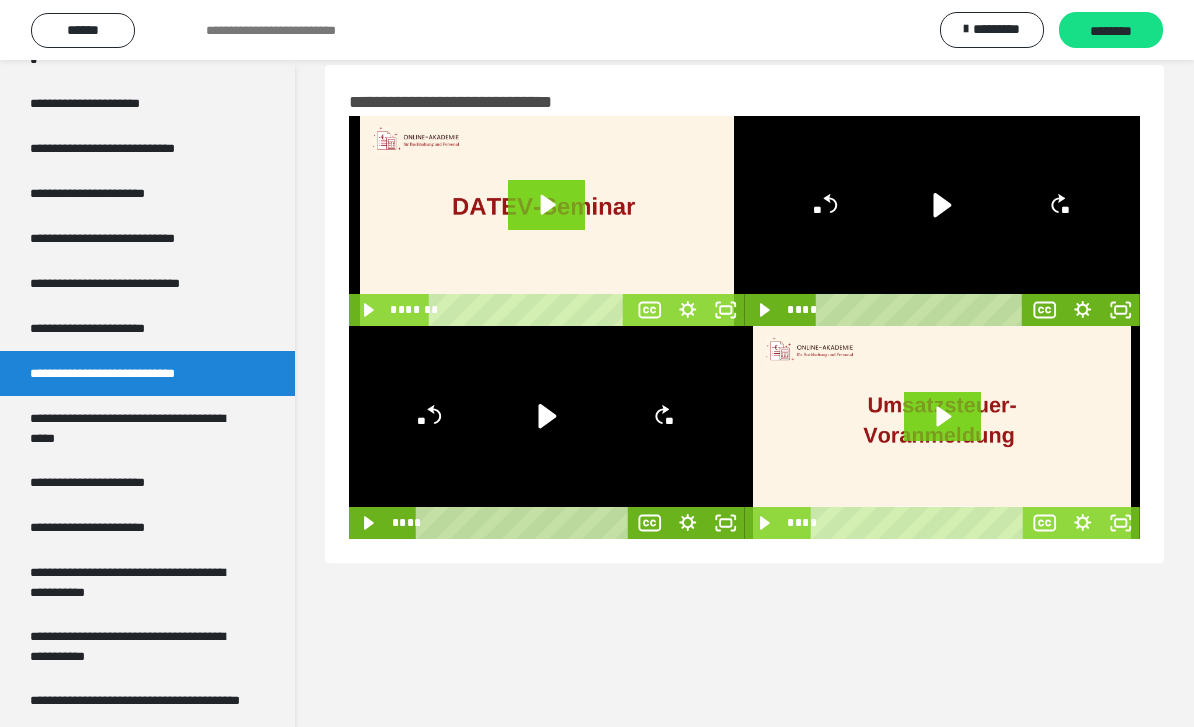 click 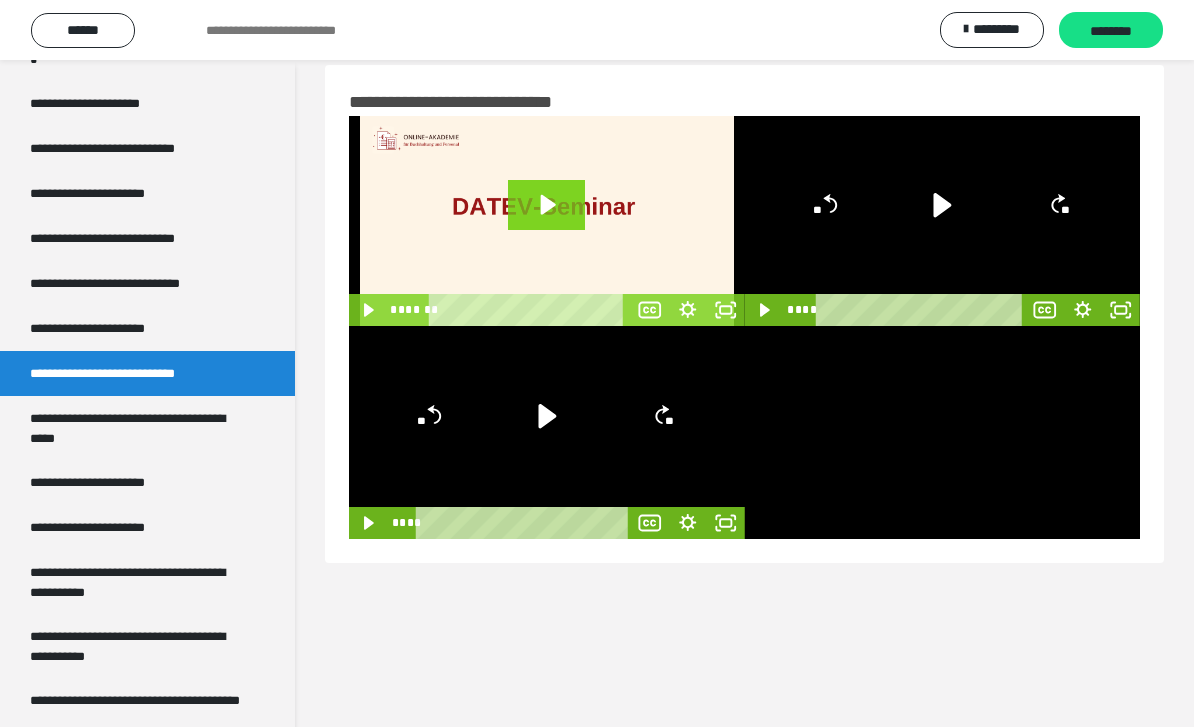 click at bounding box center (943, 432) 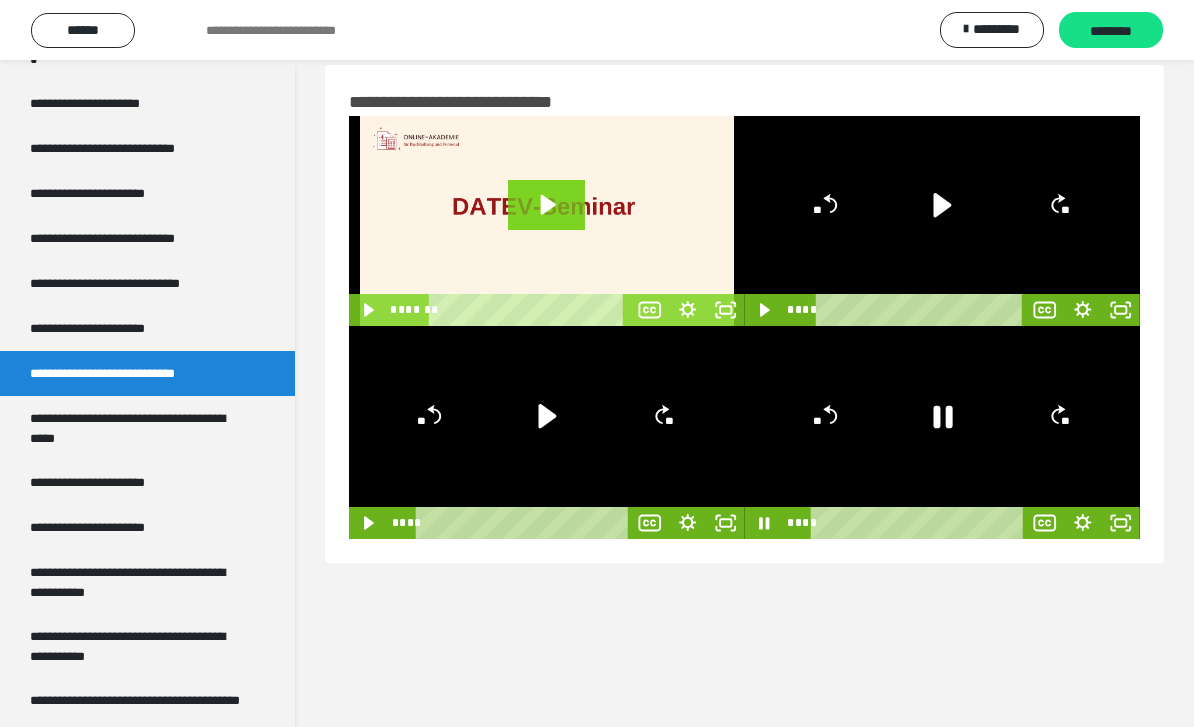 click 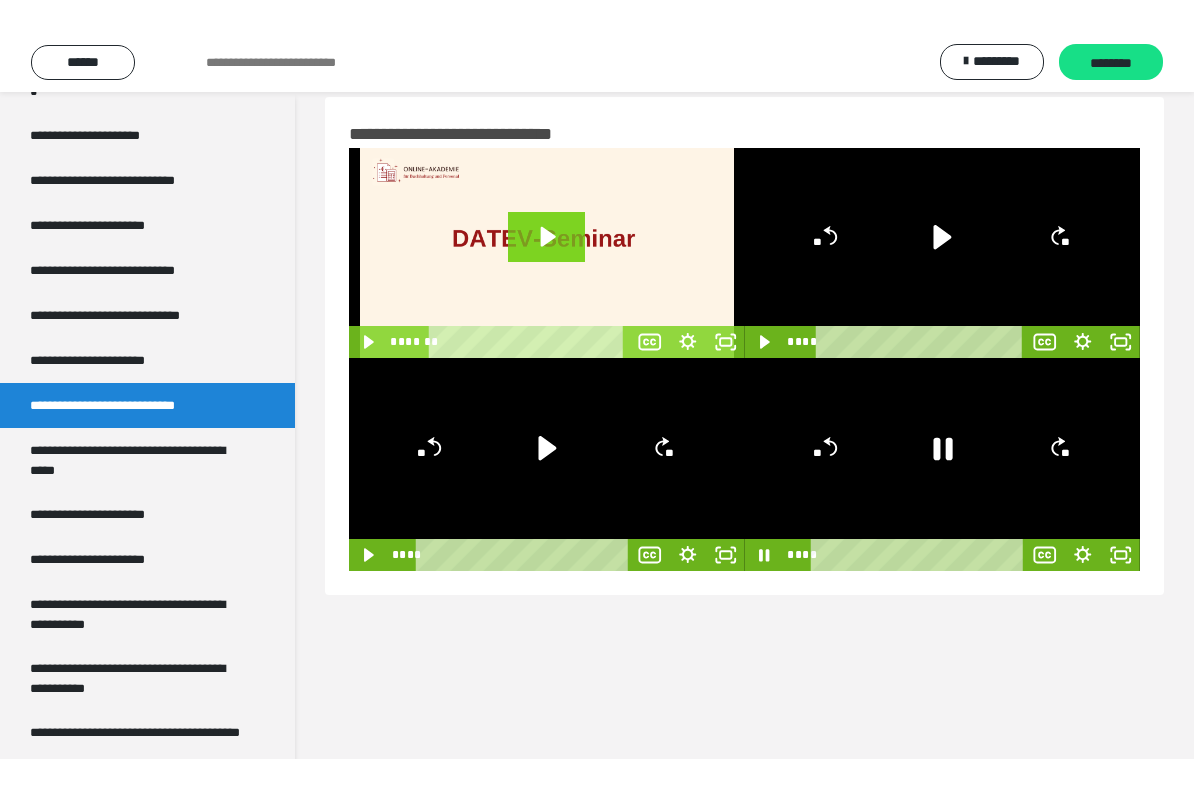scroll, scrollTop: 0, scrollLeft: 0, axis: both 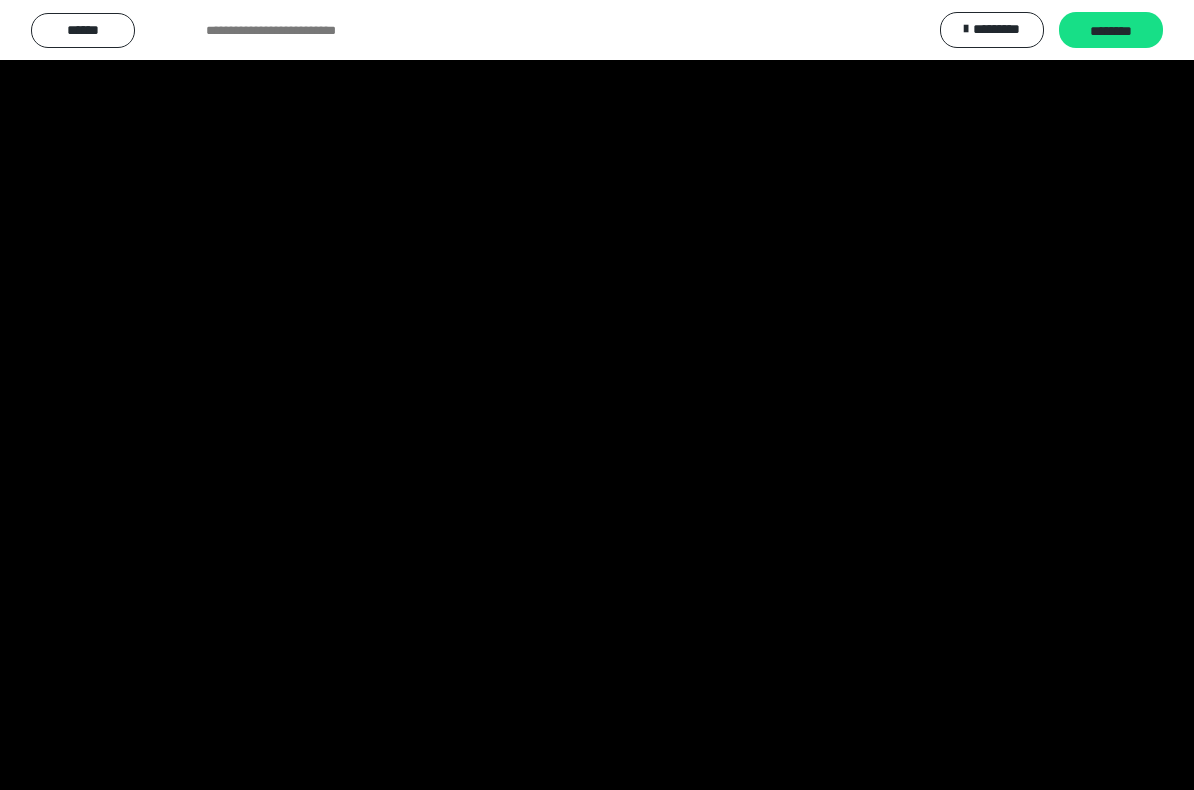 click at bounding box center (597, 395) 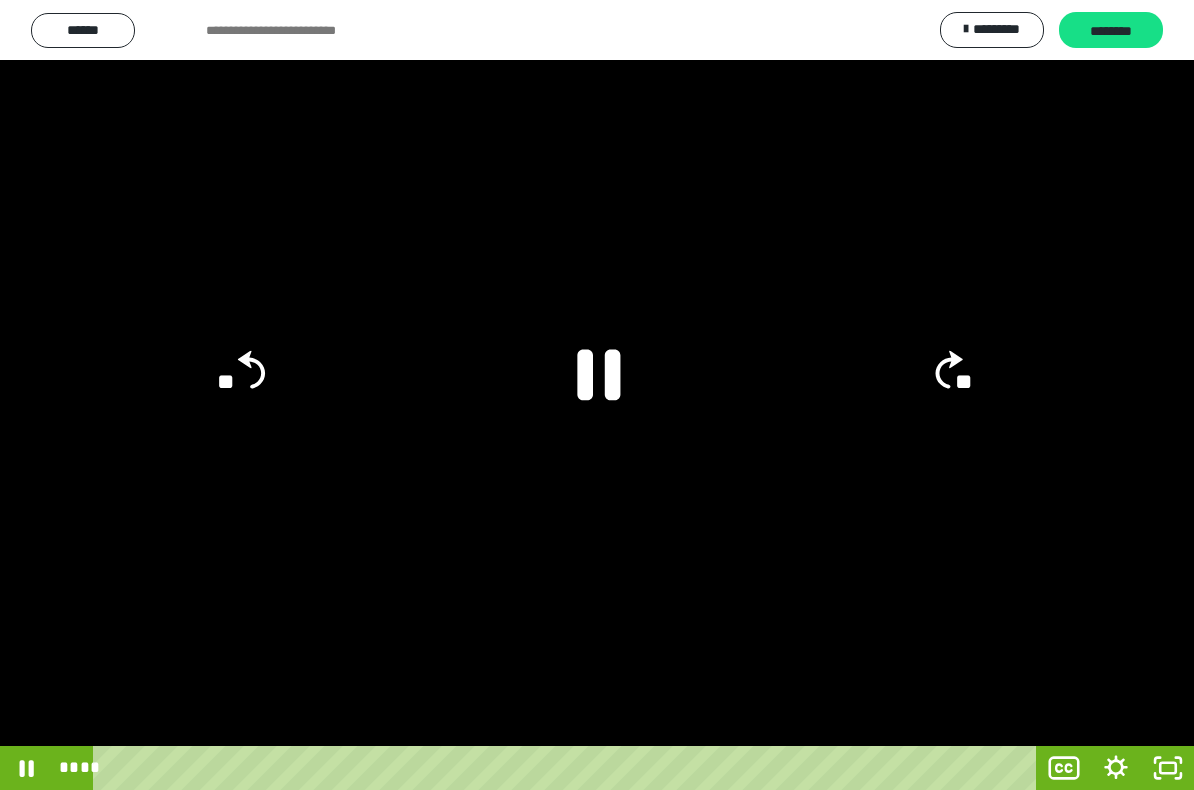 click 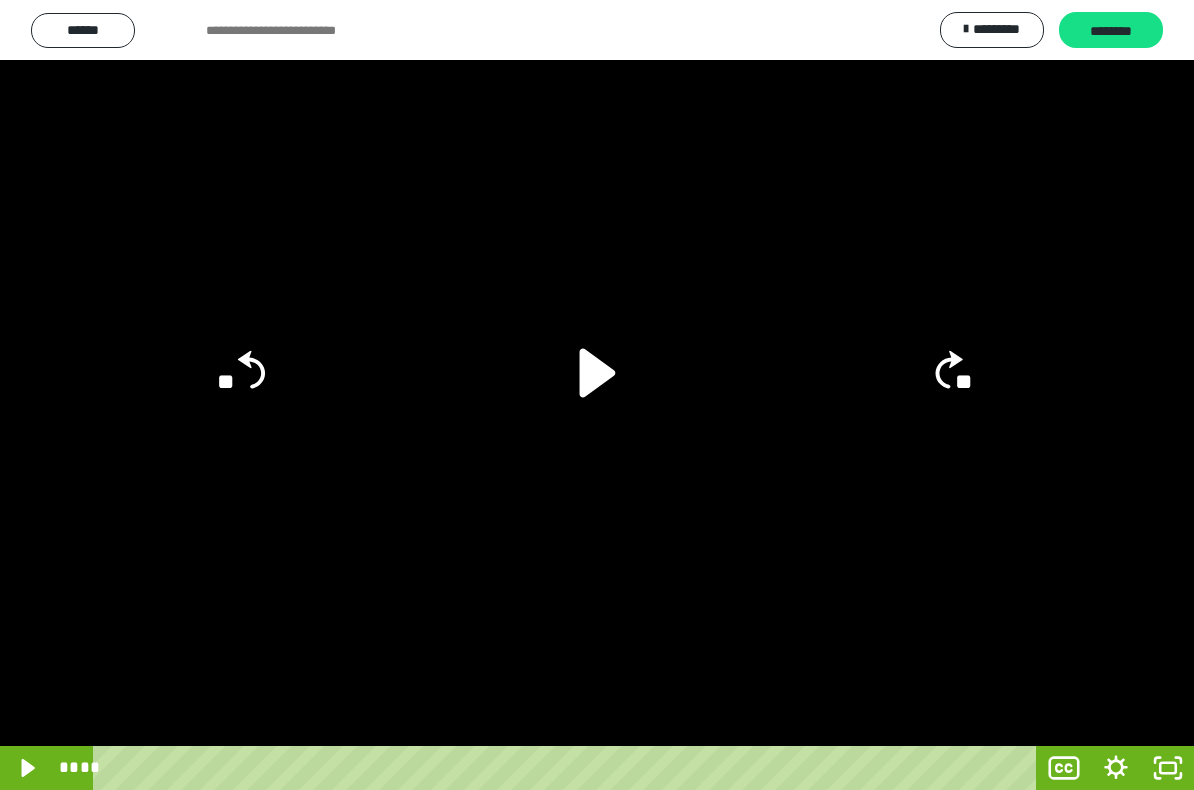 click 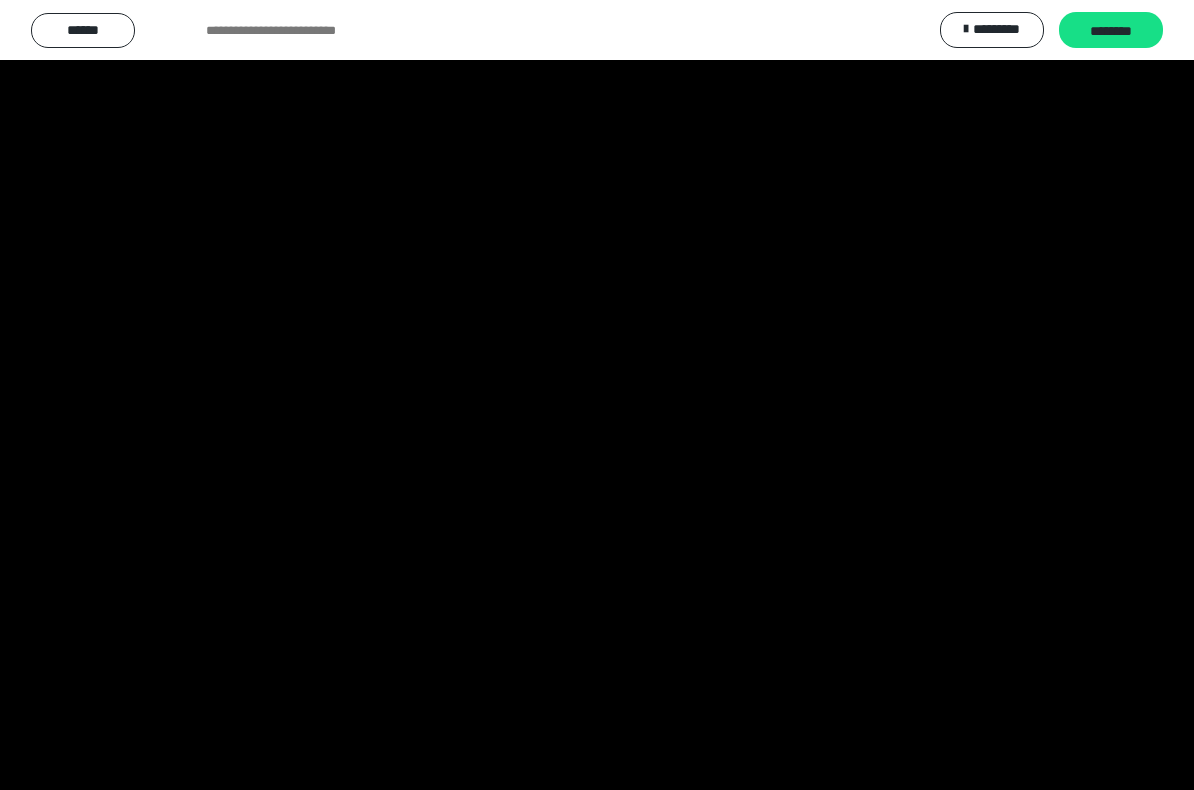 click at bounding box center (597, 395) 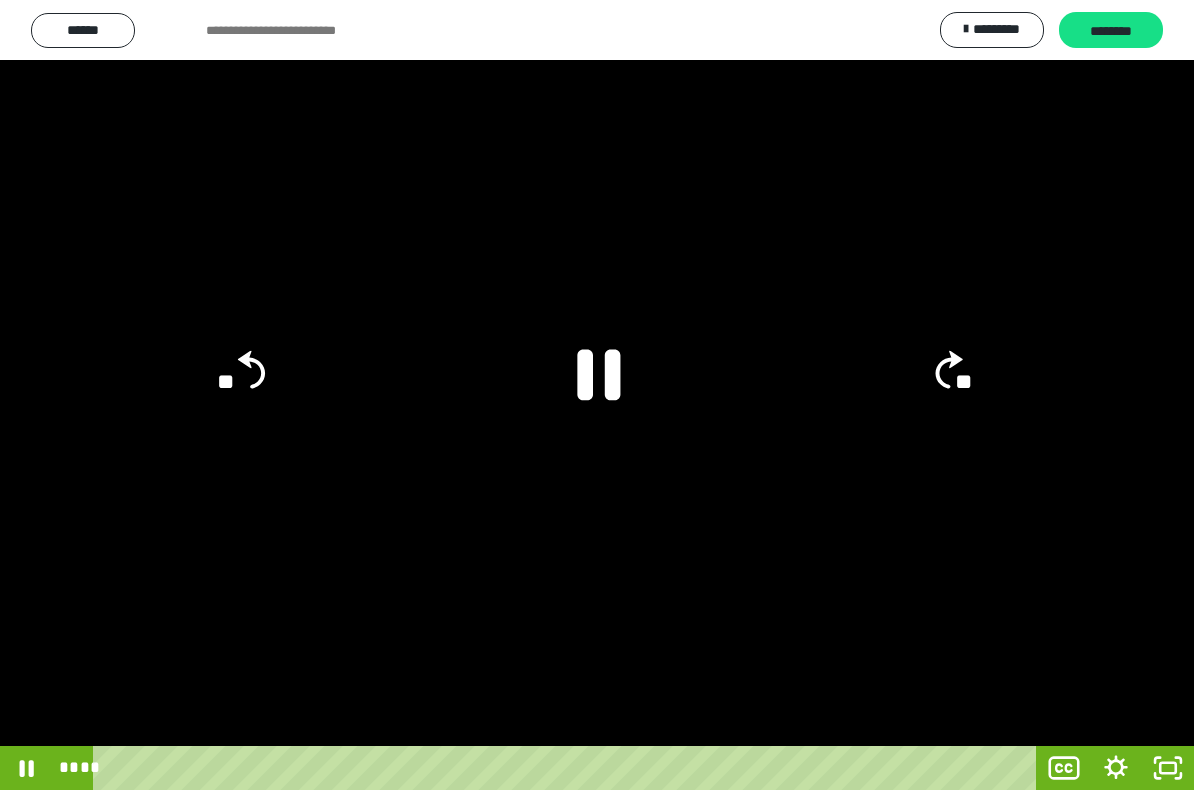 click 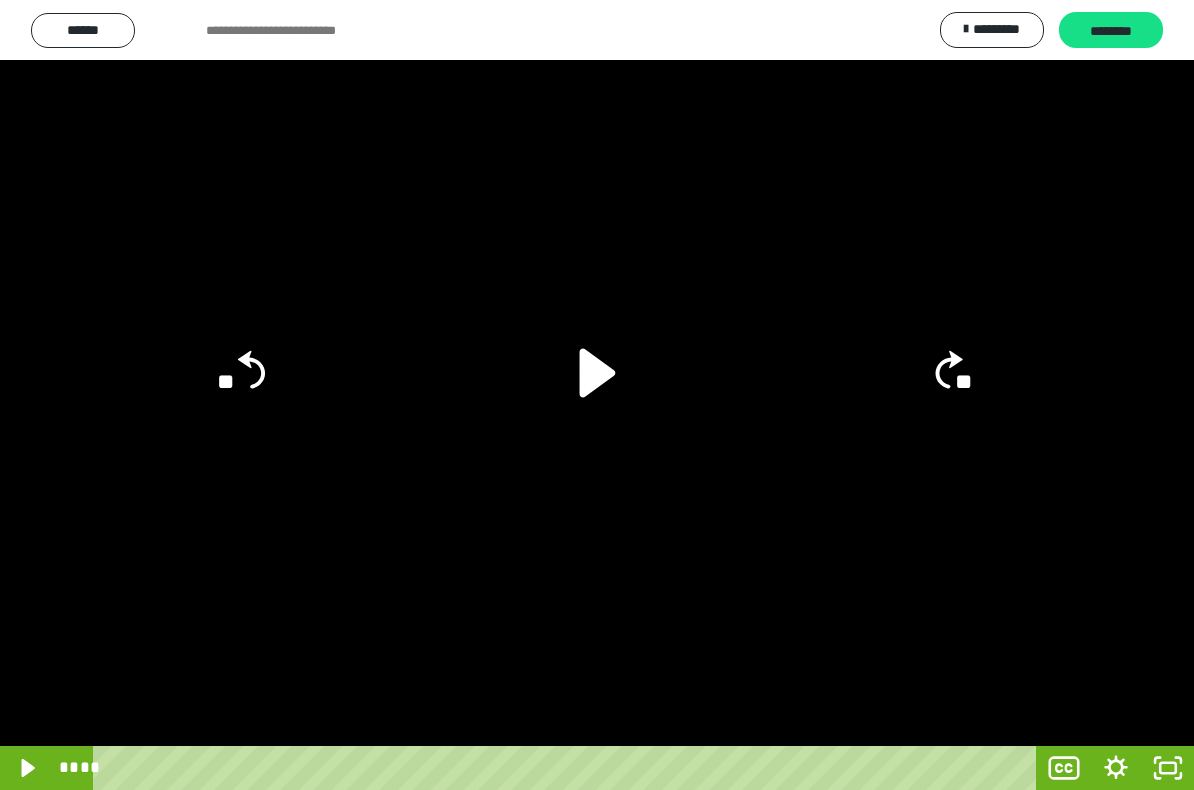 click 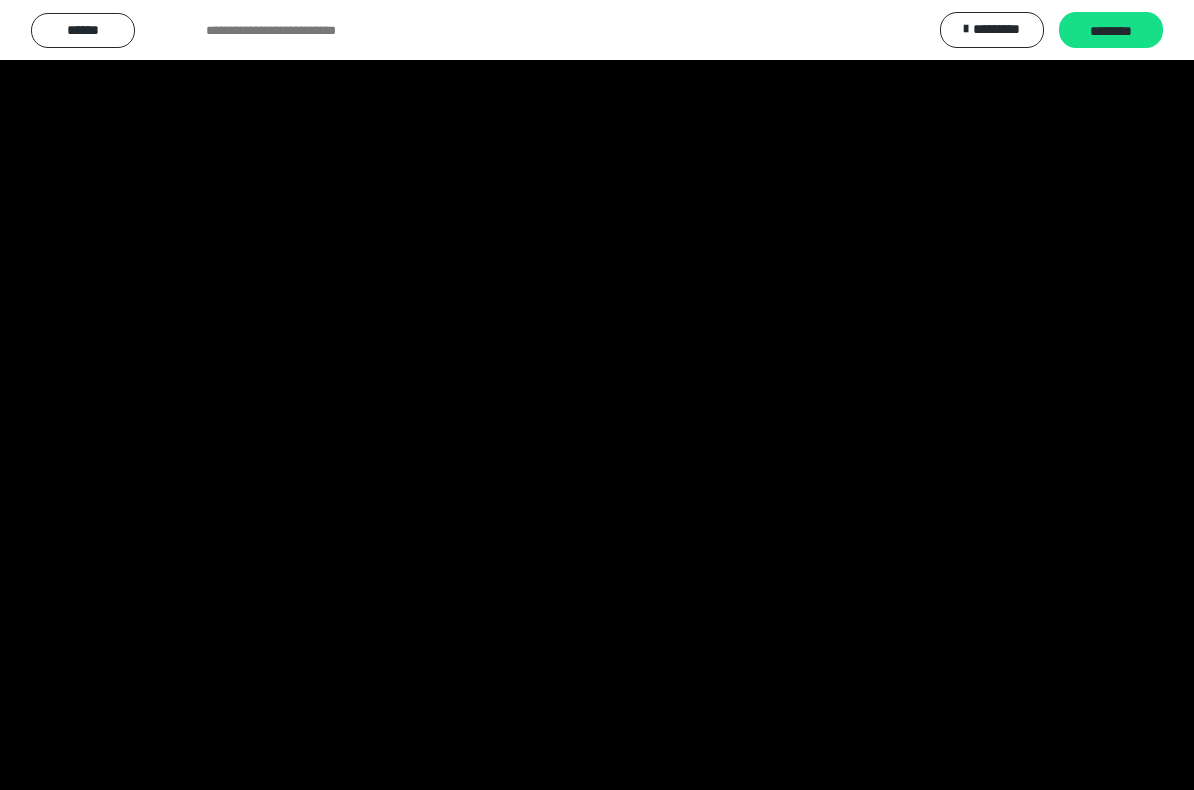 click at bounding box center [597, 395] 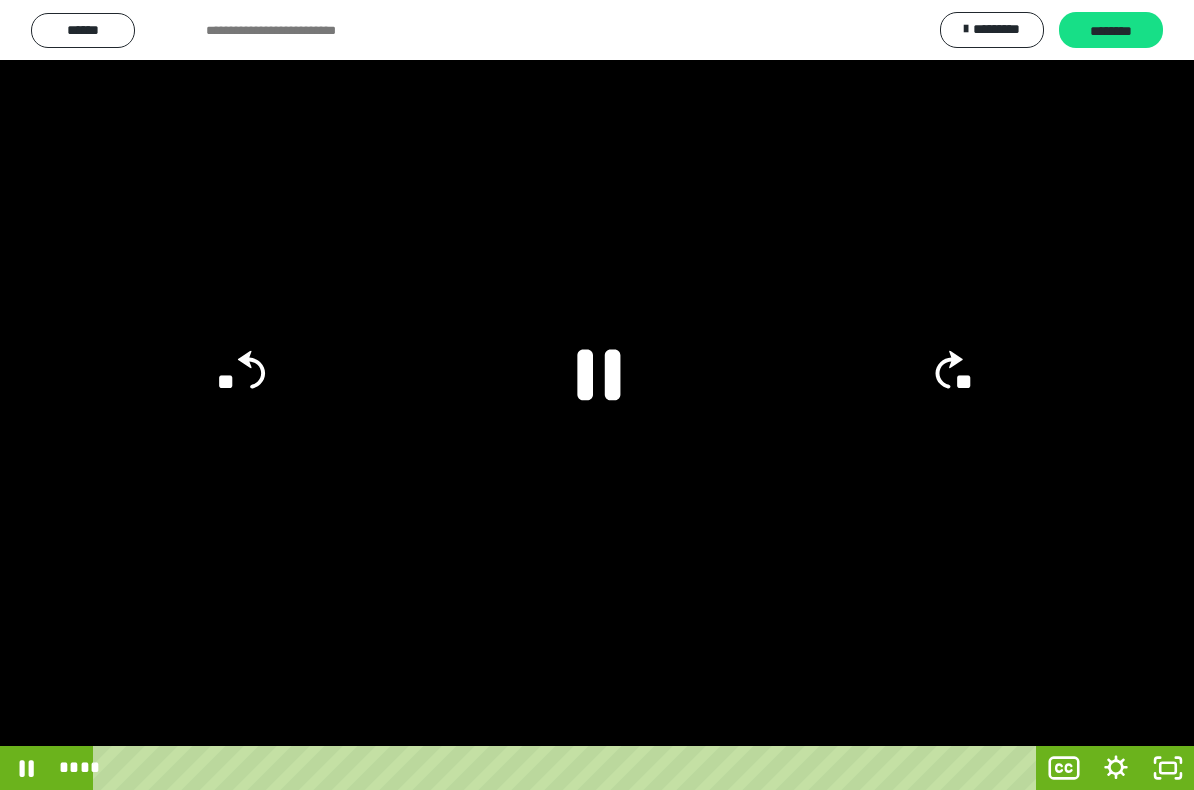 click 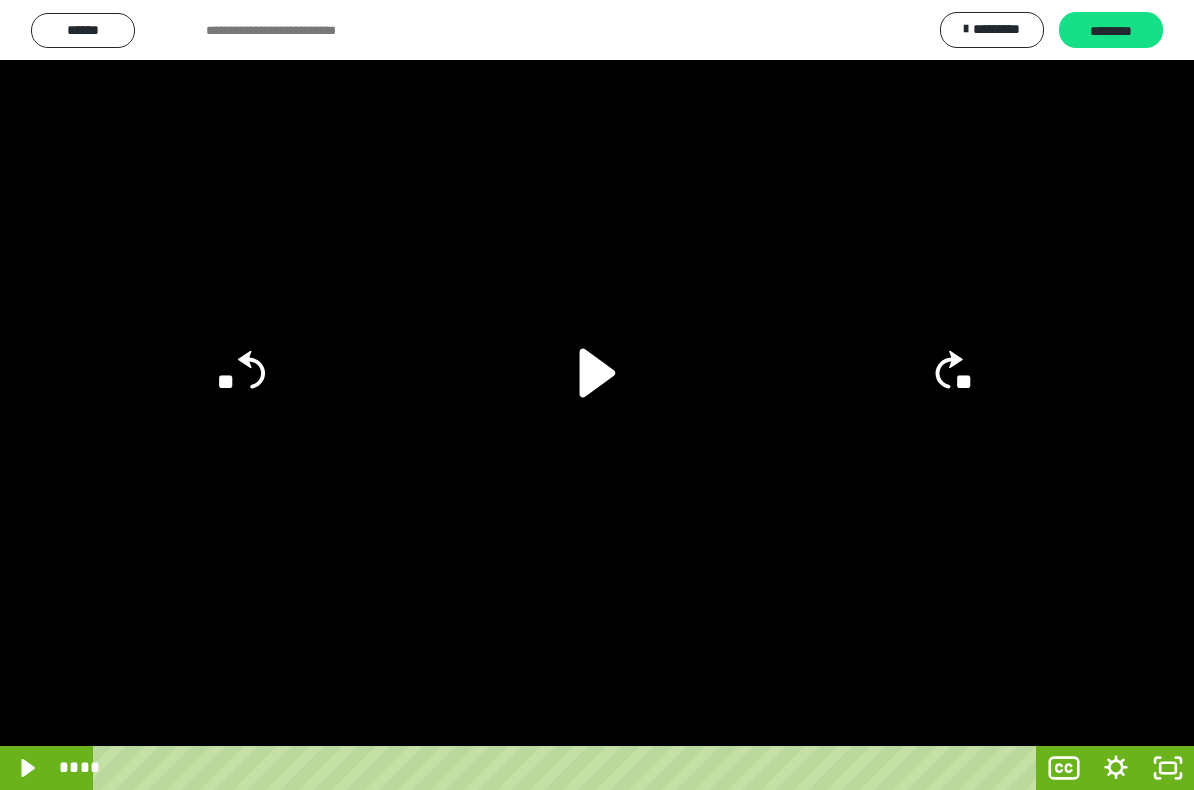 click 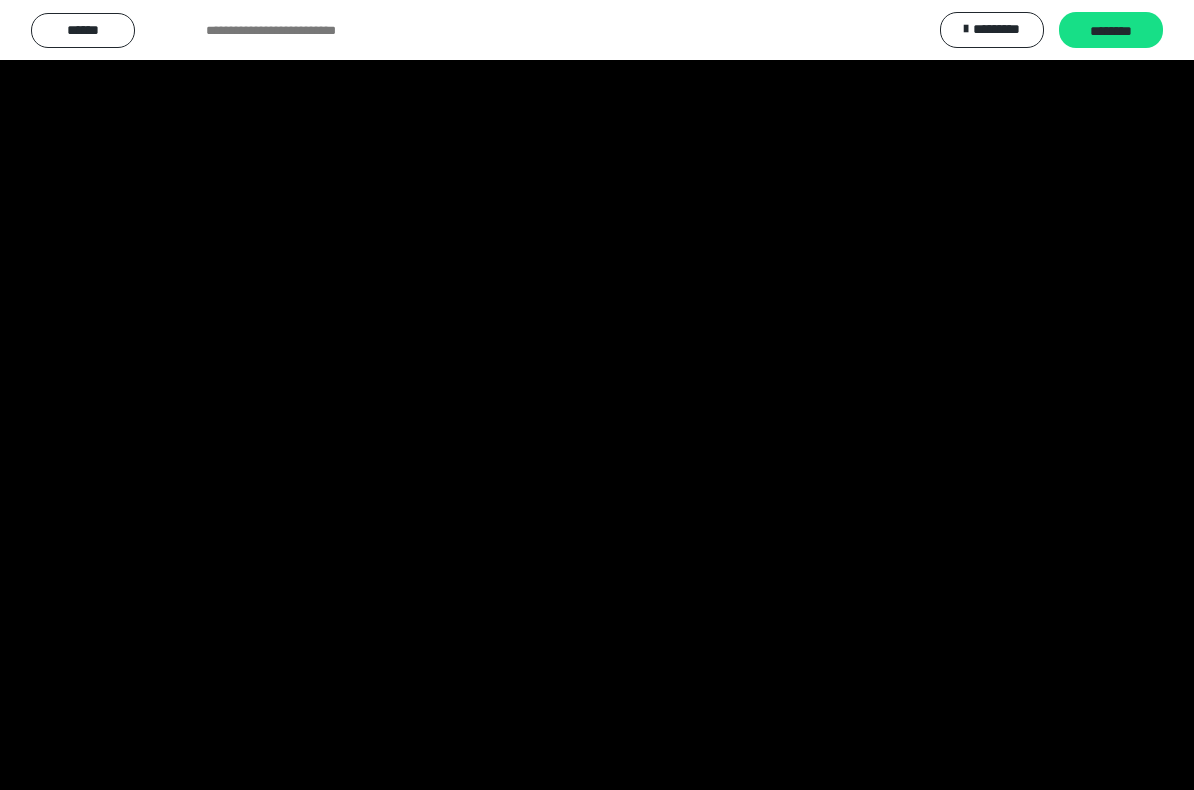 click at bounding box center [597, 395] 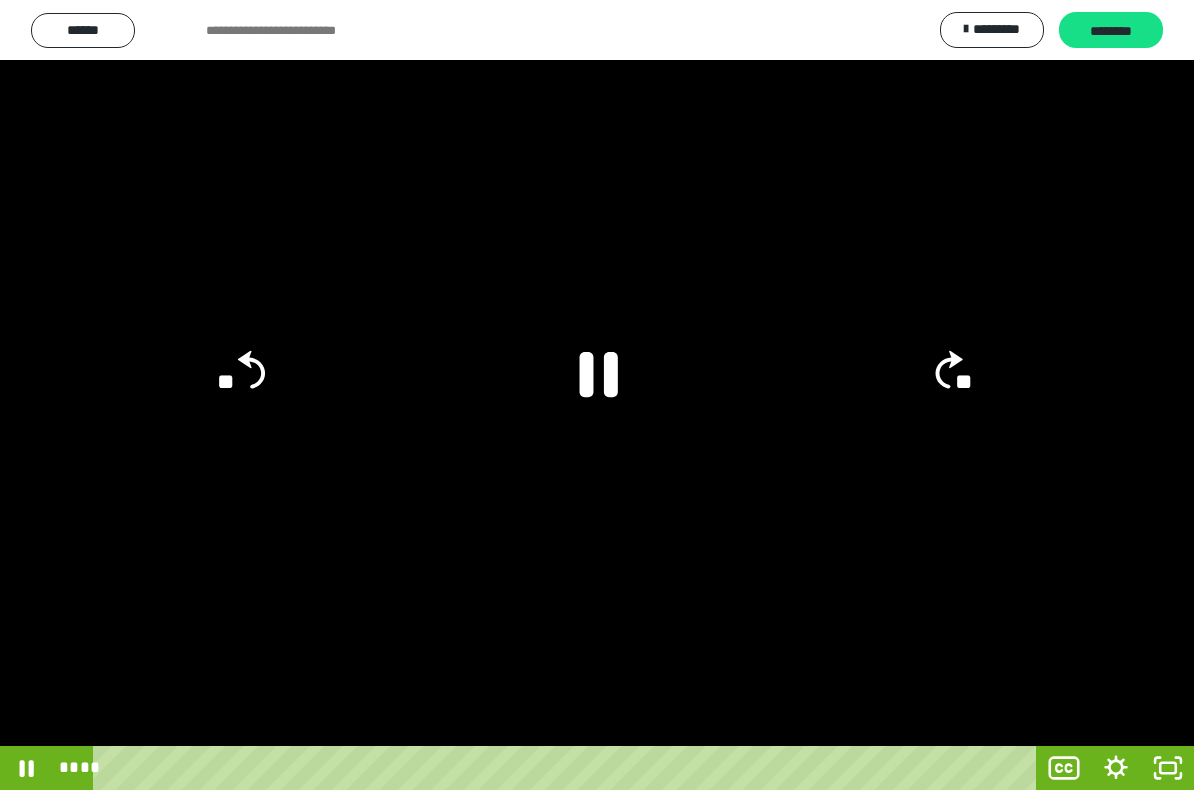 click 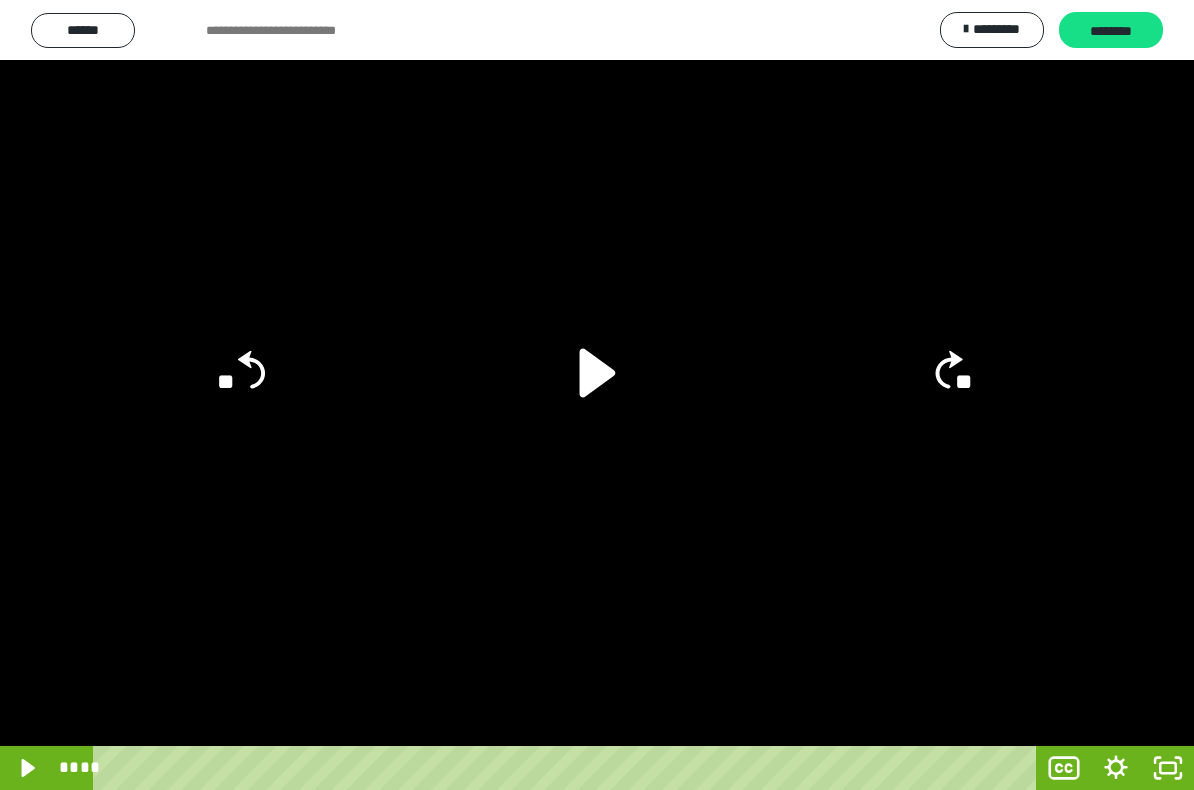 click 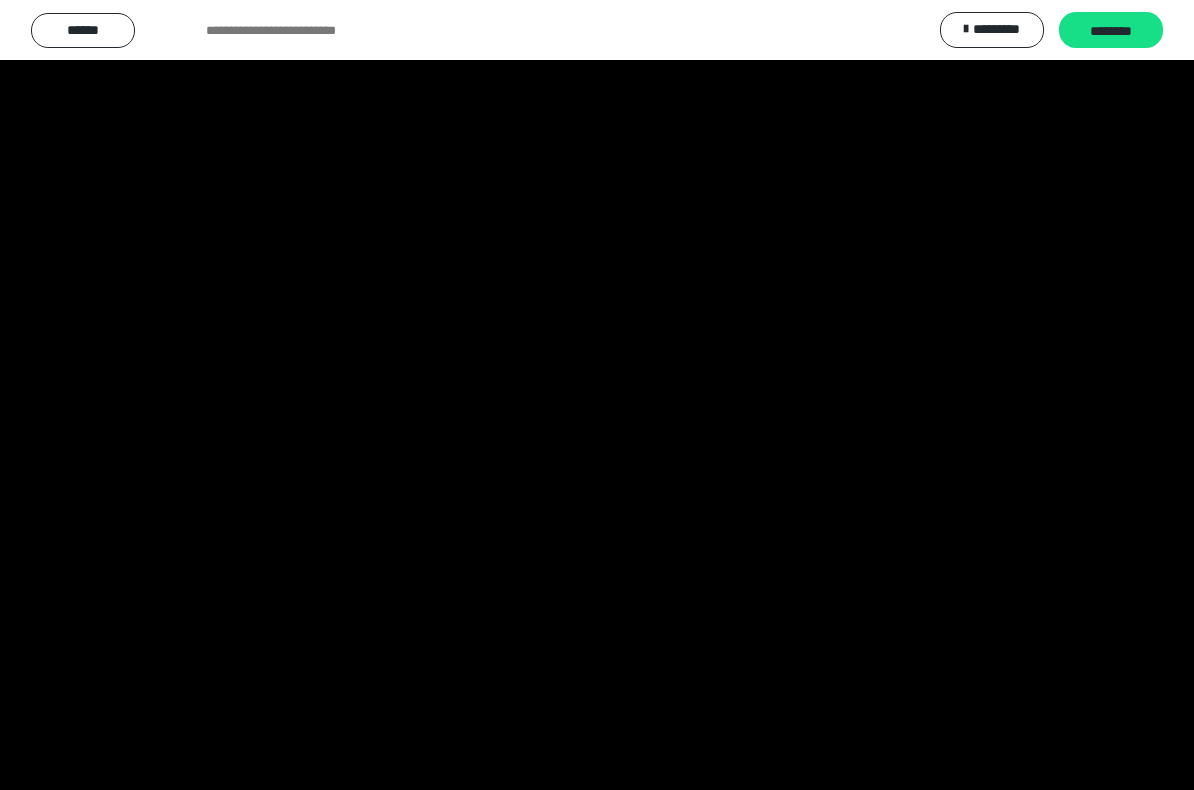 click at bounding box center (597, 395) 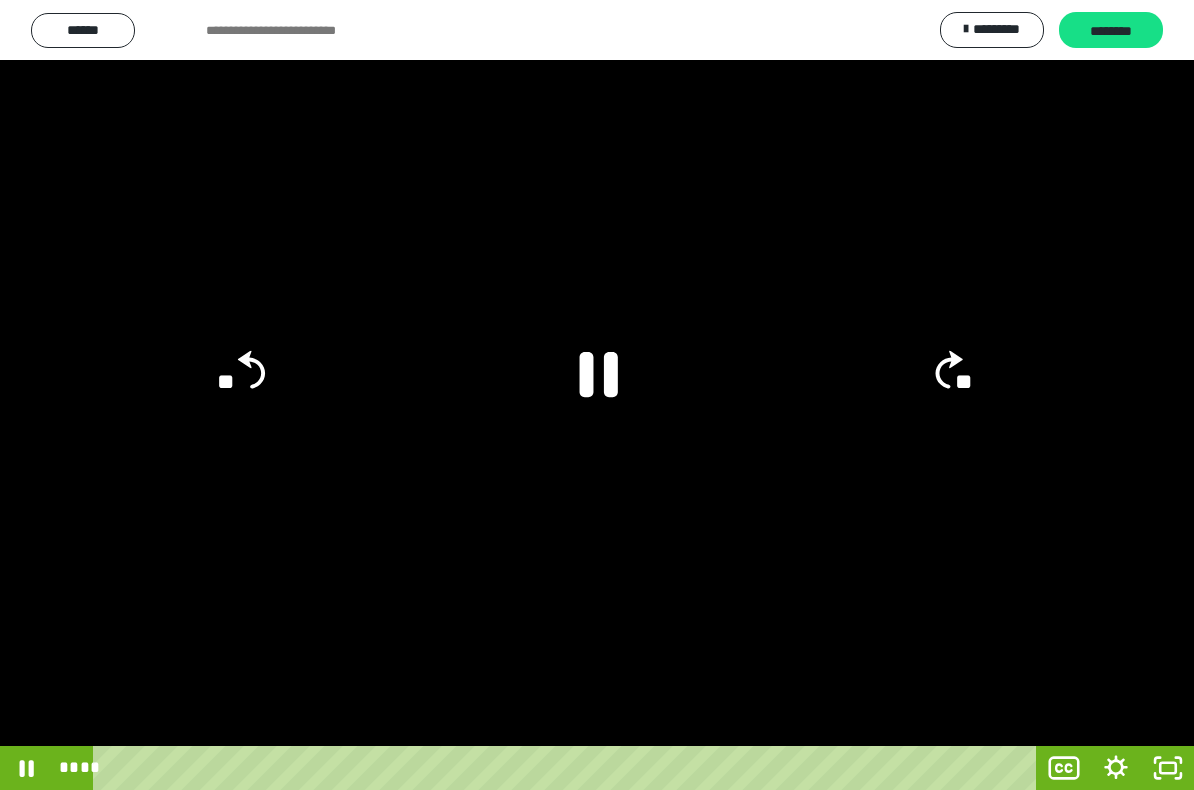 click 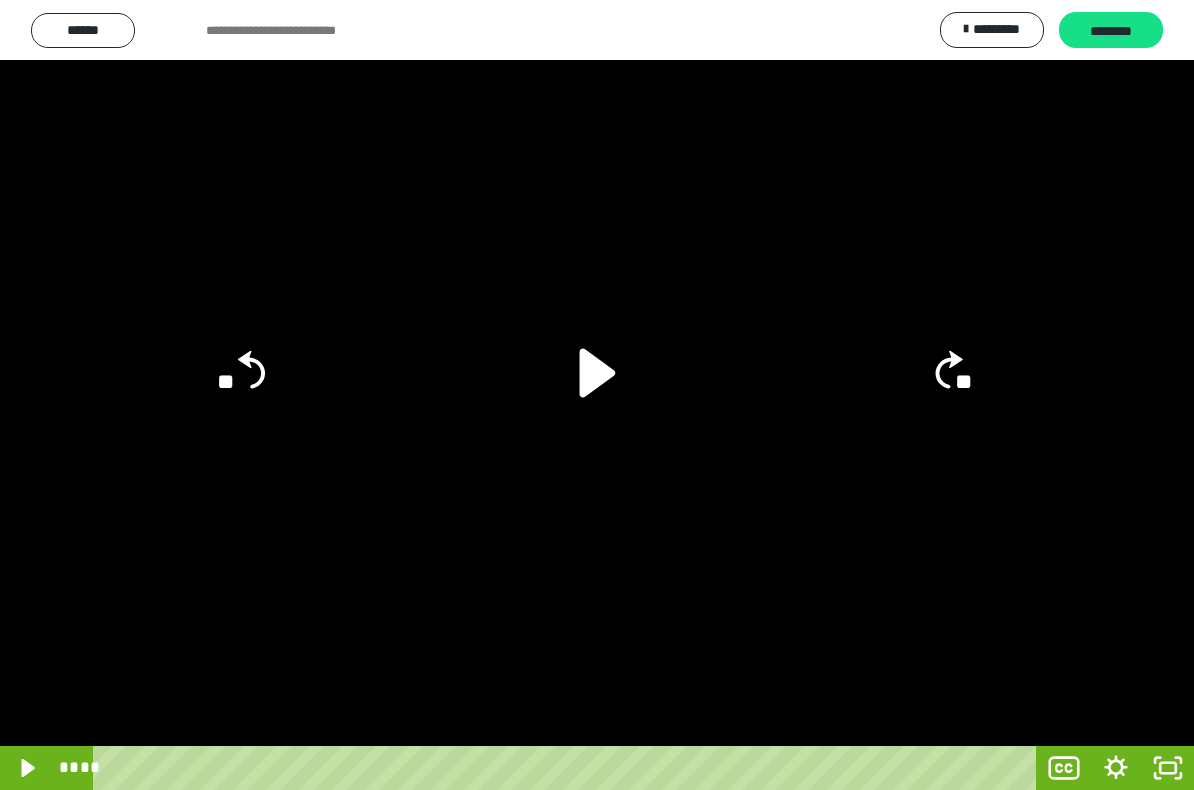 click 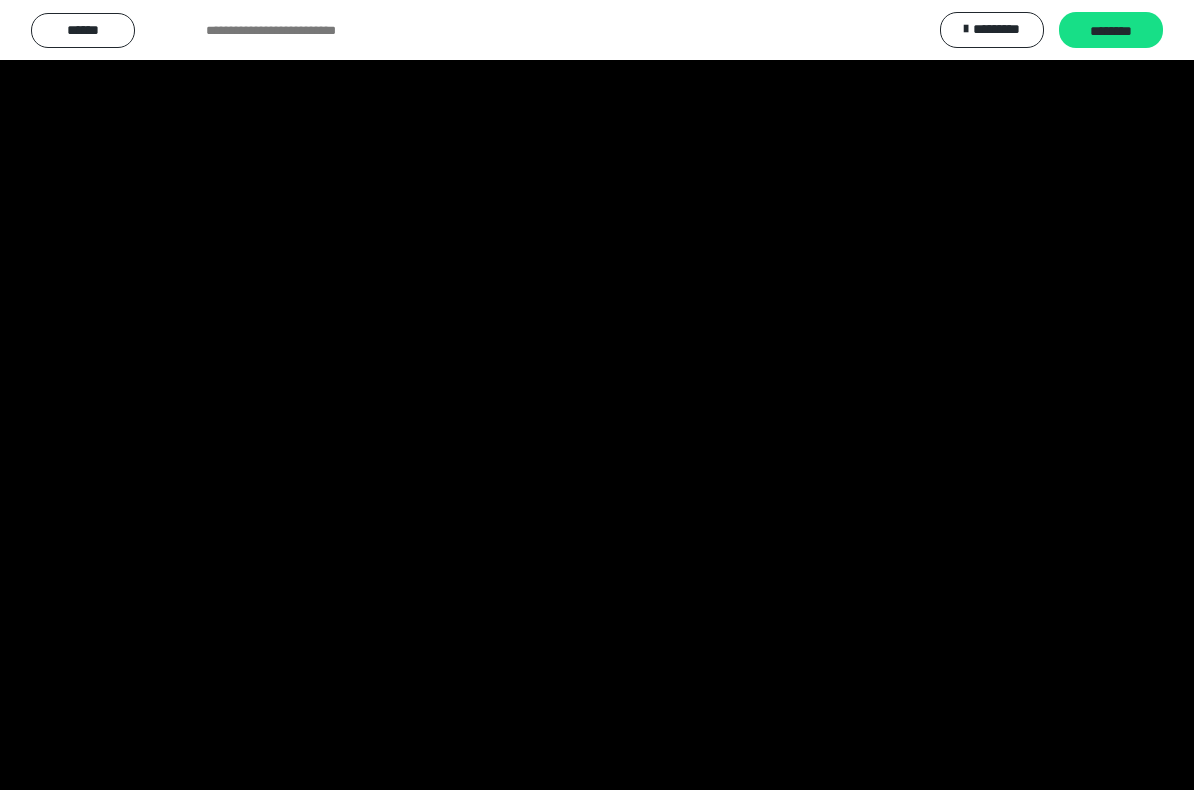 click at bounding box center [597, 395] 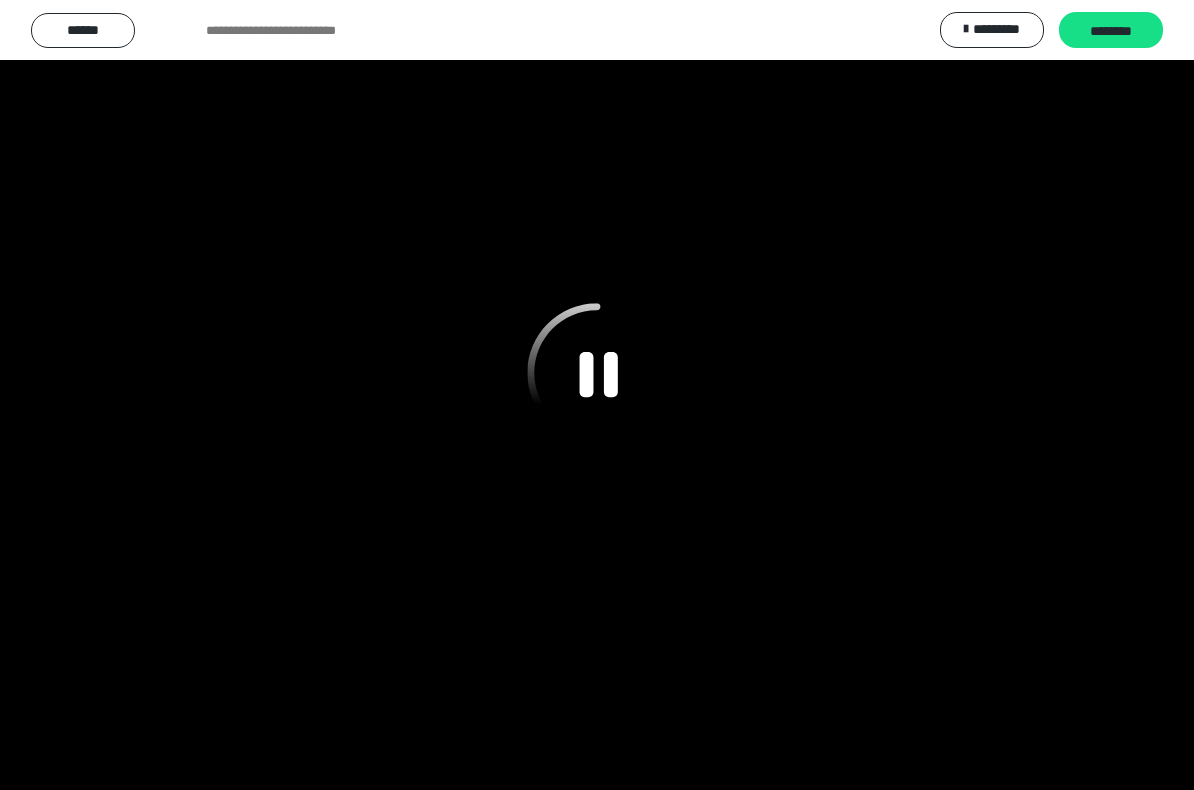 click at bounding box center [597, 395] 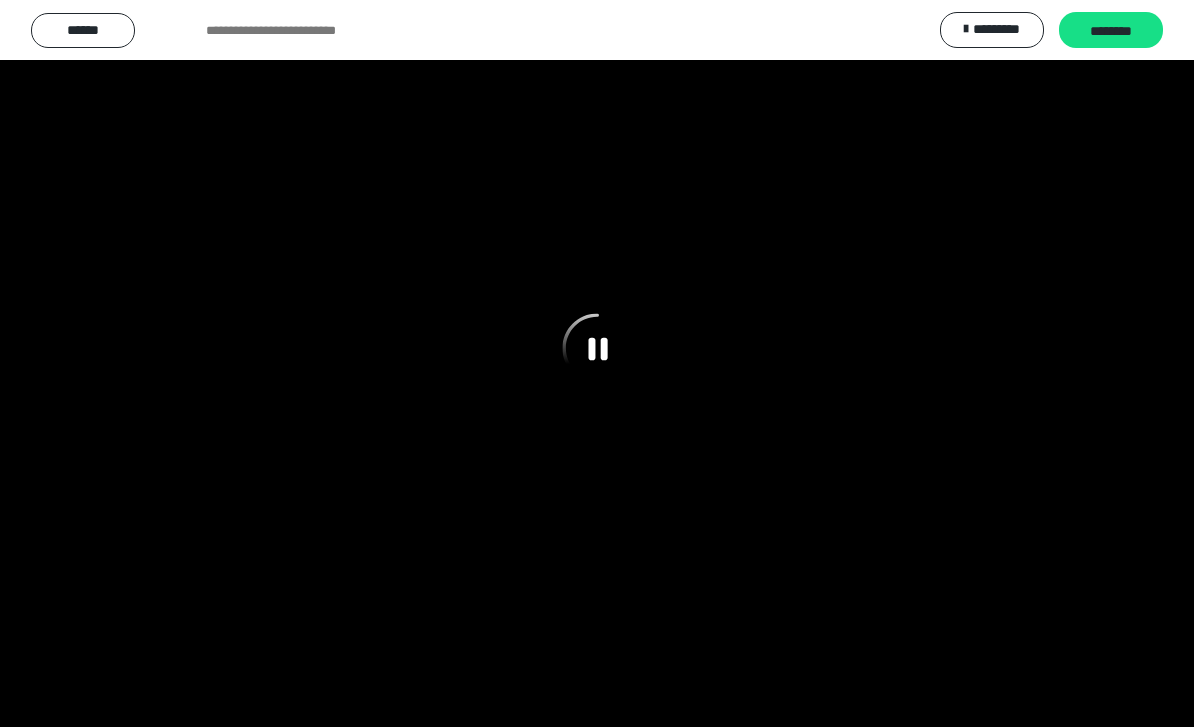 scroll, scrollTop: 19, scrollLeft: 0, axis: vertical 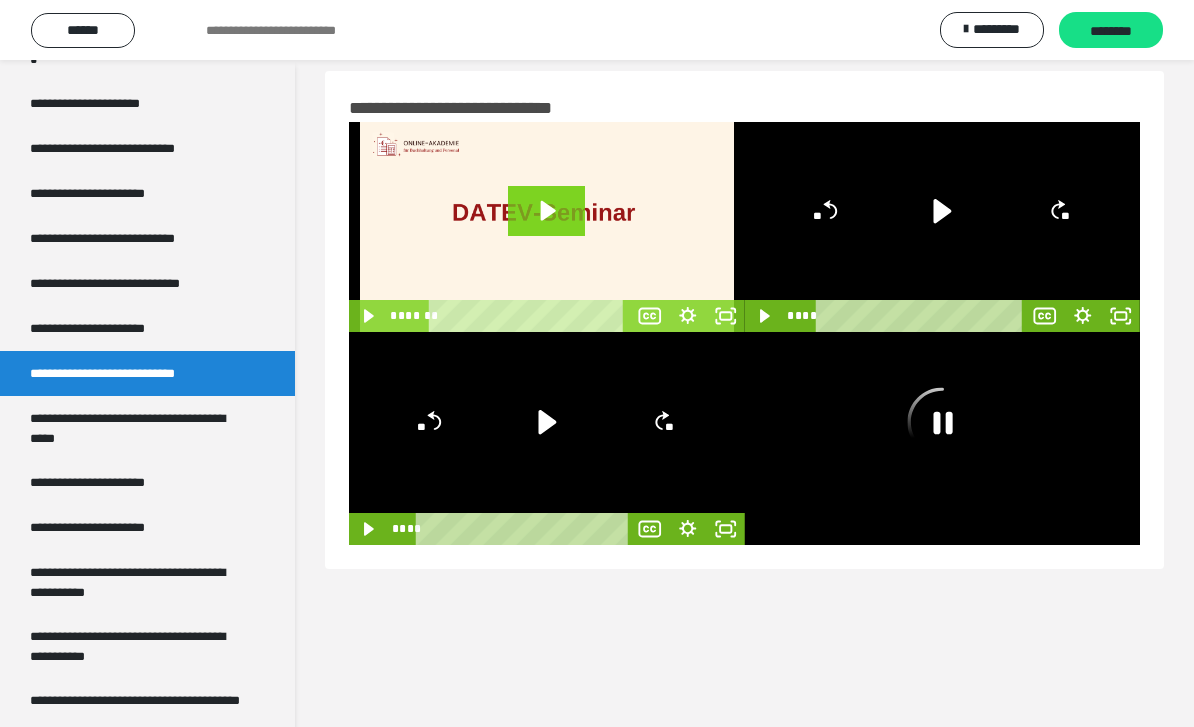 click 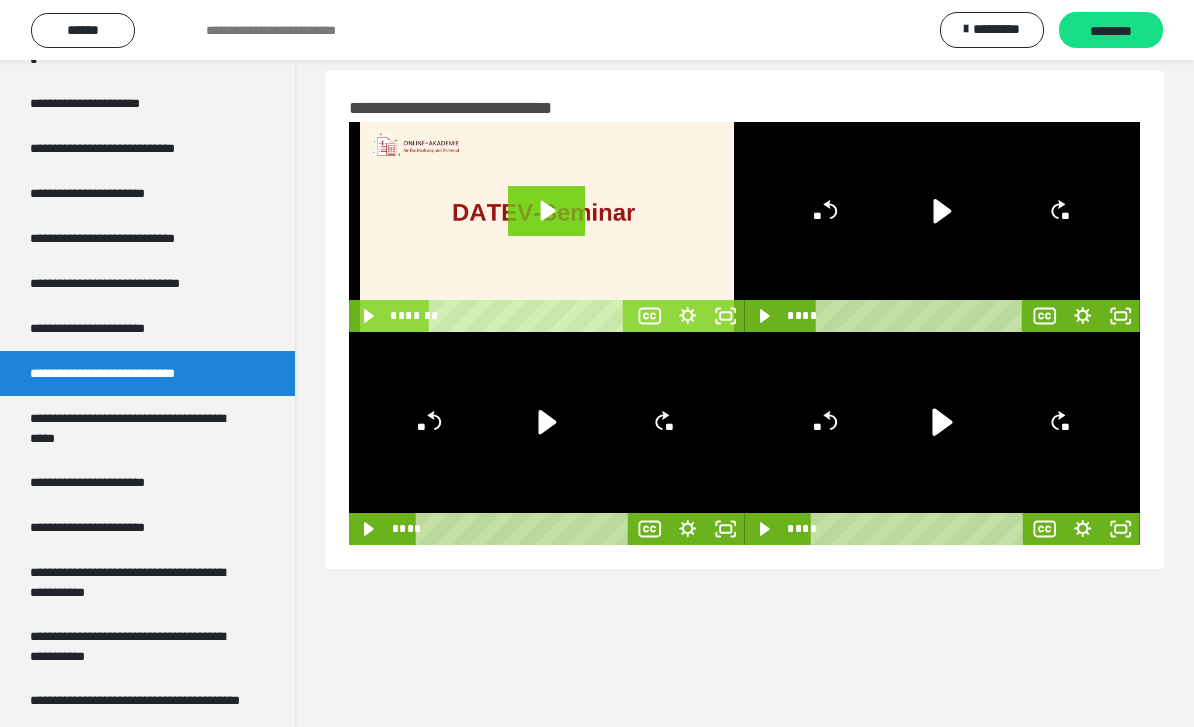 click 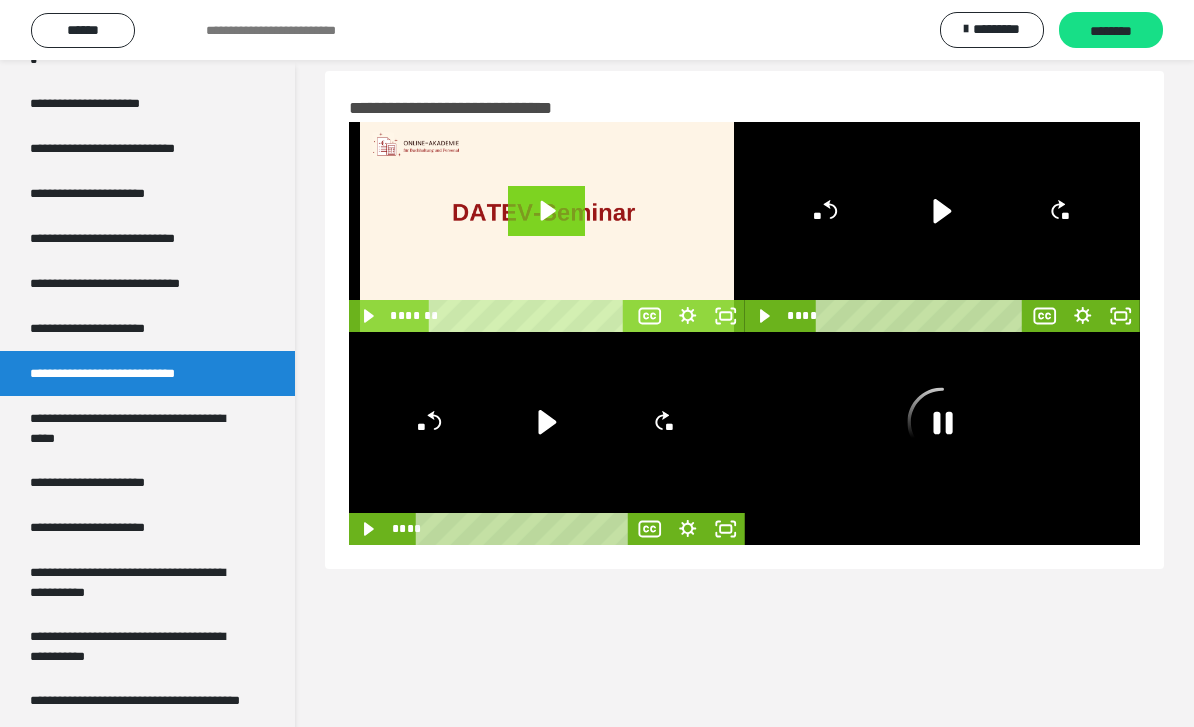 scroll, scrollTop: 0, scrollLeft: 0, axis: both 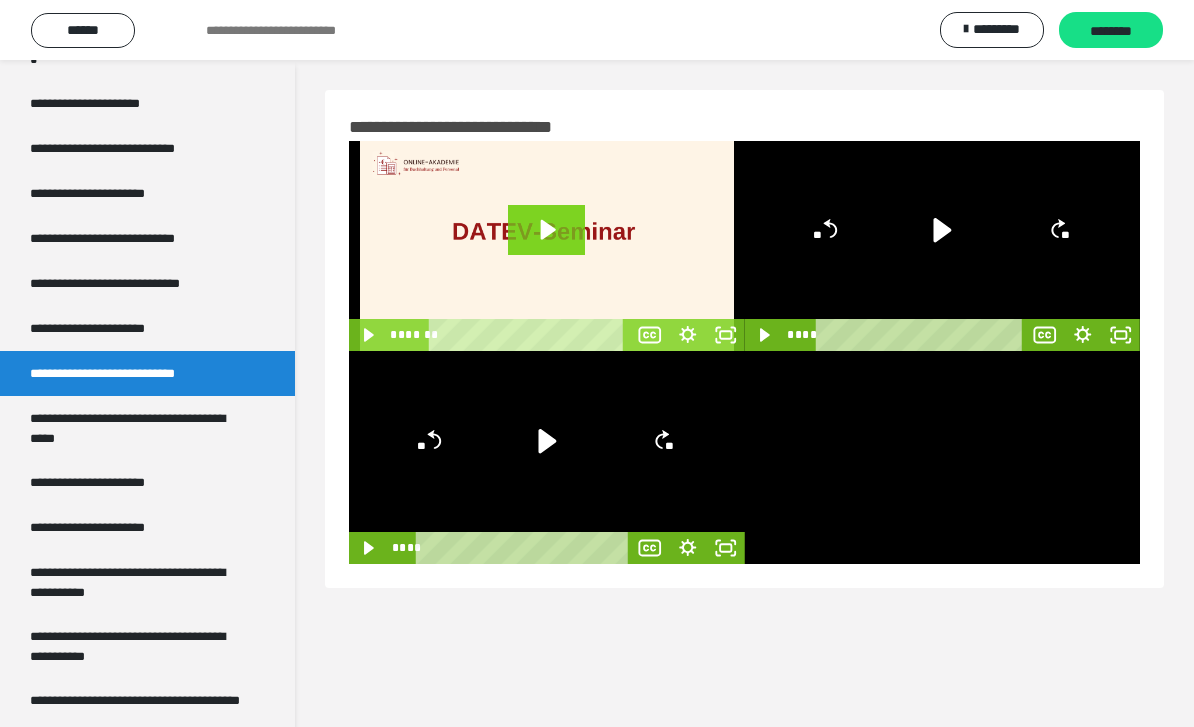 click at bounding box center [943, 457] 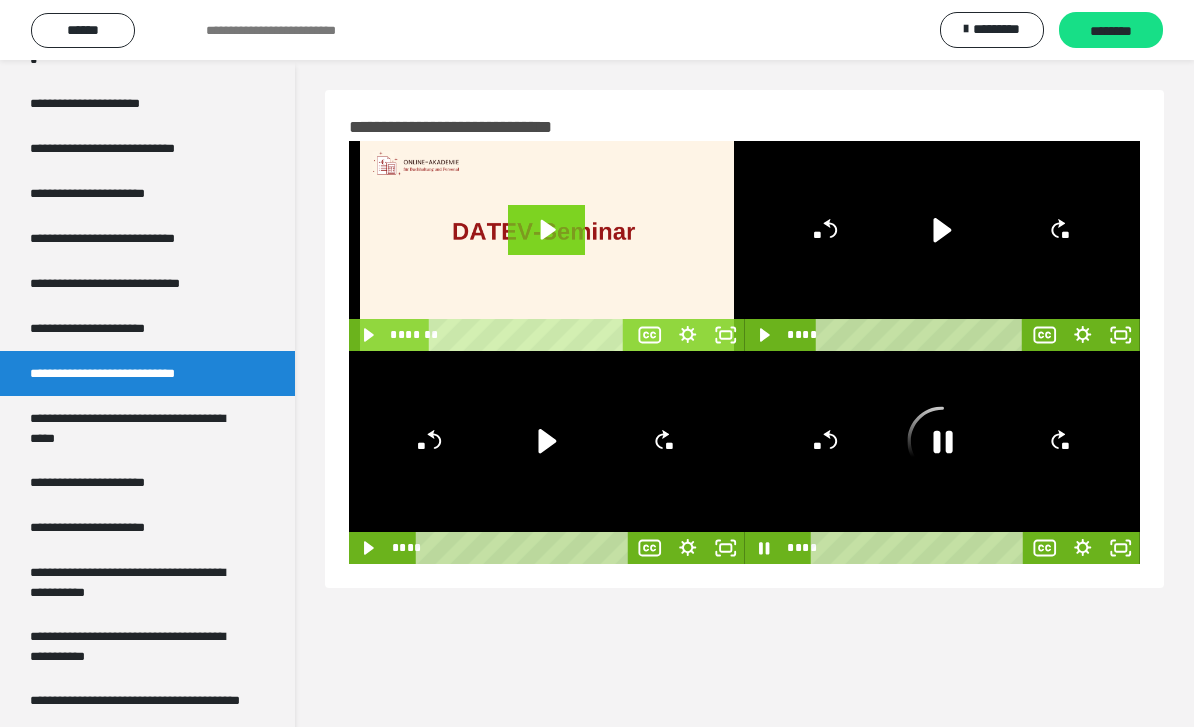 click on "******" at bounding box center [83, 30] 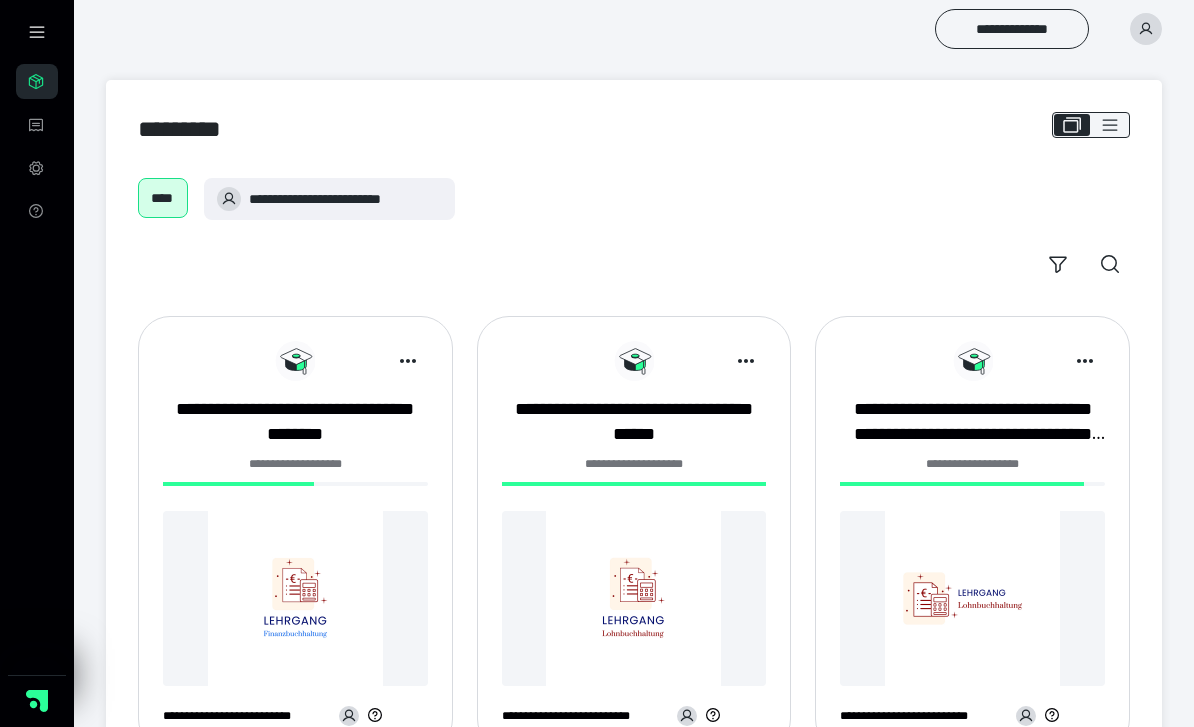 scroll, scrollTop: 0, scrollLeft: 0, axis: both 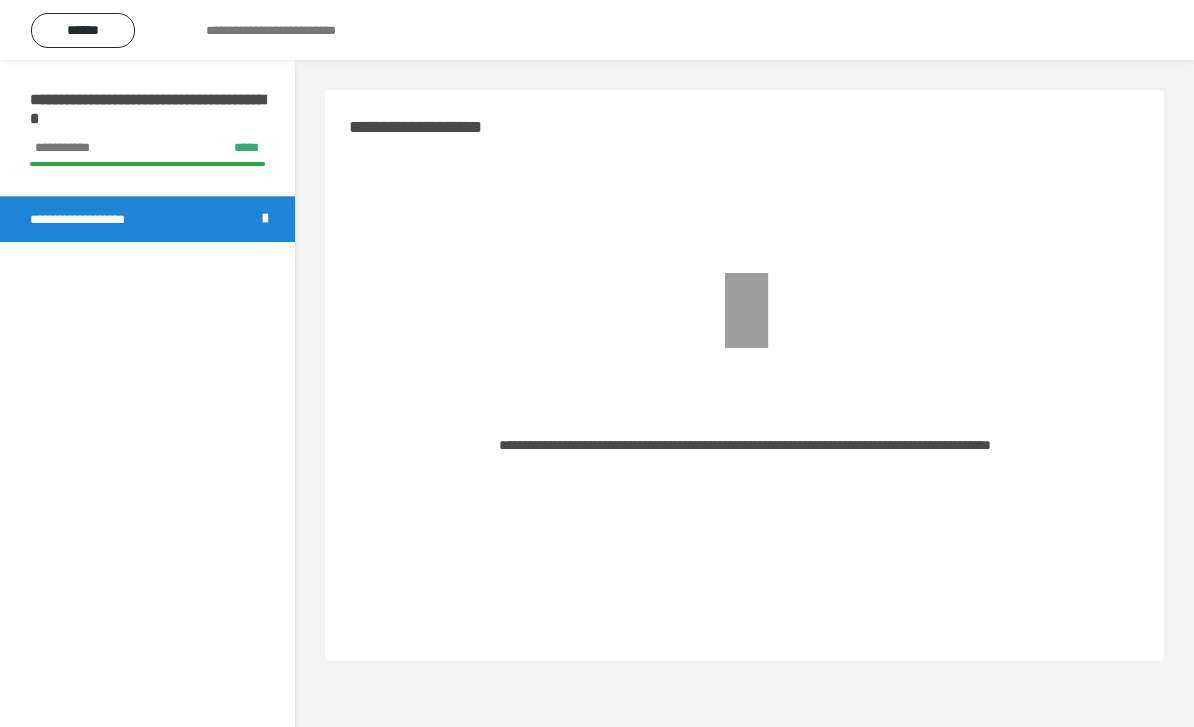 click on "******" at bounding box center (83, 30) 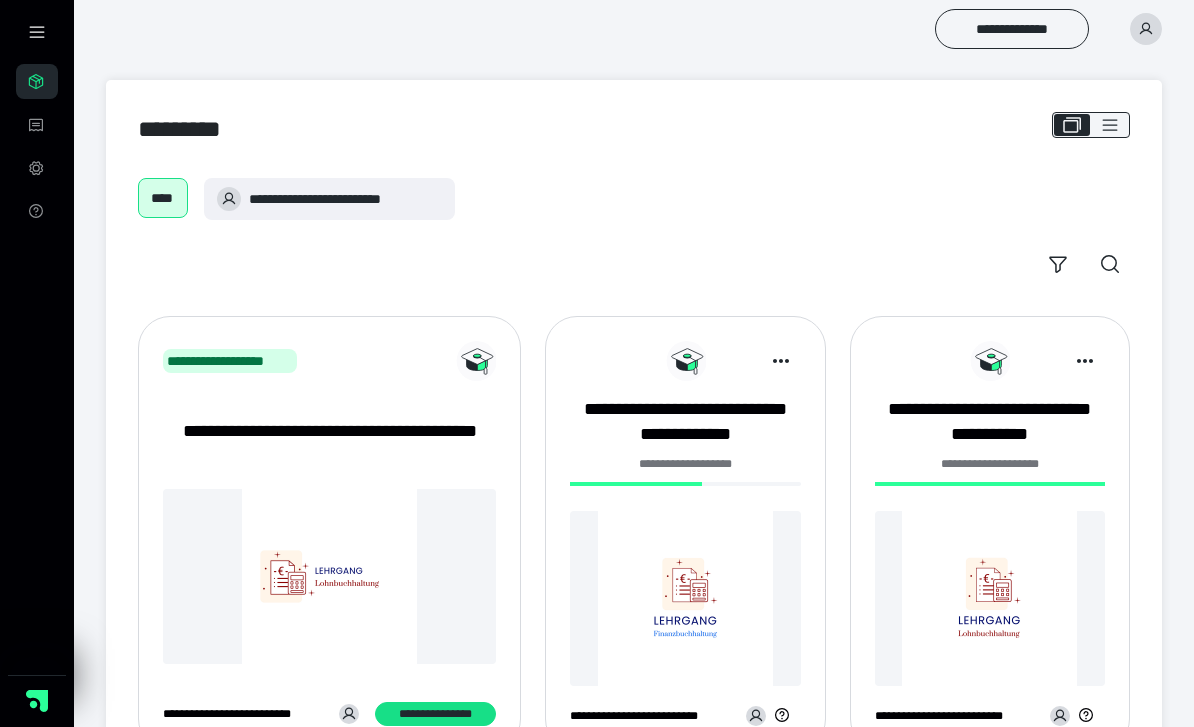 scroll, scrollTop: 0, scrollLeft: 0, axis: both 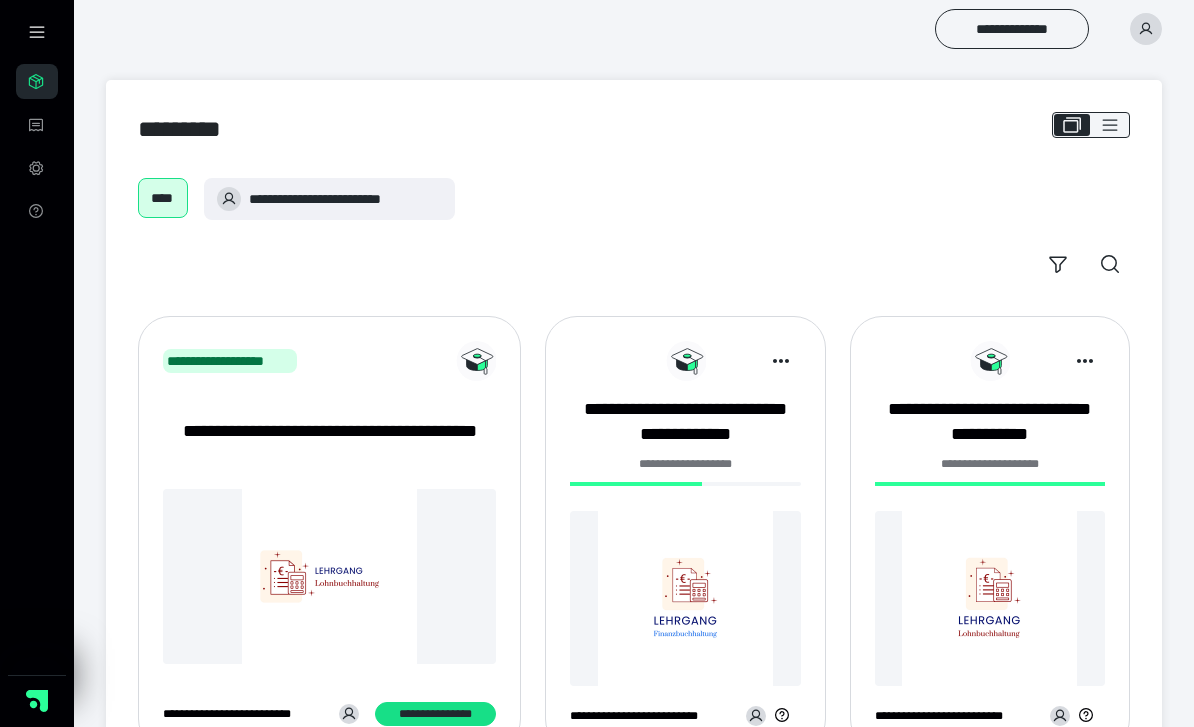 click at bounding box center (685, 598) 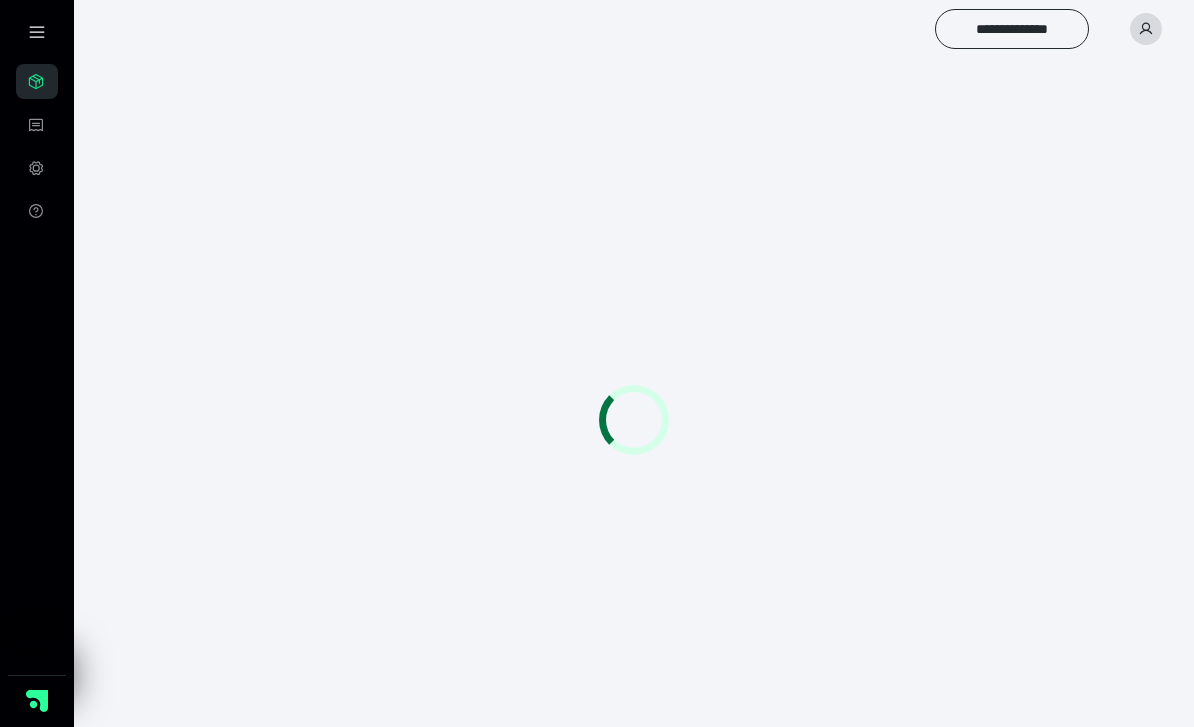 scroll, scrollTop: 0, scrollLeft: 0, axis: both 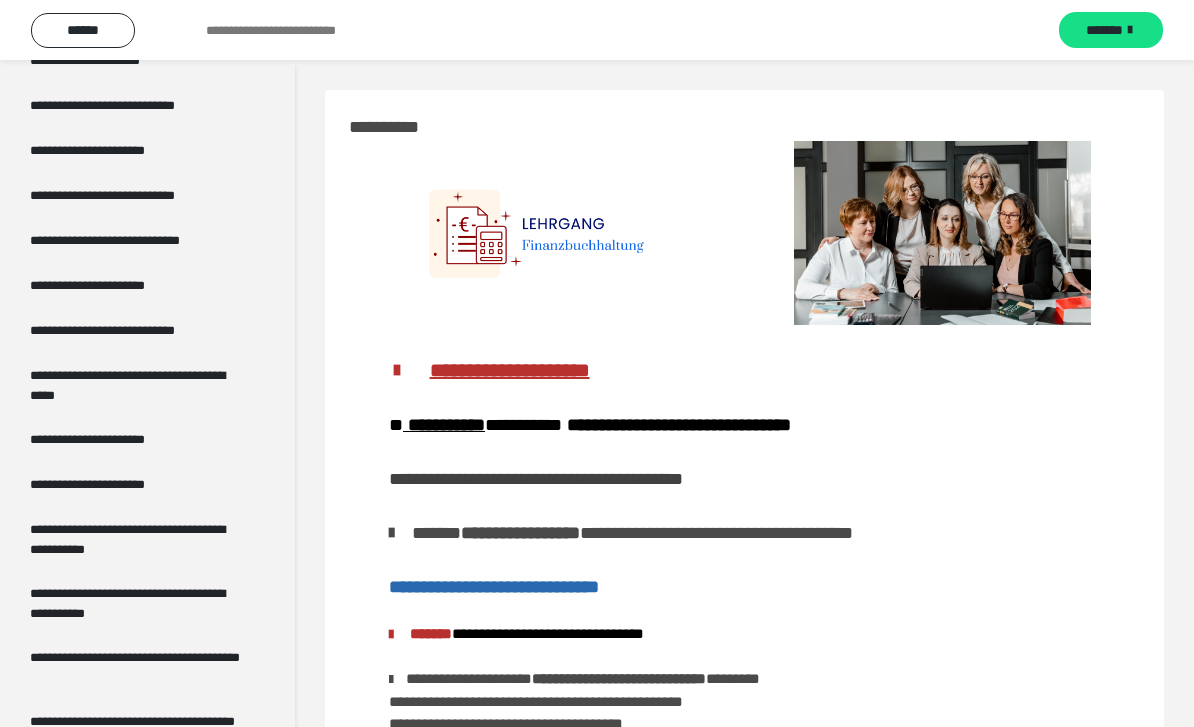 click on "**********" at bounding box center [109, 285] 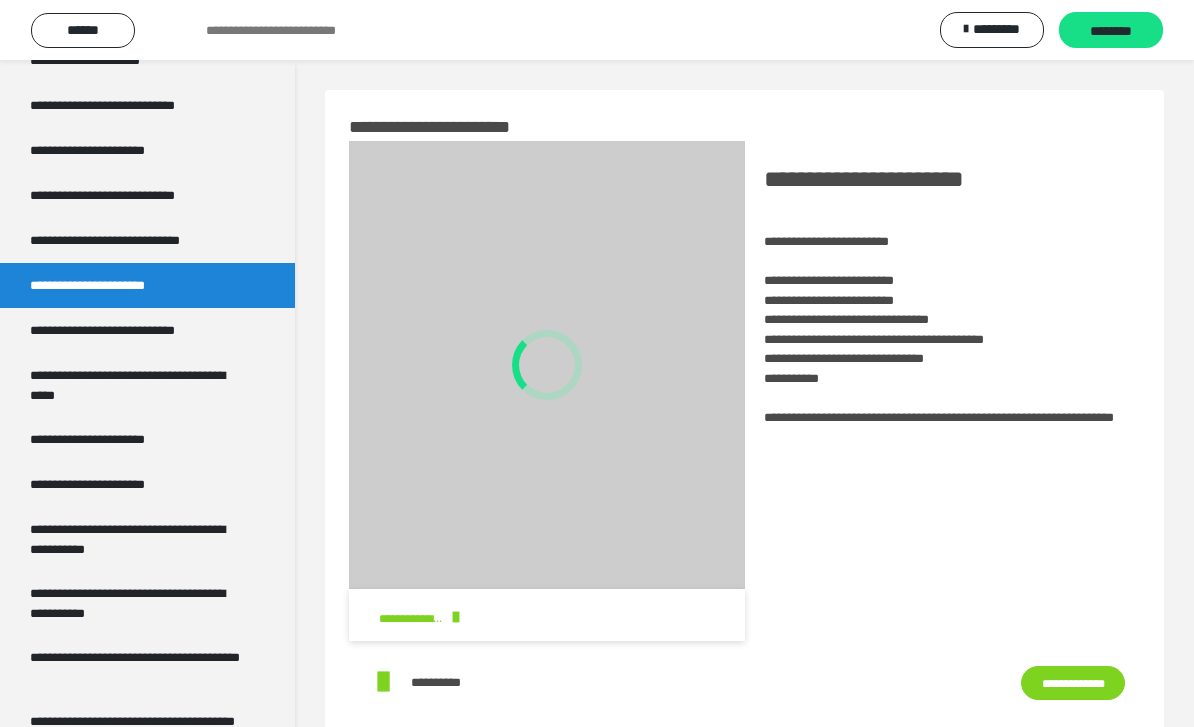click on "**********" at bounding box center [129, 330] 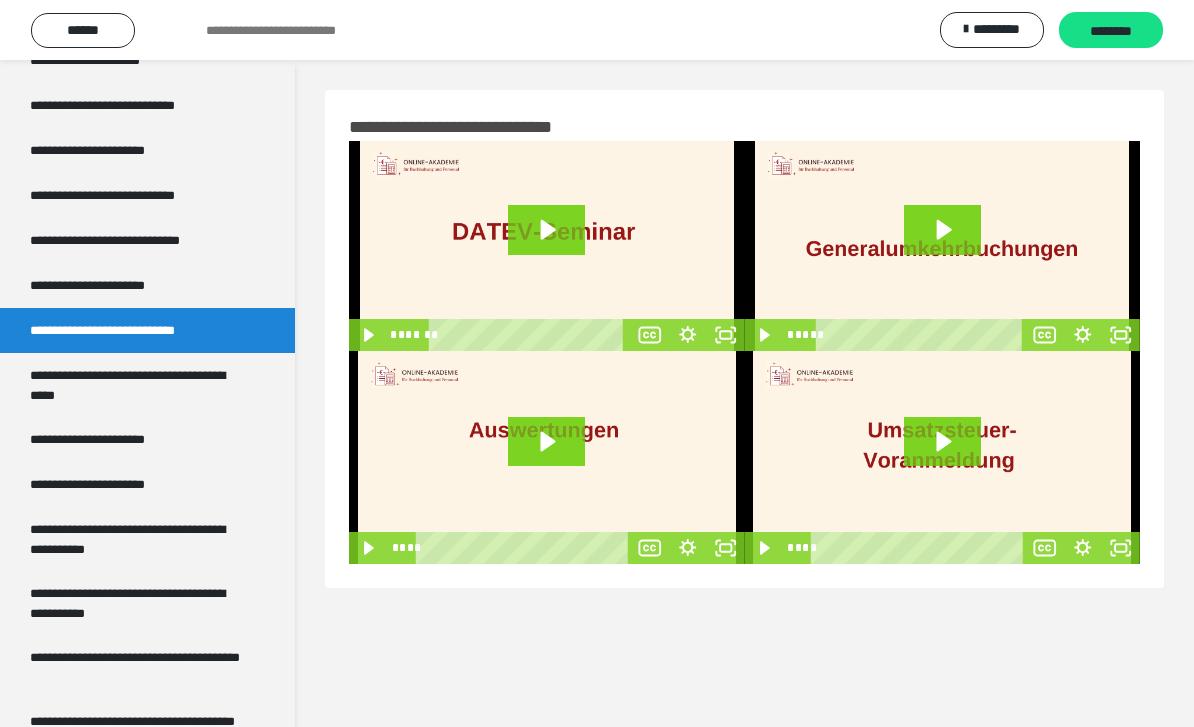 click on "**********" at bounding box center (139, 385) 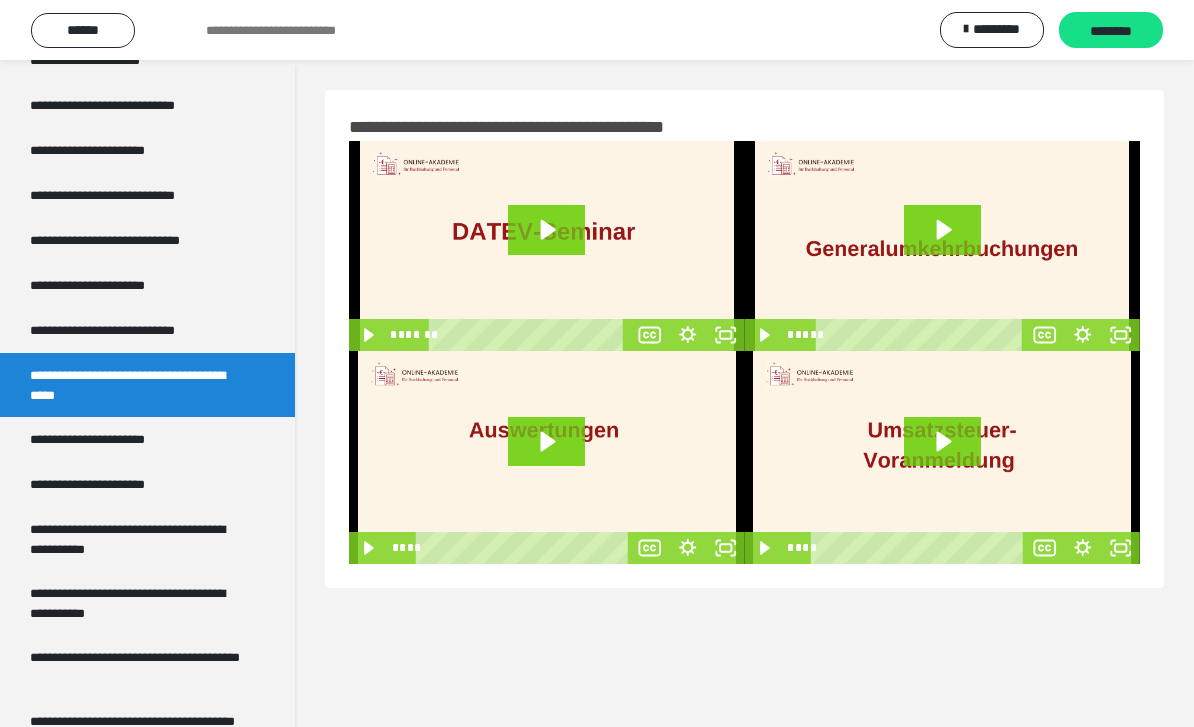 click on "**********" at bounding box center [129, 330] 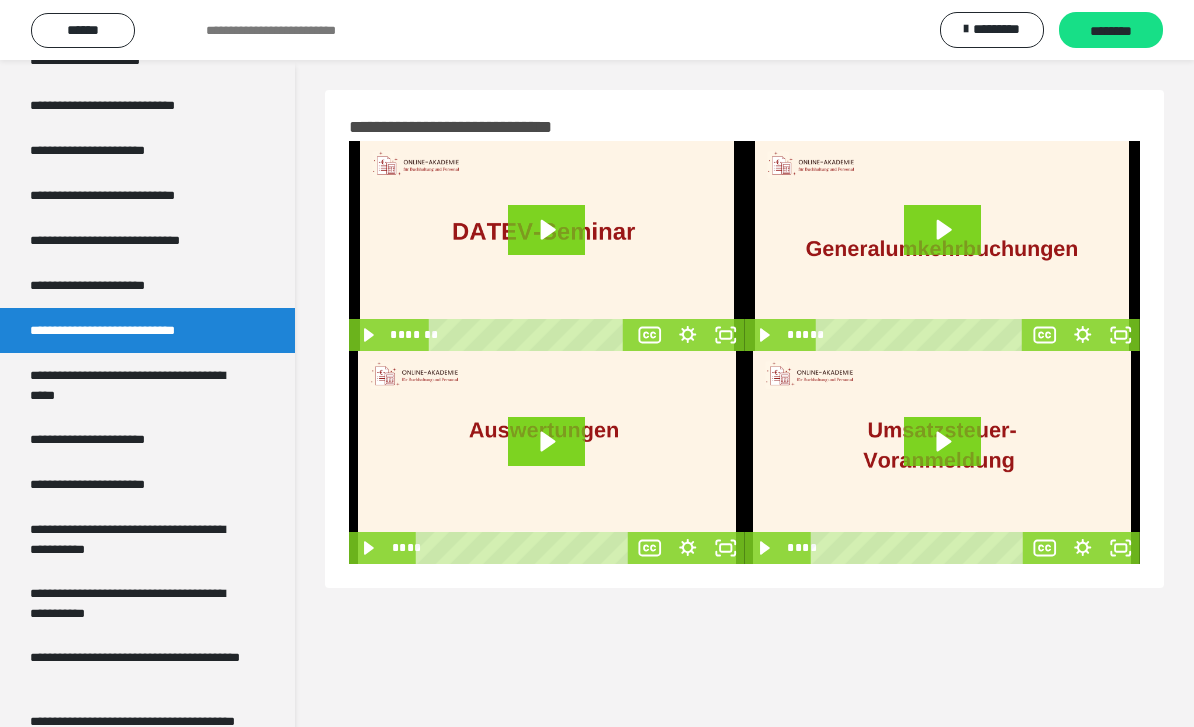 click 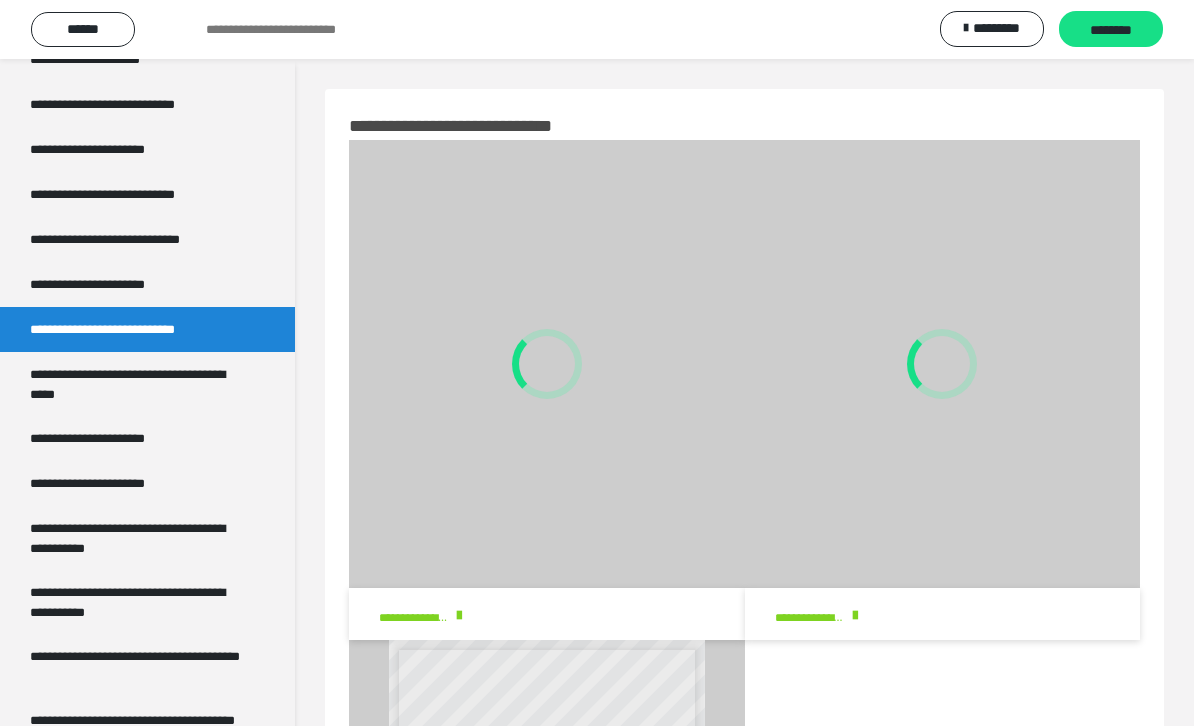 scroll, scrollTop: 190, scrollLeft: 0, axis: vertical 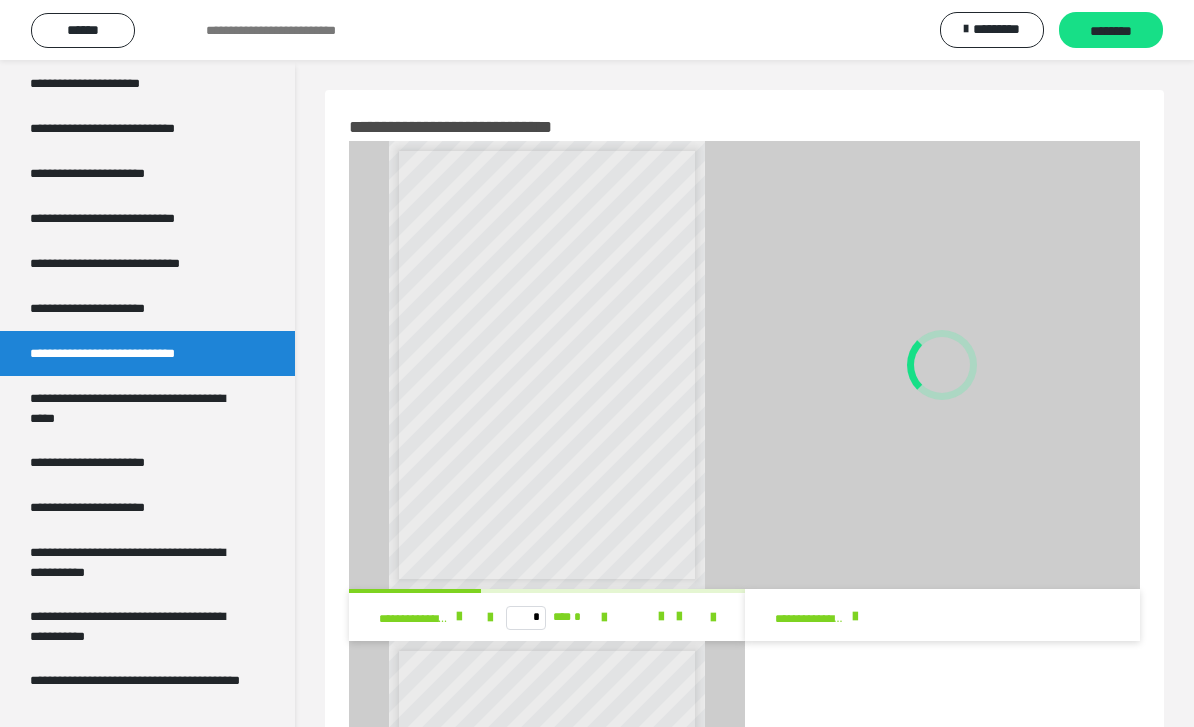 click on "**********" at bounding box center [109, 308] 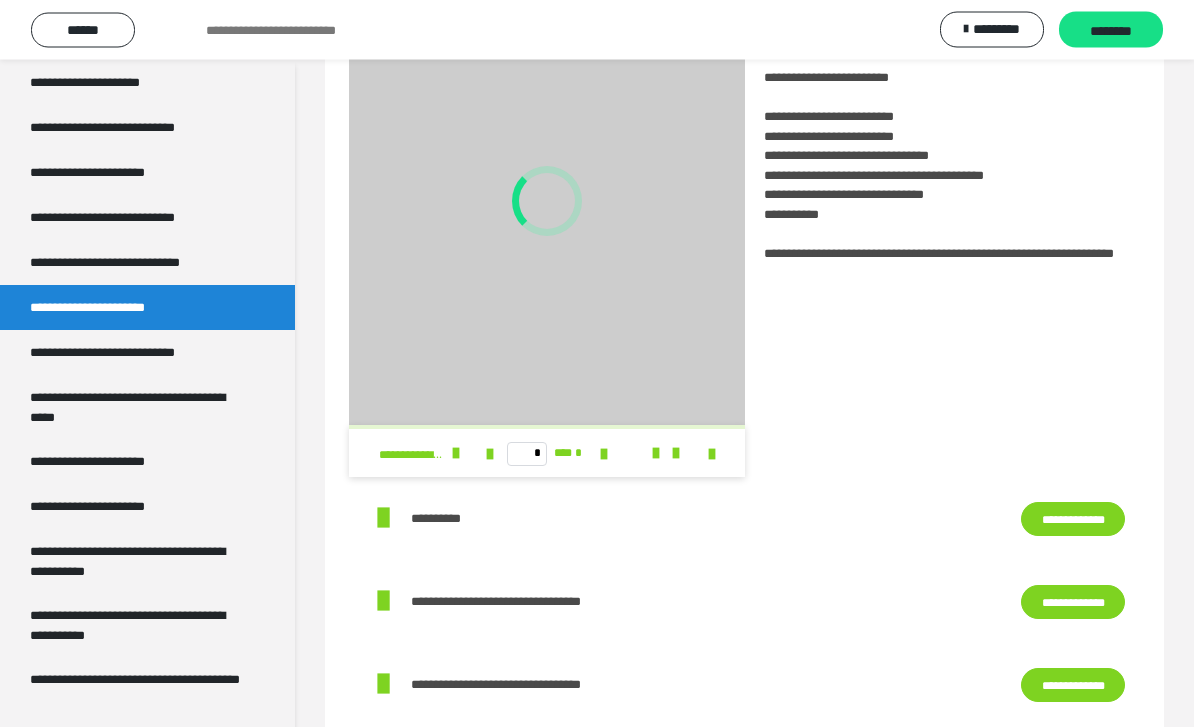 scroll, scrollTop: 0, scrollLeft: 0, axis: both 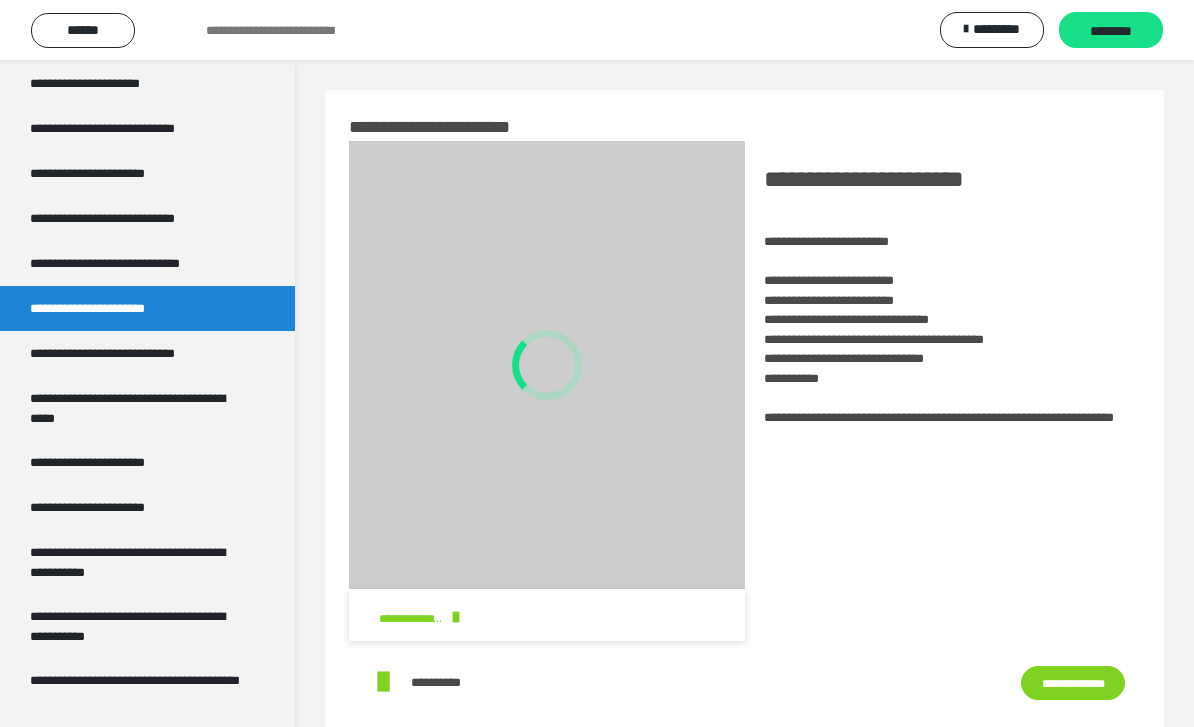 click on "******" at bounding box center [83, 30] 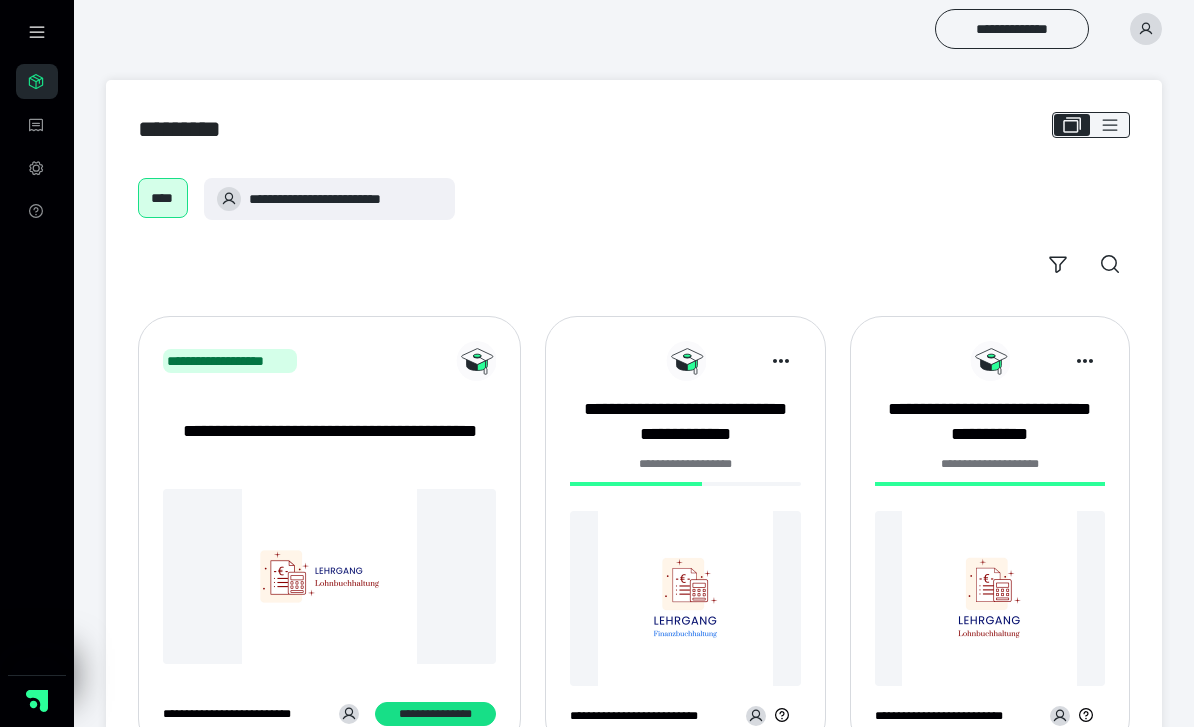 scroll, scrollTop: 0, scrollLeft: 0, axis: both 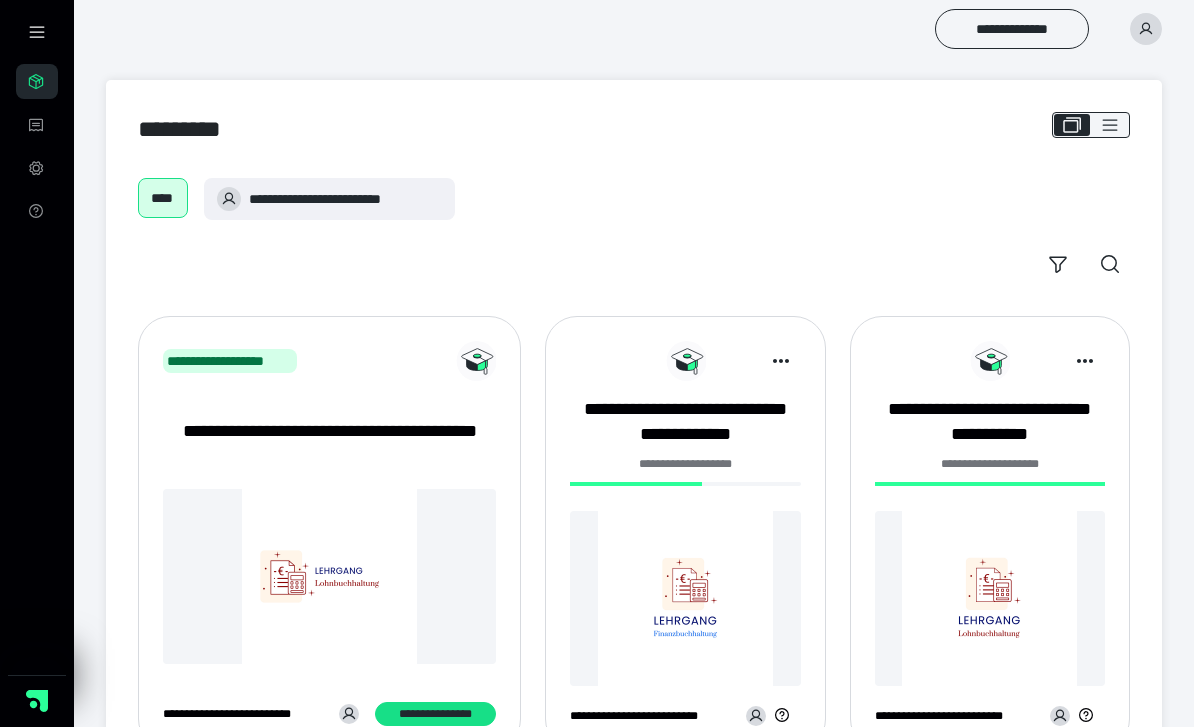 click on "**********" at bounding box center (685, 464) 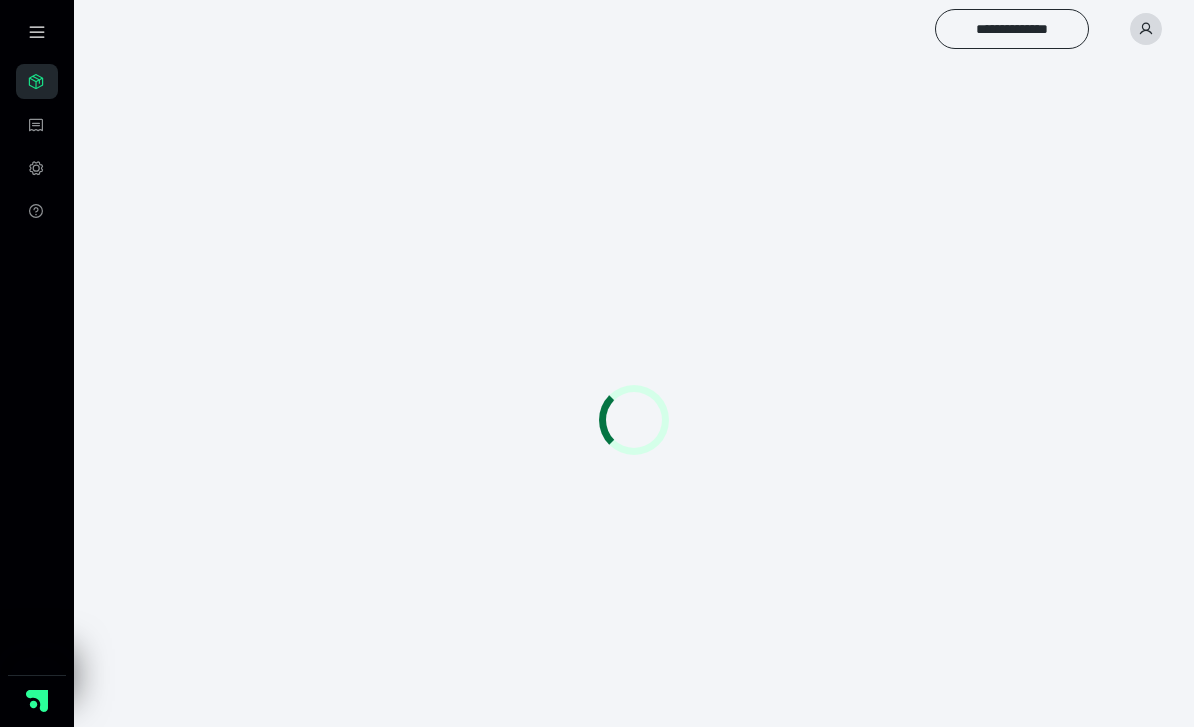 scroll, scrollTop: 0, scrollLeft: 0, axis: both 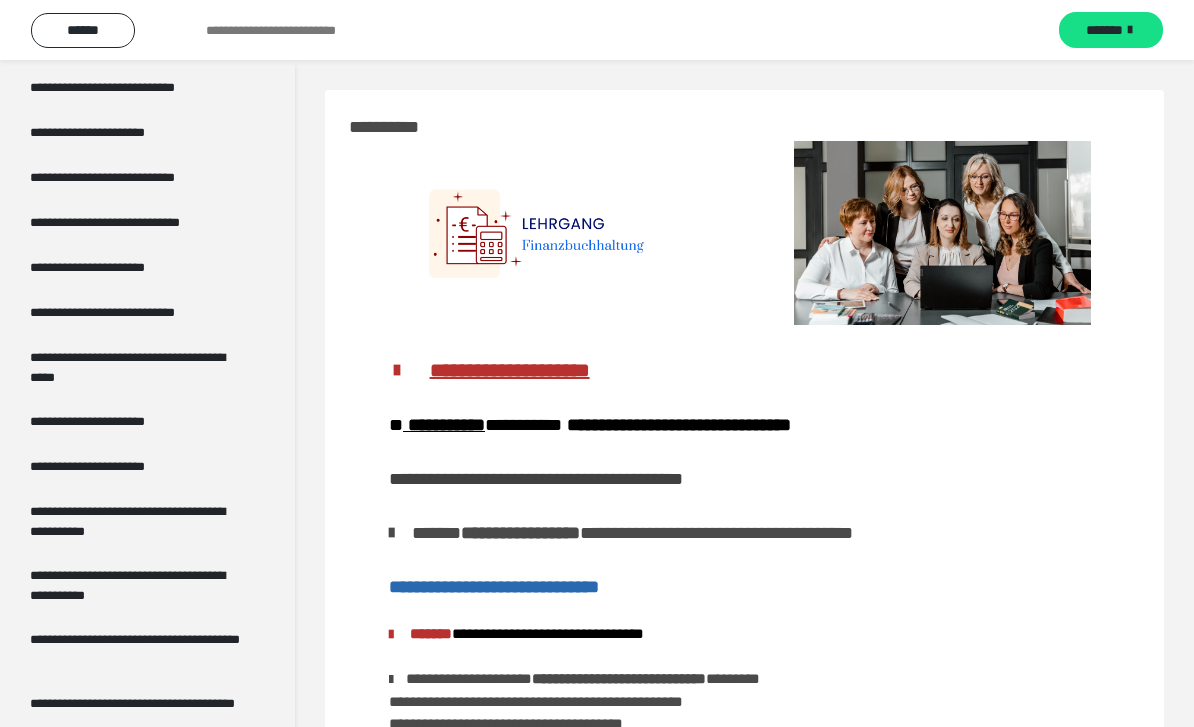 click on "**********" at bounding box center (129, 312) 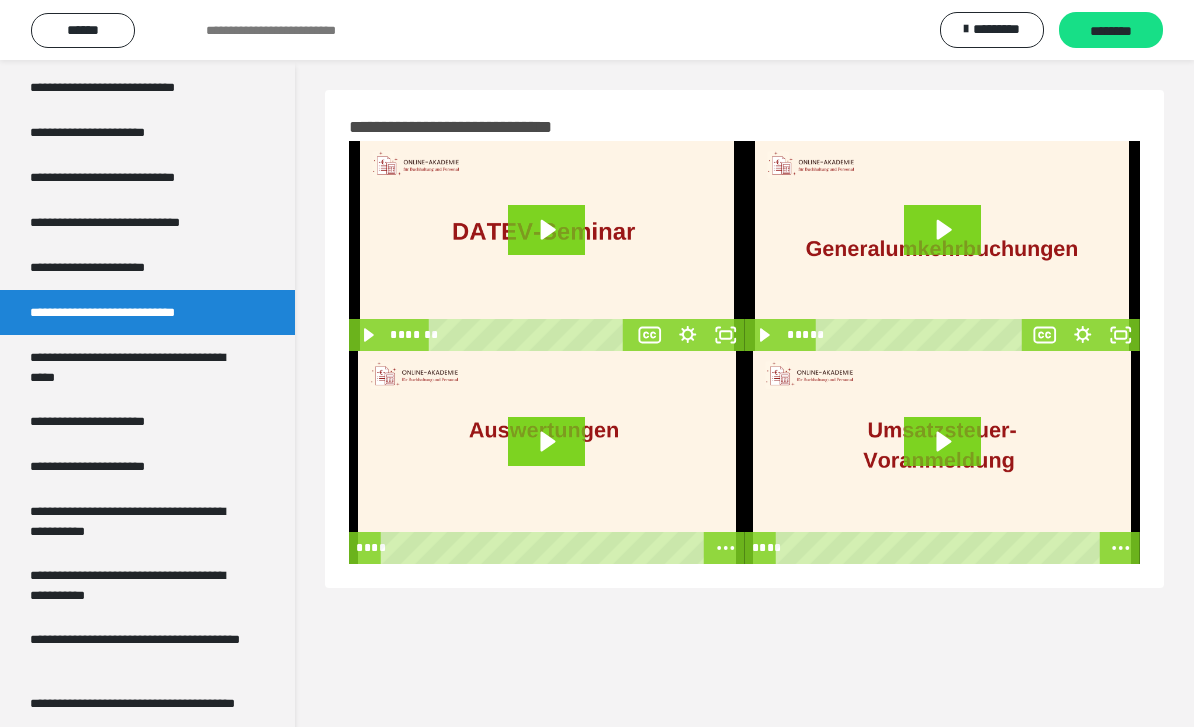click 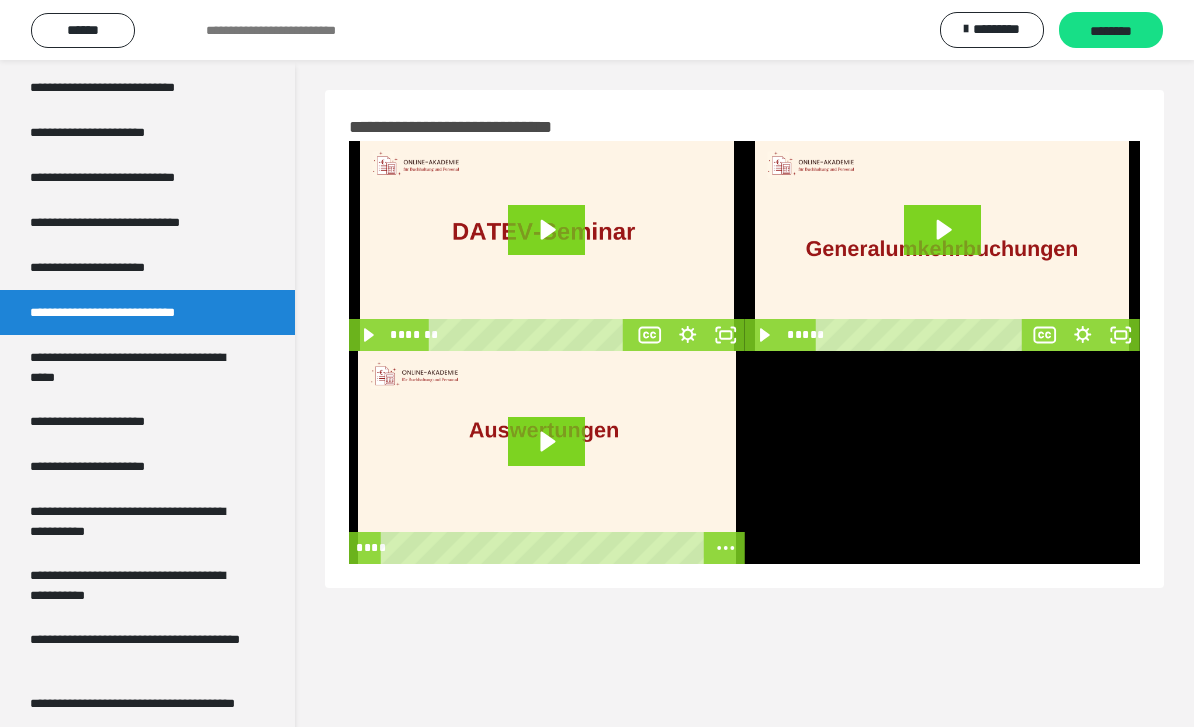 click at bounding box center (943, 457) 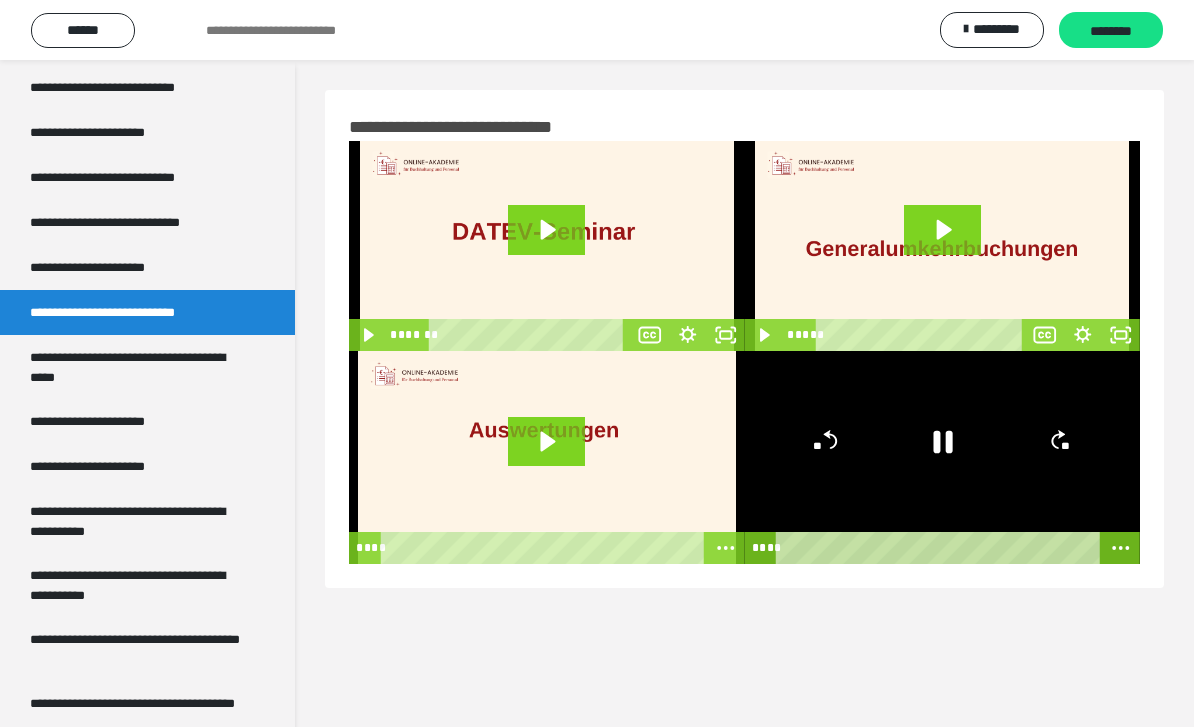 click at bounding box center (943, 457) 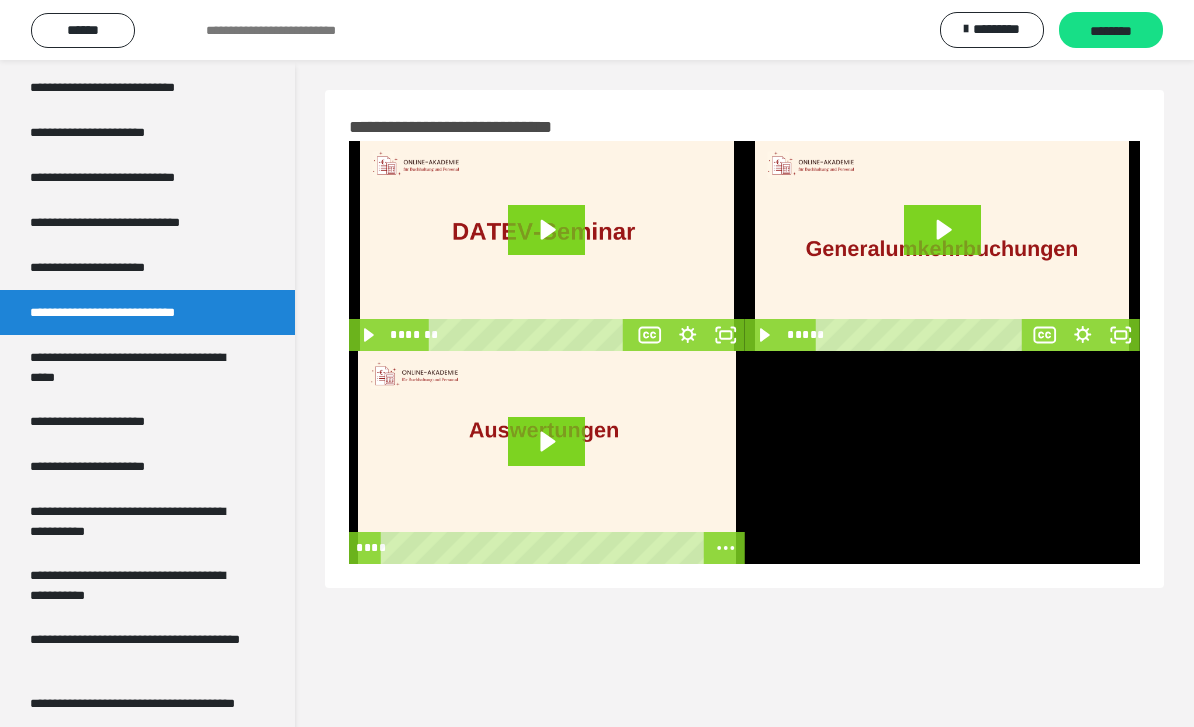 click at bounding box center (943, 457) 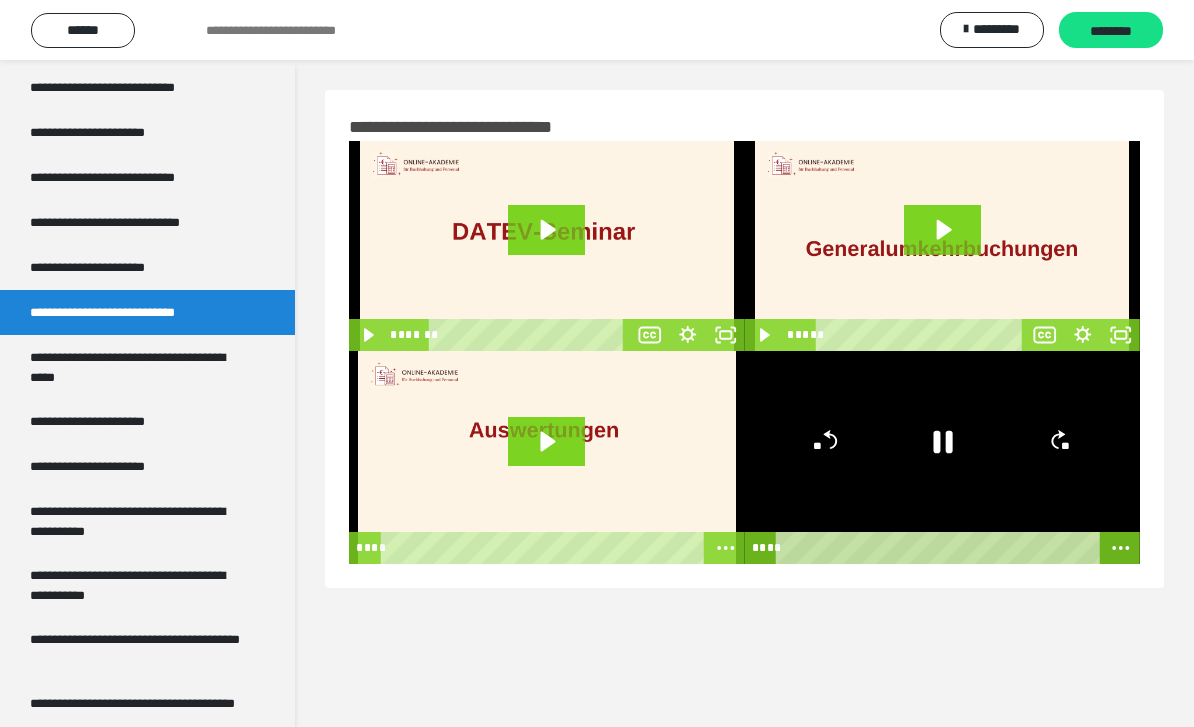 click at bounding box center [943, 457] 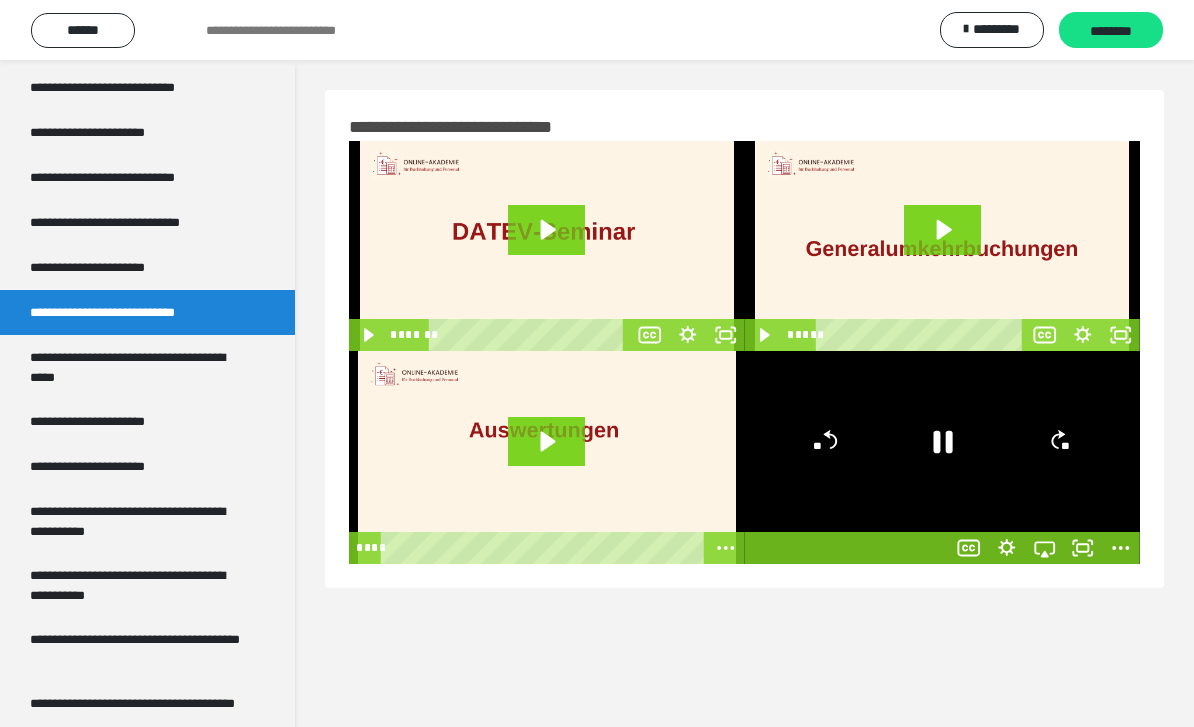 click 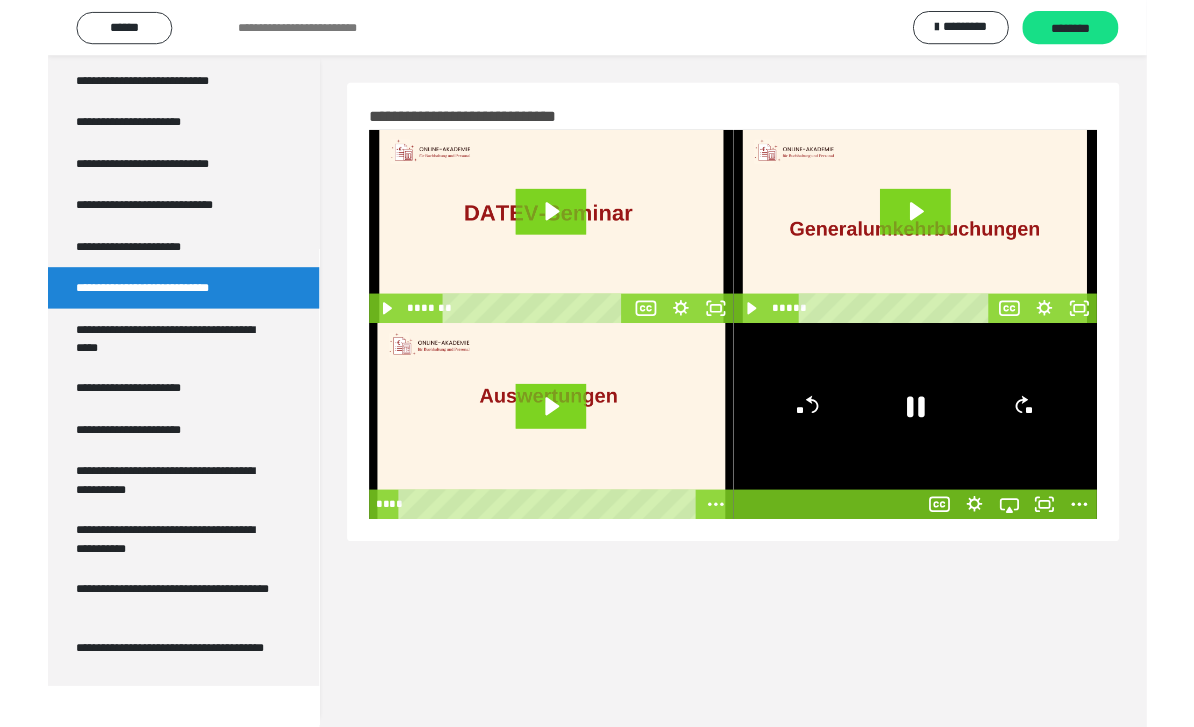scroll, scrollTop: 3615, scrollLeft: 0, axis: vertical 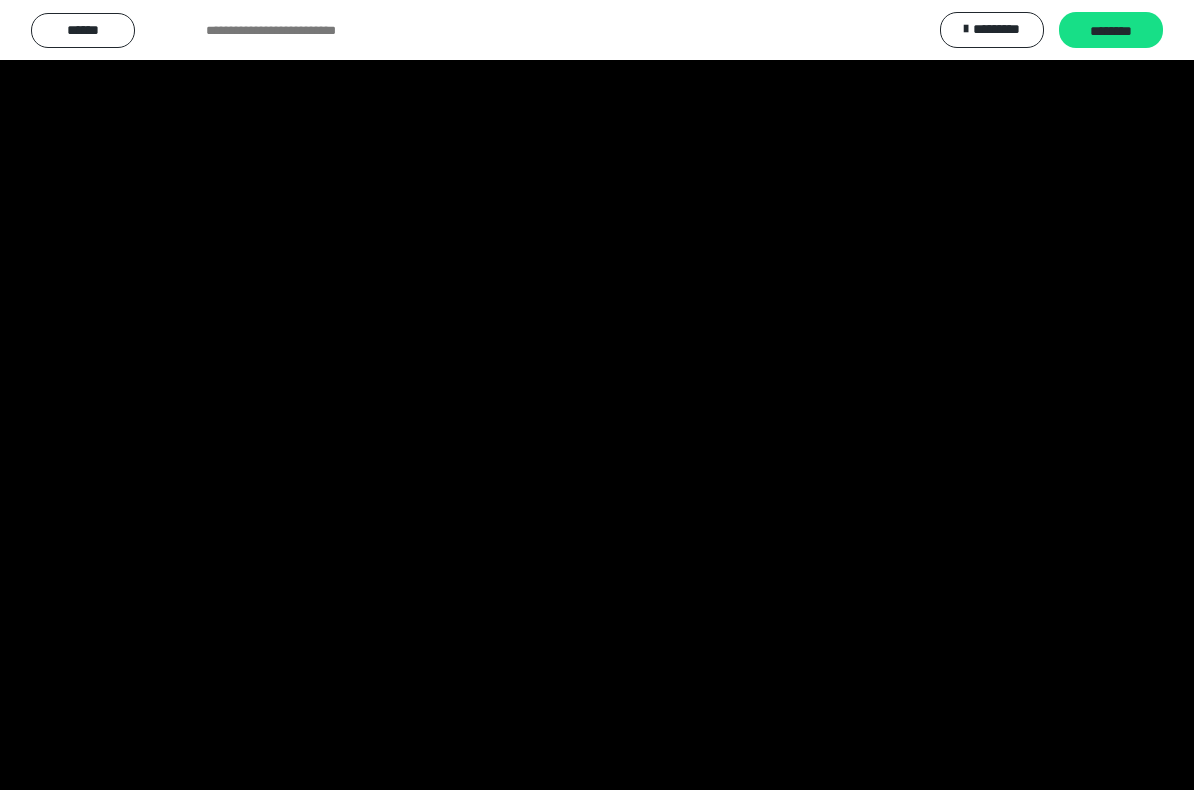 click at bounding box center [597, 395] 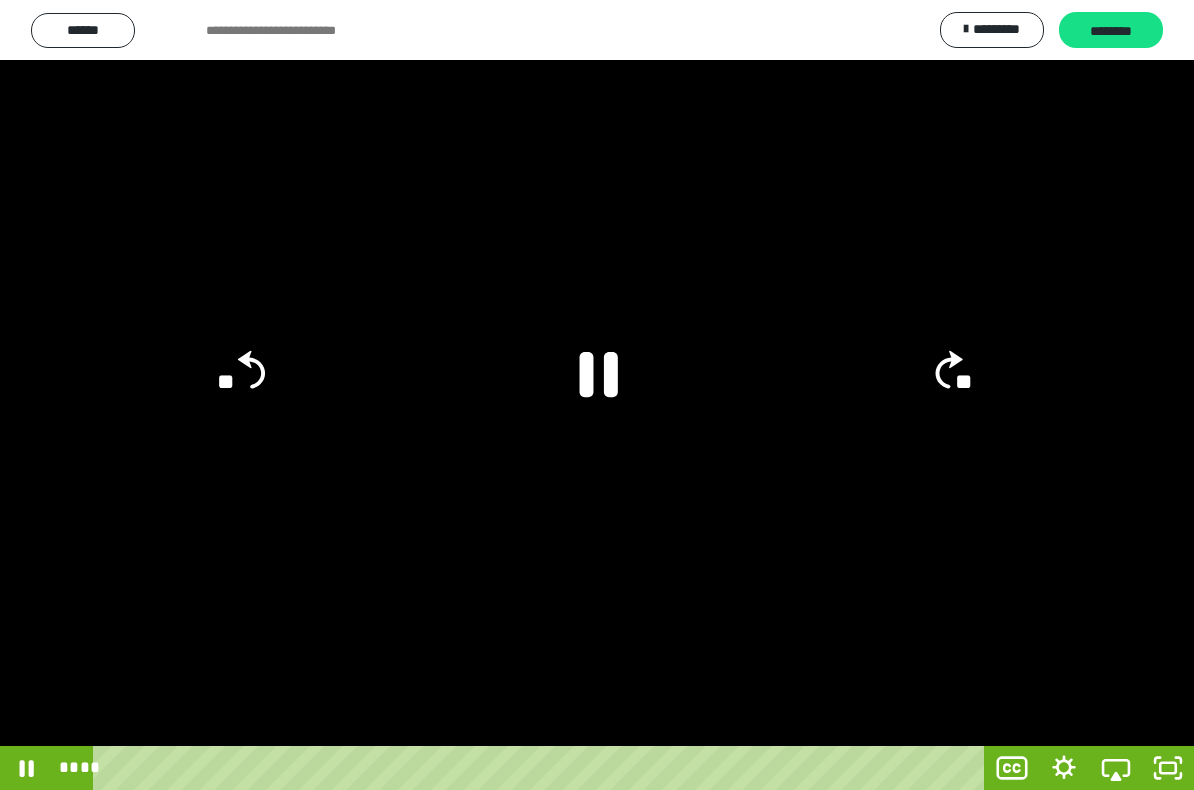 click 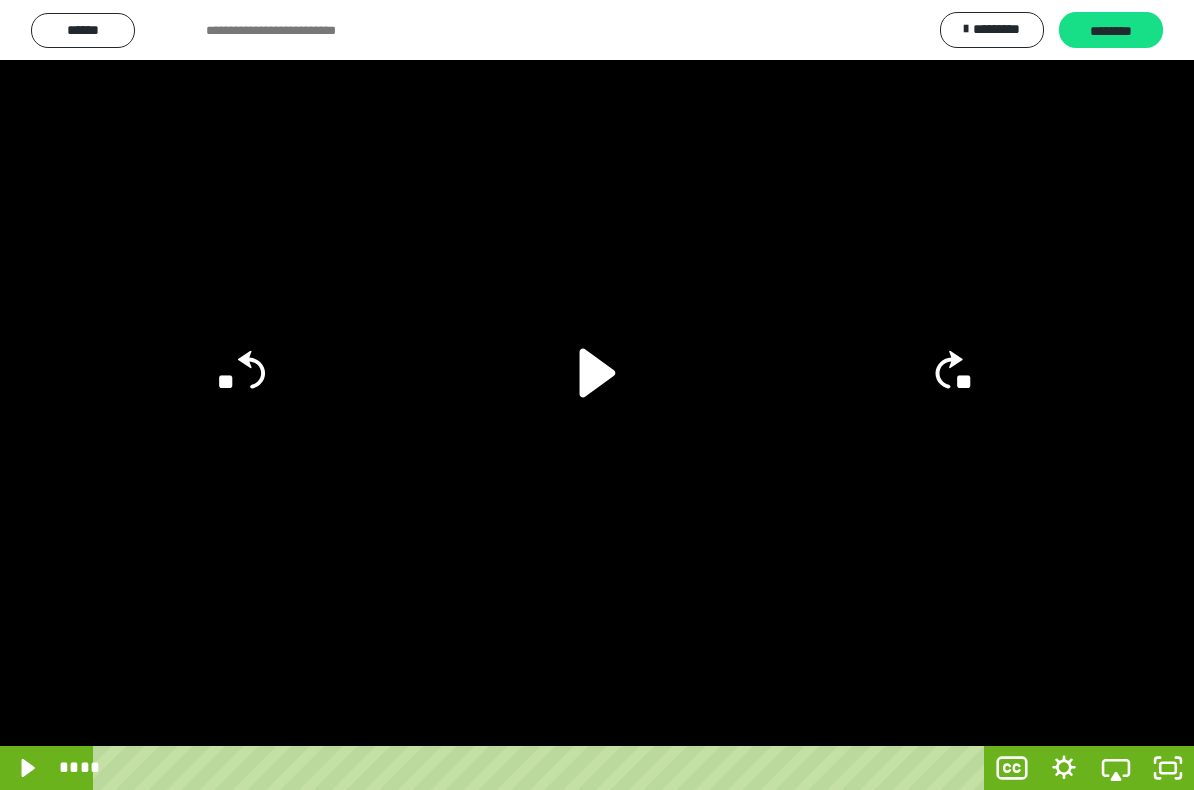 click 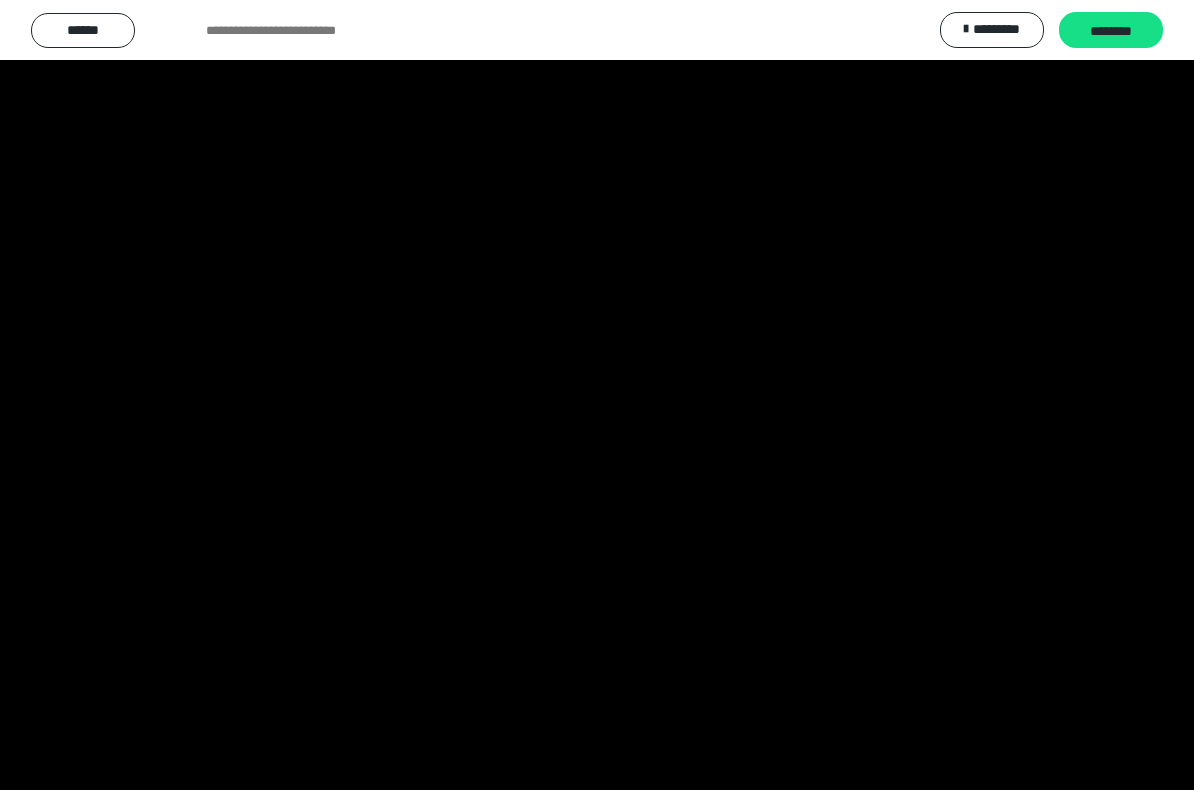 click at bounding box center [597, 395] 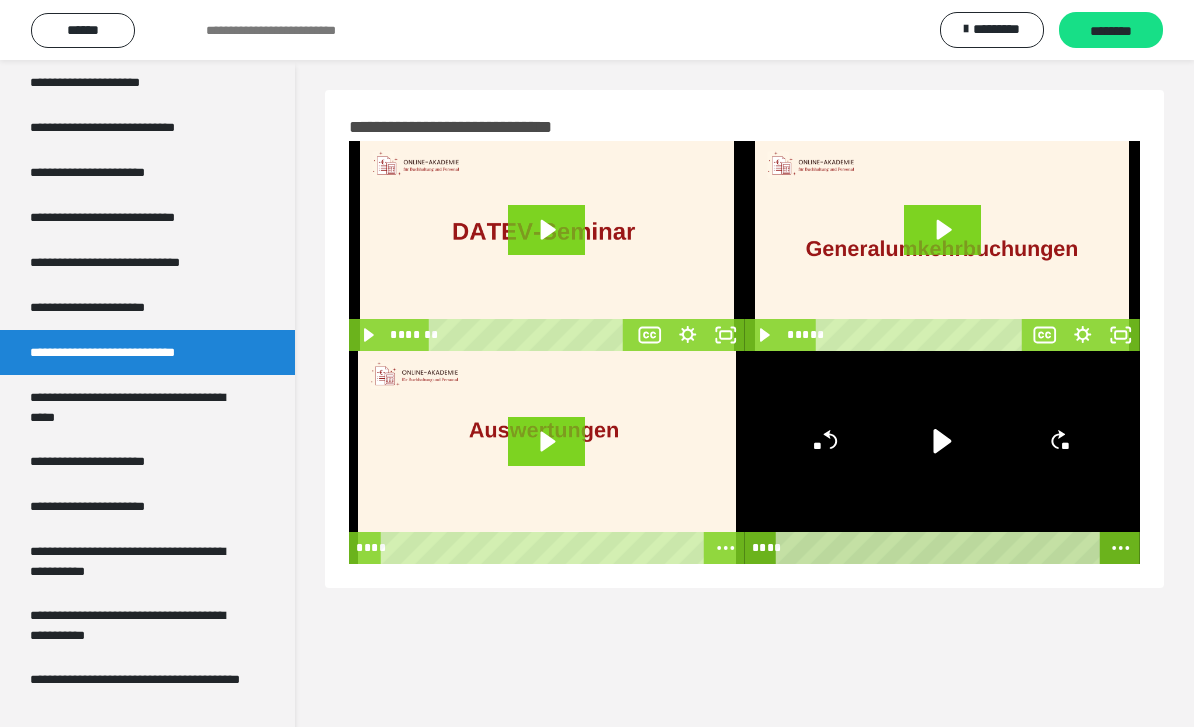 click on "**********" at bounding box center (139, 407) 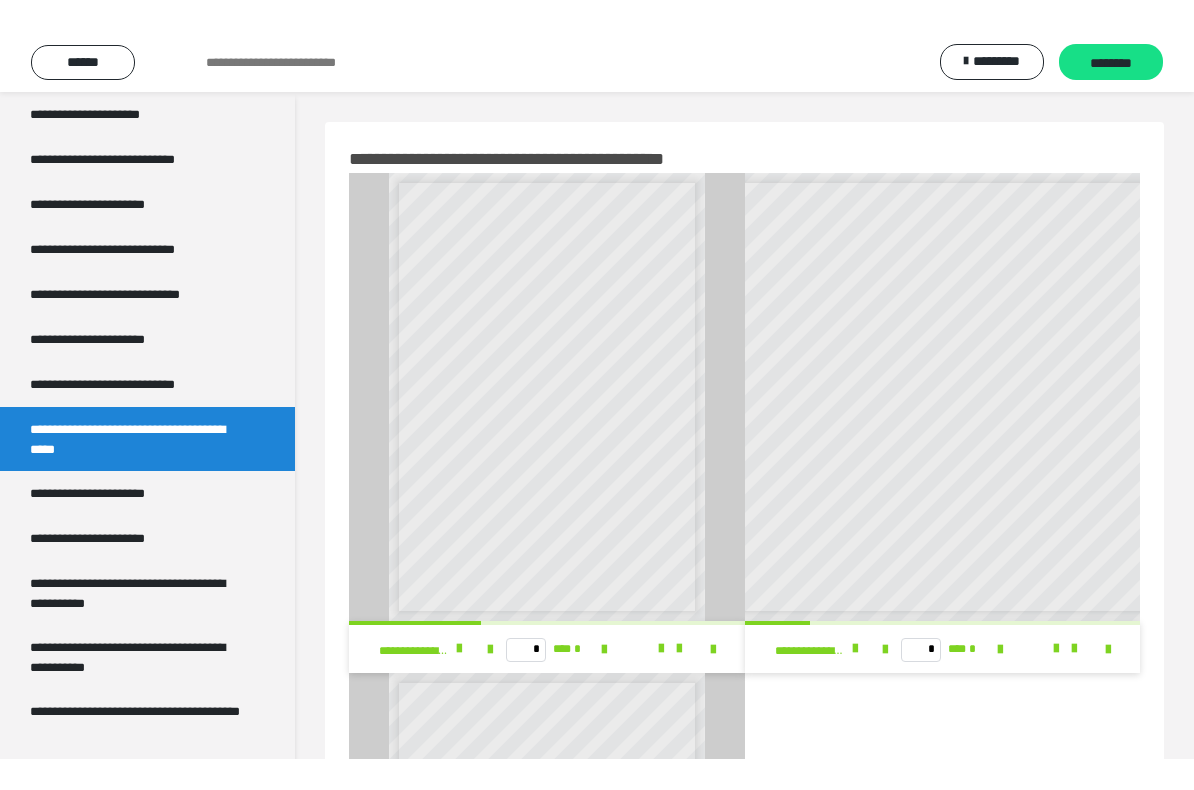 scroll, scrollTop: 0, scrollLeft: 33, axis: horizontal 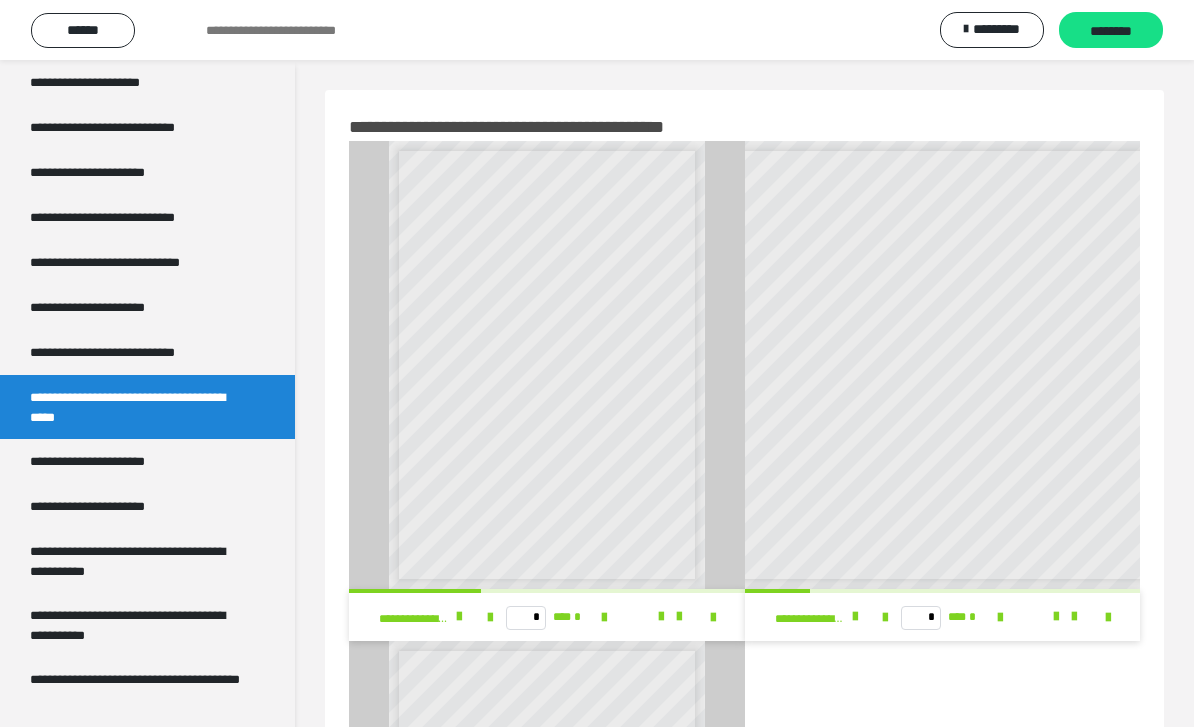 click on "* *** *" at bounding box center [943, 617] 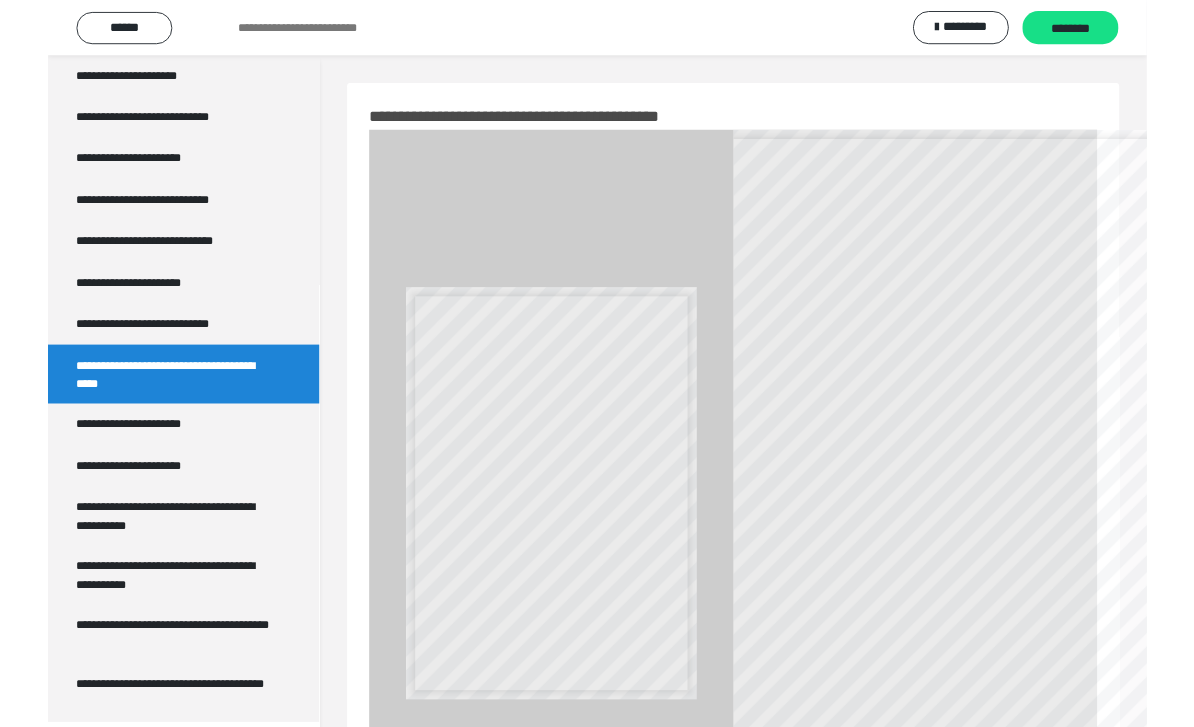scroll, scrollTop: 0, scrollLeft: 0, axis: both 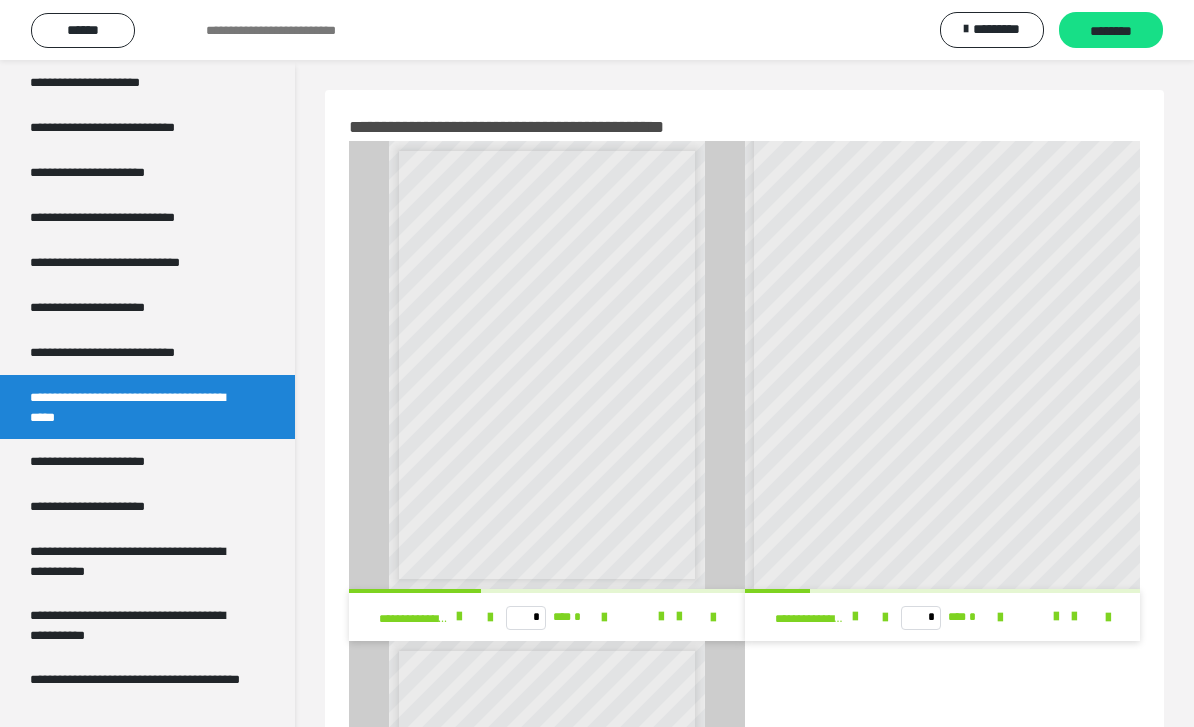 click on "**********" at bounding box center [137, 262] 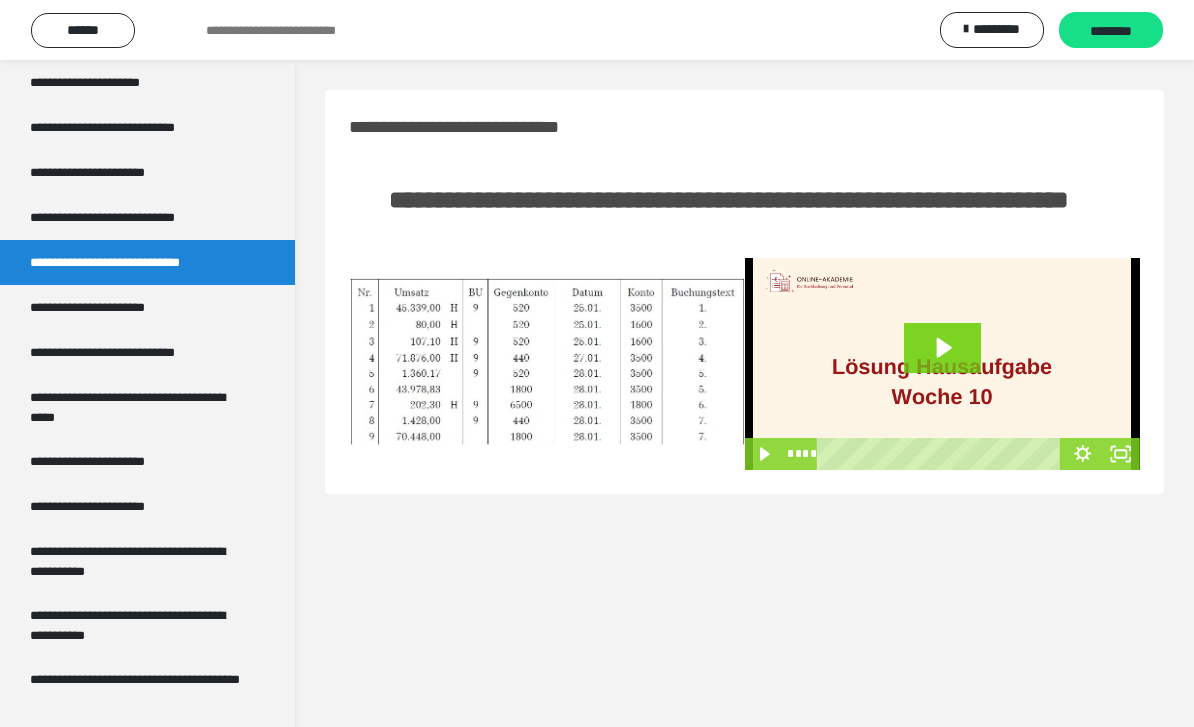 click 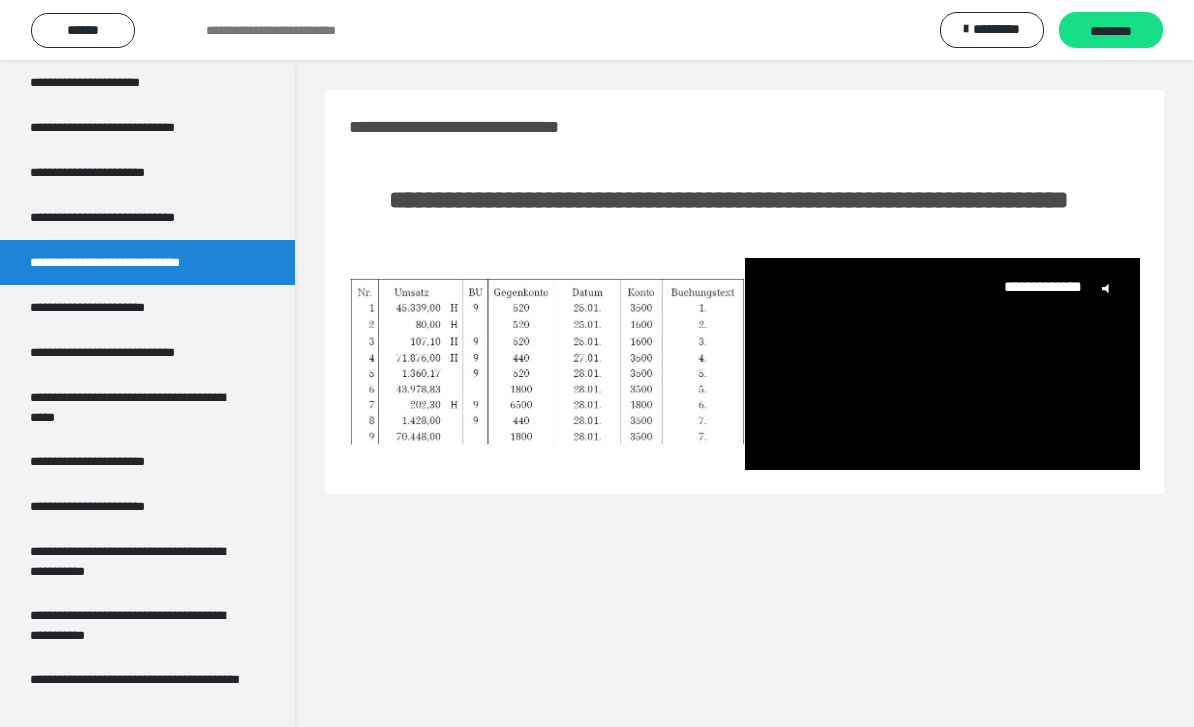 click on "**********" at bounding box center [1036, 288] 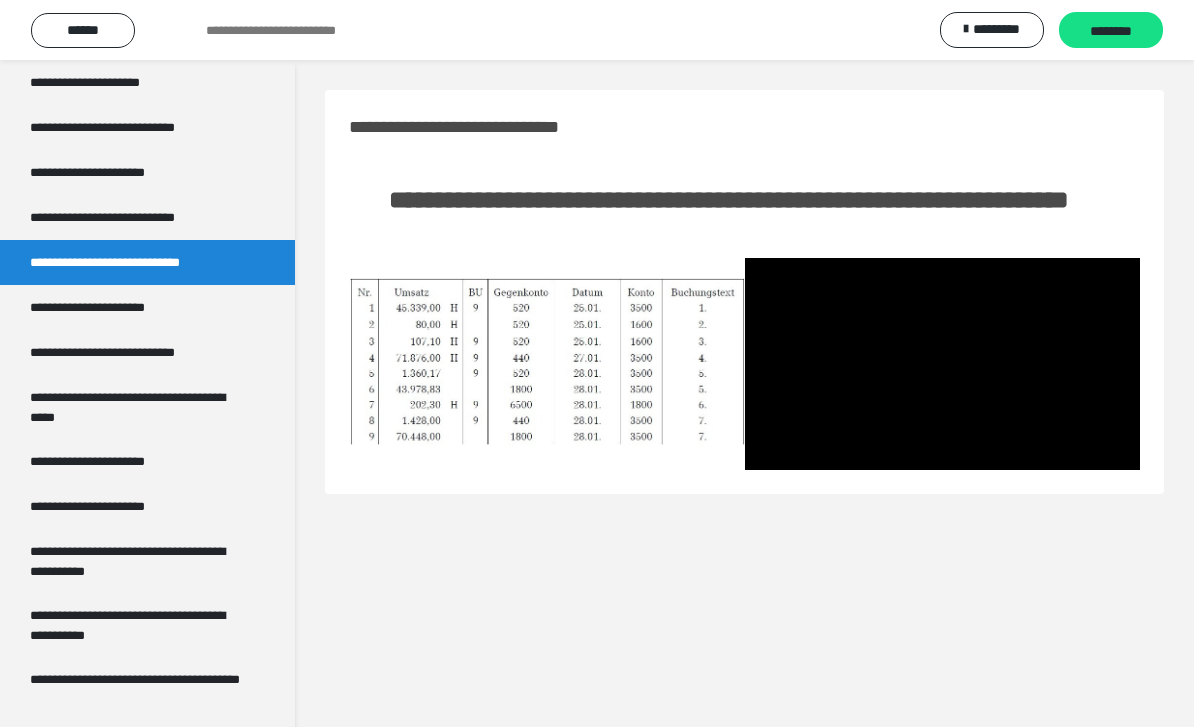 click at bounding box center [943, 364] 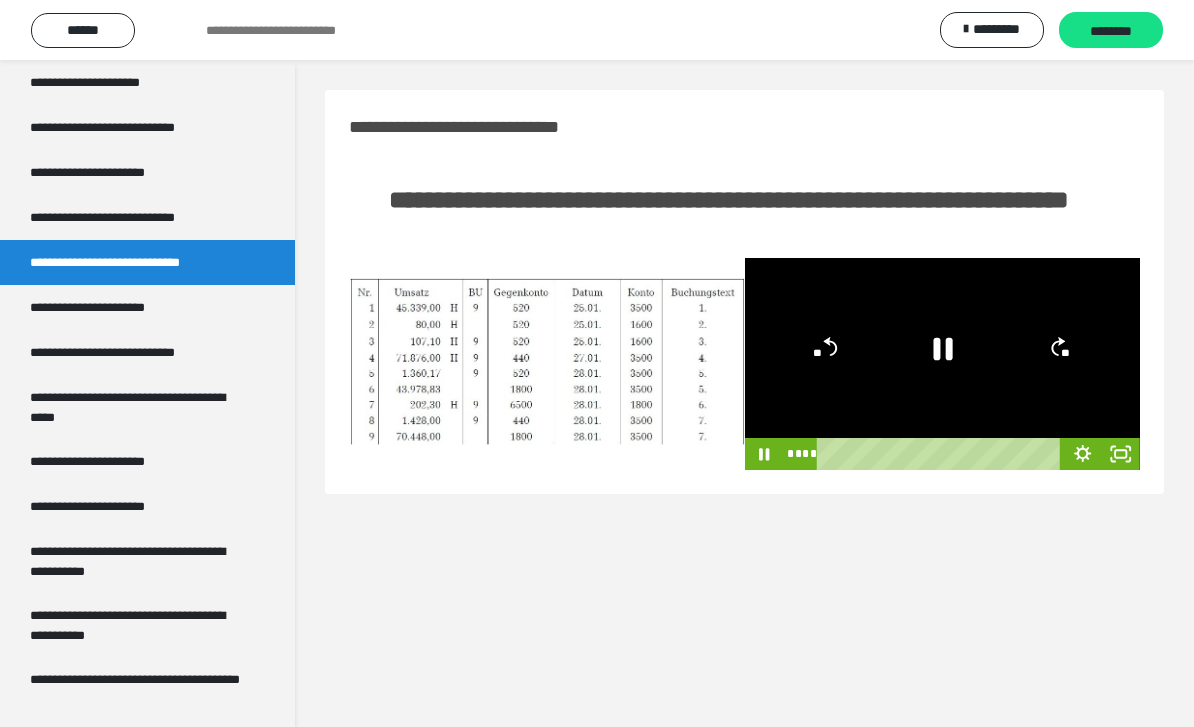 click 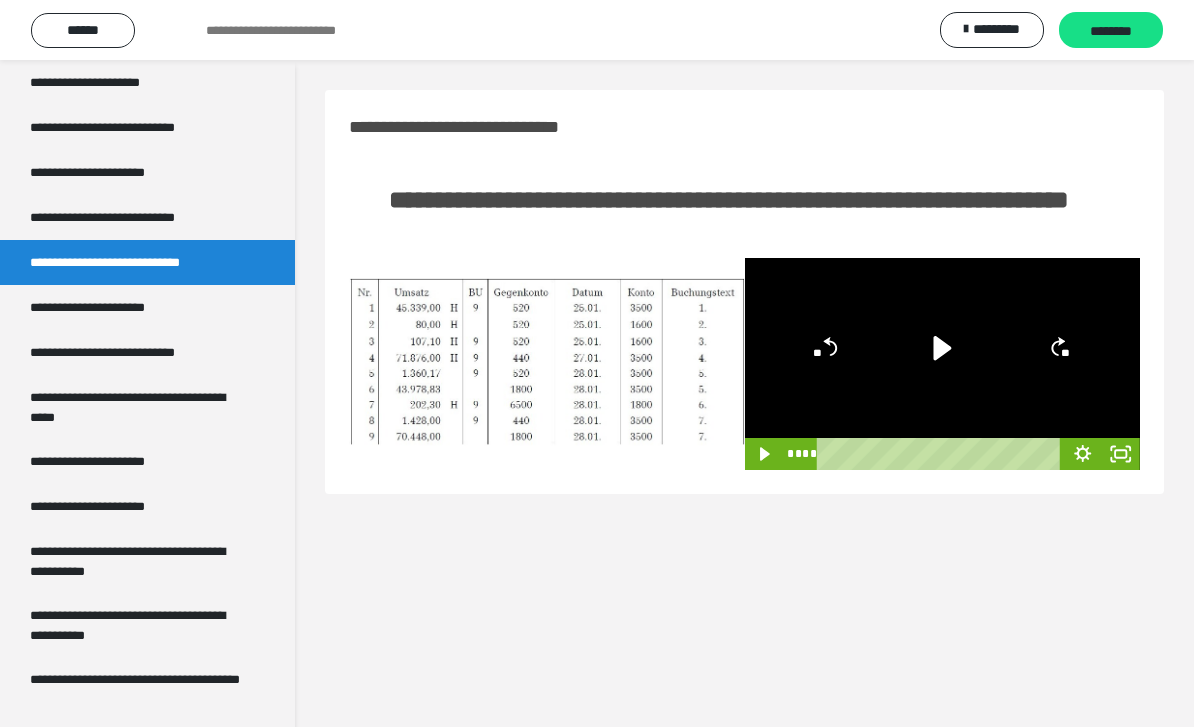 click on "**********" at bounding box center [109, 307] 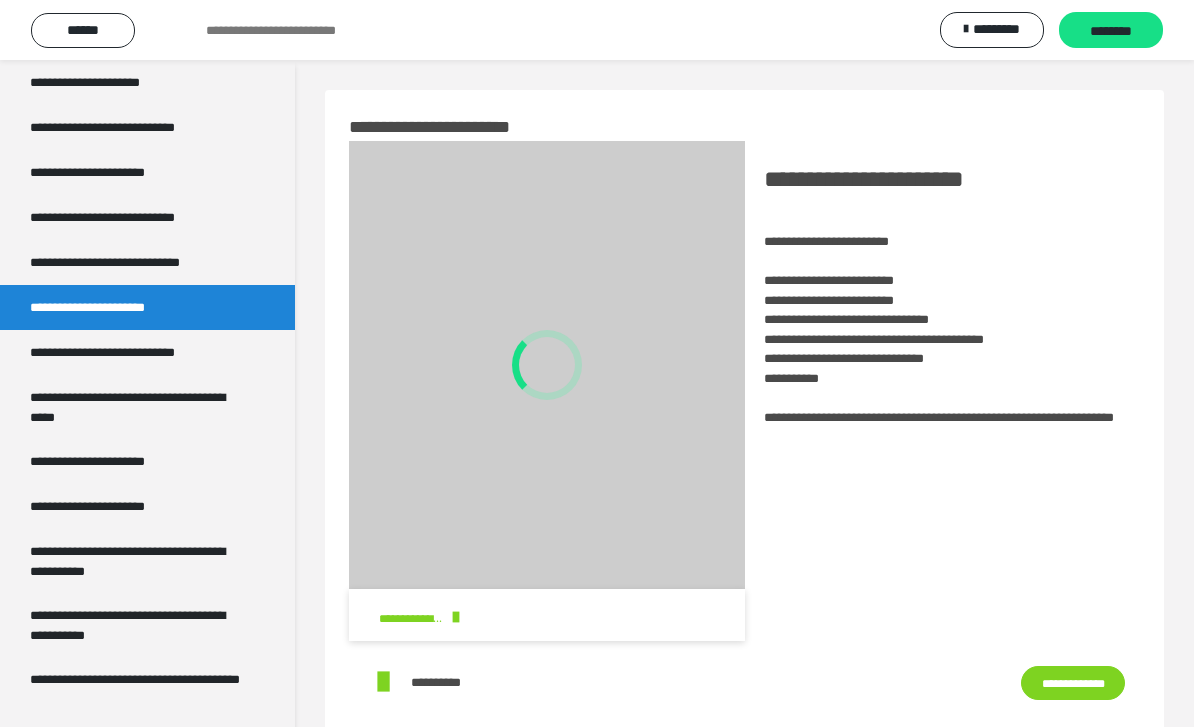 click on "**********" at bounding box center [129, 352] 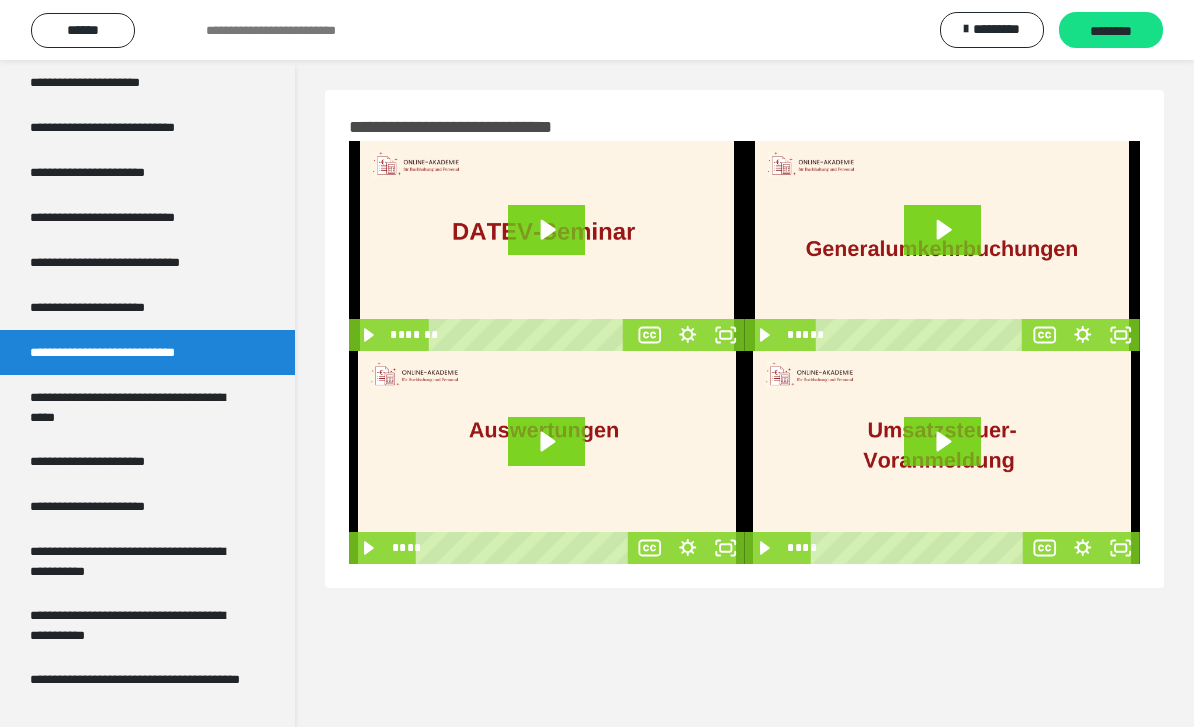 click 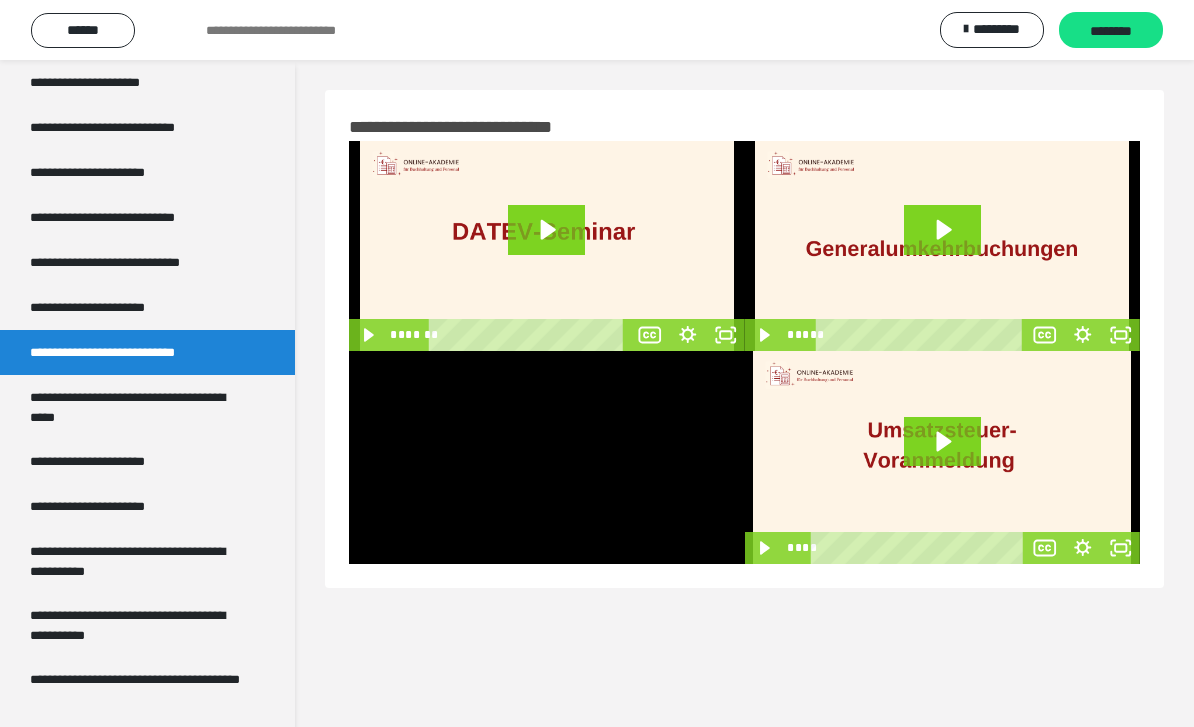 click at bounding box center (547, 457) 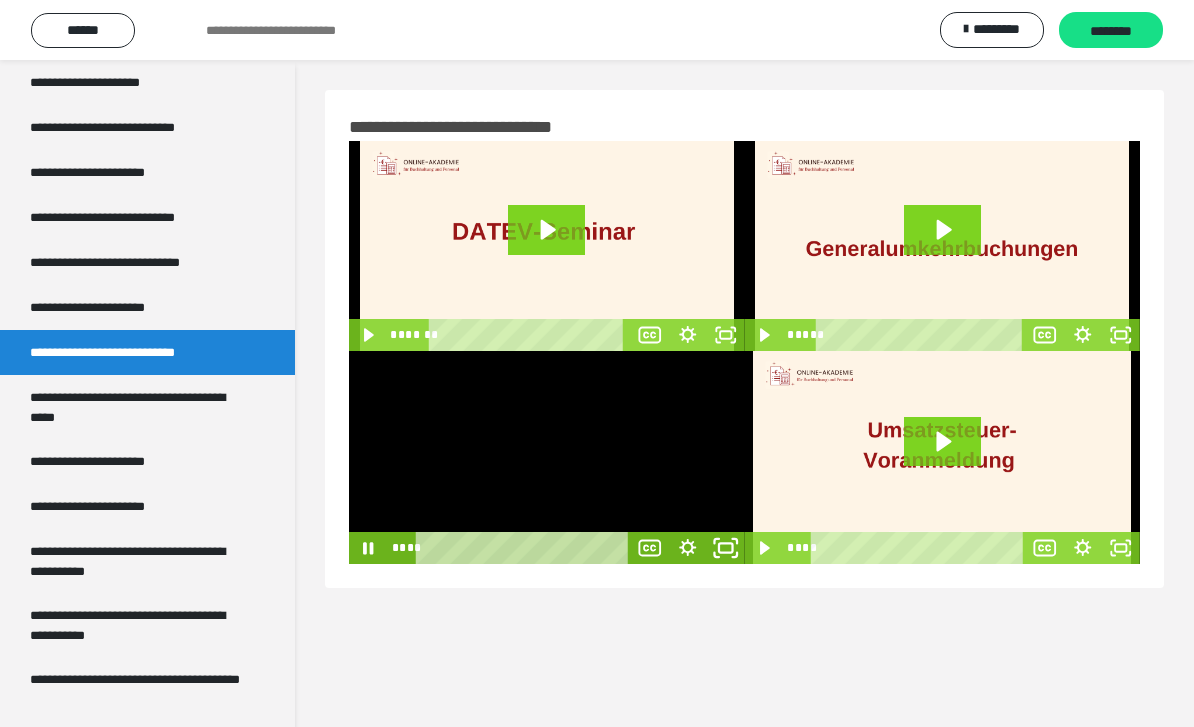 click 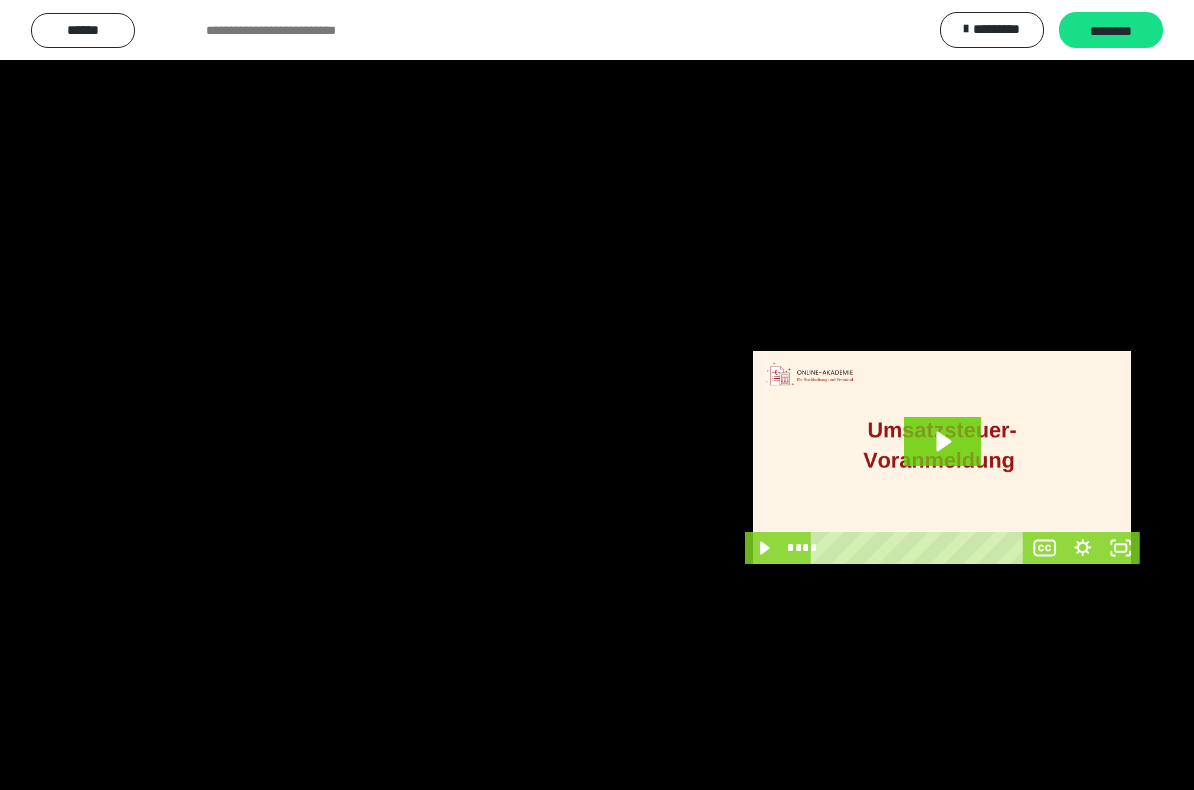 click at bounding box center (597, 395) 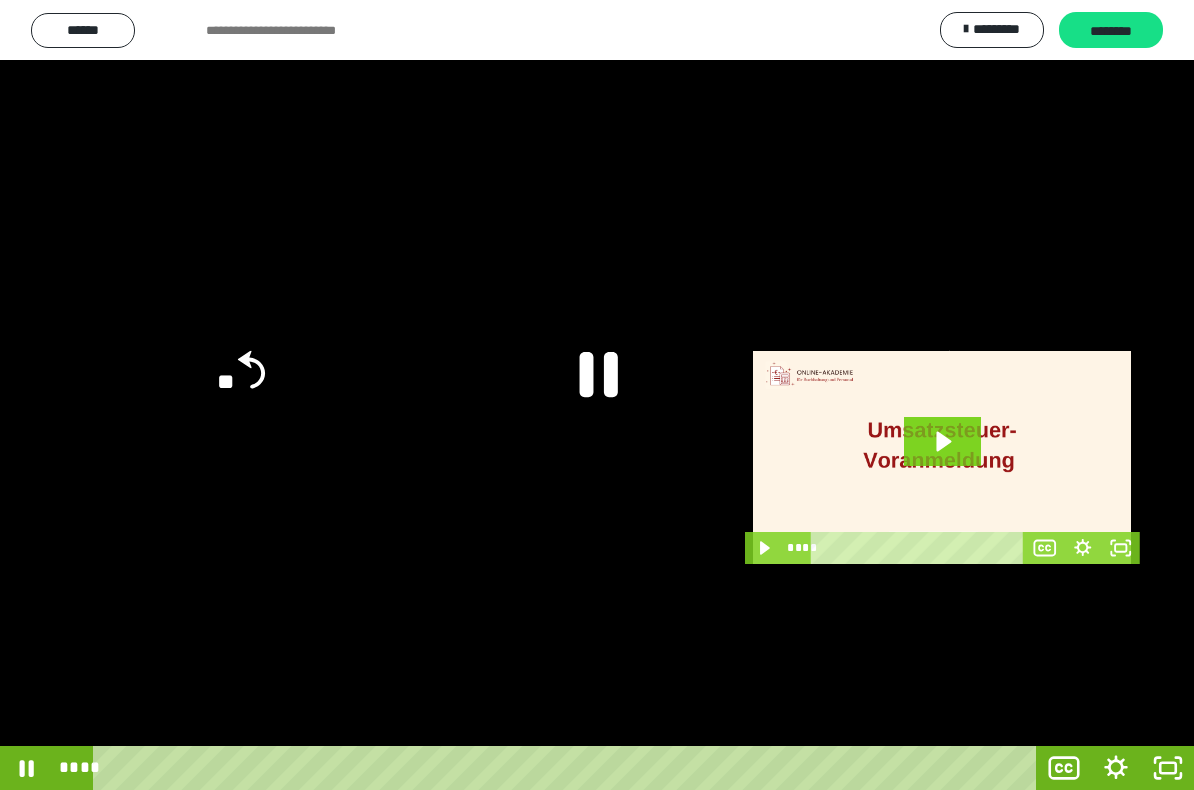 click 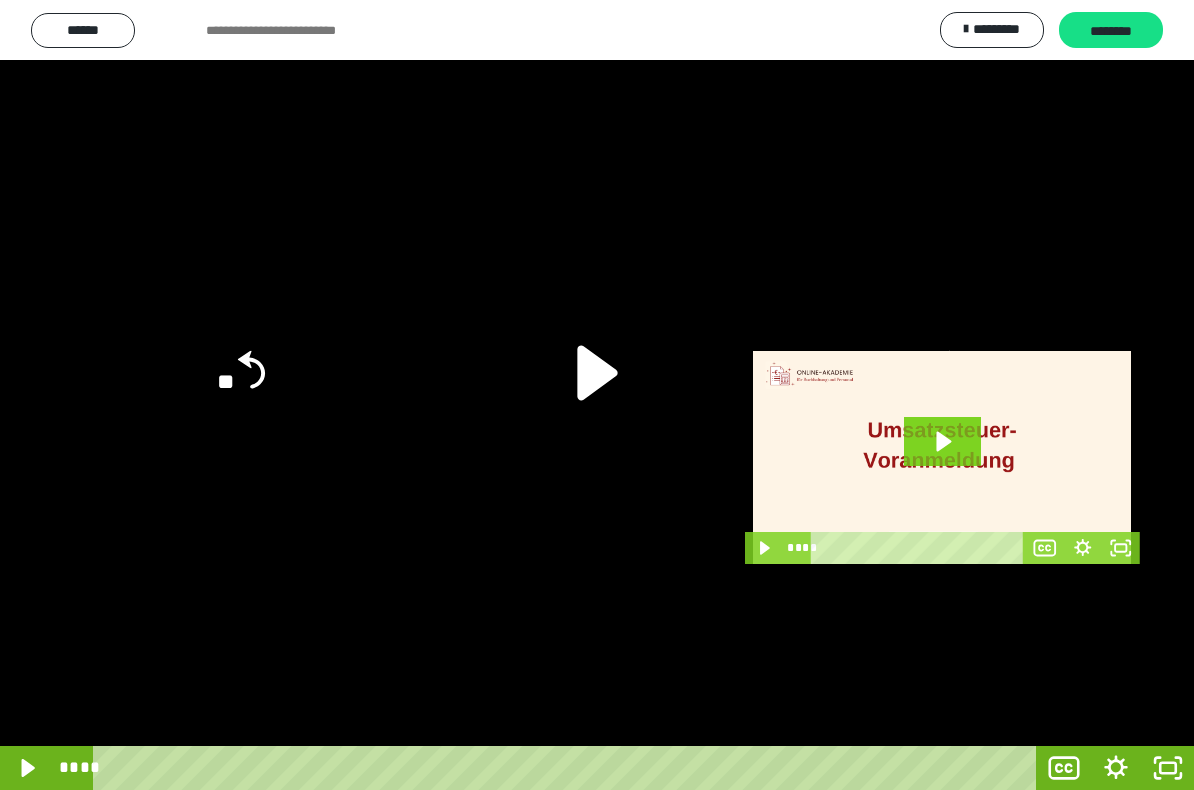click 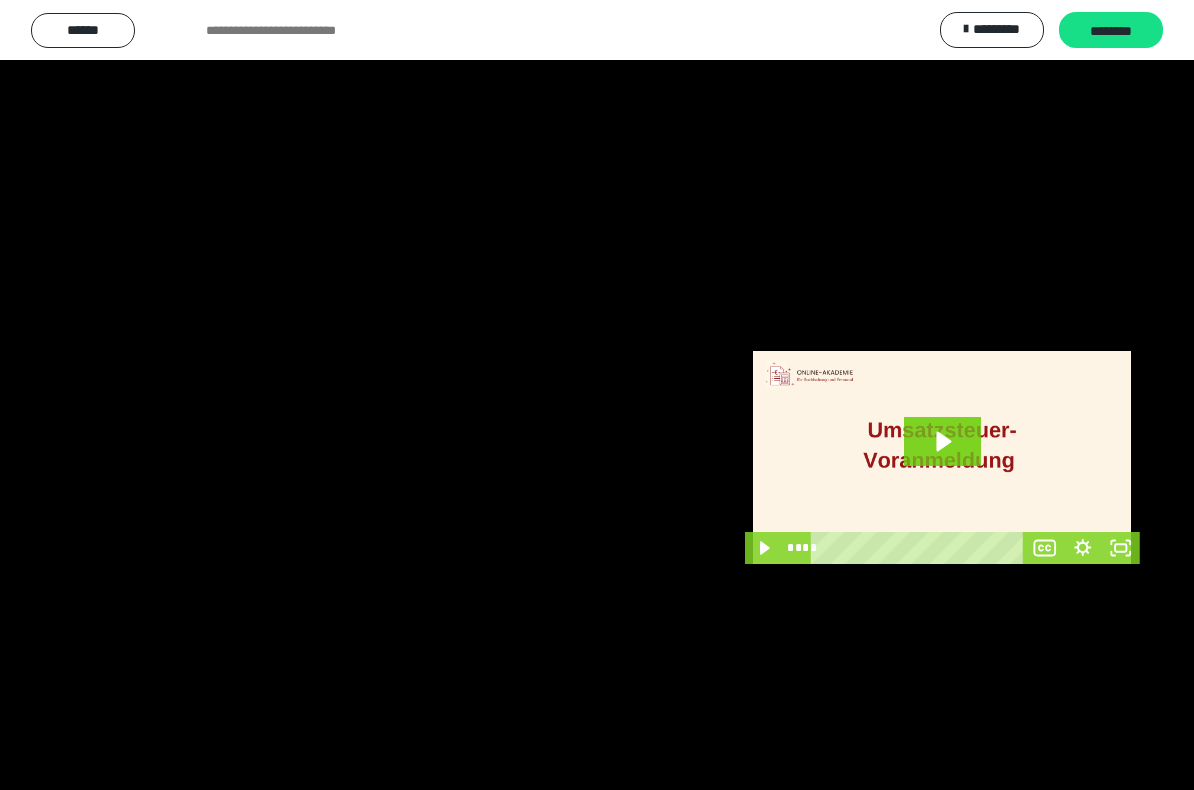 click at bounding box center [597, 395] 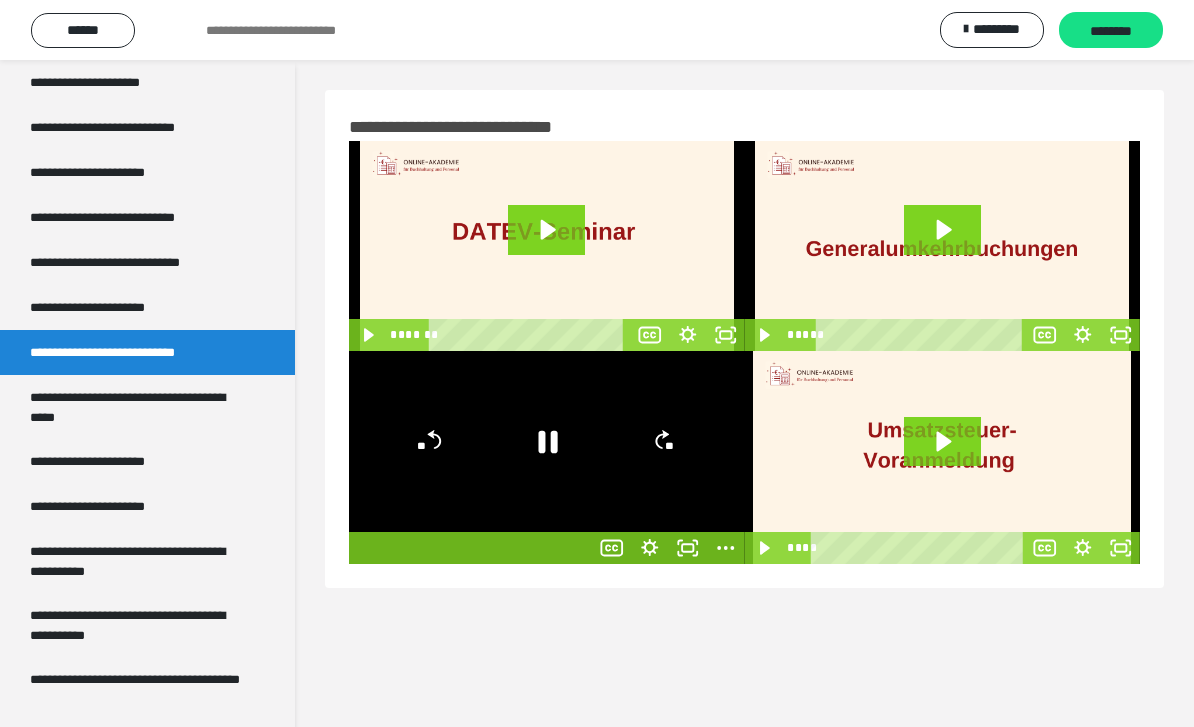 click 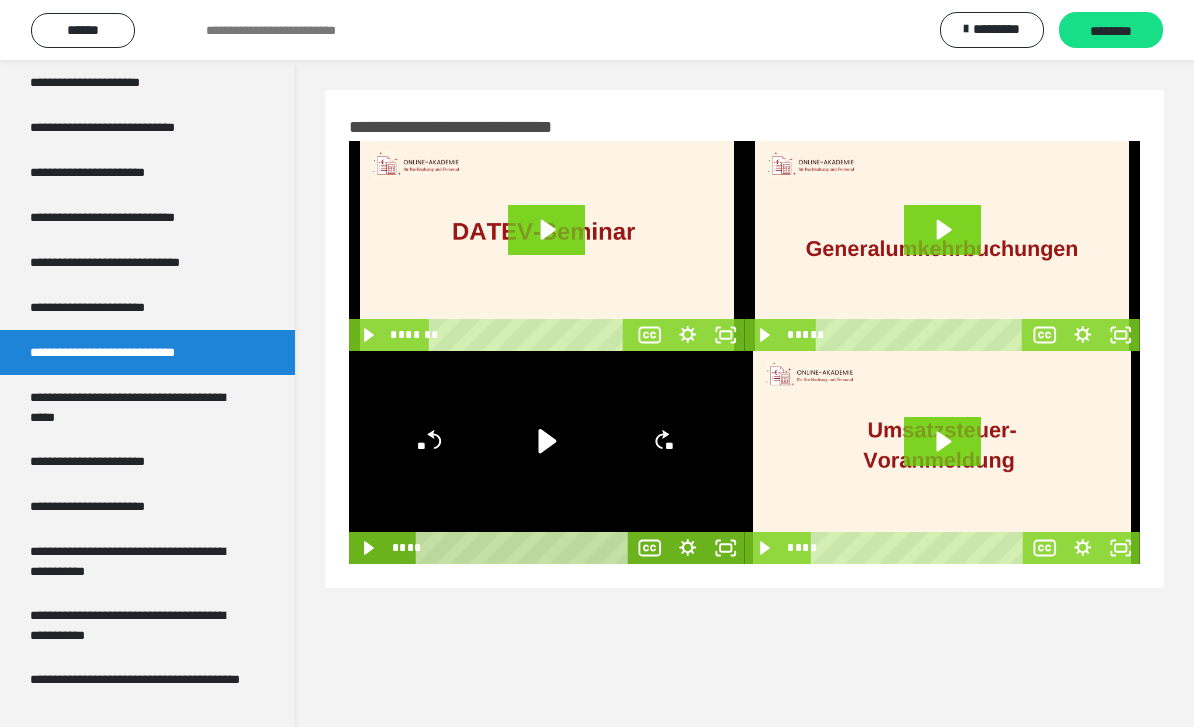 click on "**********" at bounding box center (139, 407) 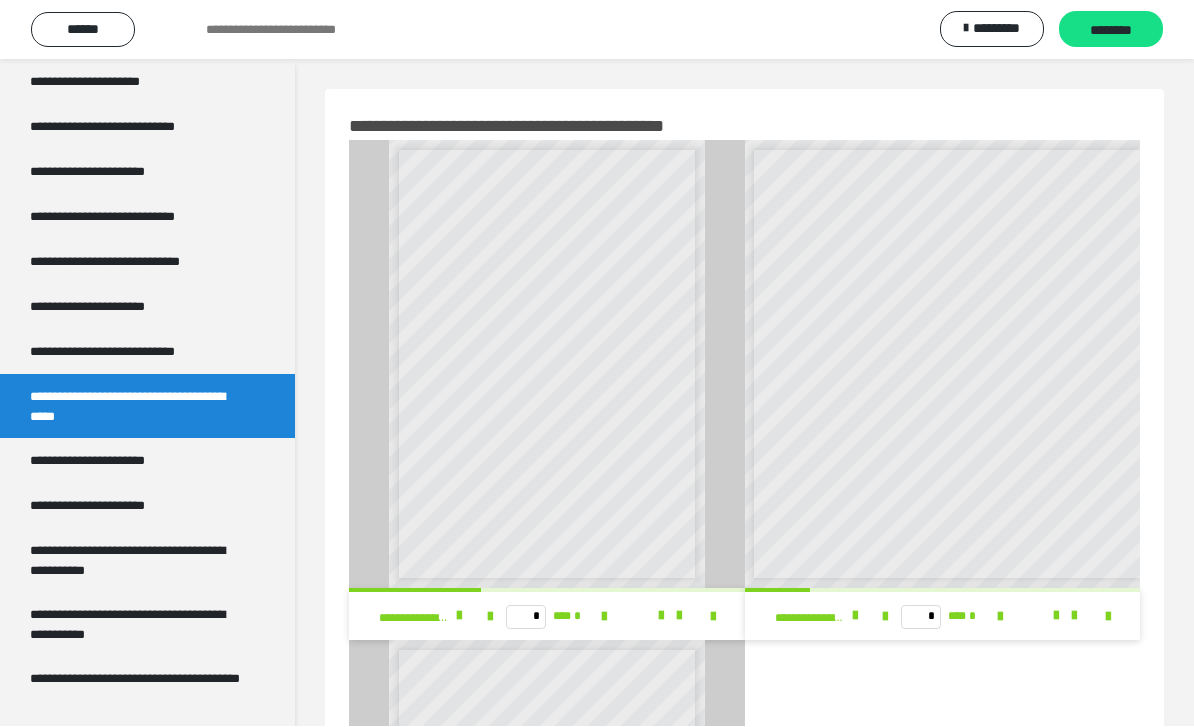 scroll, scrollTop: 9, scrollLeft: 0, axis: vertical 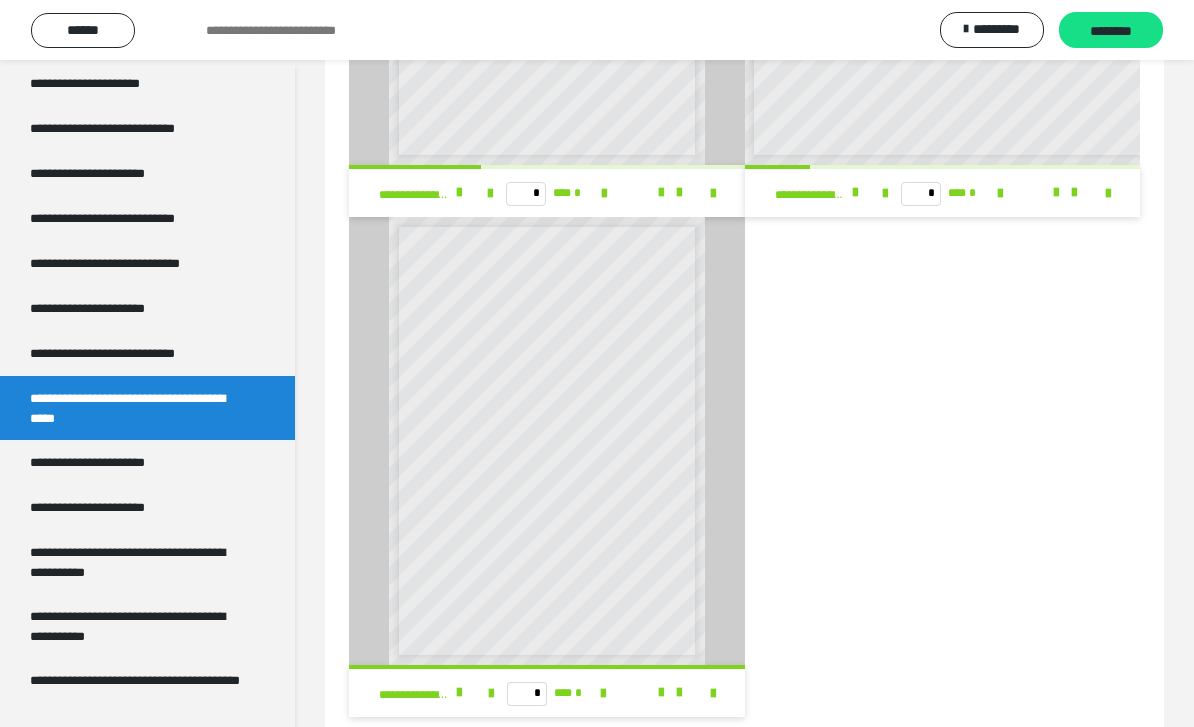 click at bounding box center (713, 694) 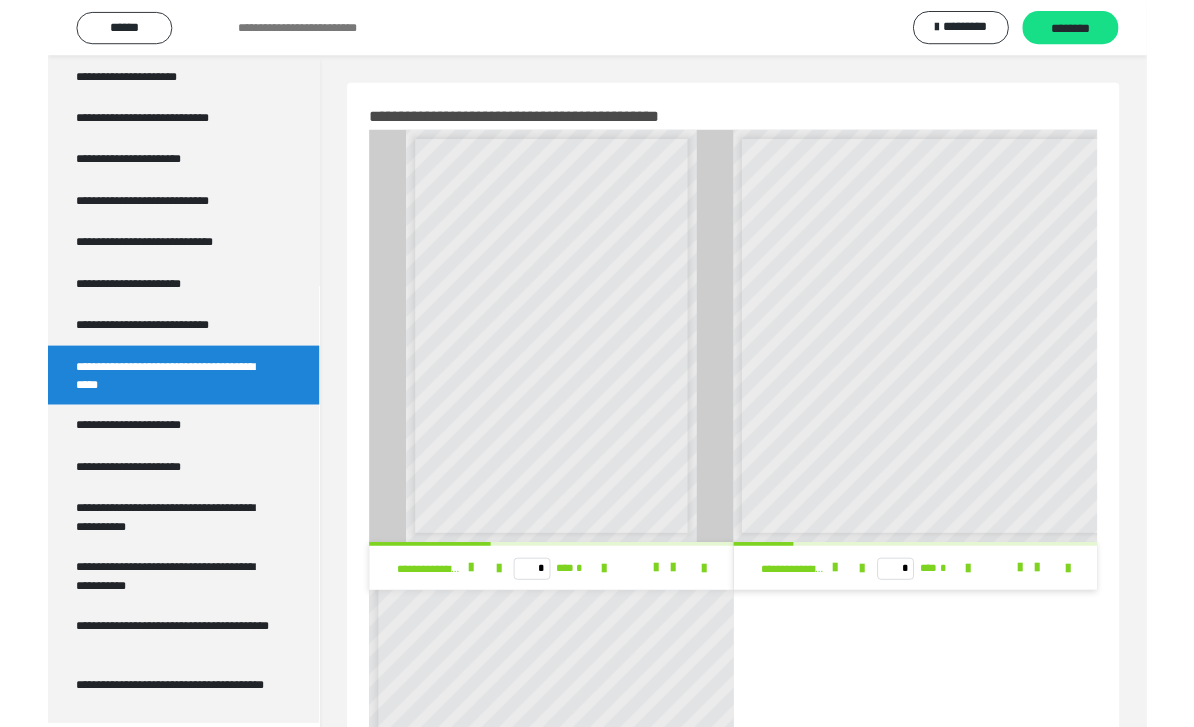 scroll, scrollTop: 424, scrollLeft: 0, axis: vertical 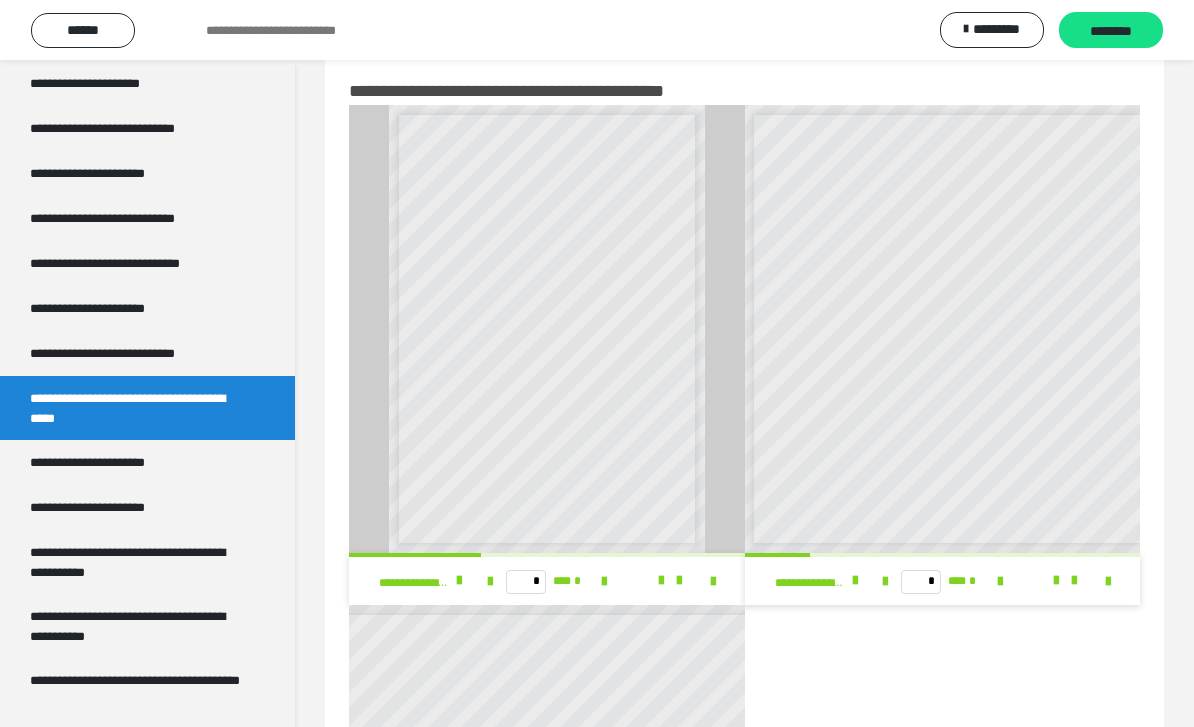 click at bounding box center [701, 581] 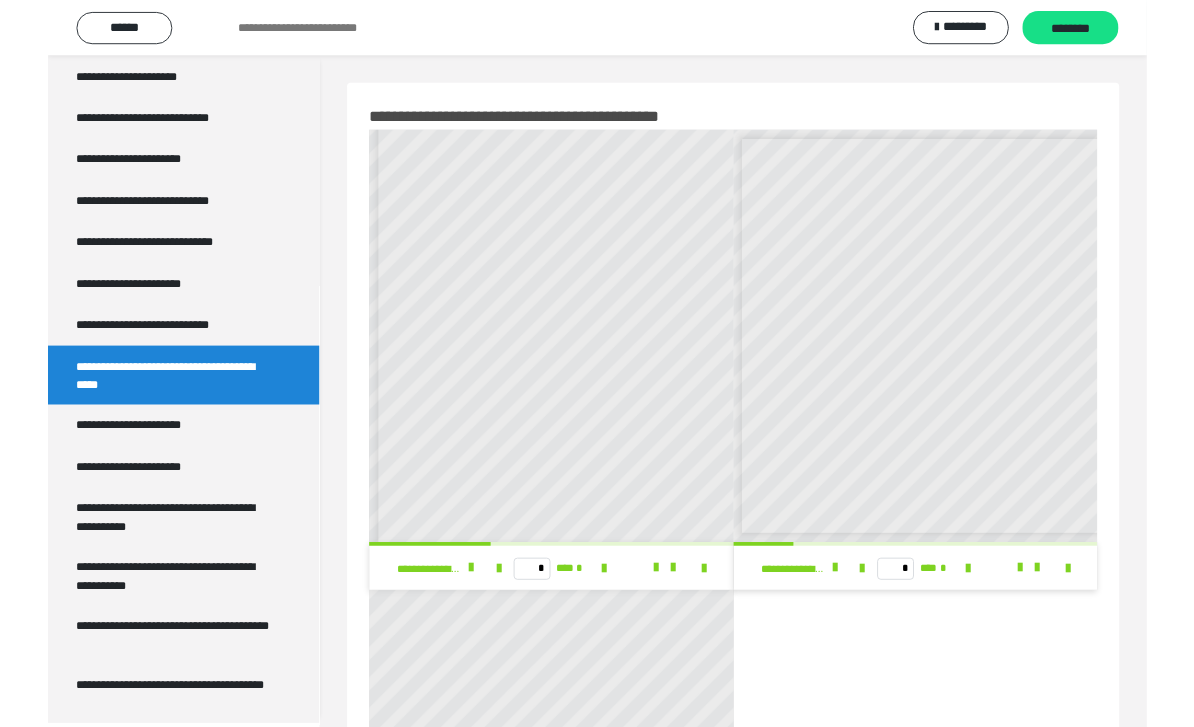 scroll, scrollTop: 36, scrollLeft: 0, axis: vertical 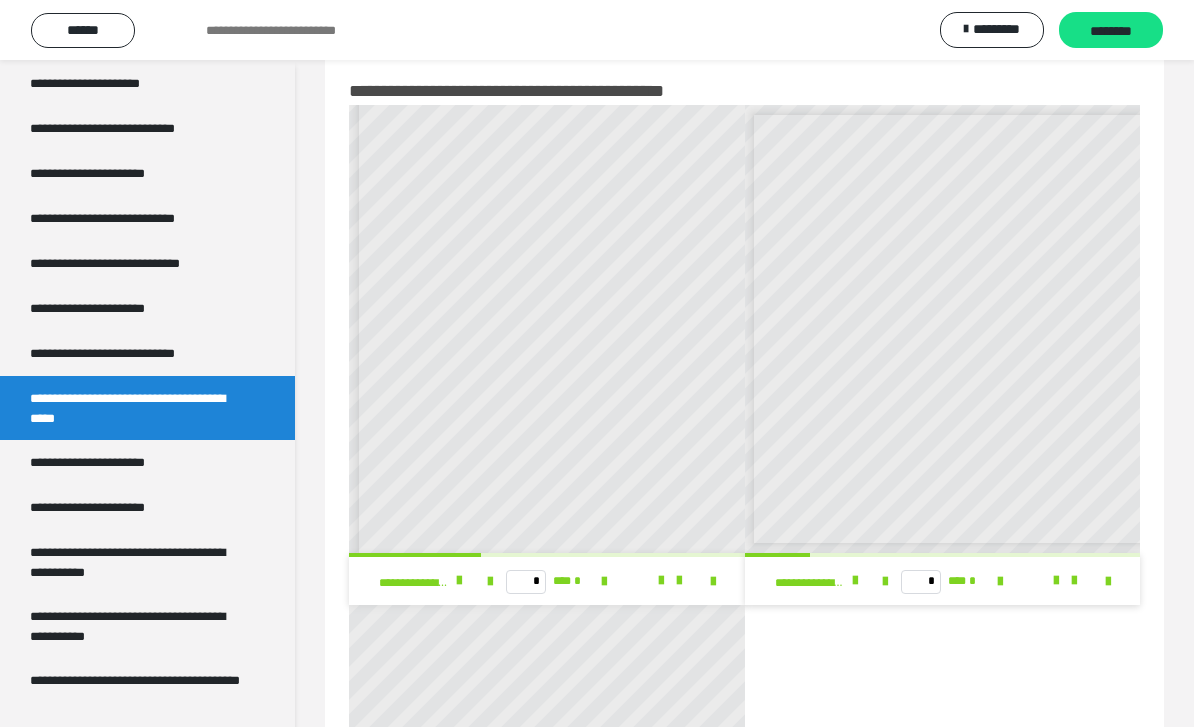 click at bounding box center [1096, 581] 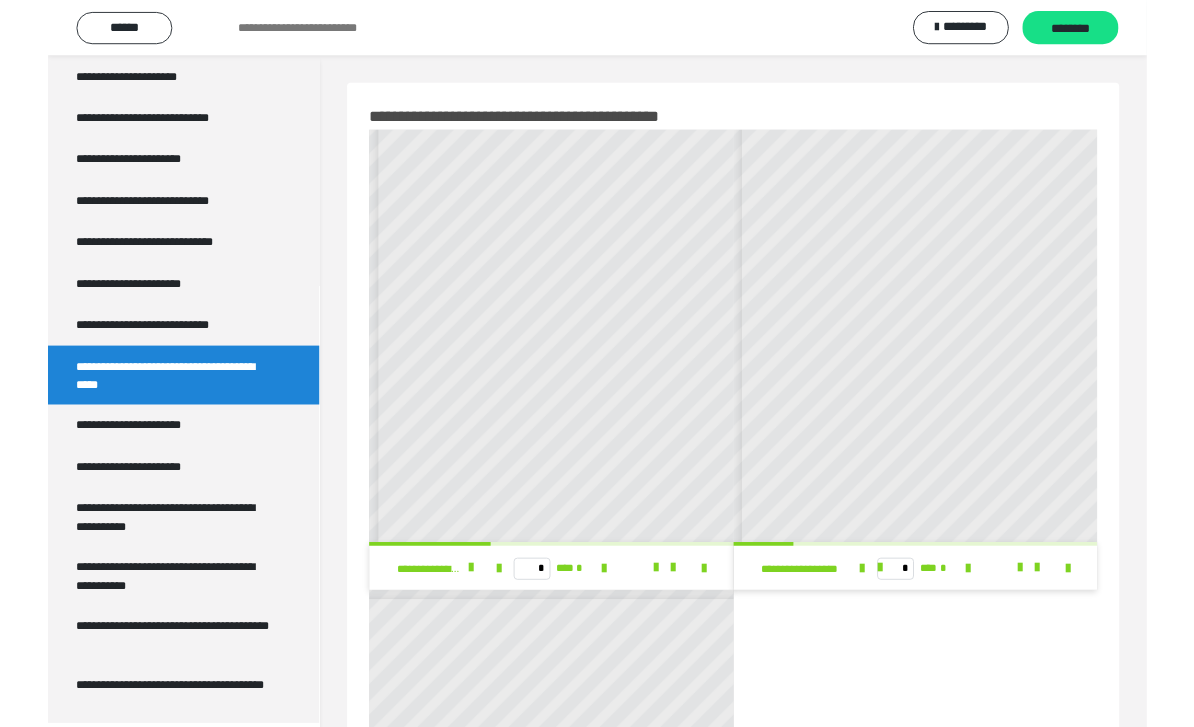 scroll, scrollTop: 36, scrollLeft: 0, axis: vertical 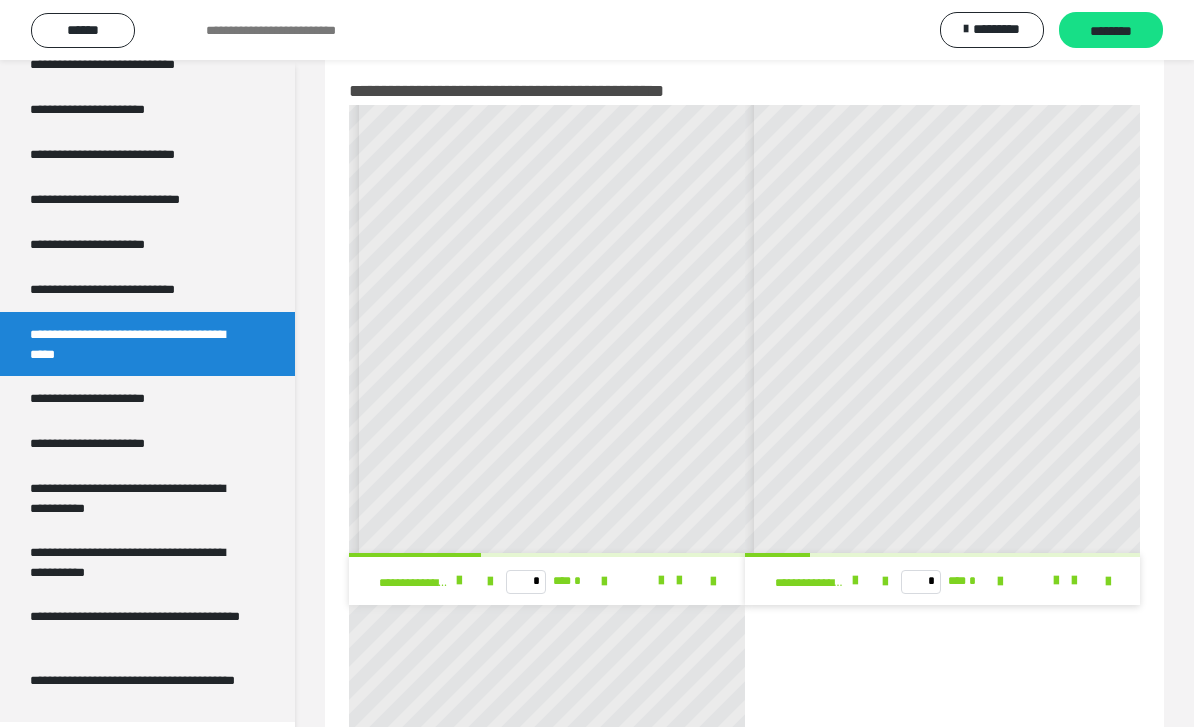 click on "**********" at bounding box center (110, 398) 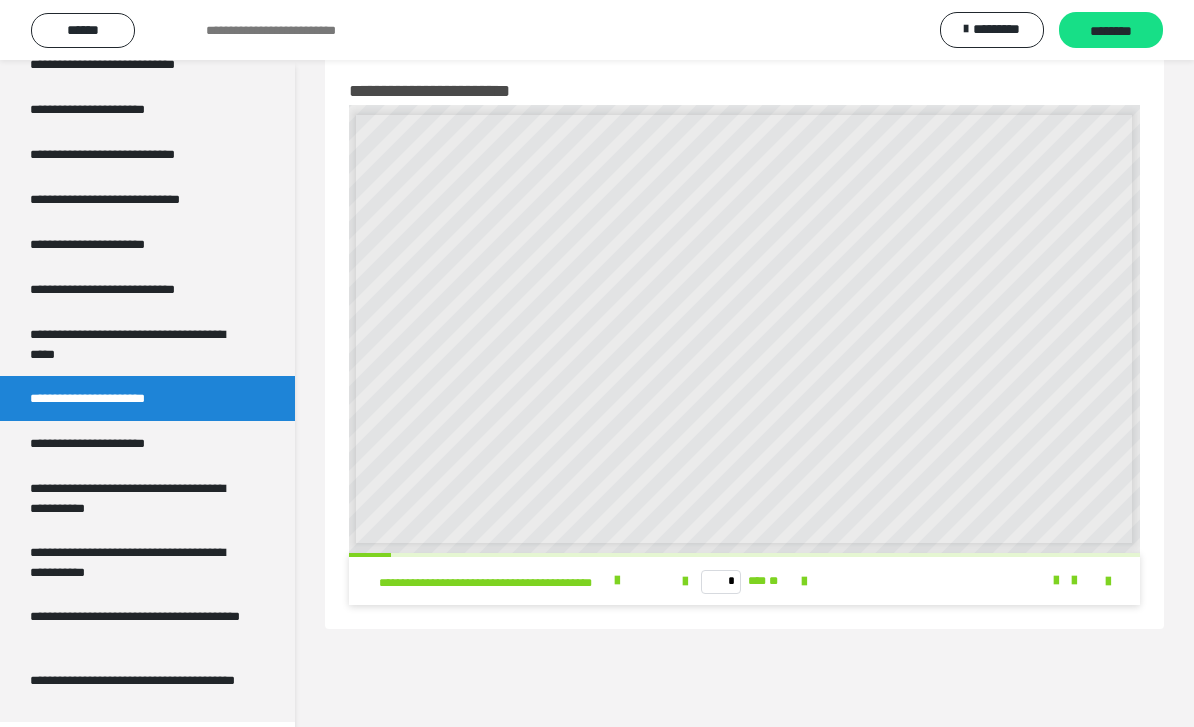 scroll, scrollTop: 0, scrollLeft: 5, axis: horizontal 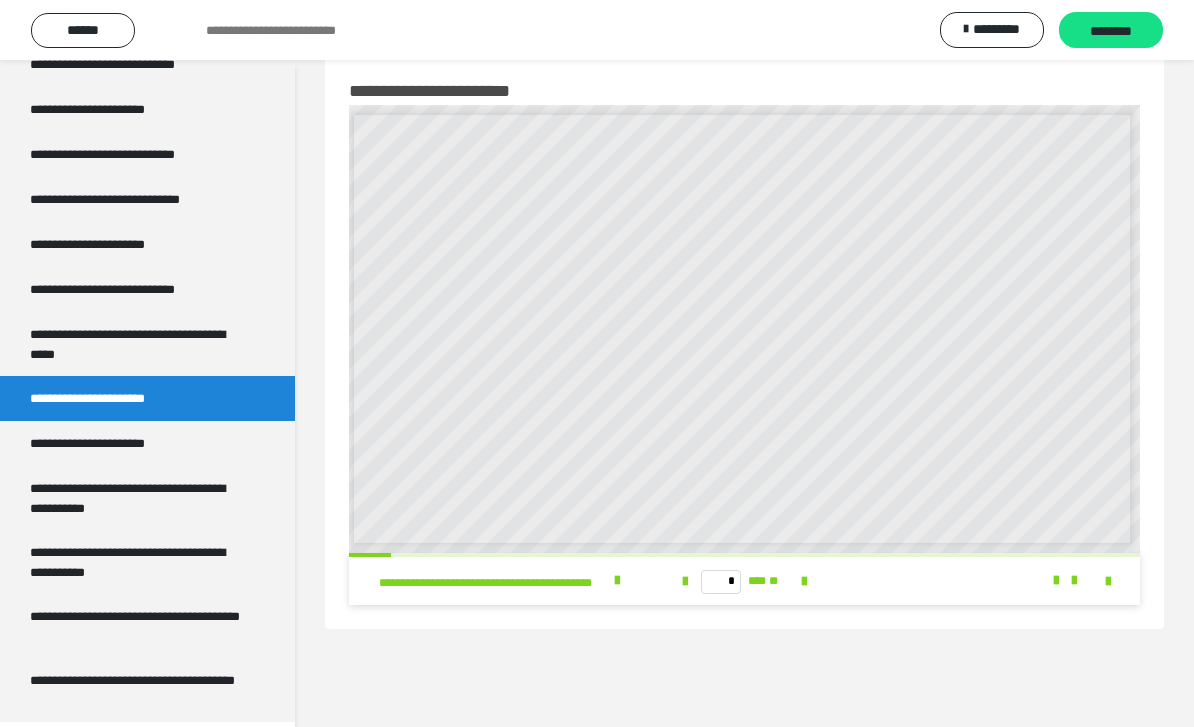 click on "**********" at bounding box center (111, 443) 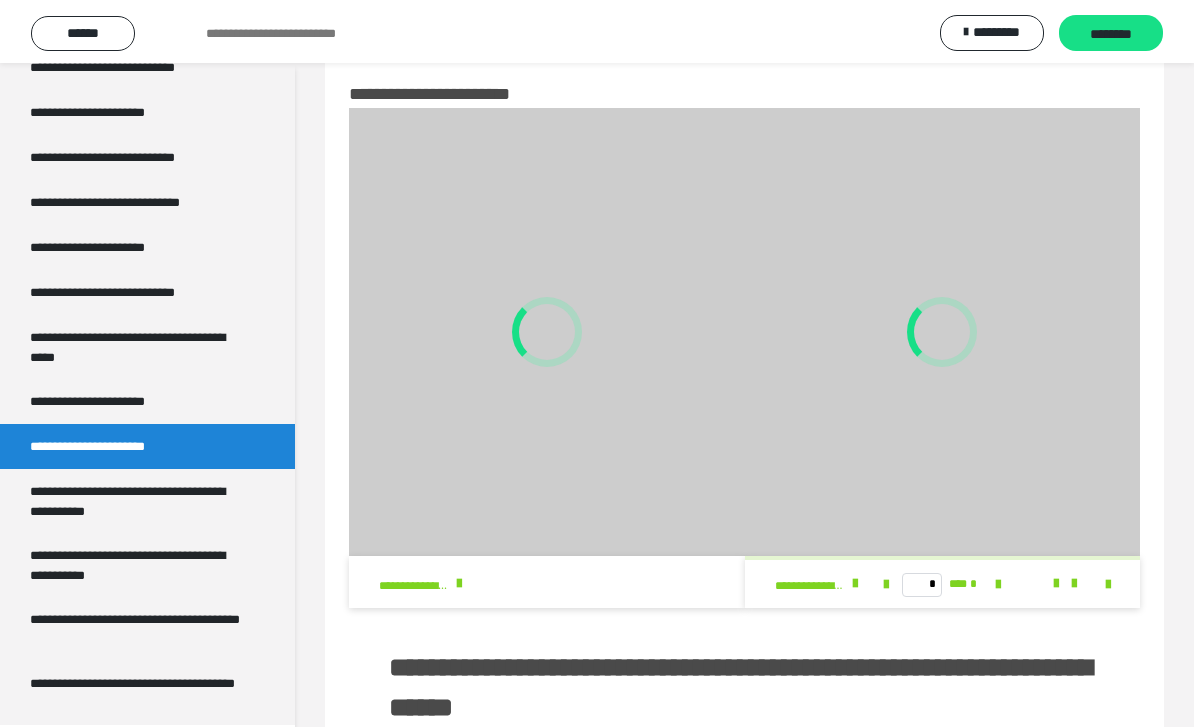 scroll, scrollTop: 92, scrollLeft: 0, axis: vertical 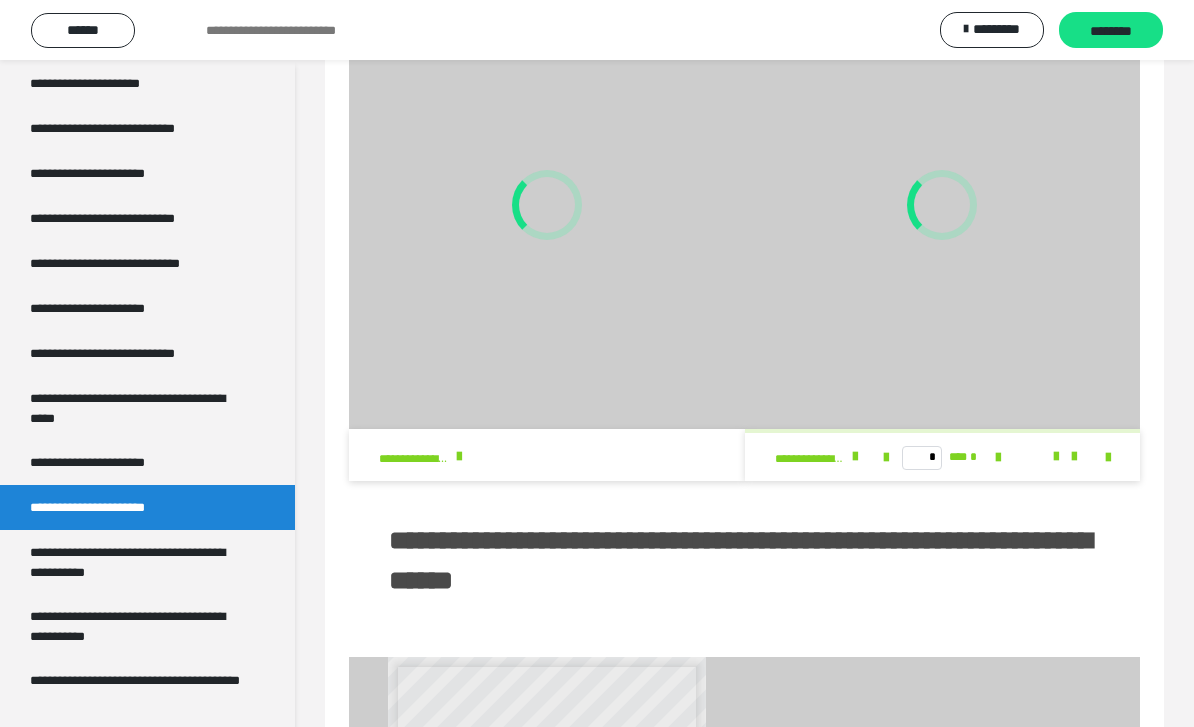 click on "**********" at bounding box center [110, 462] 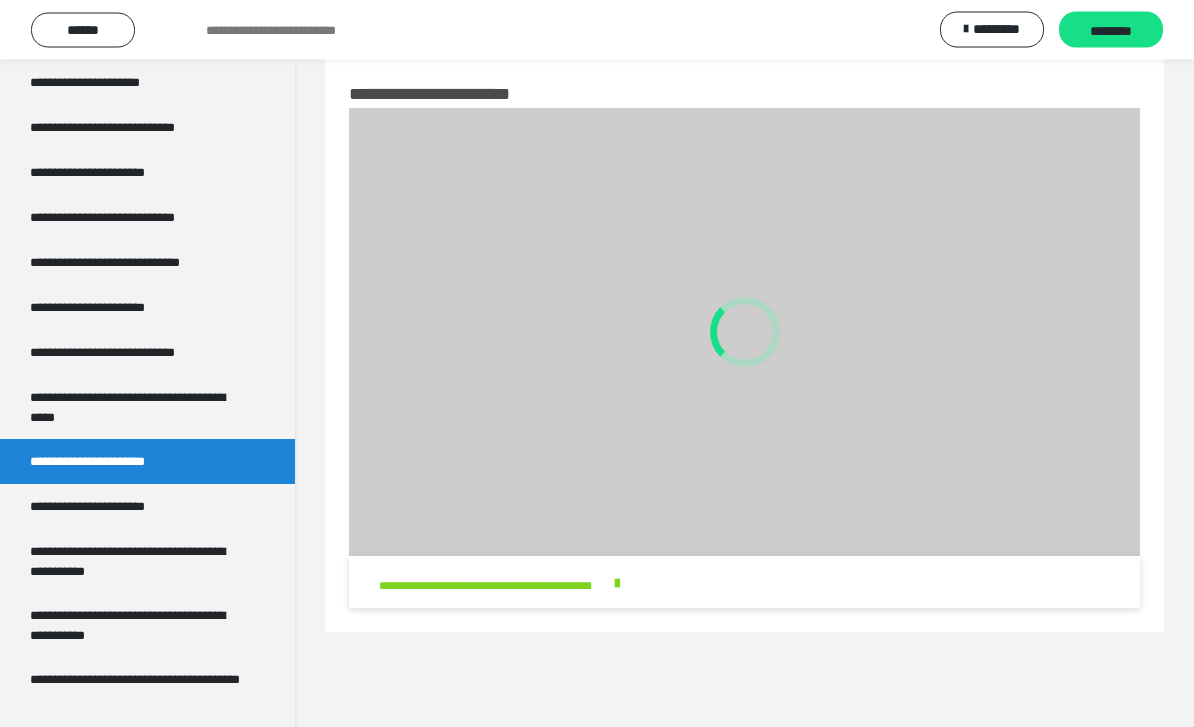 scroll, scrollTop: 34, scrollLeft: 0, axis: vertical 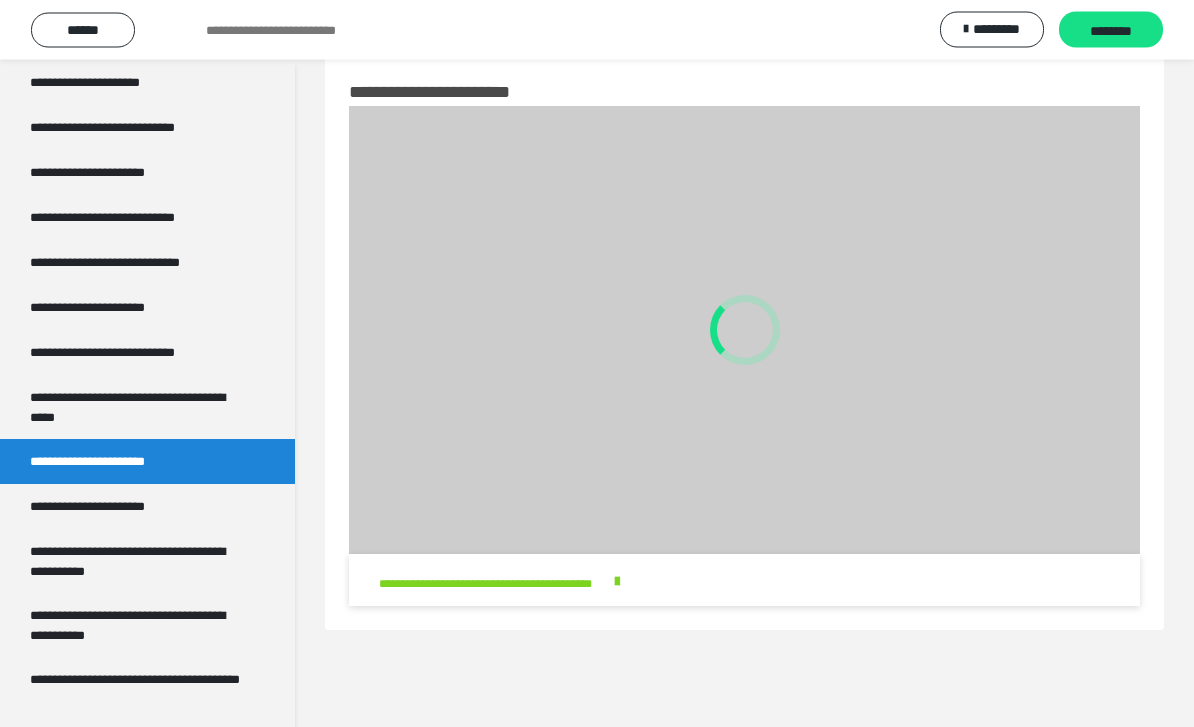 click on "**********" at bounding box center [139, 408] 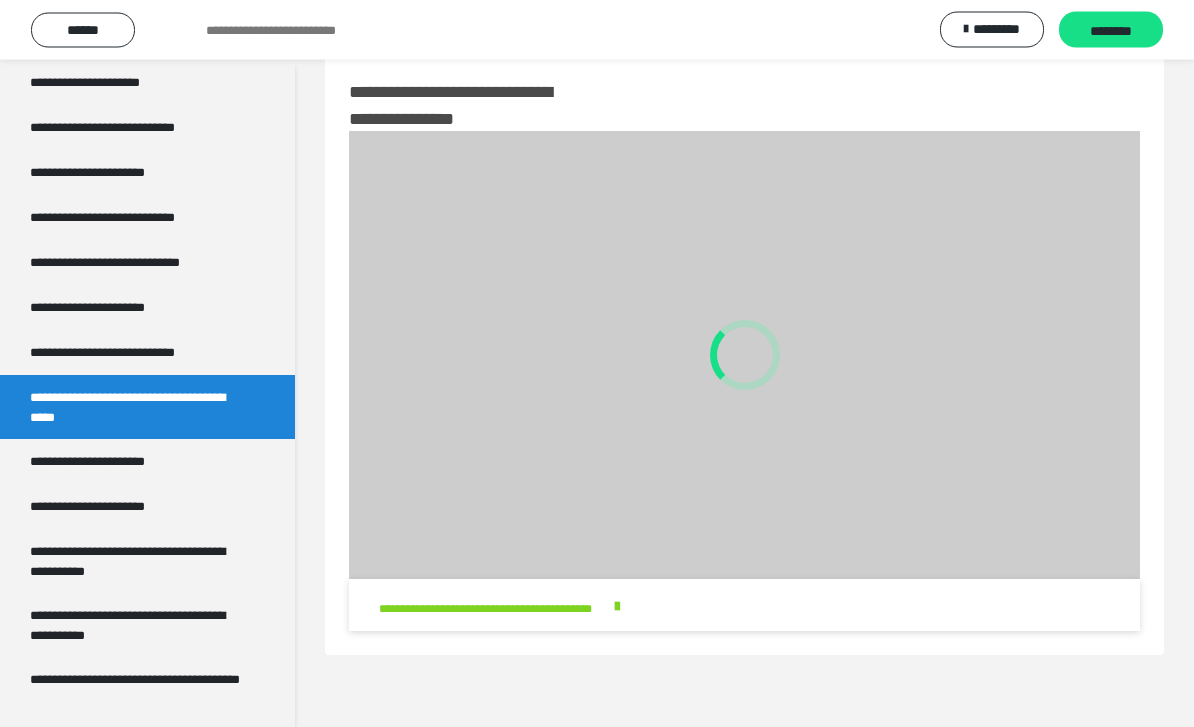scroll, scrollTop: 35, scrollLeft: 0, axis: vertical 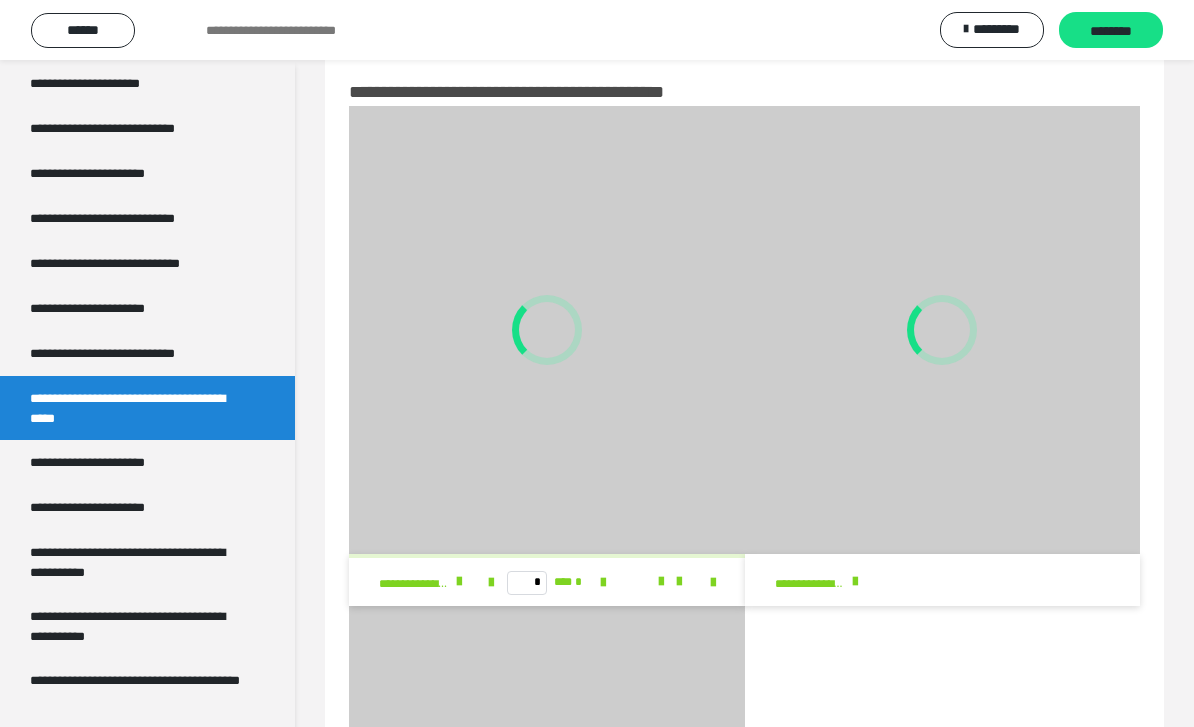 click on "**********" at bounding box center (110, 462) 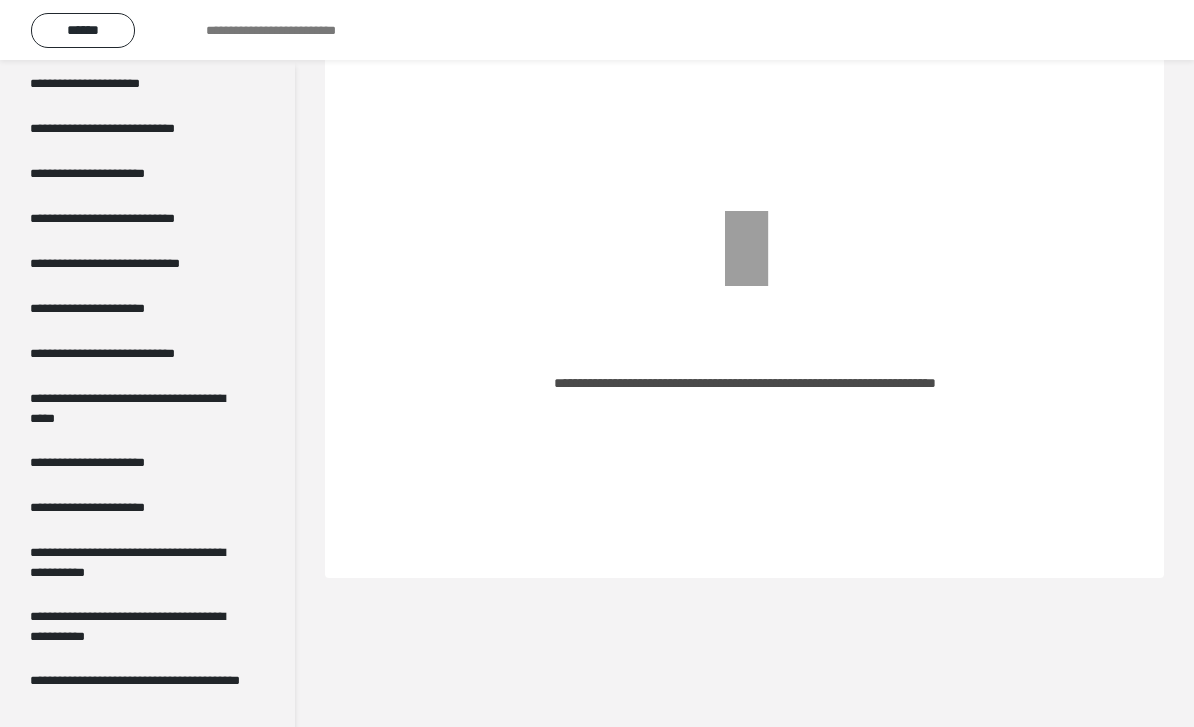 click on "******" at bounding box center (83, 30) 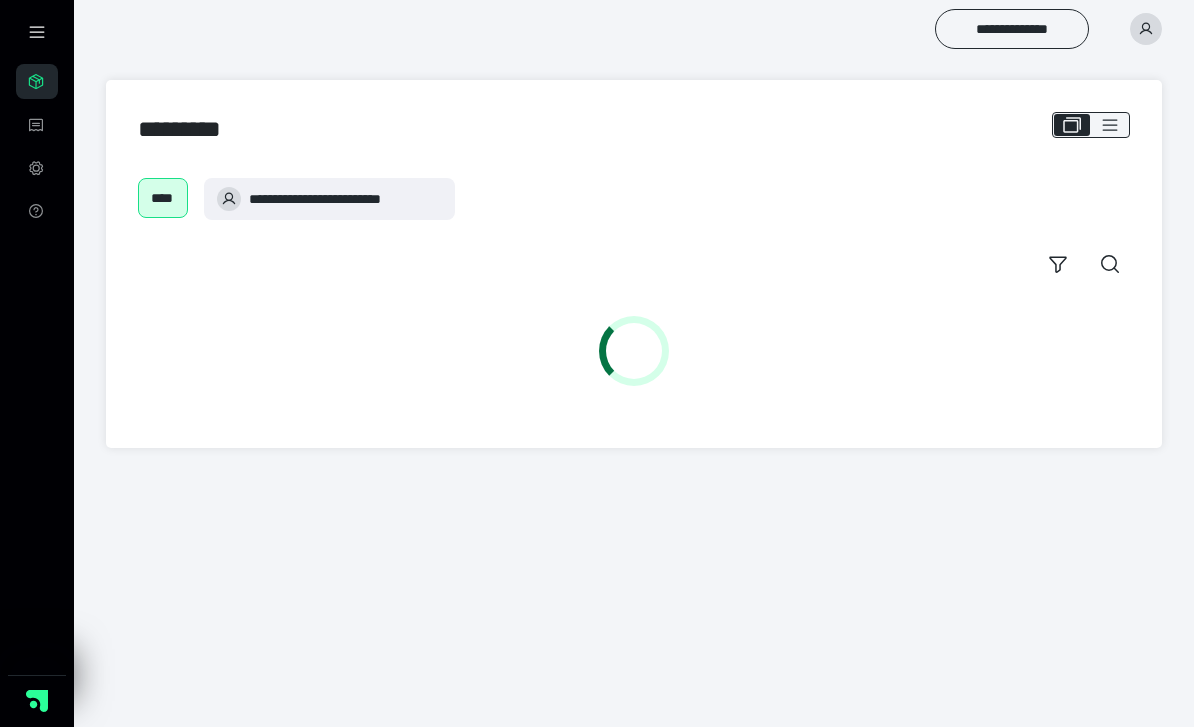 scroll, scrollTop: 0, scrollLeft: 0, axis: both 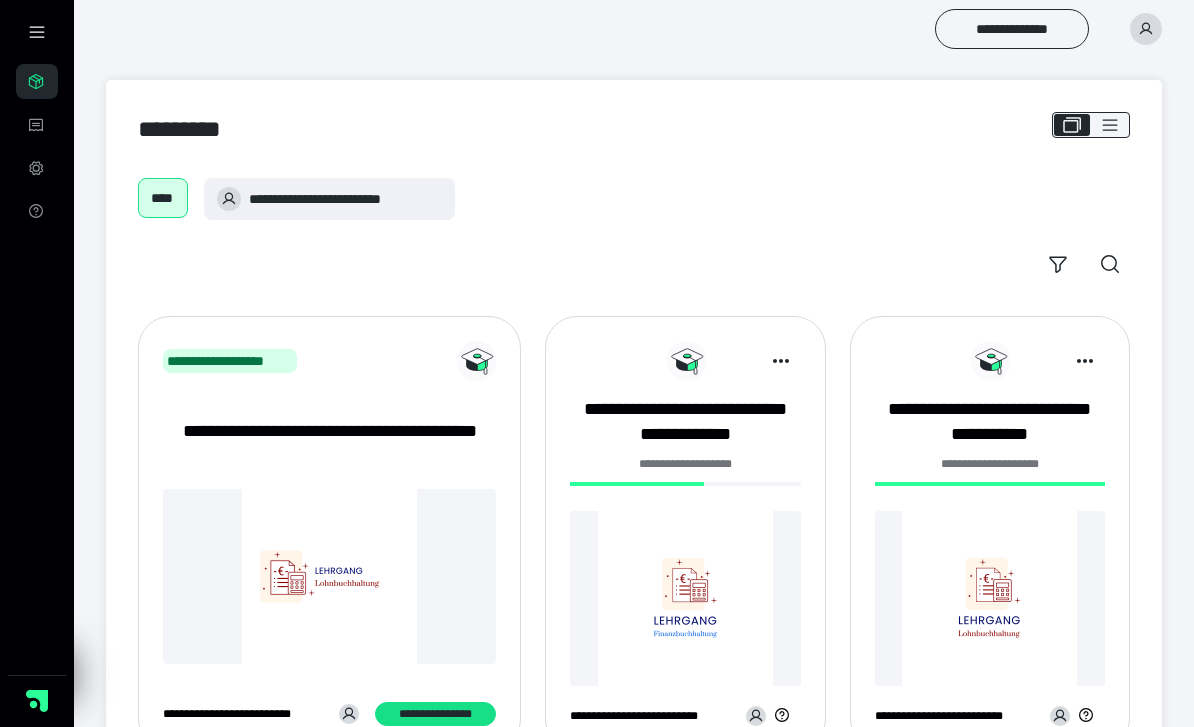 click on "**********" at bounding box center (685, 422) 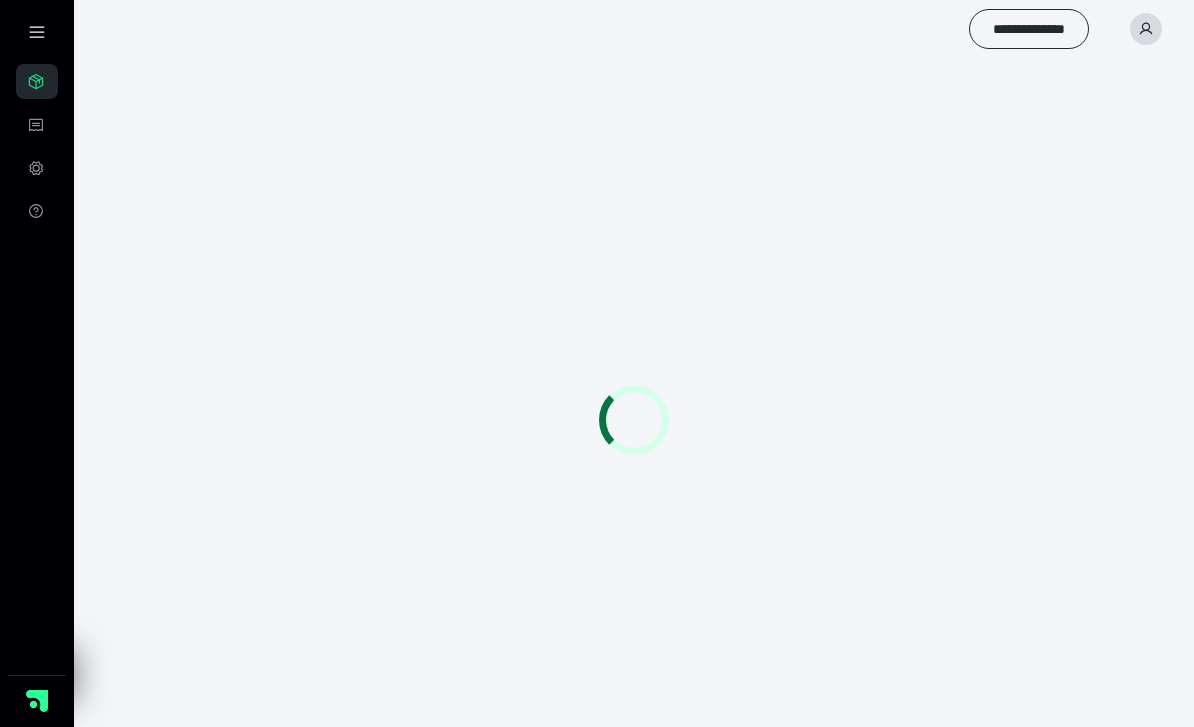 scroll, scrollTop: 0, scrollLeft: 0, axis: both 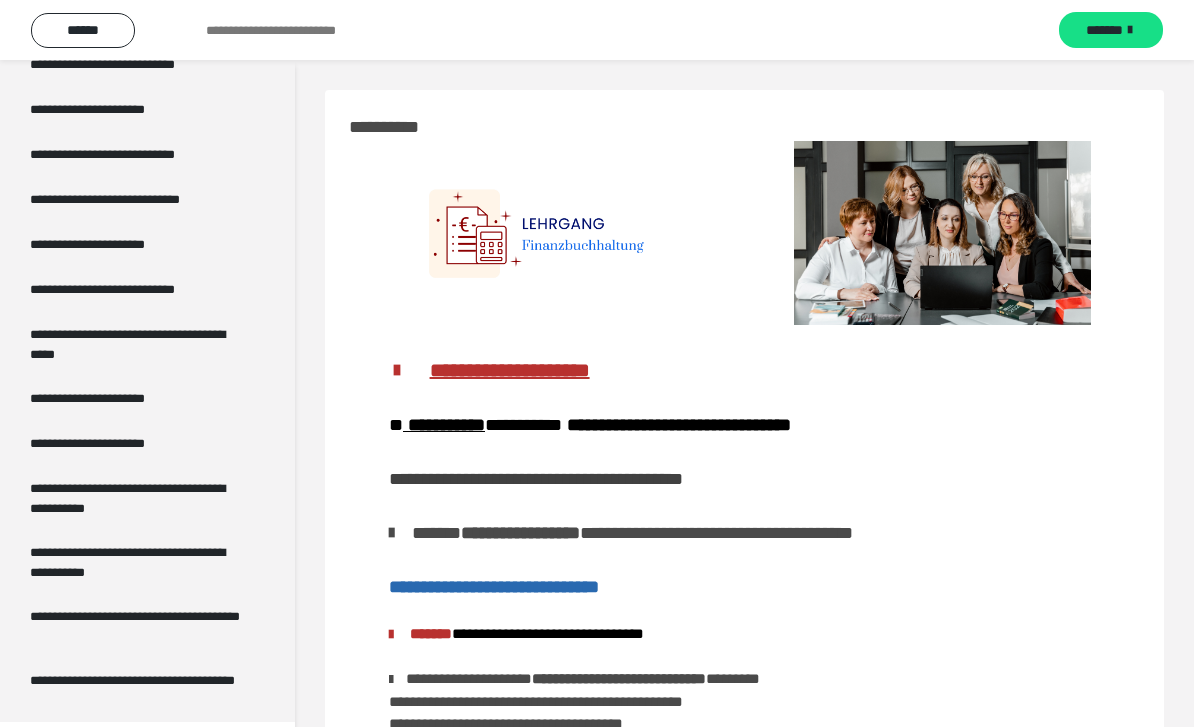 click on "**********" at bounding box center (110, 398) 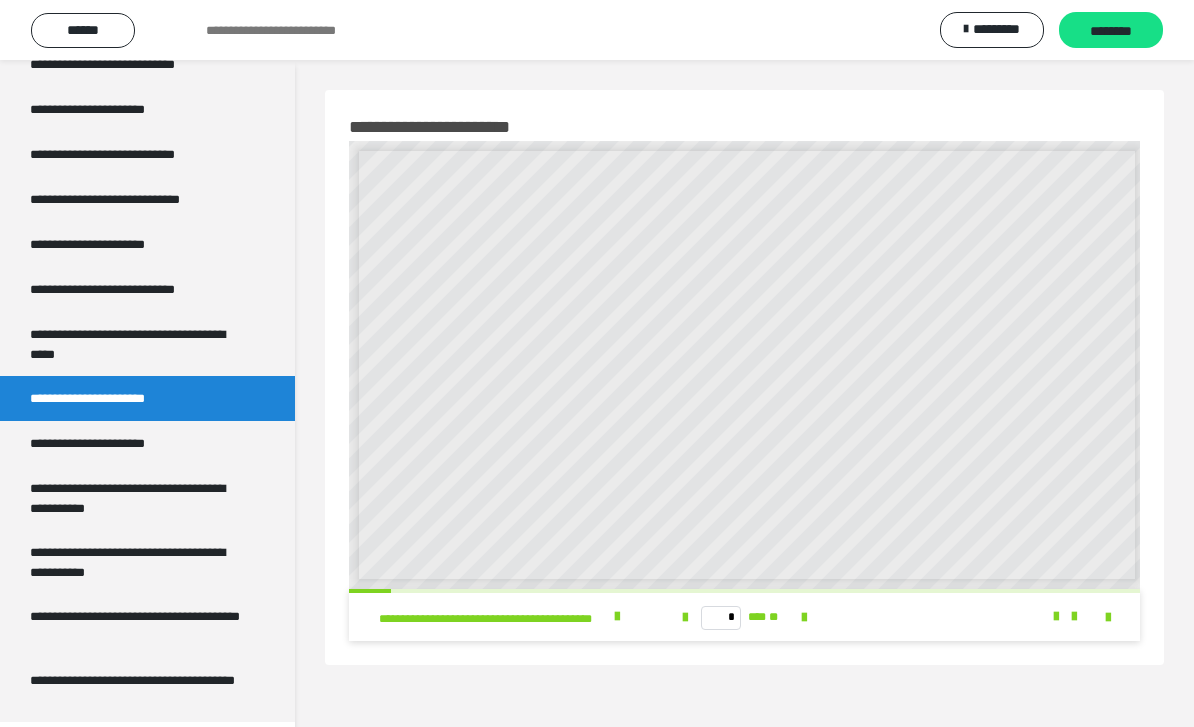 scroll, scrollTop: 0, scrollLeft: 5, axis: horizontal 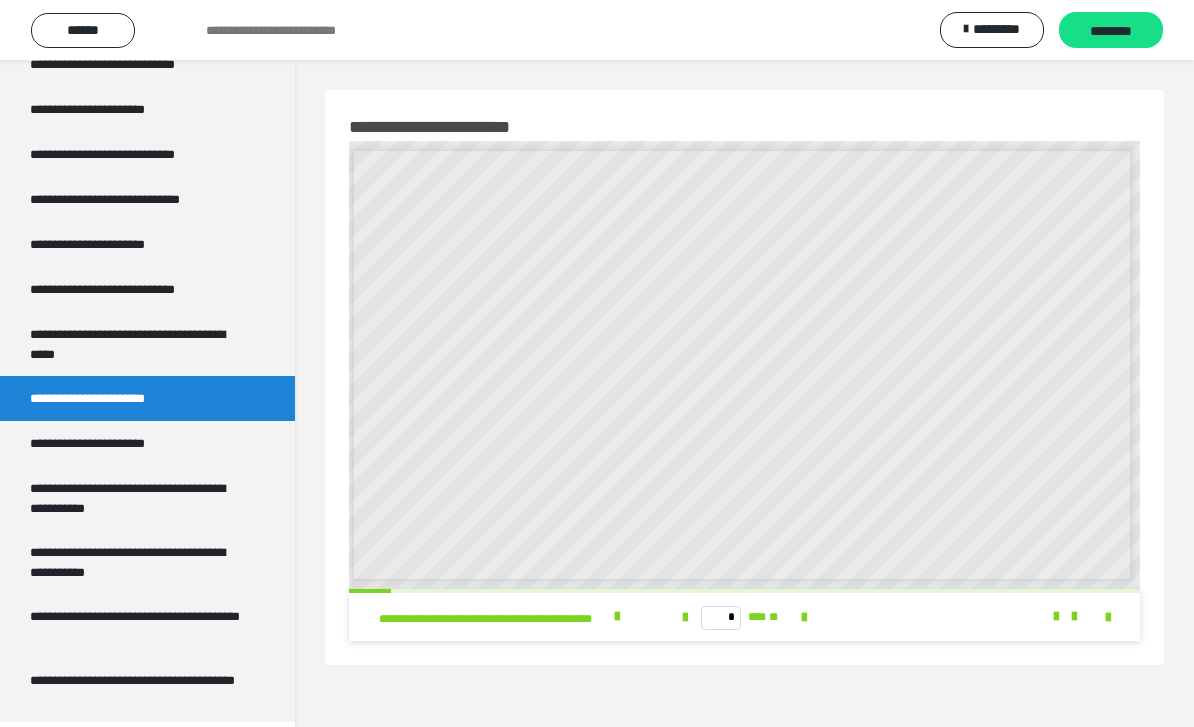 click at bounding box center (804, 618) 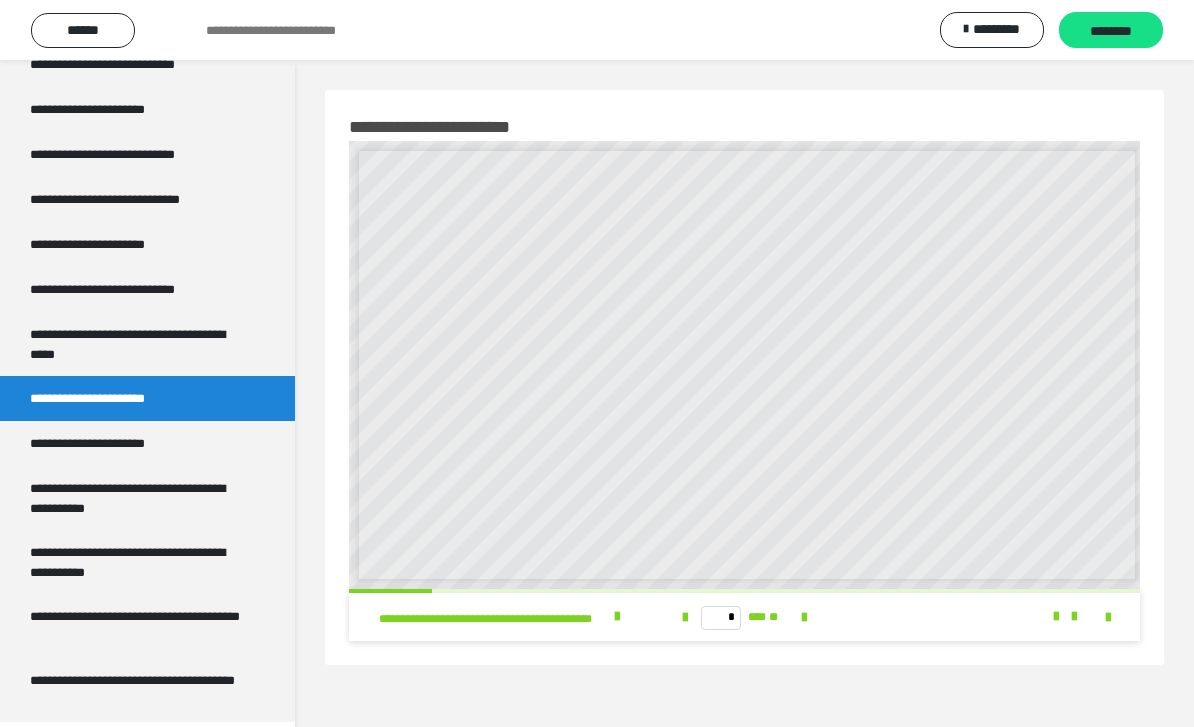 click at bounding box center (804, 617) 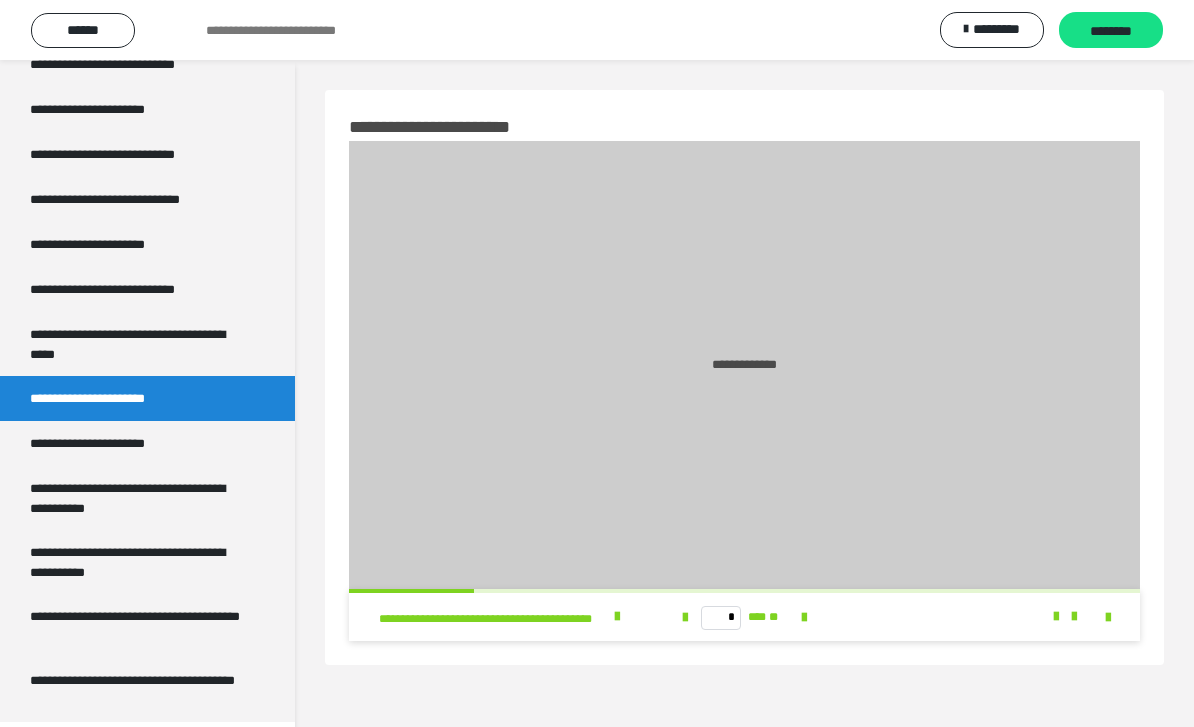 type on "*" 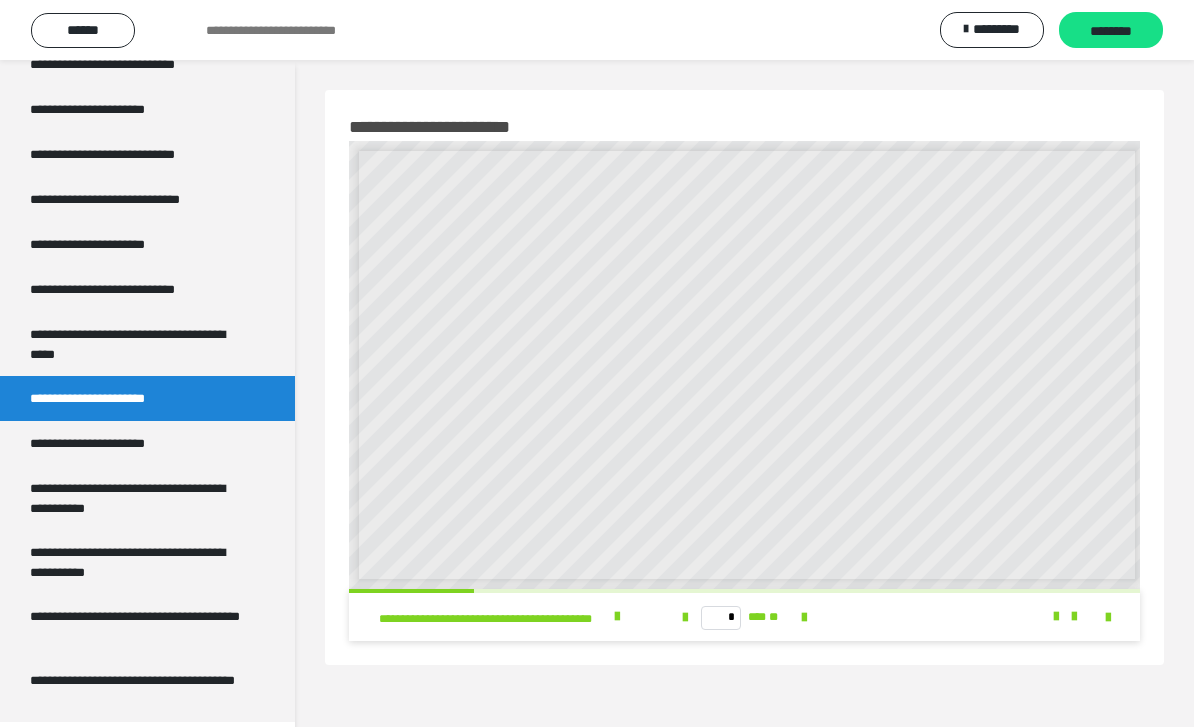 click on "**********" at bounding box center [111, 443] 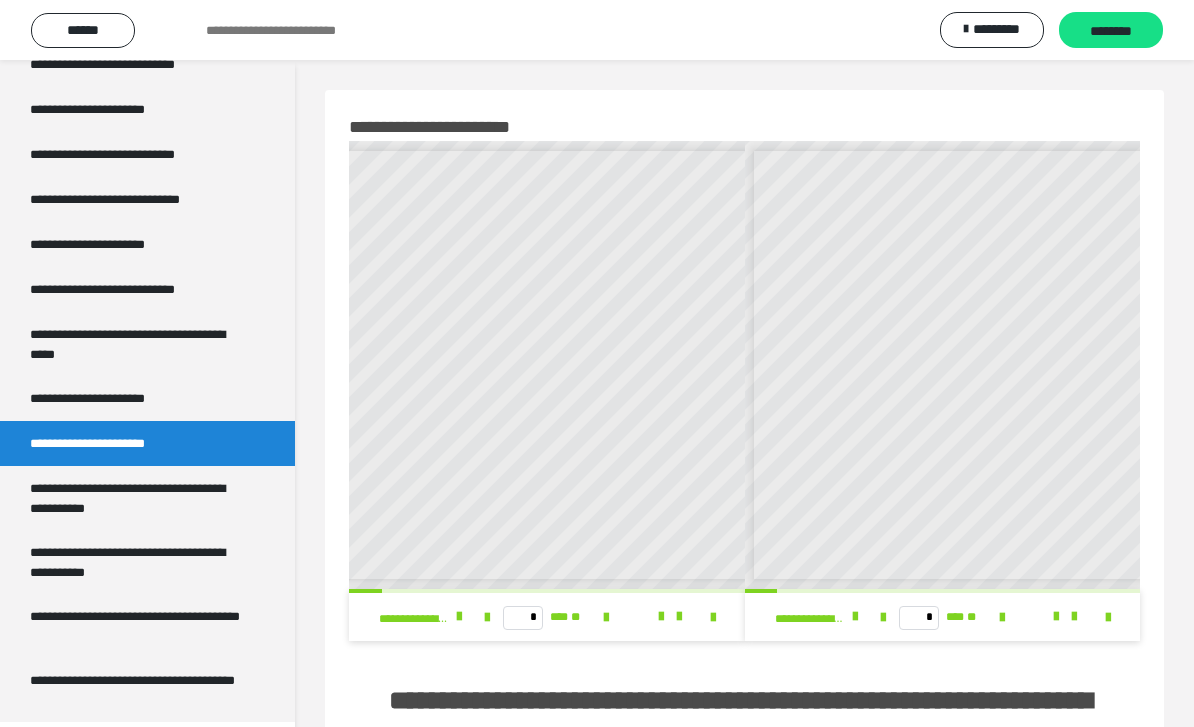 scroll, scrollTop: 0, scrollLeft: 279, axis: horizontal 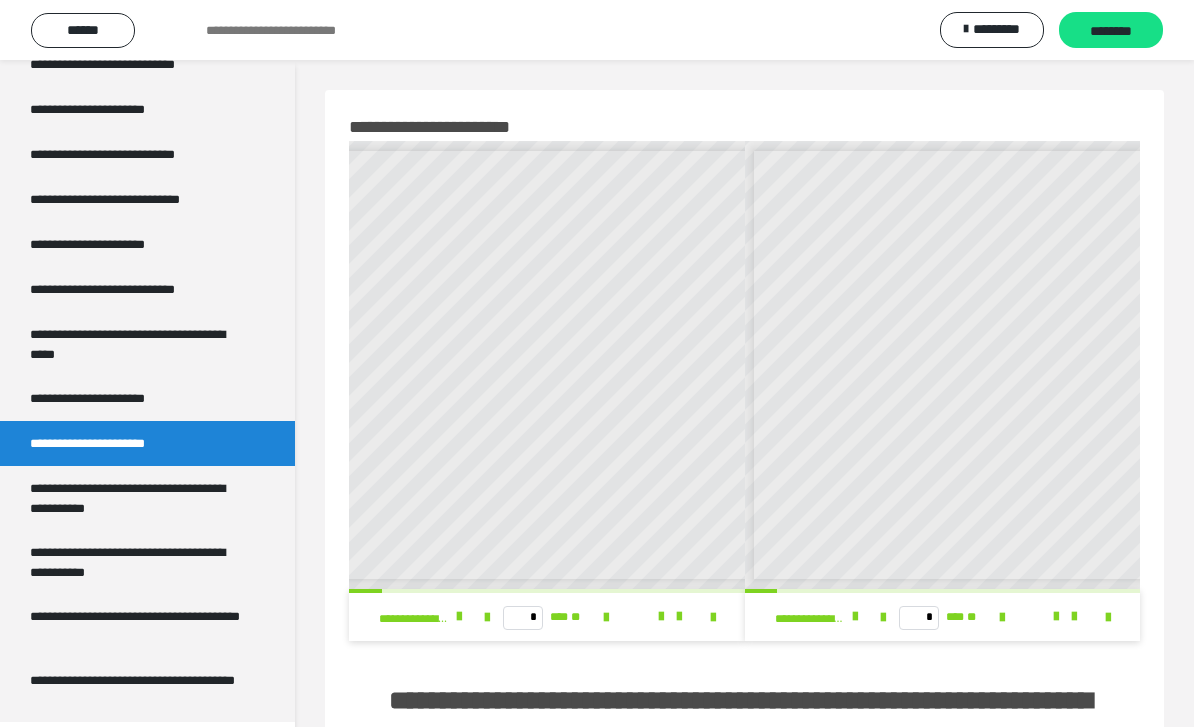 click on "**********" at bounding box center (139, 498) 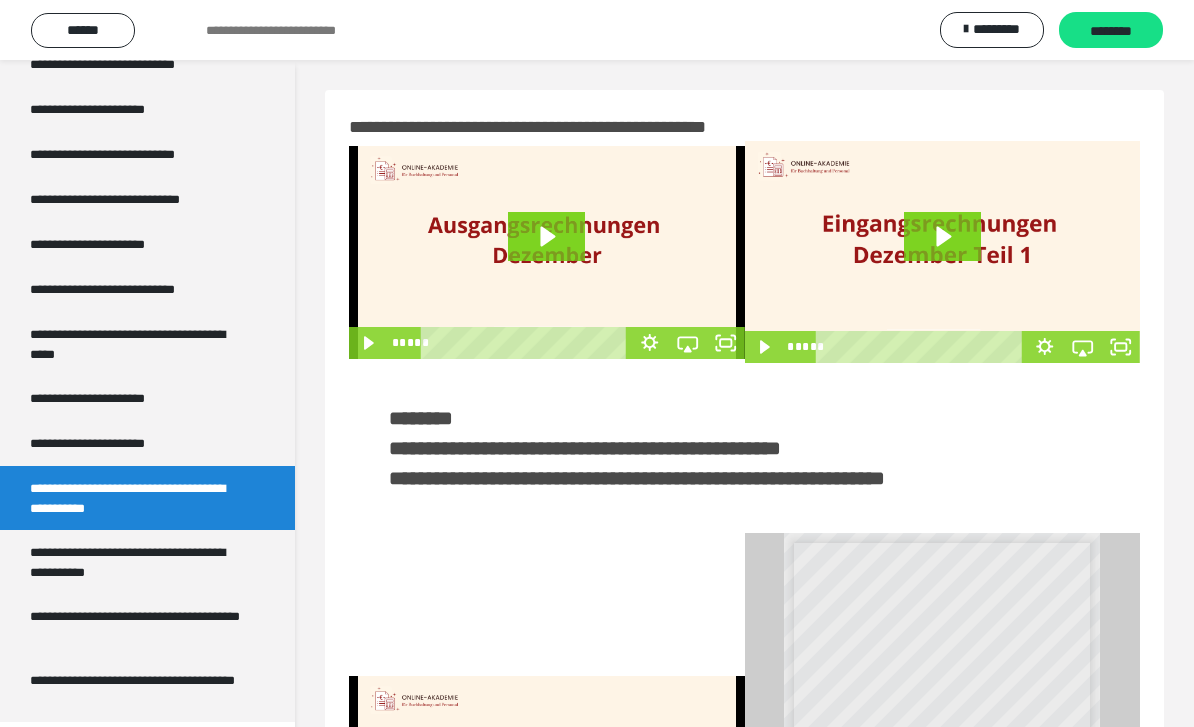 click 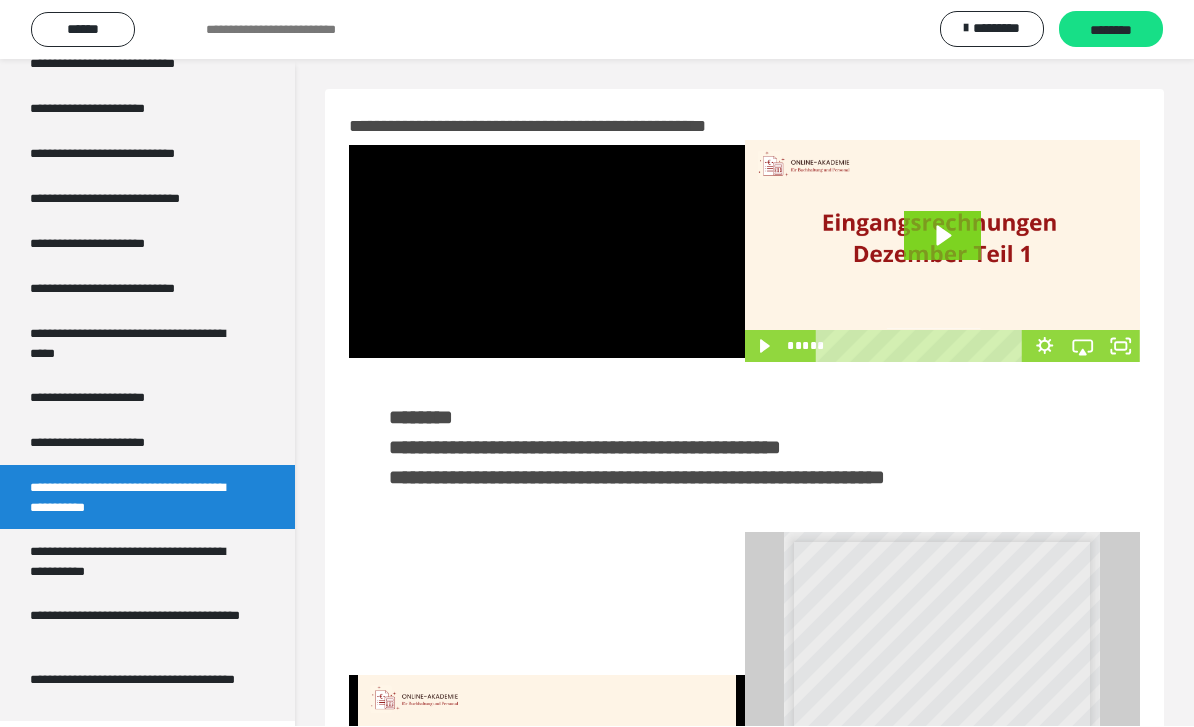 scroll, scrollTop: 88, scrollLeft: 0, axis: vertical 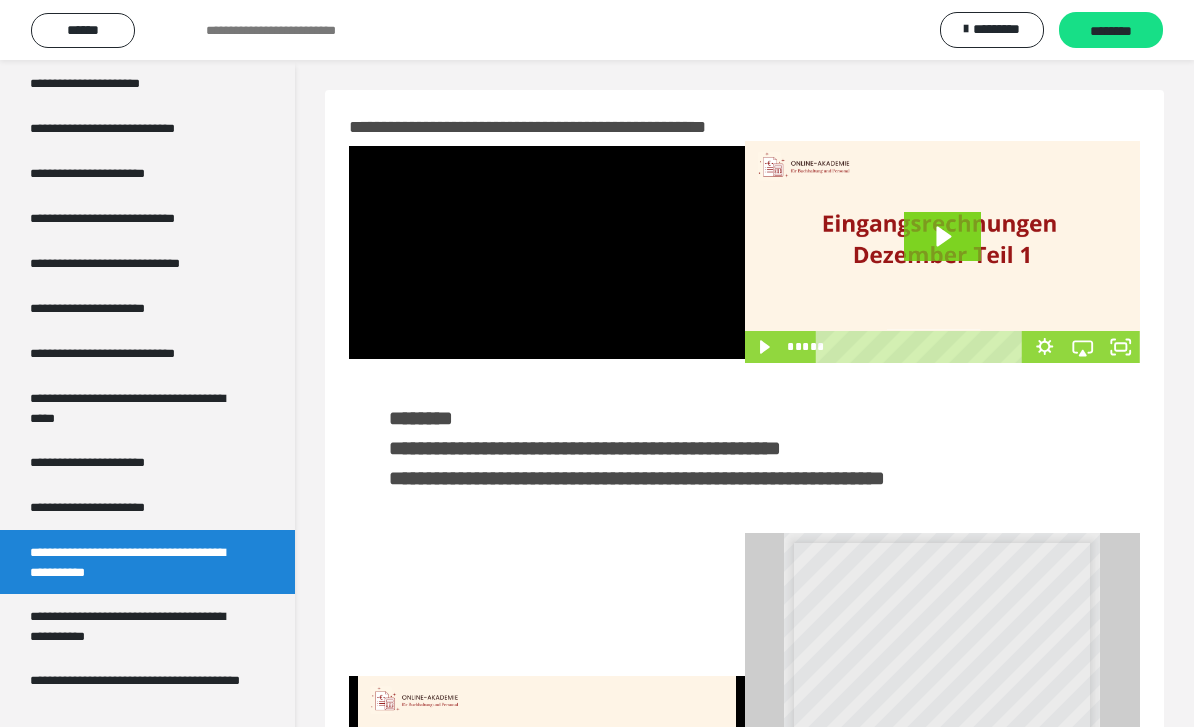click 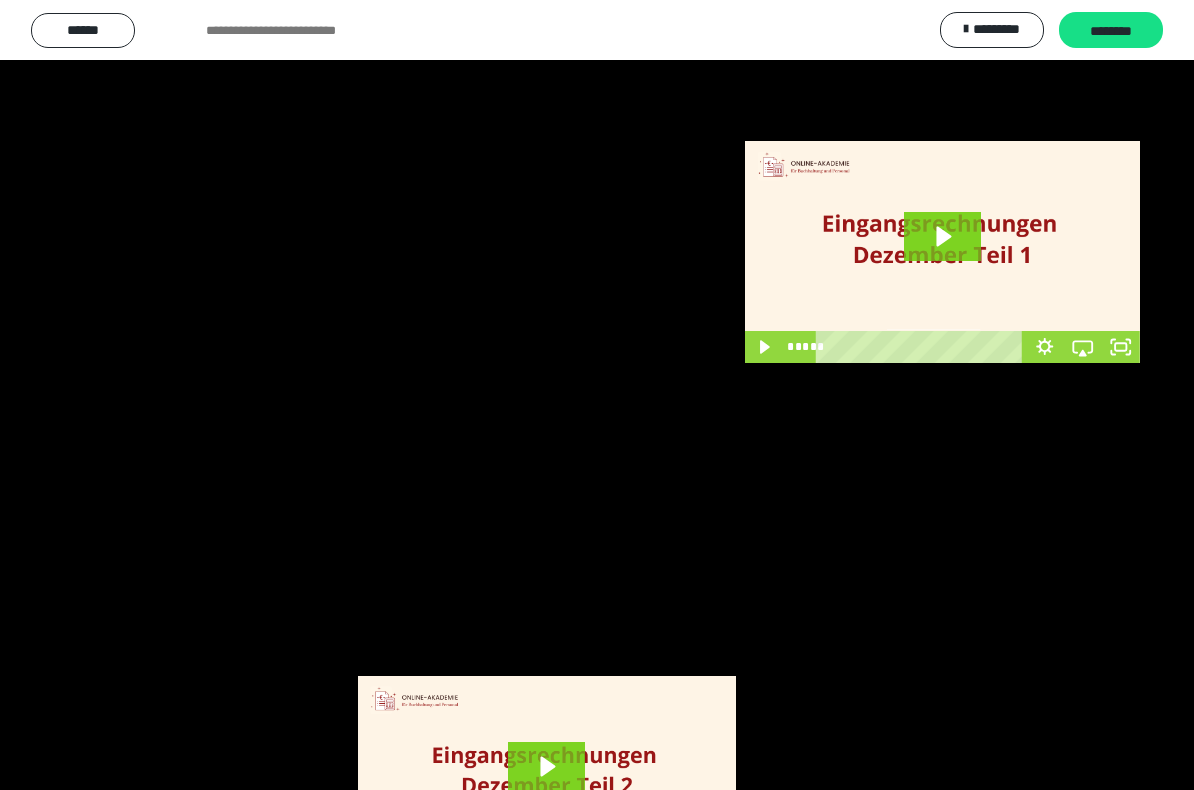 click at bounding box center [597, 395] 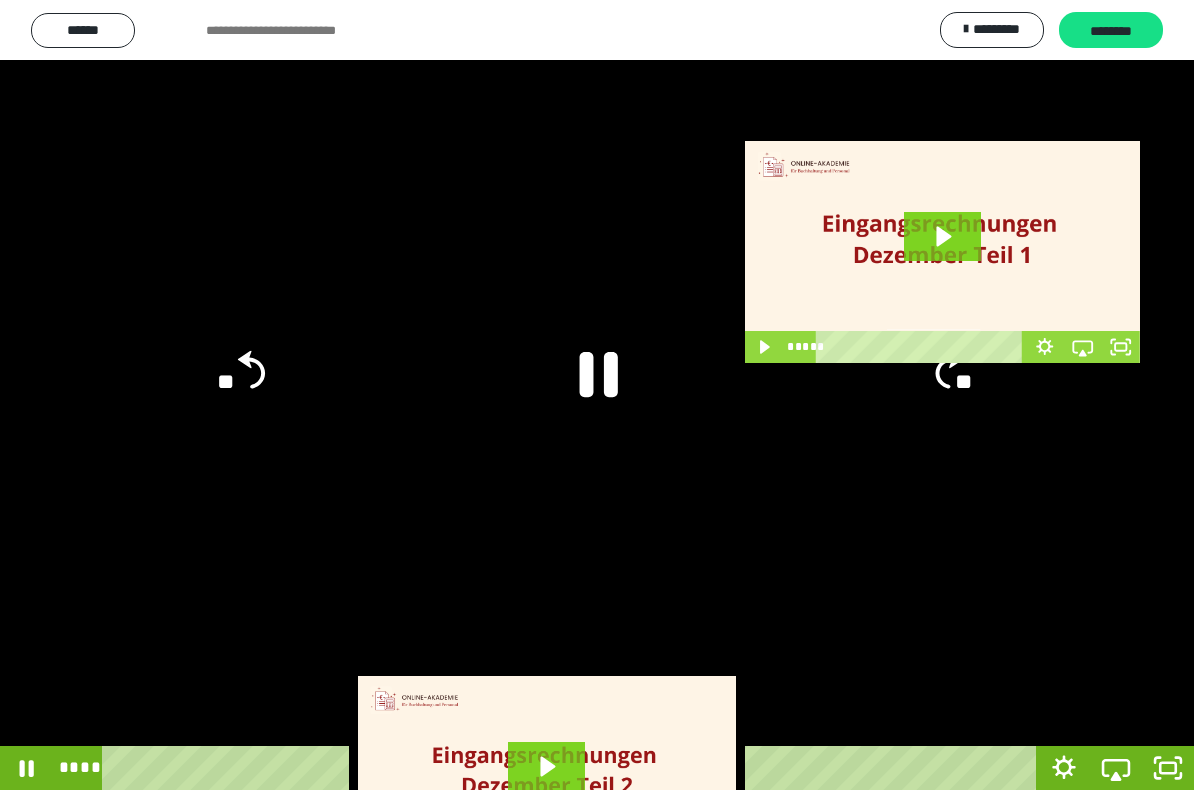 click 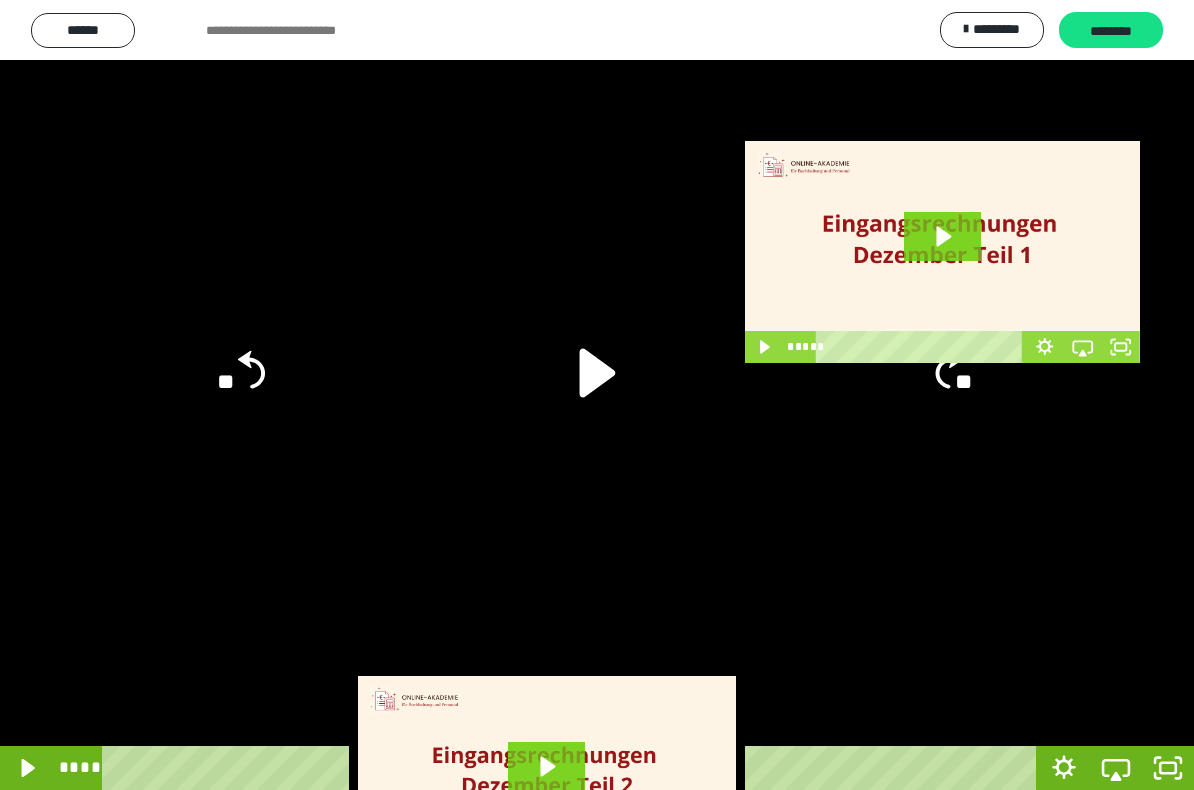 click 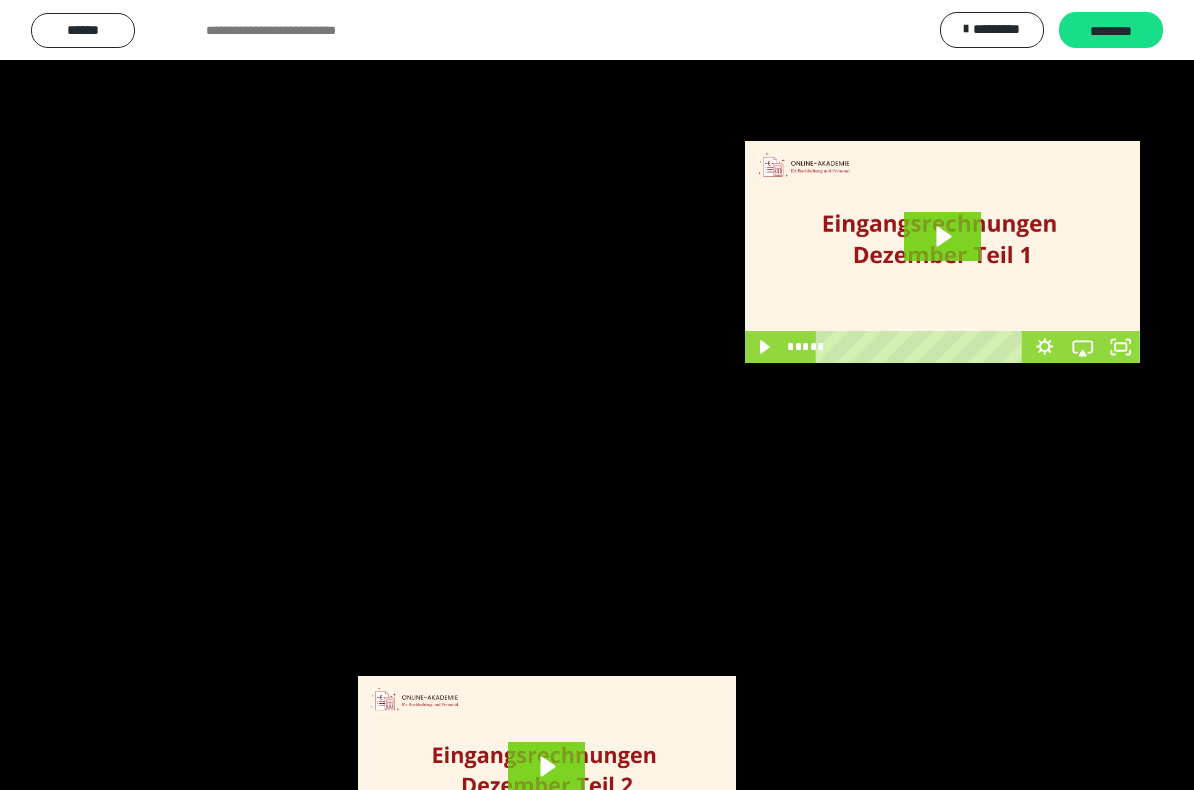 click at bounding box center [597, 395] 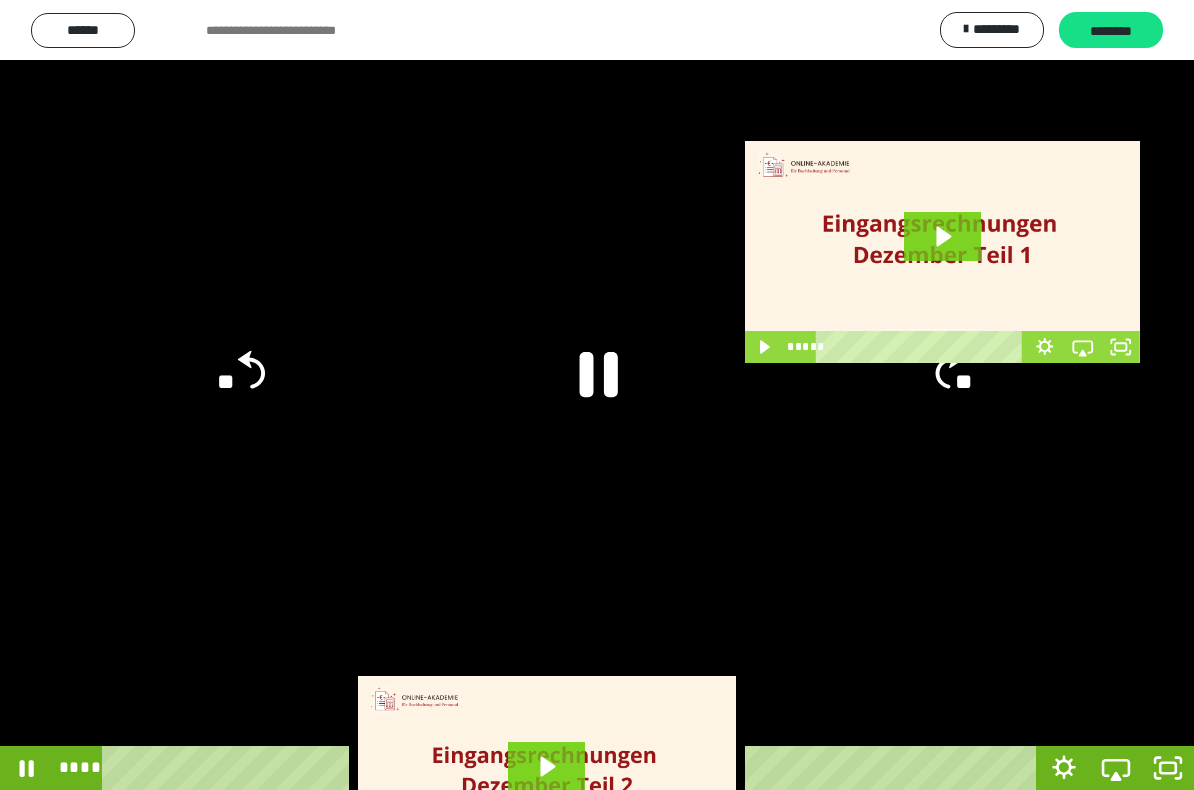 click 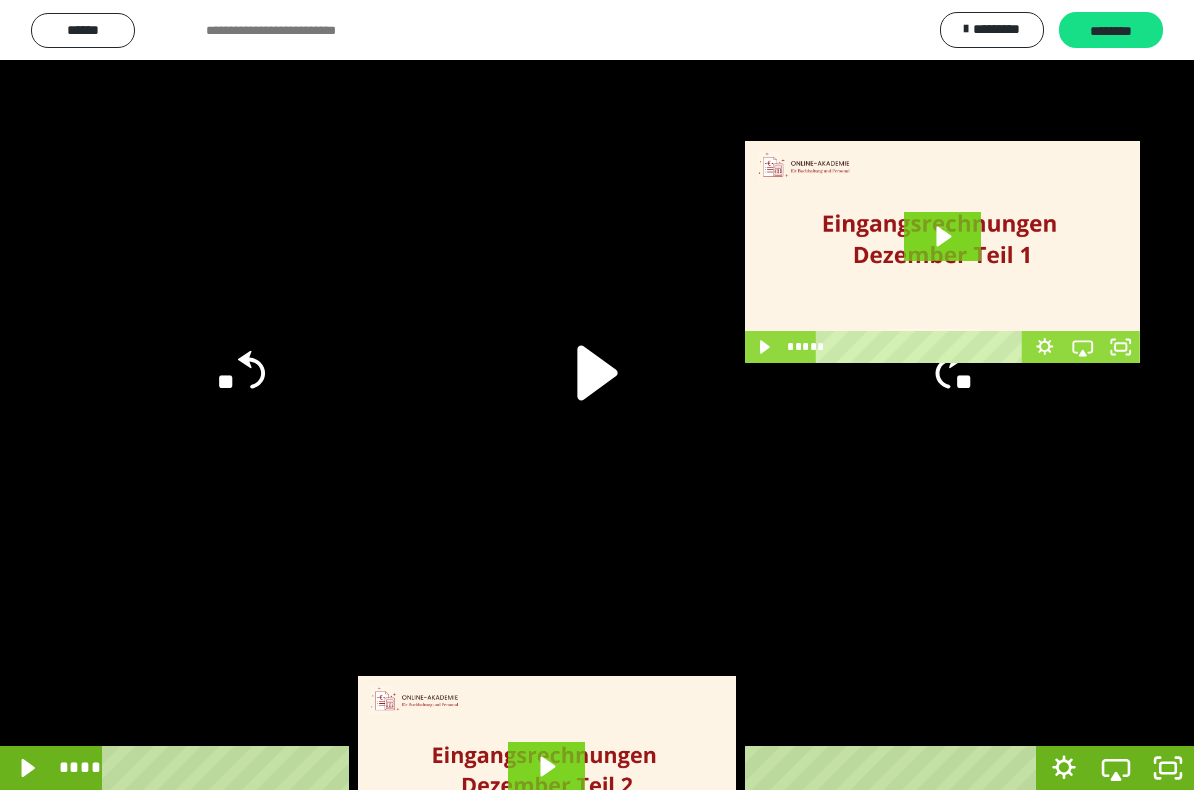 click 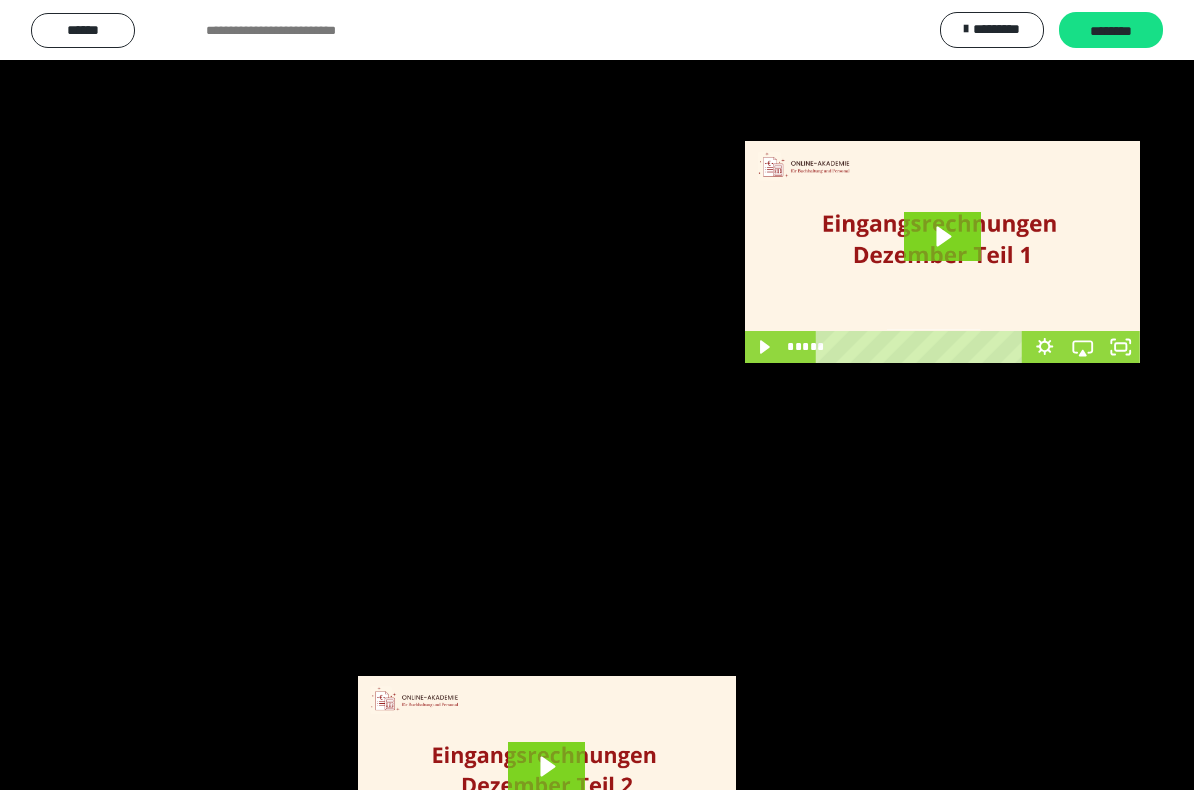 click at bounding box center [597, 395] 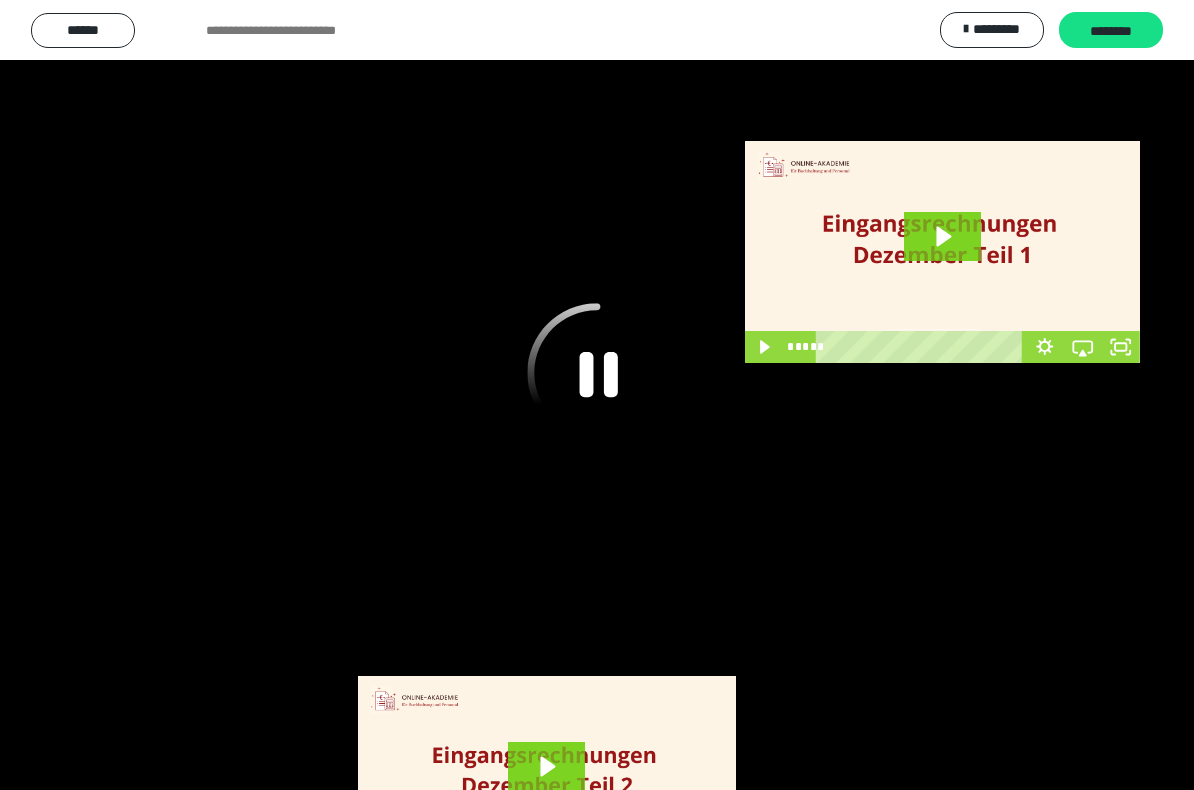 click 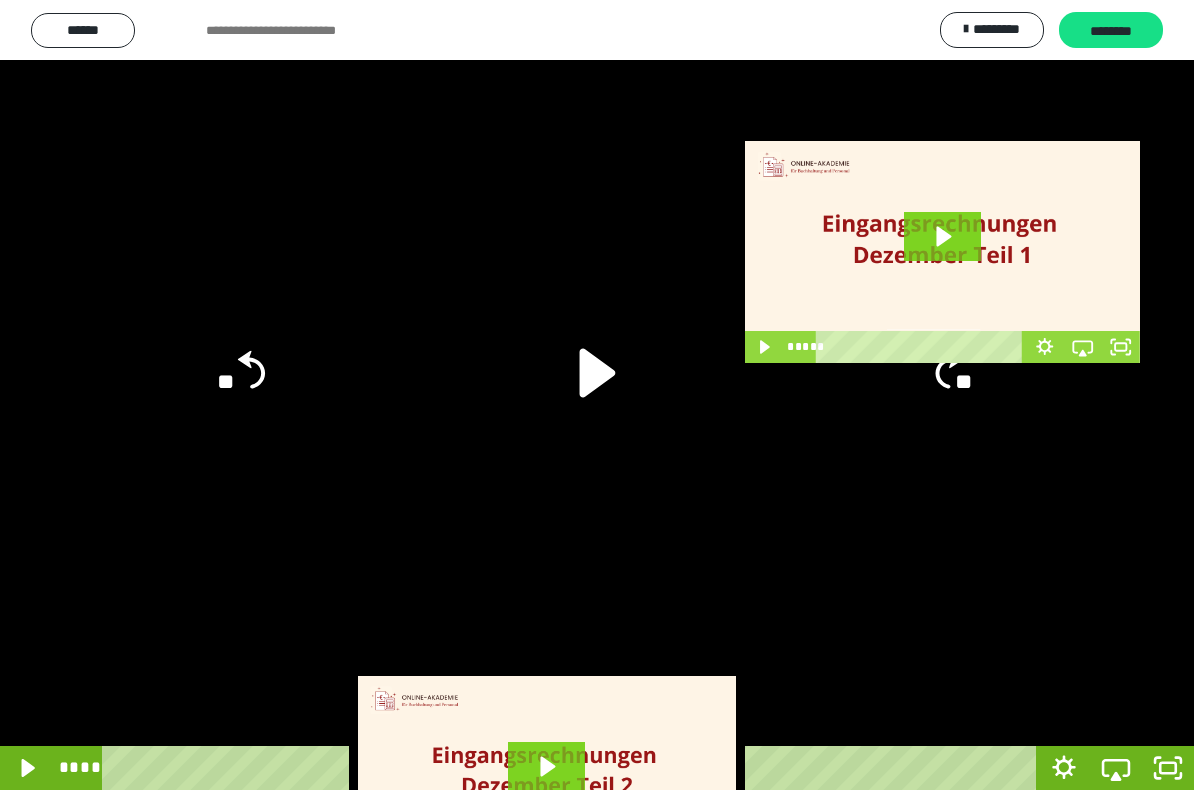 click 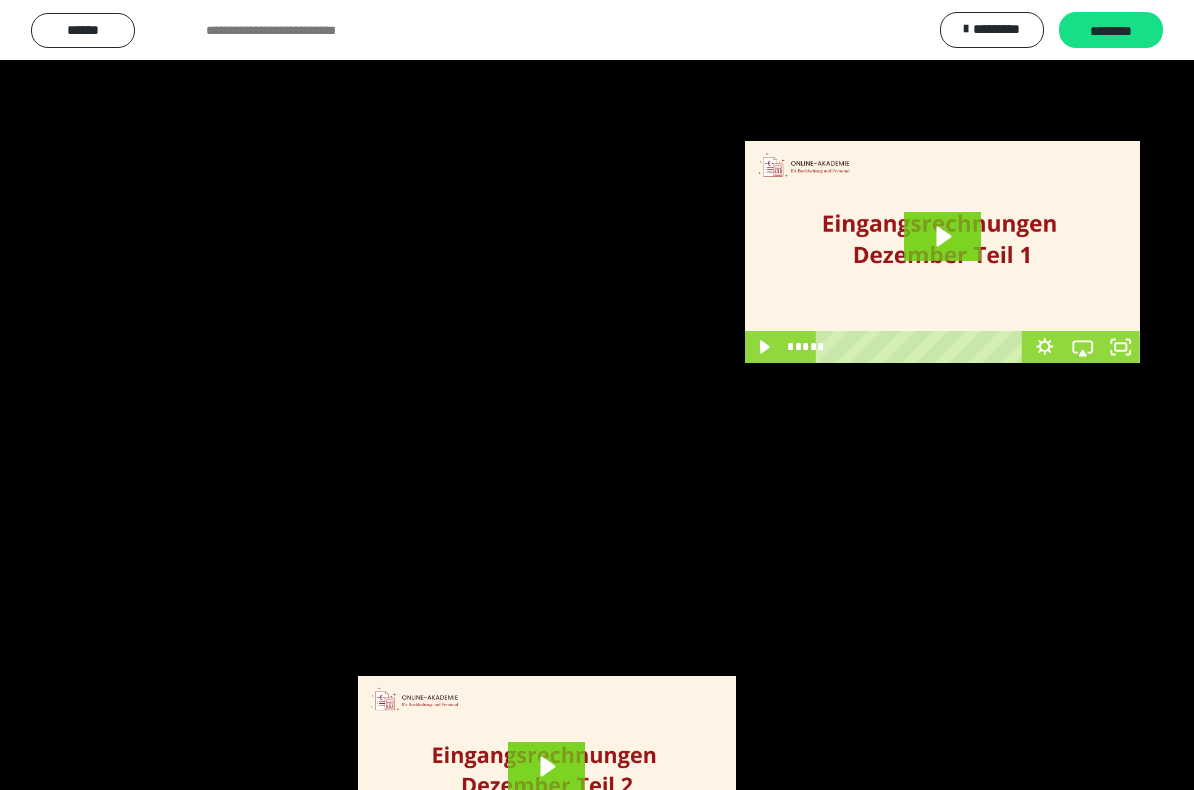 click at bounding box center [597, 395] 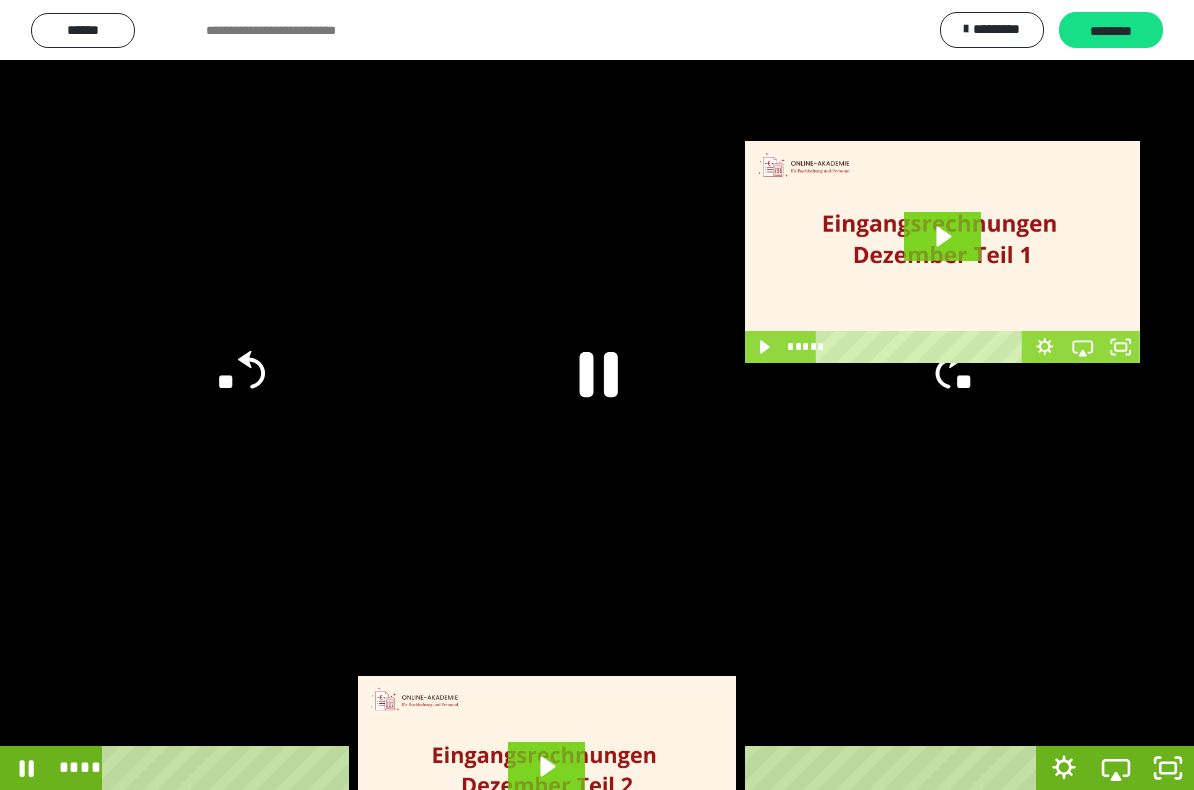 click 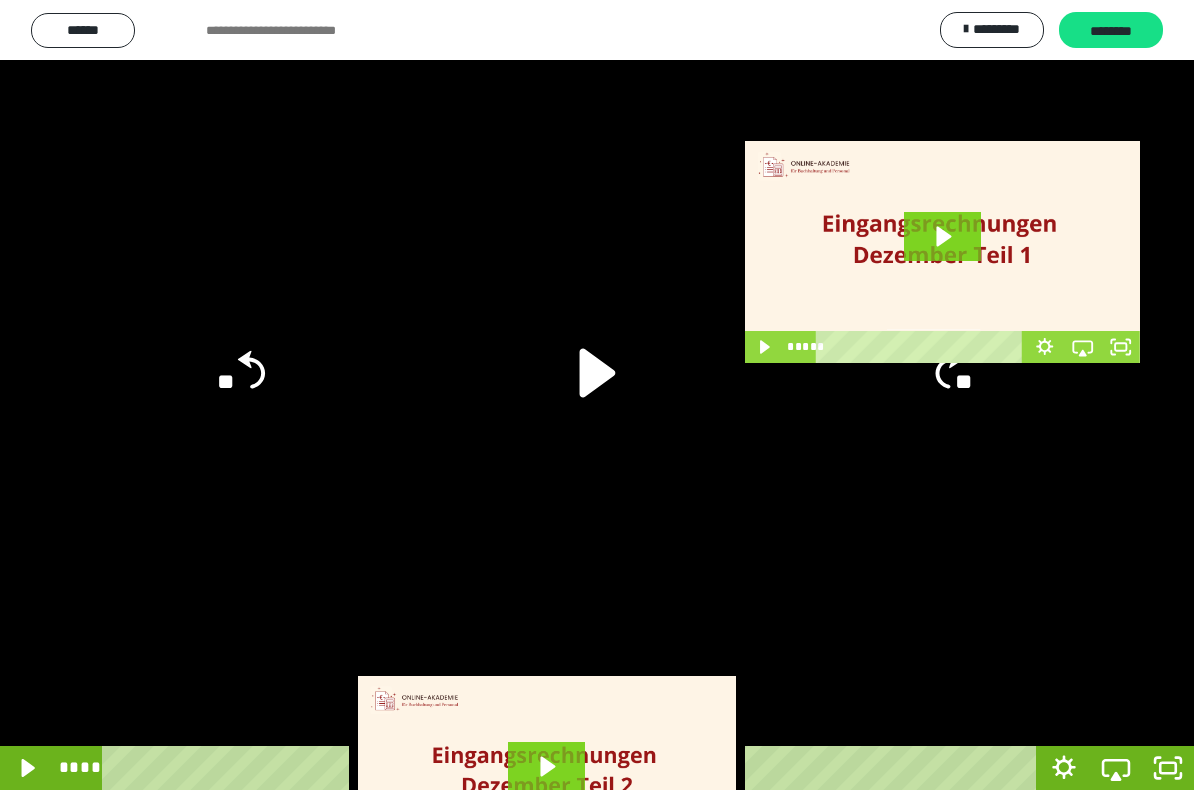 click 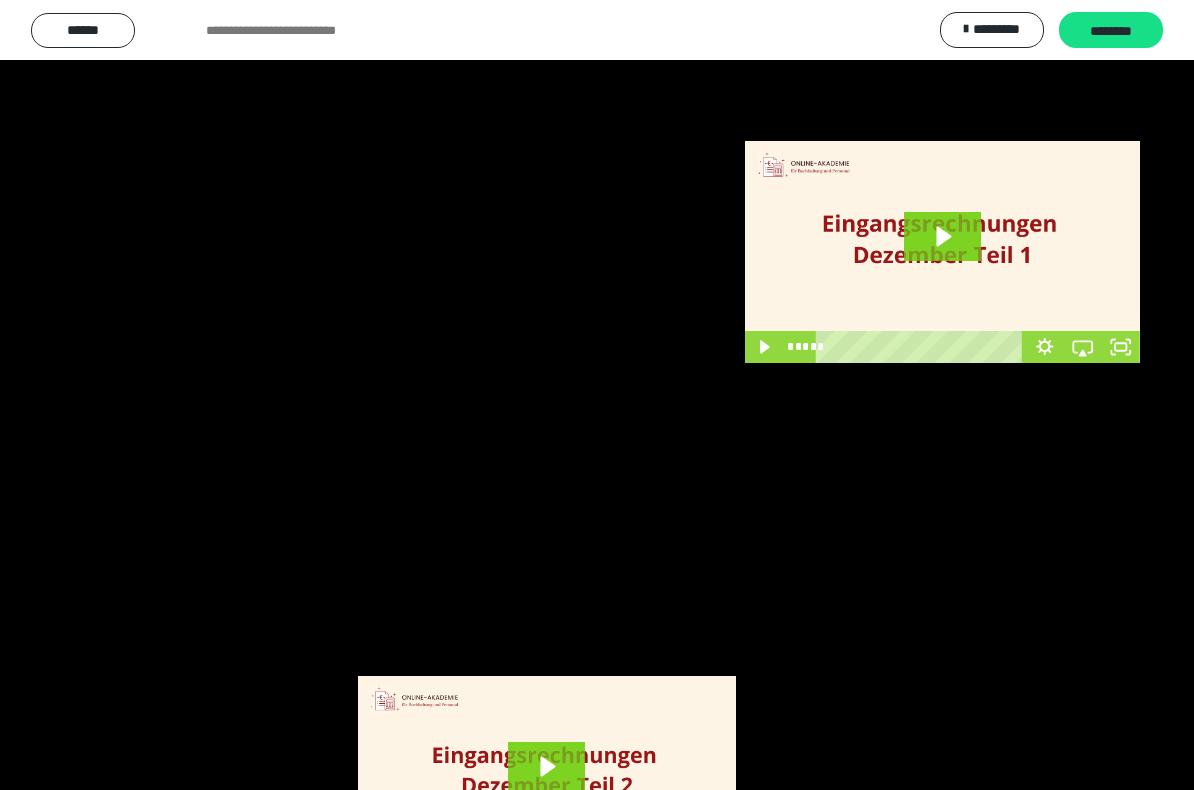 click at bounding box center (597, 395) 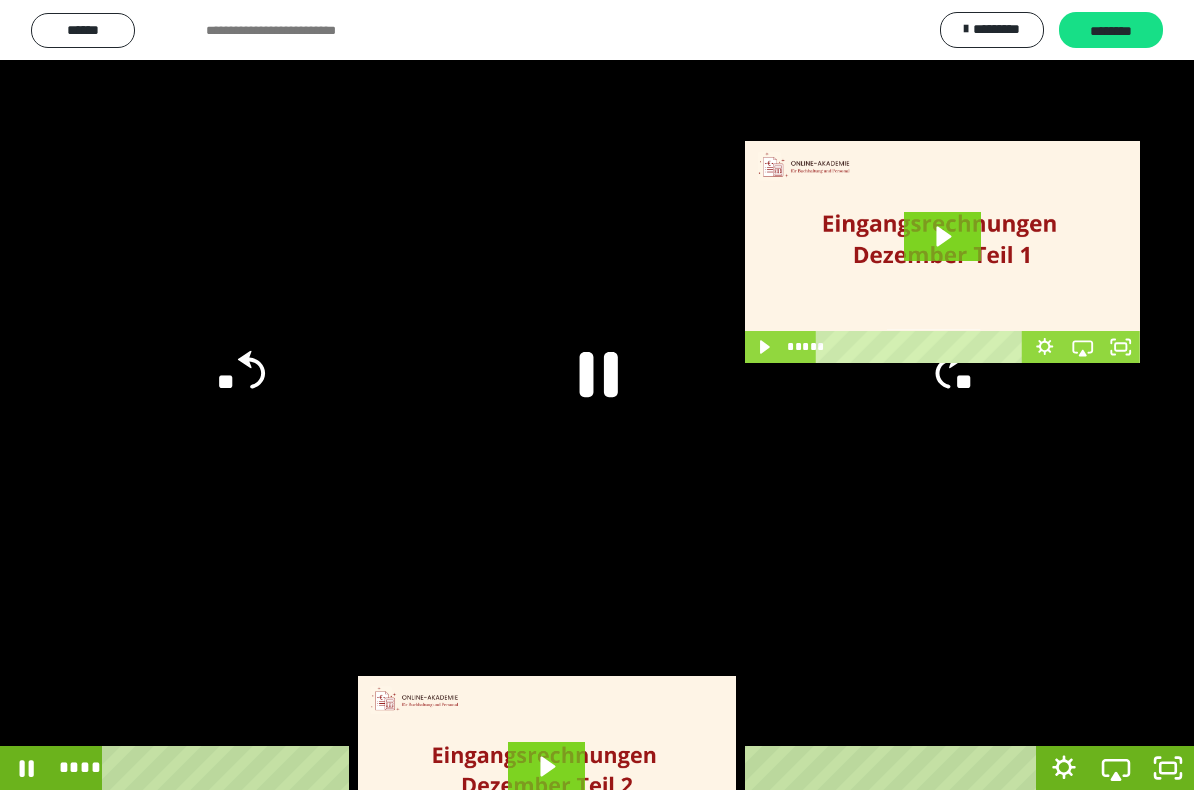 click 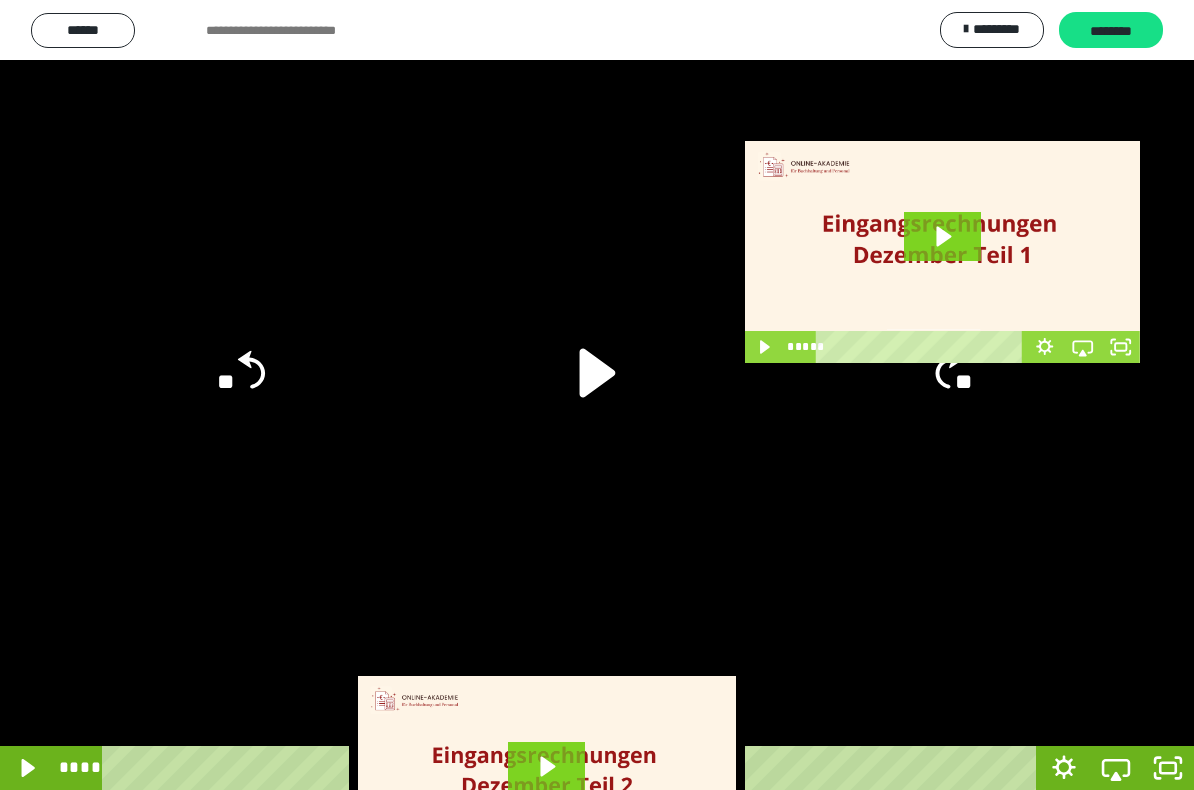 click 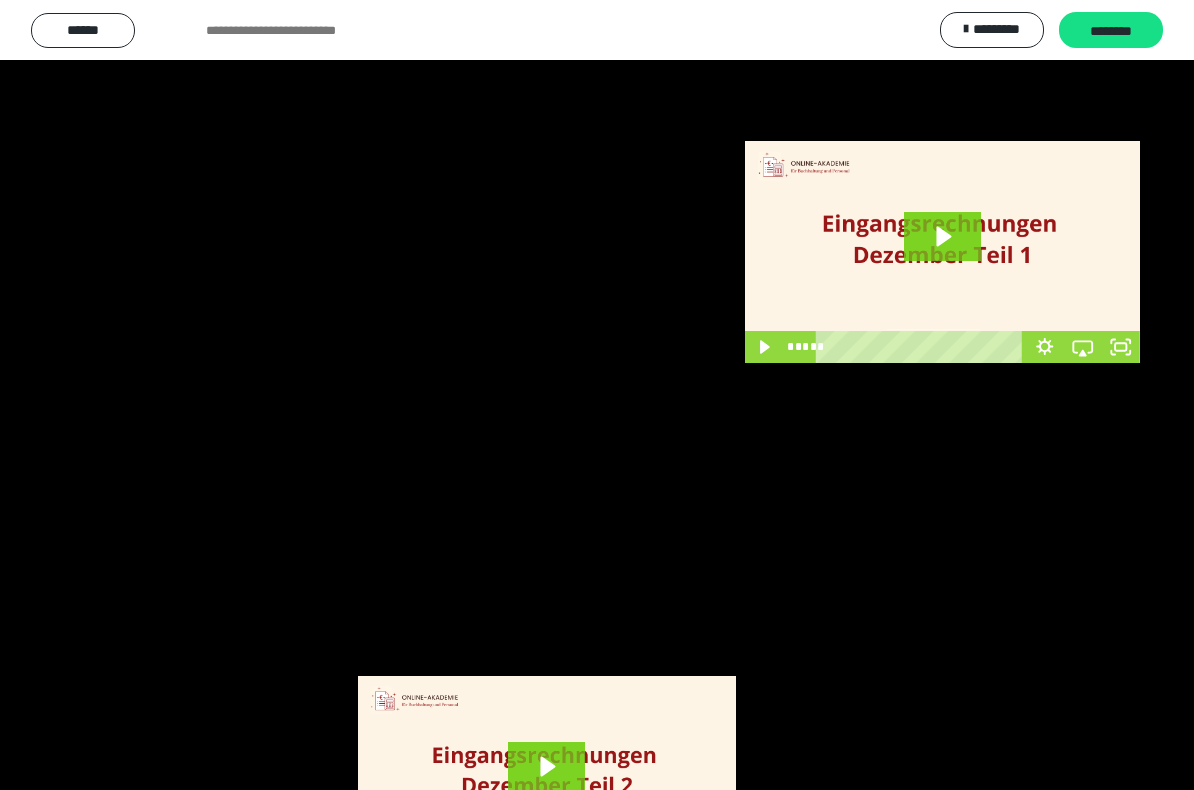 click at bounding box center (597, 395) 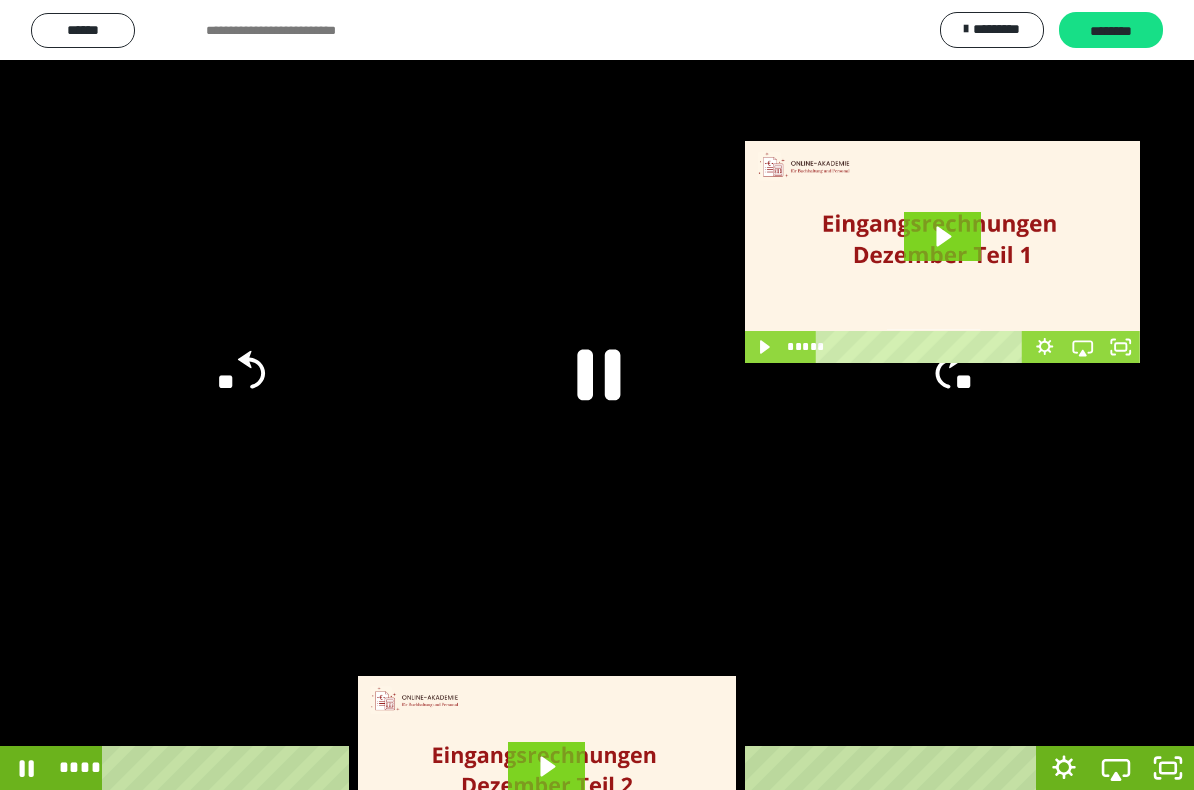 click 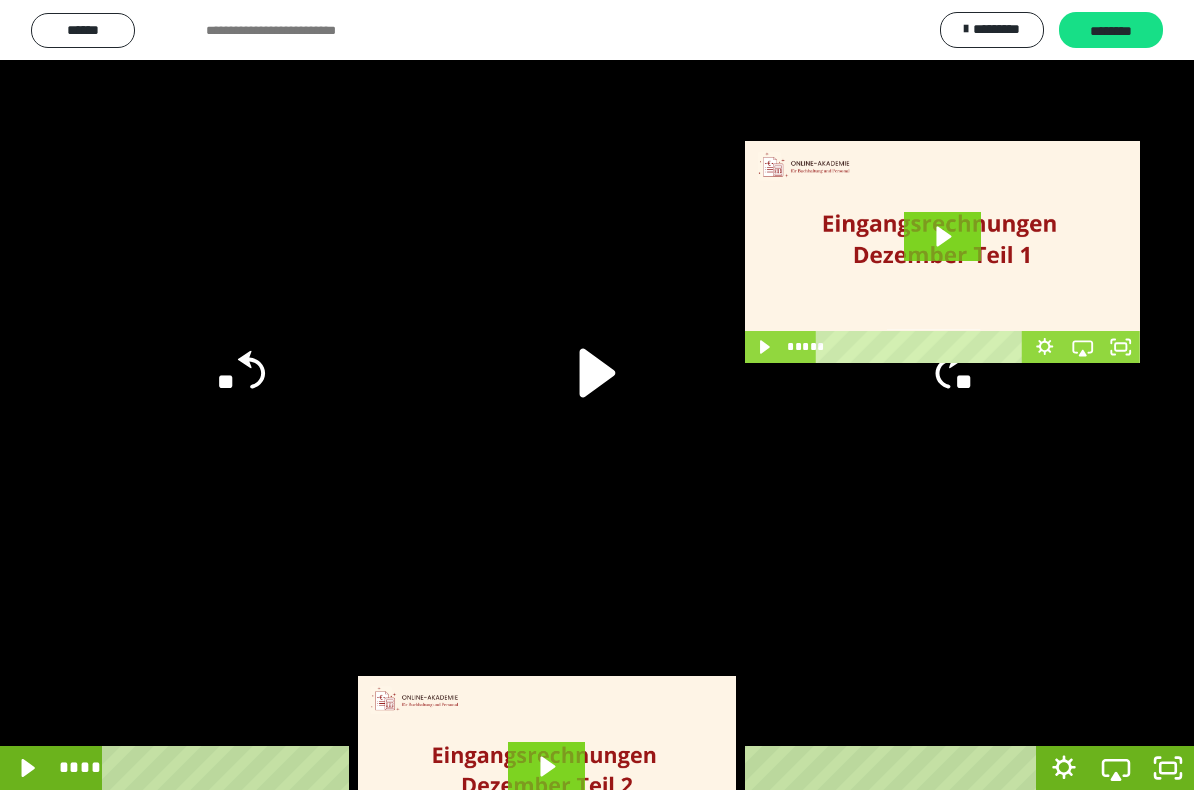 click 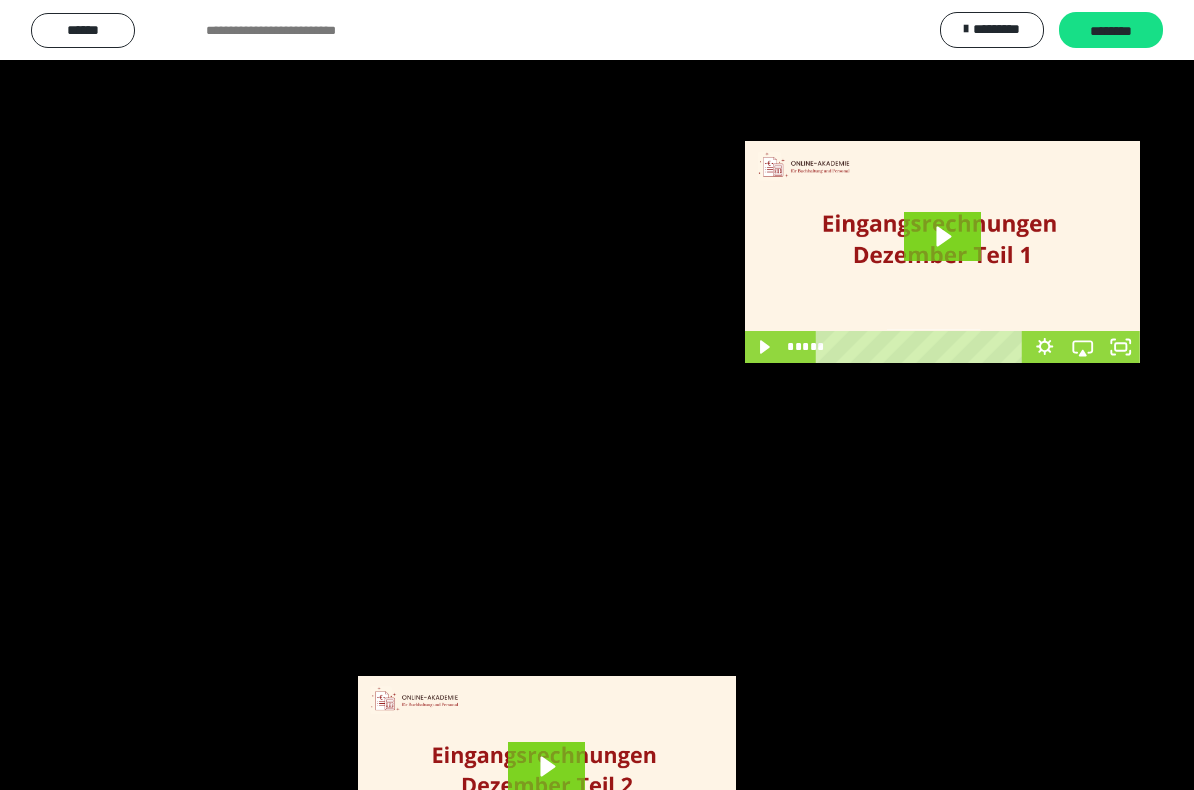 click at bounding box center (597, 395) 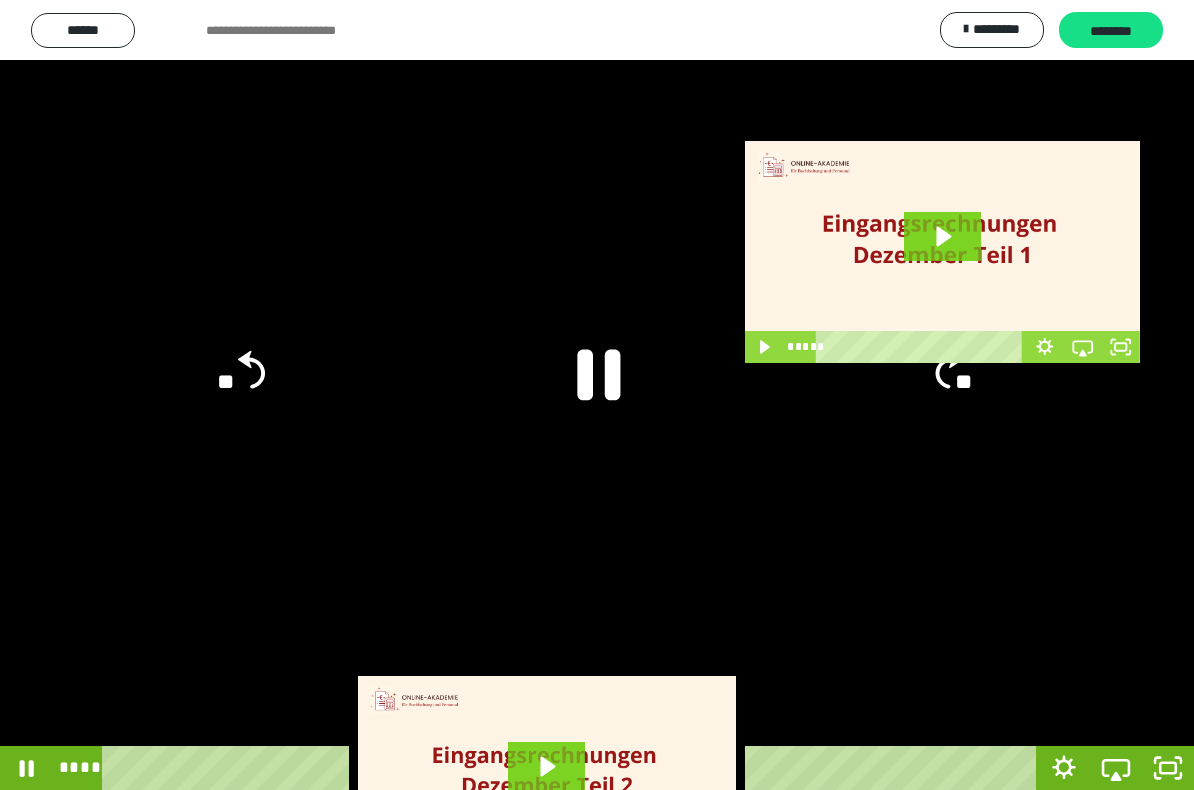 click 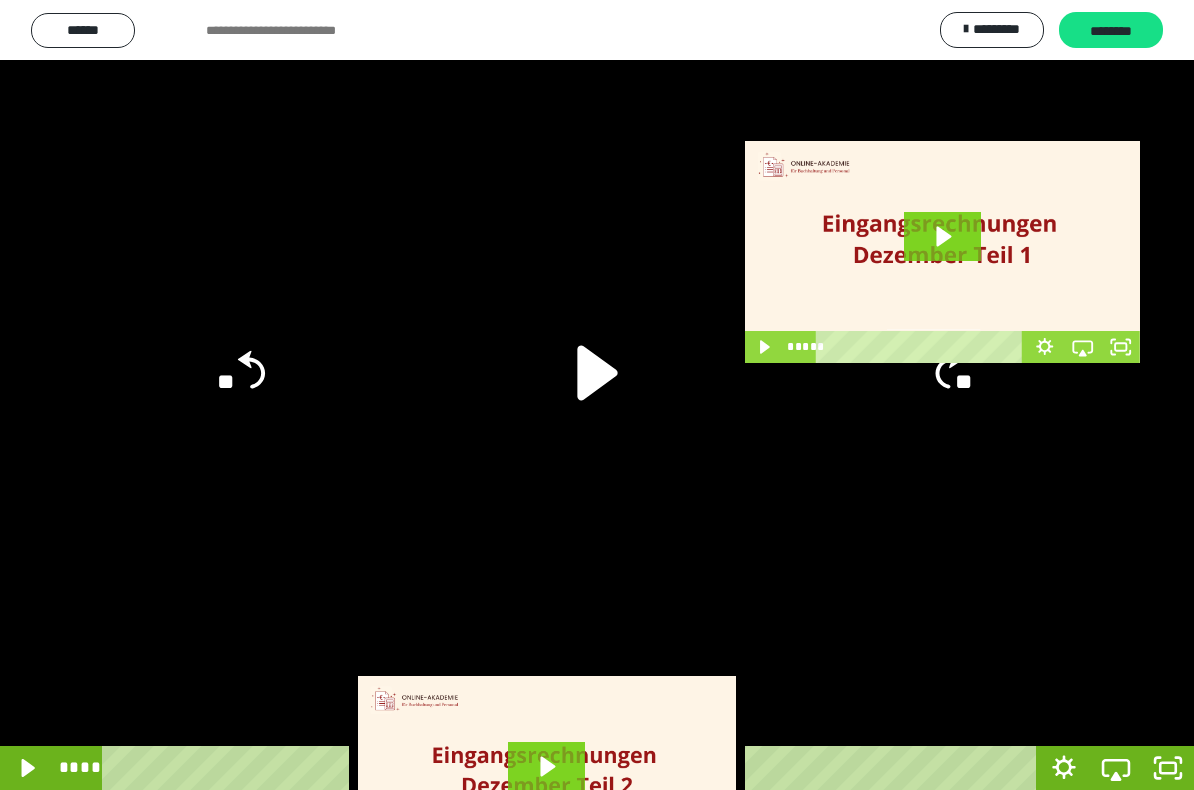 click 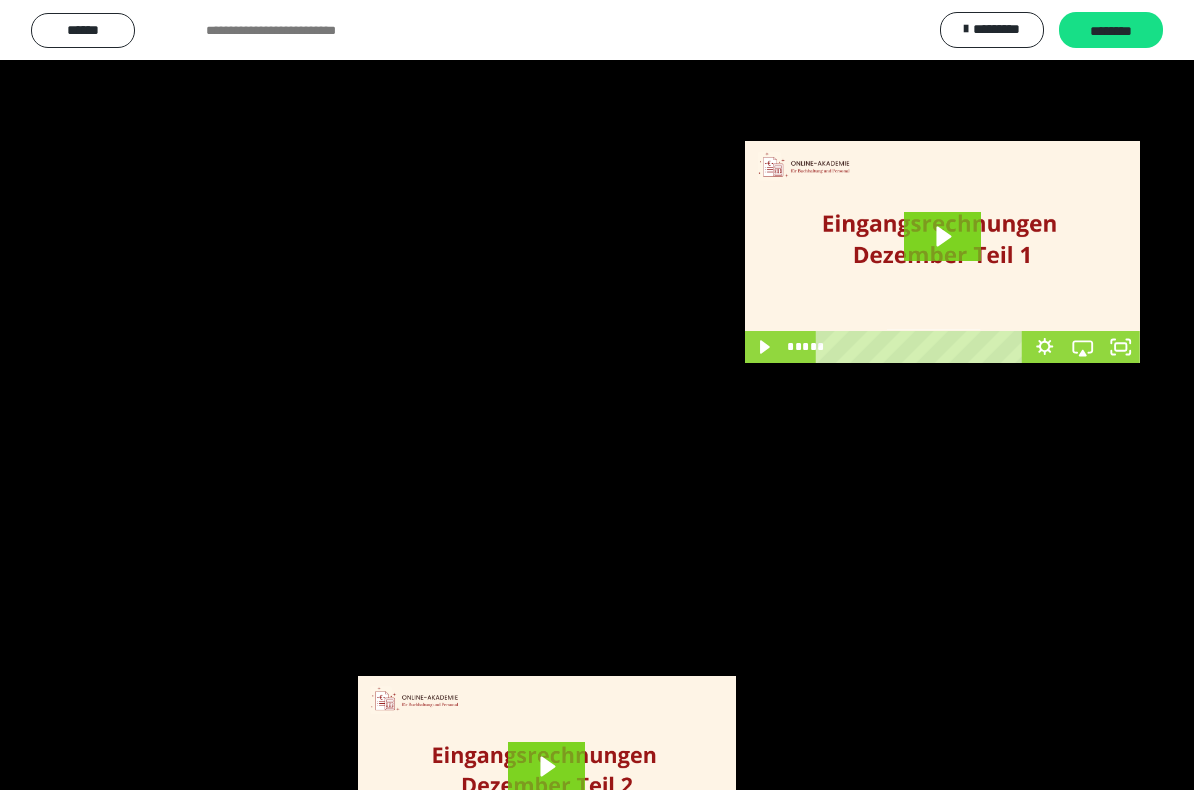 click at bounding box center (597, 395) 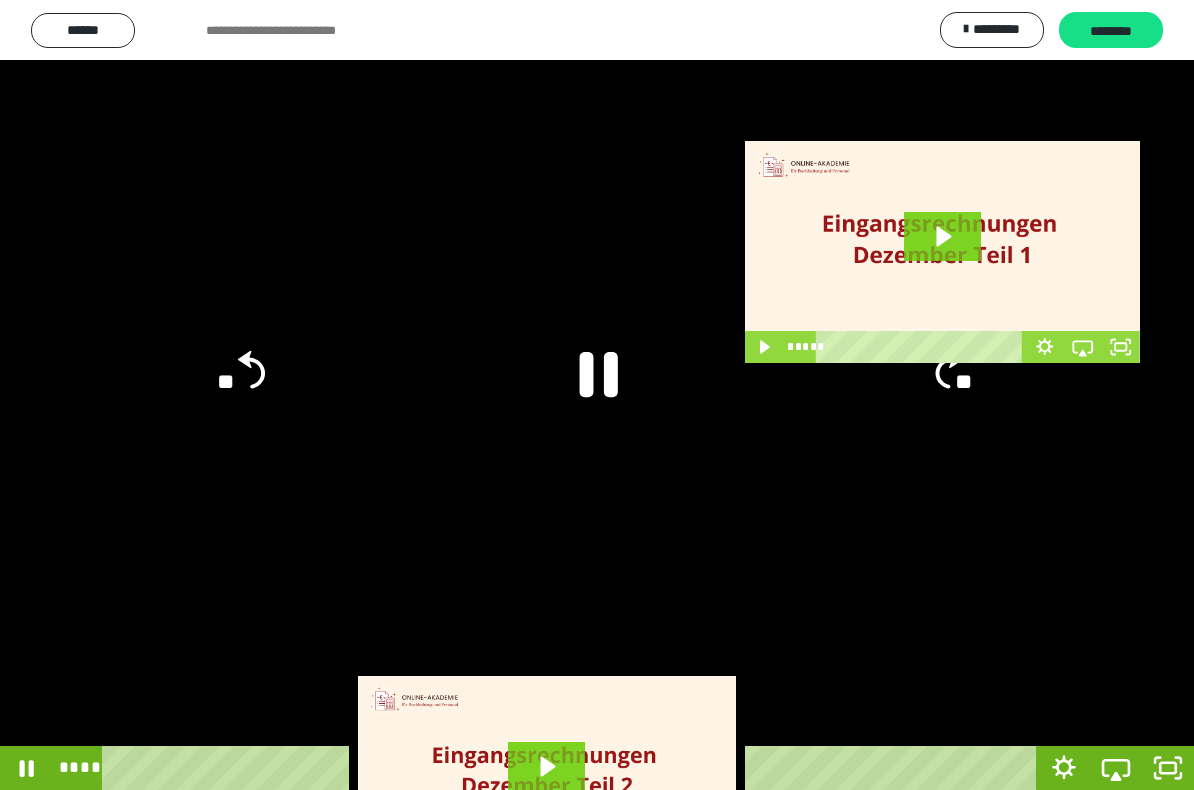 click 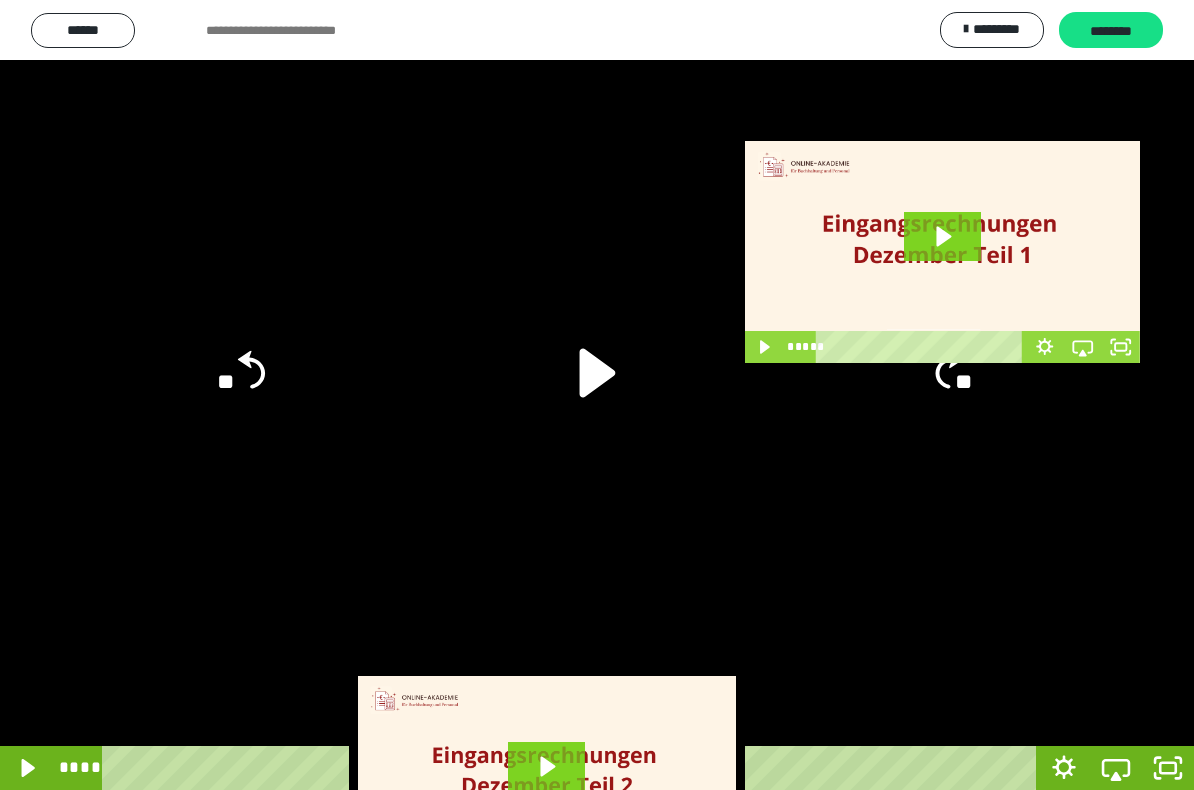 click 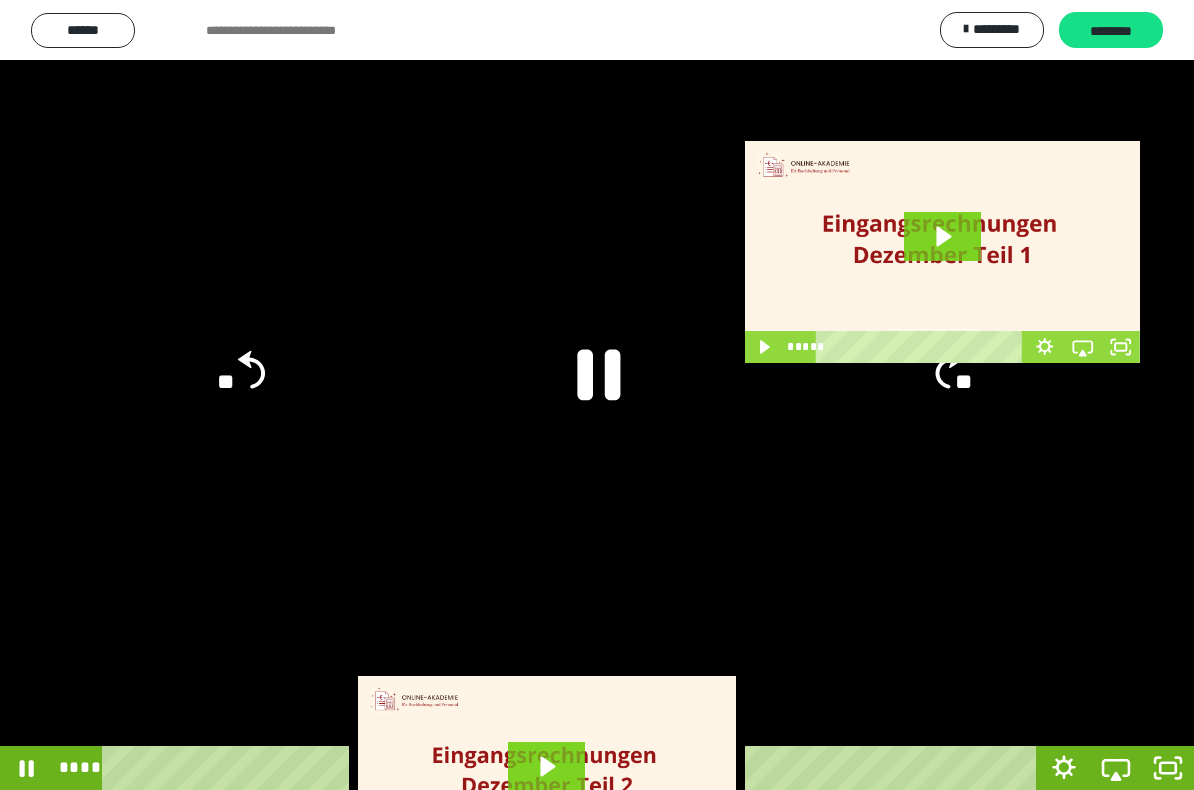 click 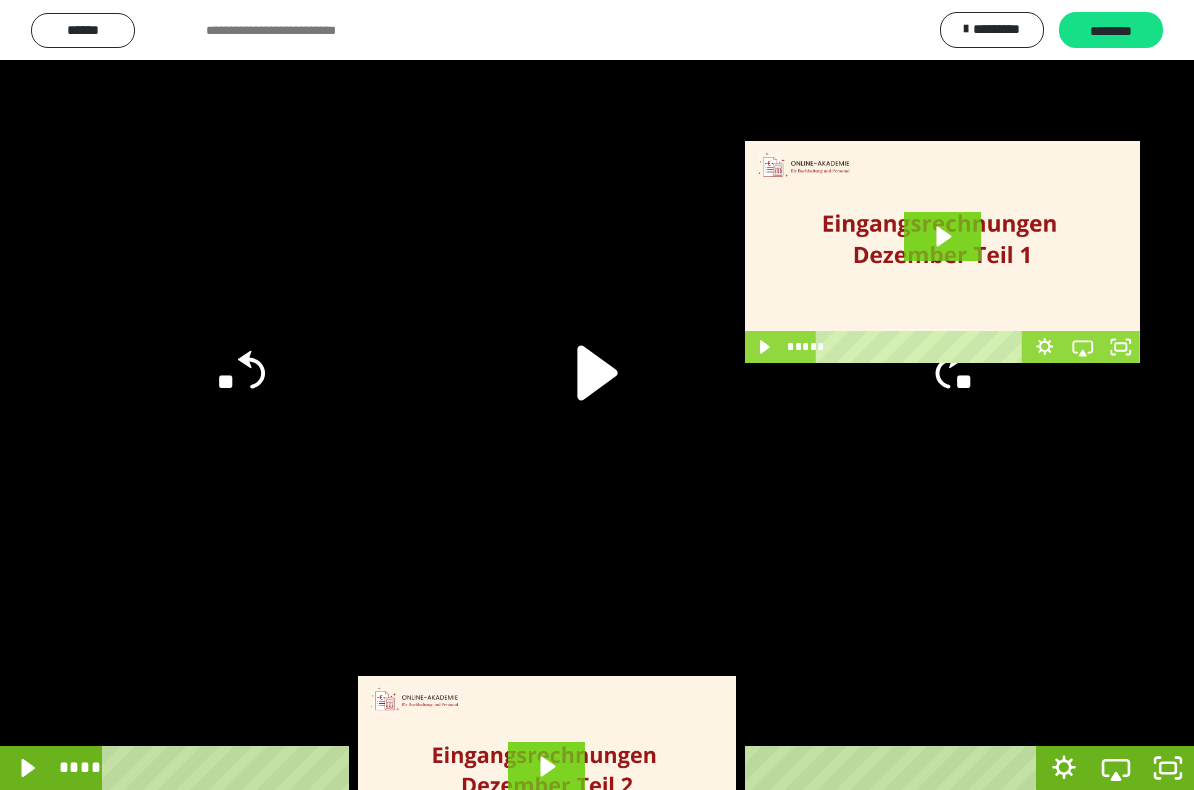 click 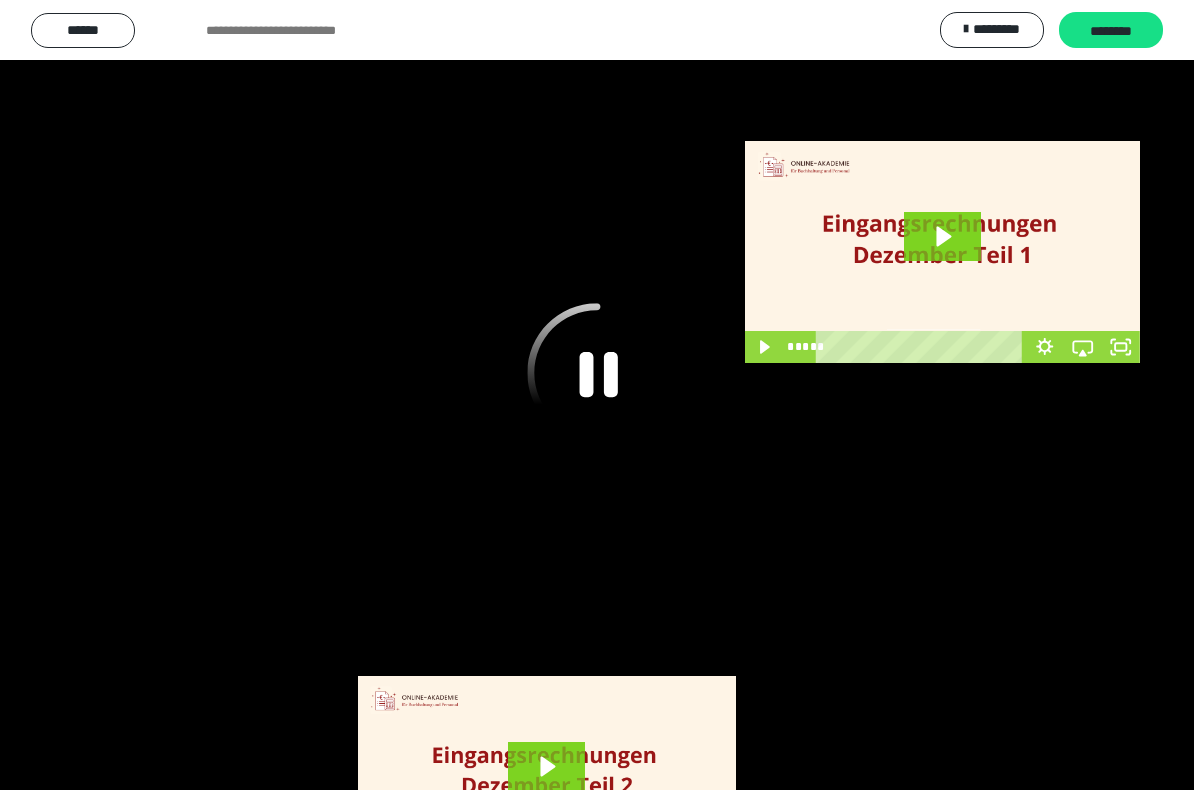 click 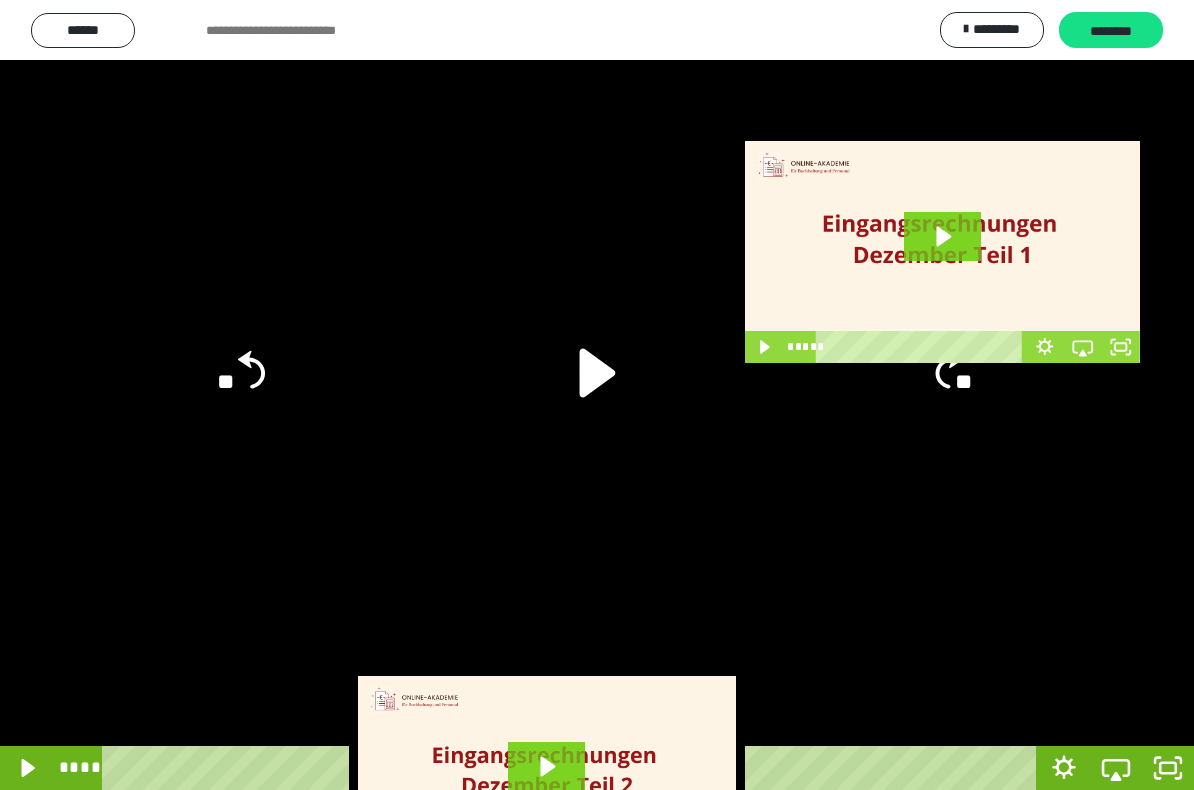 click 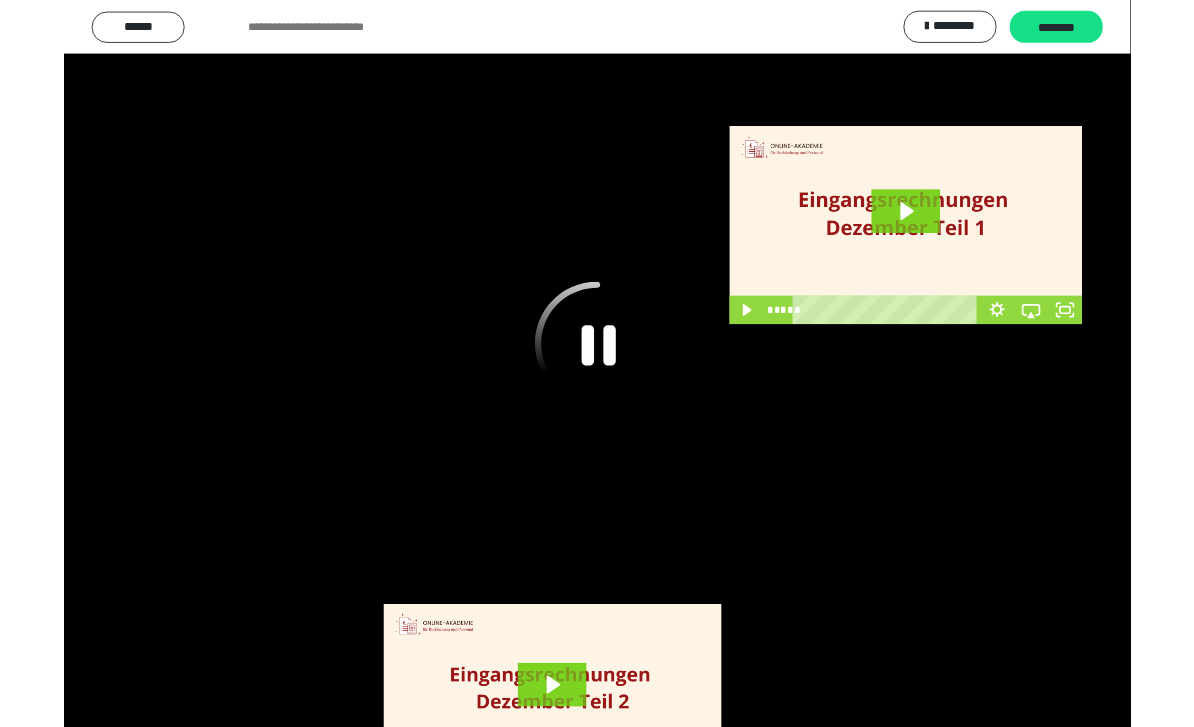 scroll, scrollTop: 3591, scrollLeft: 0, axis: vertical 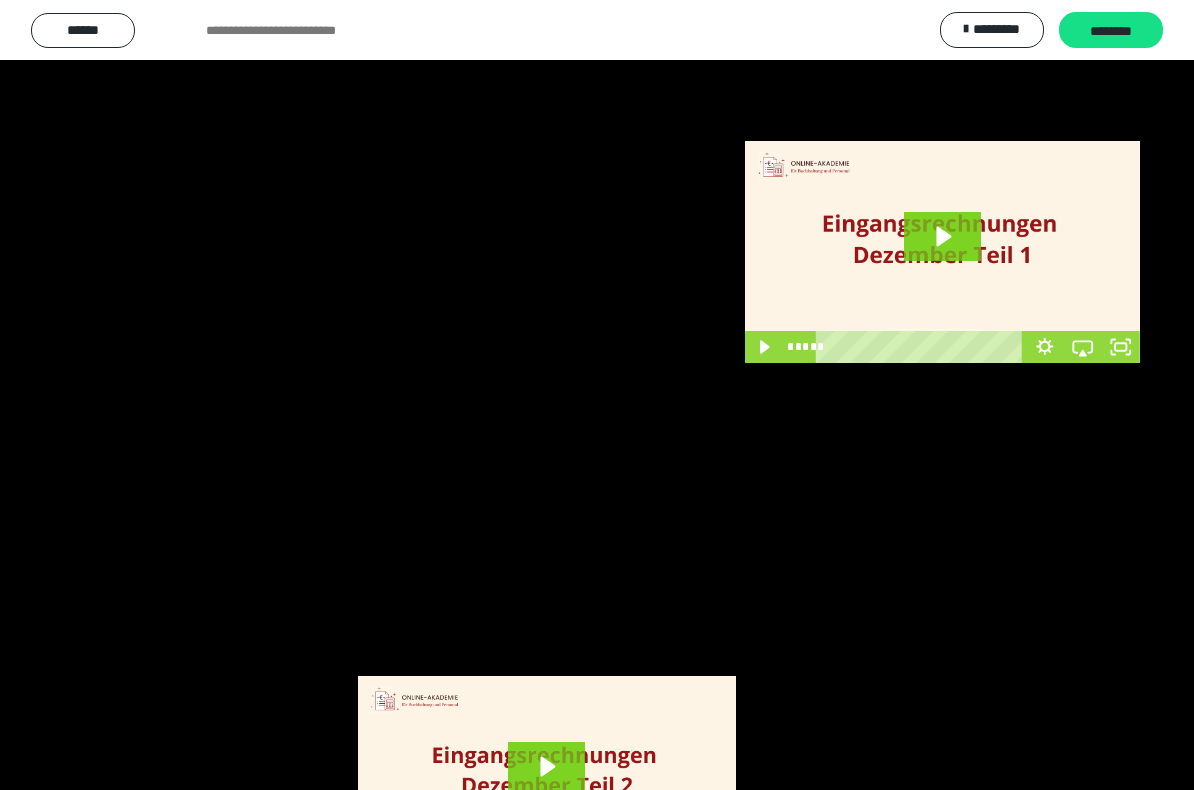 click on "**********" at bounding box center (597, 373) 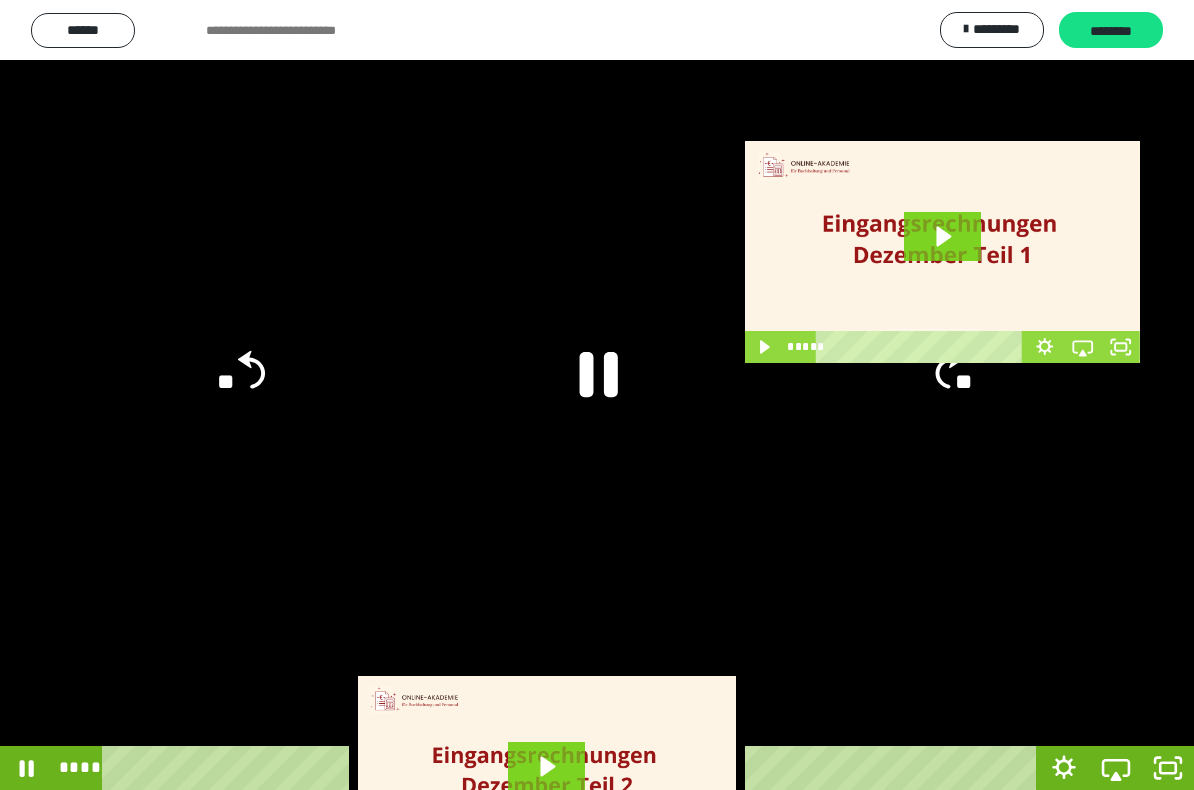 click 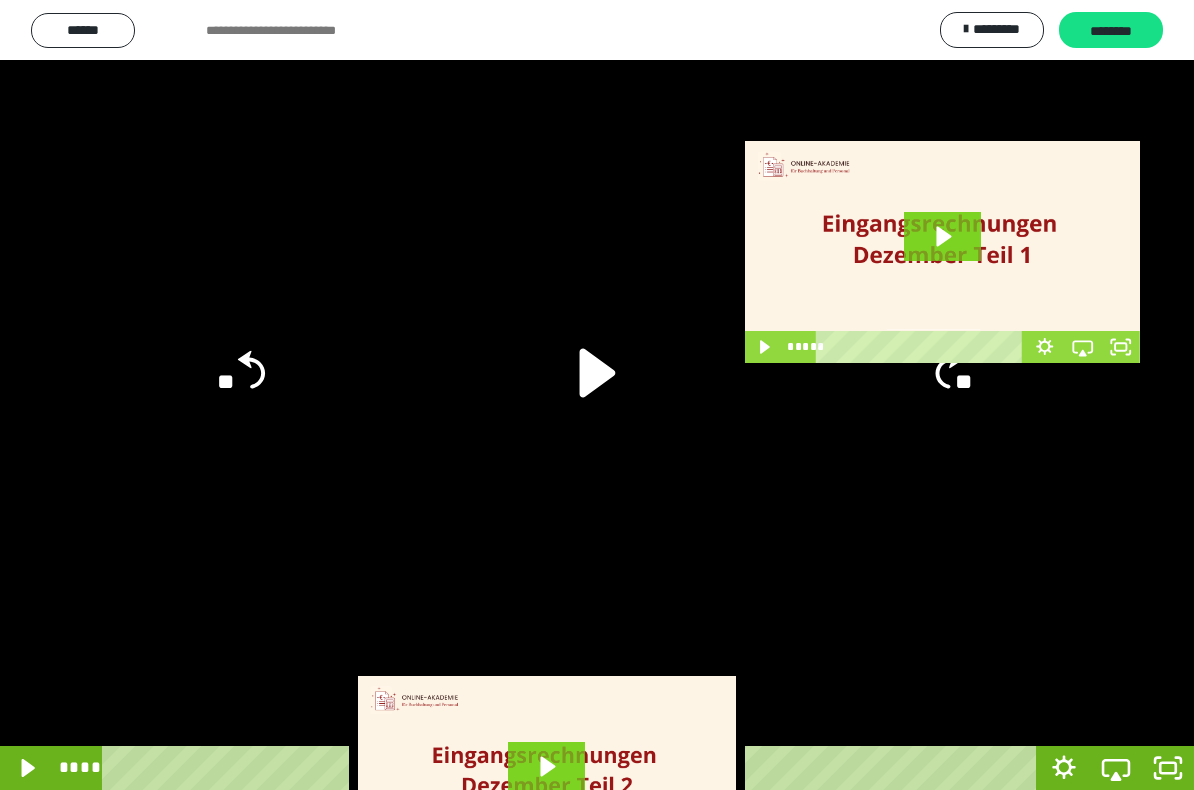 click 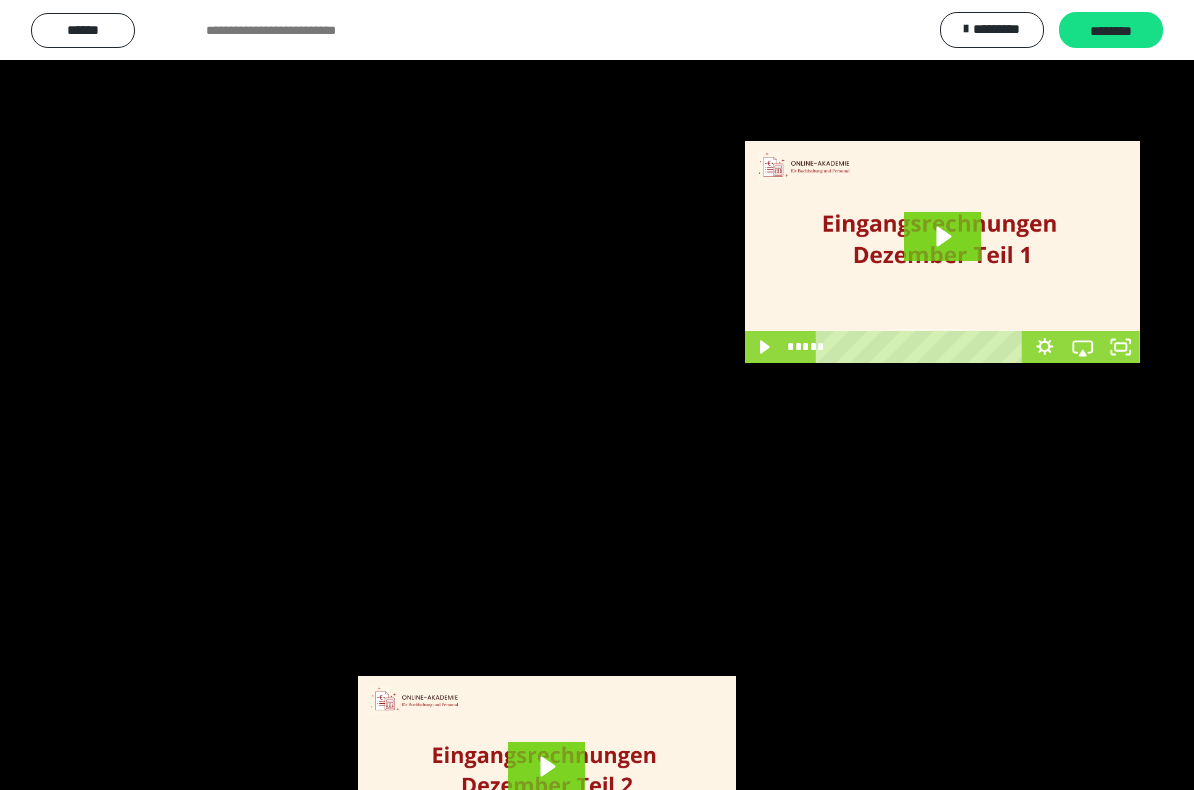 click at bounding box center [597, 395] 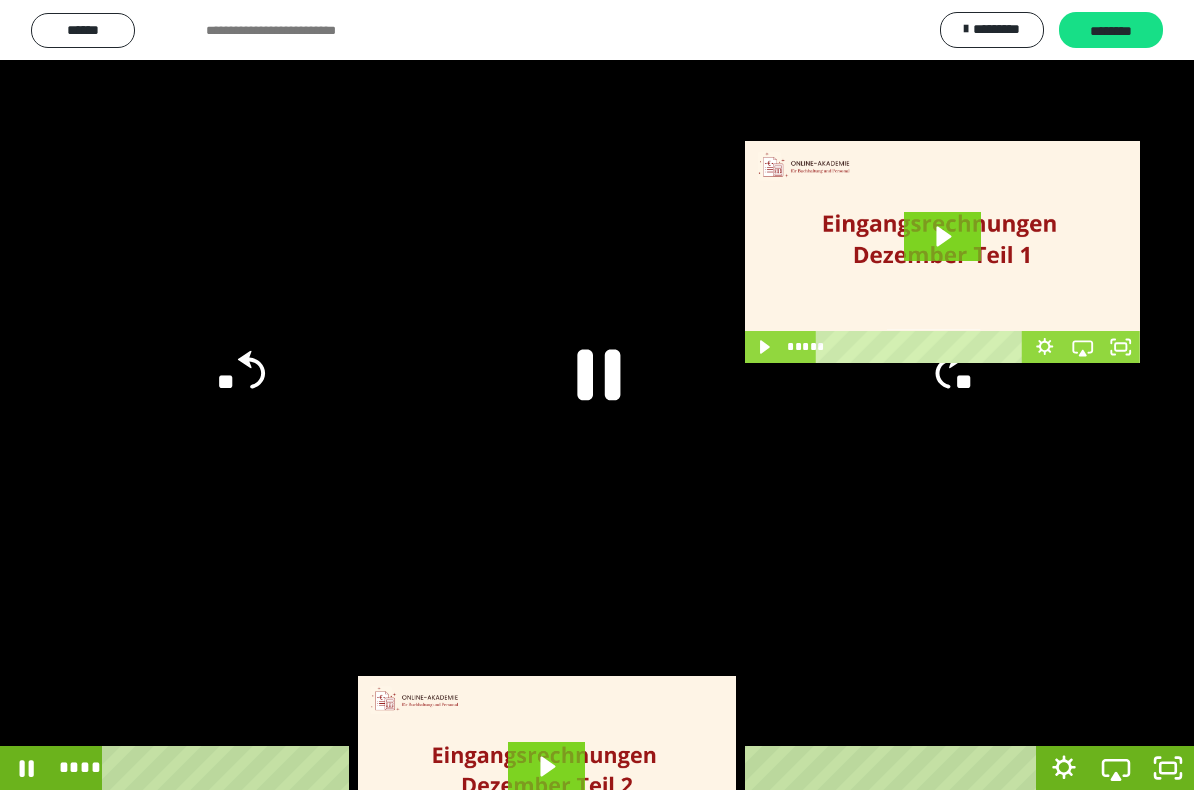 click 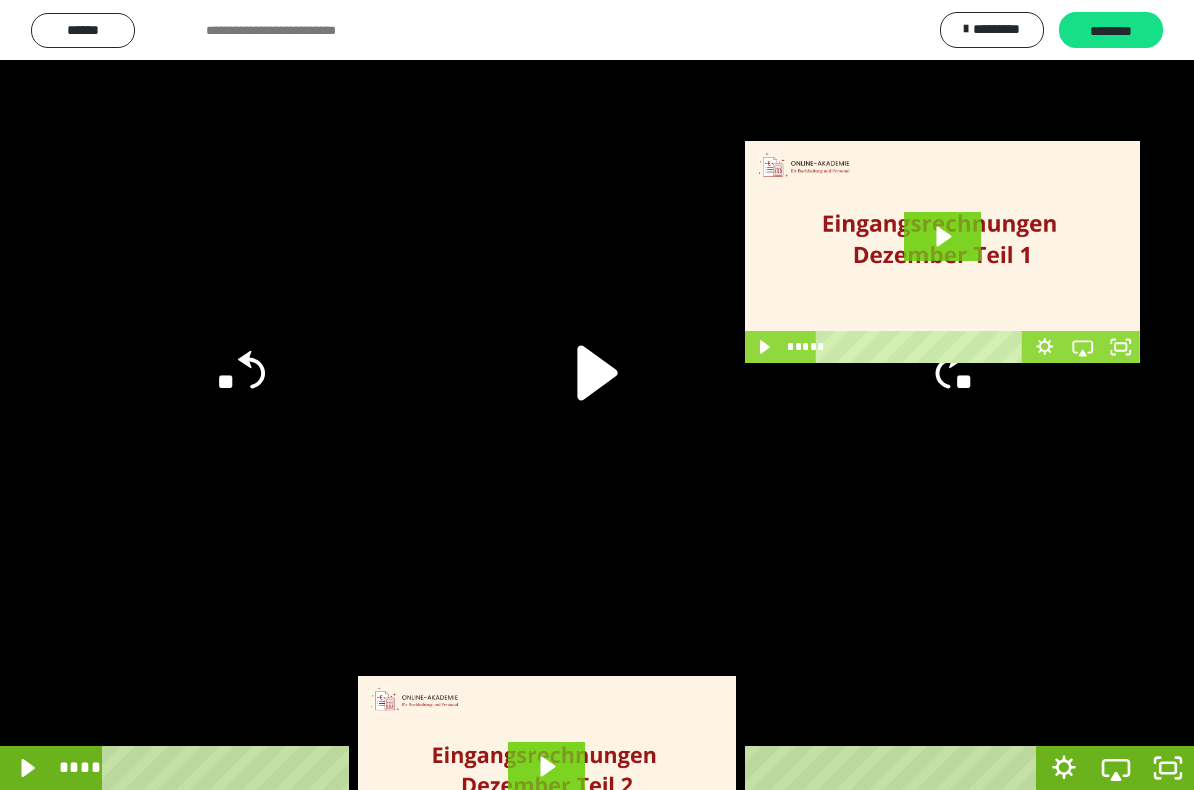click 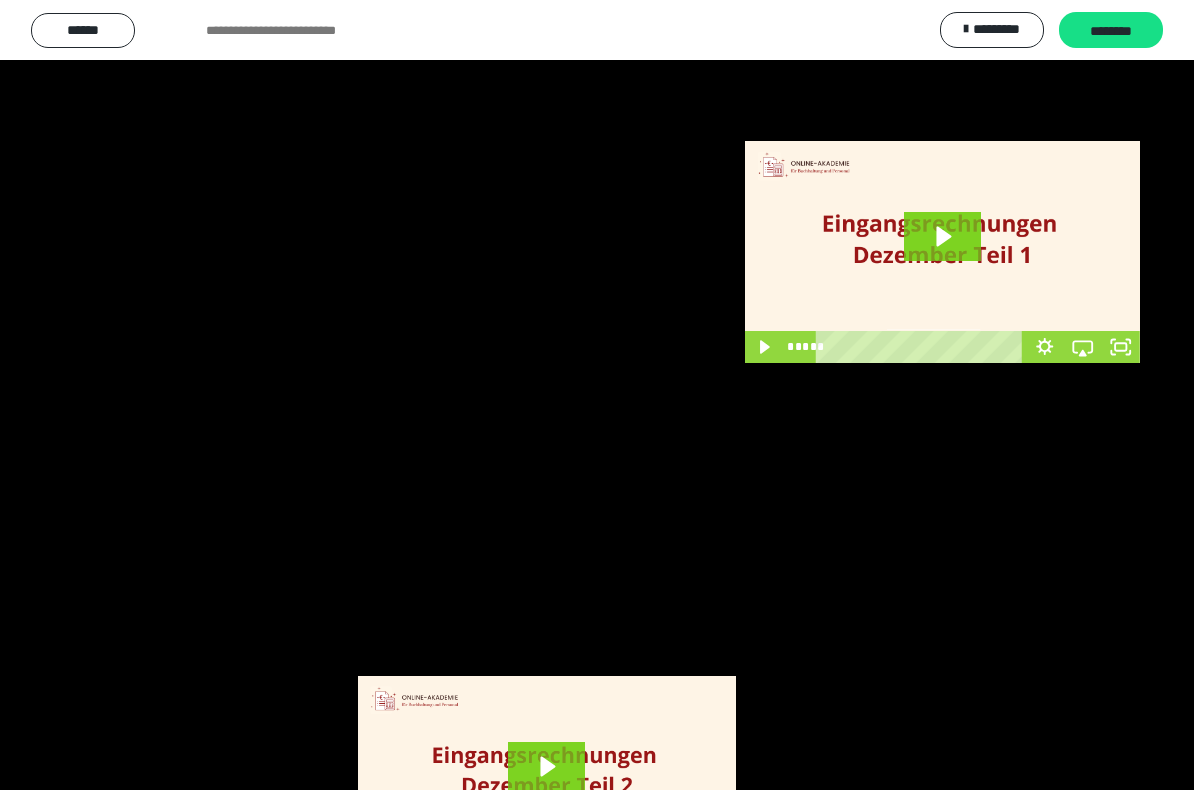 click at bounding box center (597, 395) 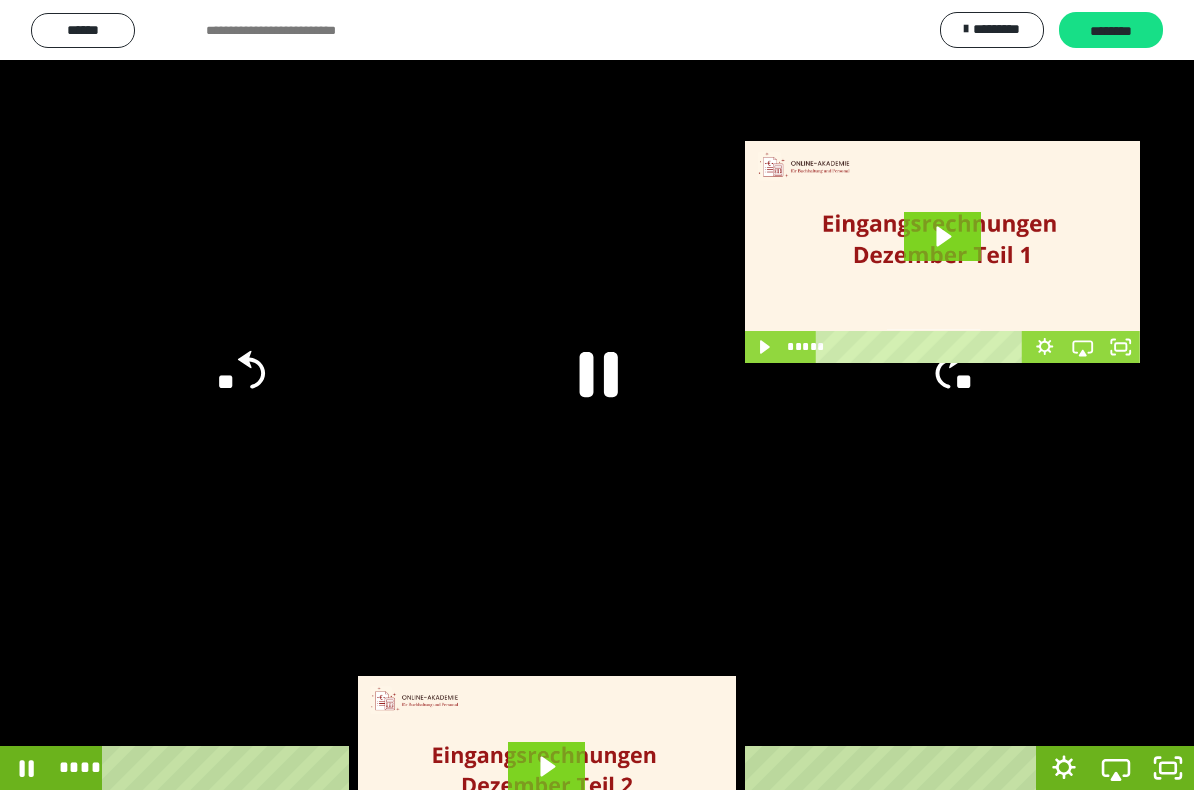 click 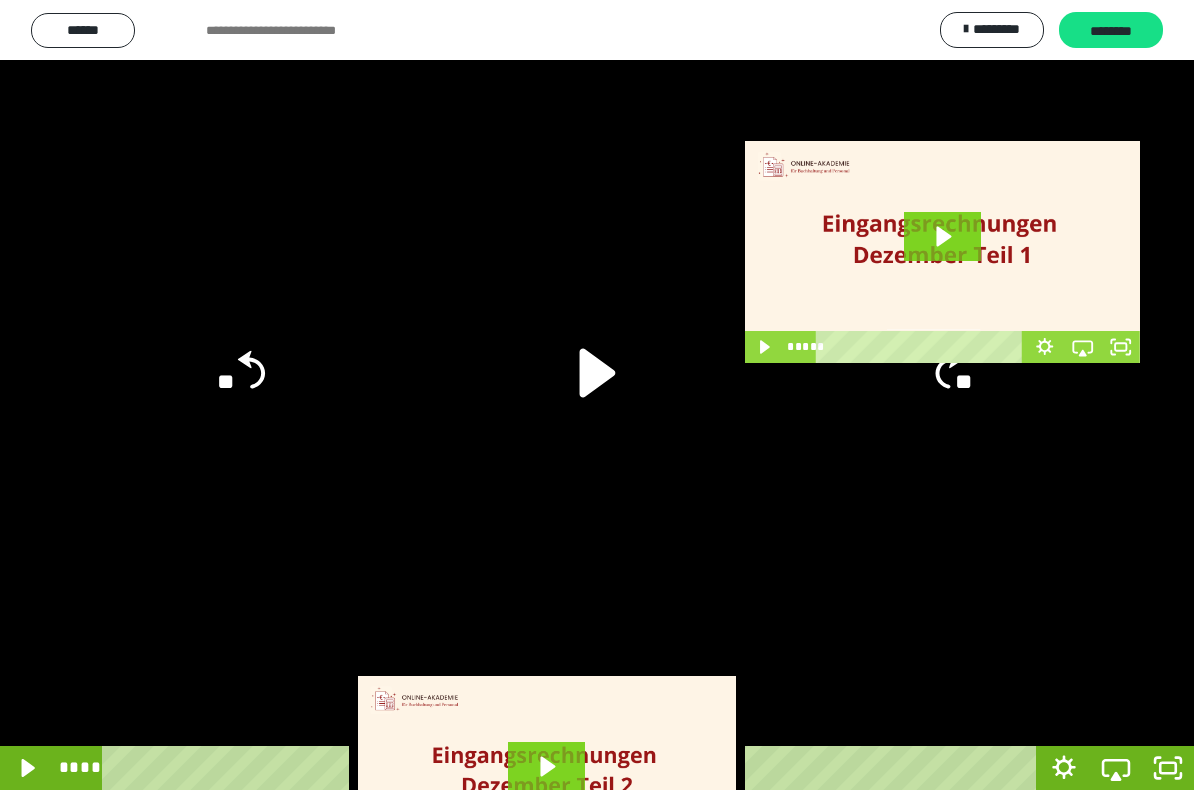 click 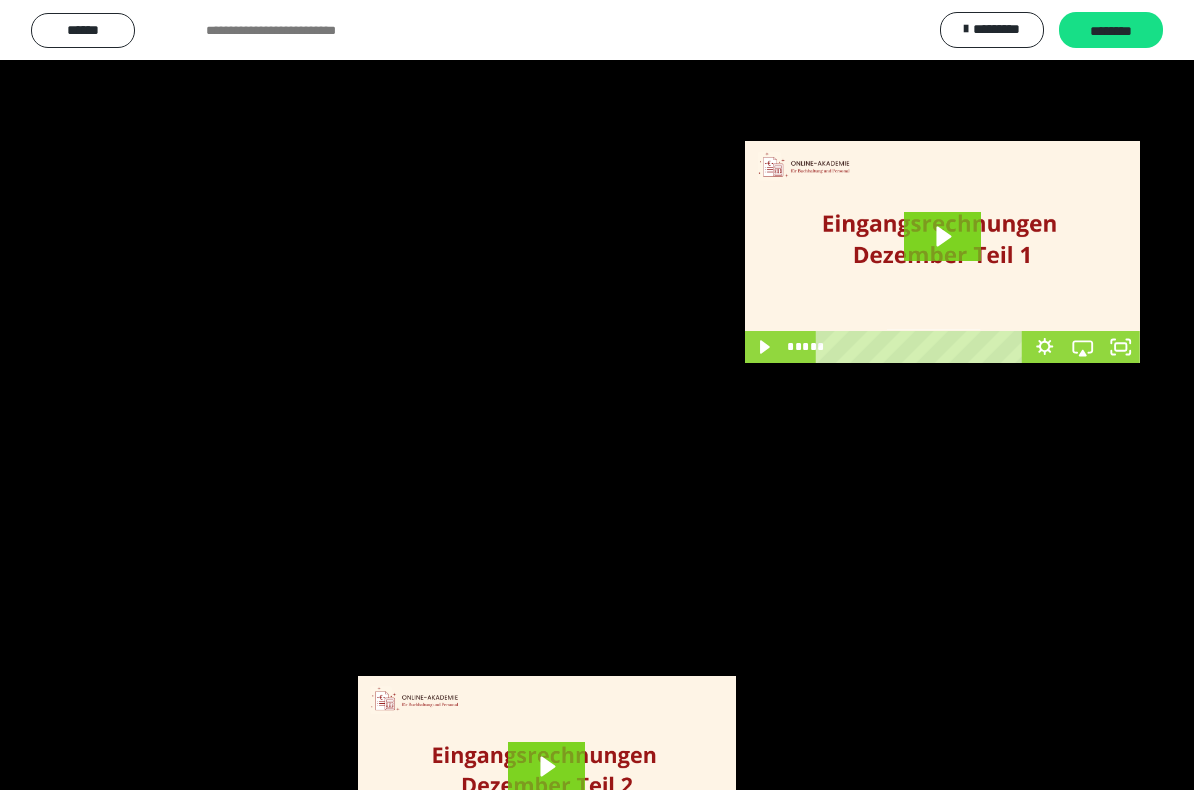click at bounding box center [597, 395] 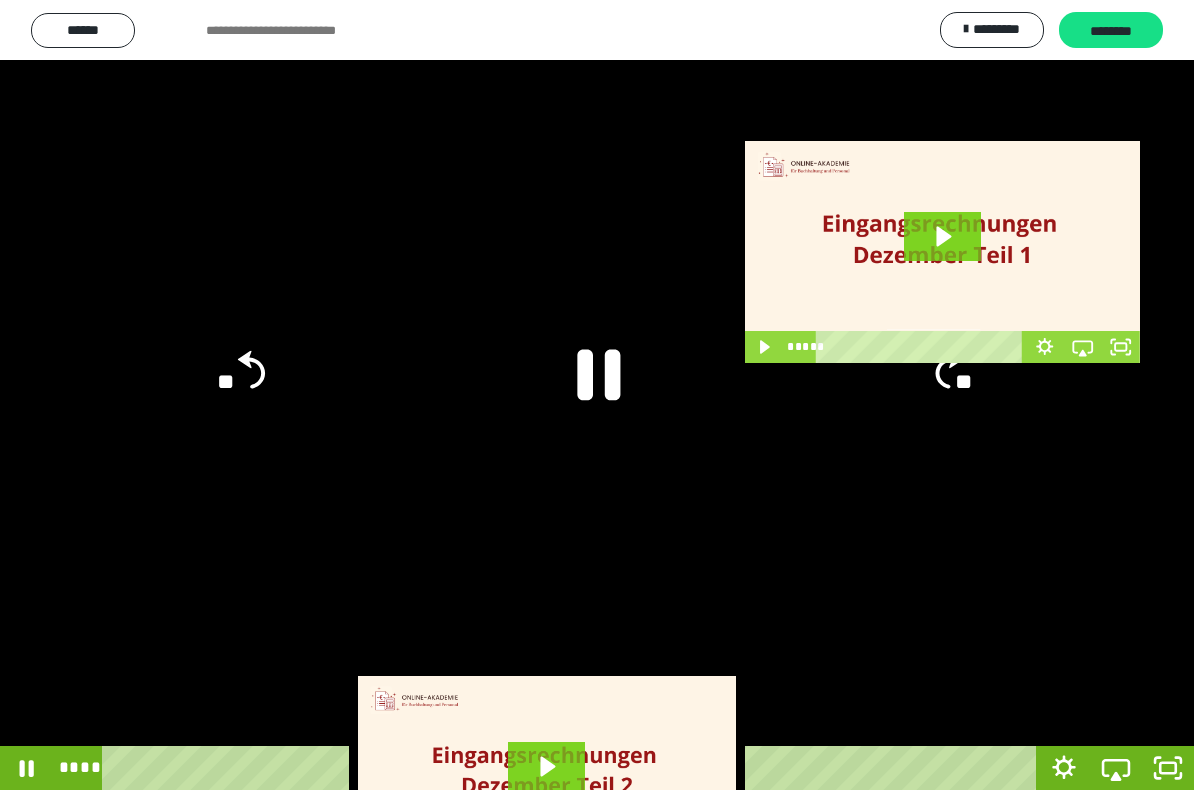 click 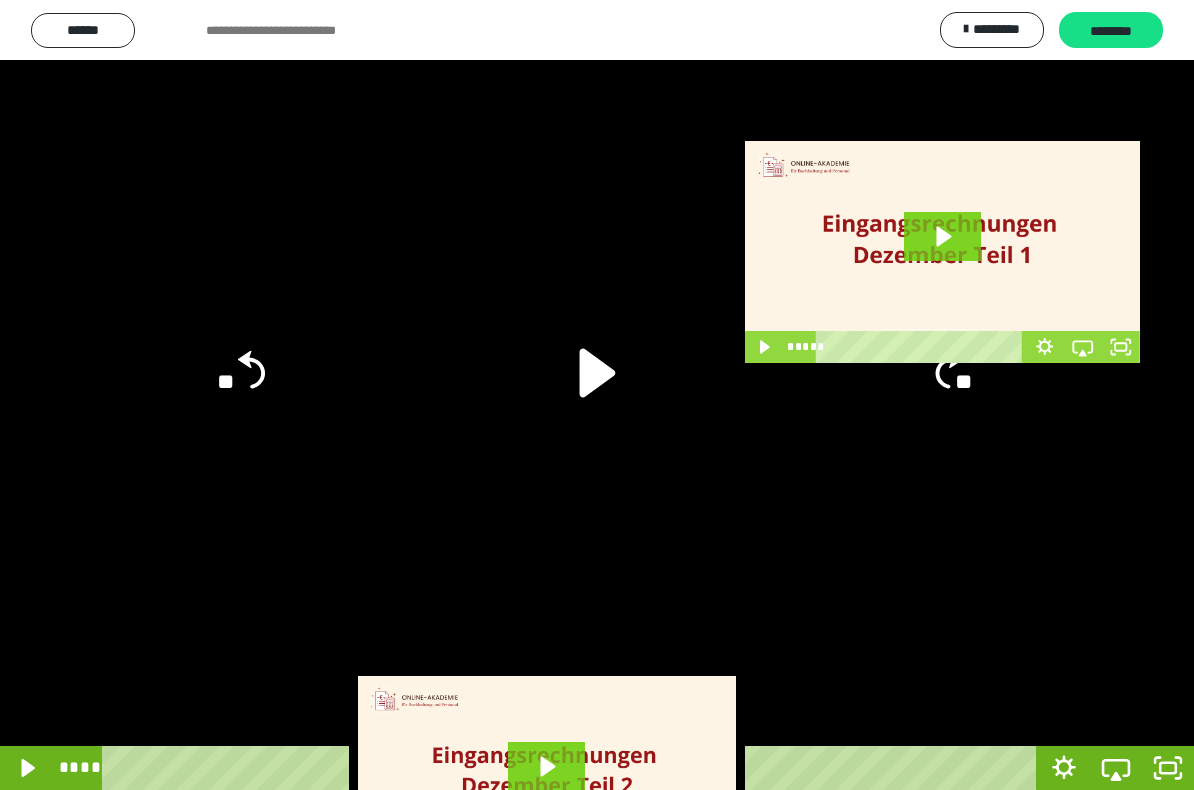 click 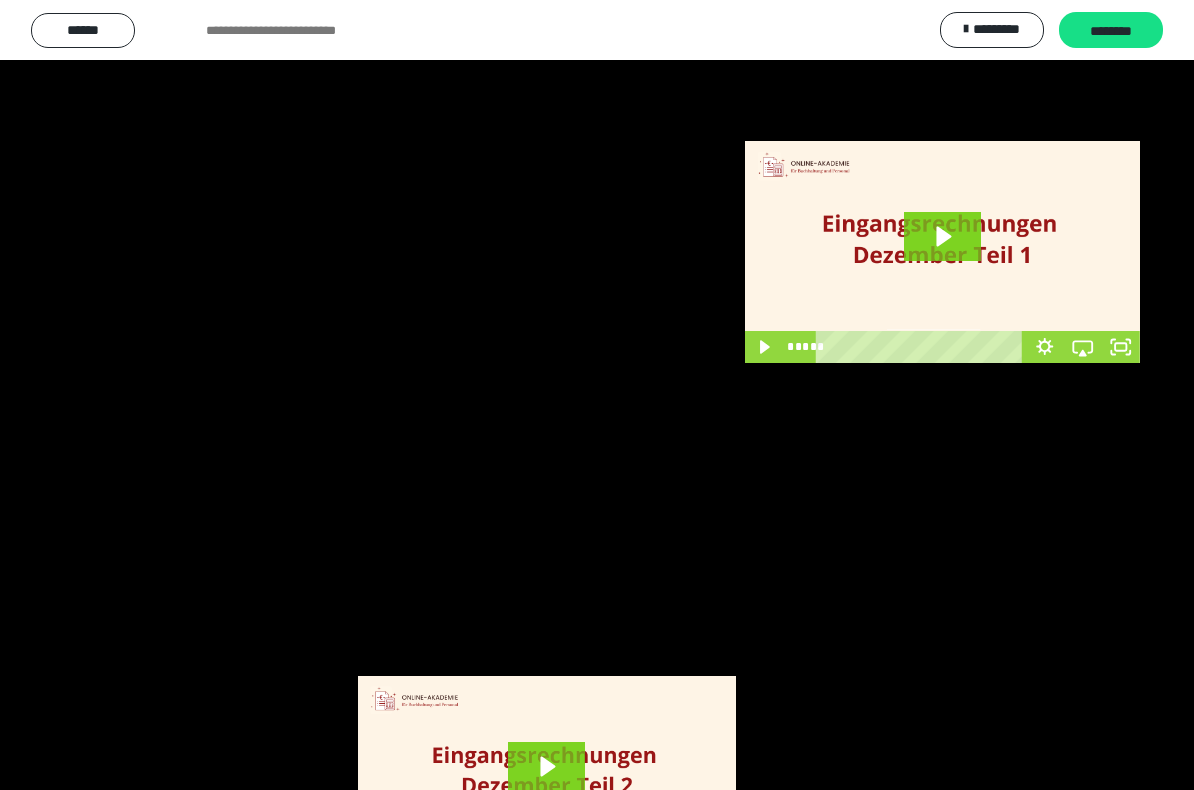 click at bounding box center (597, 395) 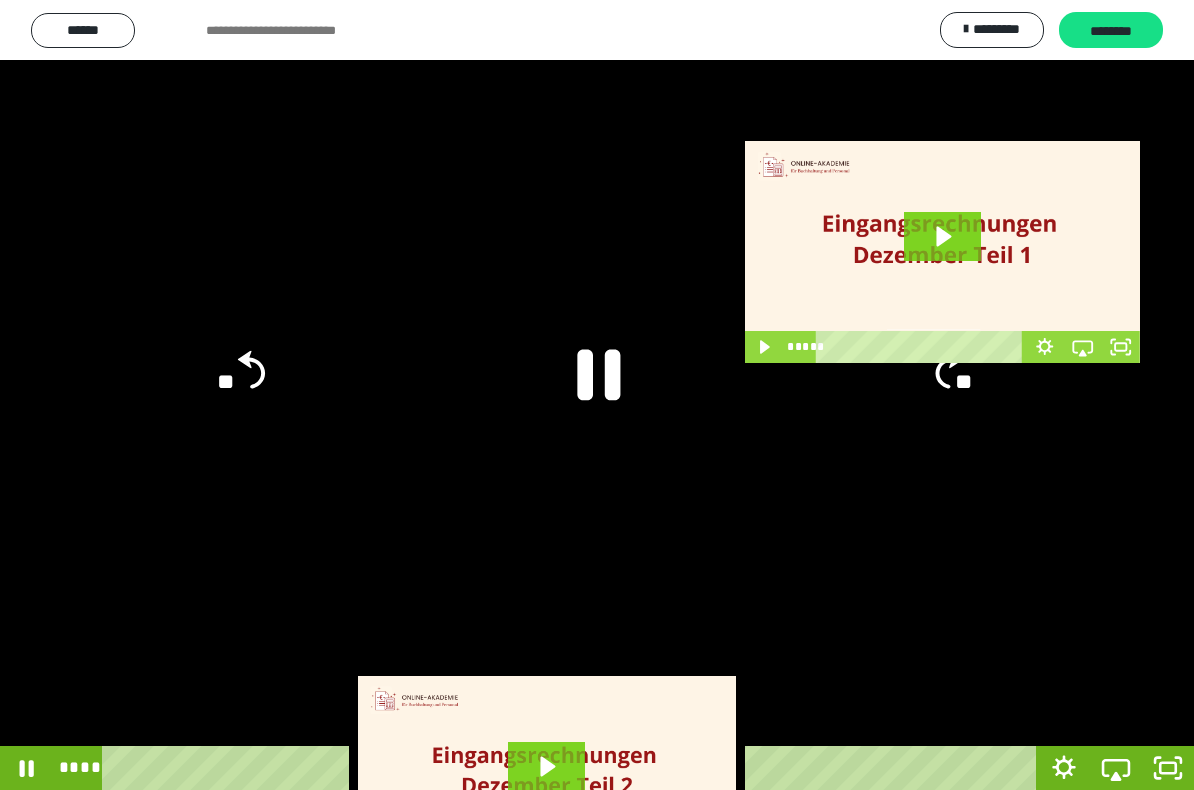 click 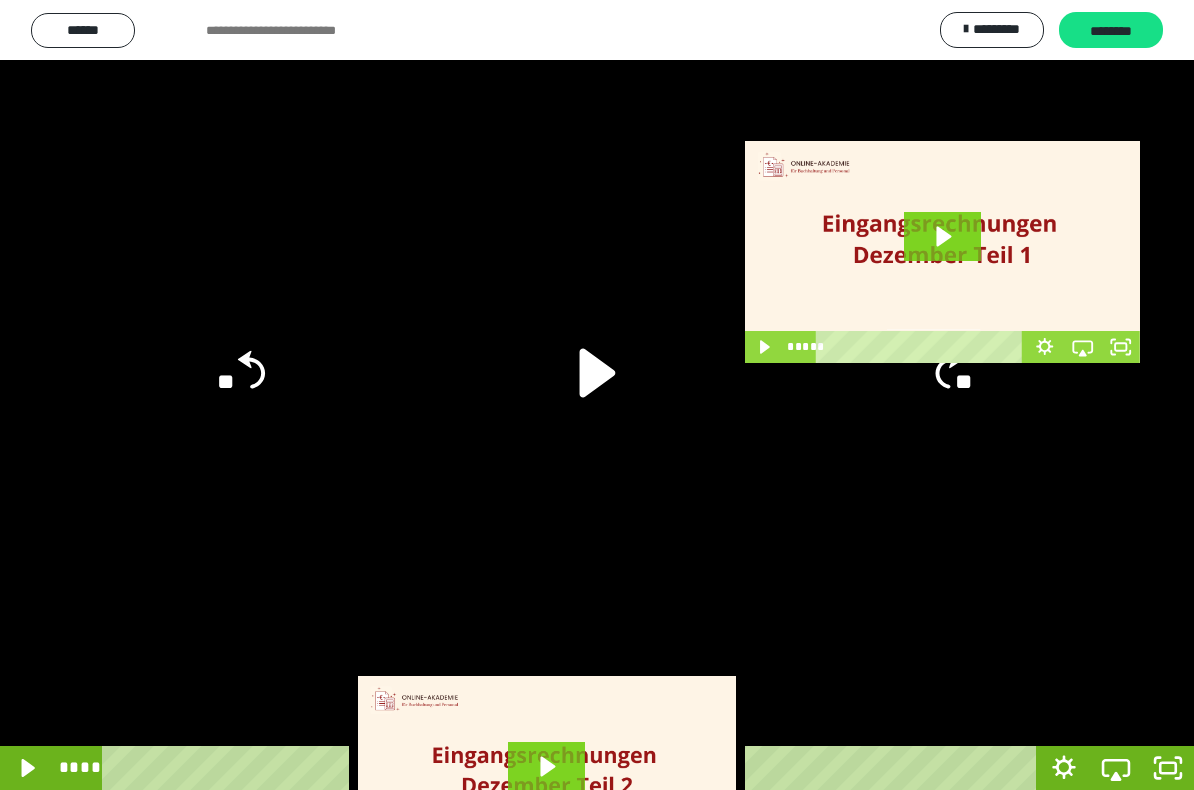 click 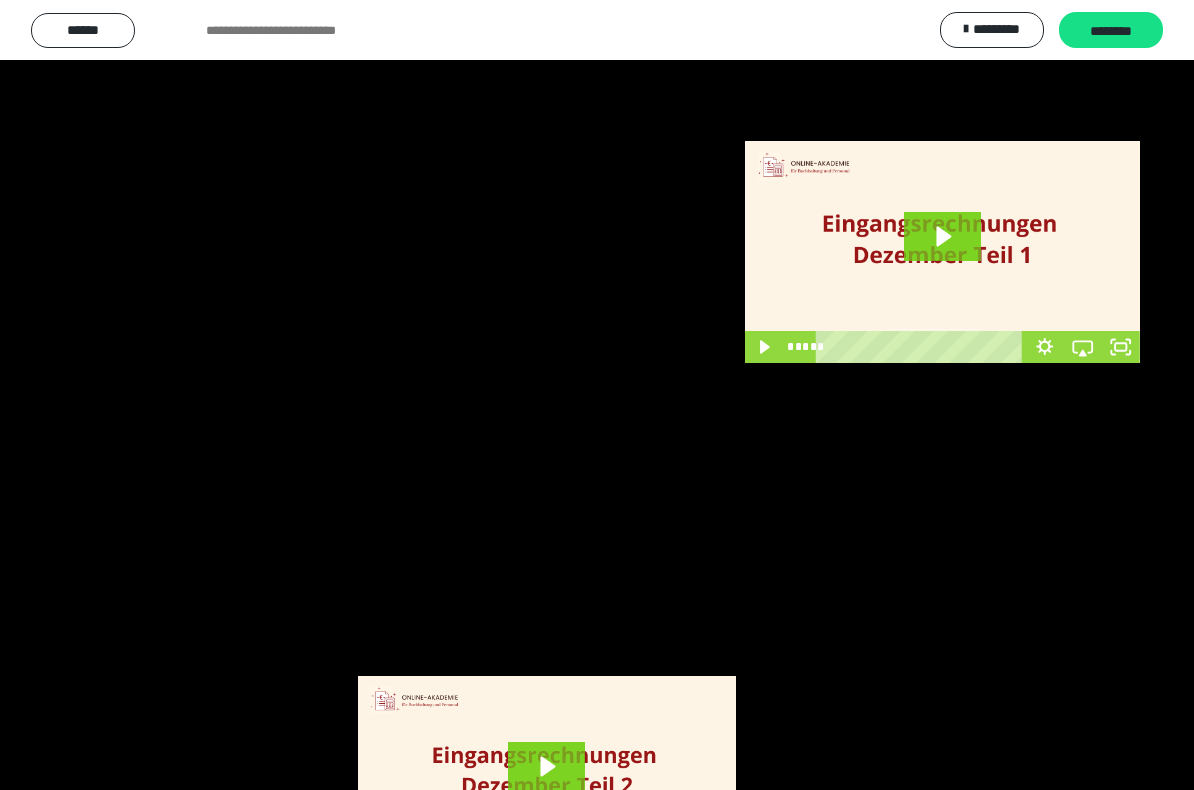 click at bounding box center [597, 395] 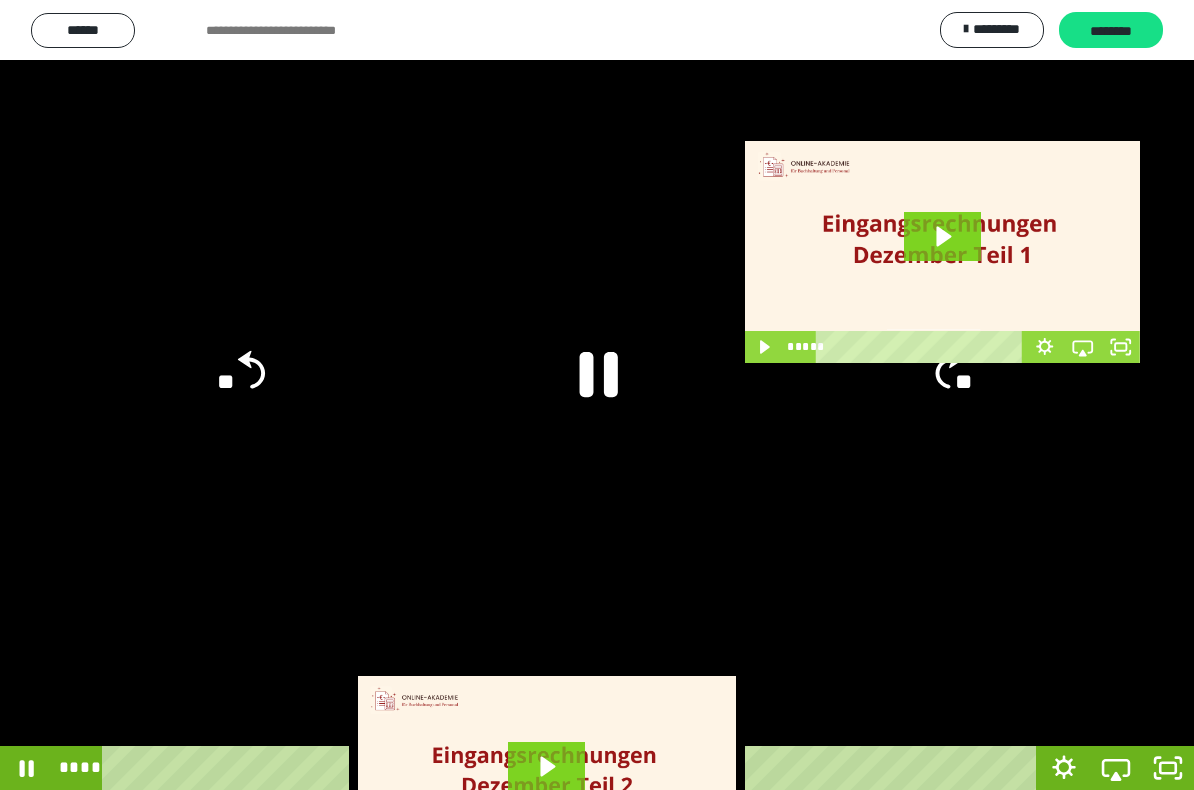 click 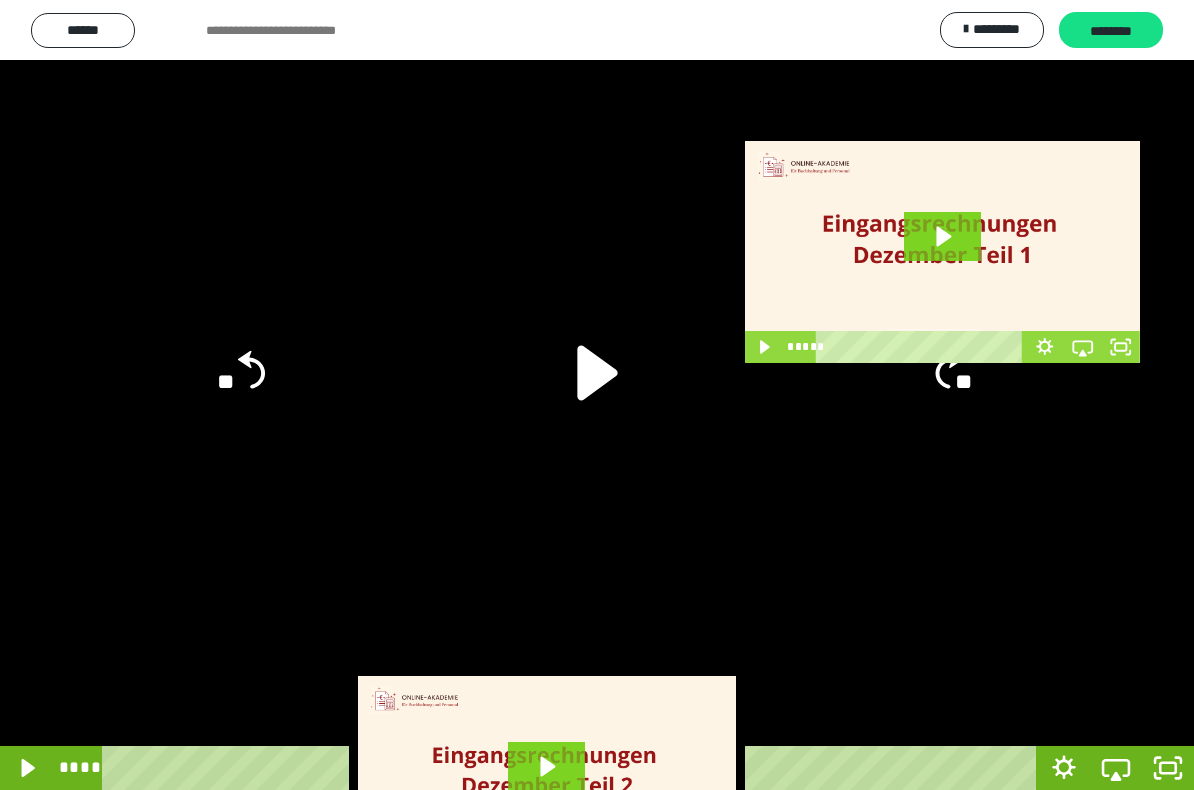 click 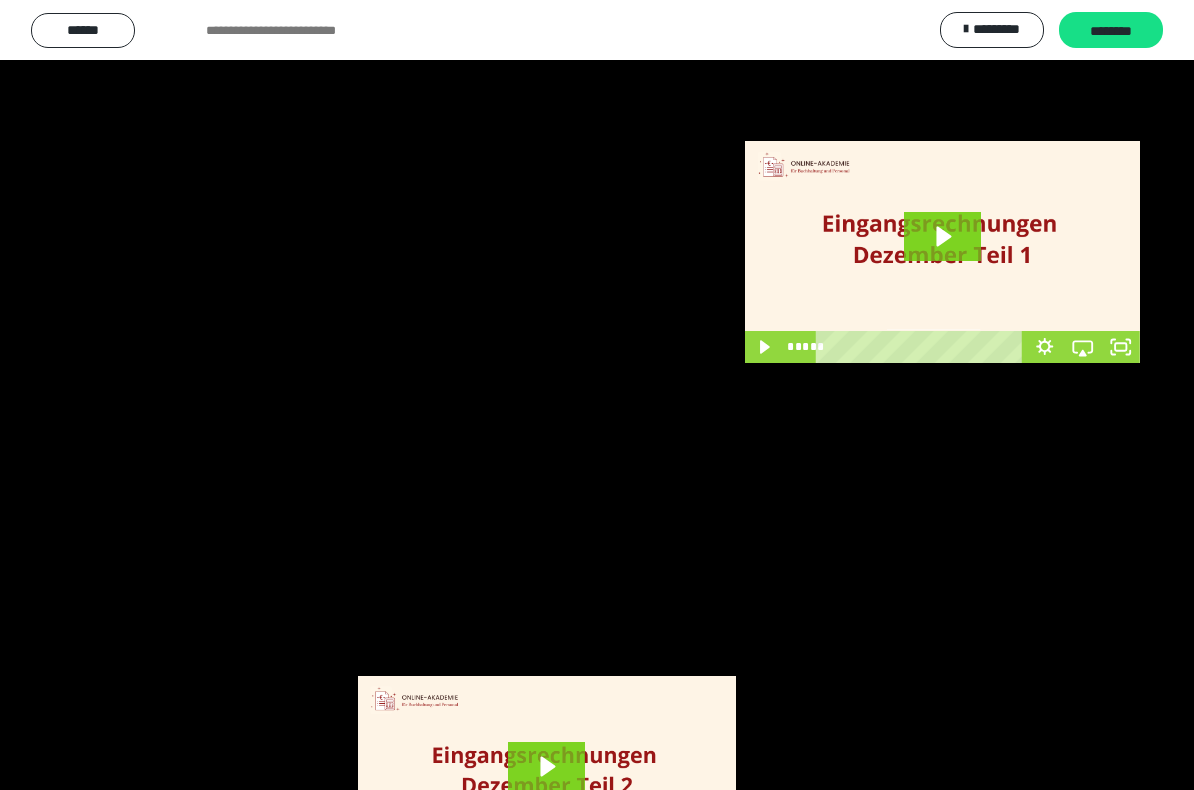 click at bounding box center [597, 395] 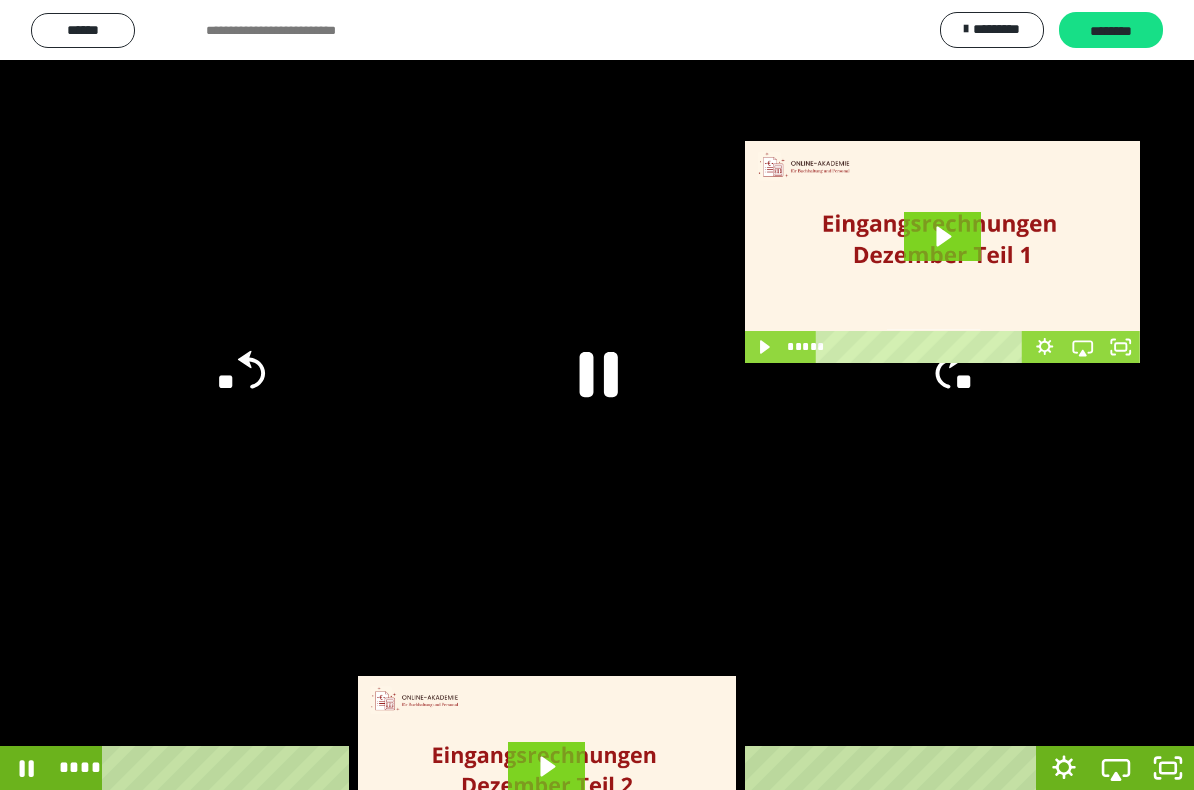 click 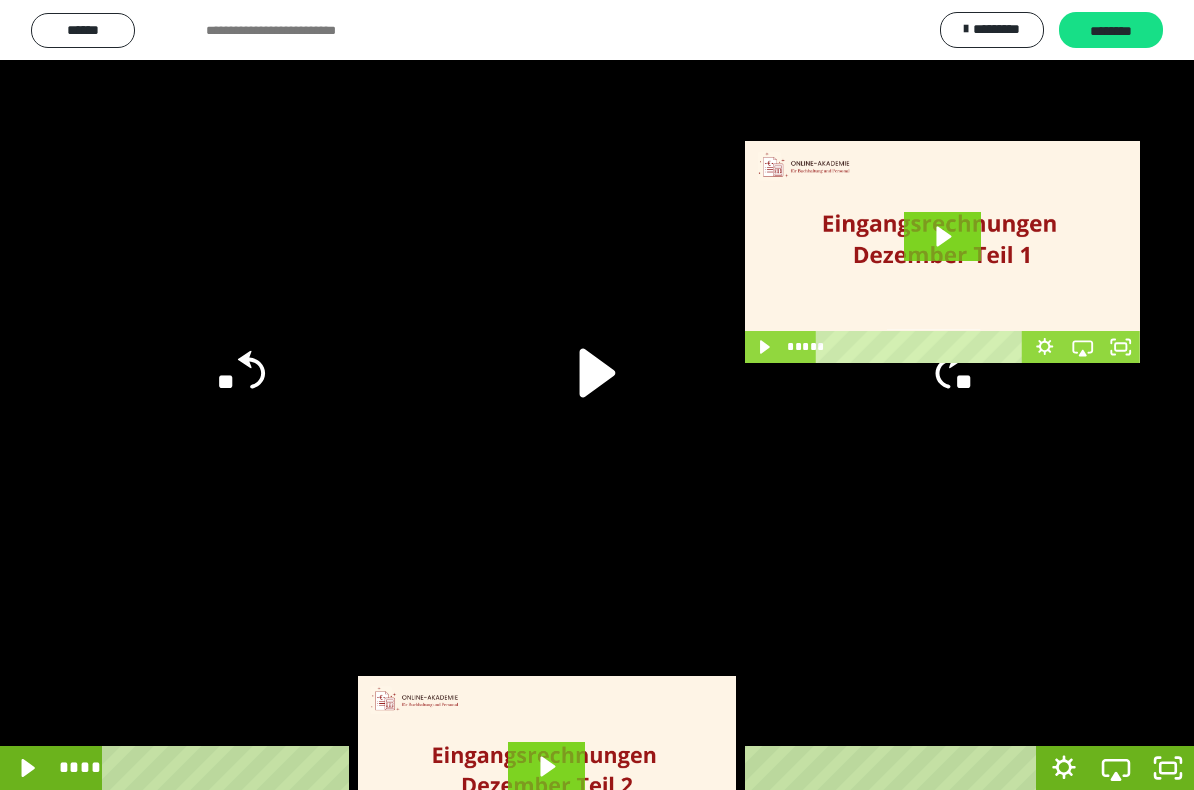 click 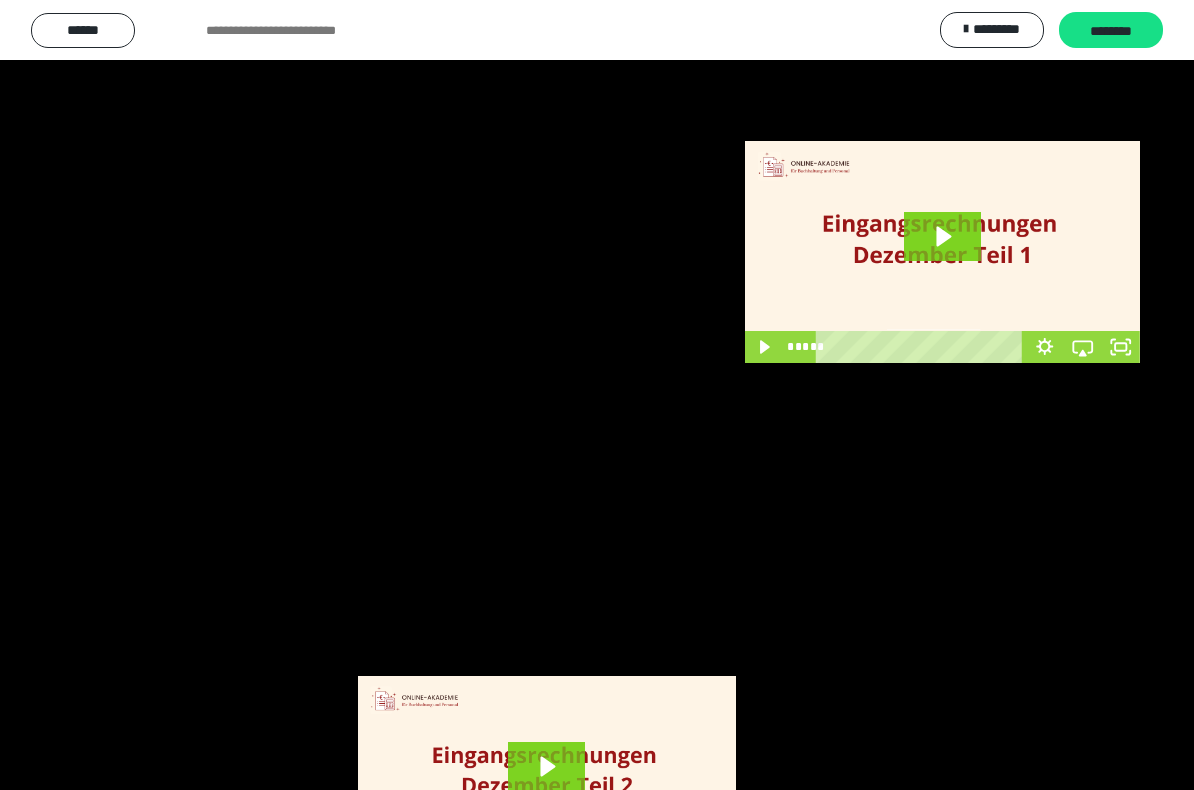 click at bounding box center (597, 395) 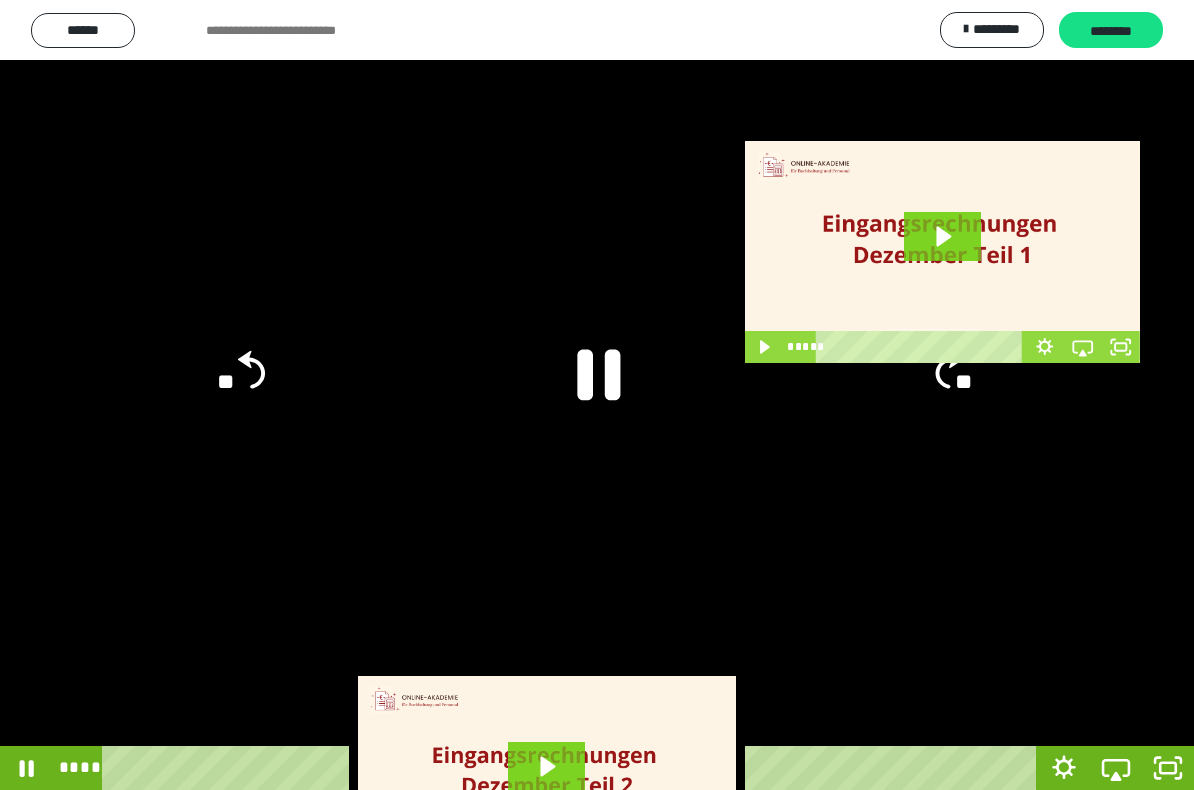 click 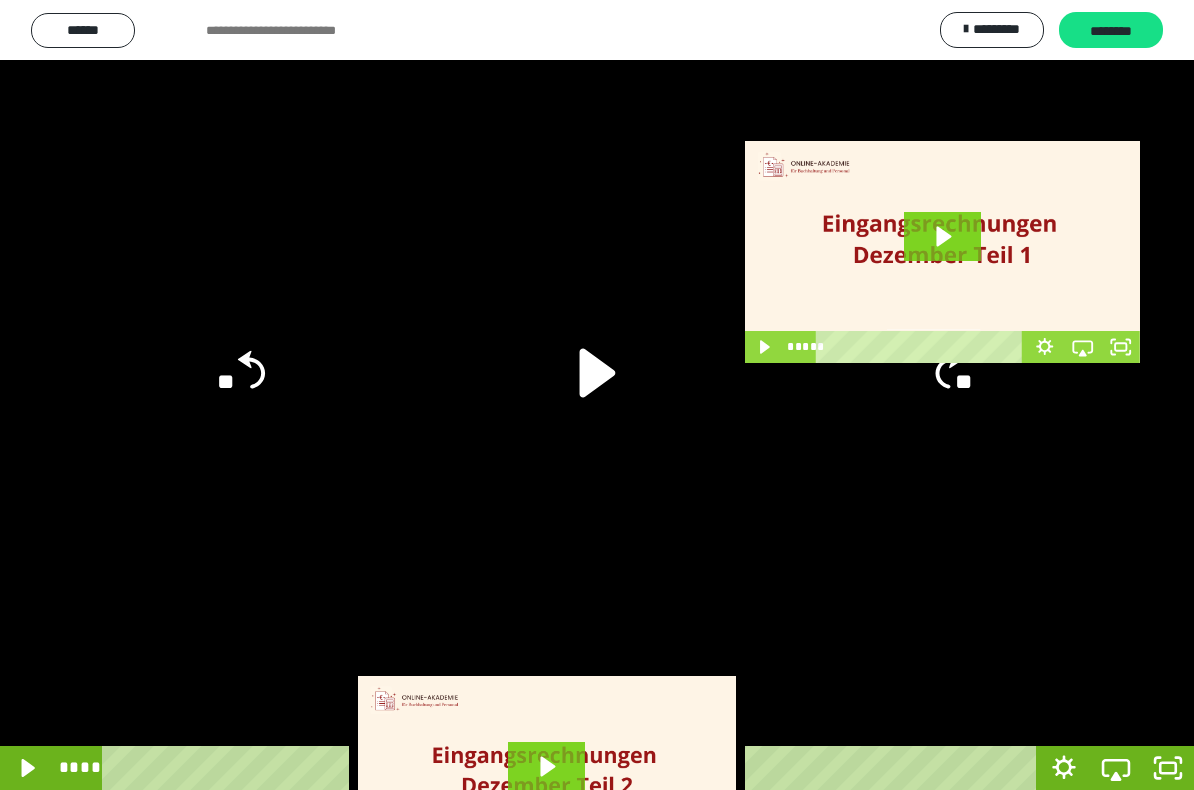 click 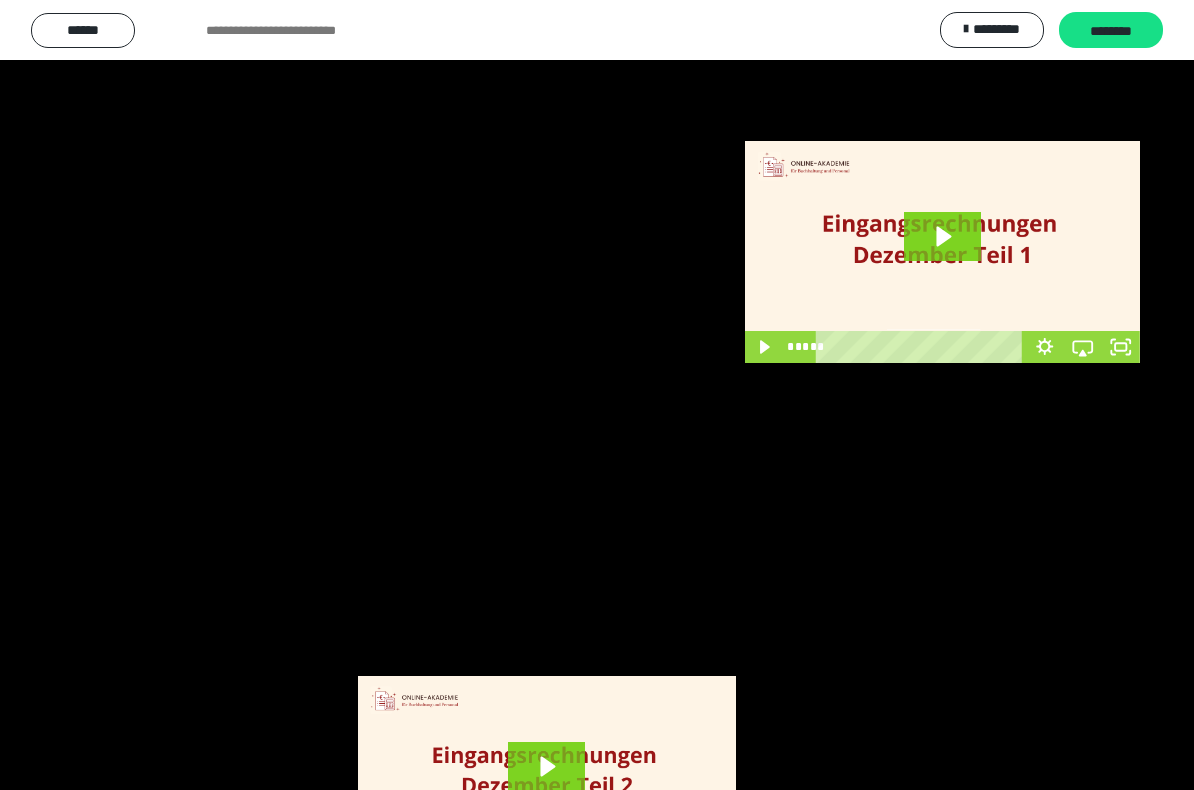 click at bounding box center (597, 395) 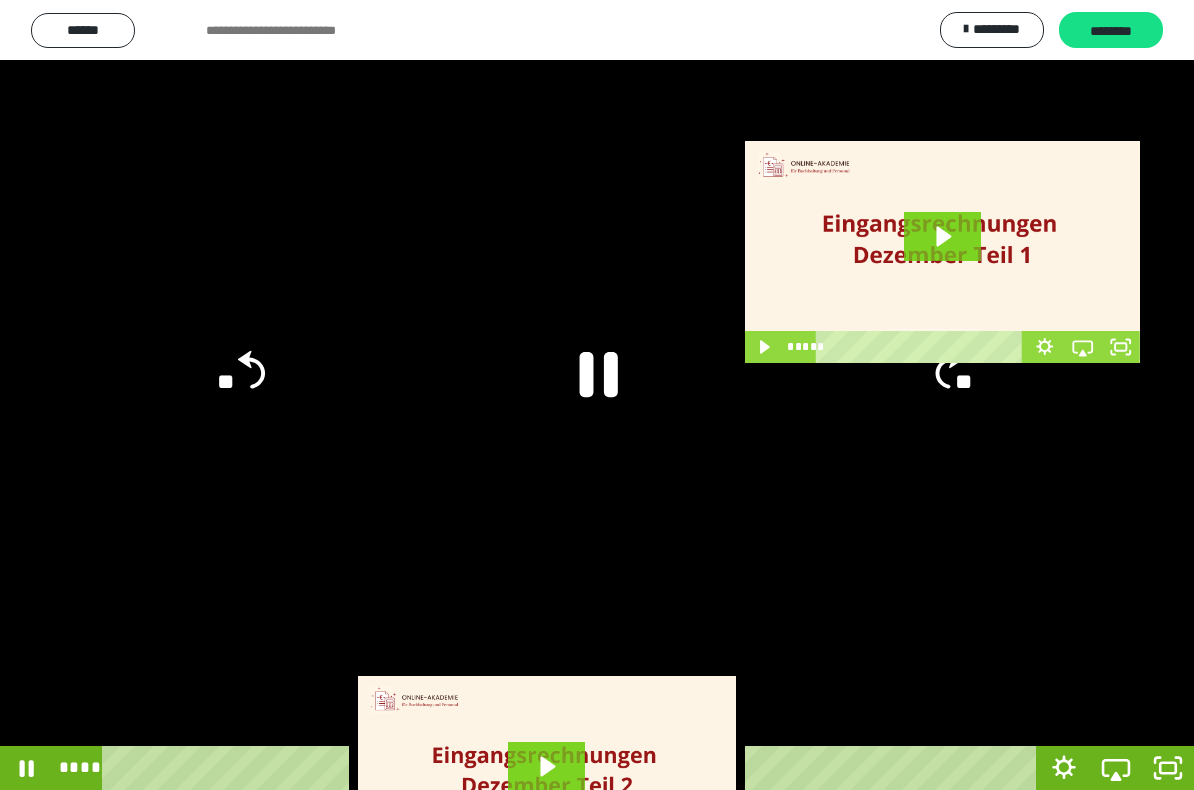 click 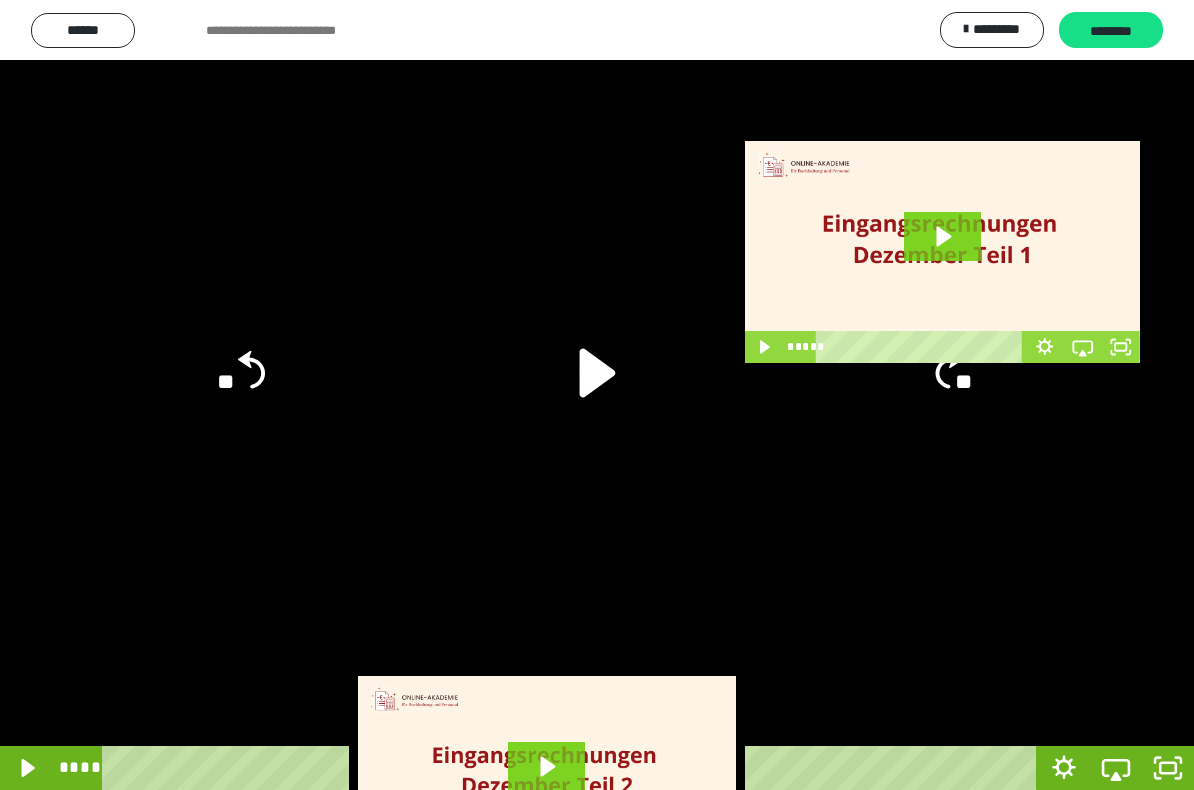 click 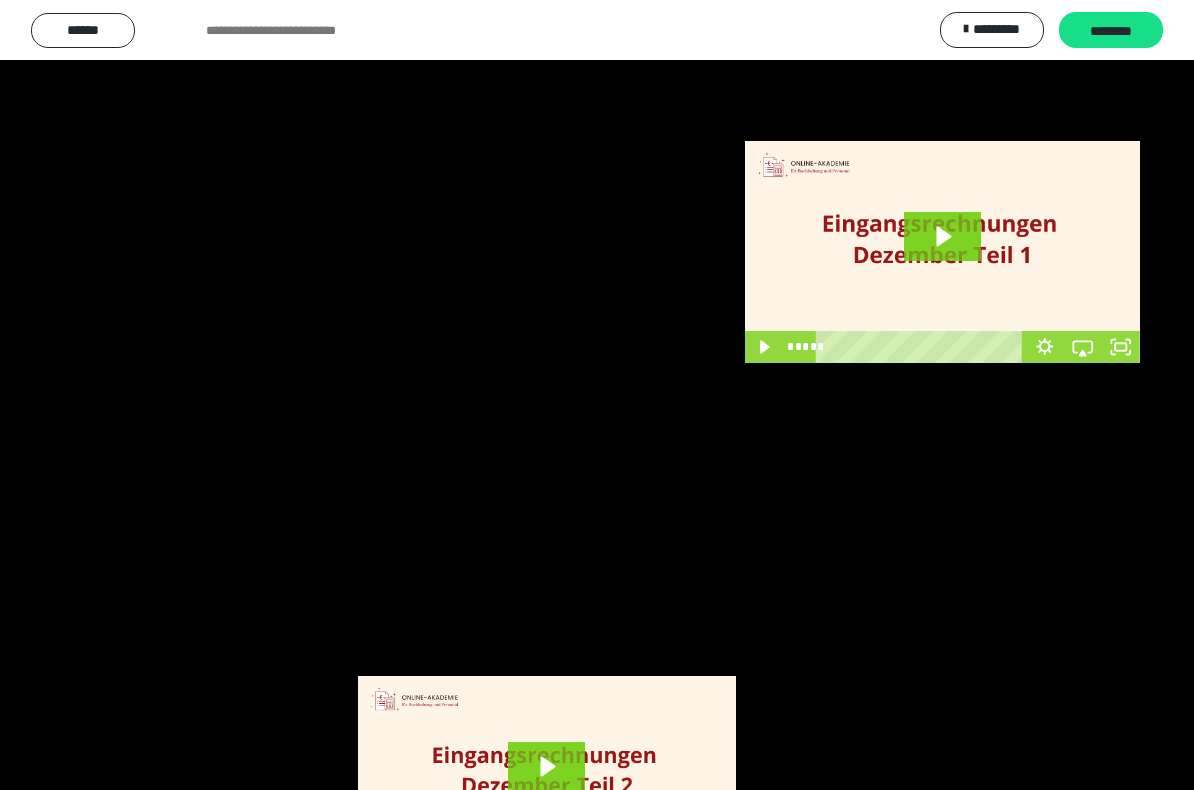 click at bounding box center [597, 395] 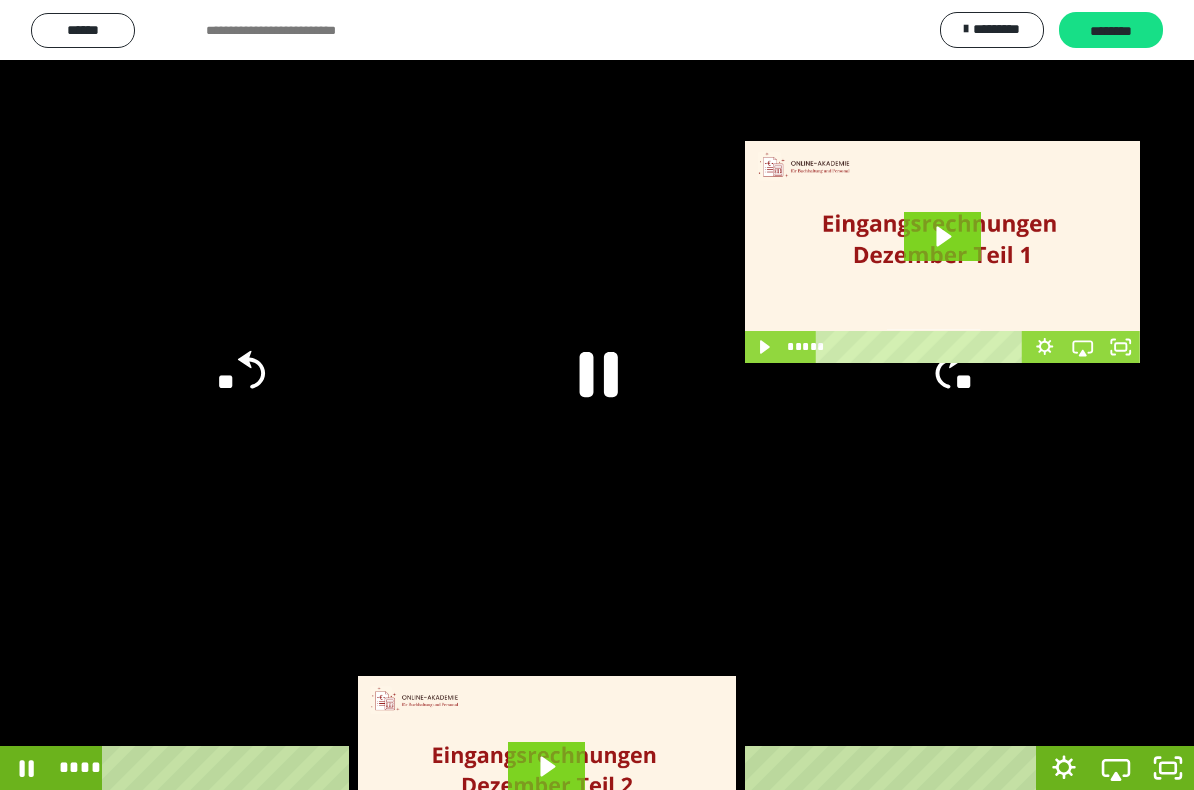 click 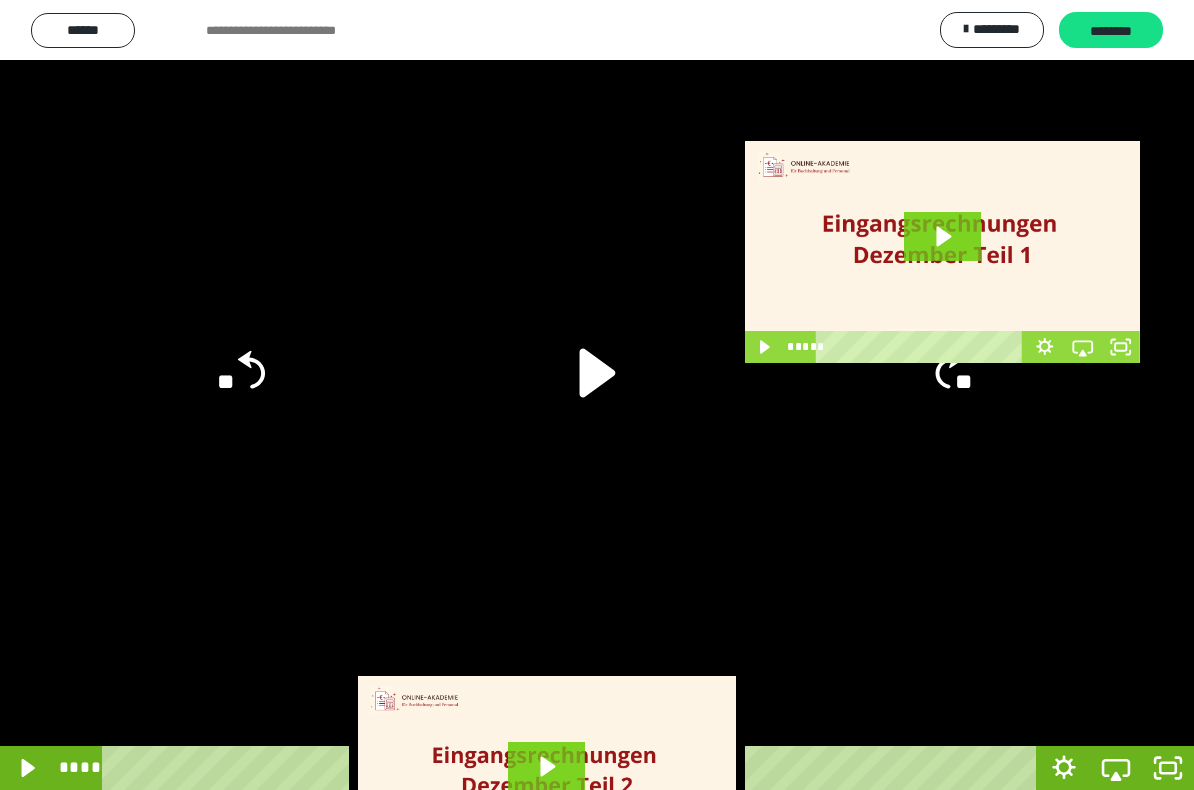 click 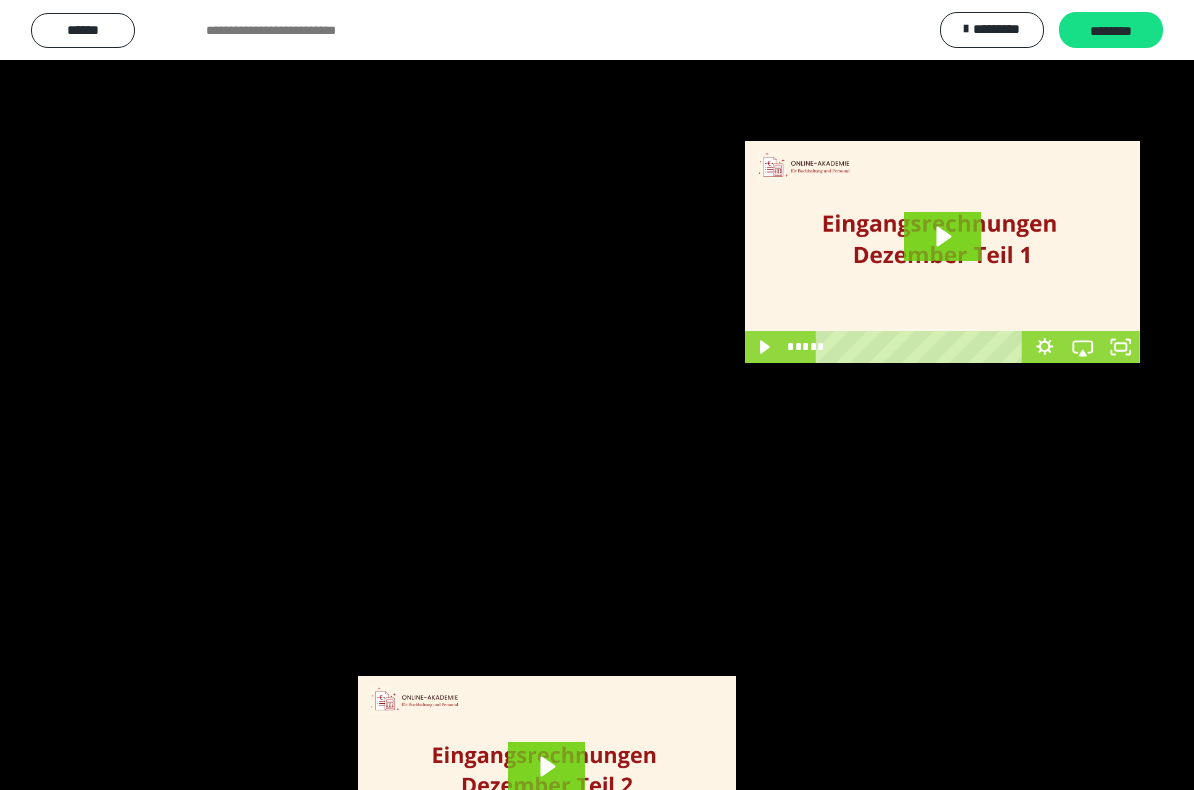 click at bounding box center [597, 395] 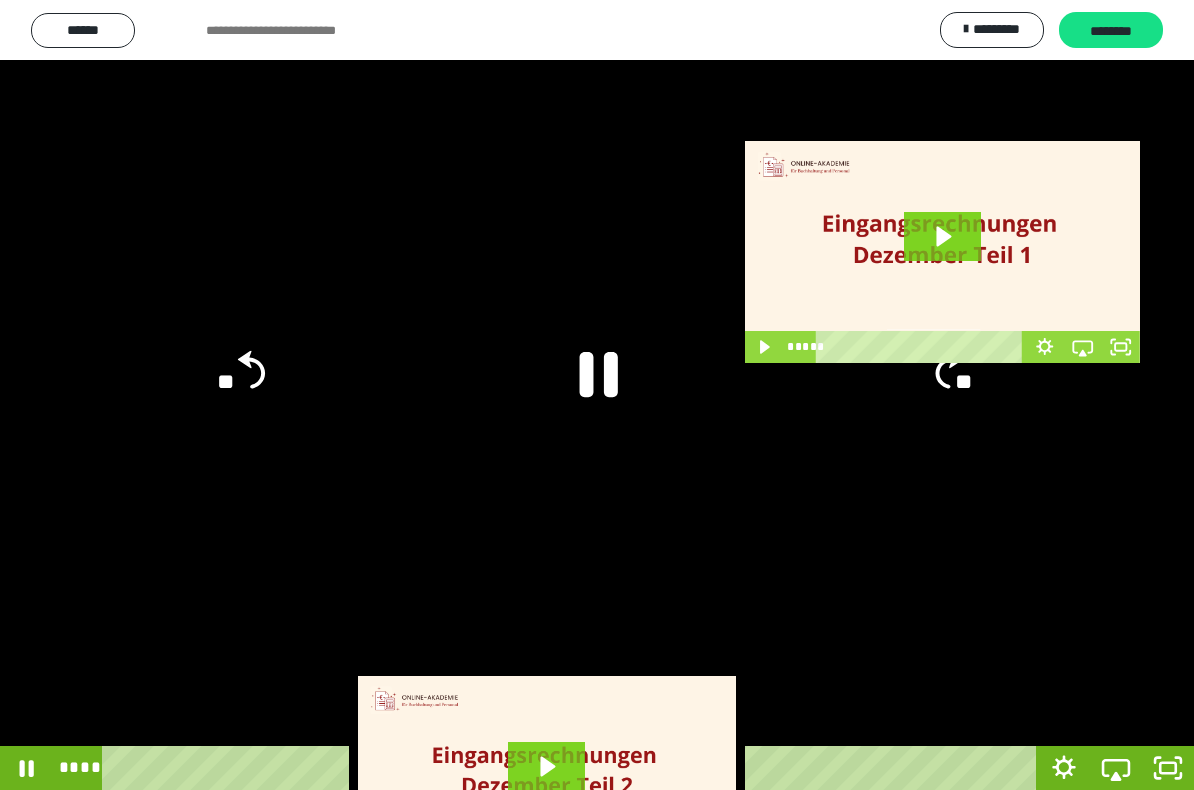 click 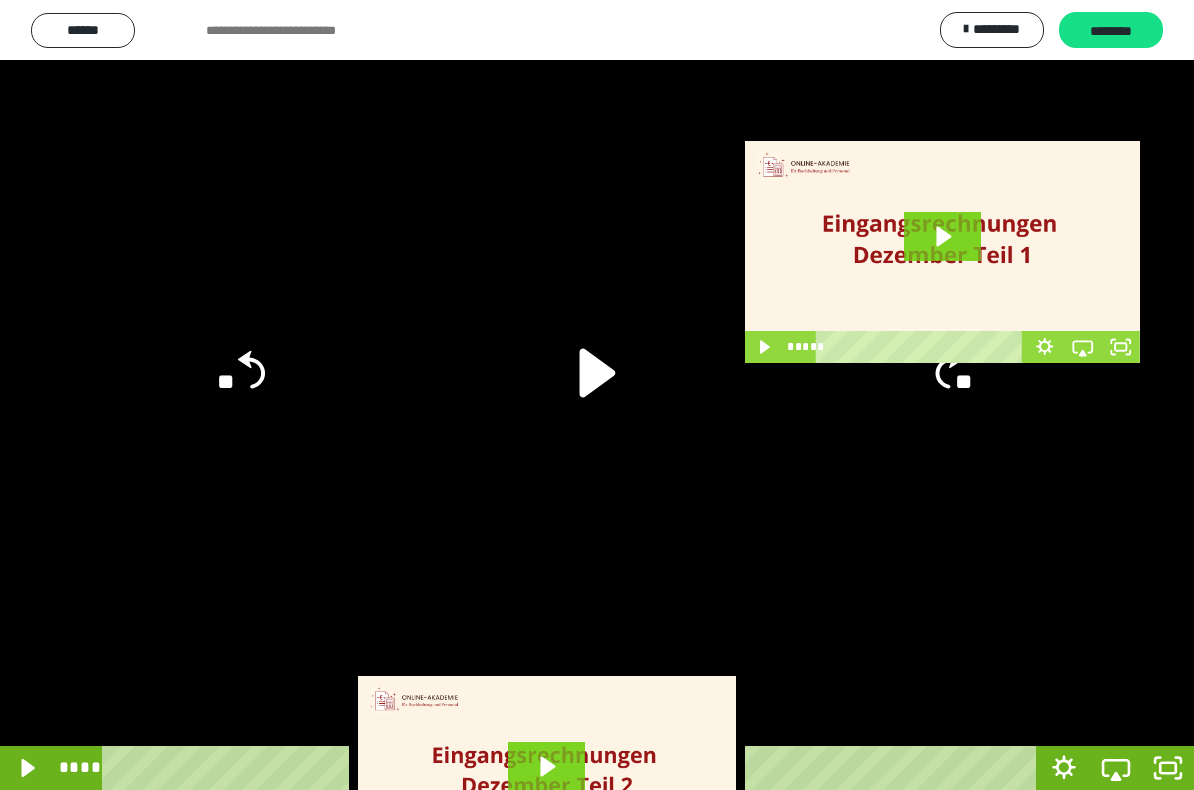 click 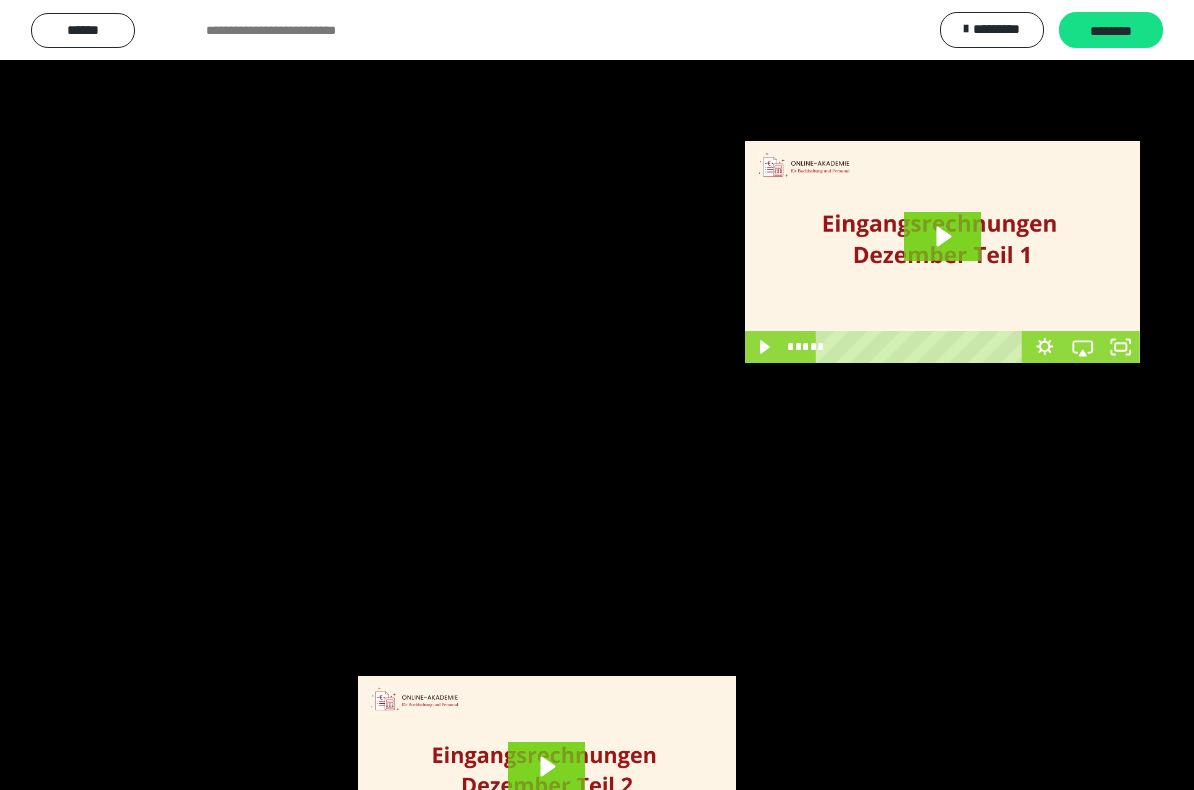 click at bounding box center [597, 395] 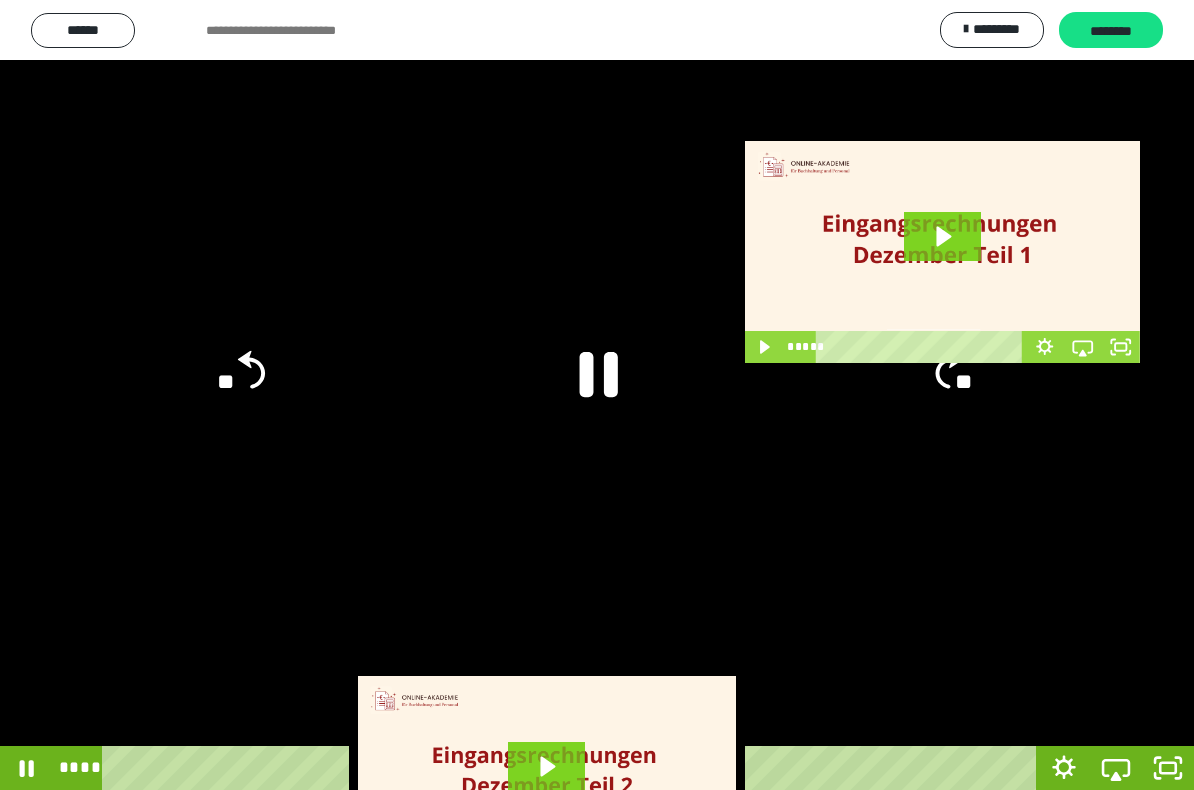 click 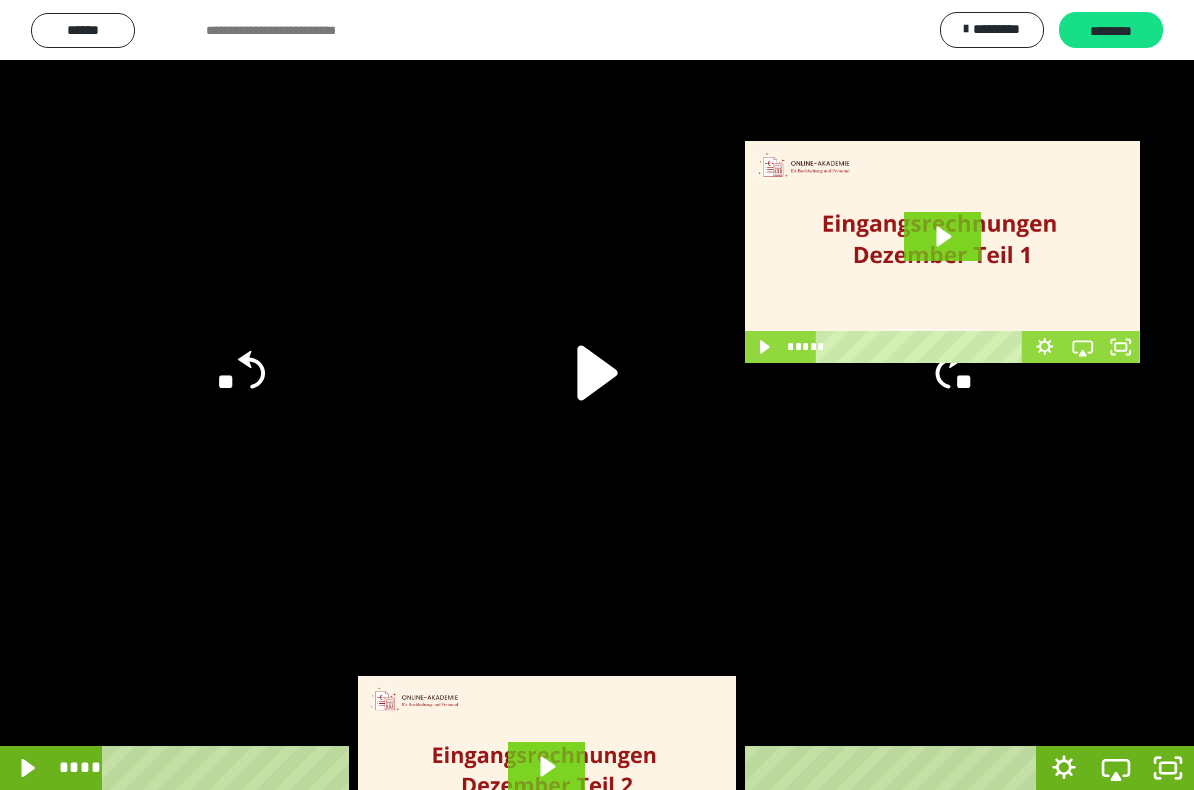 click 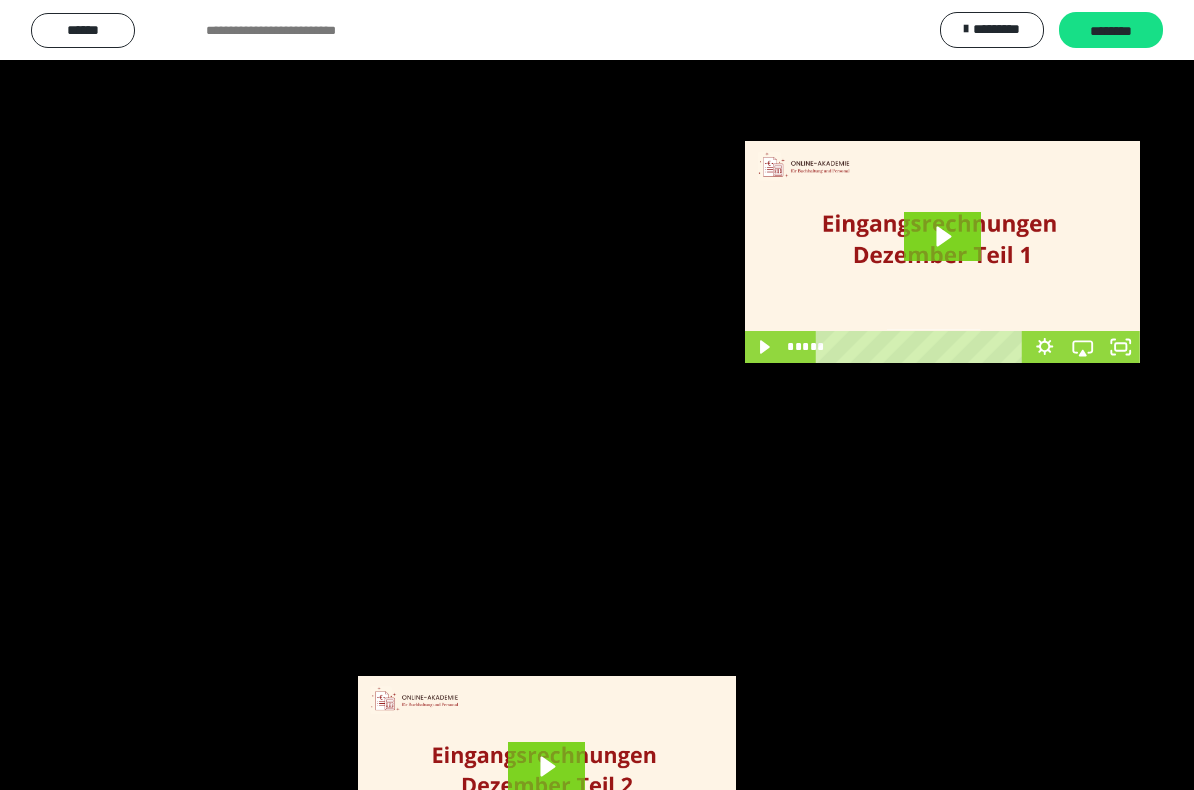 click at bounding box center [597, 395] 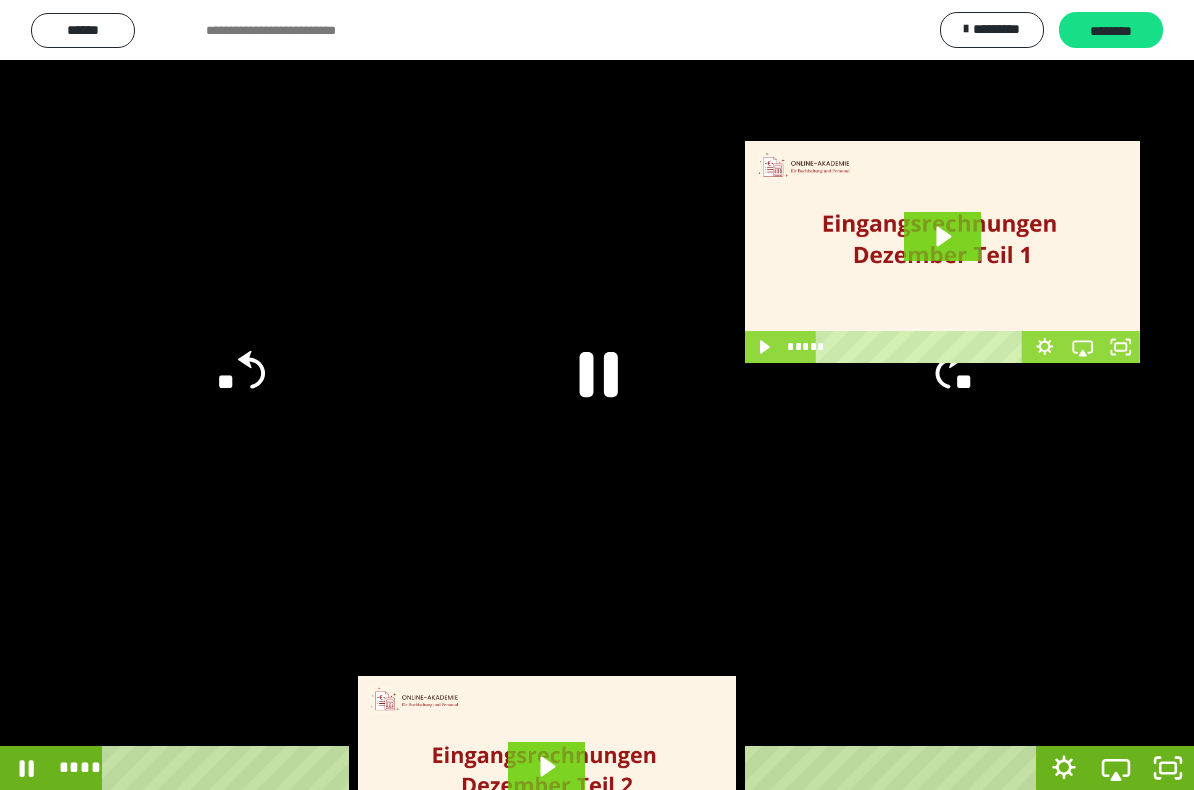 click 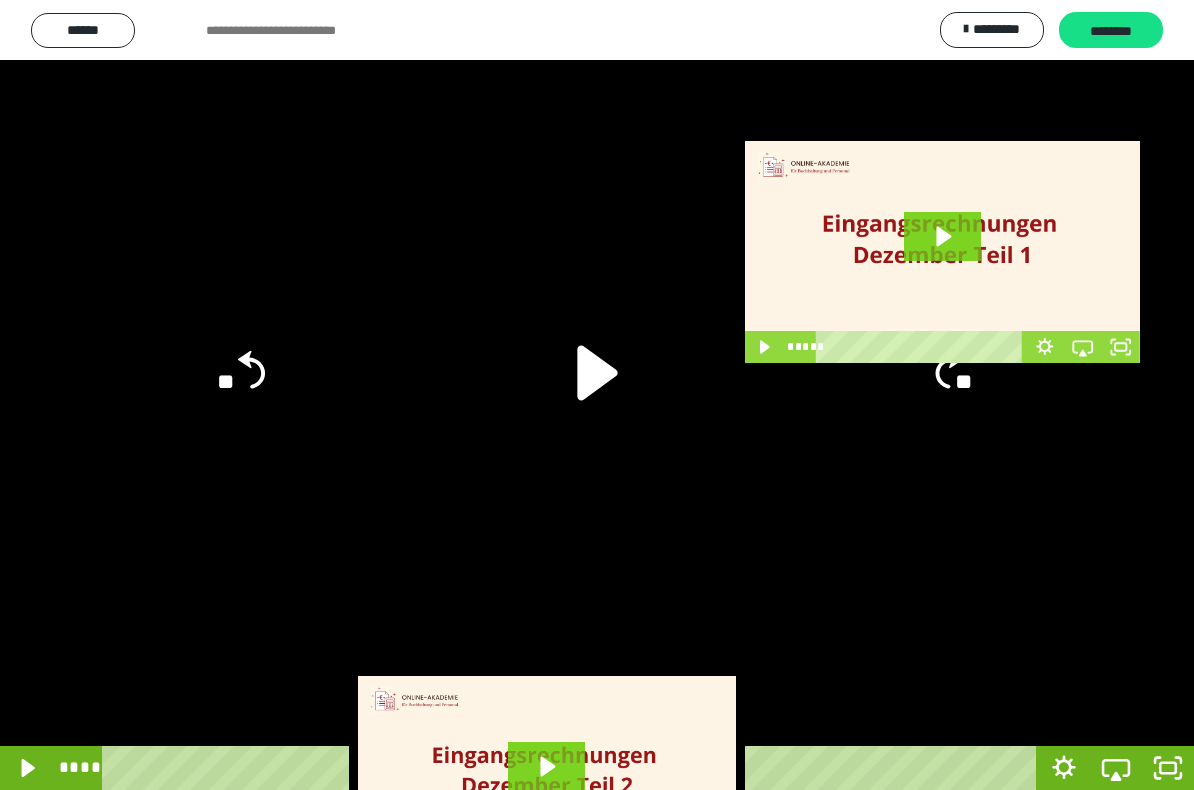 click 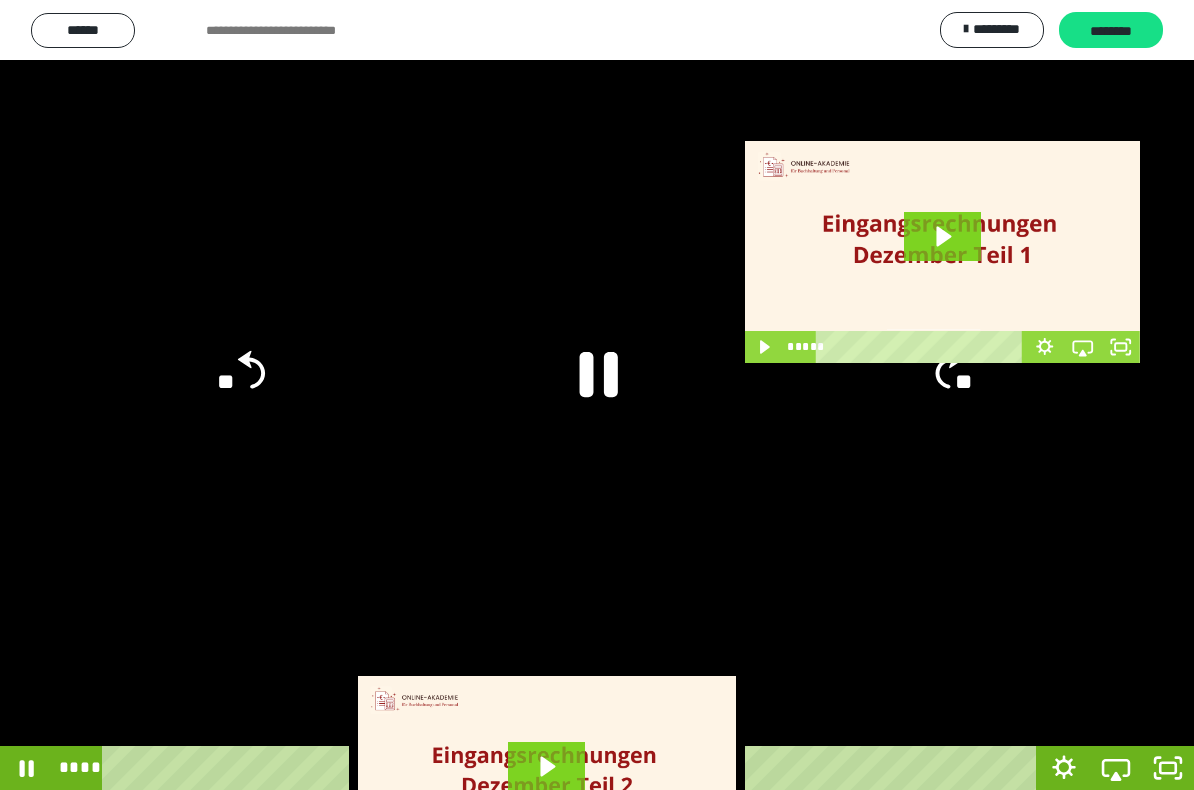click 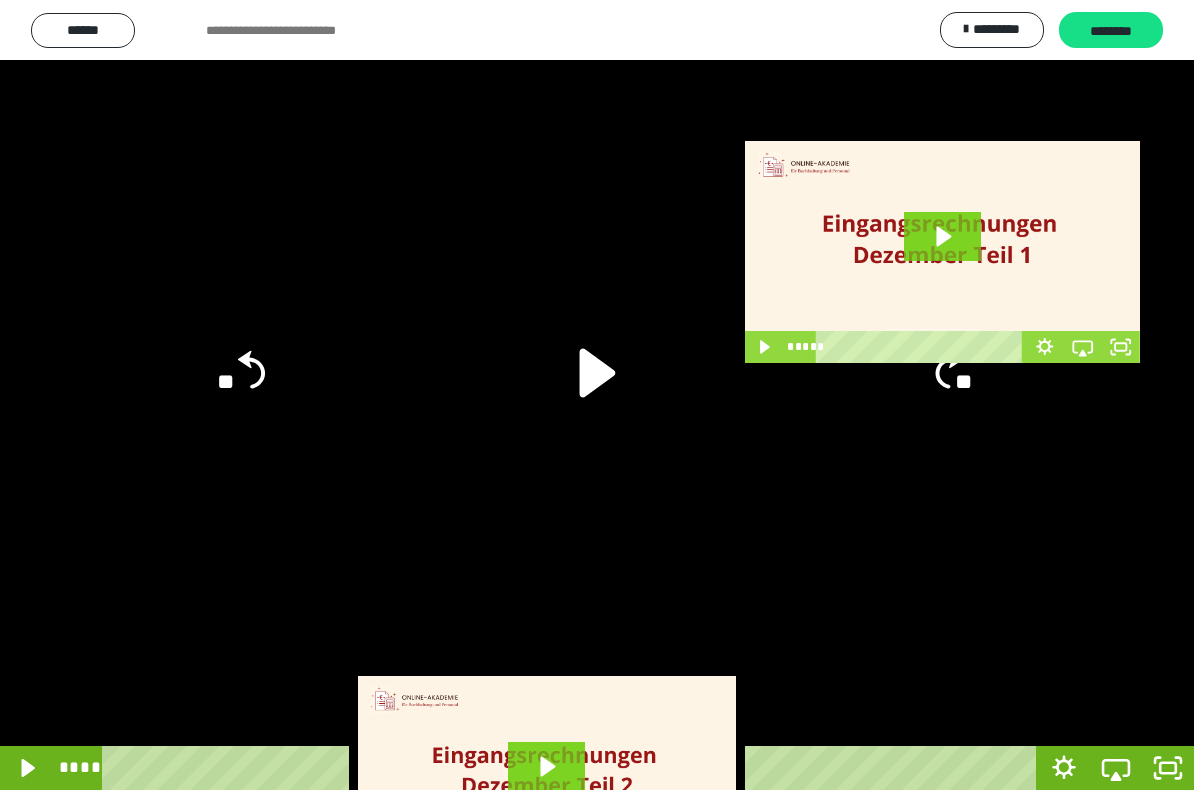 click 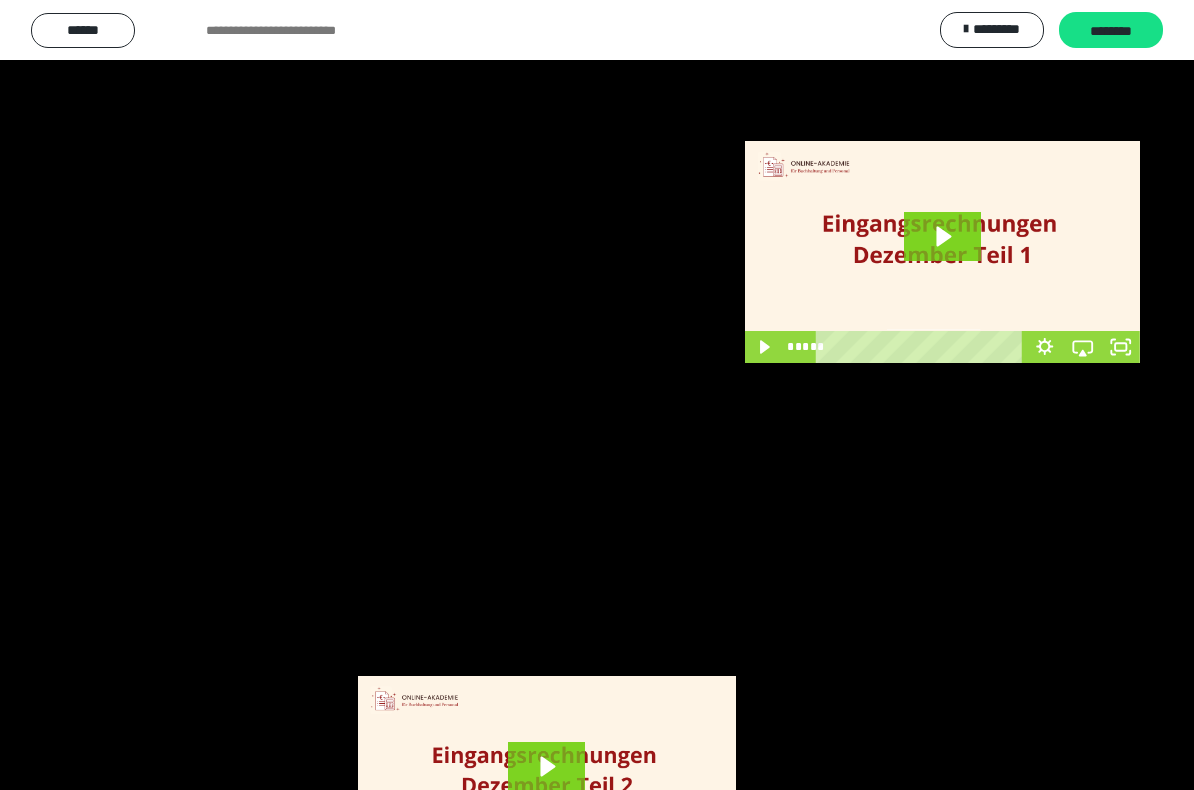 click at bounding box center [597, 395] 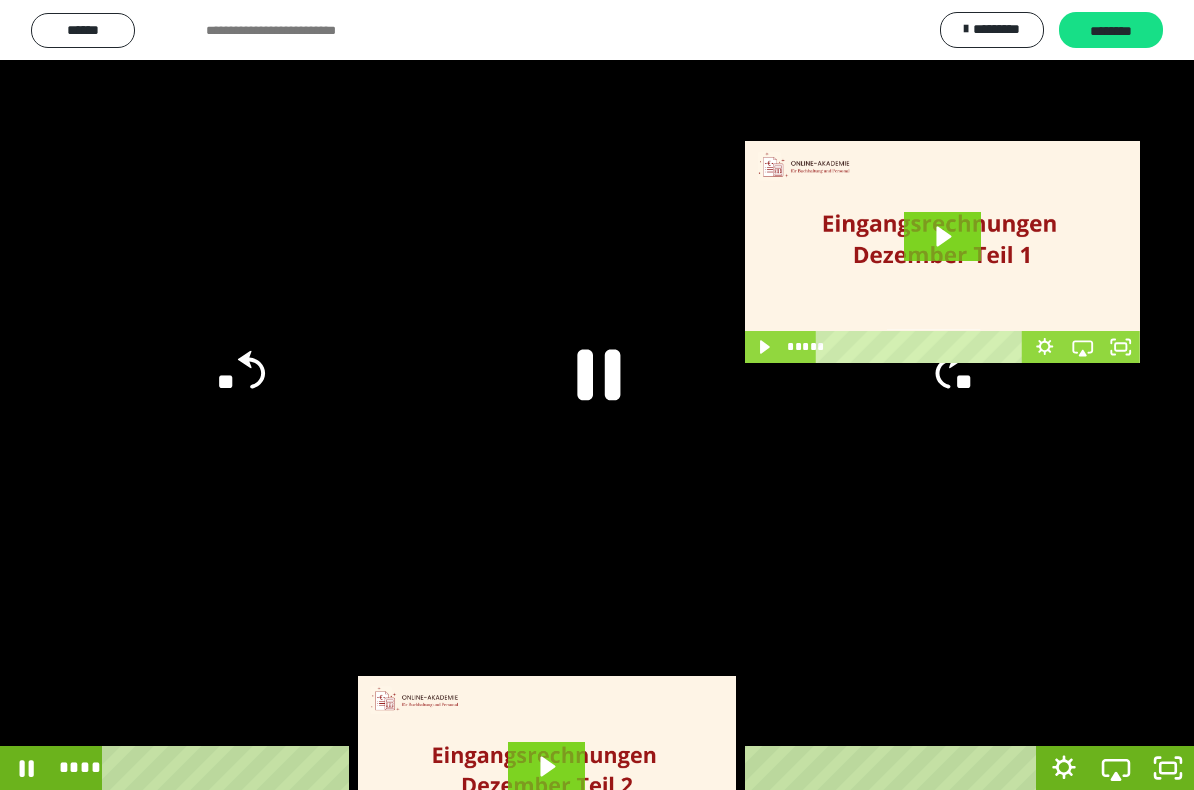 click 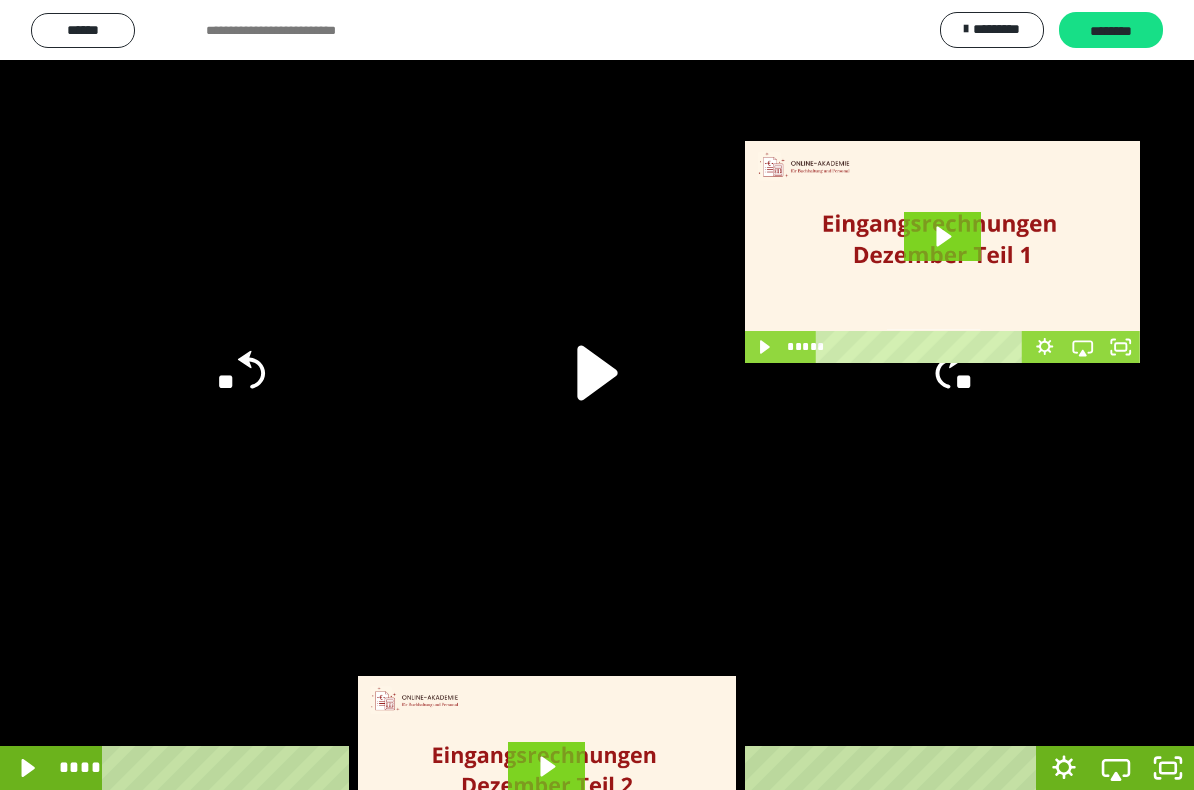 click 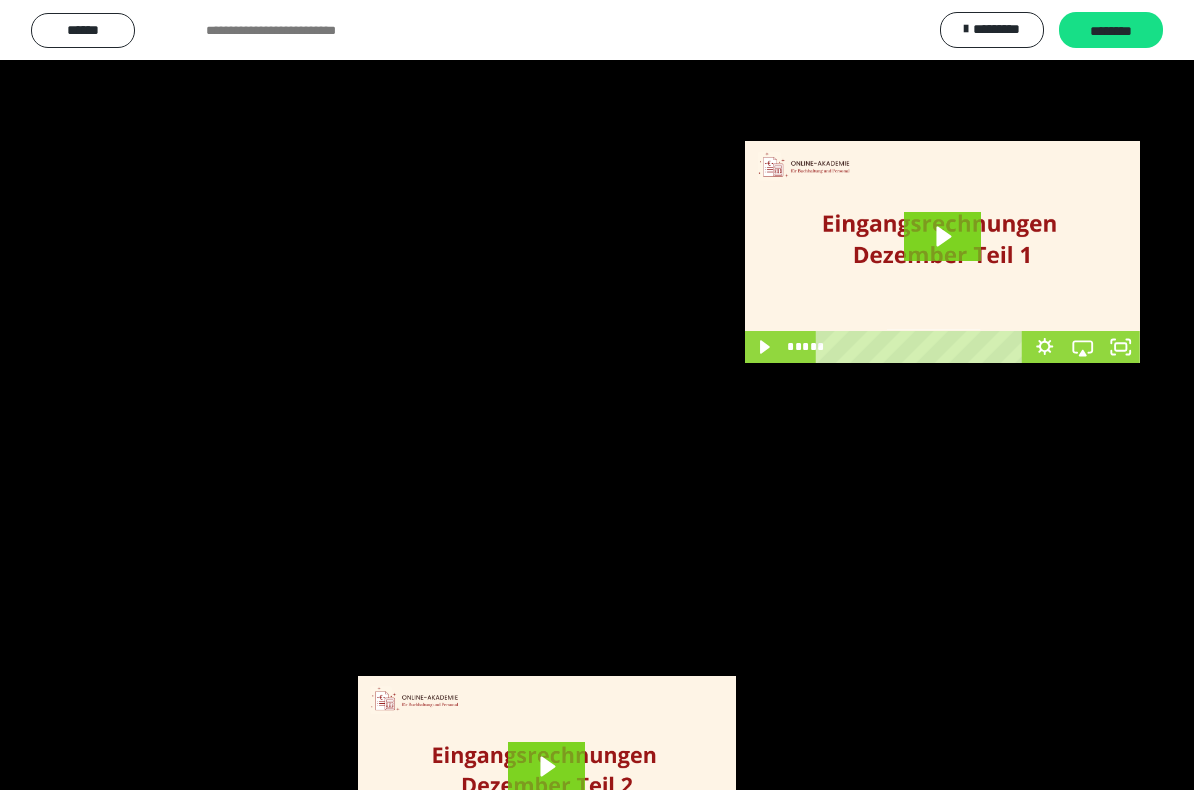 click at bounding box center (597, 395) 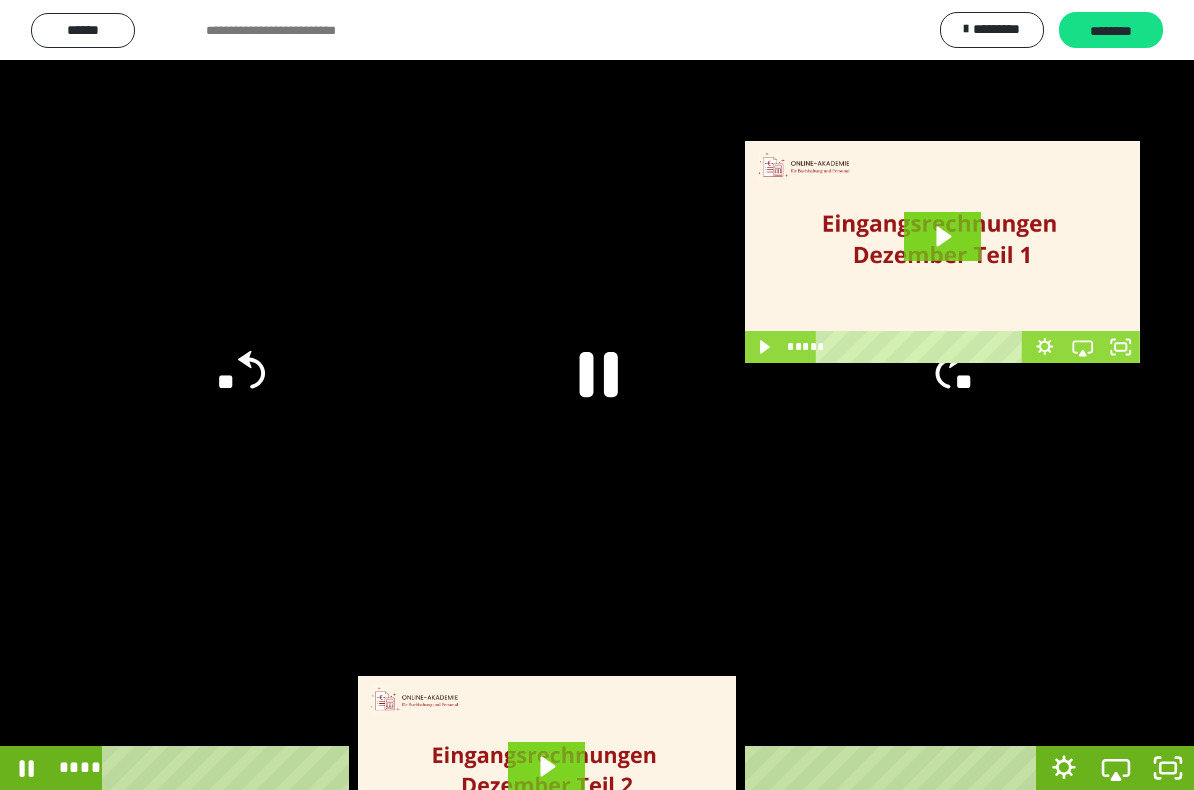 click 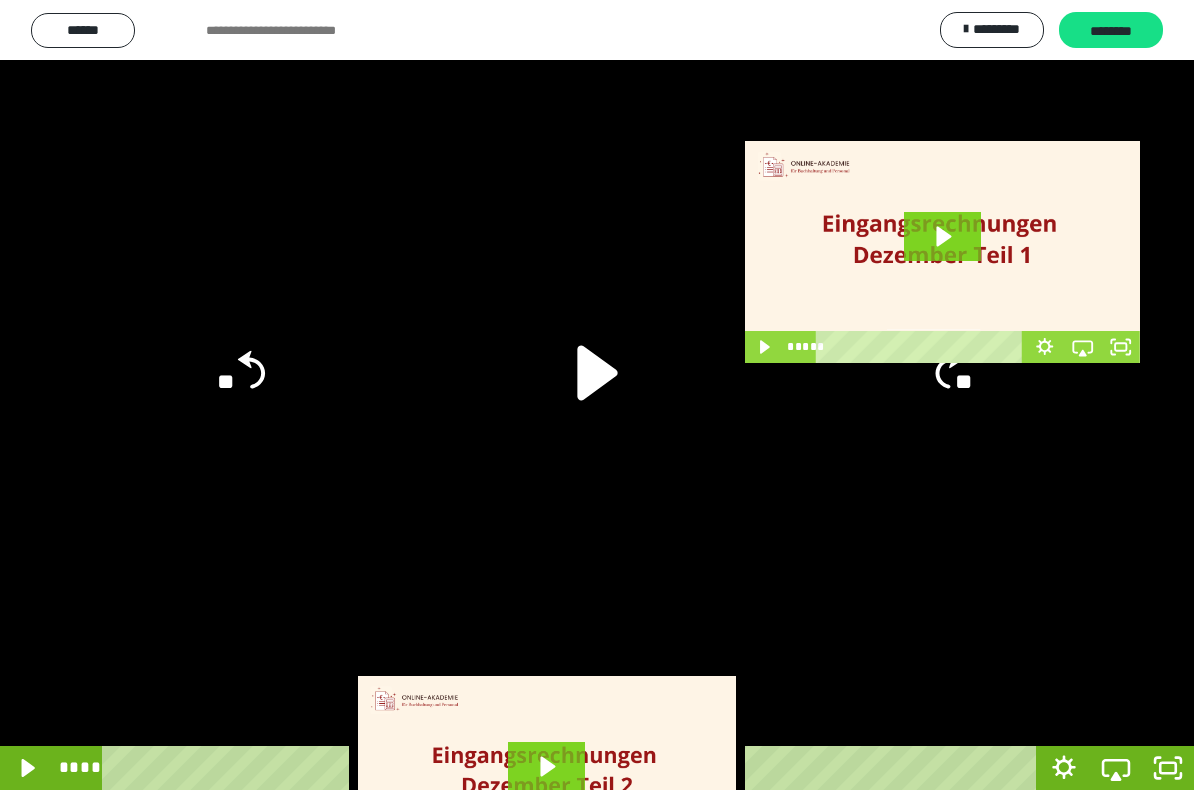 click 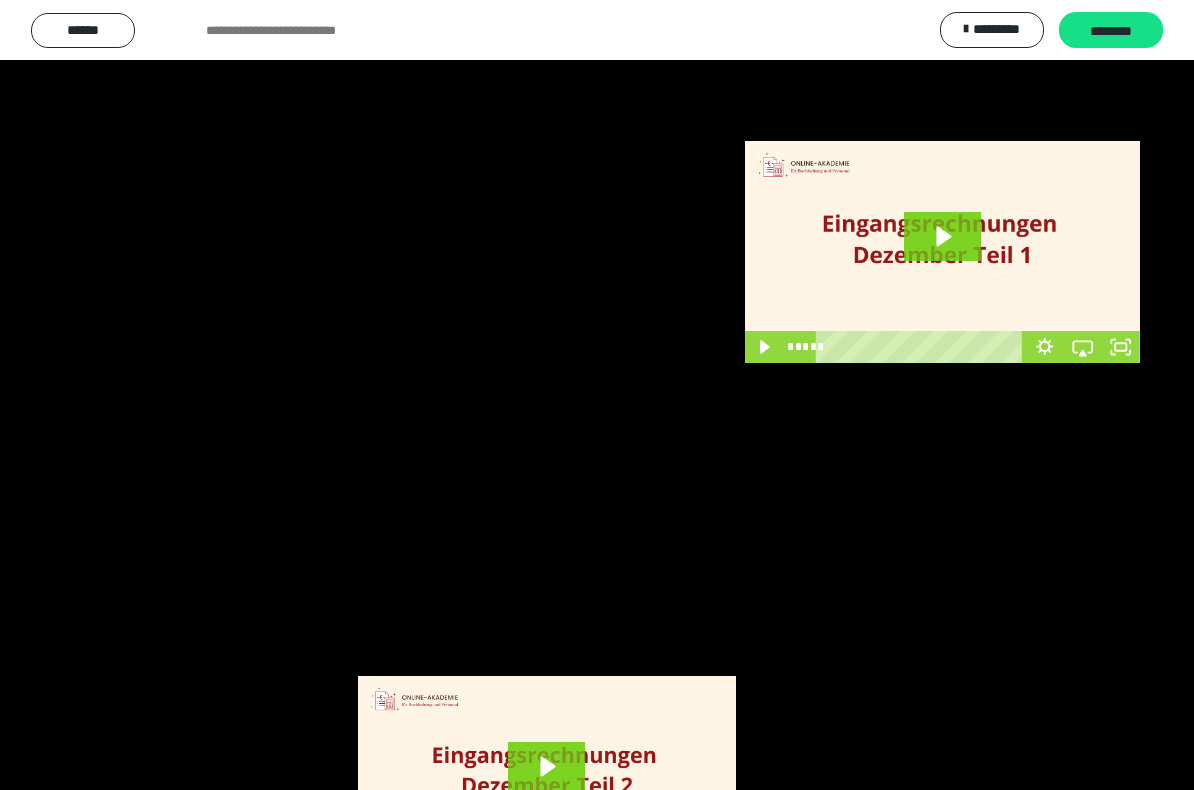 click at bounding box center [597, 395] 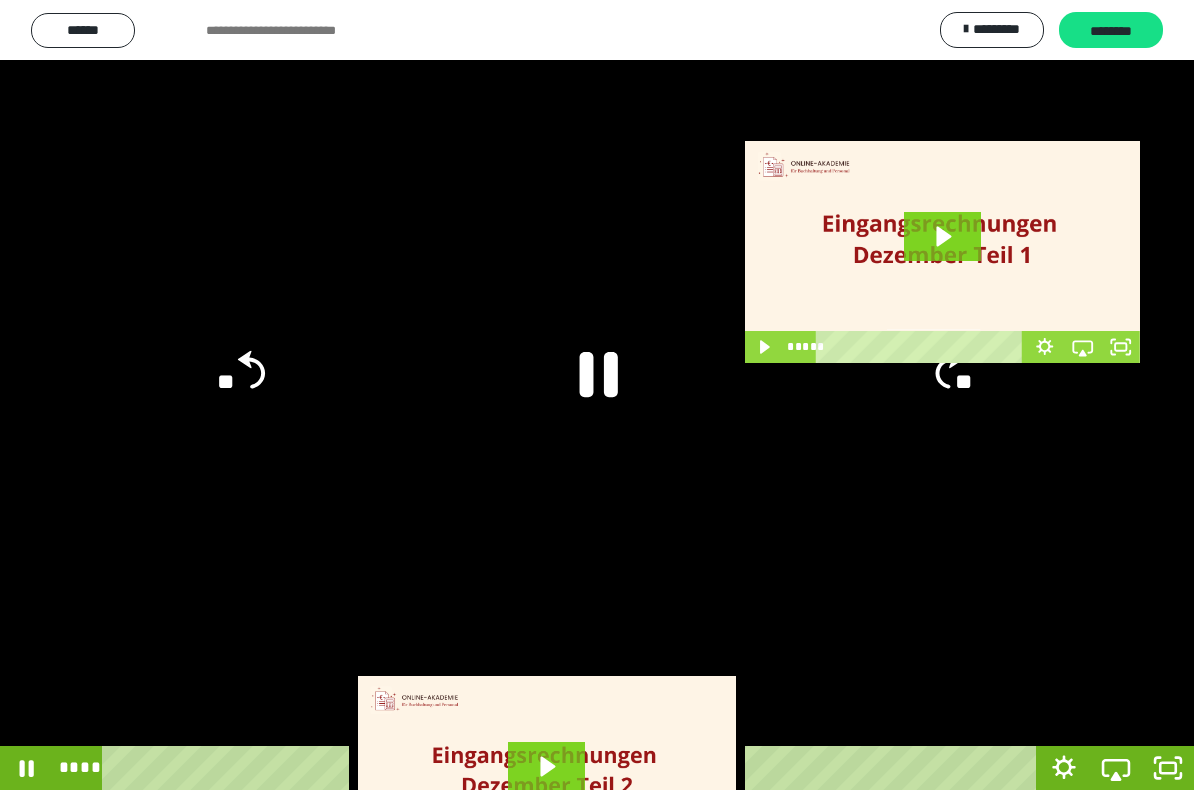 click 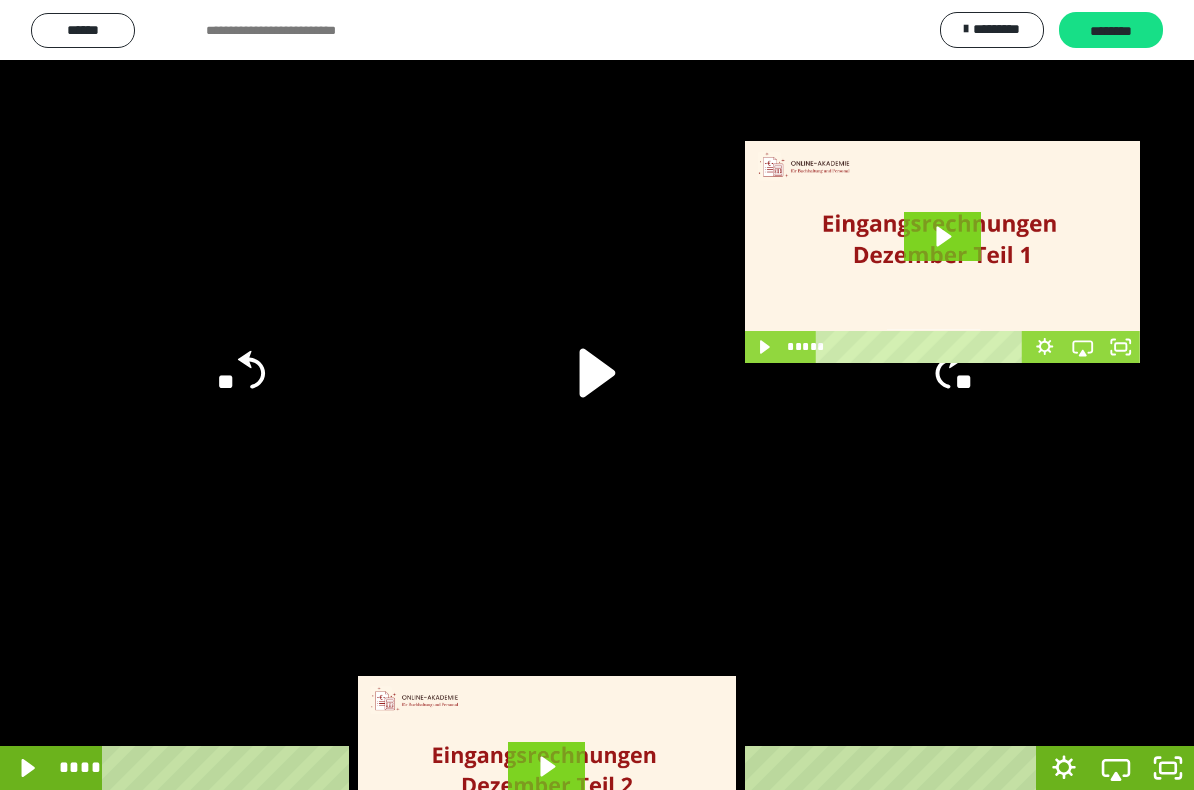 click 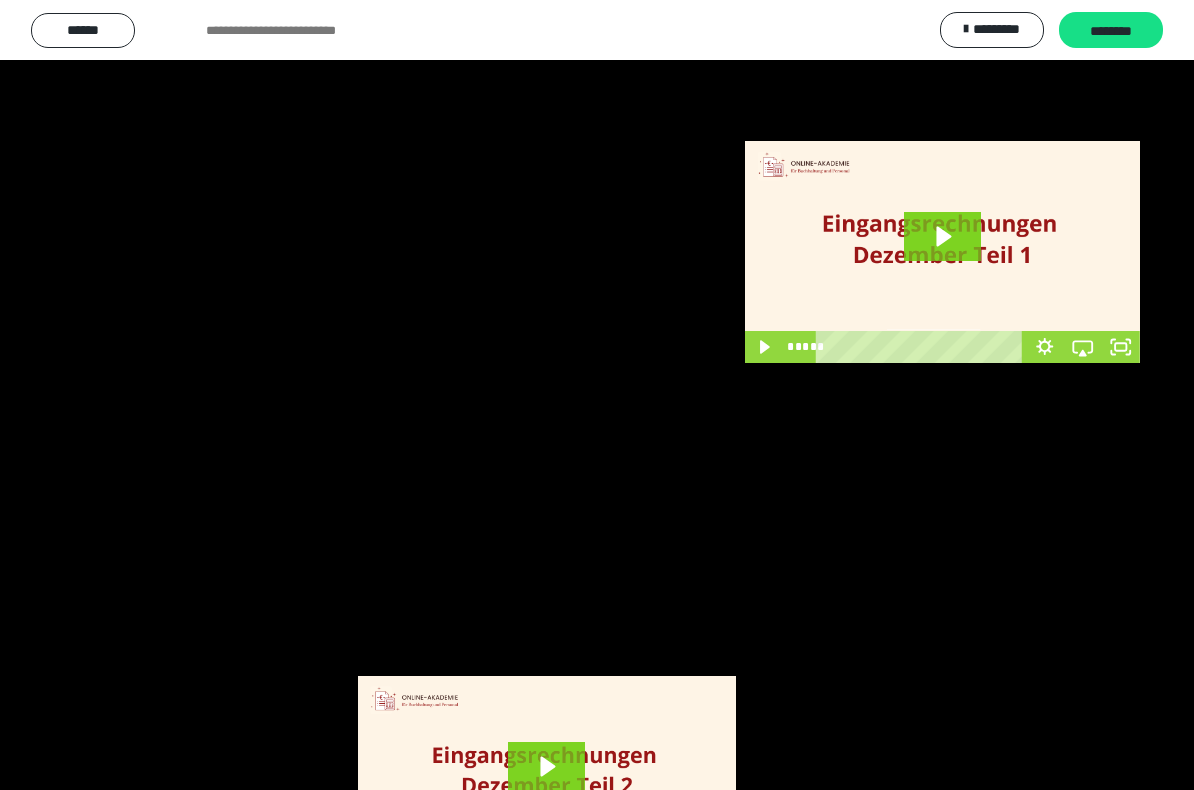 click at bounding box center (597, 395) 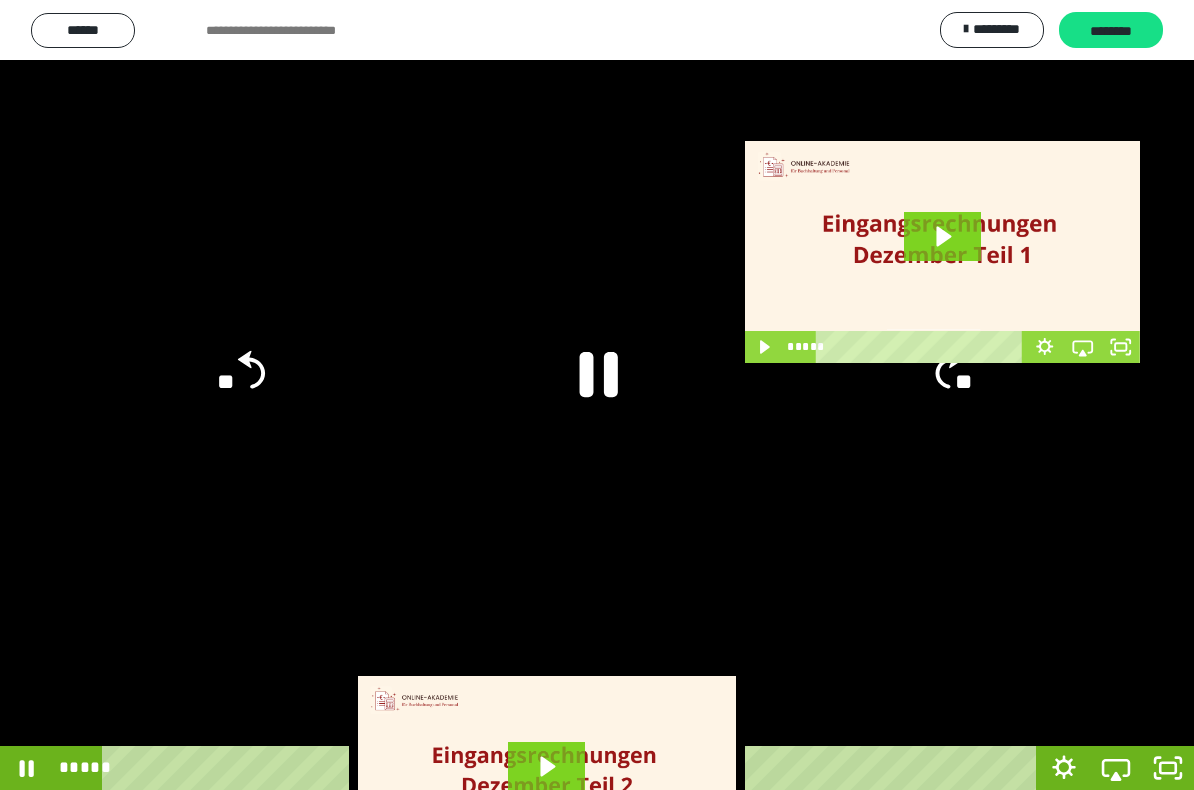 click 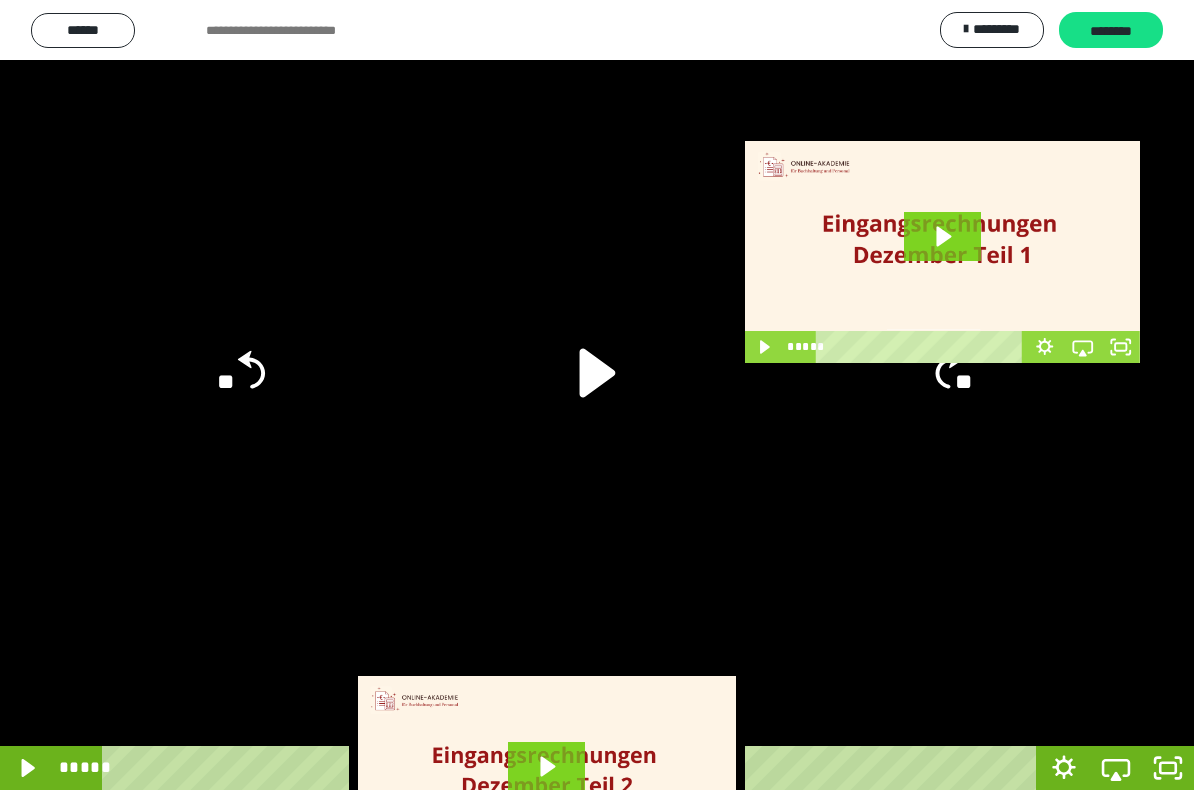 click 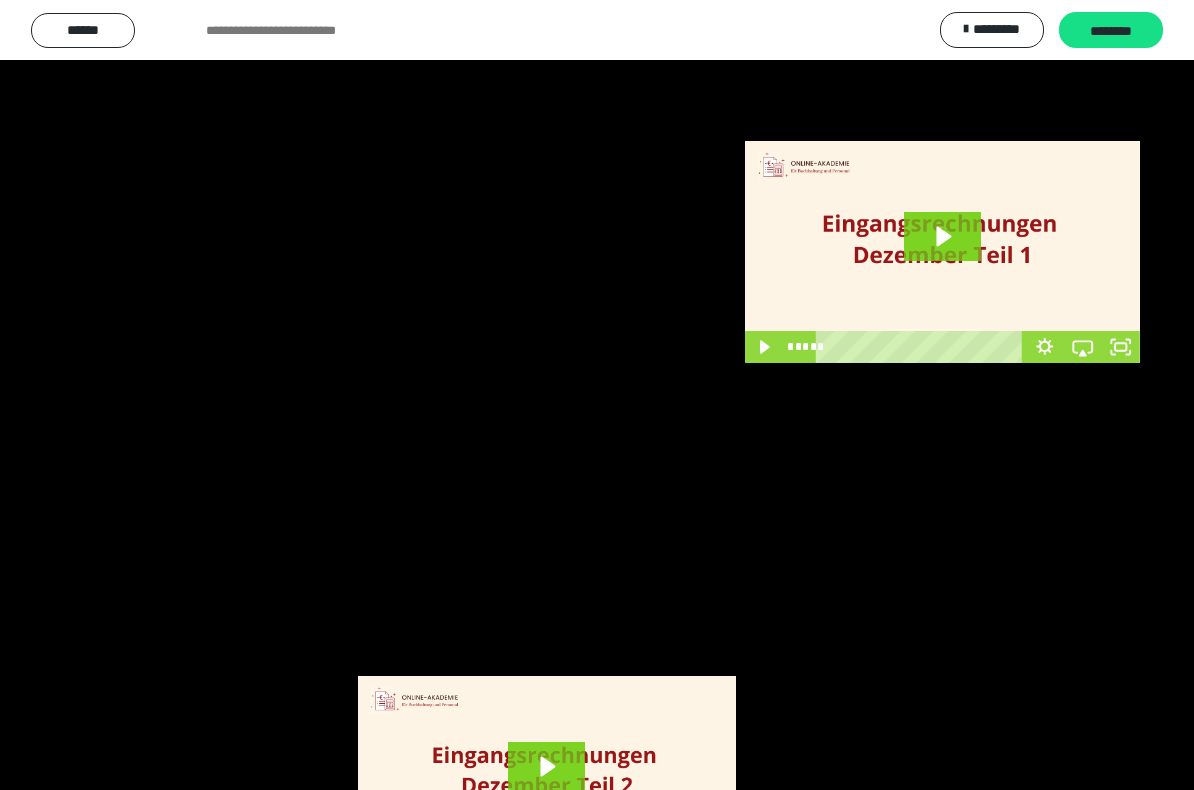 click at bounding box center (597, 395) 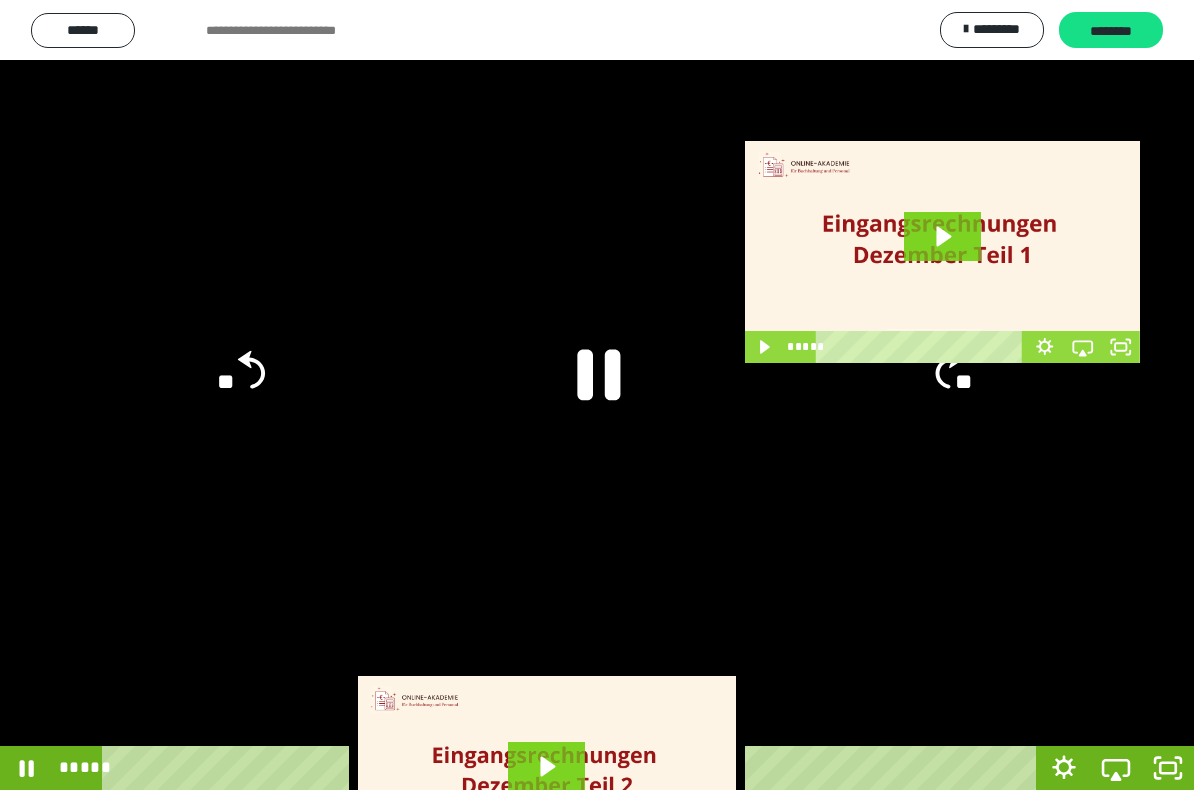 click 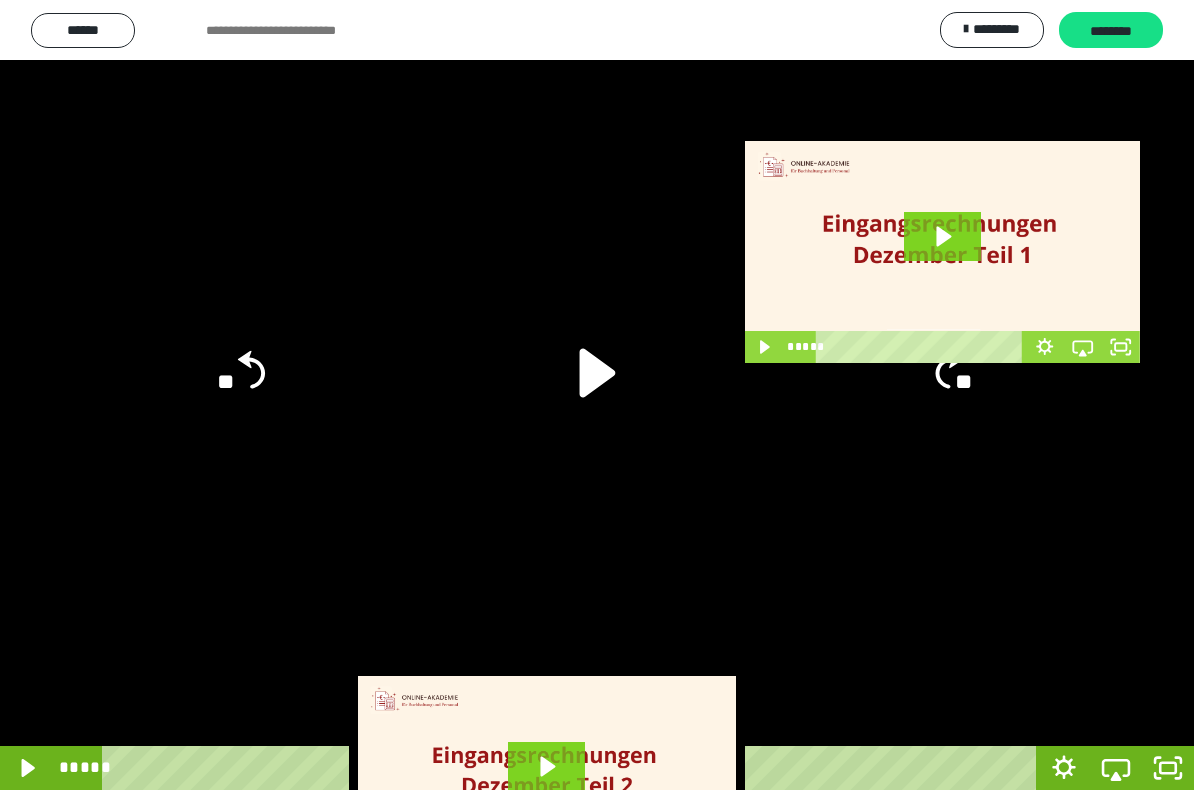 click 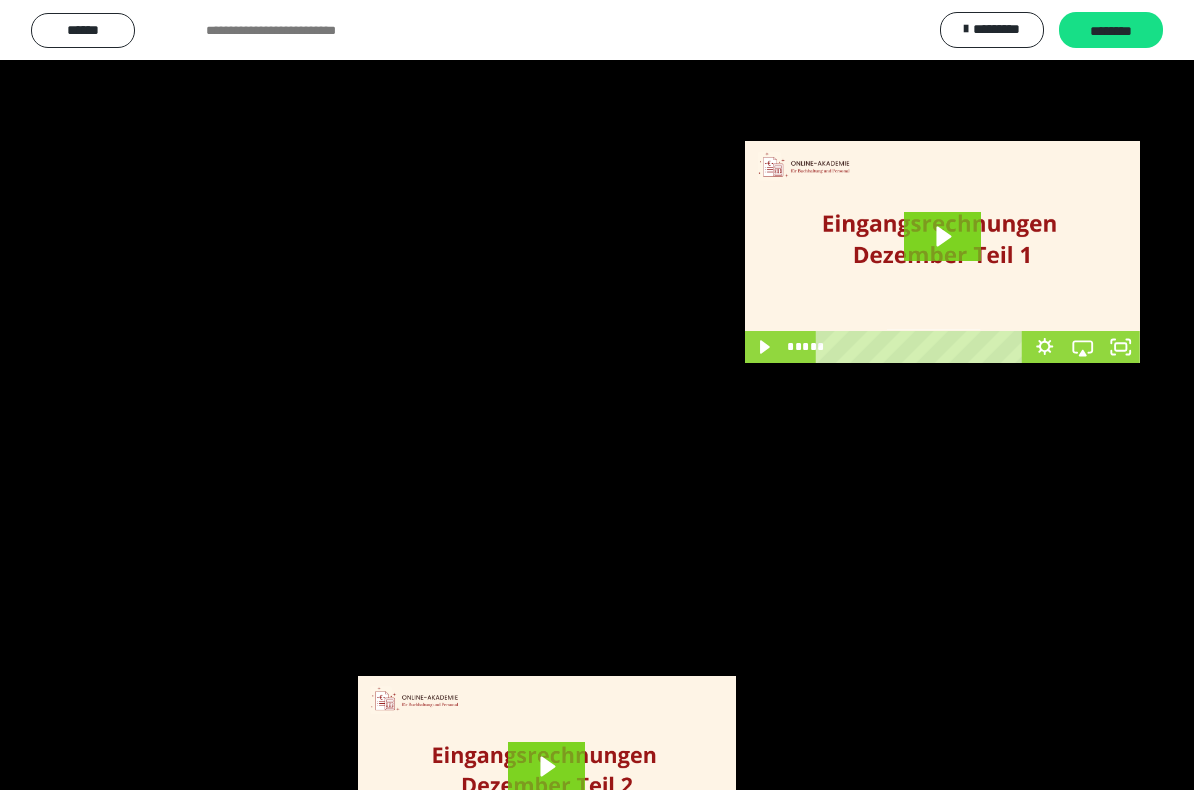 click at bounding box center (597, 395) 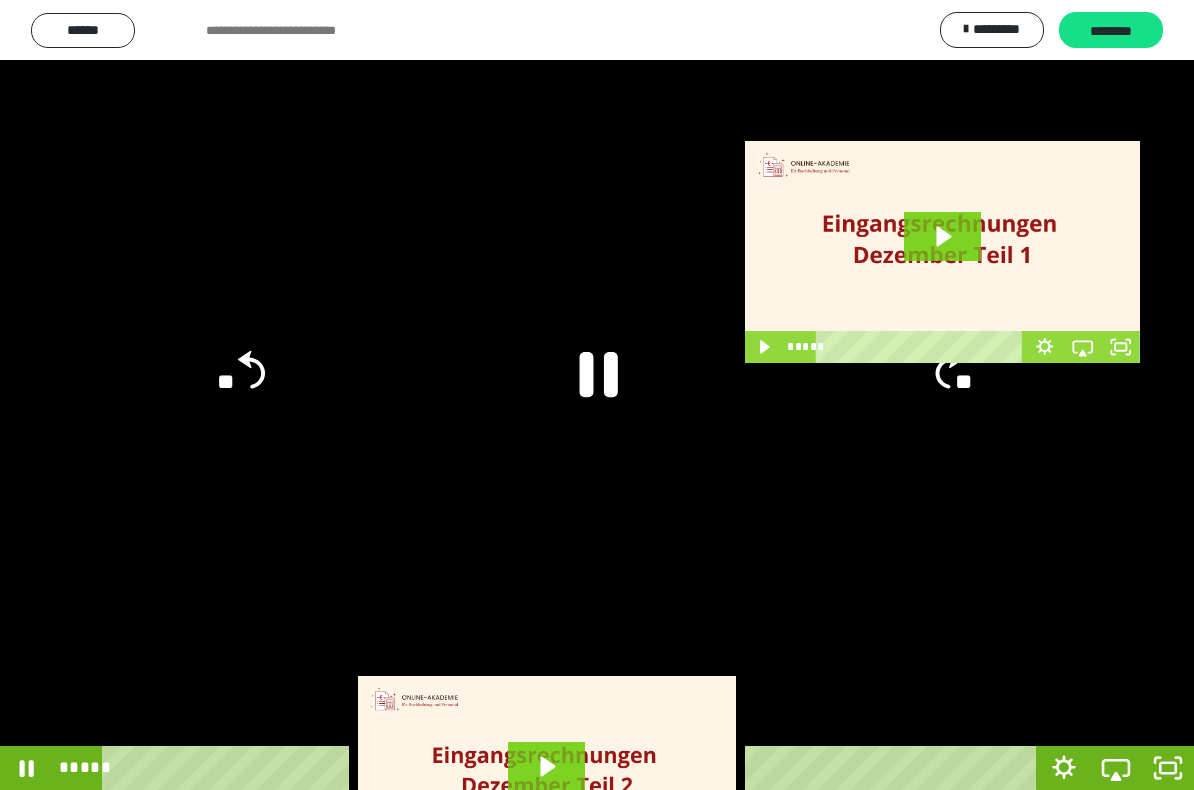 click 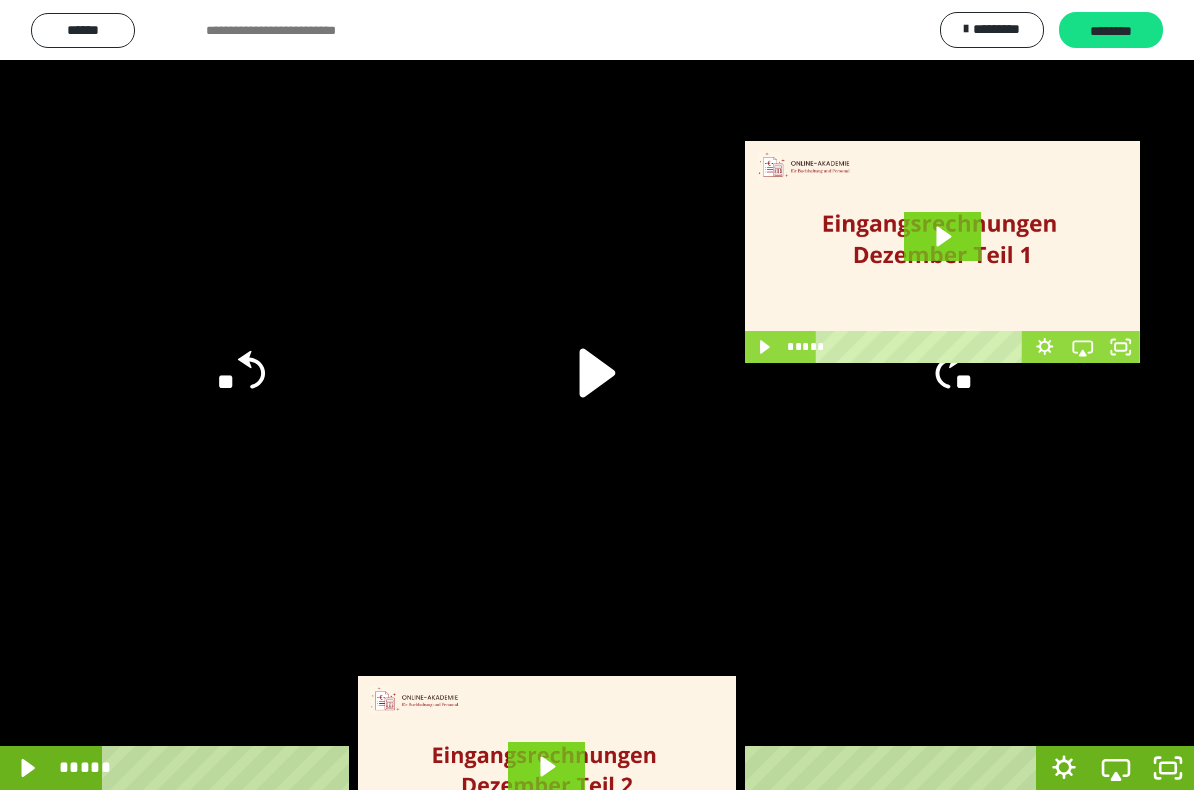 click 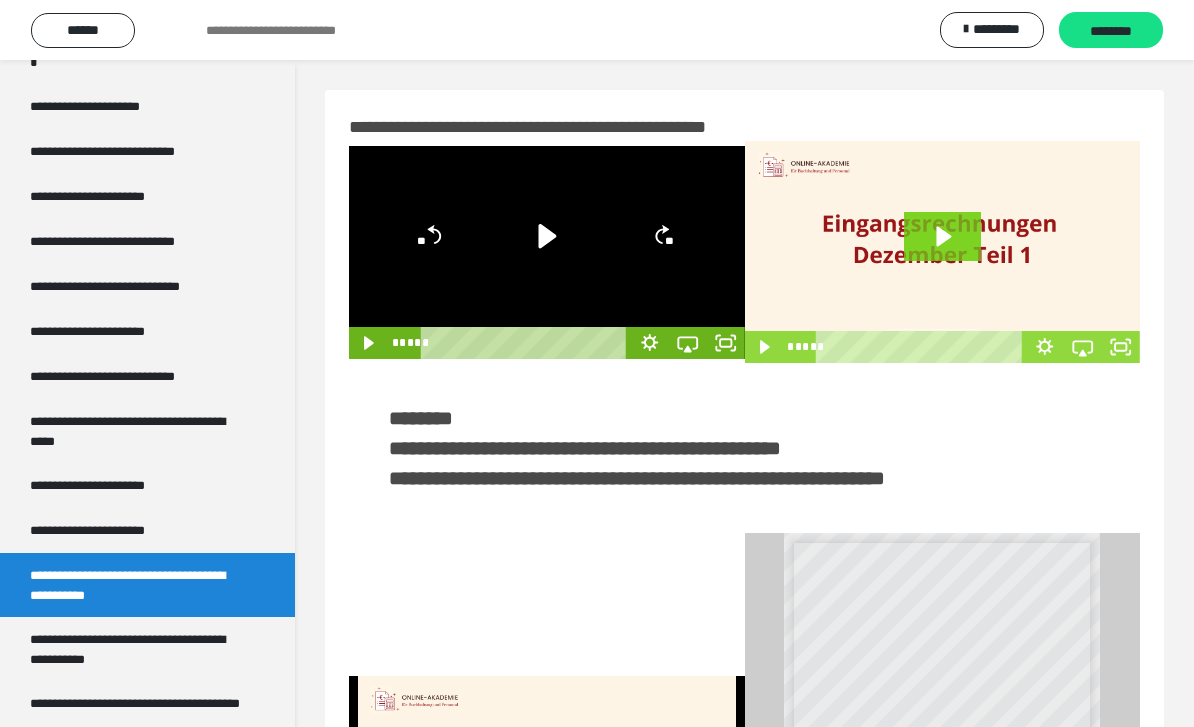 click 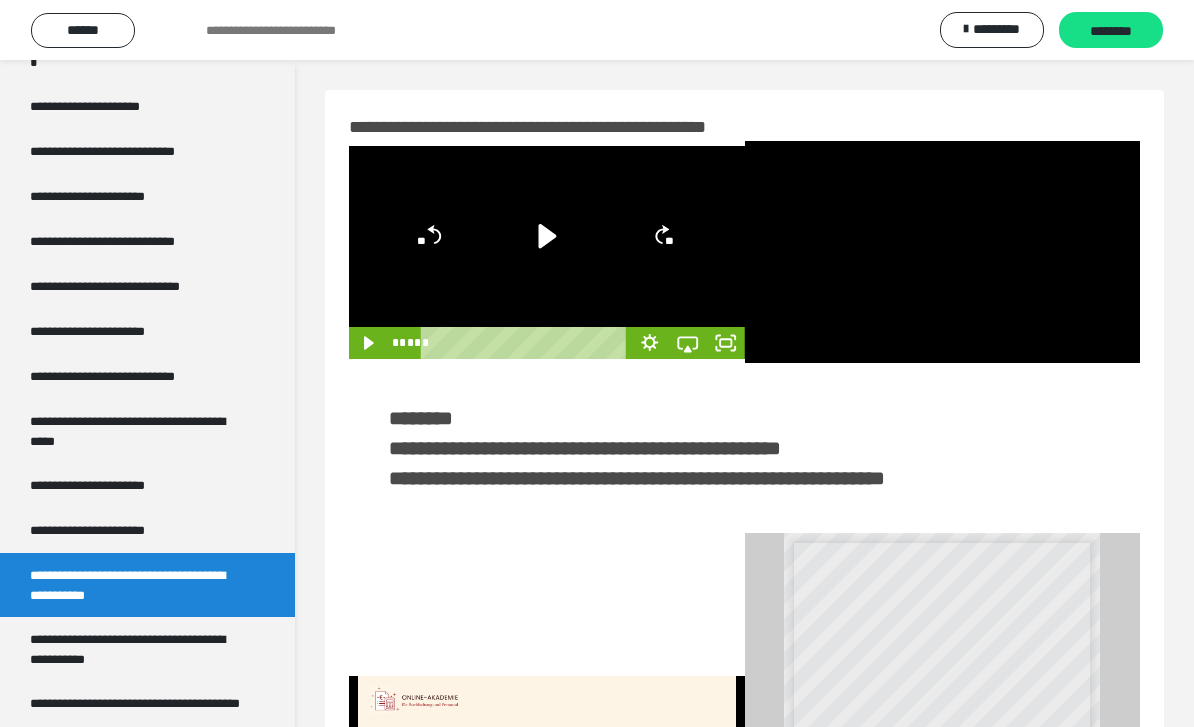 click 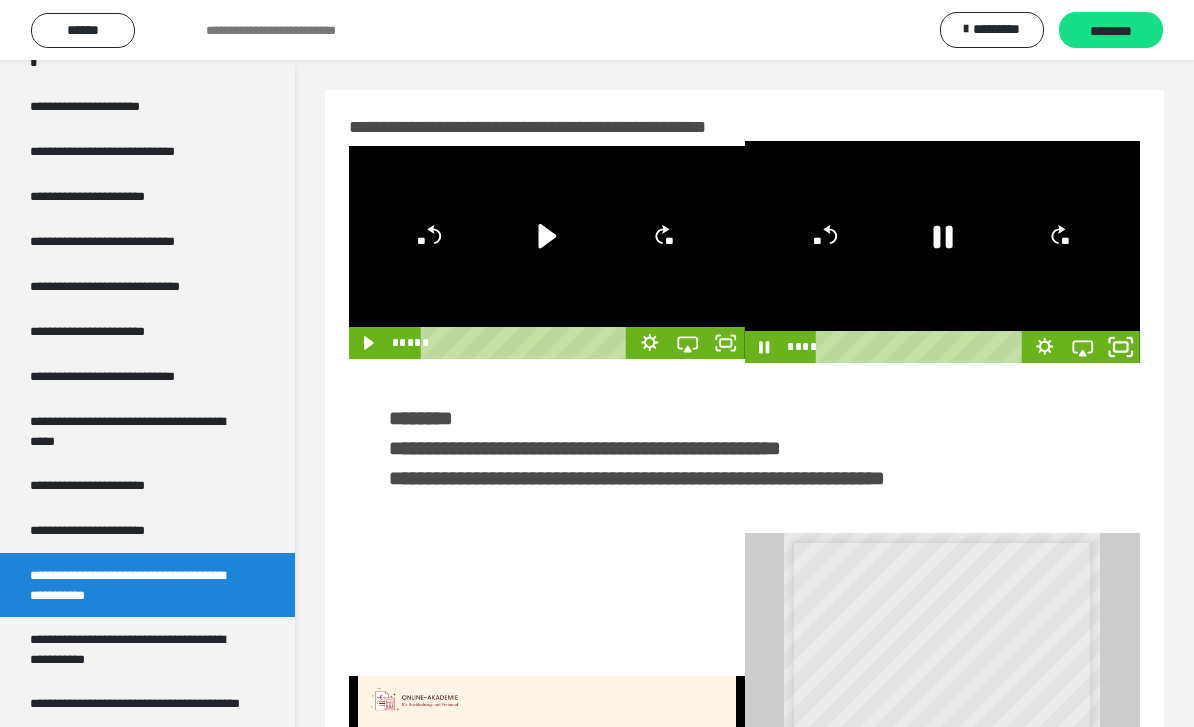 click 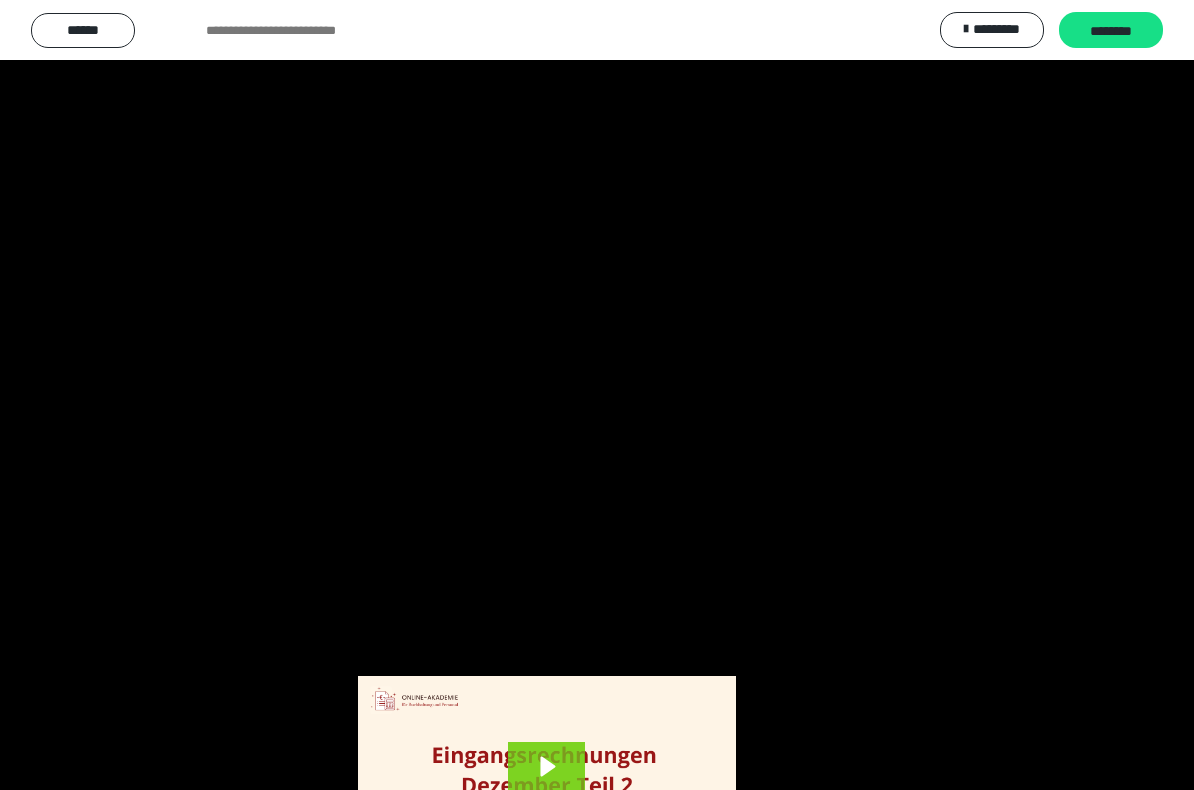 click at bounding box center (597, 395) 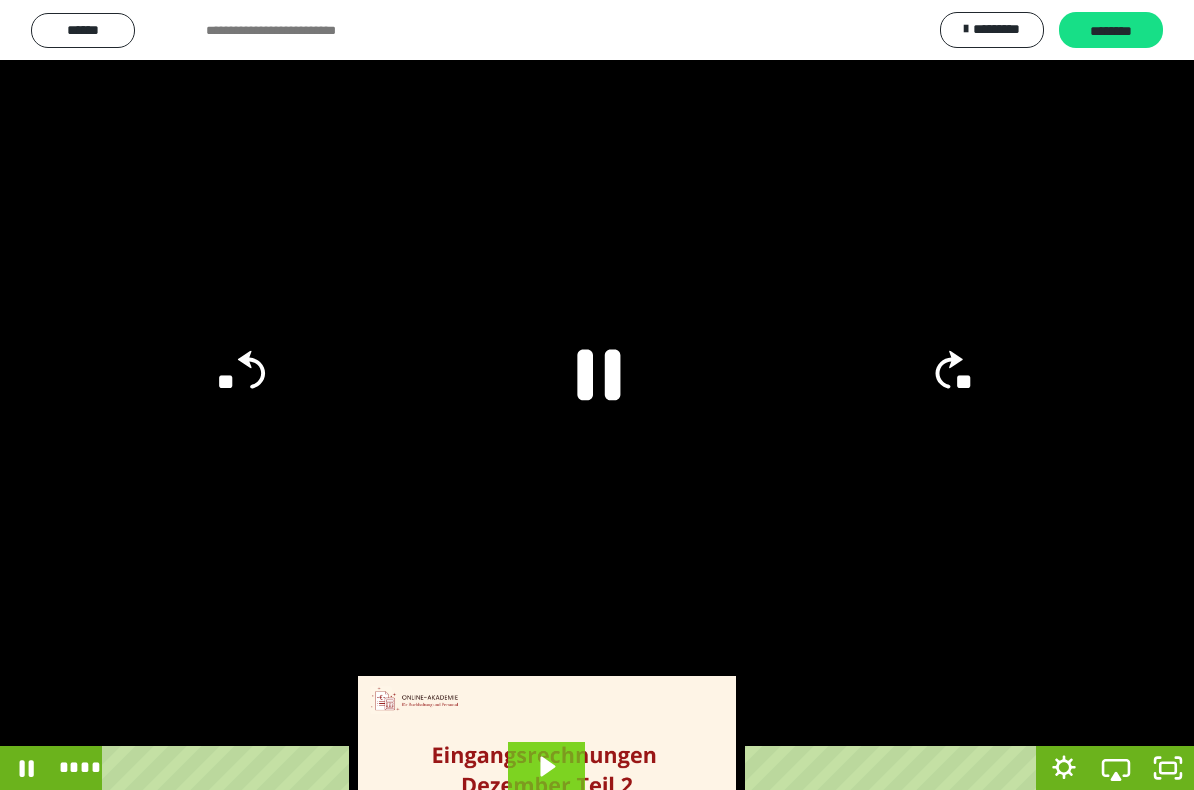 click 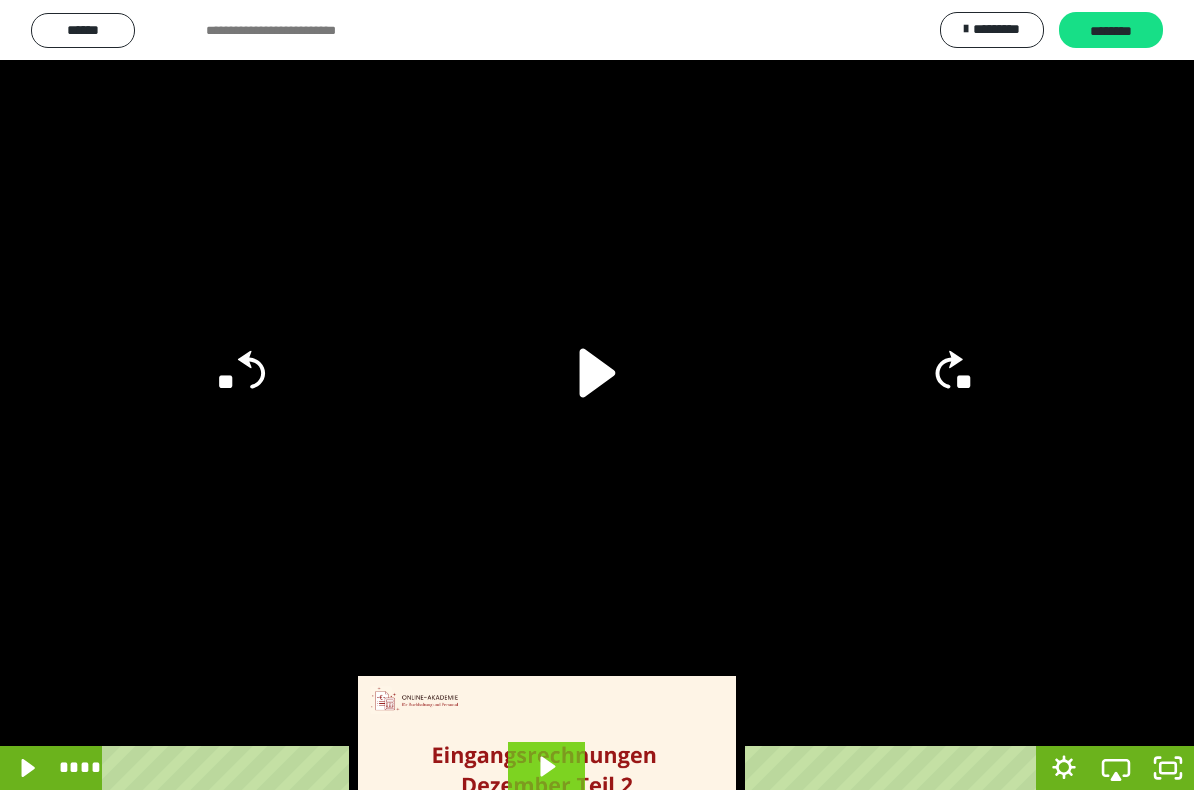 click 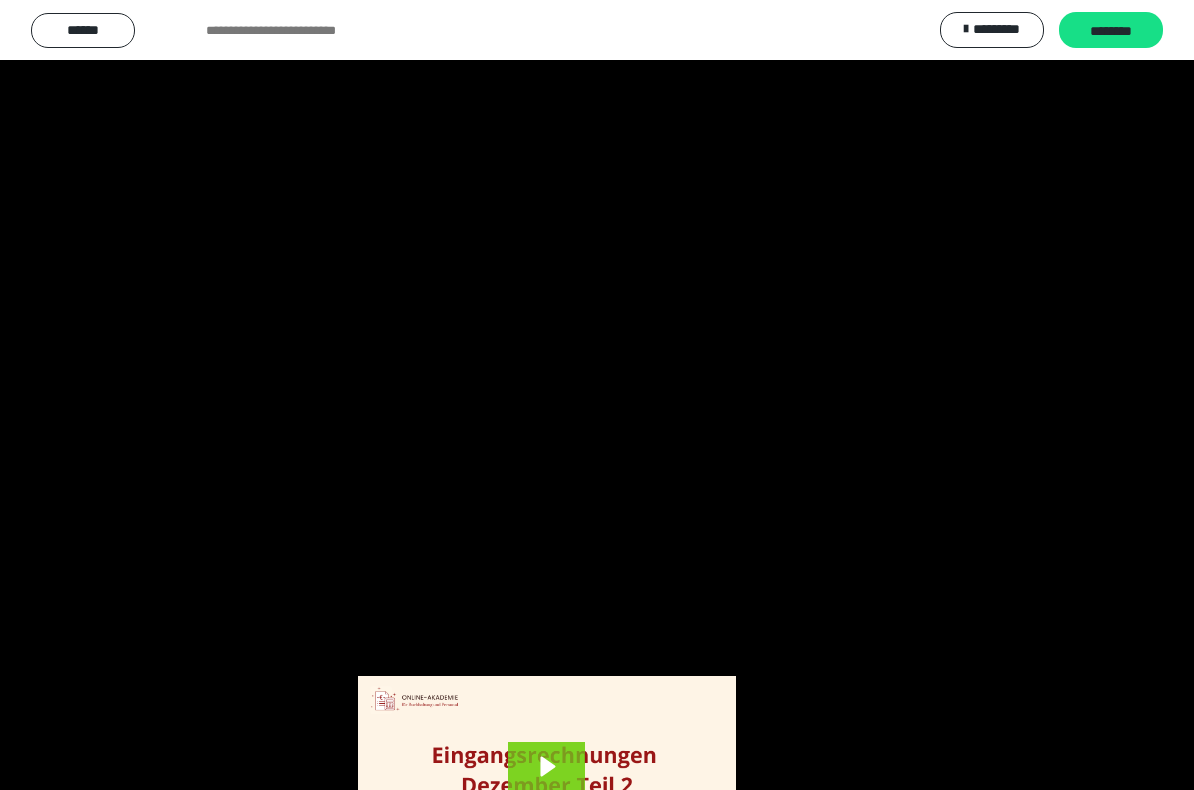 click at bounding box center [597, 395] 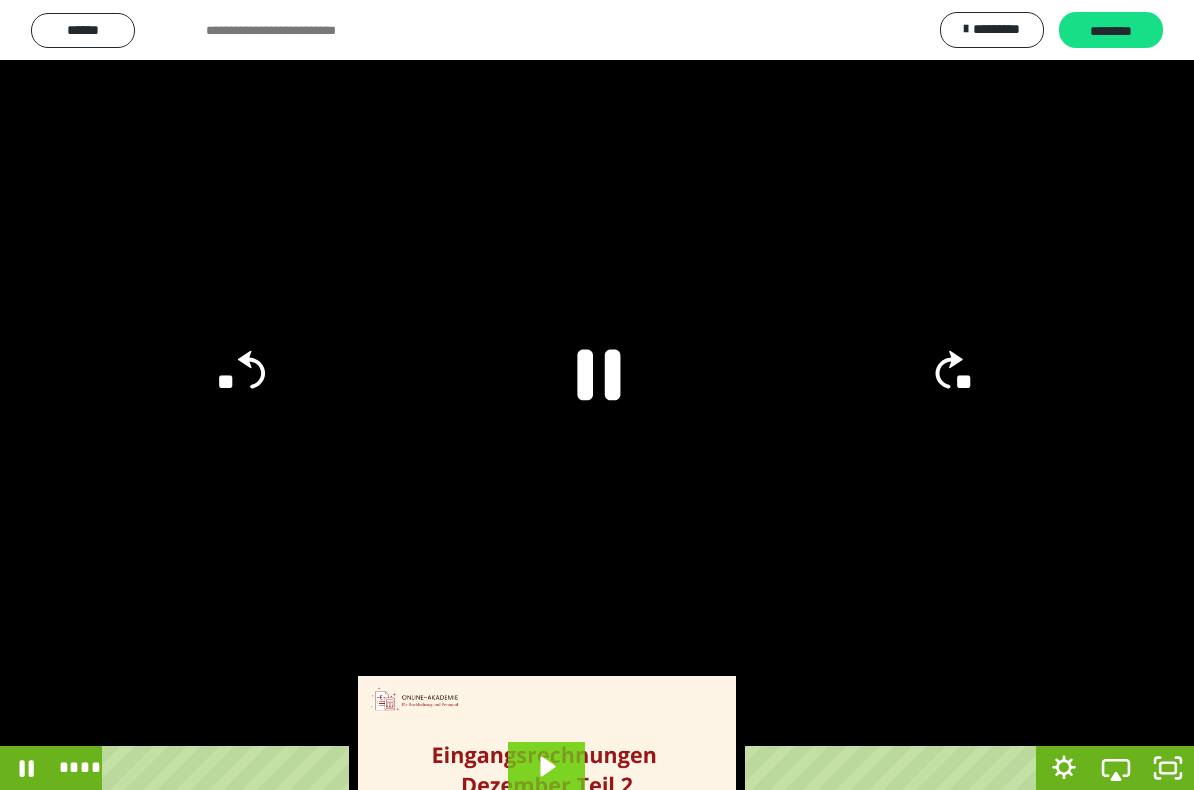 click 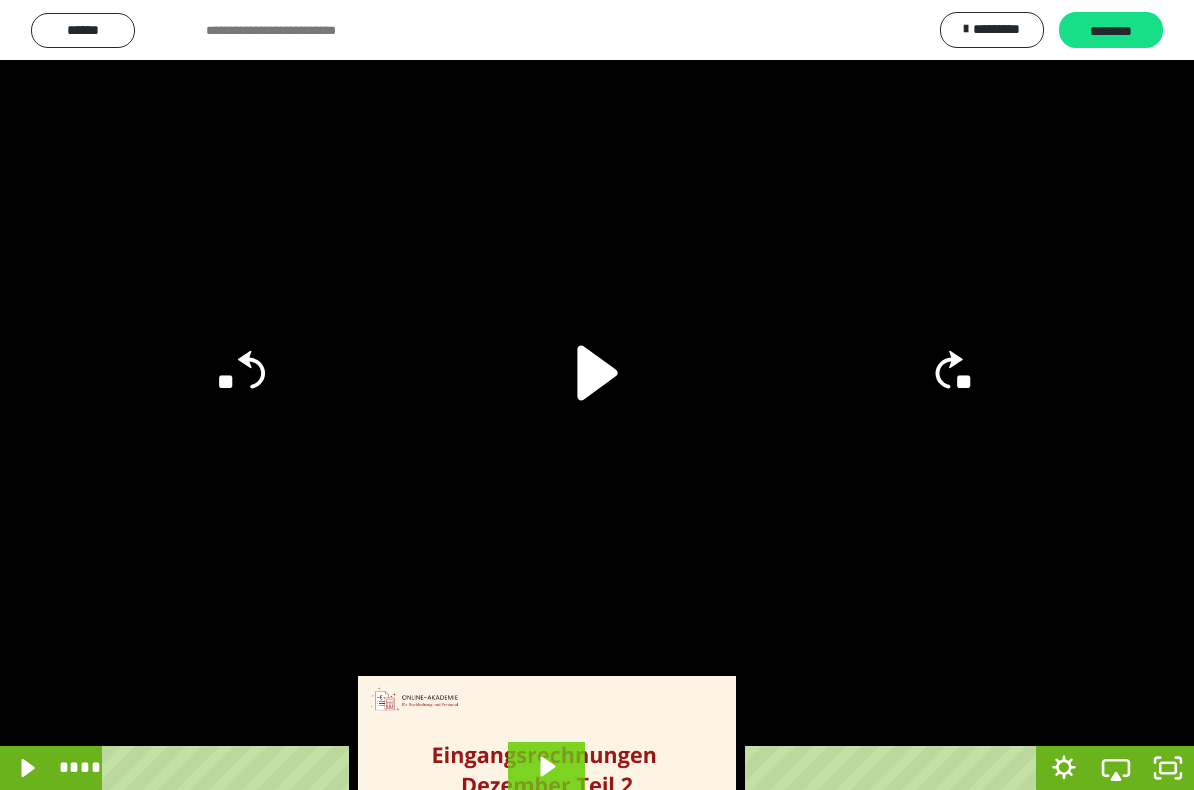 click 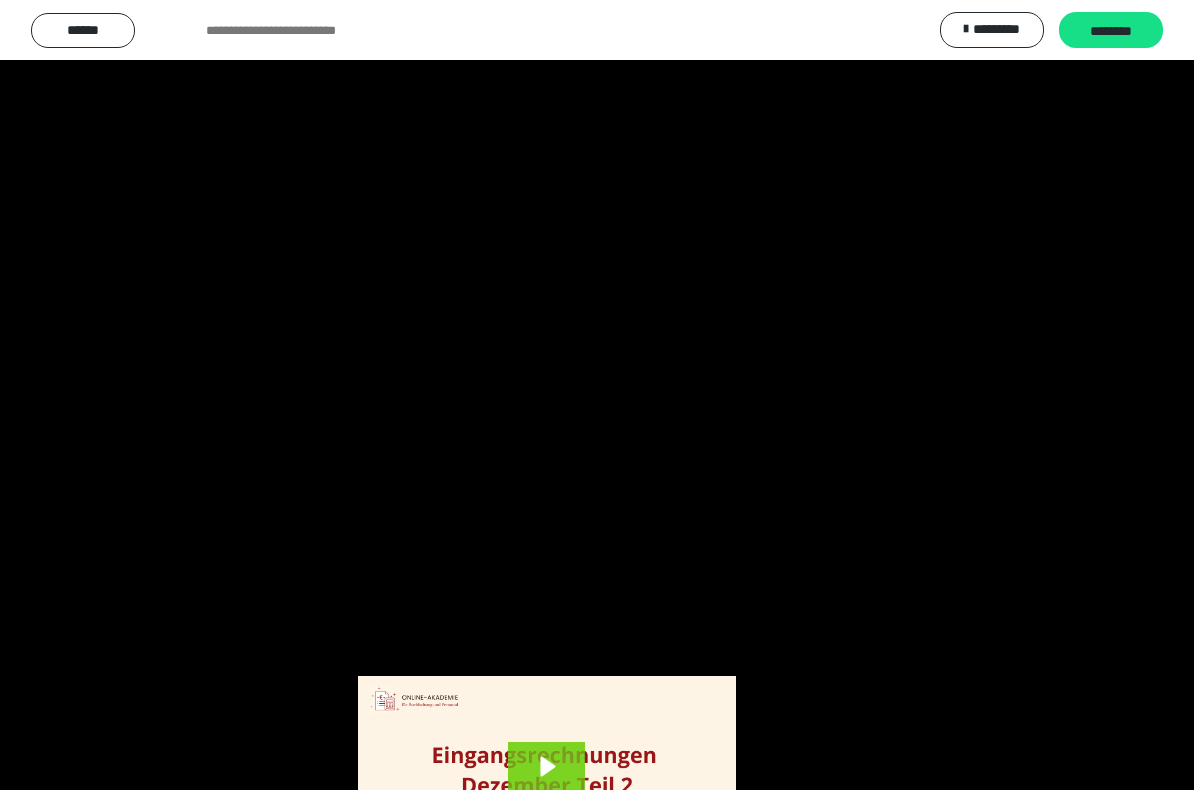 click at bounding box center (597, 395) 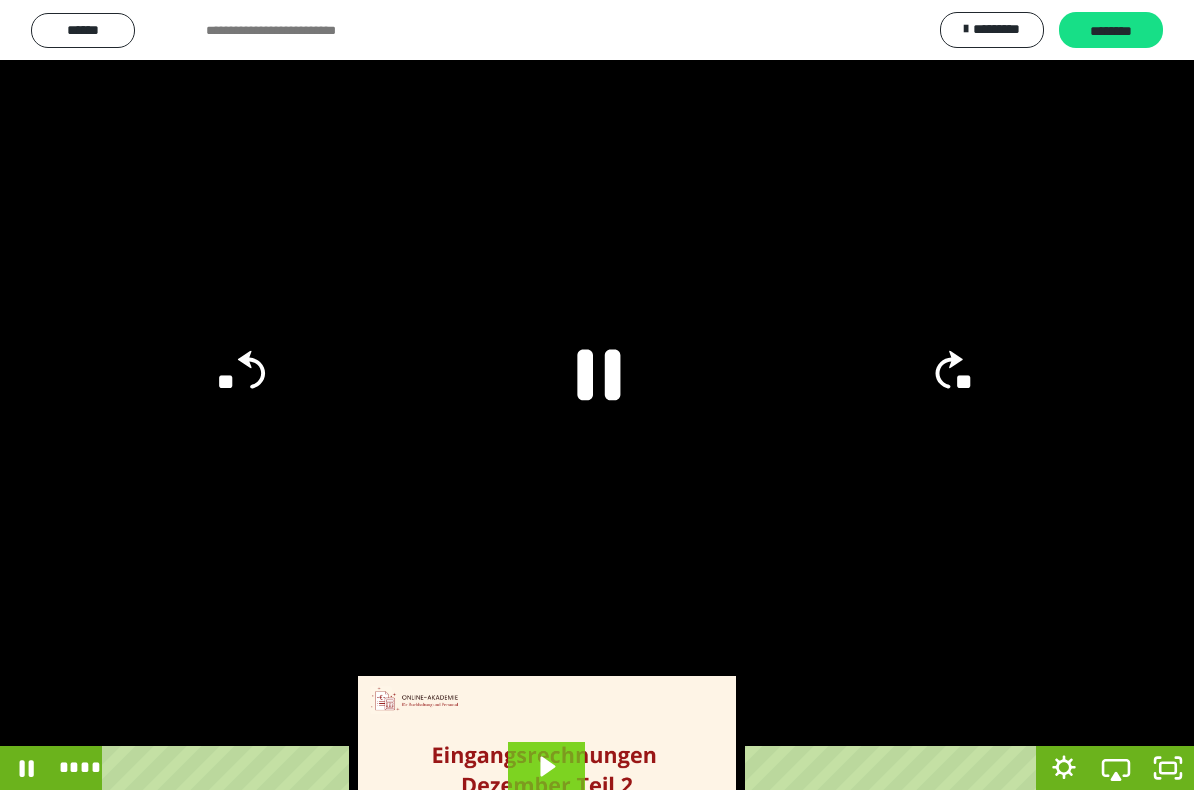 click 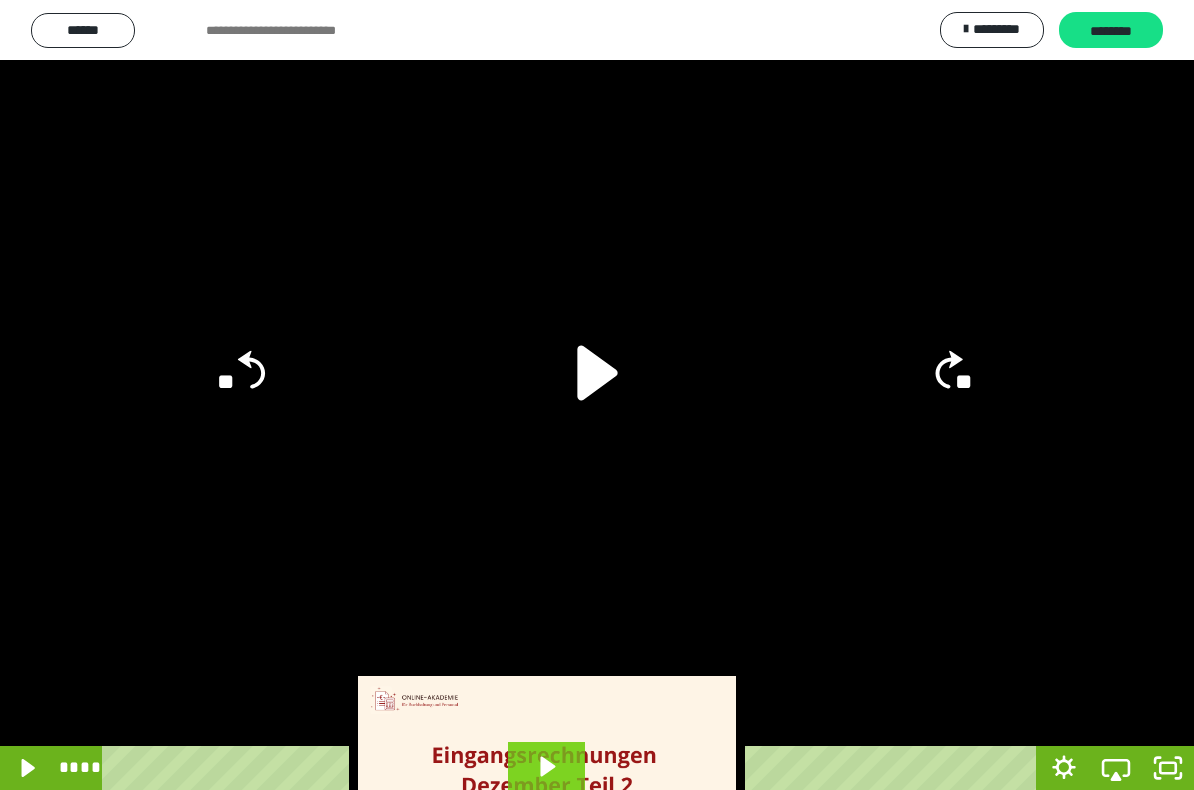 click 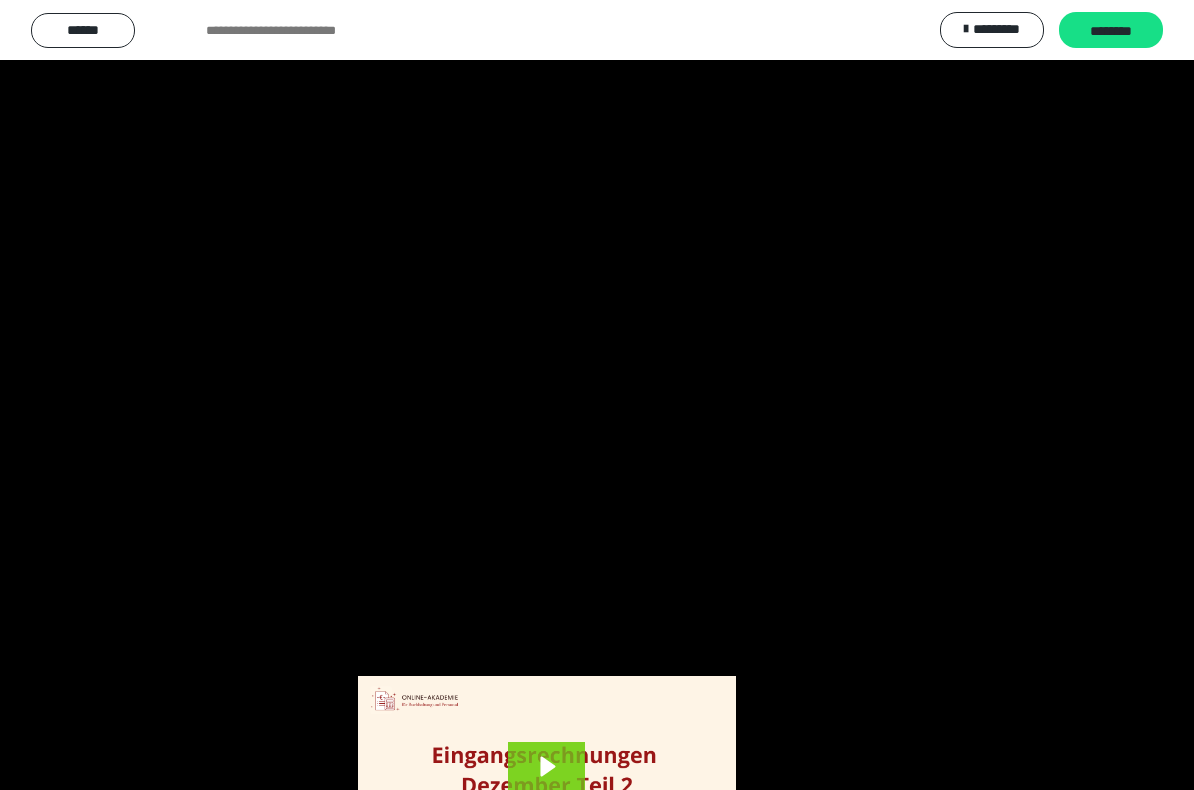 click at bounding box center [597, 395] 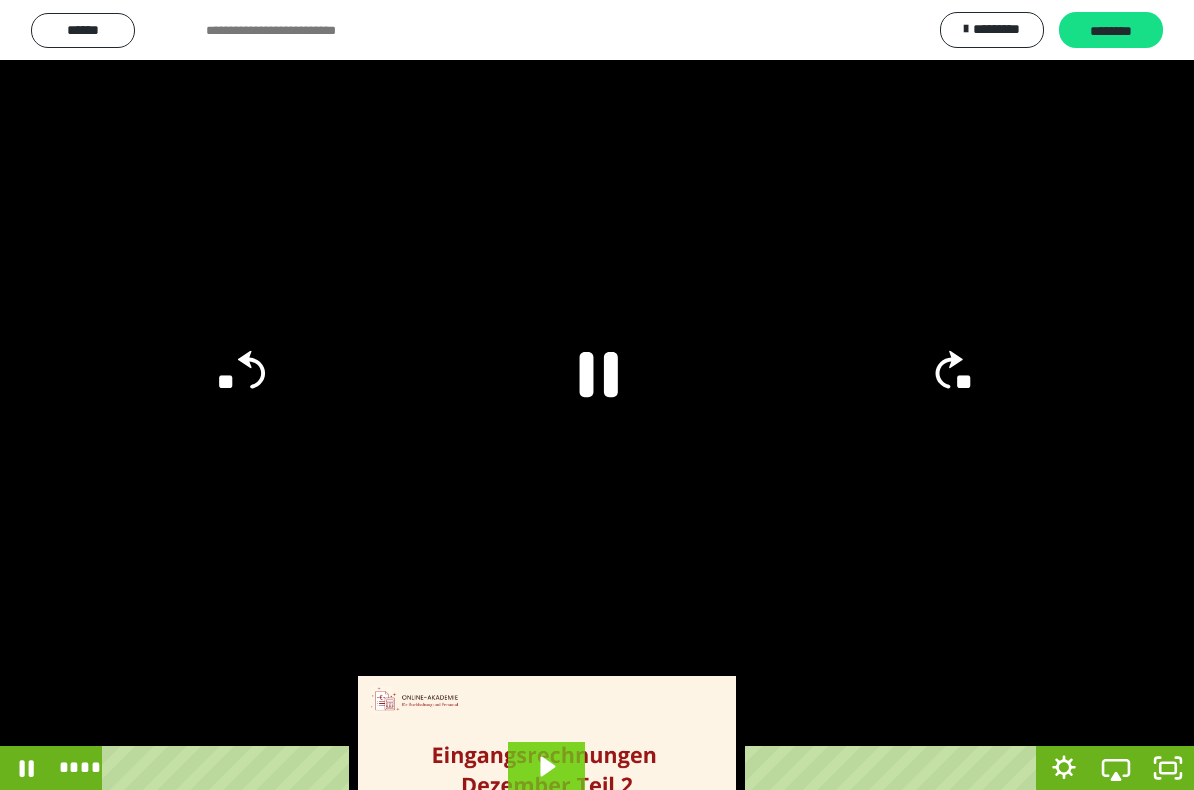 click 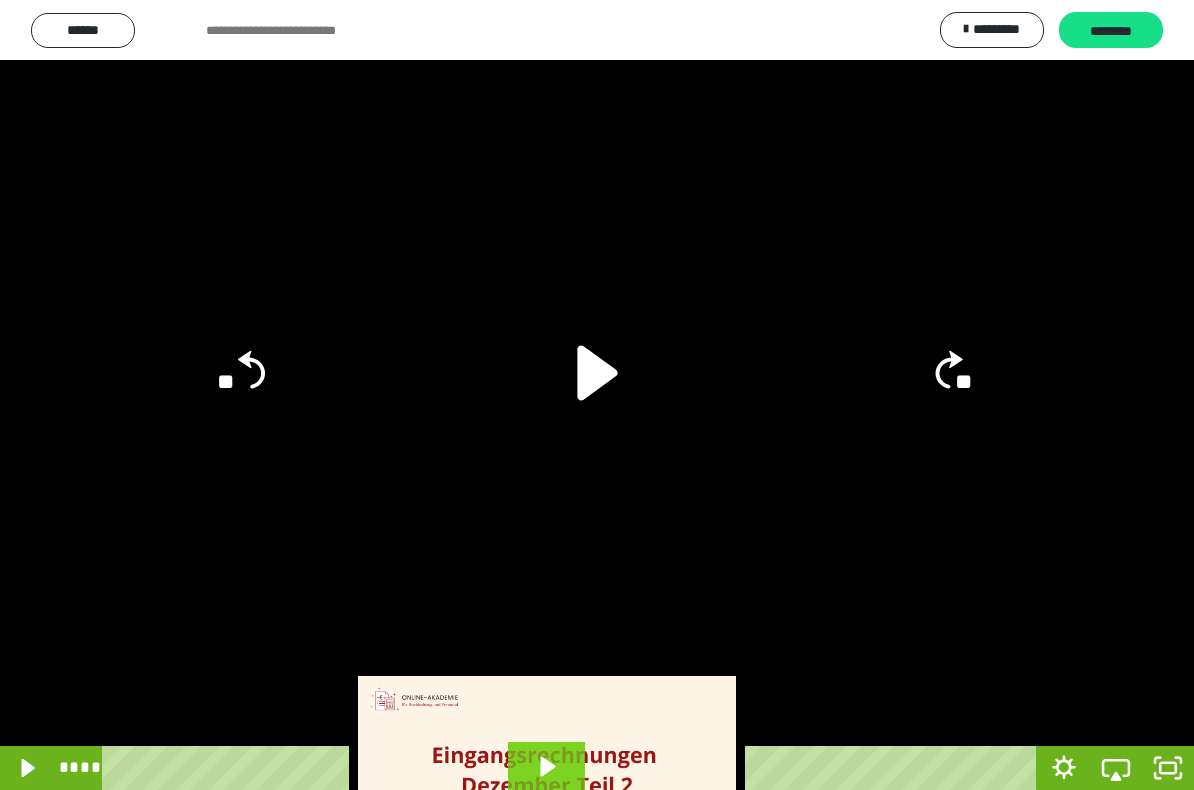 click 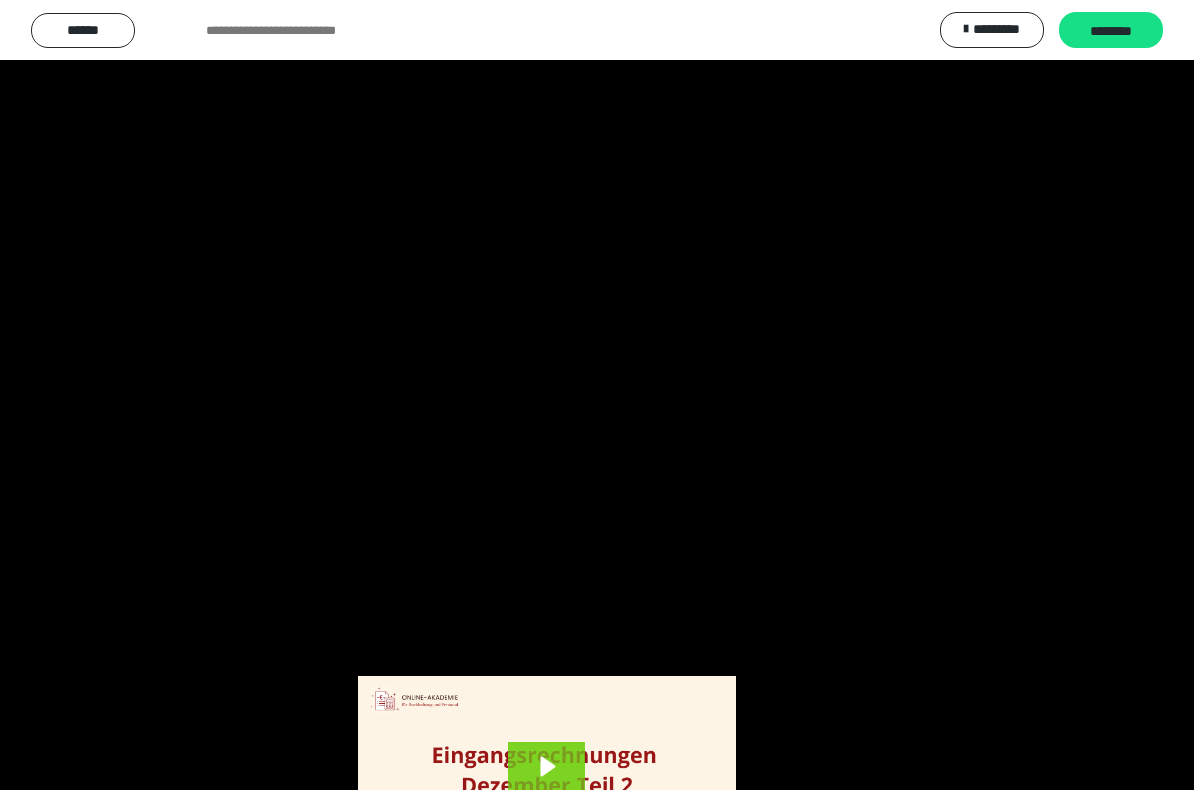 click at bounding box center [597, 395] 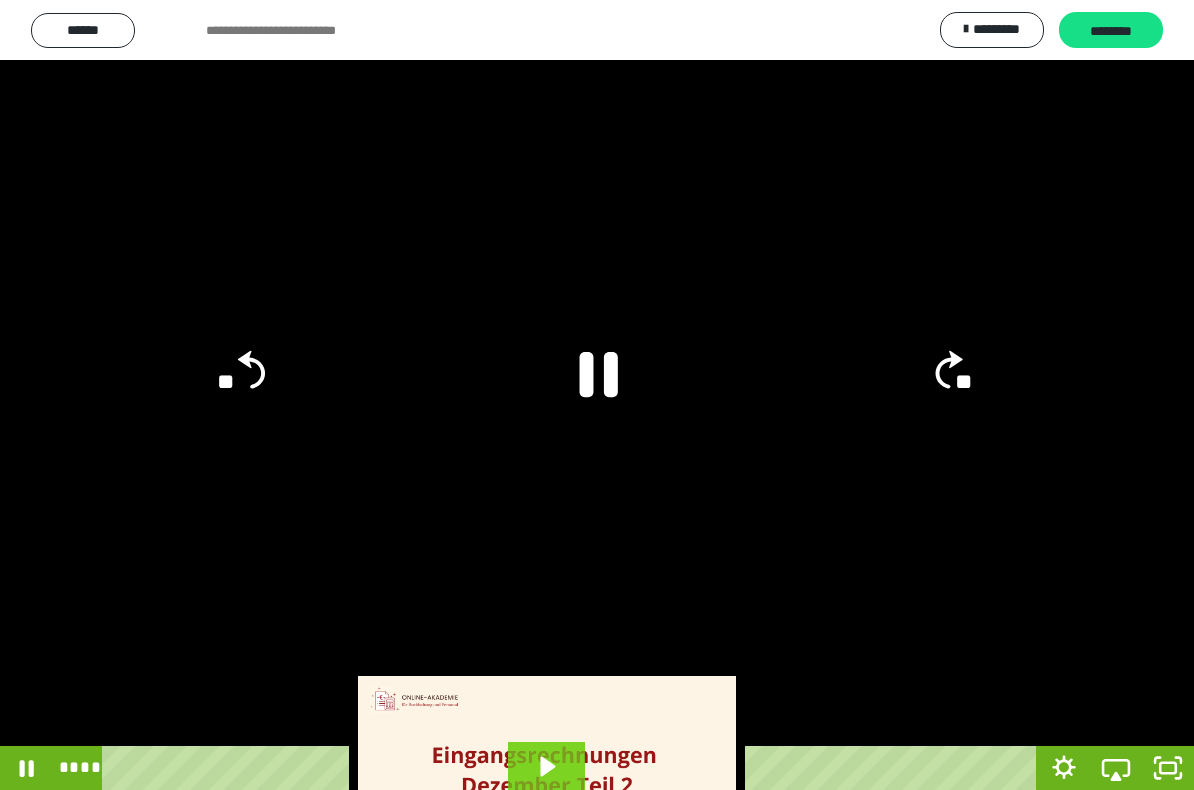 click 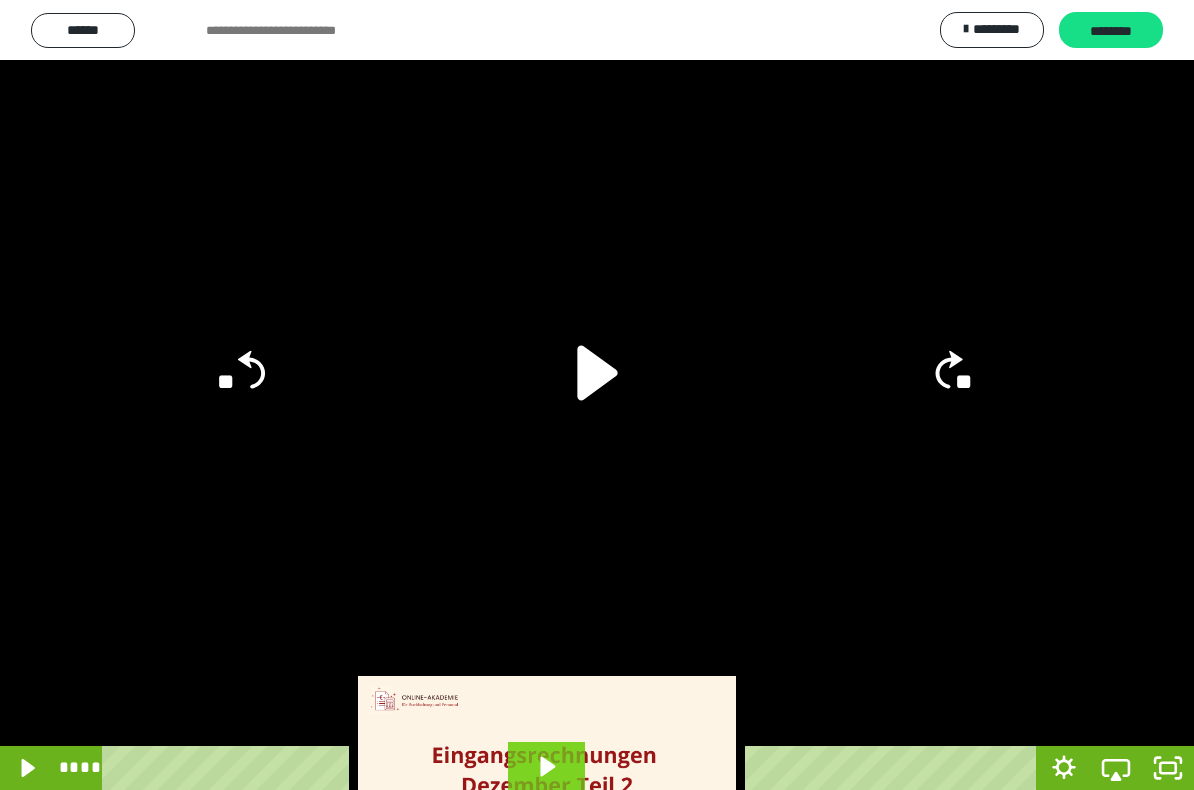 click 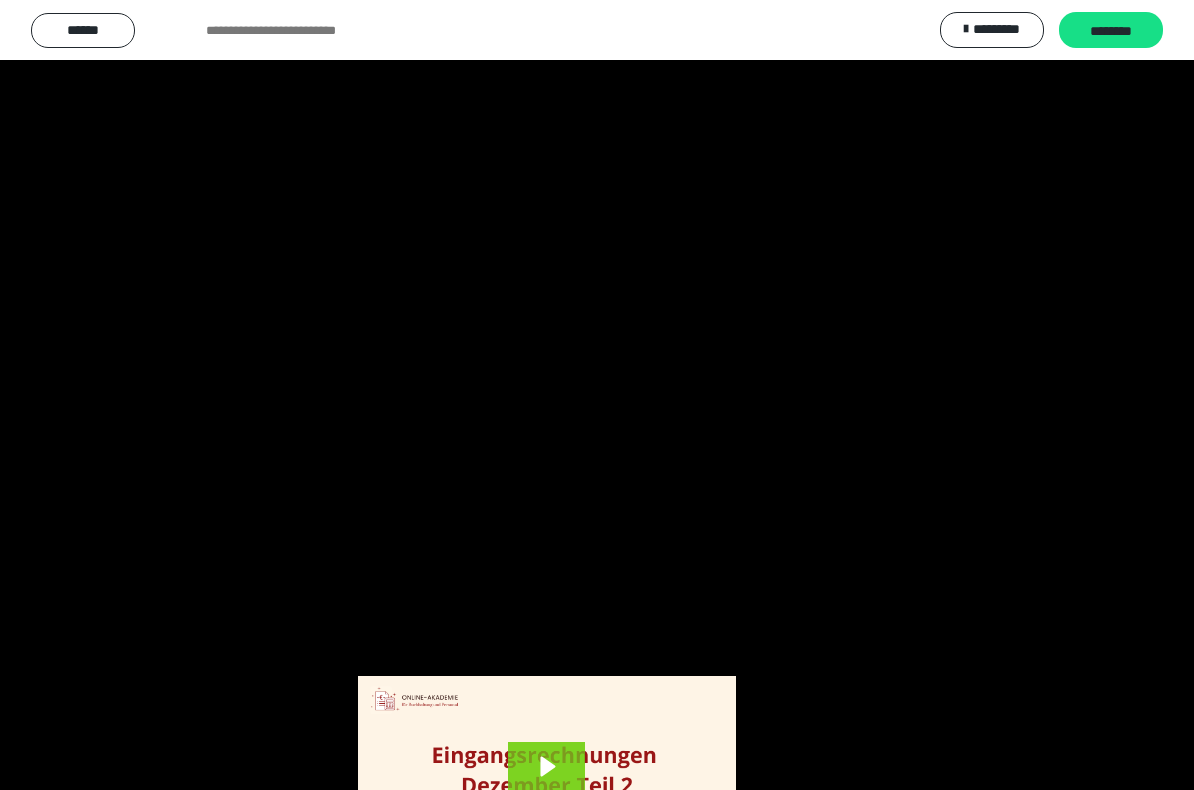 click at bounding box center [597, 395] 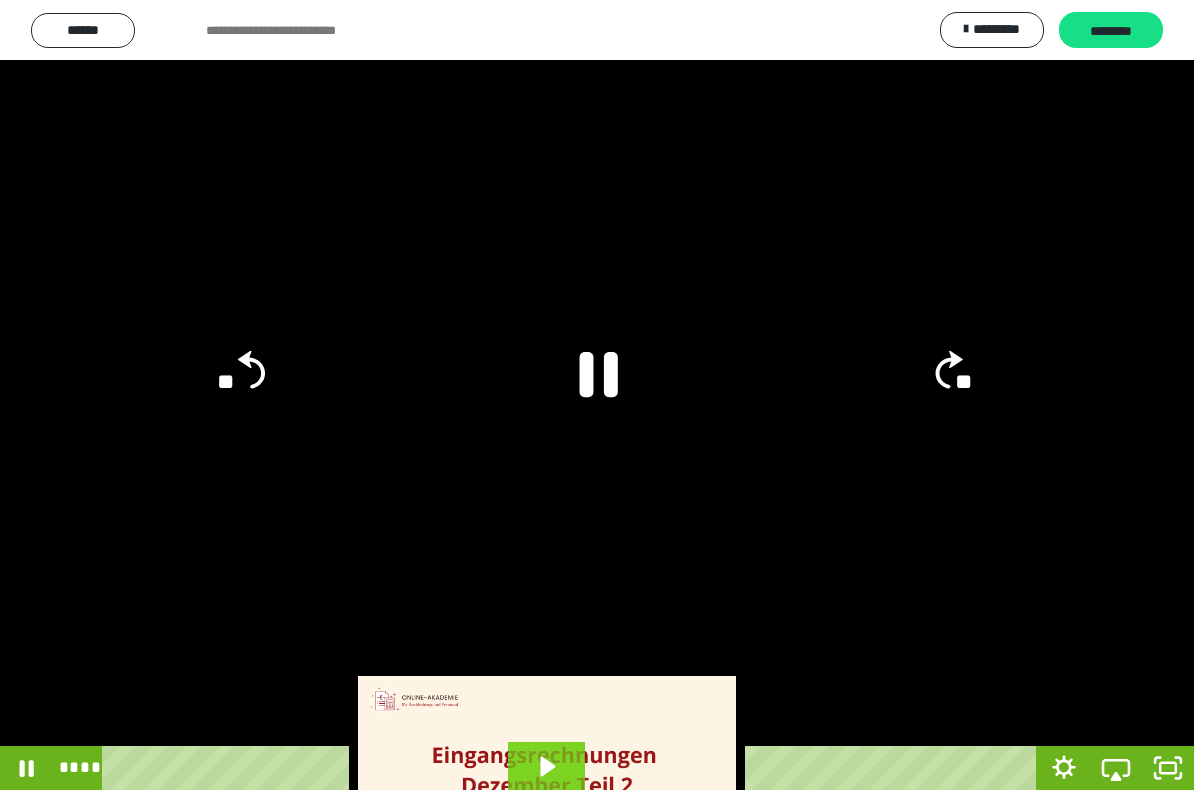 click 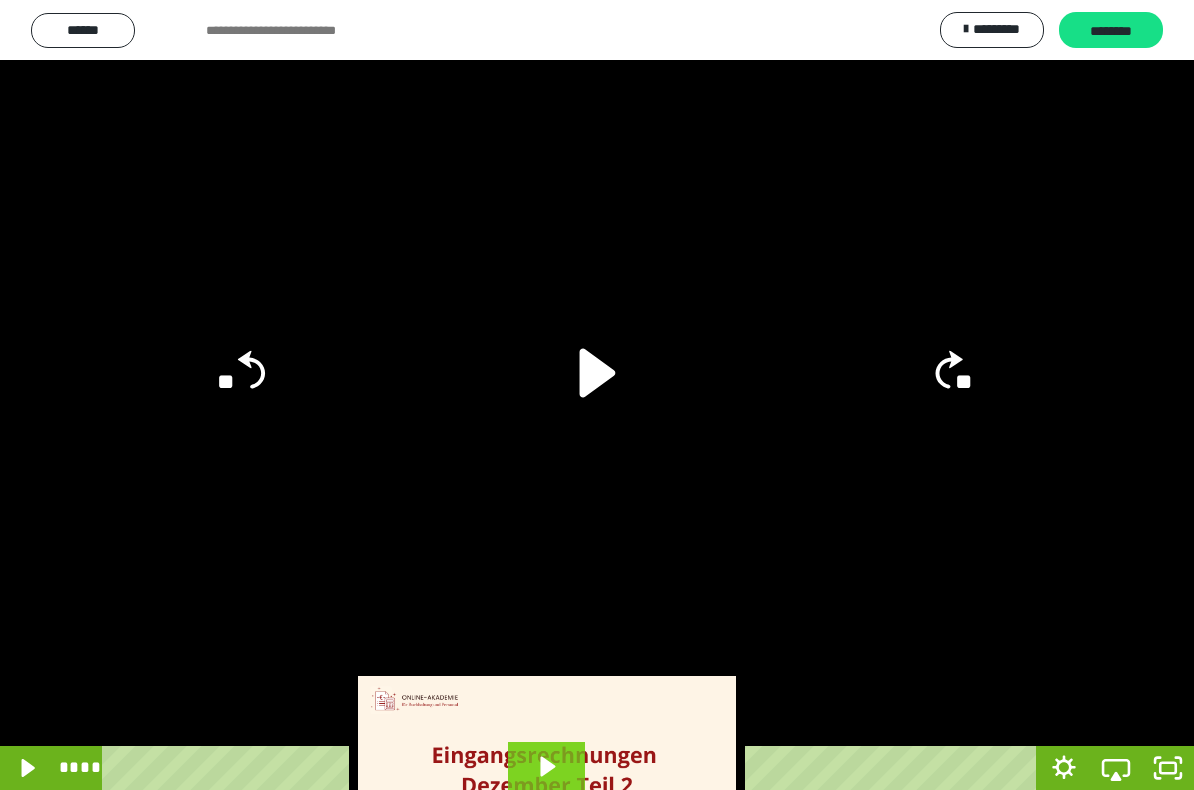 click 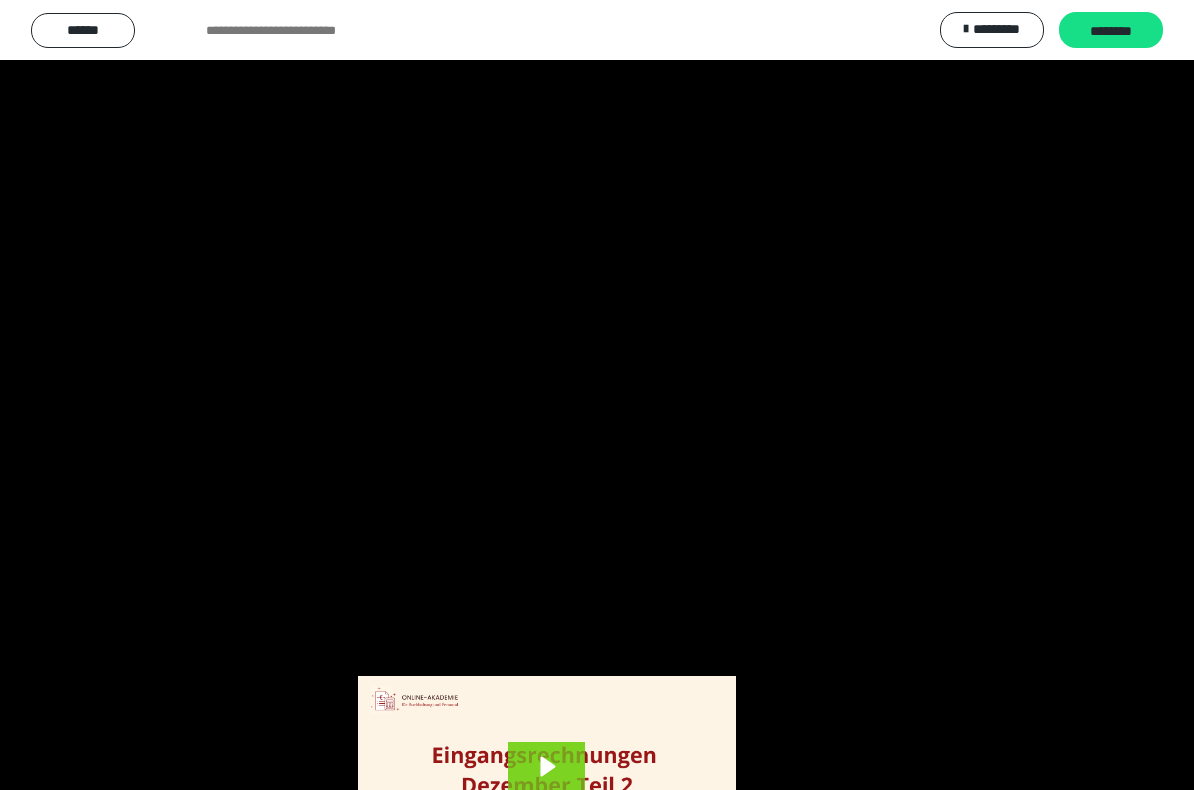 click at bounding box center [597, 395] 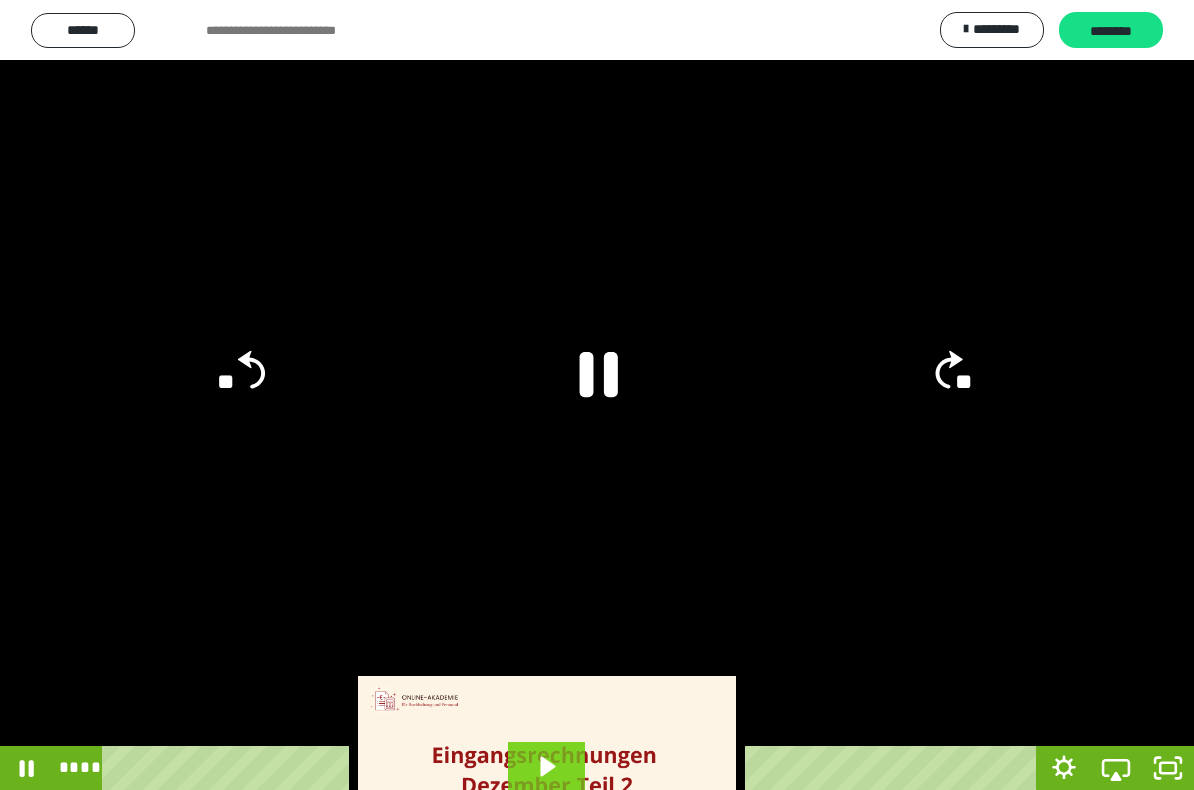 click 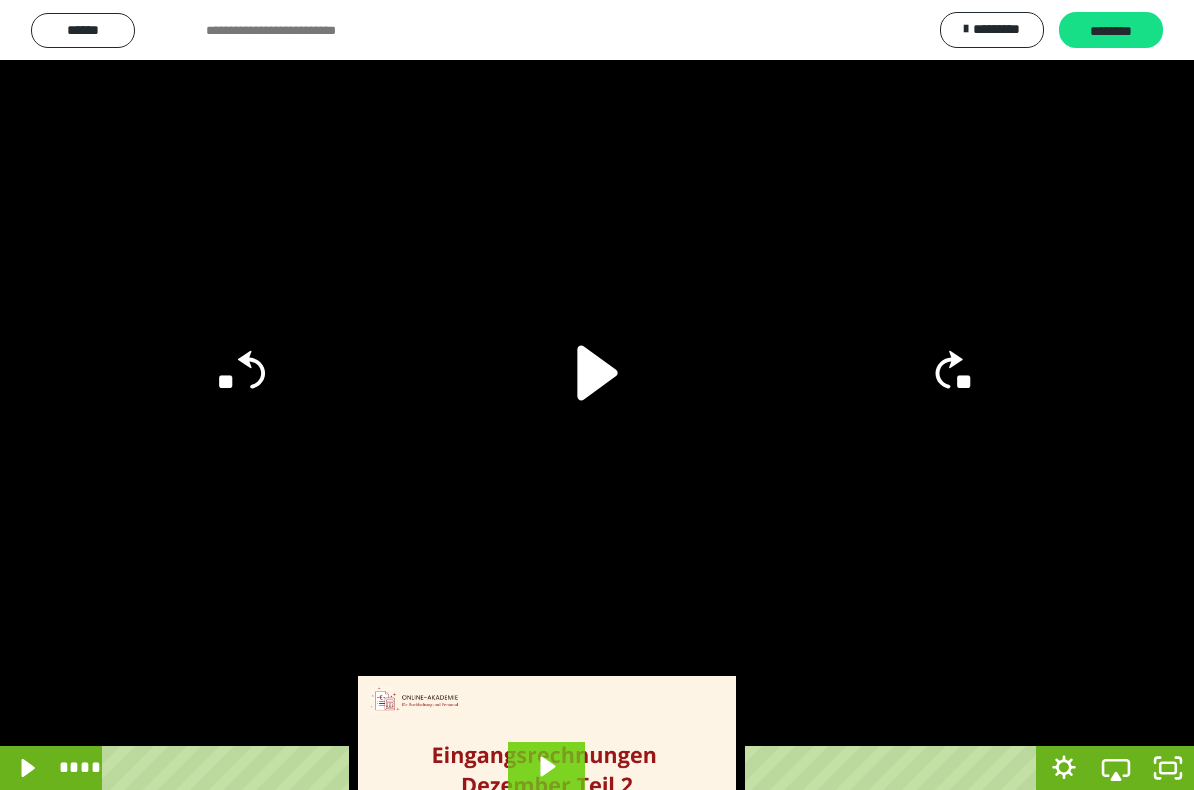 click 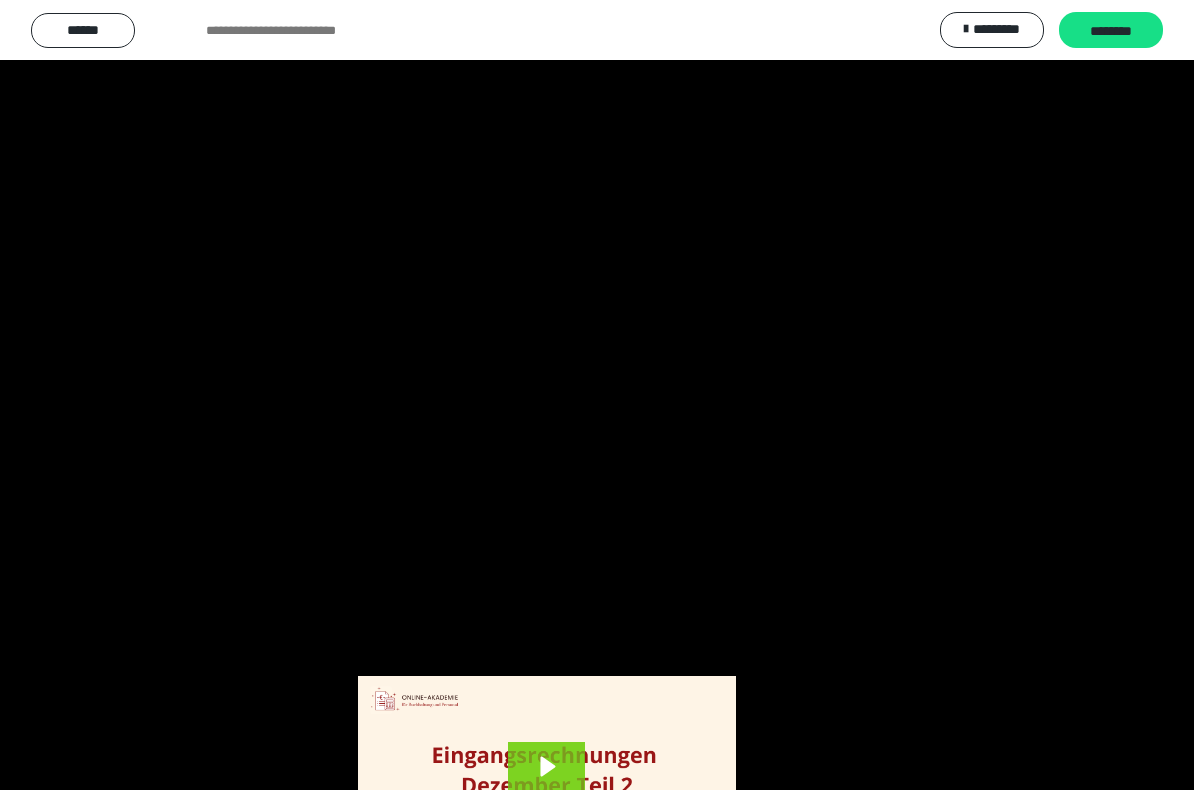 click at bounding box center (597, 395) 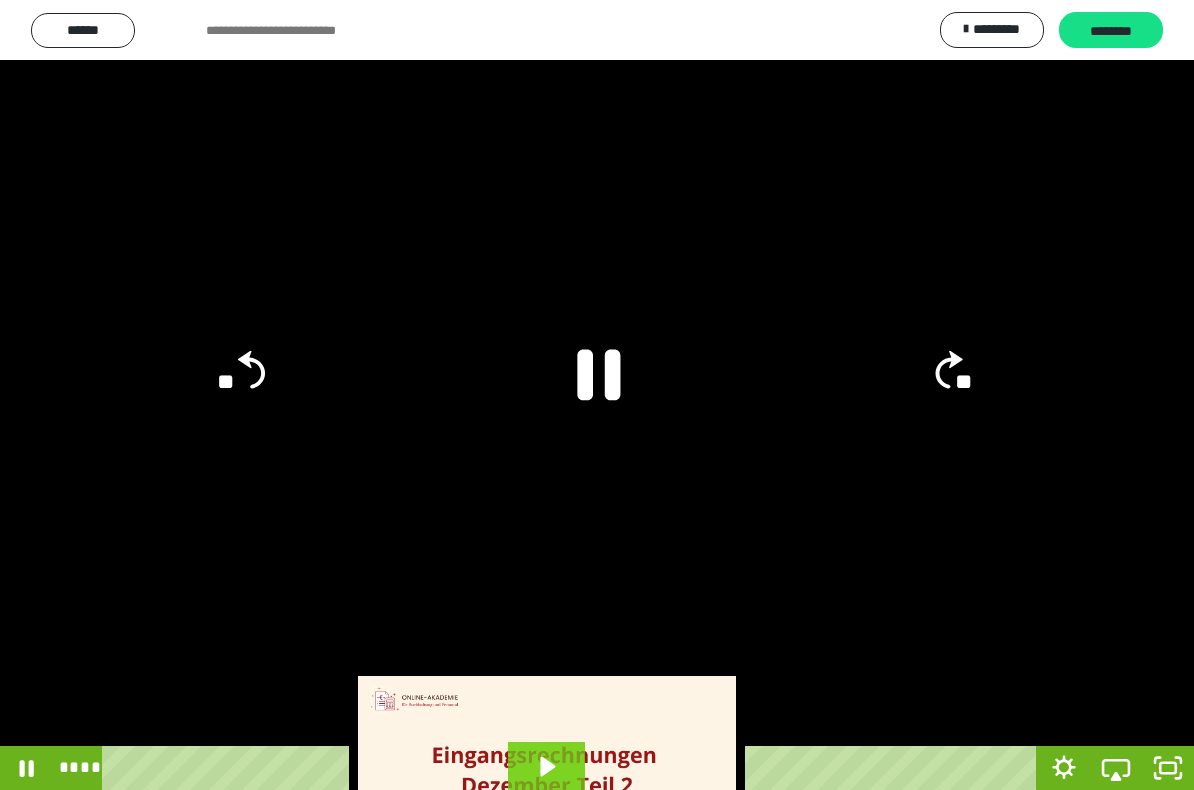 click 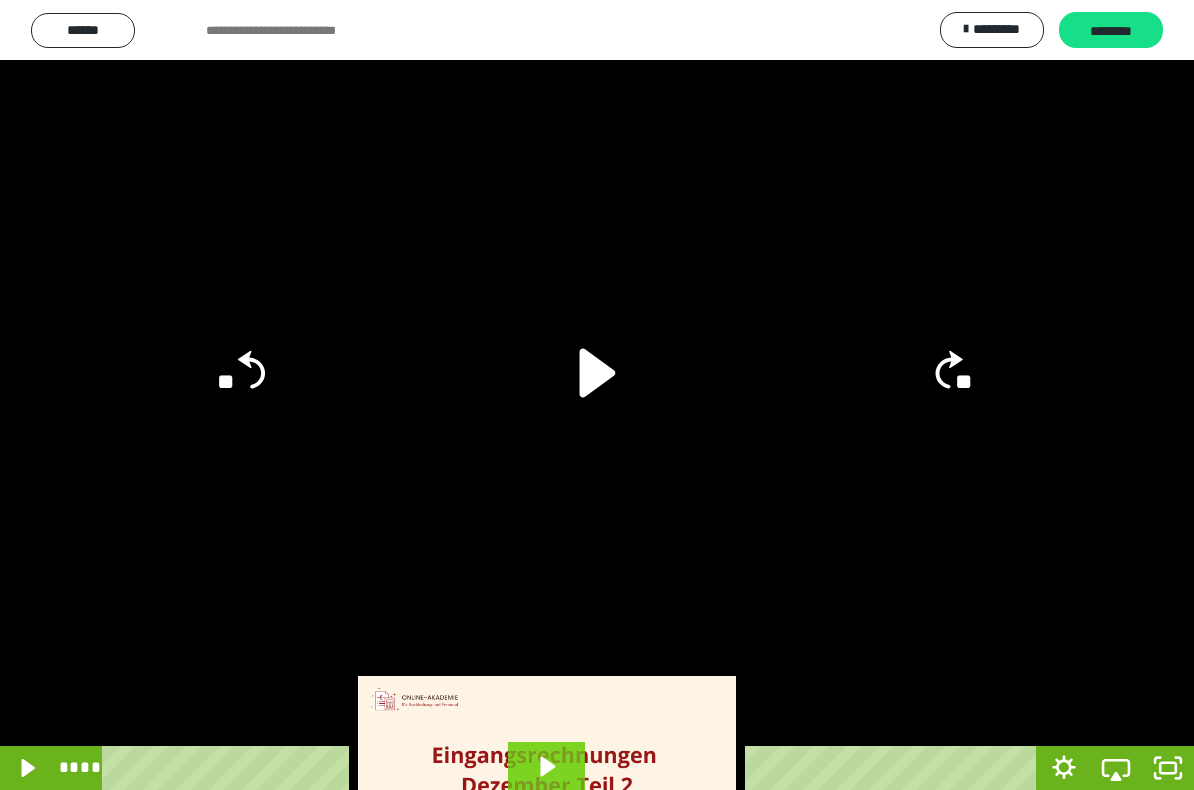 click 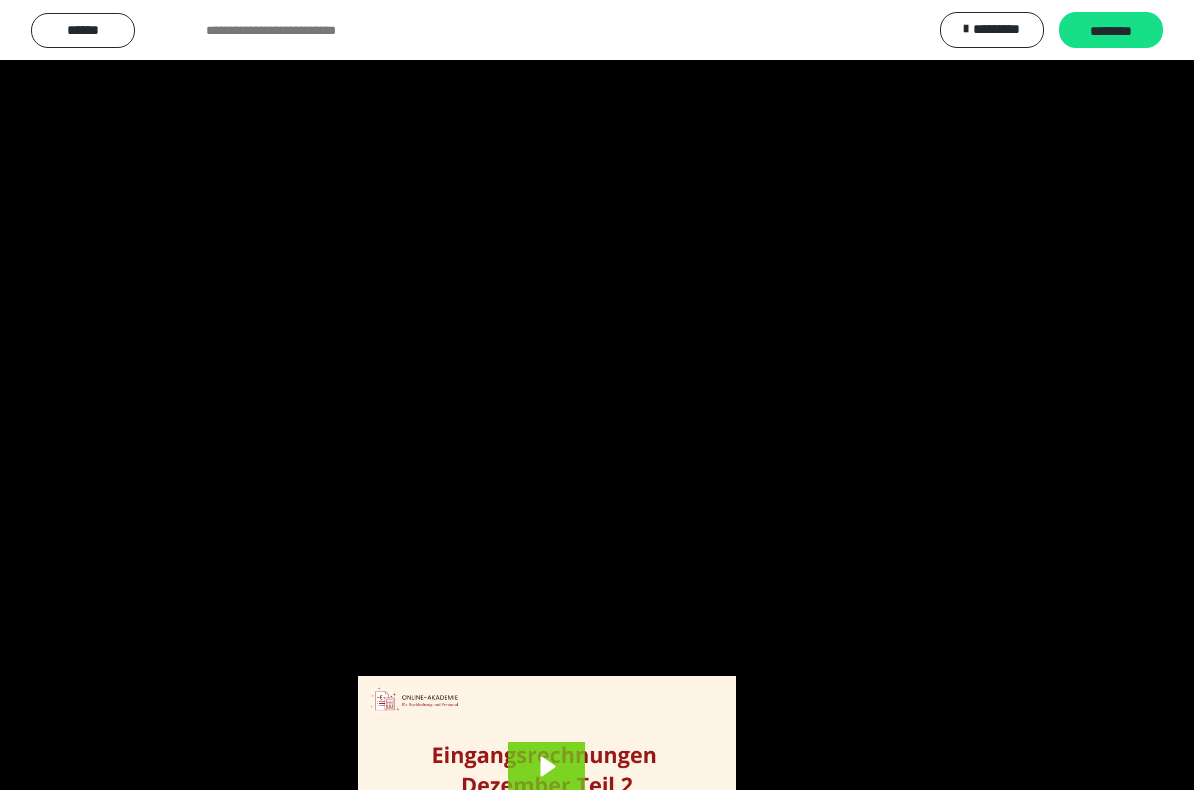 click at bounding box center [597, 395] 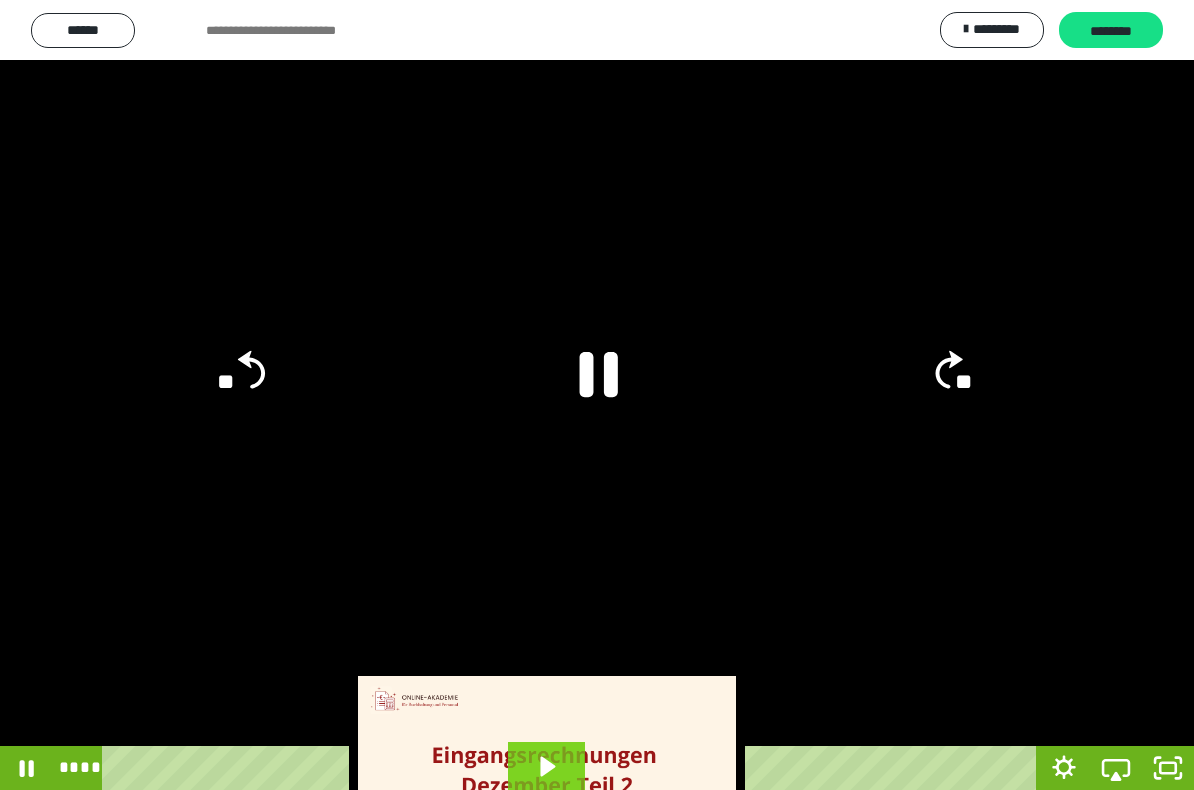 click 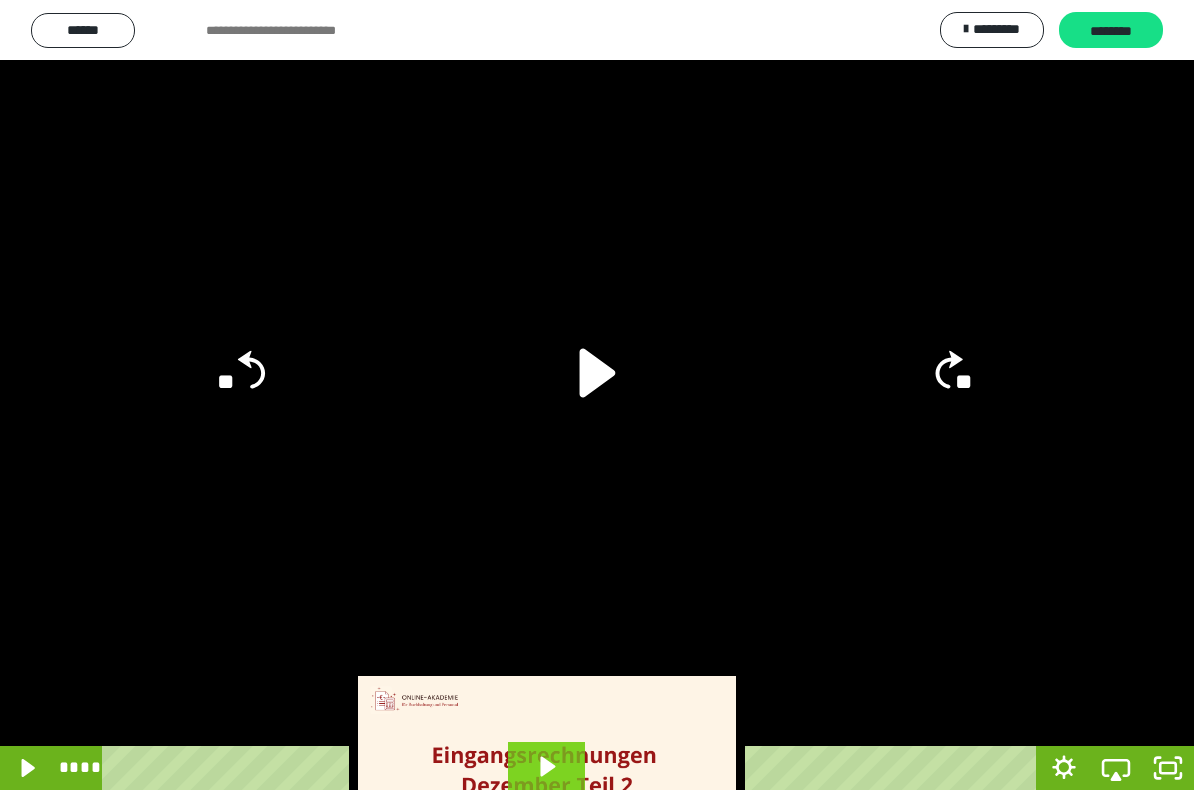 click 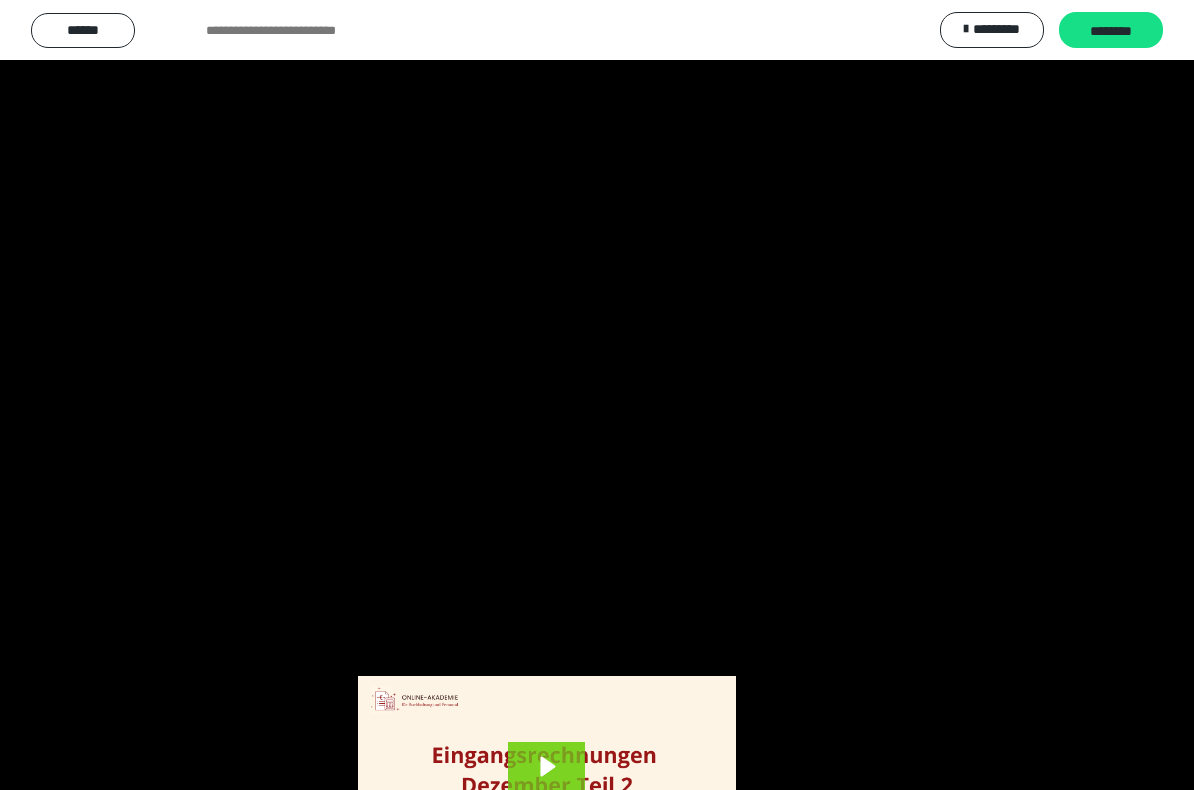 click at bounding box center (597, 395) 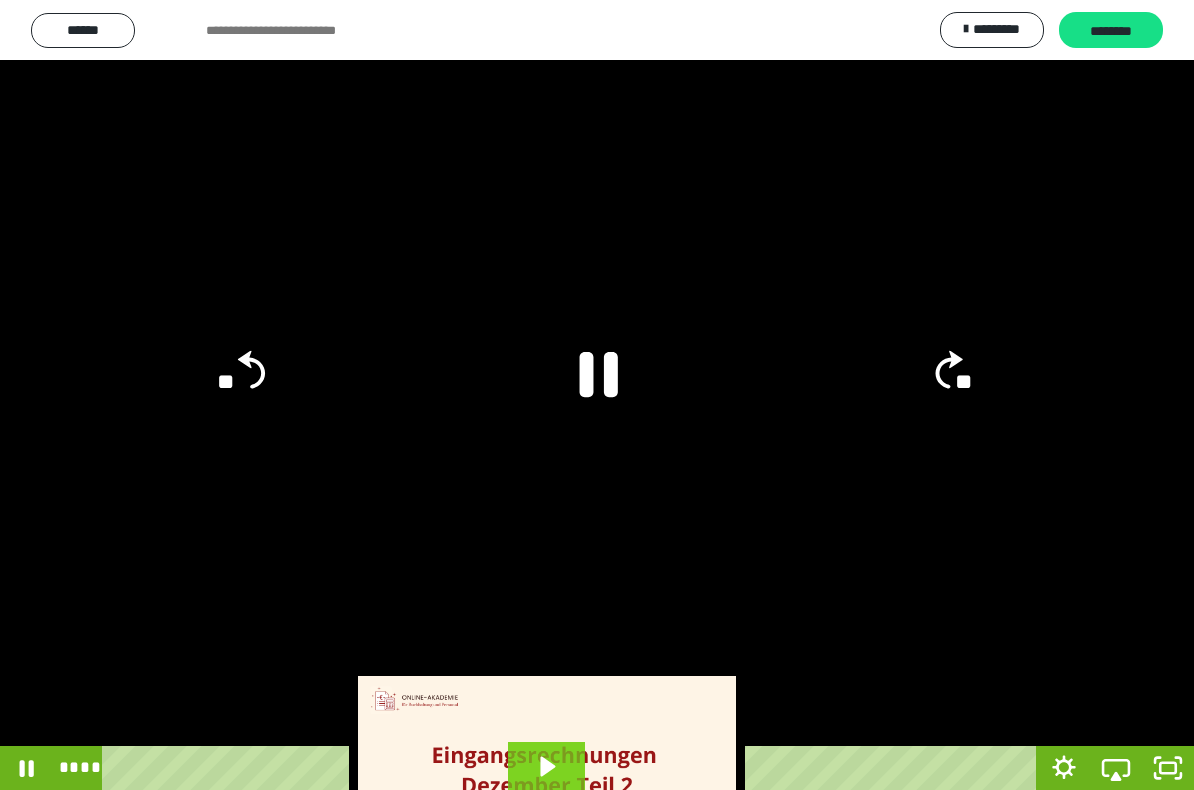 click 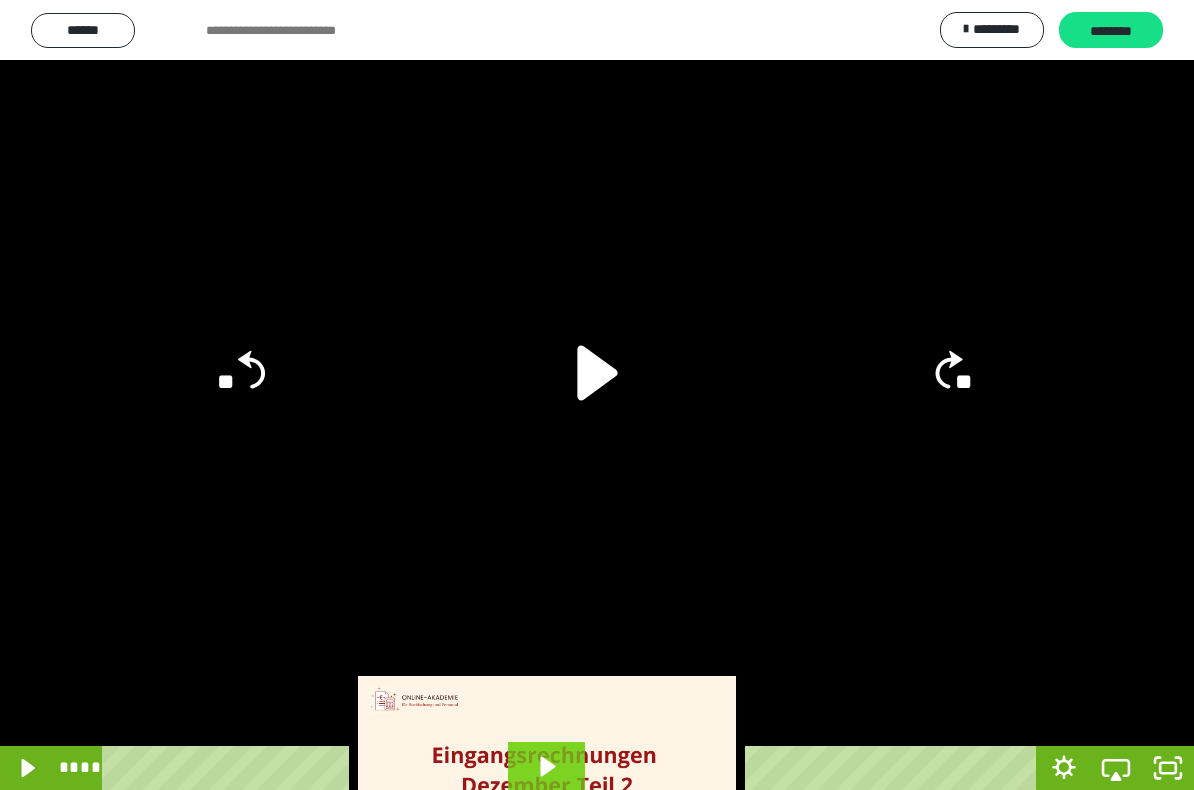 click 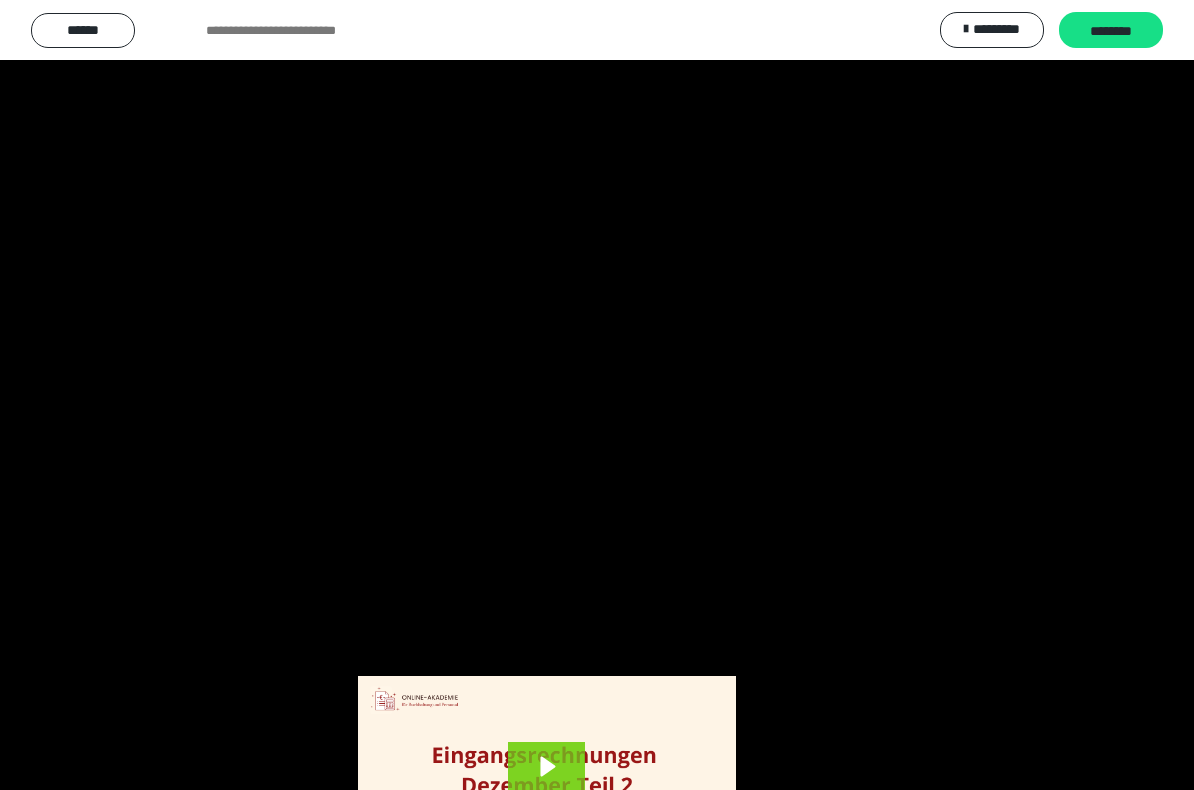 click 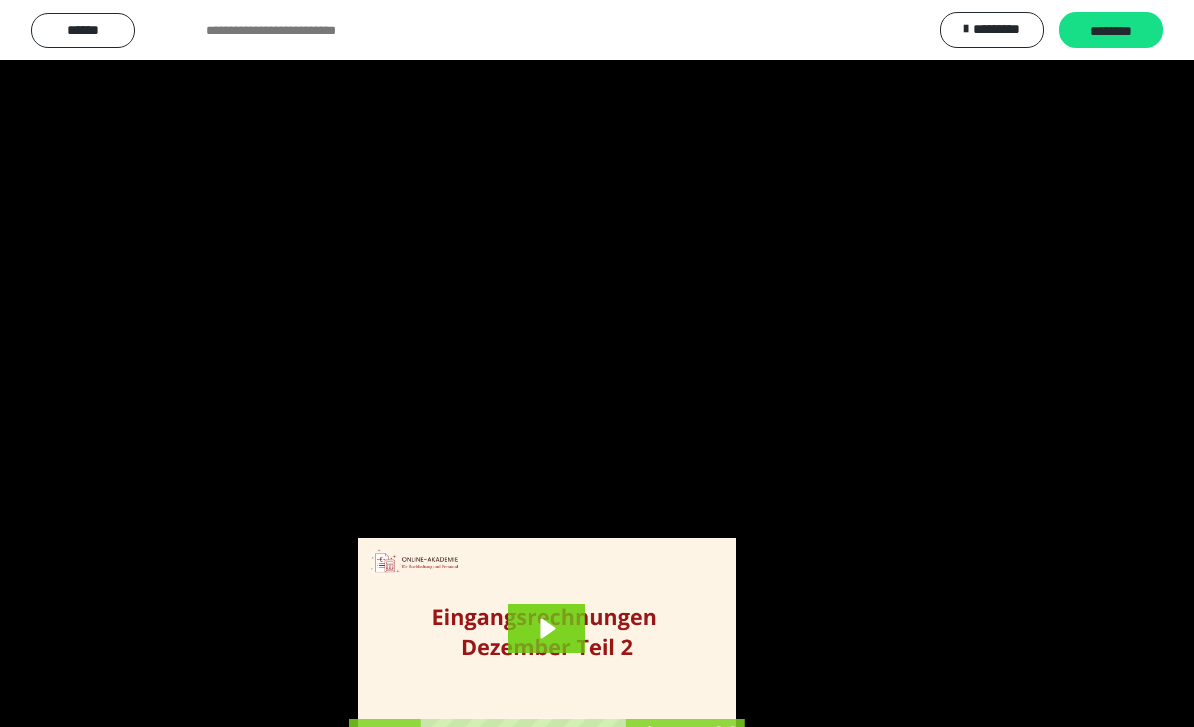 scroll, scrollTop: 80, scrollLeft: 0, axis: vertical 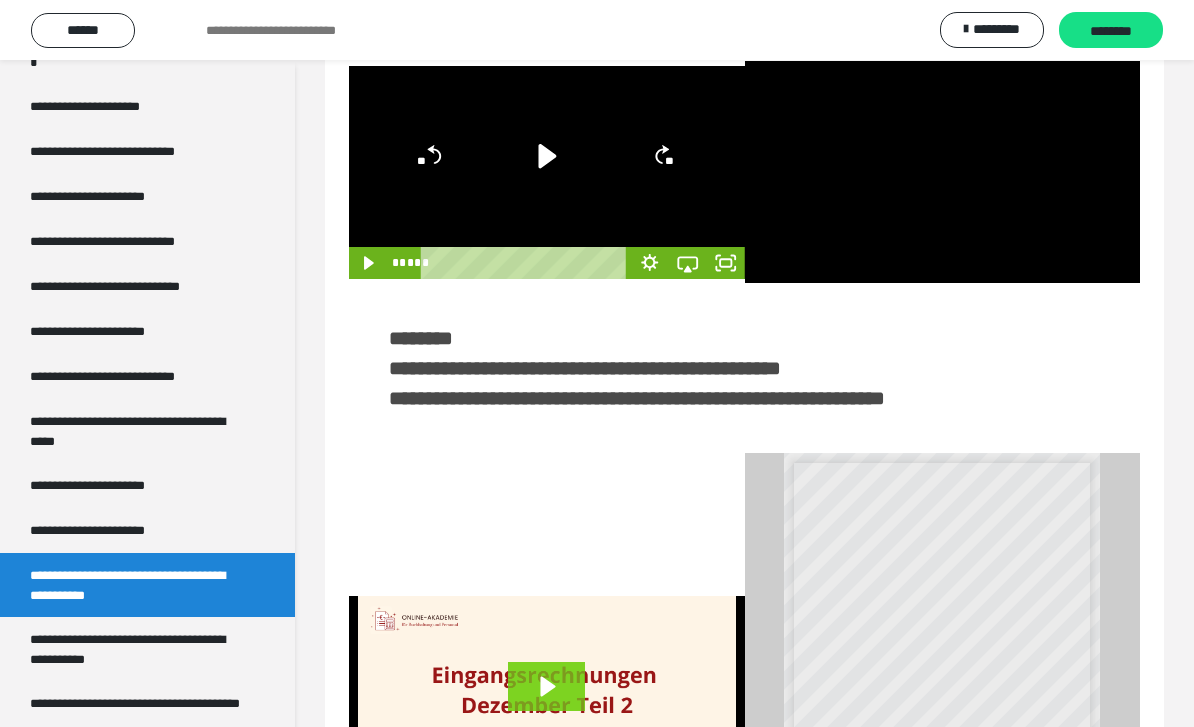 click at bounding box center (943, 172) 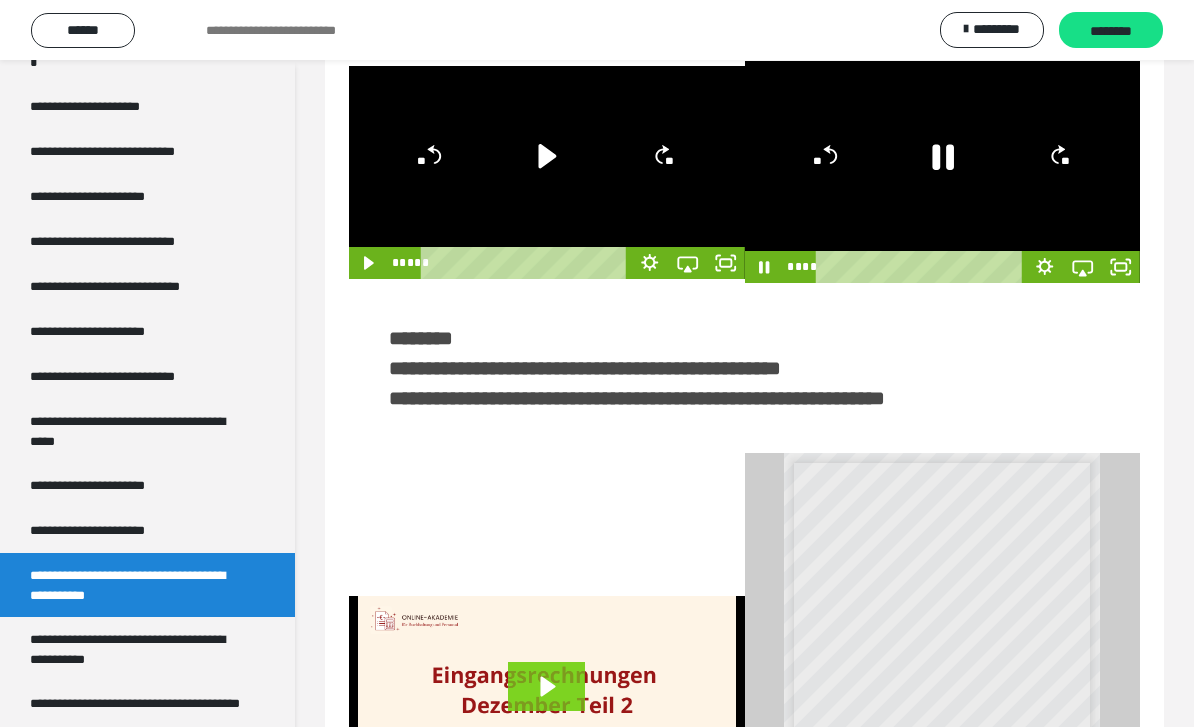 click 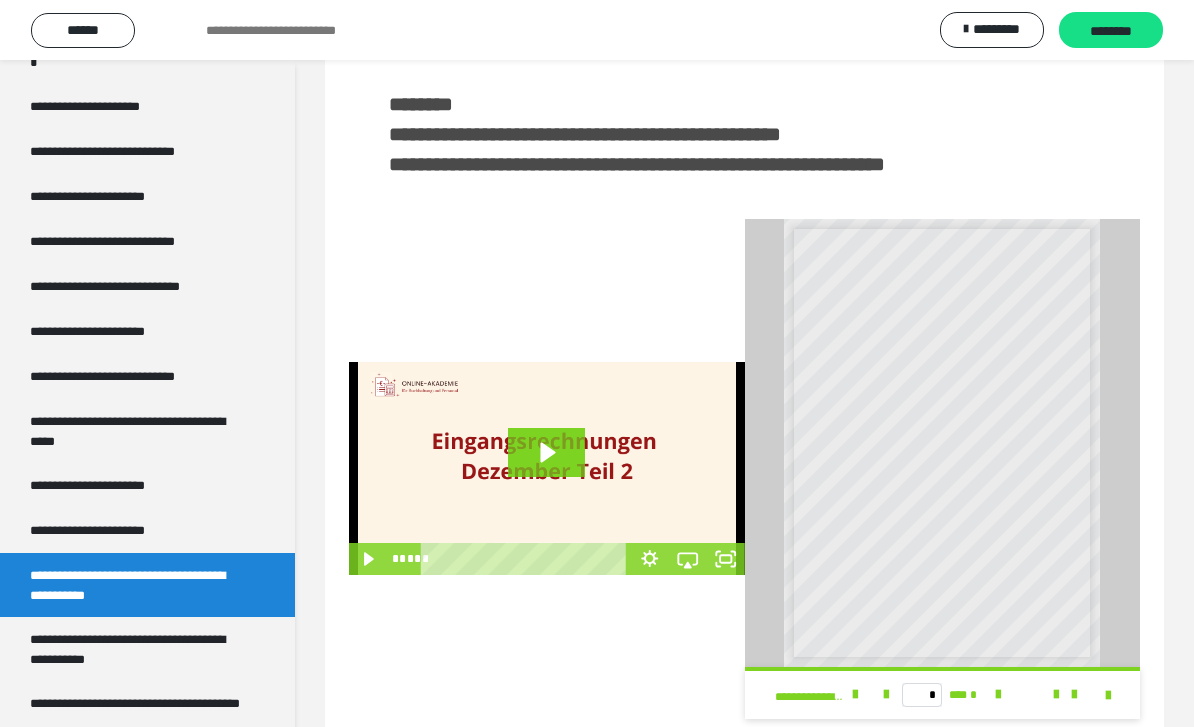 scroll, scrollTop: 316, scrollLeft: 0, axis: vertical 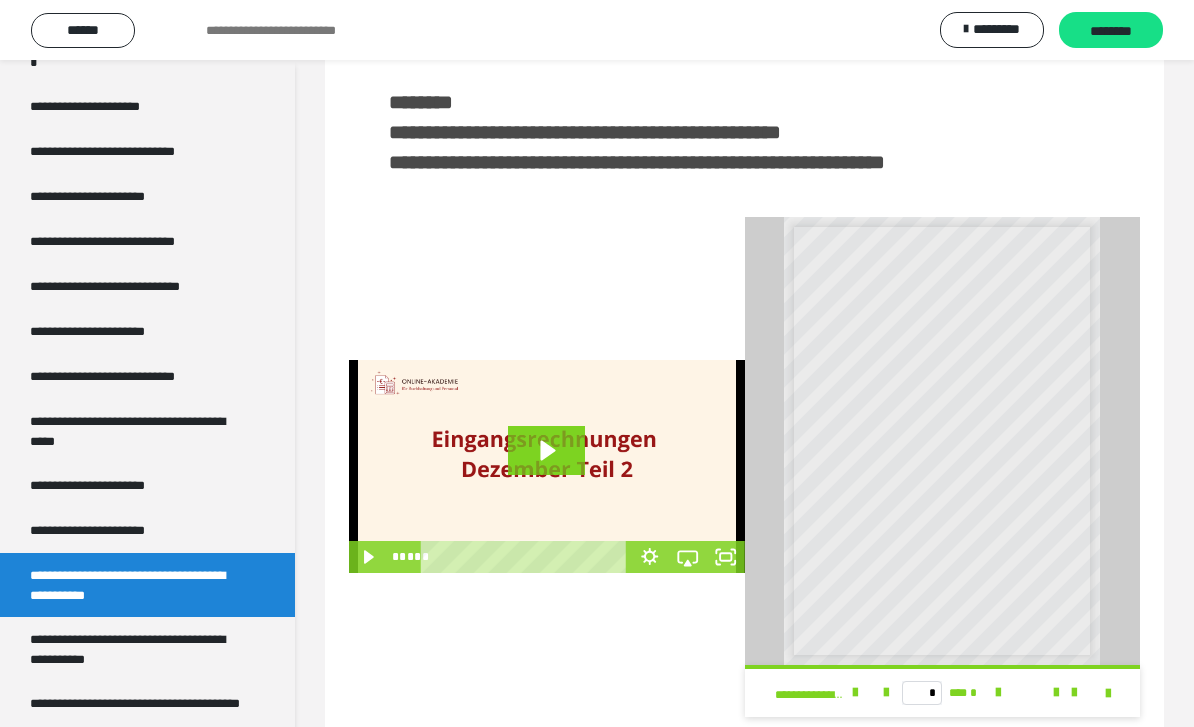 click 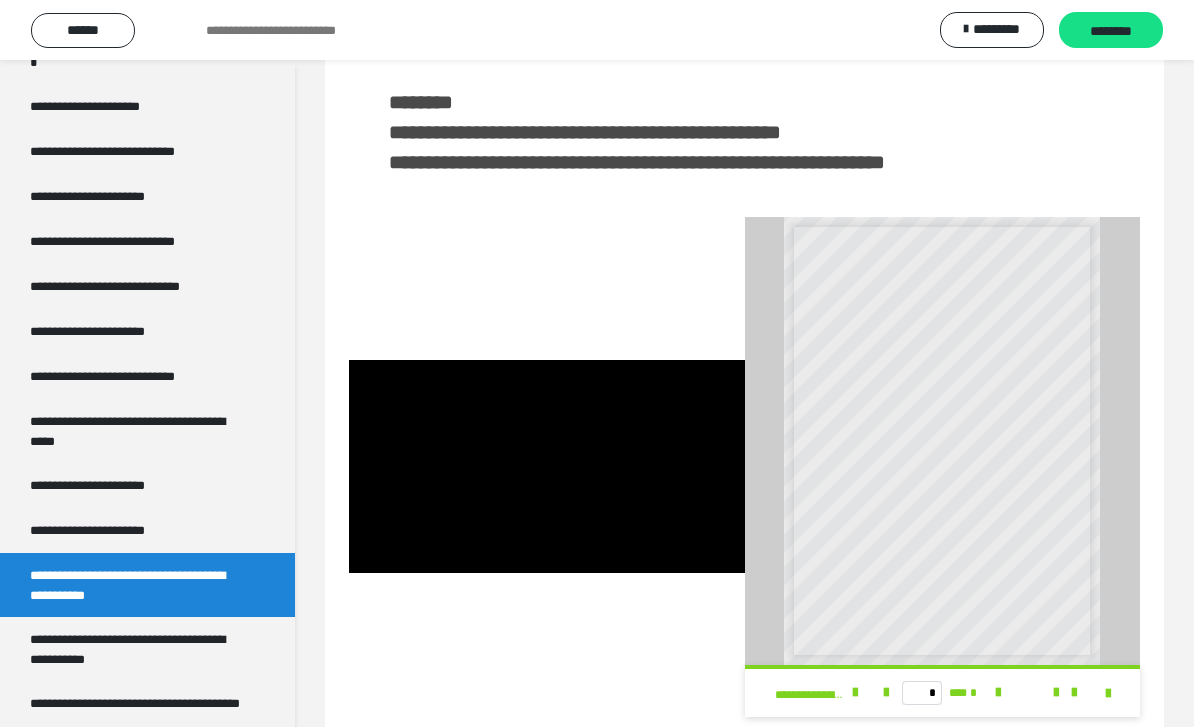 click at bounding box center (547, 466) 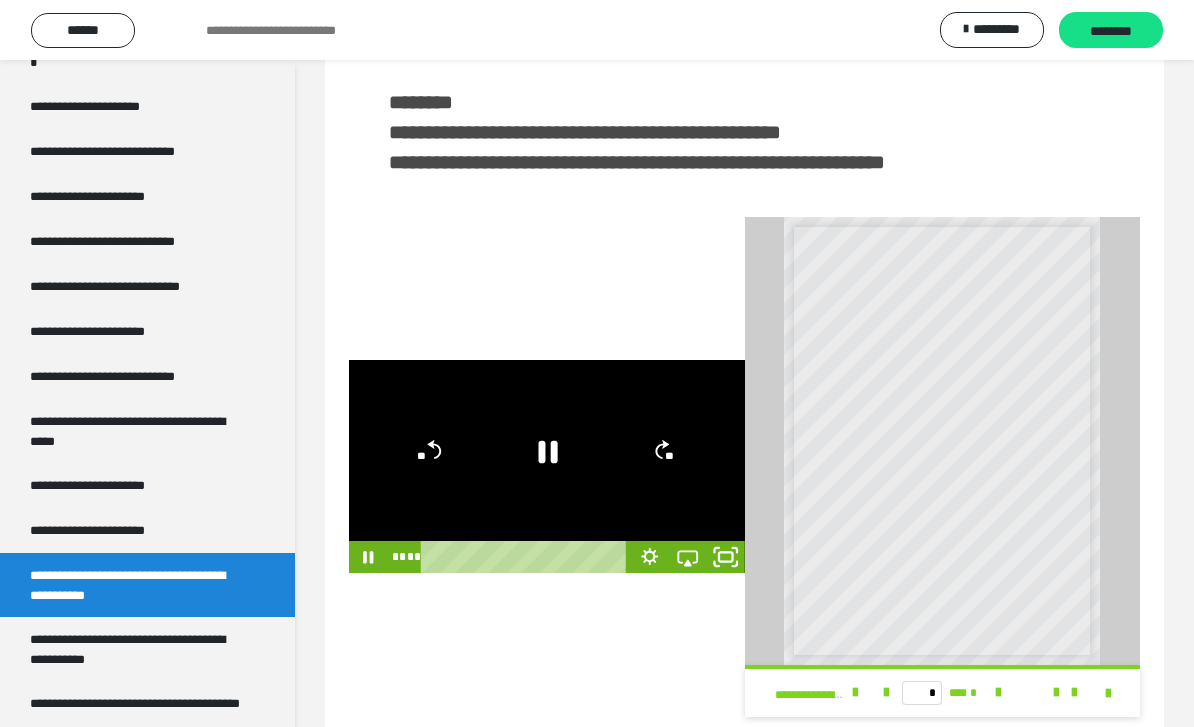 click 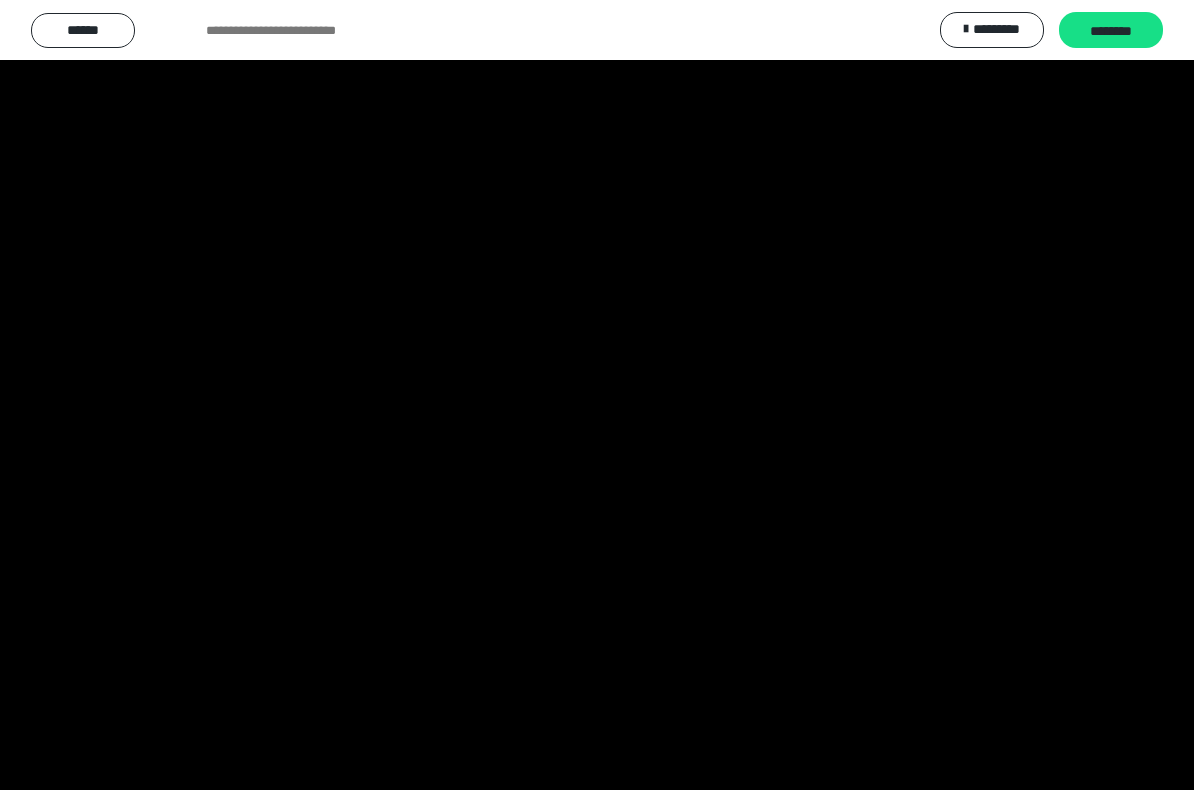 click at bounding box center (597, 395) 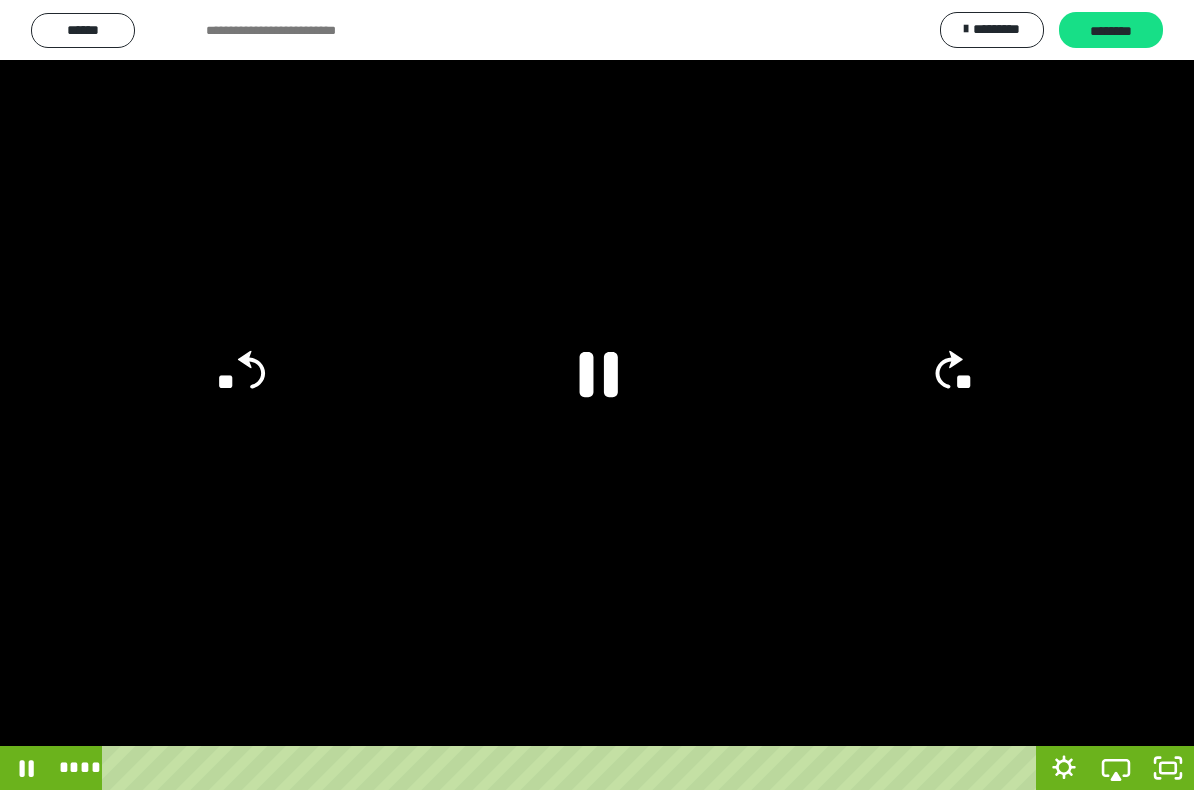 click 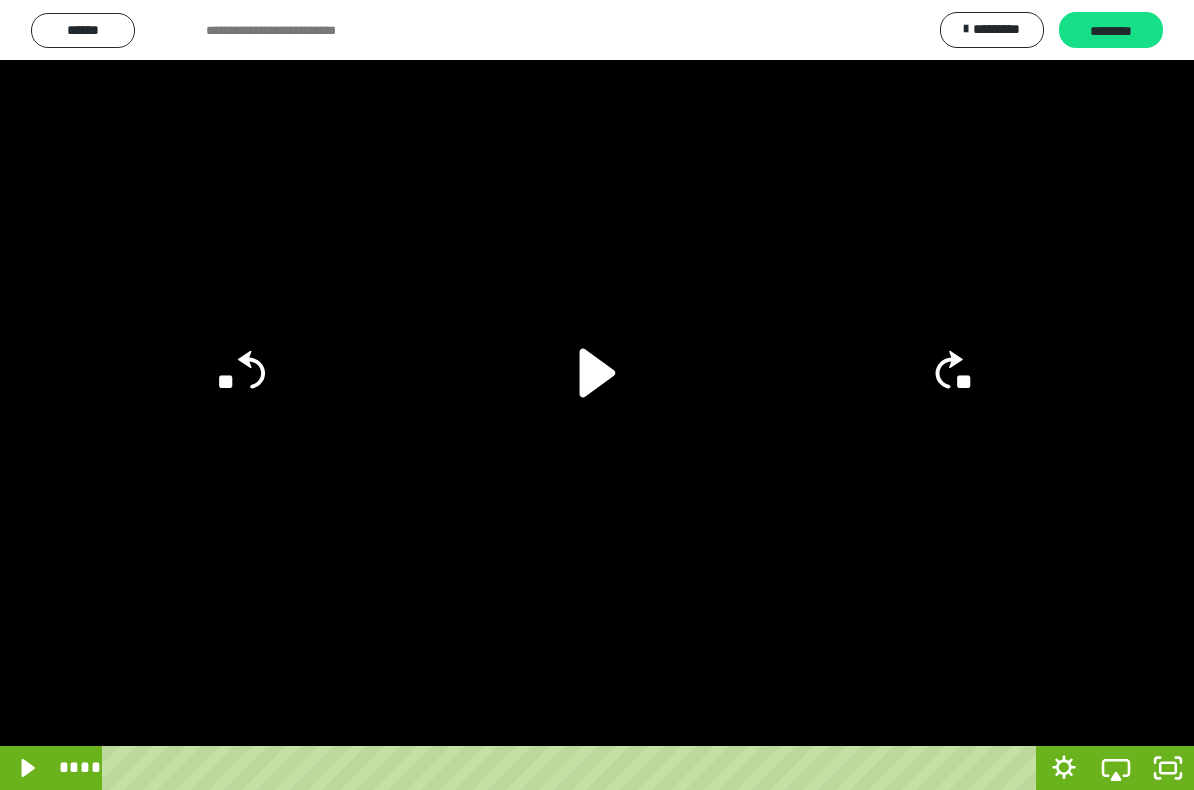click 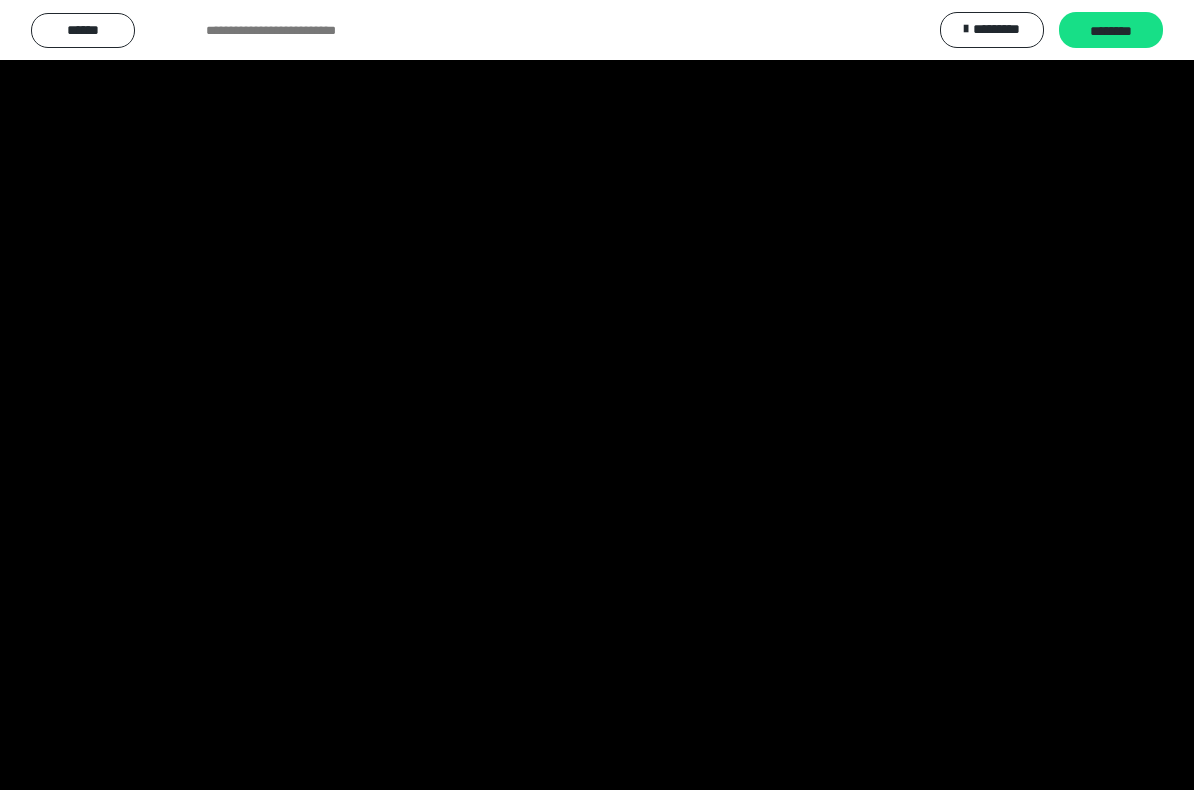 click at bounding box center (597, 395) 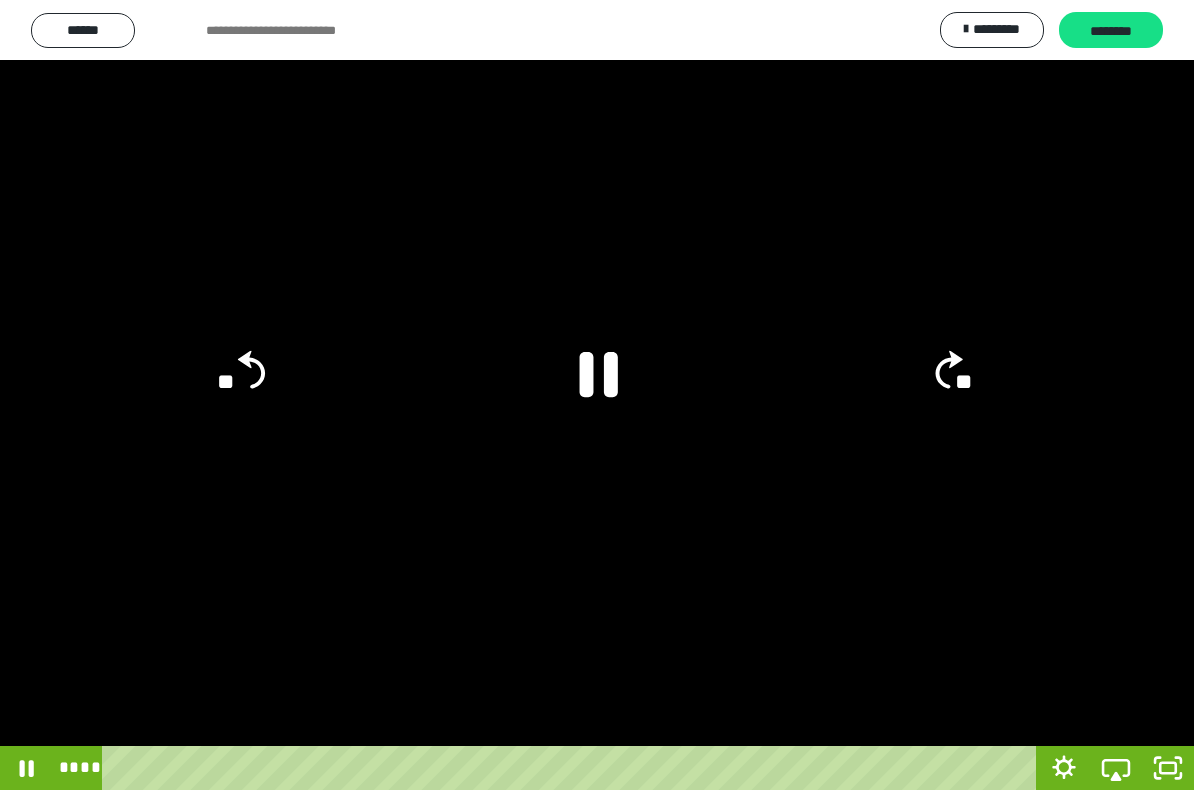 click 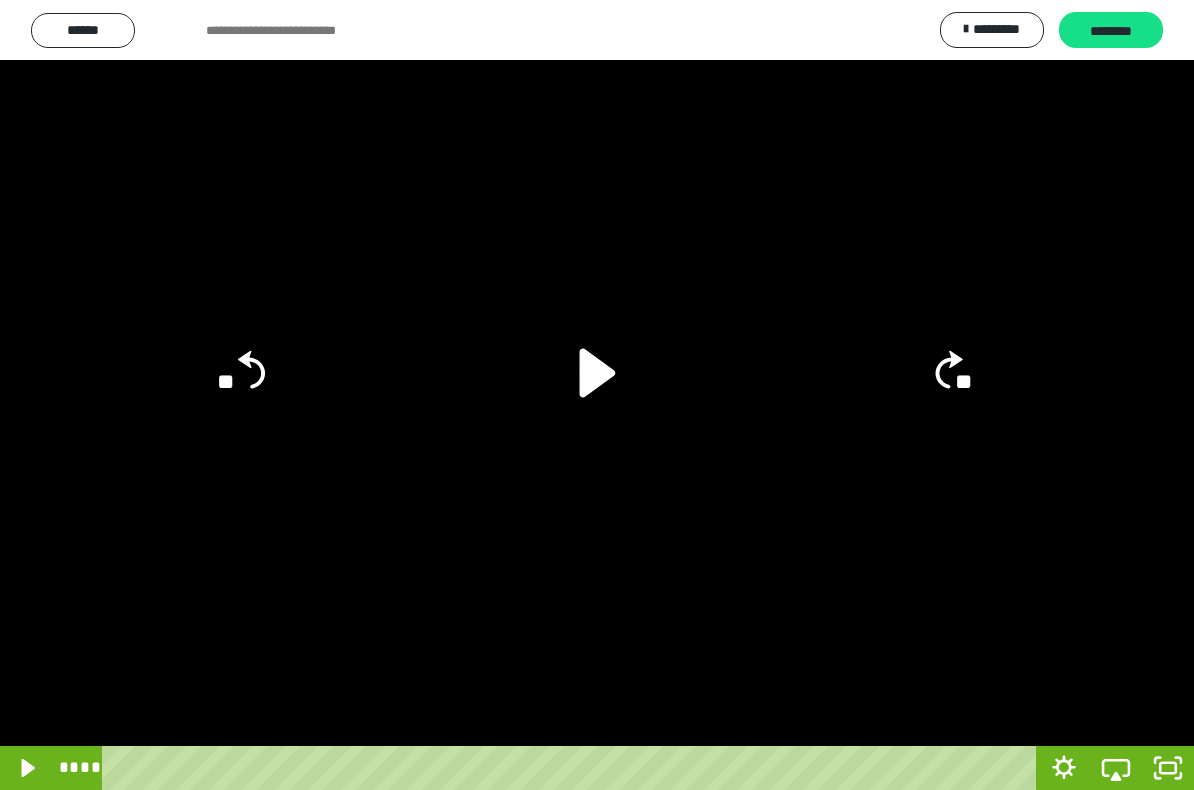 click 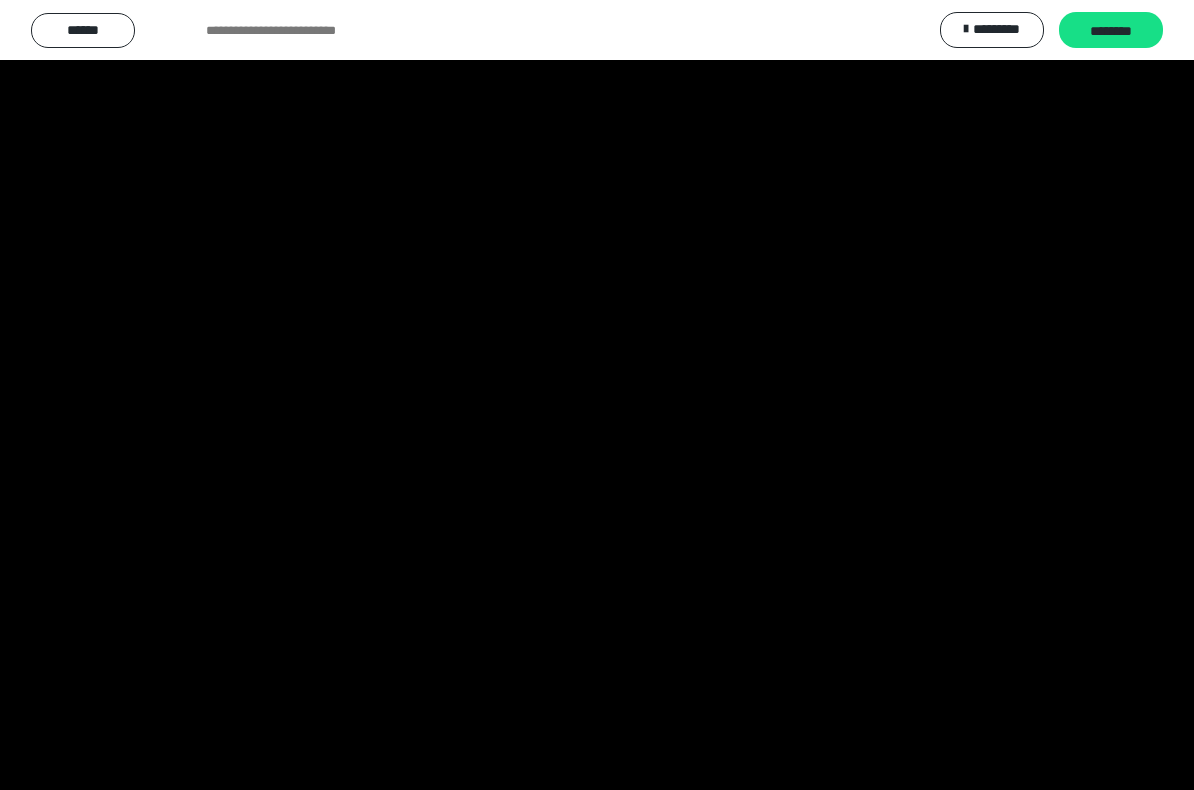 click at bounding box center (597, 395) 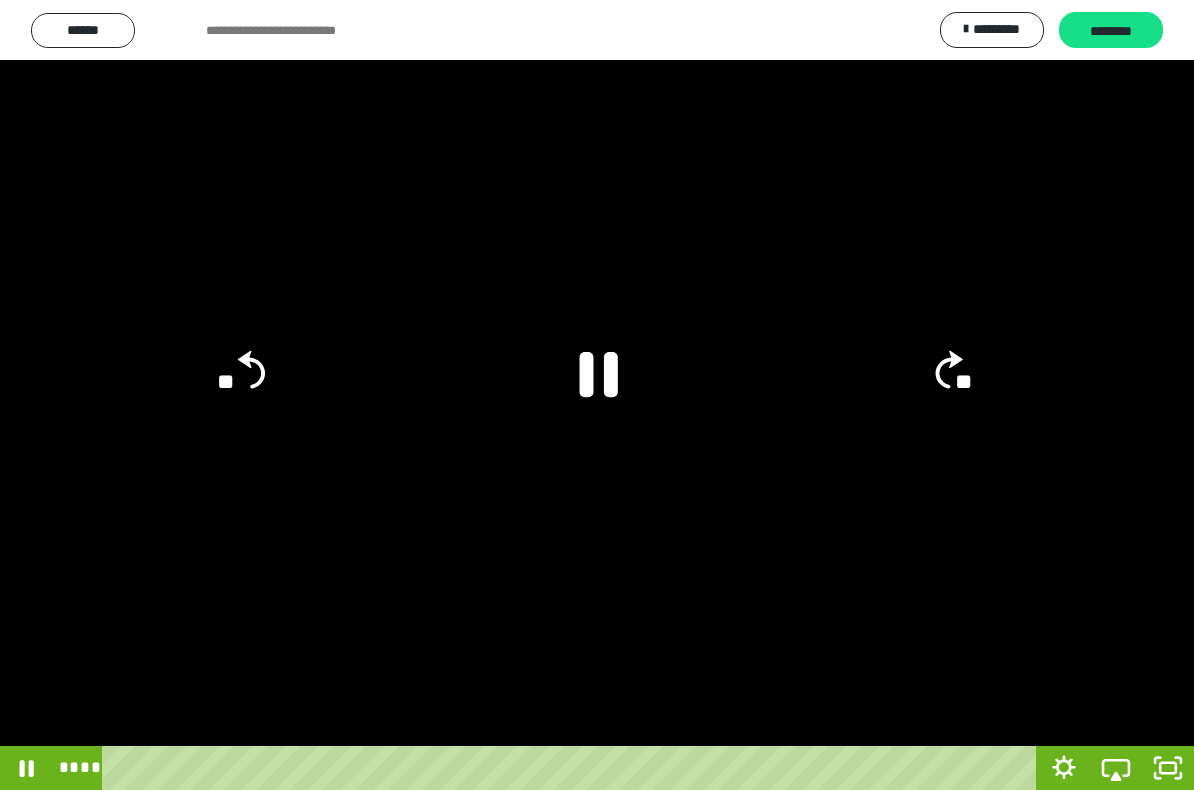 click 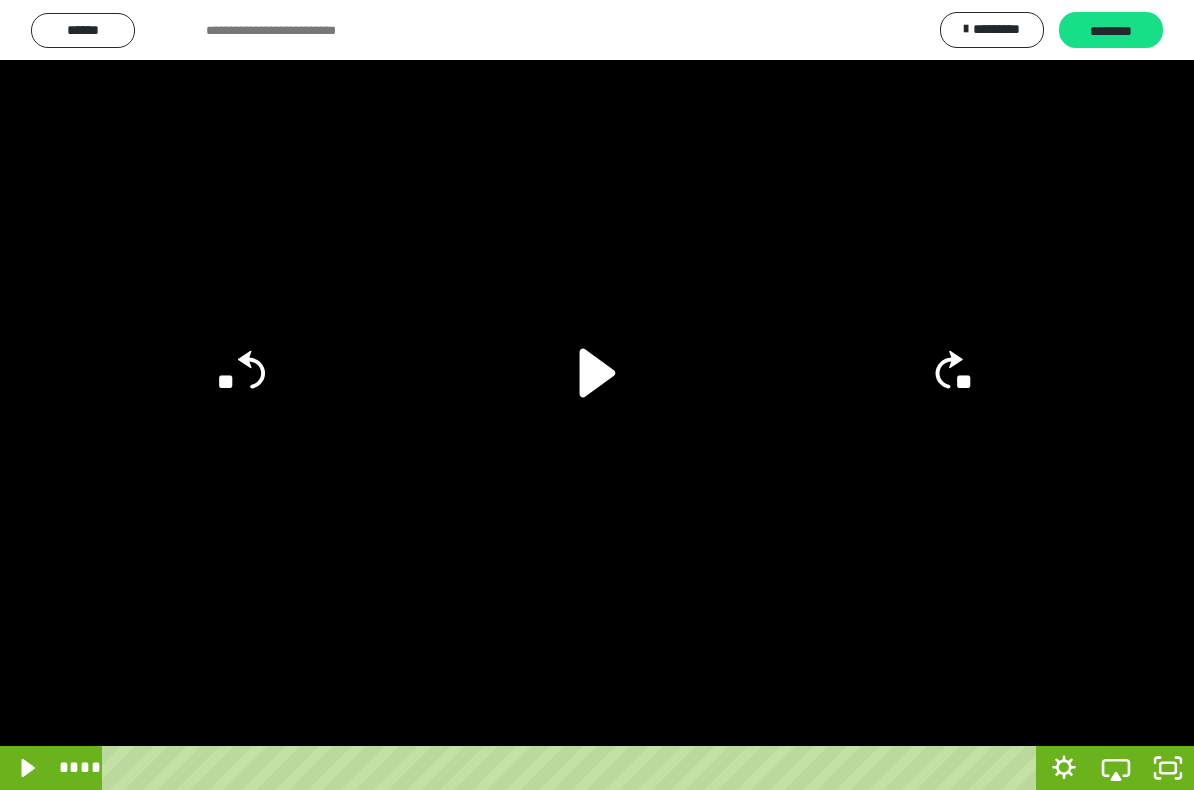click 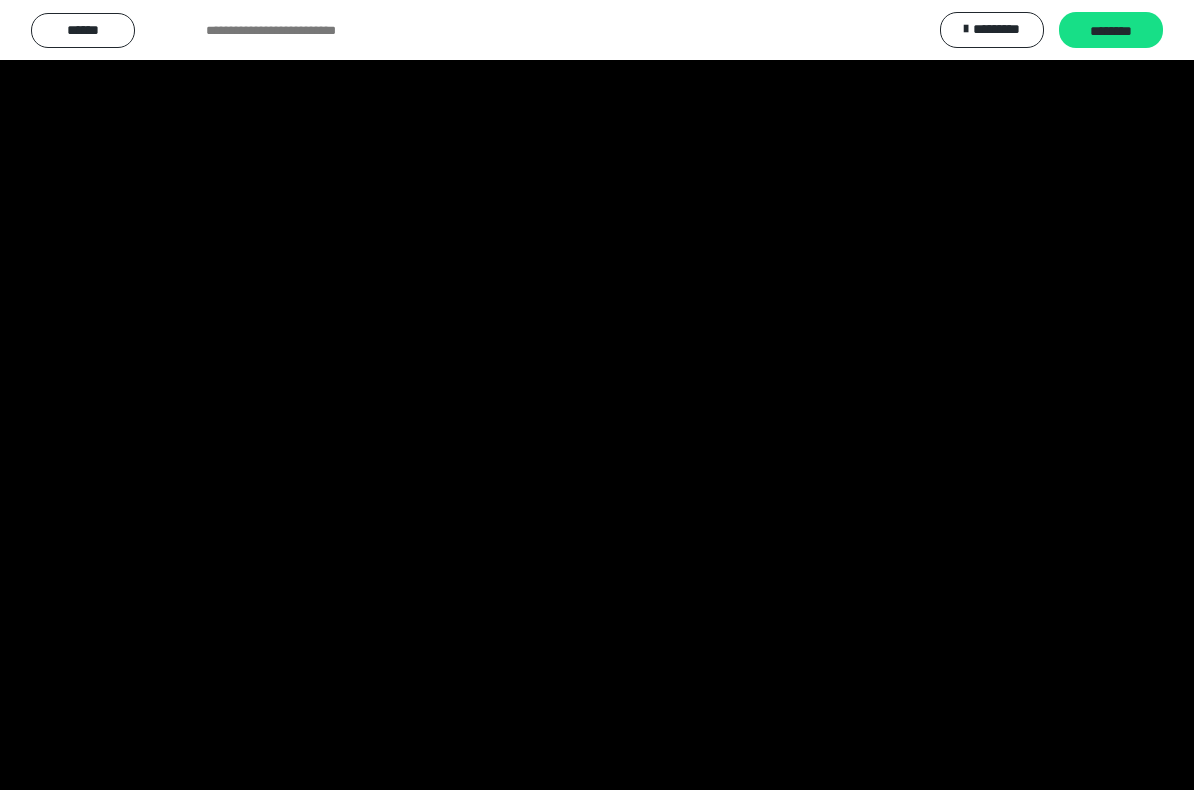 click at bounding box center [597, 395] 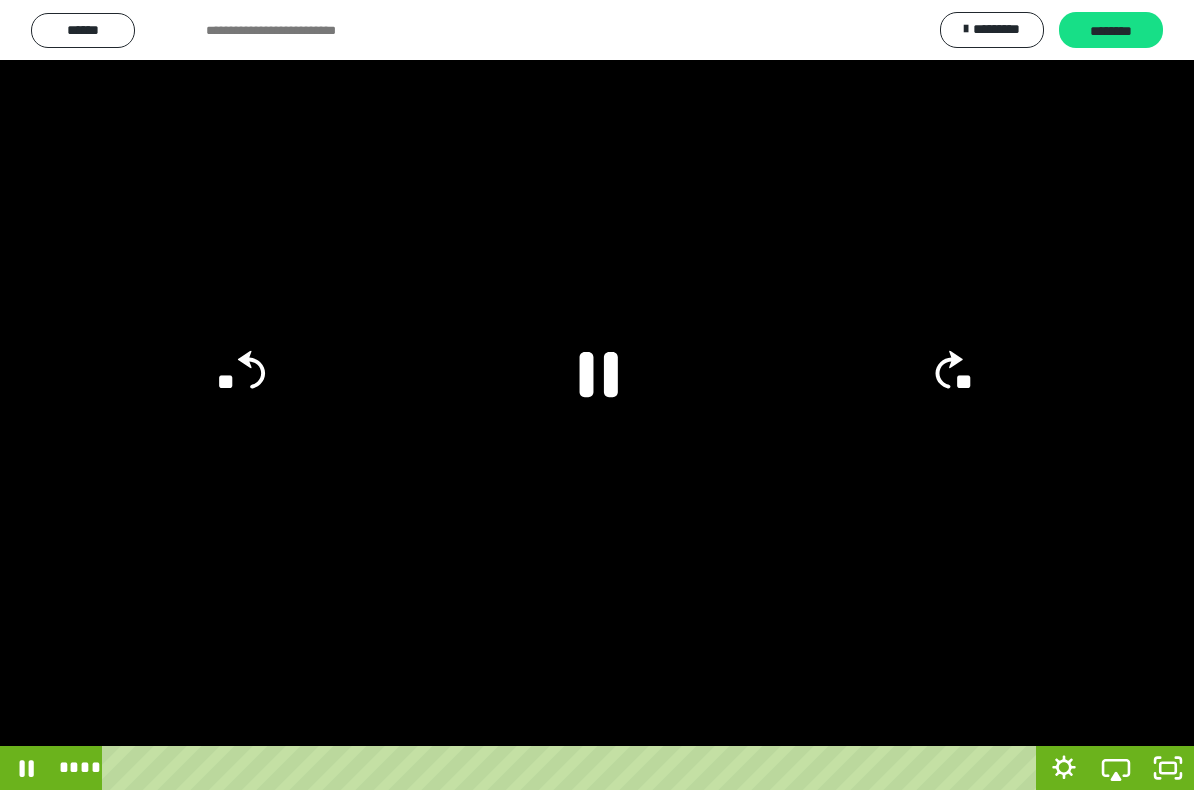 click 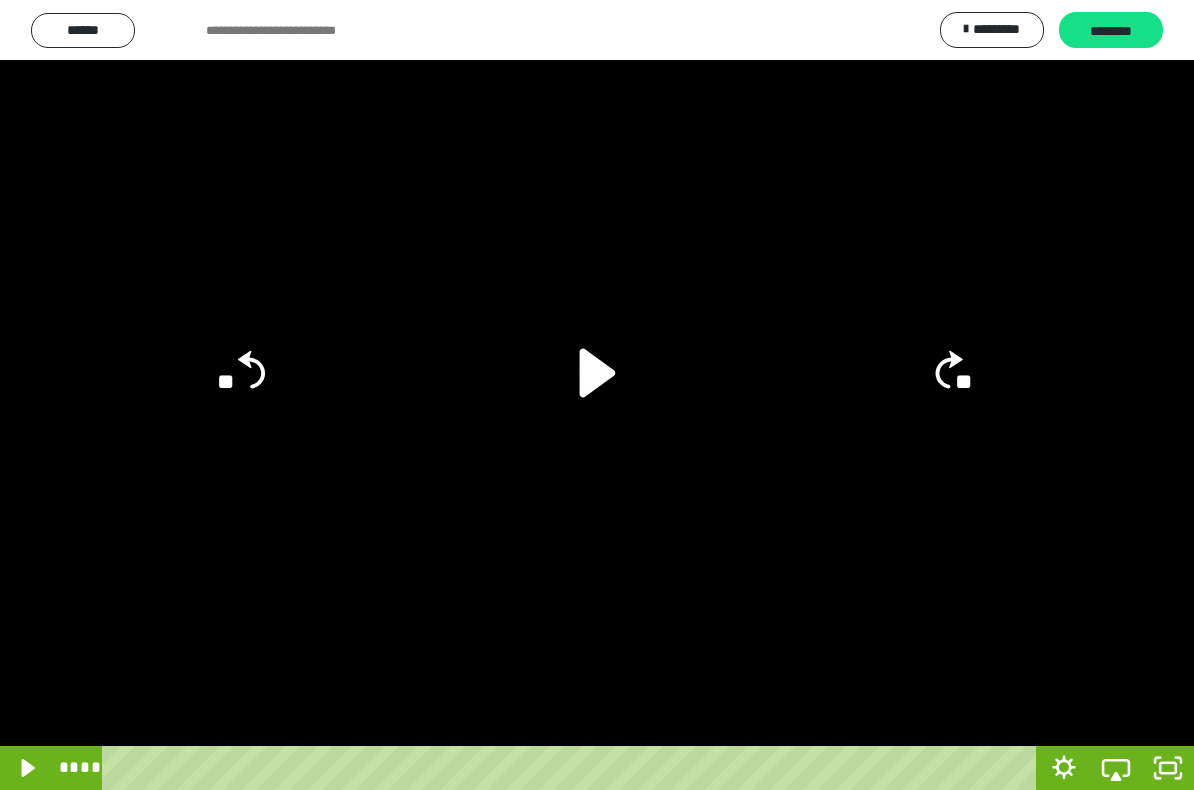 click 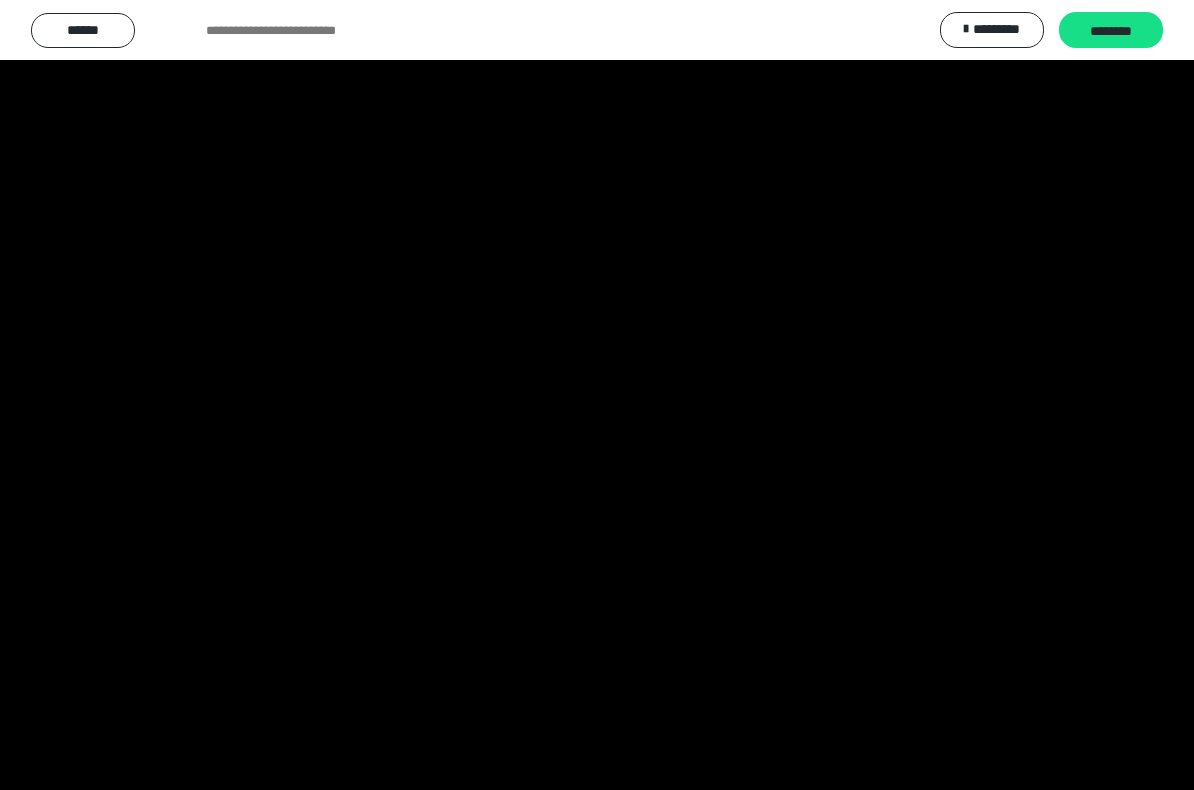 click at bounding box center [597, 395] 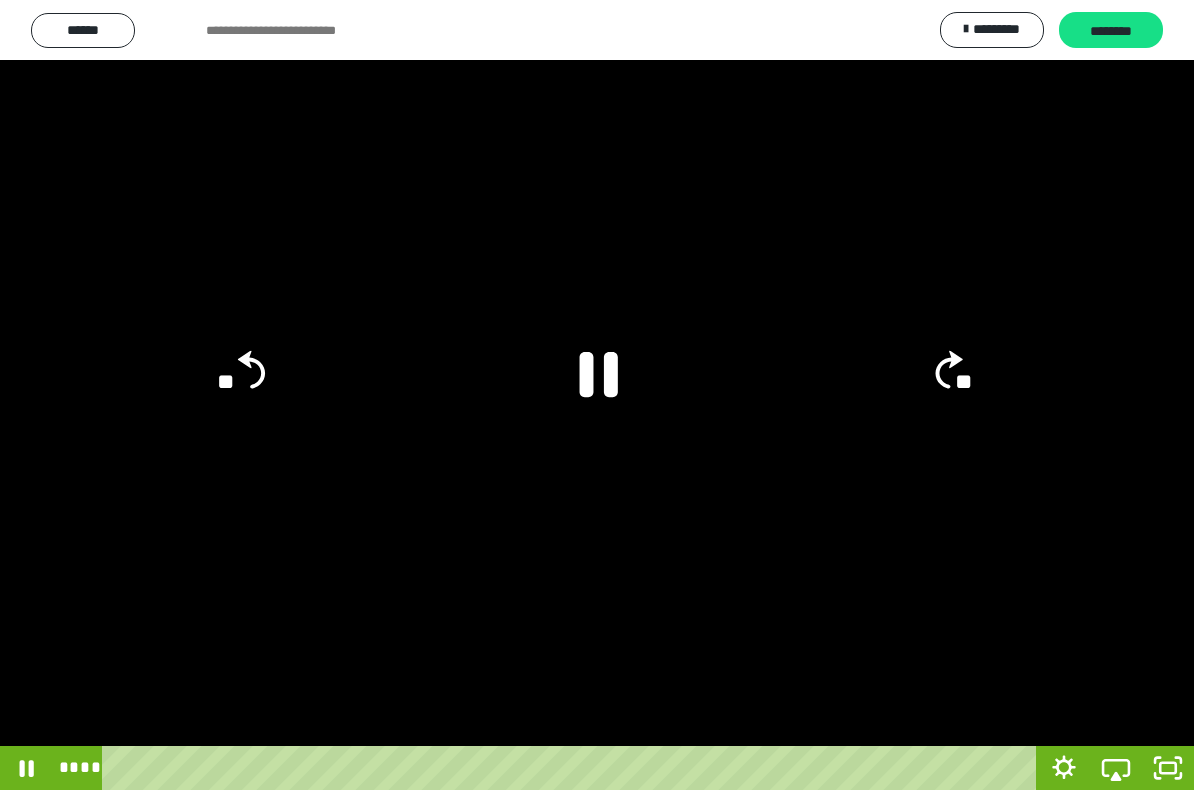 click 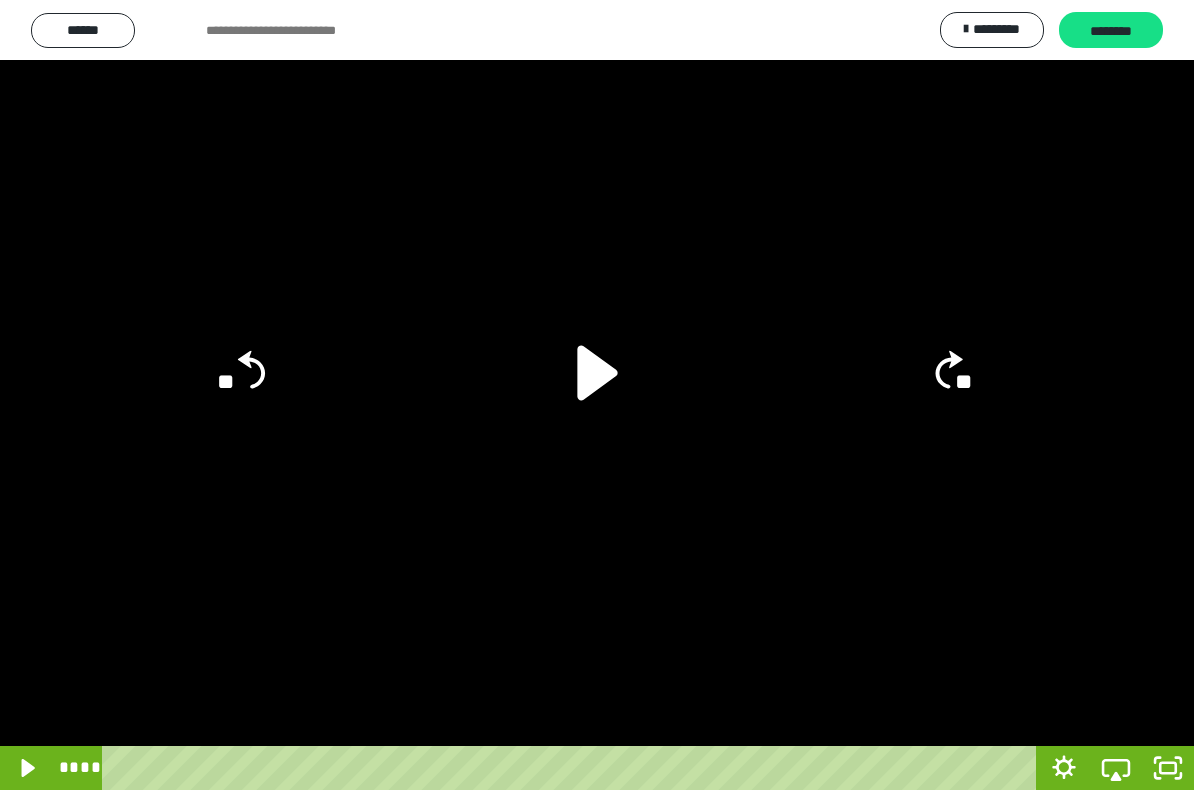 click 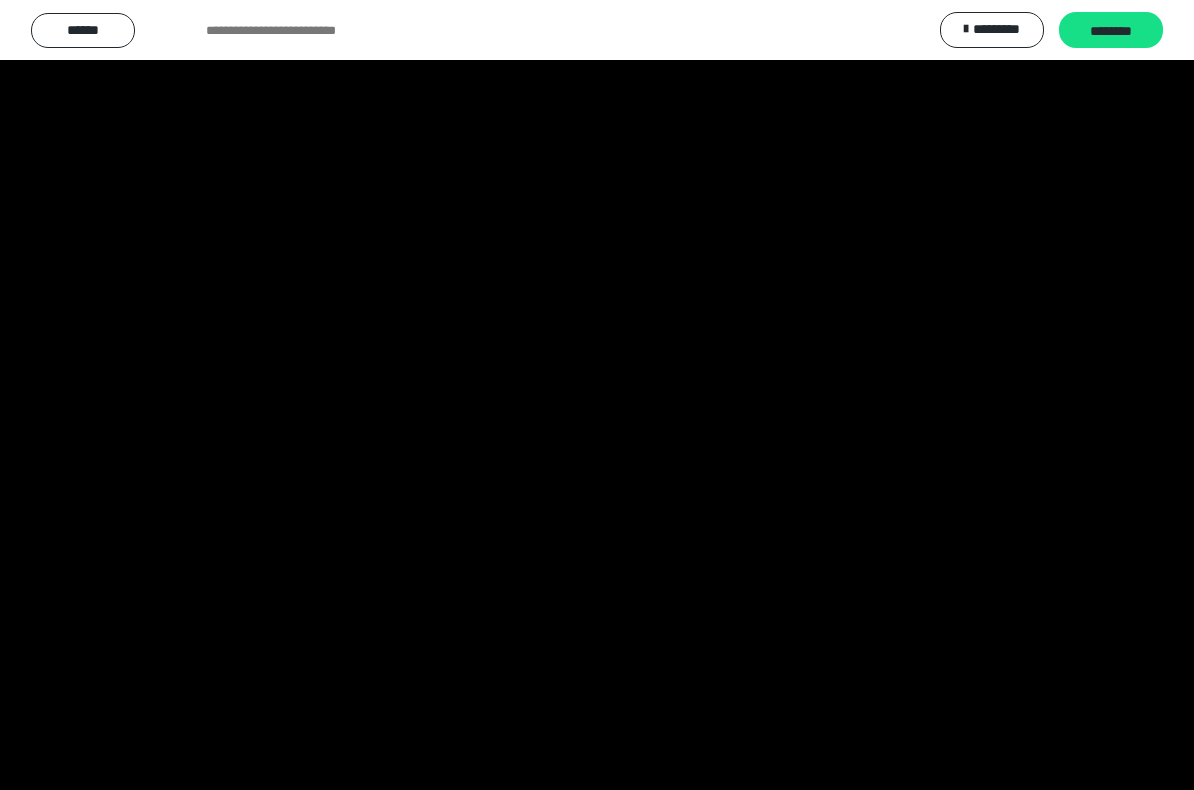 click at bounding box center [597, 395] 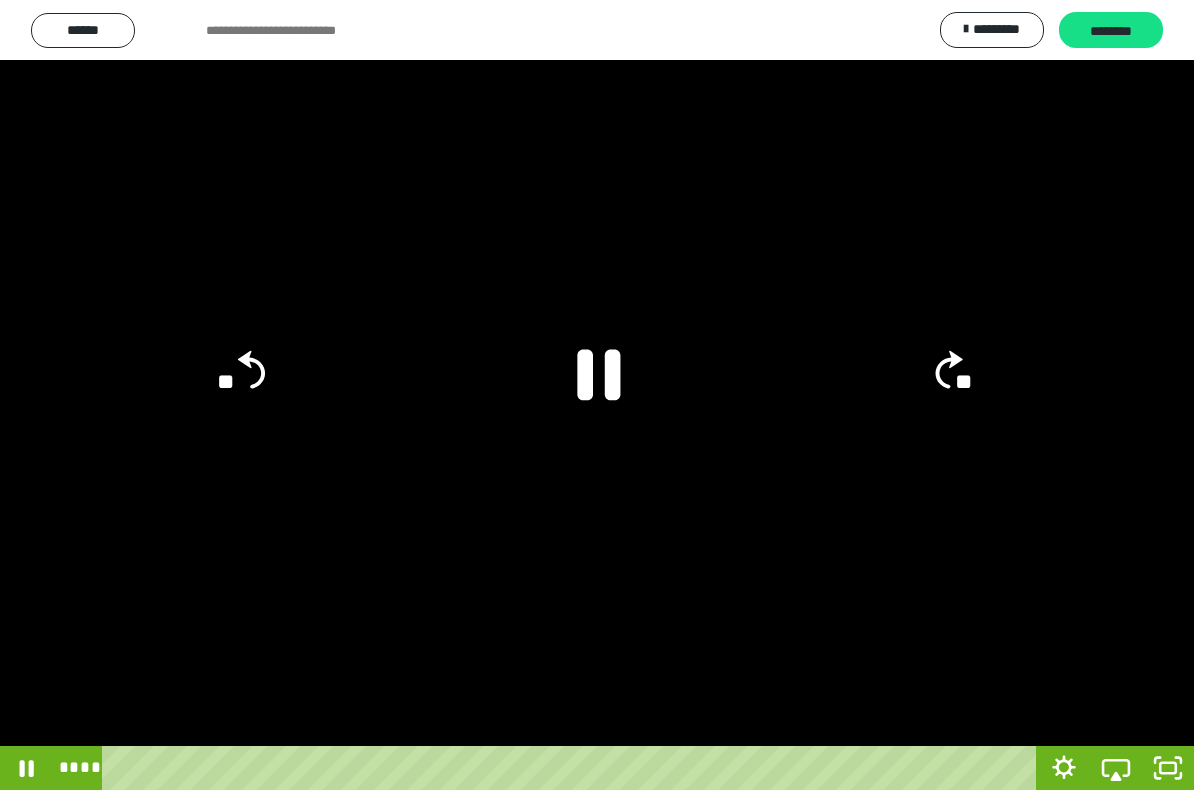 click 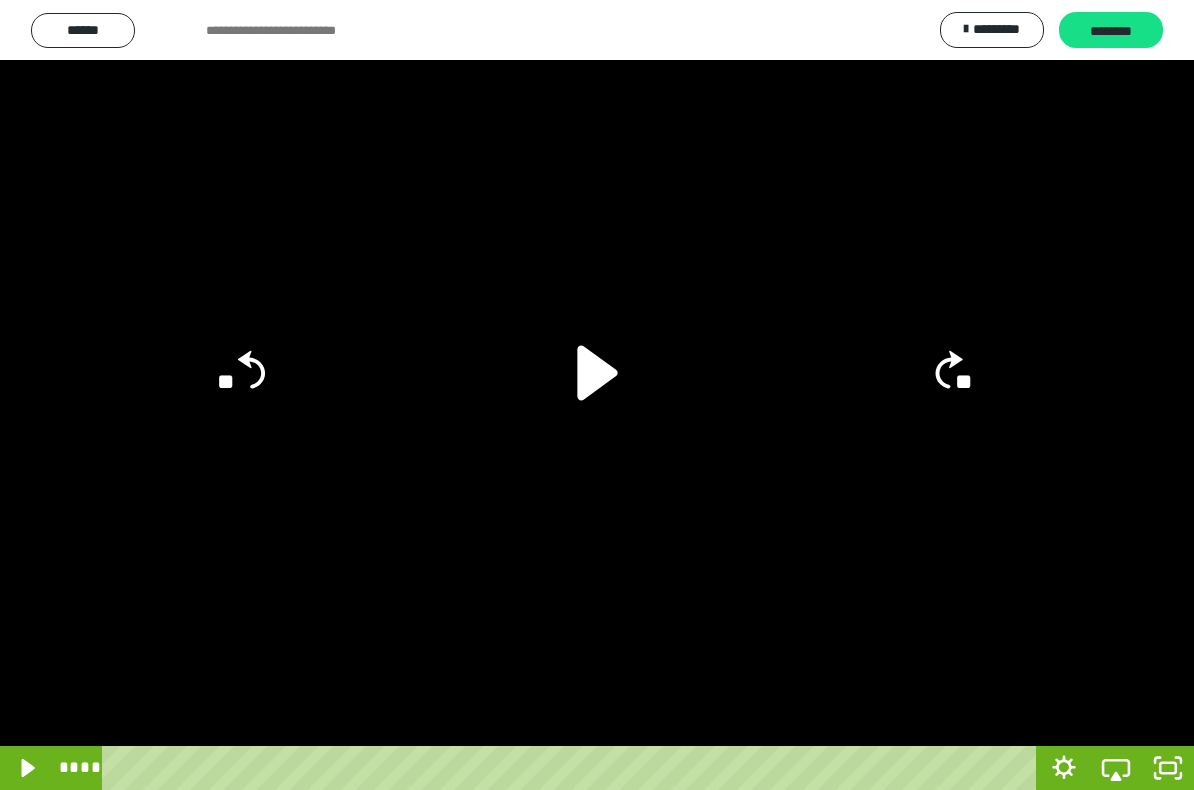 click 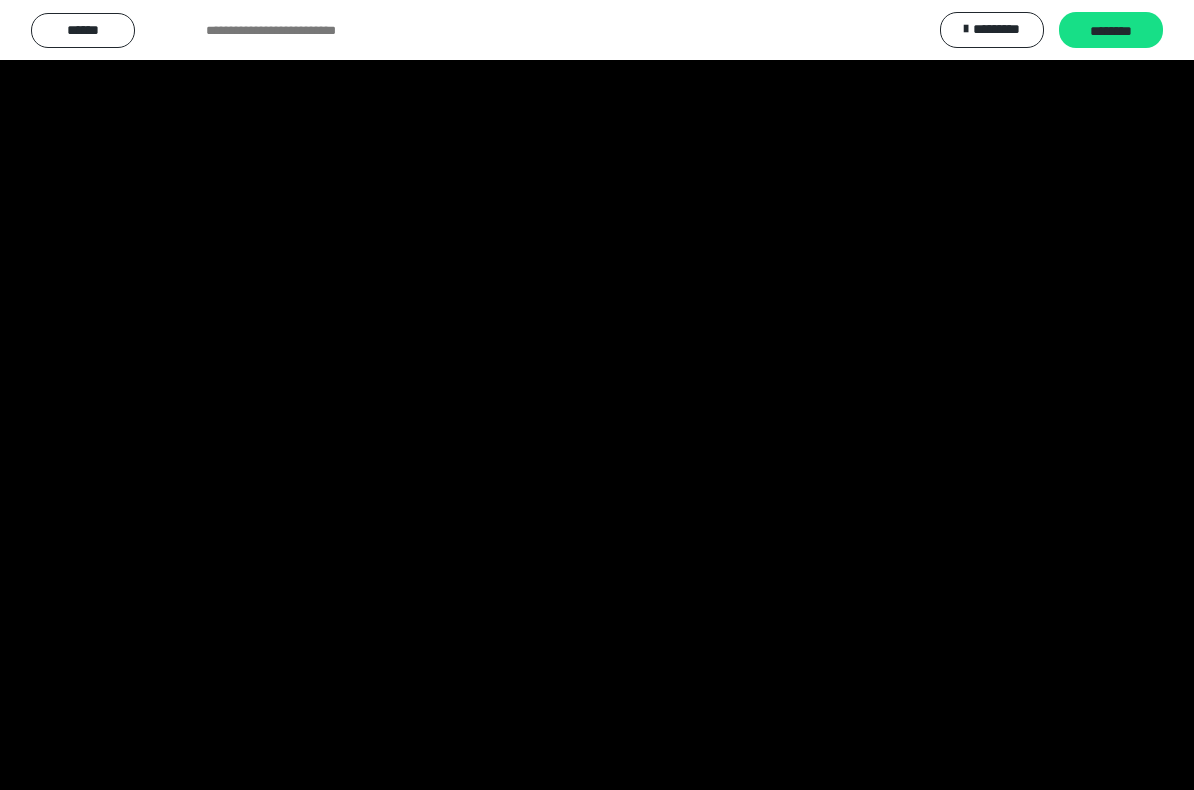 click at bounding box center [597, 395] 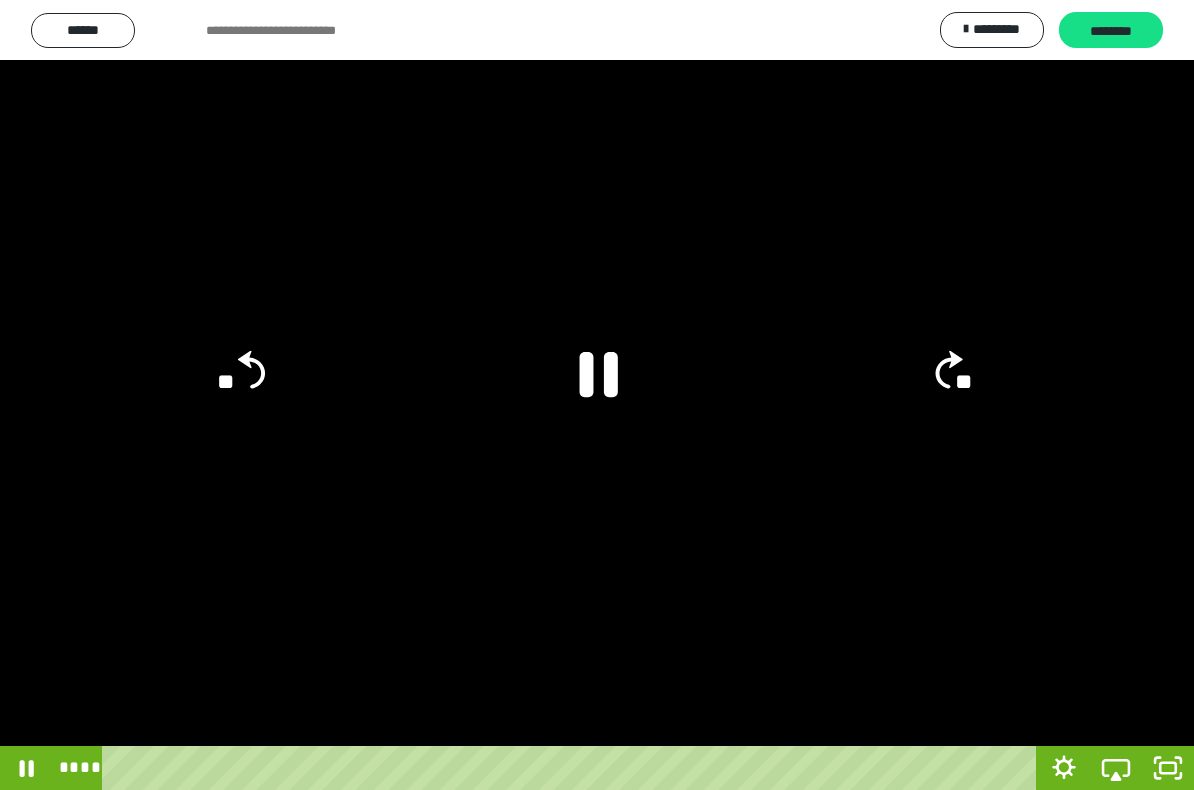 click 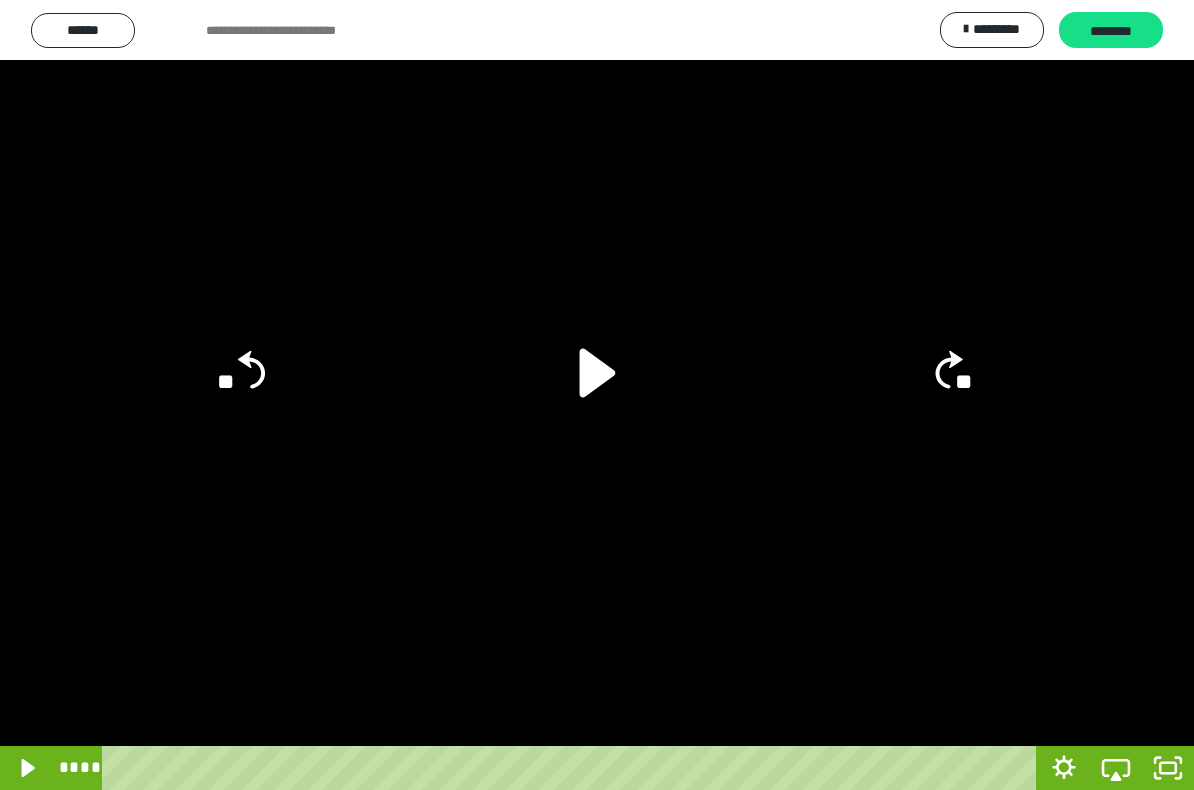 click 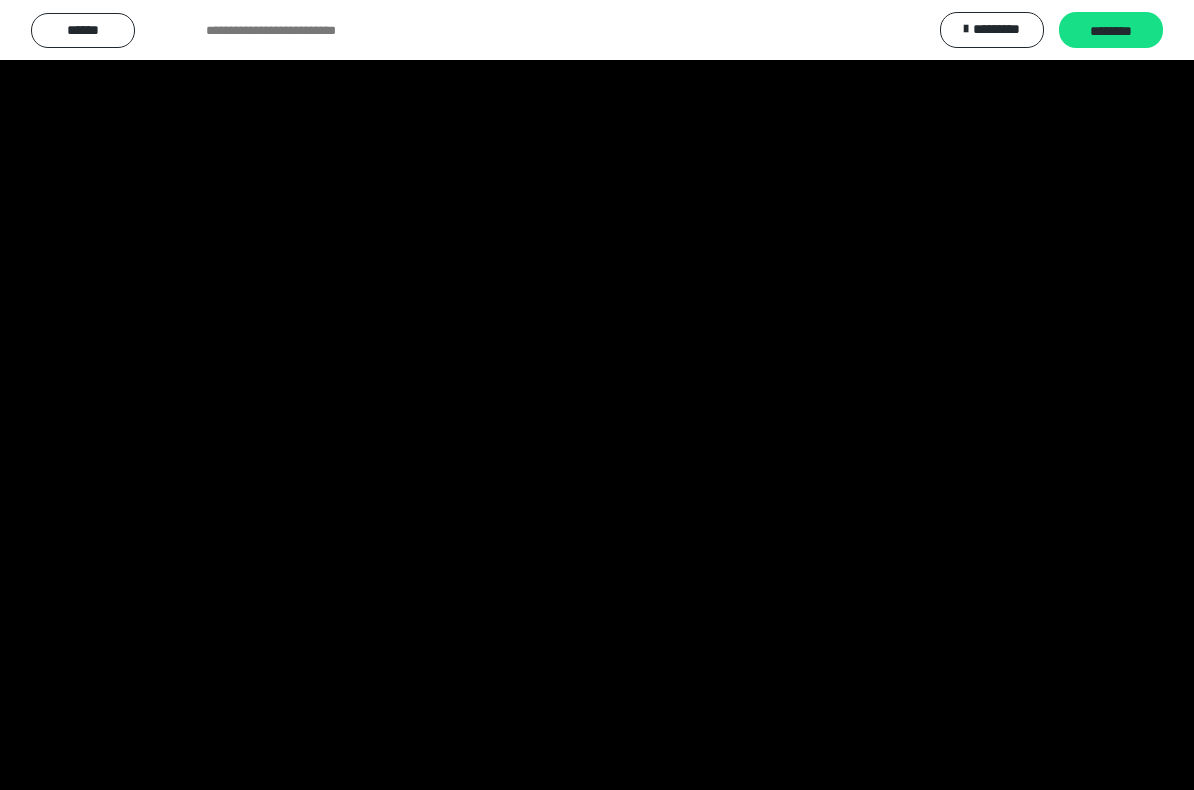 click at bounding box center (597, 395) 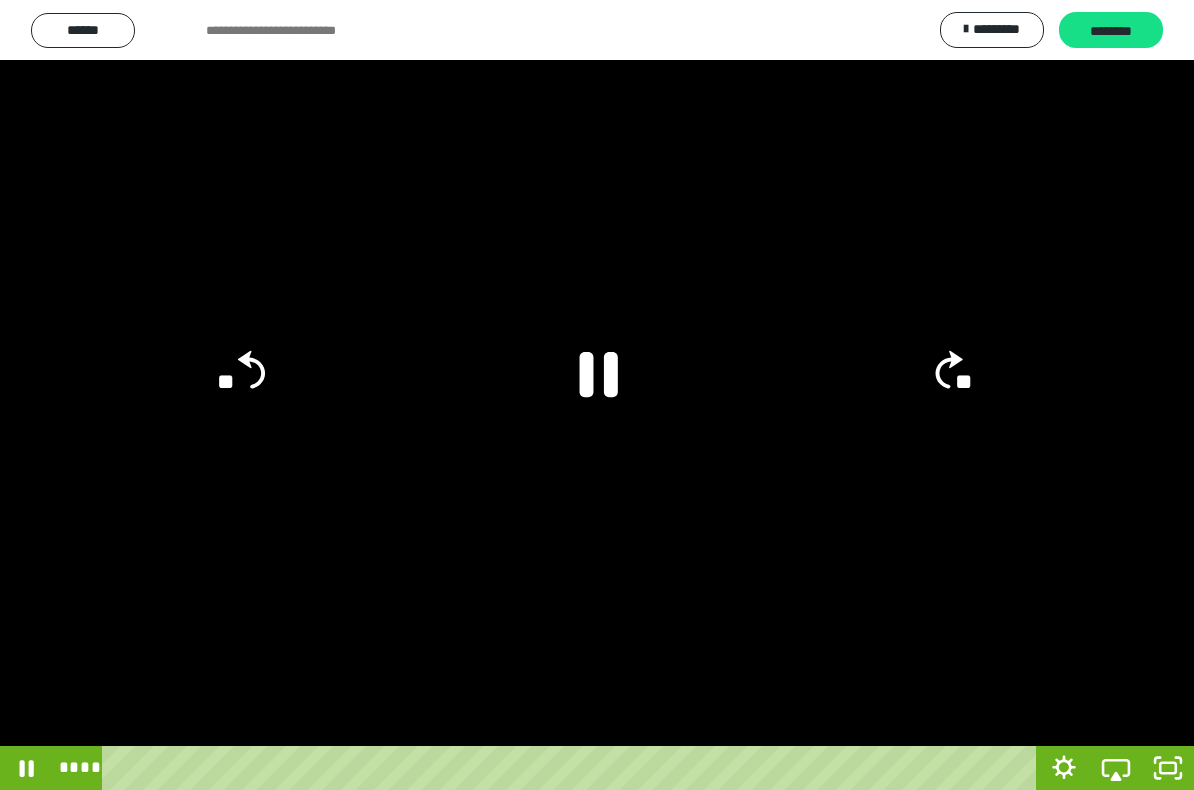click 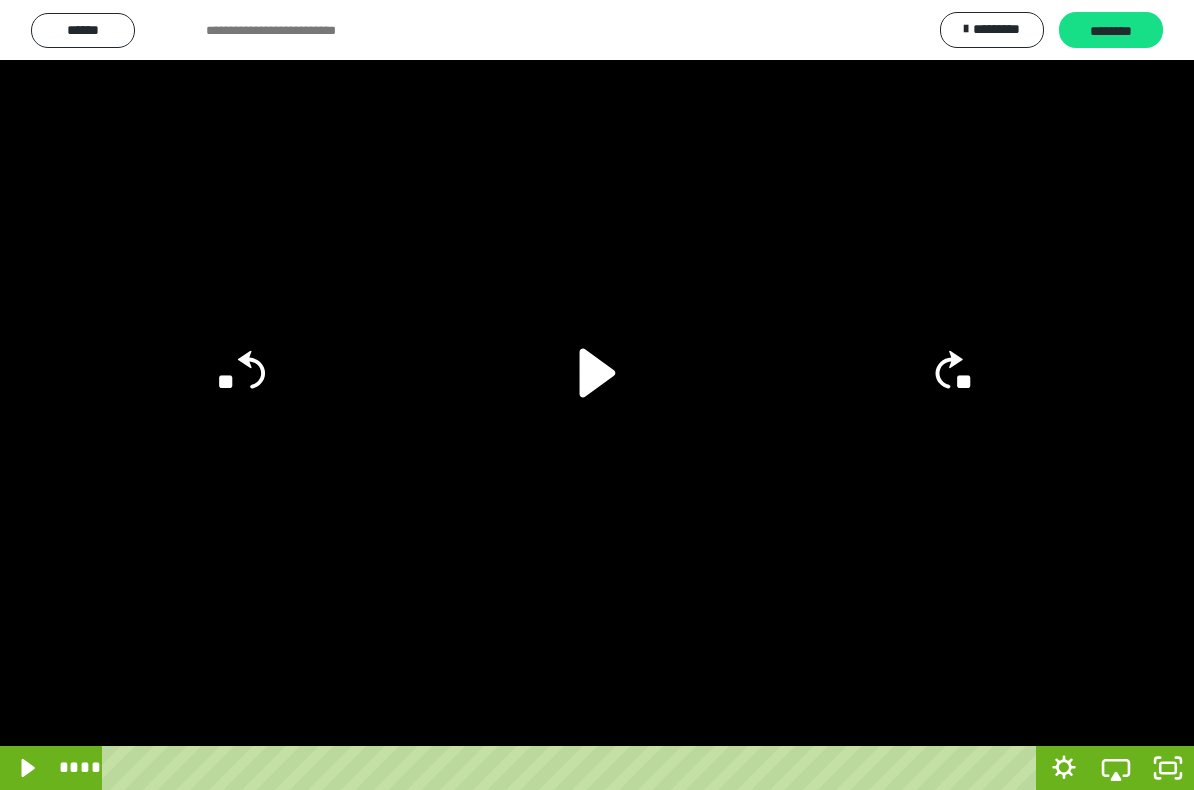 click 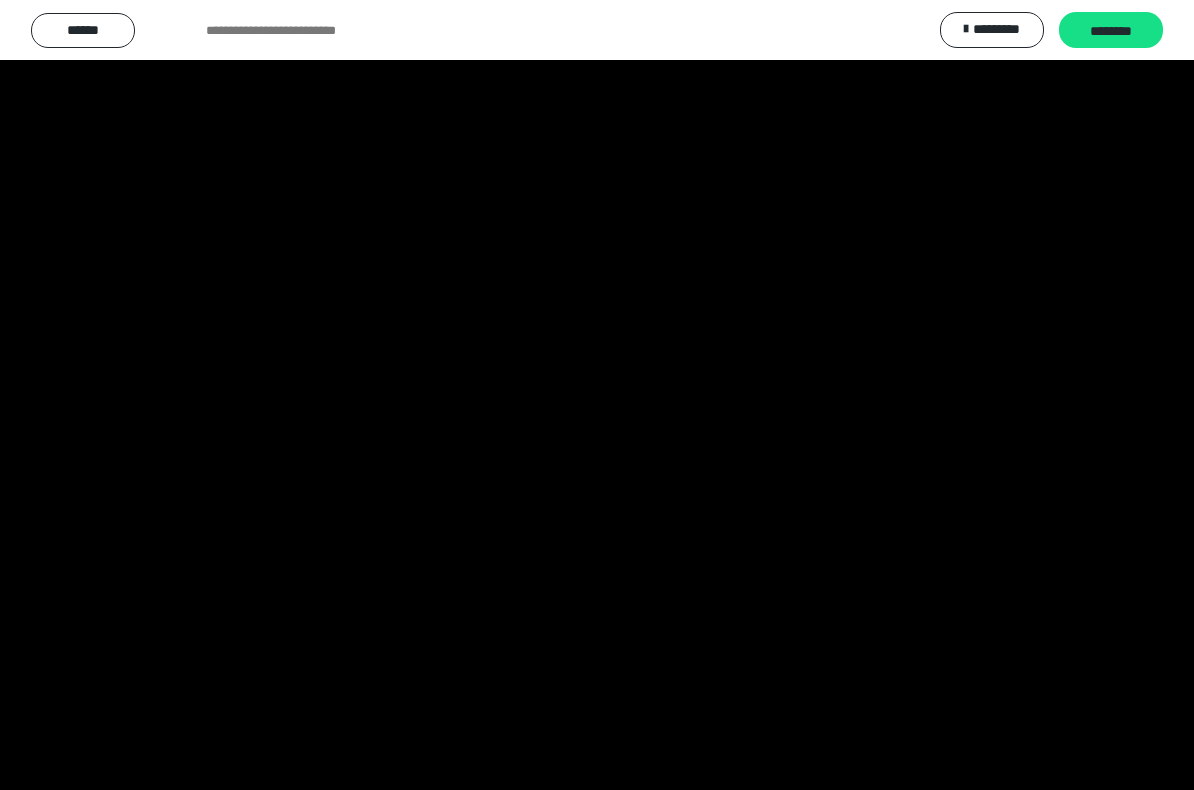click at bounding box center [597, 395] 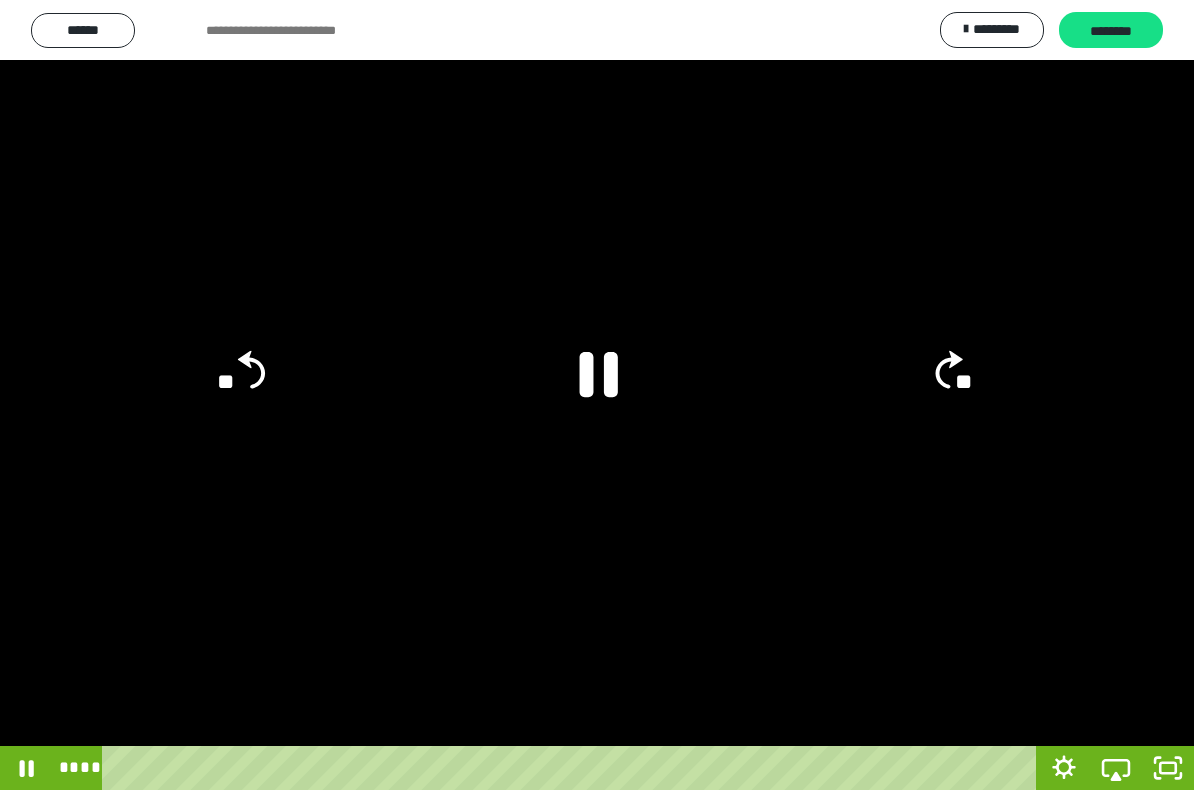 click 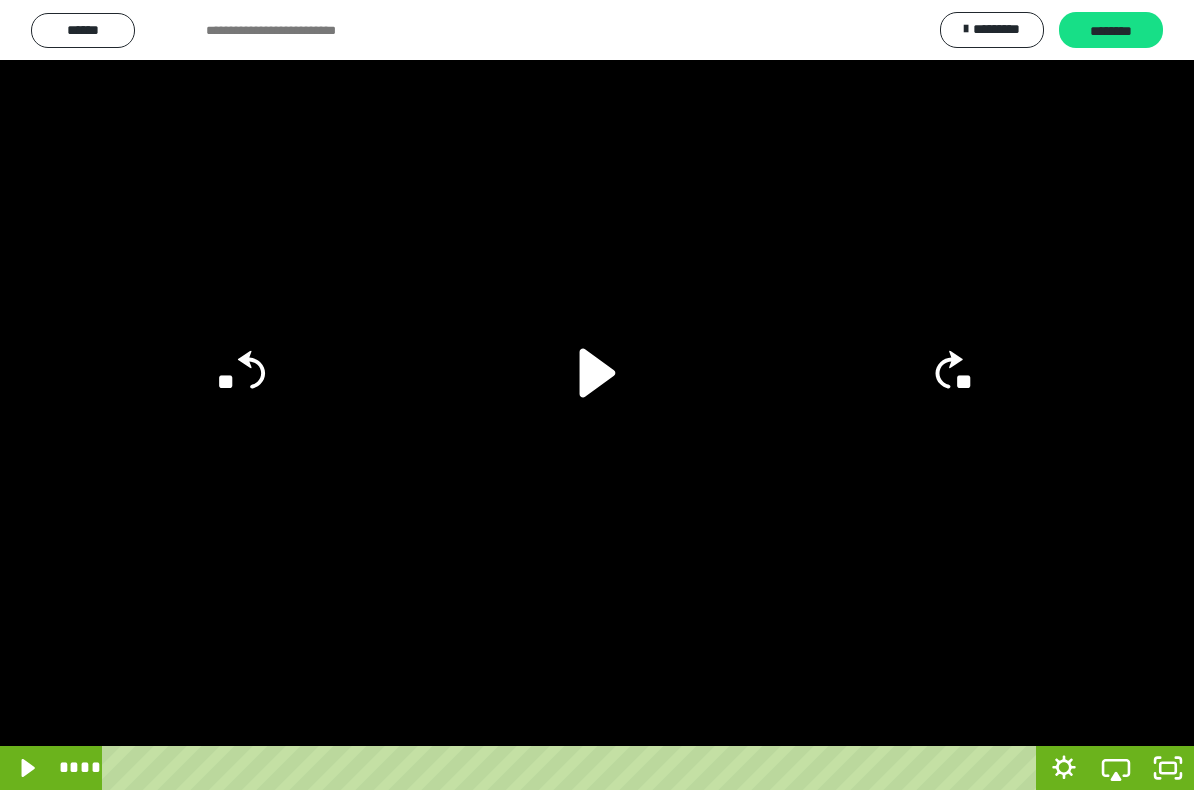 click 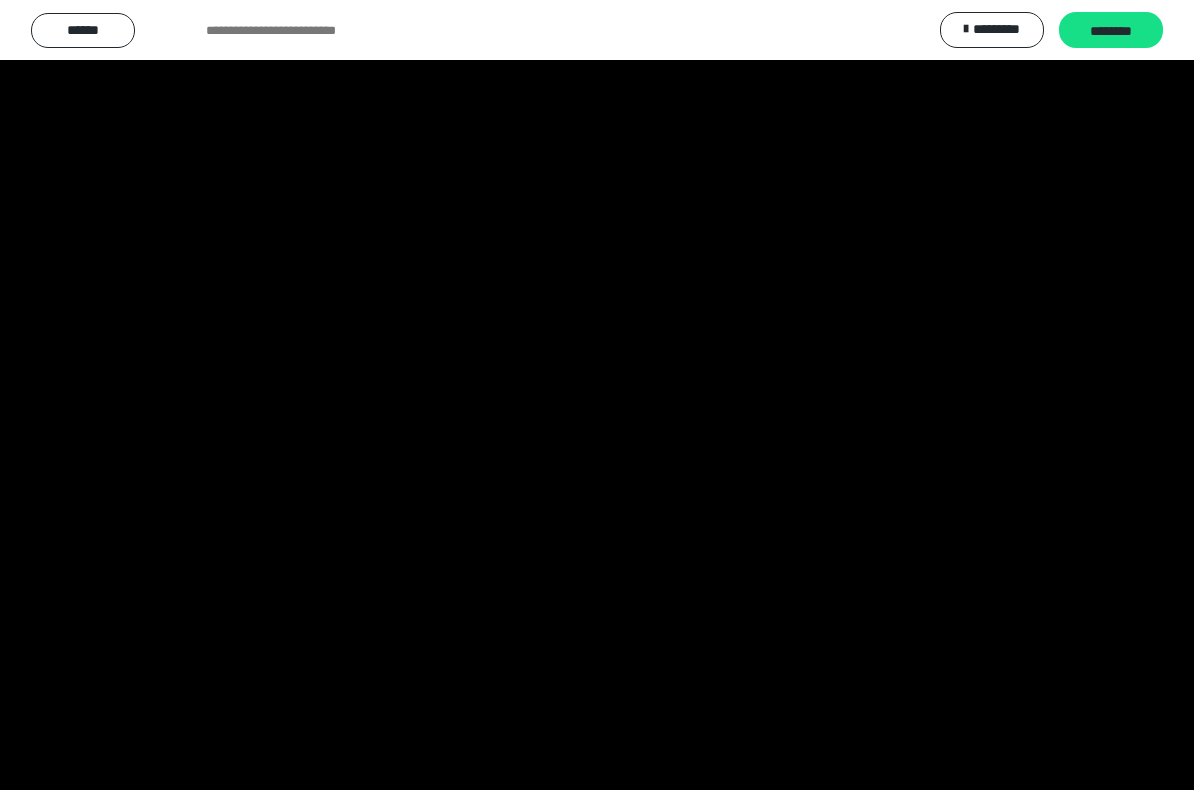 click at bounding box center [597, 395] 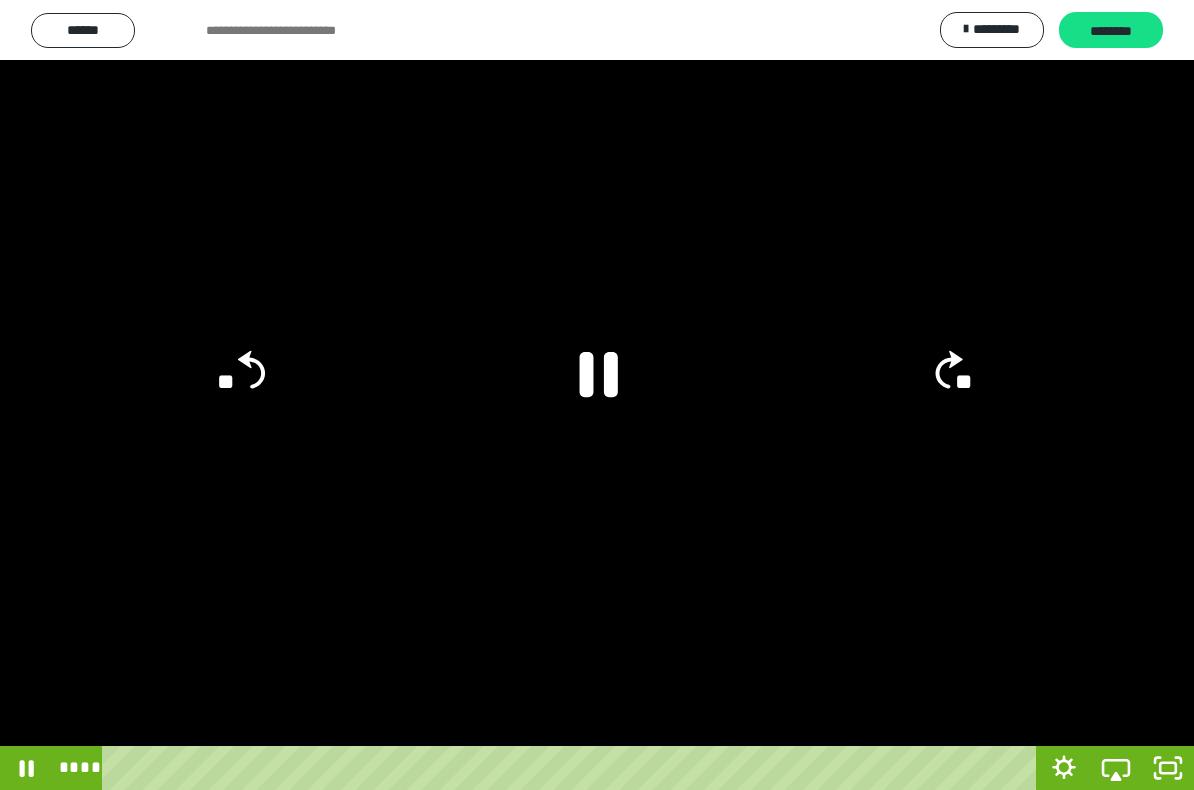 click 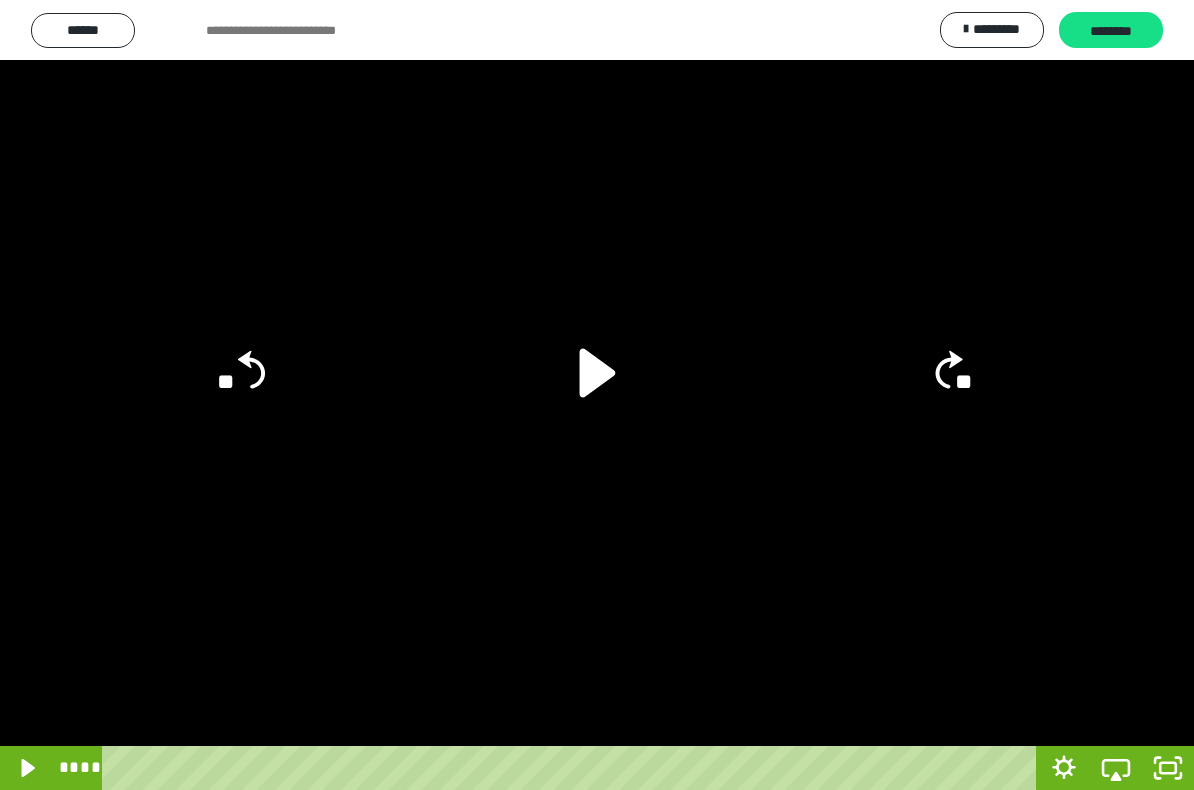 click 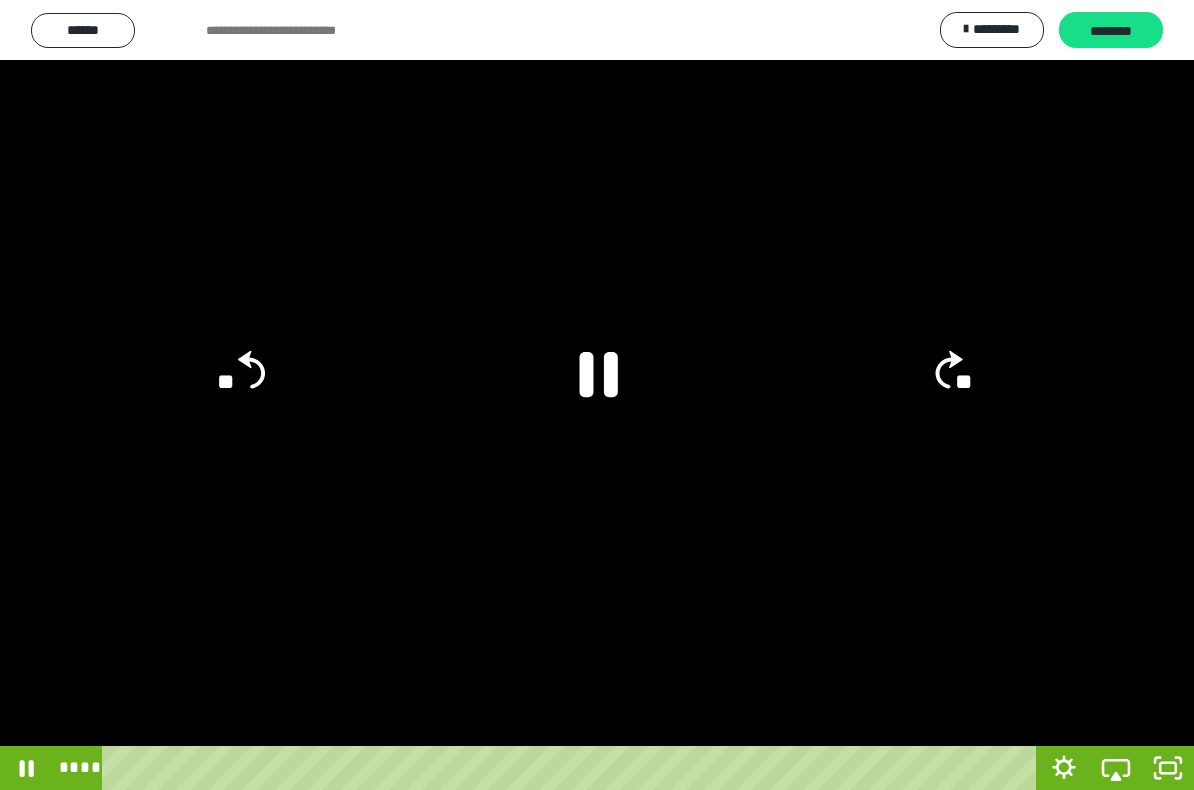click 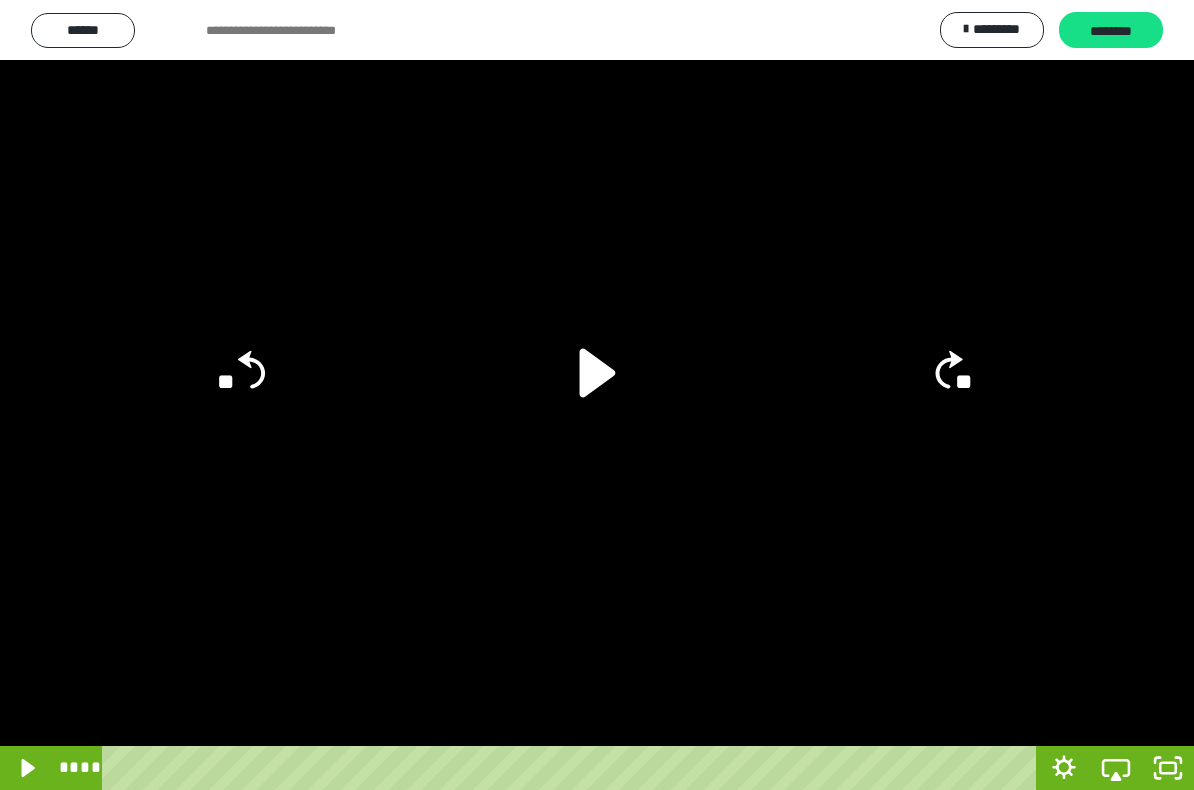 click 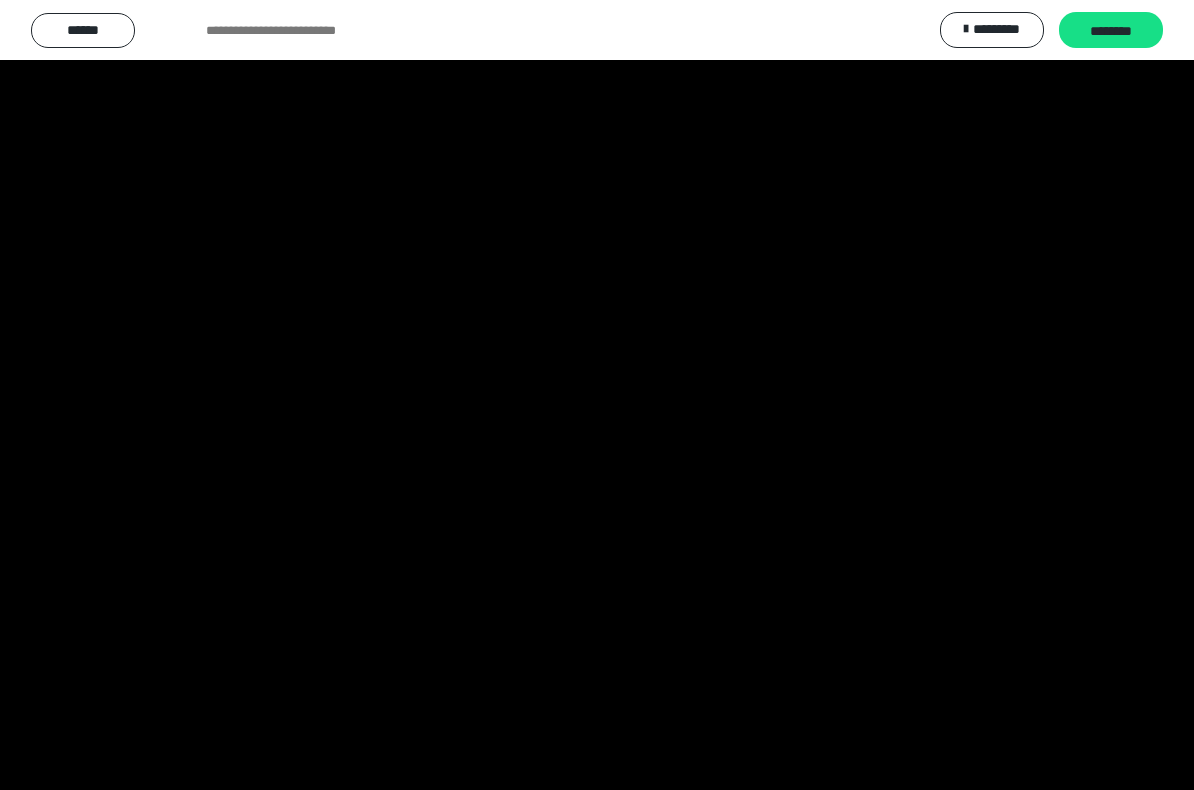 click at bounding box center (597, 395) 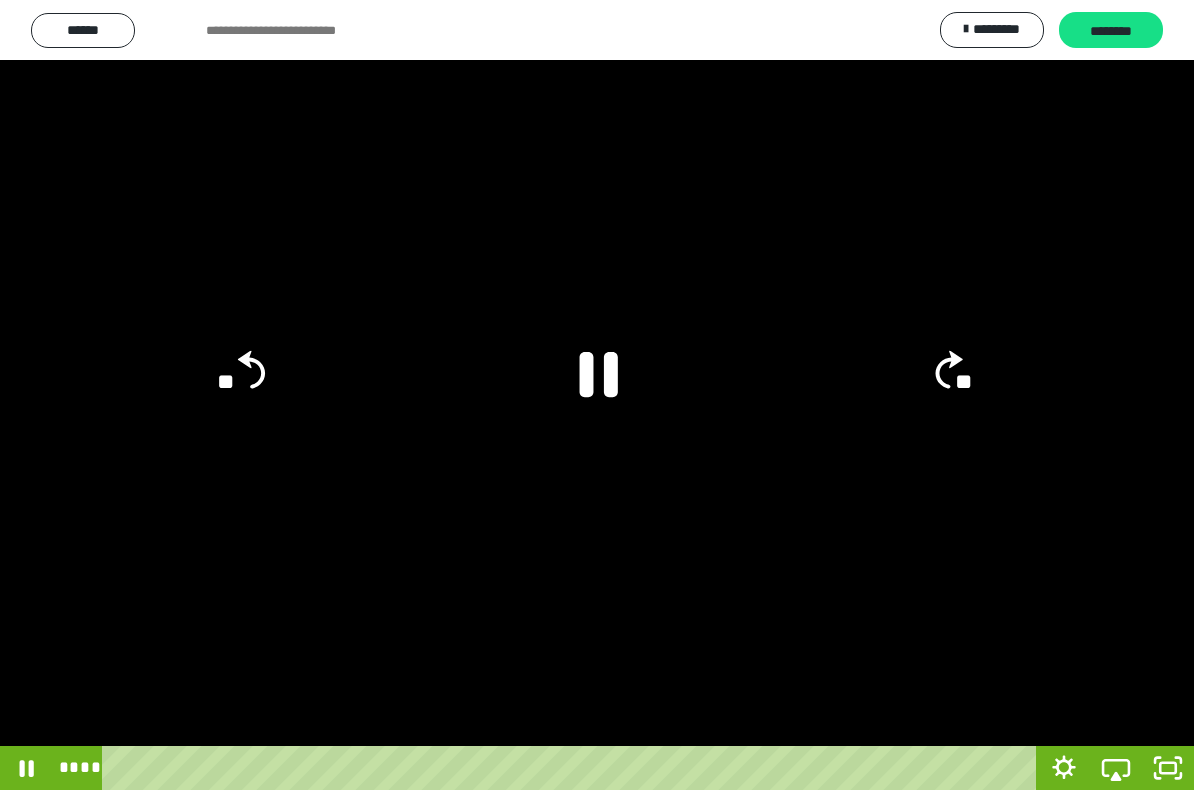 click 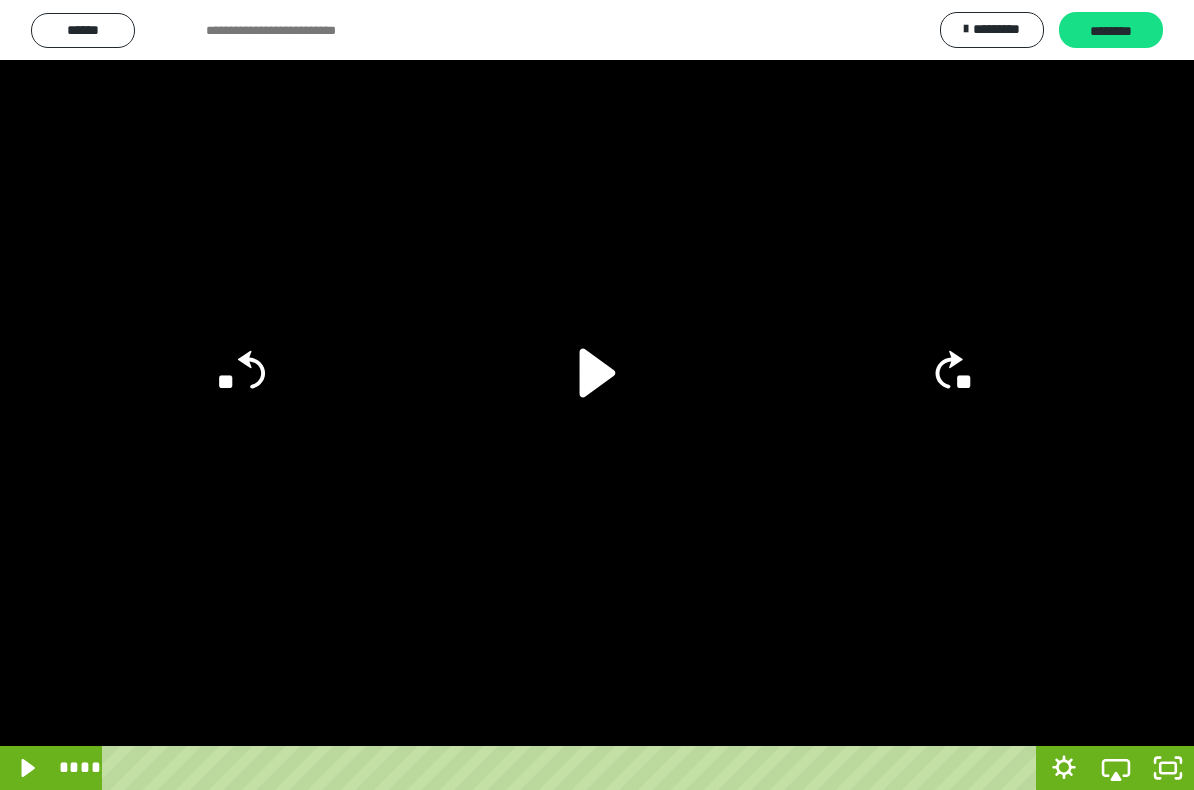 click 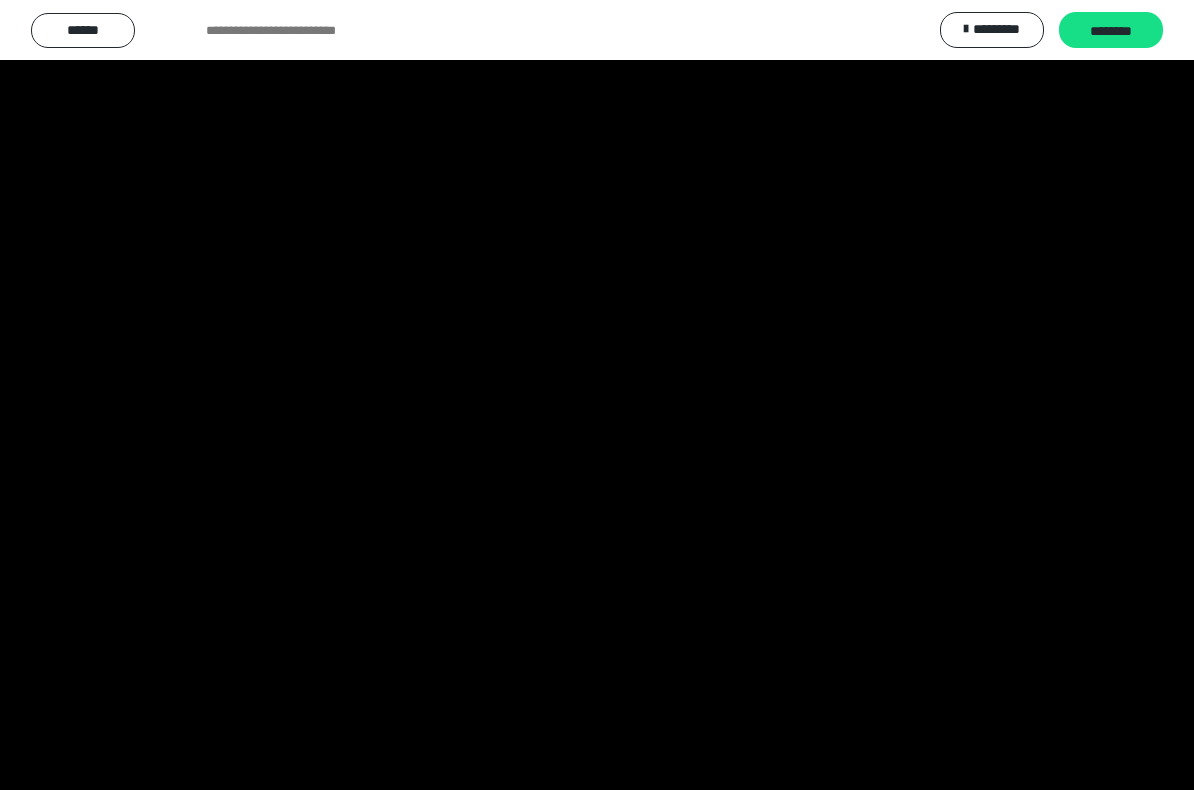 click at bounding box center [597, 395] 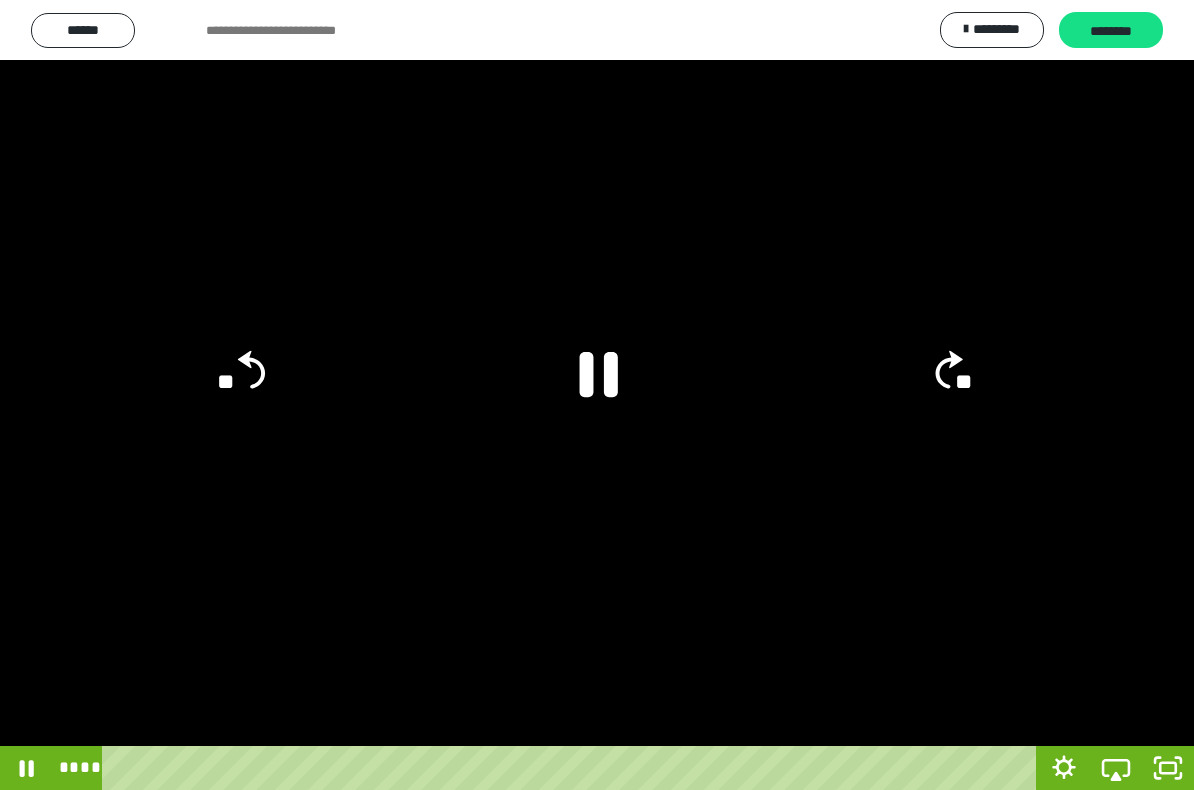 click 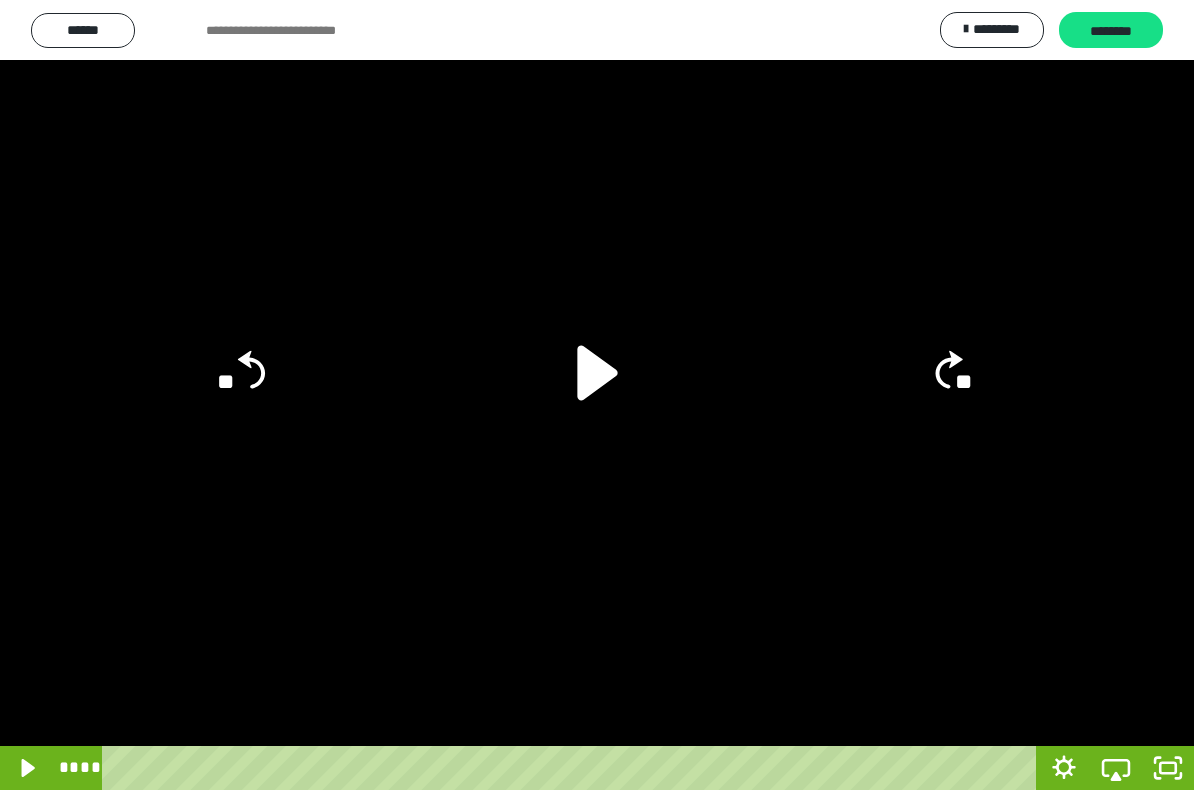 click 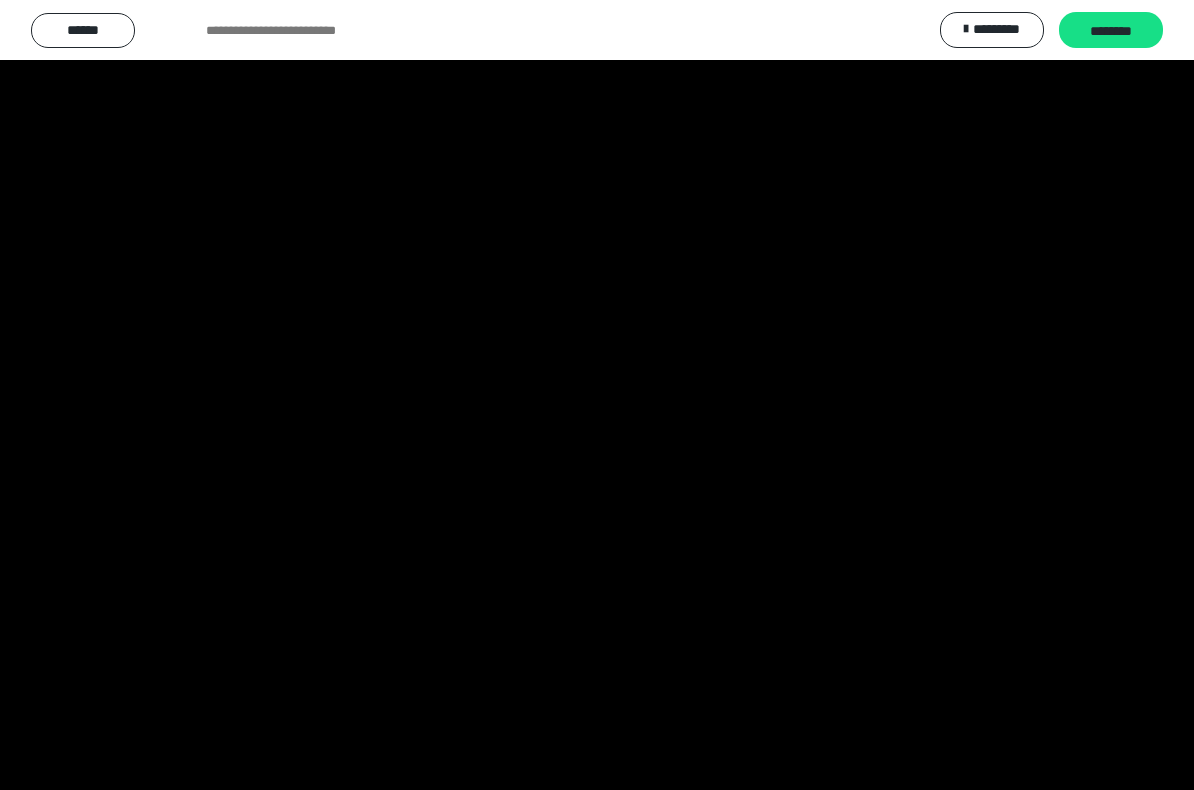 click at bounding box center [597, 395] 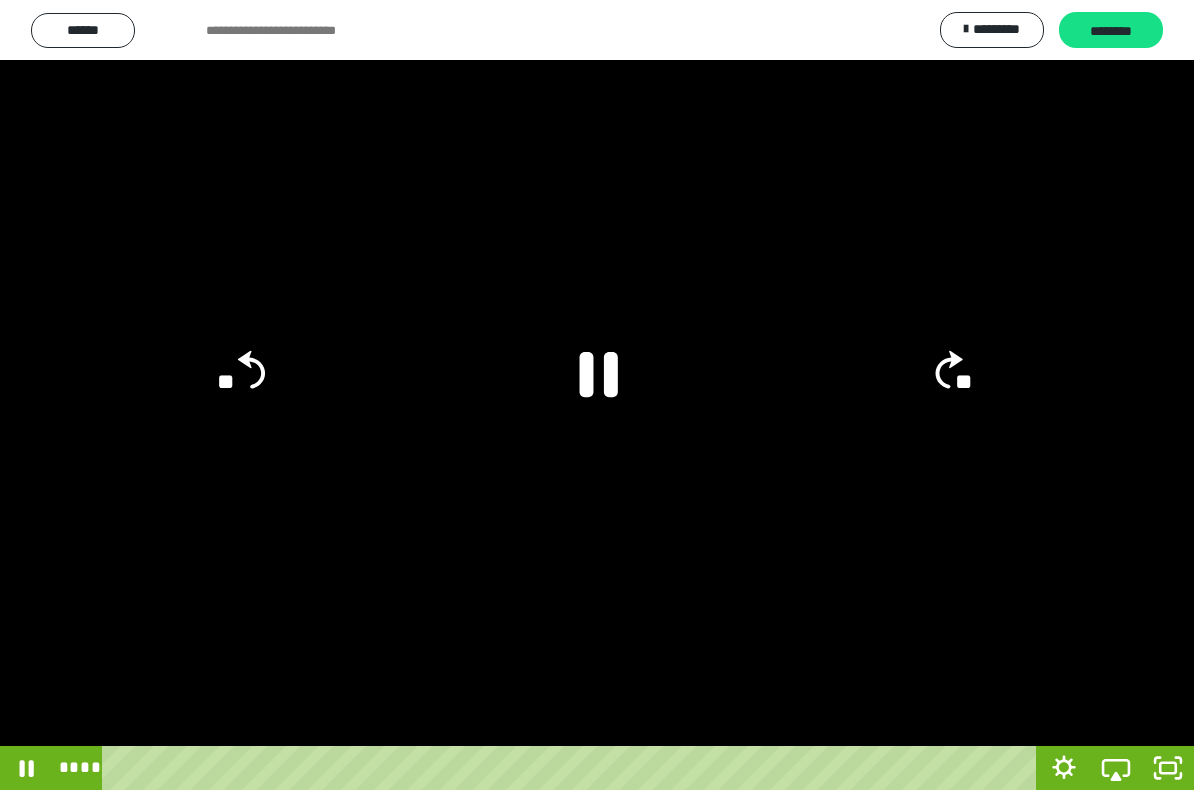 click 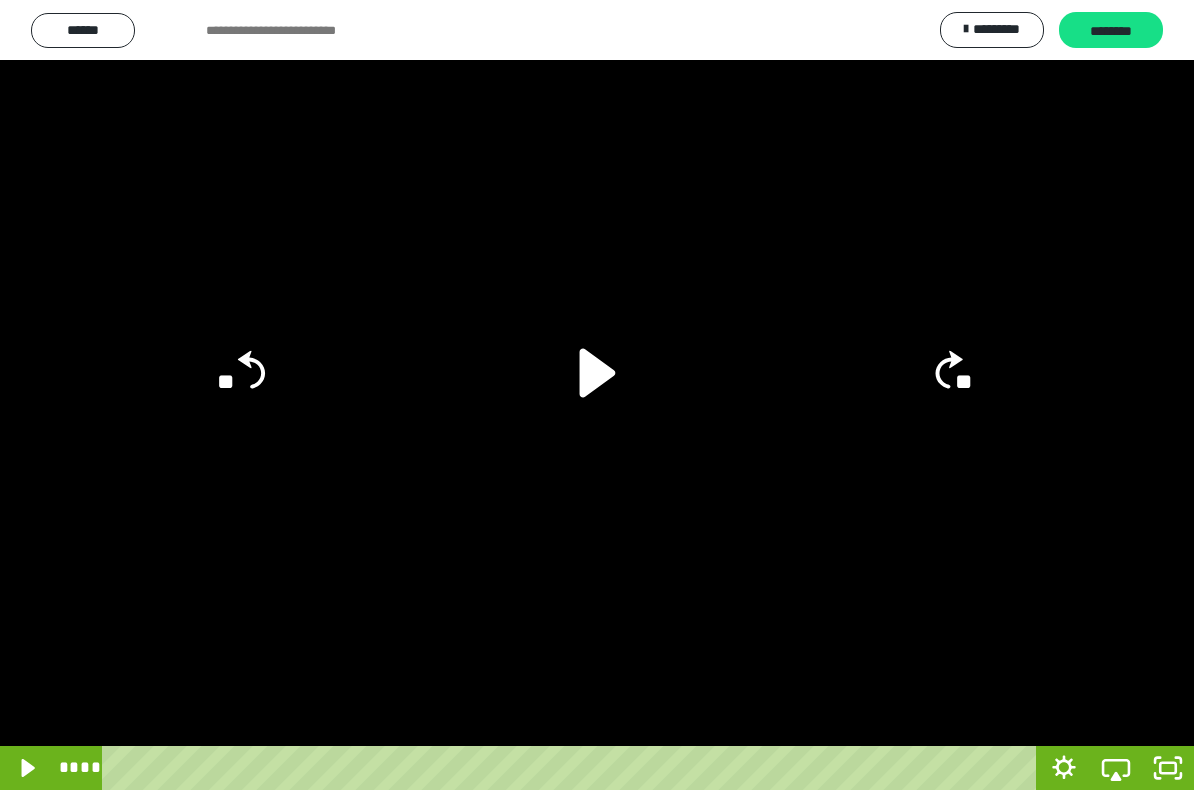 click 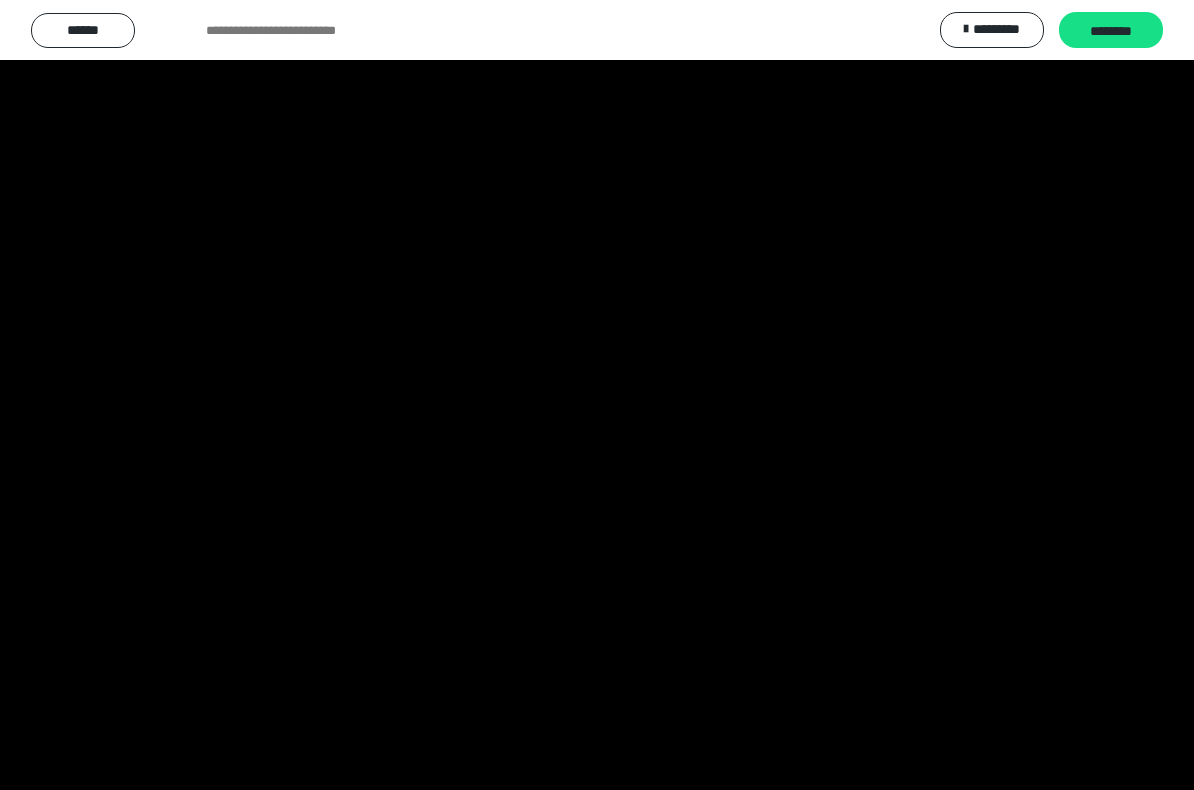 click at bounding box center [597, 395] 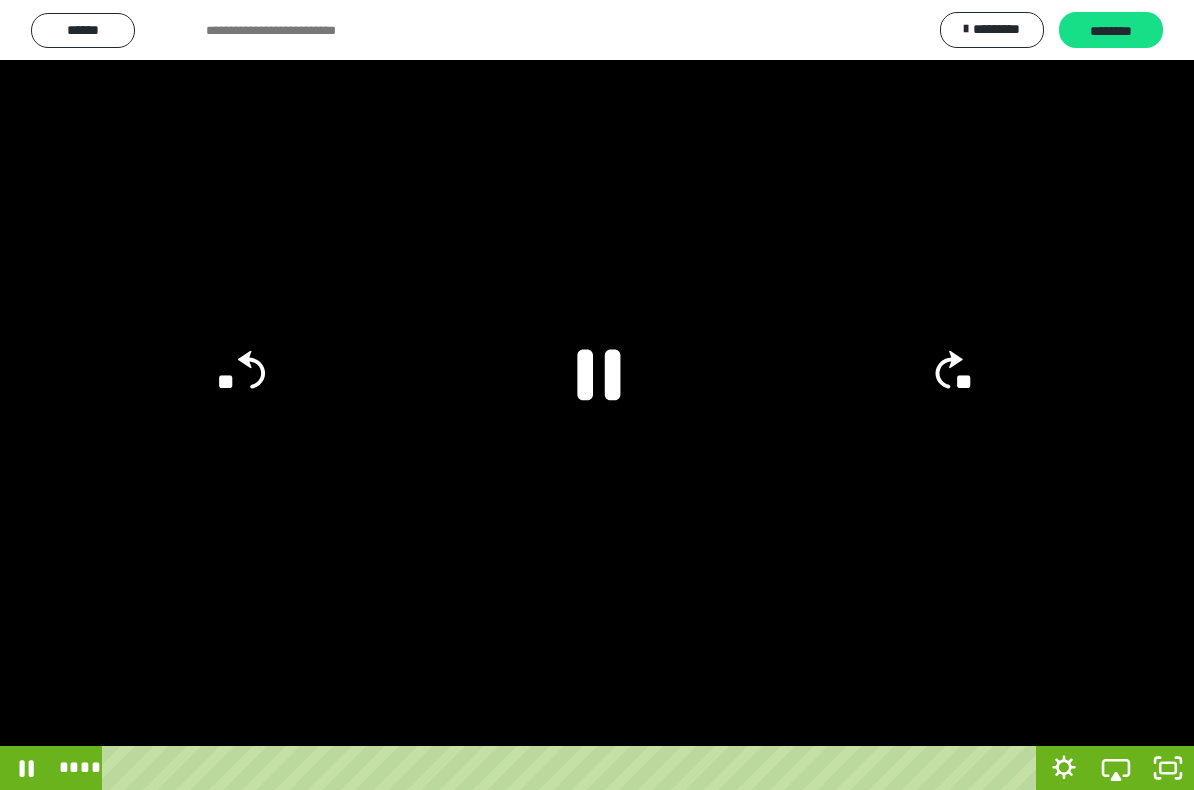 click 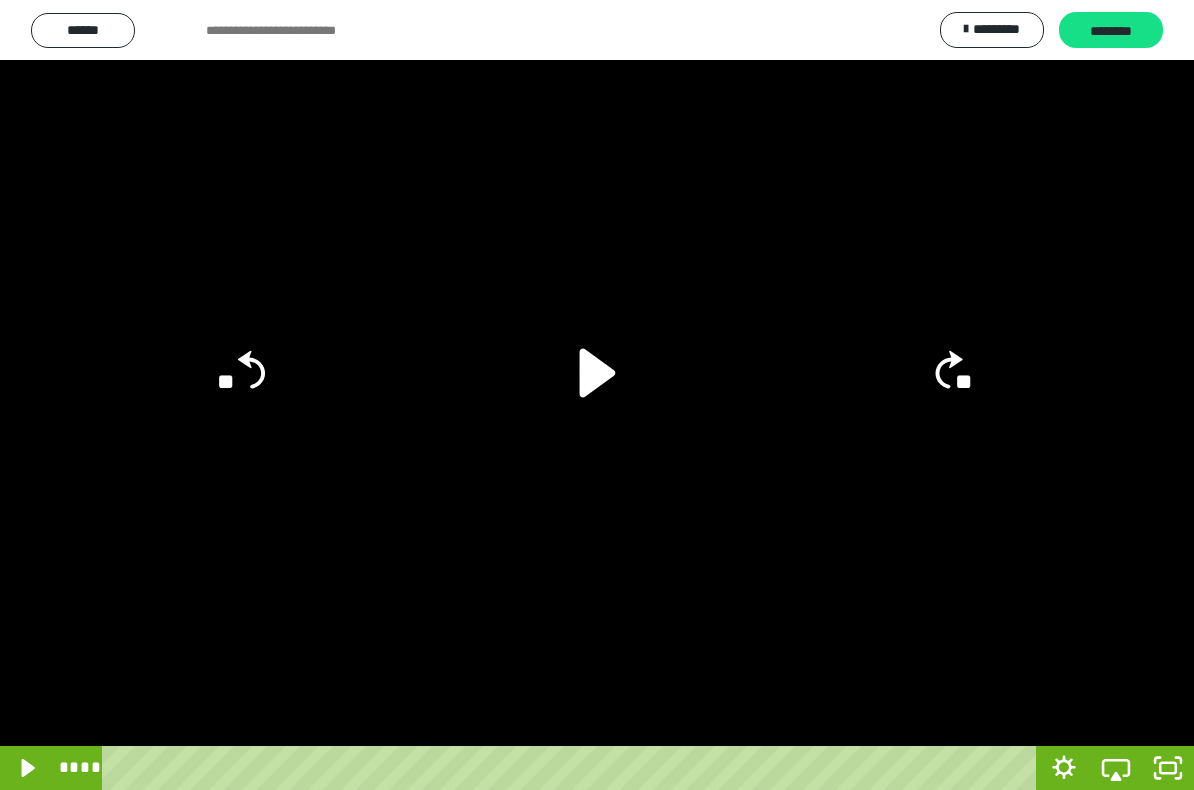 click 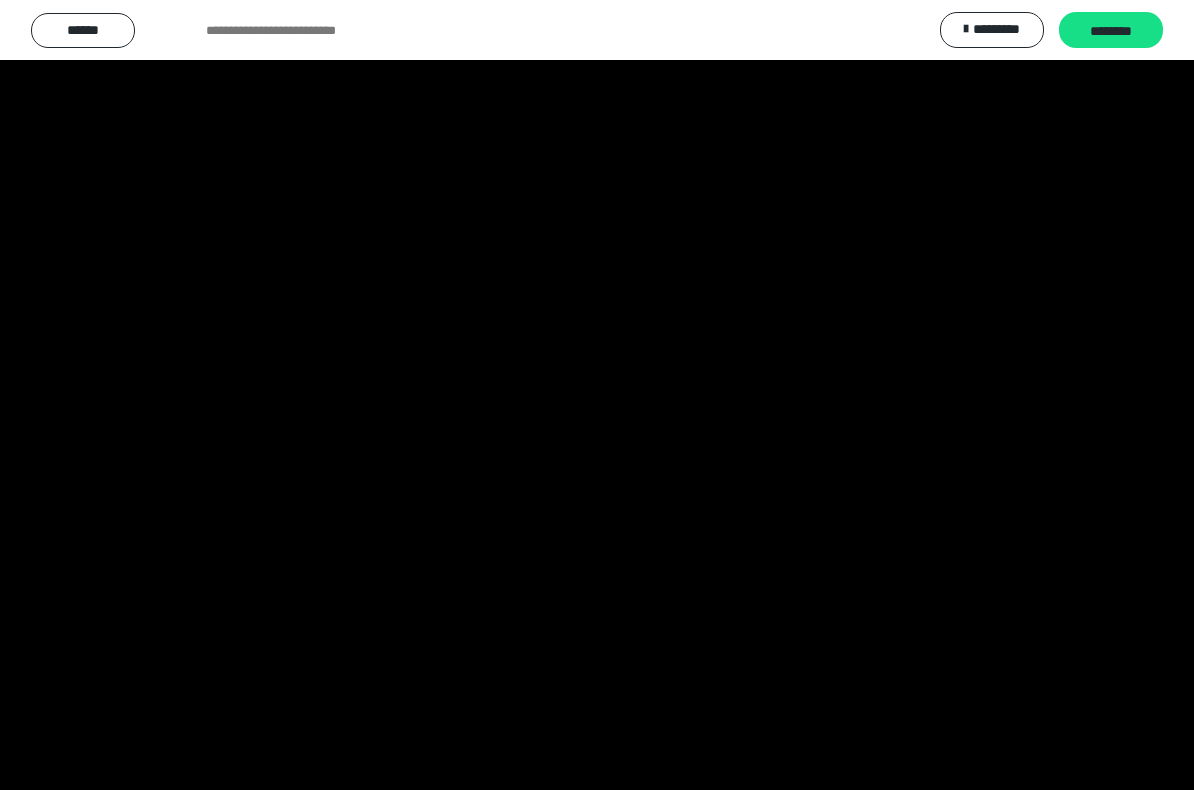 click at bounding box center [597, 395] 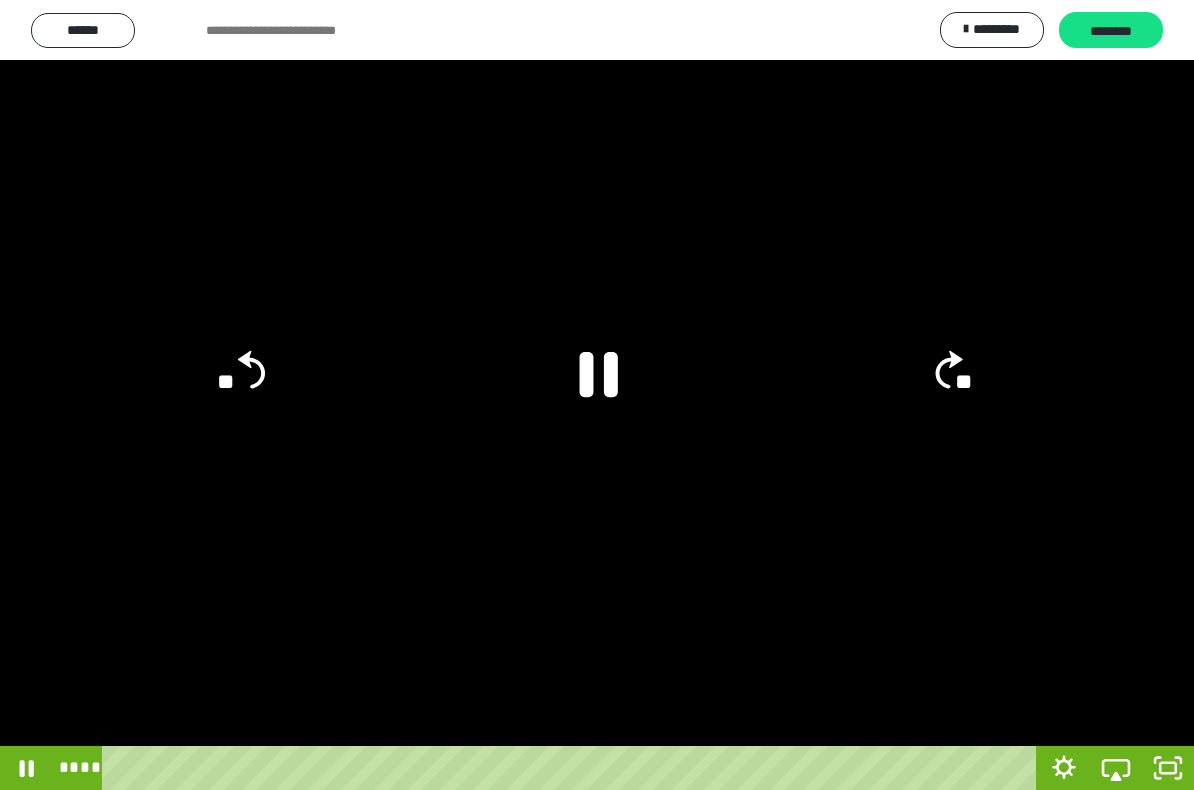 click 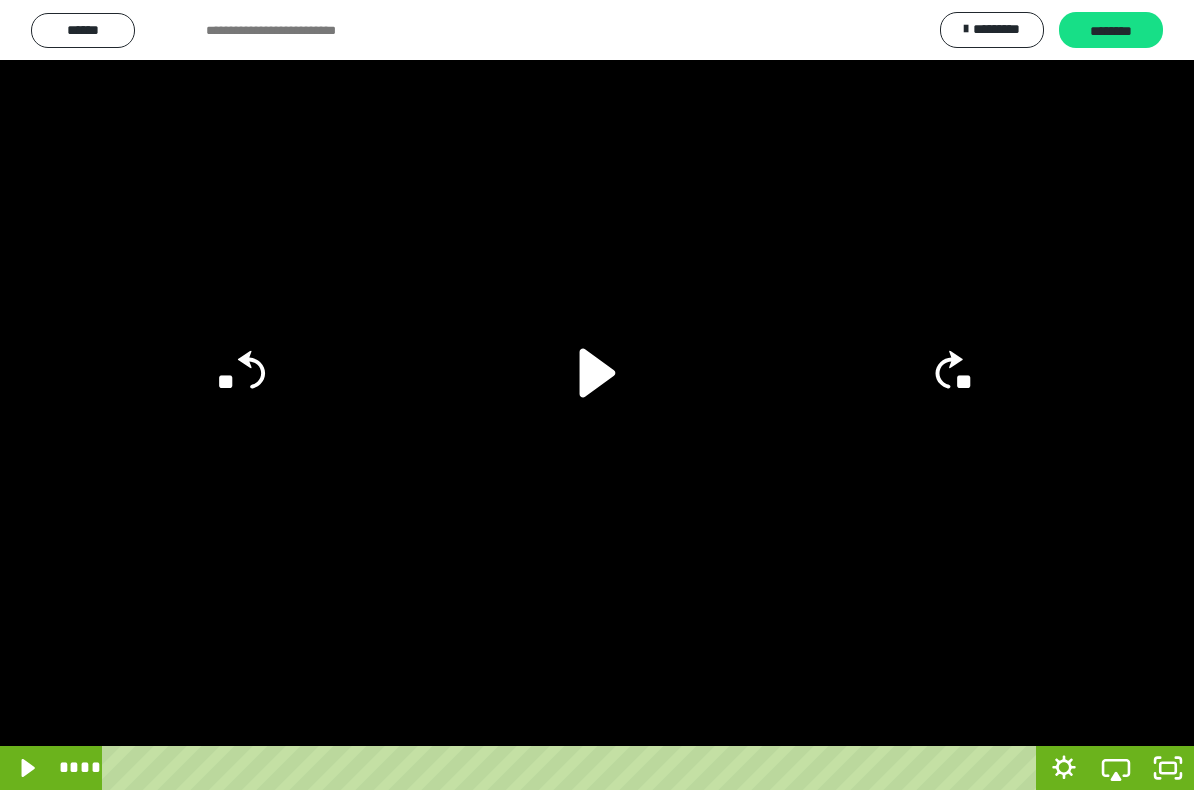 click 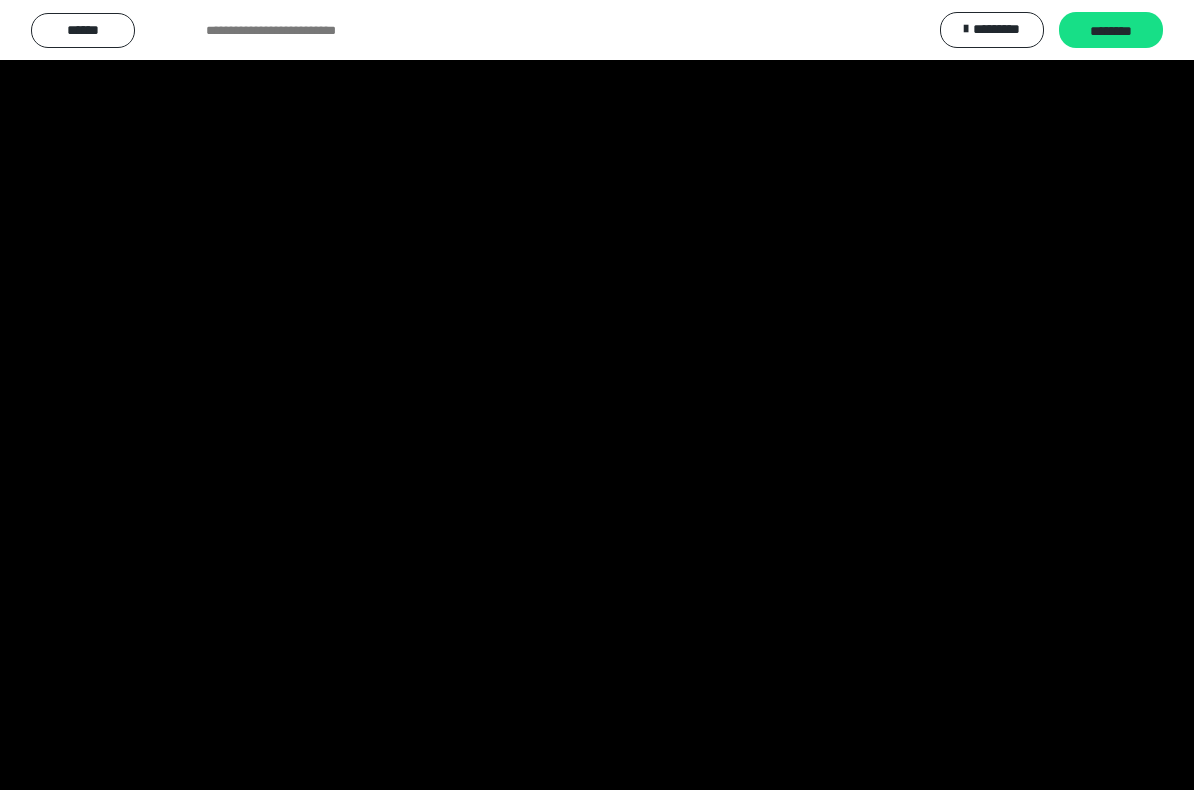 click at bounding box center (597, 395) 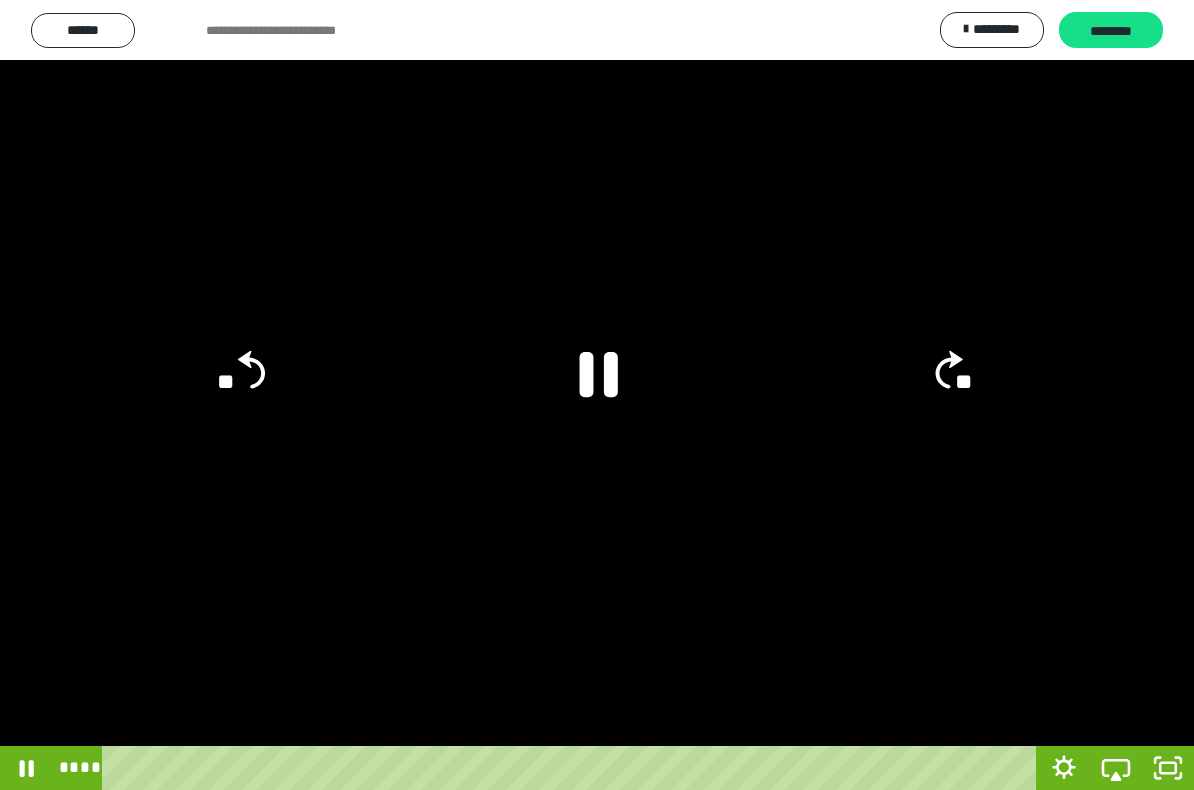 click 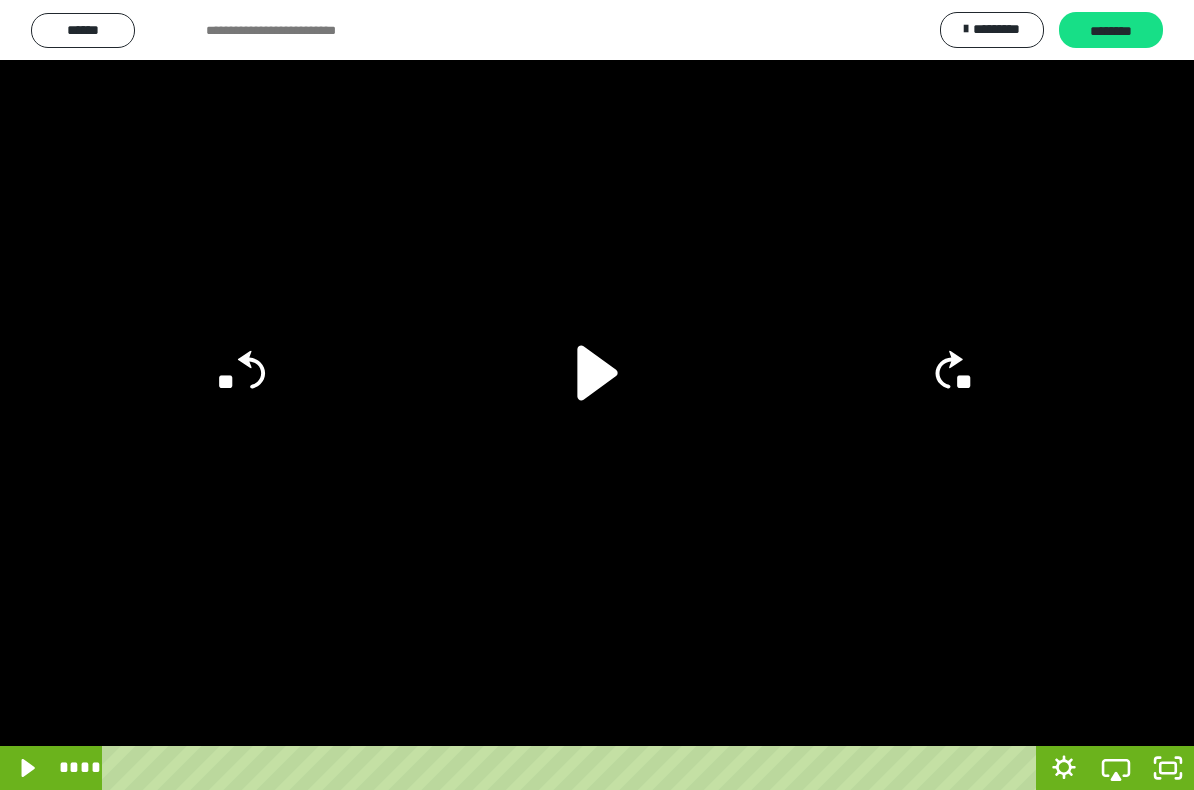 click 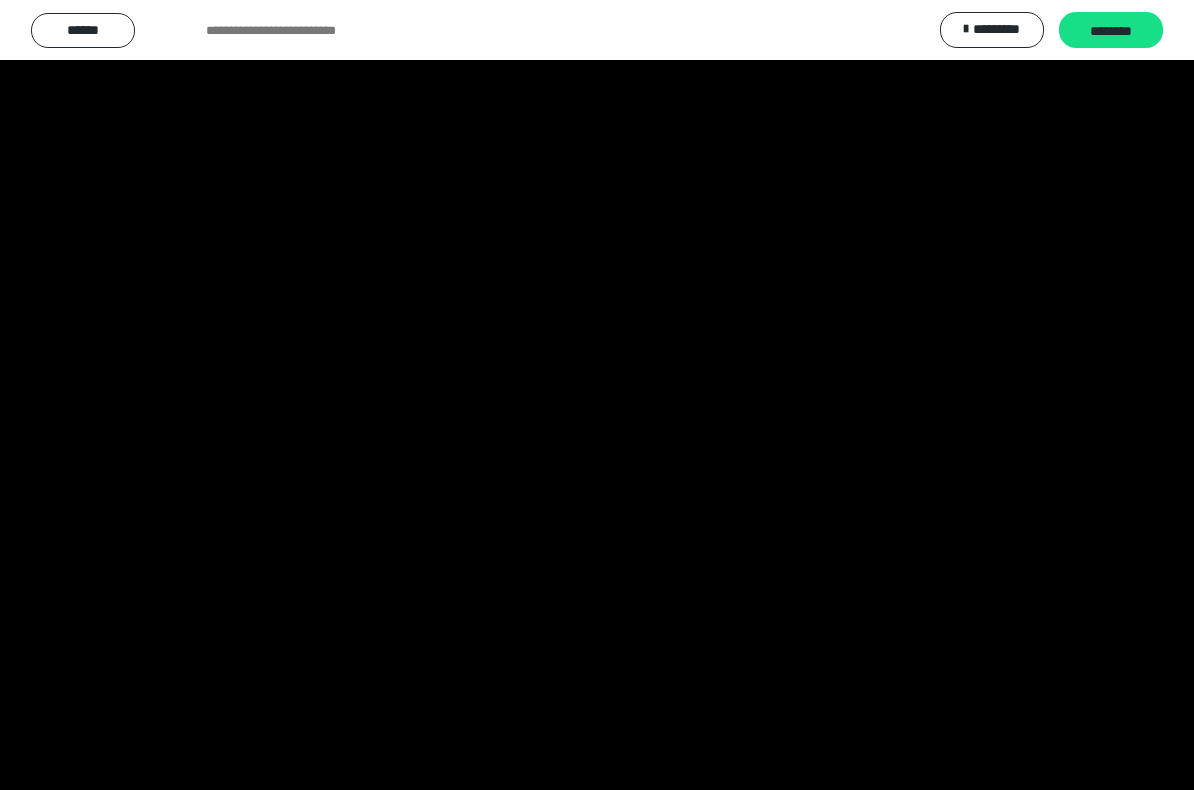 click at bounding box center (597, 395) 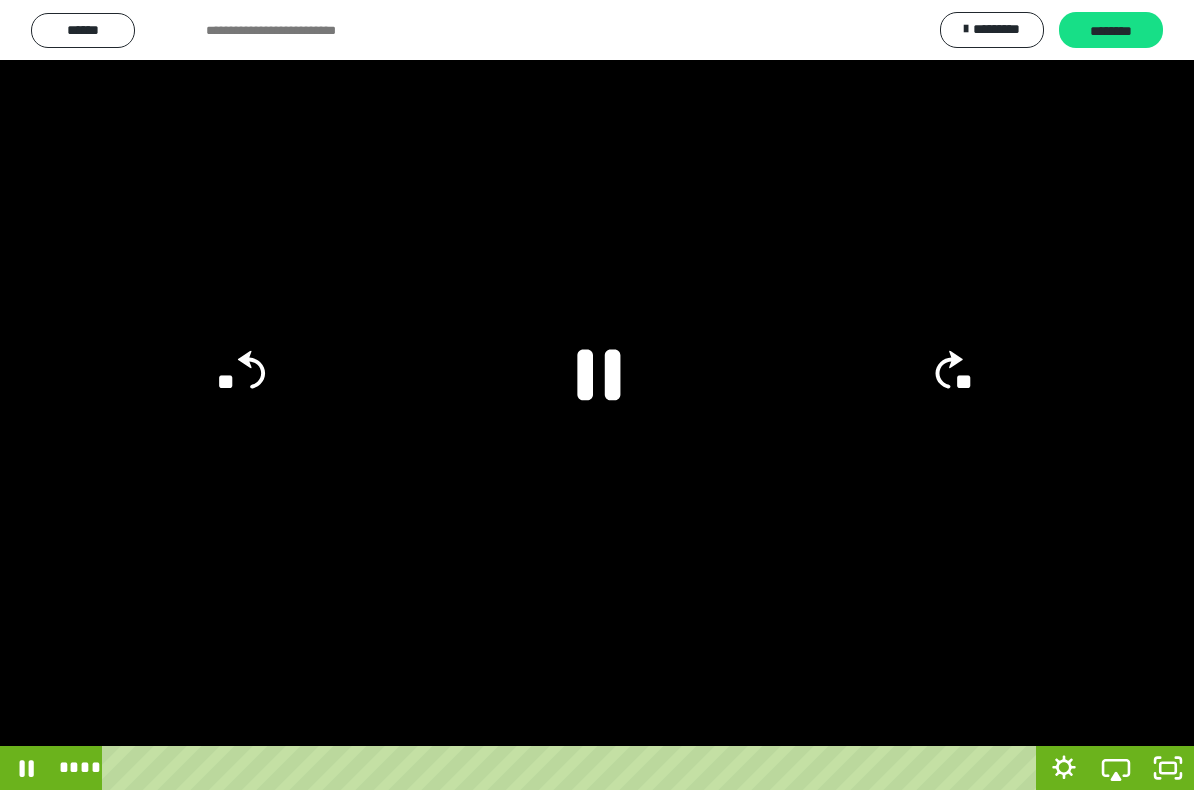 click 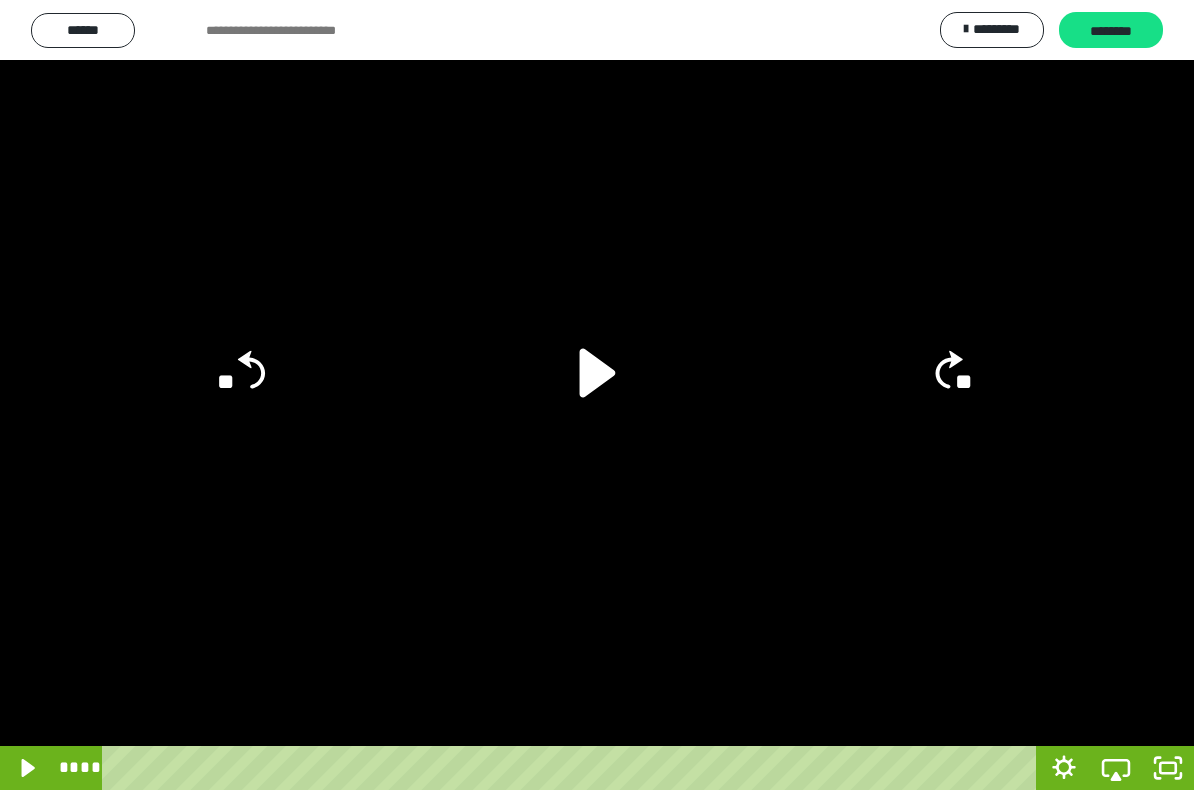 click 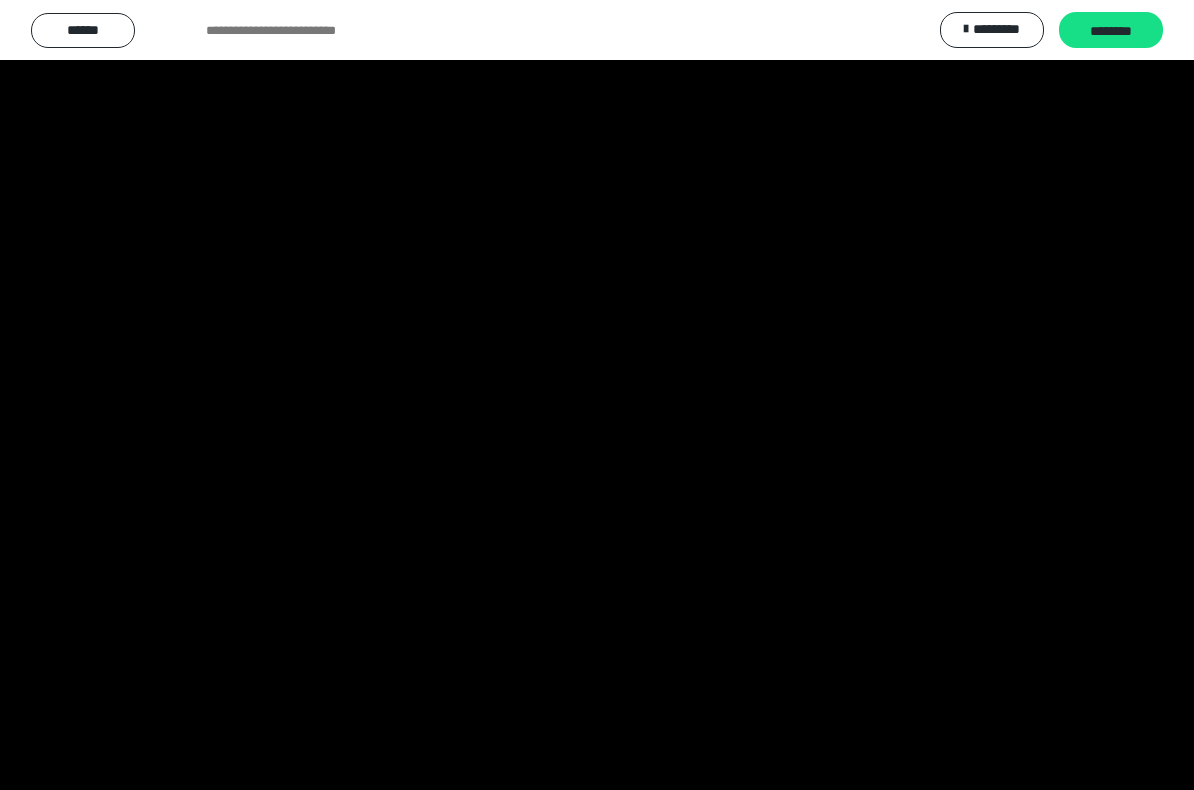 click at bounding box center [597, 395] 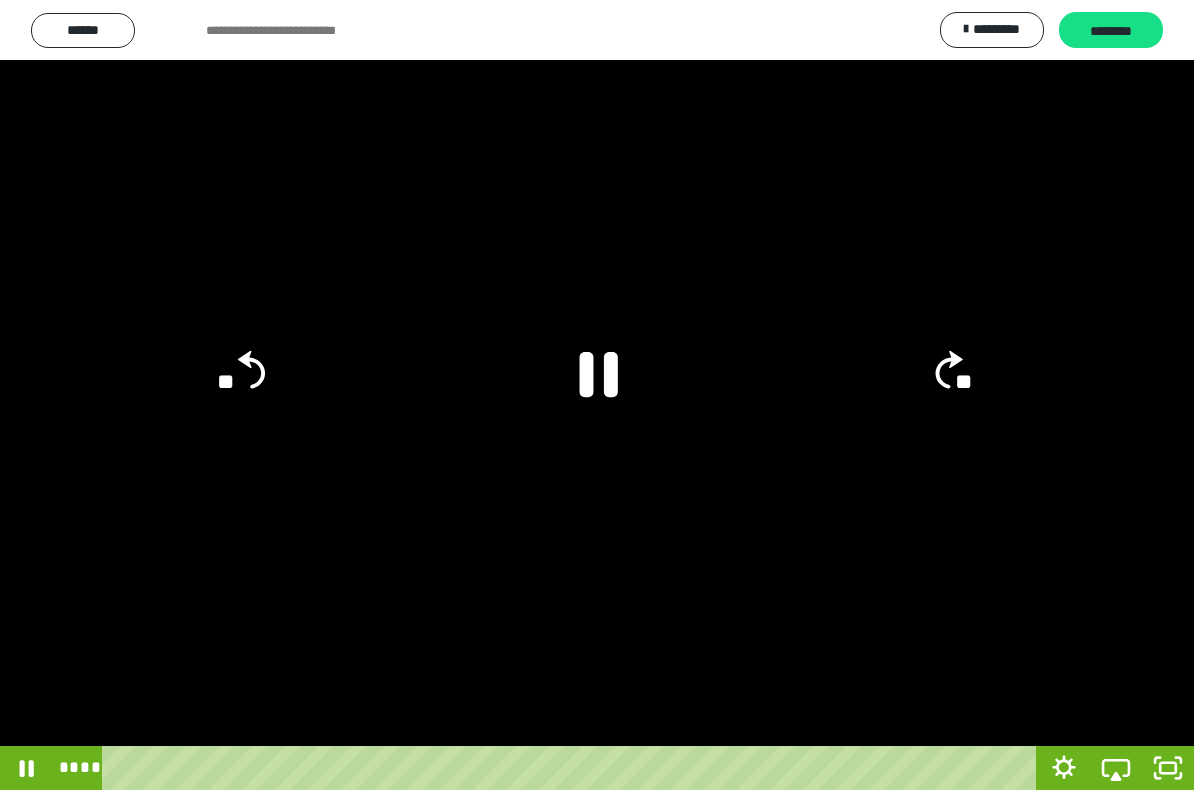 click 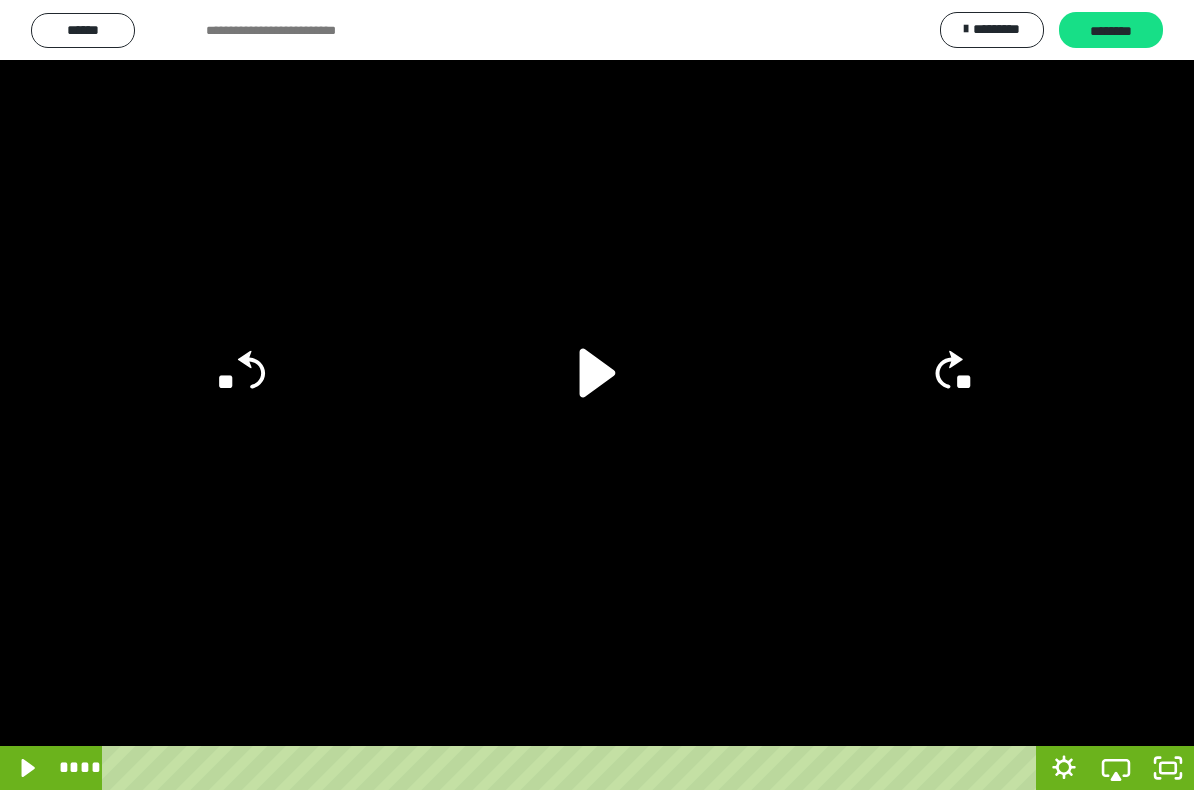 click 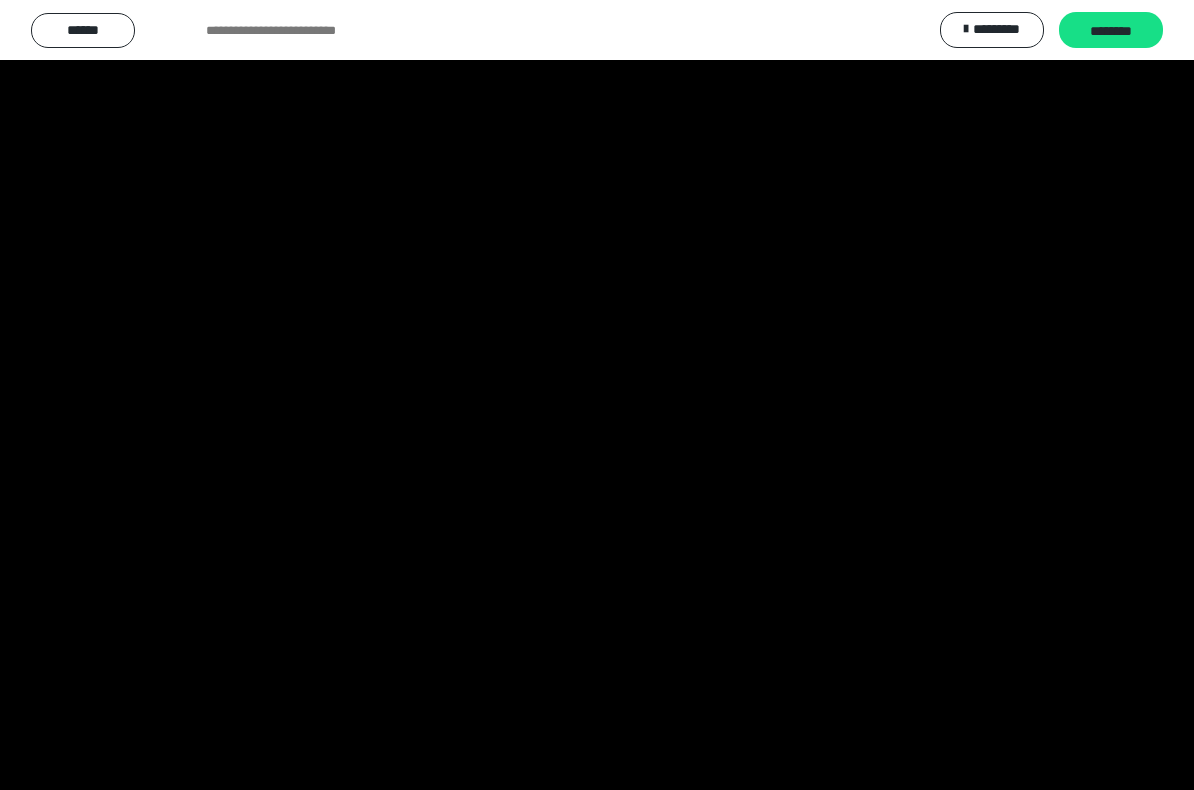 click at bounding box center (597, 395) 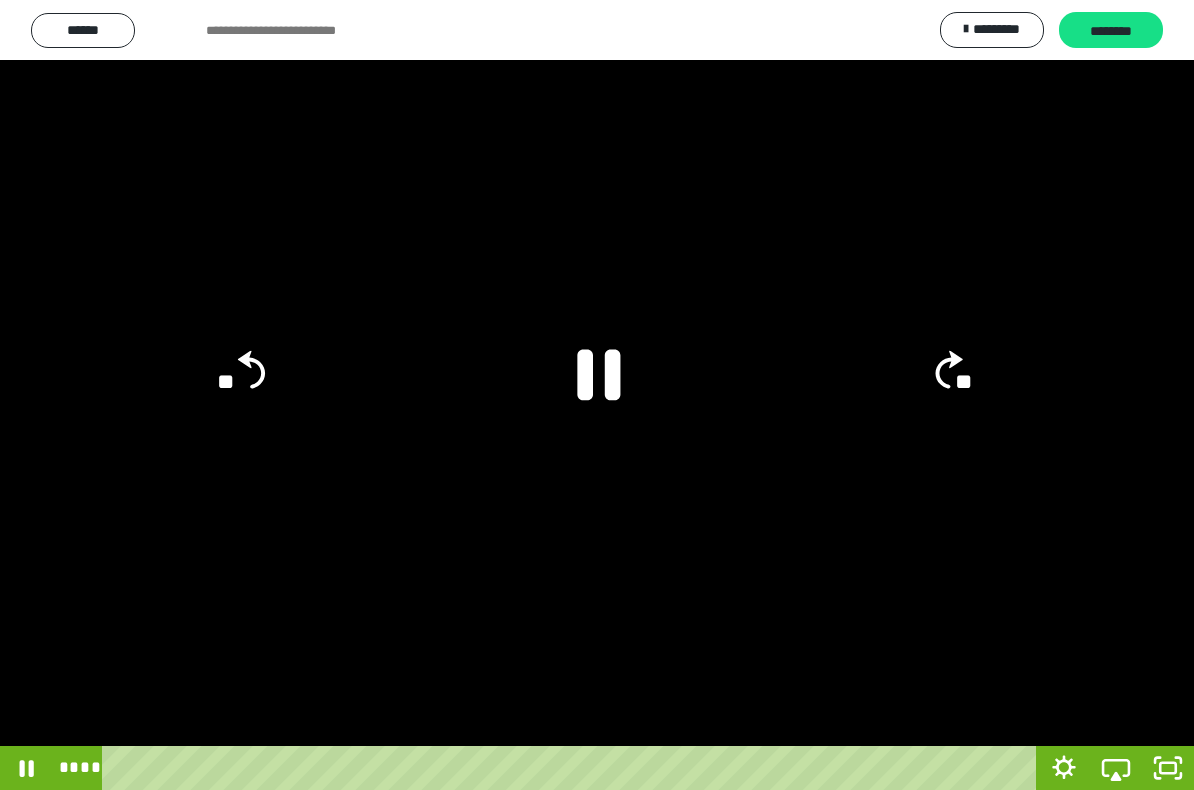 click 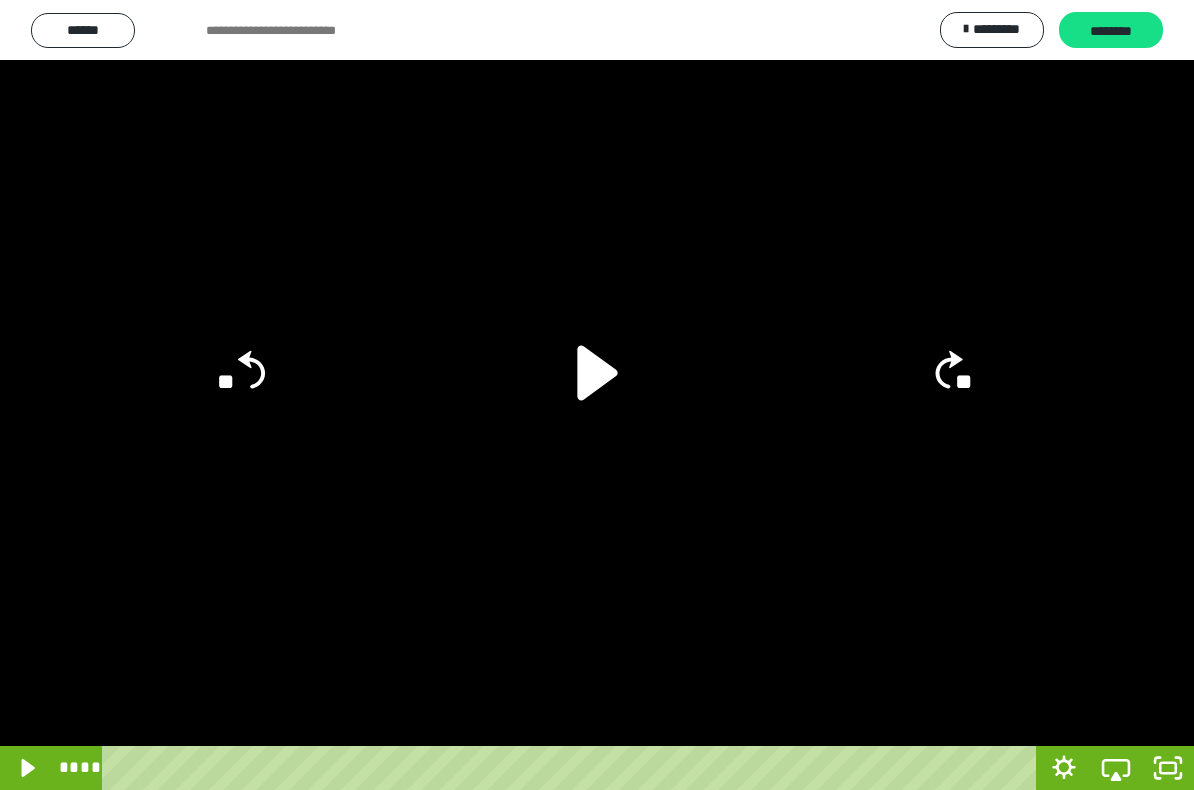 click 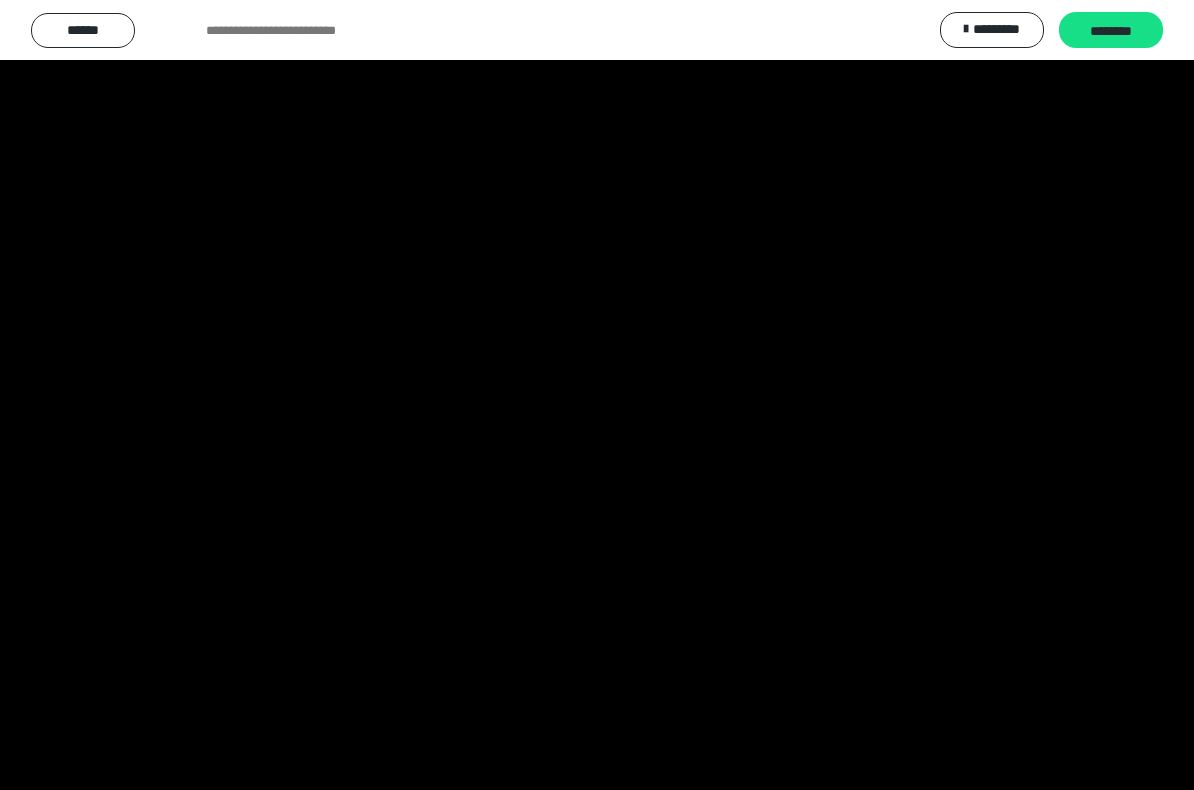 click at bounding box center [597, 395] 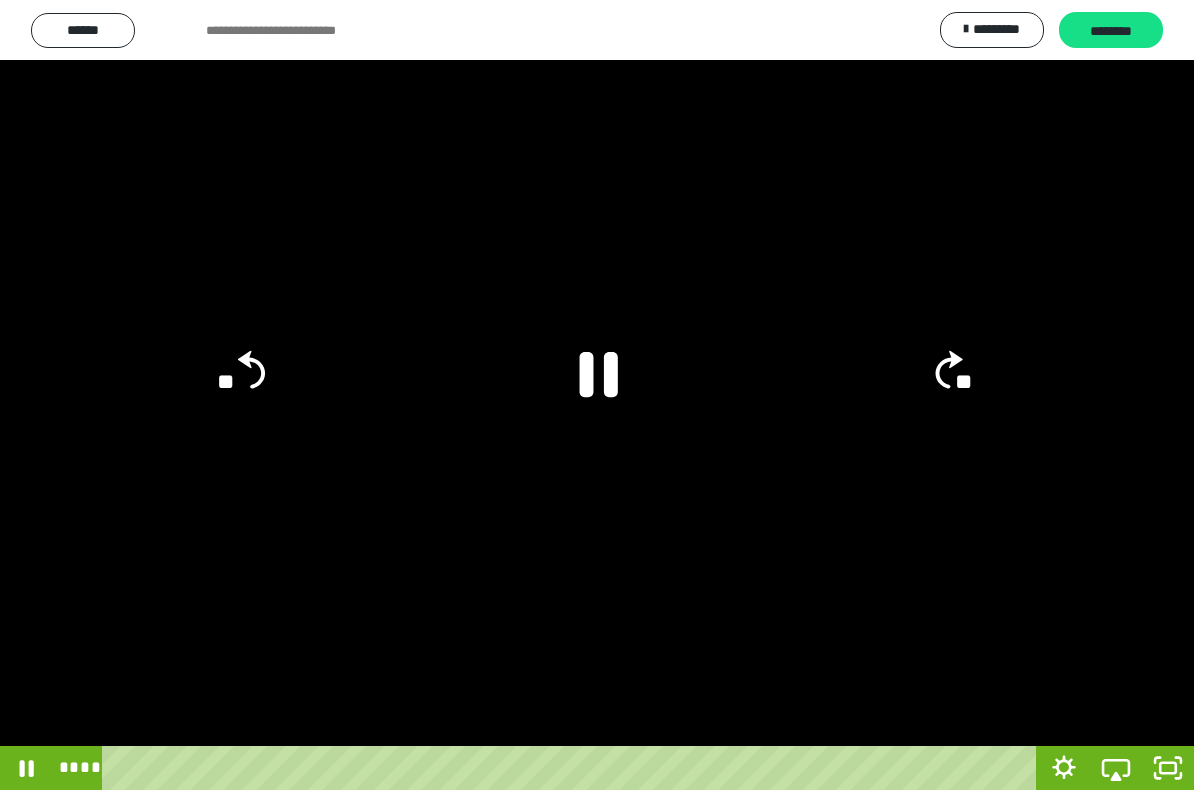 click 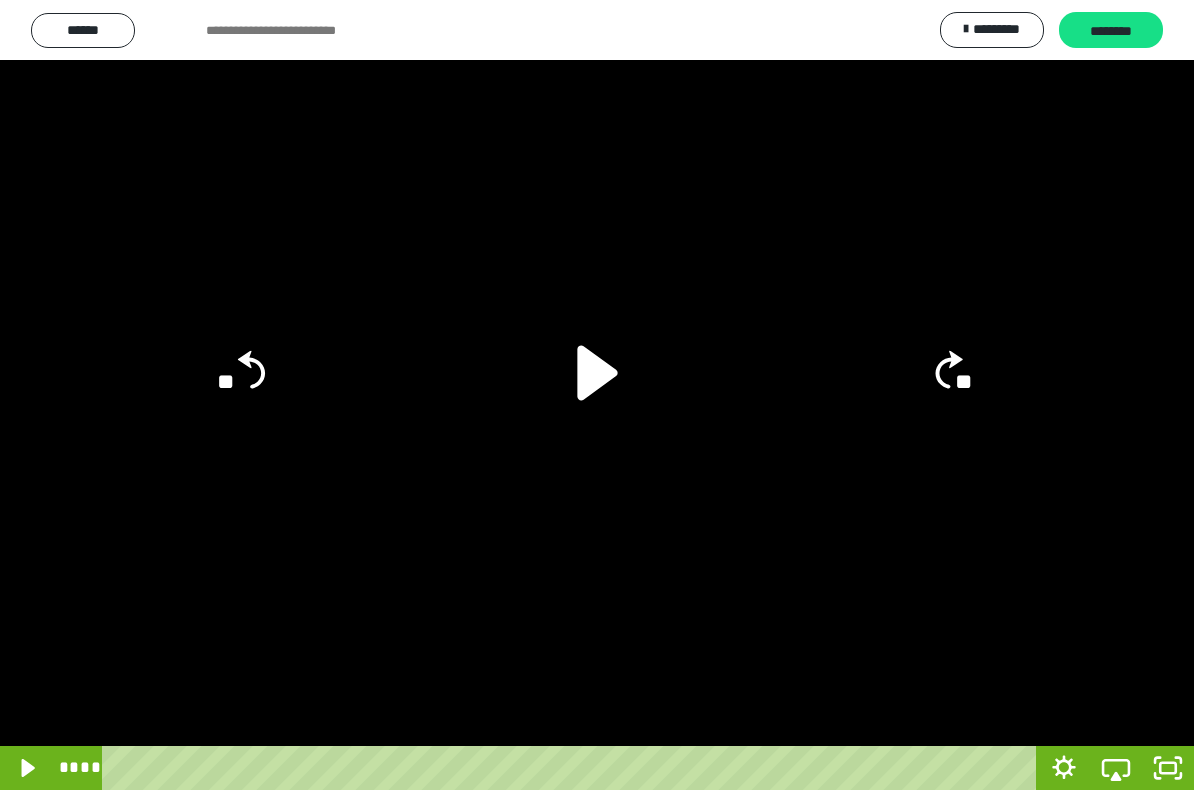 click 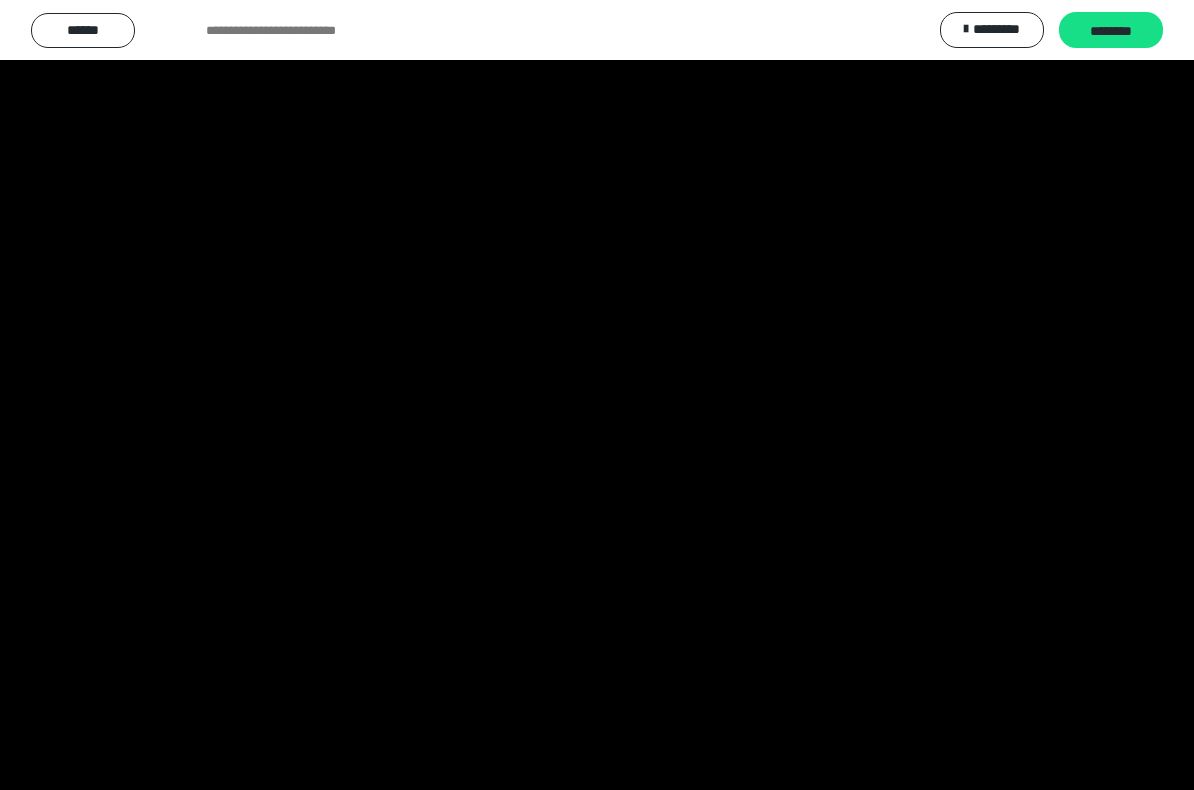 click at bounding box center (597, 395) 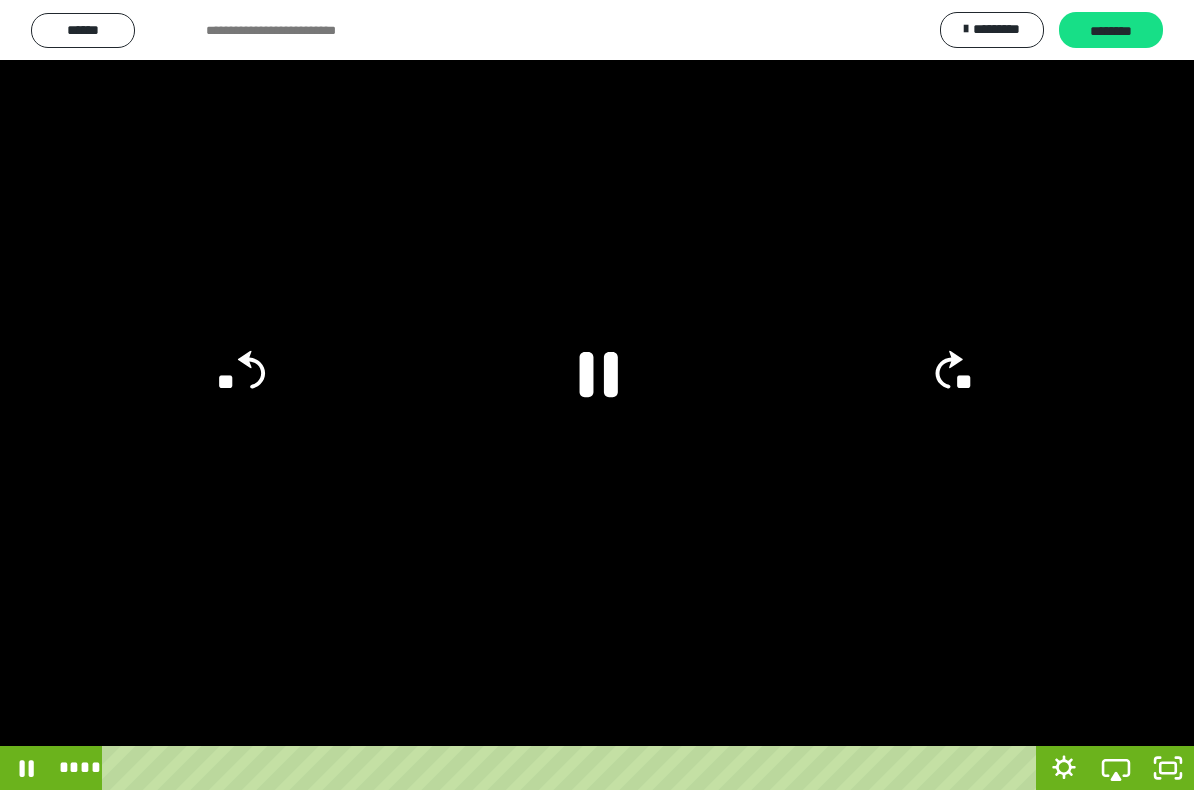 click 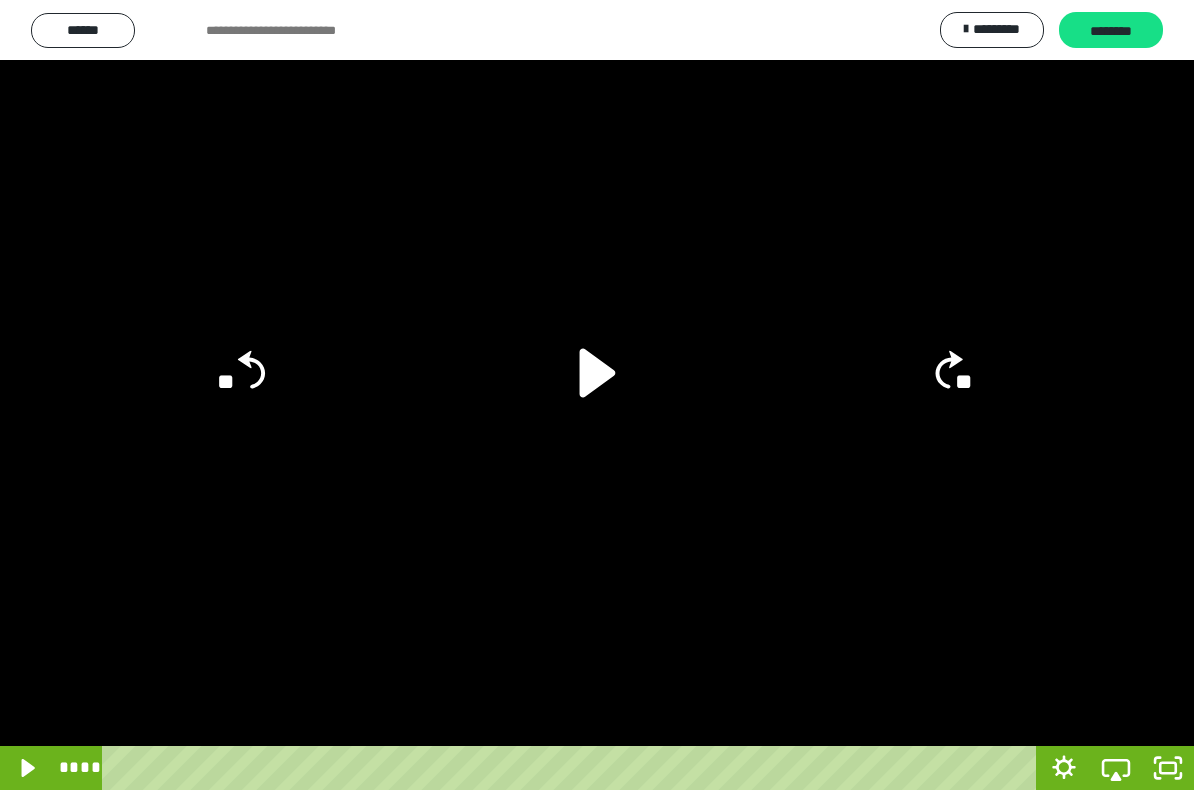 click 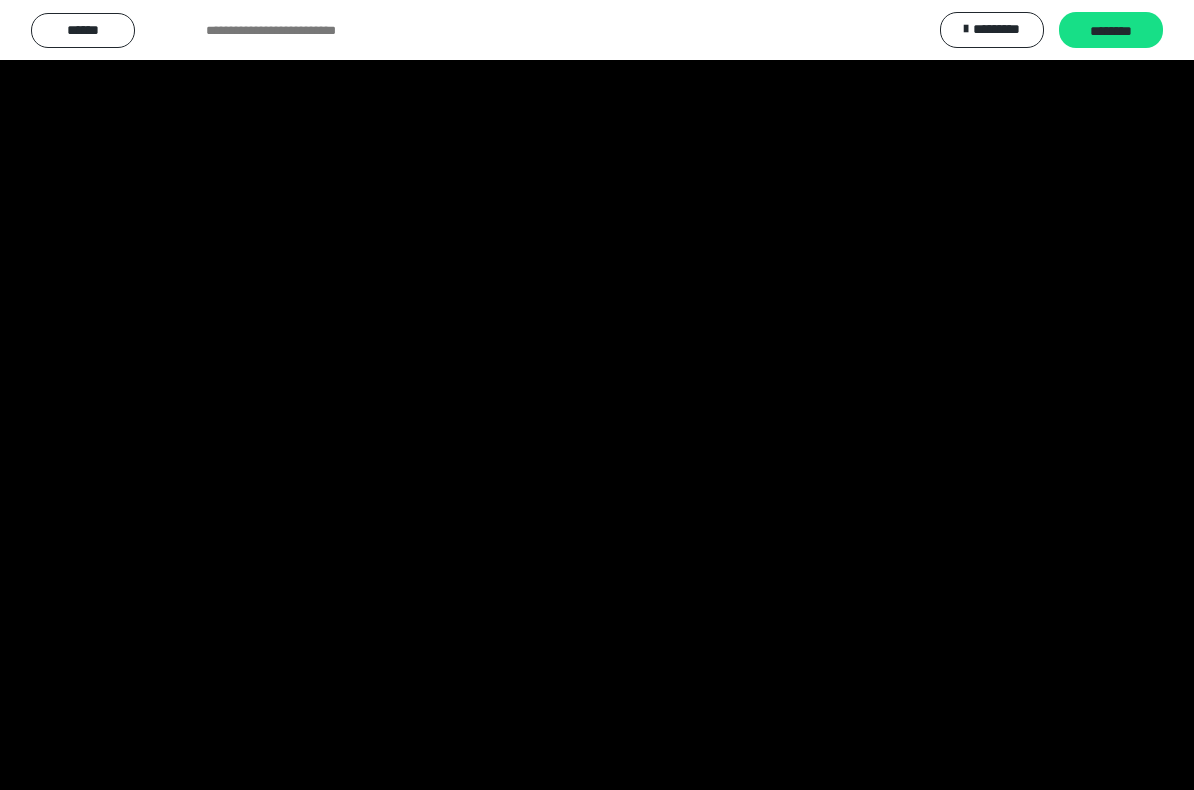 click at bounding box center (597, 395) 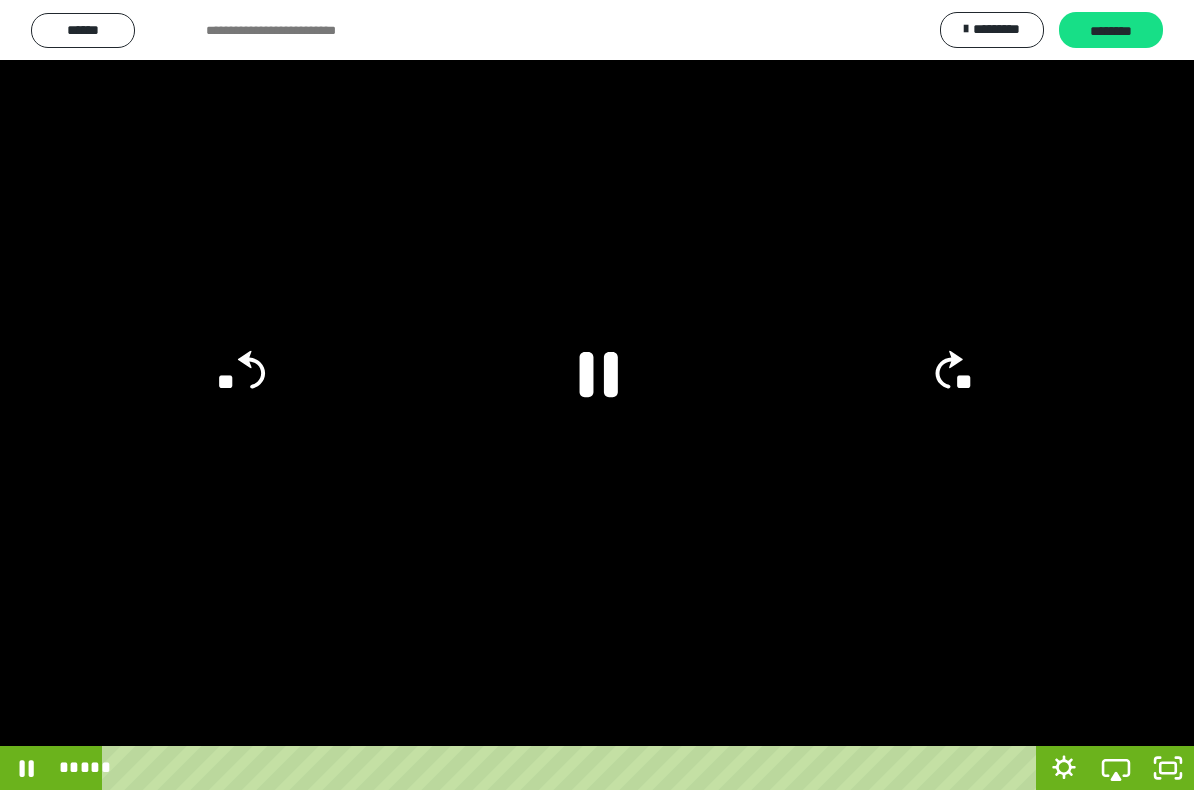 click 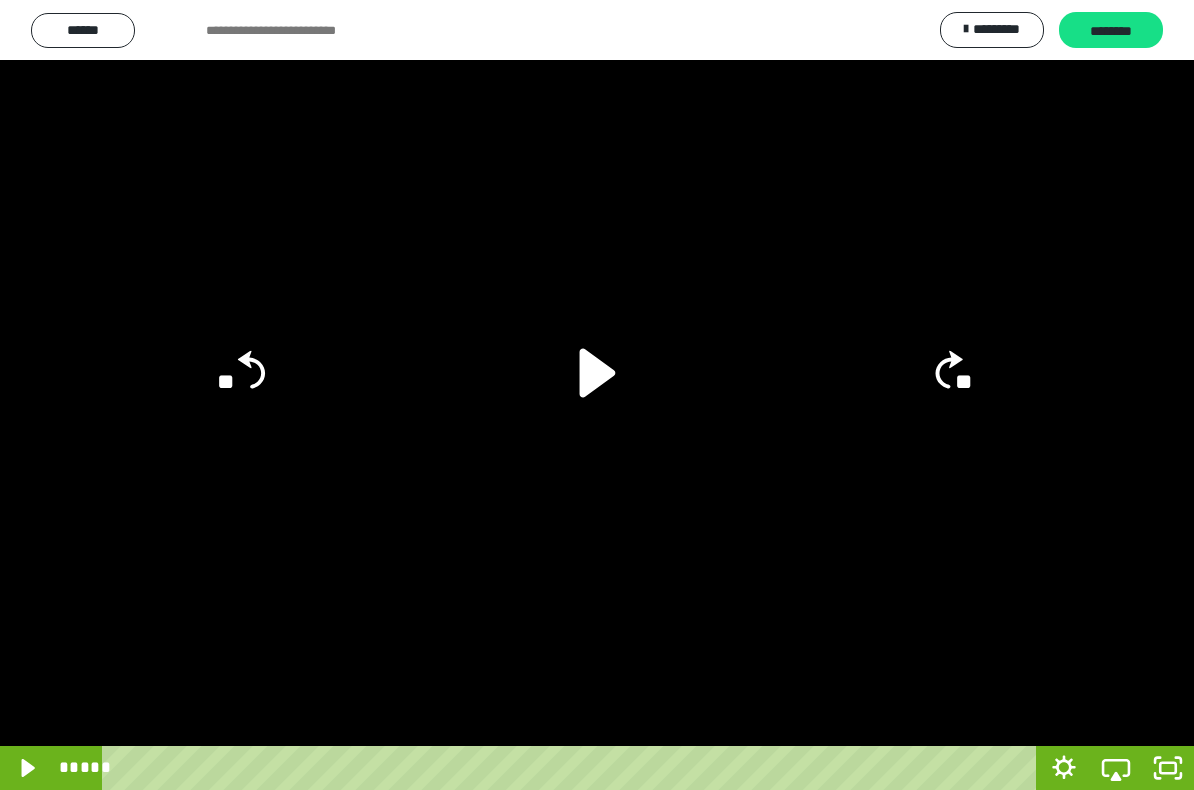 click 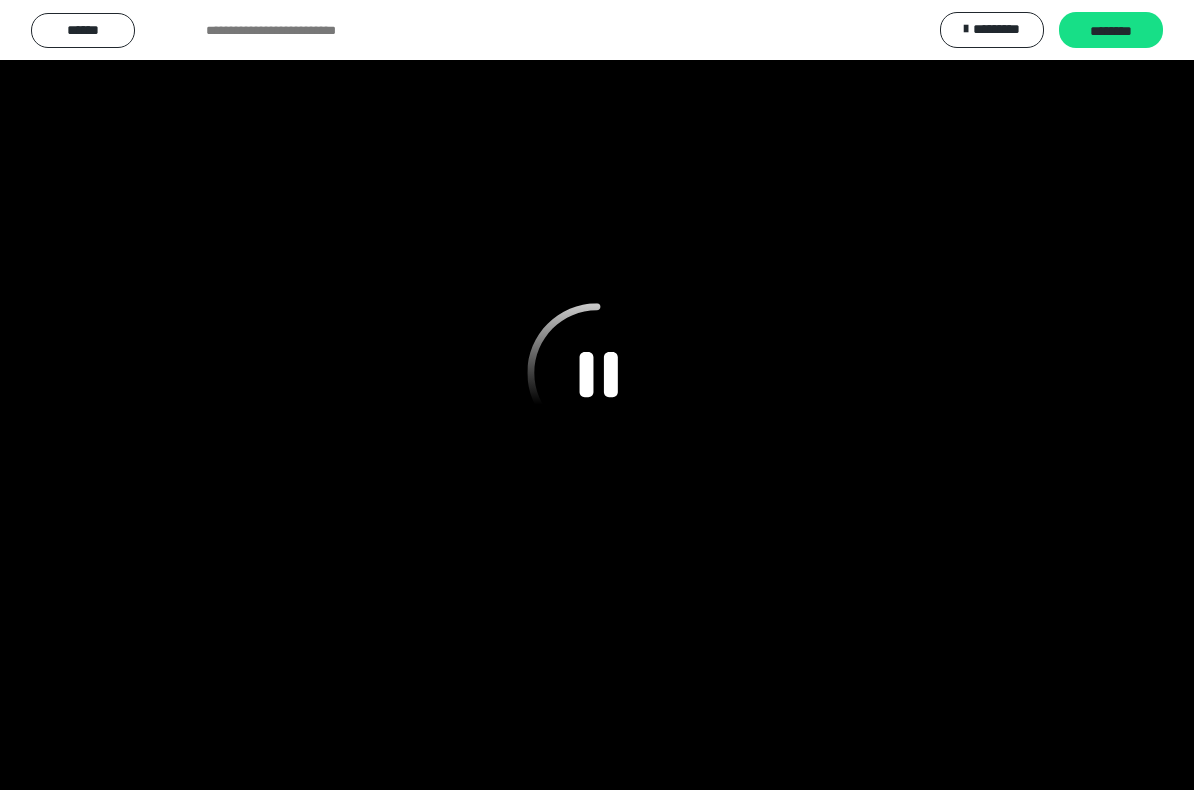 click 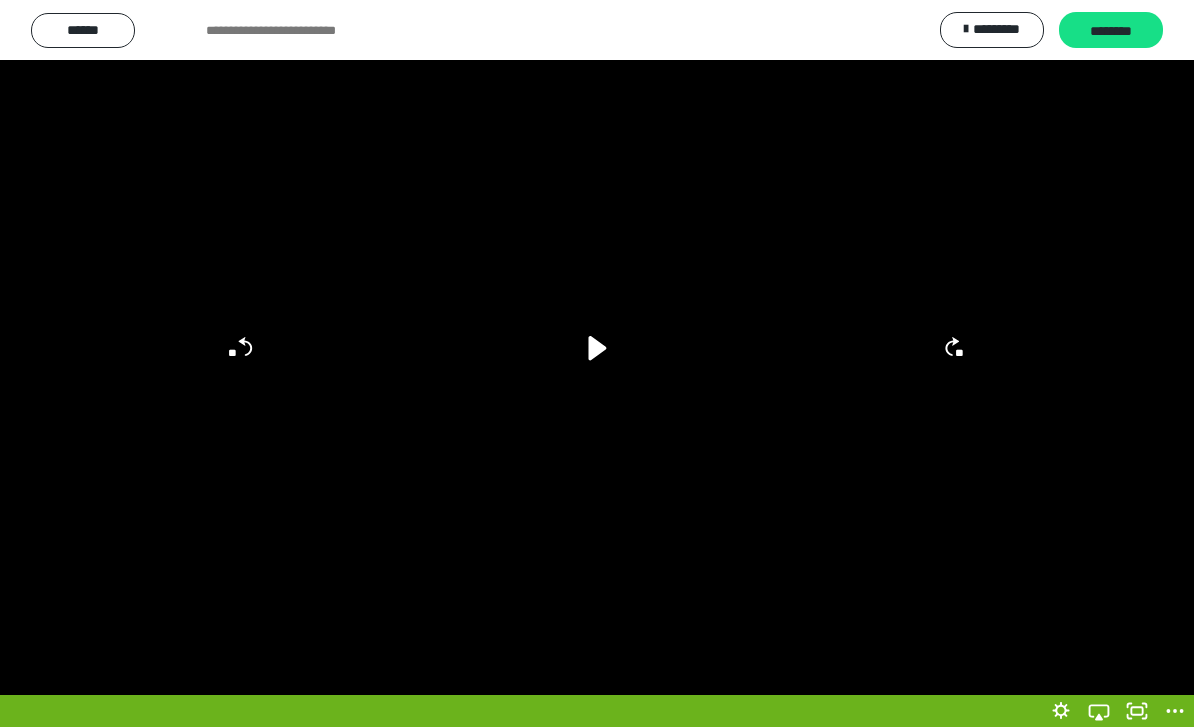 scroll, scrollTop: 316, scrollLeft: 0, axis: vertical 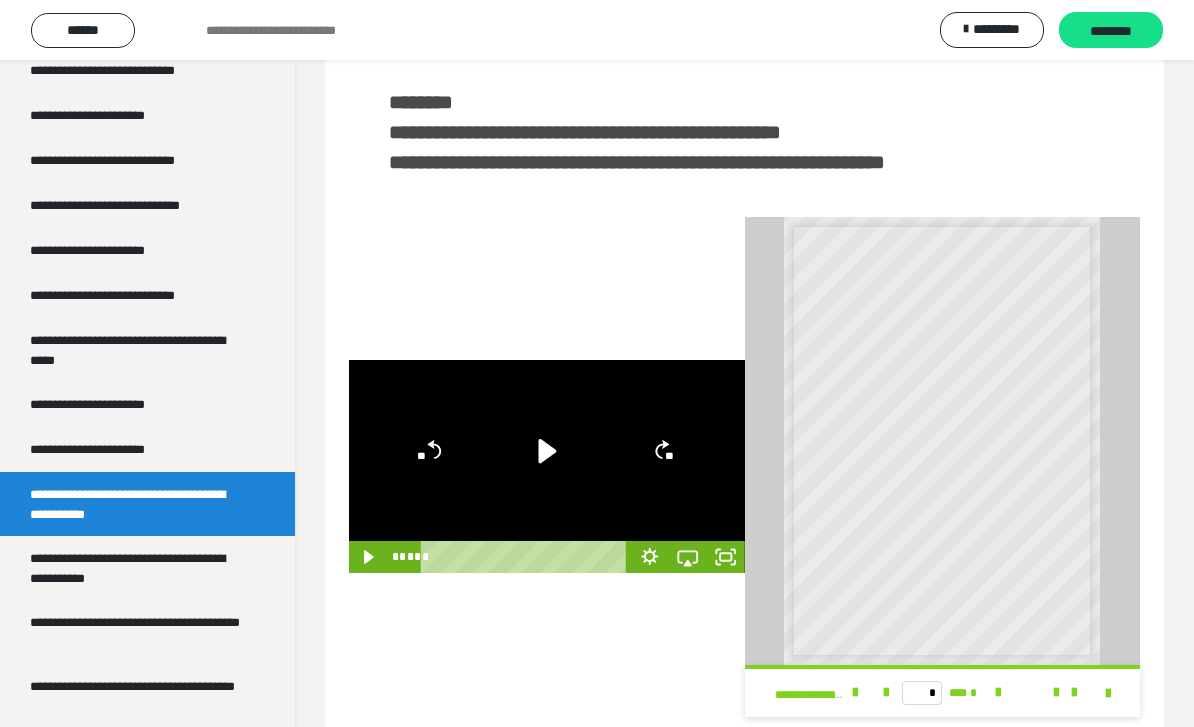 click 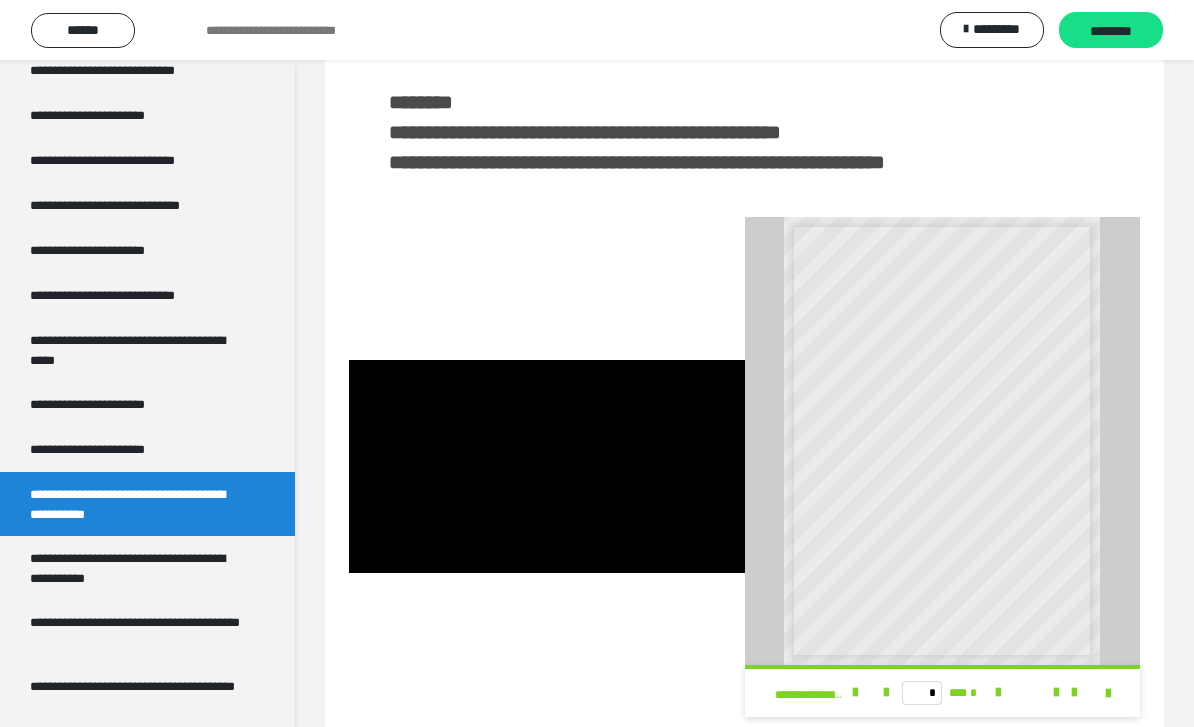 click 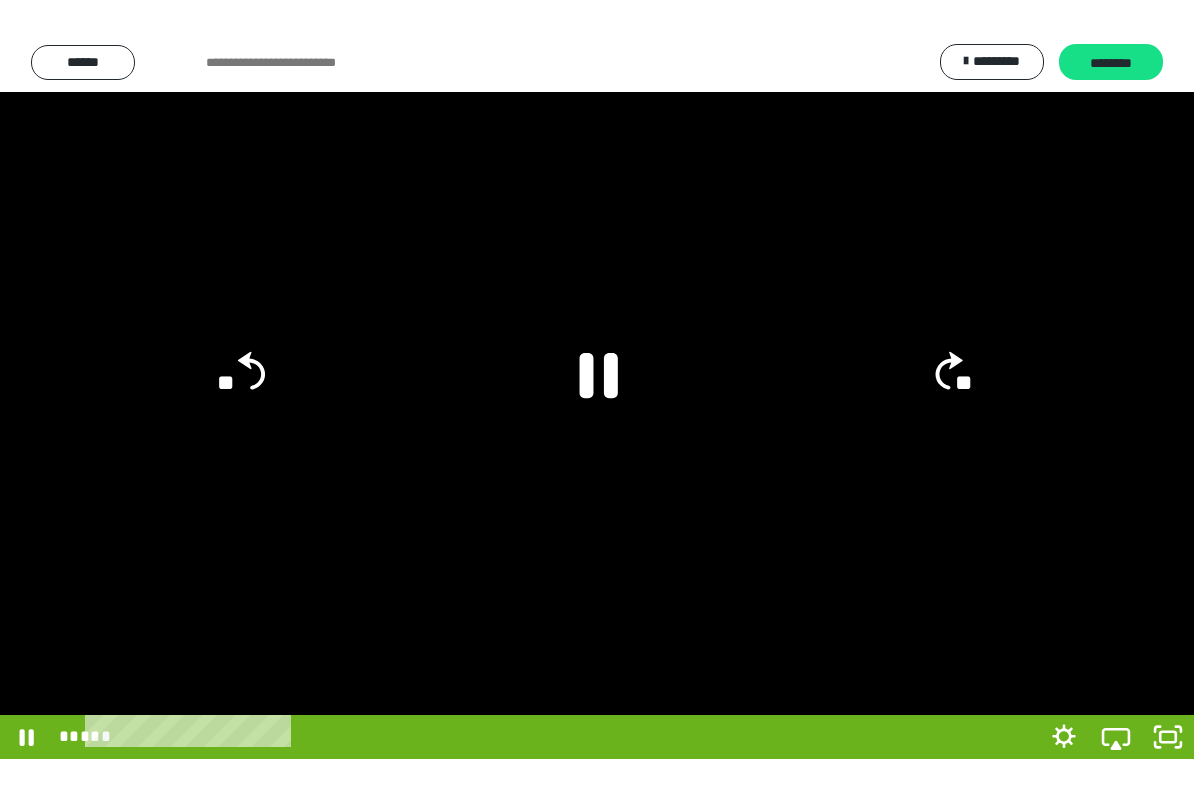 scroll, scrollTop: 0, scrollLeft: 0, axis: both 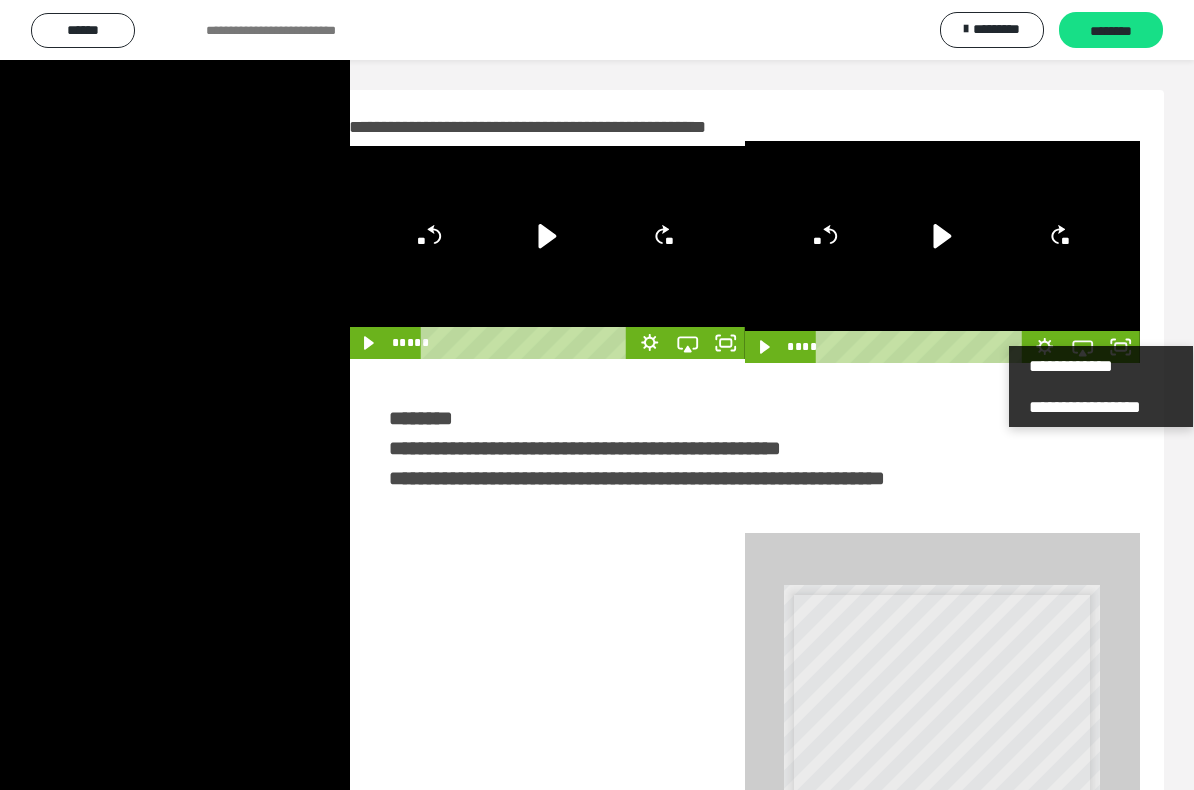 click at bounding box center [-247, 395] 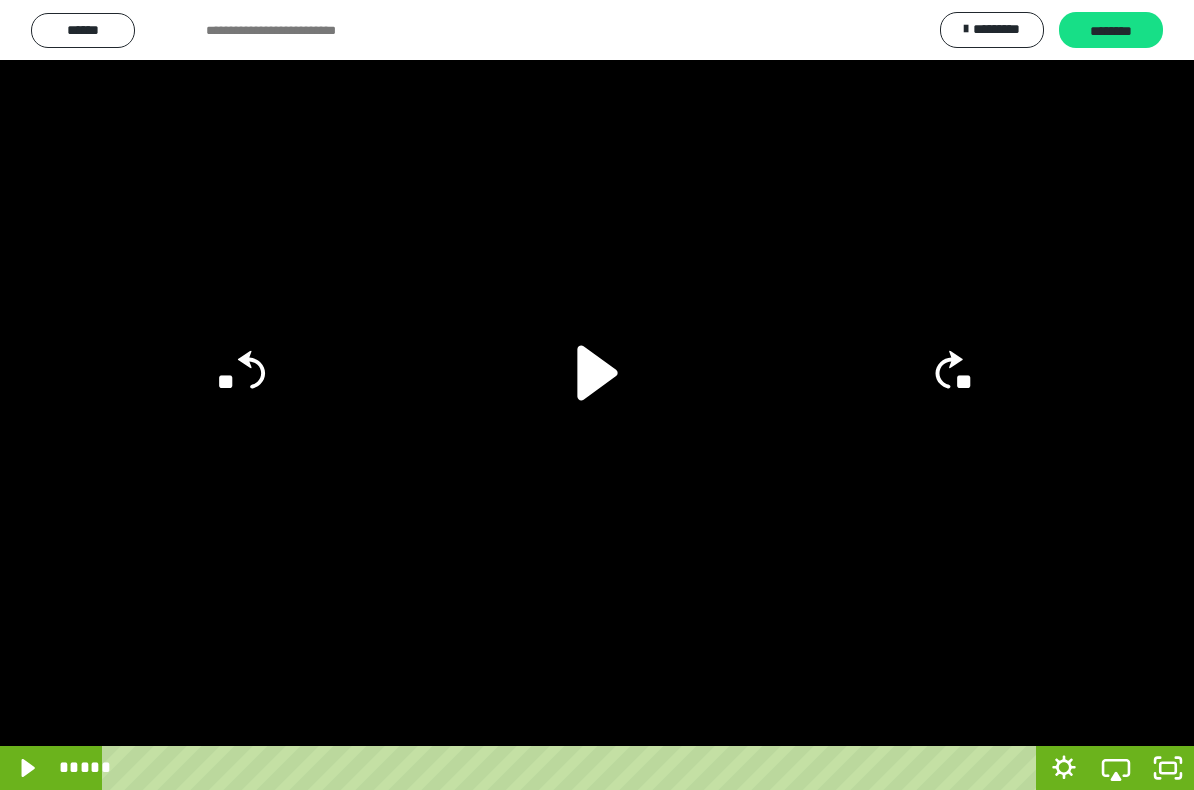 click 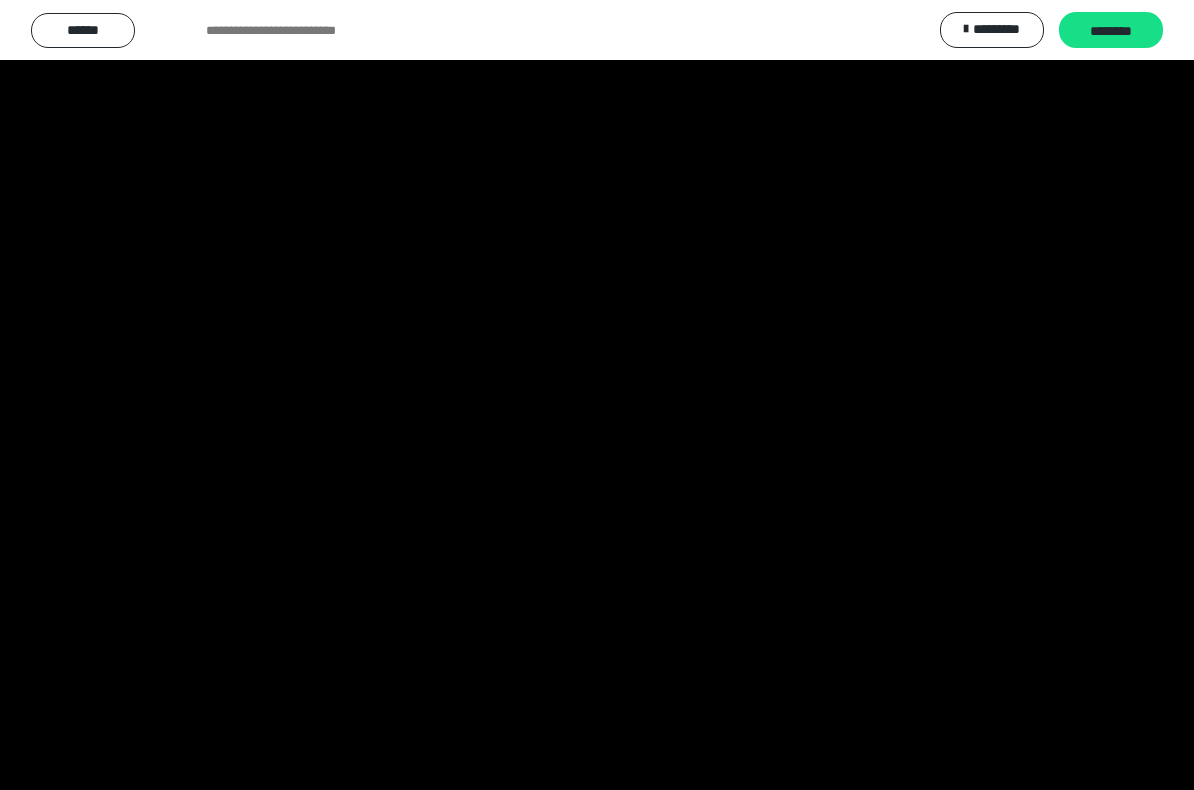 click at bounding box center [597, 395] 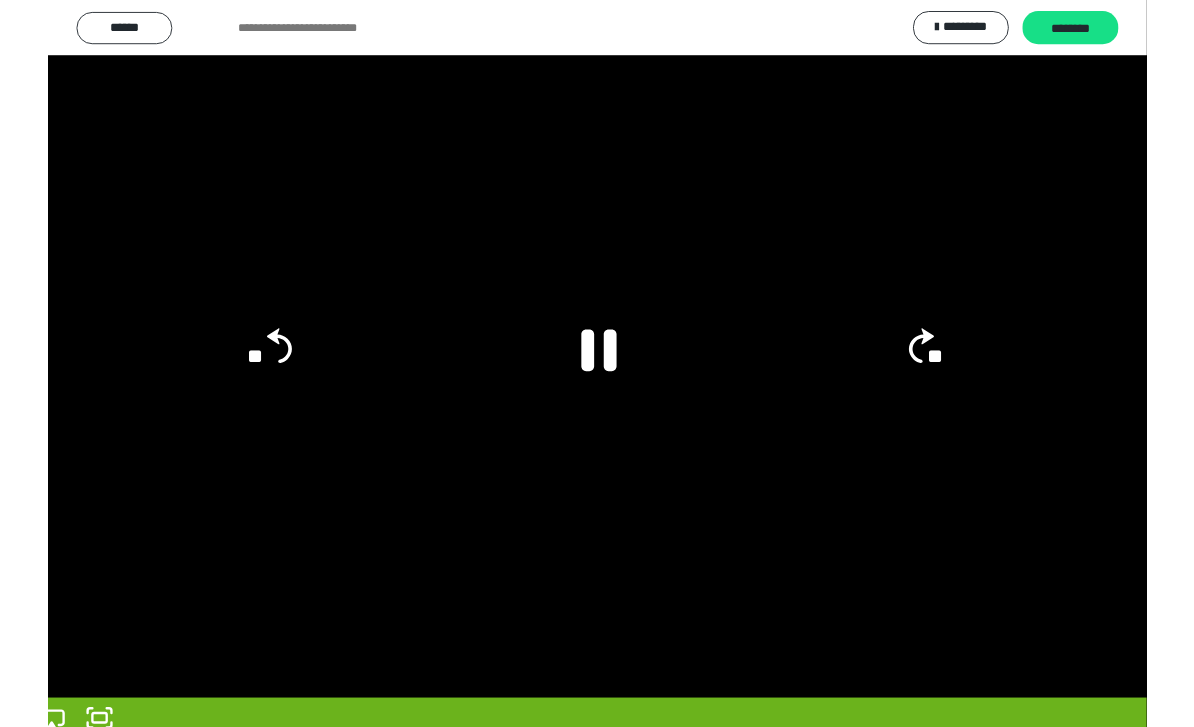 scroll, scrollTop: 297, scrollLeft: 0, axis: vertical 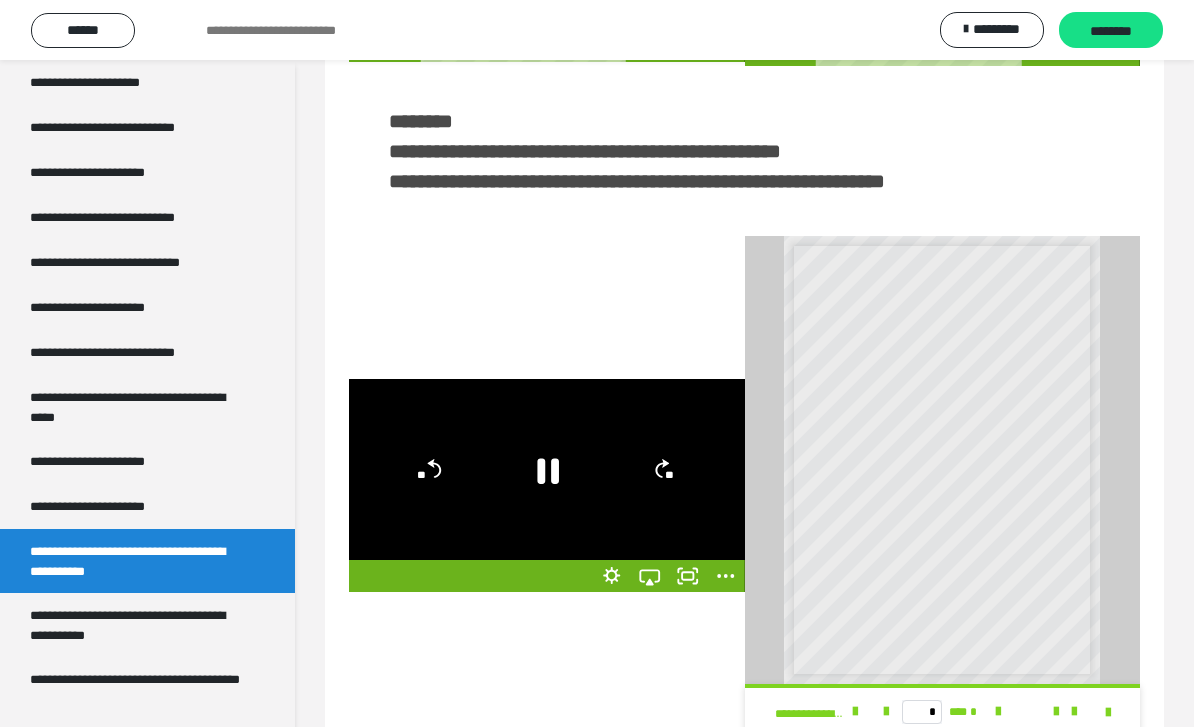 click 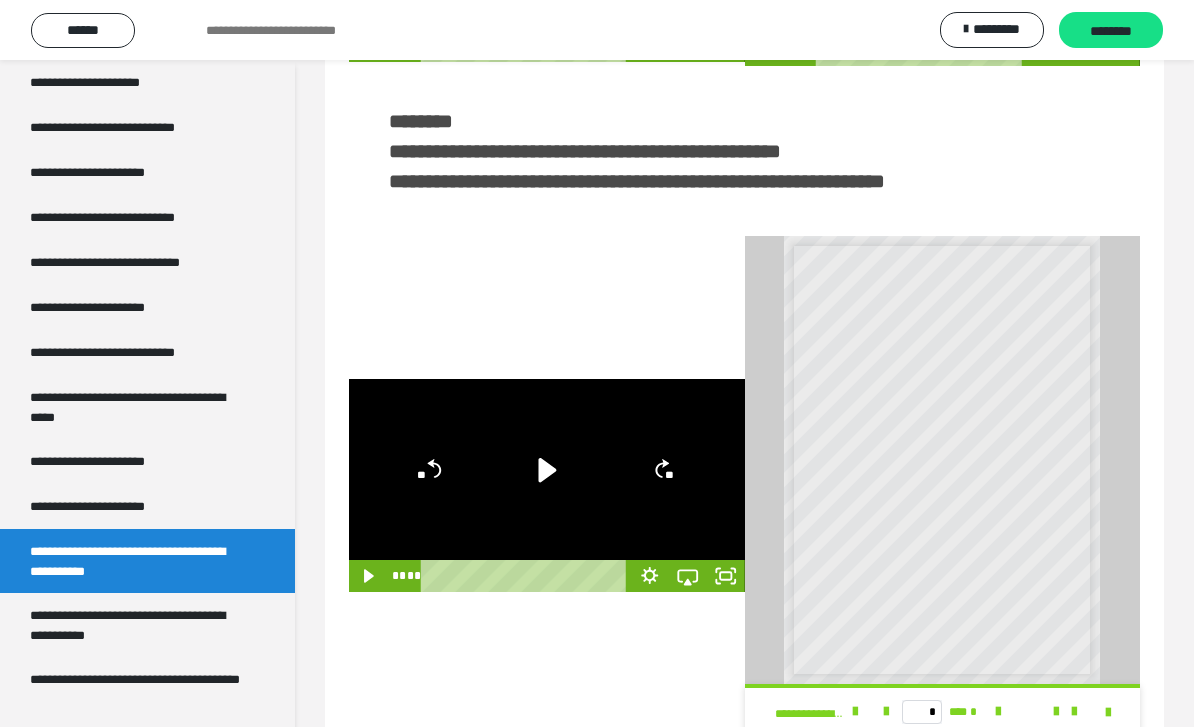 click 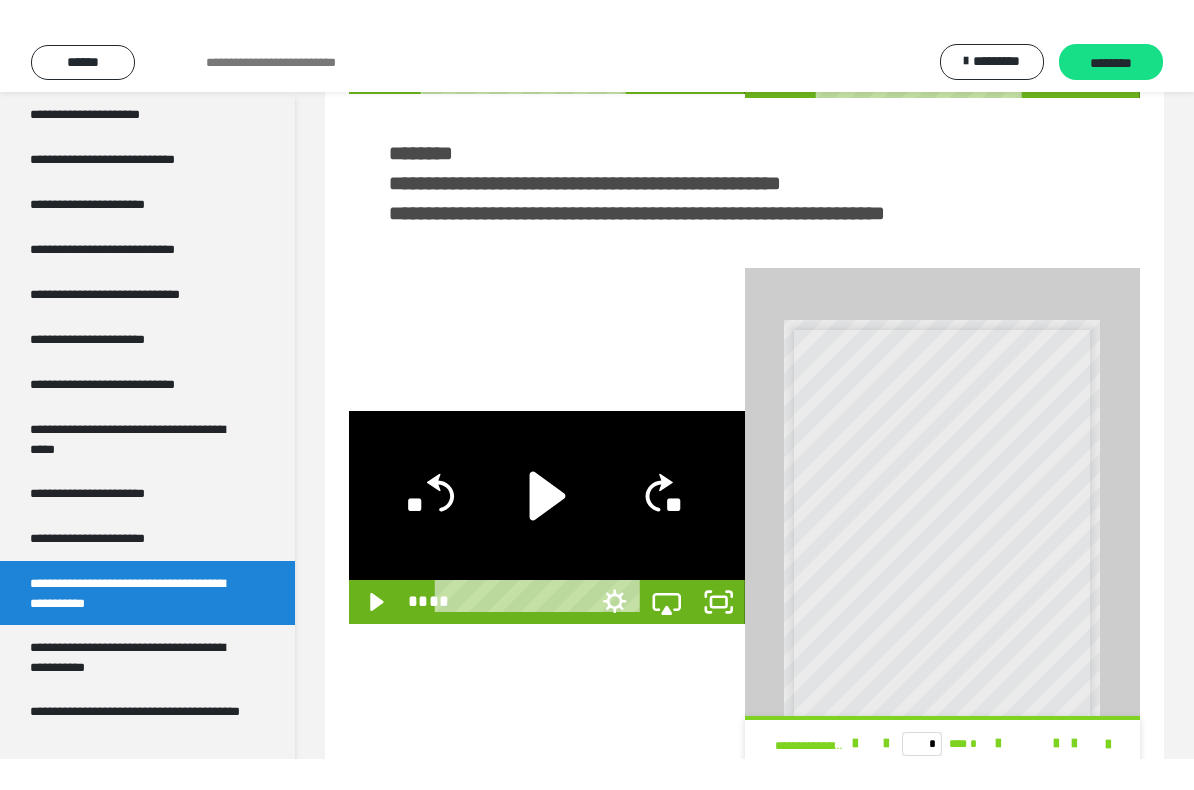 scroll, scrollTop: 0, scrollLeft: 0, axis: both 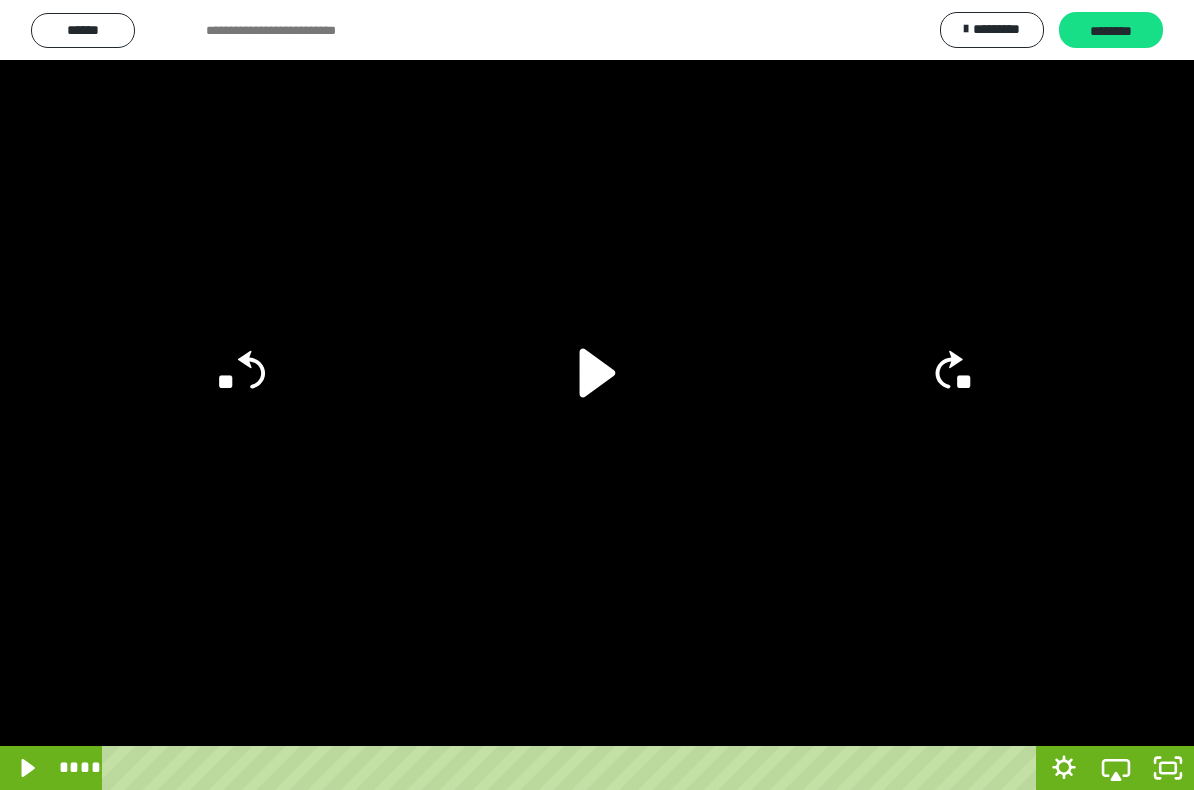 click 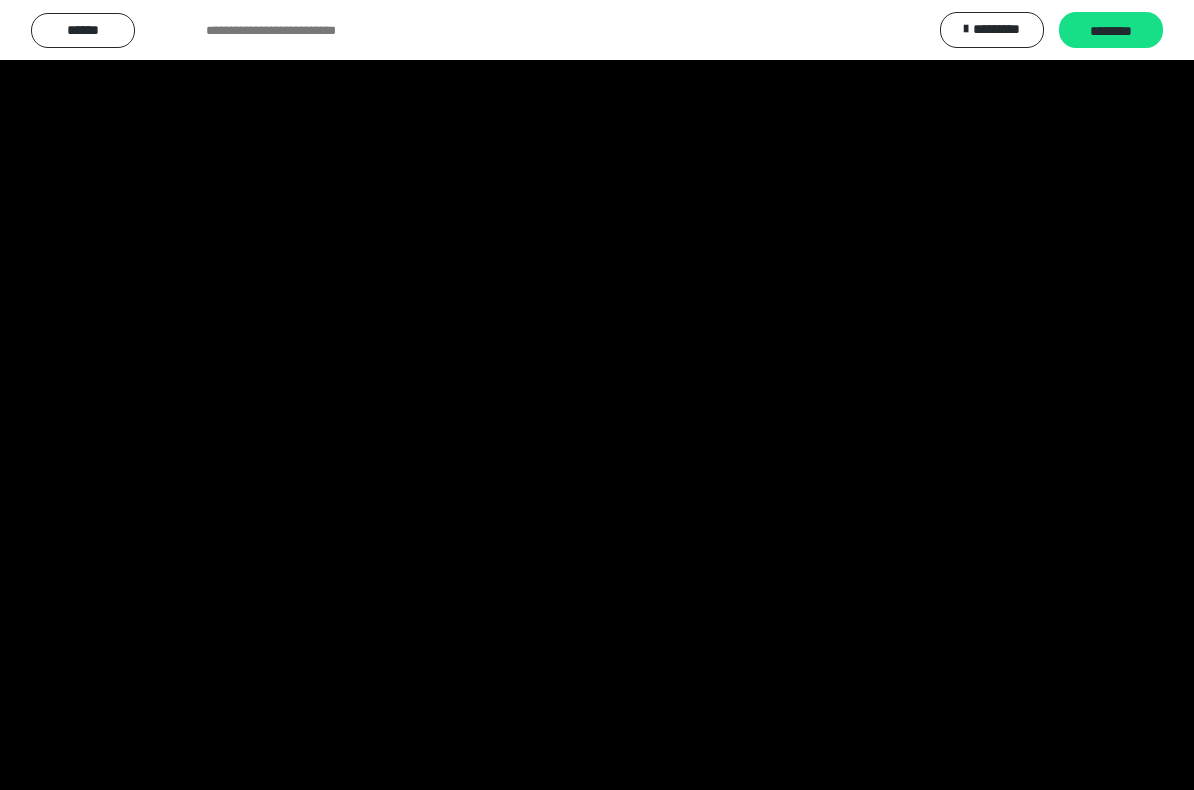 click at bounding box center (597, 395) 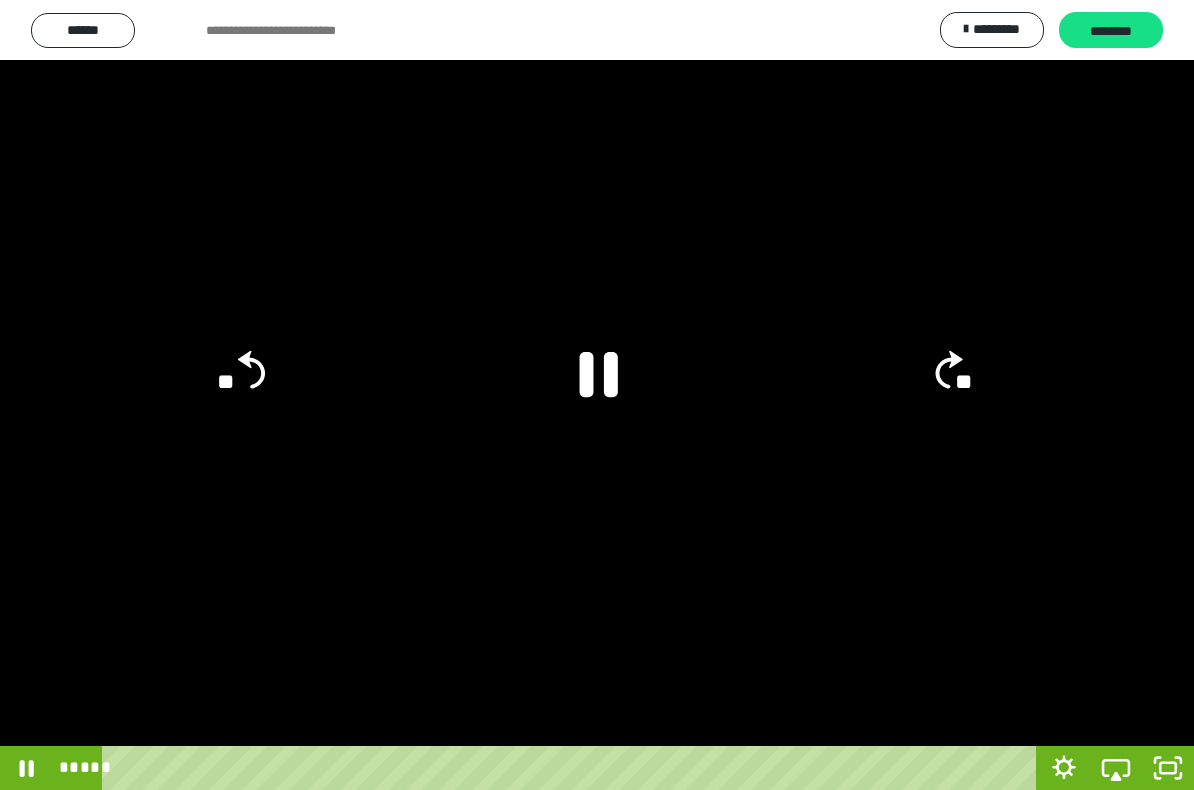 click 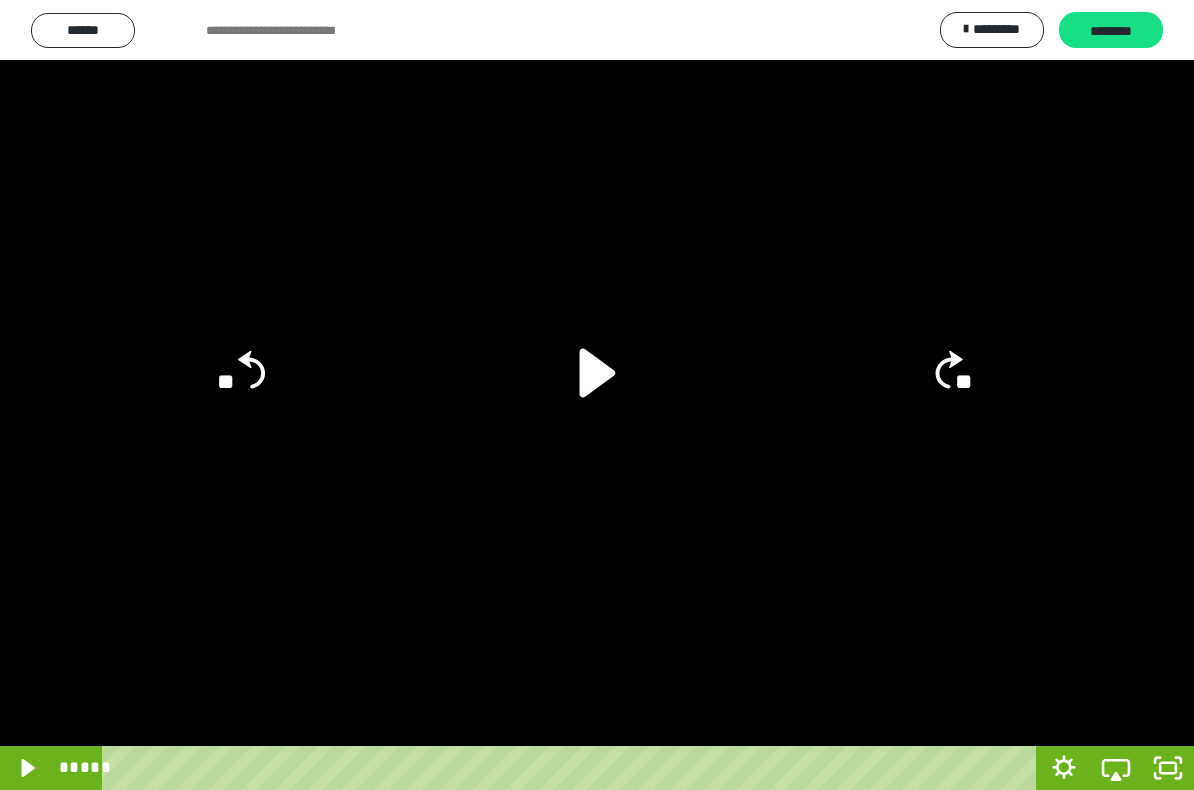 click 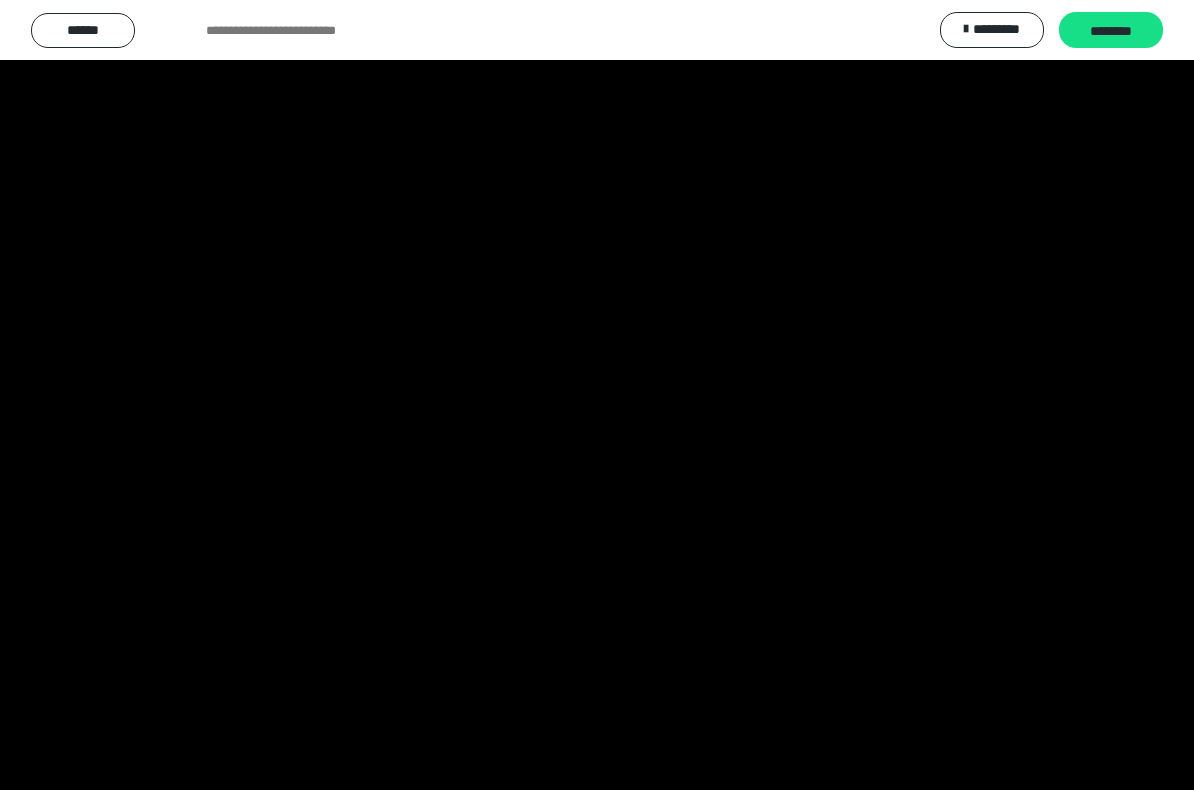click at bounding box center (597, 395) 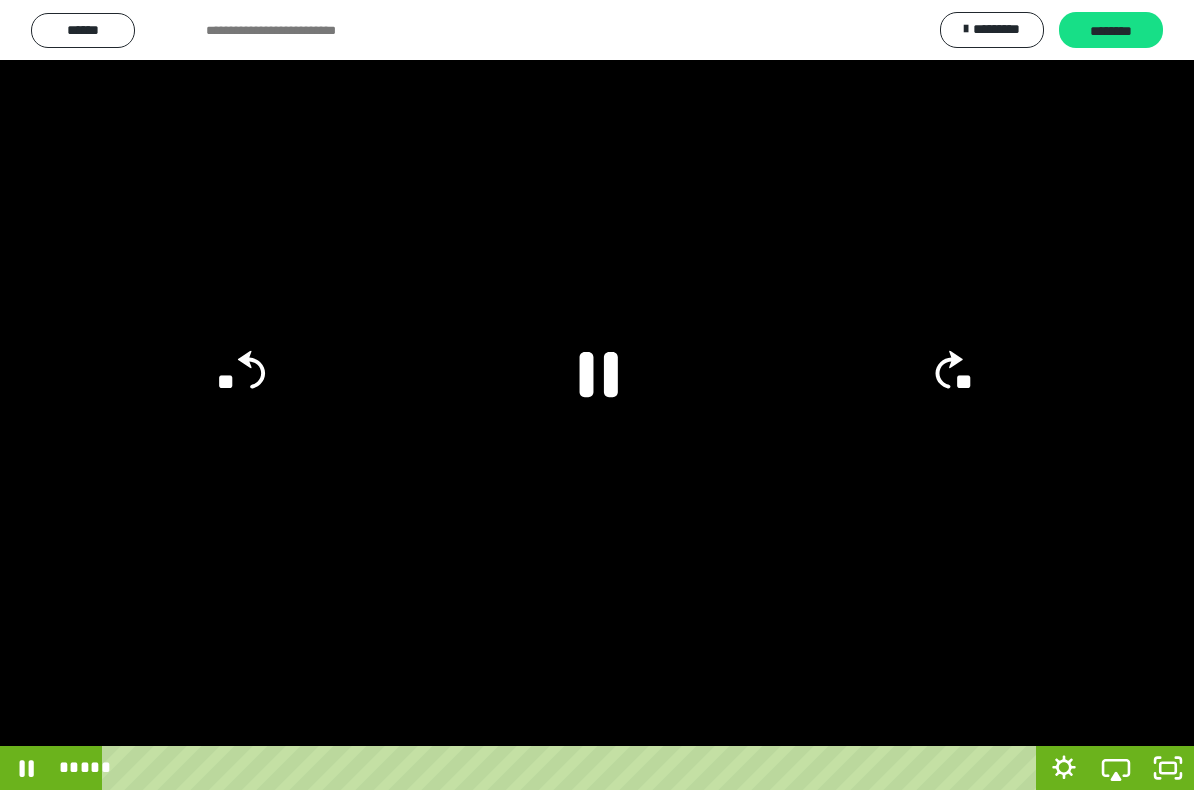 click 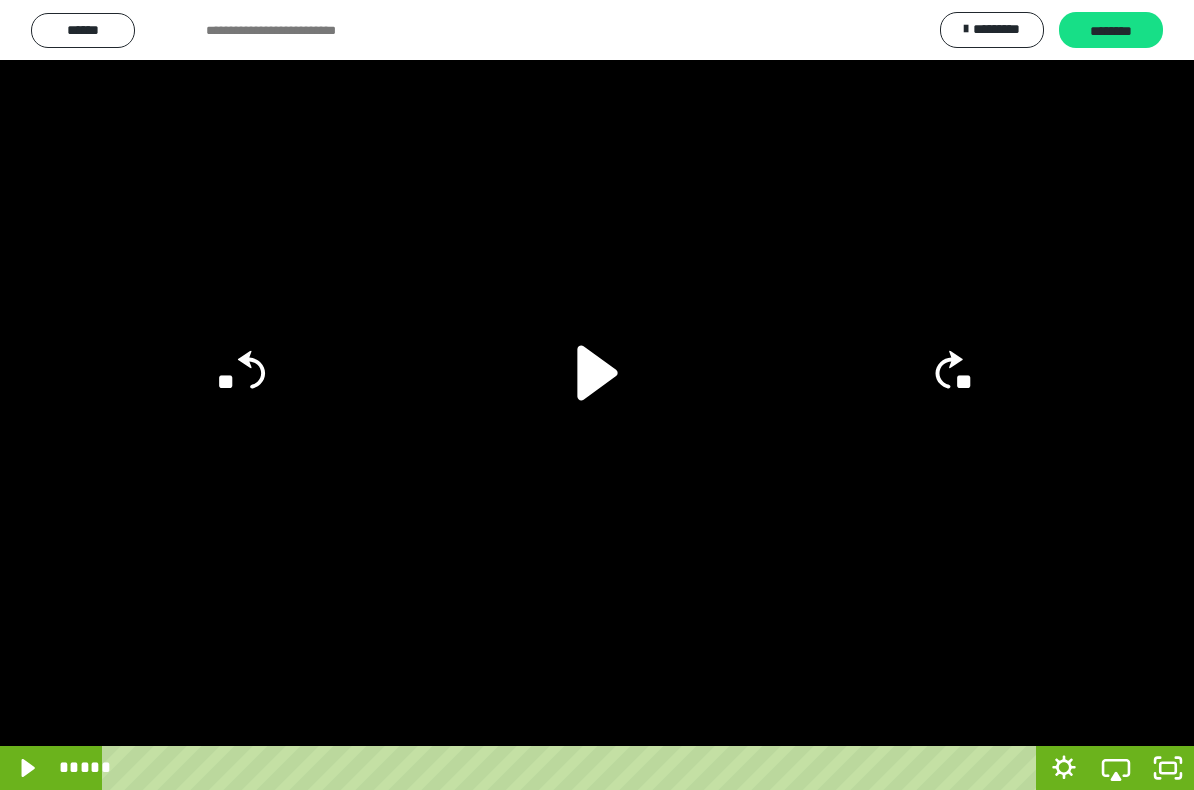 click 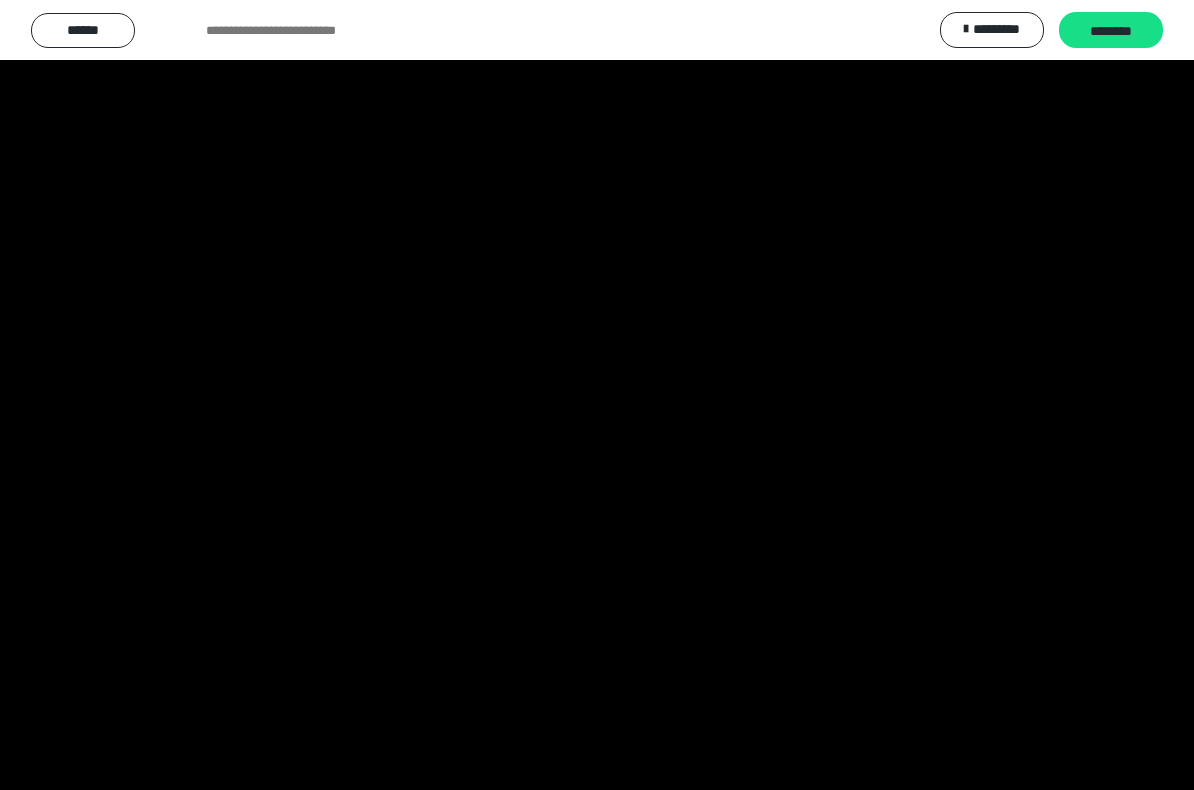 click at bounding box center (597, 395) 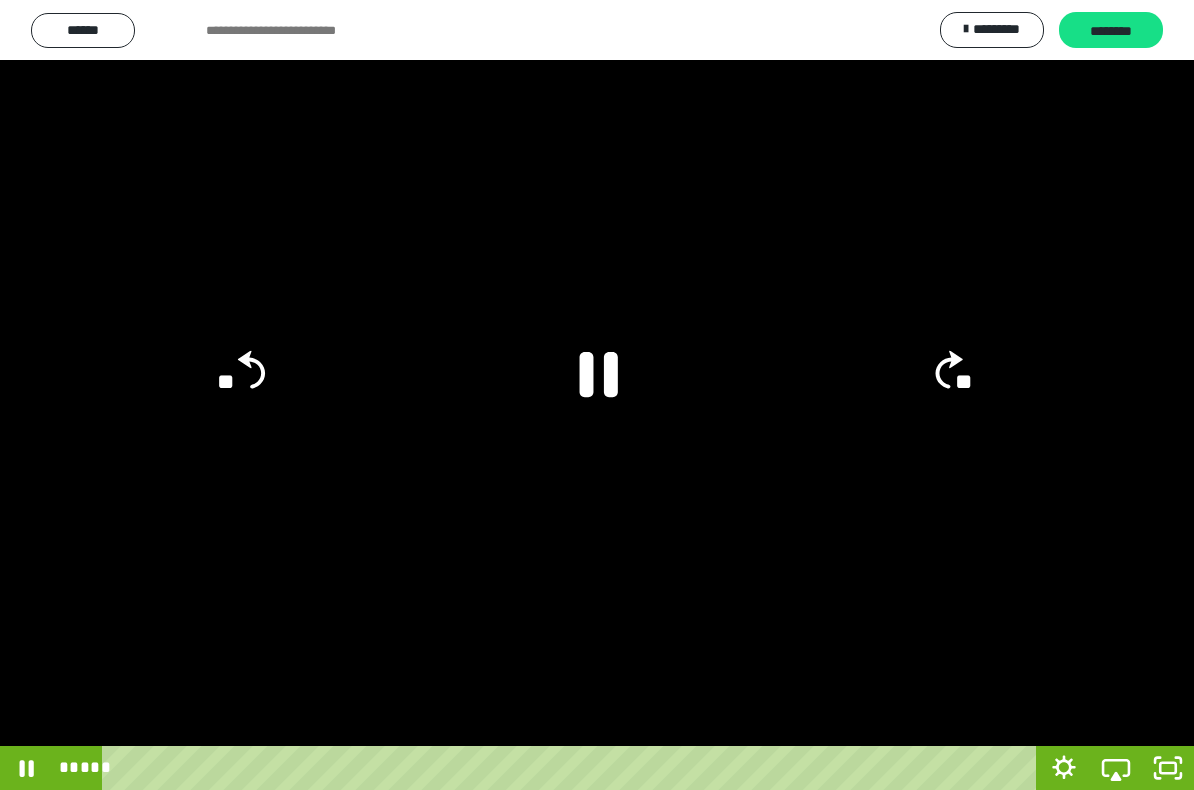 click 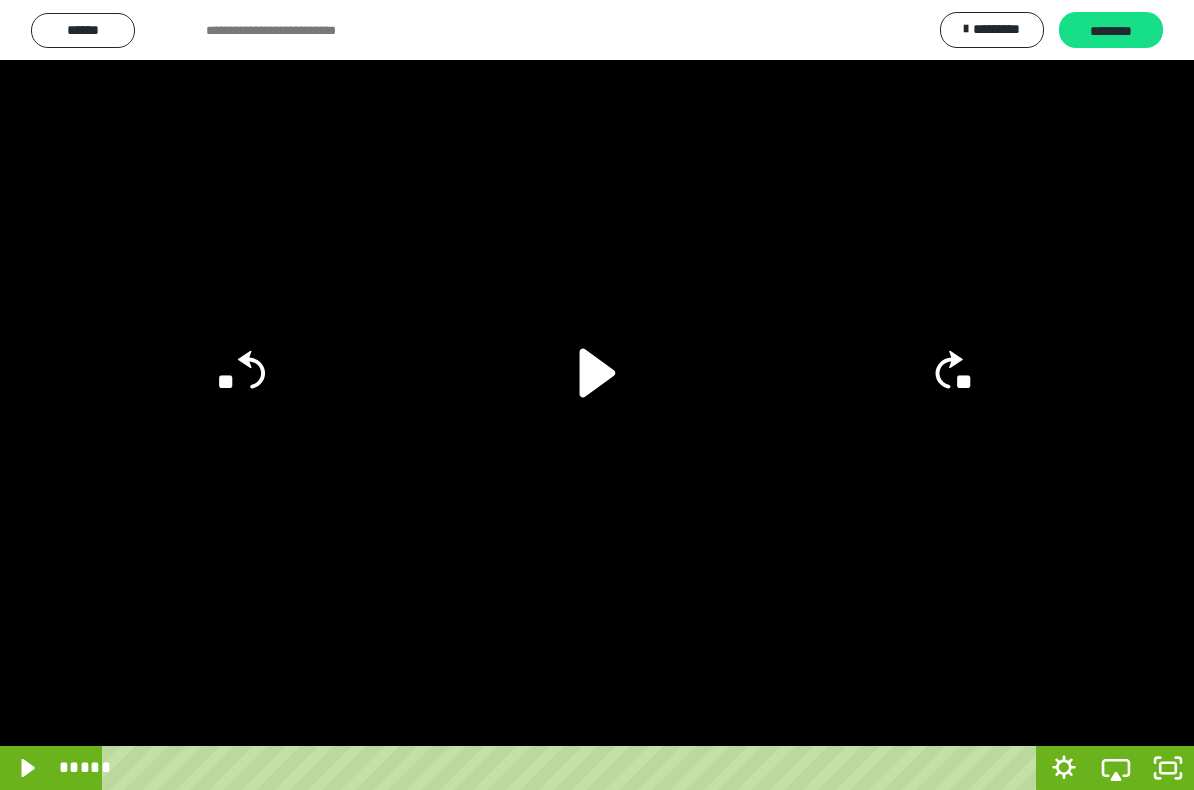 click 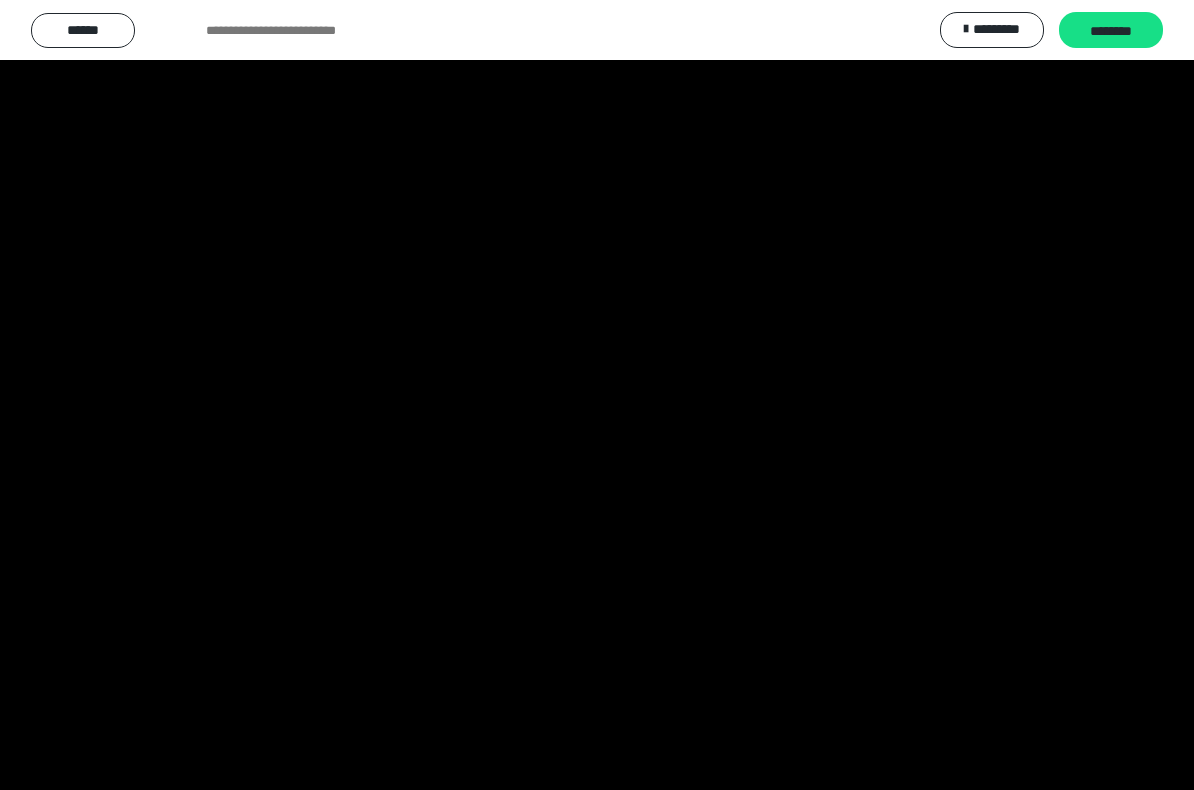 click at bounding box center [597, 395] 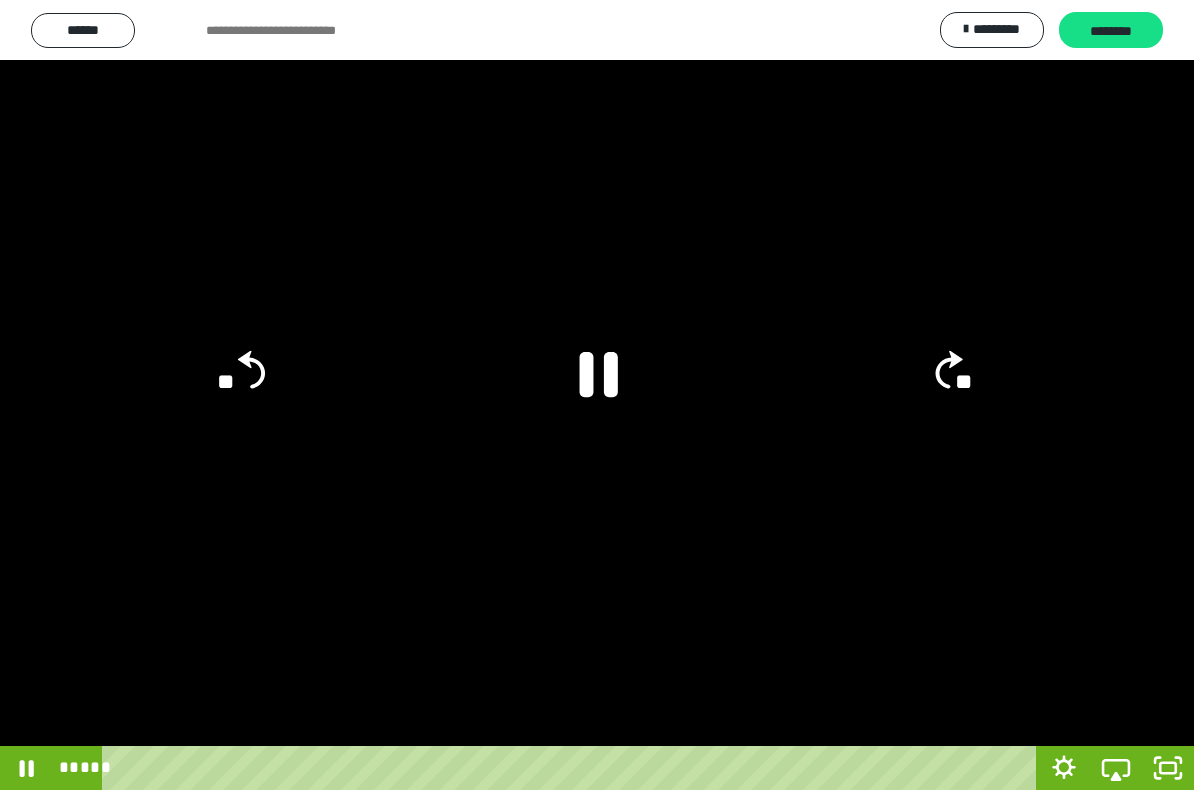 click 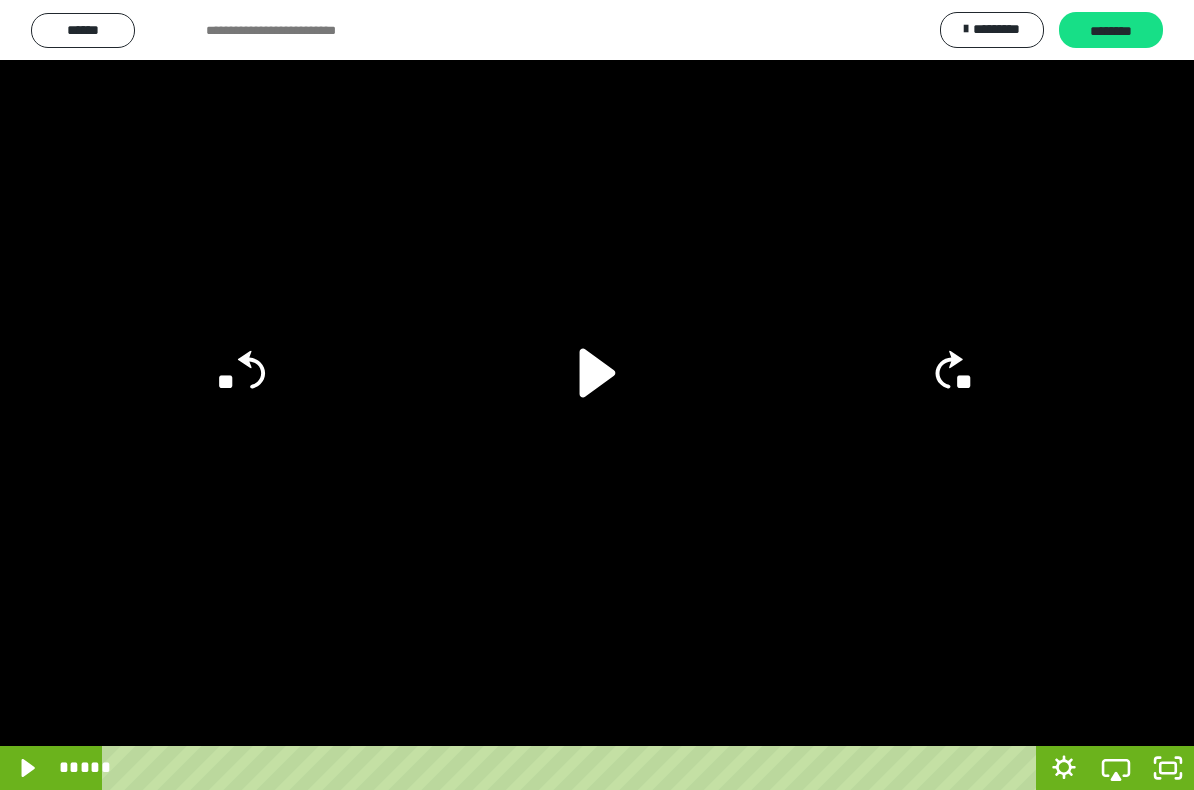 click 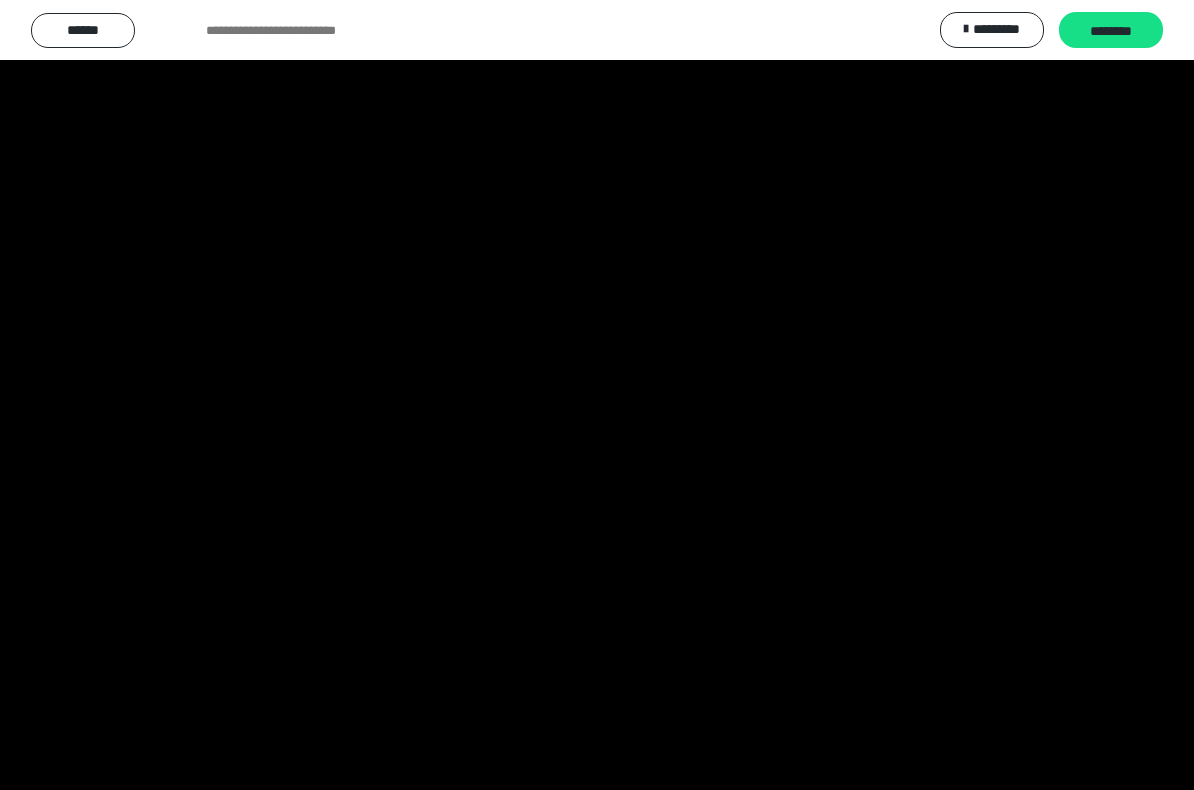 click at bounding box center (597, 395) 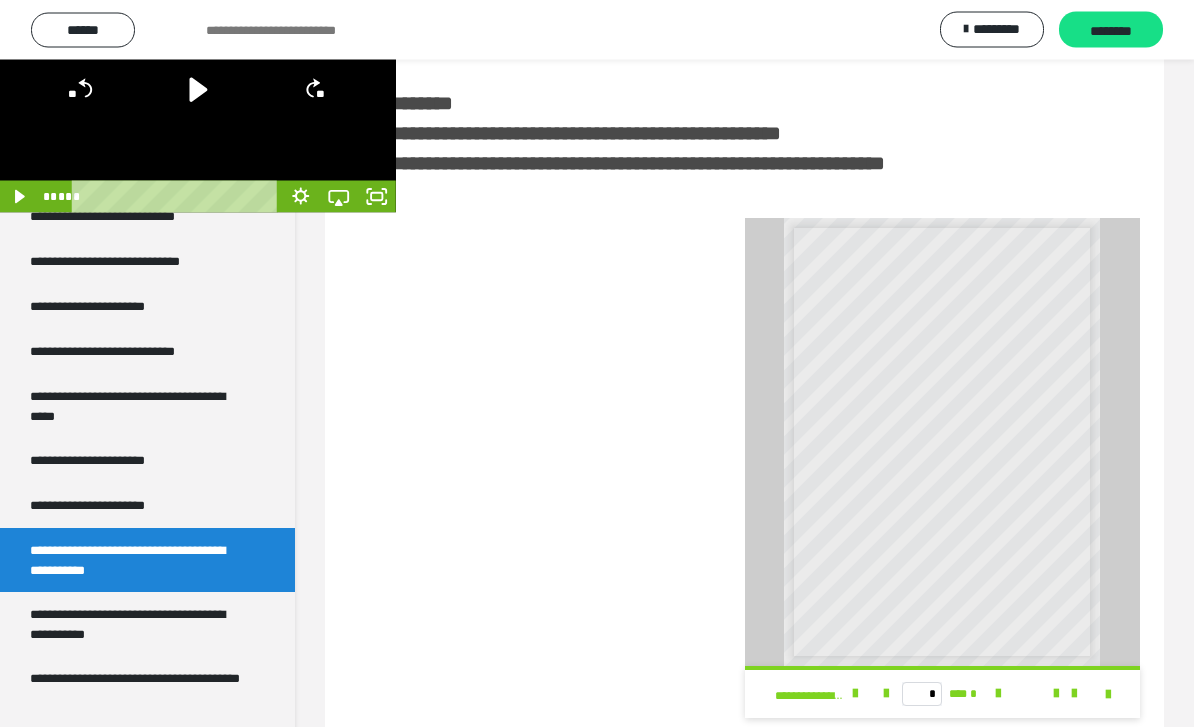 scroll, scrollTop: 360, scrollLeft: 0, axis: vertical 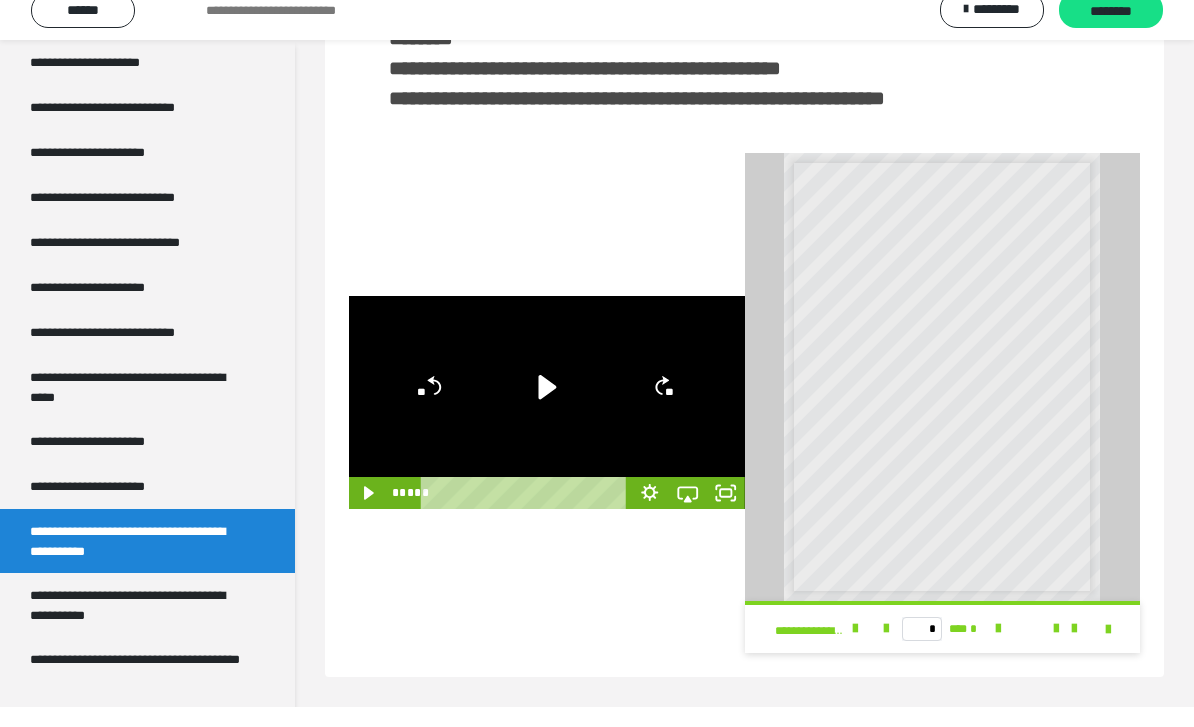 click at bounding box center (1108, 650) 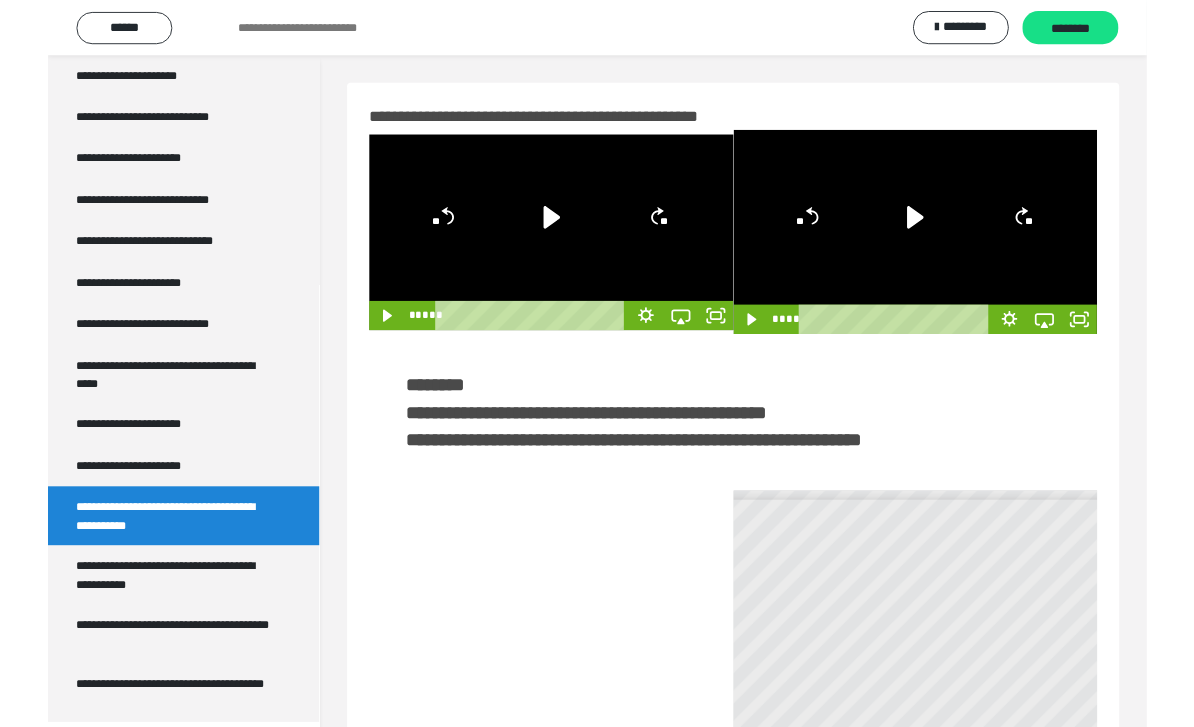 scroll, scrollTop: 297, scrollLeft: 0, axis: vertical 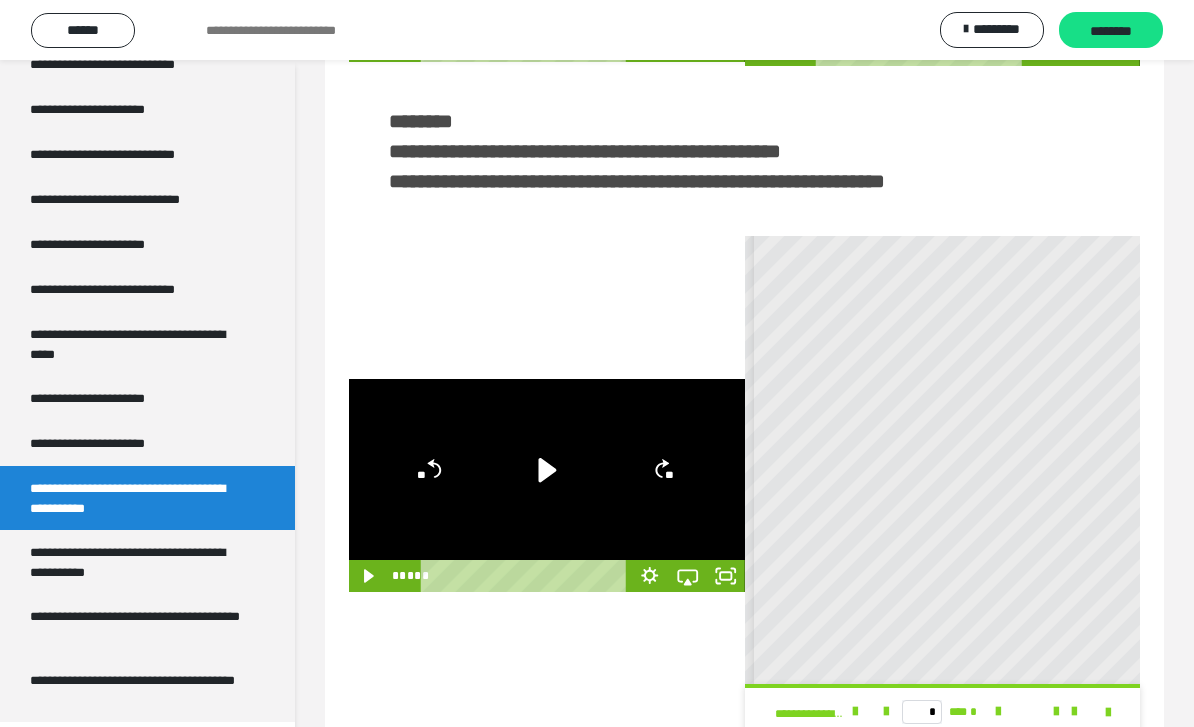 click on "**********" at bounding box center [139, 562] 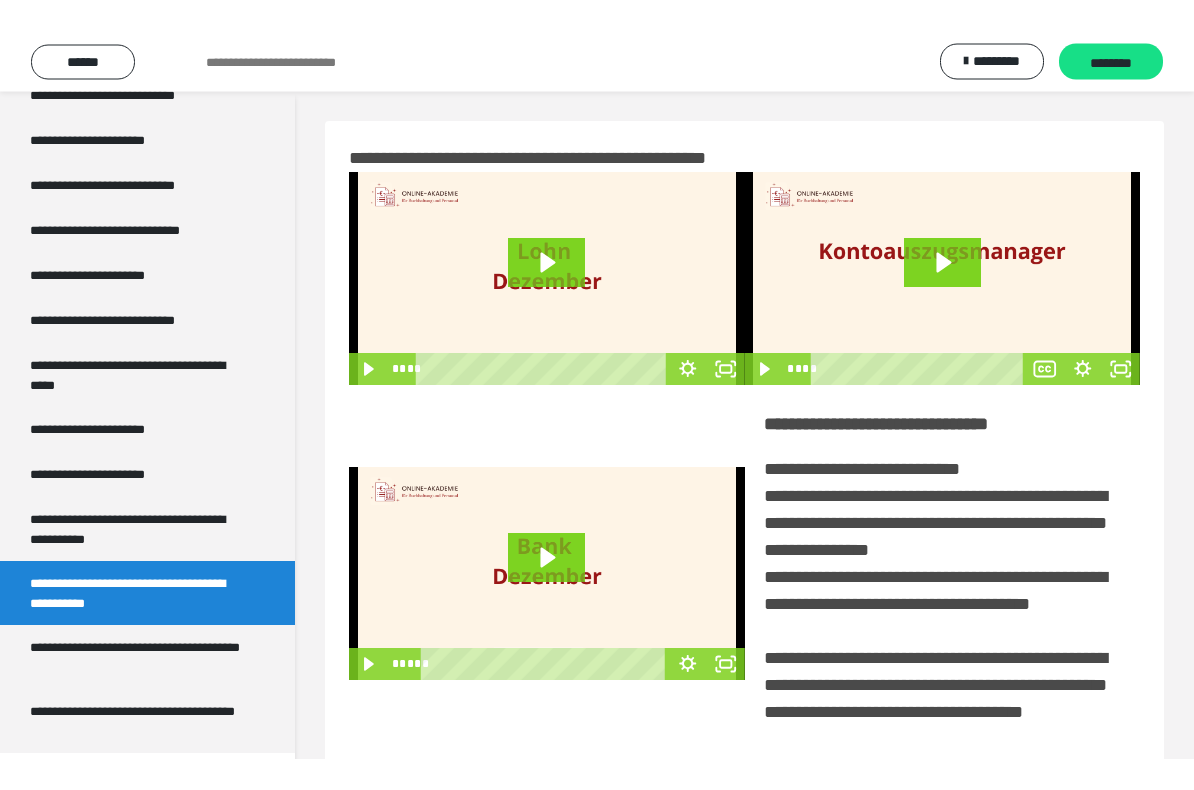 scroll, scrollTop: 0, scrollLeft: 0, axis: both 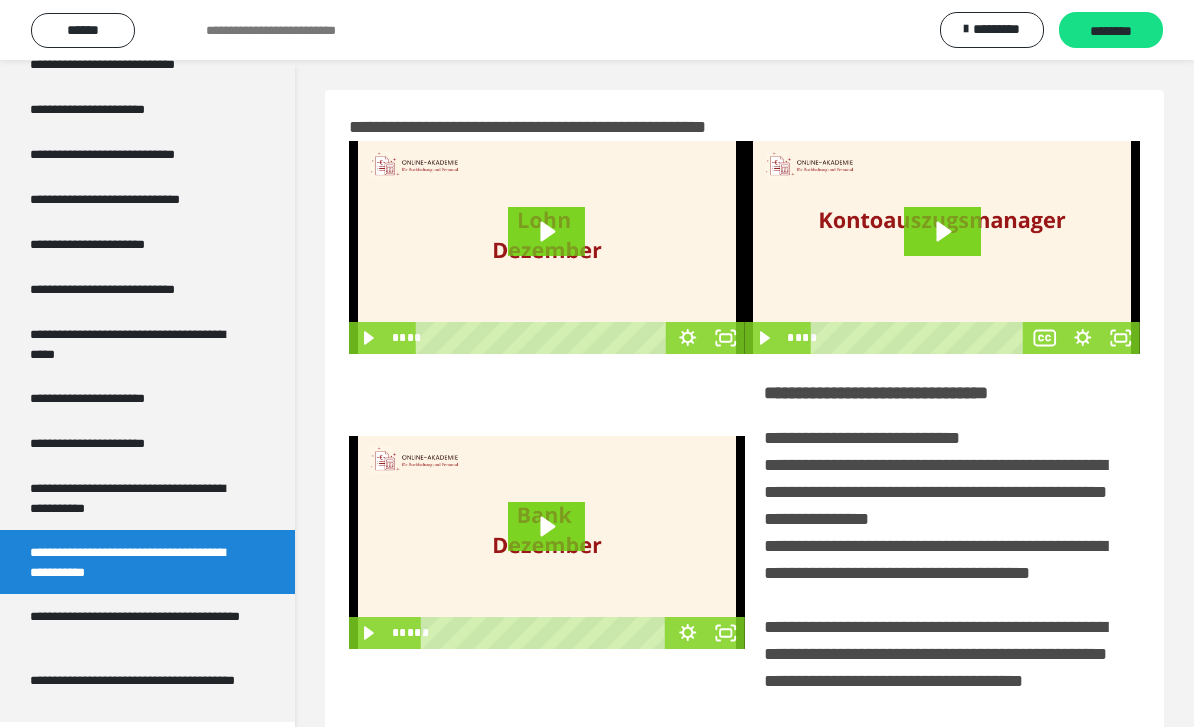 click 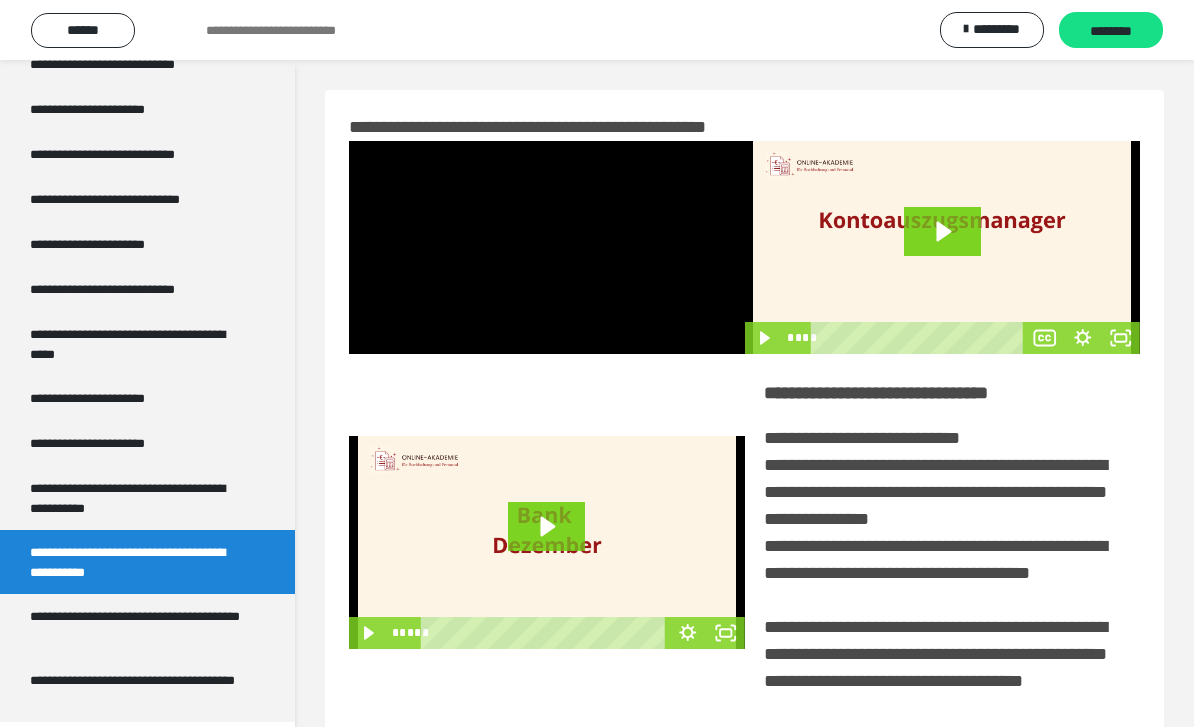 click at bounding box center [547, 247] 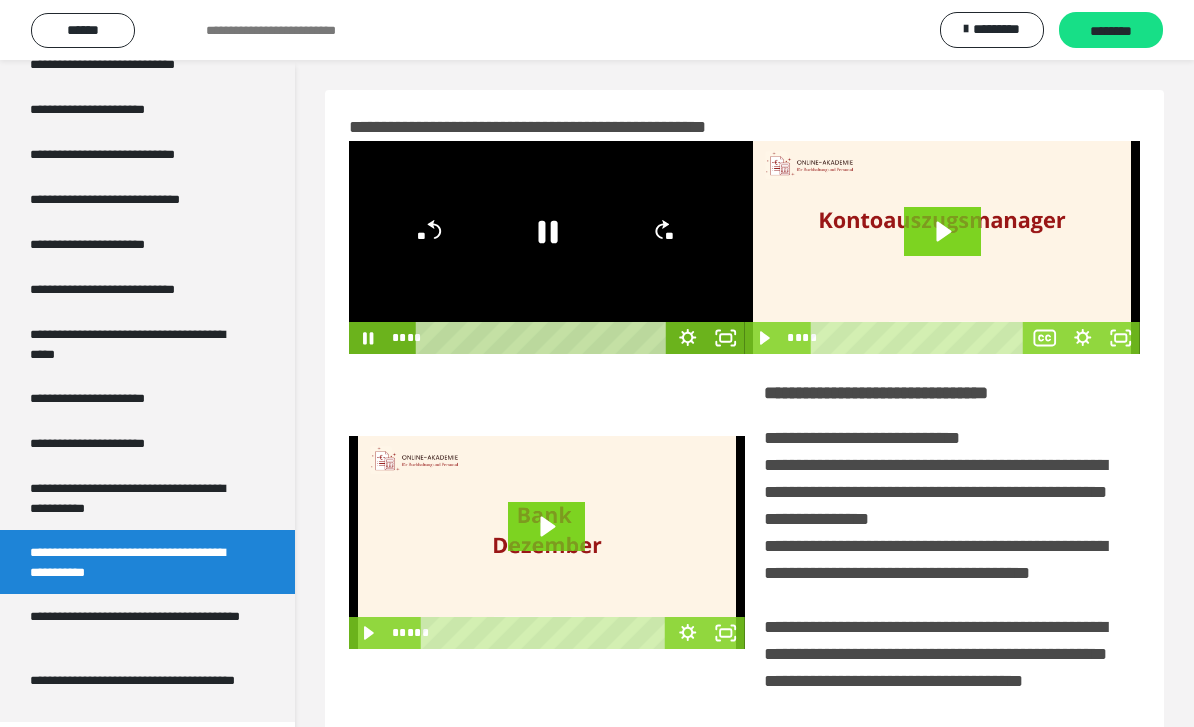 click 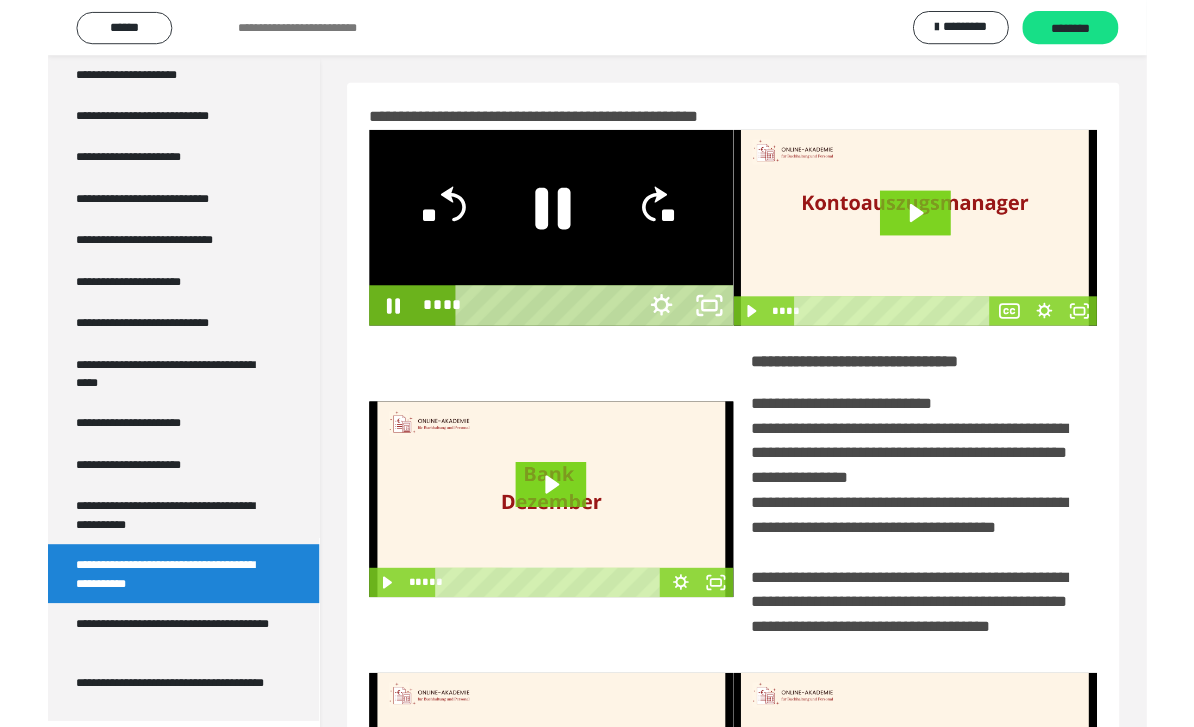 scroll, scrollTop: 3615, scrollLeft: 0, axis: vertical 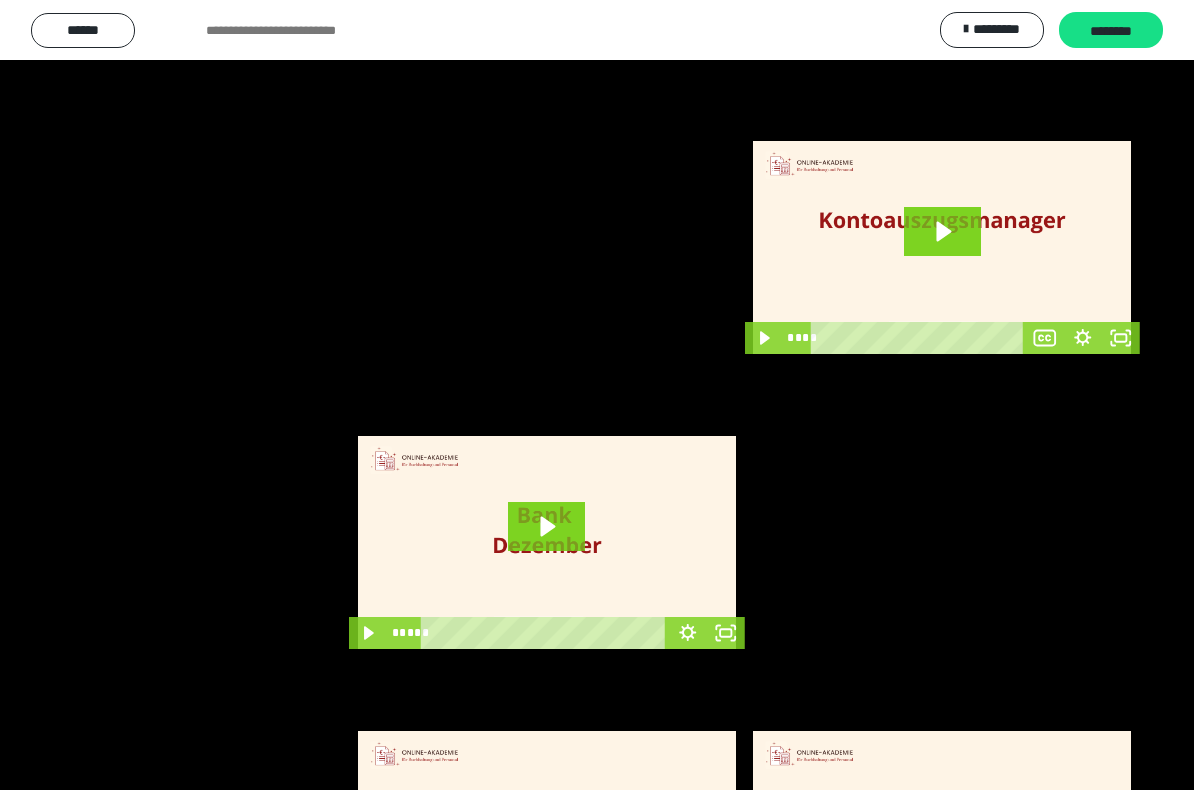 click at bounding box center (597, 395) 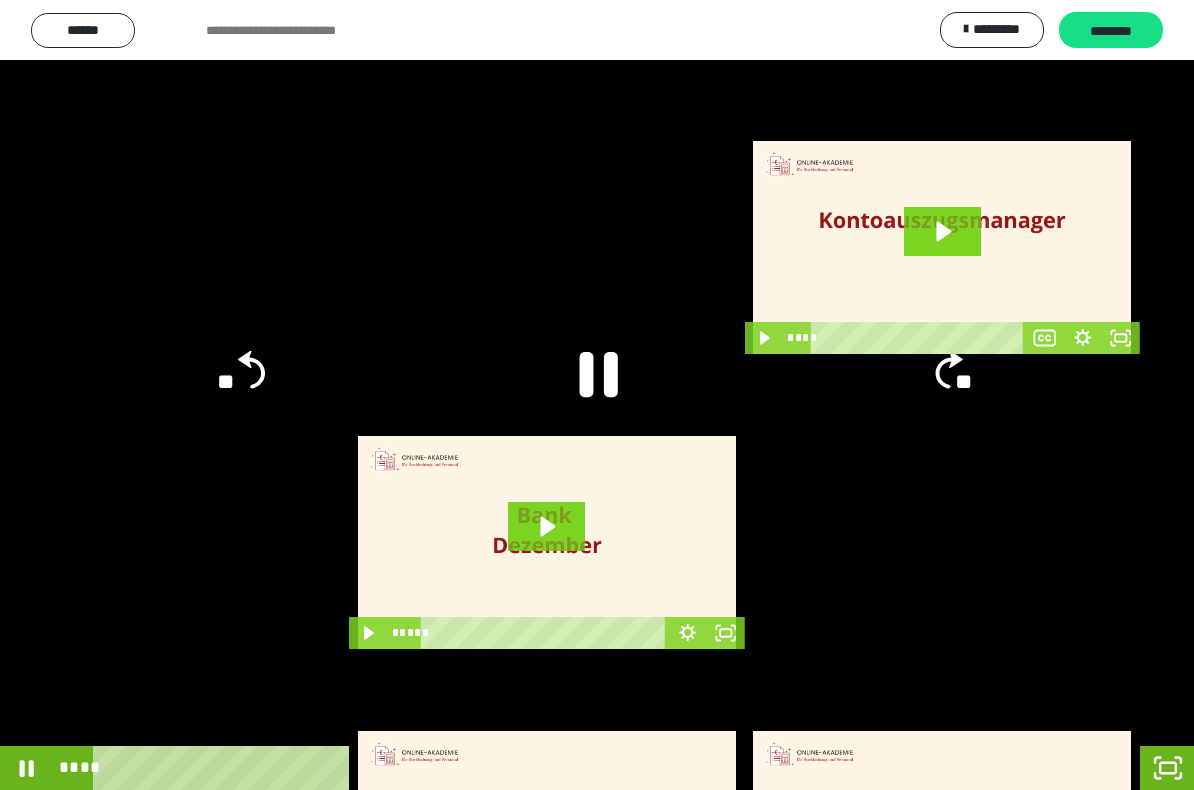 click 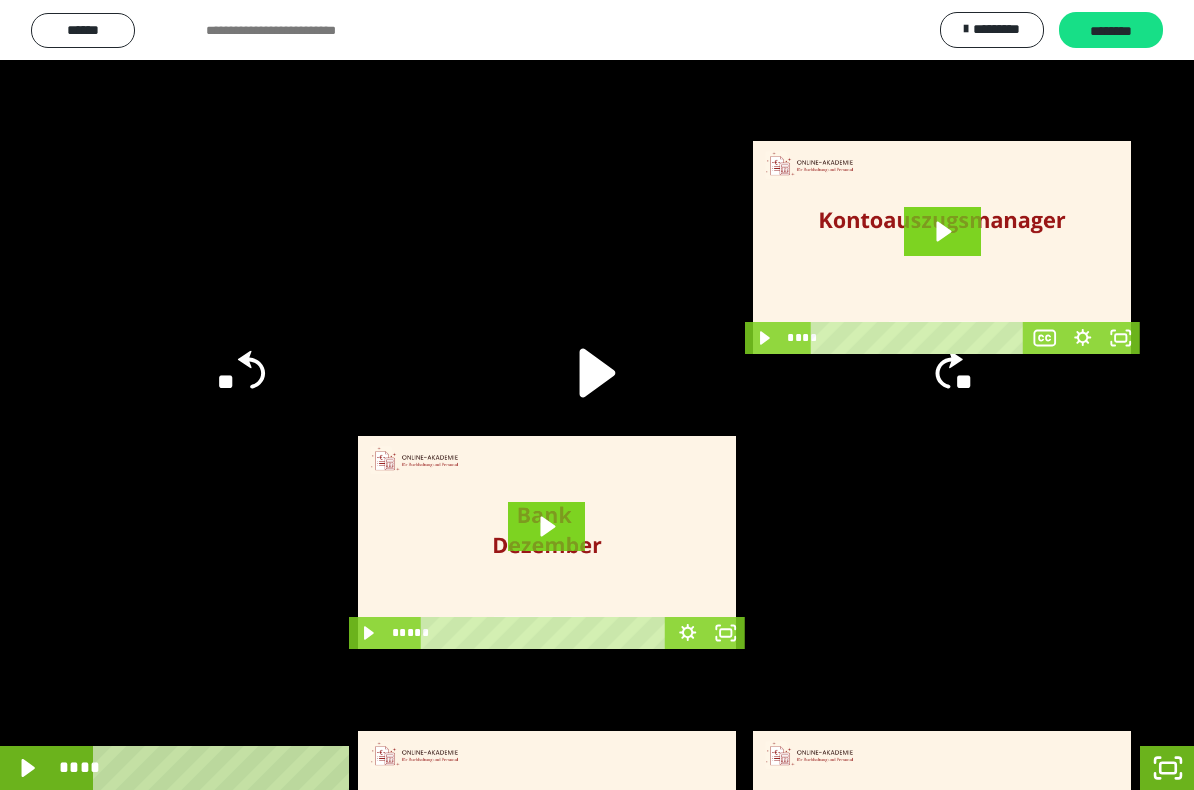 click 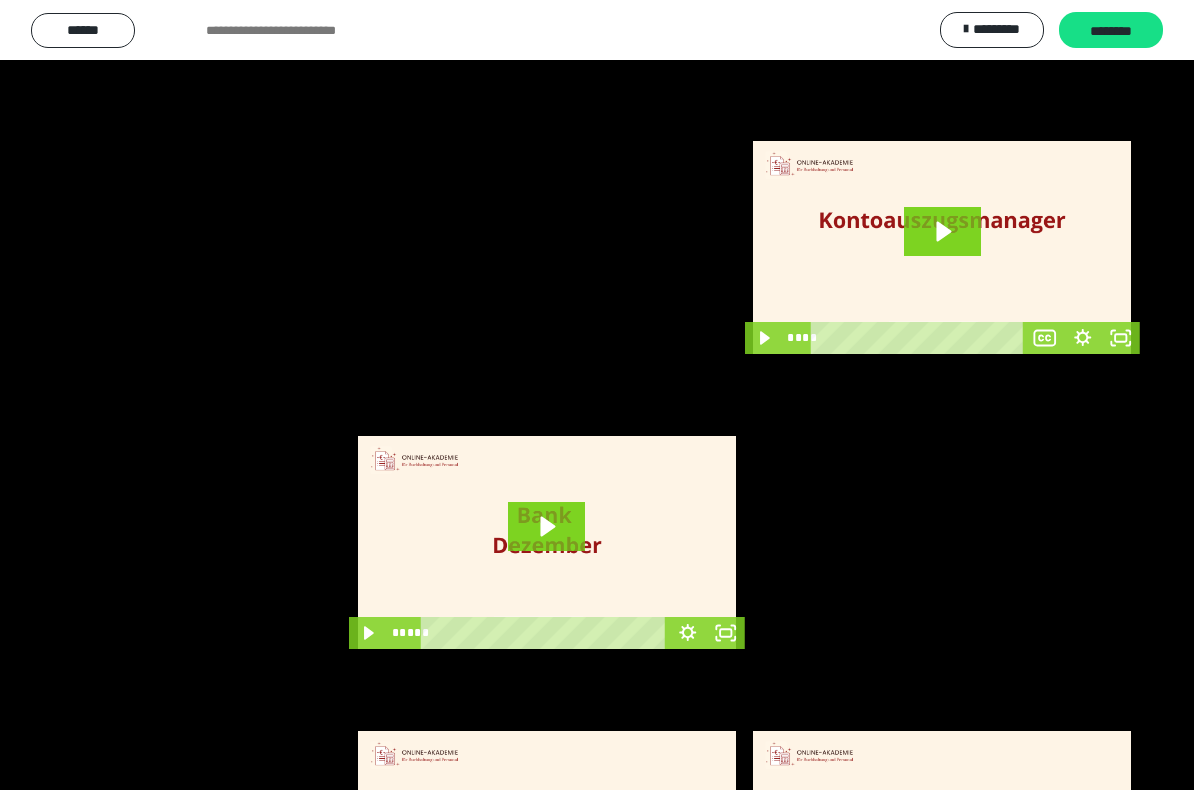 click at bounding box center [597, 395] 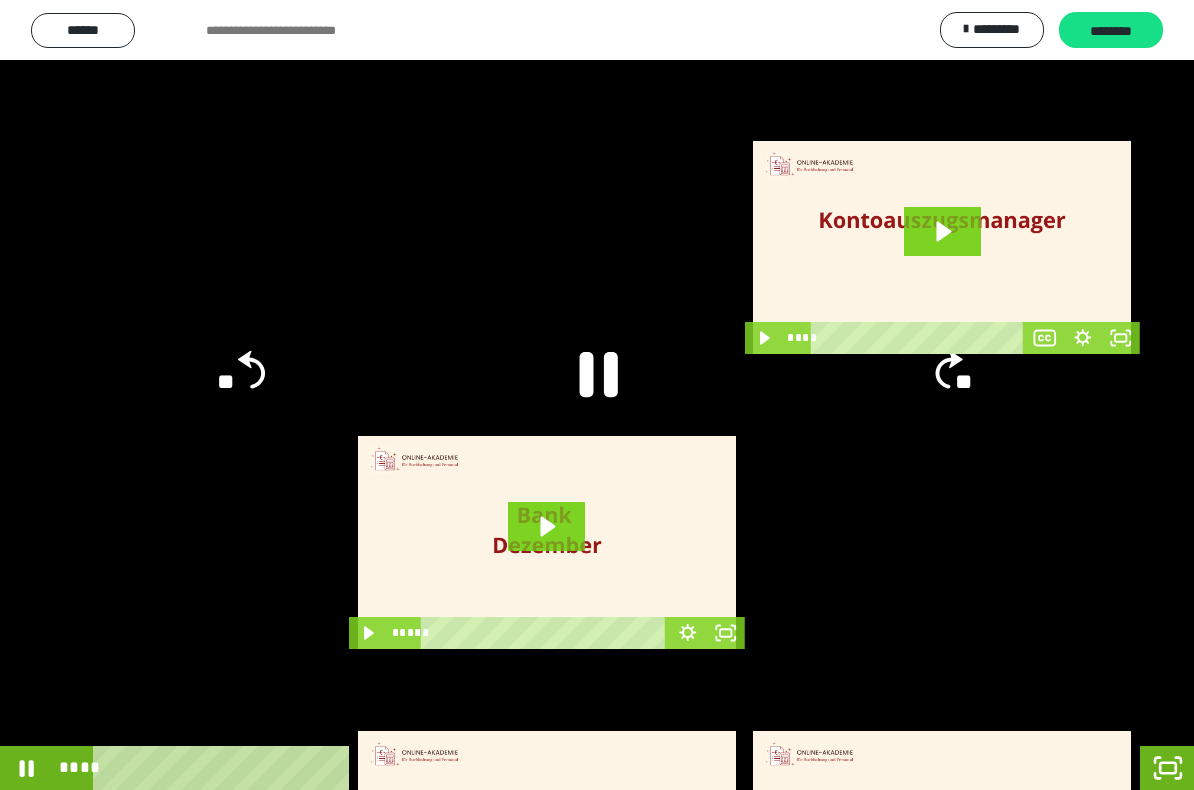 click 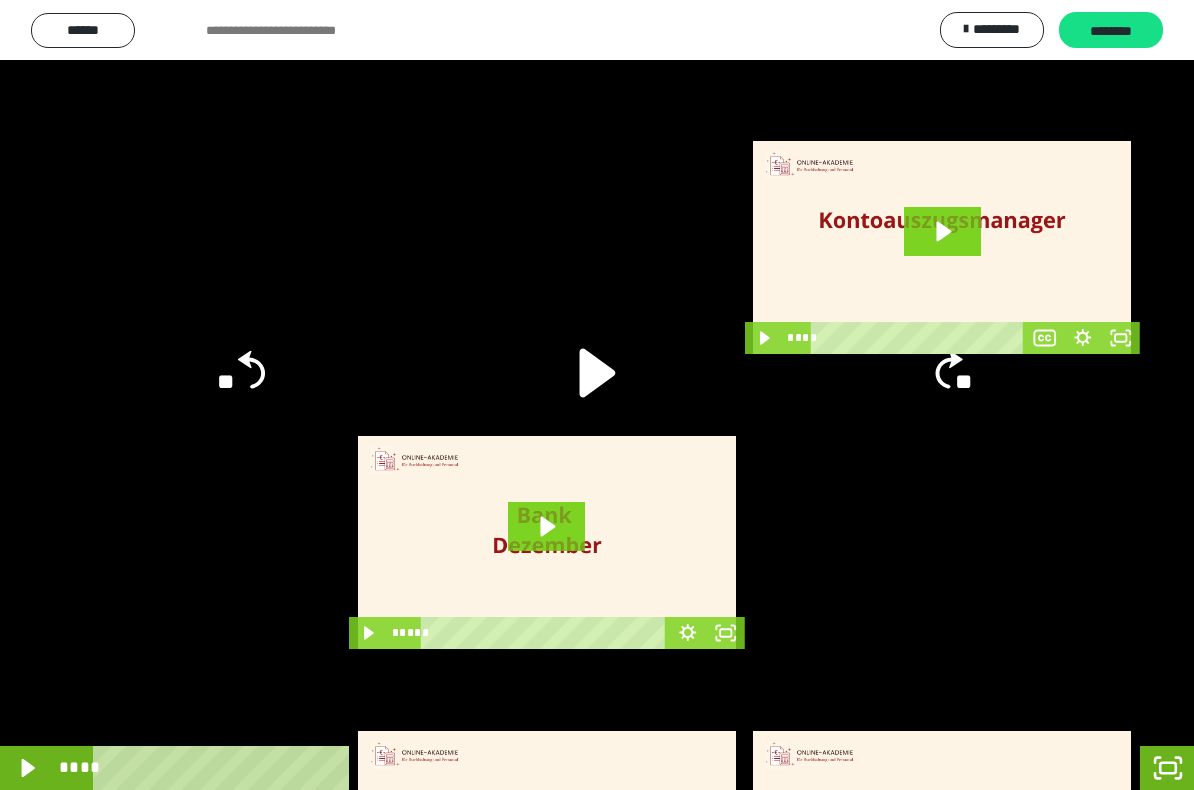 click 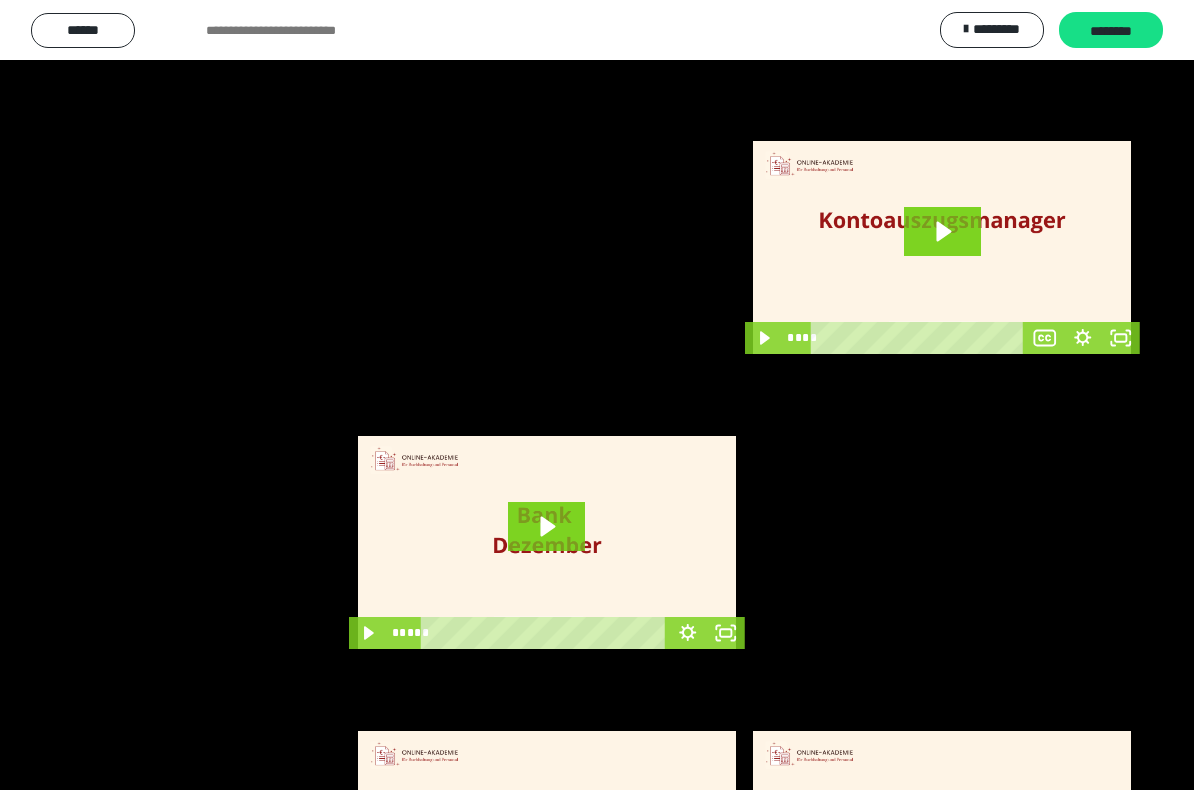 click at bounding box center (597, 395) 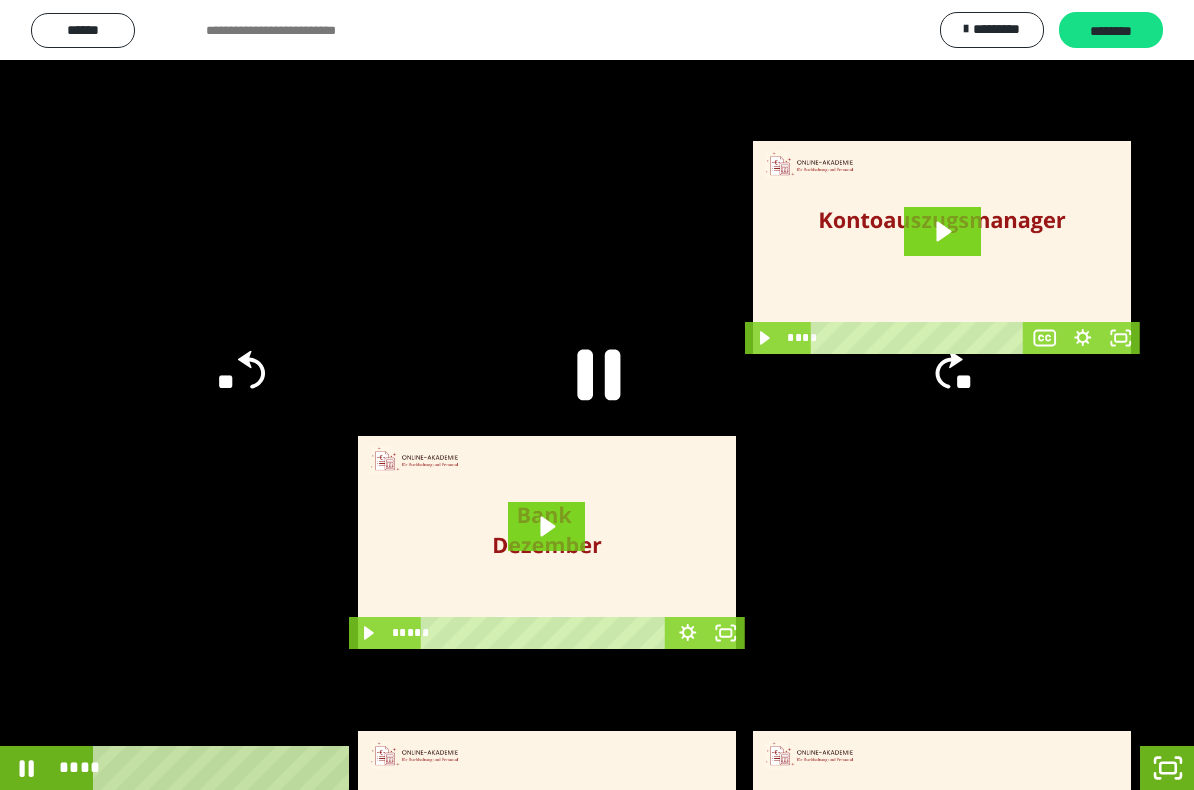 click 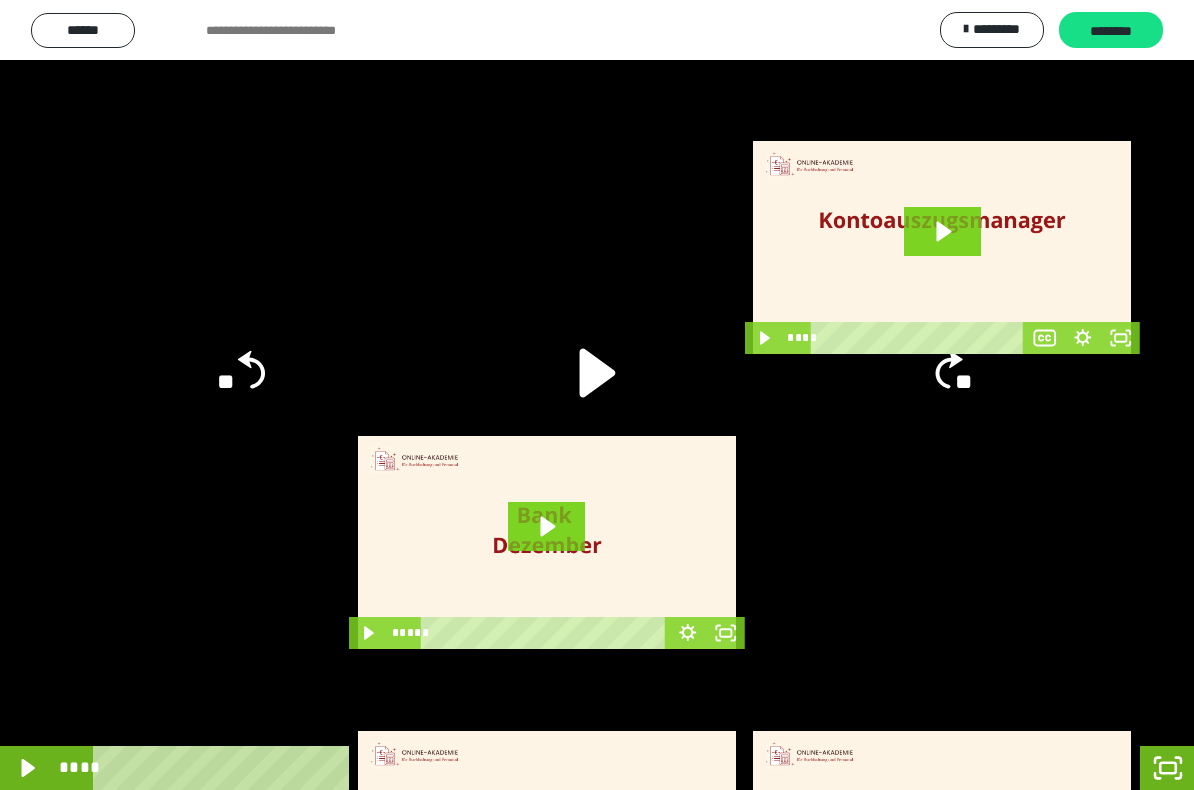 click 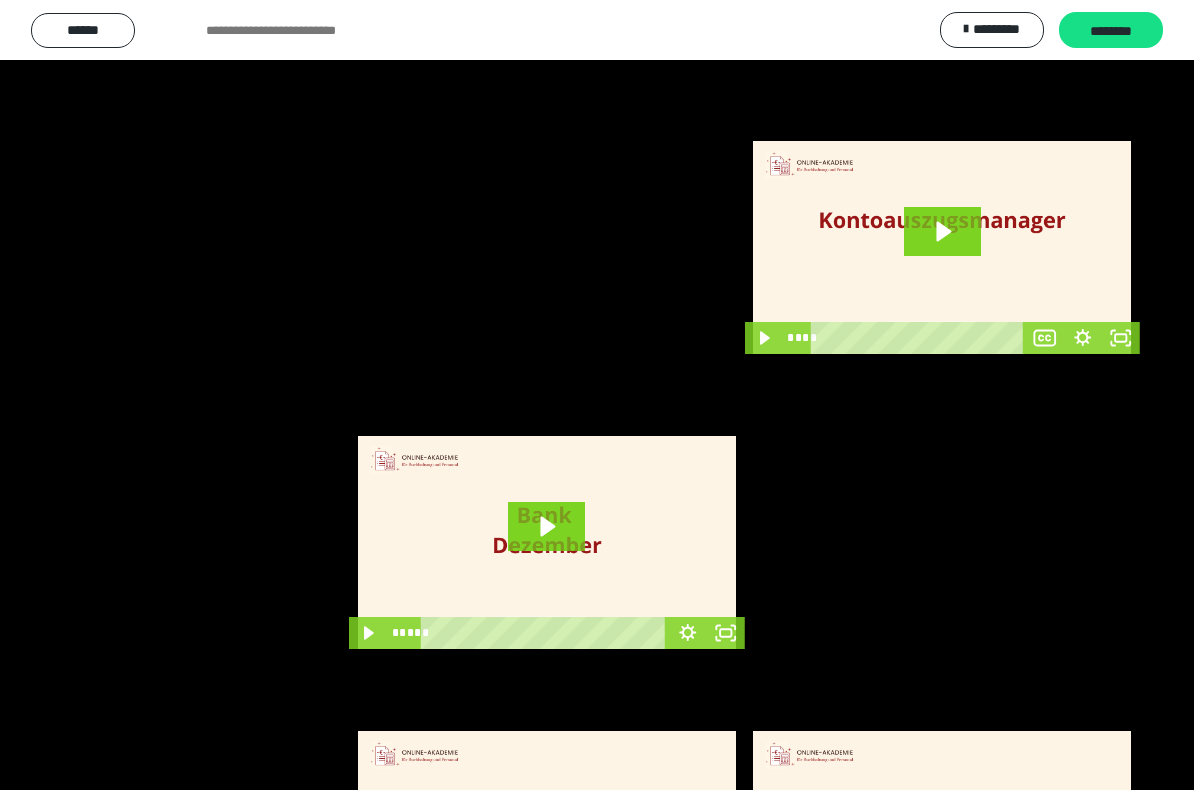 click at bounding box center [597, 395] 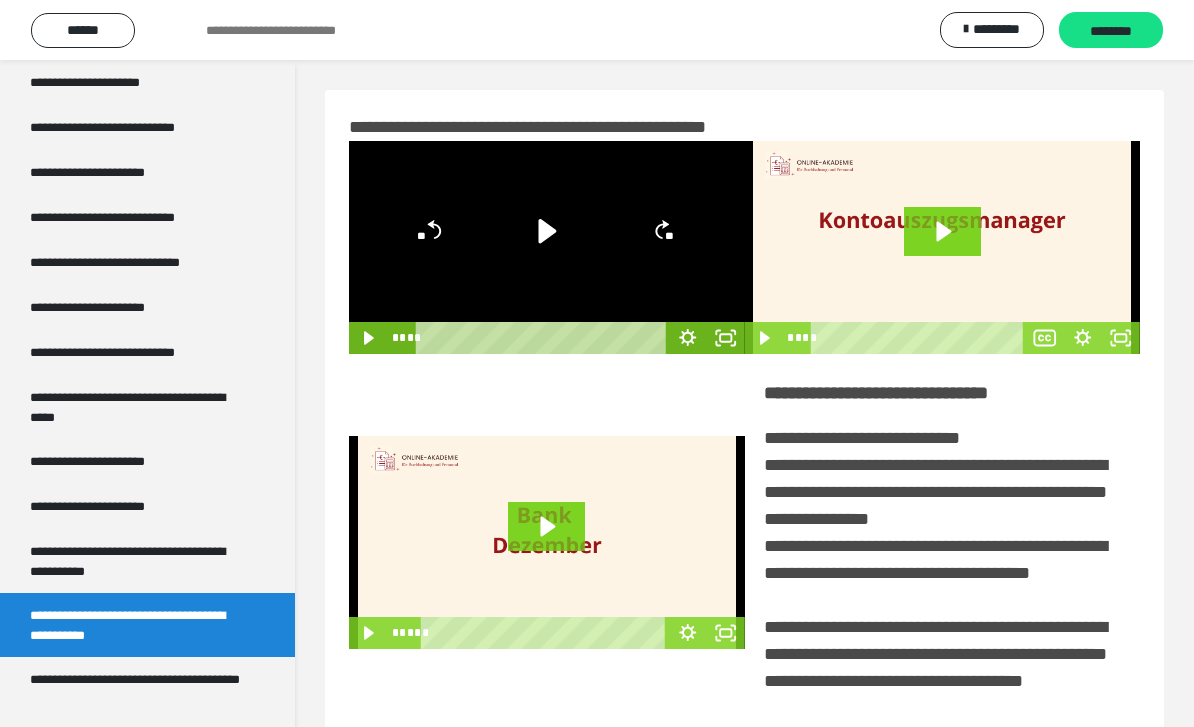 click 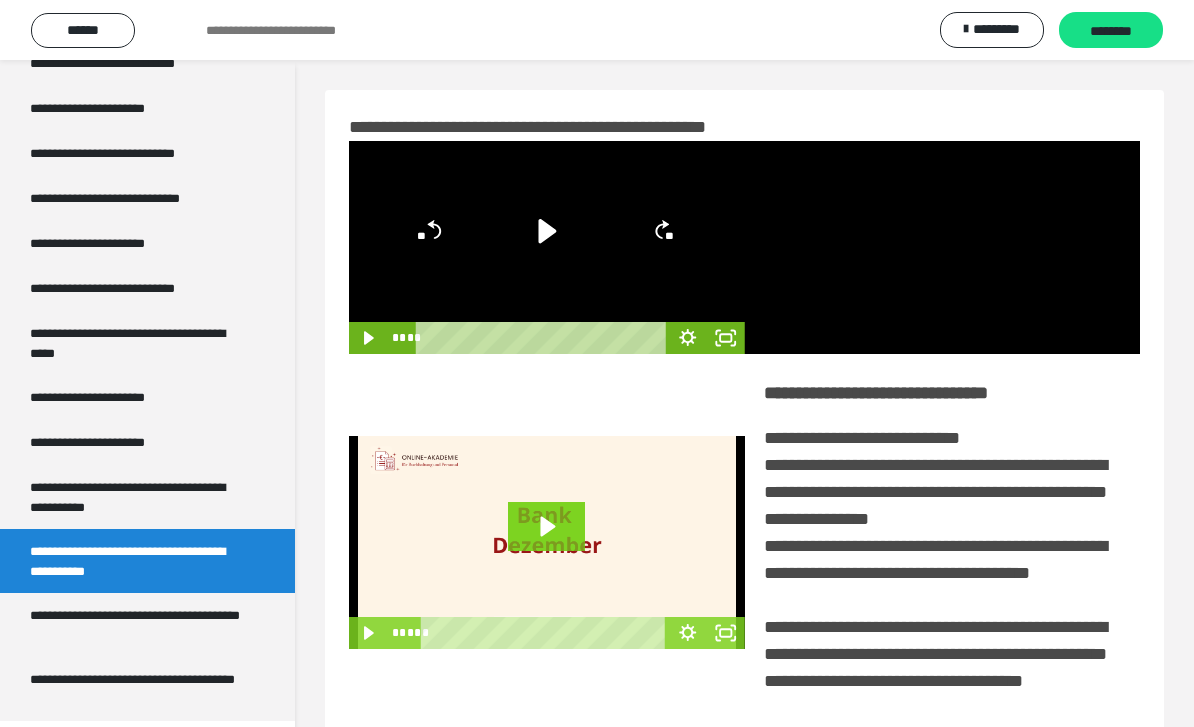 scroll, scrollTop: 3678, scrollLeft: 0, axis: vertical 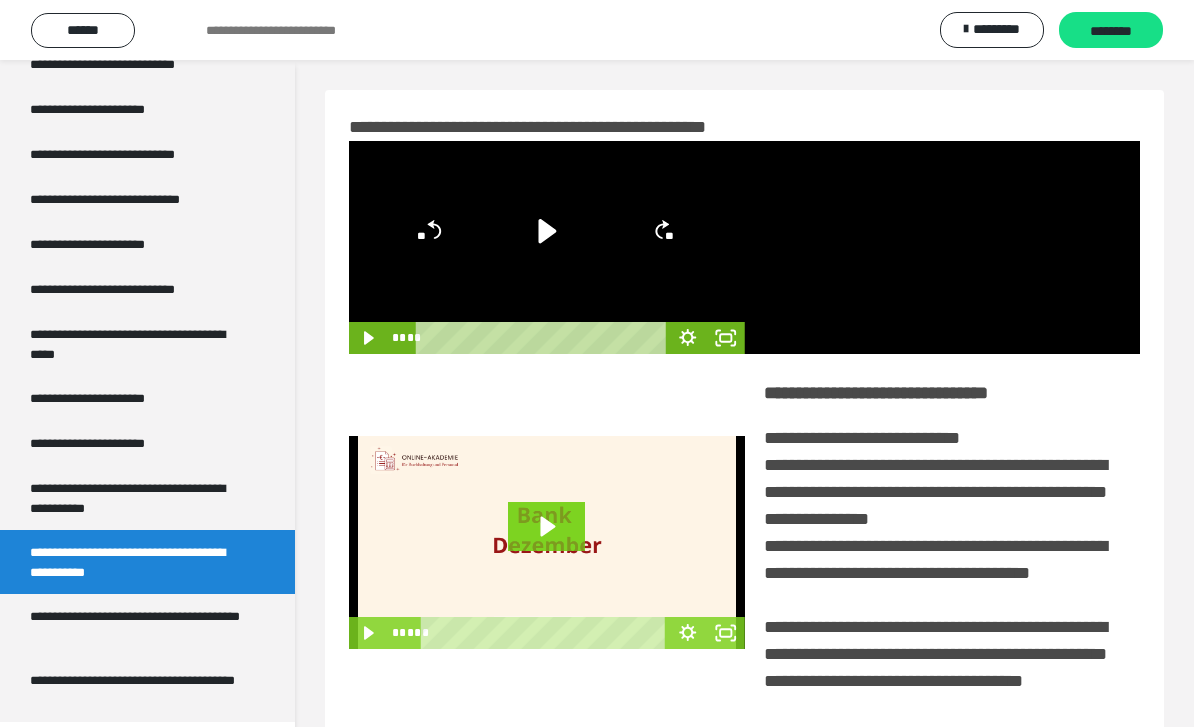 click 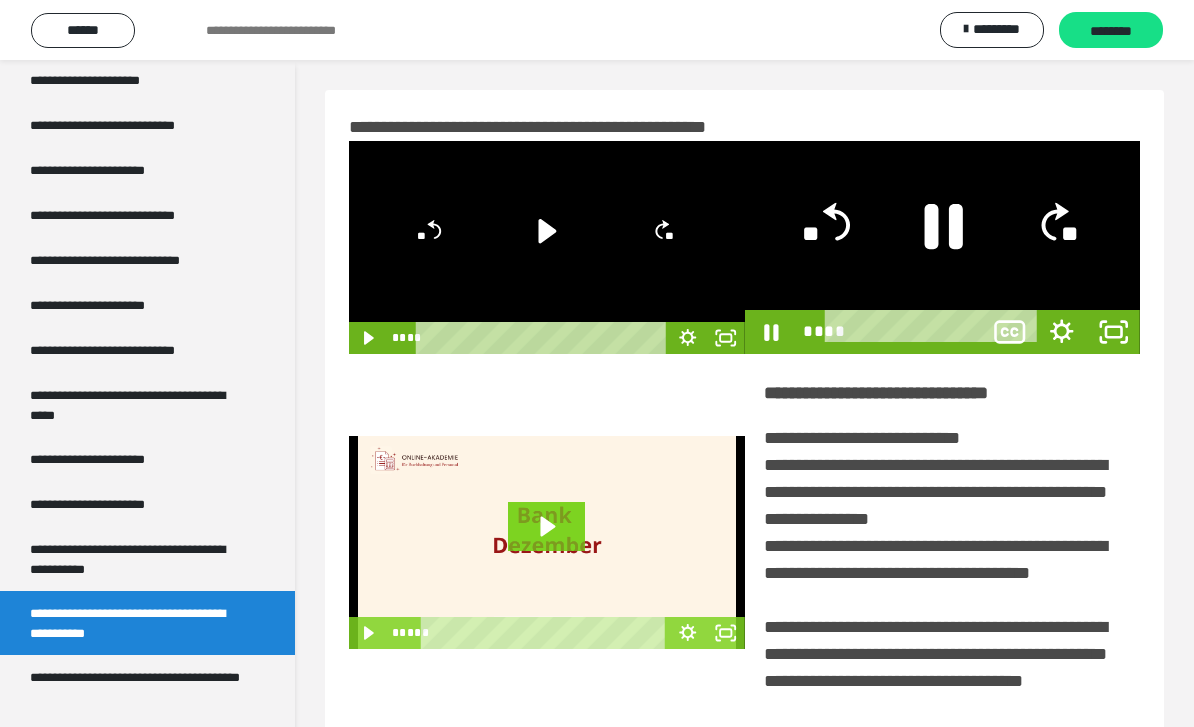 scroll, scrollTop: 3615, scrollLeft: 0, axis: vertical 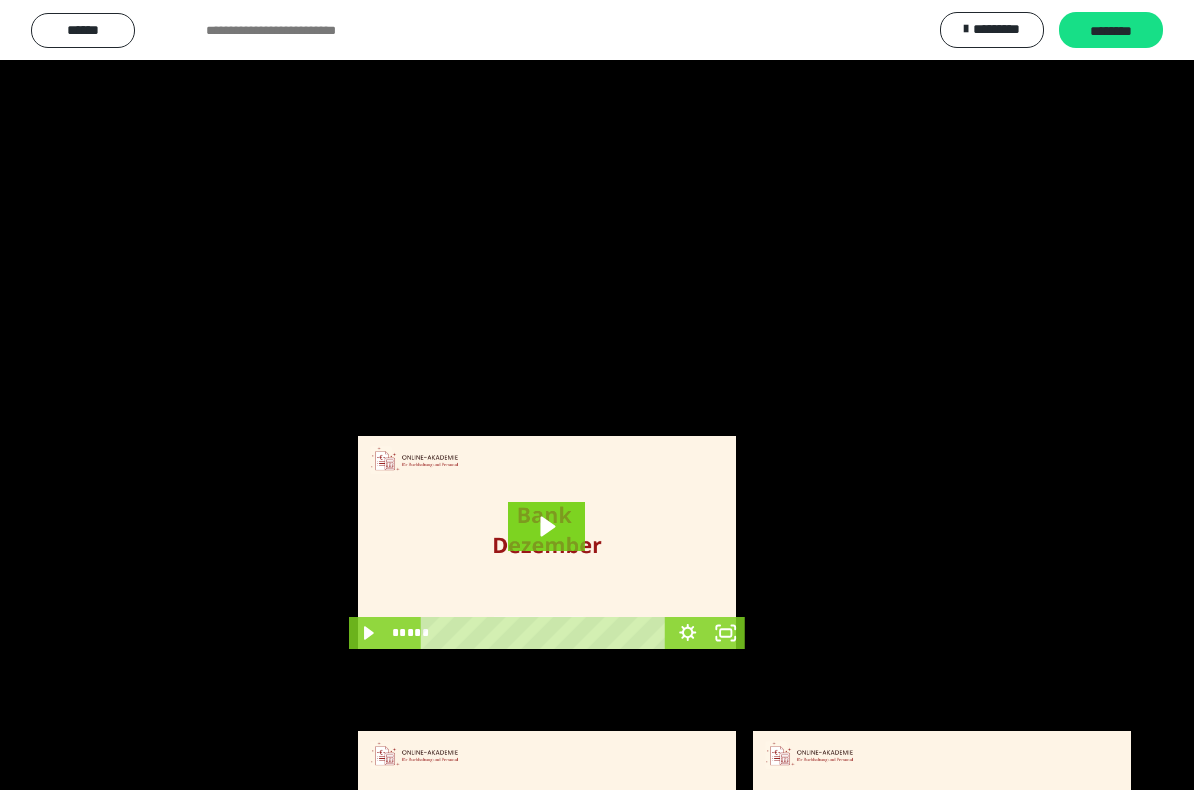 click at bounding box center [597, 395] 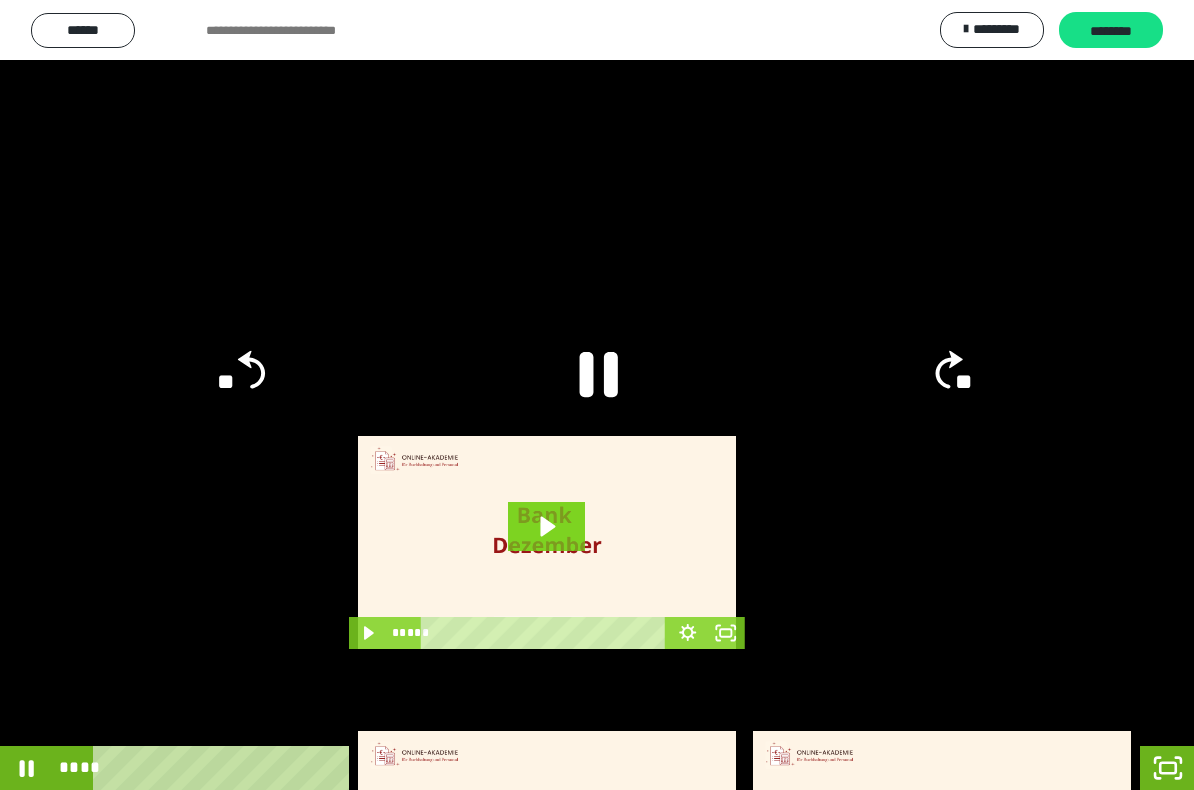 click 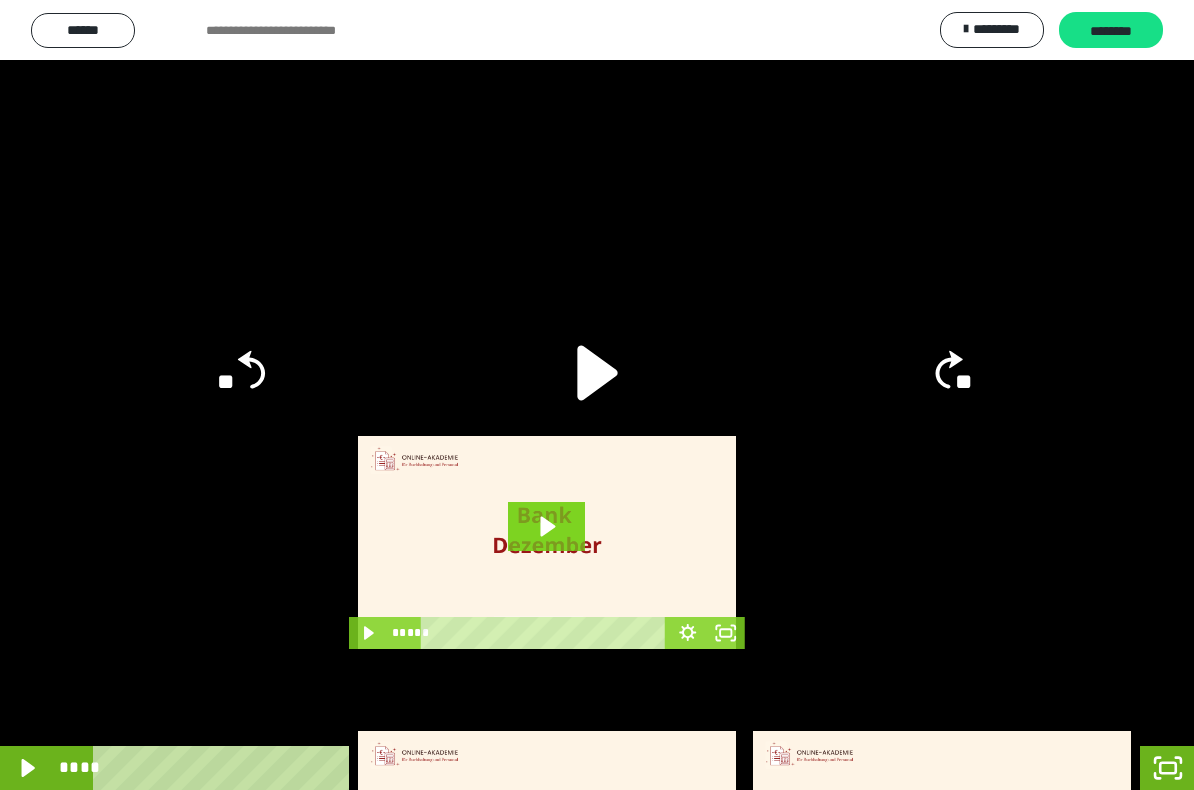 click 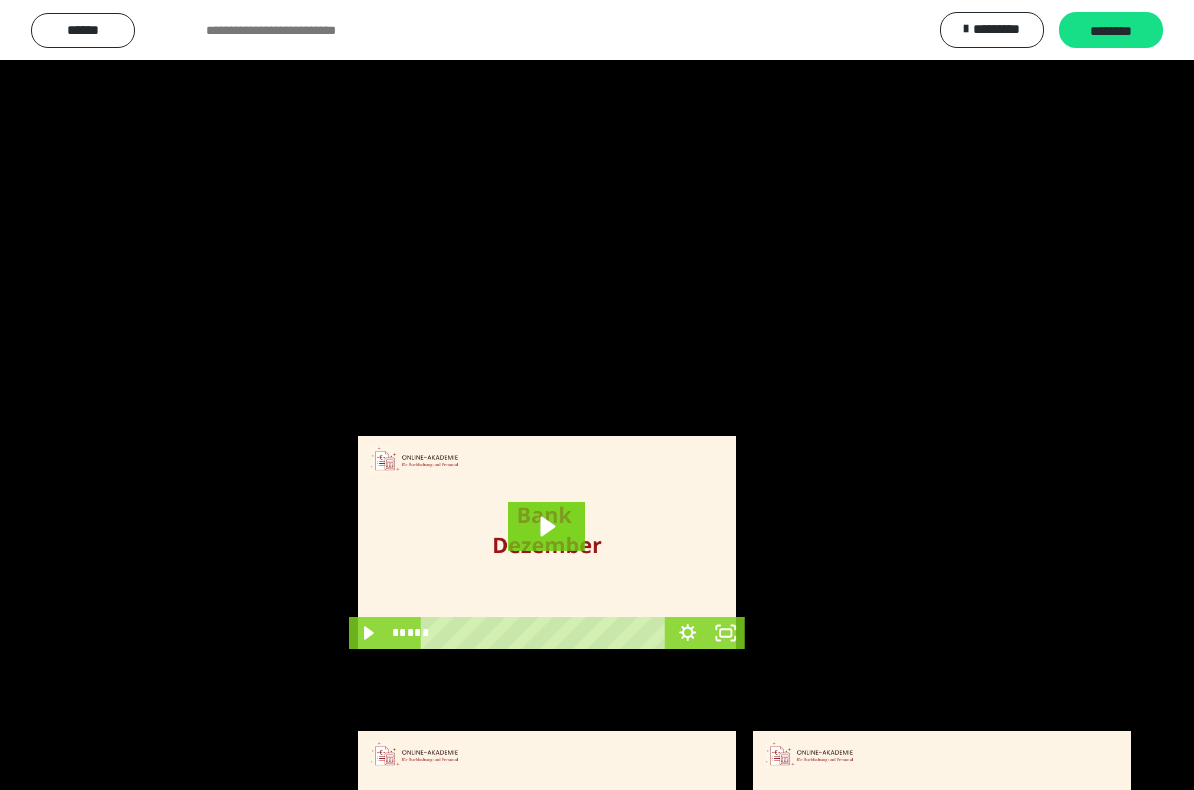 click at bounding box center (597, 395) 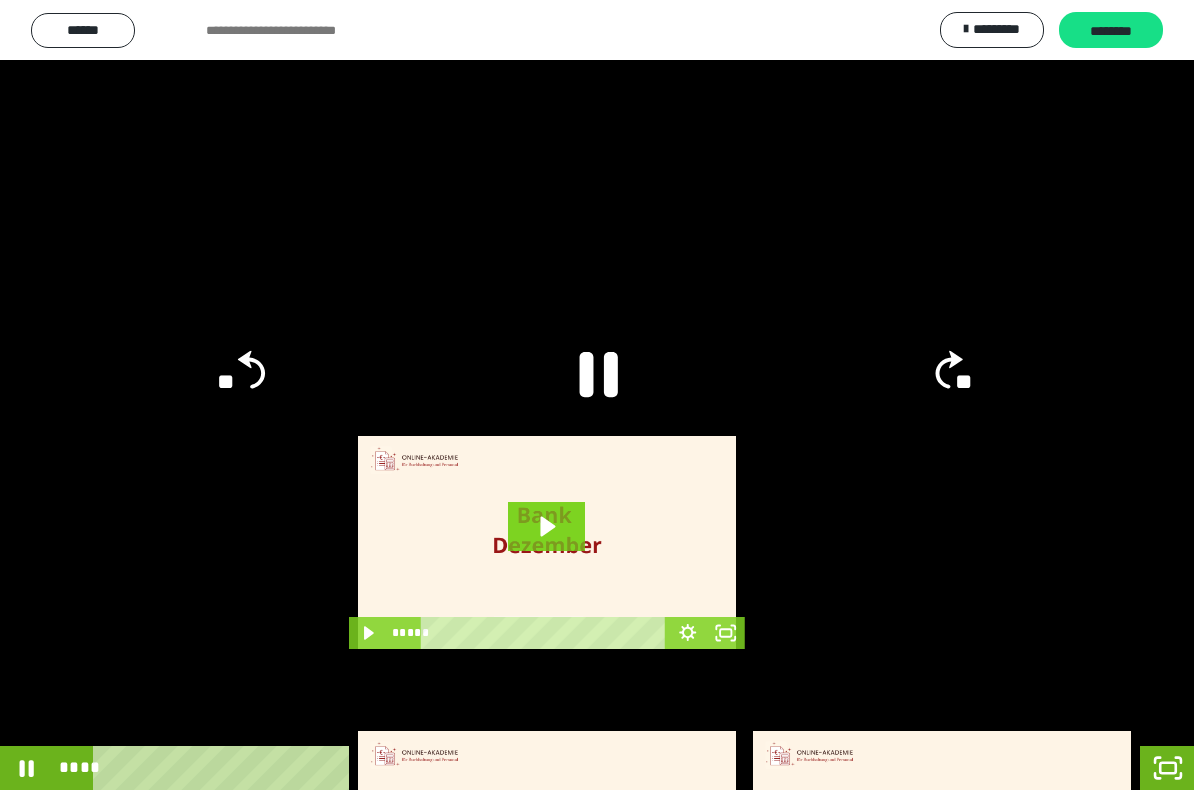 click 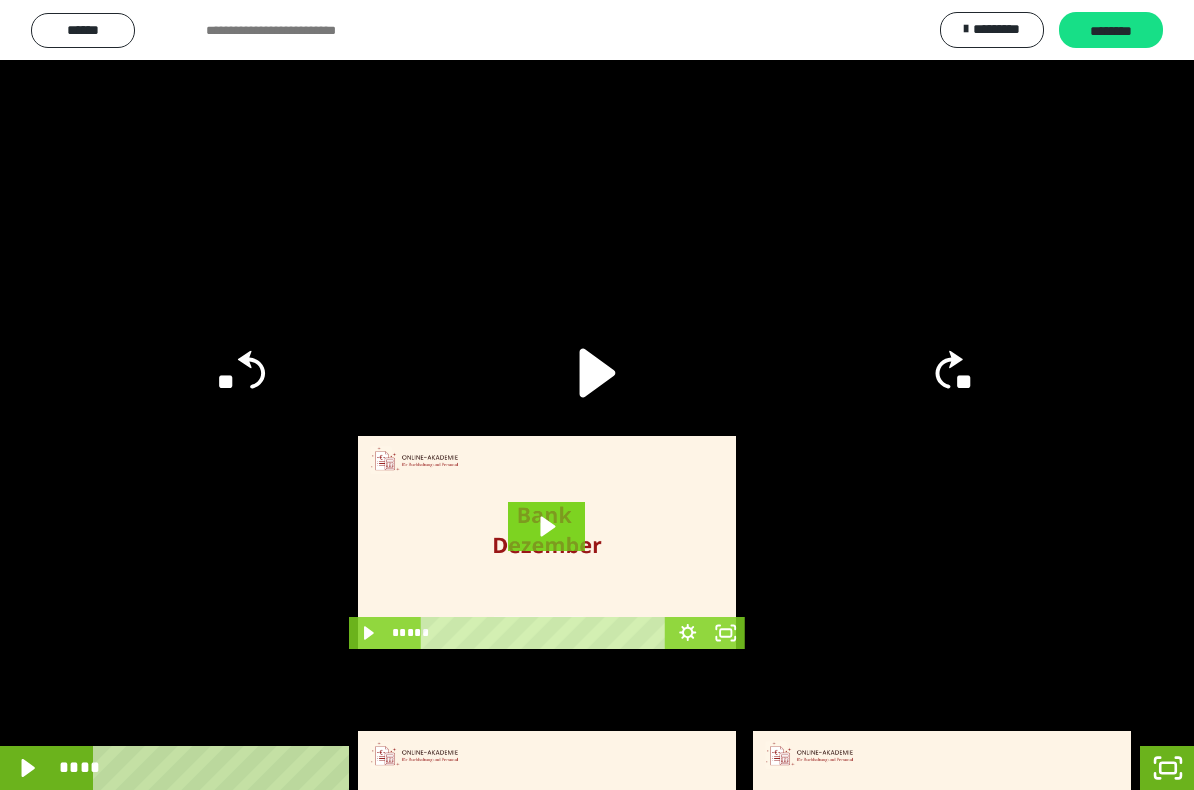 click 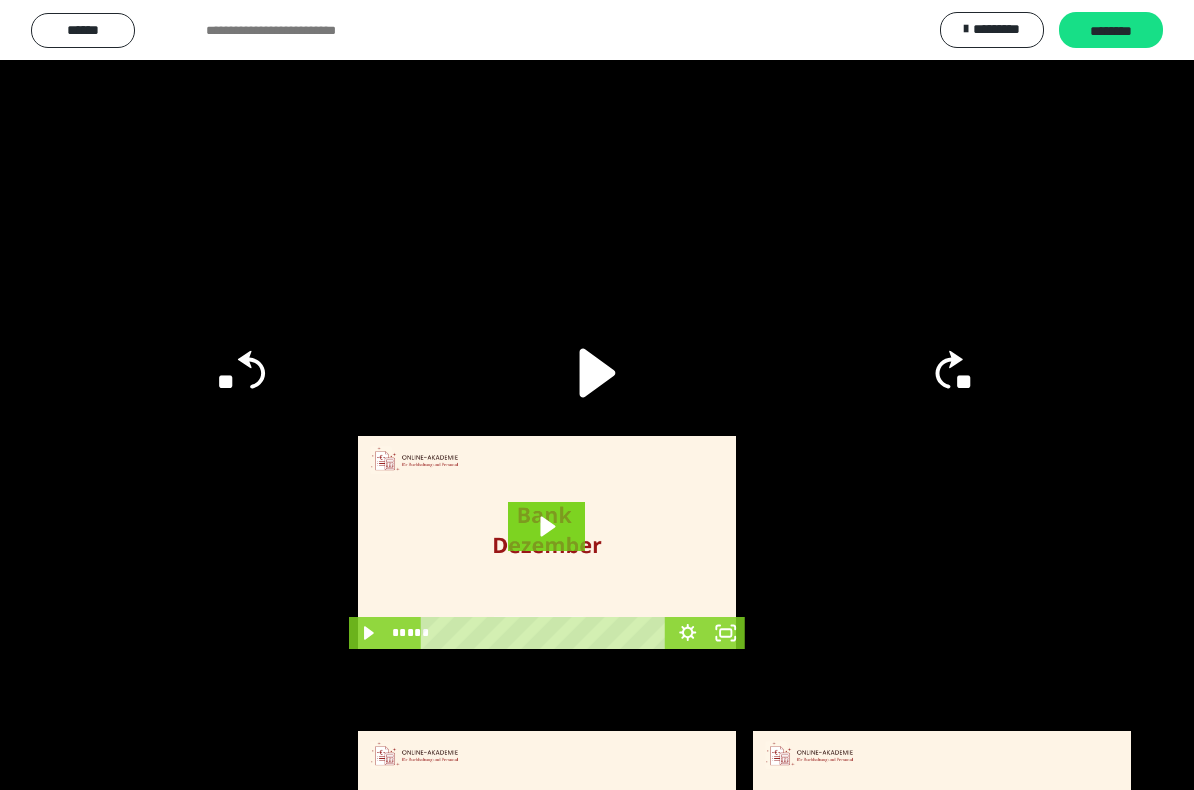 click 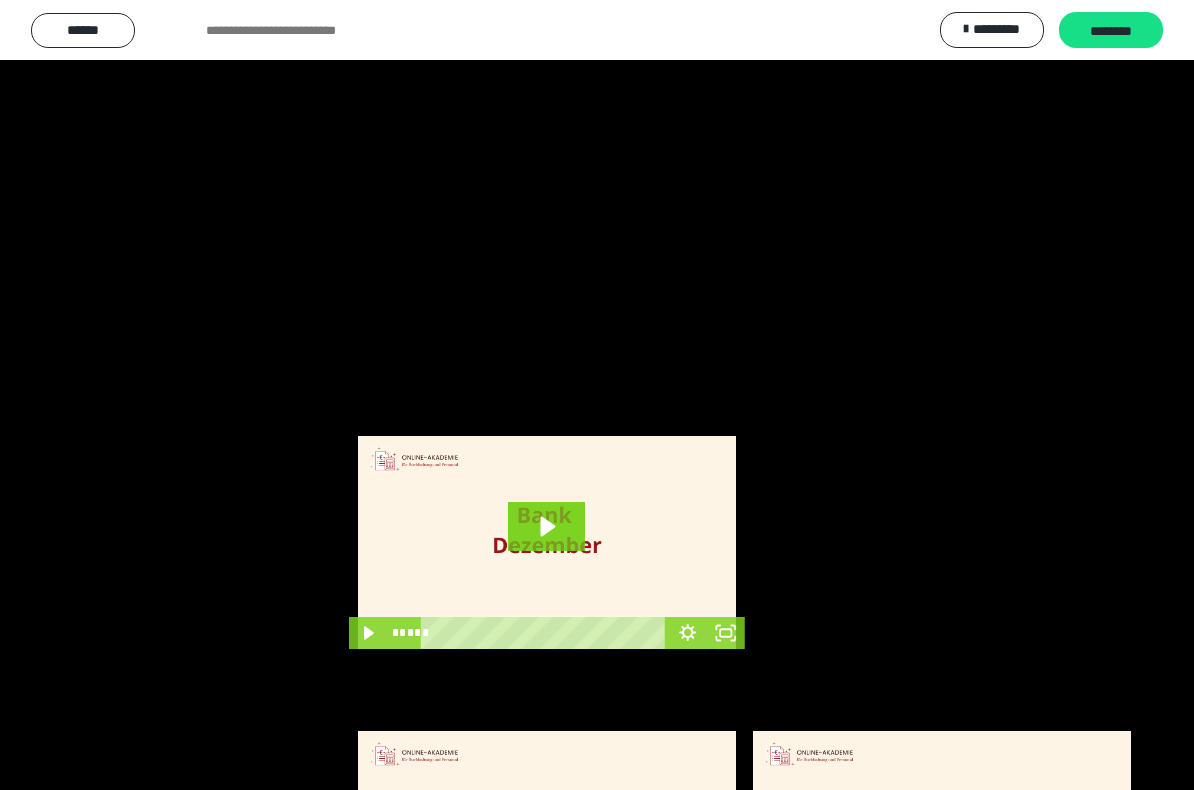 click at bounding box center [597, 395] 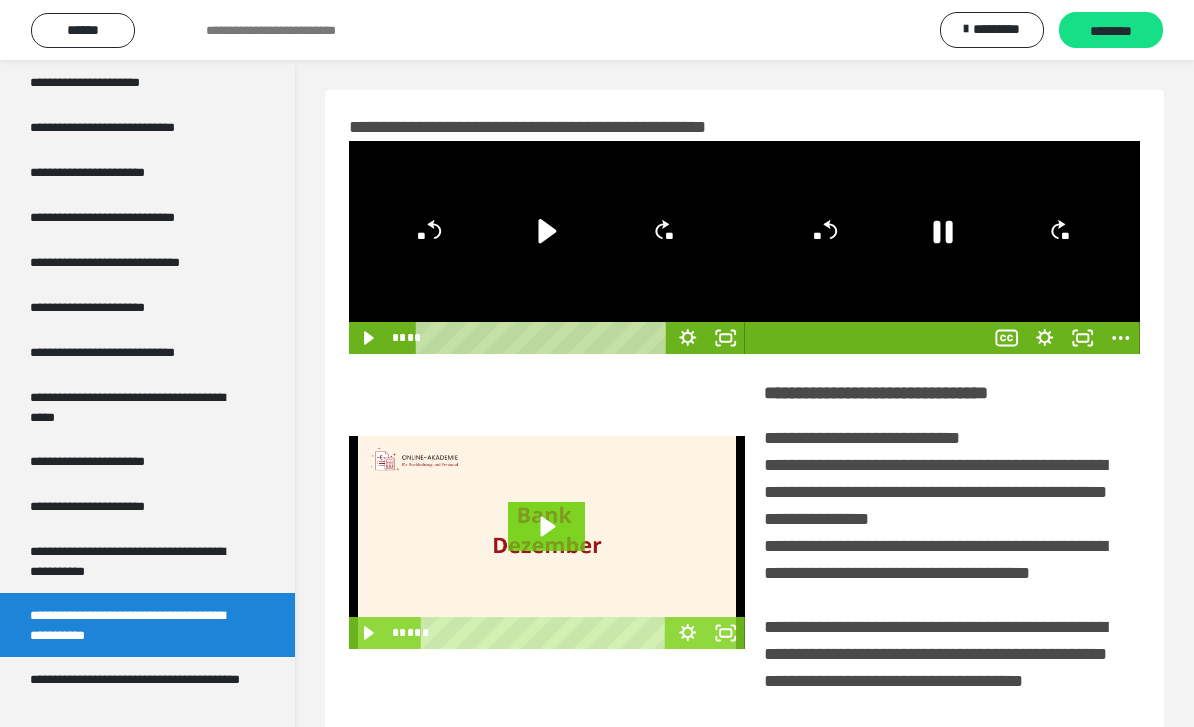 click 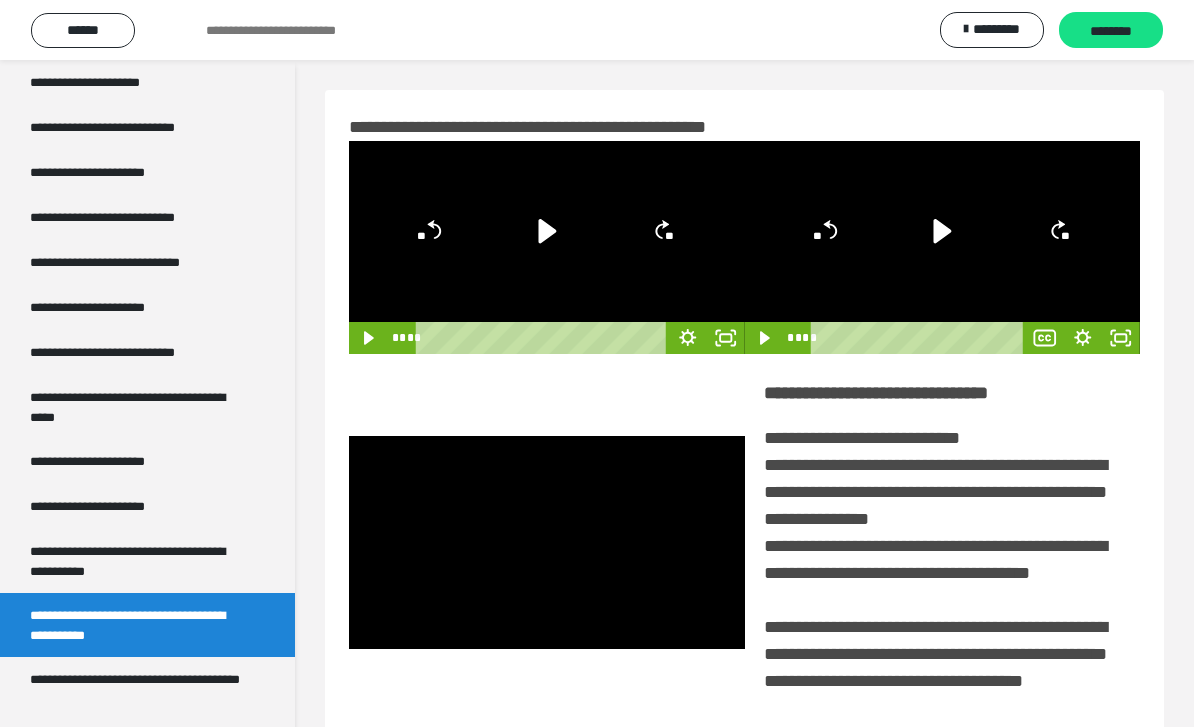click 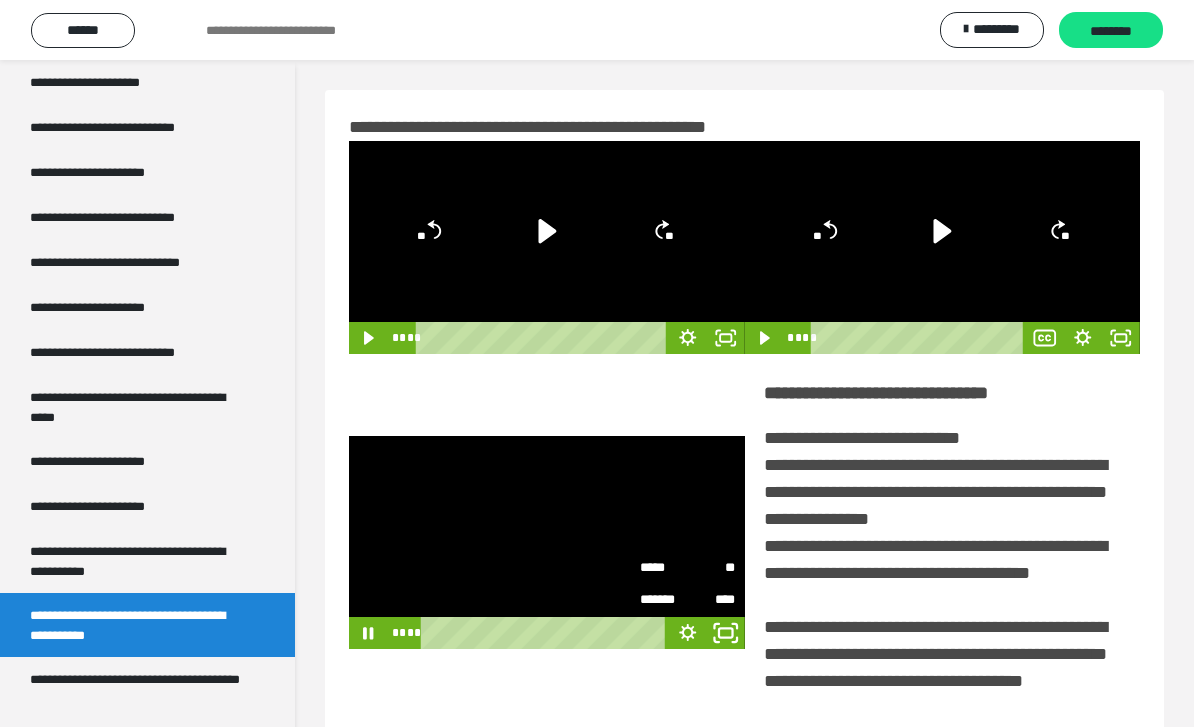 click 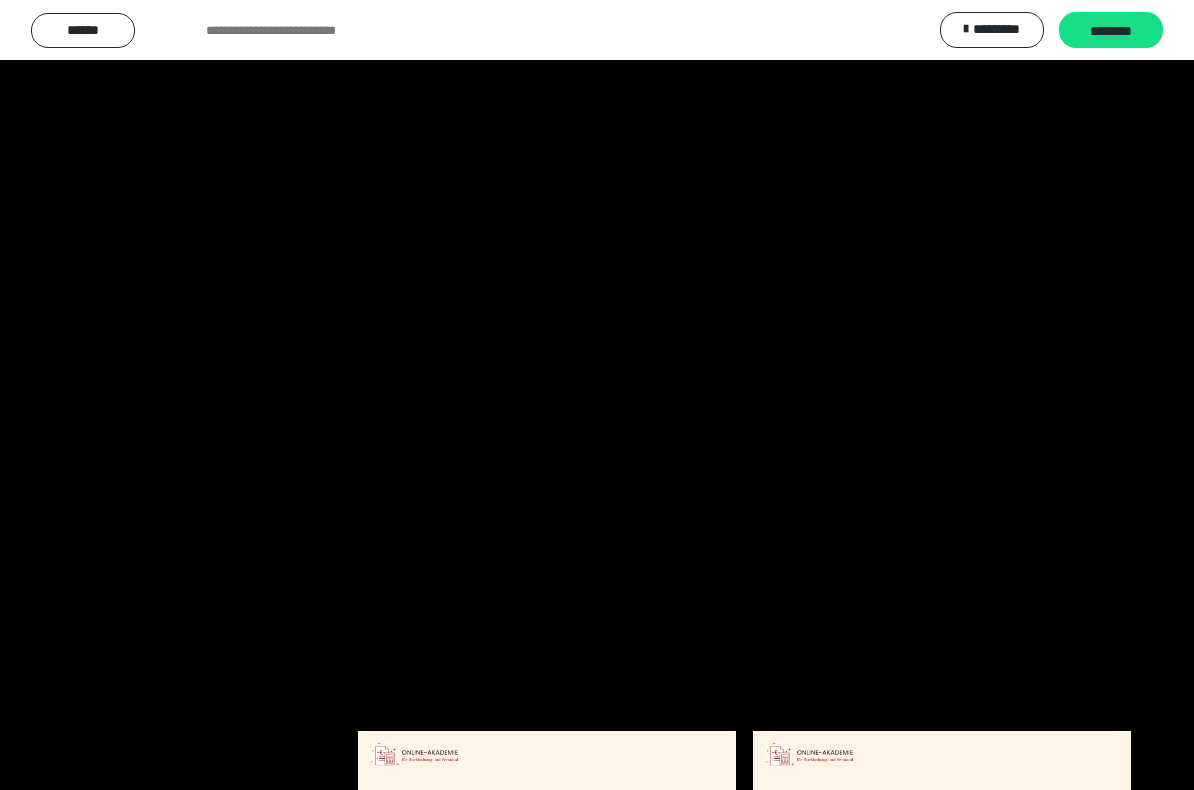 click at bounding box center (597, 395) 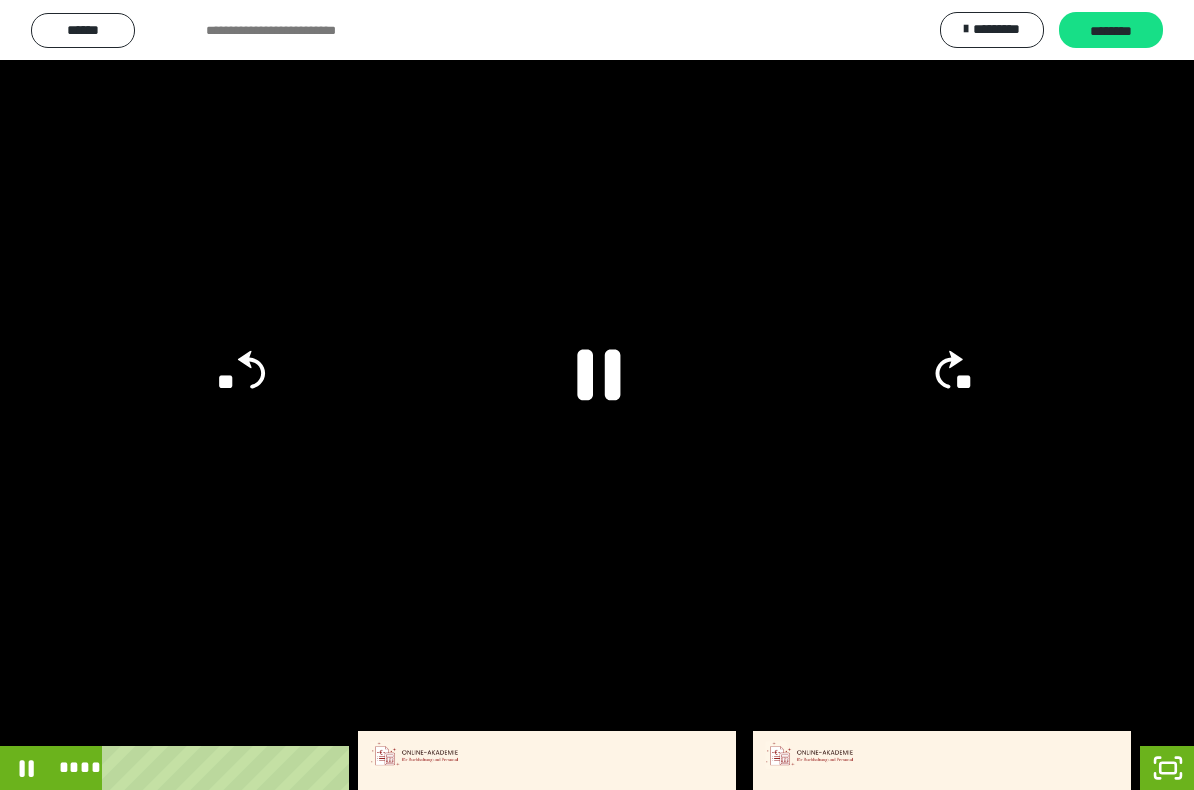 click 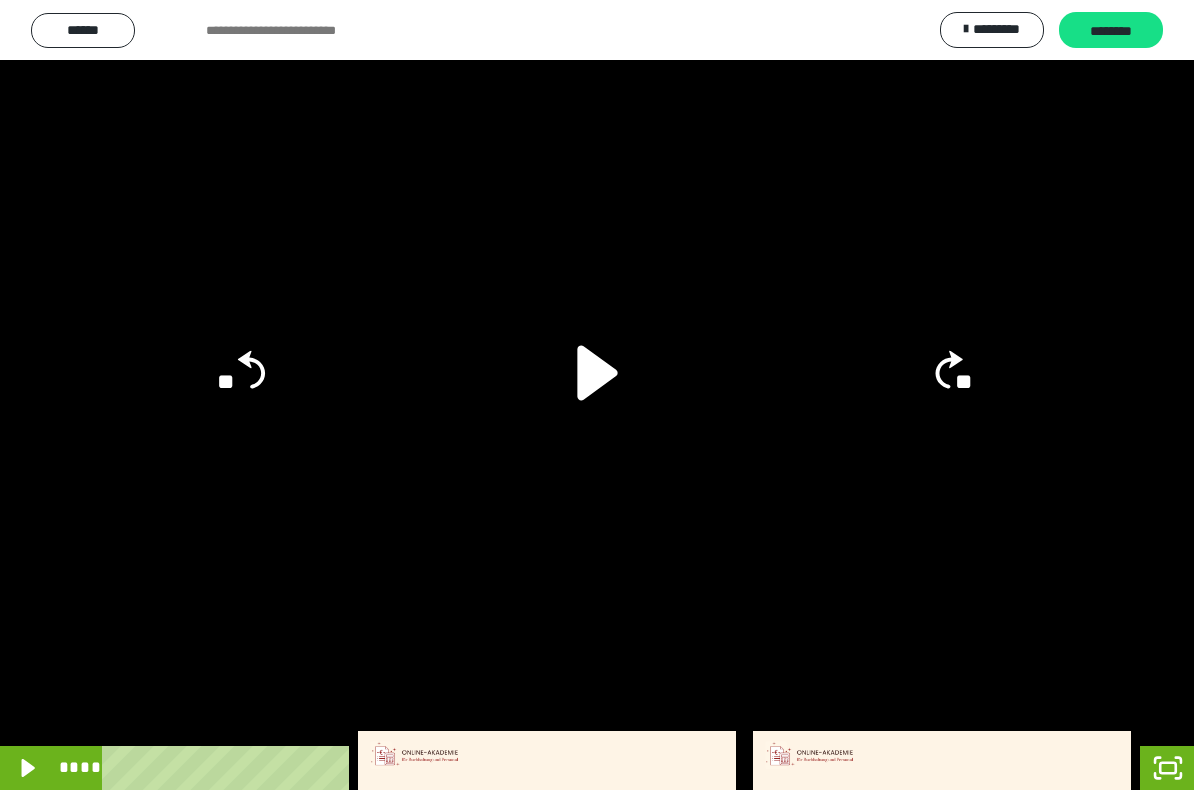 click 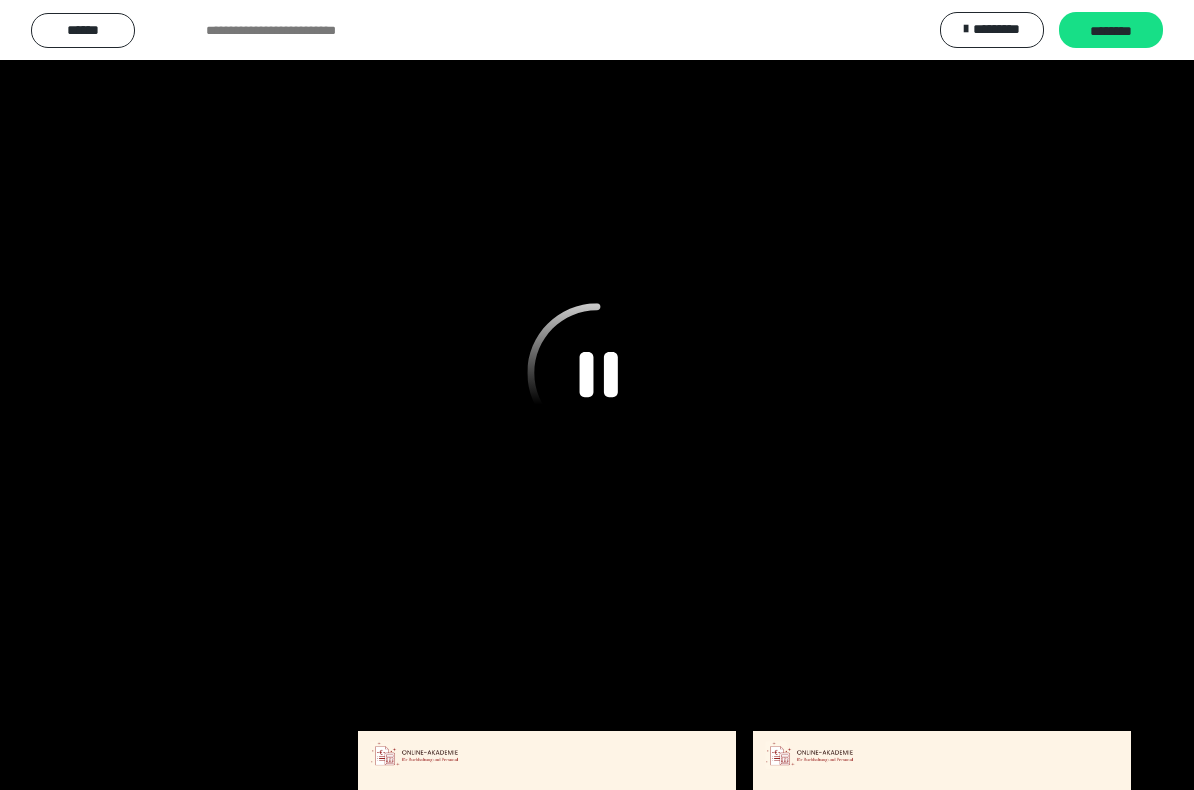 click at bounding box center [597, 395] 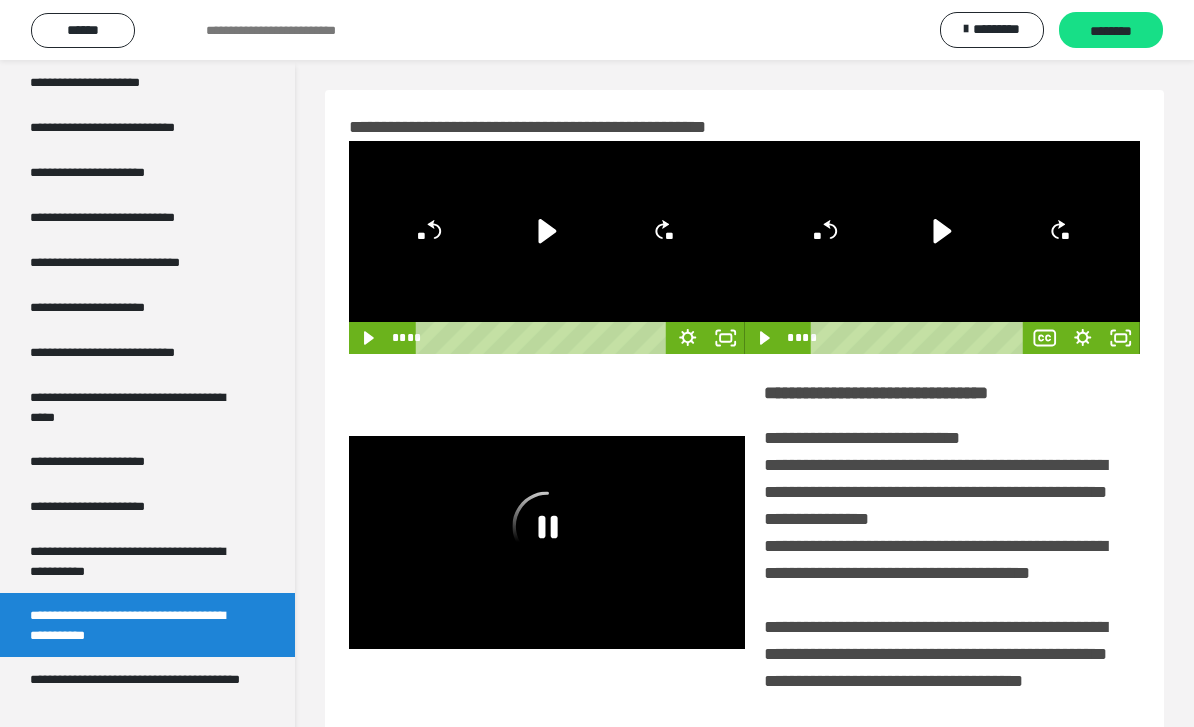 click at bounding box center [547, 542] 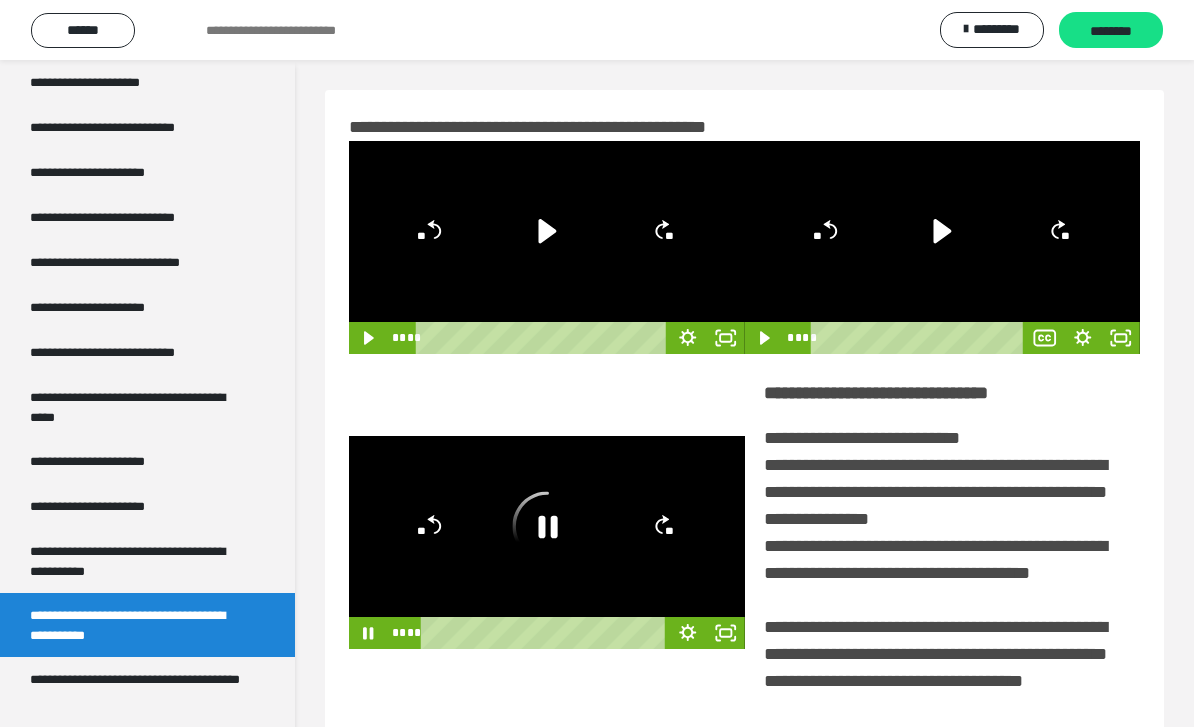 click 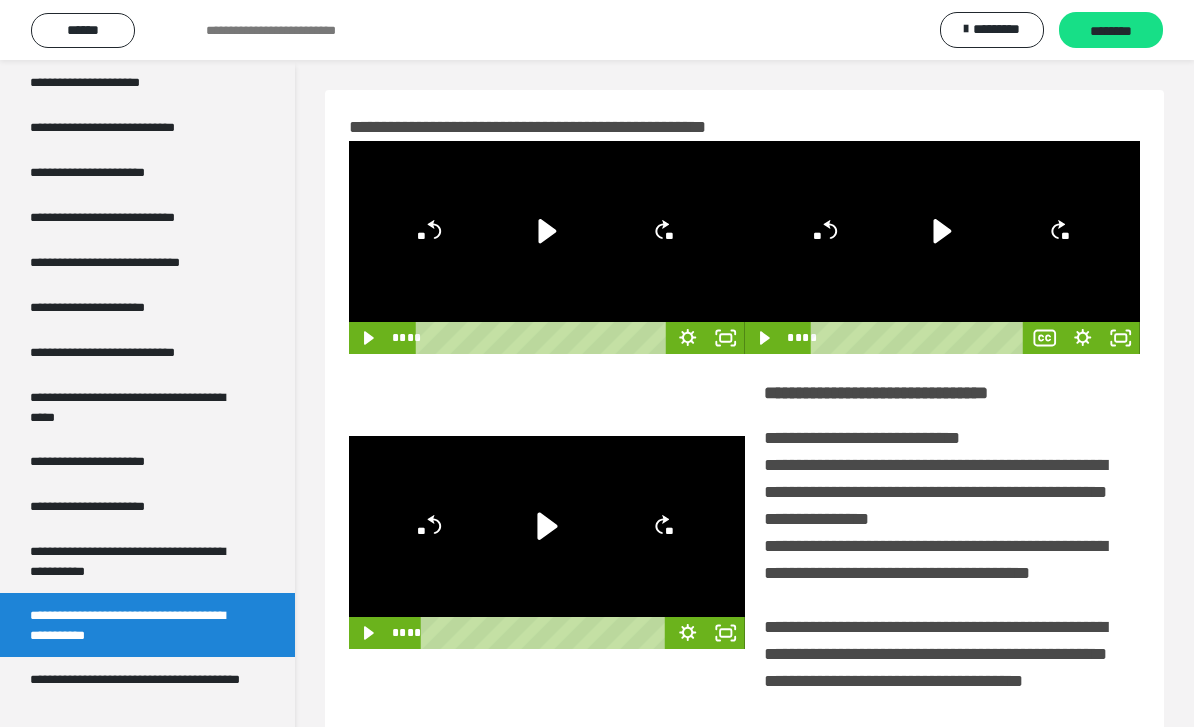click 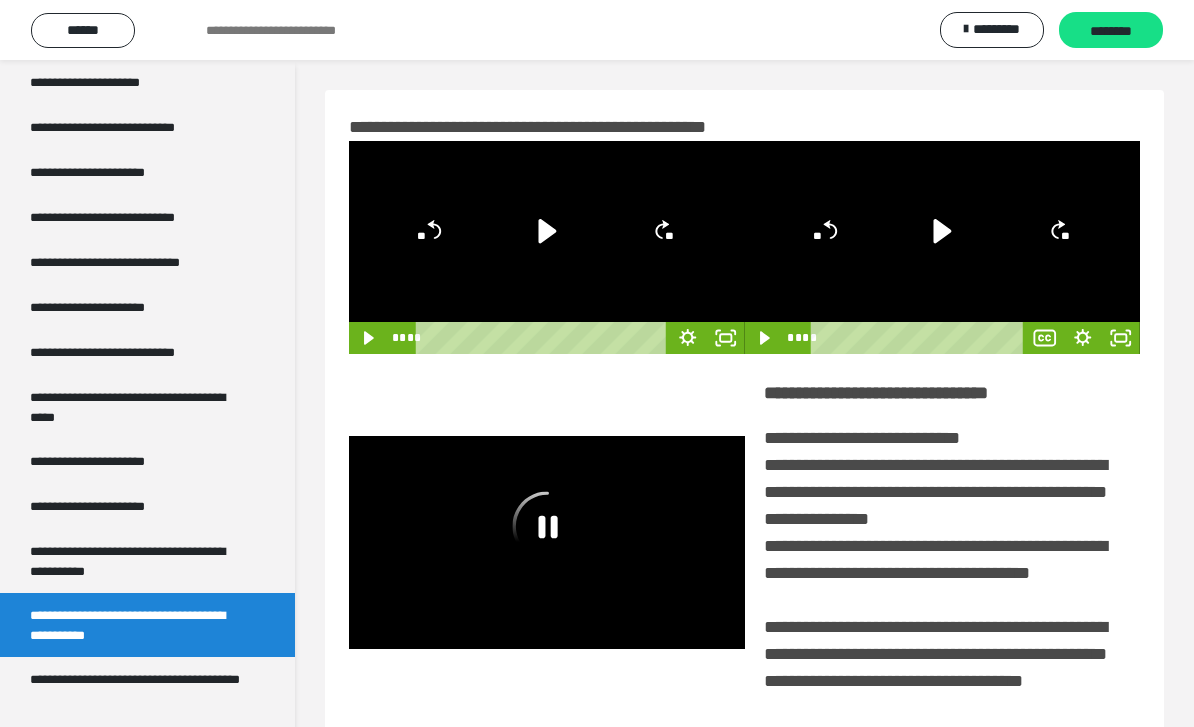 click on "******" at bounding box center [83, 30] 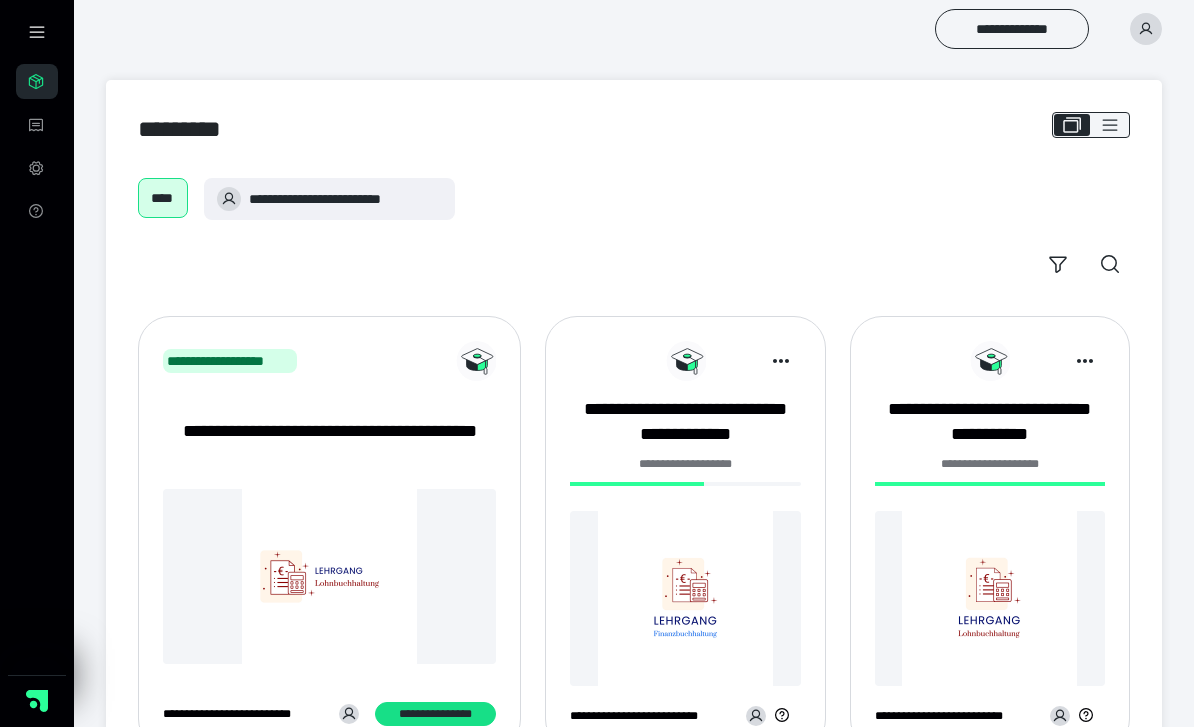 scroll, scrollTop: 0, scrollLeft: 0, axis: both 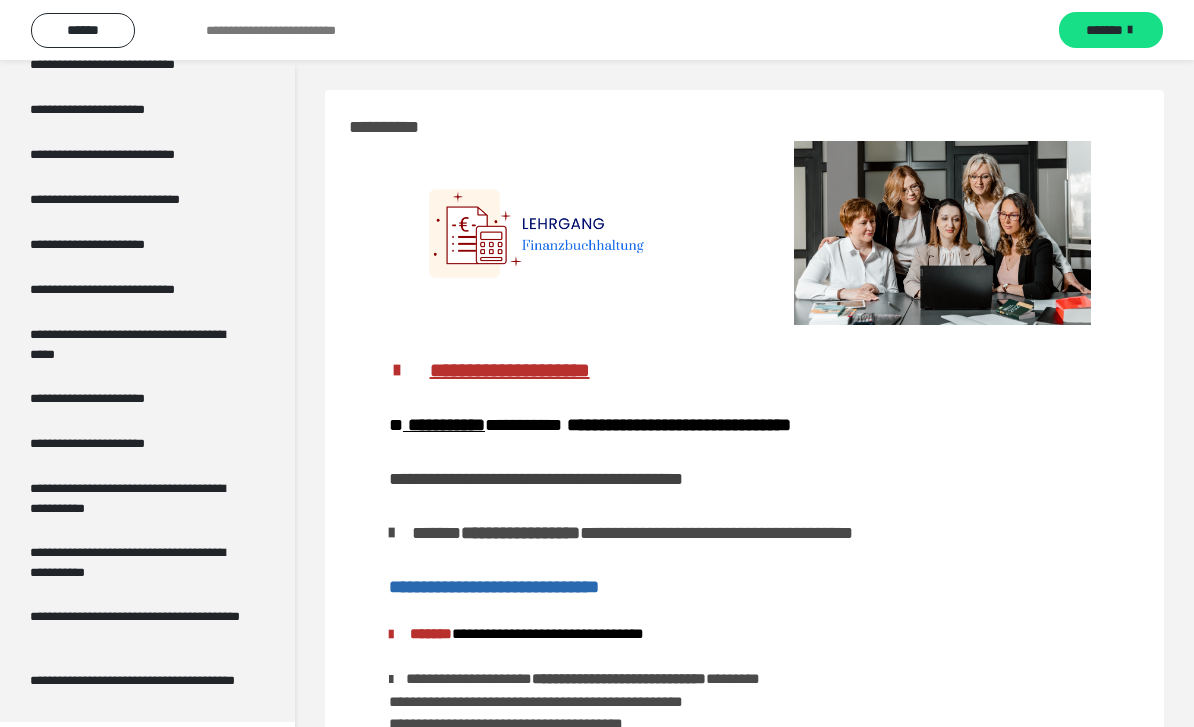 click on "**********" at bounding box center (139, 562) 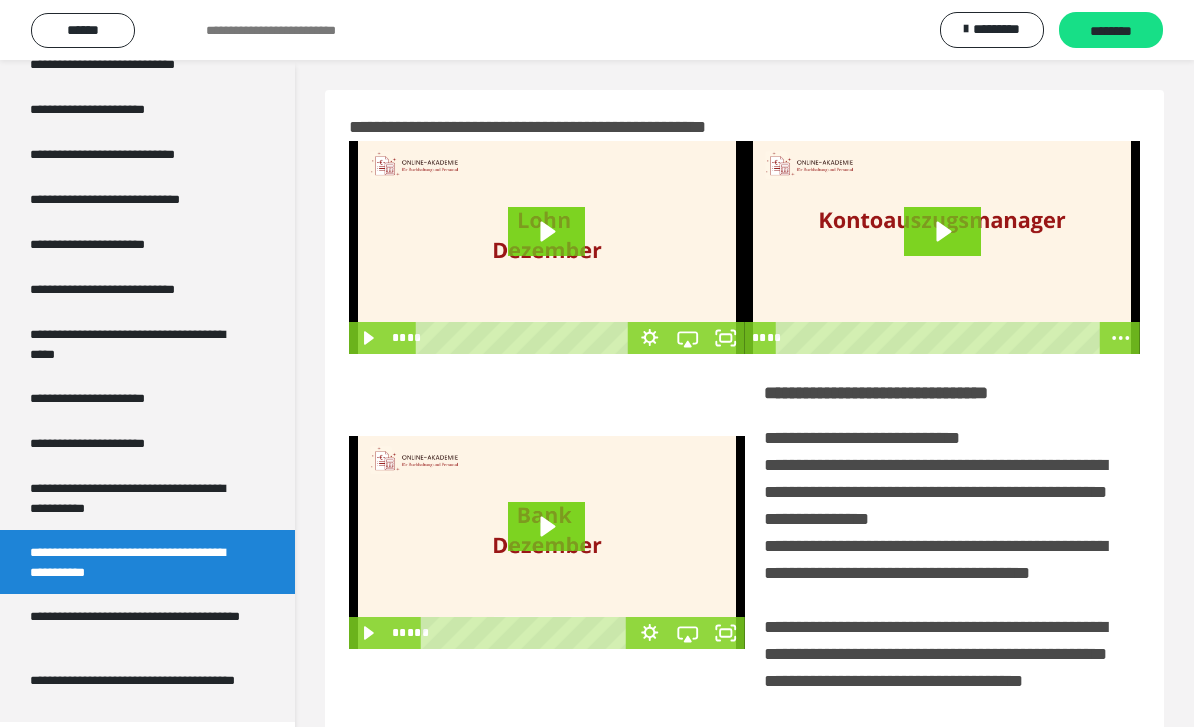 click 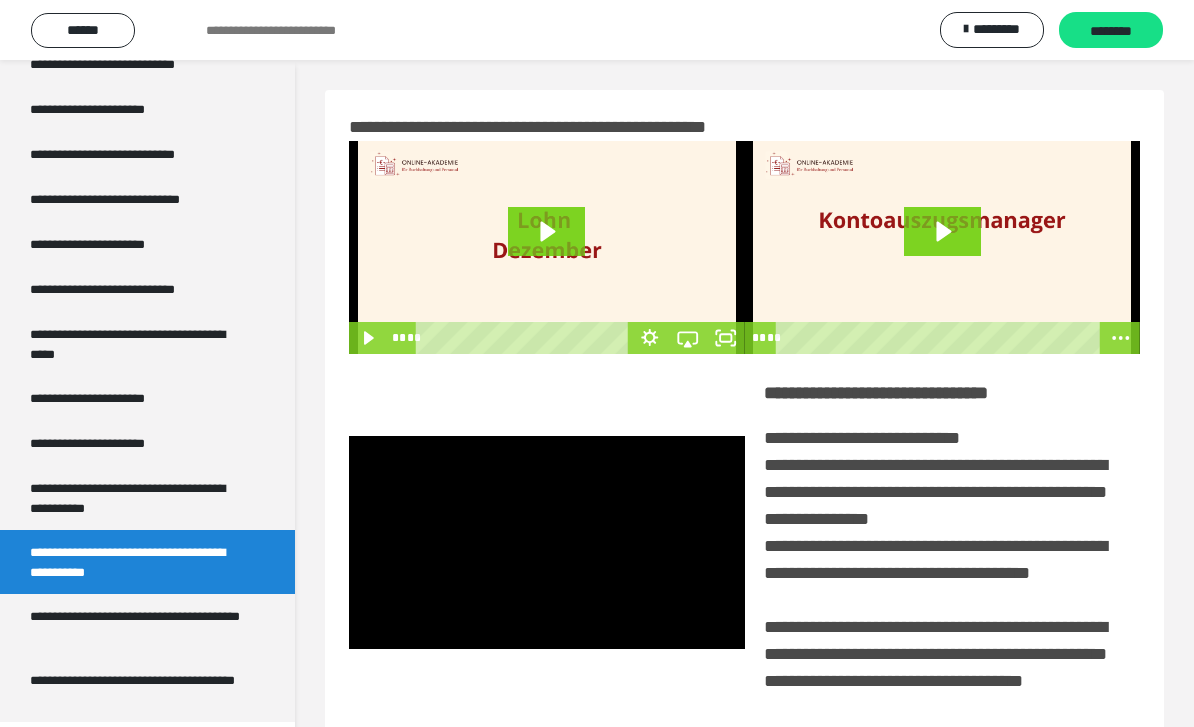 click 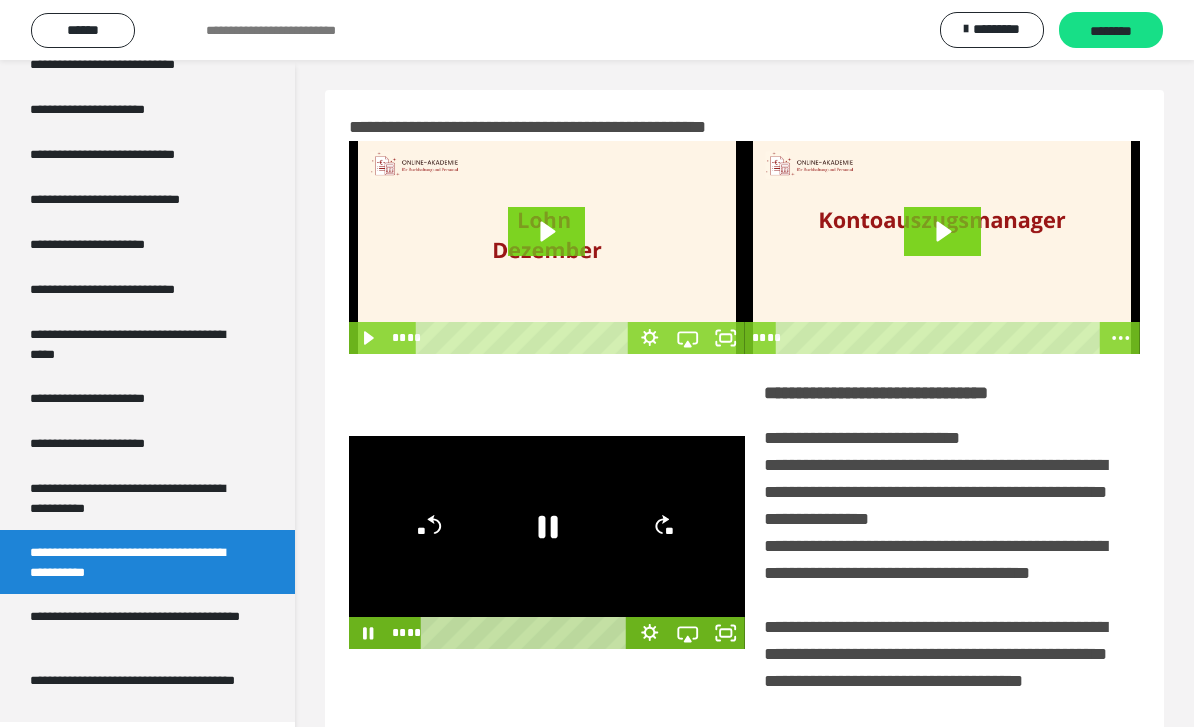 scroll, scrollTop: 3615, scrollLeft: 0, axis: vertical 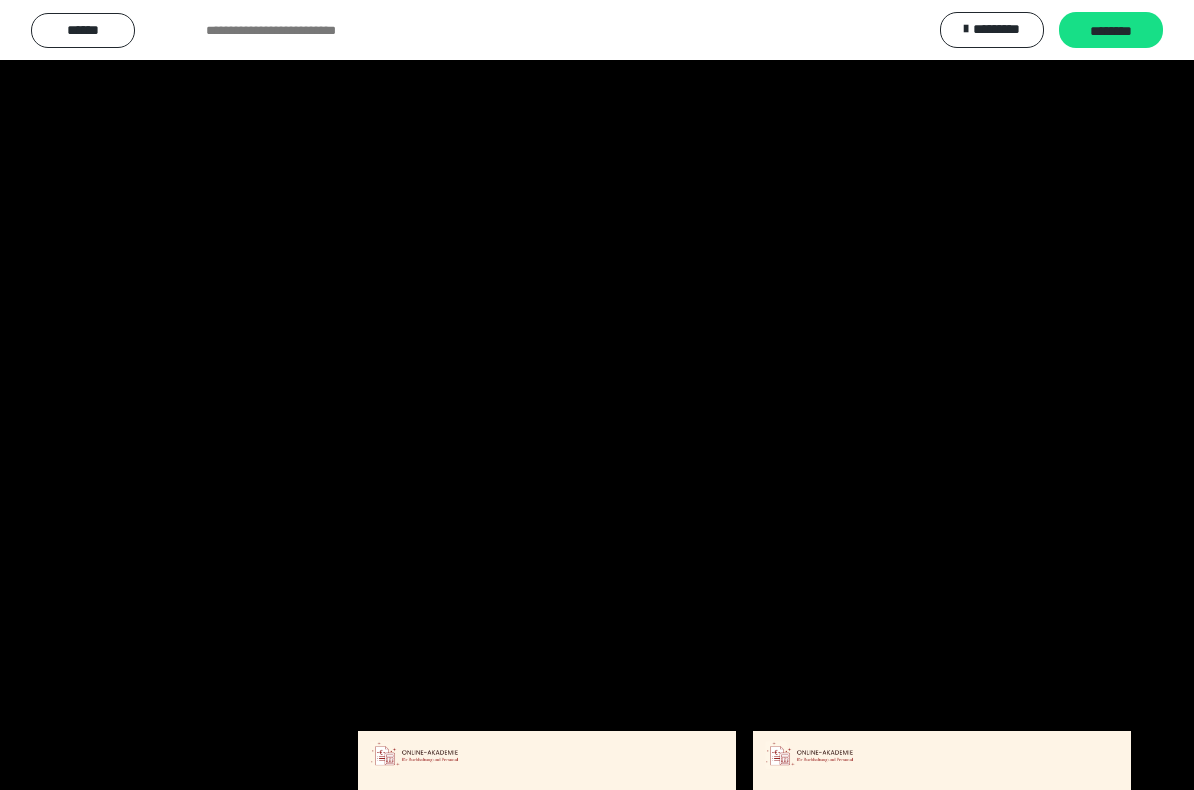 click at bounding box center [597, 395] 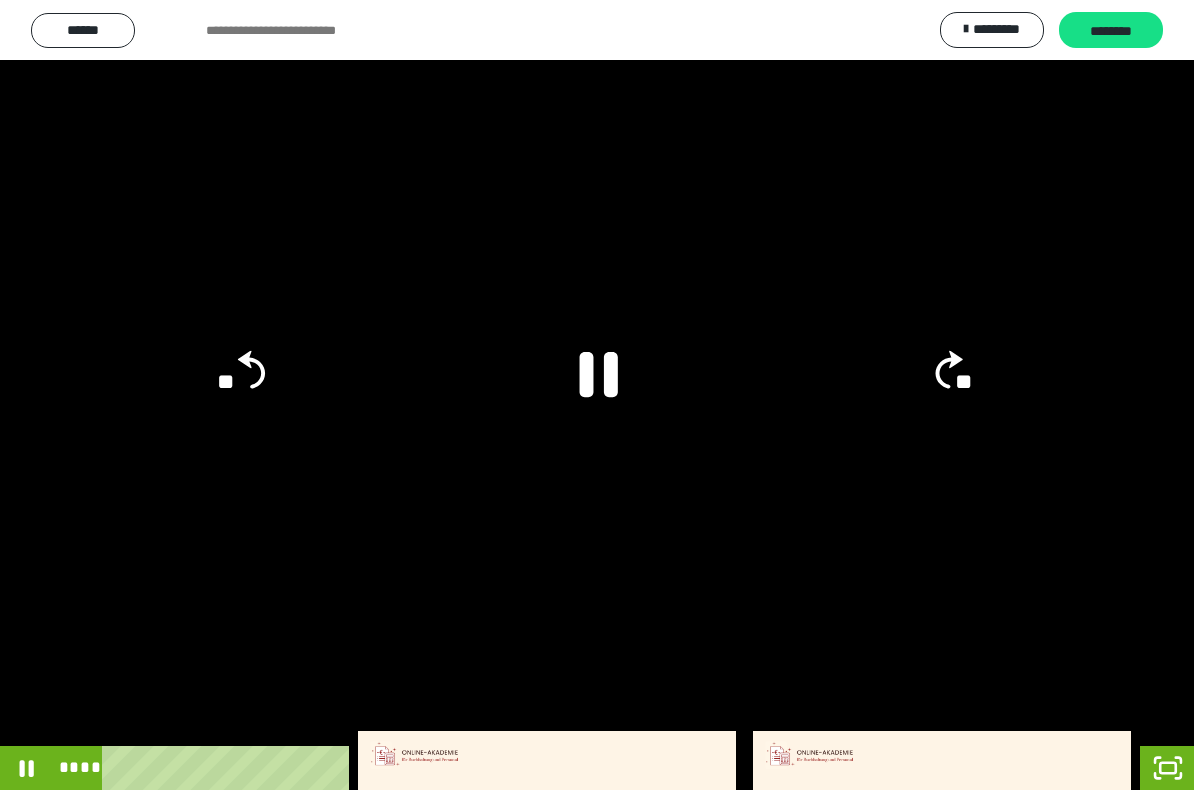 click 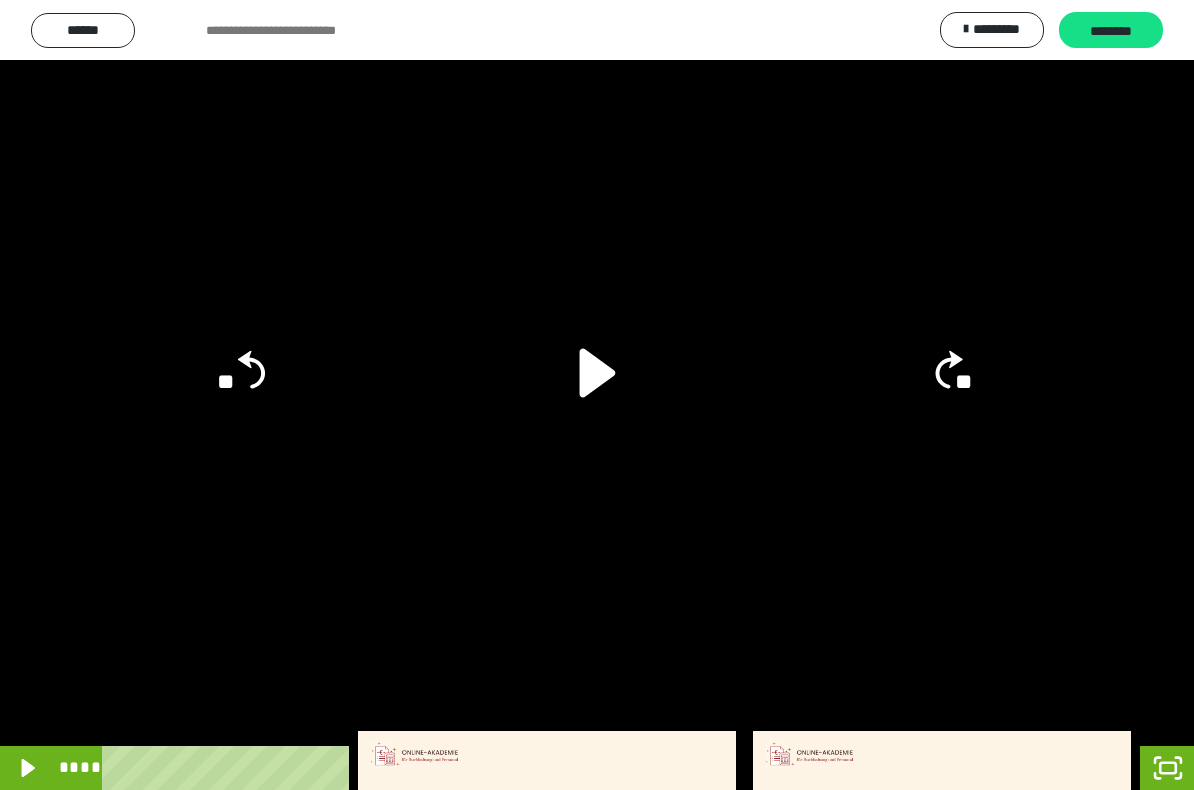 click 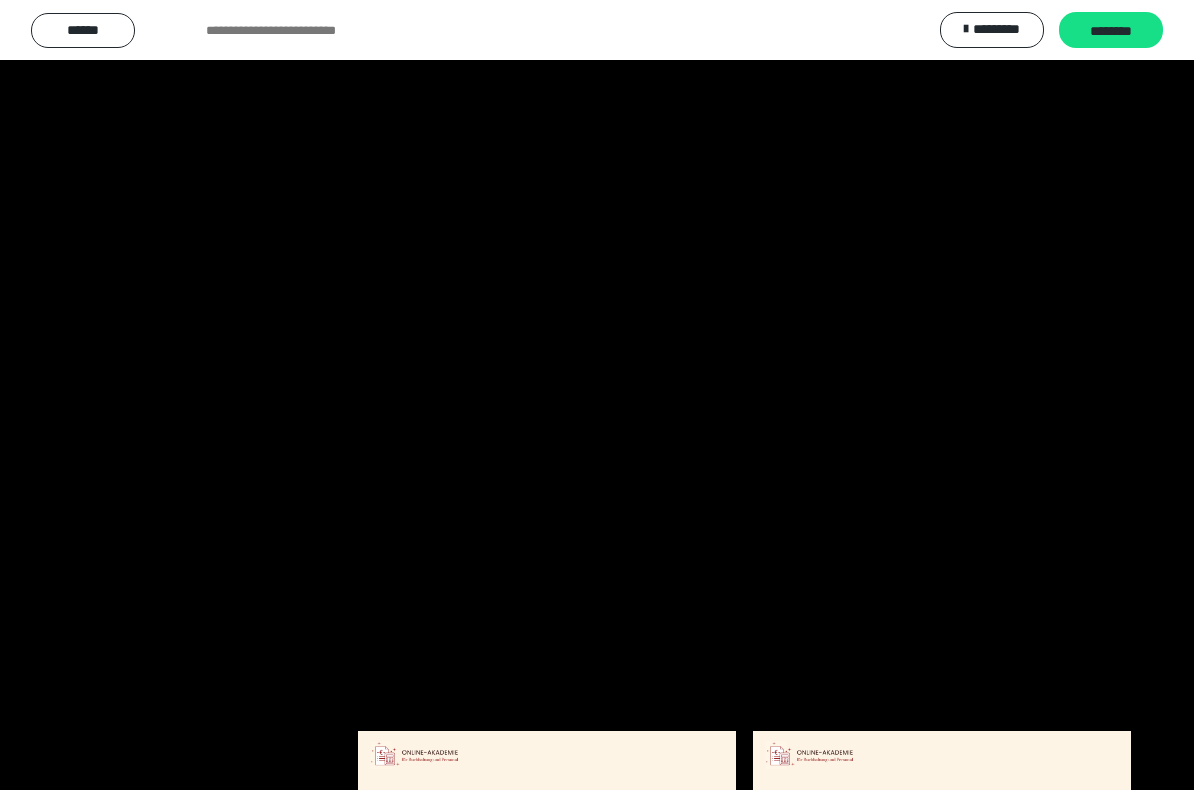 click at bounding box center [597, 395] 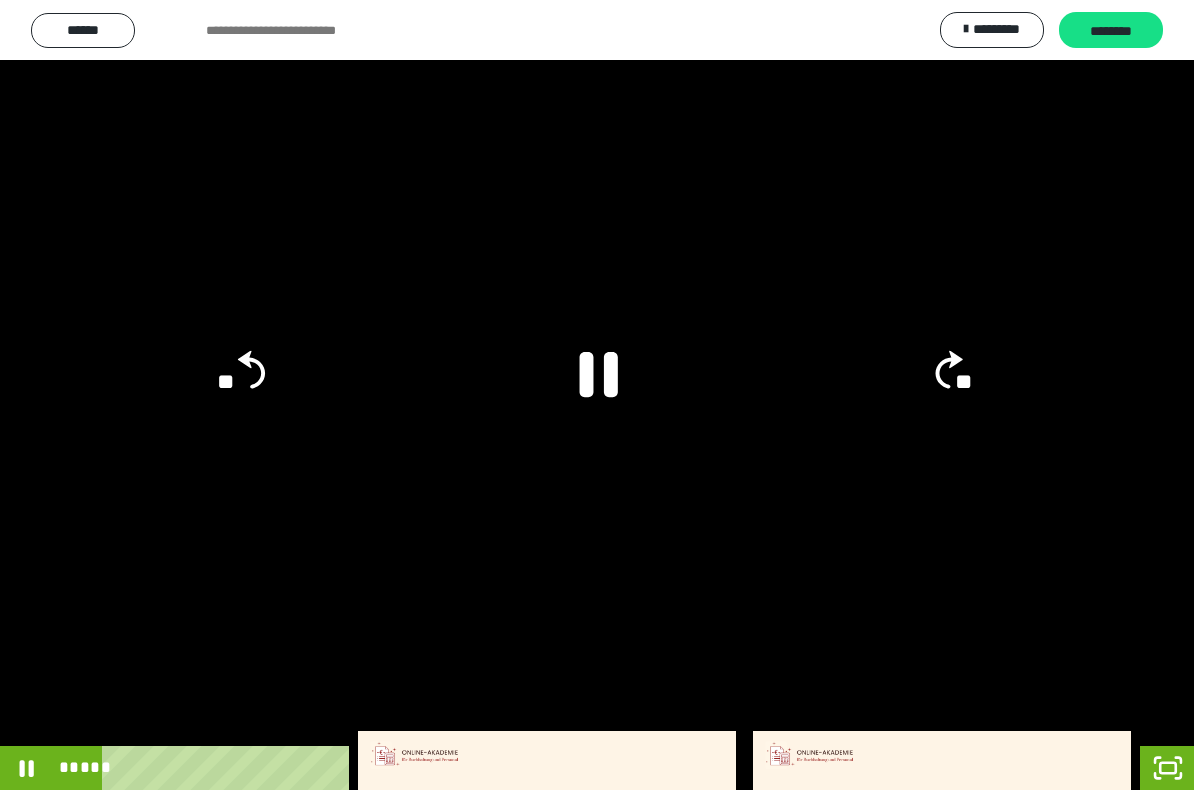 click 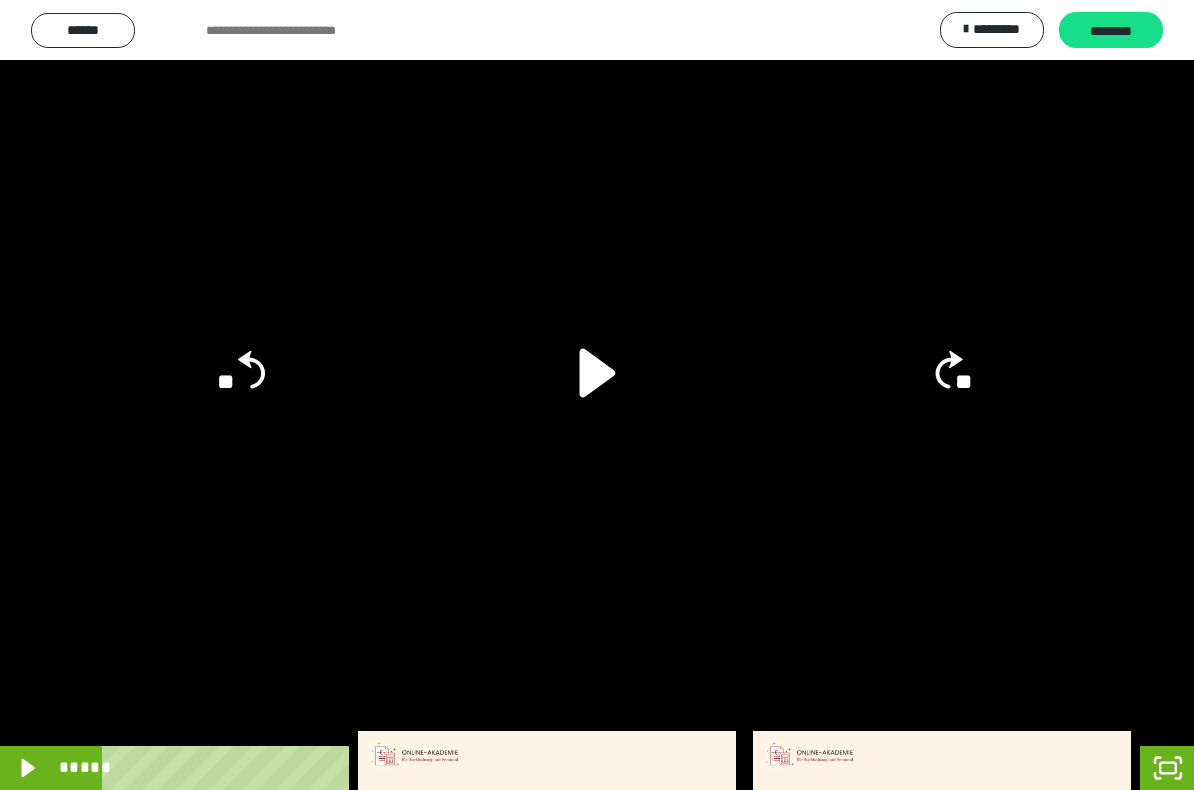 click 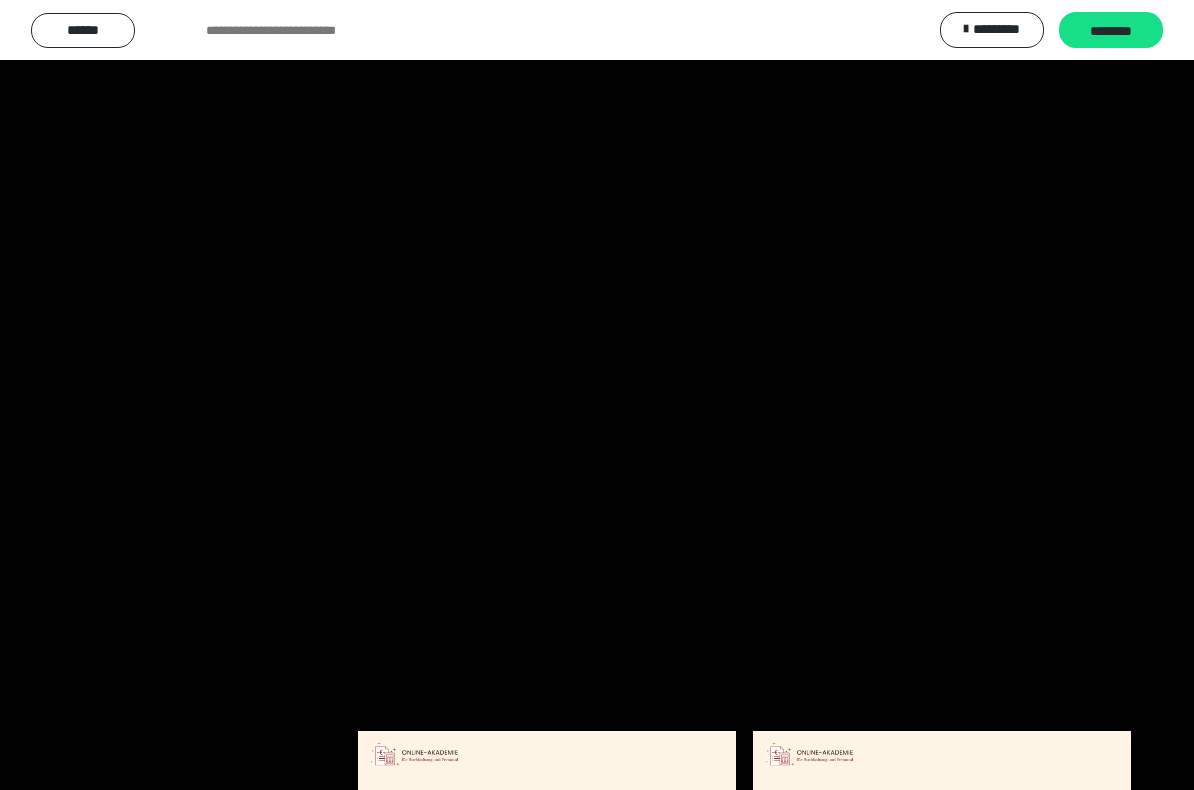 click at bounding box center [597, 395] 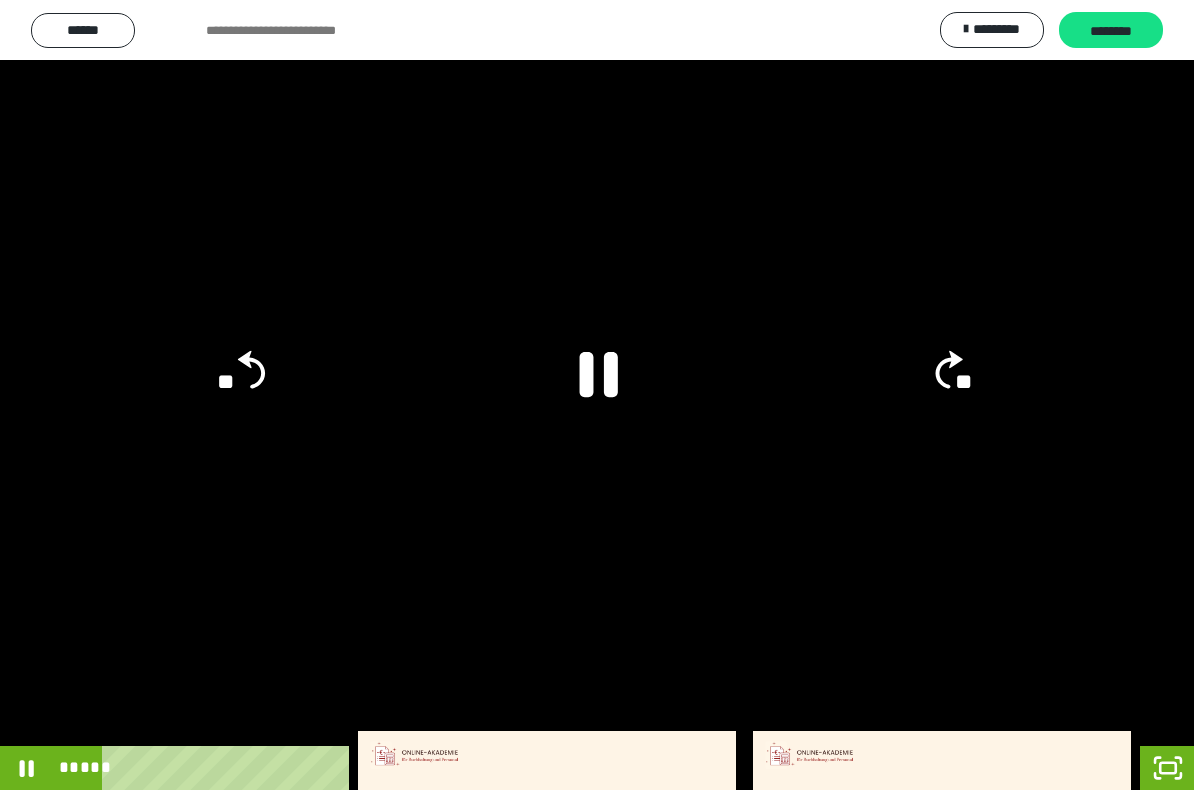 click 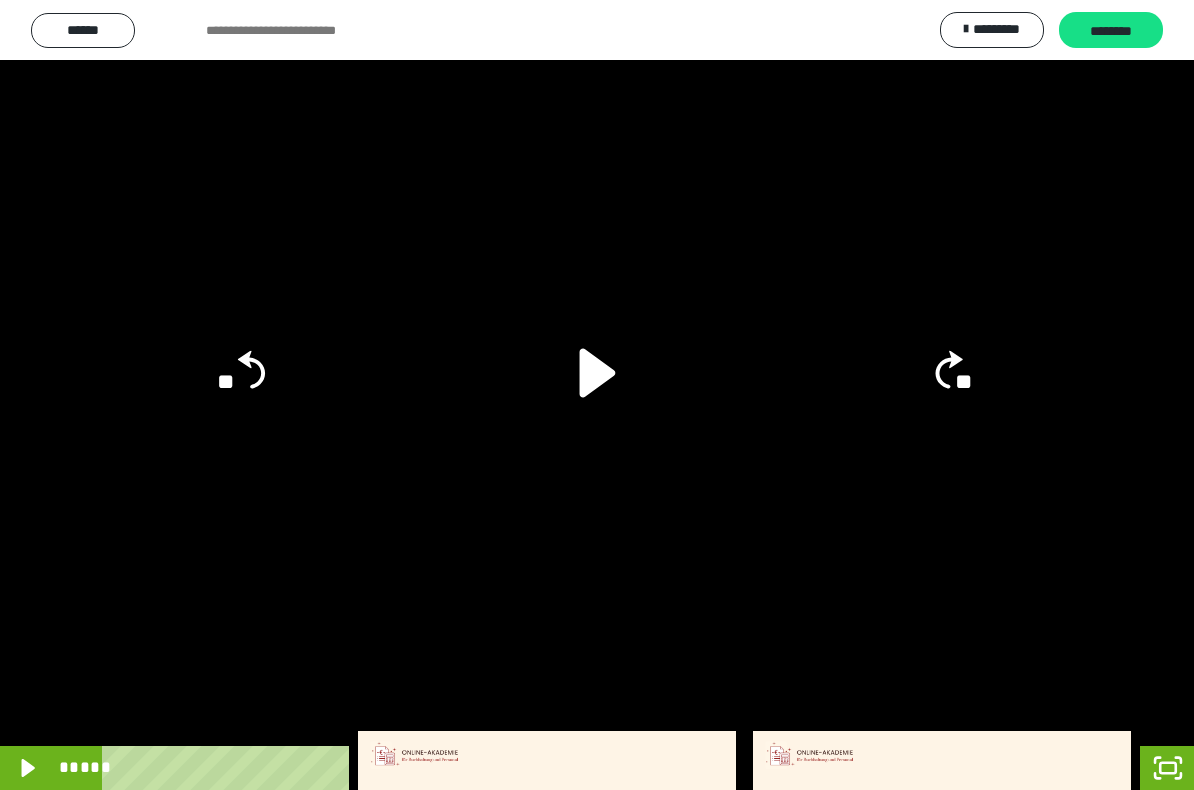 click 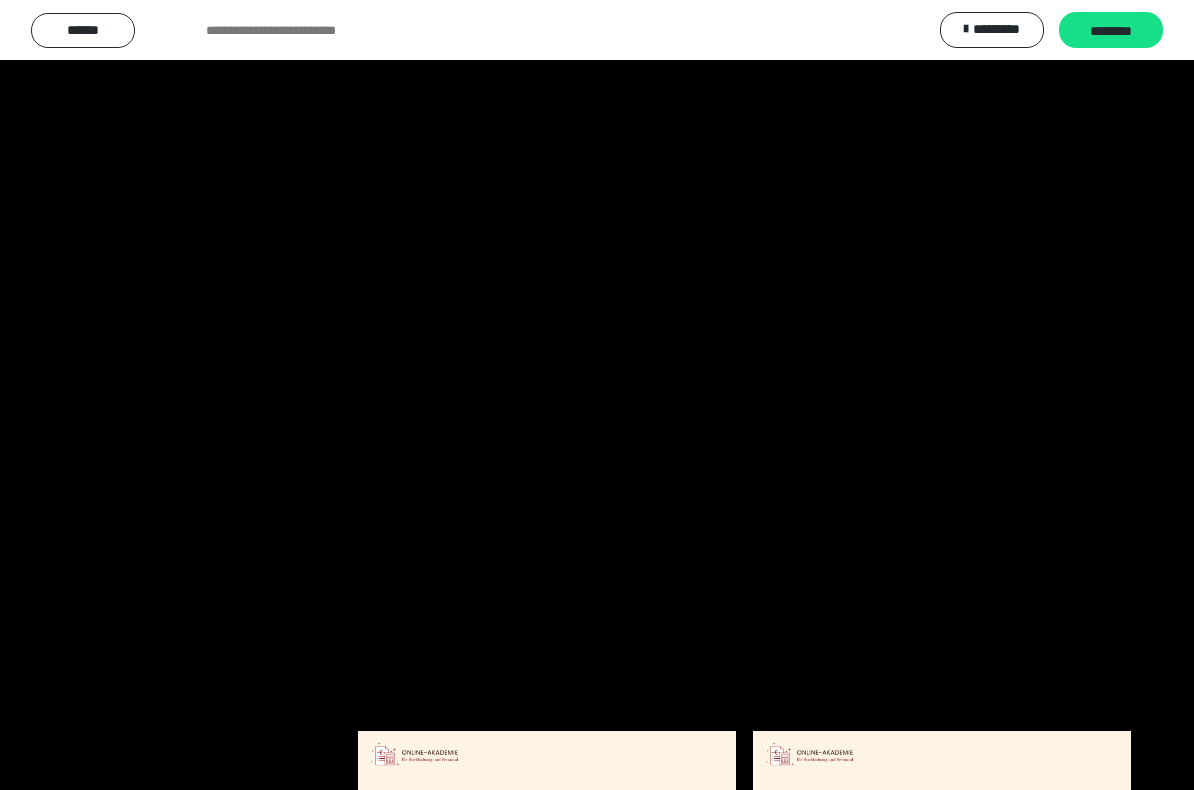click at bounding box center [597, 395] 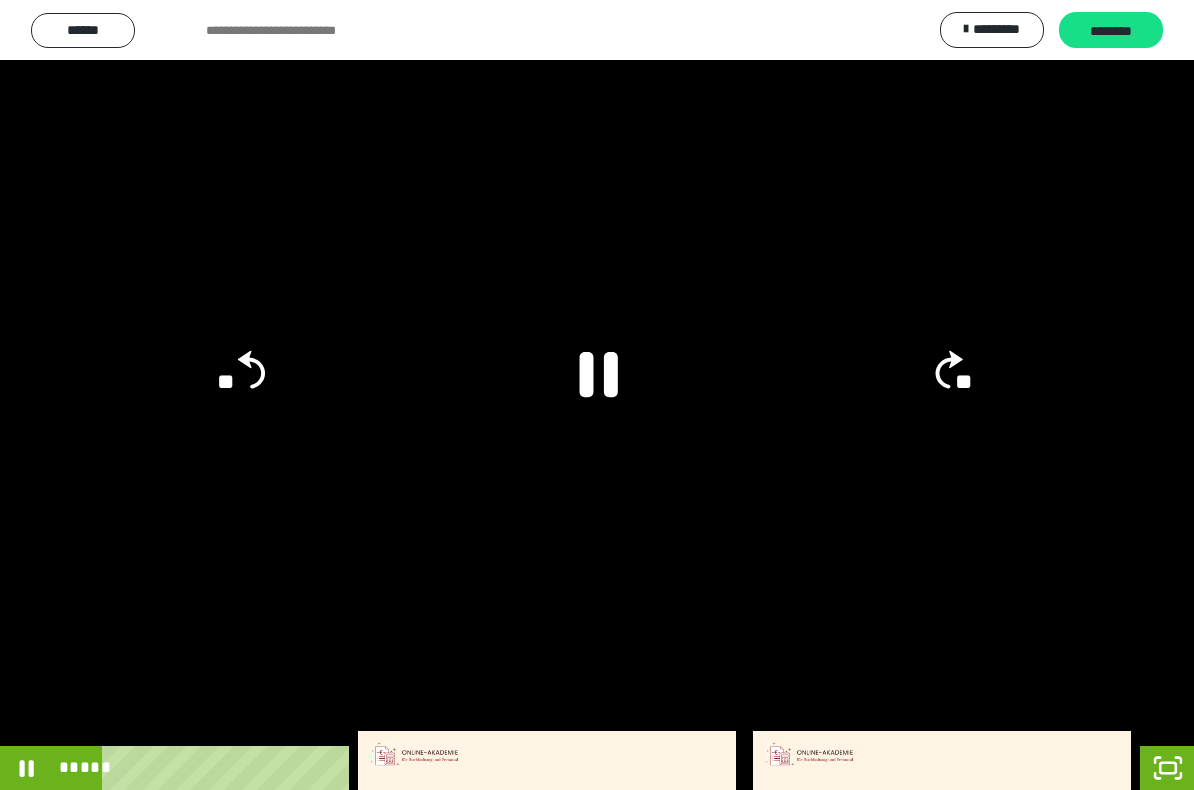 click 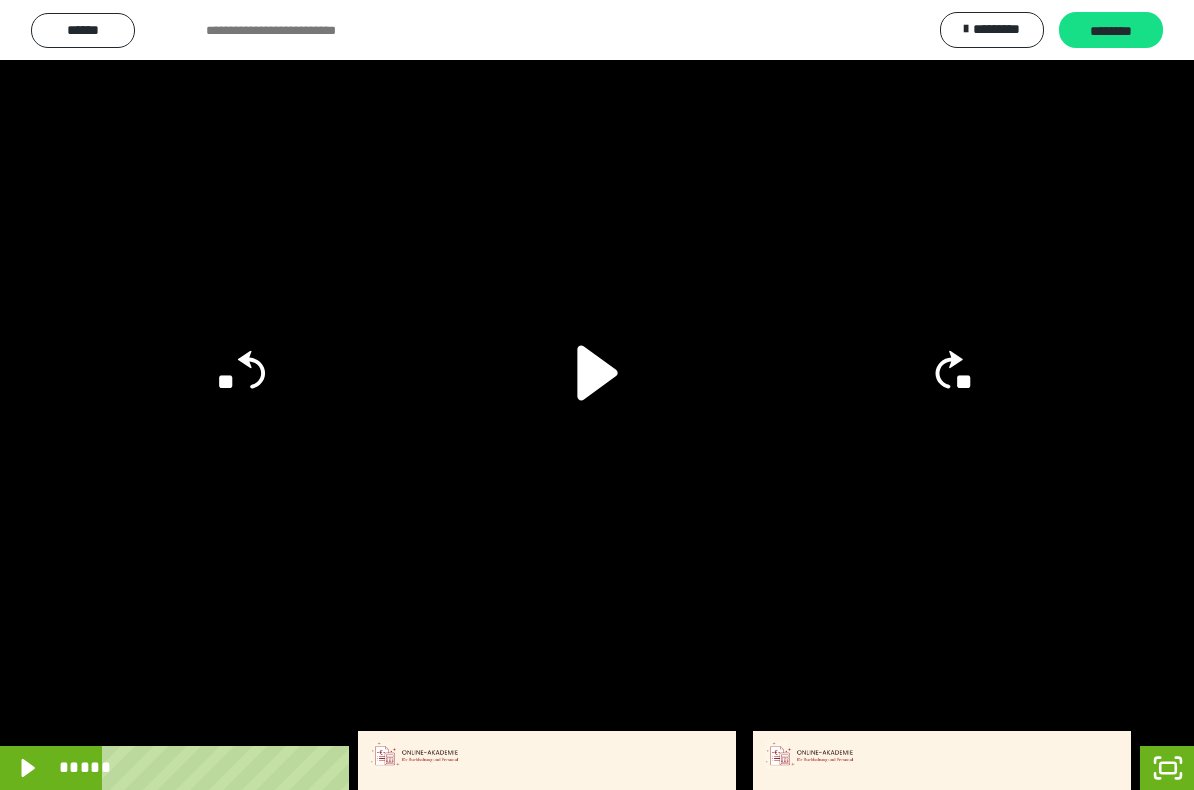 click 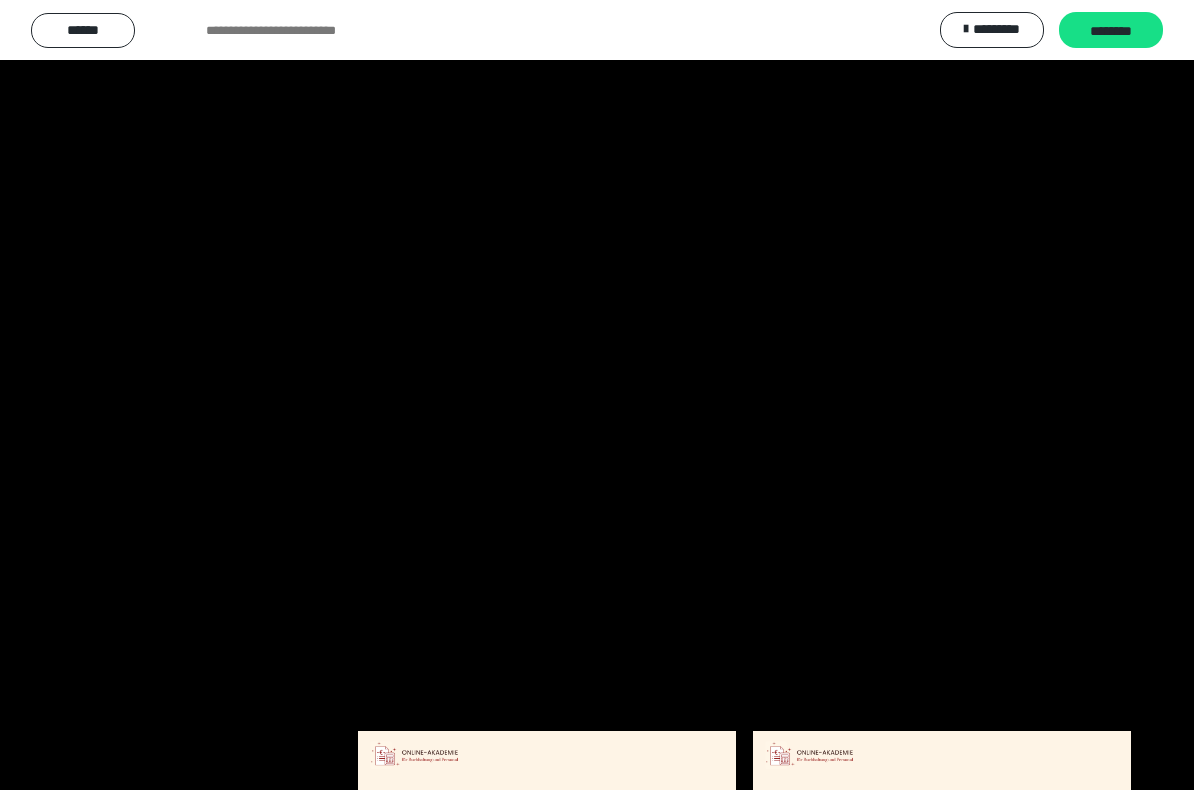 click at bounding box center [597, 395] 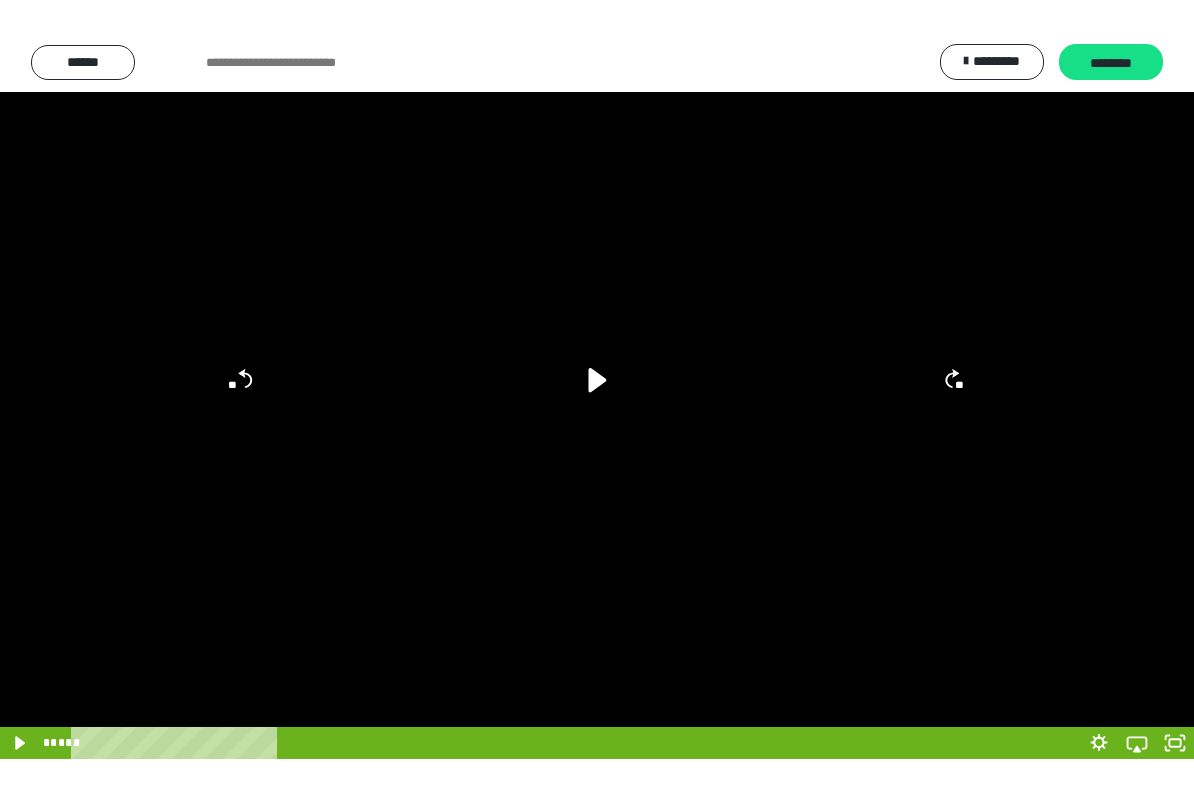 scroll, scrollTop: 3678, scrollLeft: 0, axis: vertical 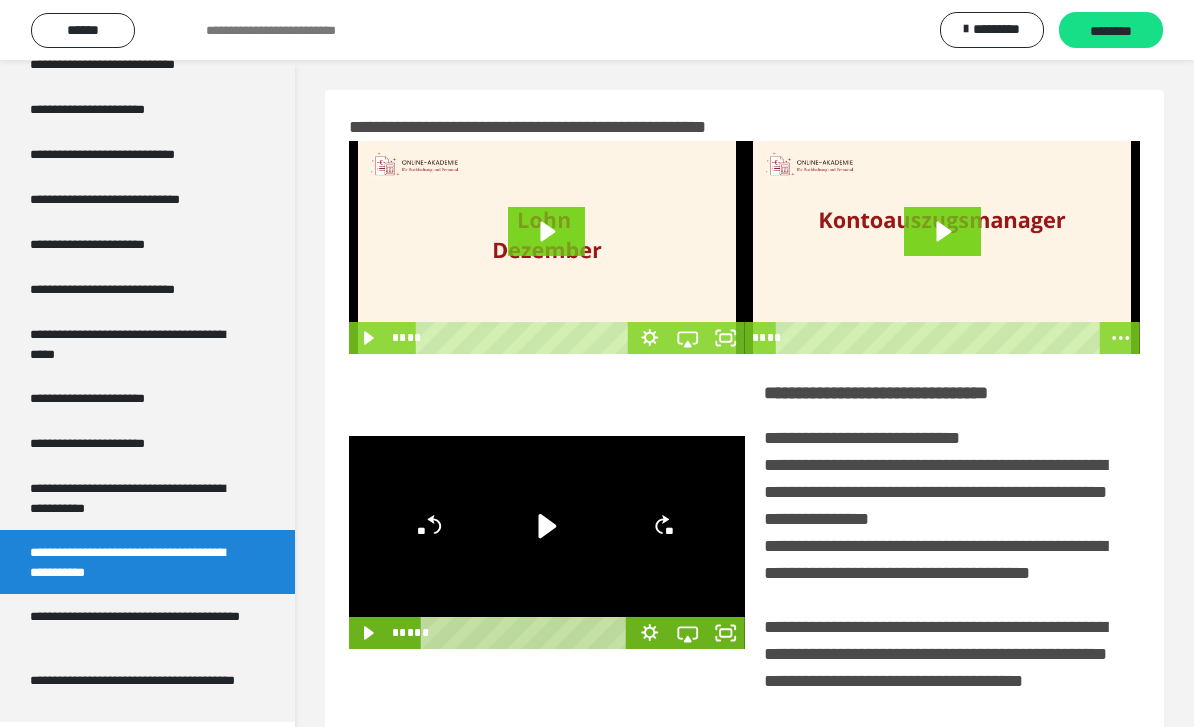 click on "**********" at bounding box center [139, 626] 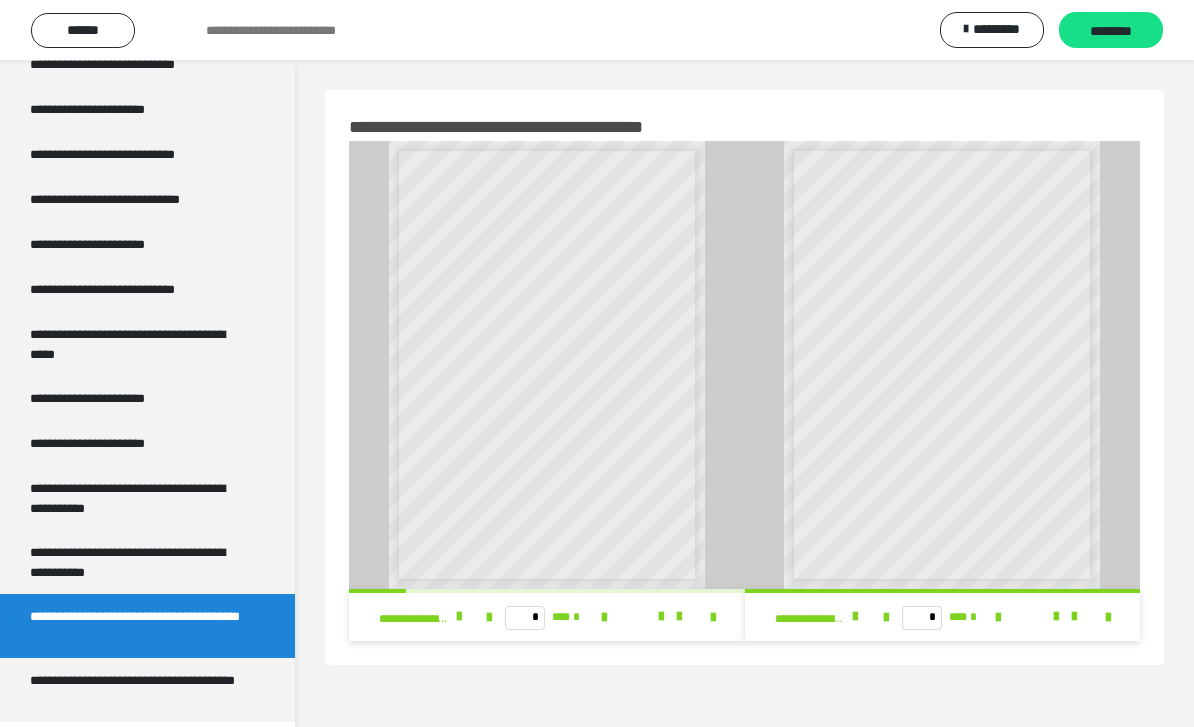 click at bounding box center [713, 618] 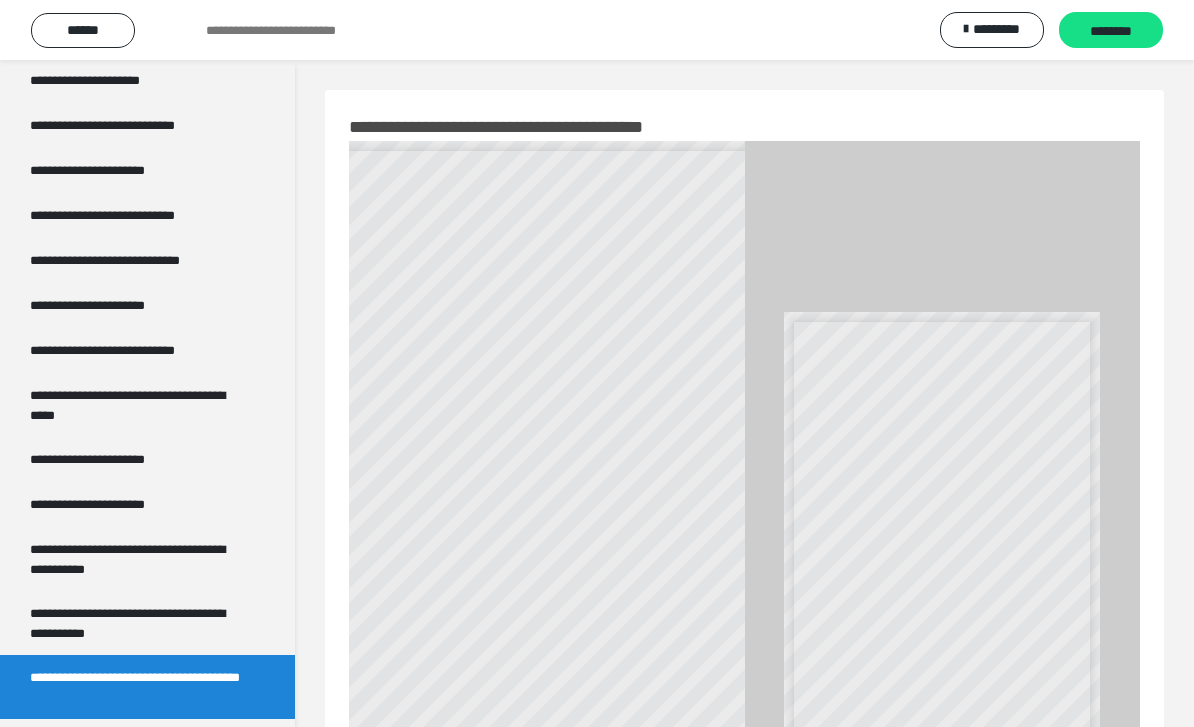 scroll, scrollTop: 3615, scrollLeft: 0, axis: vertical 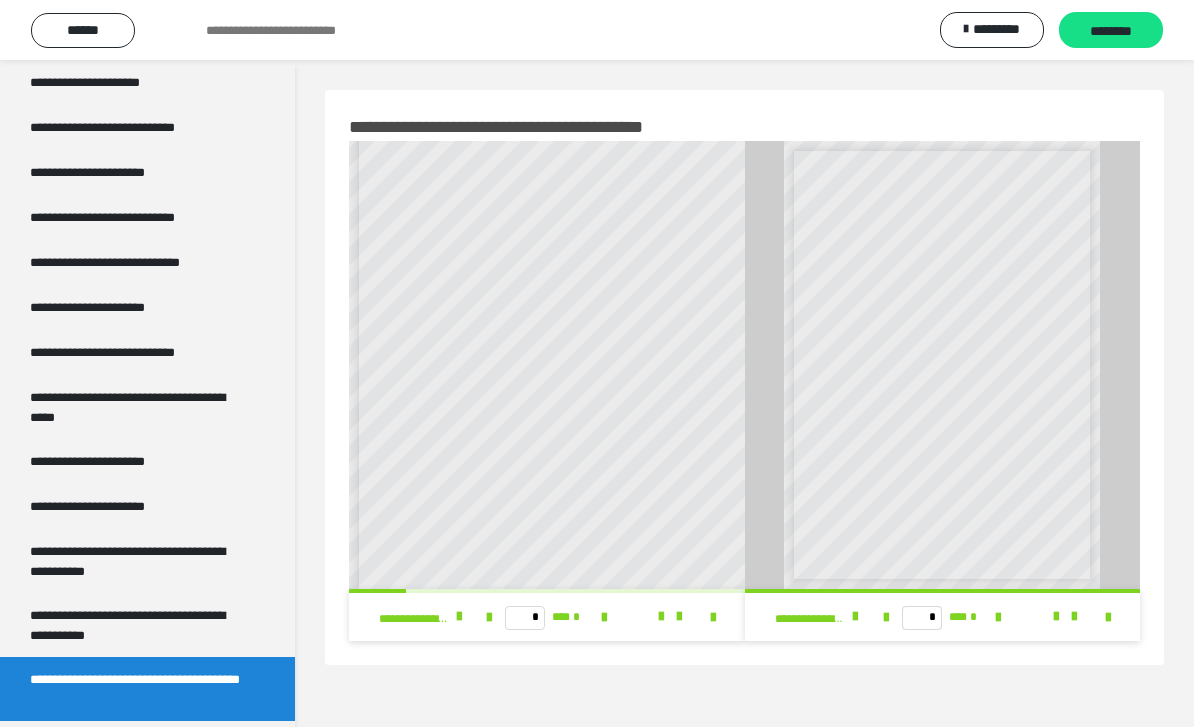 click at bounding box center [1108, 618] 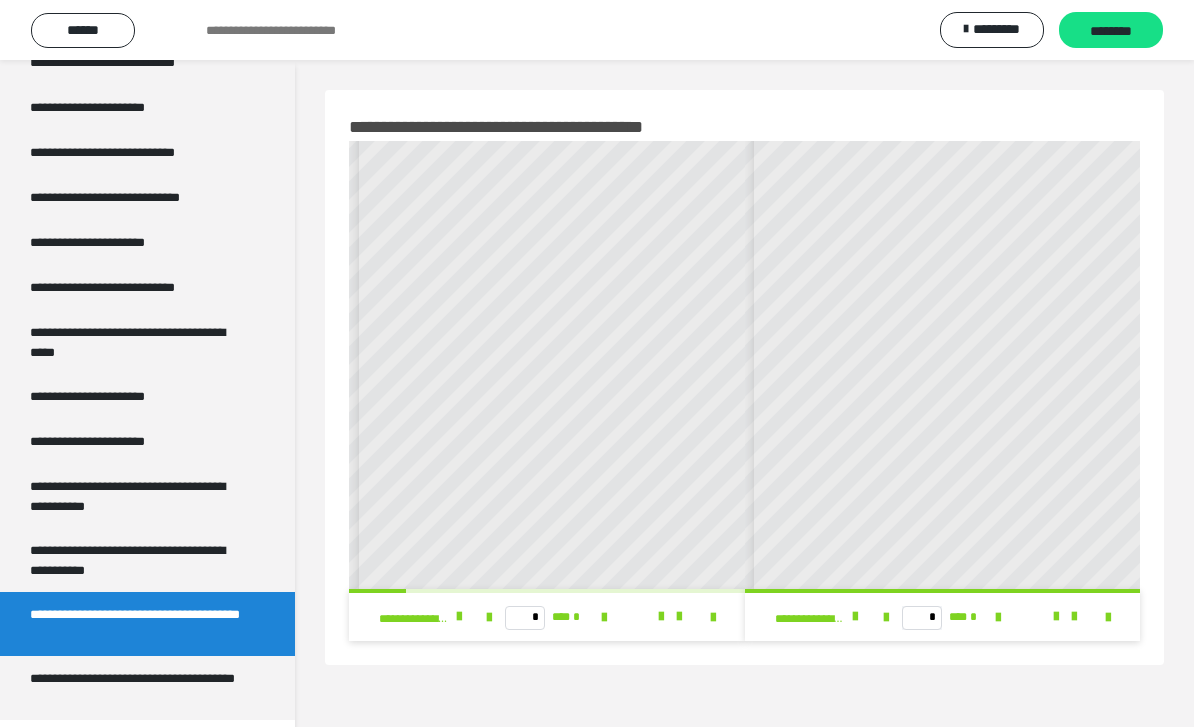 scroll, scrollTop: 3678, scrollLeft: 0, axis: vertical 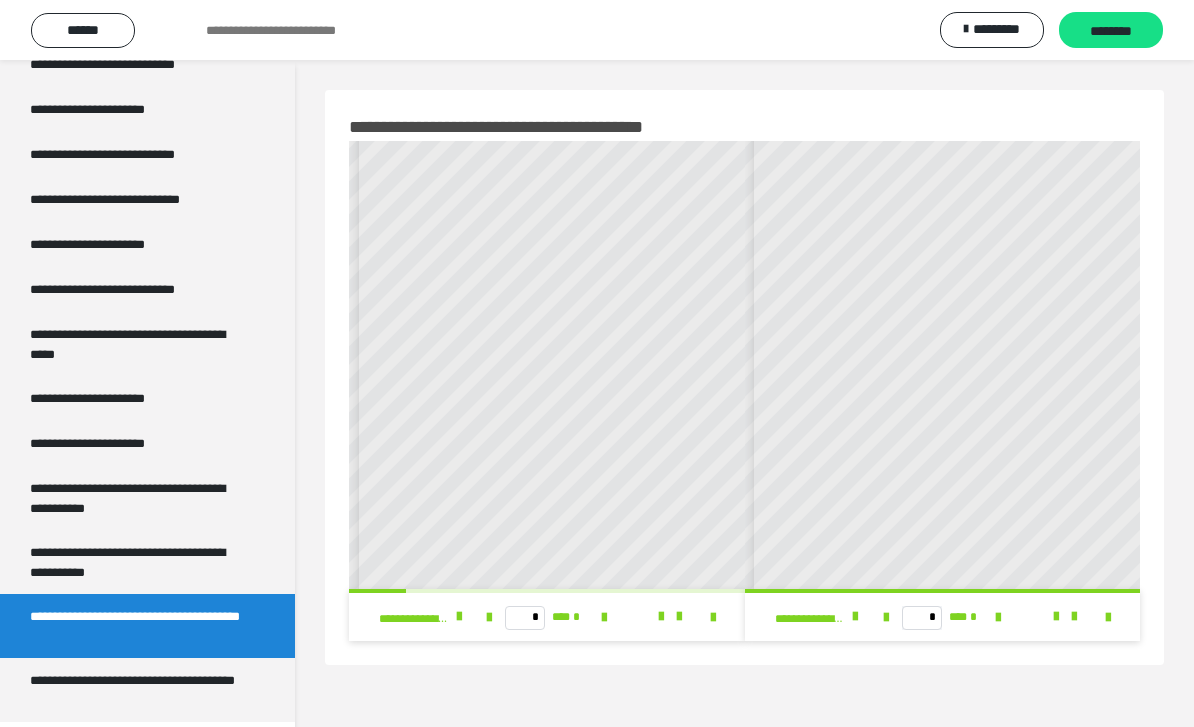 click on "**********" at bounding box center [139, 690] 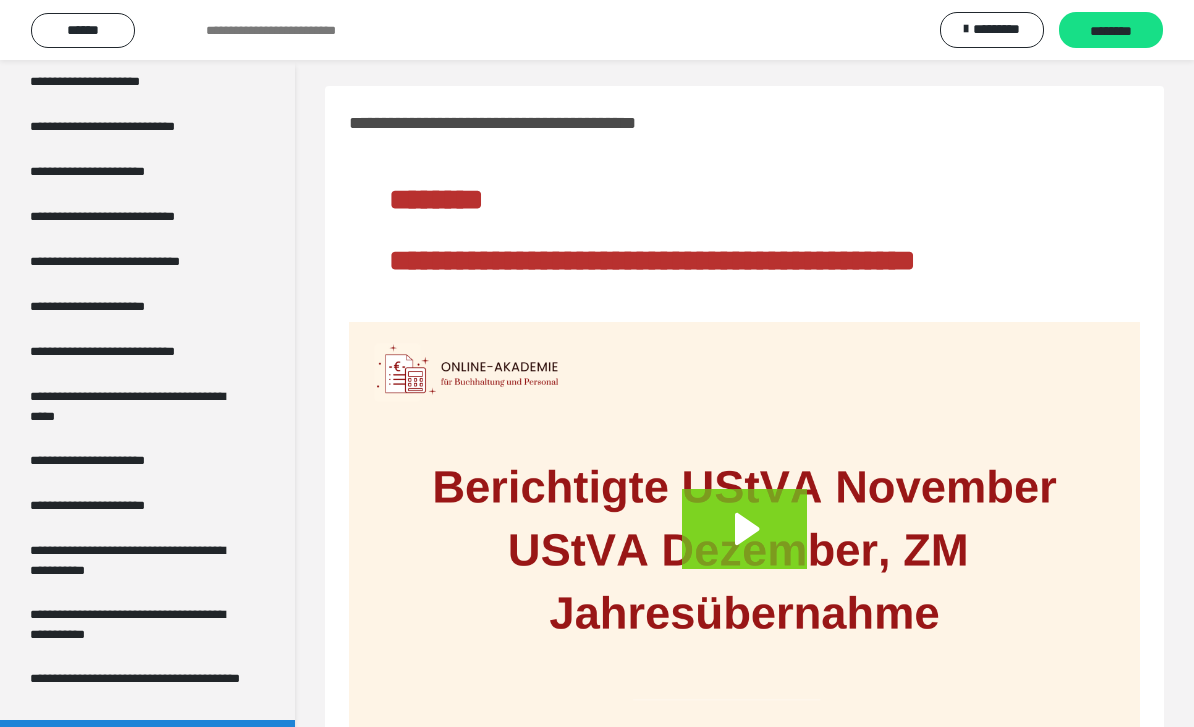 scroll, scrollTop: 14, scrollLeft: 0, axis: vertical 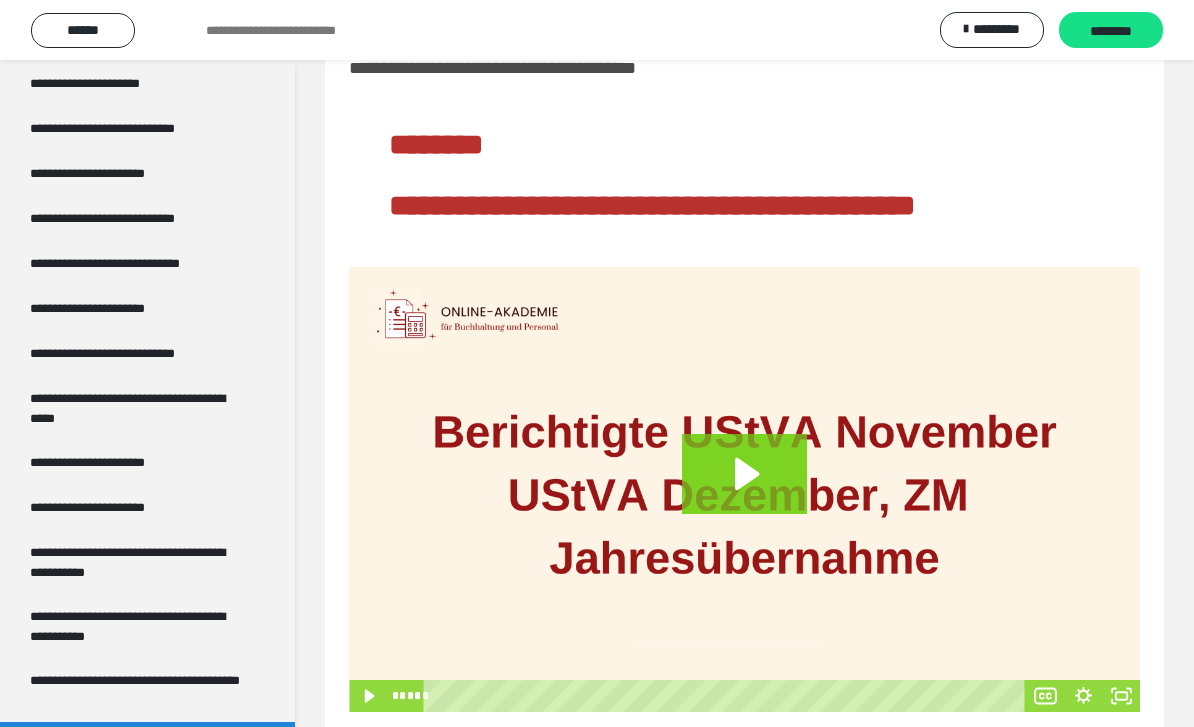 click 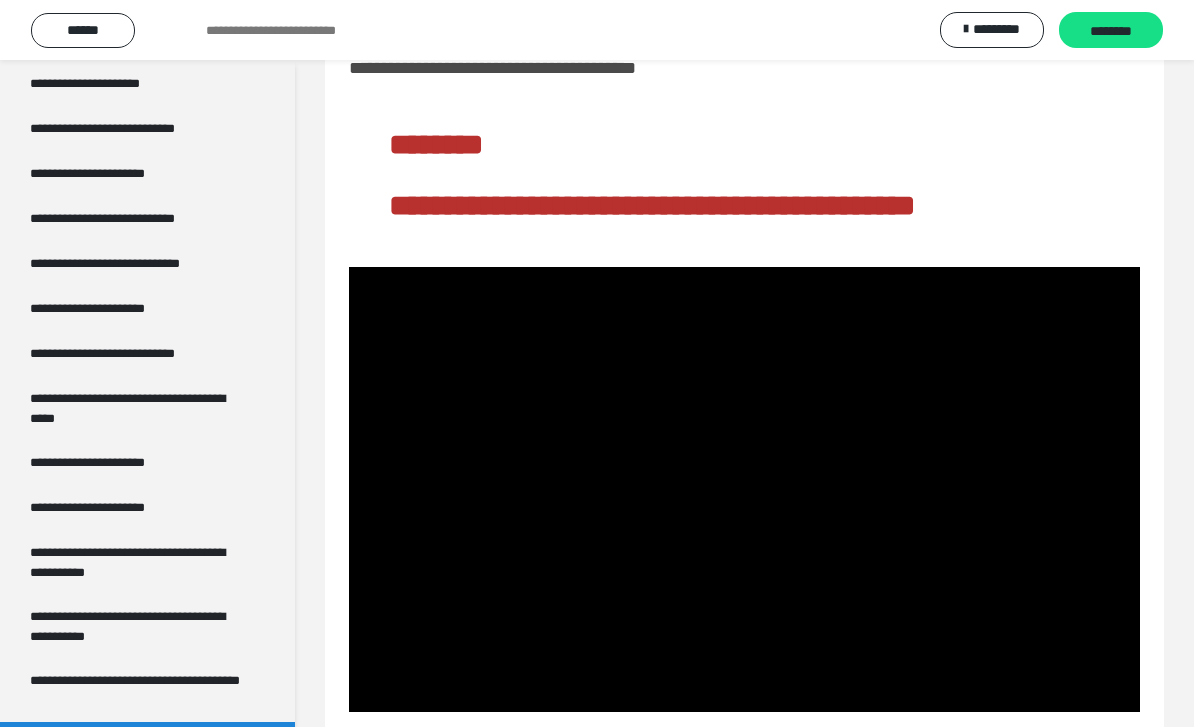 click at bounding box center [744, 489] 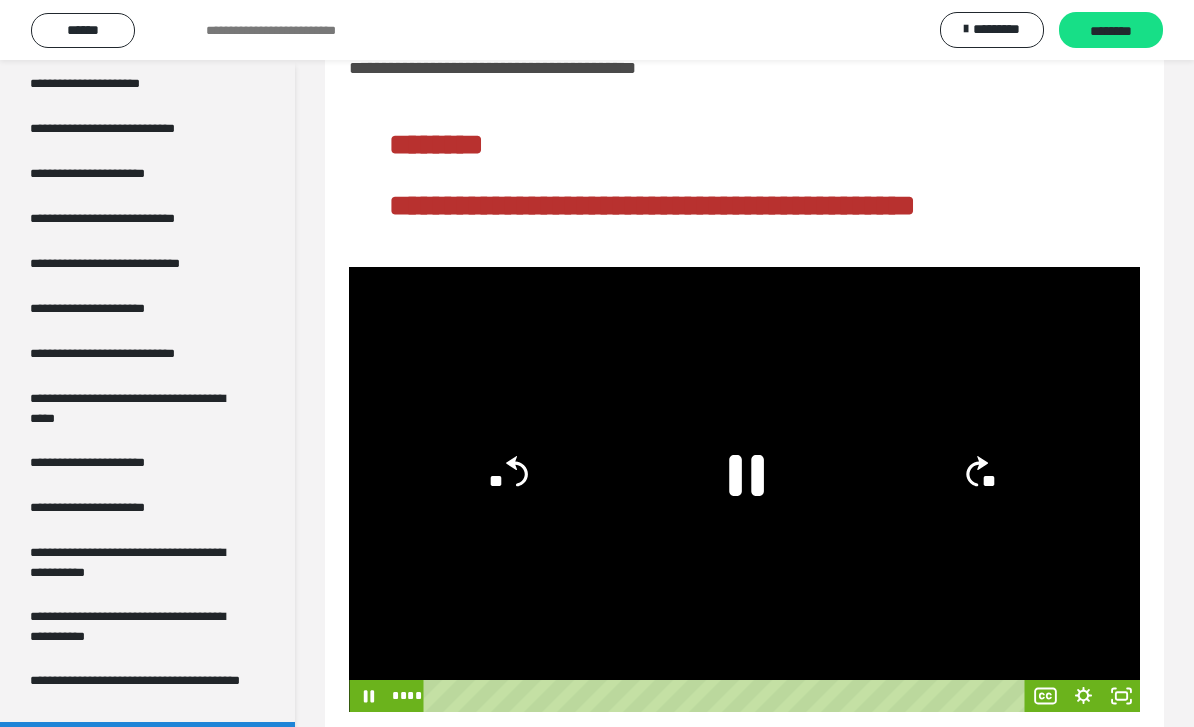 click 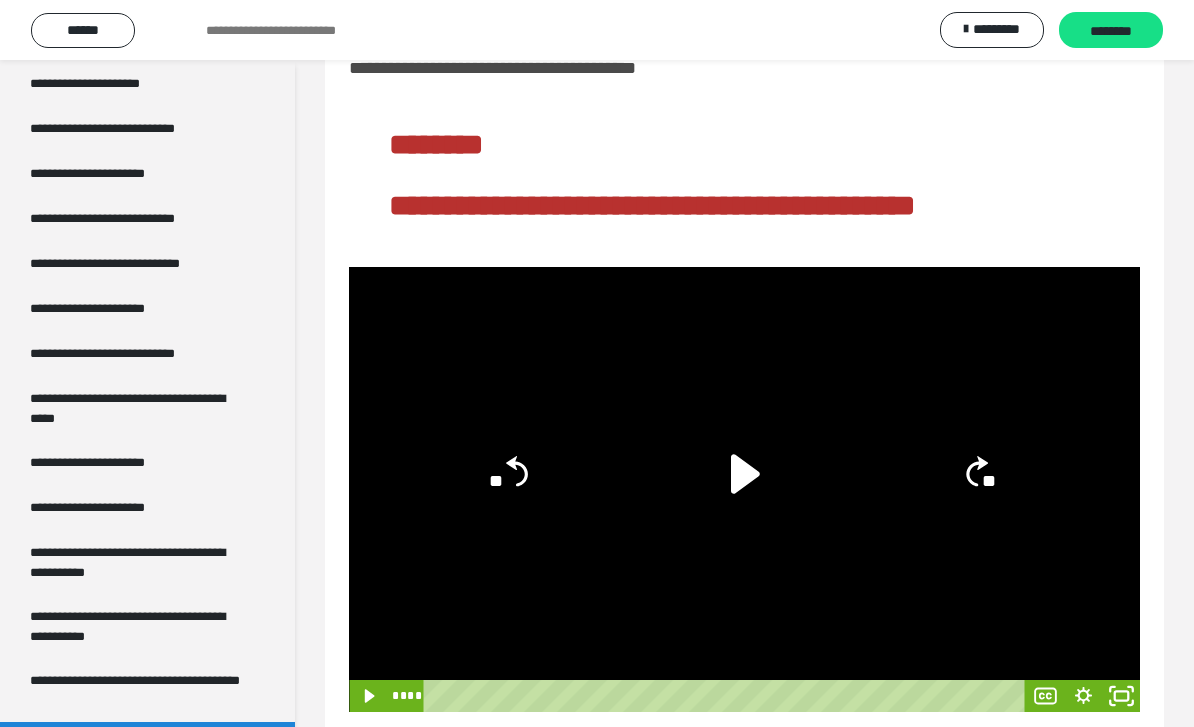 click 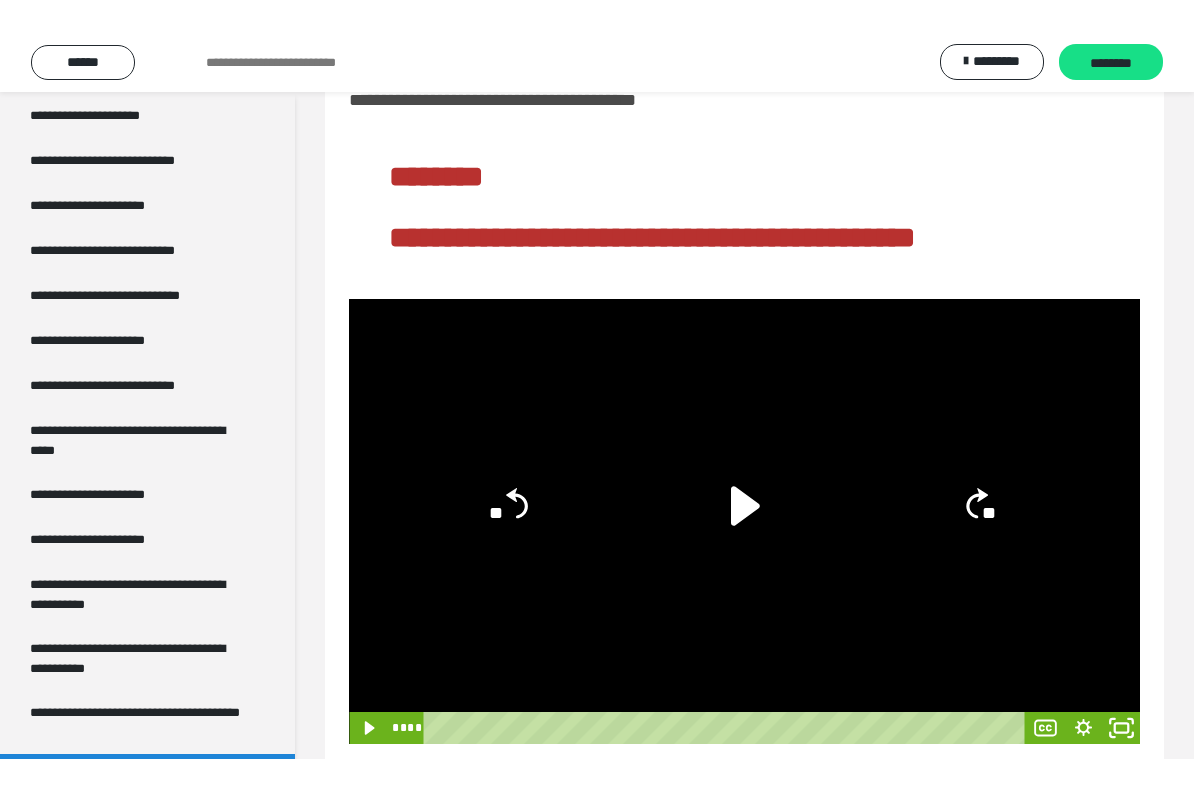 scroll, scrollTop: 0, scrollLeft: 0, axis: both 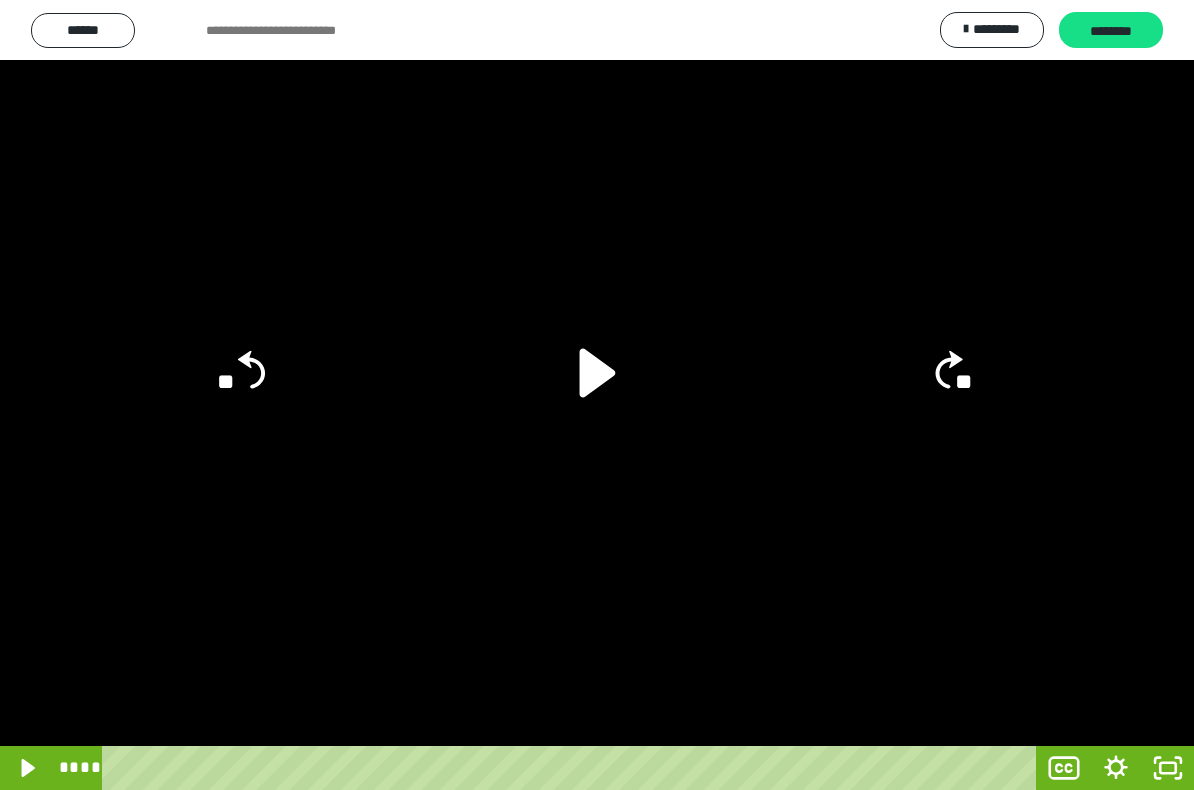 click 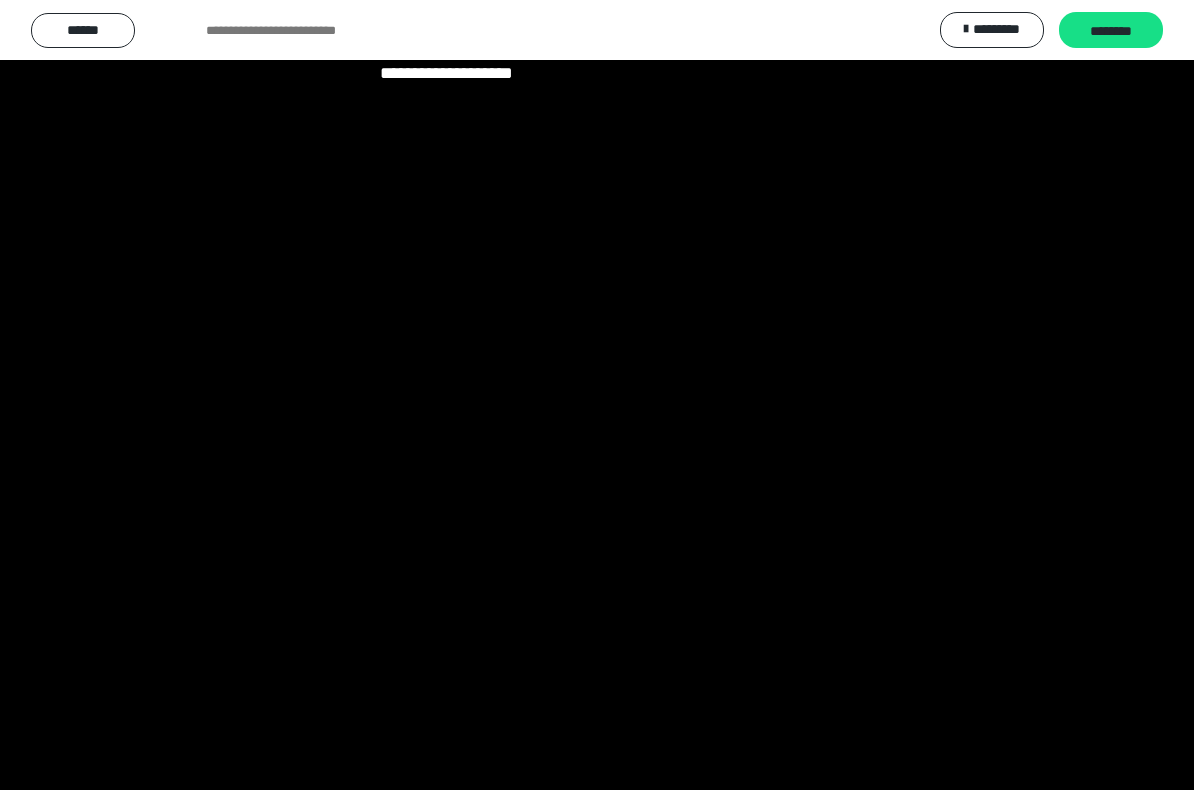 click at bounding box center (597, 395) 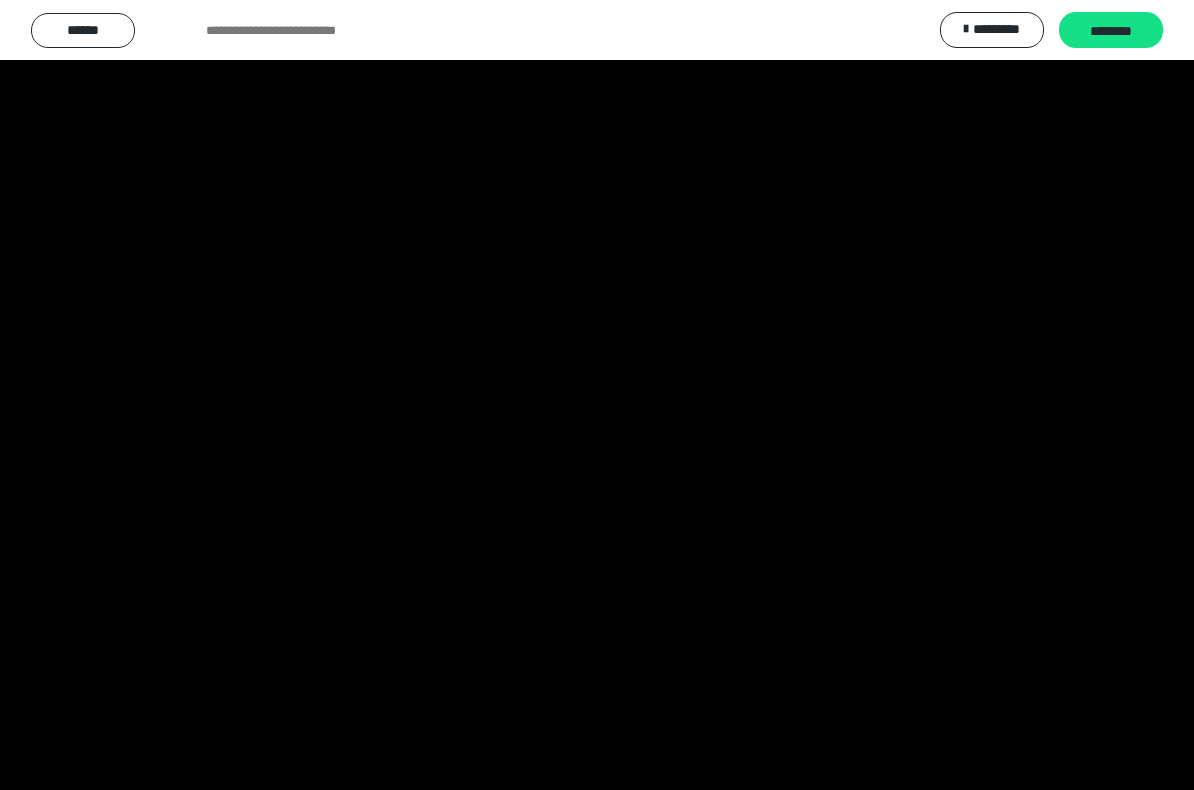 click at bounding box center [597, 395] 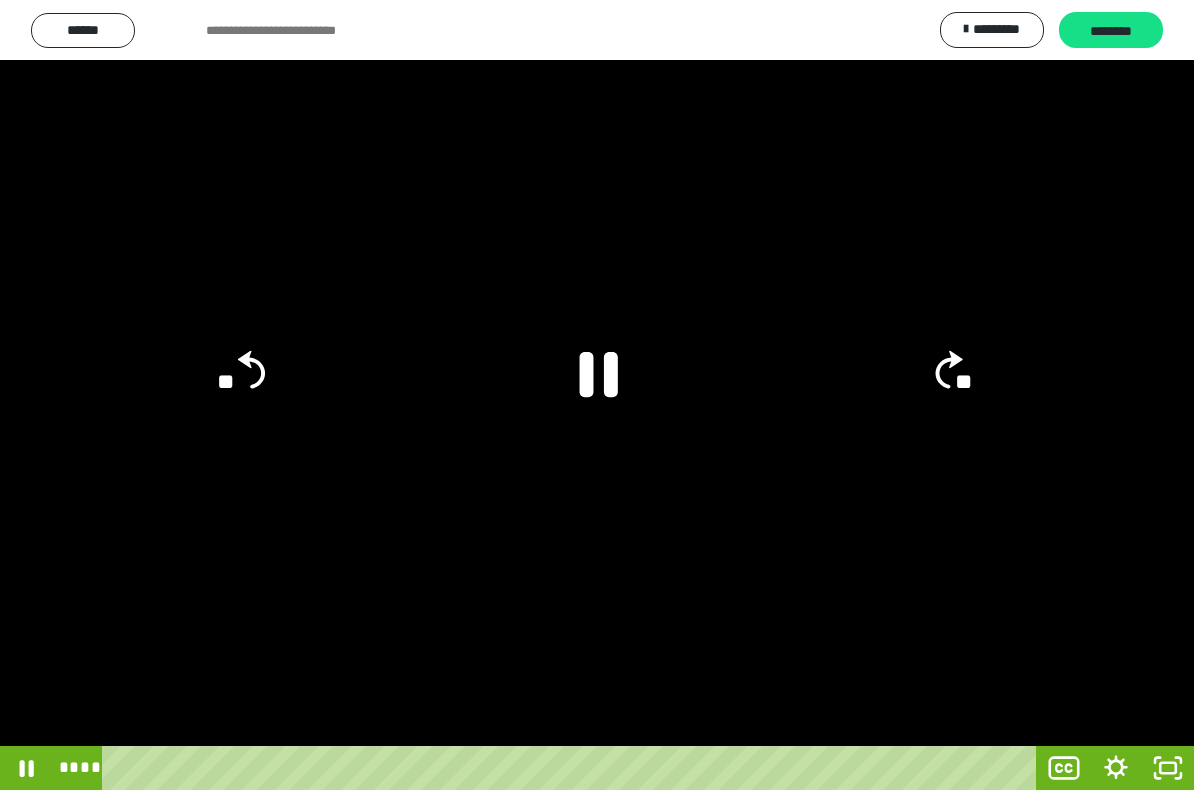 click 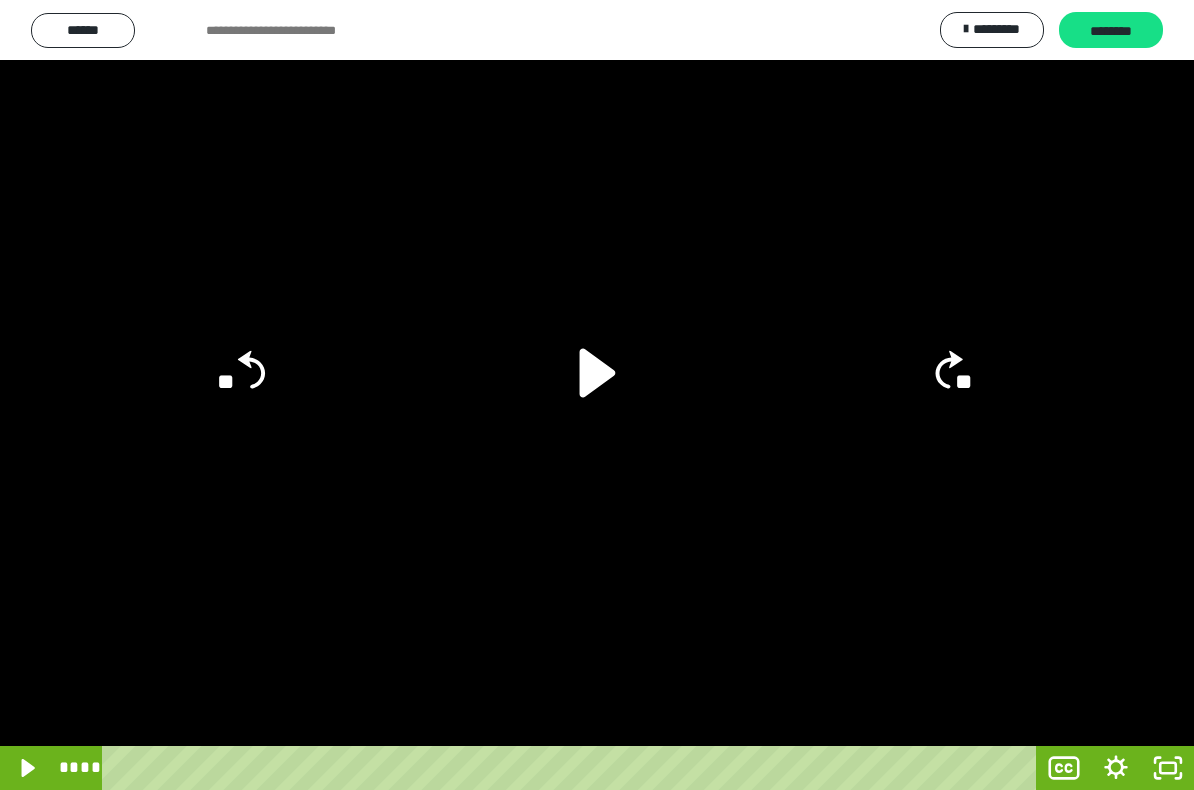 click 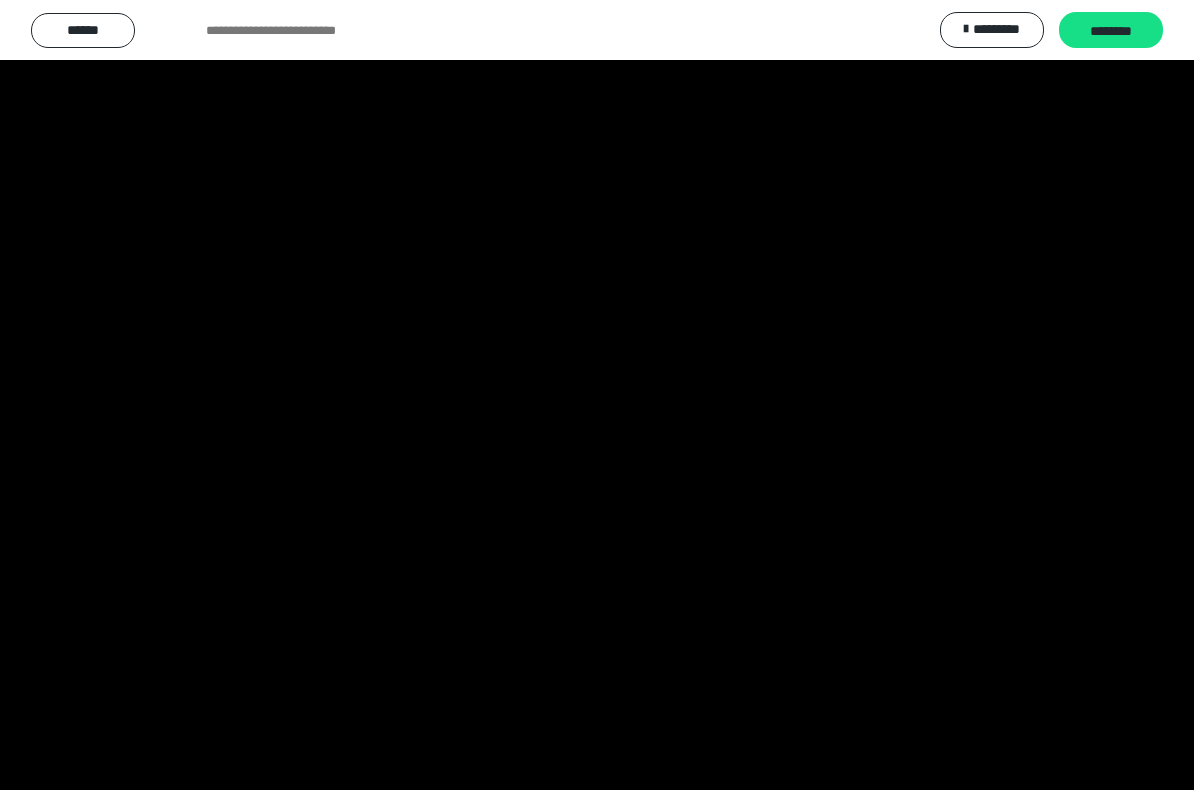 click at bounding box center (597, 395) 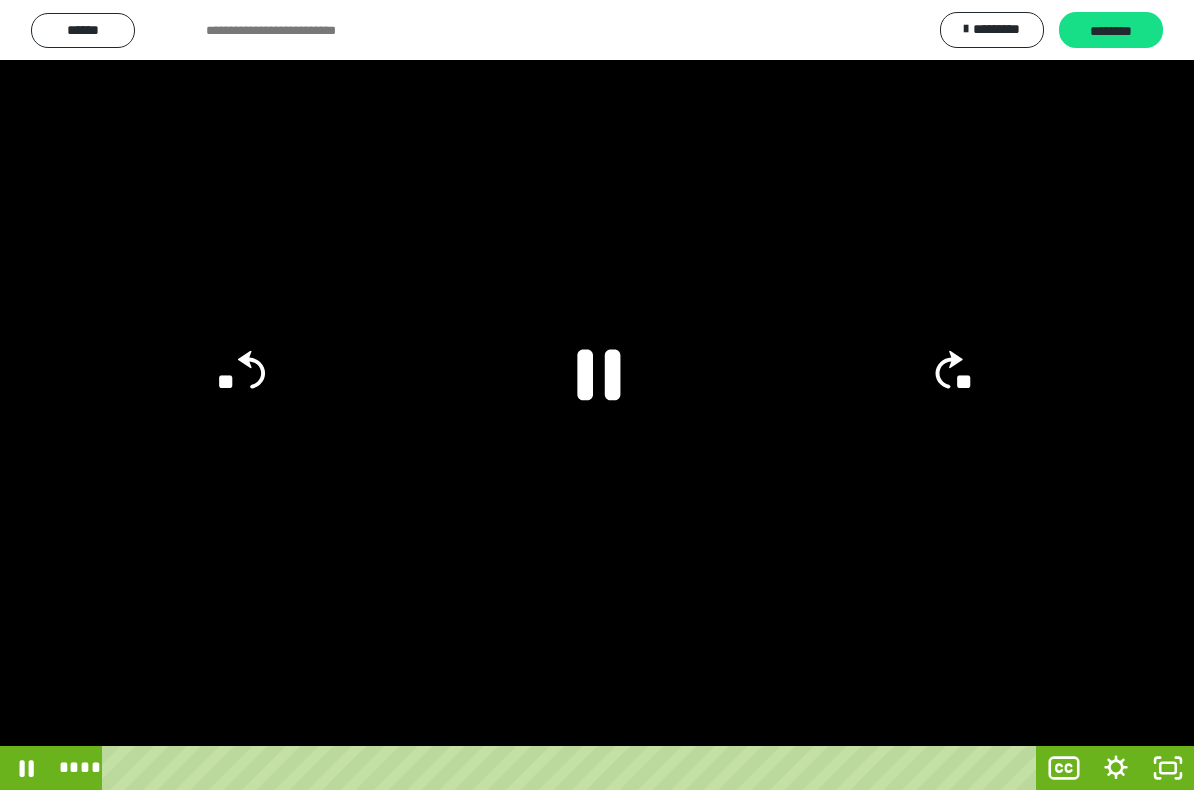 click 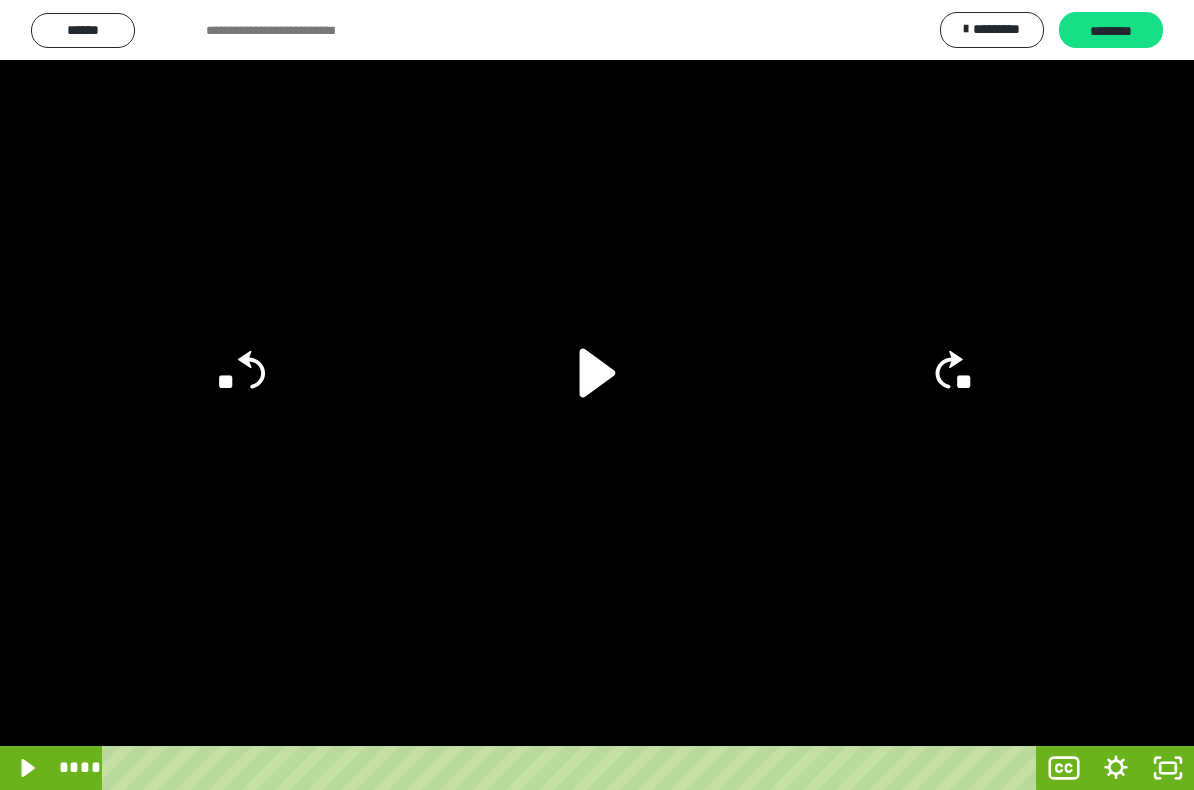 click 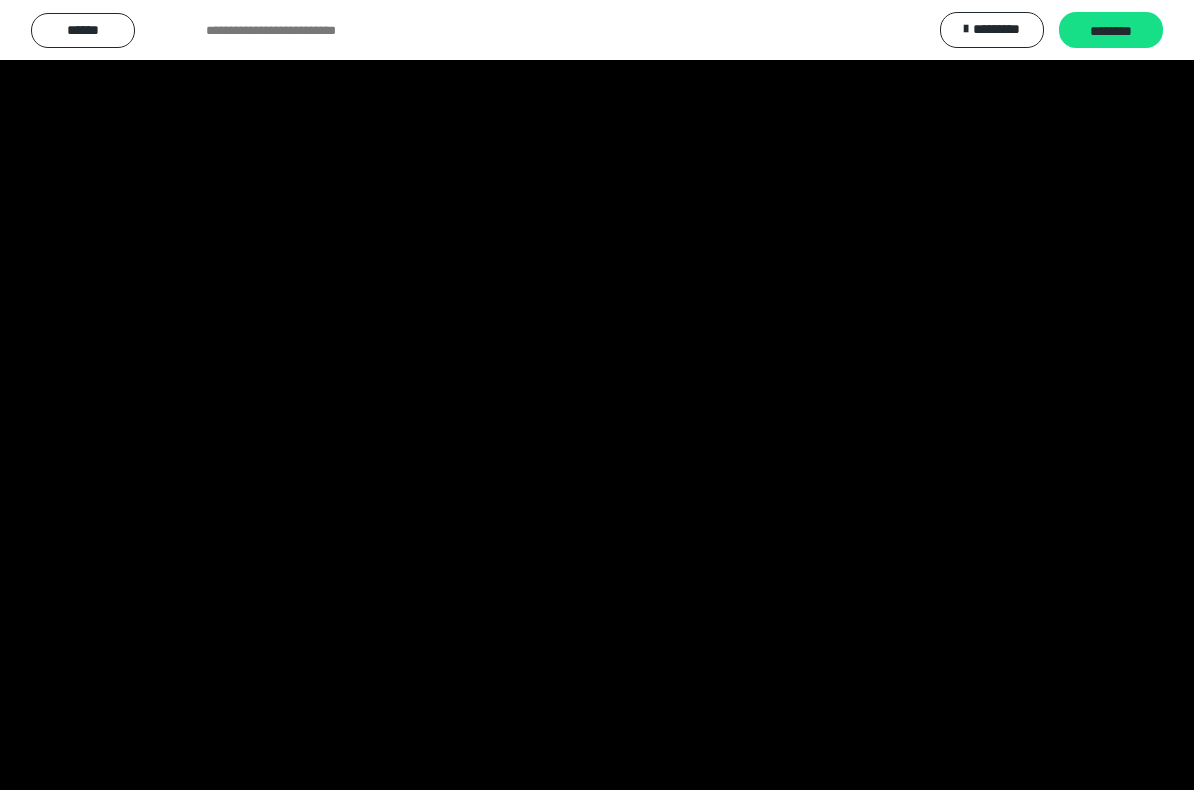 click at bounding box center (597, 395) 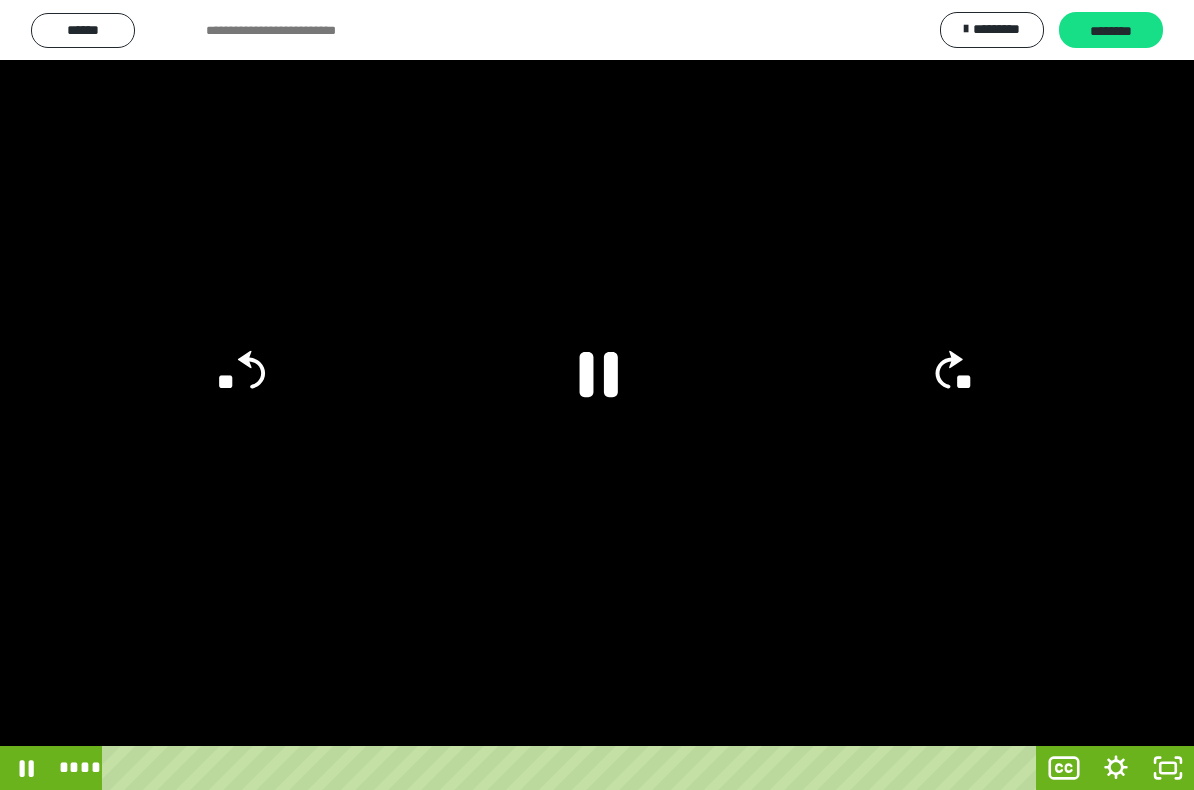 click 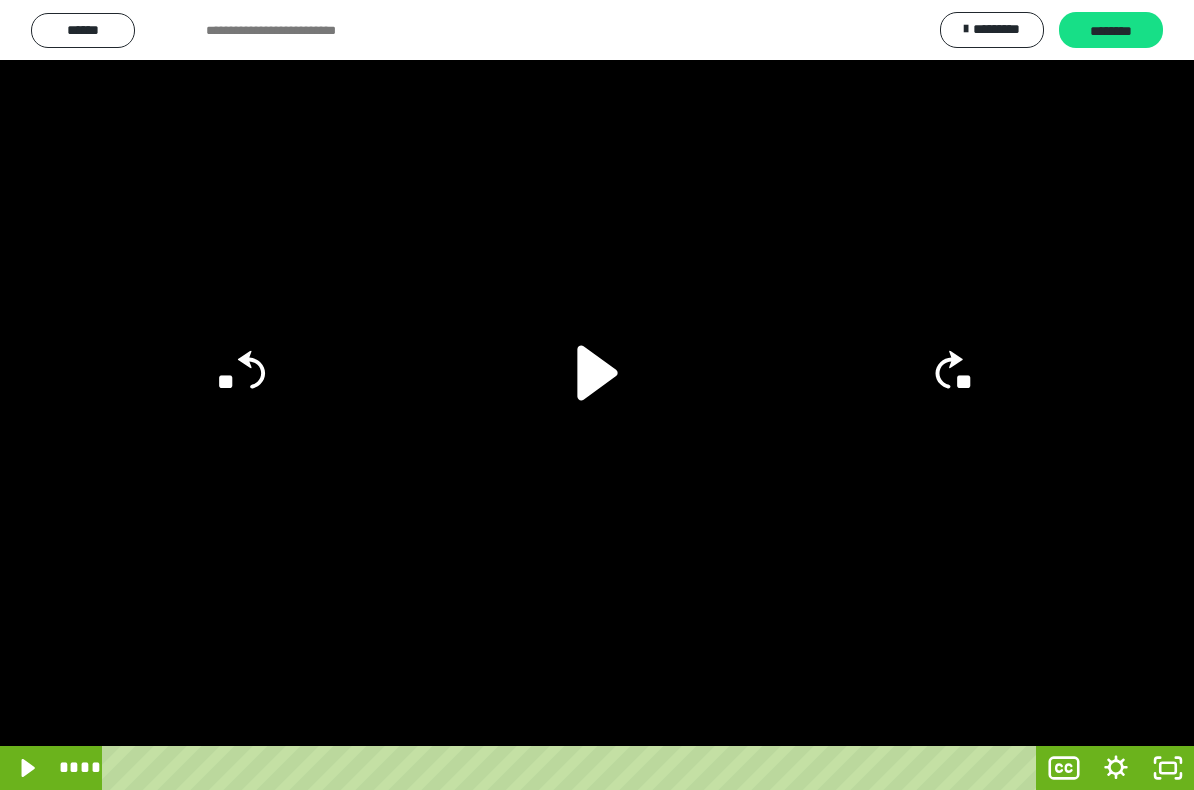 click 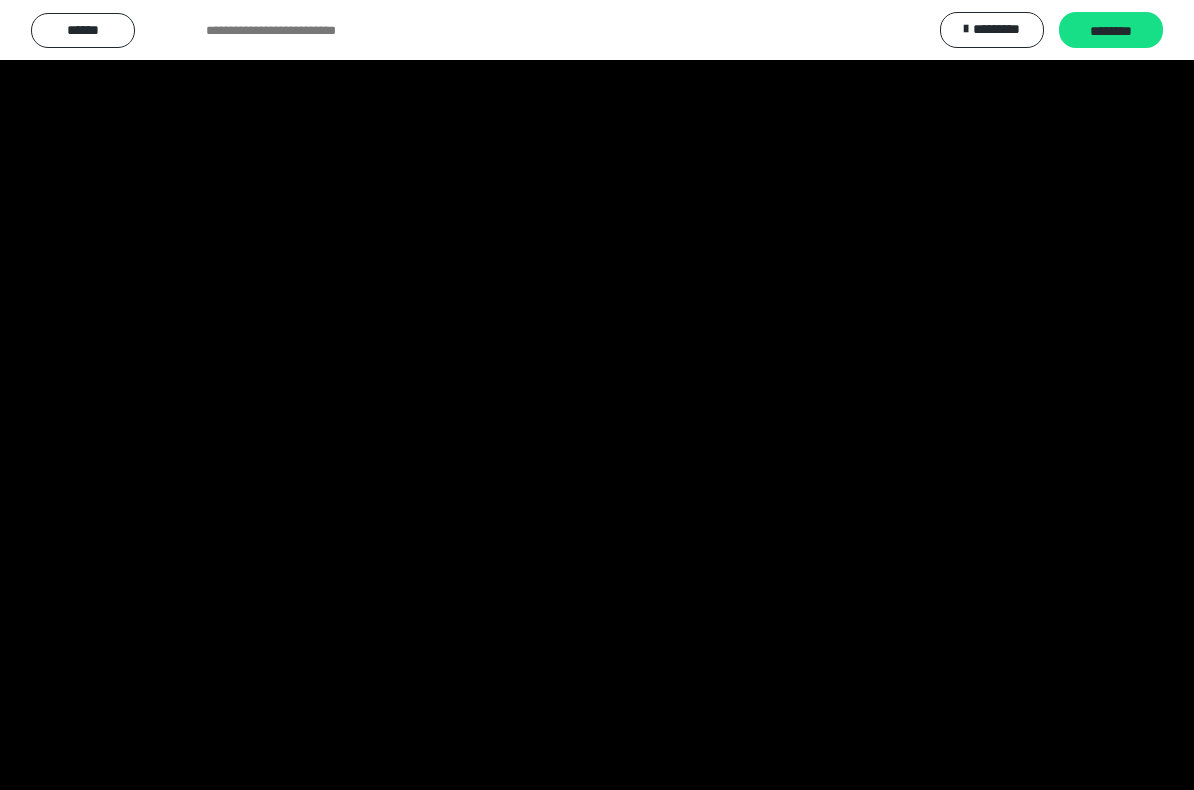 click at bounding box center [597, 395] 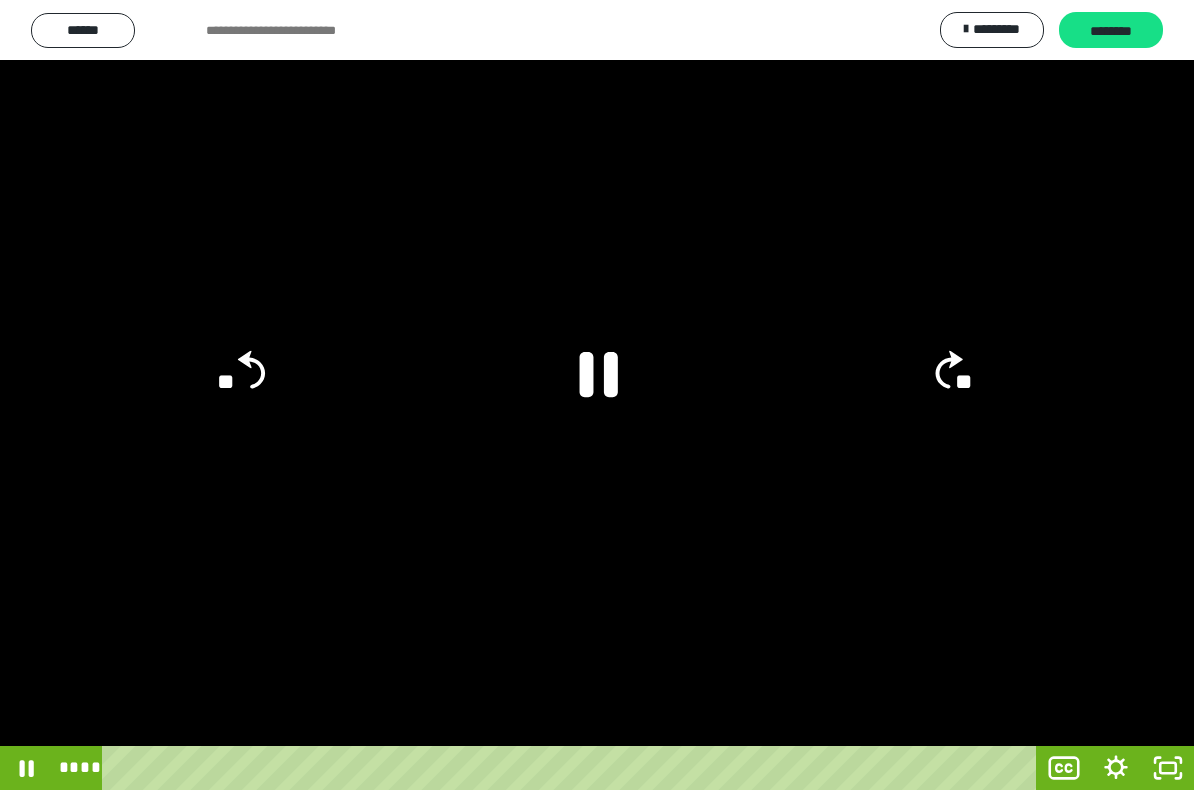 click 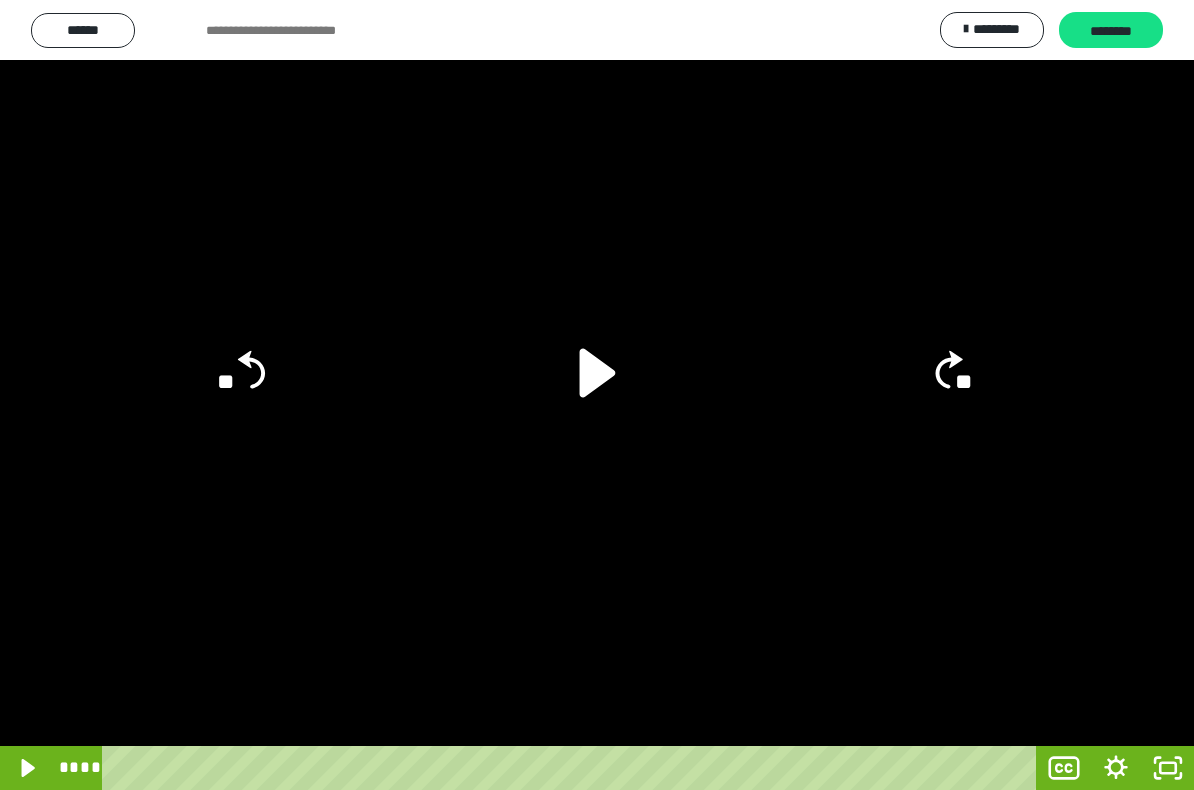 click 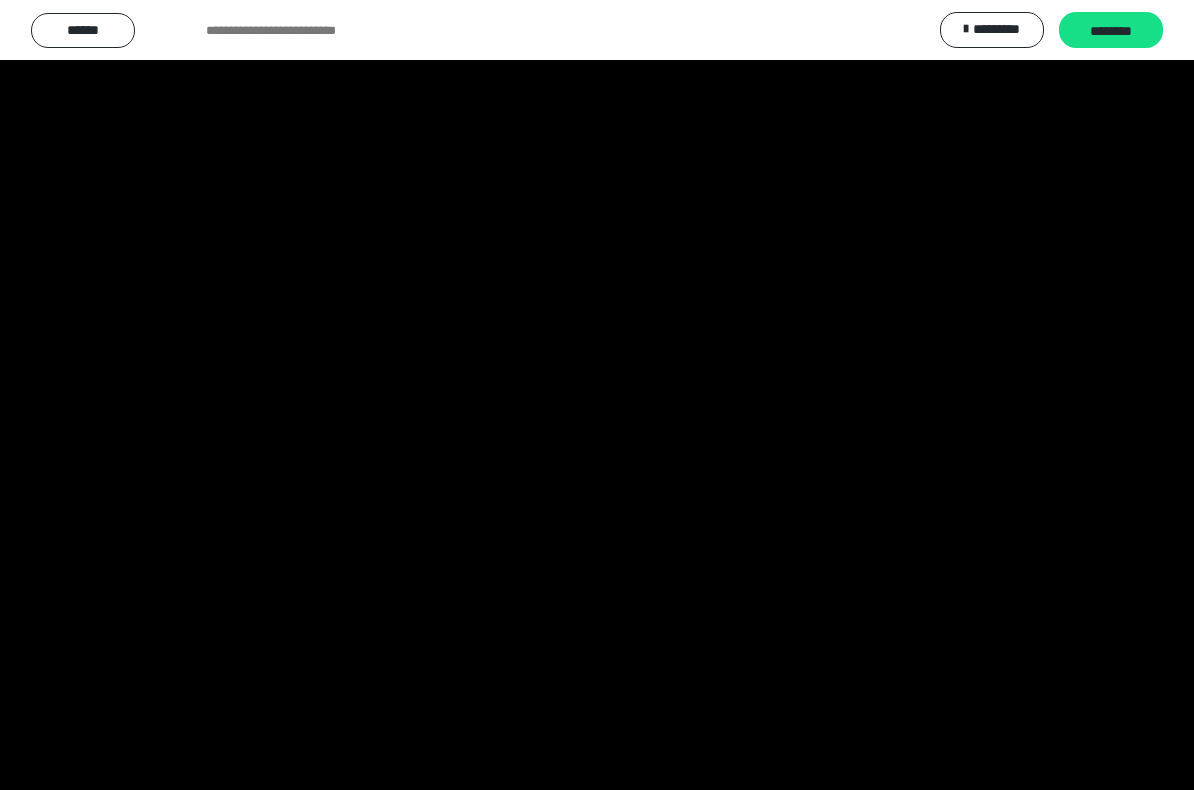 click at bounding box center (597, 395) 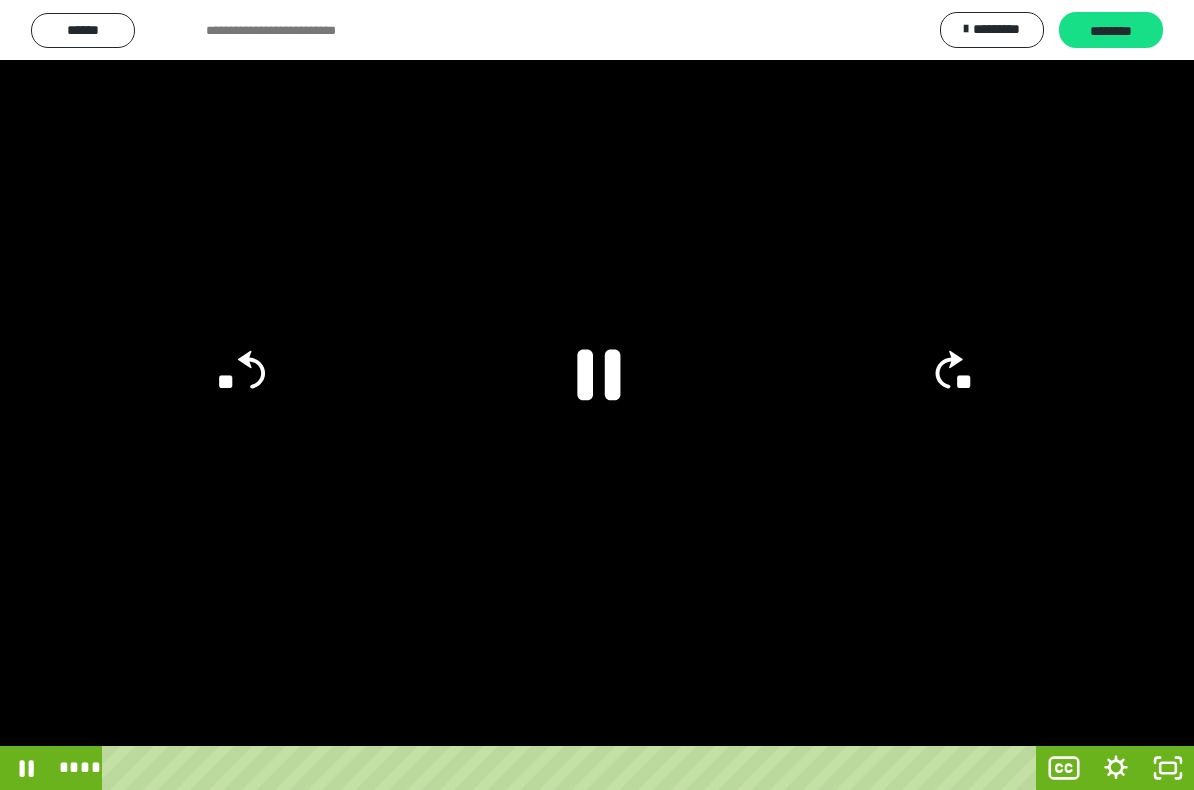 click 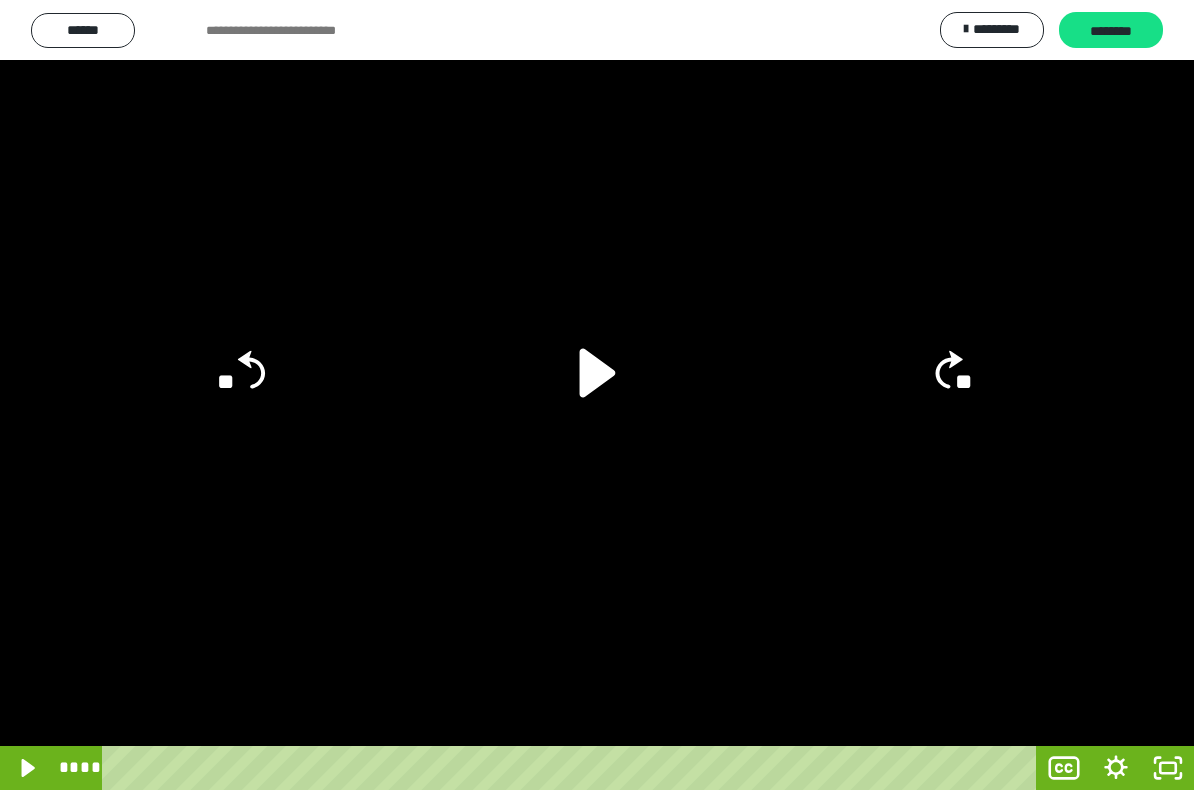 click 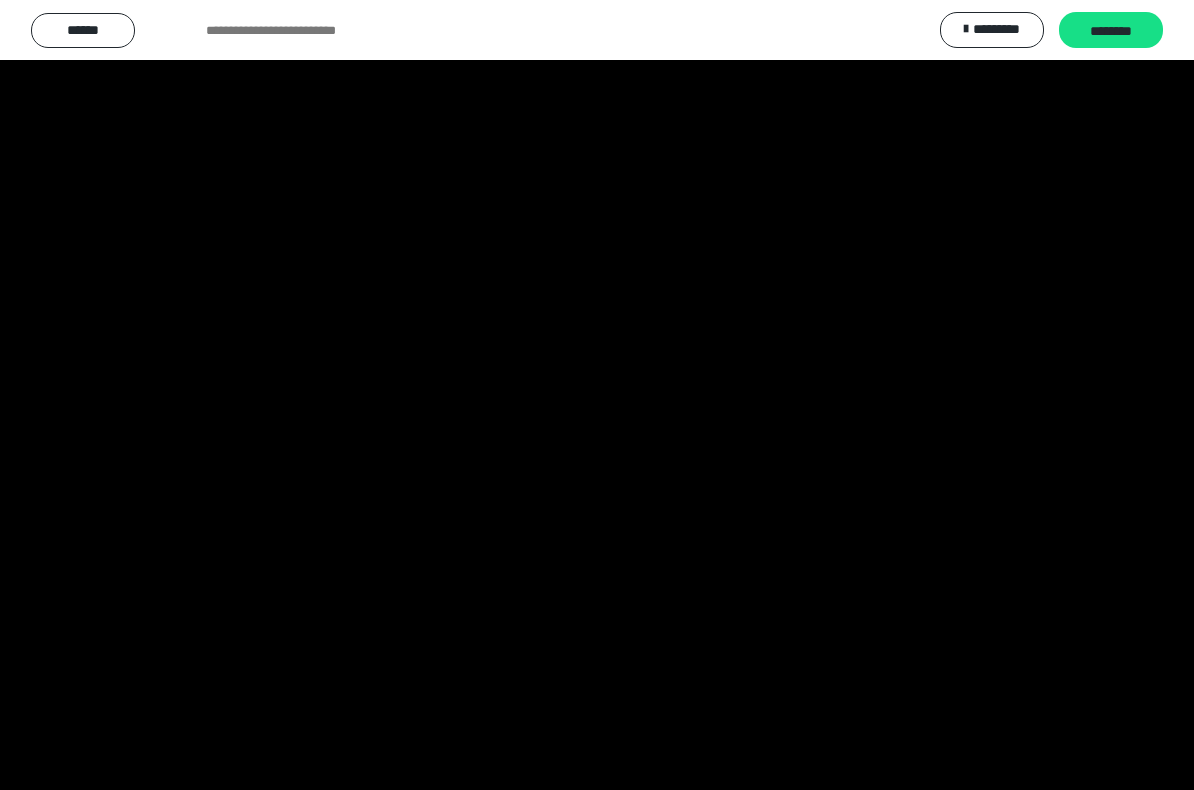 click at bounding box center (597, 395) 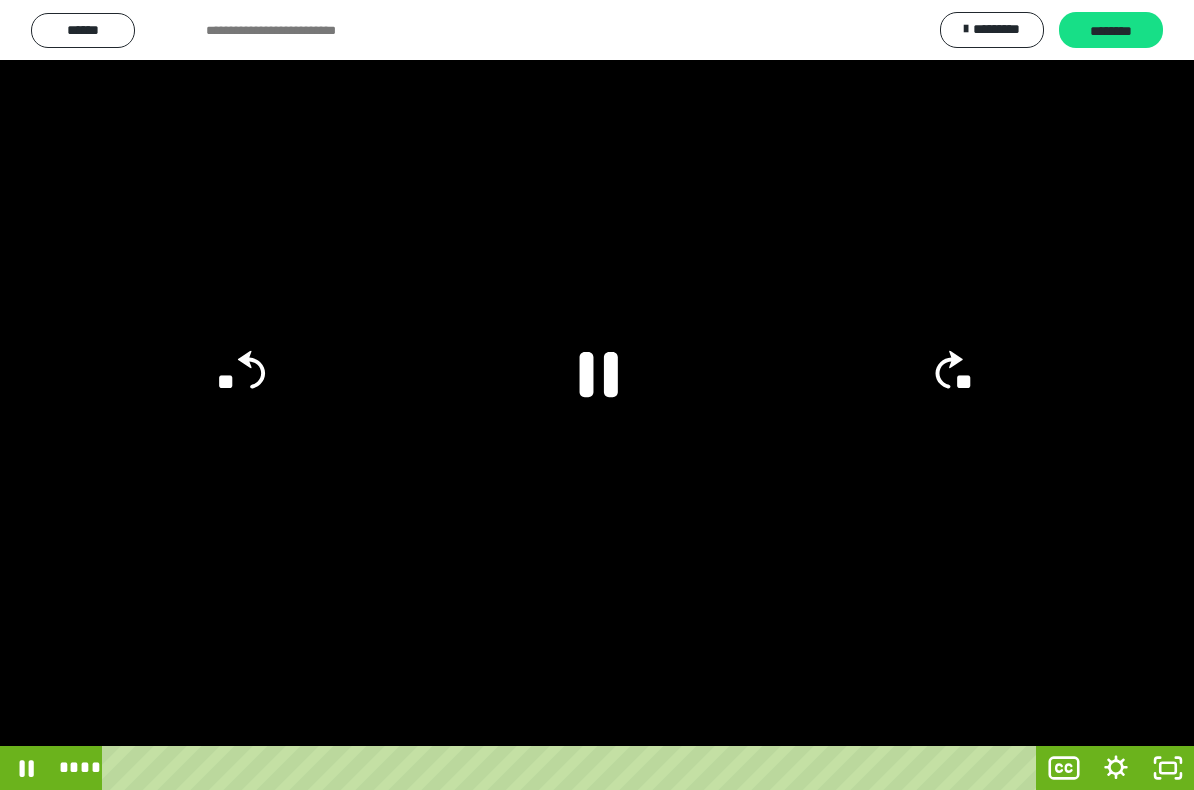 click 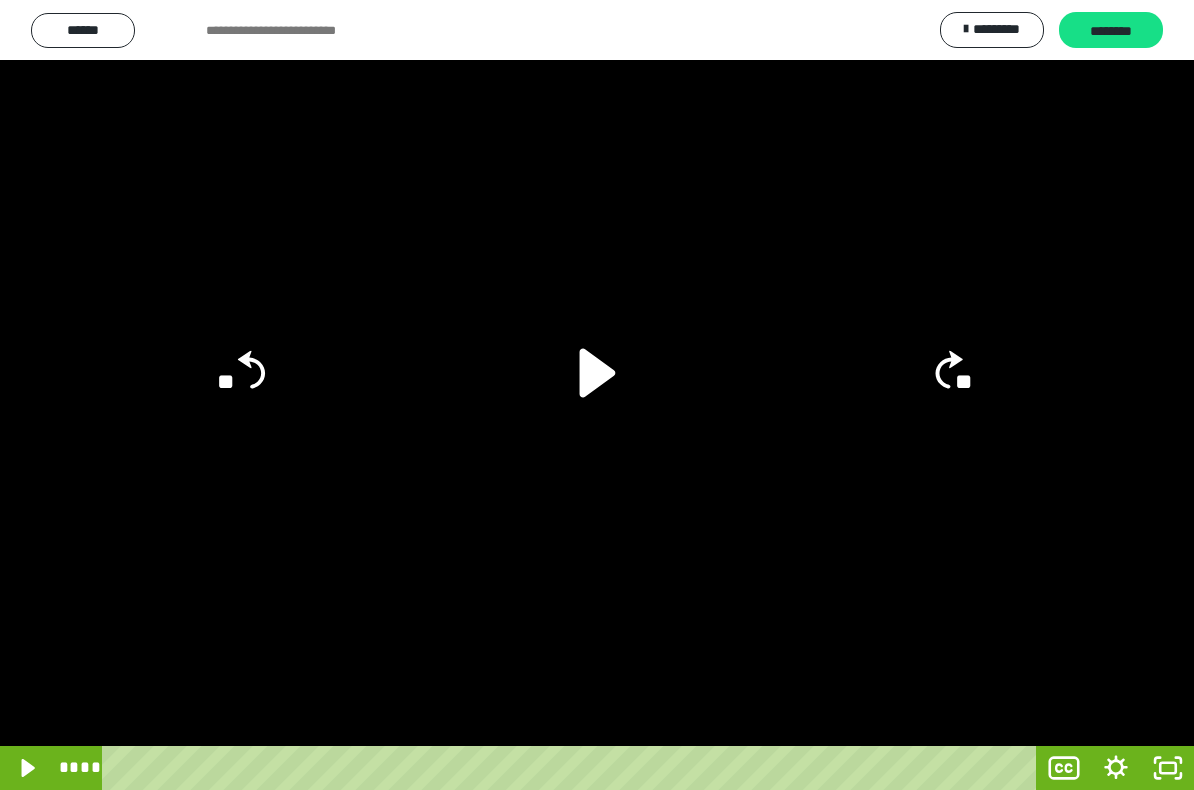 click 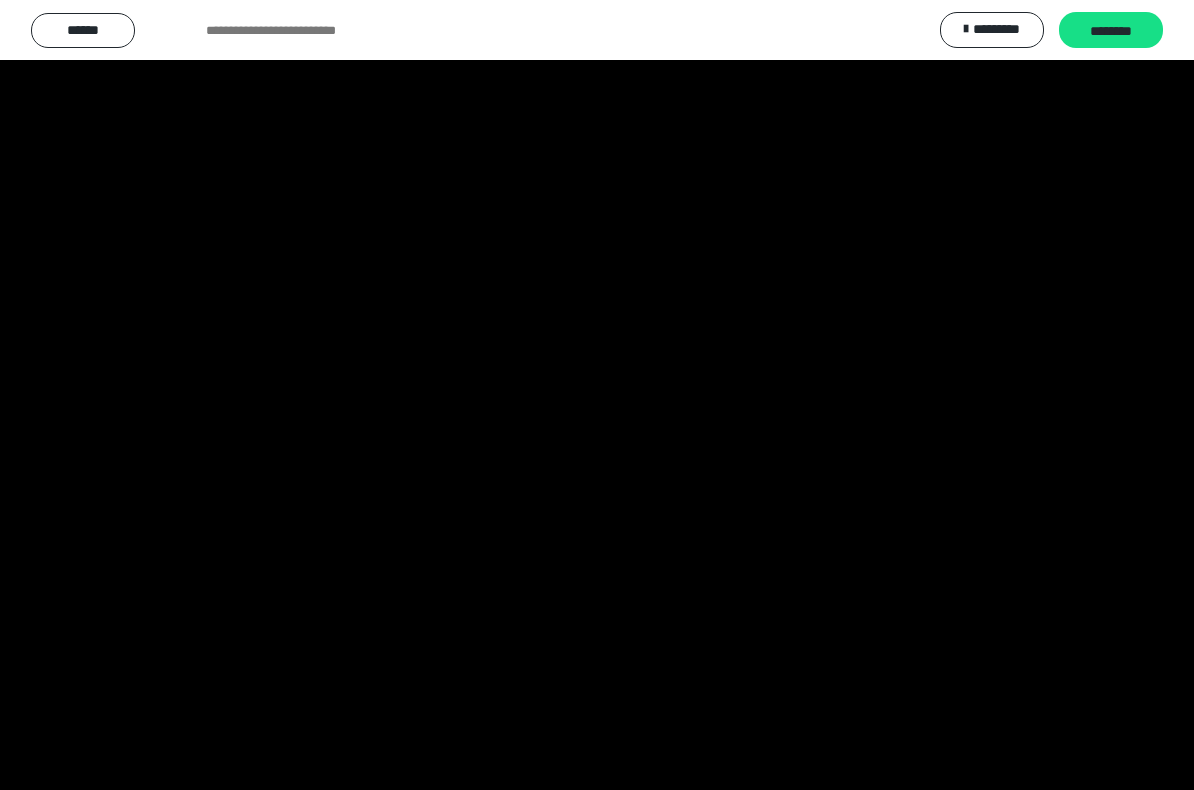 click at bounding box center (597, 395) 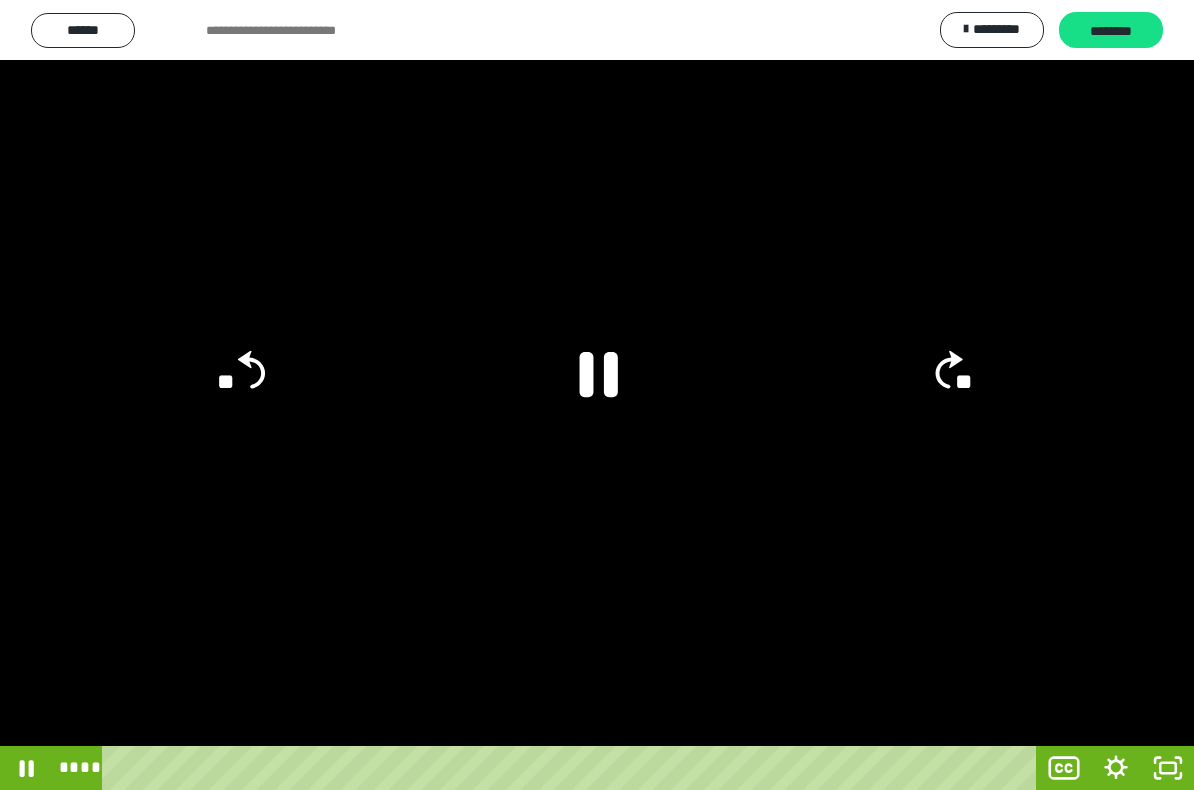 click 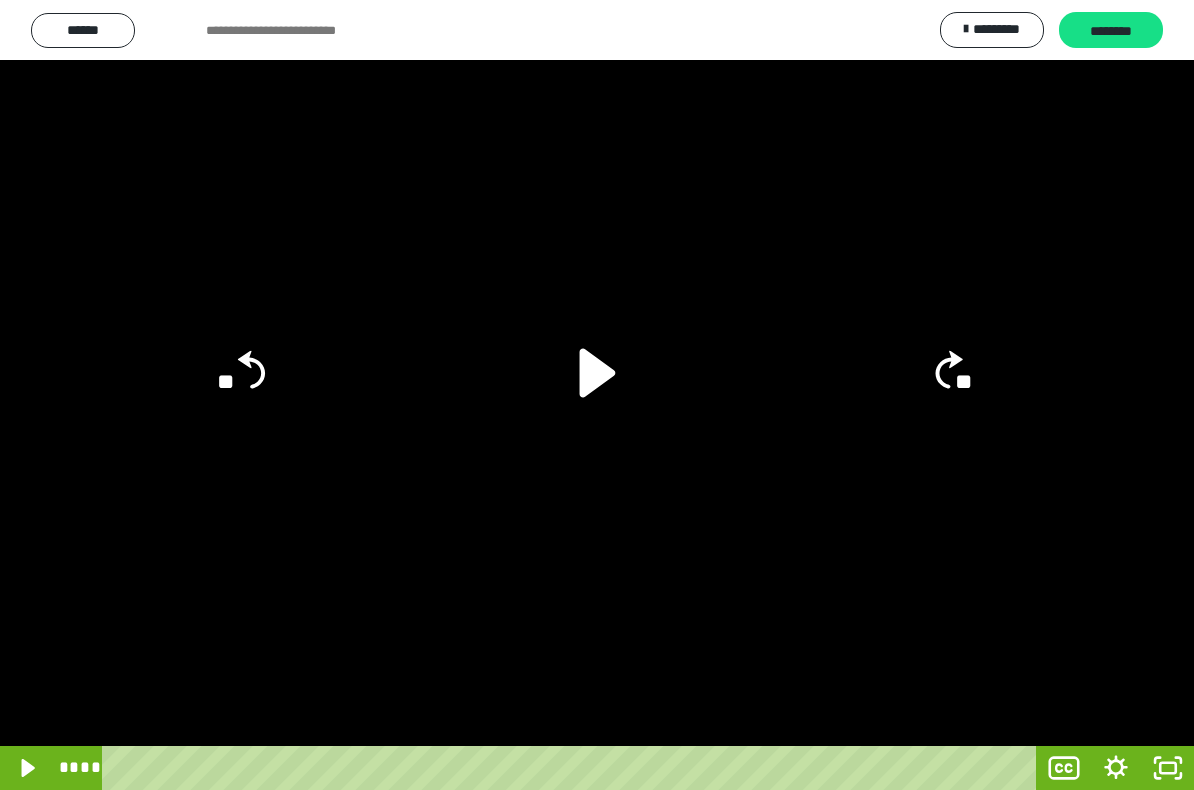 click 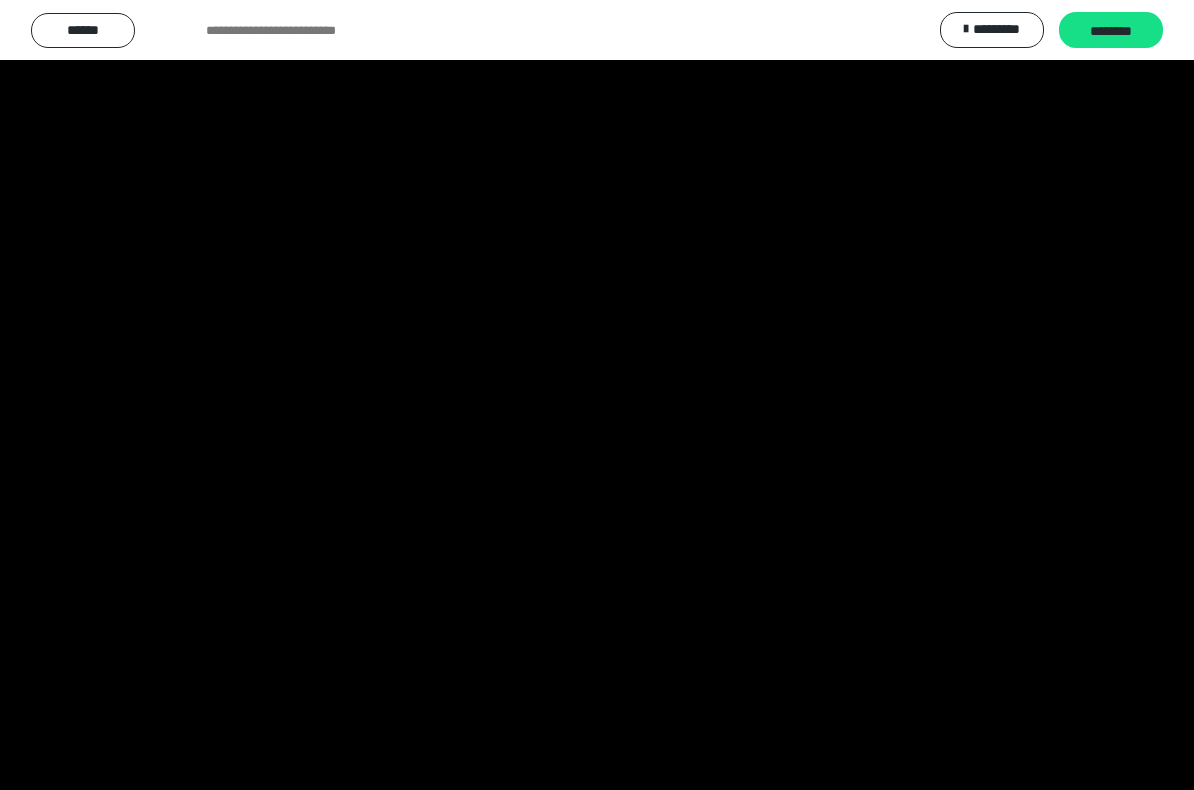 click at bounding box center (597, 395) 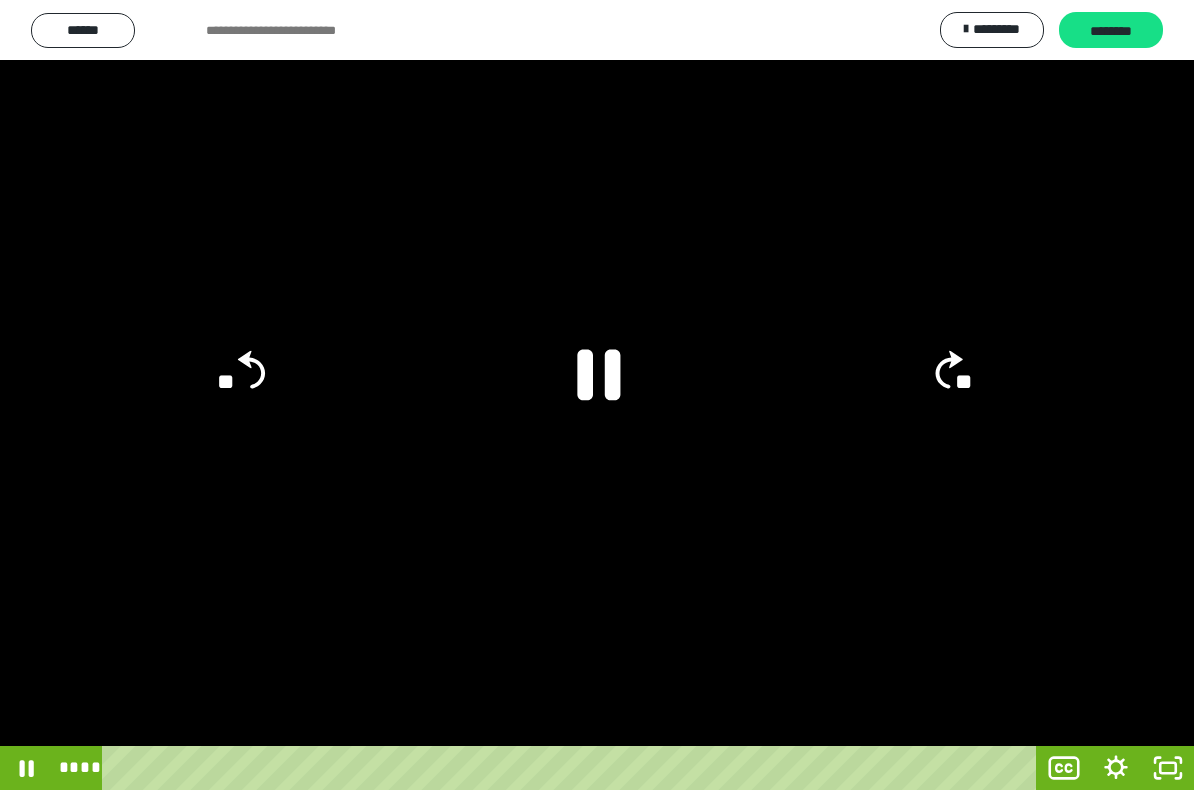 click 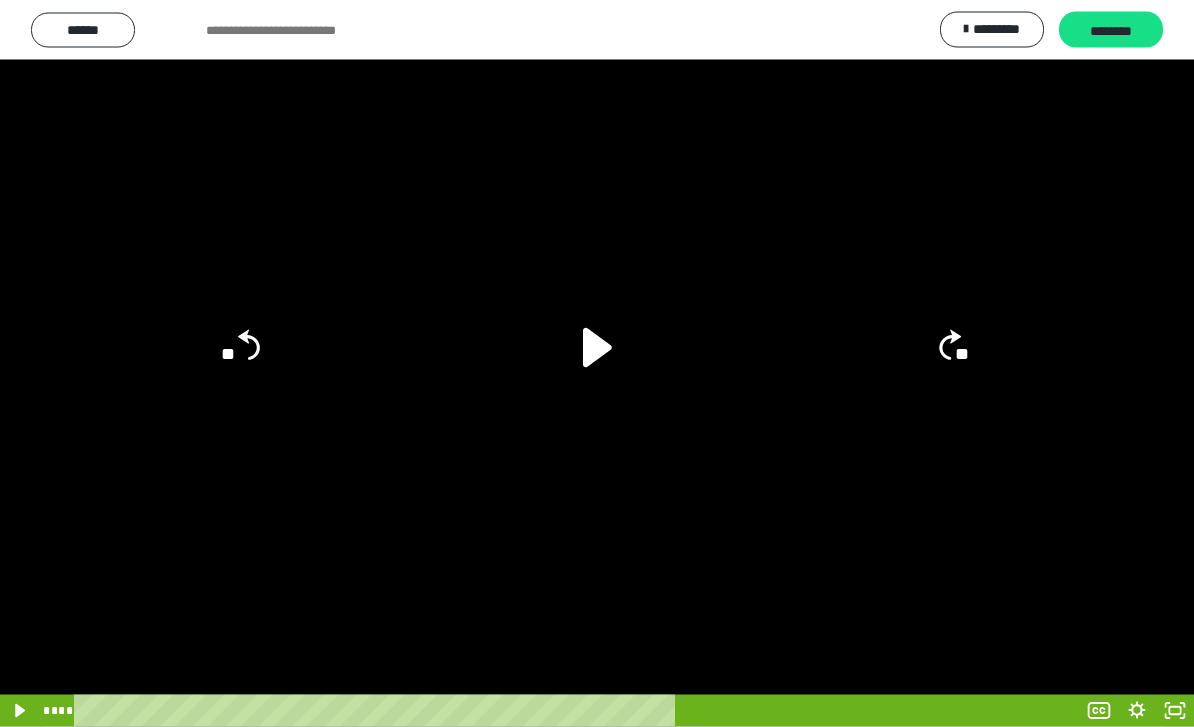 scroll, scrollTop: 22, scrollLeft: 0, axis: vertical 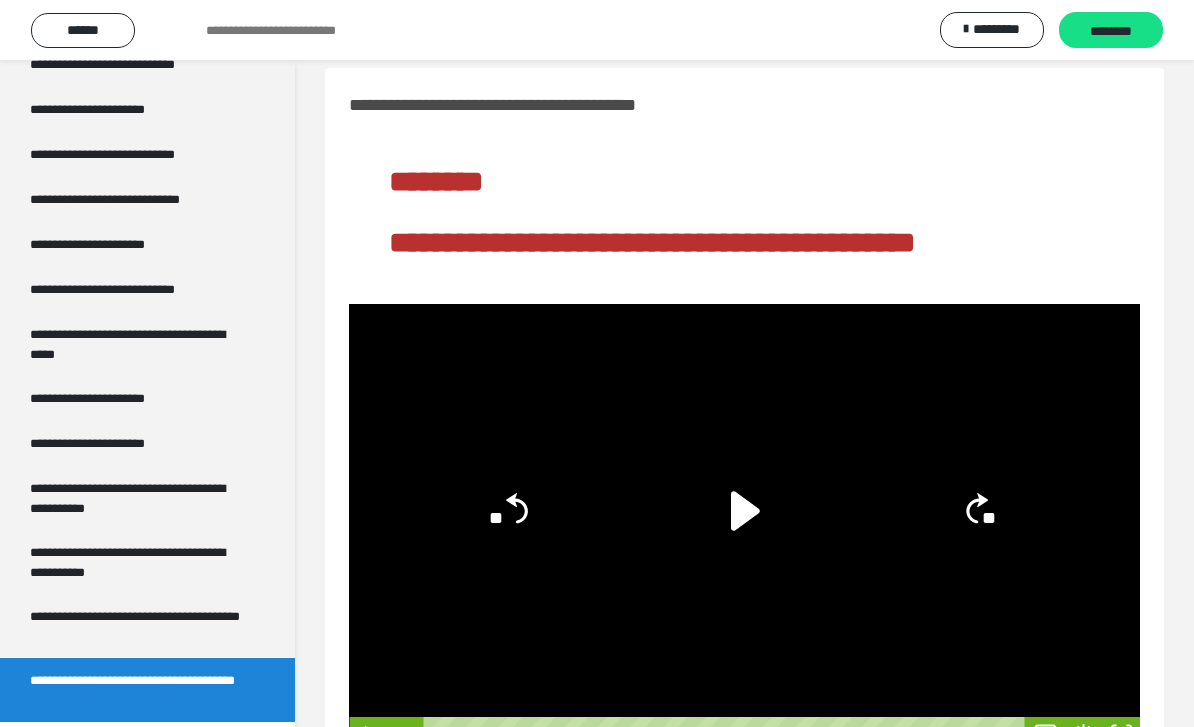 click on "**********" at bounding box center [139, 626] 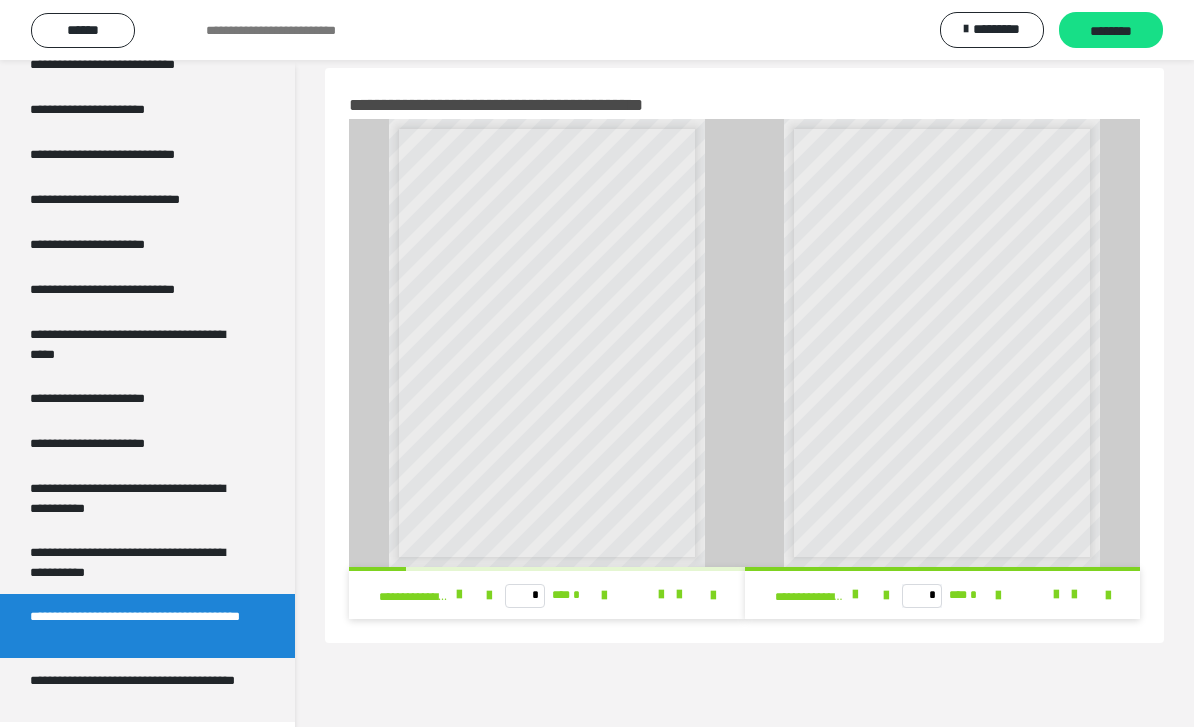 click on "**********" at bounding box center [139, 562] 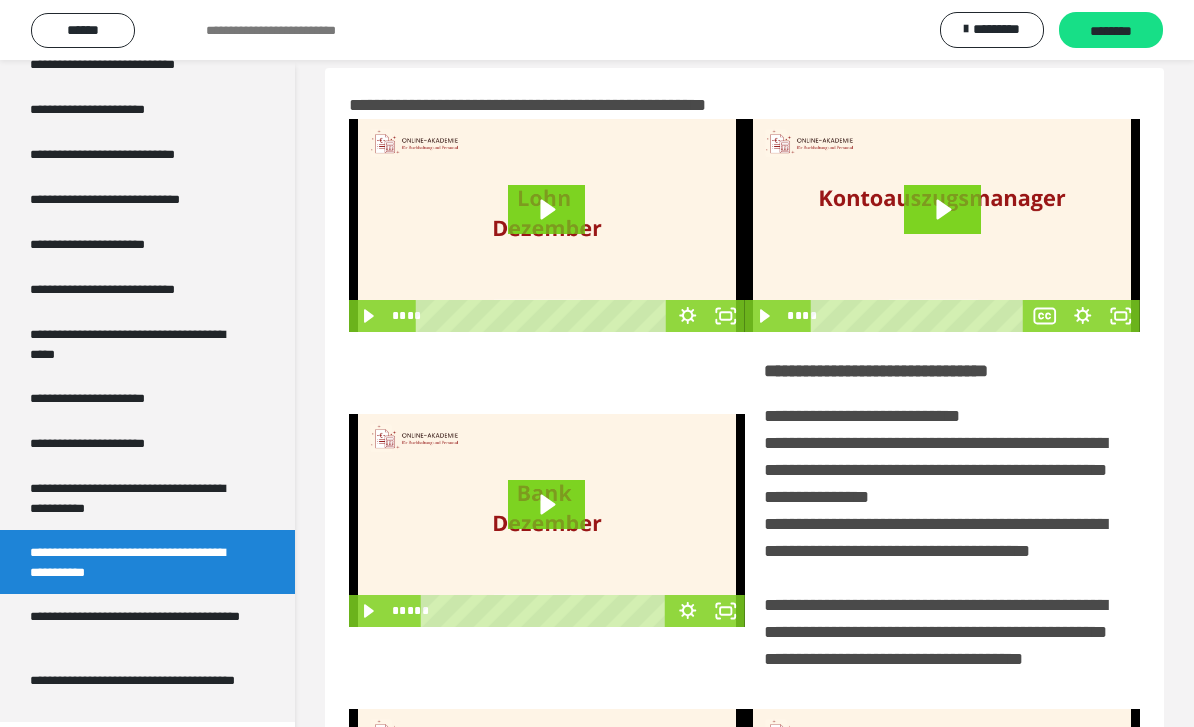 click 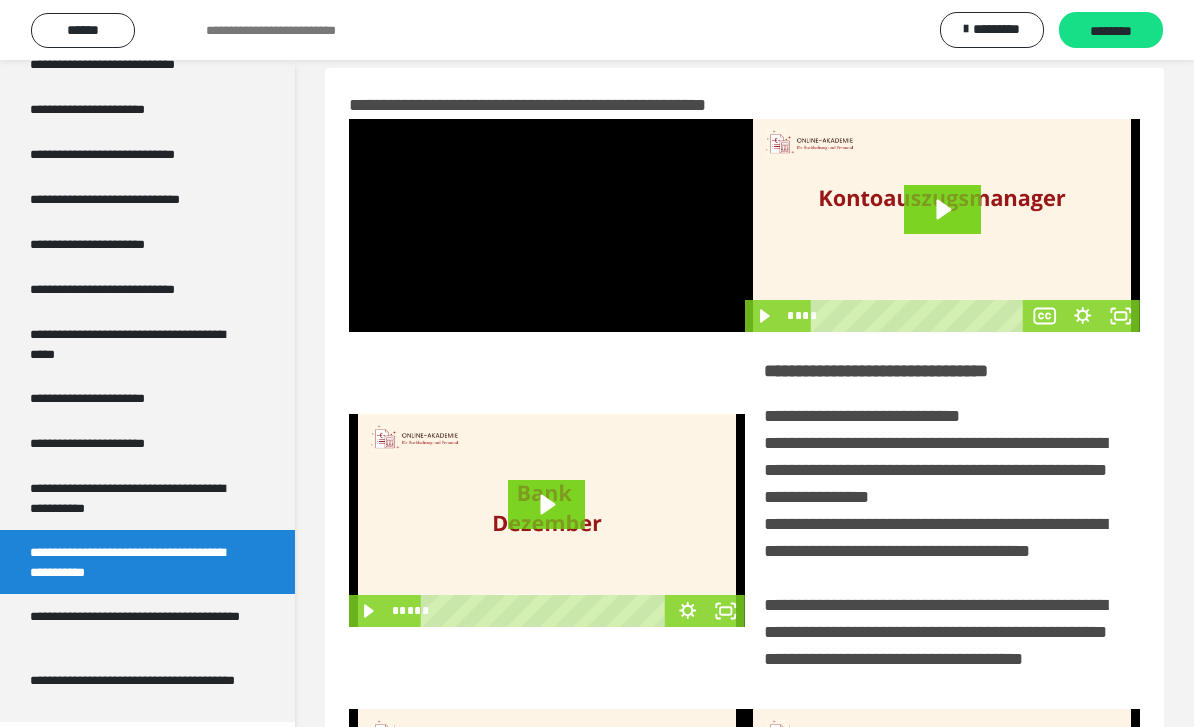 click 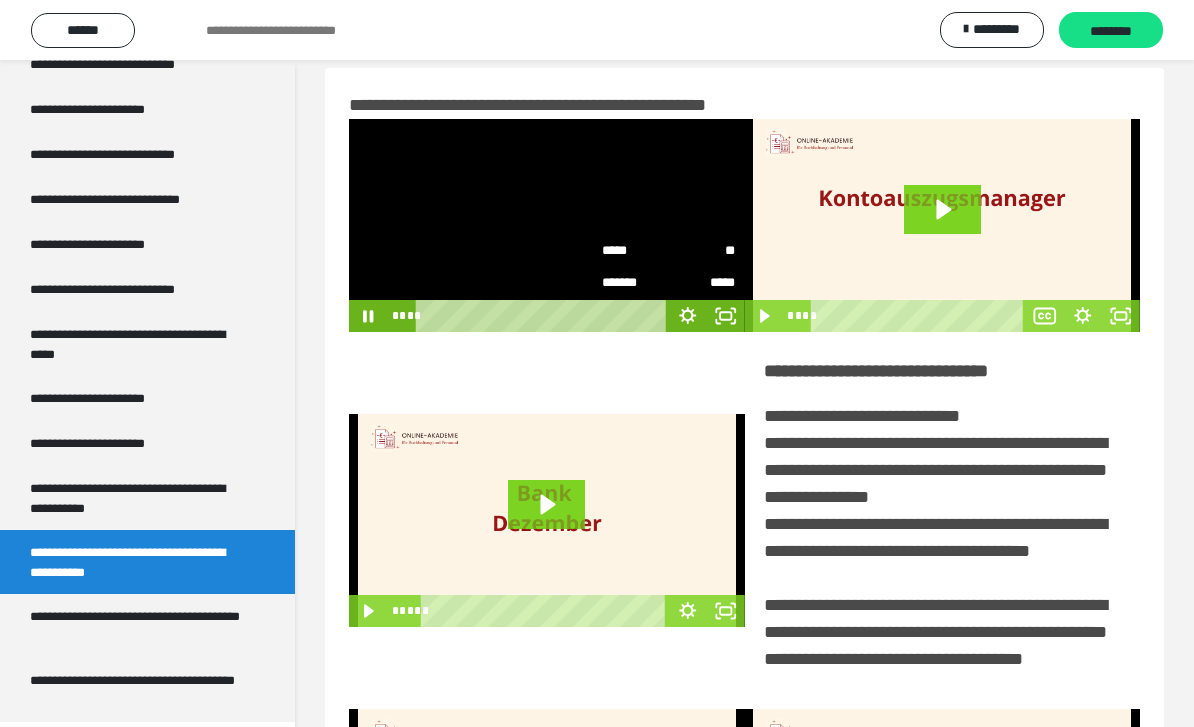 click 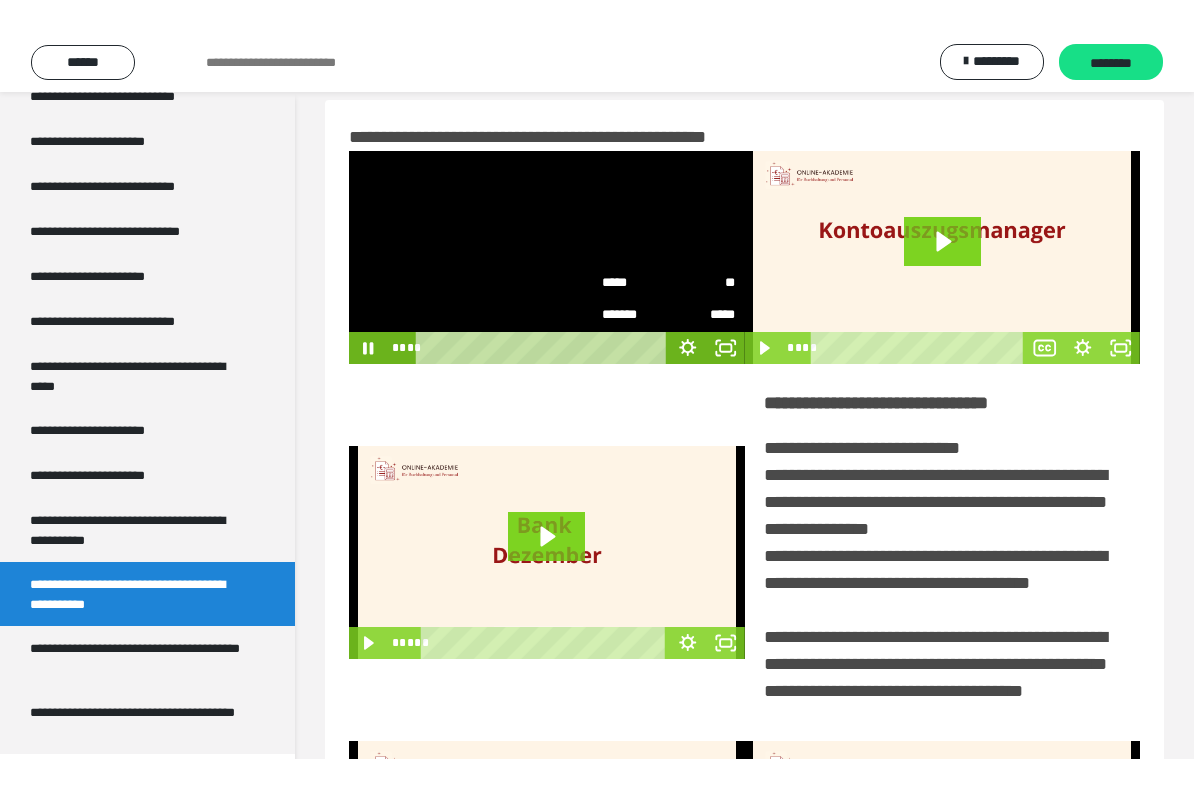 scroll, scrollTop: 0, scrollLeft: 0, axis: both 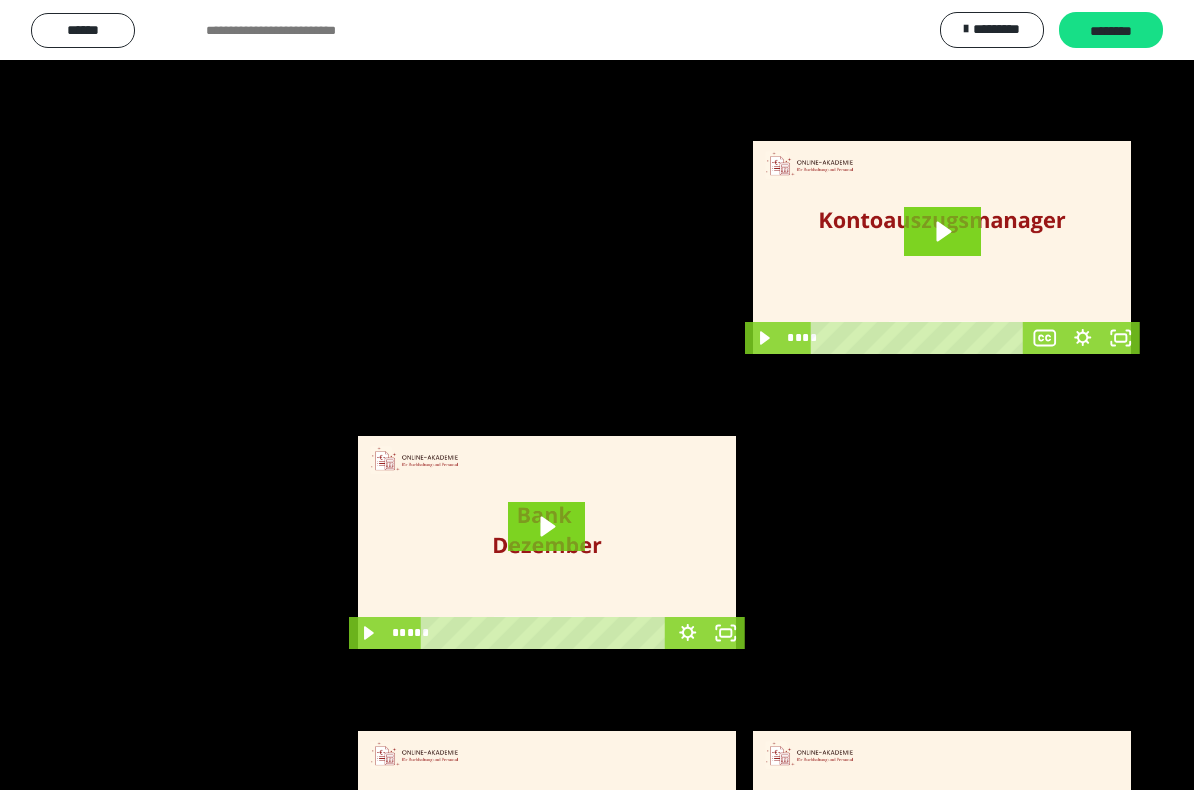 click at bounding box center (597, 395) 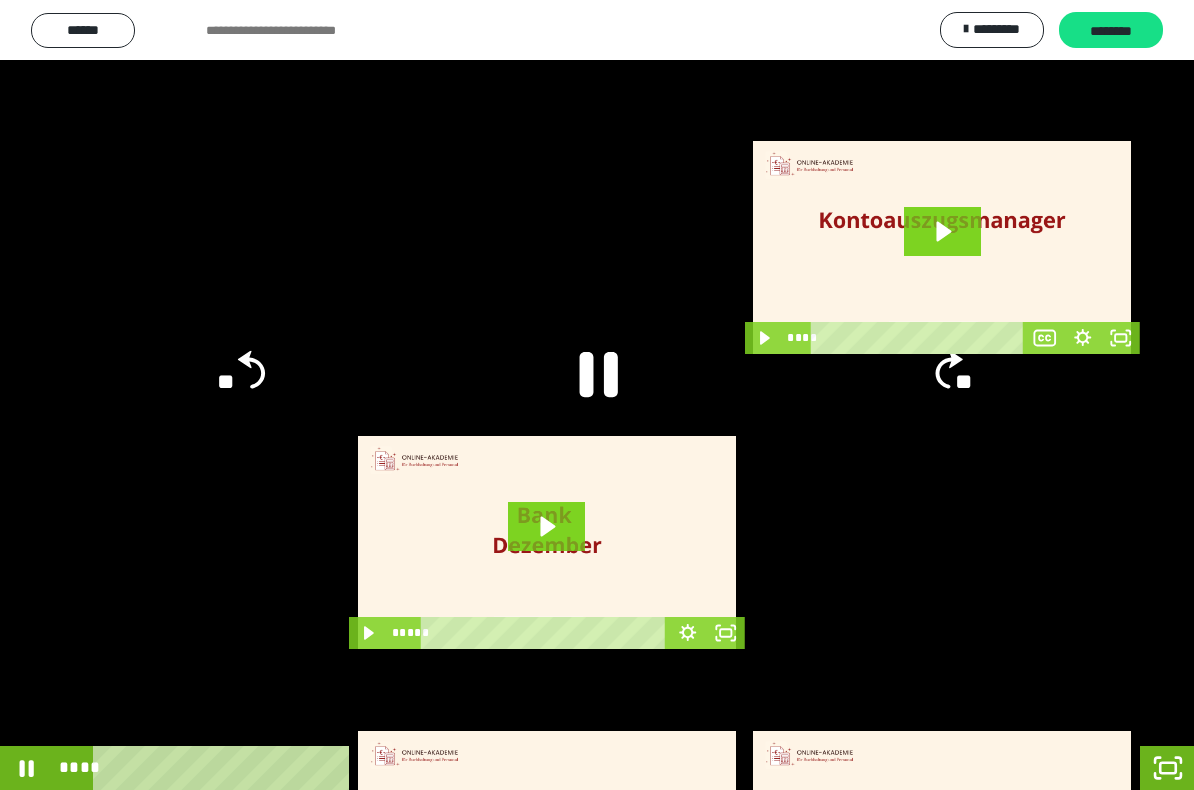 click 